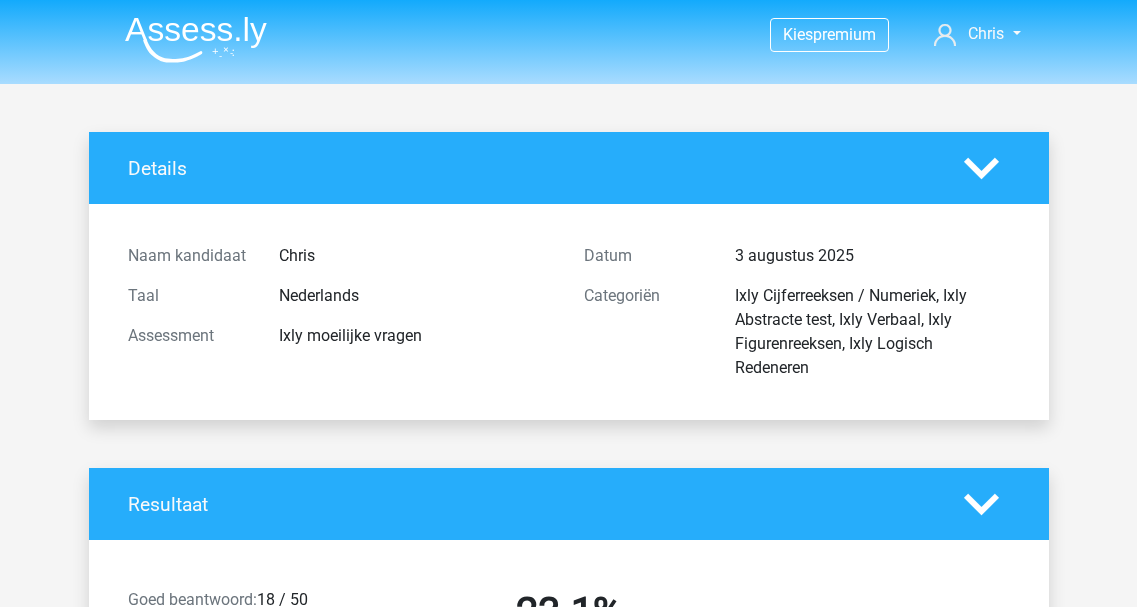 scroll, scrollTop: 5150, scrollLeft: 0, axis: vertical 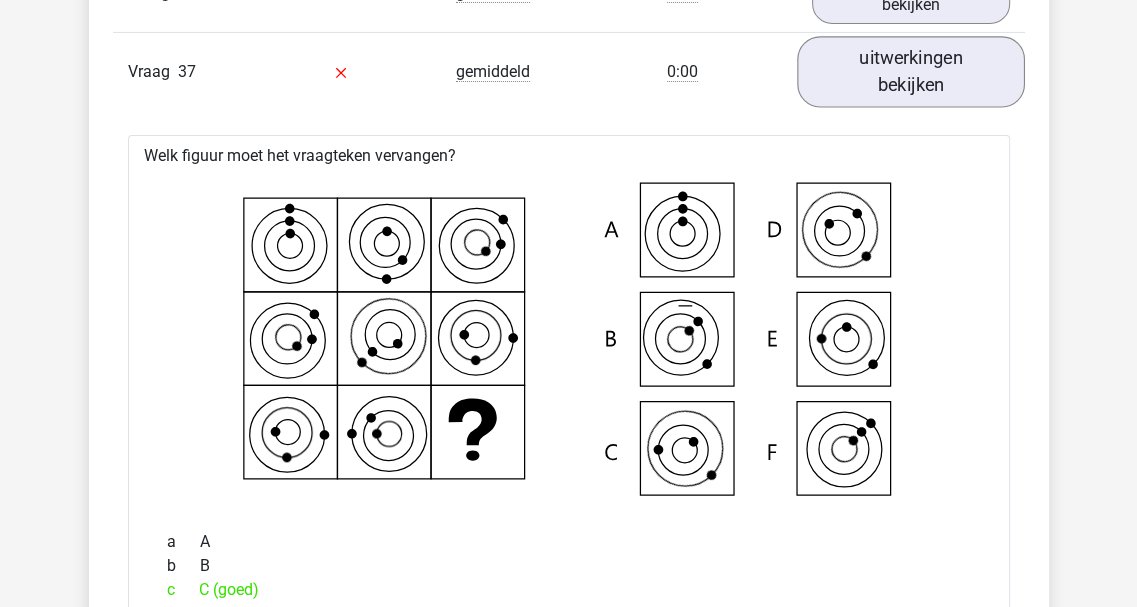 click on "uitwerkingen bekijken" at bounding box center (911, 71) 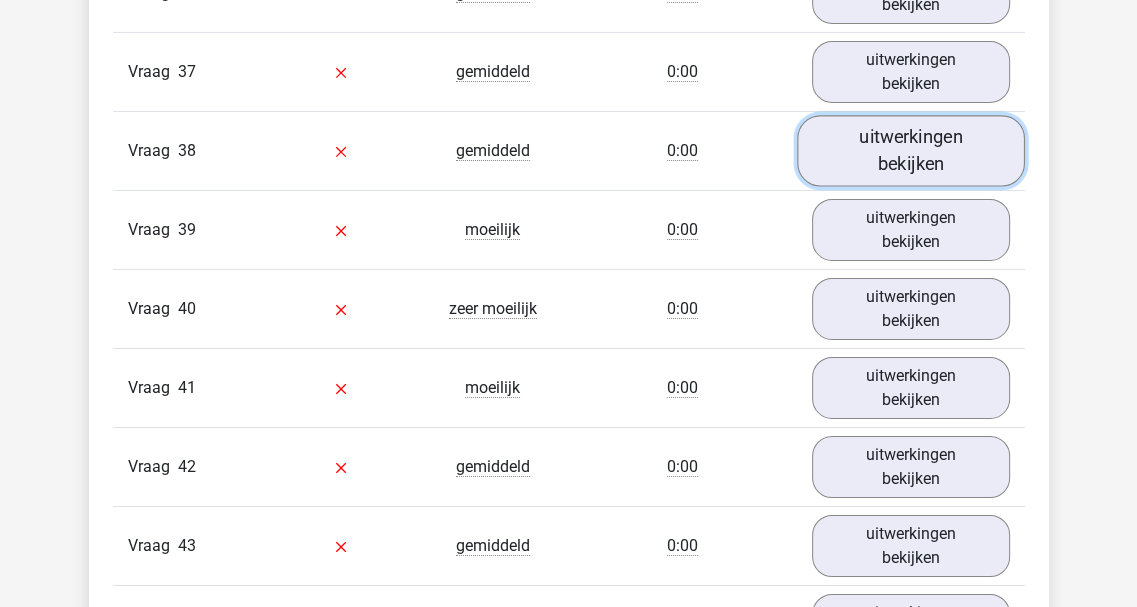 click on "uitwerkingen bekijken" at bounding box center [911, 150] 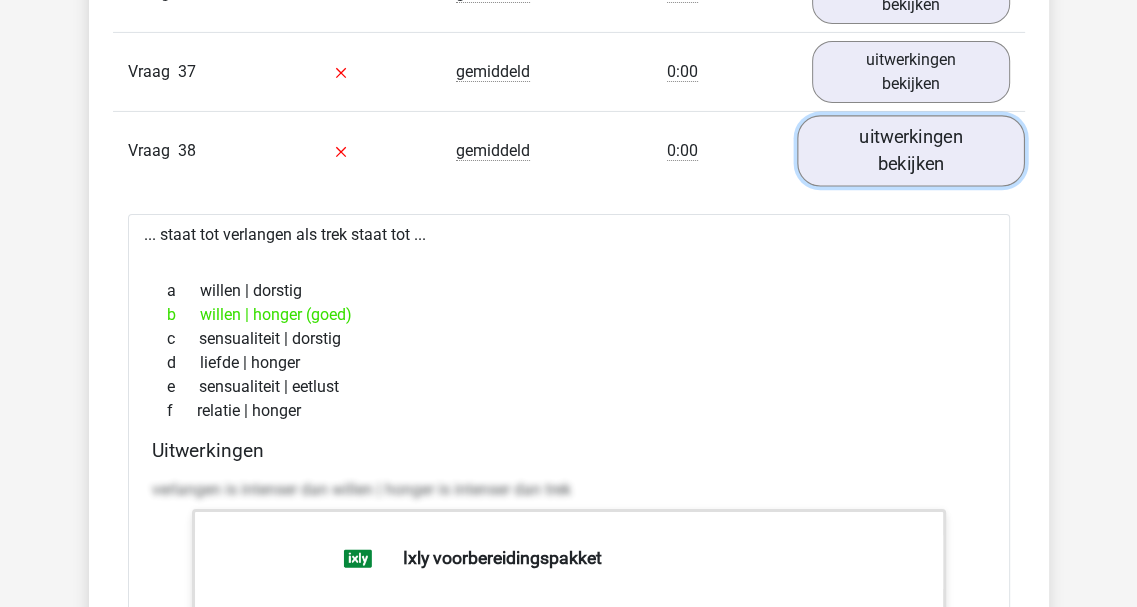 click on "uitwerkingen bekijken" at bounding box center [911, 150] 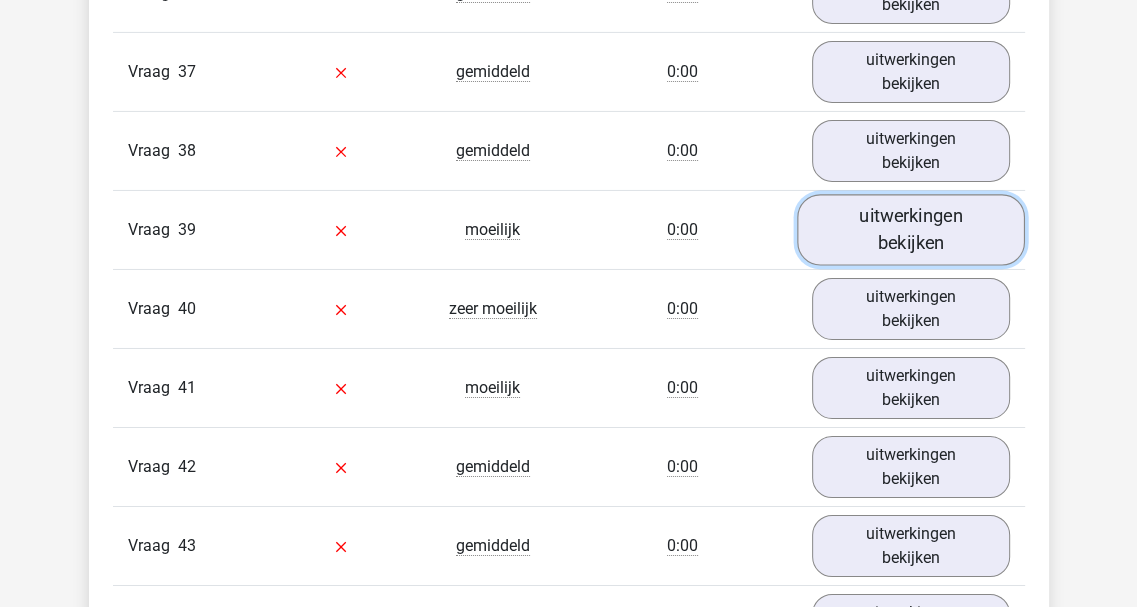 click on "uitwerkingen bekijken" at bounding box center [911, 229] 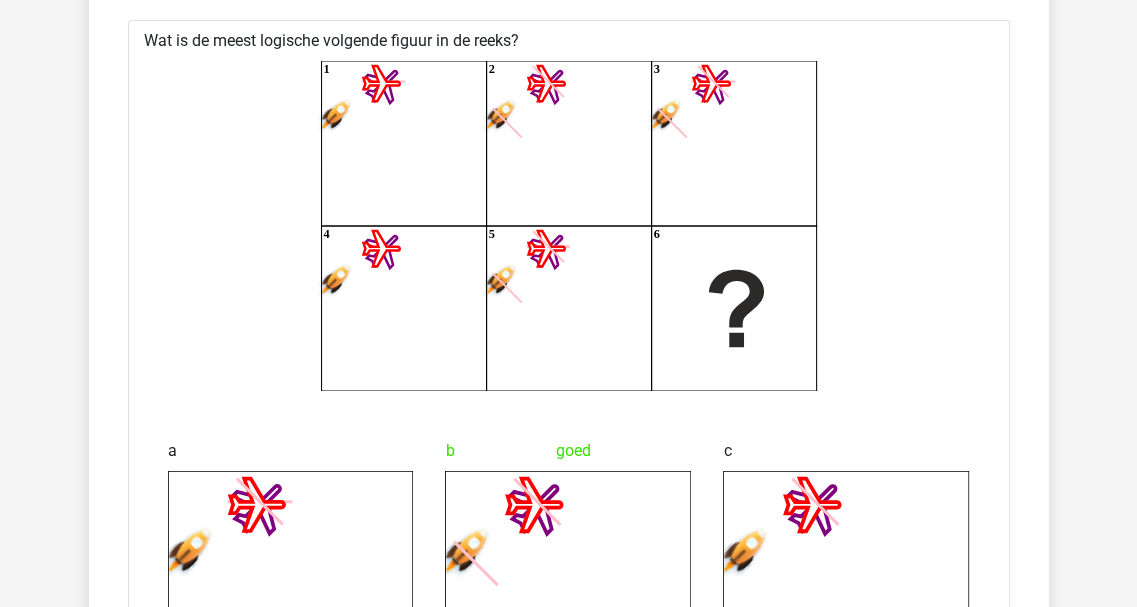 scroll, scrollTop: 5550, scrollLeft: 0, axis: vertical 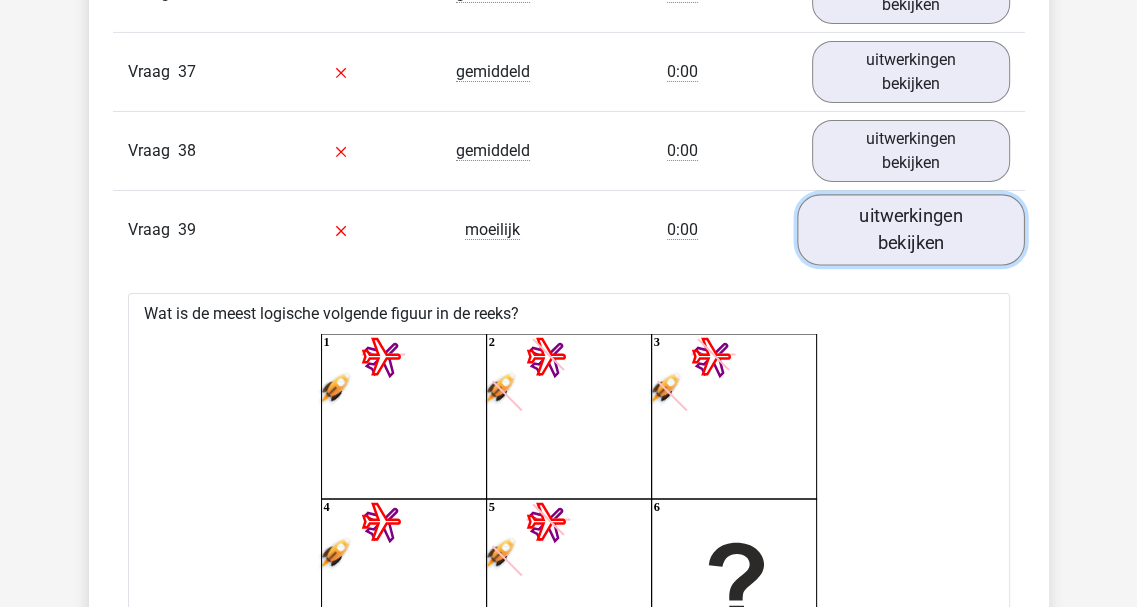 click on "uitwerkingen bekijken" at bounding box center (911, 229) 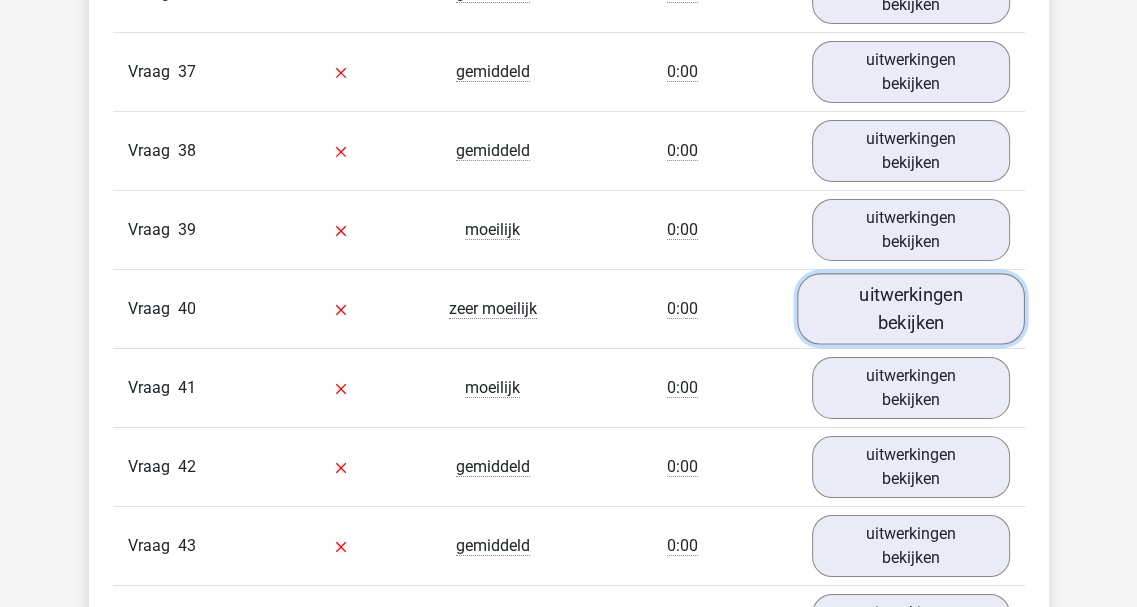 click on "uitwerkingen bekijken" at bounding box center [911, 308] 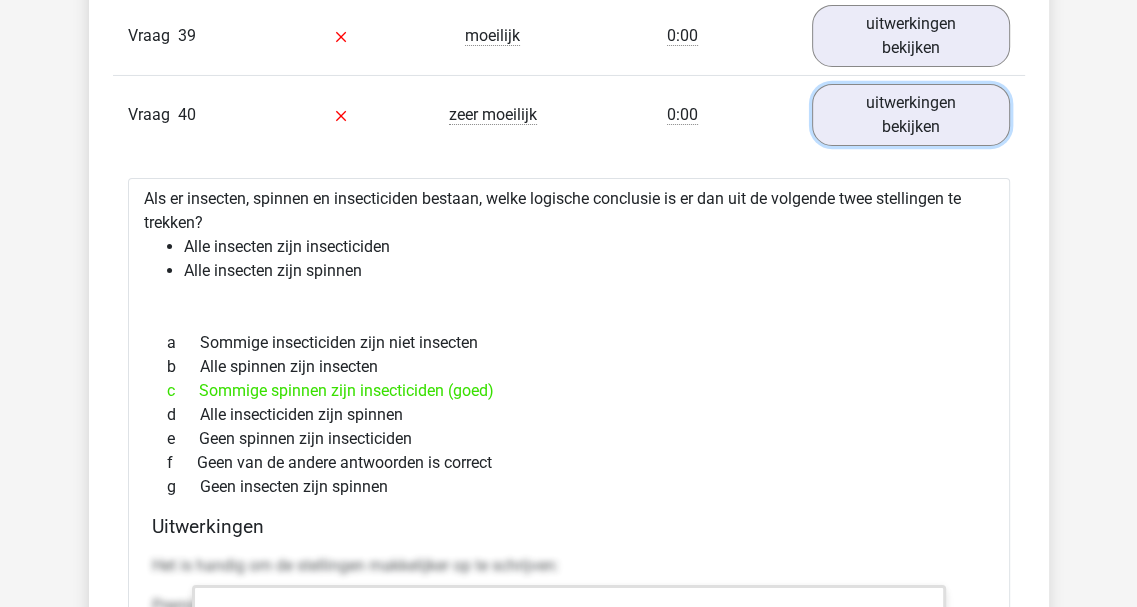 scroll, scrollTop: 5350, scrollLeft: 0, axis: vertical 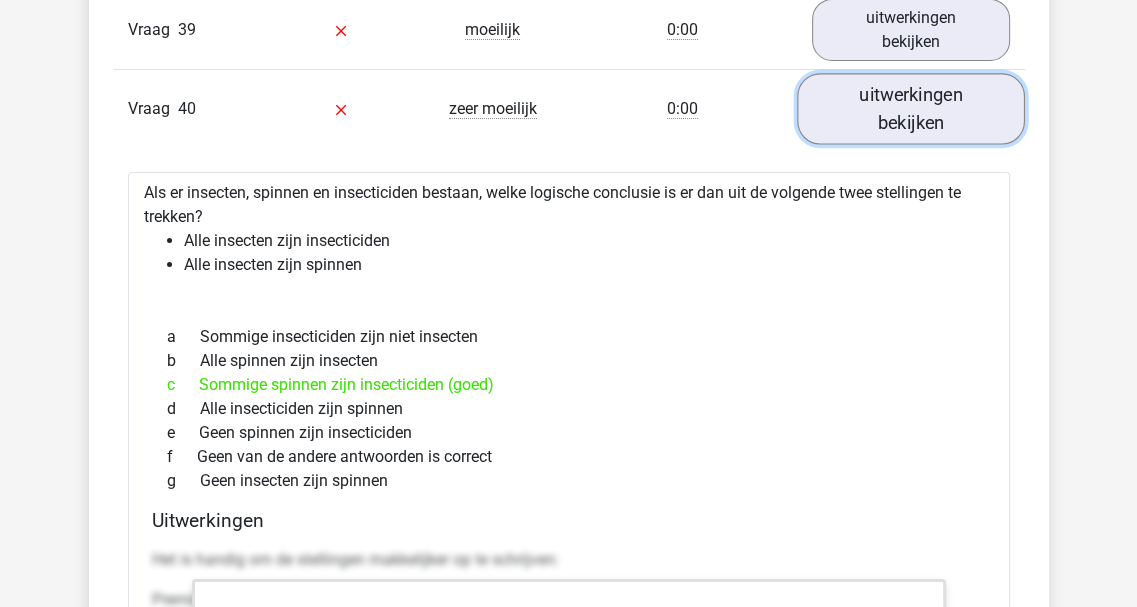 click on "uitwerkingen bekijken" at bounding box center [911, 108] 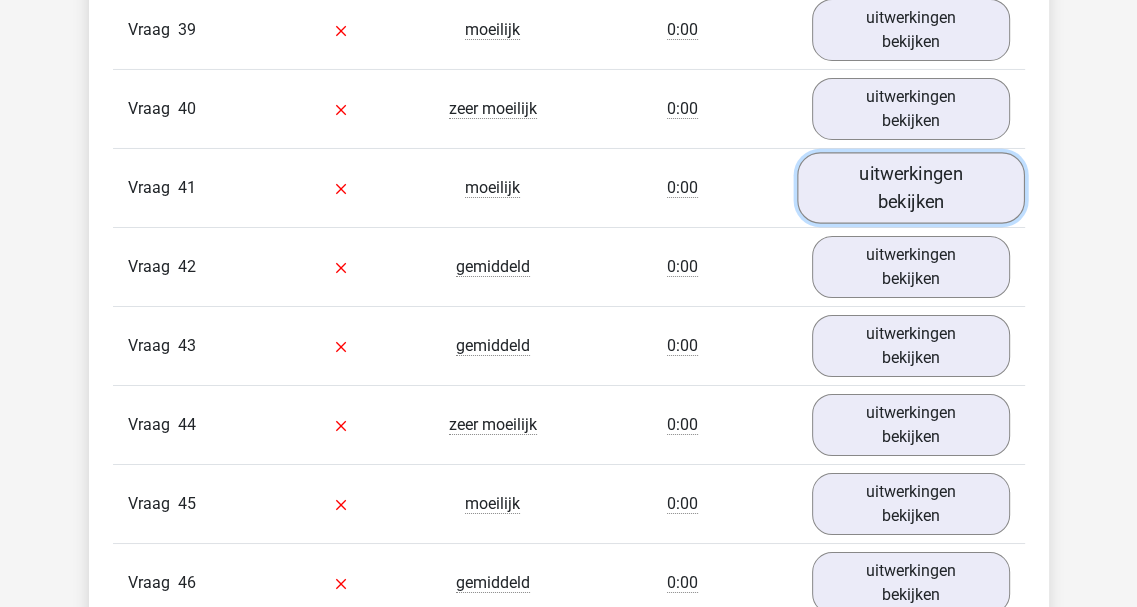 click on "uitwerkingen bekijken" at bounding box center [911, 187] 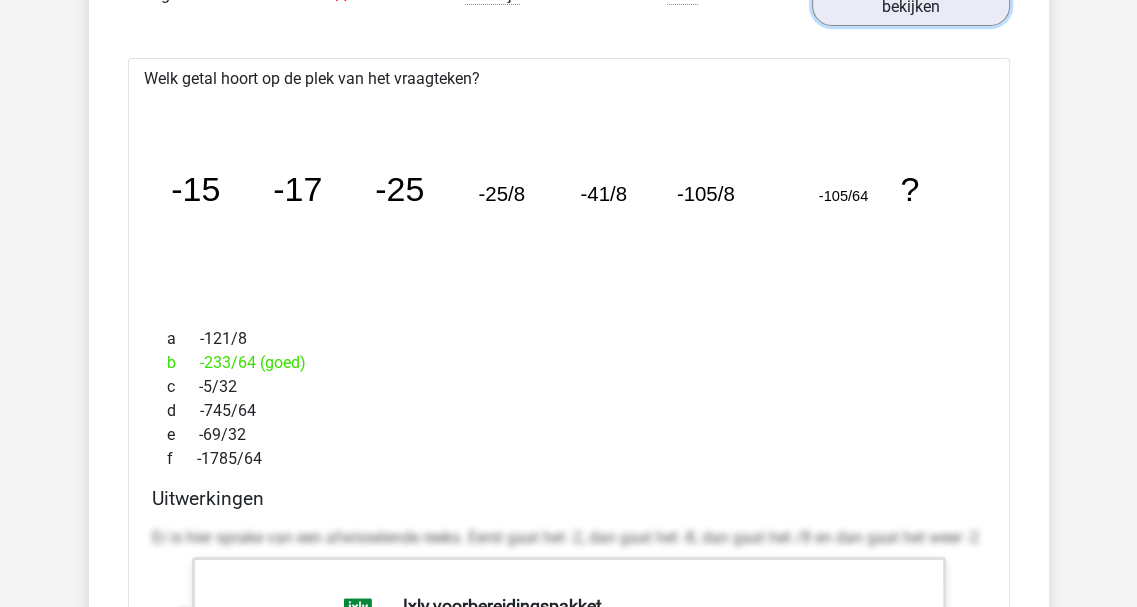 scroll, scrollTop: 5550, scrollLeft: 0, axis: vertical 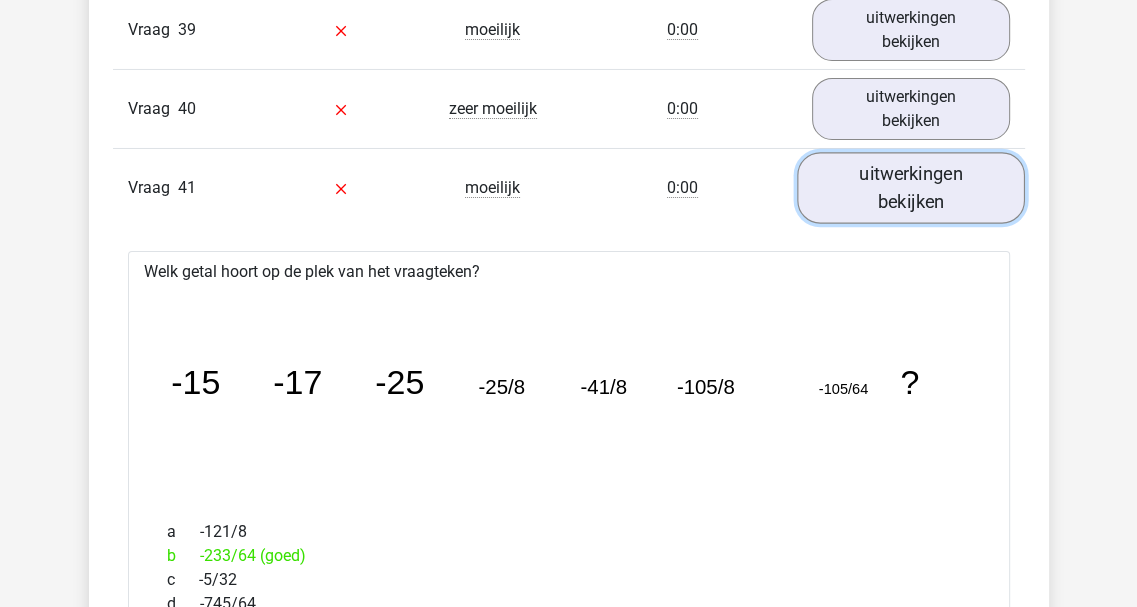 click on "uitwerkingen bekijken" at bounding box center (911, 187) 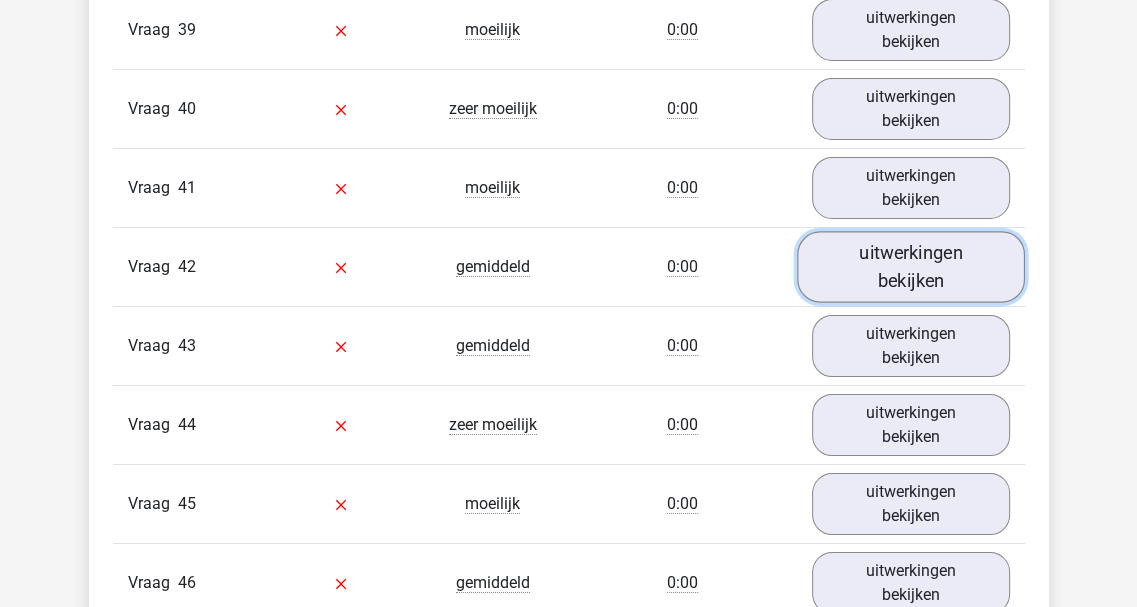 click on "uitwerkingen bekijken" at bounding box center (911, 266) 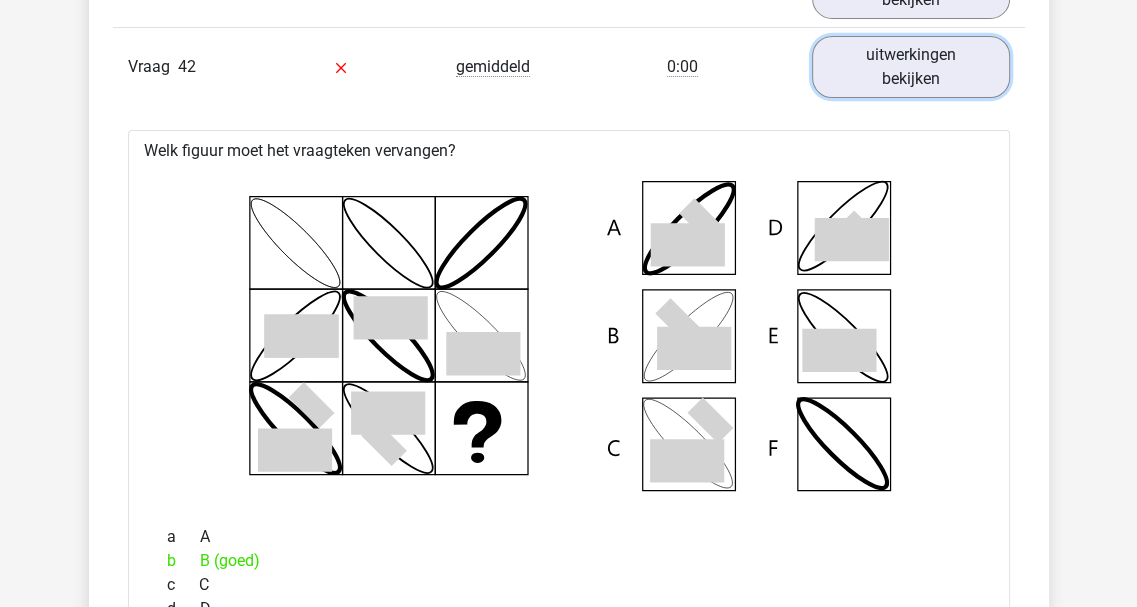 scroll, scrollTop: 5750, scrollLeft: 0, axis: vertical 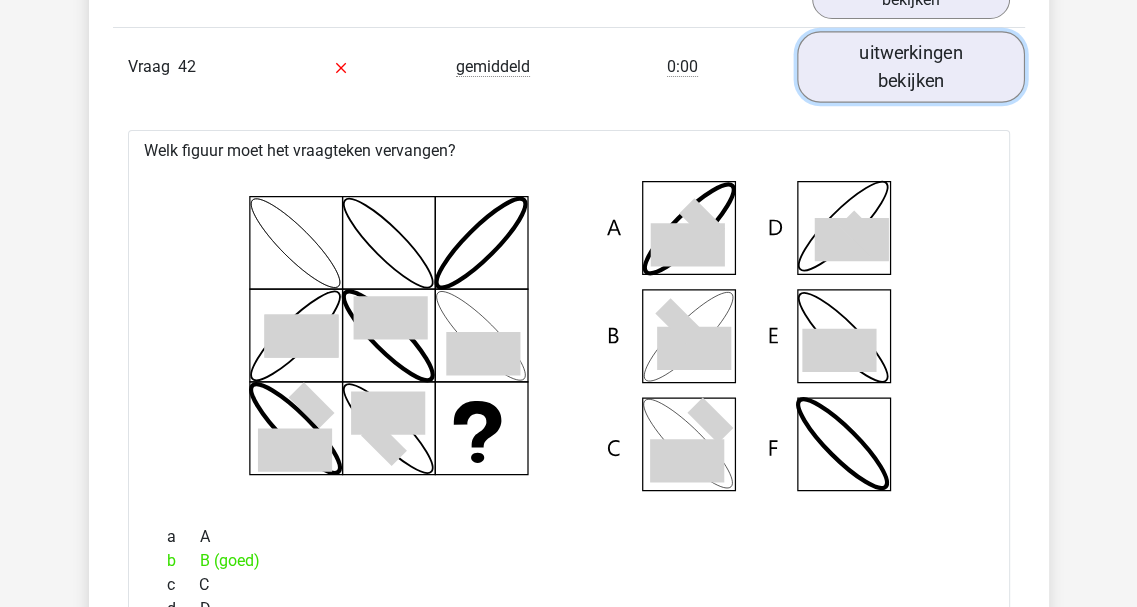 click on "uitwerkingen bekijken" at bounding box center (911, 66) 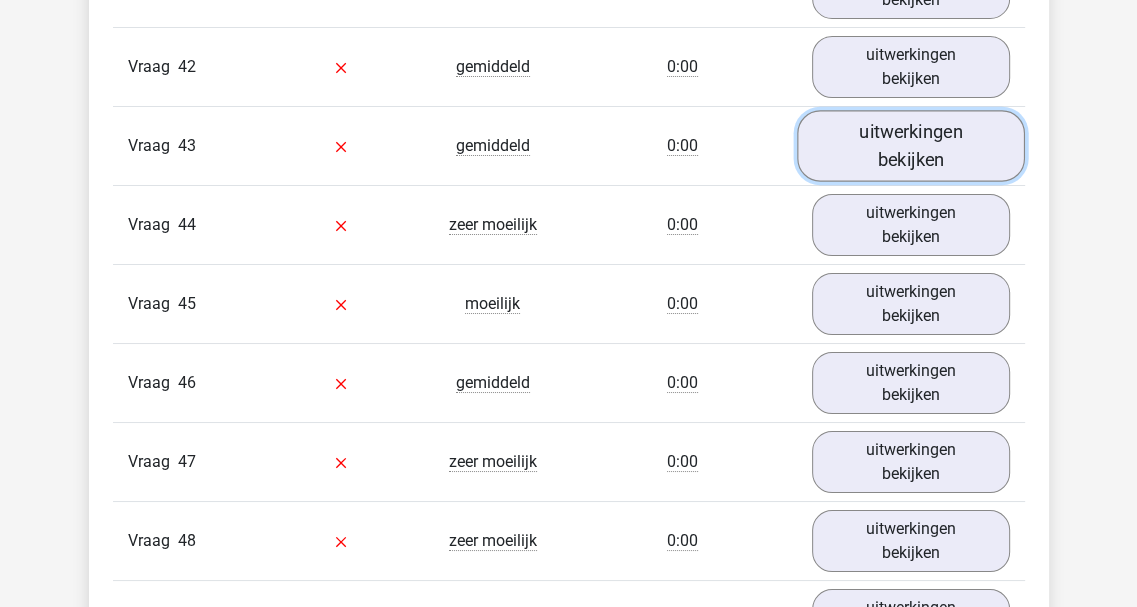 click on "uitwerkingen bekijken" at bounding box center [911, 145] 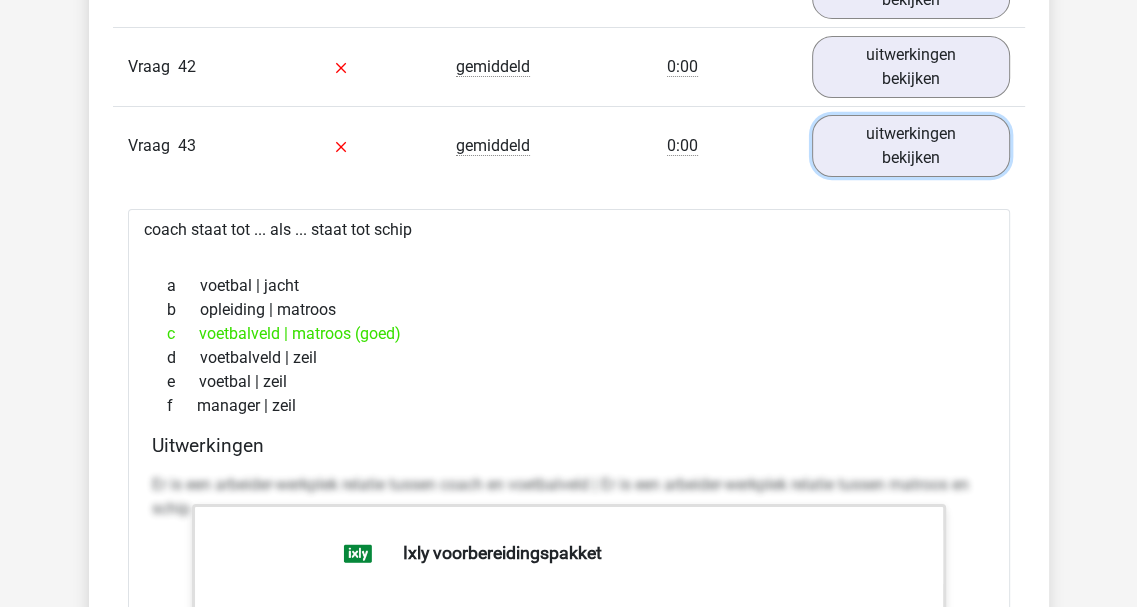 scroll, scrollTop: 5650, scrollLeft: 0, axis: vertical 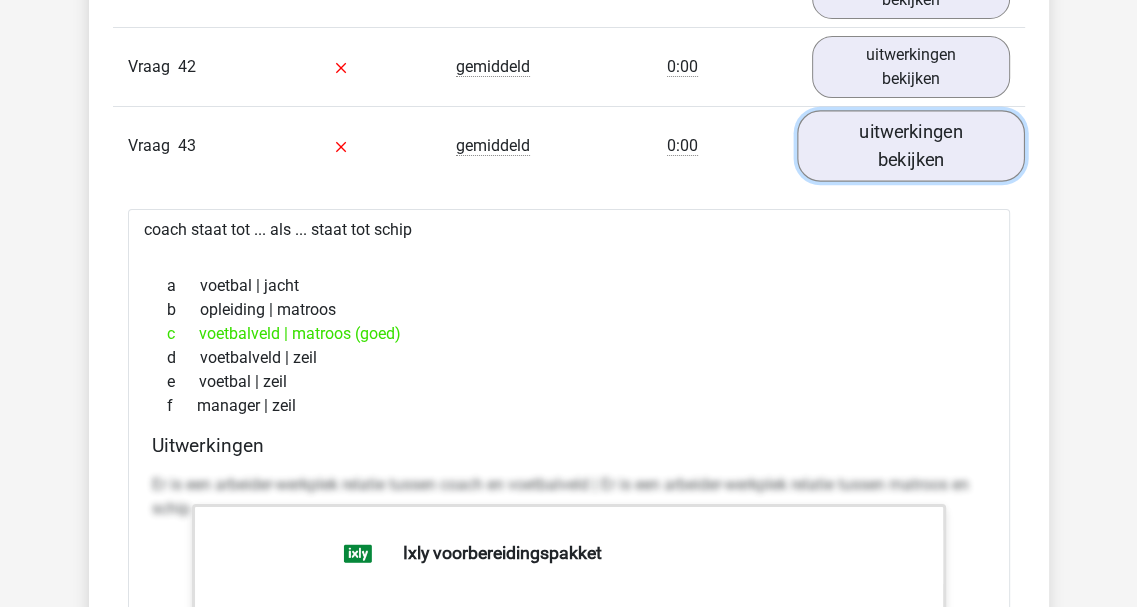 click on "uitwerkingen bekijken" at bounding box center (911, 145) 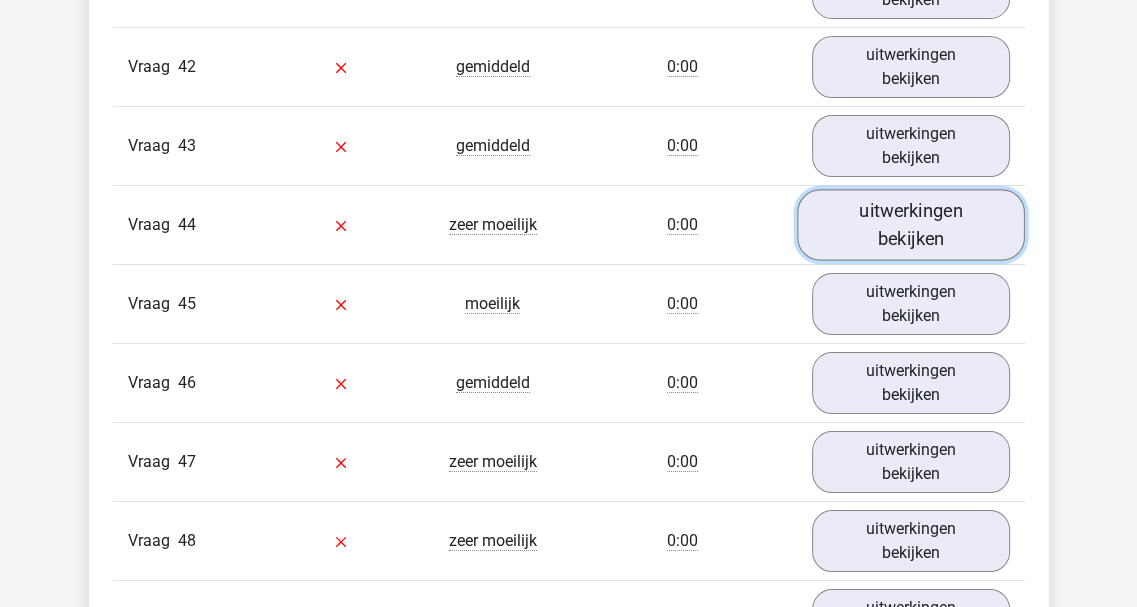 click on "uitwerkingen bekijken" at bounding box center [911, 224] 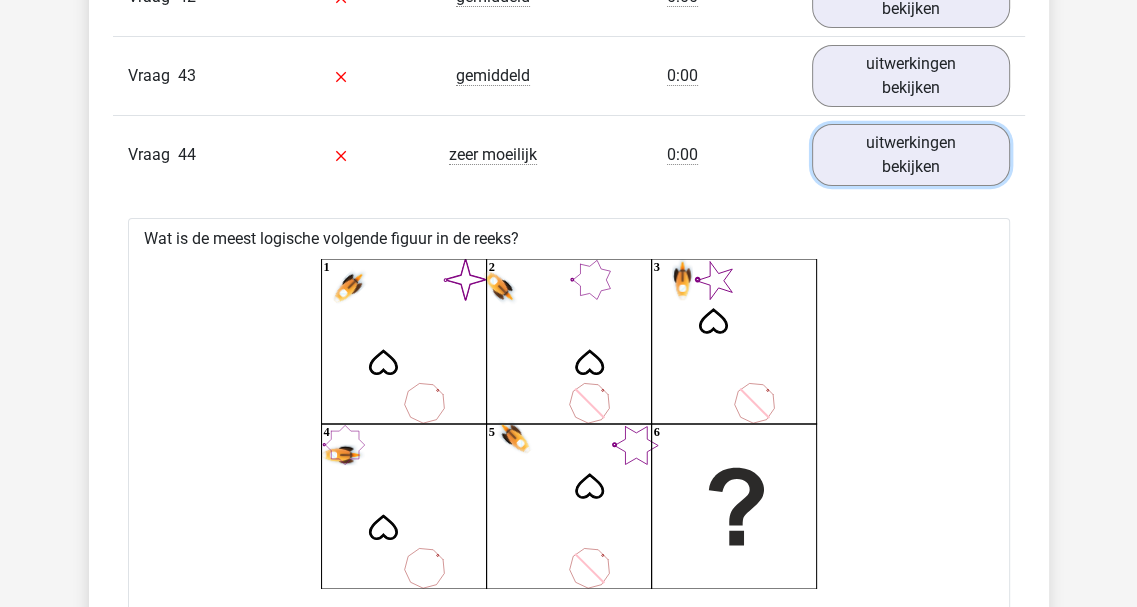 scroll, scrollTop: 5650, scrollLeft: 0, axis: vertical 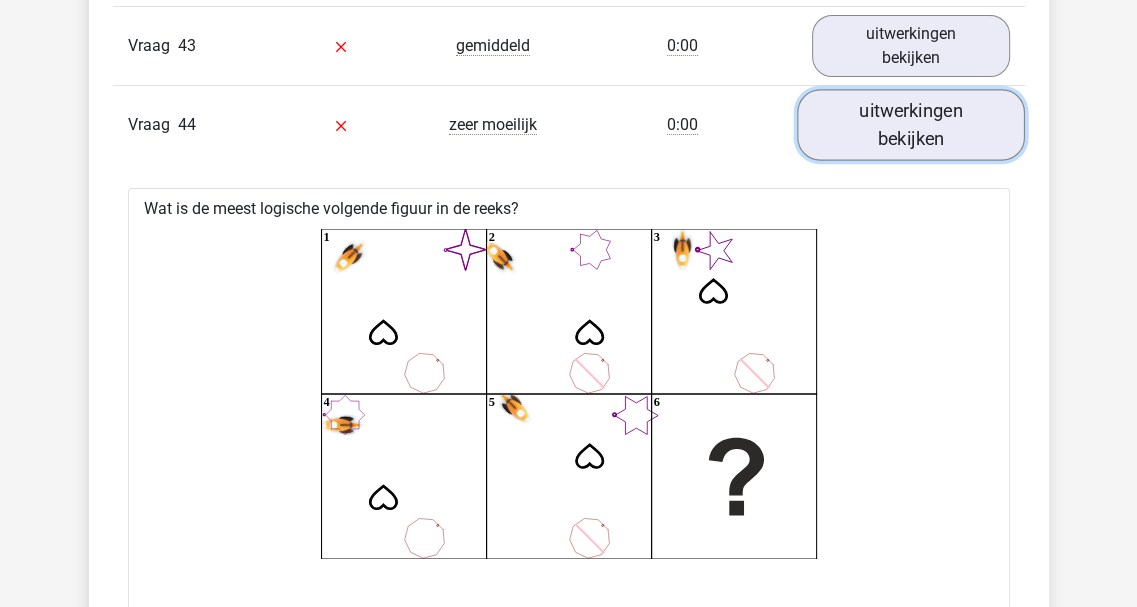 click on "uitwerkingen bekijken" at bounding box center (911, 124) 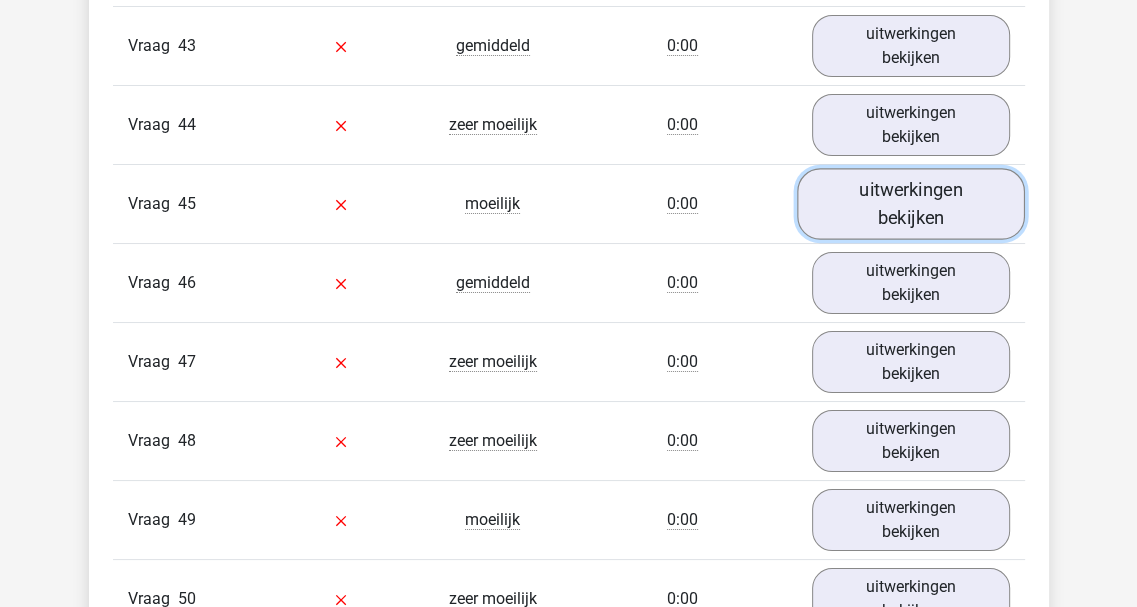 click on "uitwerkingen bekijken" at bounding box center [911, 203] 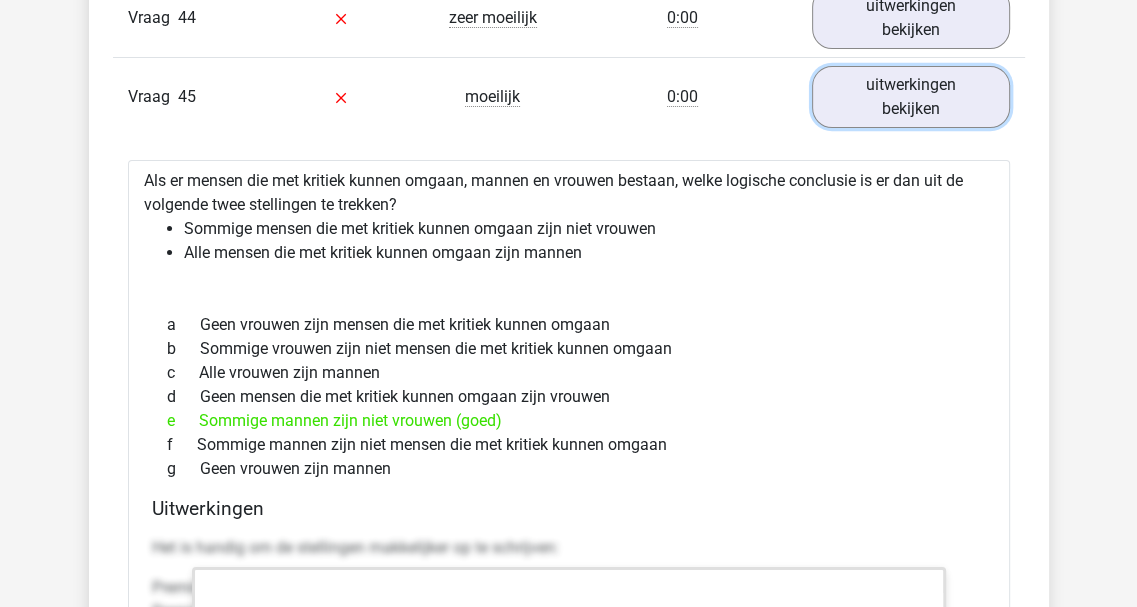 scroll, scrollTop: 5850, scrollLeft: 0, axis: vertical 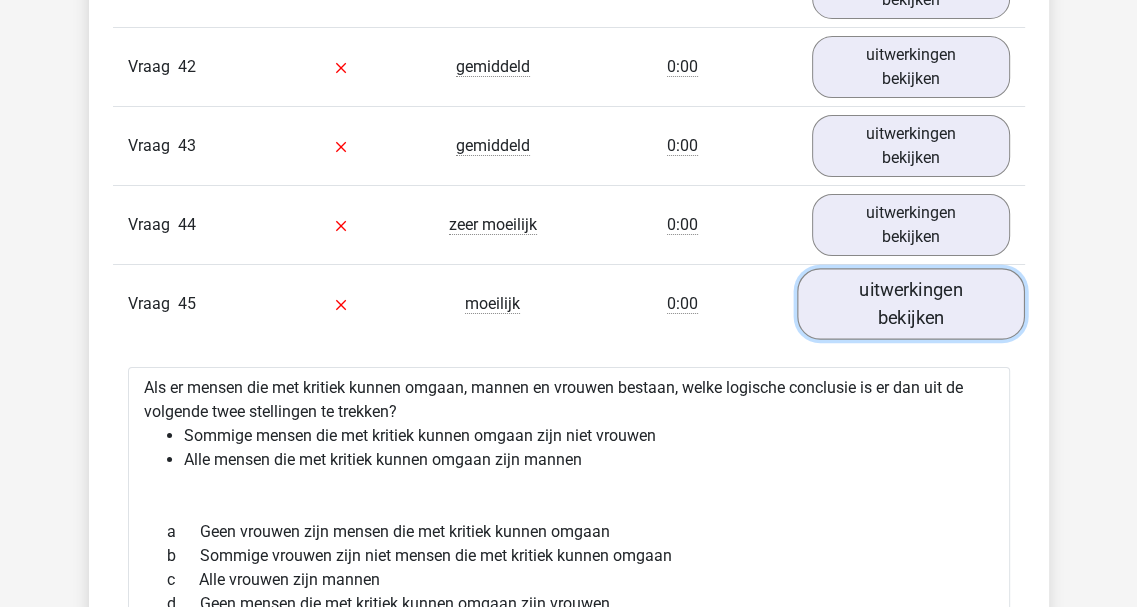 click on "uitwerkingen bekijken" at bounding box center [911, 303] 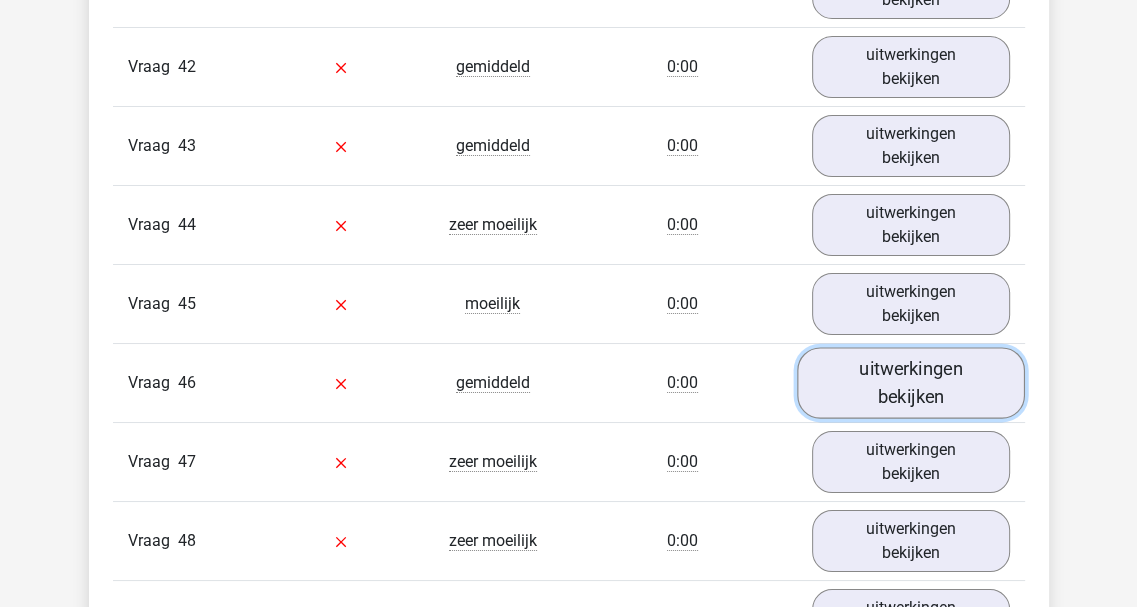 click on "uitwerkingen bekijken" at bounding box center [911, 382] 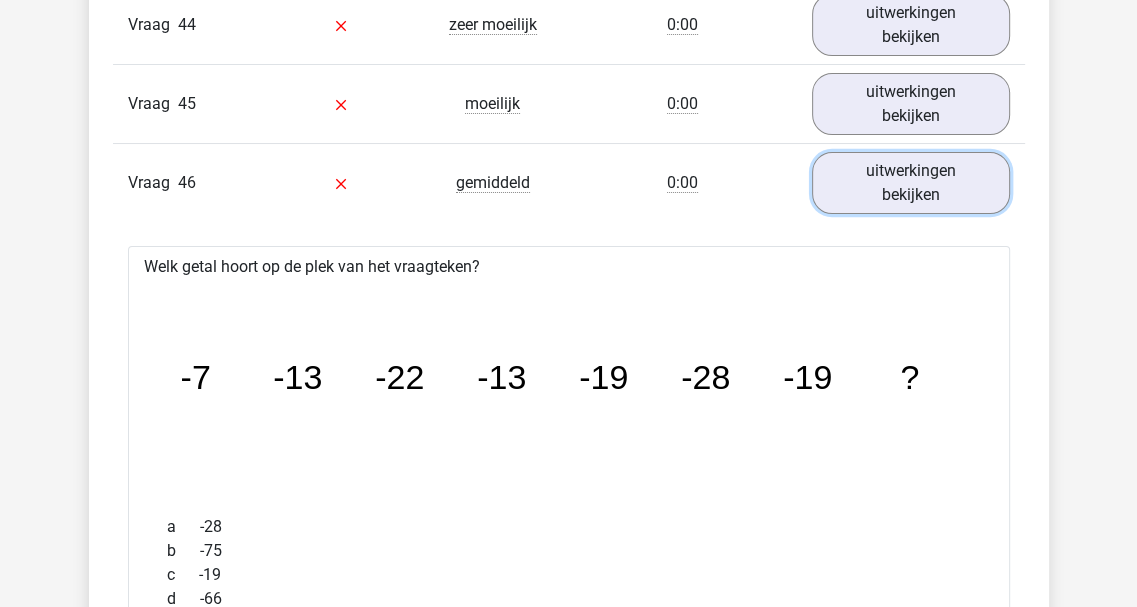 scroll, scrollTop: 6050, scrollLeft: 0, axis: vertical 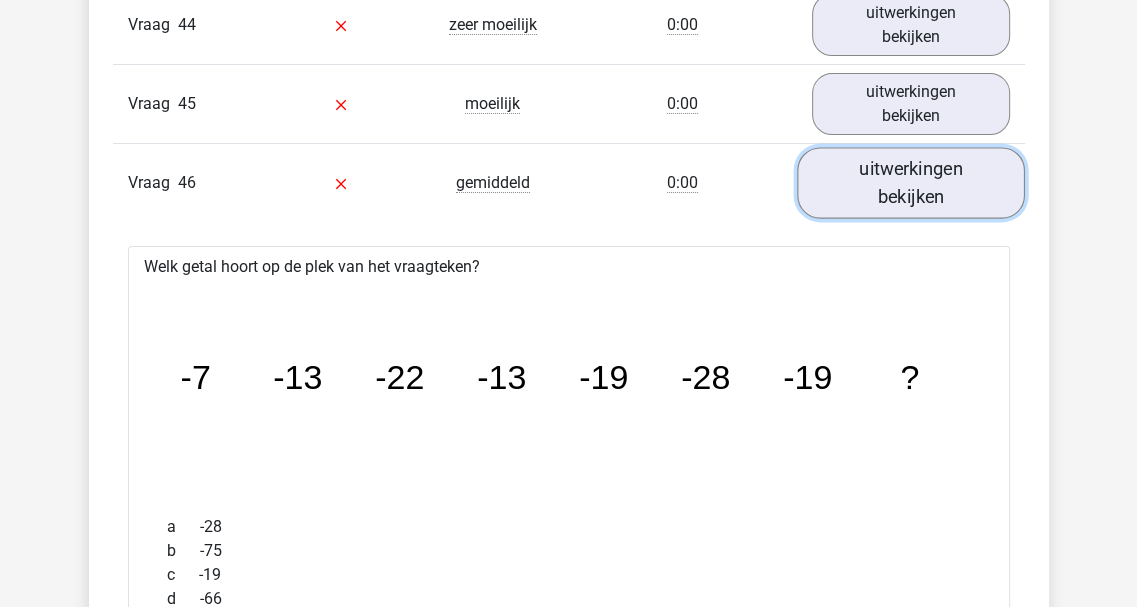 click on "uitwerkingen bekijken" at bounding box center (911, 182) 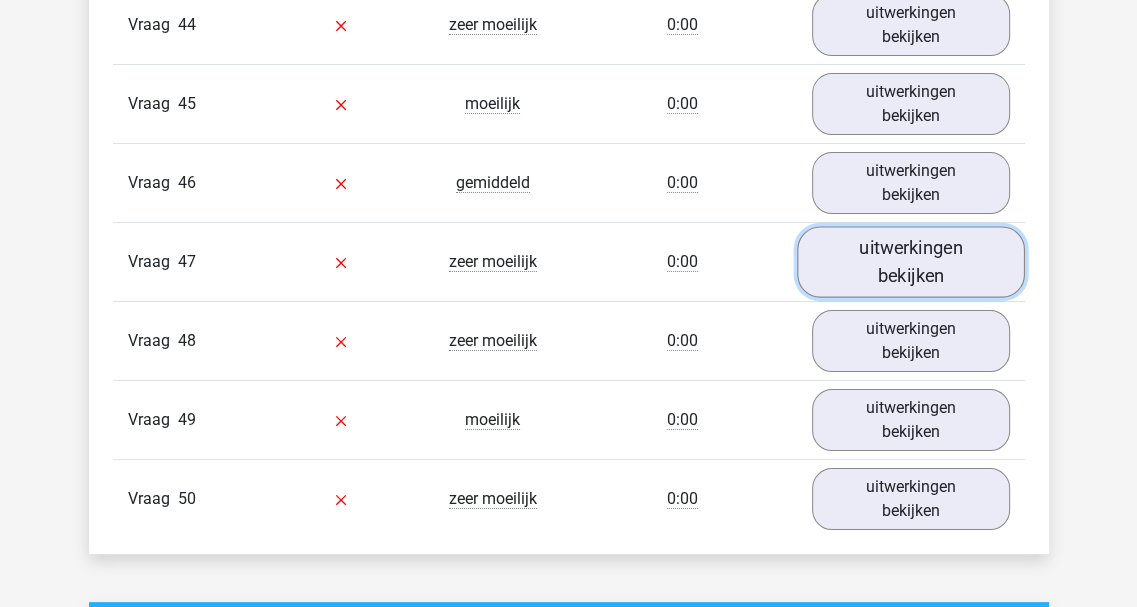 click on "uitwerkingen bekijken" at bounding box center [911, 261] 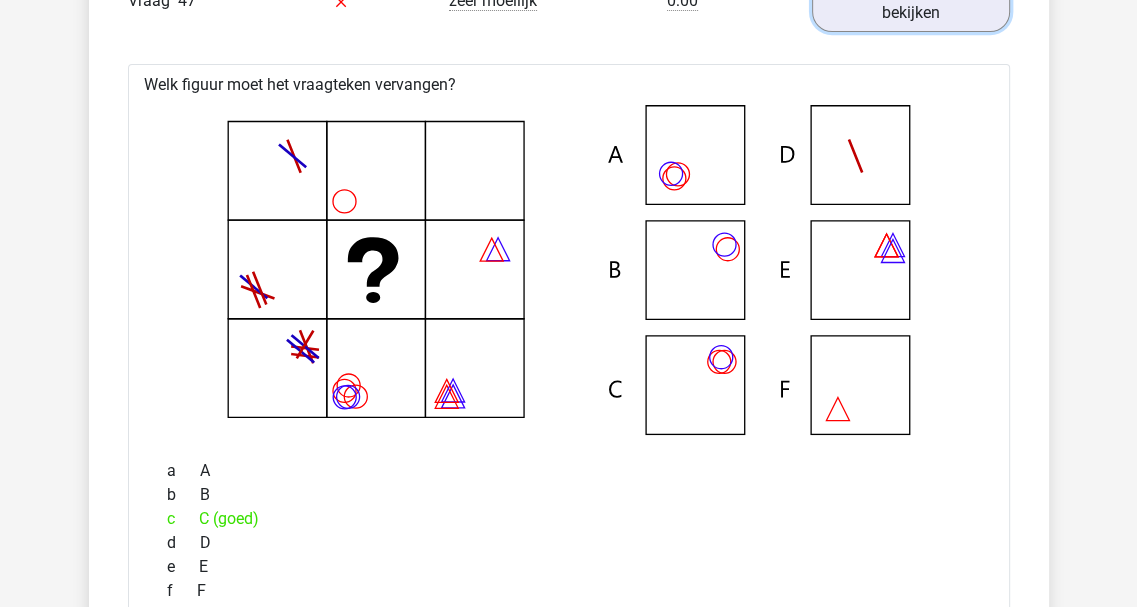 scroll, scrollTop: 6050, scrollLeft: 0, axis: vertical 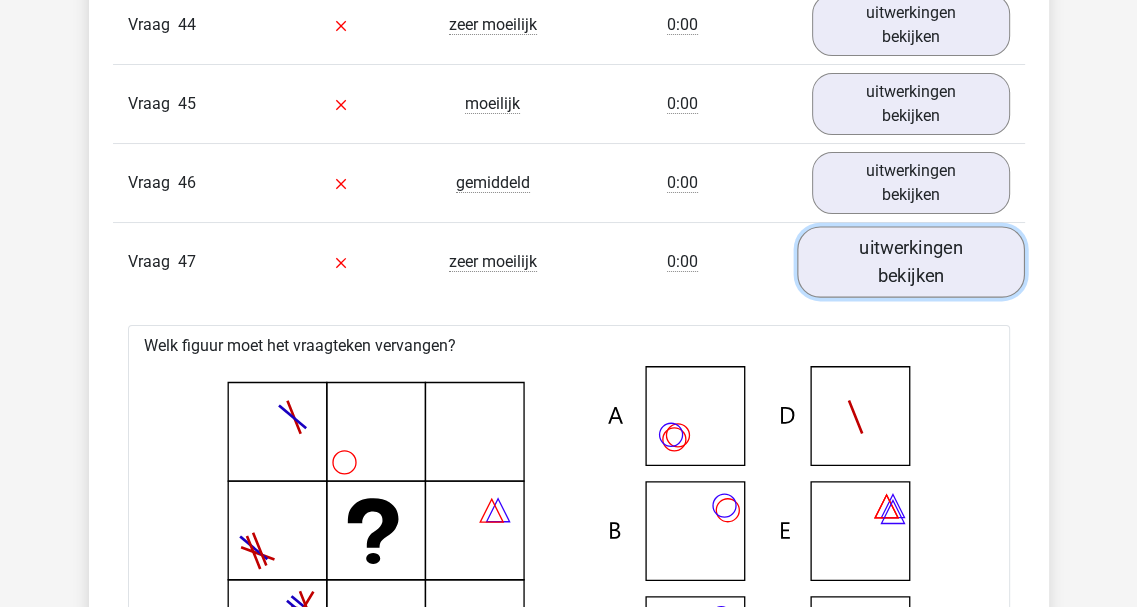 click on "uitwerkingen bekijken" at bounding box center (911, 261) 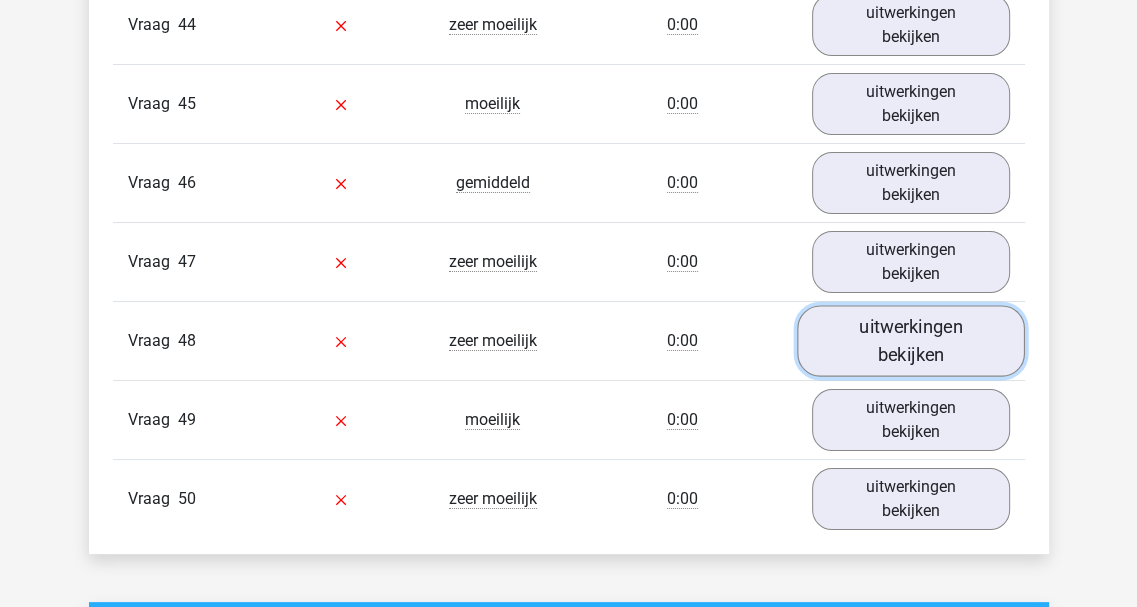 click on "uitwerkingen bekijken" at bounding box center [911, 340] 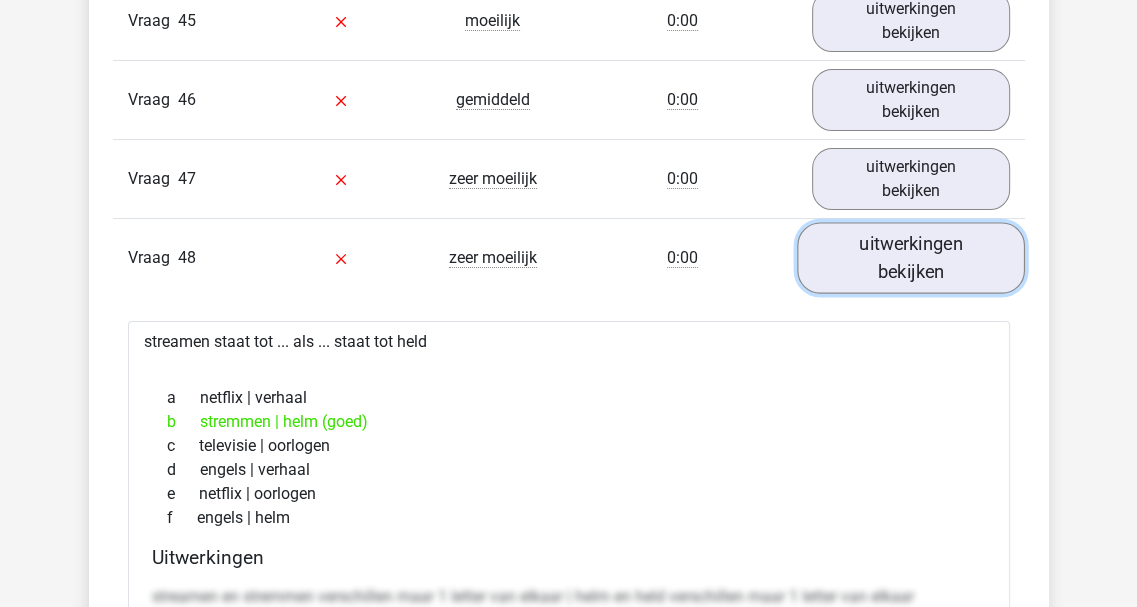 scroll, scrollTop: 5850, scrollLeft: 0, axis: vertical 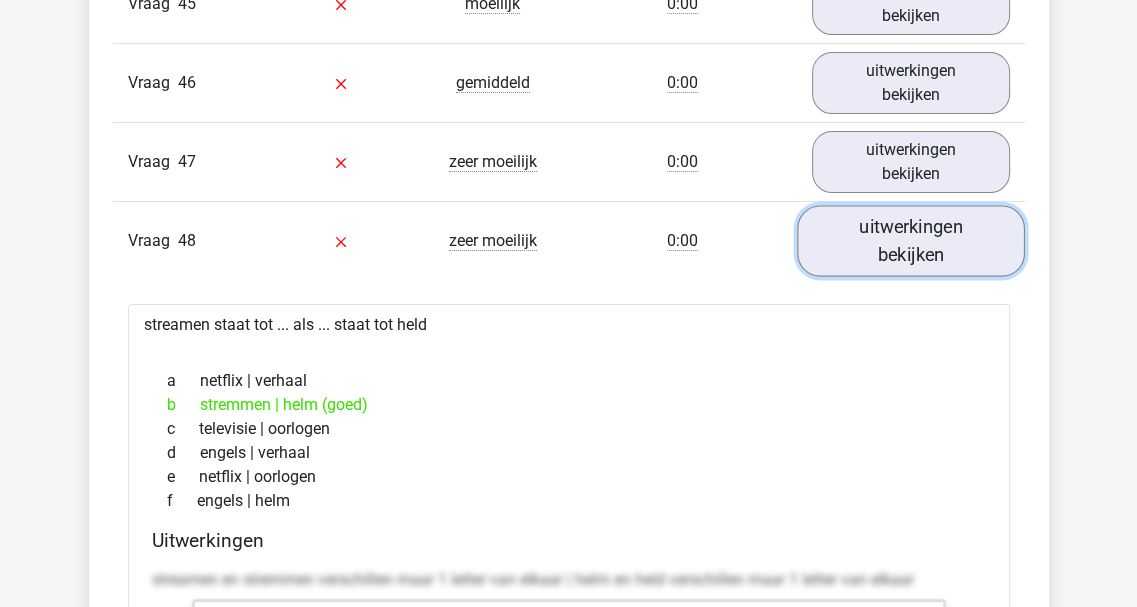 click on "uitwerkingen bekijken" at bounding box center [911, 240] 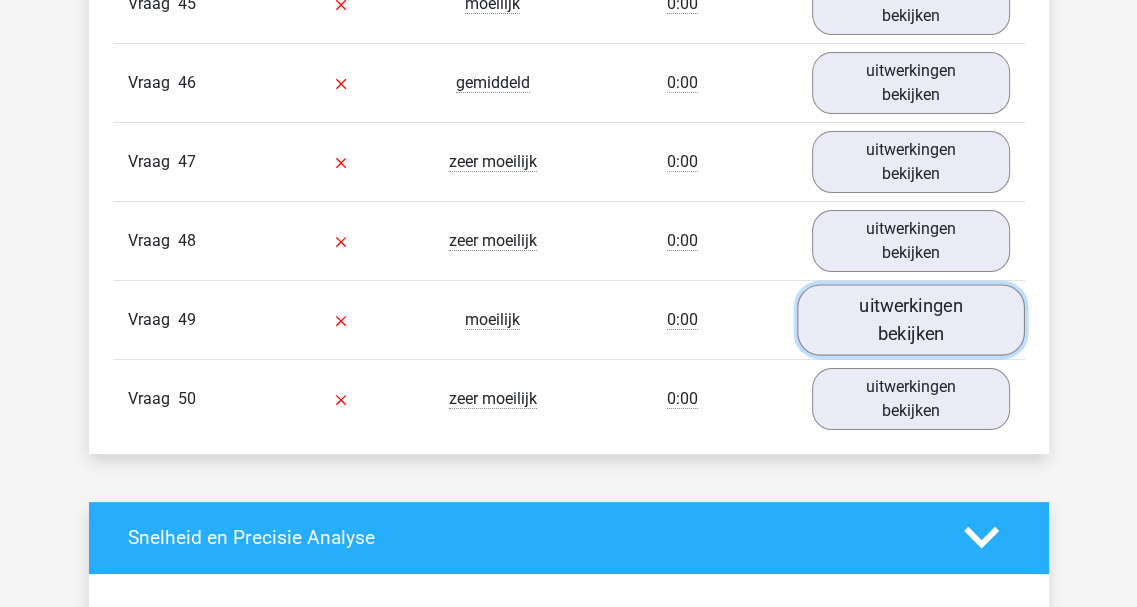 click on "uitwerkingen bekijken" at bounding box center (911, 319) 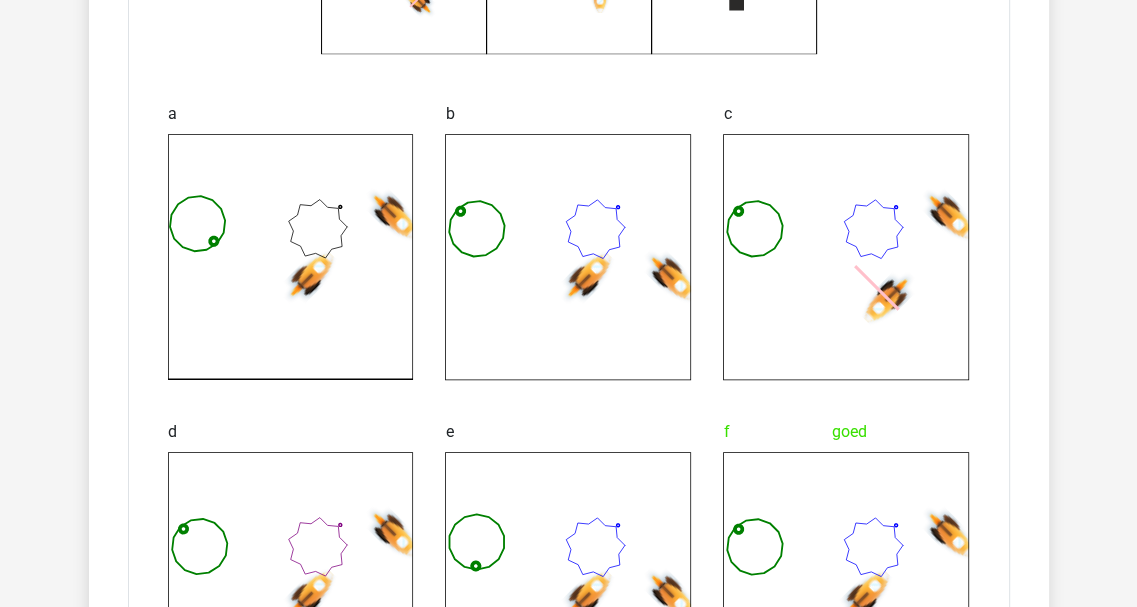 scroll, scrollTop: 6650, scrollLeft: 0, axis: vertical 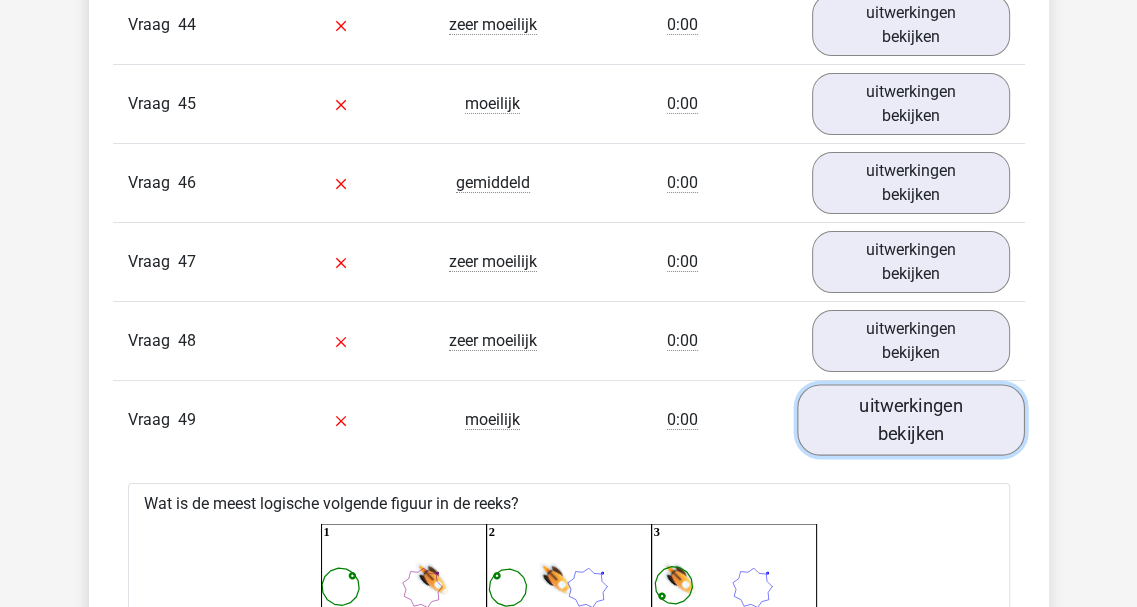 click on "uitwerkingen bekijken" at bounding box center [911, 419] 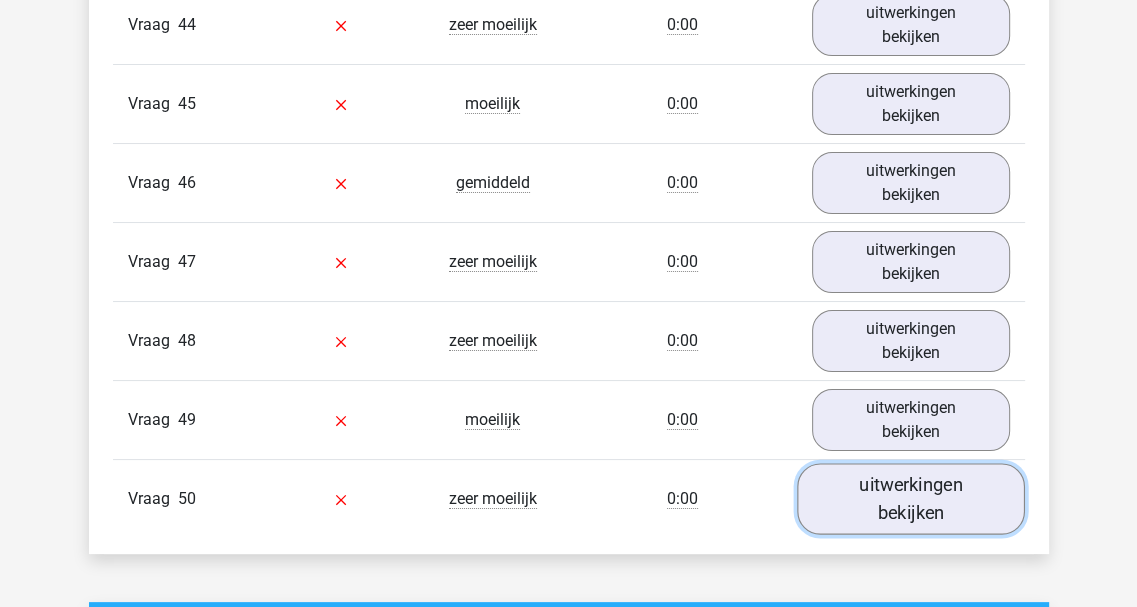 click on "uitwerkingen bekijken" at bounding box center (911, 498) 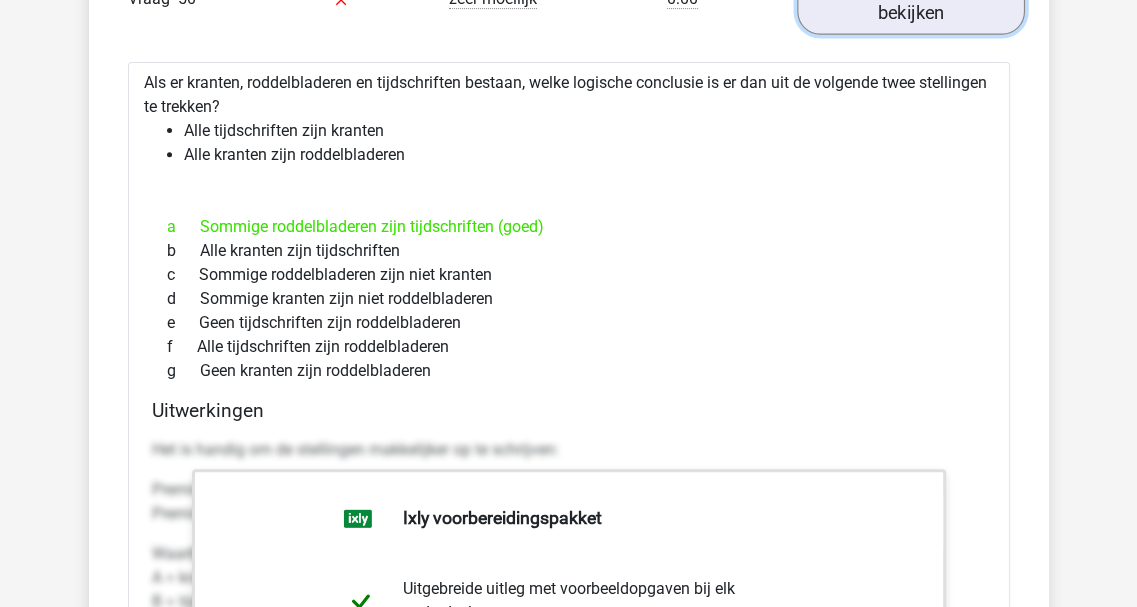scroll, scrollTop: 6150, scrollLeft: 0, axis: vertical 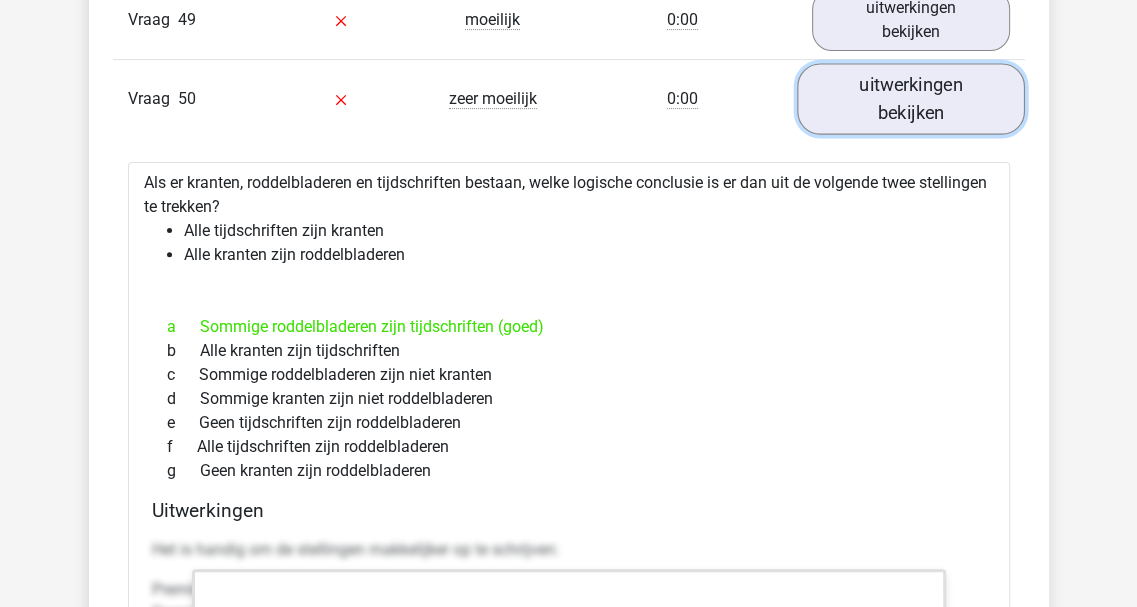 click on "uitwerkingen bekijken" at bounding box center [911, 98] 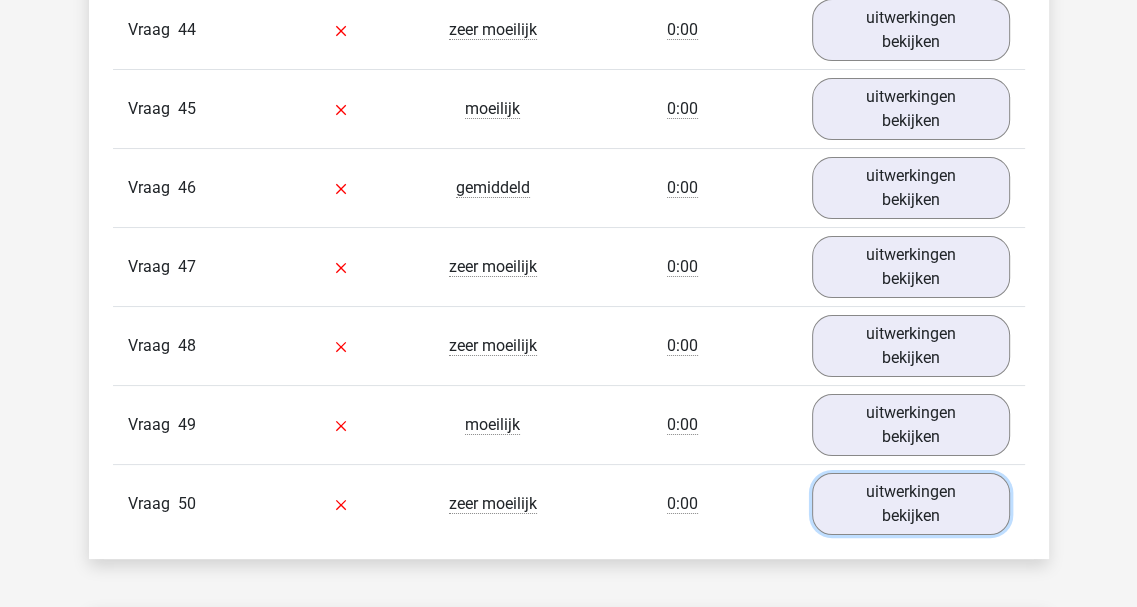 scroll, scrollTop: 5736, scrollLeft: 0, axis: vertical 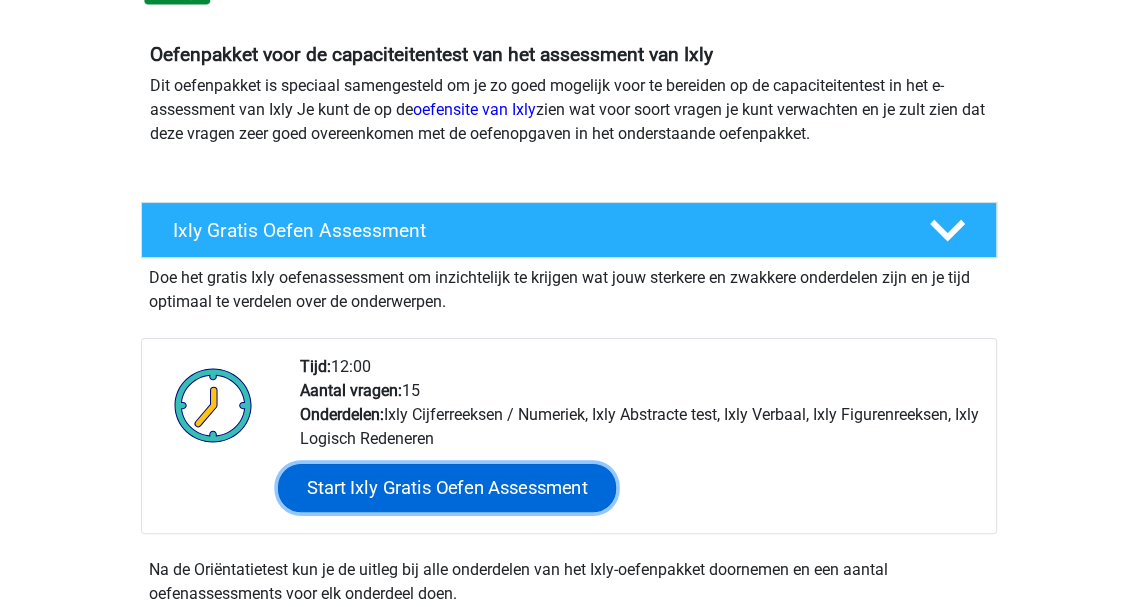 click on "Start Ixly Gratis Oefen Assessment" at bounding box center [446, 488] 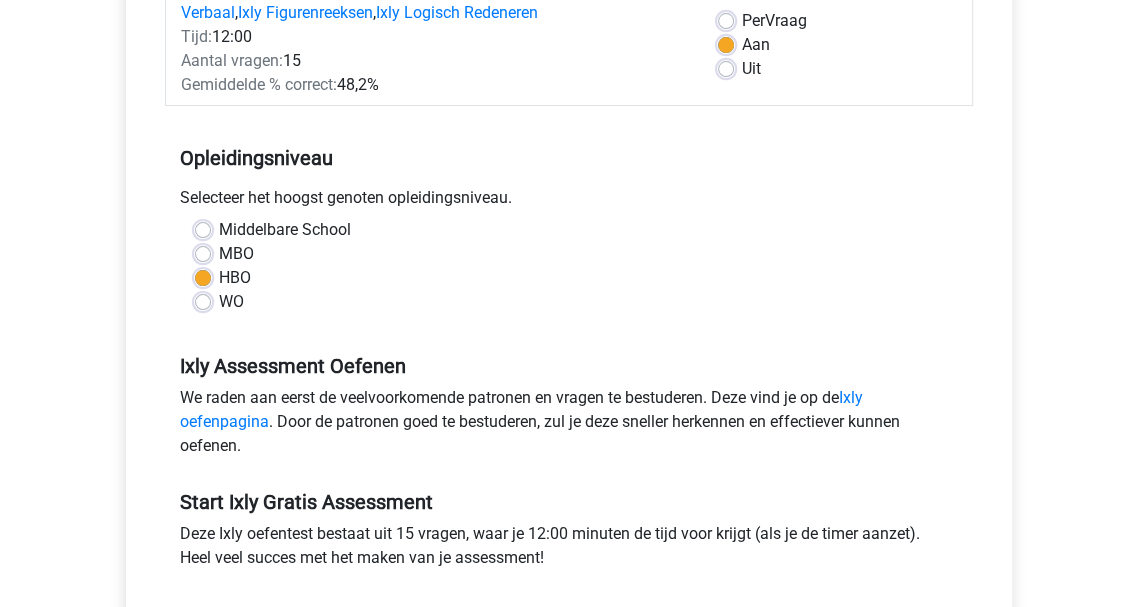 scroll, scrollTop: 300, scrollLeft: 0, axis: vertical 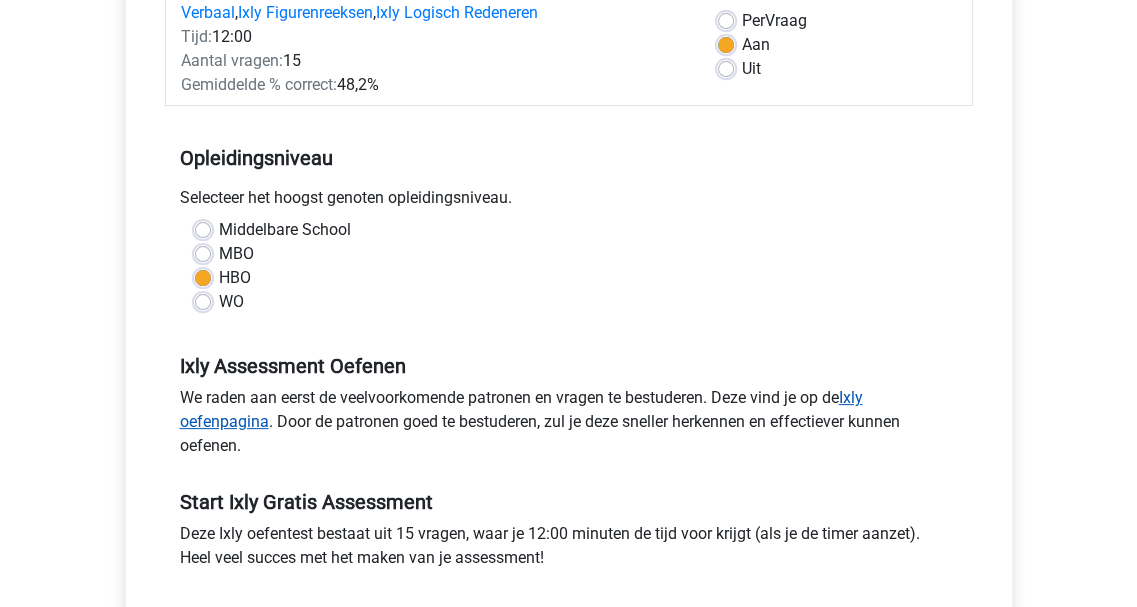click on "Ixly
oefenpagina" at bounding box center (521, 409) 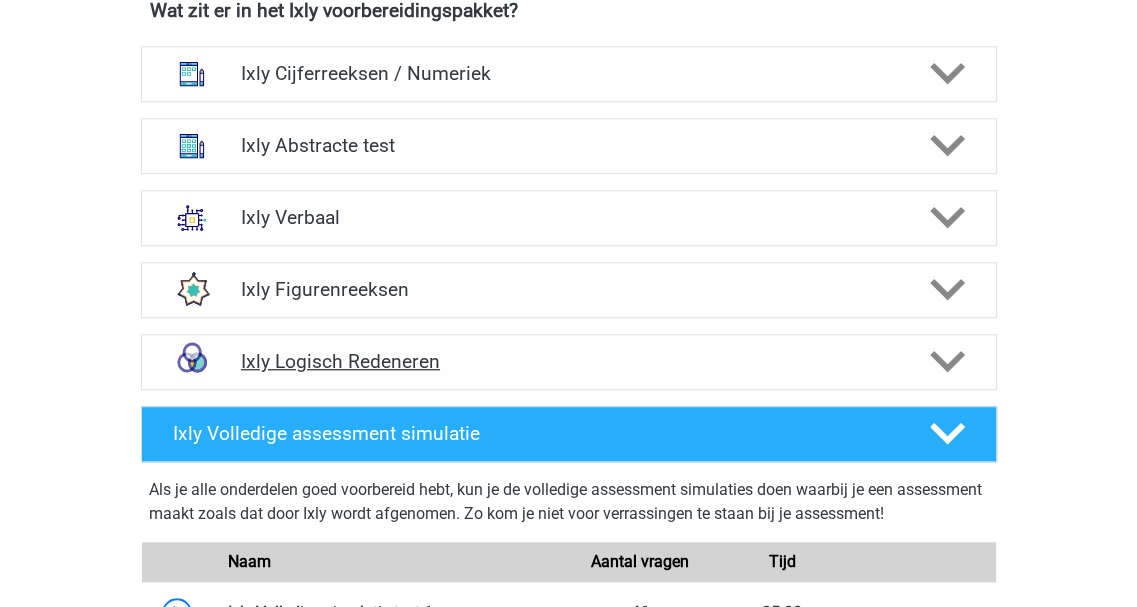 scroll, scrollTop: 1400, scrollLeft: 0, axis: vertical 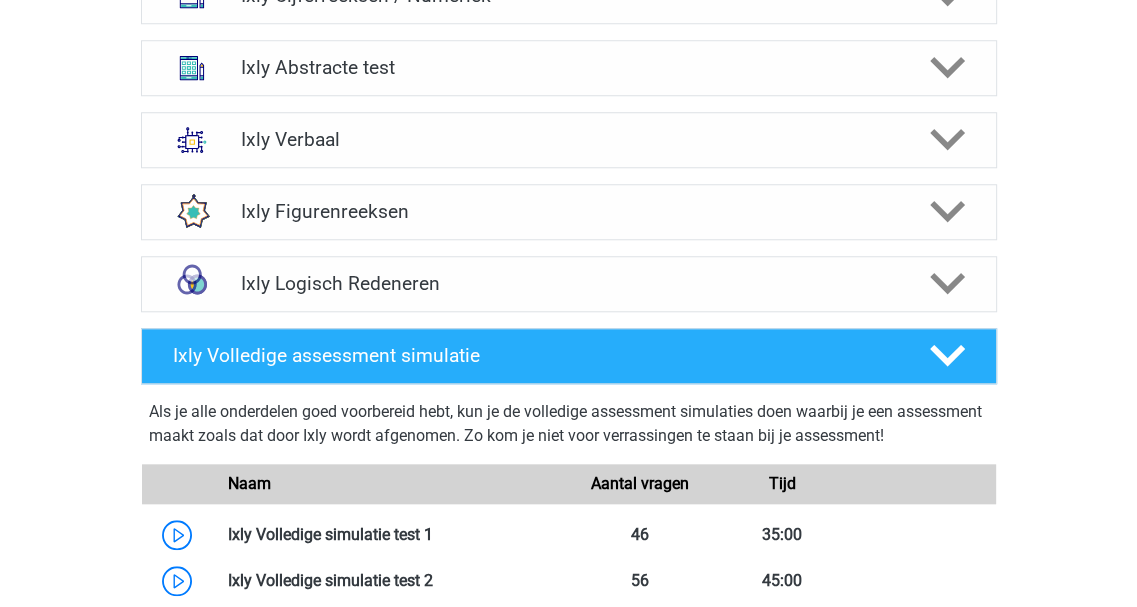 click on "Kies  premium
Chris
polybabe@gmail.com" at bounding box center (568, 365) 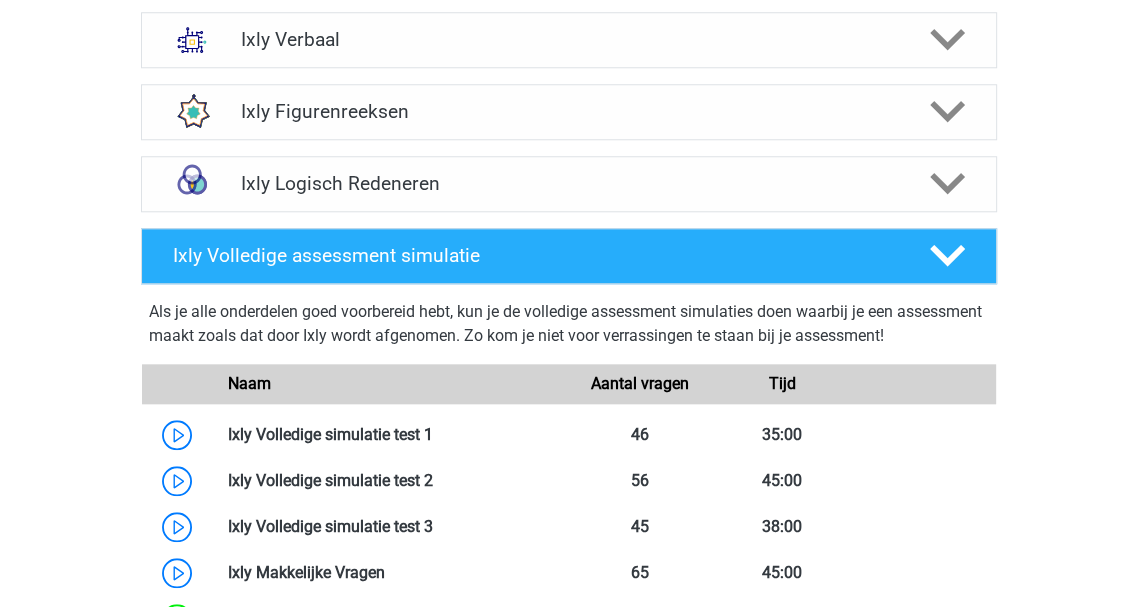 scroll, scrollTop: 1700, scrollLeft: 0, axis: vertical 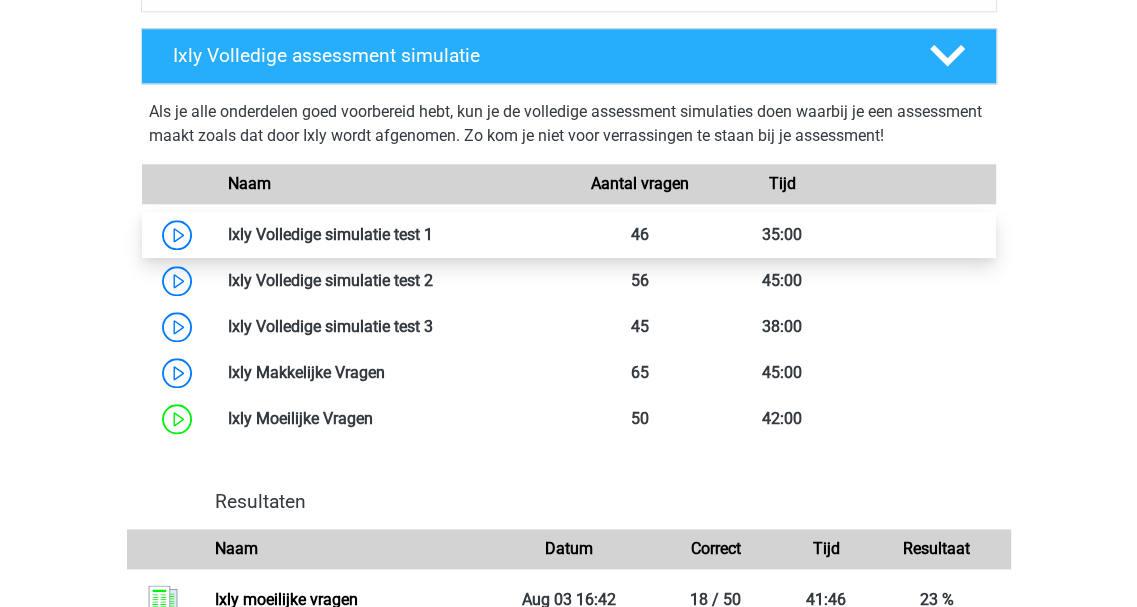 click at bounding box center (433, 234) 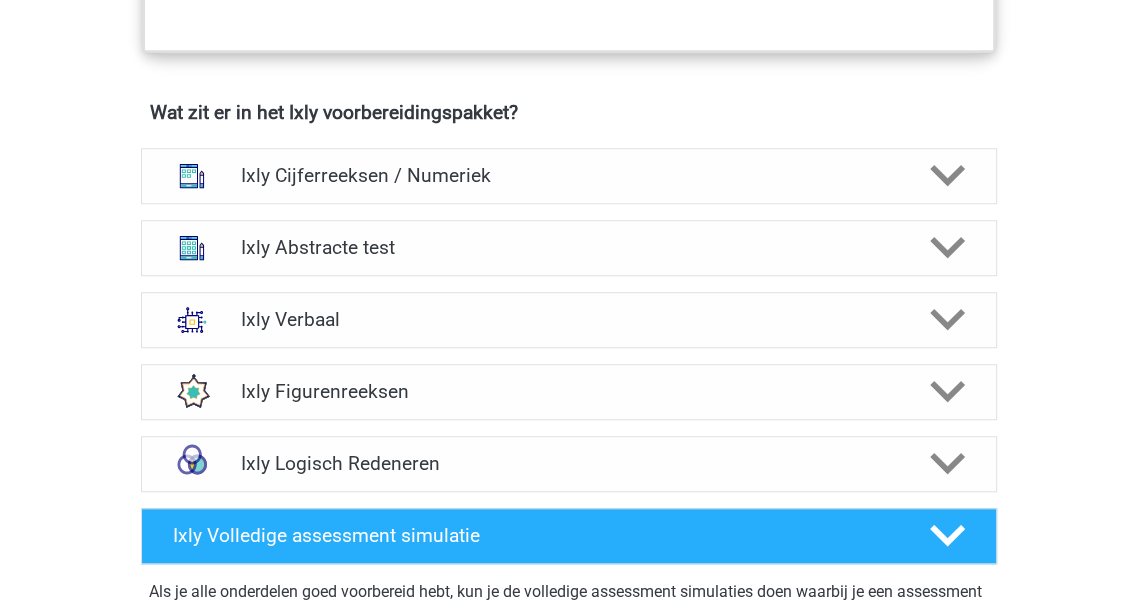 scroll, scrollTop: 1200, scrollLeft: 0, axis: vertical 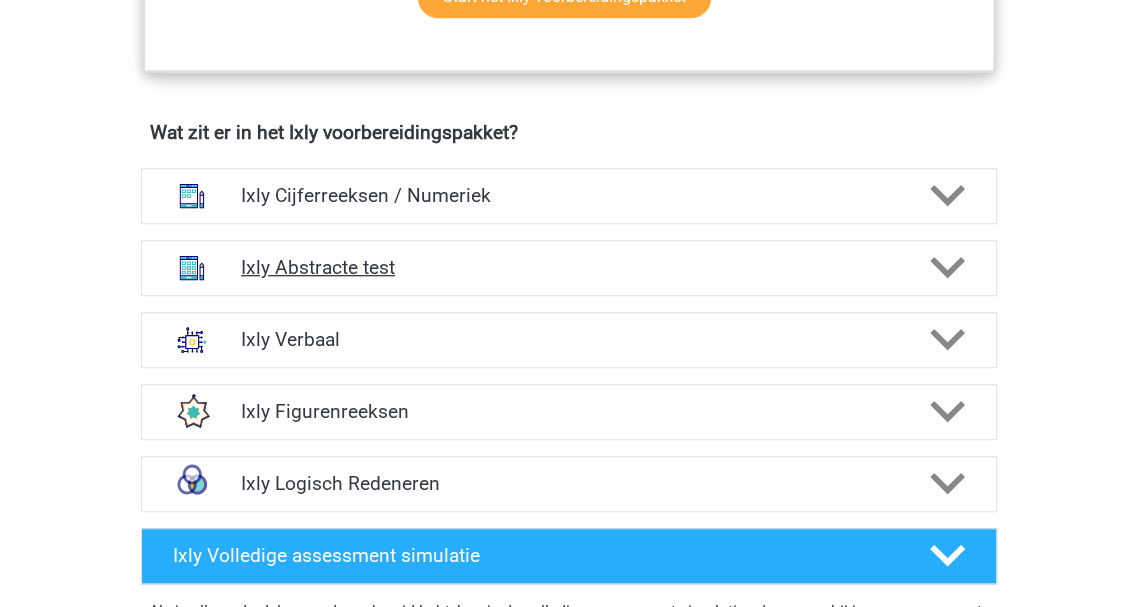 click on "Ixly Abstracte test" at bounding box center [568, 267] 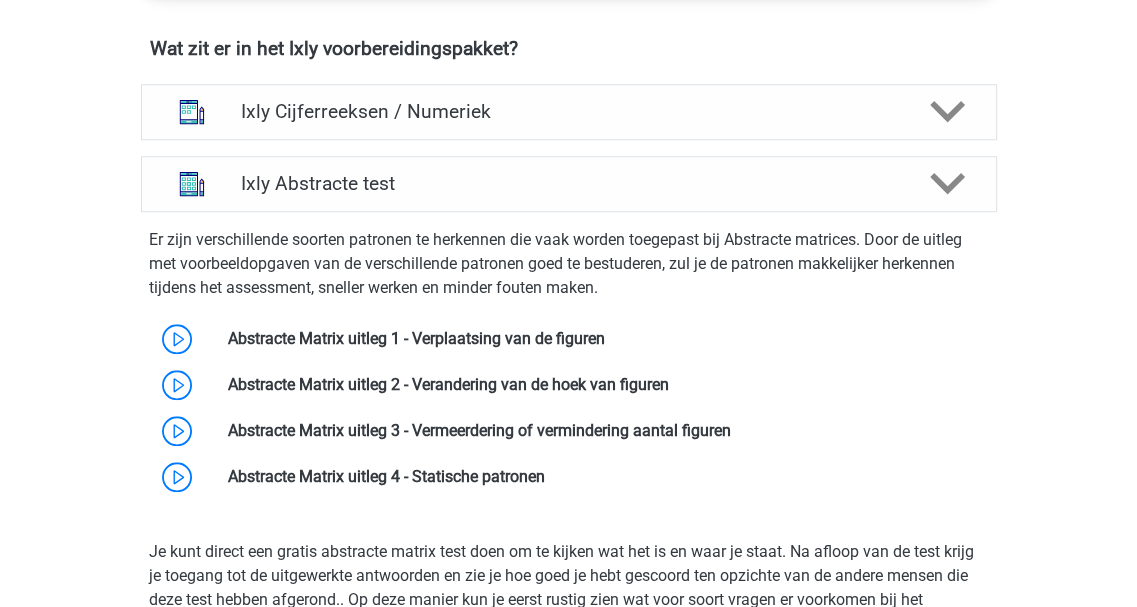 scroll, scrollTop: 1300, scrollLeft: 0, axis: vertical 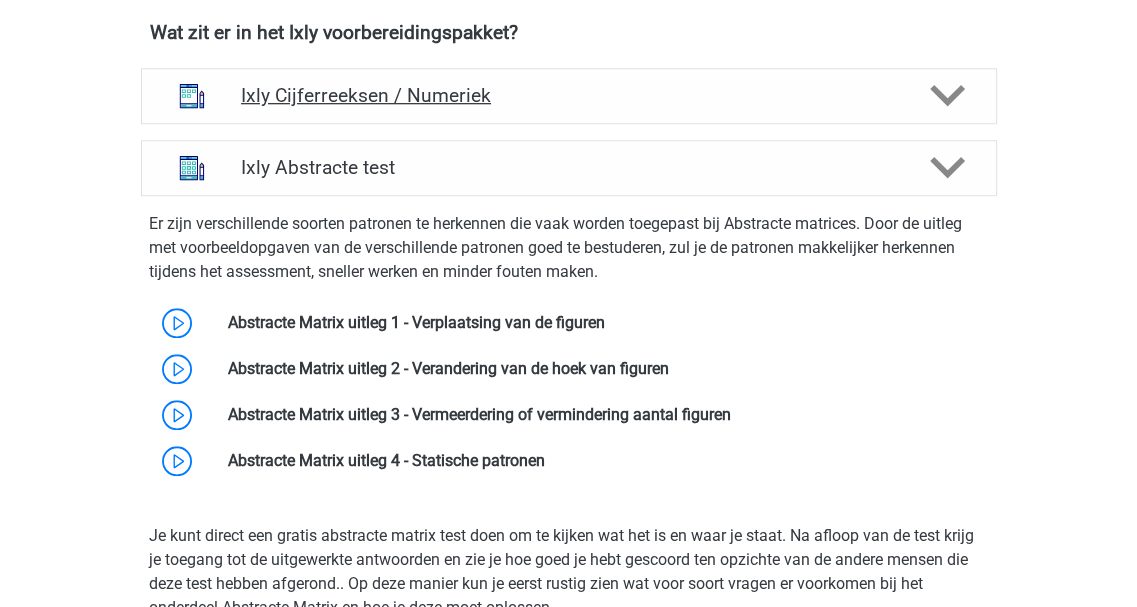 click on "Ixly Cijferreeksen / Numeriek" at bounding box center (568, 95) 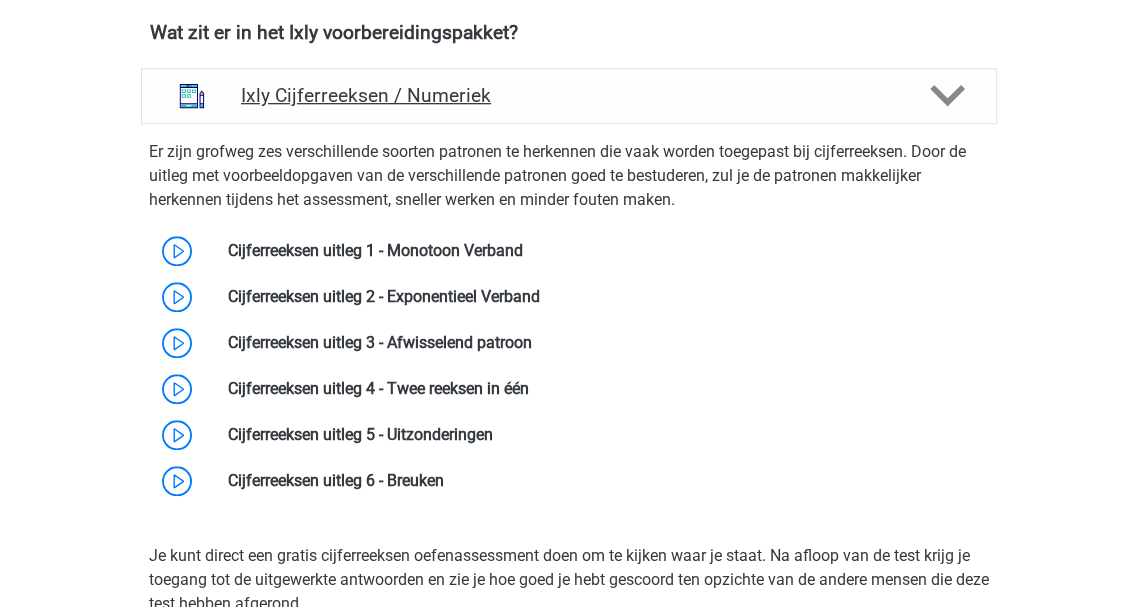 click on "Ixly Cijferreeksen / Numeriek" at bounding box center (568, 95) 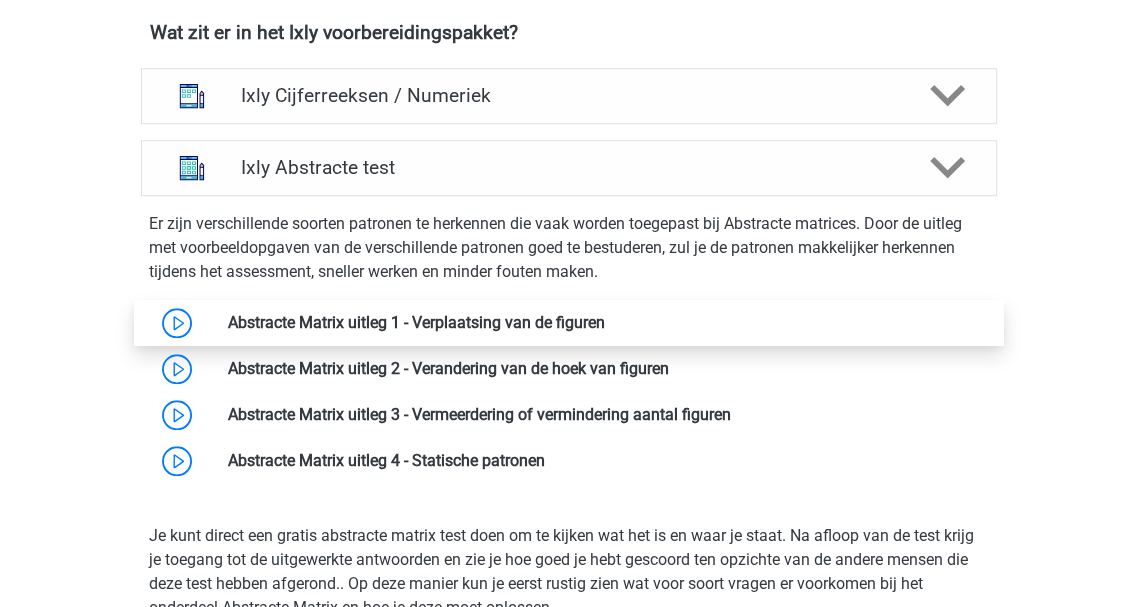 click at bounding box center (605, 322) 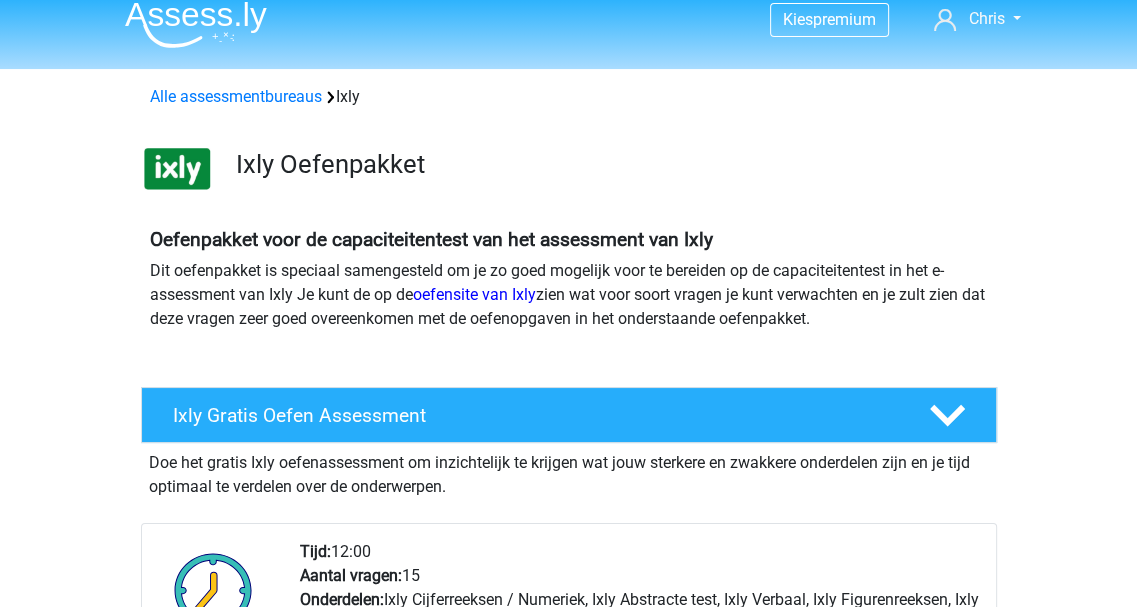 scroll, scrollTop: 0, scrollLeft: 0, axis: both 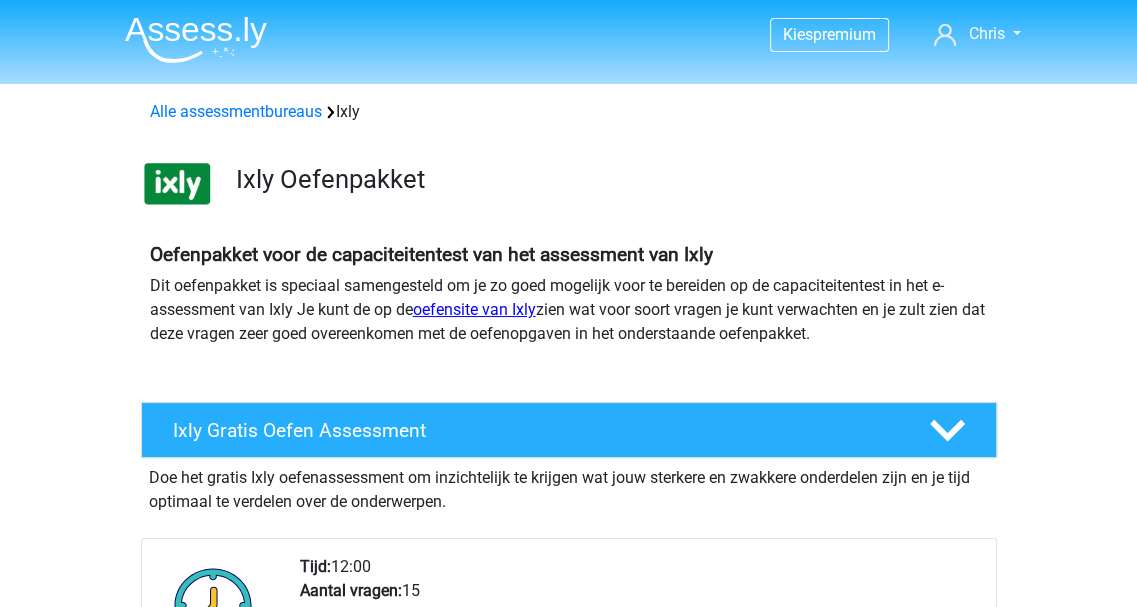 click on "oefensite van Ixly" at bounding box center [474, 309] 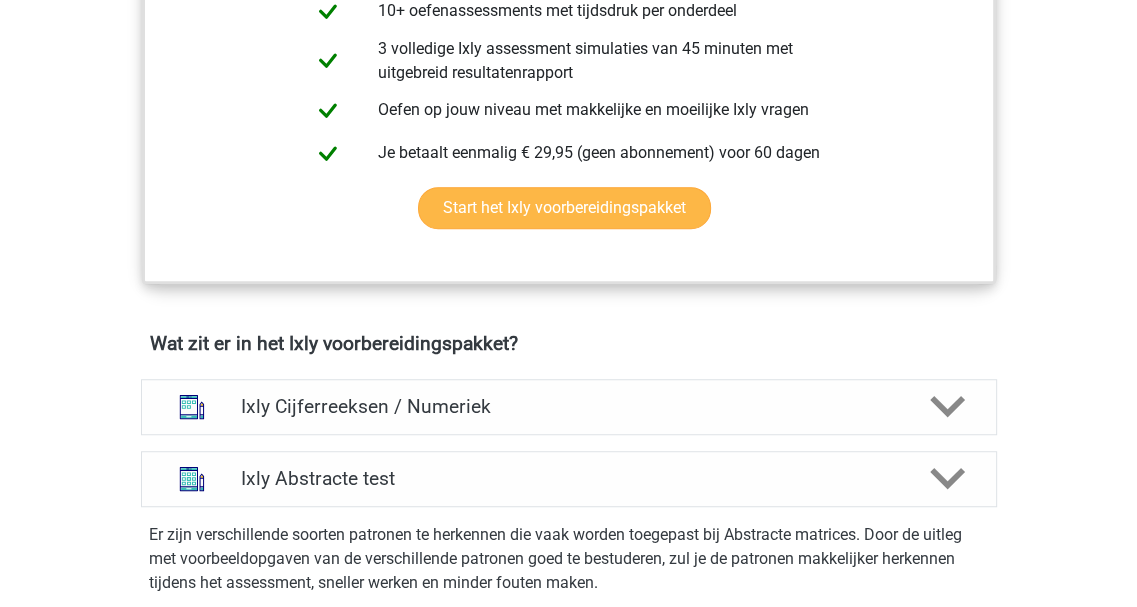 scroll, scrollTop: 900, scrollLeft: 0, axis: vertical 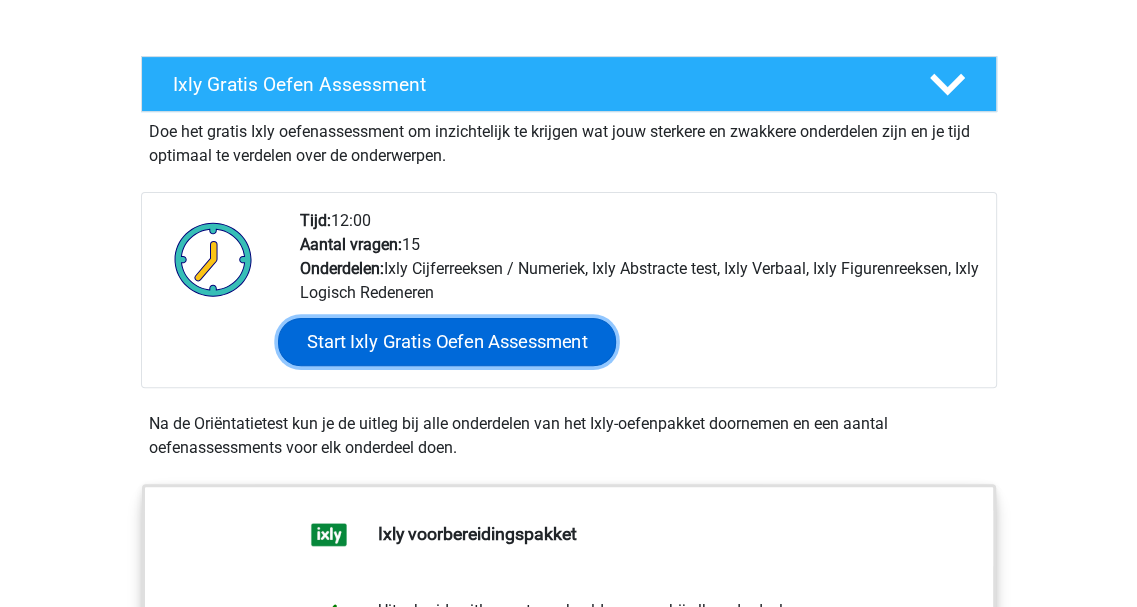 click on "Start Ixly Gratis Oefen Assessment" at bounding box center [446, 342] 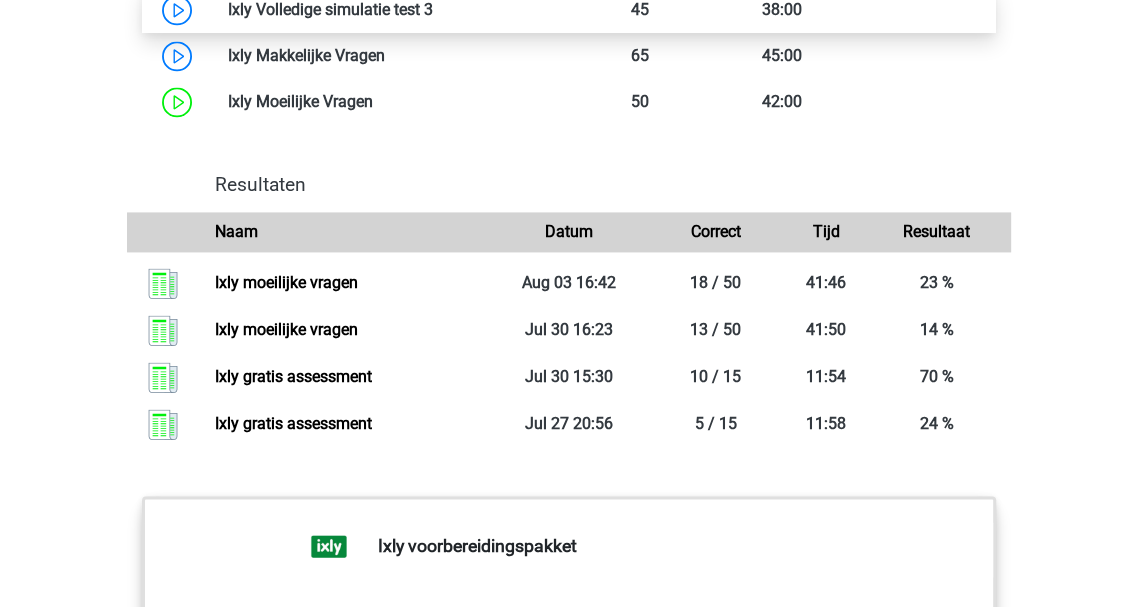 scroll, scrollTop: 2200, scrollLeft: 0, axis: vertical 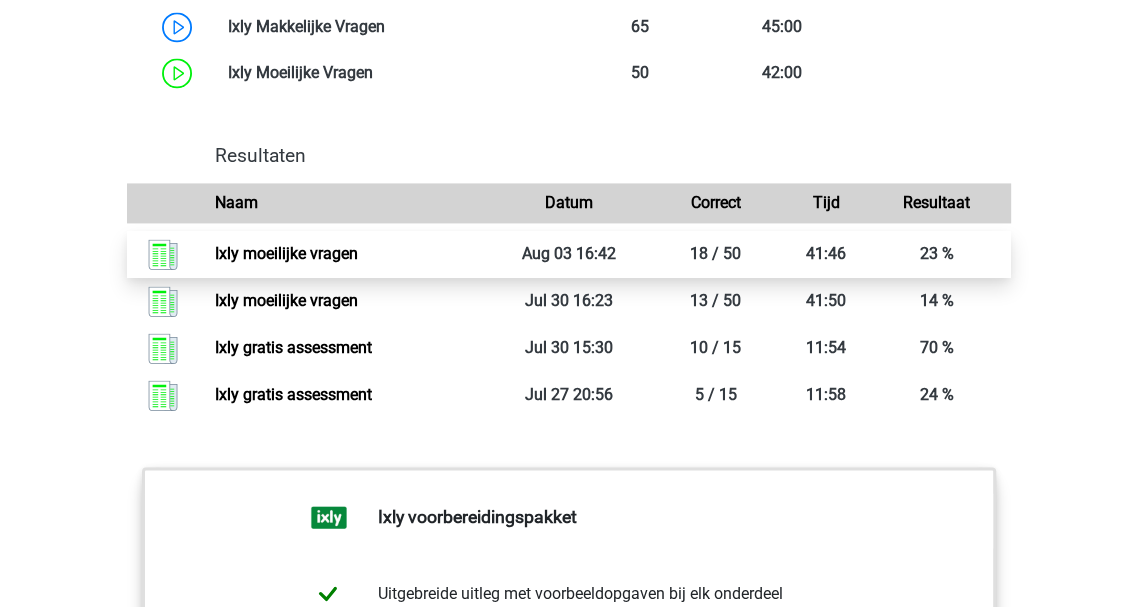 click on "Ixly moeilijke vragen" at bounding box center (286, 253) 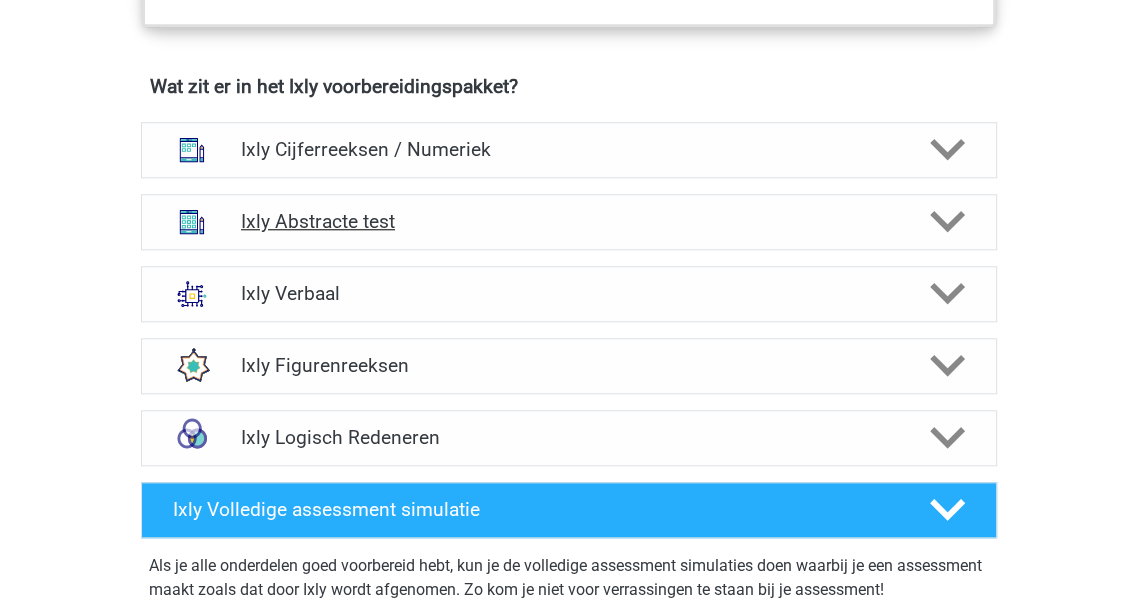 scroll, scrollTop: 1200, scrollLeft: 0, axis: vertical 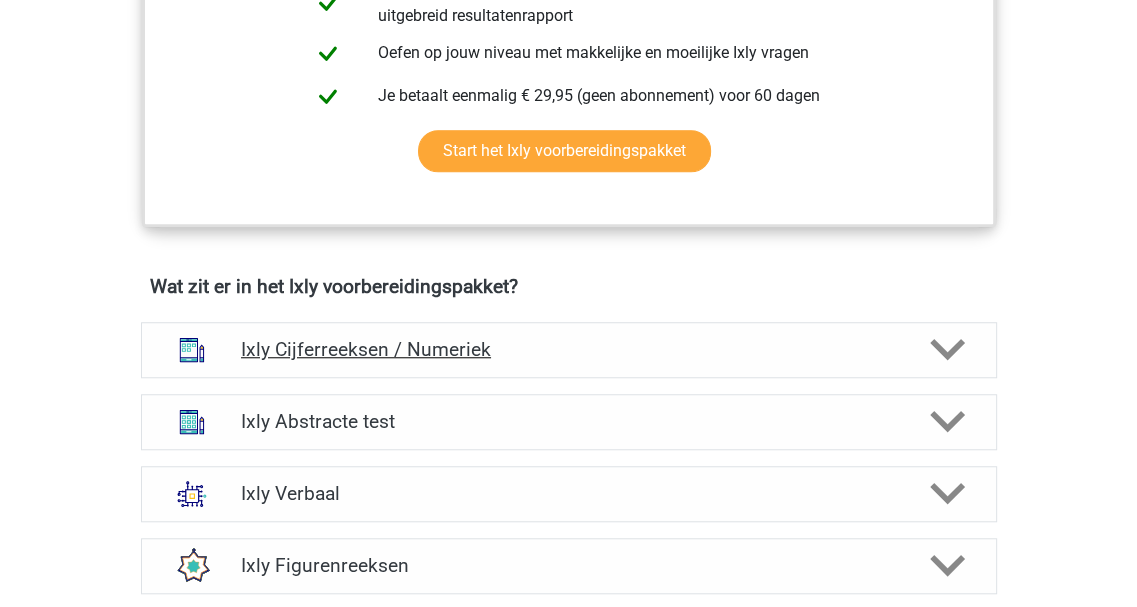 click on "Ixly Cijferreeksen / Numeriek" at bounding box center (568, 349) 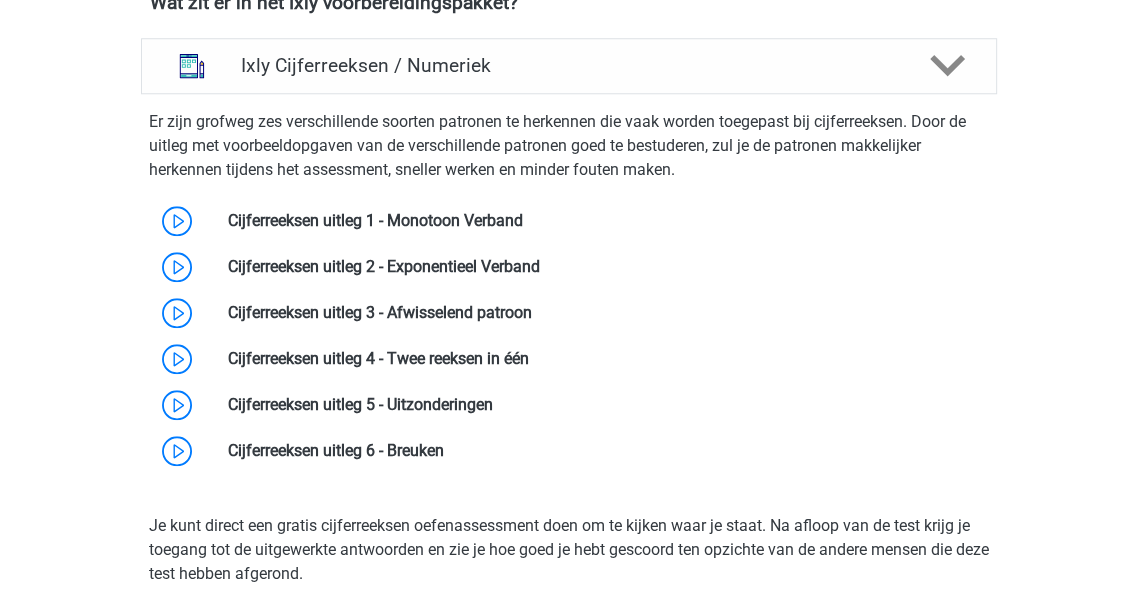 scroll, scrollTop: 1500, scrollLeft: 0, axis: vertical 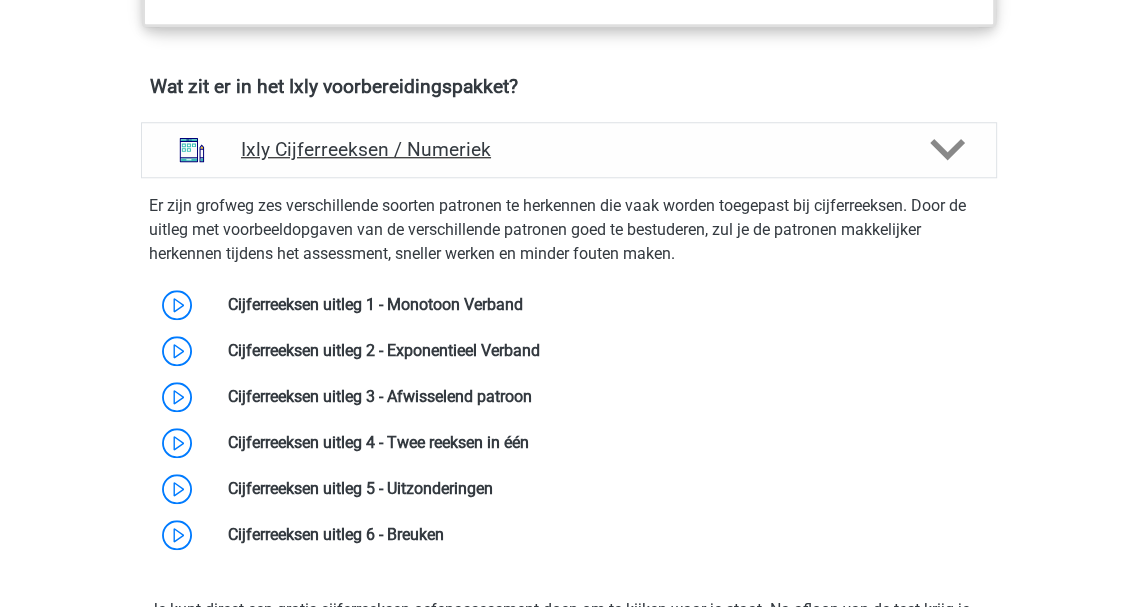 click 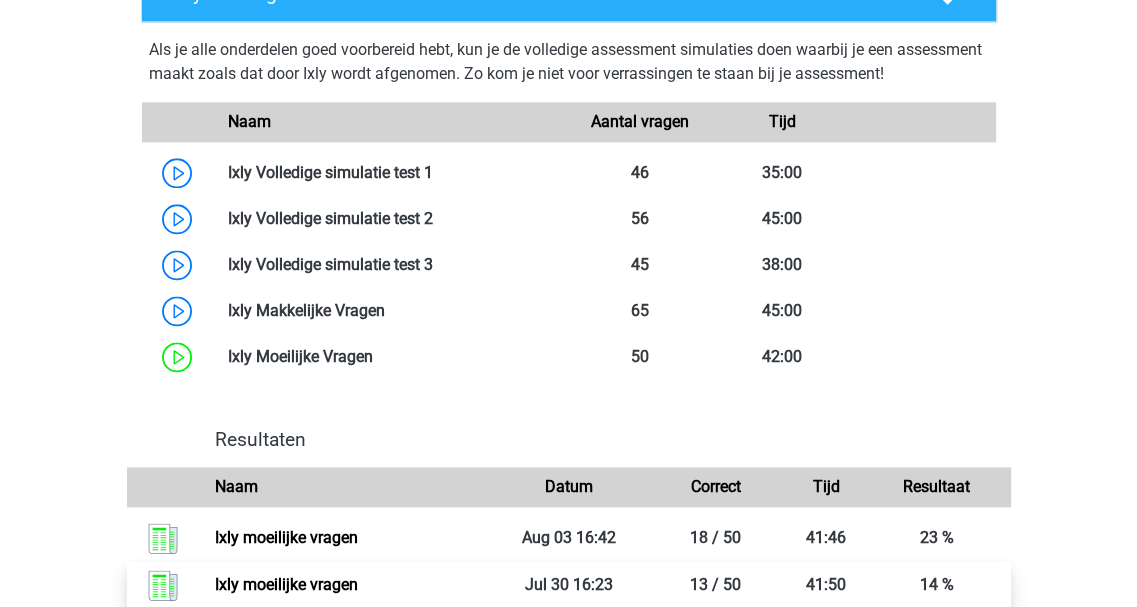 scroll, scrollTop: 1900, scrollLeft: 0, axis: vertical 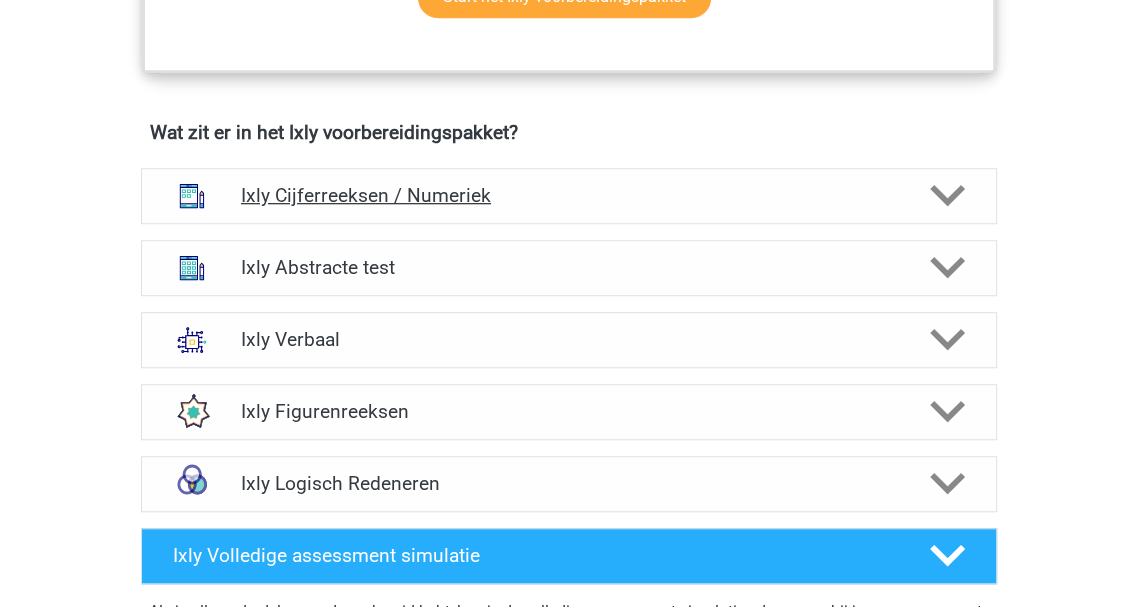 click on "Ixly Cijferreeksen / Numeriek" at bounding box center [568, 195] 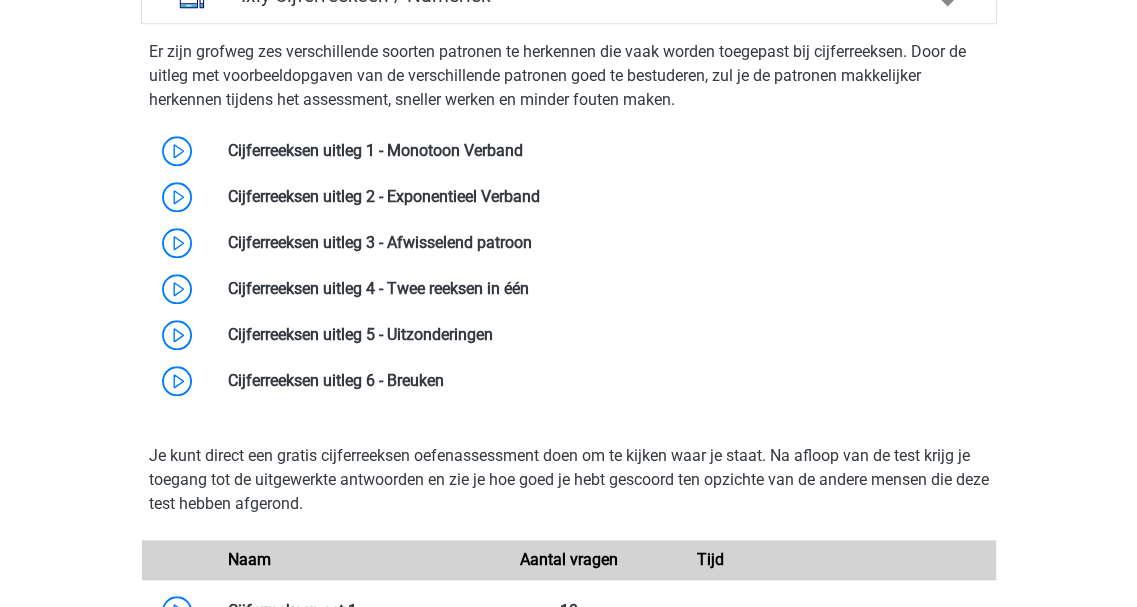 scroll, scrollTop: 1300, scrollLeft: 0, axis: vertical 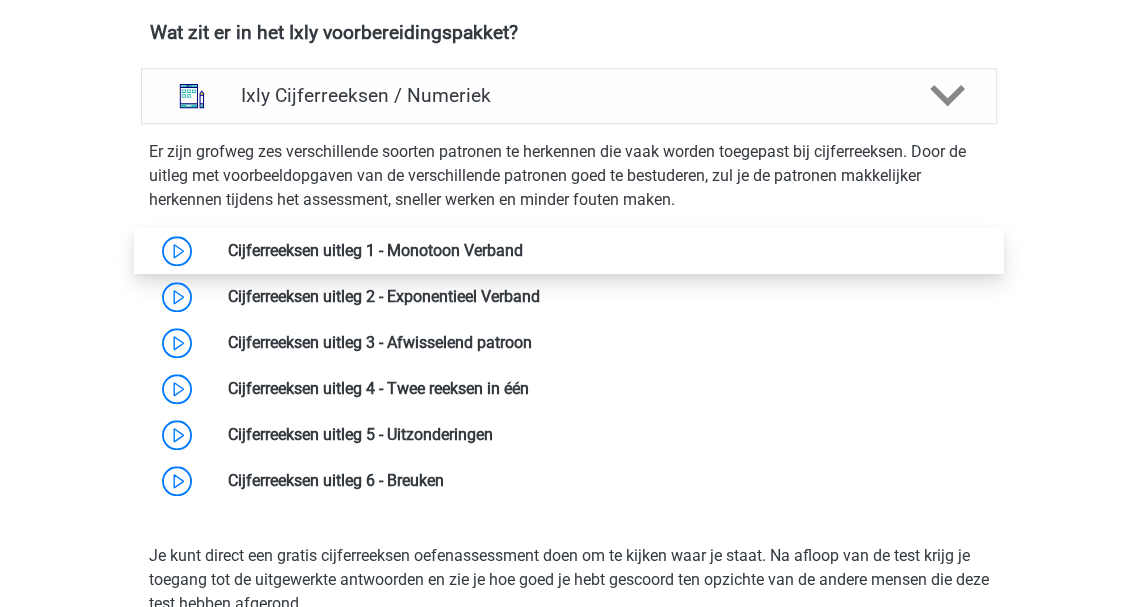 click at bounding box center [523, 250] 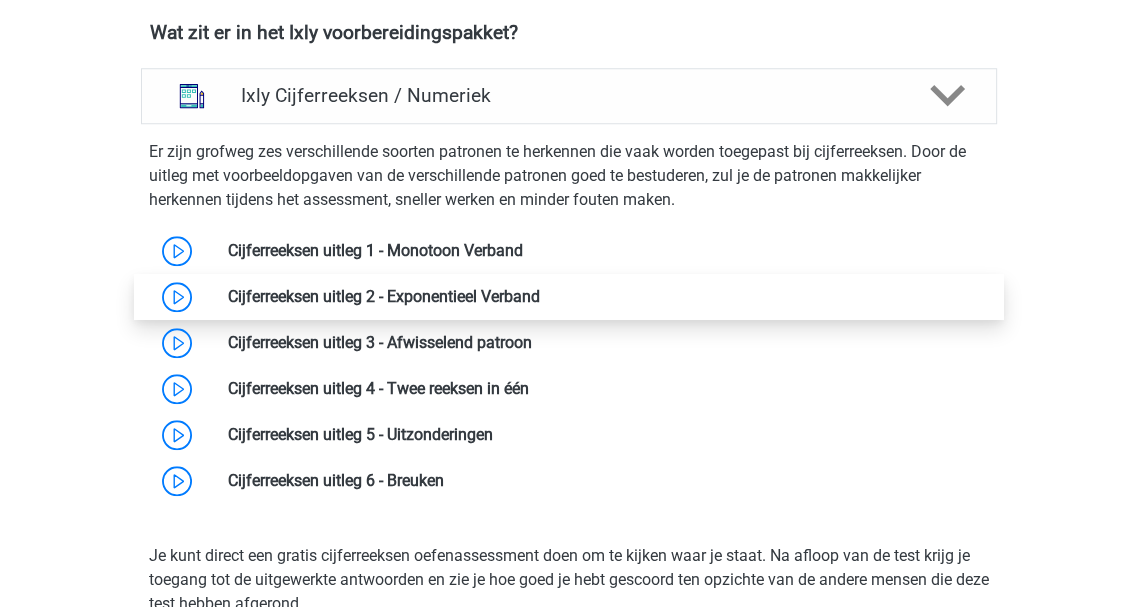 click at bounding box center (540, 296) 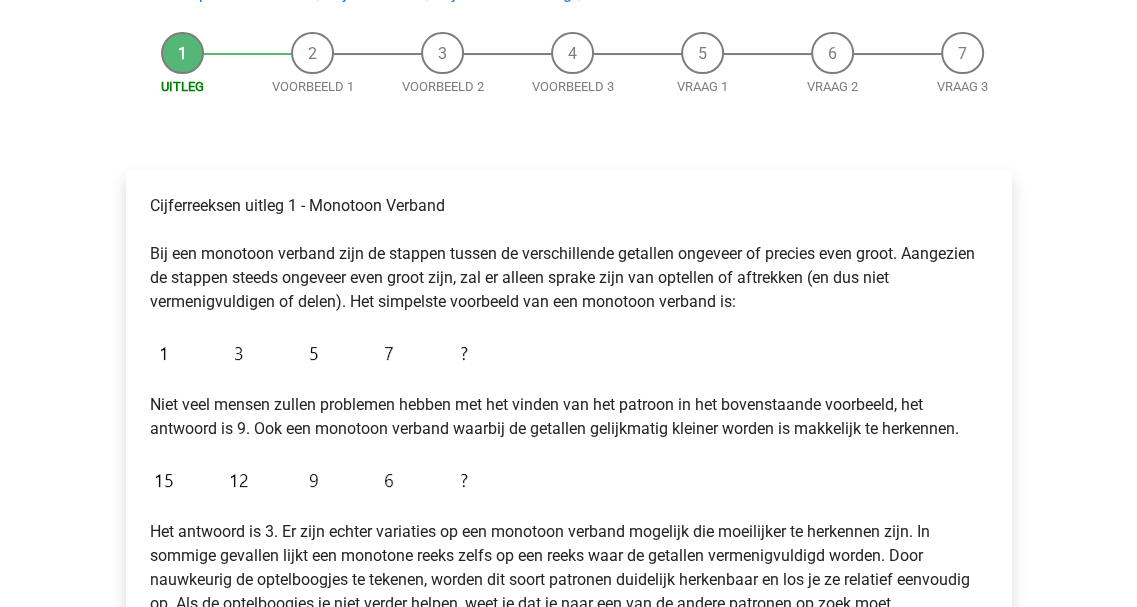scroll, scrollTop: 100, scrollLeft: 0, axis: vertical 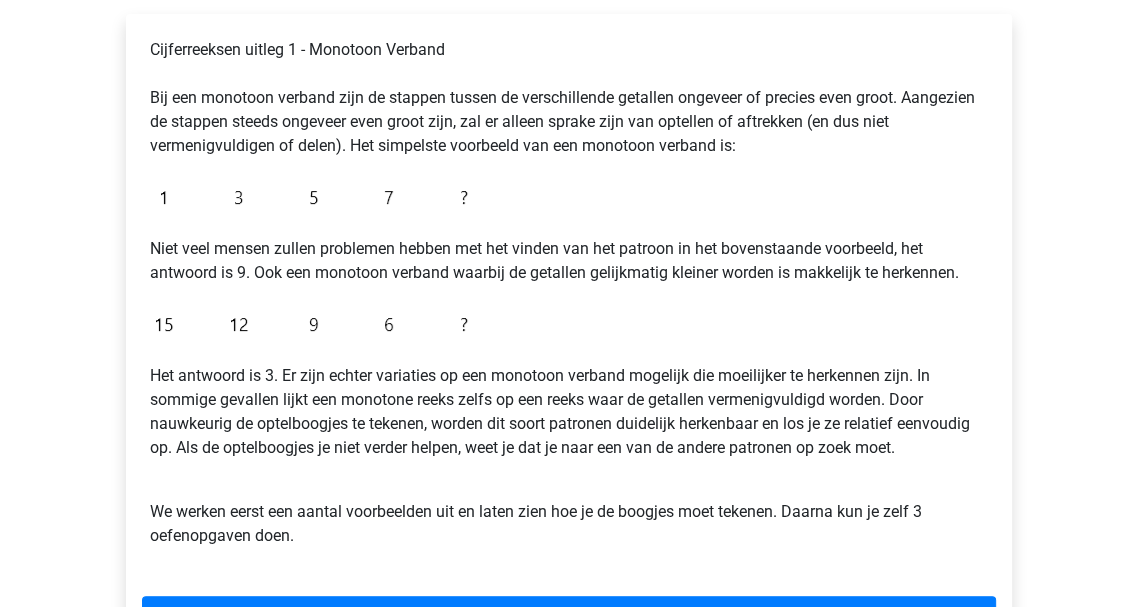 click on "We werken eerst een aantal voorbeelden uit en laten zien hoe je de boogjes moet tekenen. Daarna kun je zelf 3 oefenopgaven doen." at bounding box center [569, 512] 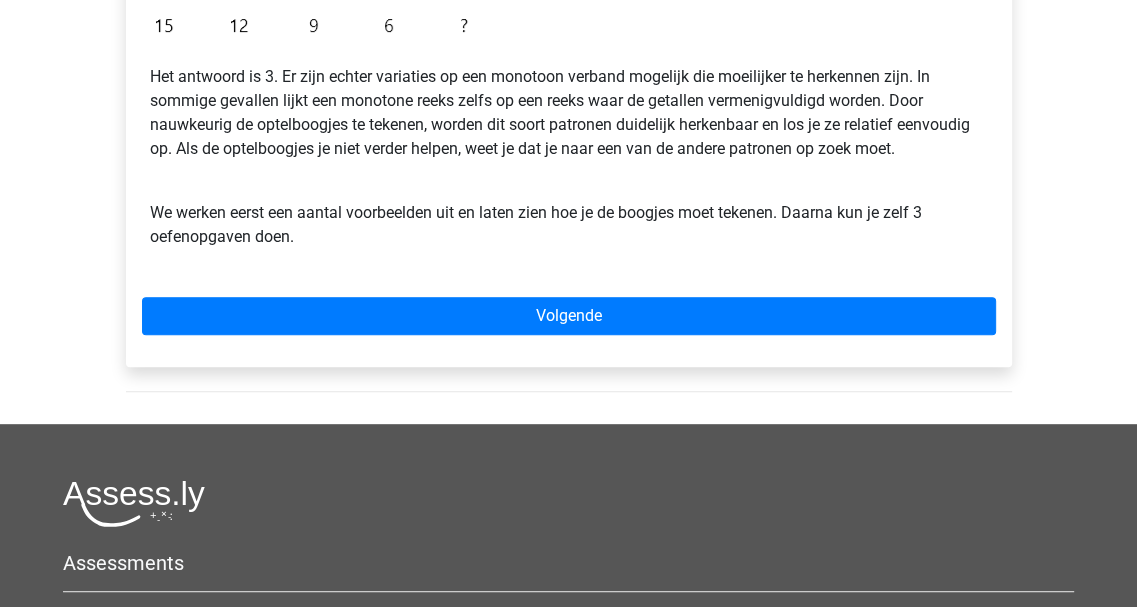 scroll, scrollTop: 630, scrollLeft: 0, axis: vertical 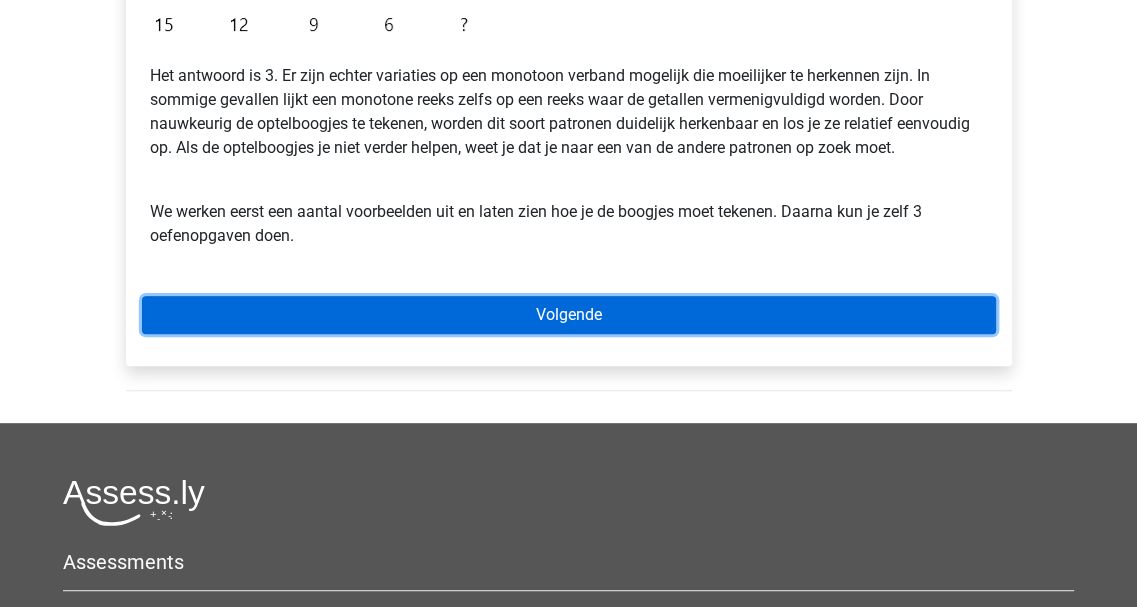 click on "Volgende" at bounding box center (569, 315) 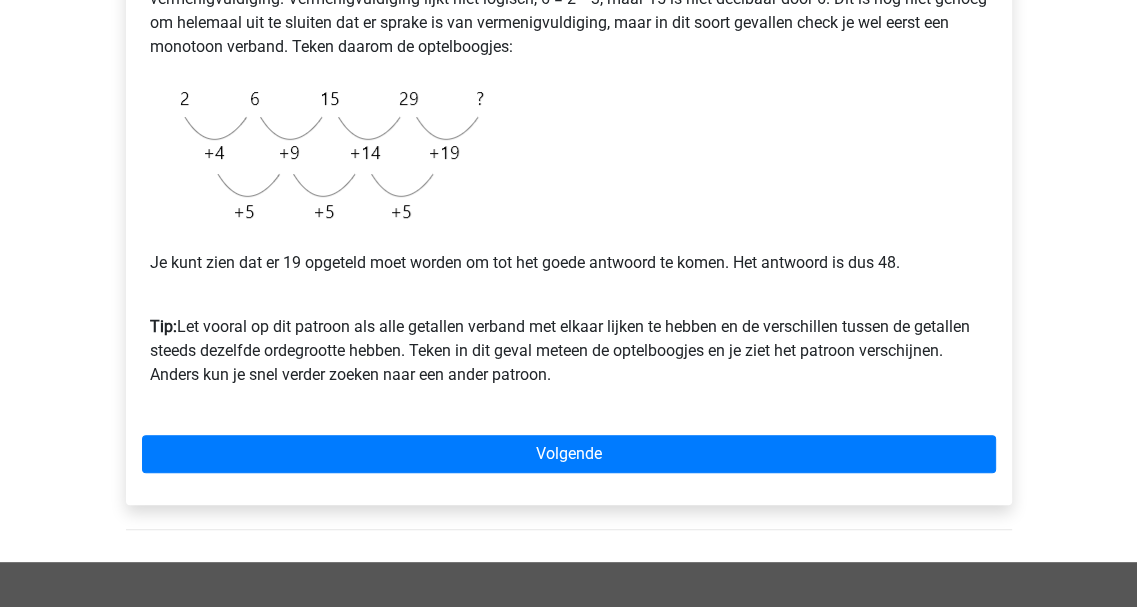 scroll, scrollTop: 600, scrollLeft: 0, axis: vertical 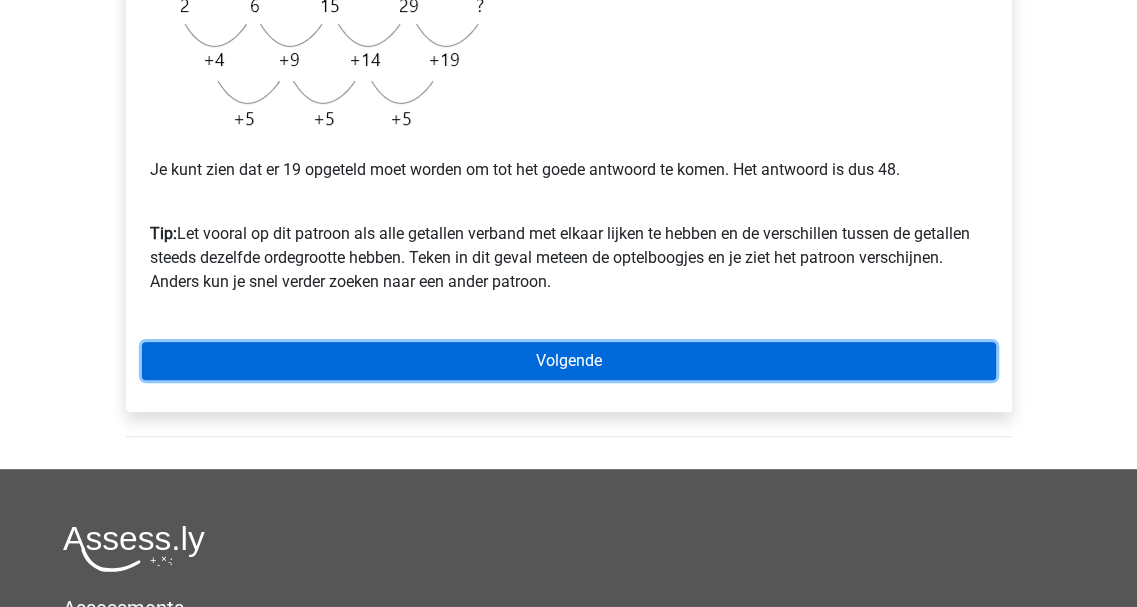 click on "Volgende" at bounding box center [569, 361] 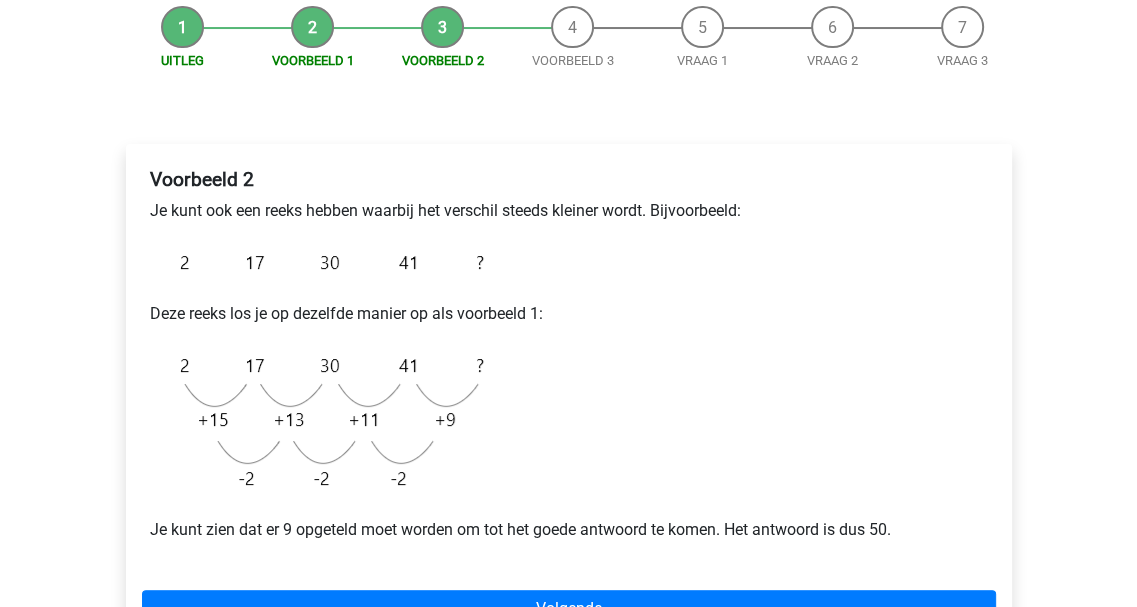 scroll, scrollTop: 300, scrollLeft: 0, axis: vertical 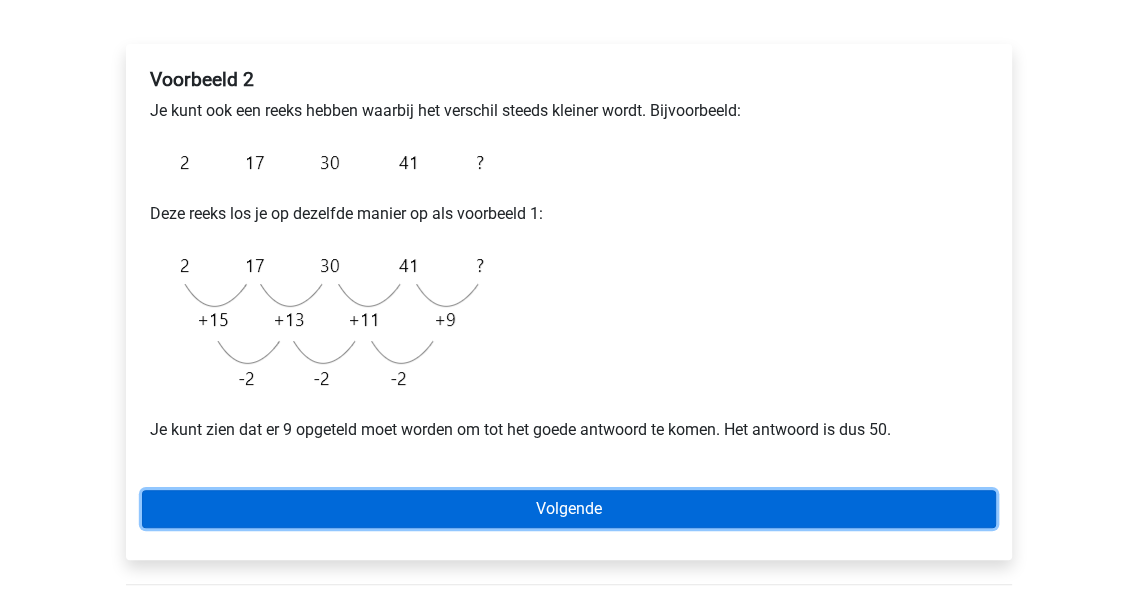 click on "Volgende" at bounding box center (569, 509) 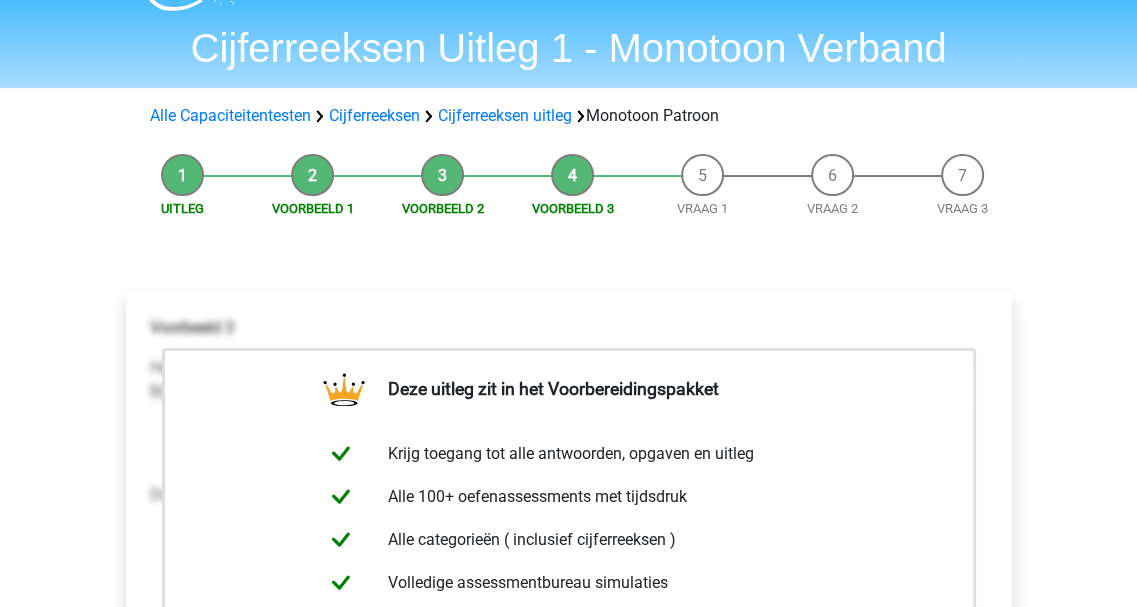 scroll, scrollTop: 0, scrollLeft: 0, axis: both 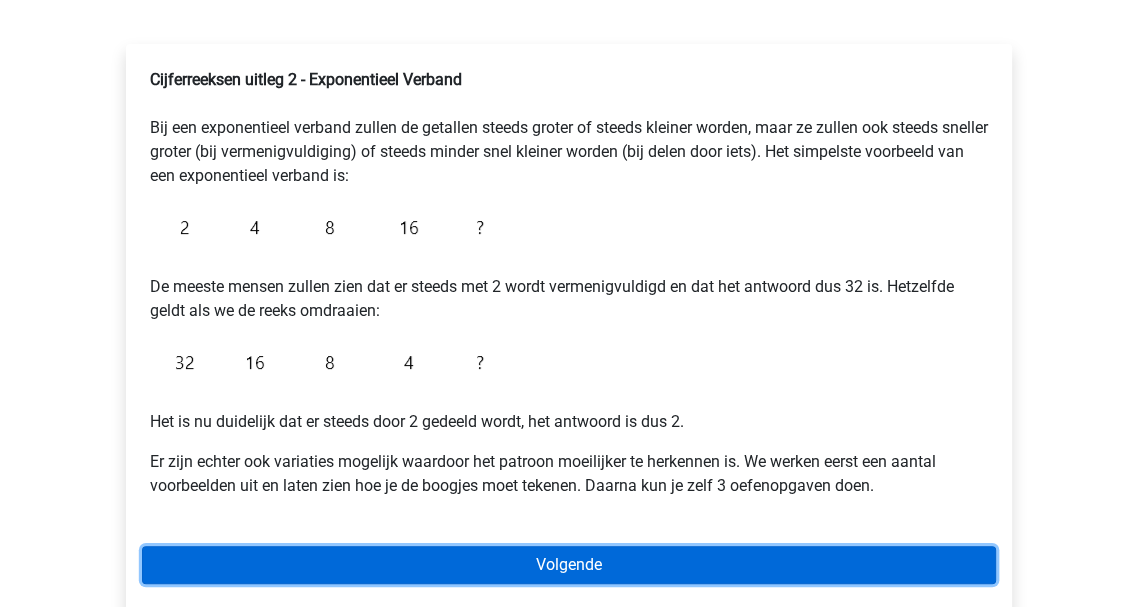 click on "Volgende" at bounding box center [569, 565] 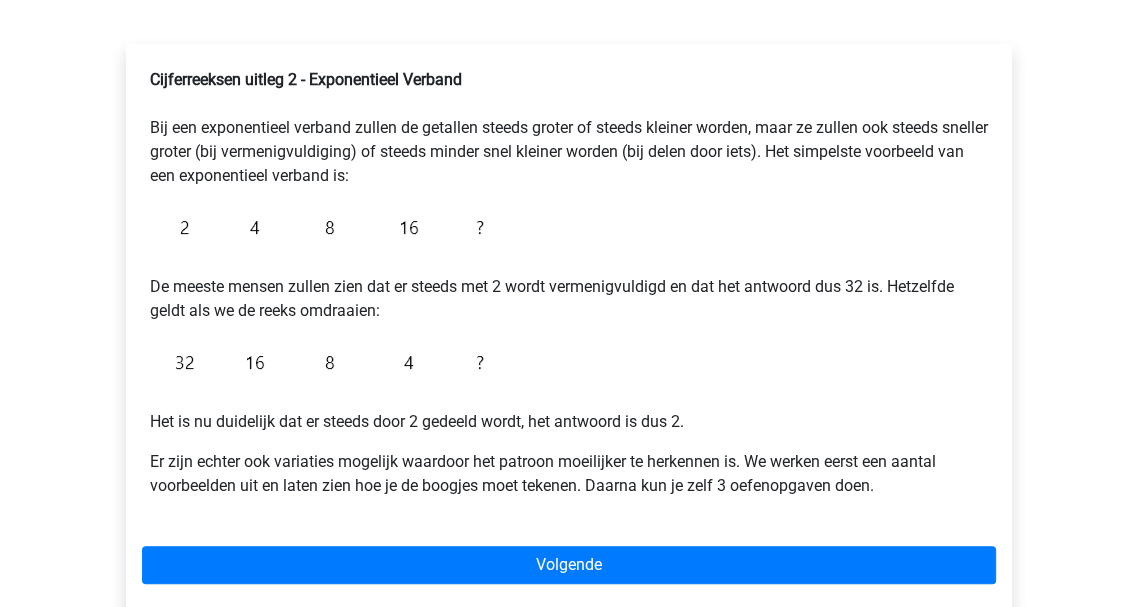 scroll, scrollTop: 200, scrollLeft: 0, axis: vertical 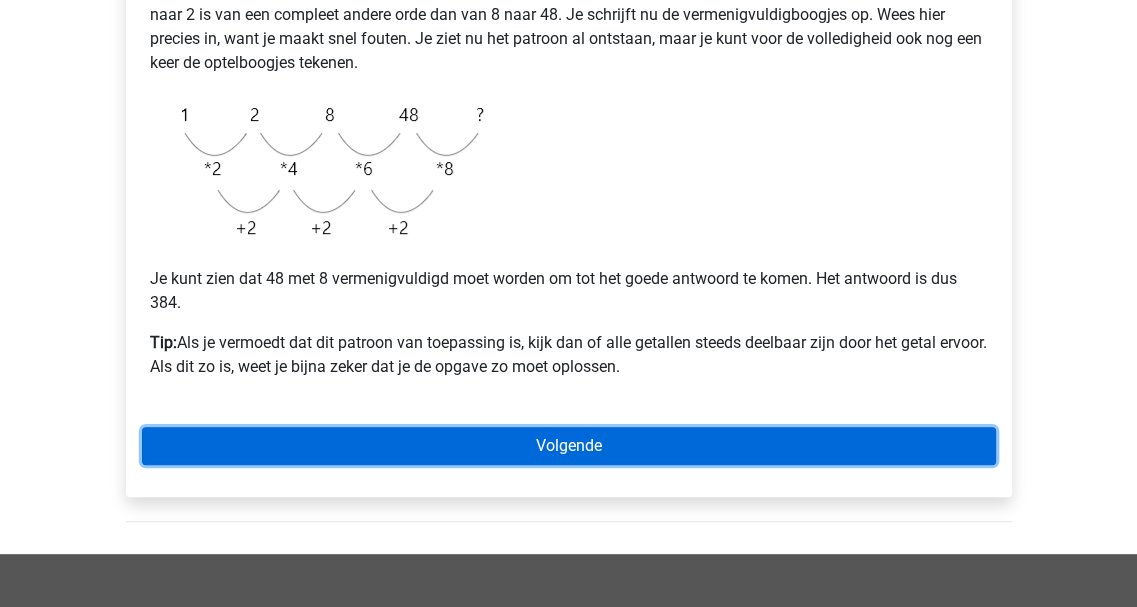 click on "Volgende" at bounding box center [569, 446] 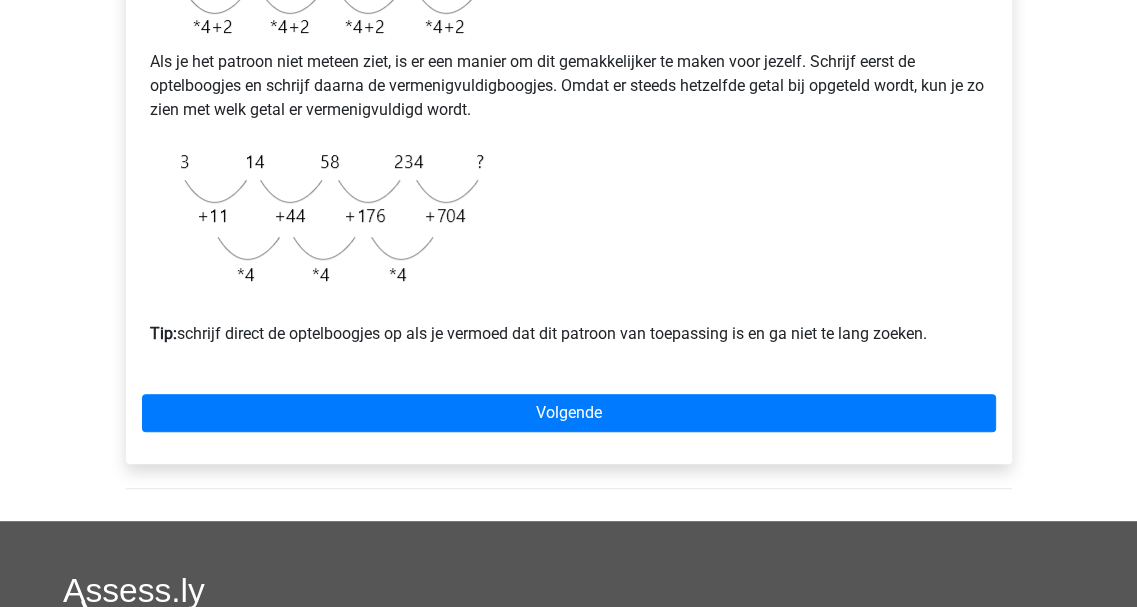 scroll, scrollTop: 800, scrollLeft: 0, axis: vertical 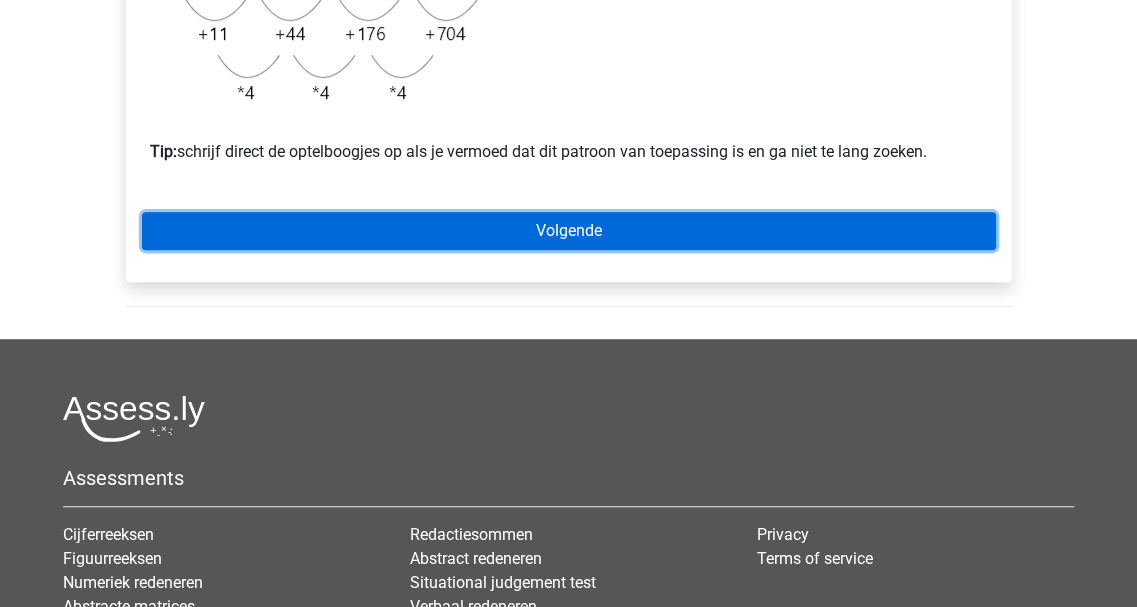 click on "Volgende" at bounding box center (569, 231) 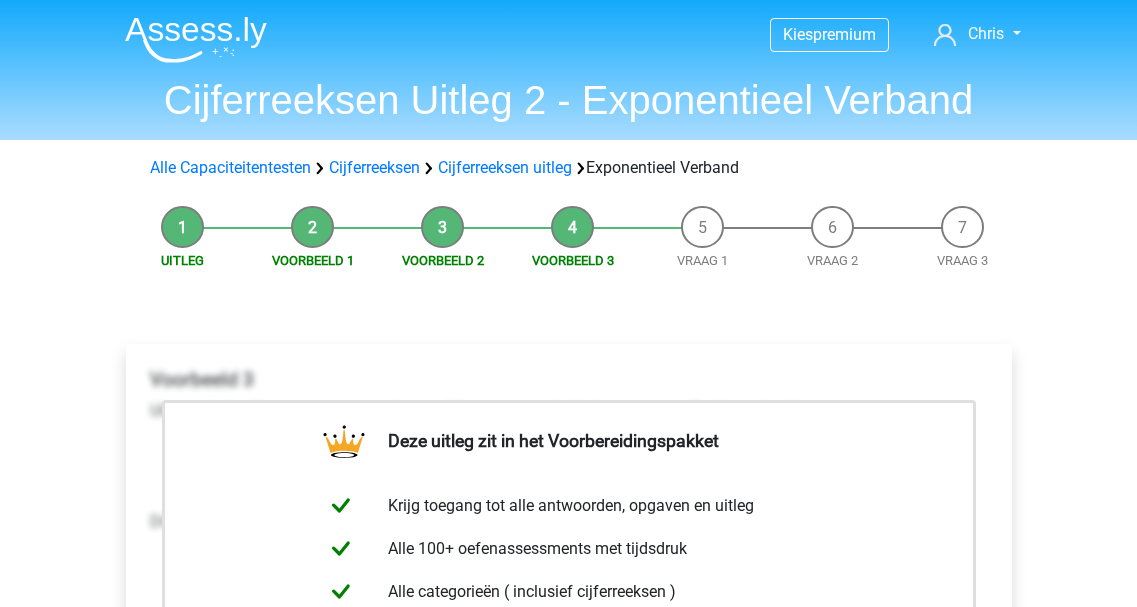 scroll, scrollTop: 0, scrollLeft: 0, axis: both 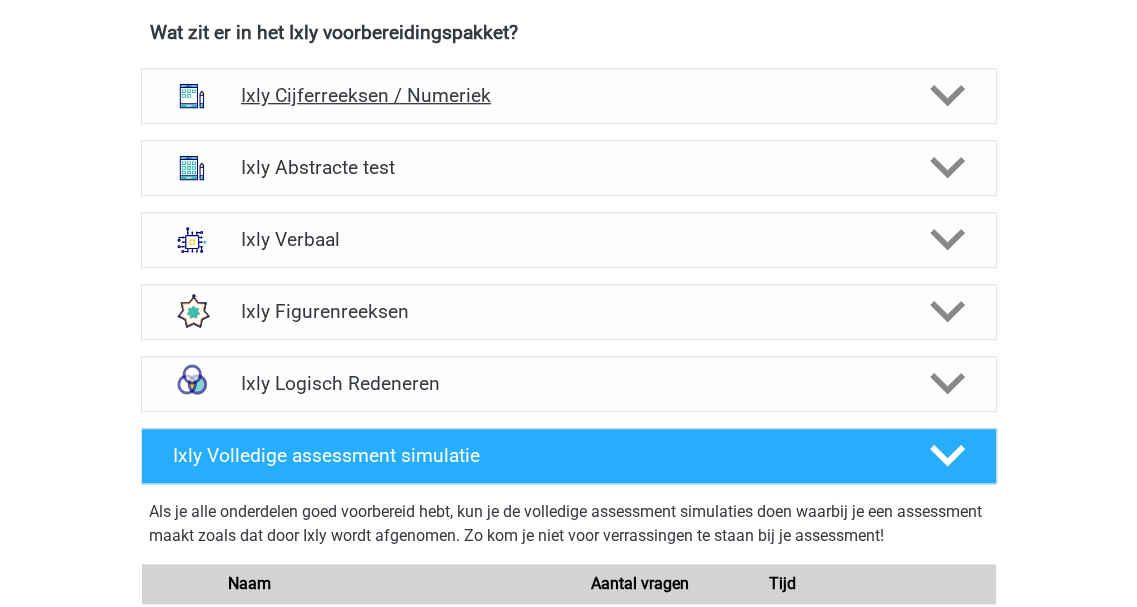 click on "Ixly Cijferreeksen / Numeriek" at bounding box center (568, 95) 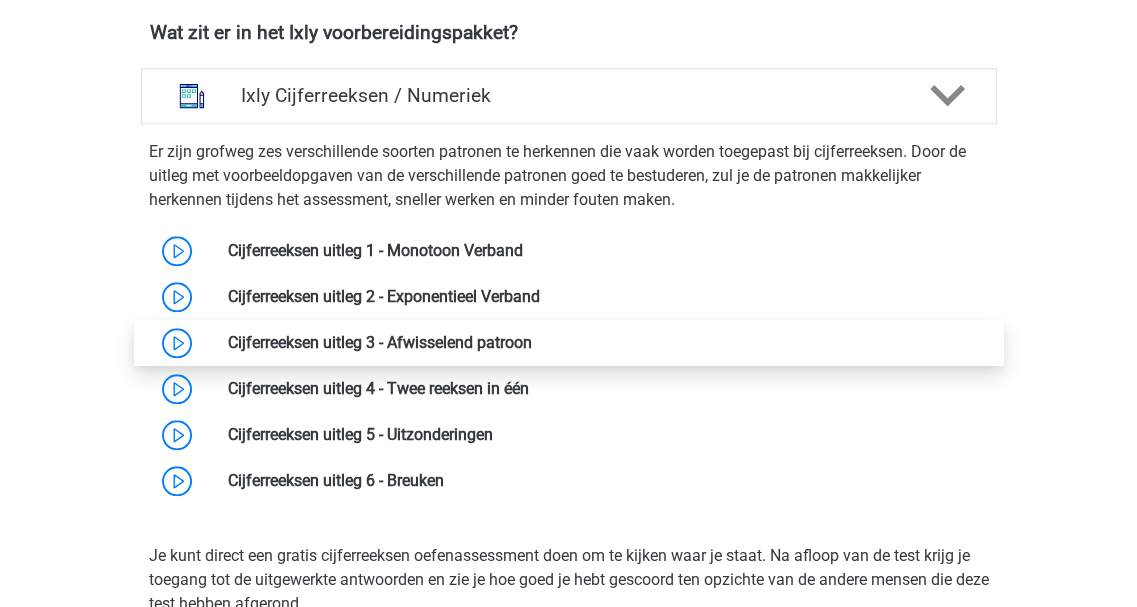 click at bounding box center [532, 342] 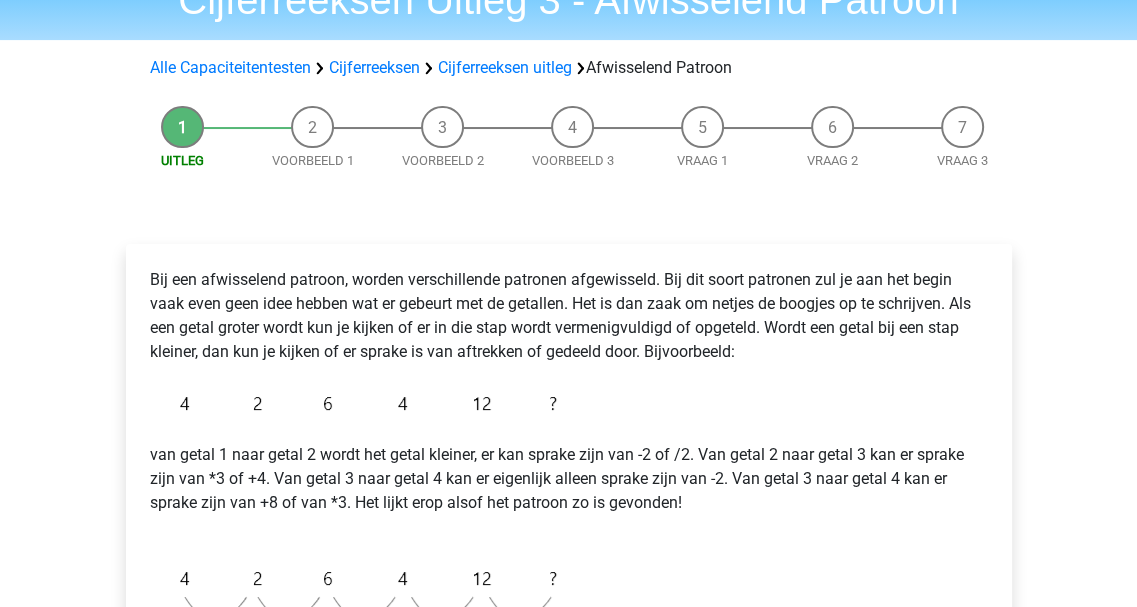 scroll, scrollTop: 300, scrollLeft: 0, axis: vertical 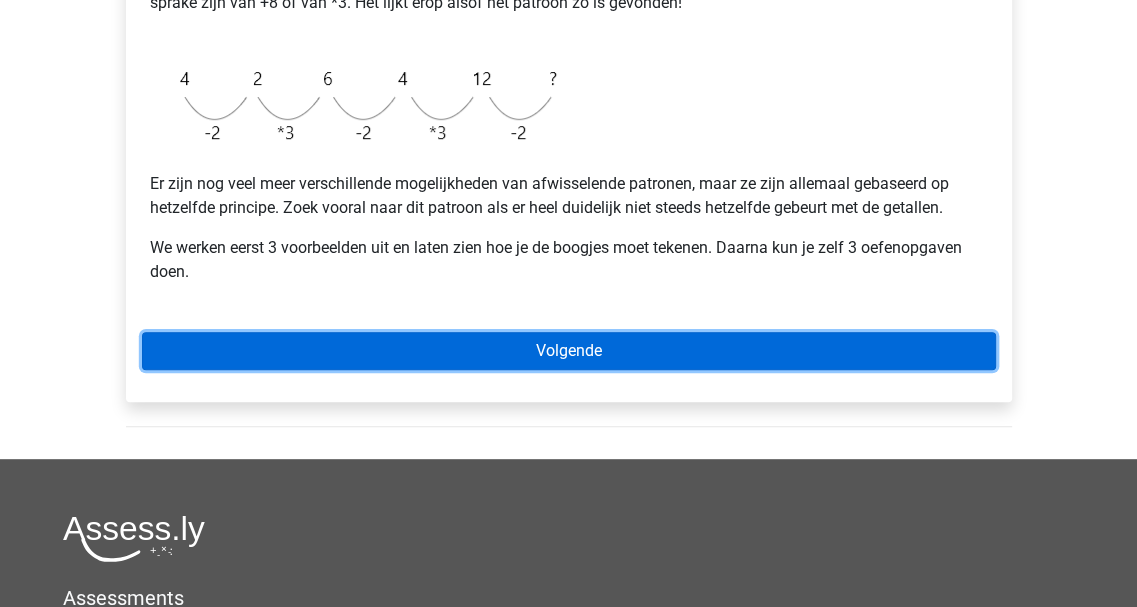 click on "Volgende" at bounding box center (569, 351) 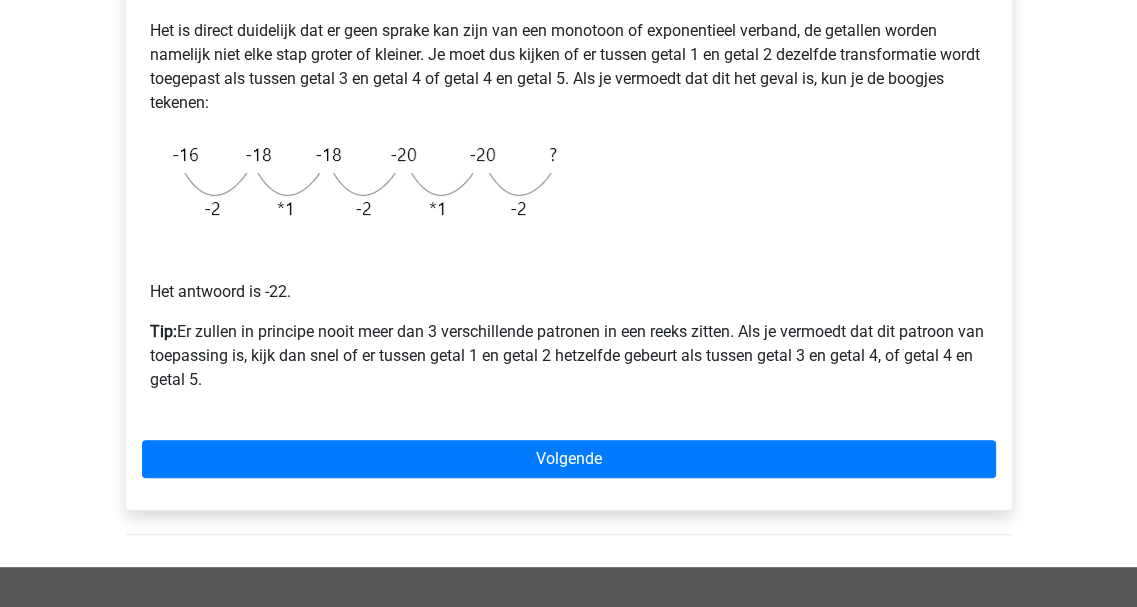 scroll, scrollTop: 500, scrollLeft: 0, axis: vertical 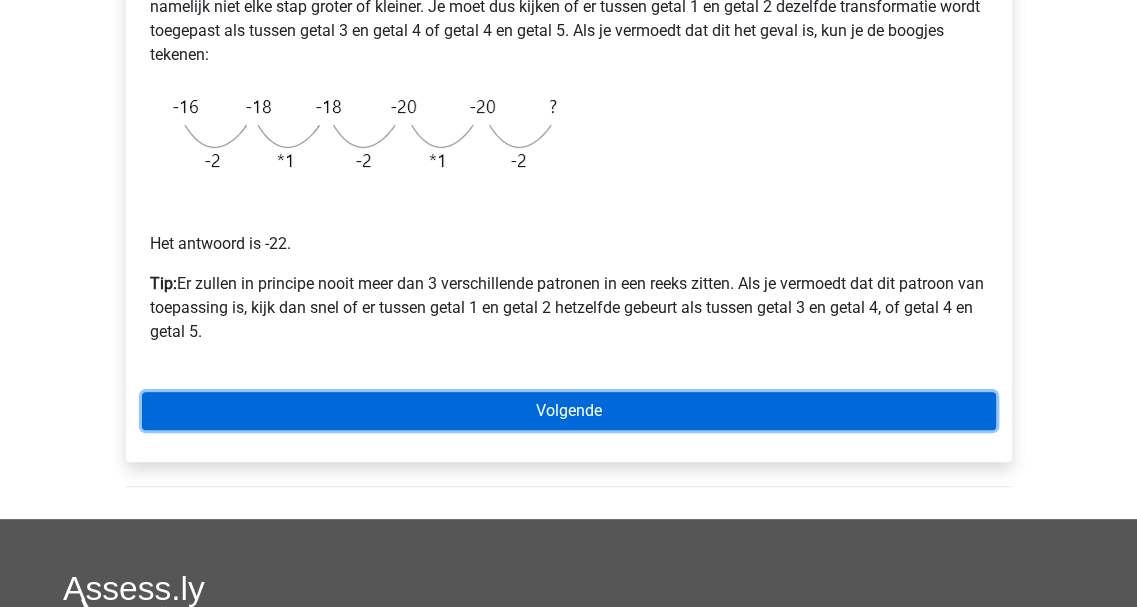 click on "Volgende" at bounding box center [569, 411] 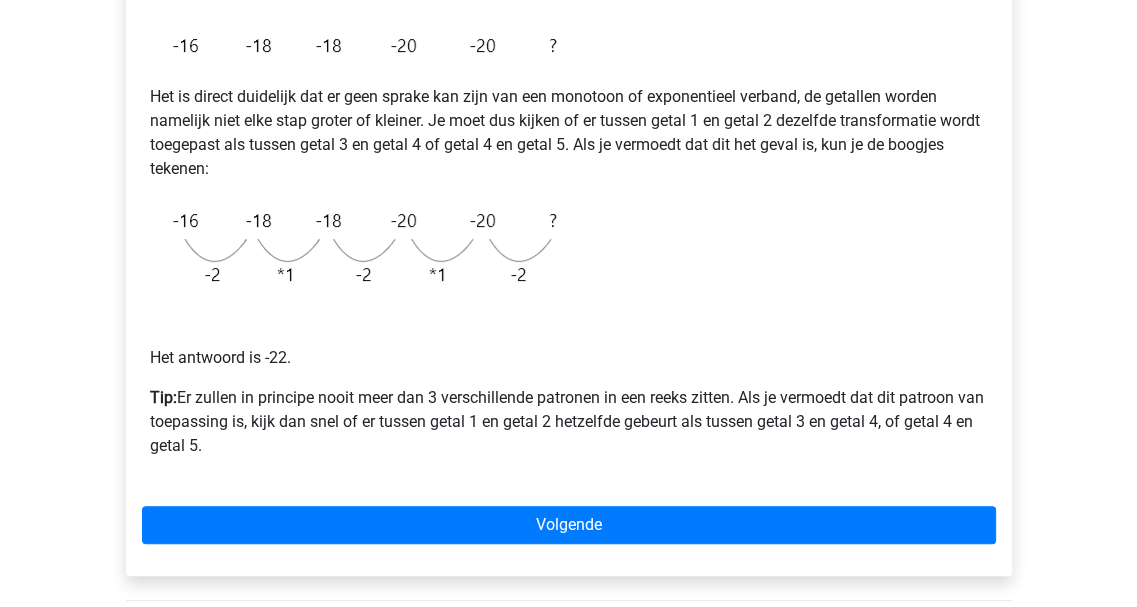scroll, scrollTop: 200, scrollLeft: 0, axis: vertical 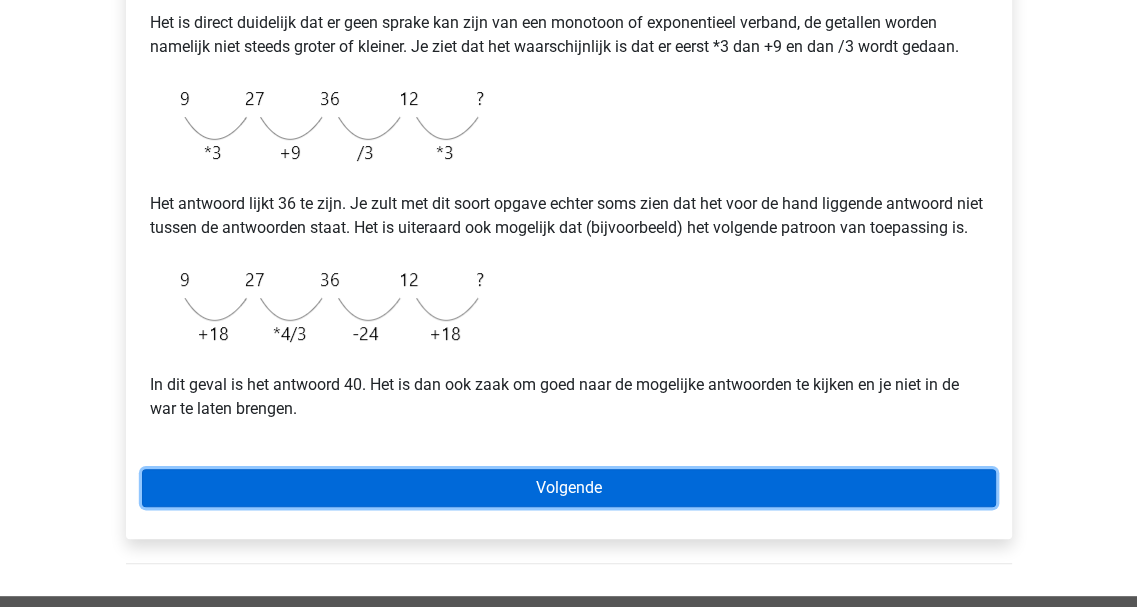 click on "Volgende" at bounding box center [569, 488] 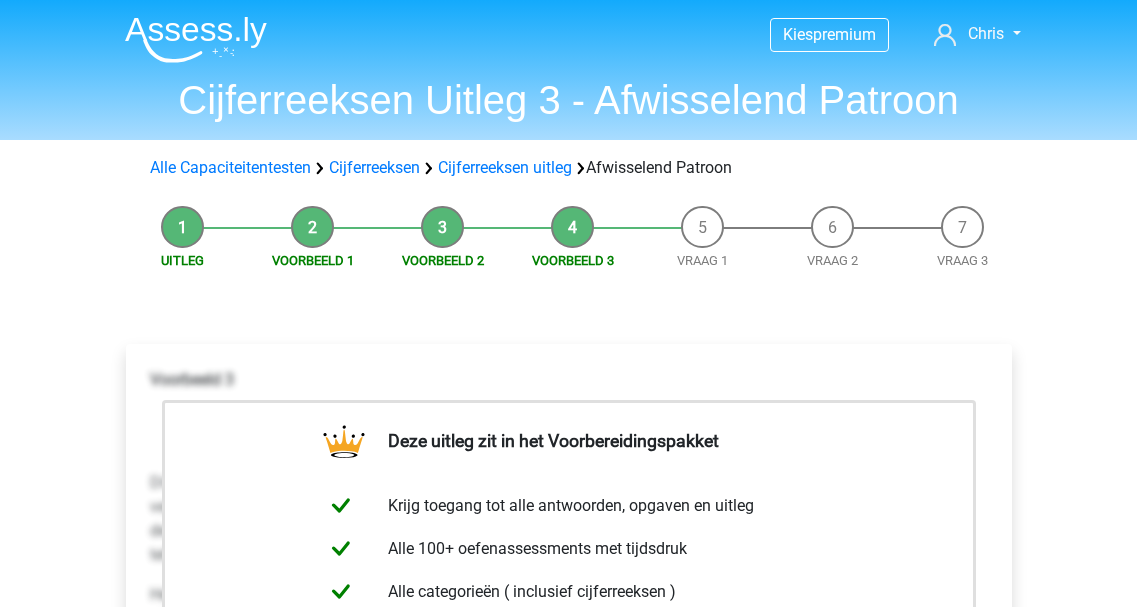 scroll, scrollTop: 0, scrollLeft: 0, axis: both 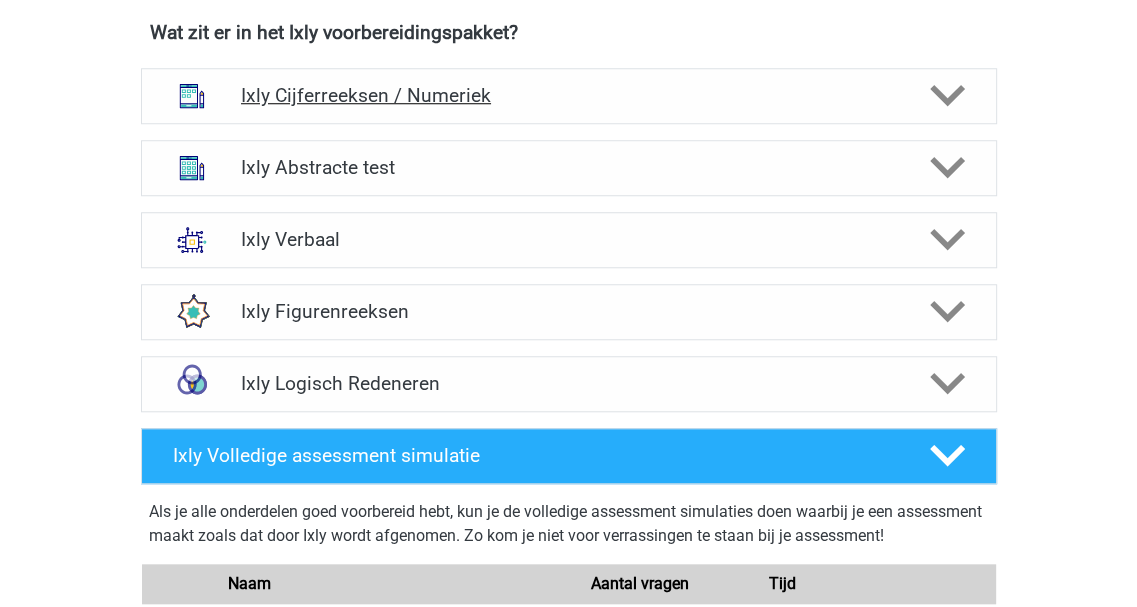 click on "Ixly Cijferreeksen / Numeriek" at bounding box center [568, 95] 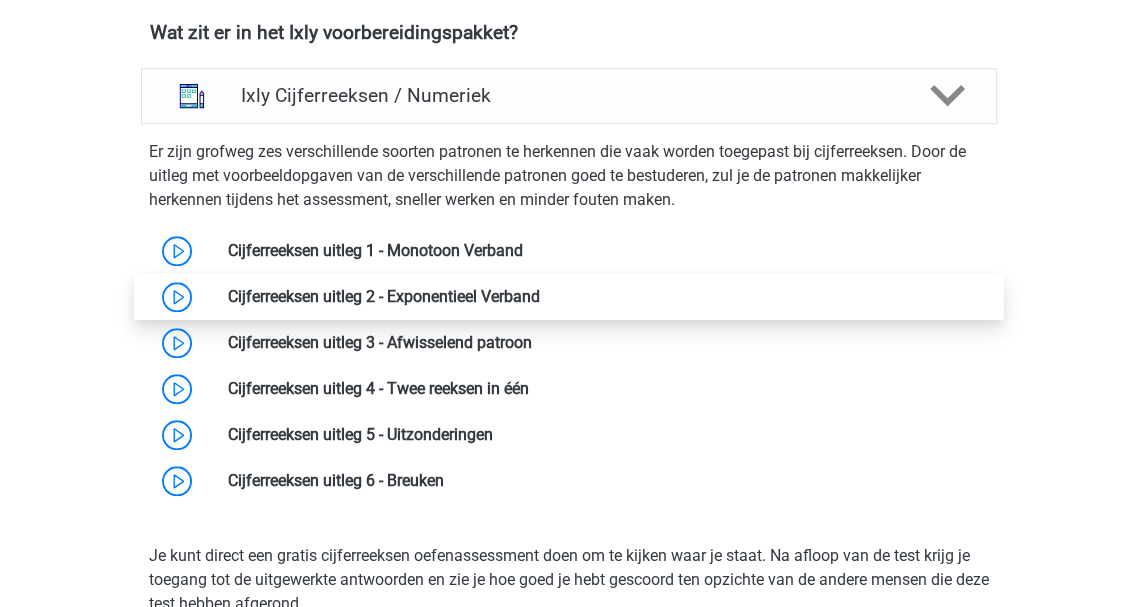 scroll, scrollTop: 1400, scrollLeft: 0, axis: vertical 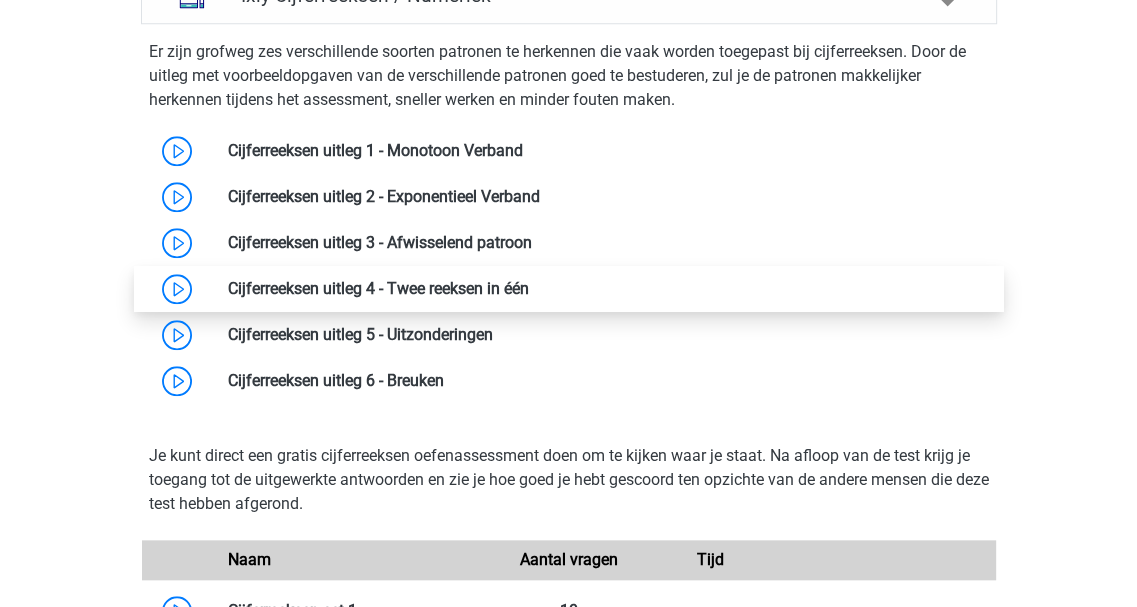 click at bounding box center (529, 288) 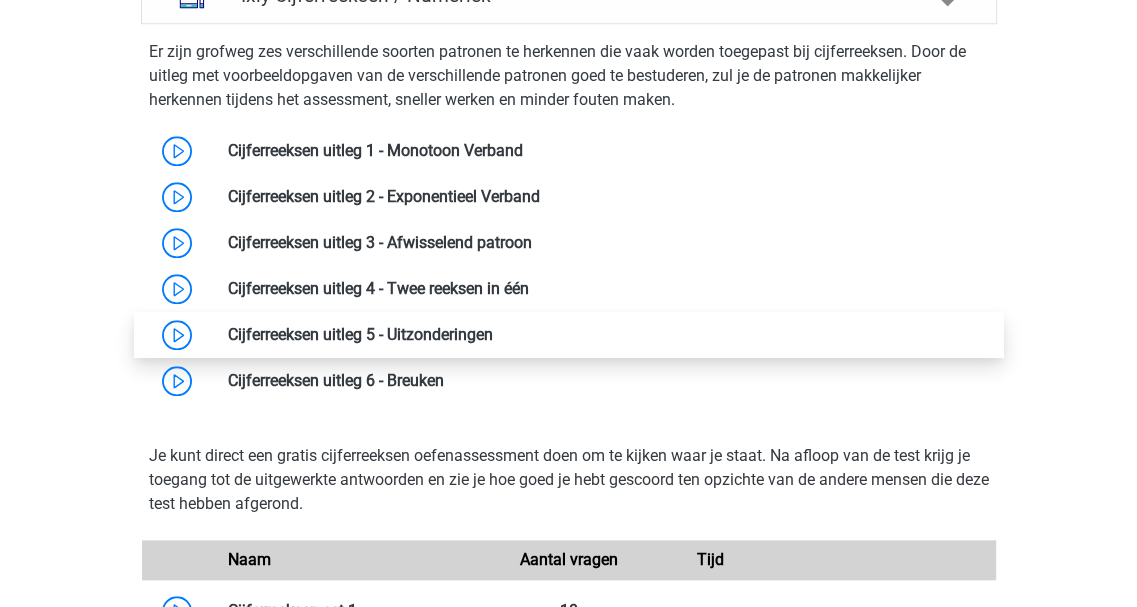 click at bounding box center [493, 334] 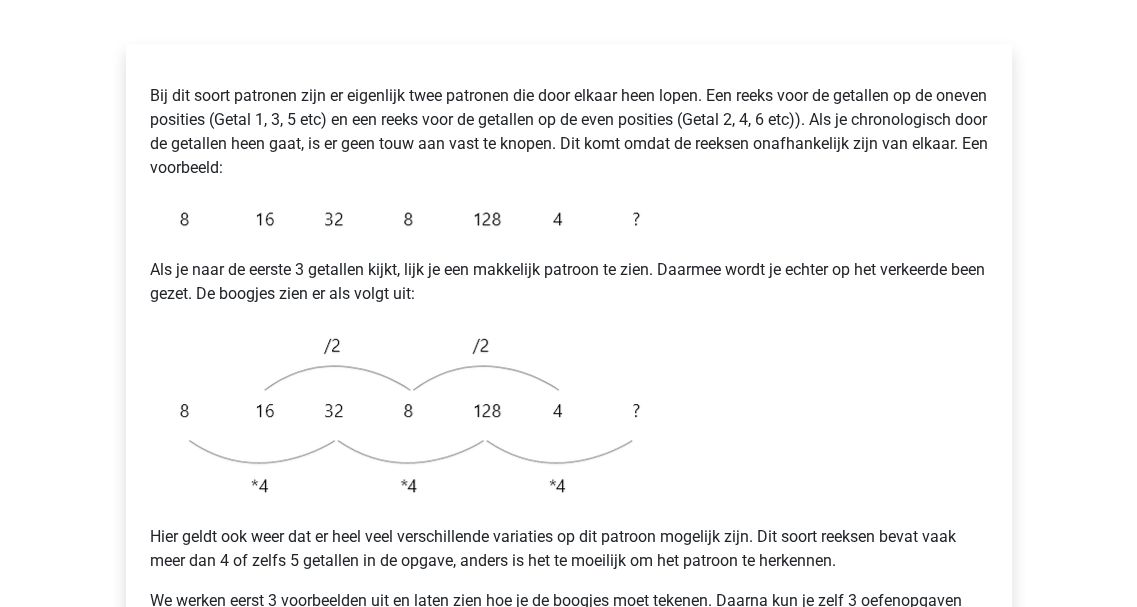 scroll, scrollTop: 600, scrollLeft: 0, axis: vertical 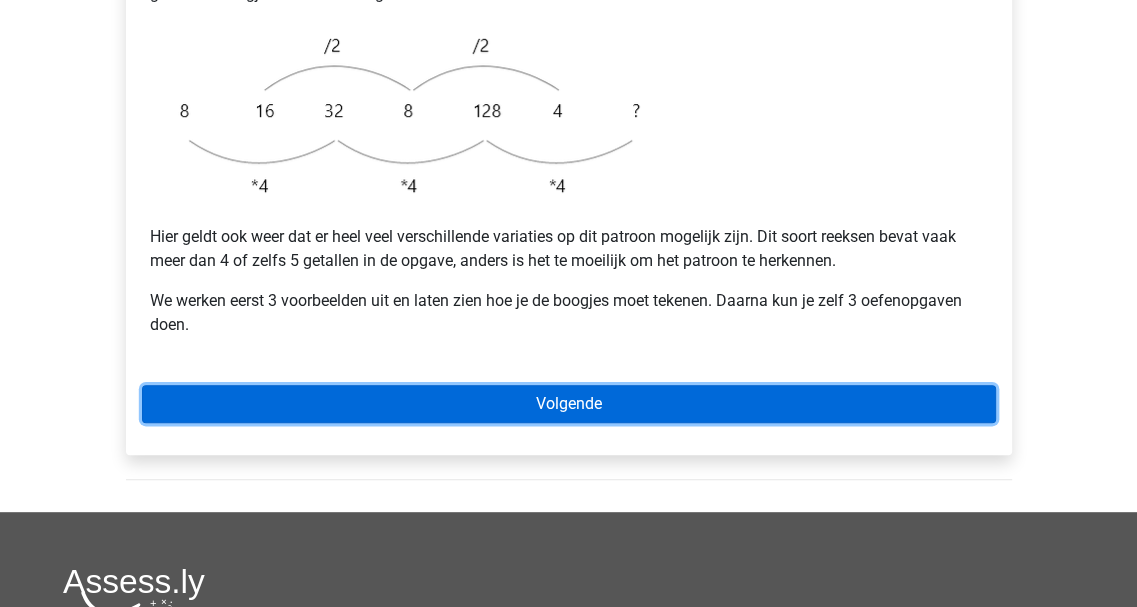 click on "Volgende" at bounding box center (569, 404) 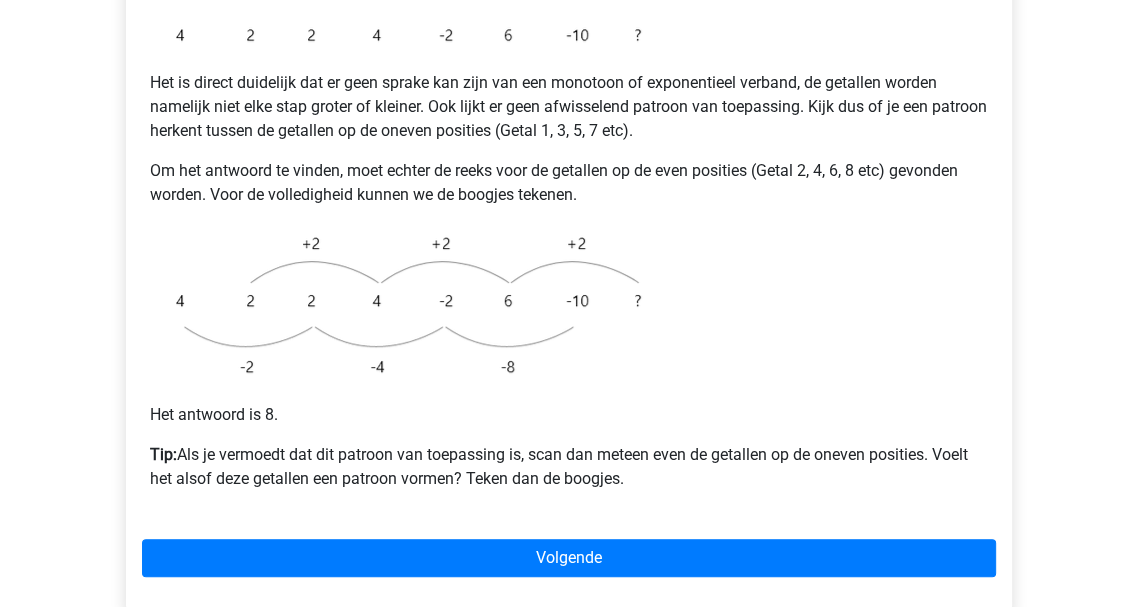 scroll, scrollTop: 500, scrollLeft: 0, axis: vertical 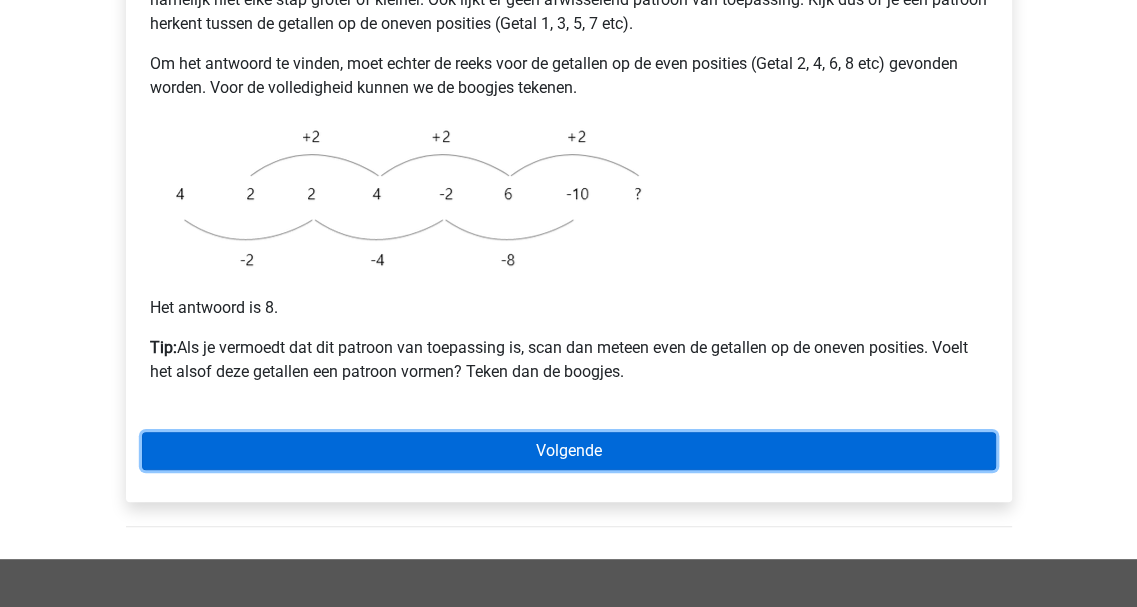 click on "Volgende" at bounding box center (569, 451) 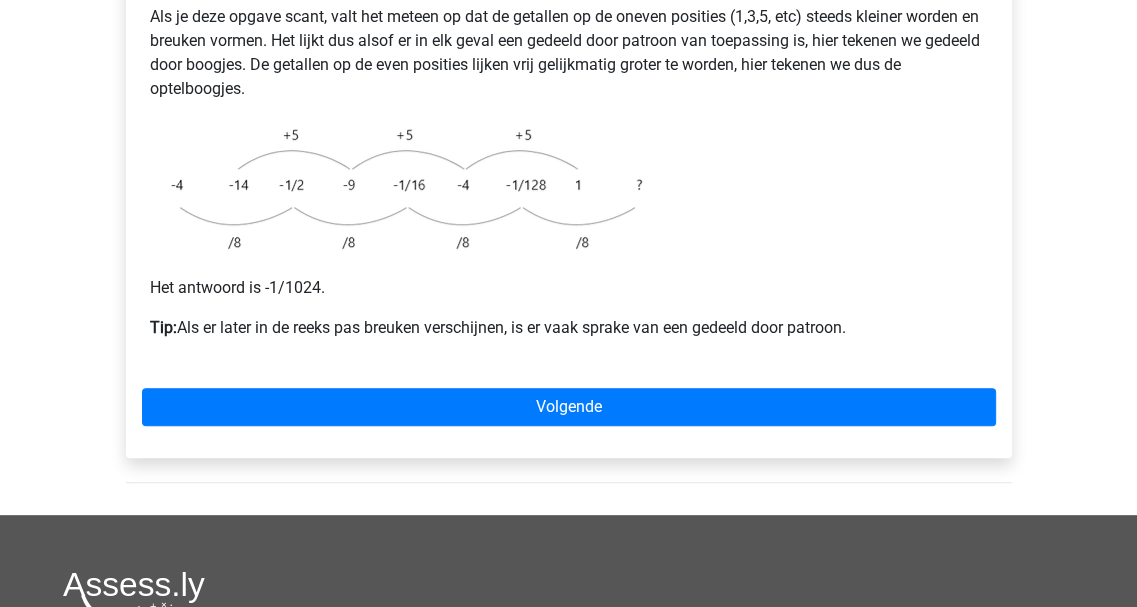 scroll, scrollTop: 300, scrollLeft: 0, axis: vertical 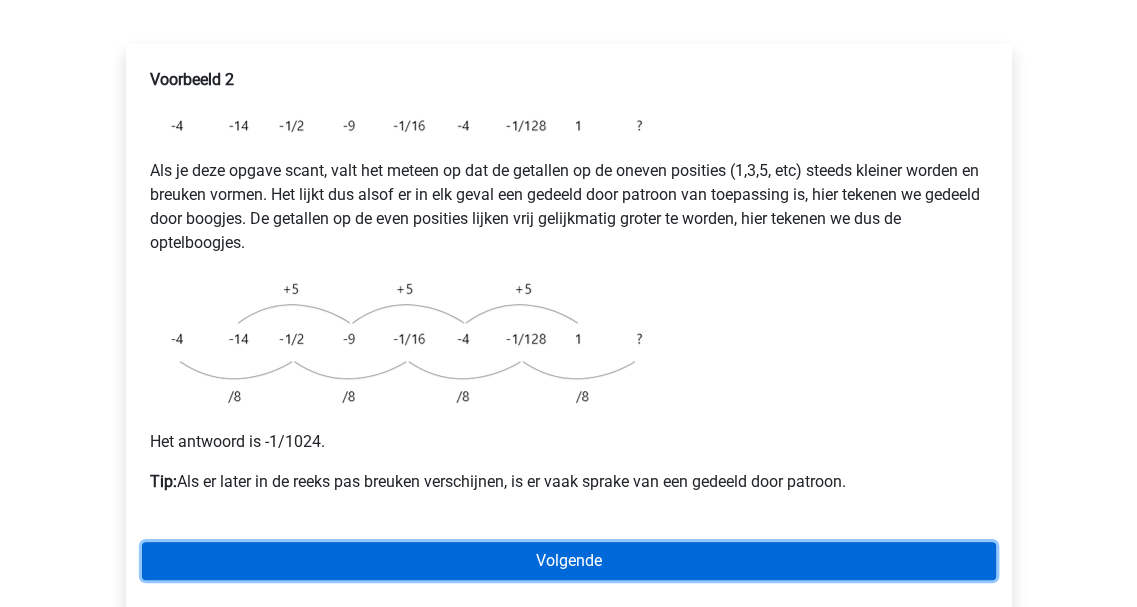click on "Volgende" at bounding box center (569, 561) 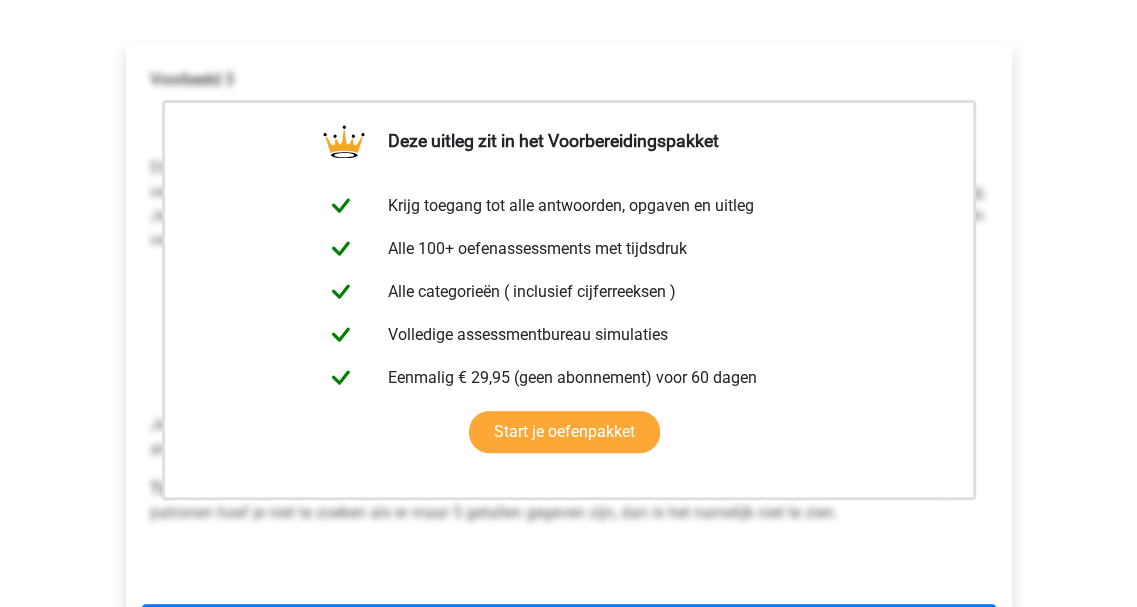 scroll, scrollTop: 0, scrollLeft: 0, axis: both 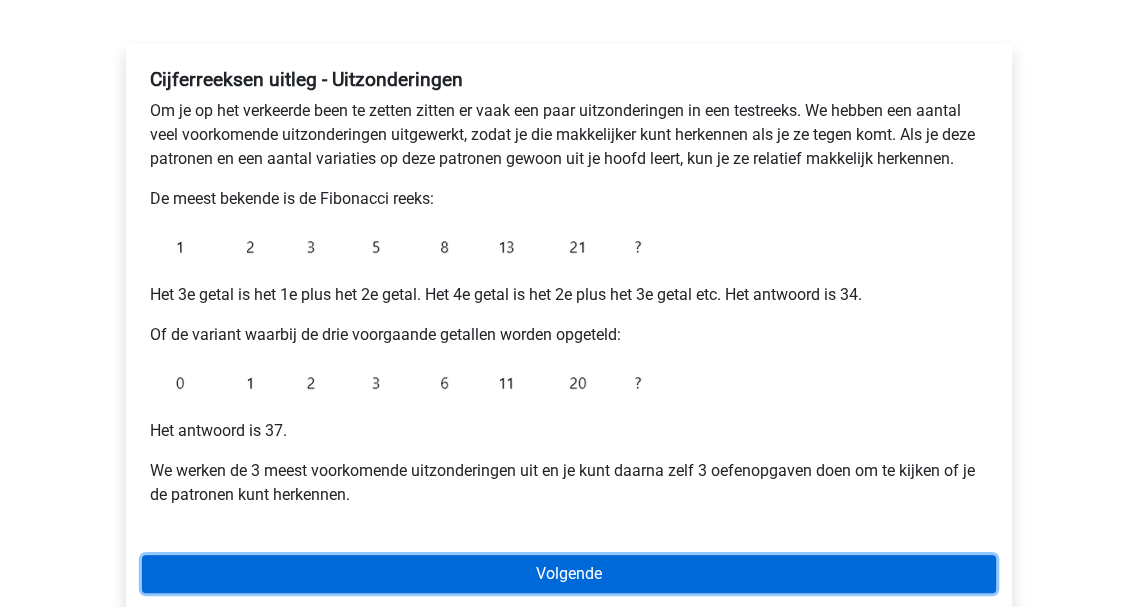 click on "Volgende" at bounding box center (569, 574) 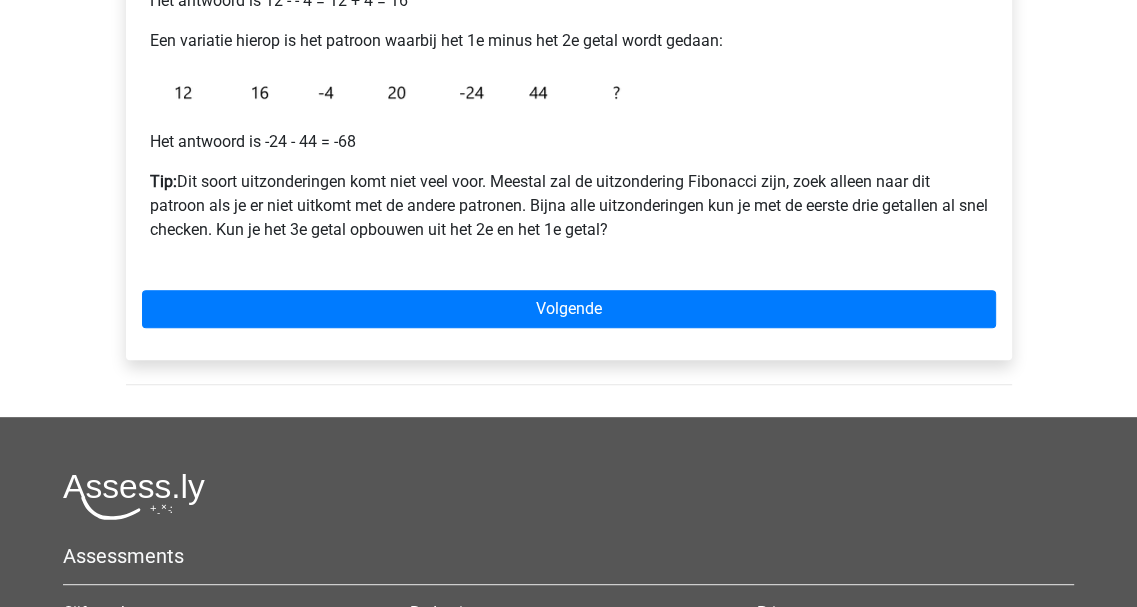 scroll, scrollTop: 500, scrollLeft: 0, axis: vertical 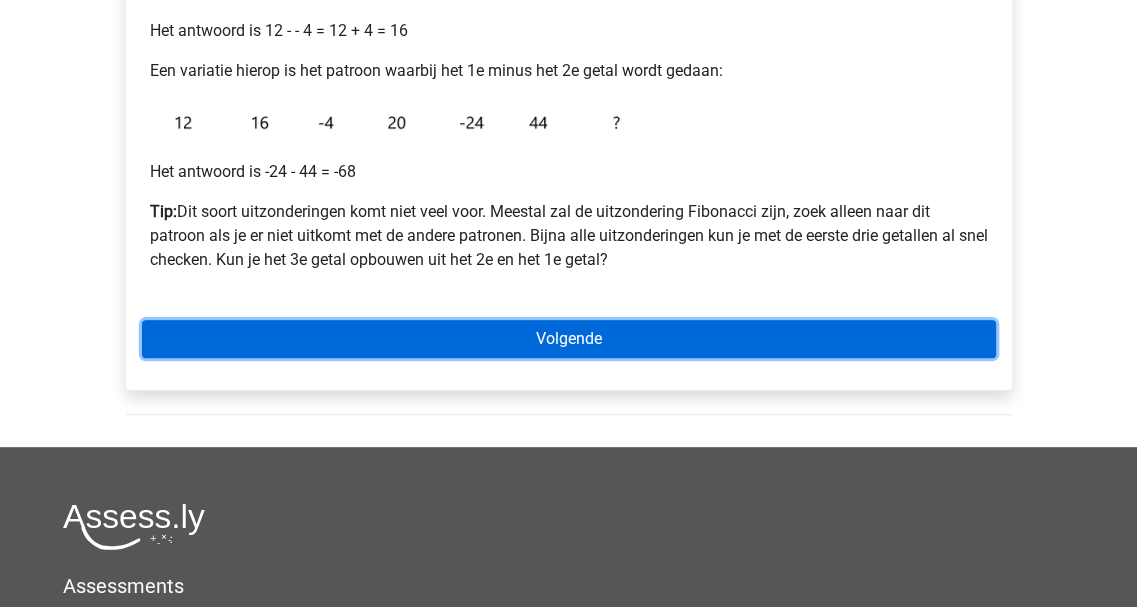 click on "Volgende" at bounding box center [569, 339] 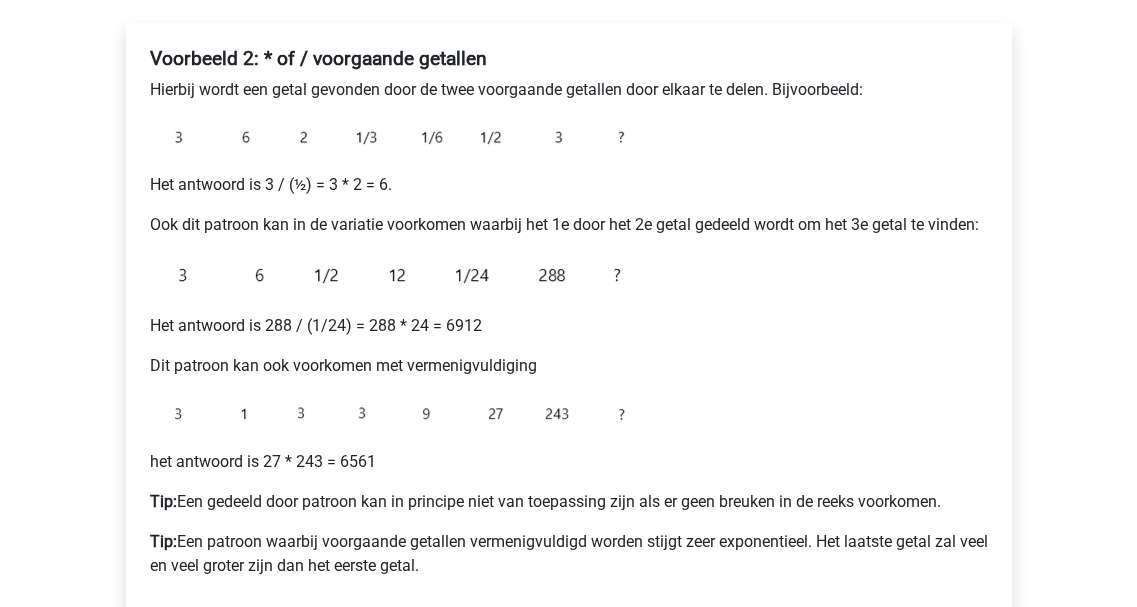 scroll, scrollTop: 300, scrollLeft: 0, axis: vertical 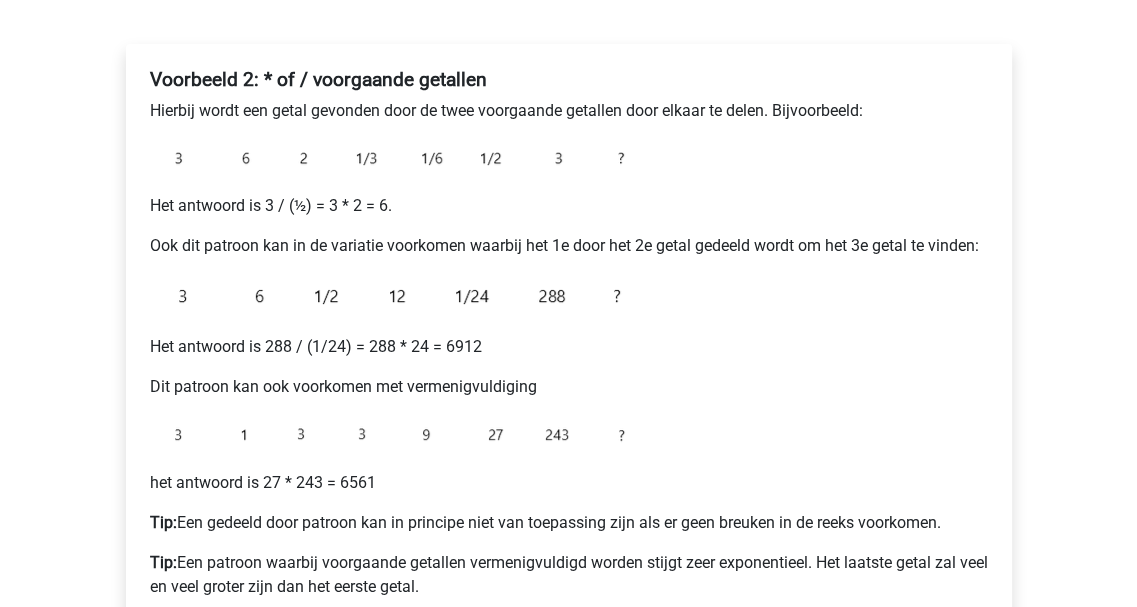 click on "Het antwoord is 288 / (1/24) = 288 * 24 = 6912" at bounding box center (569, 347) 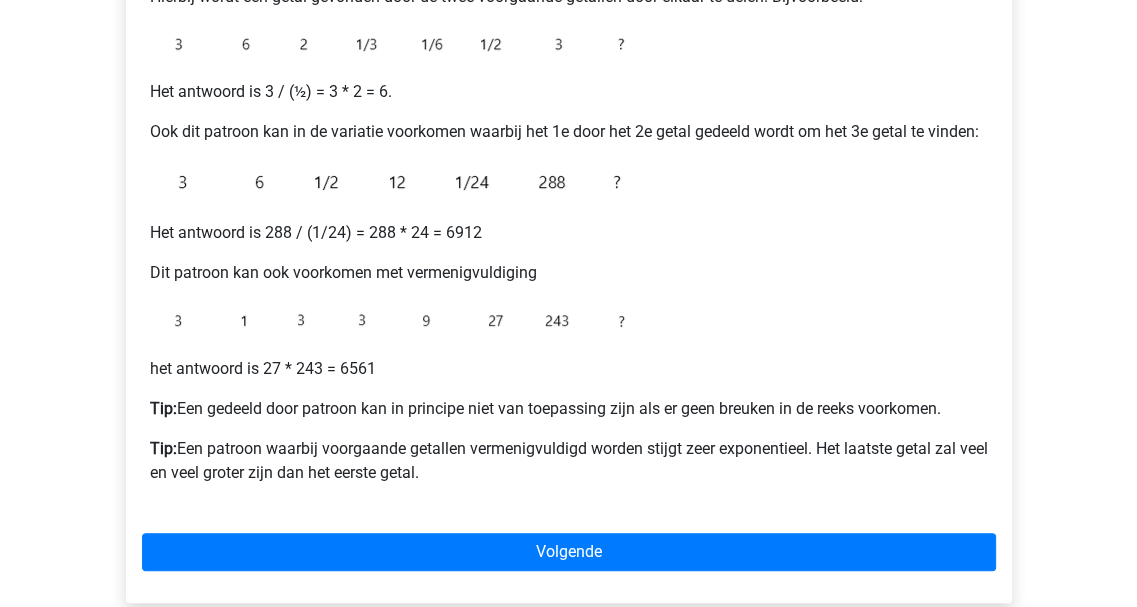 scroll, scrollTop: 500, scrollLeft: 0, axis: vertical 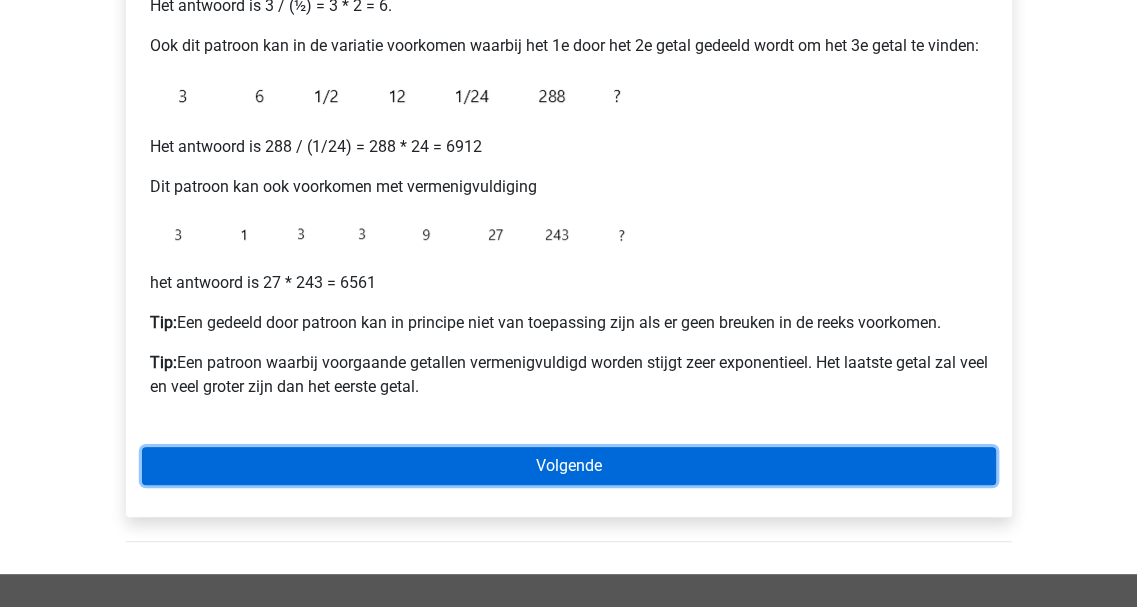 click on "Volgende" at bounding box center [569, 466] 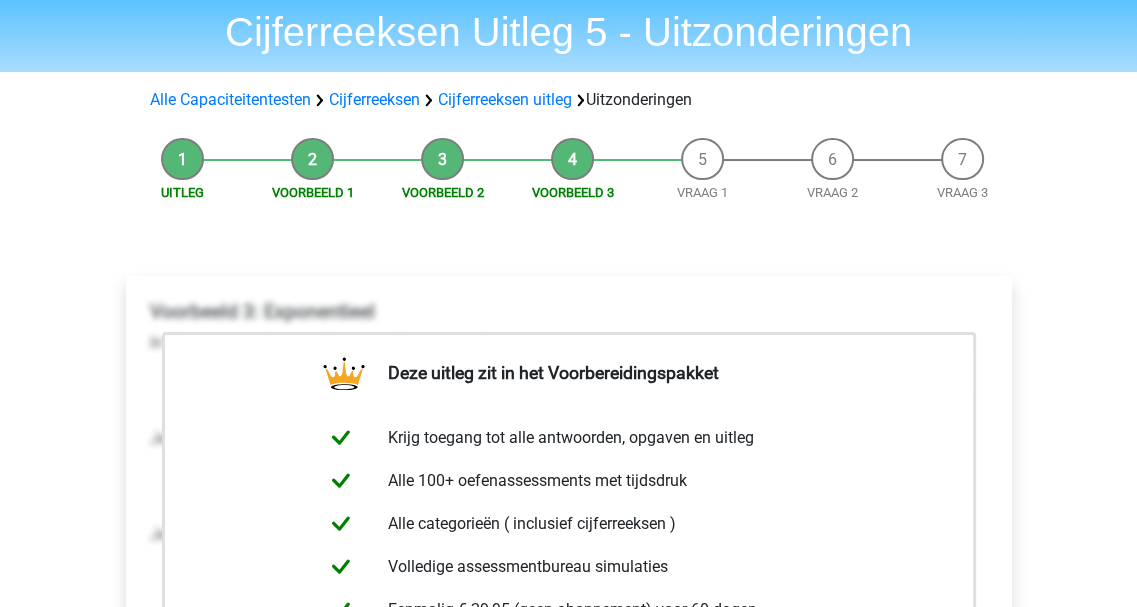 scroll, scrollTop: 100, scrollLeft: 0, axis: vertical 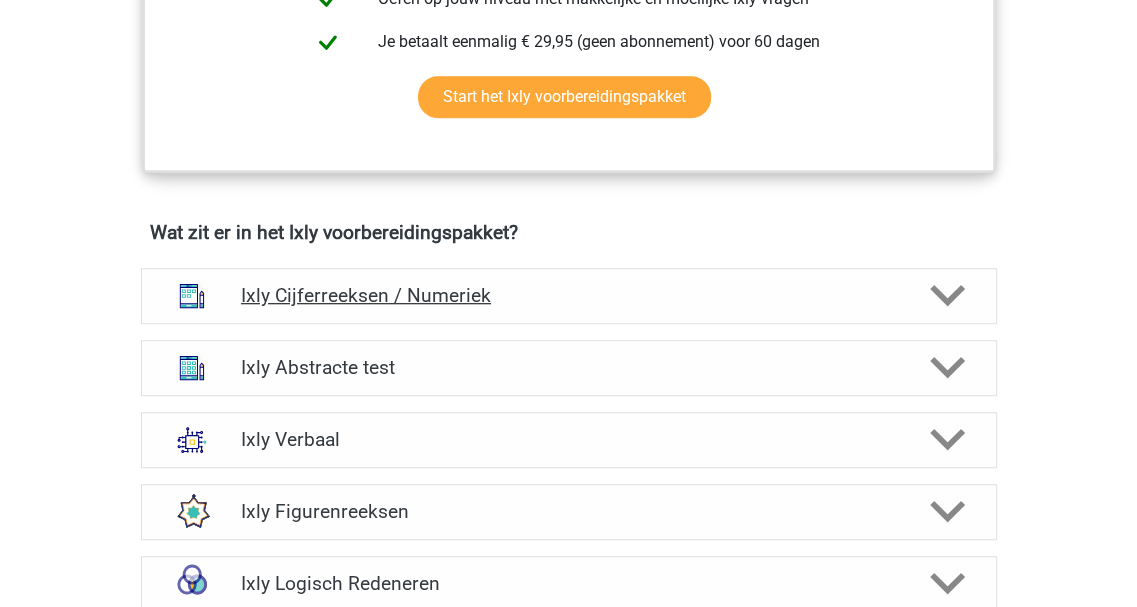 click on "Ixly Cijferreeksen / Numeriek" at bounding box center (568, 295) 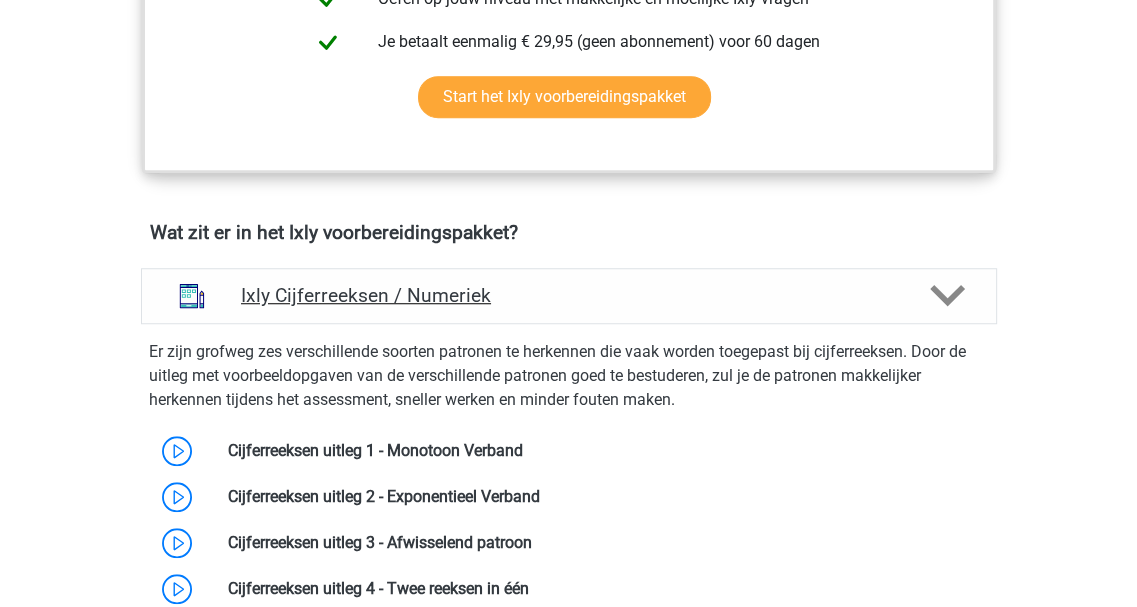 scroll, scrollTop: 1400, scrollLeft: 0, axis: vertical 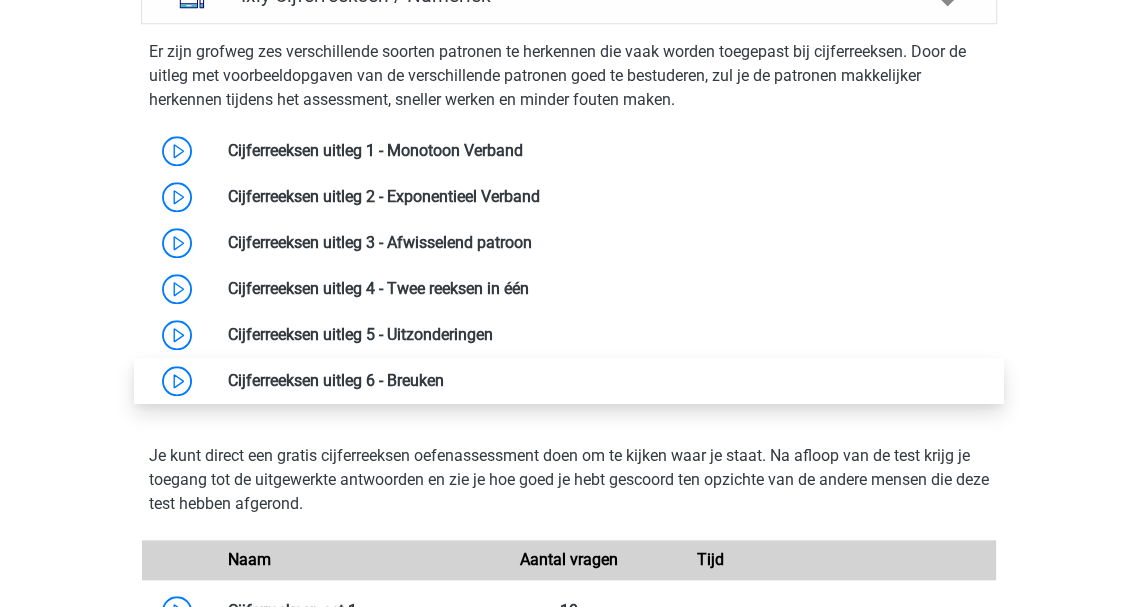 click at bounding box center (444, 380) 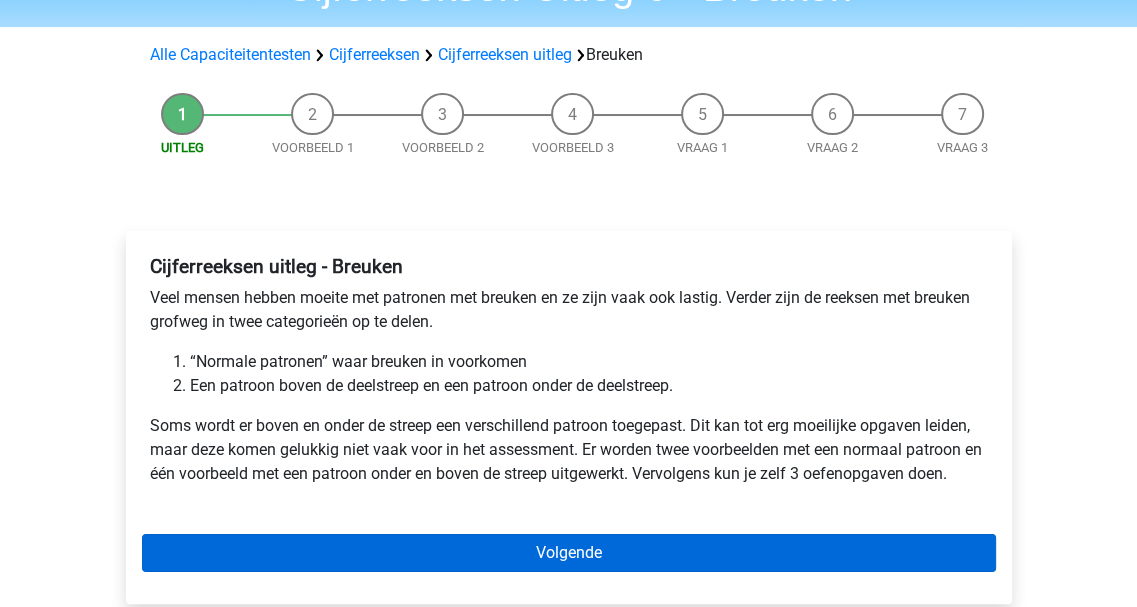 scroll, scrollTop: 300, scrollLeft: 0, axis: vertical 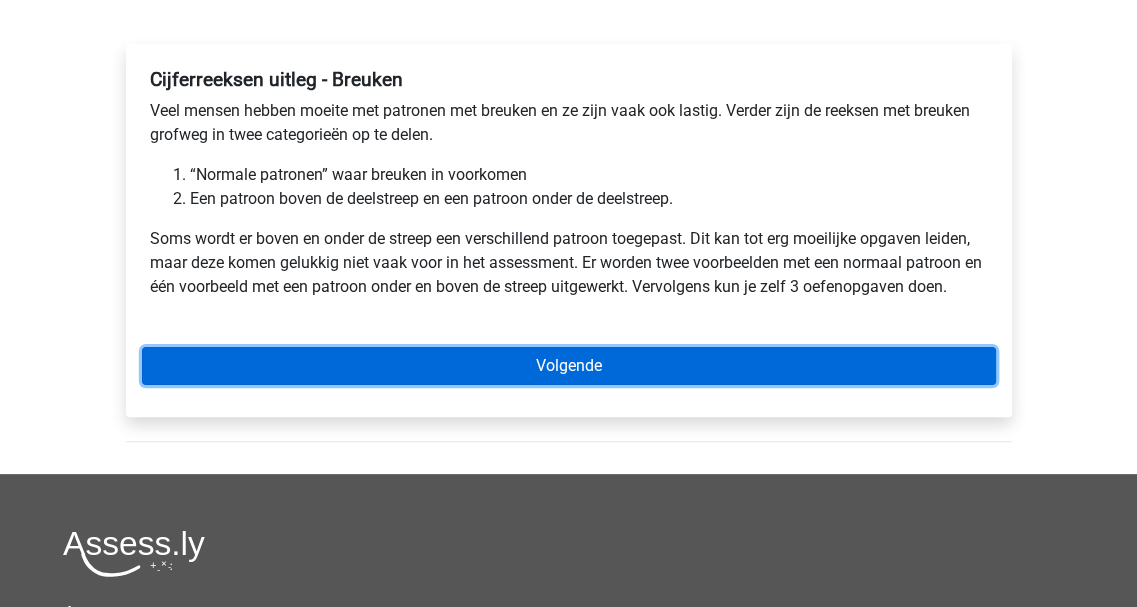click on "Volgende" at bounding box center (569, 366) 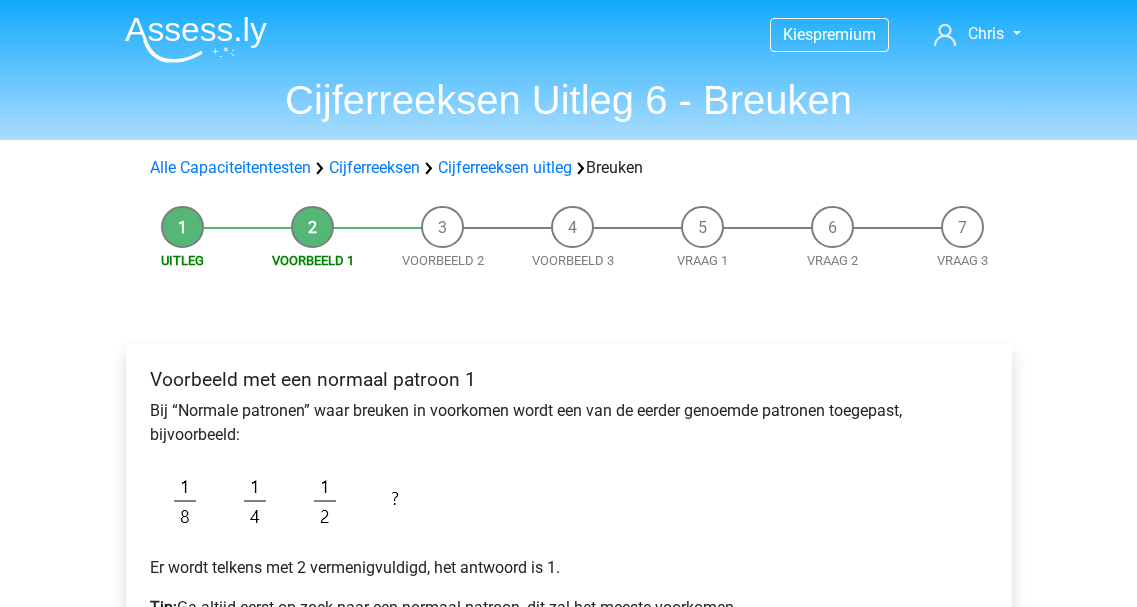 scroll, scrollTop: 200, scrollLeft: 0, axis: vertical 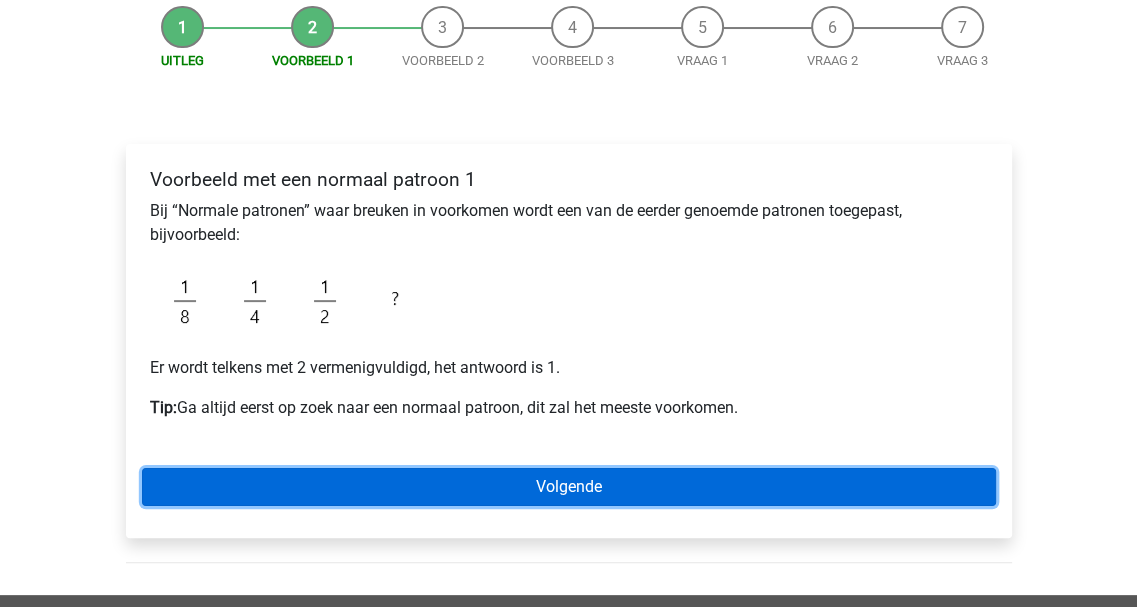 click on "Volgende" at bounding box center [569, 487] 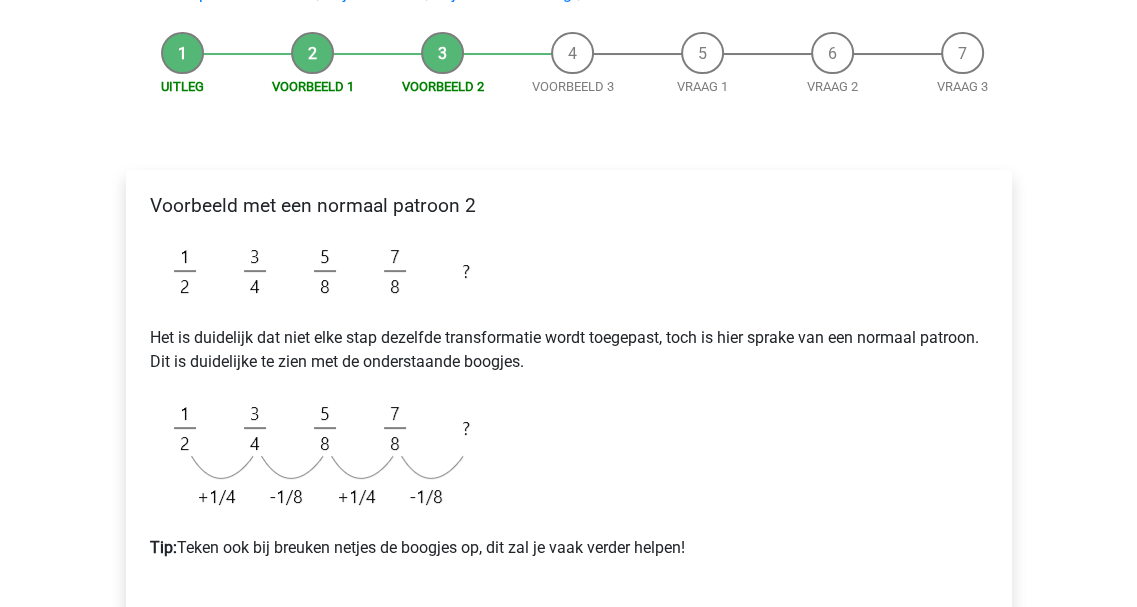 scroll, scrollTop: 300, scrollLeft: 0, axis: vertical 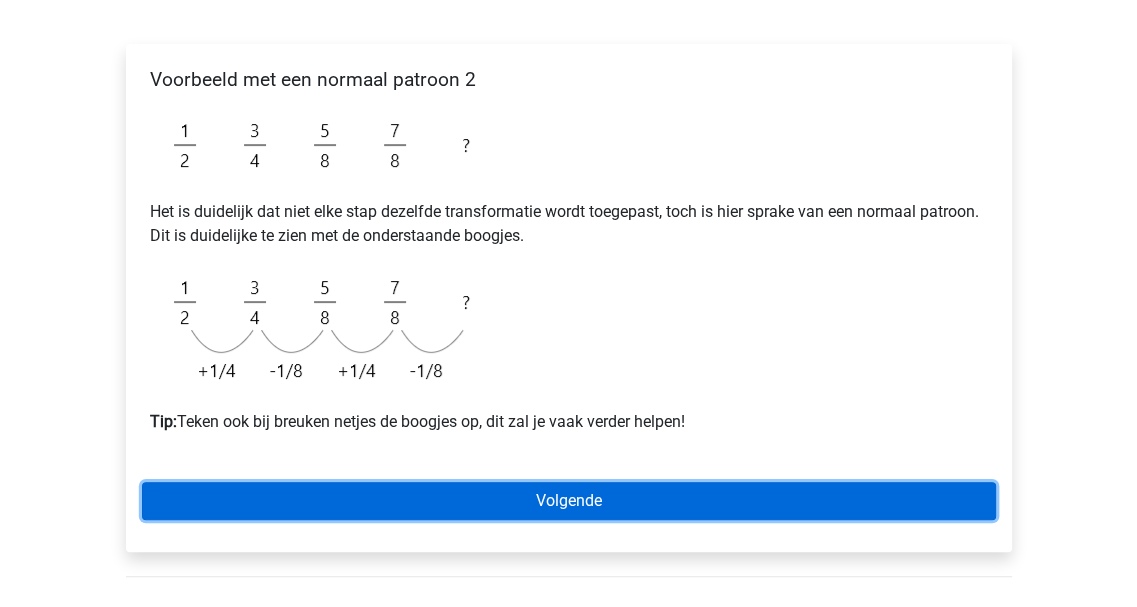 click on "Volgende" at bounding box center [569, 501] 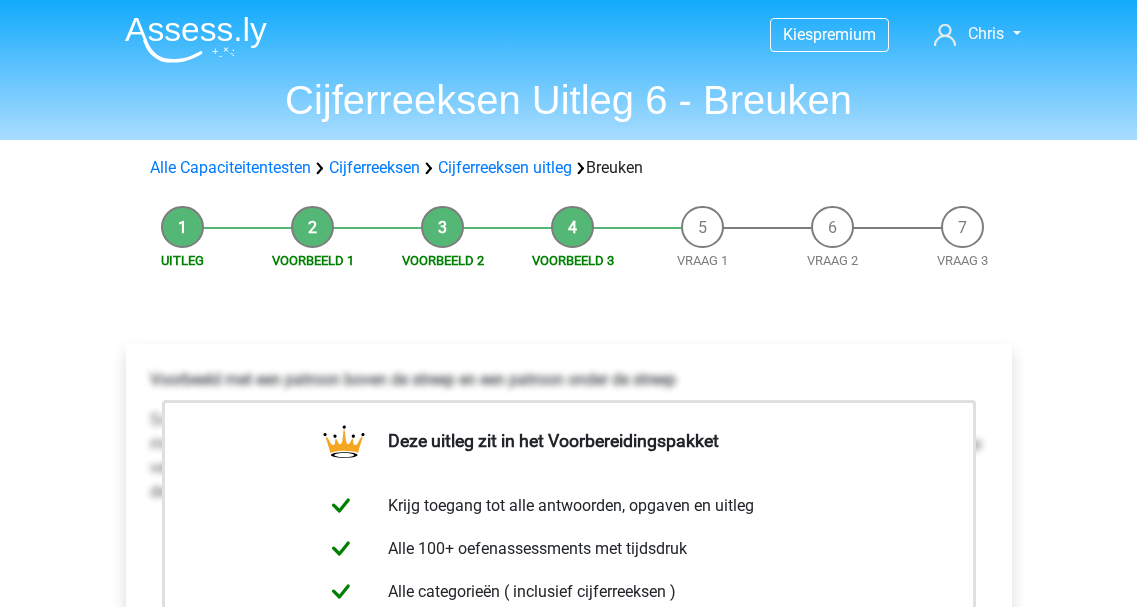 scroll, scrollTop: 0, scrollLeft: 0, axis: both 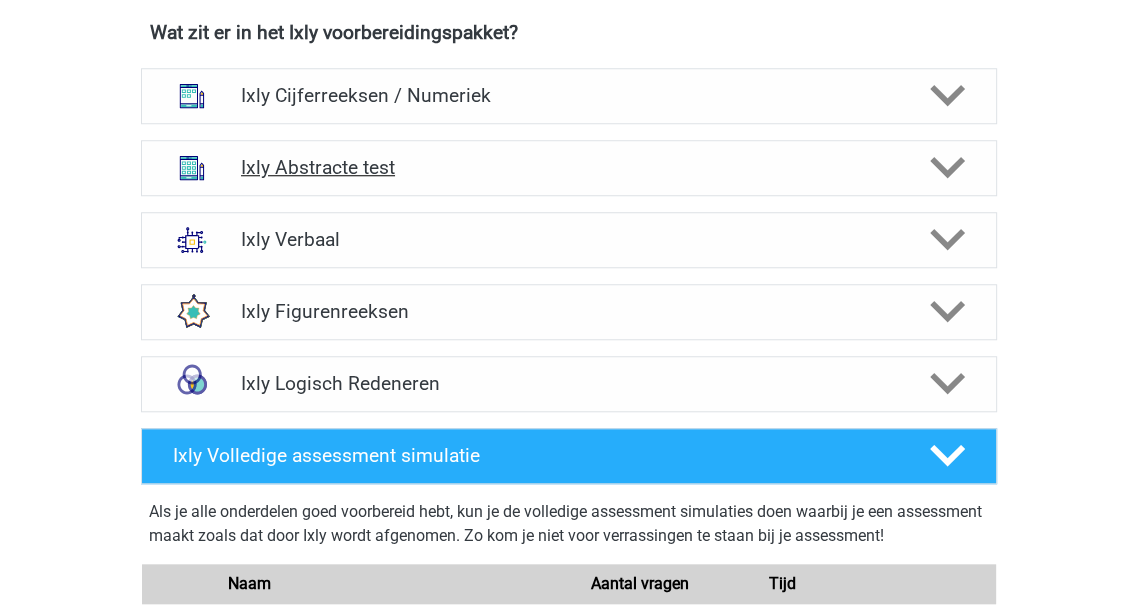 click on "Ixly Abstracte test" at bounding box center (568, 167) 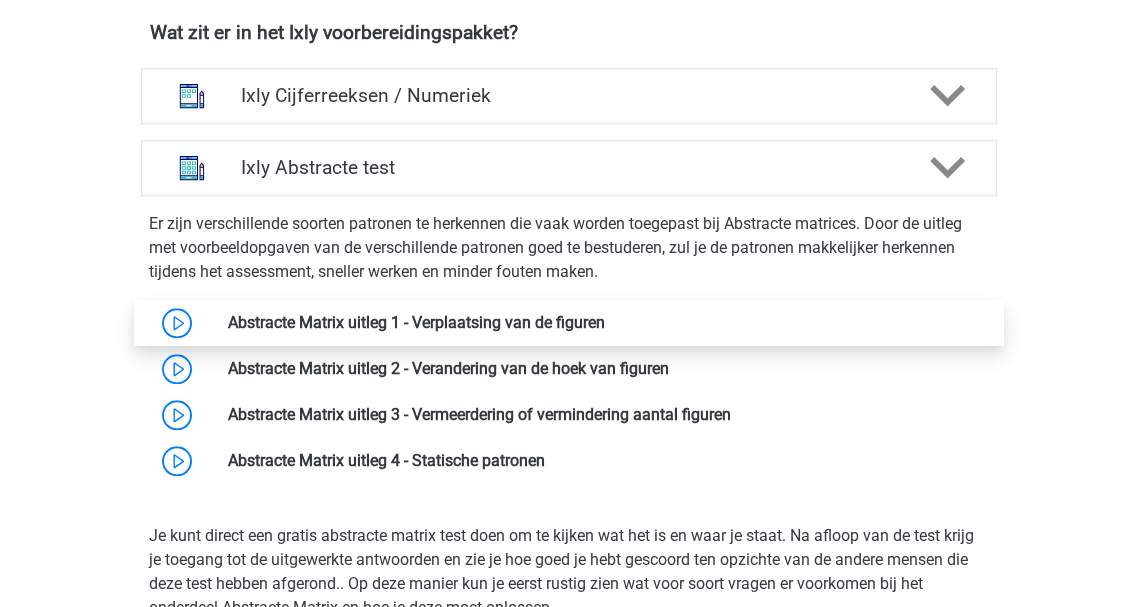 click at bounding box center (605, 322) 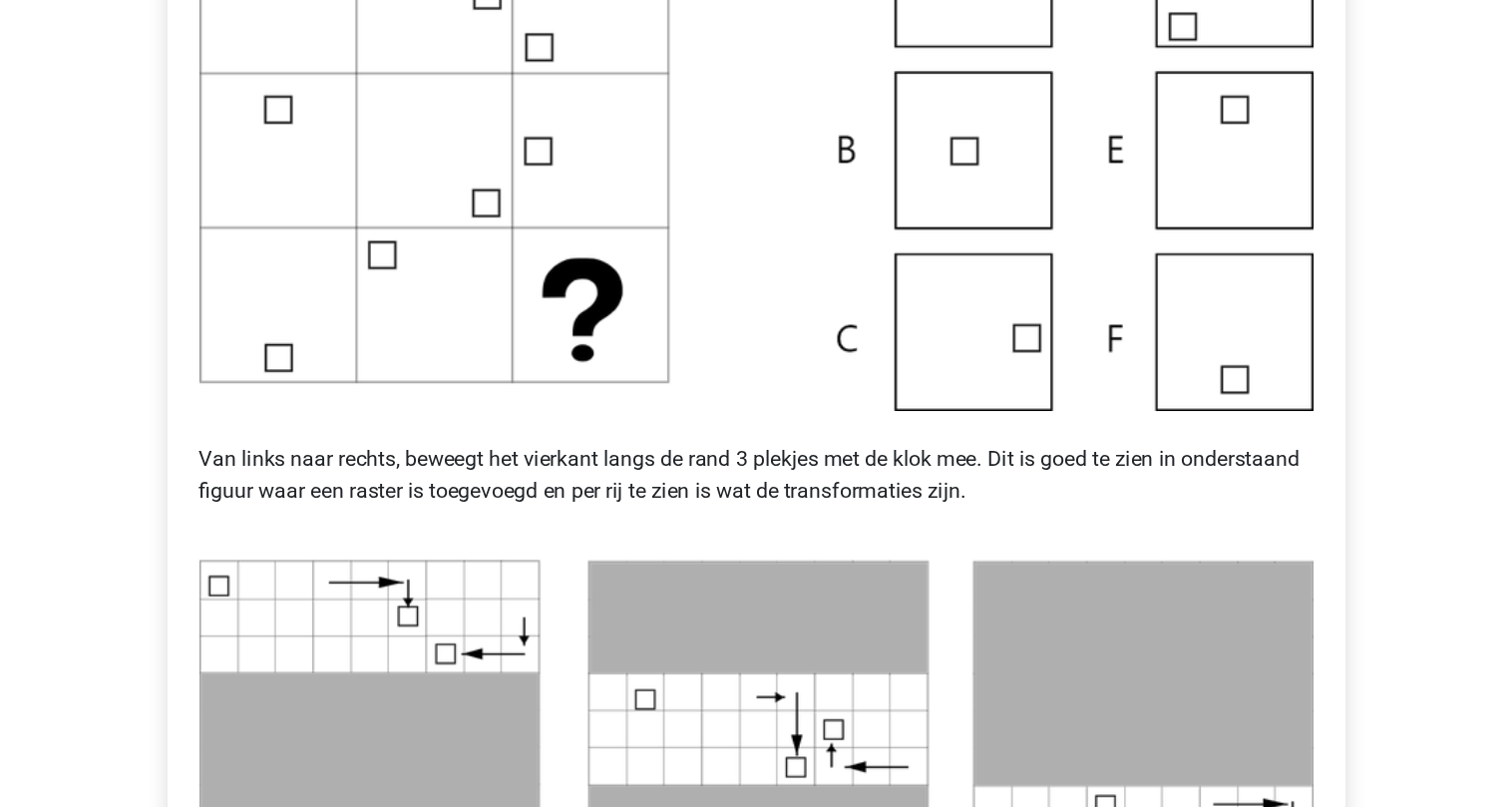 scroll, scrollTop: 599, scrollLeft: 0, axis: vertical 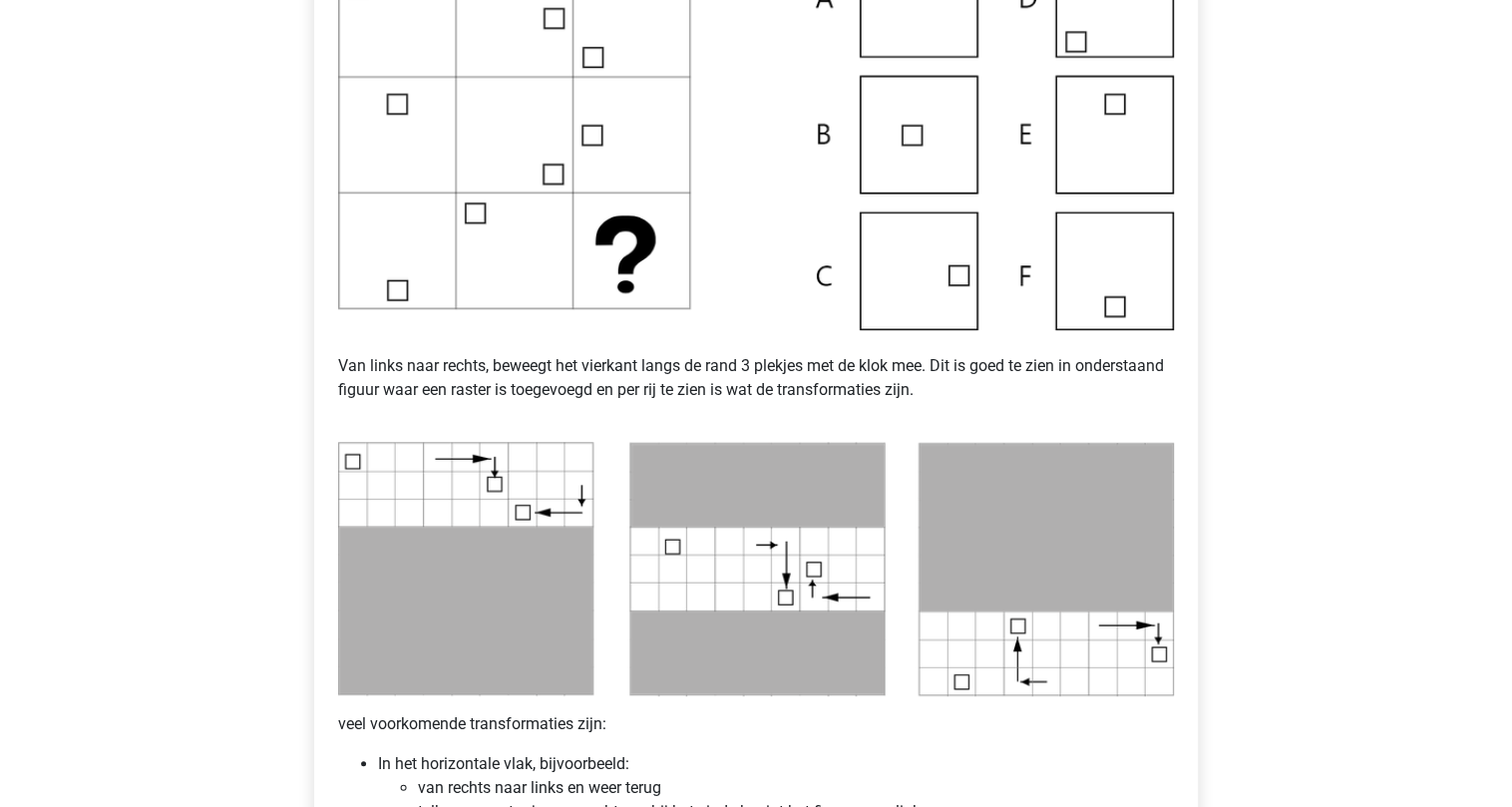 drag, startPoint x: 956, startPoint y: 5, endPoint x: 747, endPoint y: 276, distance: 342.2309 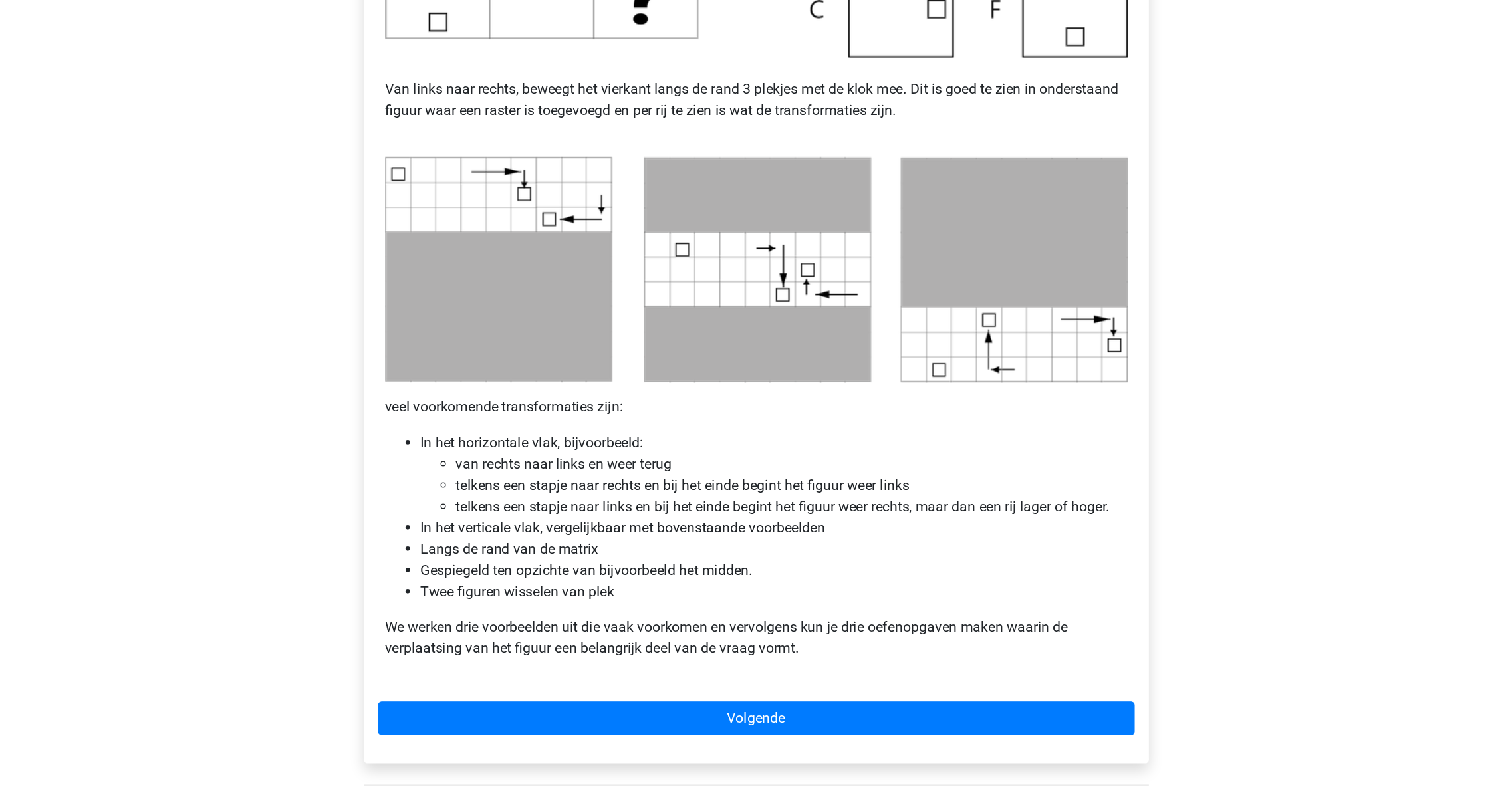 scroll, scrollTop: 576, scrollLeft: 0, axis: vertical 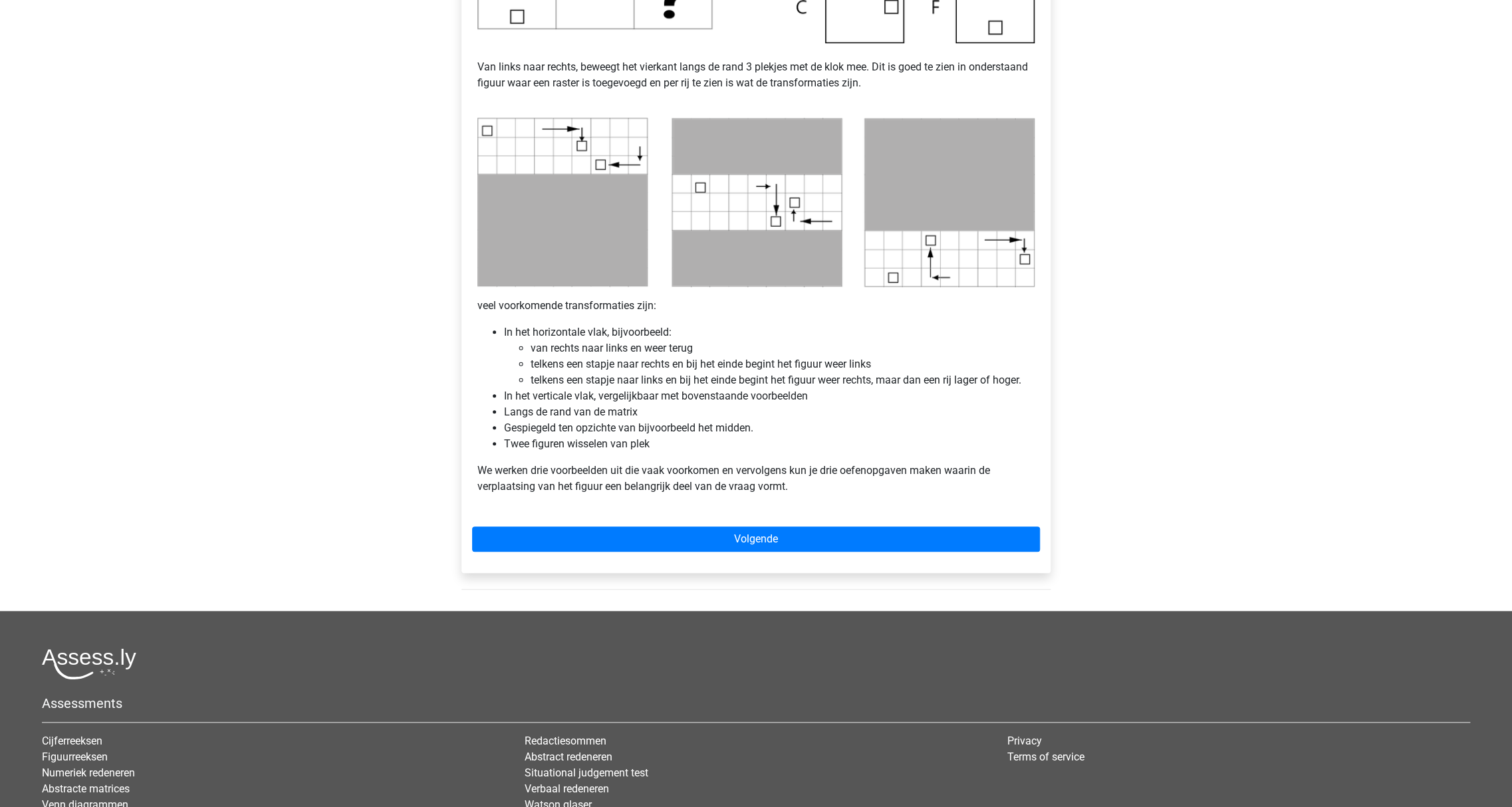 drag, startPoint x: 1021, startPoint y: 2, endPoint x: 380, endPoint y: 275, distance: 696.7137 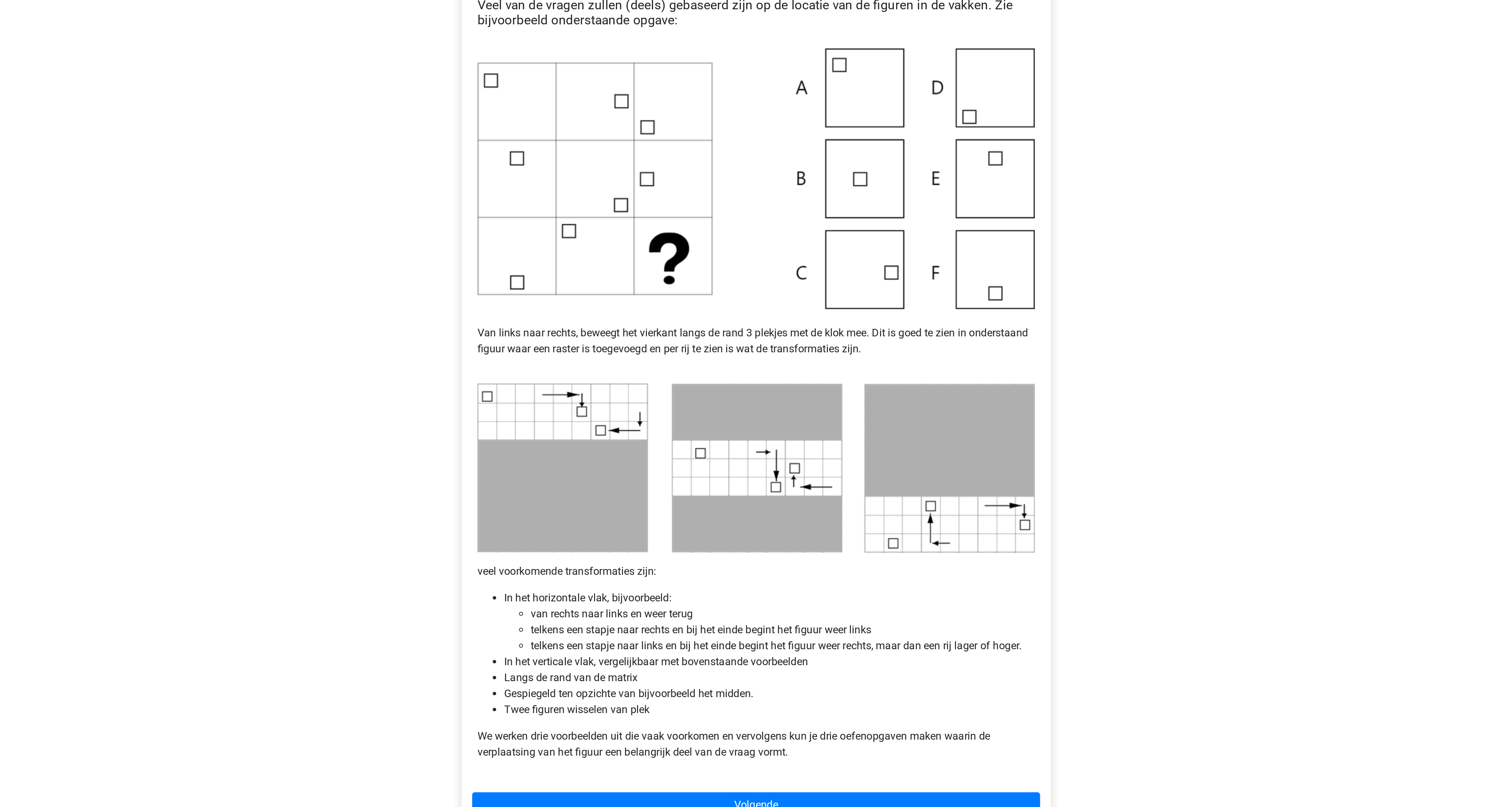 scroll, scrollTop: 207, scrollLeft: 0, axis: vertical 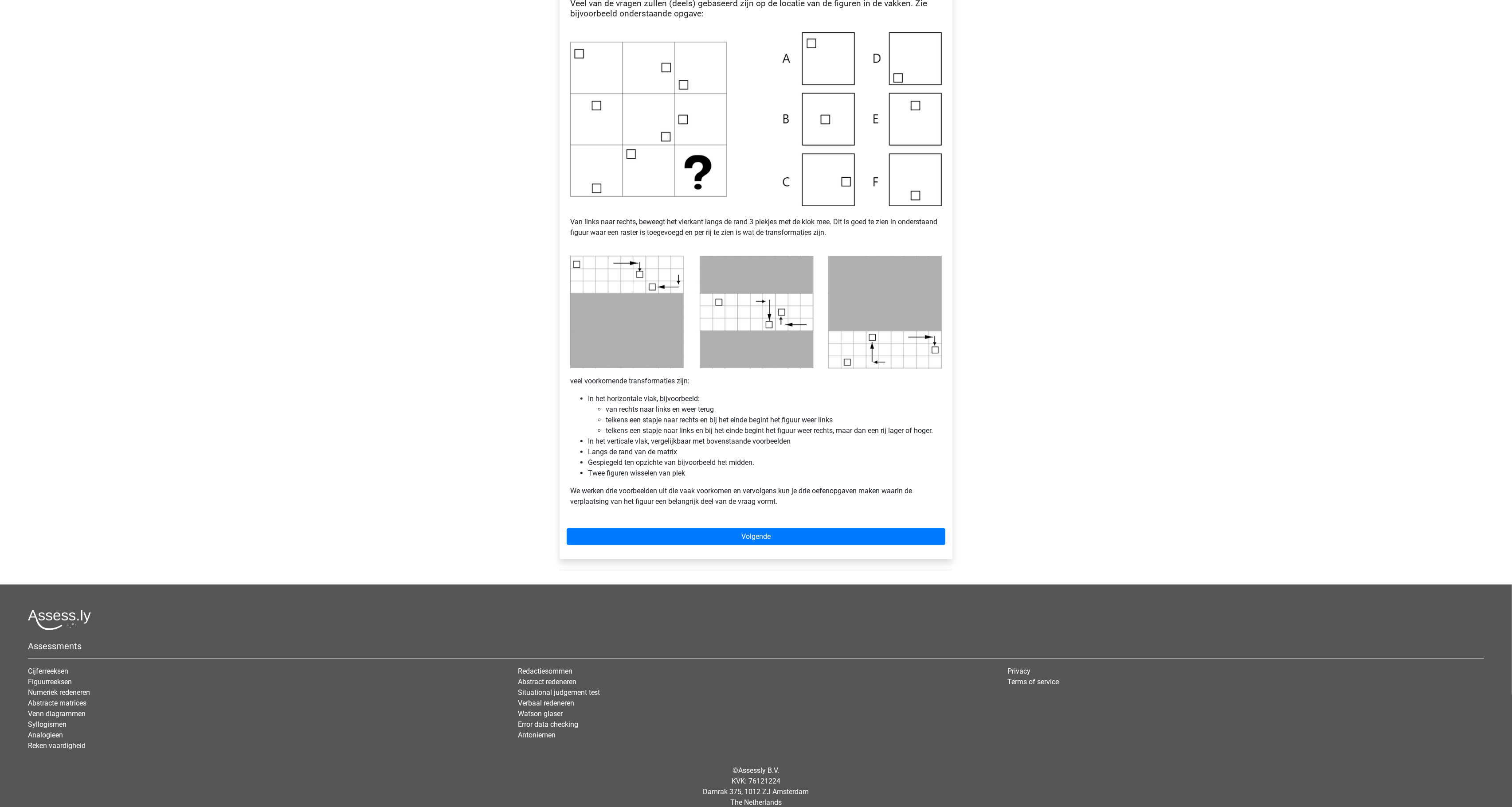 drag, startPoint x: 931, startPoint y: 0, endPoint x: 343, endPoint y: 226, distance: 629.9365 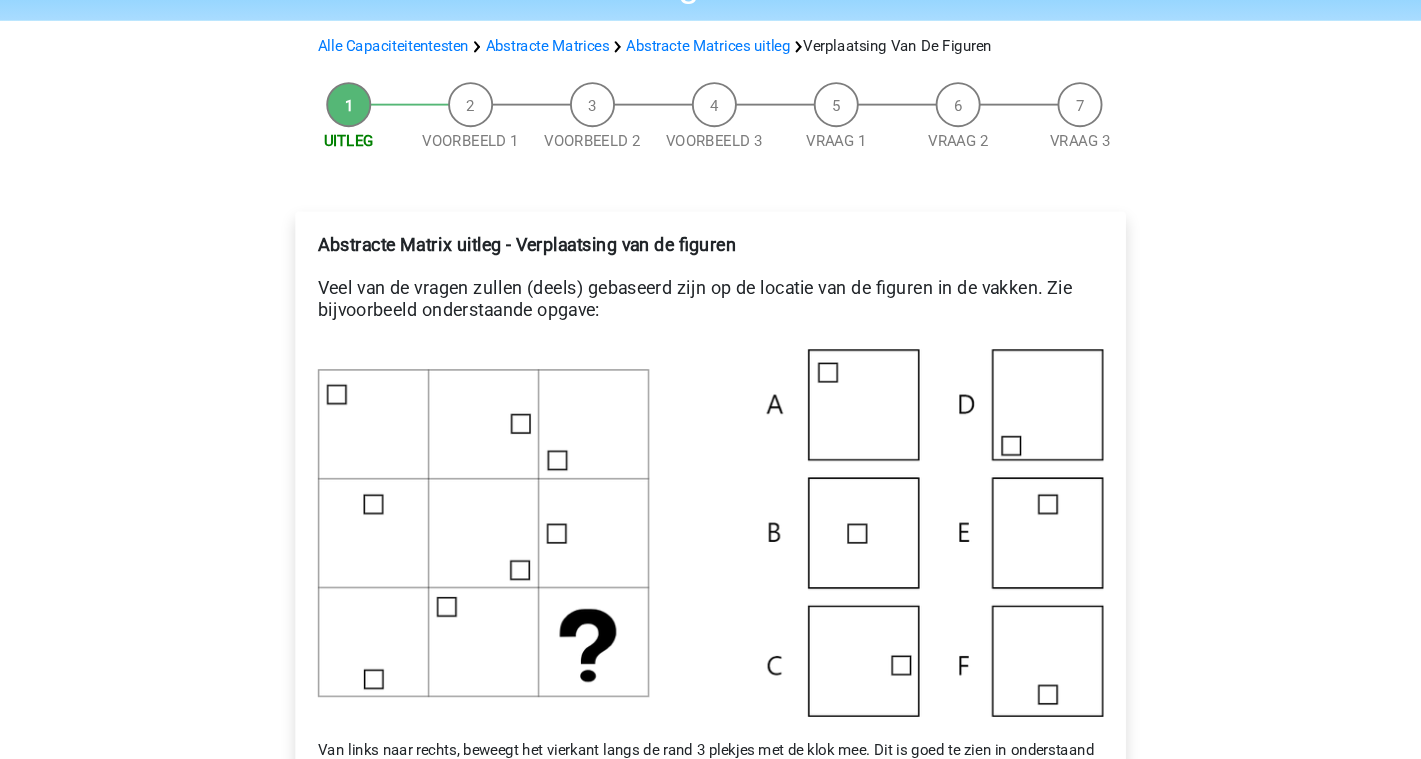 scroll, scrollTop: 166, scrollLeft: 0, axis: vertical 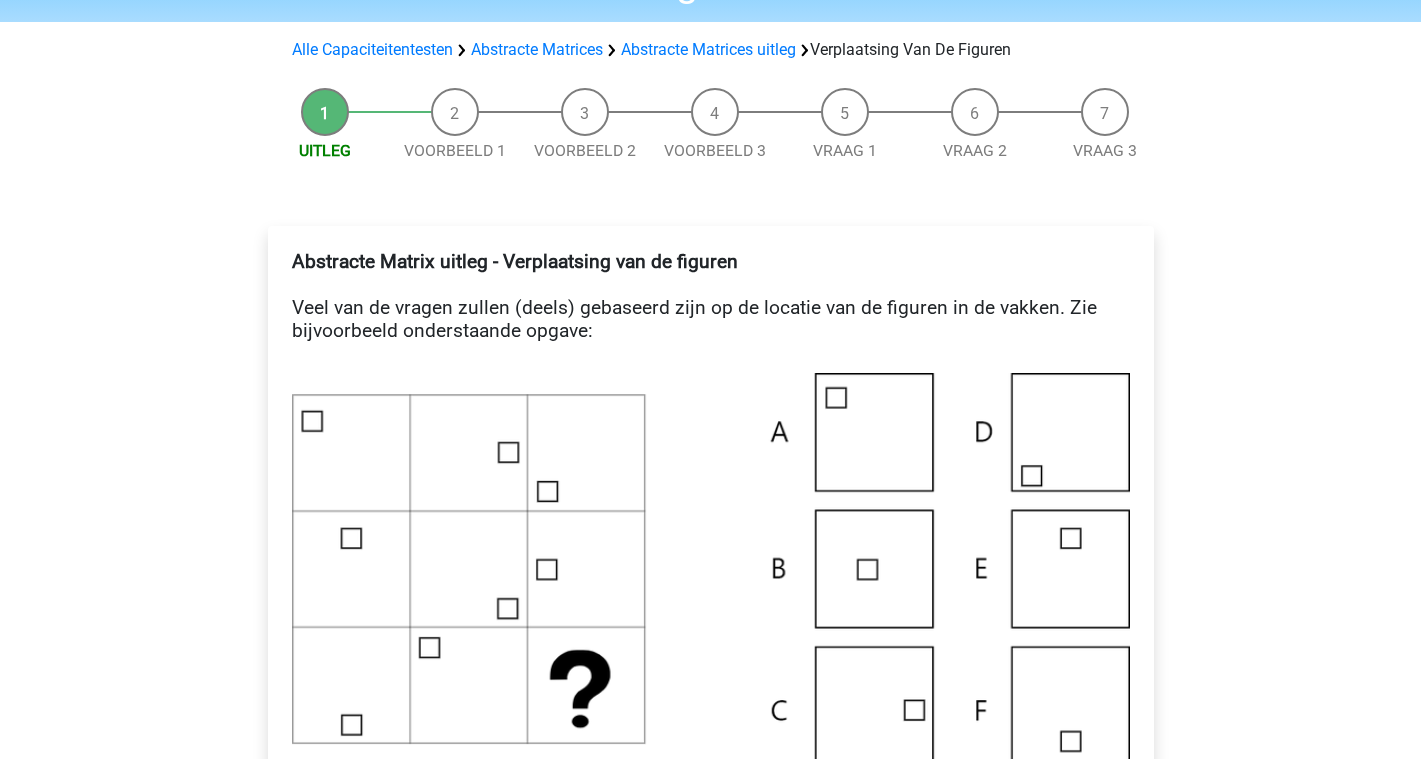 drag, startPoint x: 3104, startPoint y: 1, endPoint x: 233, endPoint y: 194, distance: 2877.4797 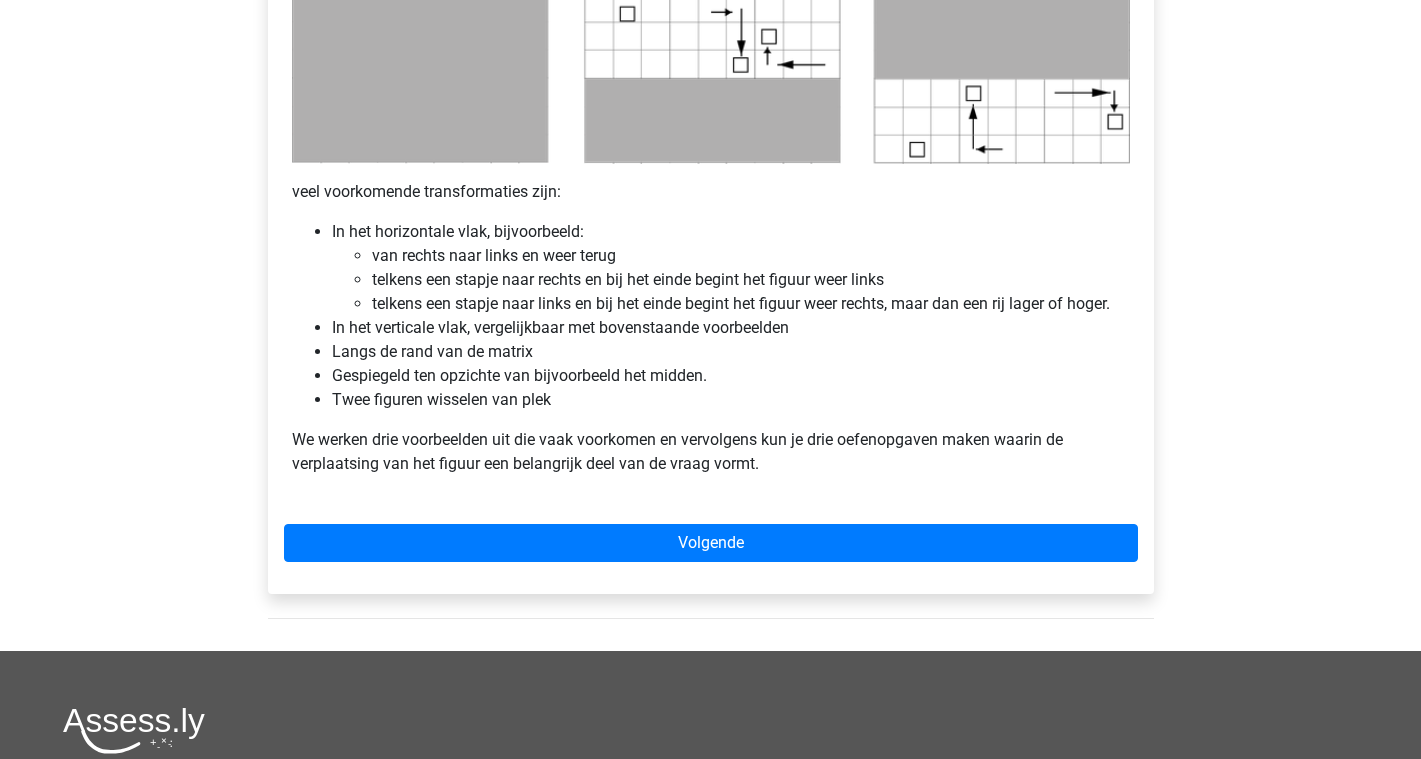 scroll, scrollTop: 1166, scrollLeft: 0, axis: vertical 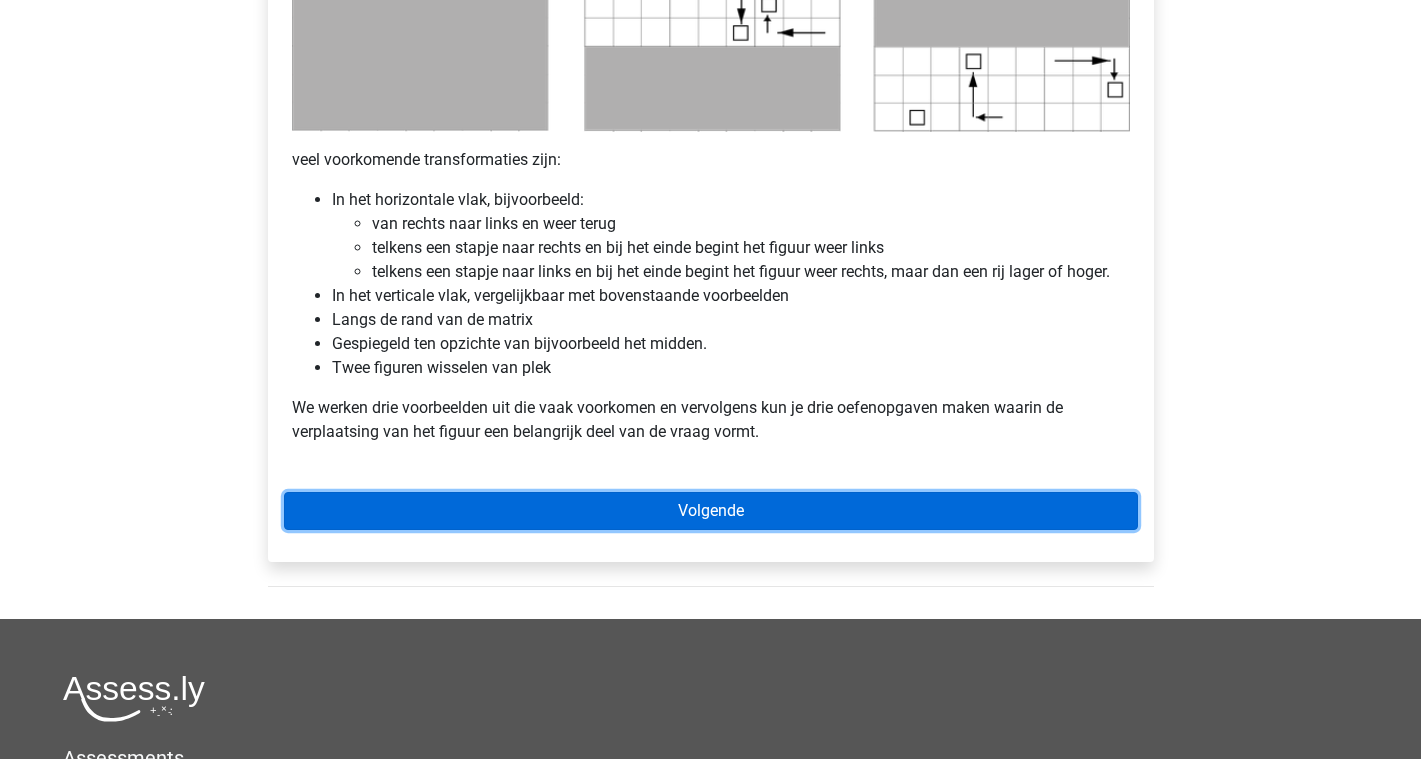 click on "Volgende" at bounding box center [711, 511] 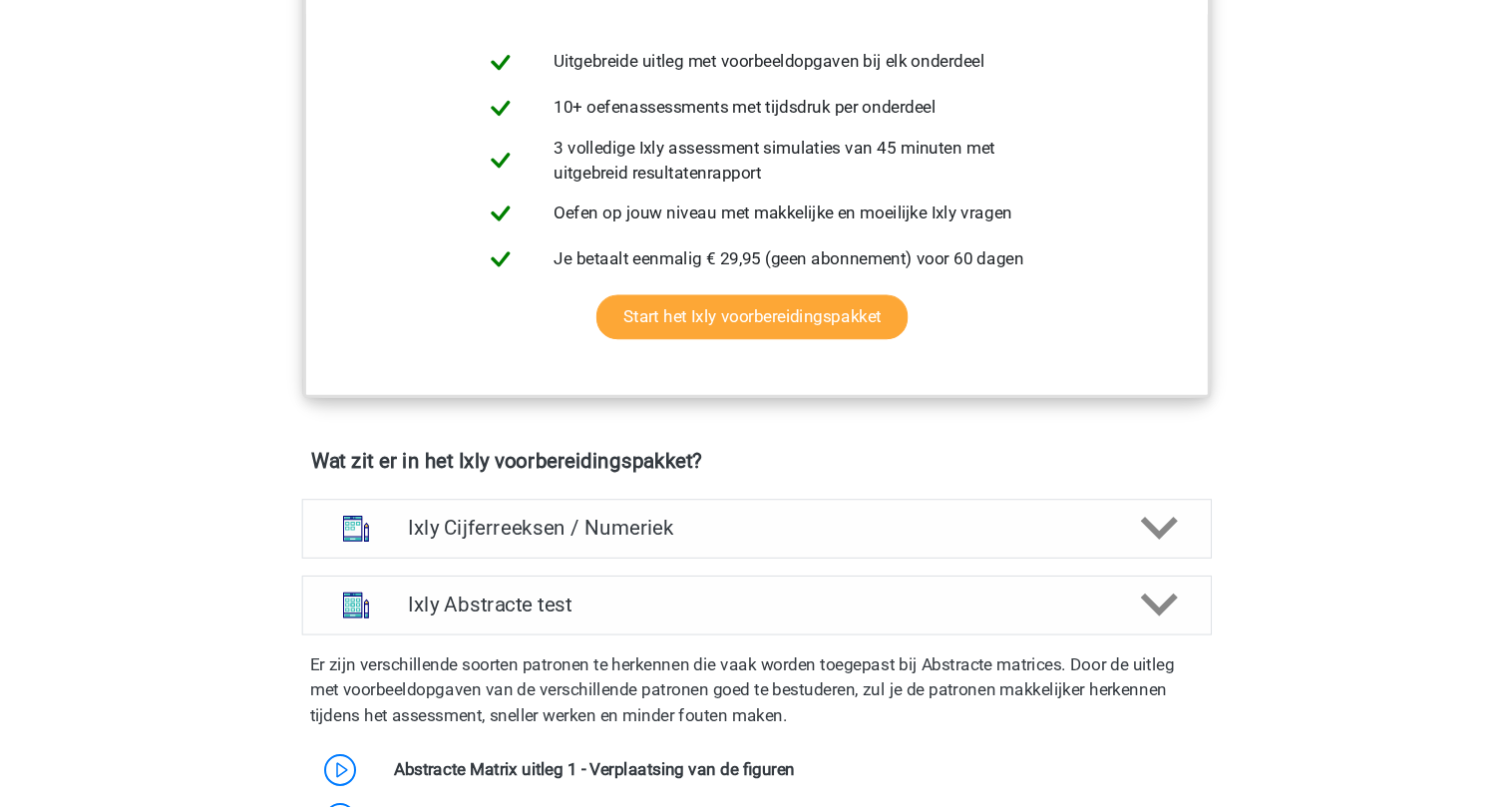 scroll, scrollTop: 898, scrollLeft: 0, axis: vertical 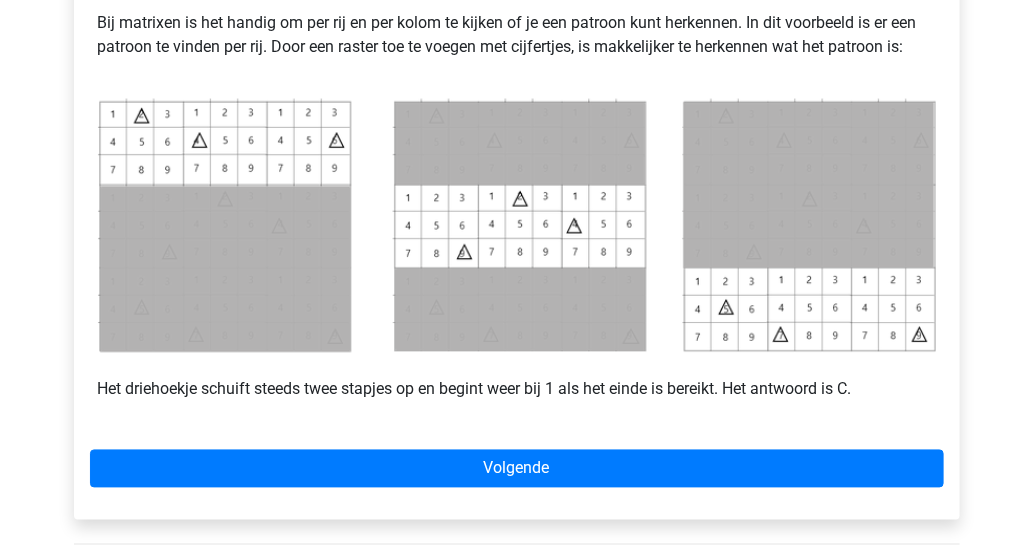 drag, startPoint x: 1334, startPoint y: 2, endPoint x: 237, endPoint y: 258, distance: 1126.4746 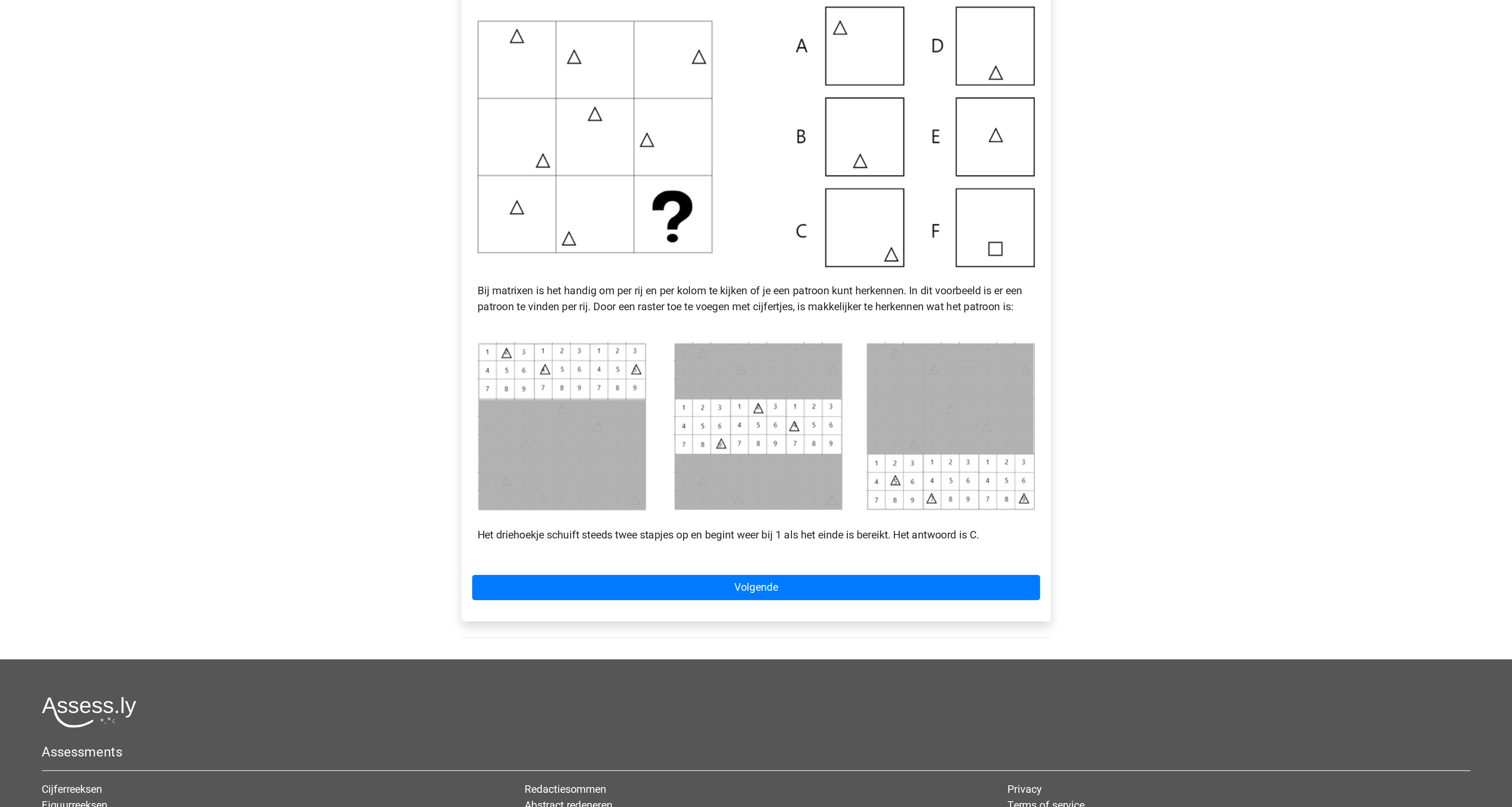 scroll, scrollTop: 70, scrollLeft: 0, axis: vertical 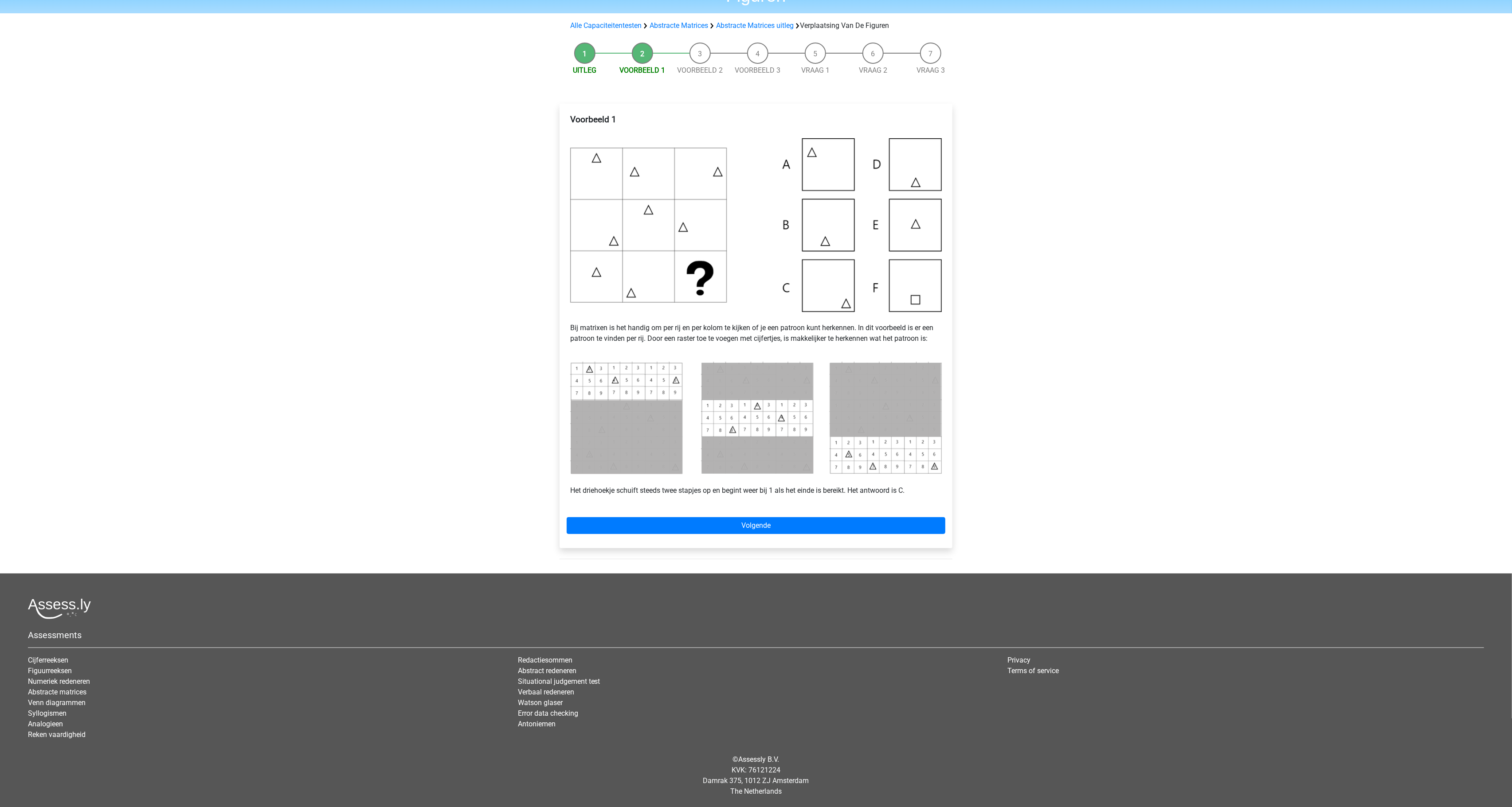 drag, startPoint x: 634, startPoint y: 2, endPoint x: 403, endPoint y: 202, distance: 305.5503 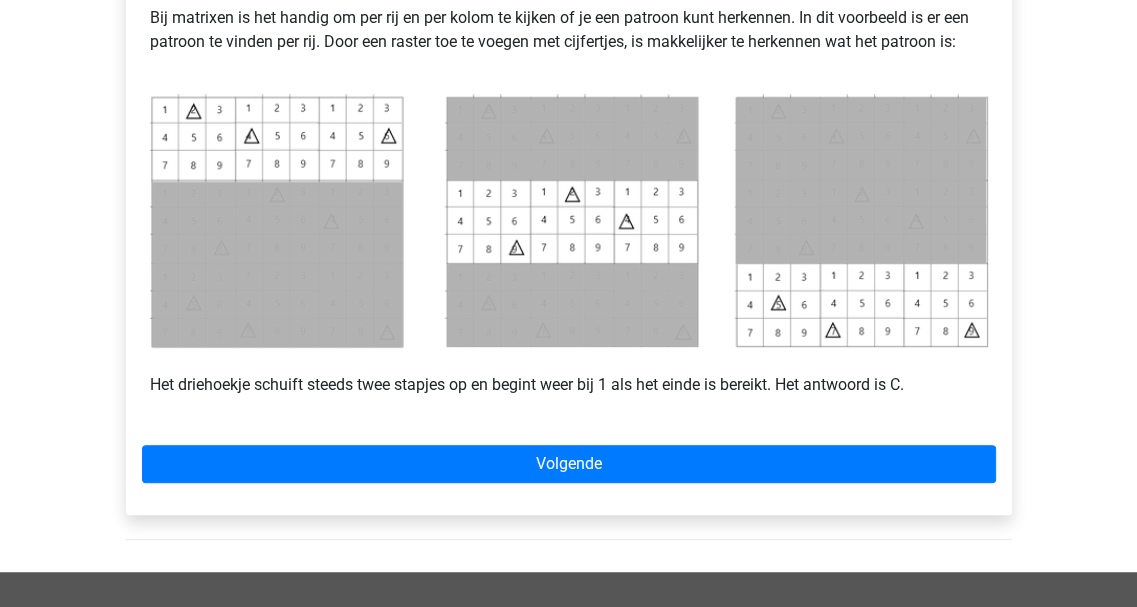 scroll, scrollTop: 1100, scrollLeft: 0, axis: vertical 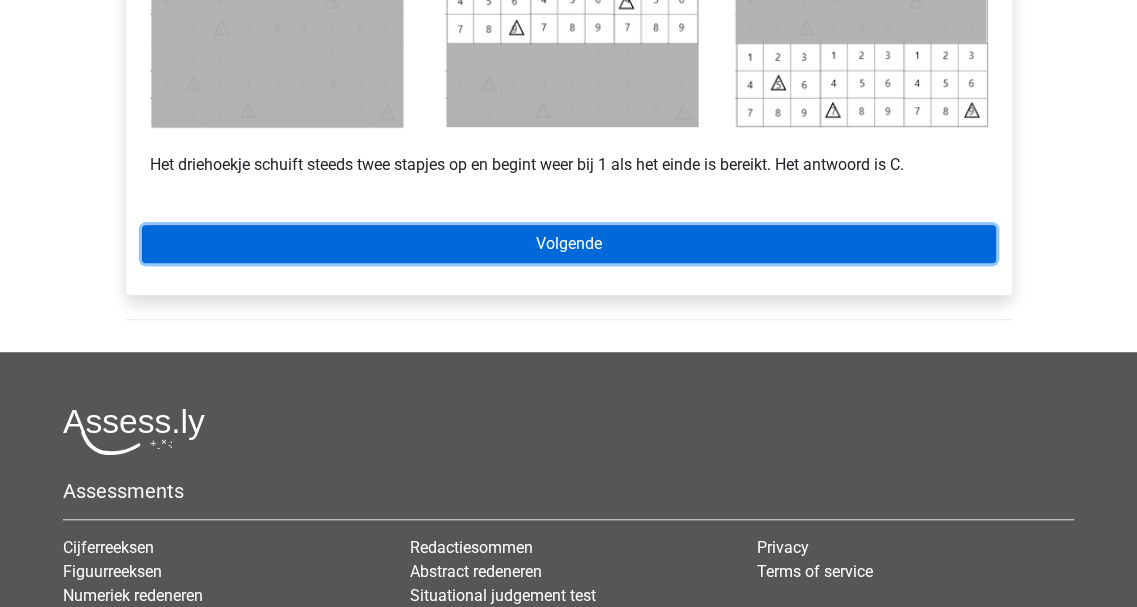 click on "Volgende" at bounding box center [569, 244] 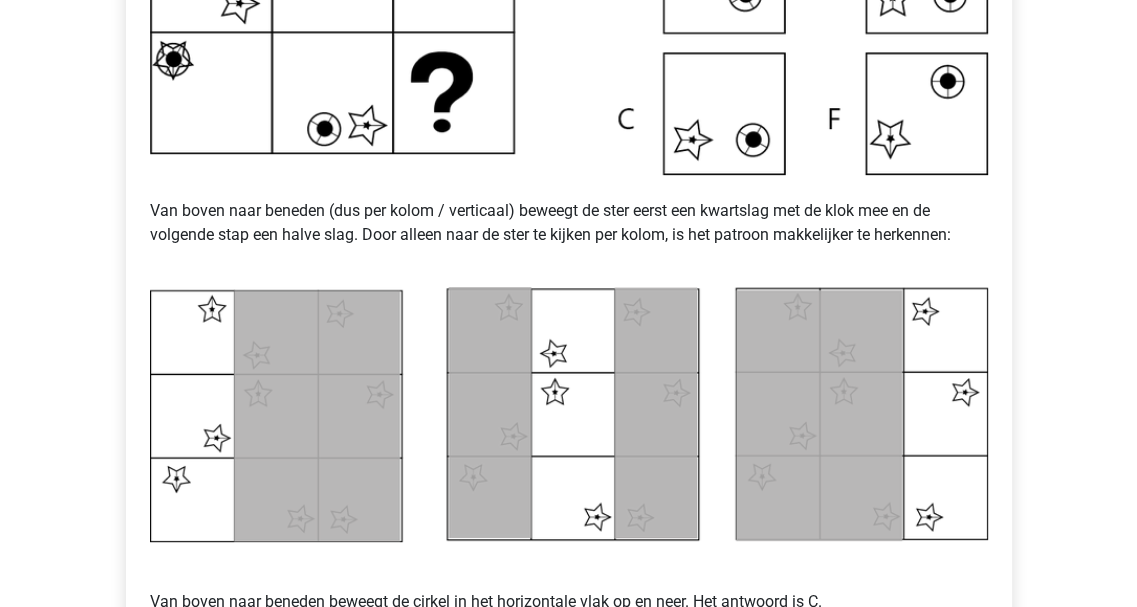 scroll, scrollTop: 1100, scrollLeft: 0, axis: vertical 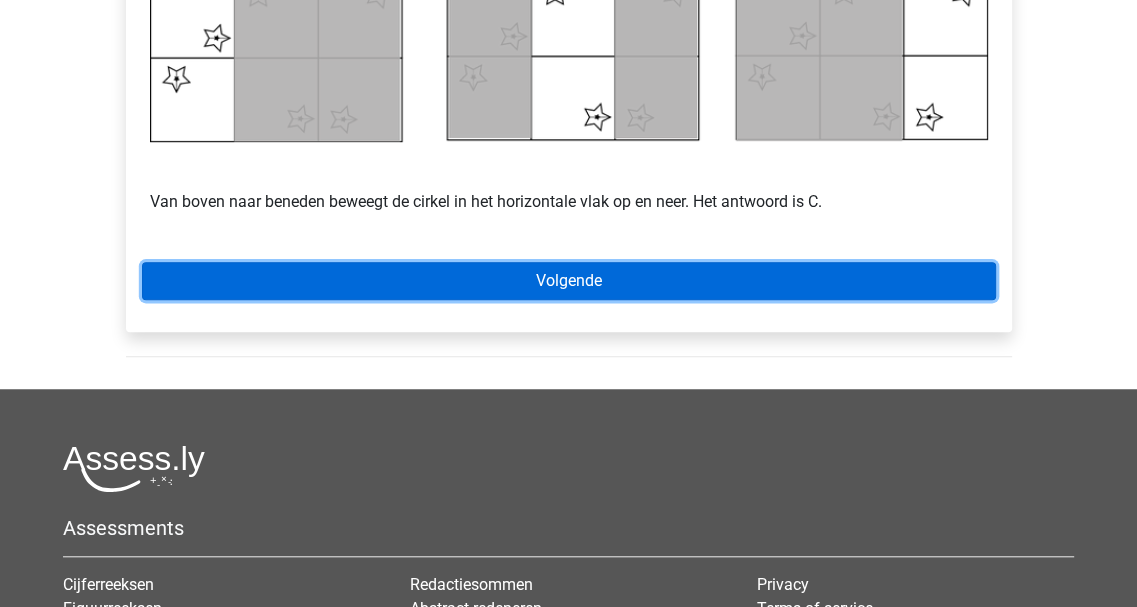 click on "Volgende" at bounding box center (569, 281) 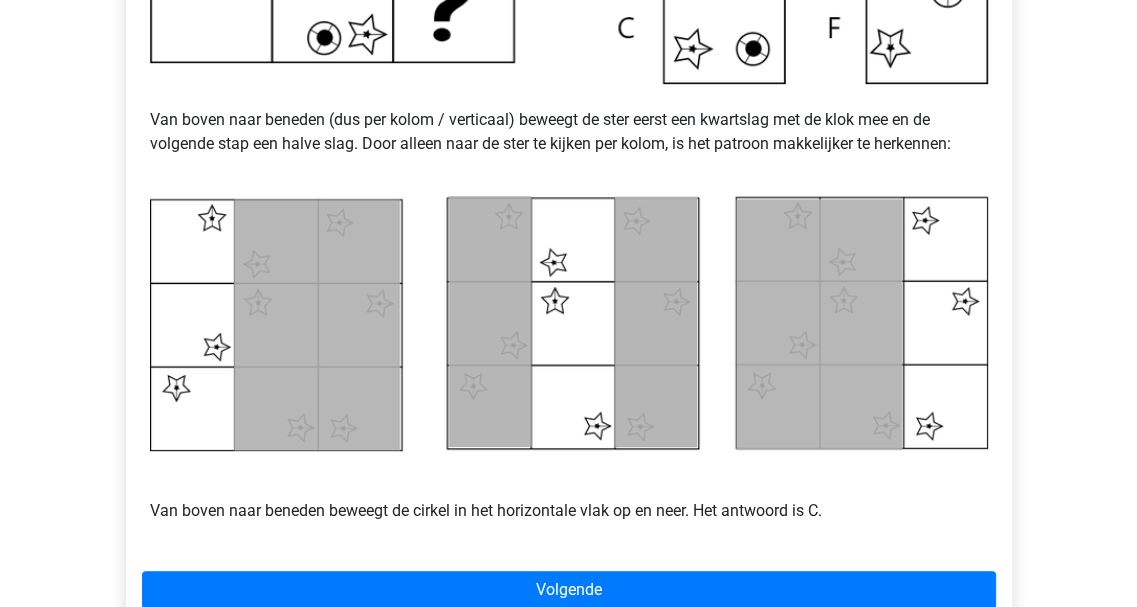 scroll, scrollTop: 600, scrollLeft: 0, axis: vertical 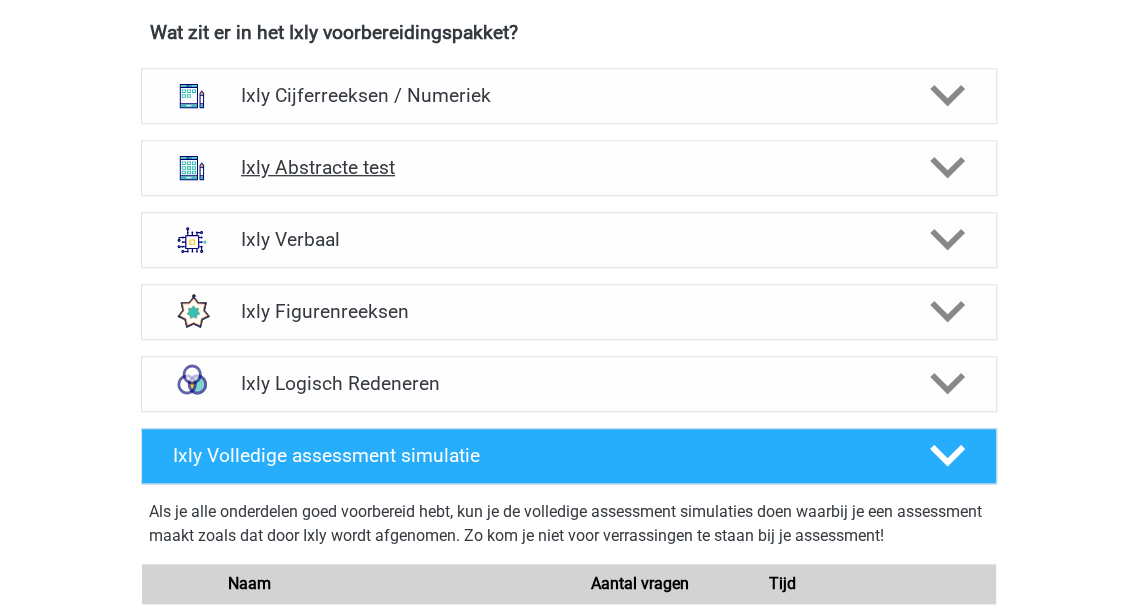 click on "Ixly Abstracte test" at bounding box center [568, 167] 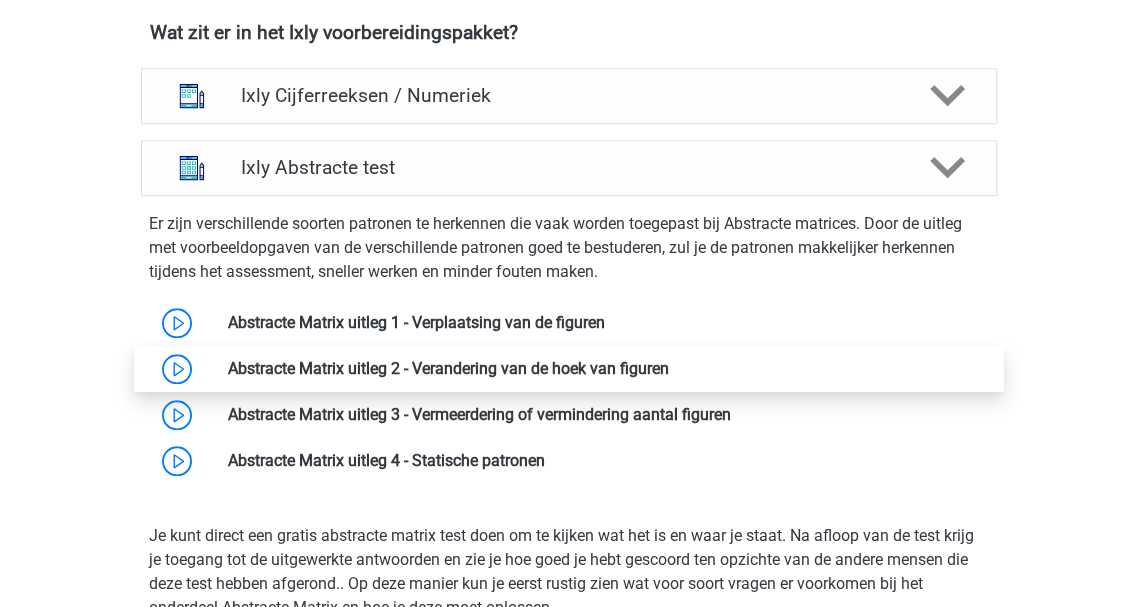 click at bounding box center (669, 368) 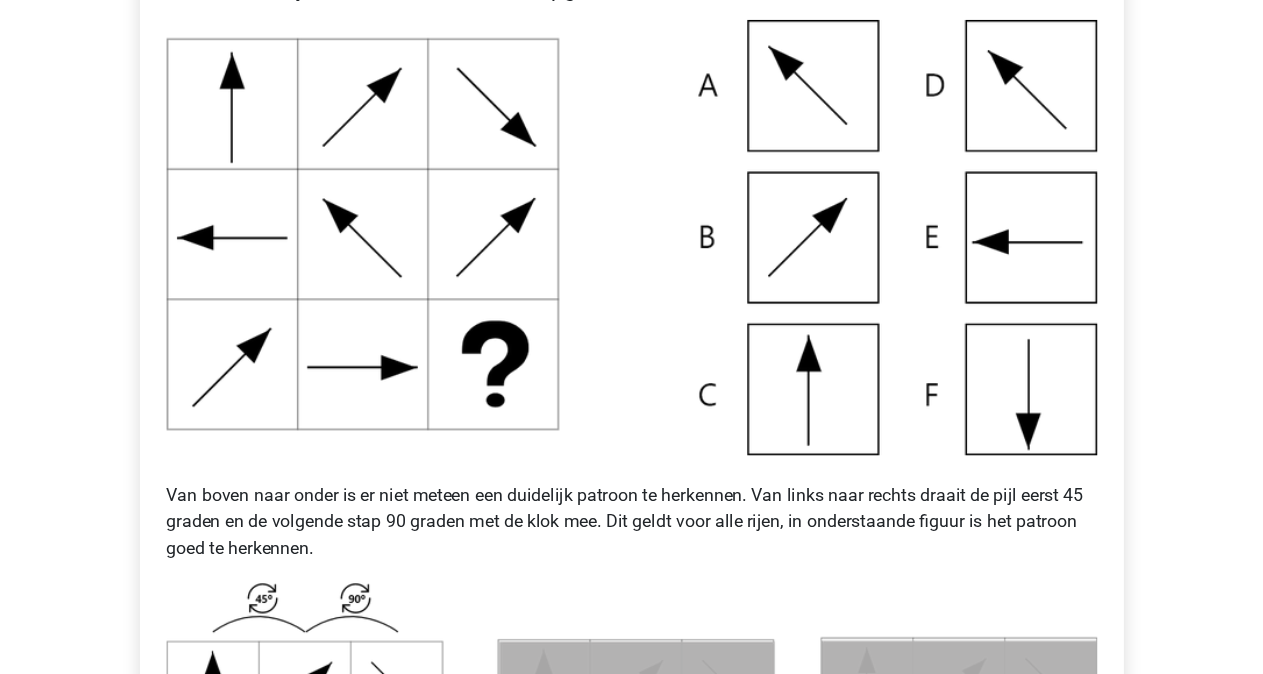 scroll, scrollTop: 500, scrollLeft: 0, axis: vertical 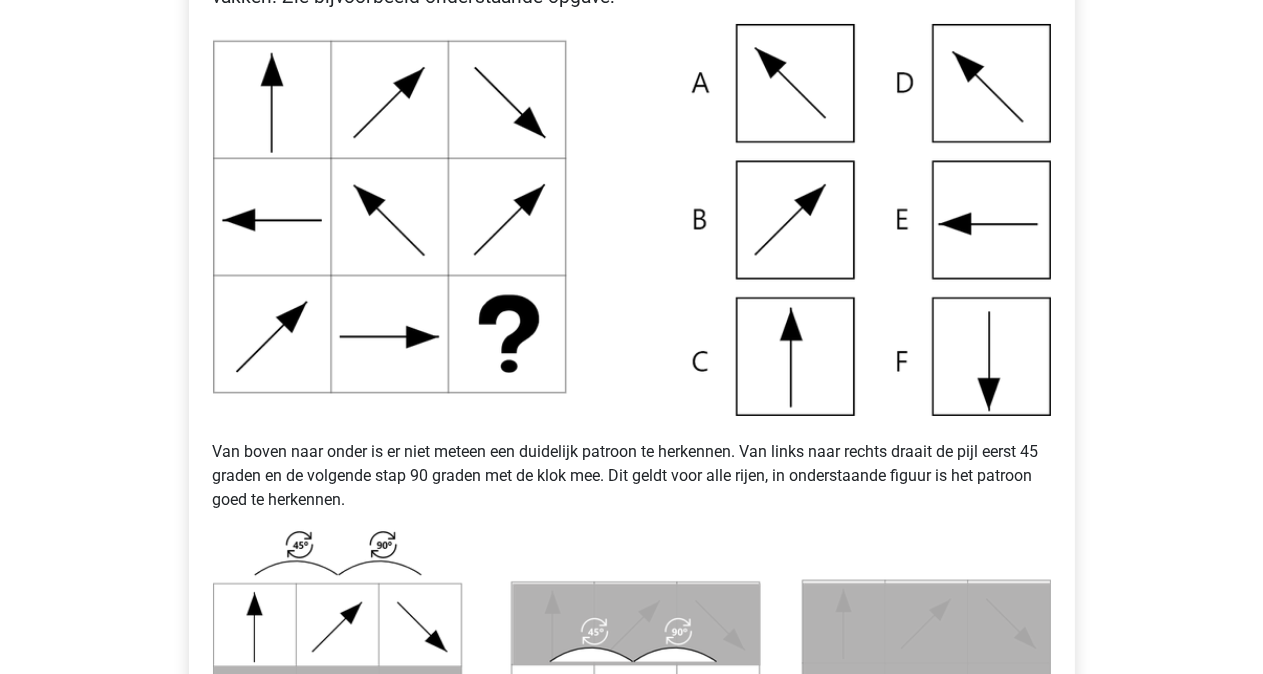 drag, startPoint x: 1029, startPoint y: 2, endPoint x: 654, endPoint y: 274, distance: 463.2591 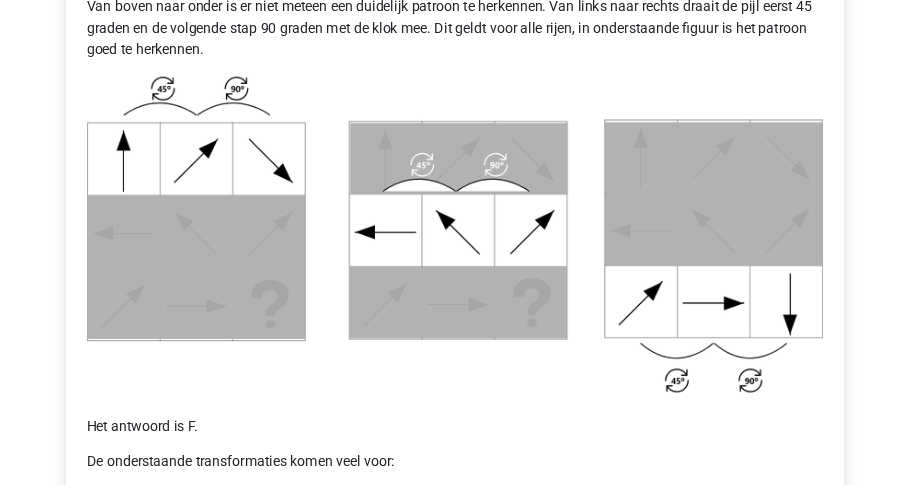 scroll, scrollTop: 944, scrollLeft: 0, axis: vertical 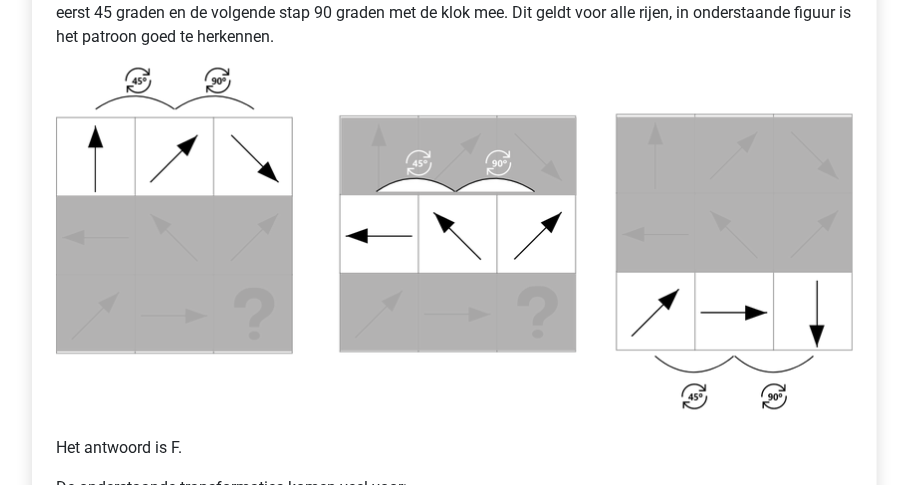 drag, startPoint x: 1108, startPoint y: 6, endPoint x: 446, endPoint y: 88, distance: 667.0592 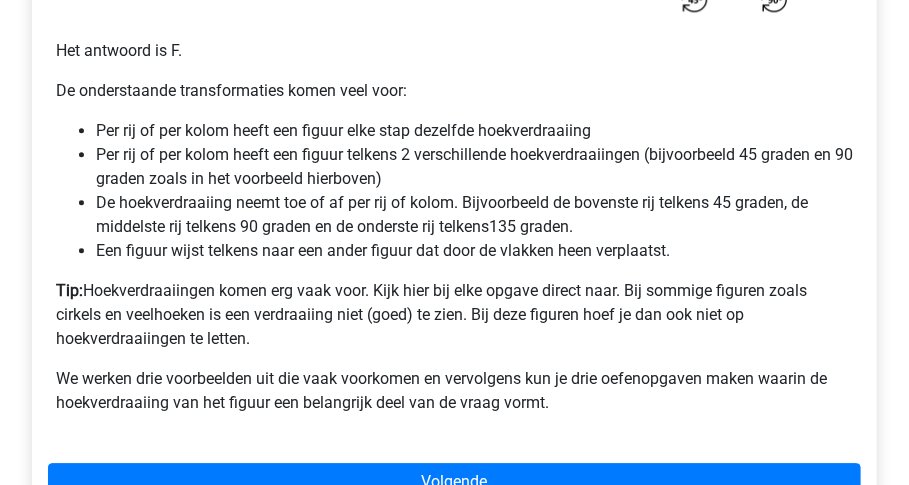 scroll, scrollTop: 1344, scrollLeft: 0, axis: vertical 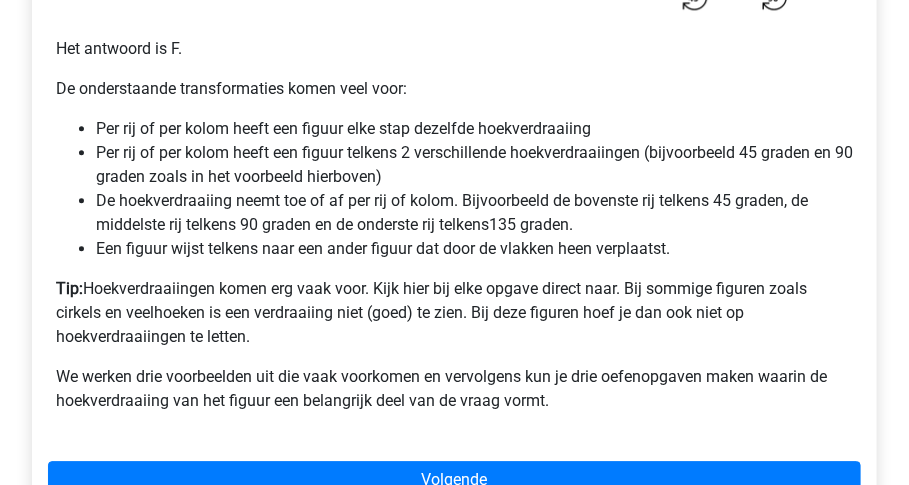 drag, startPoint x: 701, startPoint y: 336, endPoint x: 306, endPoint y: 364, distance: 395.99115 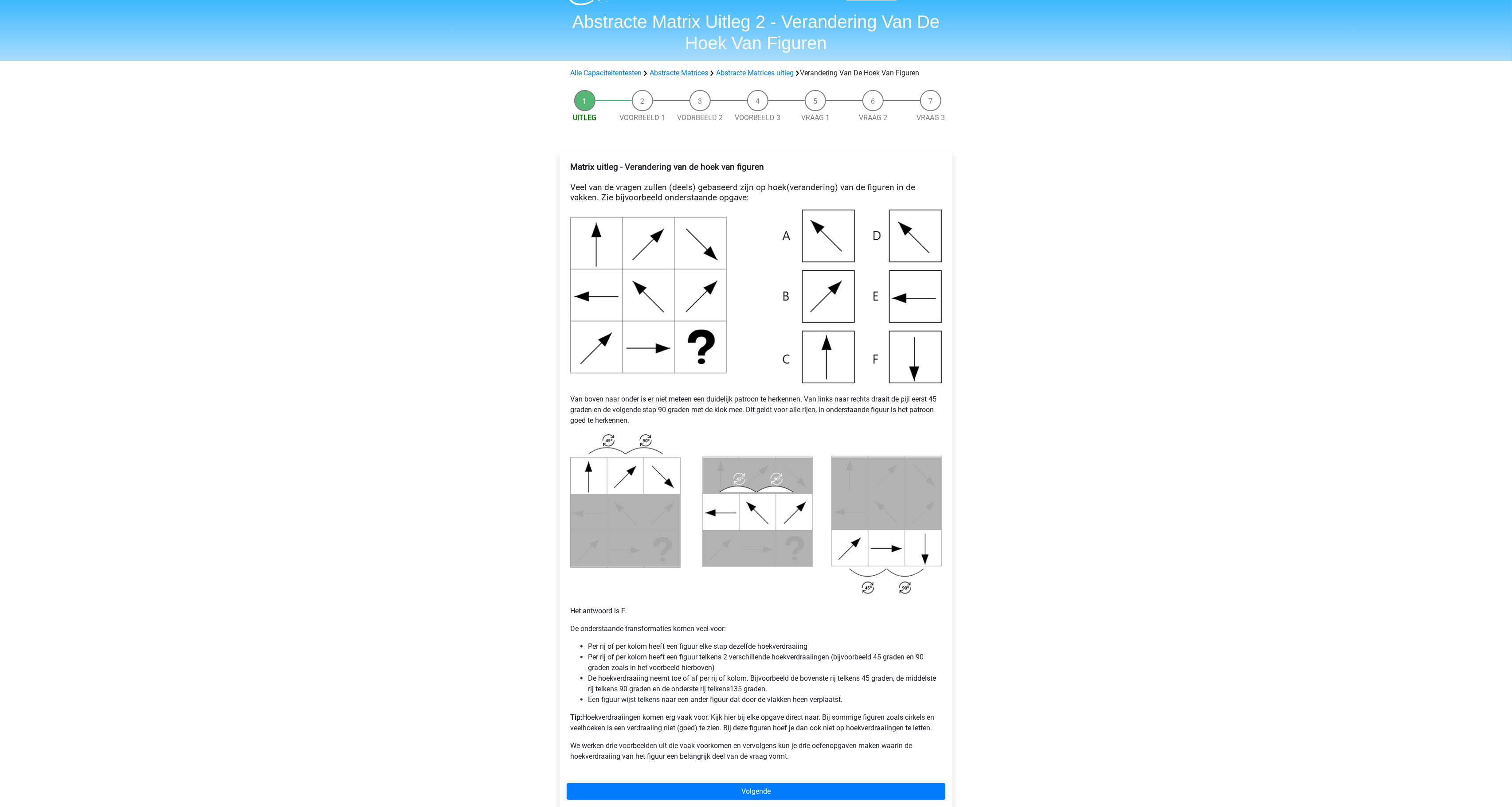 scroll, scrollTop: 288, scrollLeft: 0, axis: vertical 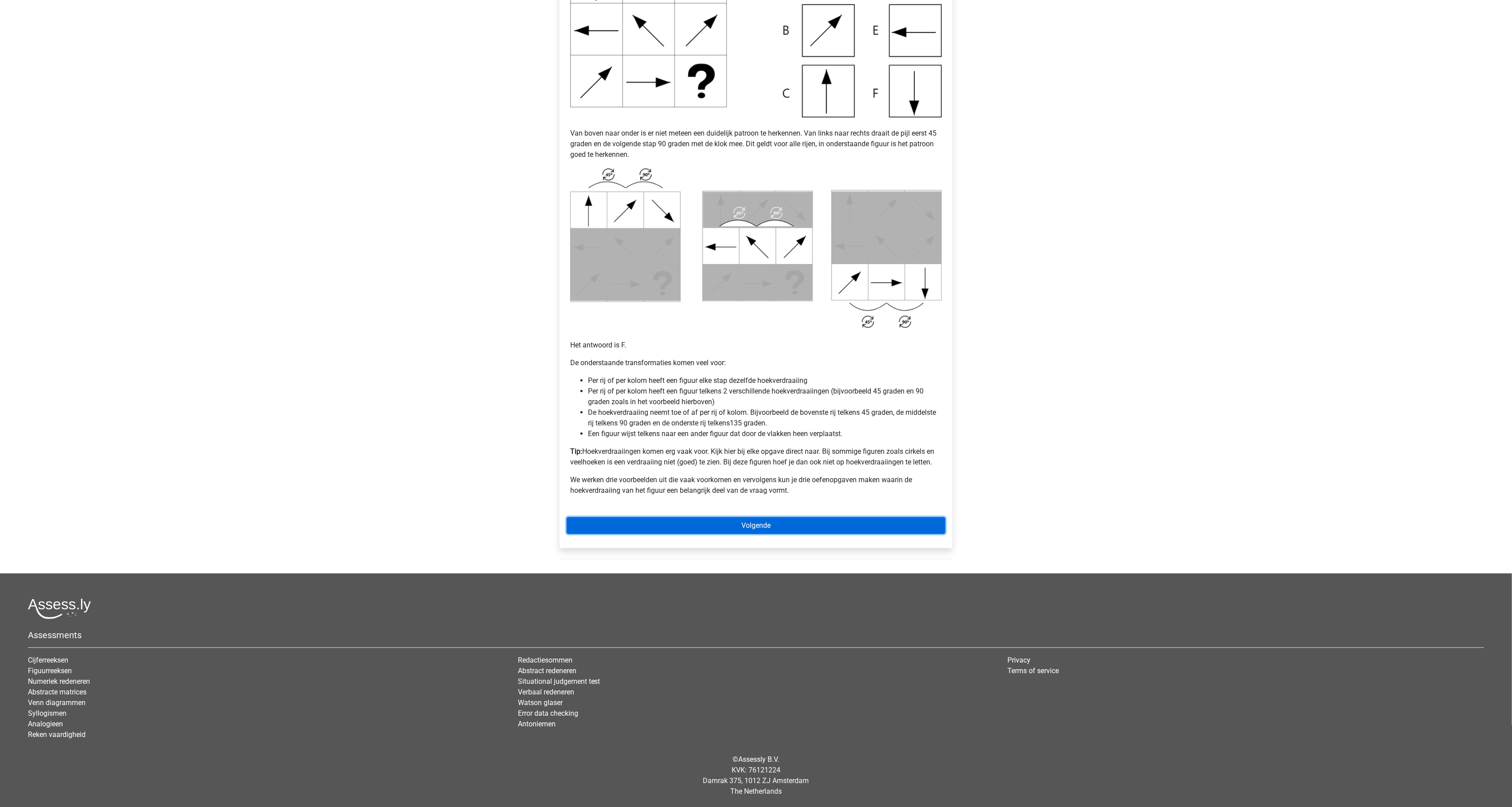 click on "Volgende" at bounding box center [756, 526] 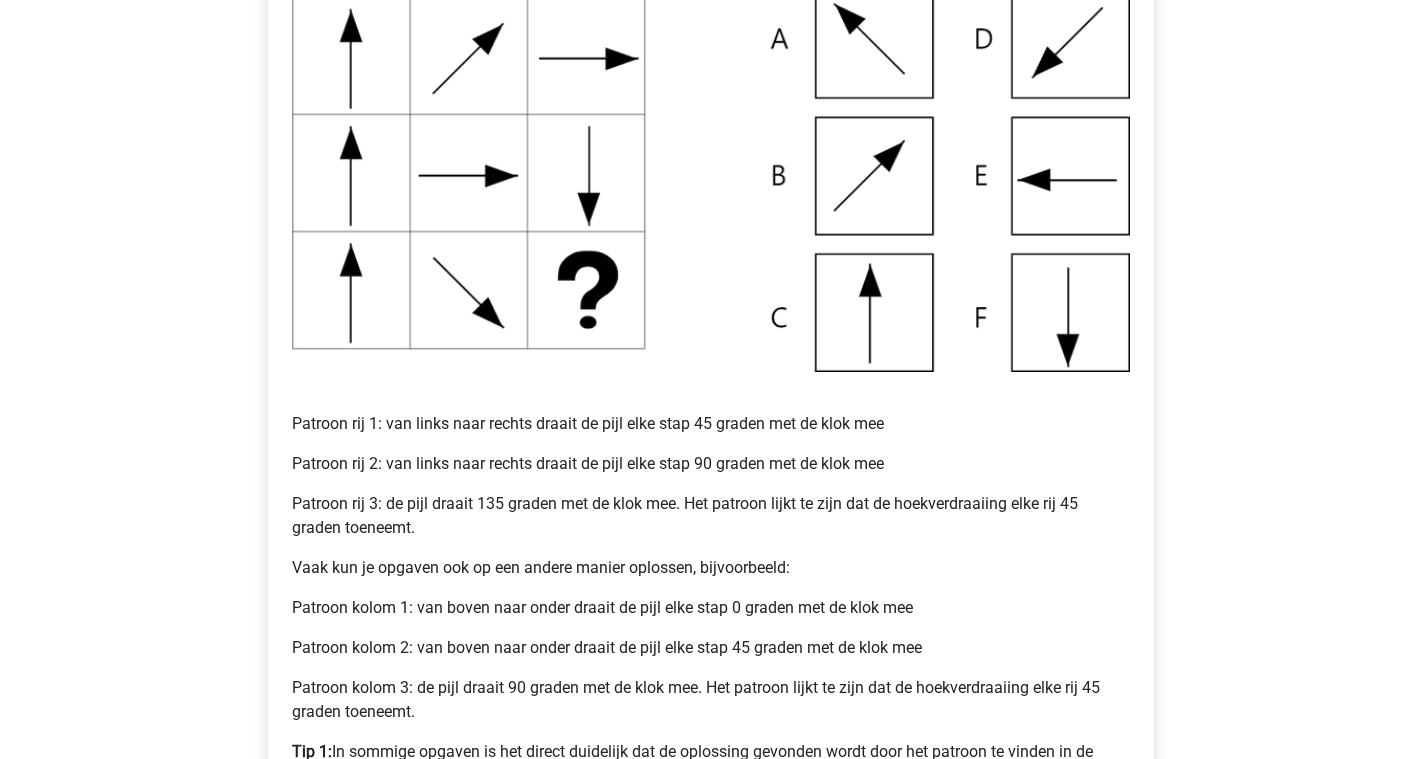 scroll, scrollTop: 375, scrollLeft: 0, axis: vertical 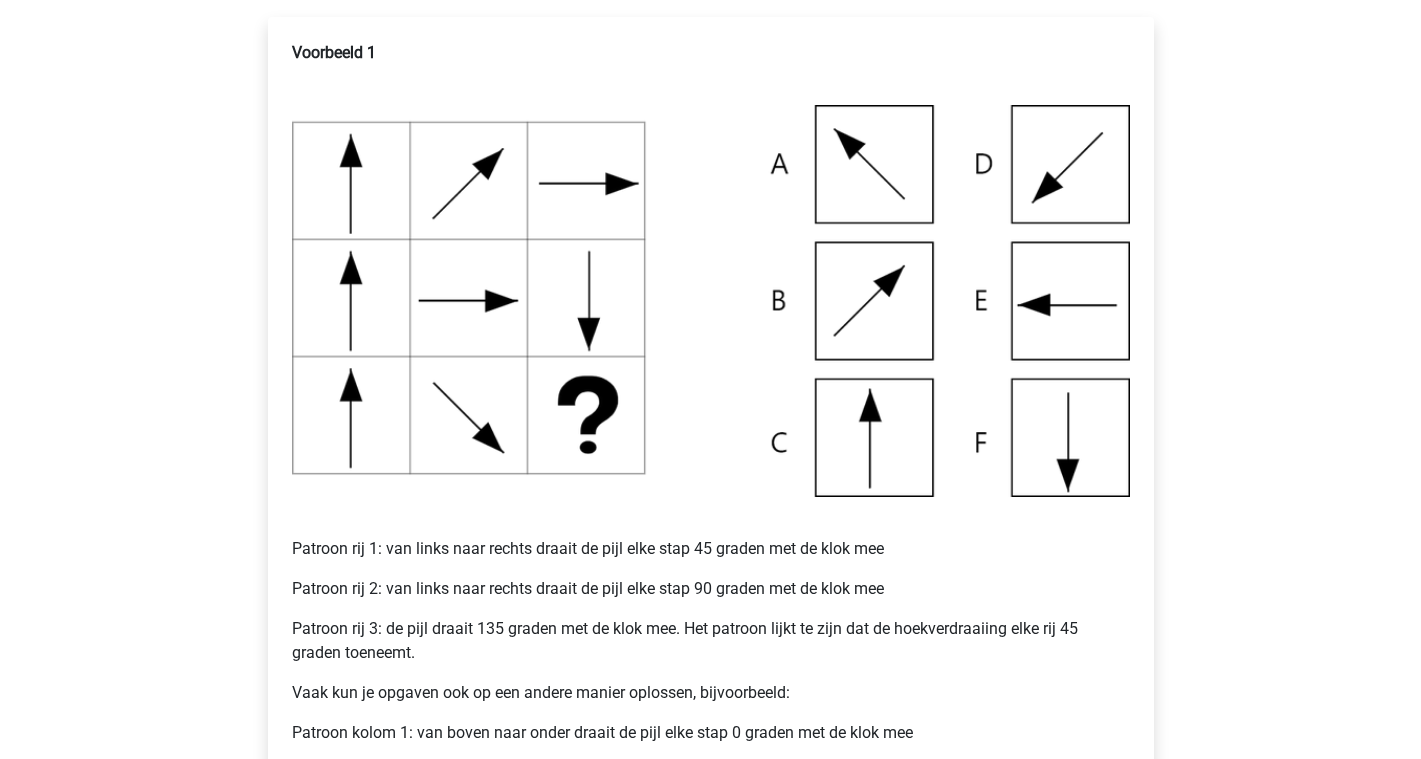 click at bounding box center (711, 301) 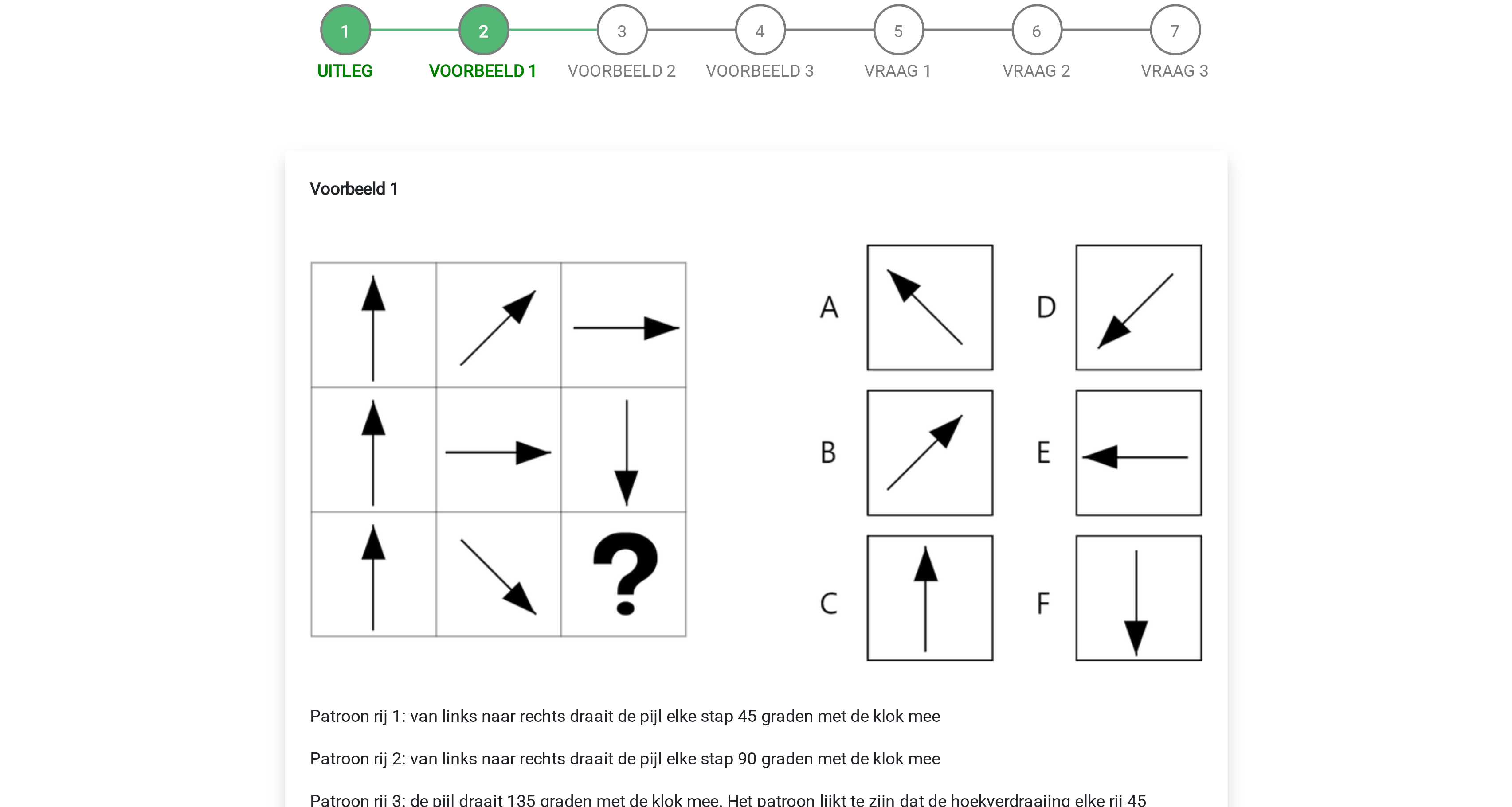scroll, scrollTop: 0, scrollLeft: 0, axis: both 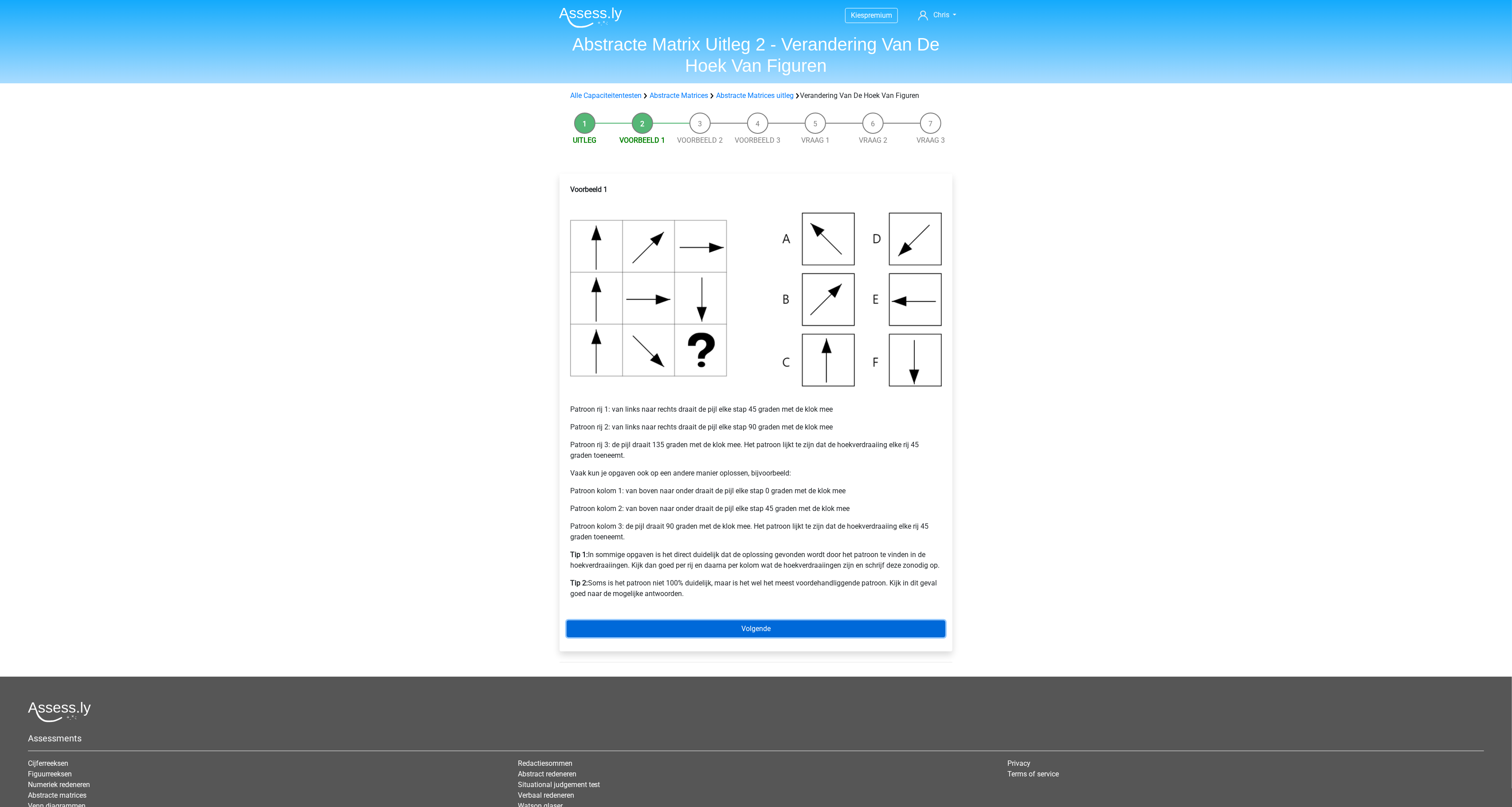 click on "Volgende" at bounding box center [756, 629] 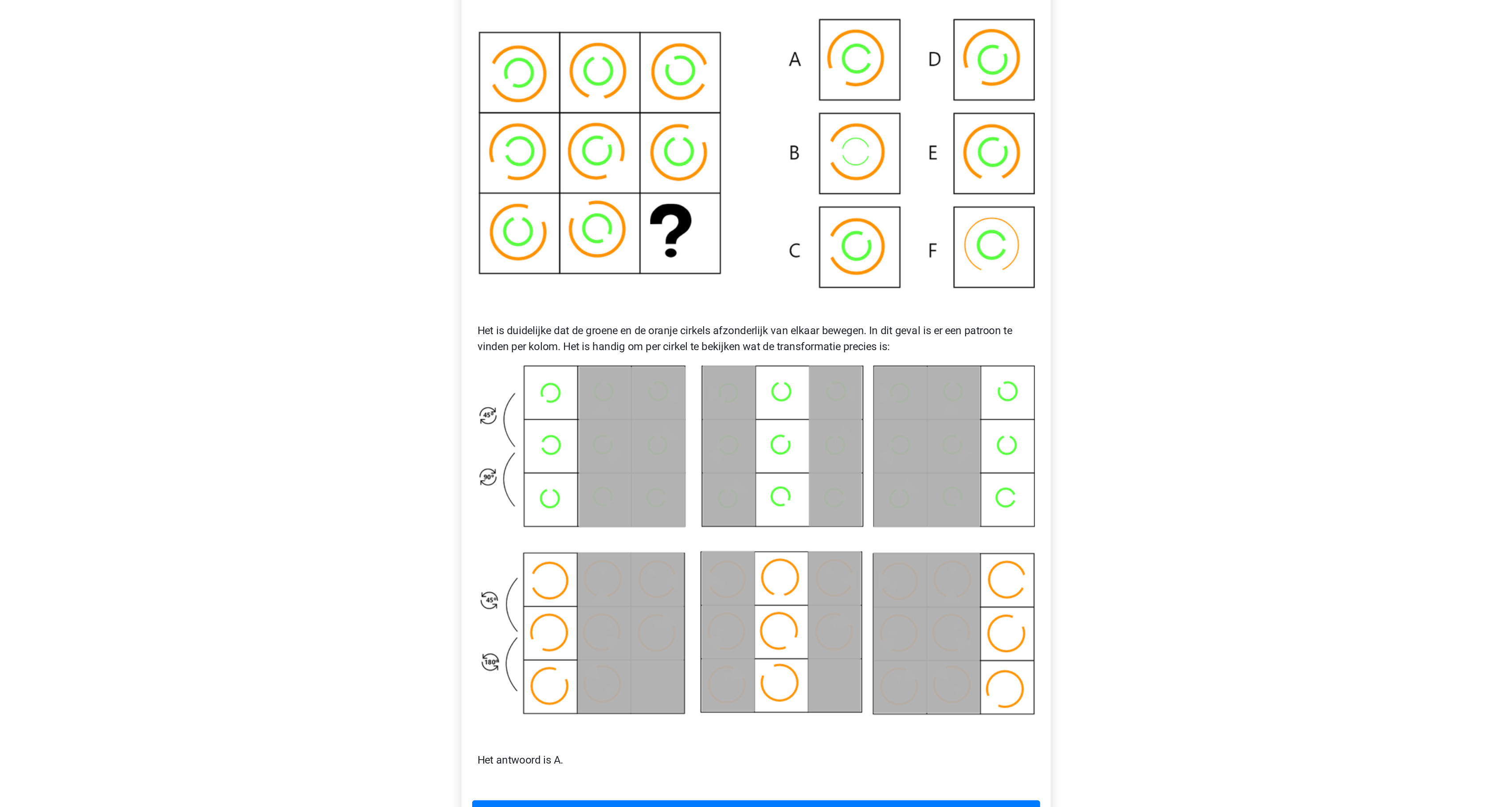 scroll, scrollTop: 196, scrollLeft: 0, axis: vertical 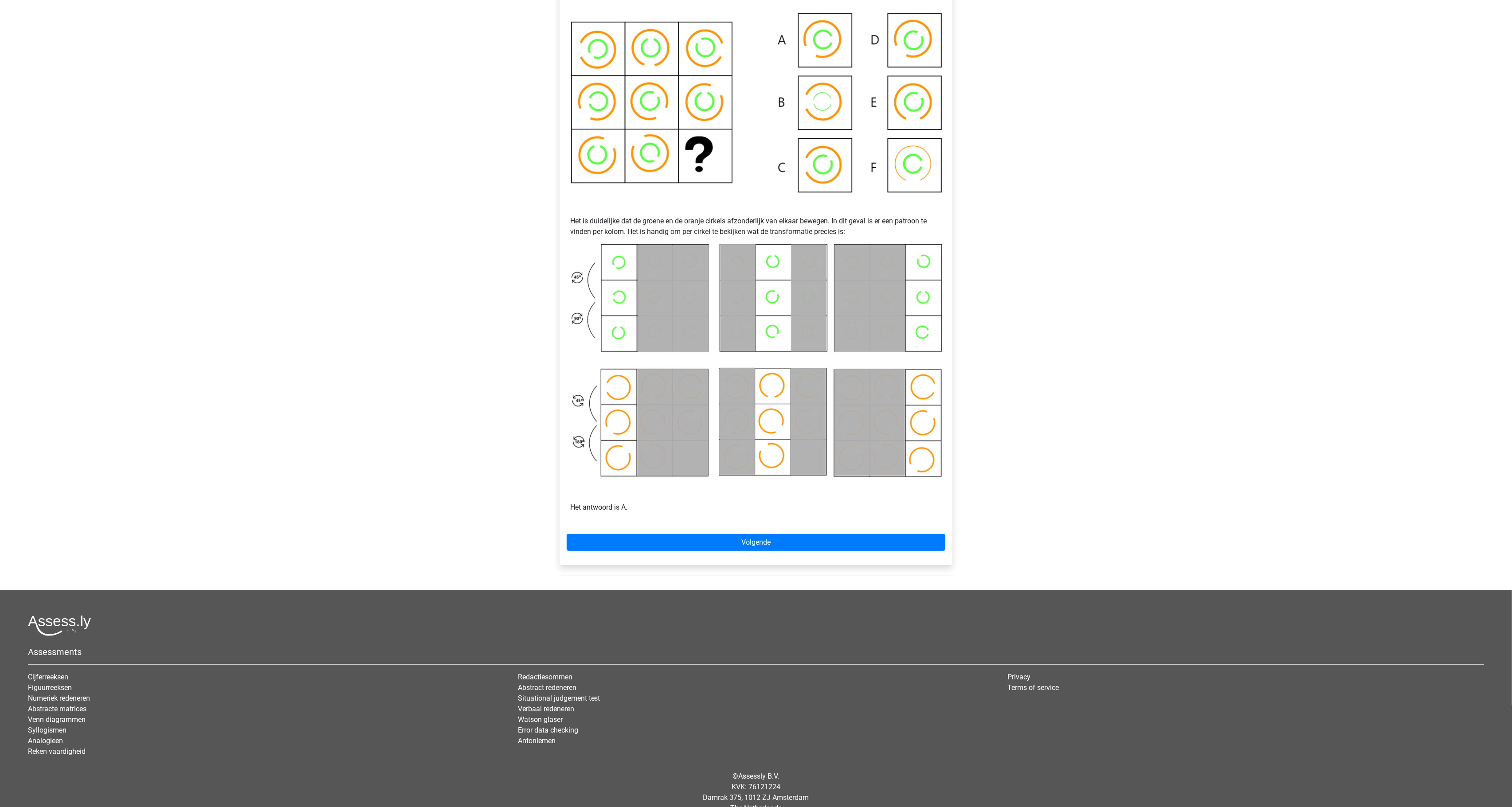 drag, startPoint x: 526, startPoint y: 0, endPoint x: 443, endPoint y: 210, distance: 225.80744 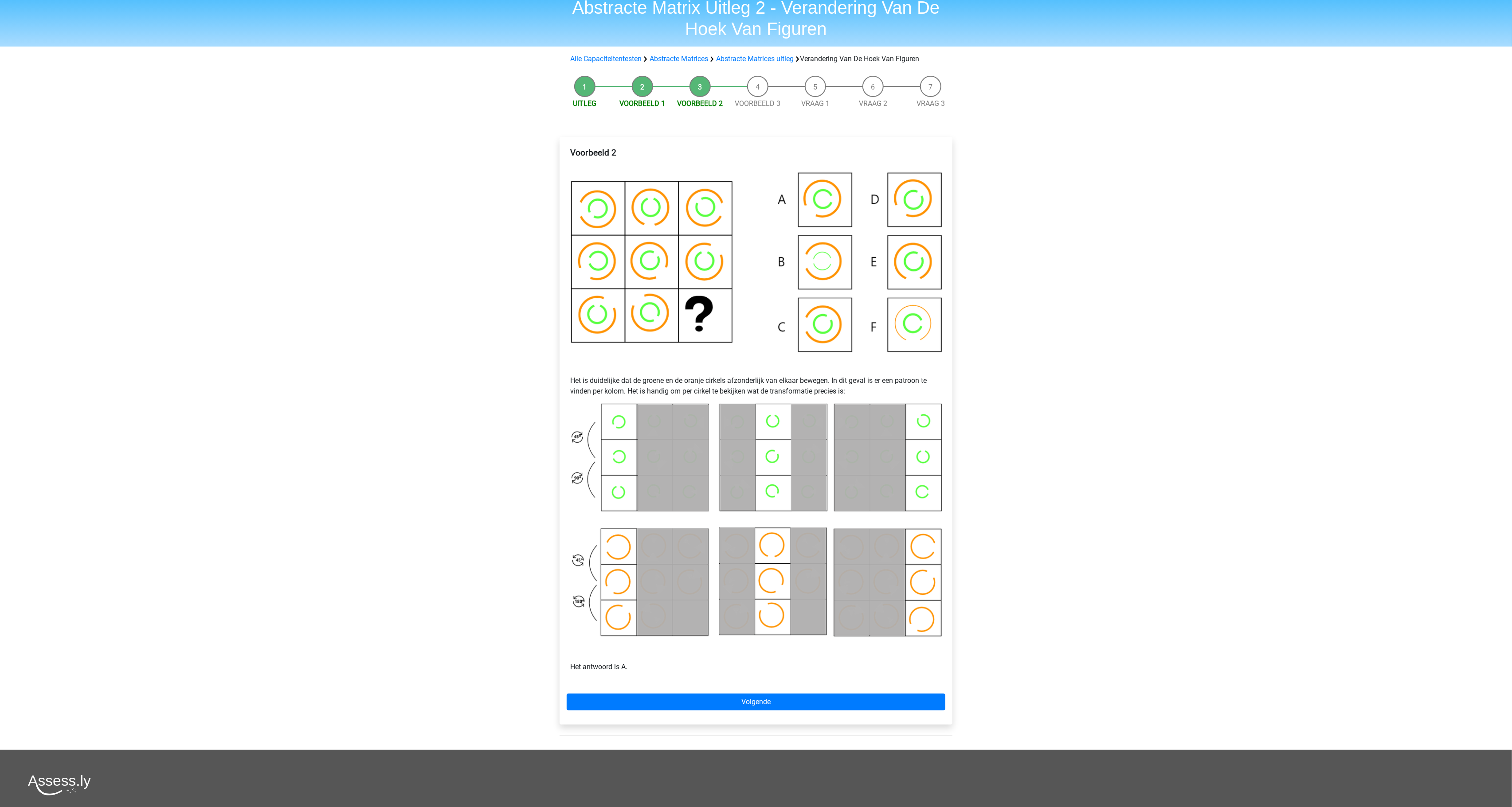 scroll, scrollTop: 0, scrollLeft: 0, axis: both 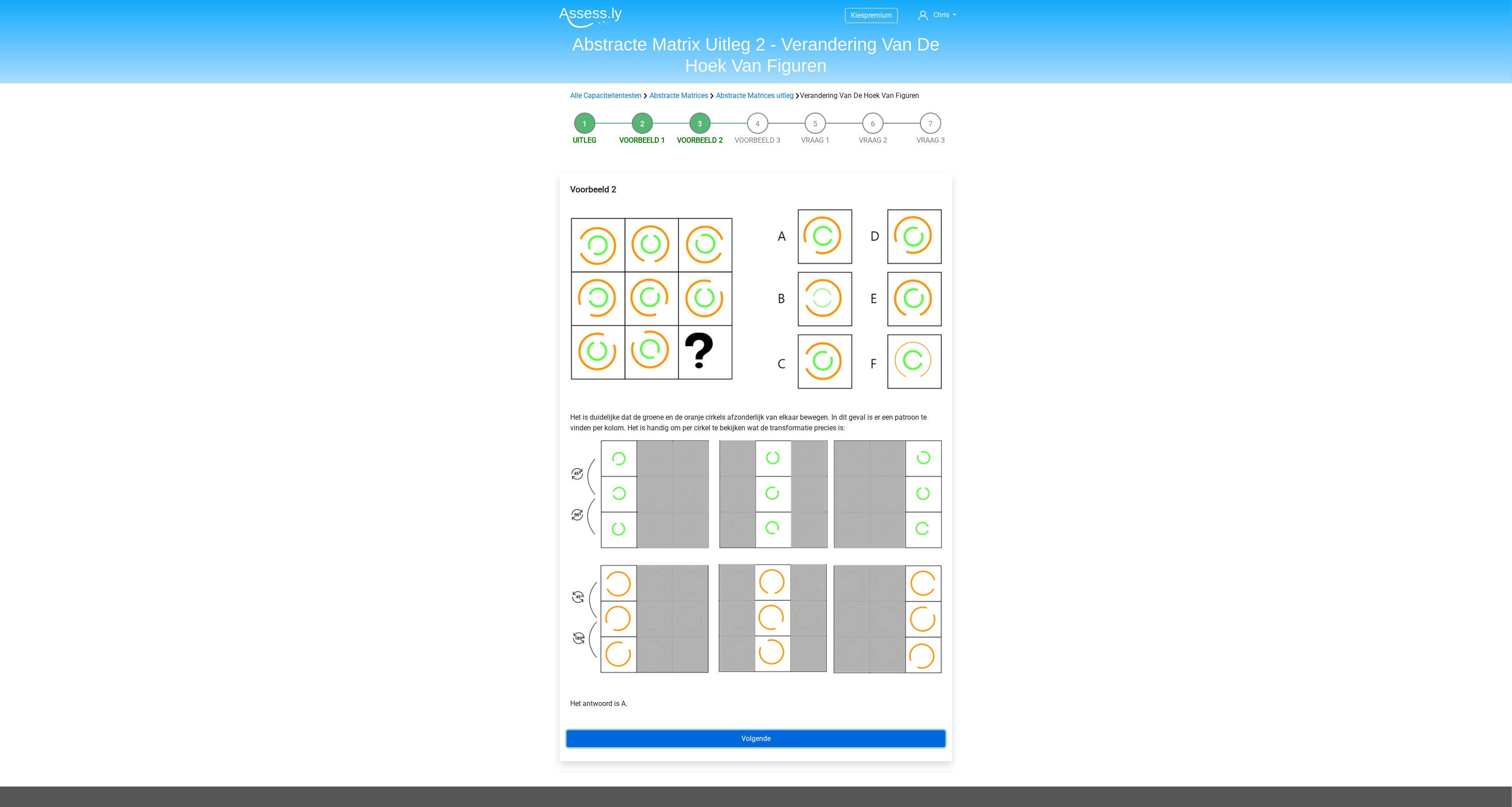 click on "Volgende" at bounding box center [756, 739] 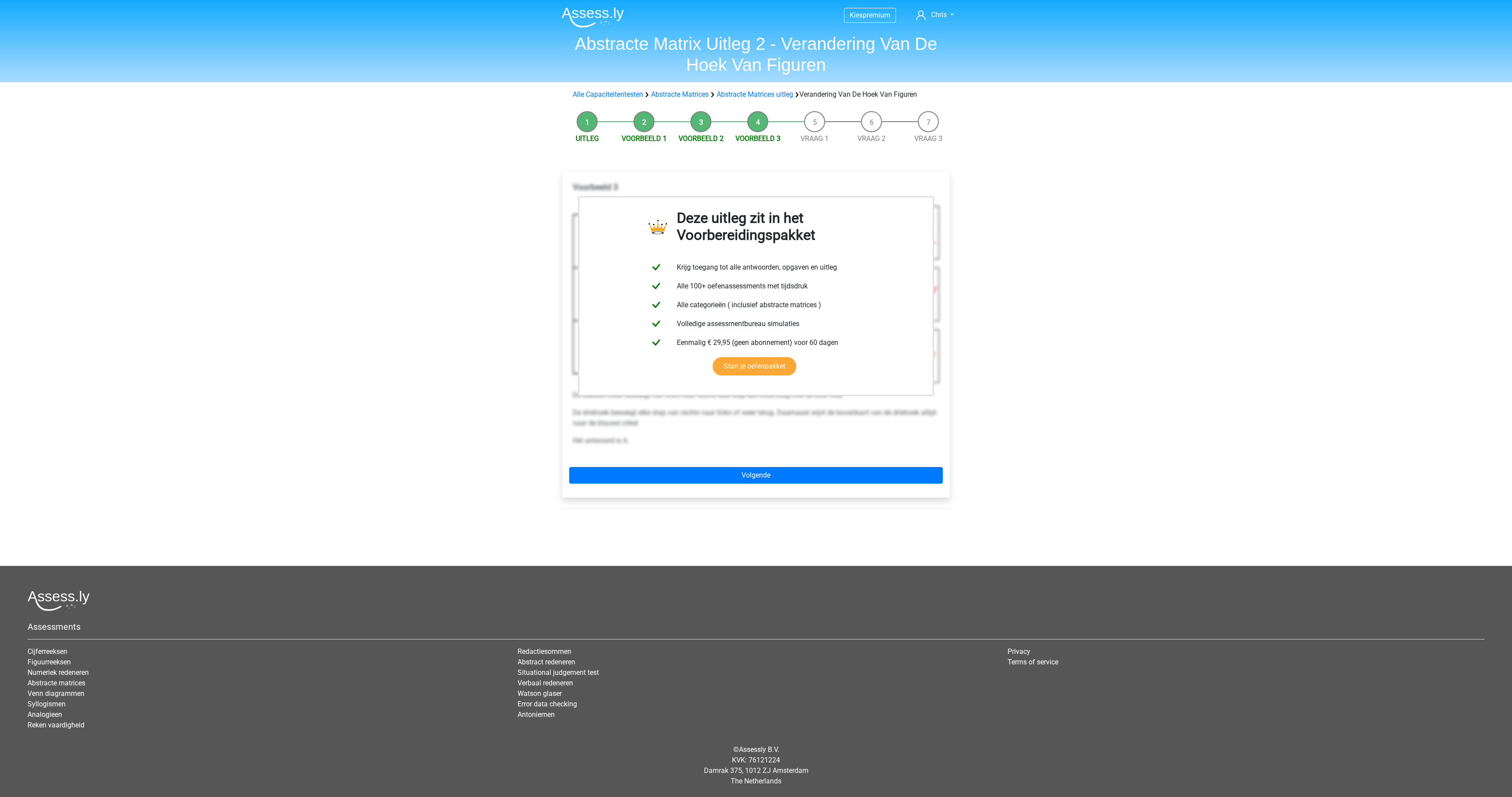 scroll, scrollTop: 0, scrollLeft: 0, axis: both 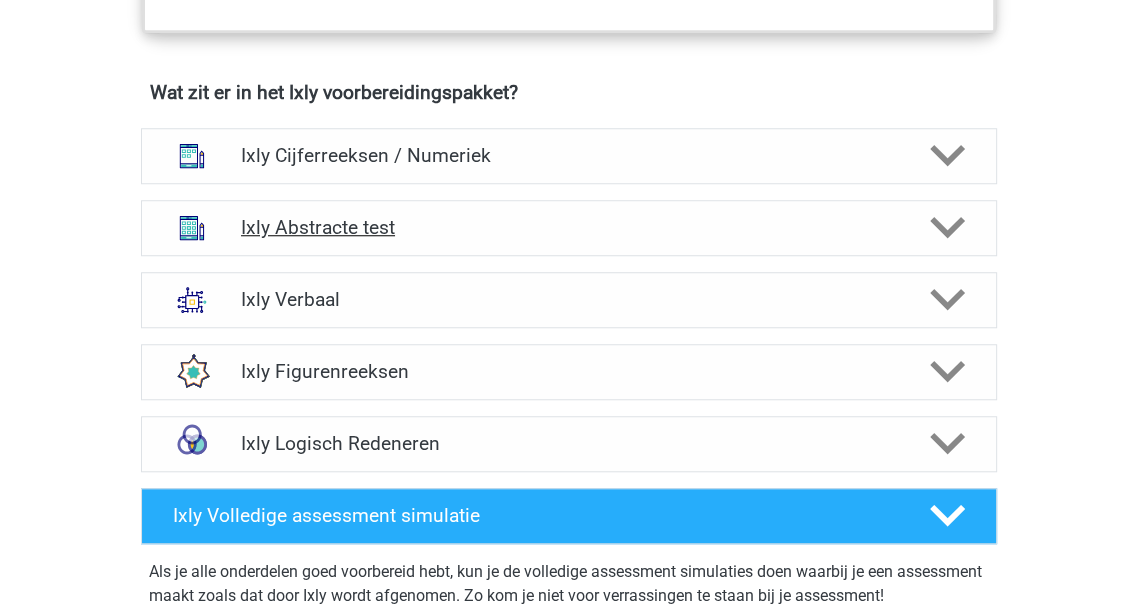 click on "Ixly Abstracte test" at bounding box center [568, 227] 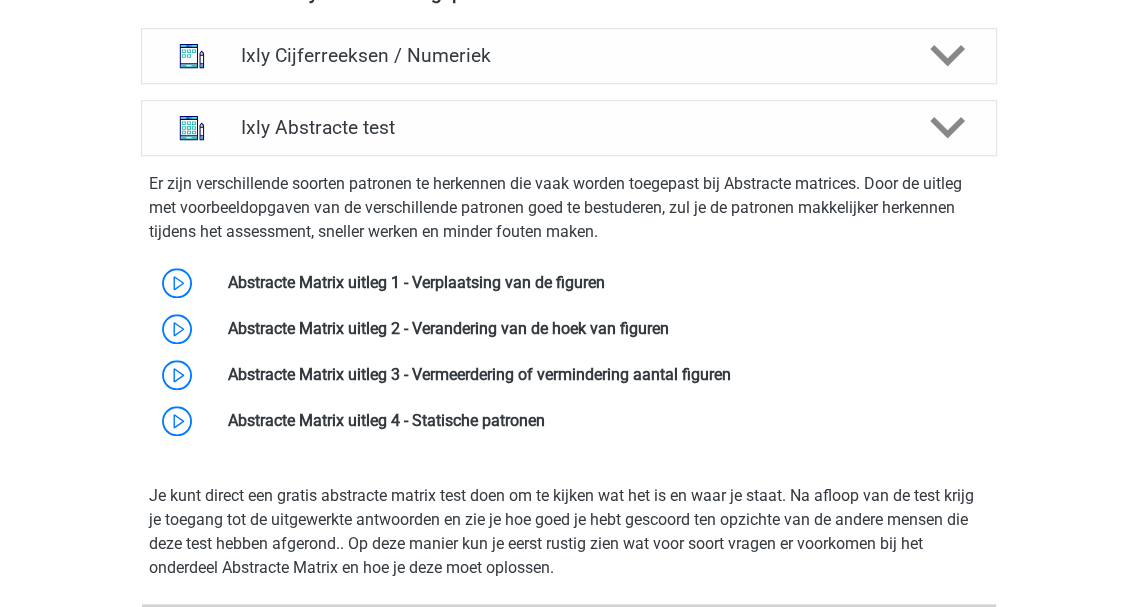 scroll, scrollTop: 1440, scrollLeft: 0, axis: vertical 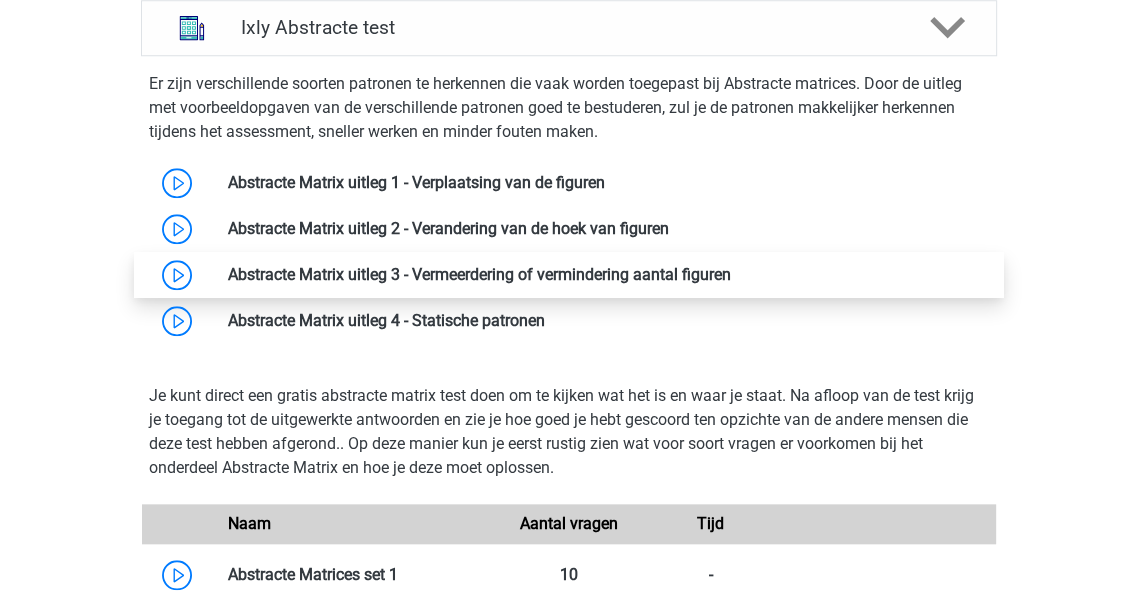 click at bounding box center [731, 274] 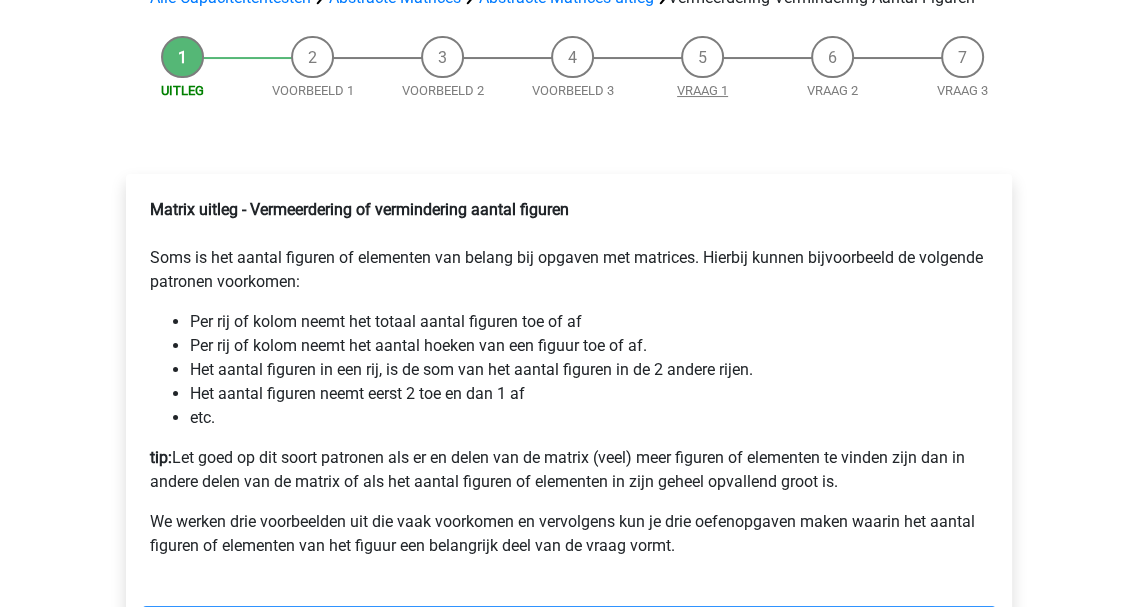 scroll, scrollTop: 300, scrollLeft: 0, axis: vertical 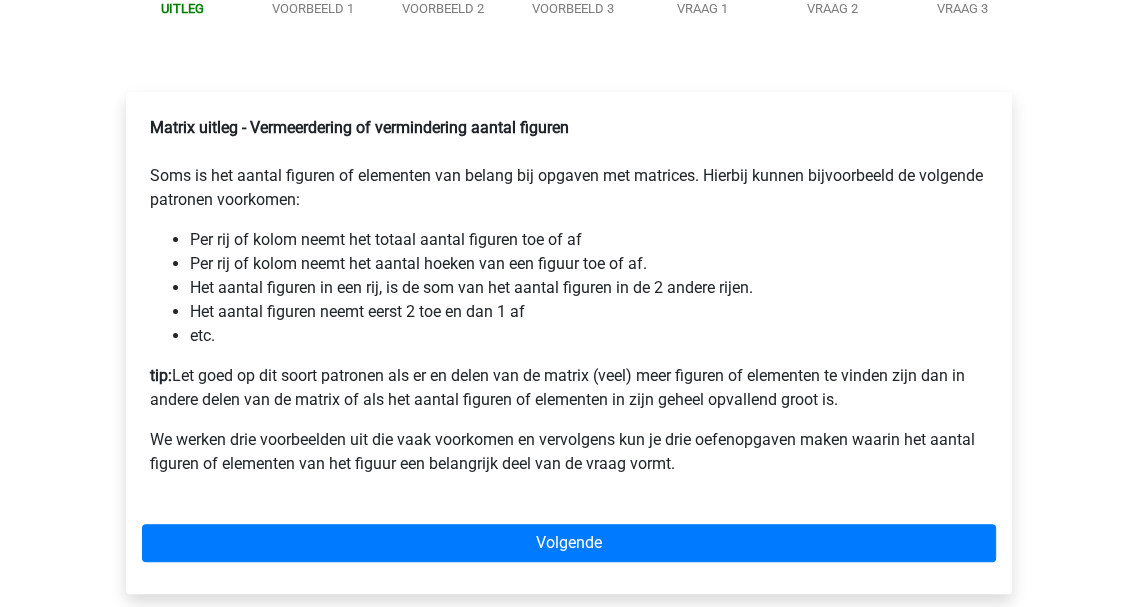 drag, startPoint x: 867, startPoint y: 239, endPoint x: 859, endPoint y: 286, distance: 47.67599 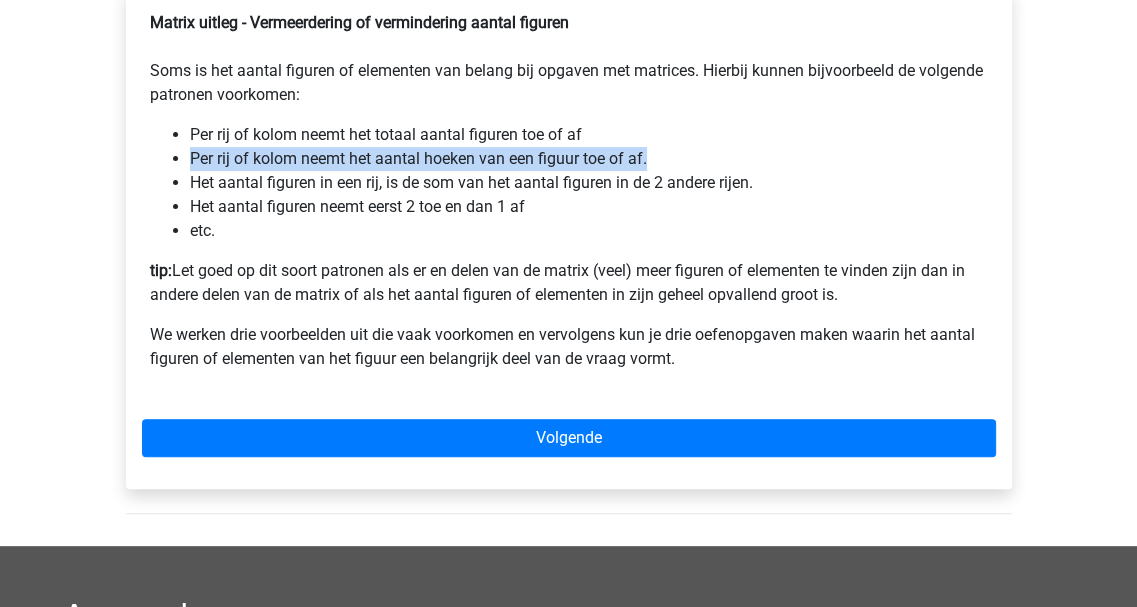 scroll, scrollTop: 400, scrollLeft: 0, axis: vertical 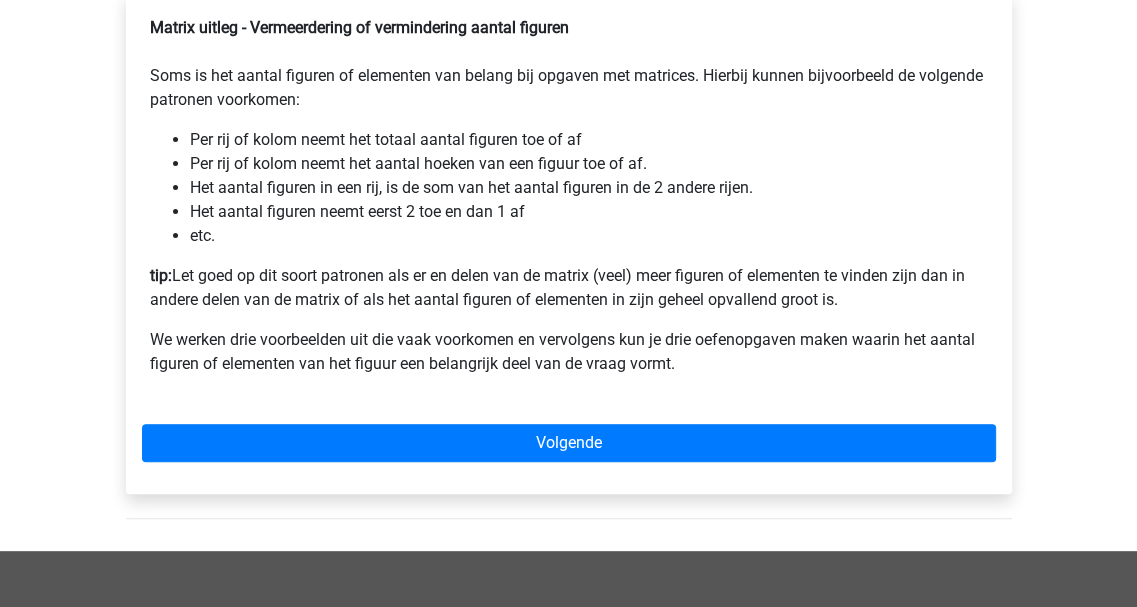 click on "Matrix uitleg - Vermeerdering of vermindering aantal figuren Soms is het aantal figuren of elementen van belang bij opgaven met matrices. Hierbij kunnen bijvoorbeeld de volgende patronen voorkomen: Per rij of kolom neemt het totaal aantal figuren toe of af Per rij of kolom neemt het aantal hoeken van een figuur toe of af. Het aantal figuren in een rij, is de som van het aantal figuren in de 2 andere rijen. Het aantal figuren neemt eerst 2 toe en dan 1 af etc. tip:  Let goed op dit soort patronen als er en delen van de matrix (veel) meer figuren of elementen te vinden zijn dan in andere delen van de matrix of als het aantal figuren of elementen in zijn geheel opvallend groot is. We werken drie voorbeelden uit die vaak voorkomen en vervolgens kun je drie oefenopgaven maken waarin het aantal figuren of elementen van het figuur een belangrijk deel van de vraag vormt." at bounding box center (569, 204) 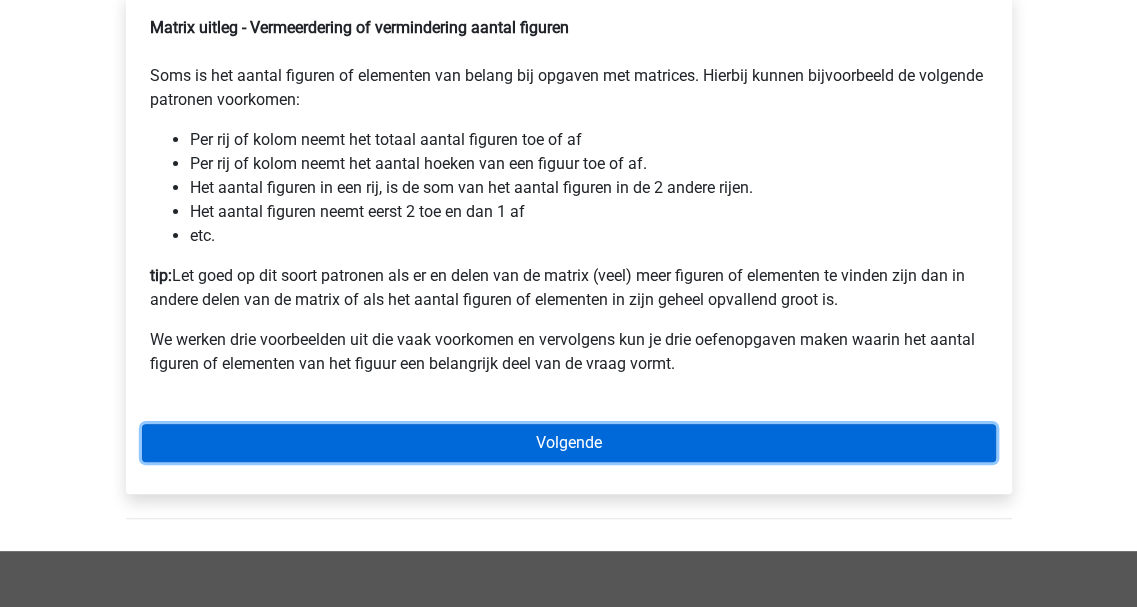 click on "Volgende" at bounding box center [569, 443] 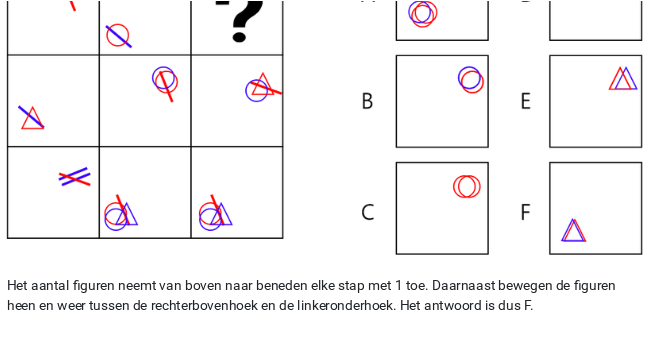 scroll, scrollTop: 500, scrollLeft: 0, axis: vertical 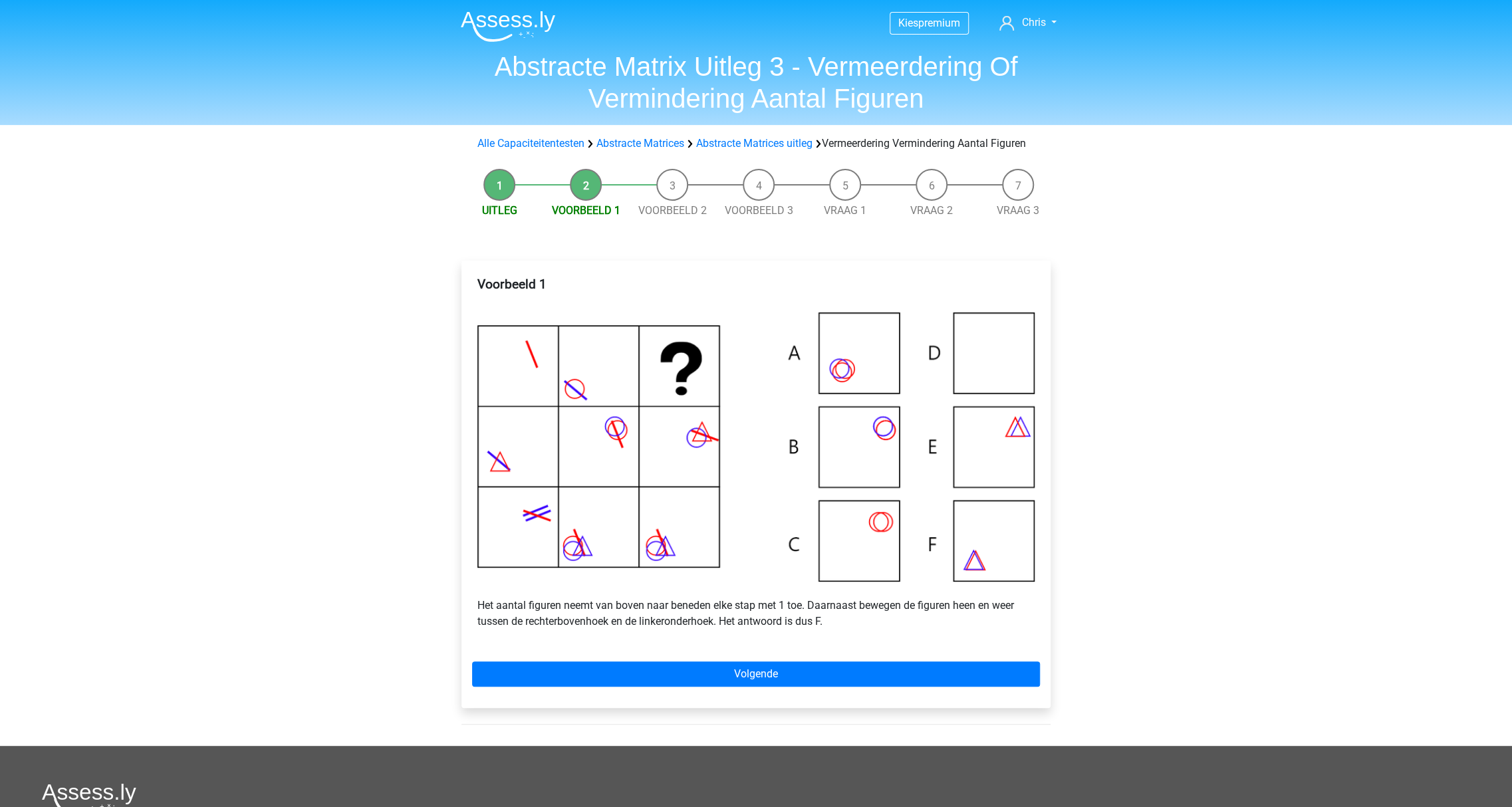 drag, startPoint x: 402, startPoint y: 1, endPoint x: 340, endPoint y: 439, distance: 442.36636 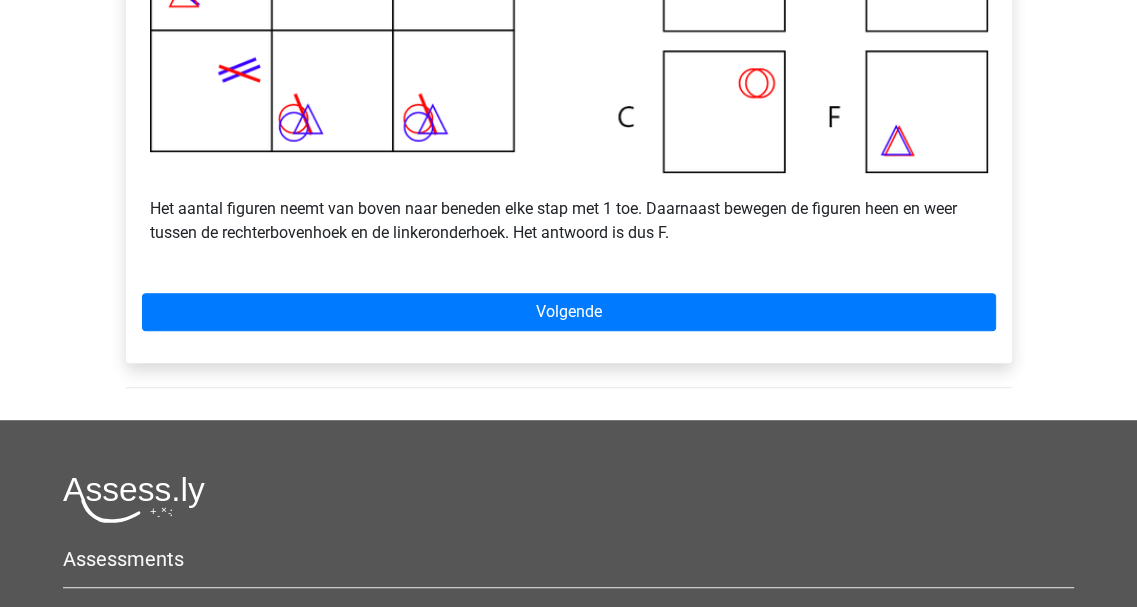 scroll, scrollTop: 800, scrollLeft: 0, axis: vertical 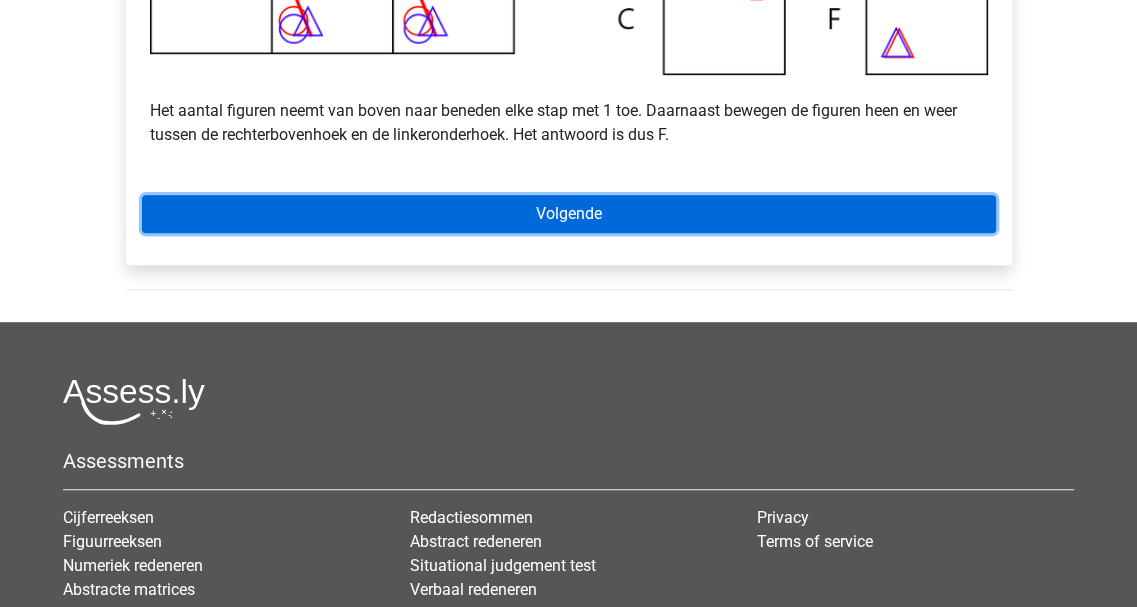 click on "Volgende" at bounding box center (569, 214) 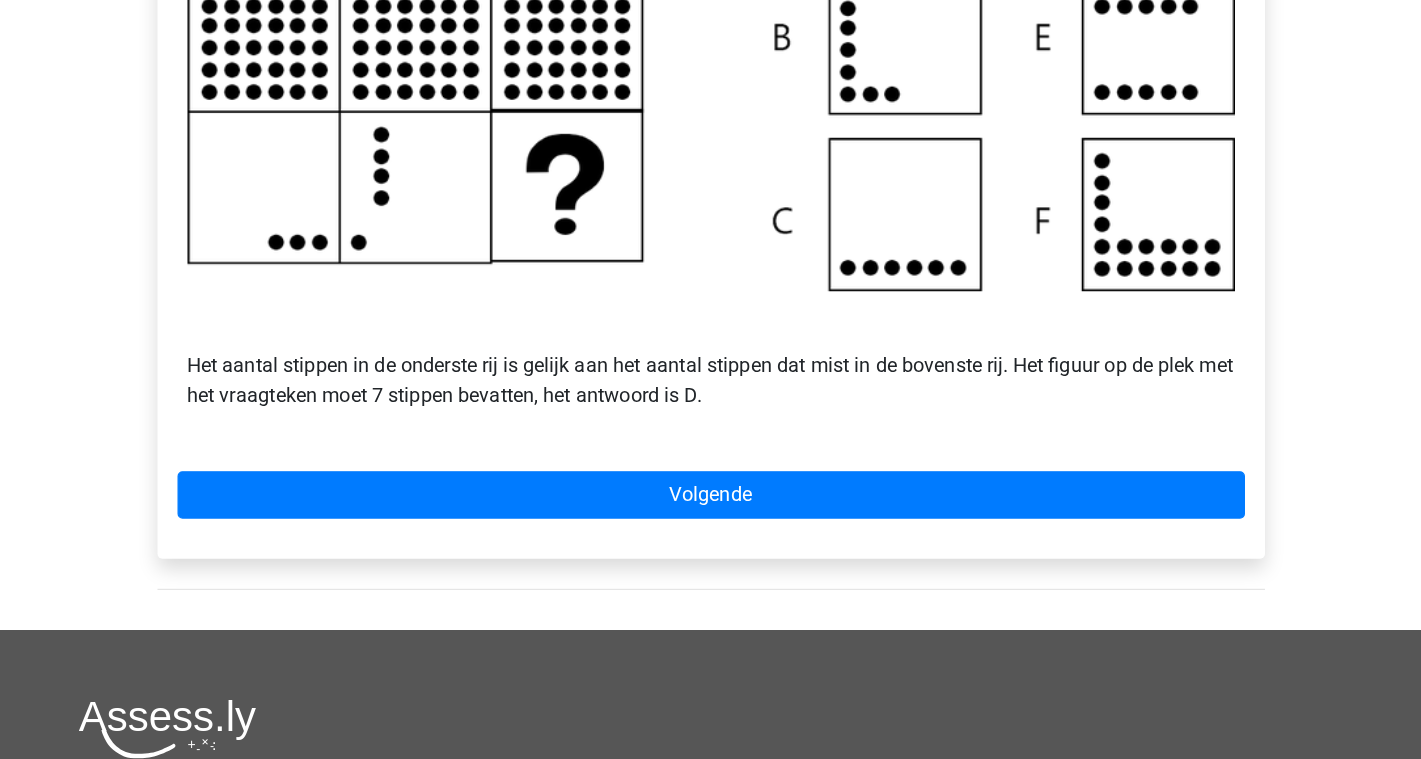 scroll, scrollTop: 500, scrollLeft: 0, axis: vertical 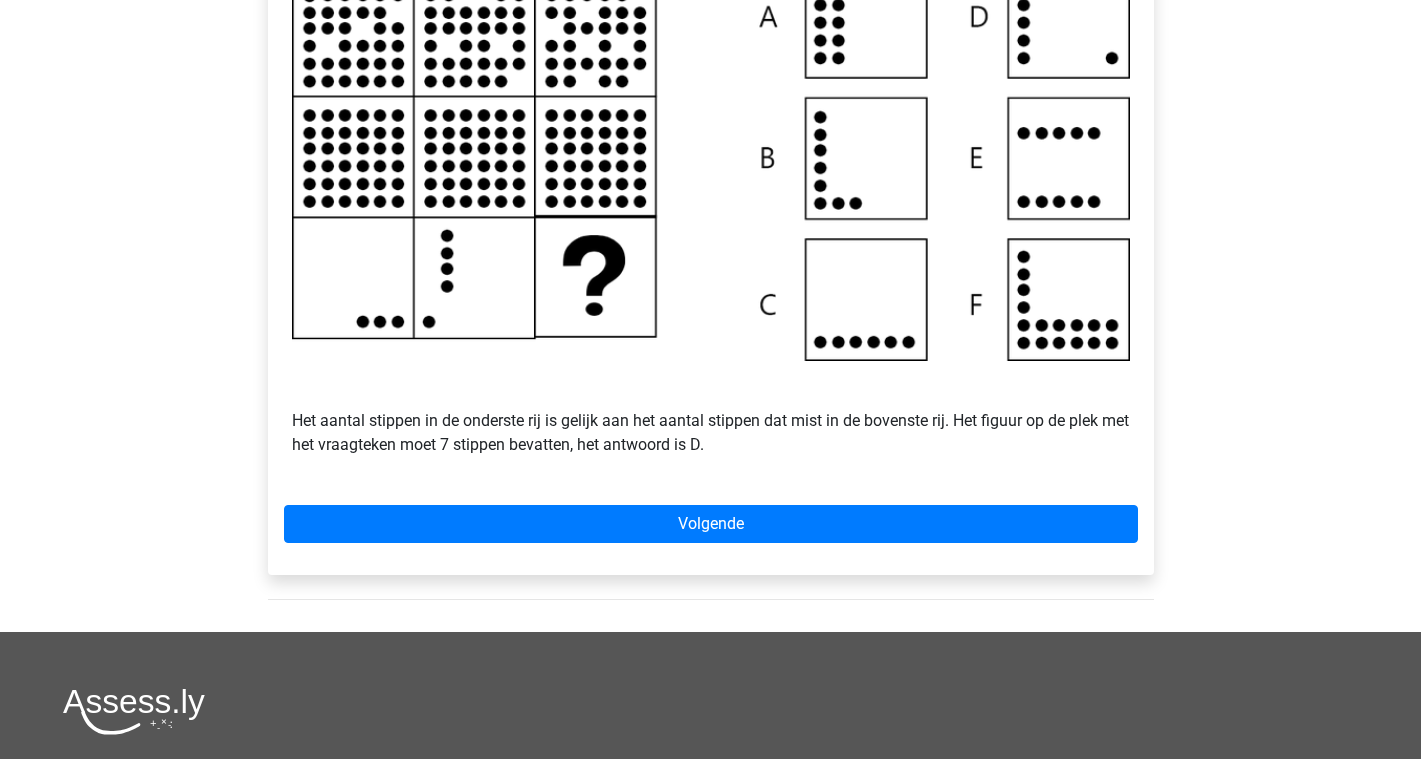 drag, startPoint x: 1102, startPoint y: 0, endPoint x: 216, endPoint y: 206, distance: 909.6329 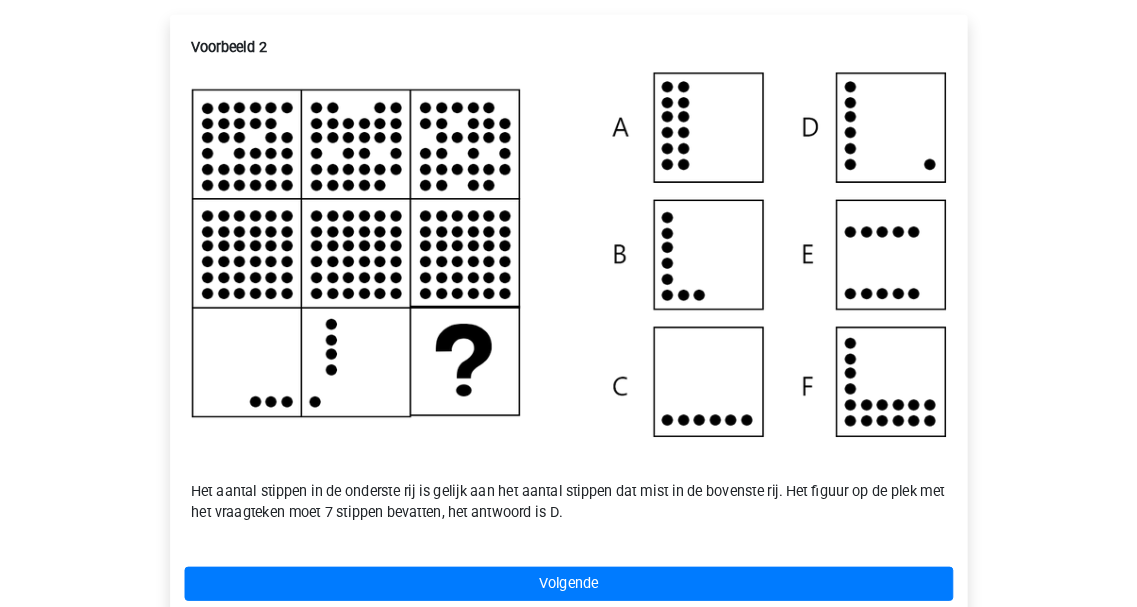 scroll, scrollTop: 375, scrollLeft: 0, axis: vertical 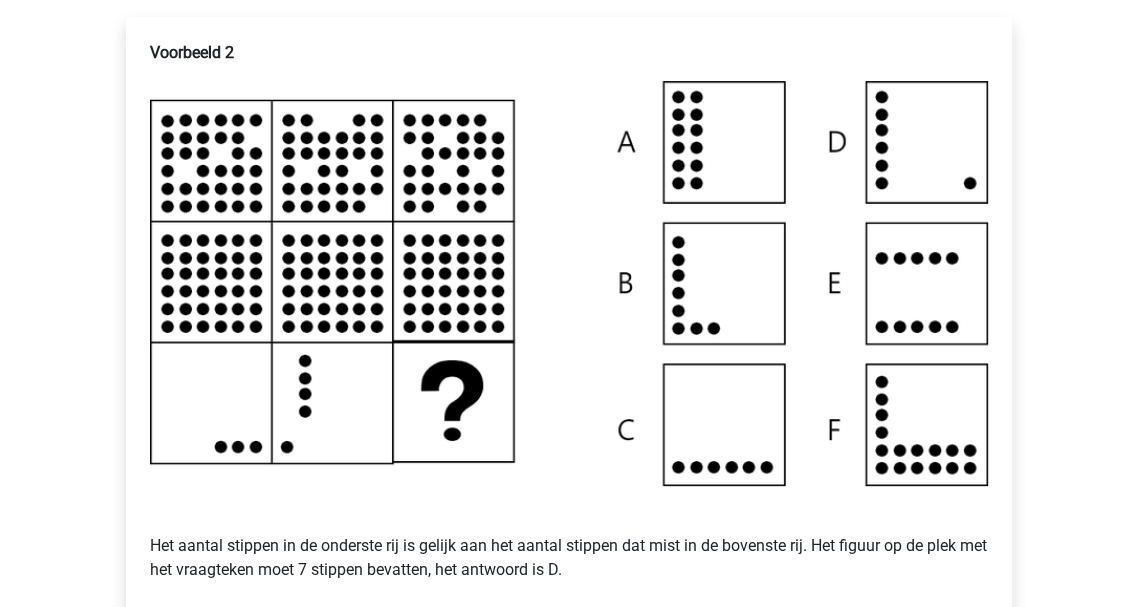 drag, startPoint x: 1272, startPoint y: 0, endPoint x: 110, endPoint y: 164, distance: 1173.5161 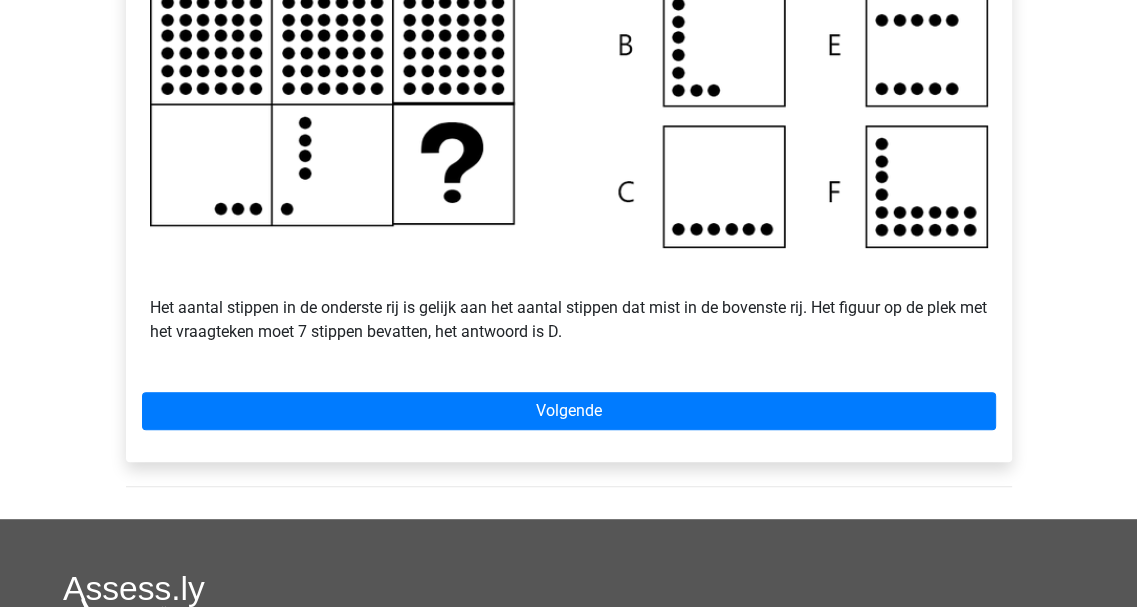 scroll, scrollTop: 675, scrollLeft: 0, axis: vertical 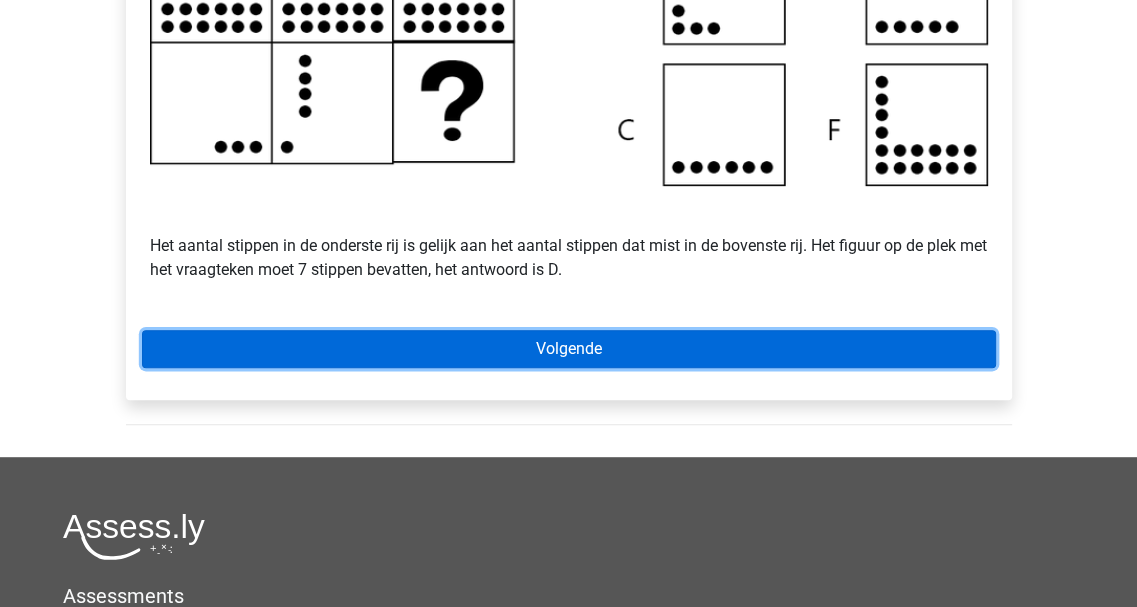 click on "Volgende" at bounding box center (569, 349) 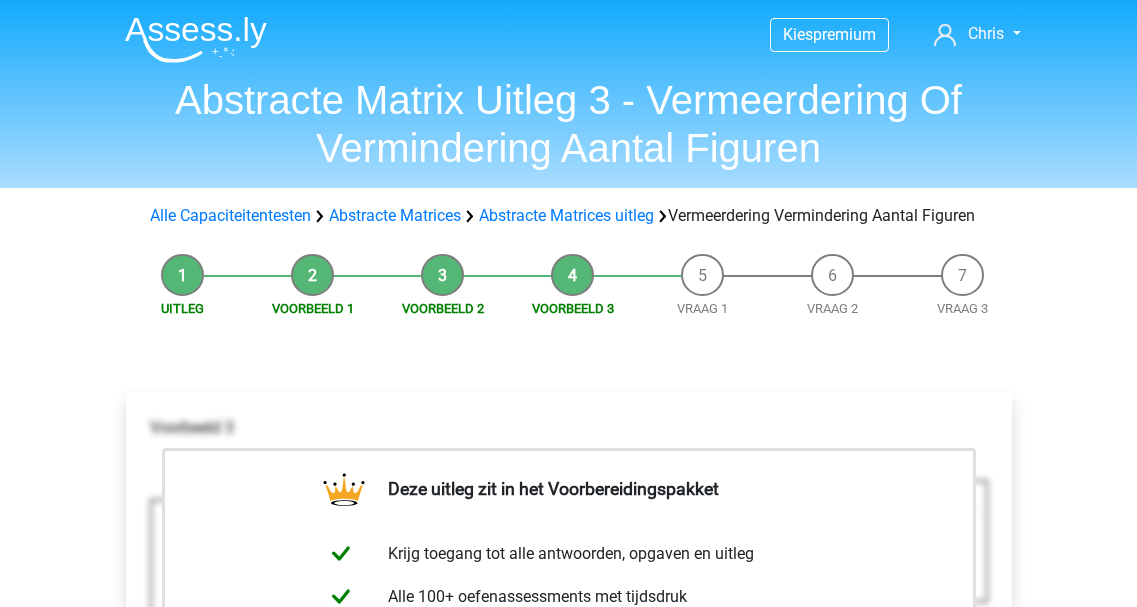 scroll, scrollTop: 0, scrollLeft: 0, axis: both 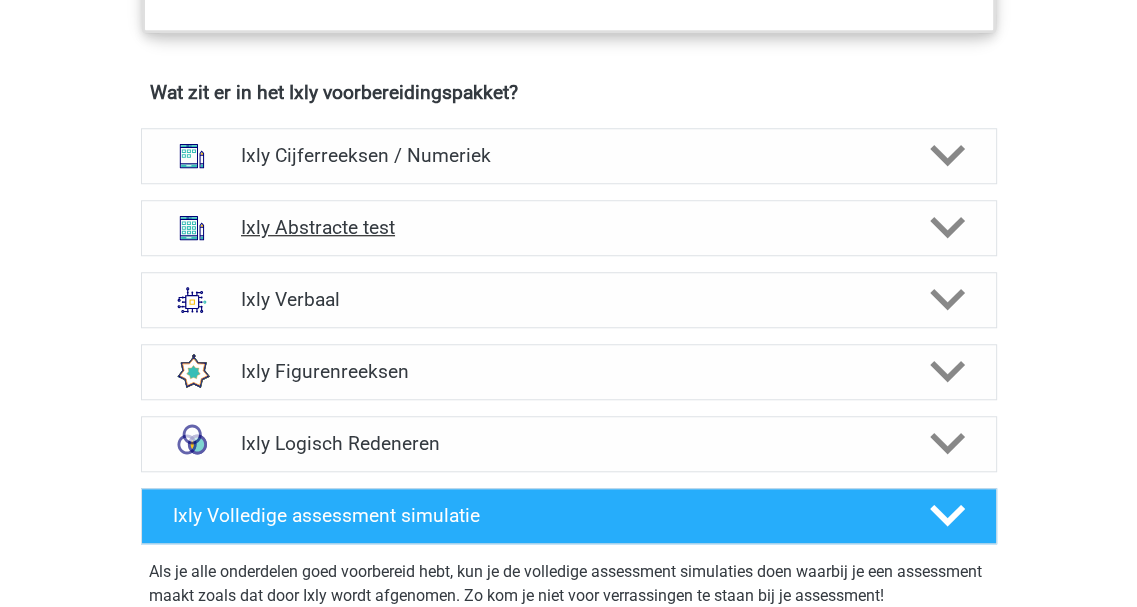 click on "Ixly Abstracte test" at bounding box center (568, 227) 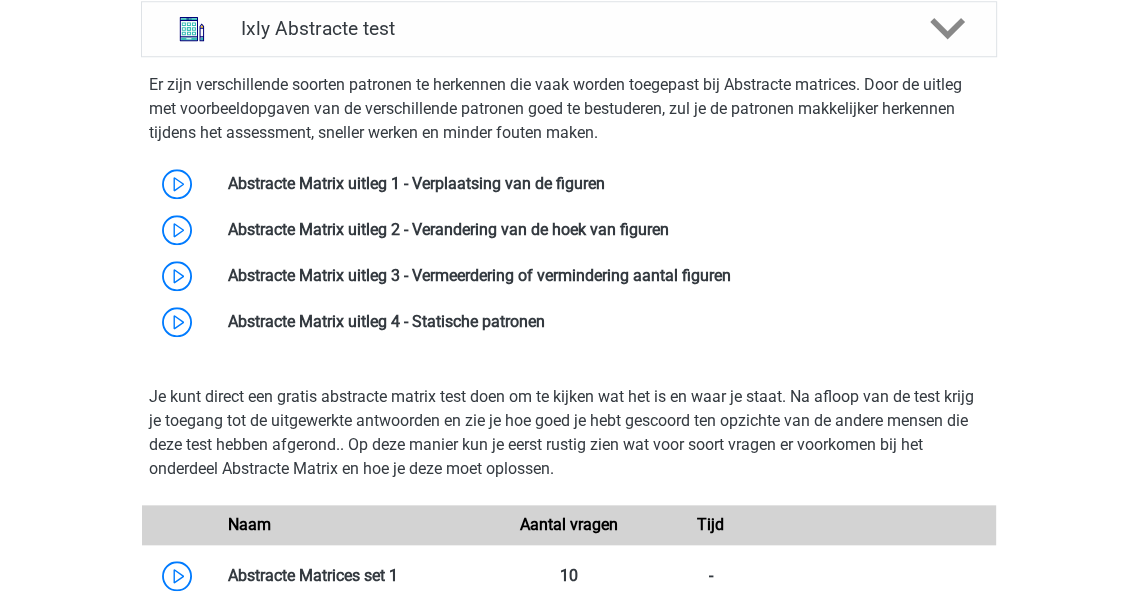 scroll, scrollTop: 1440, scrollLeft: 0, axis: vertical 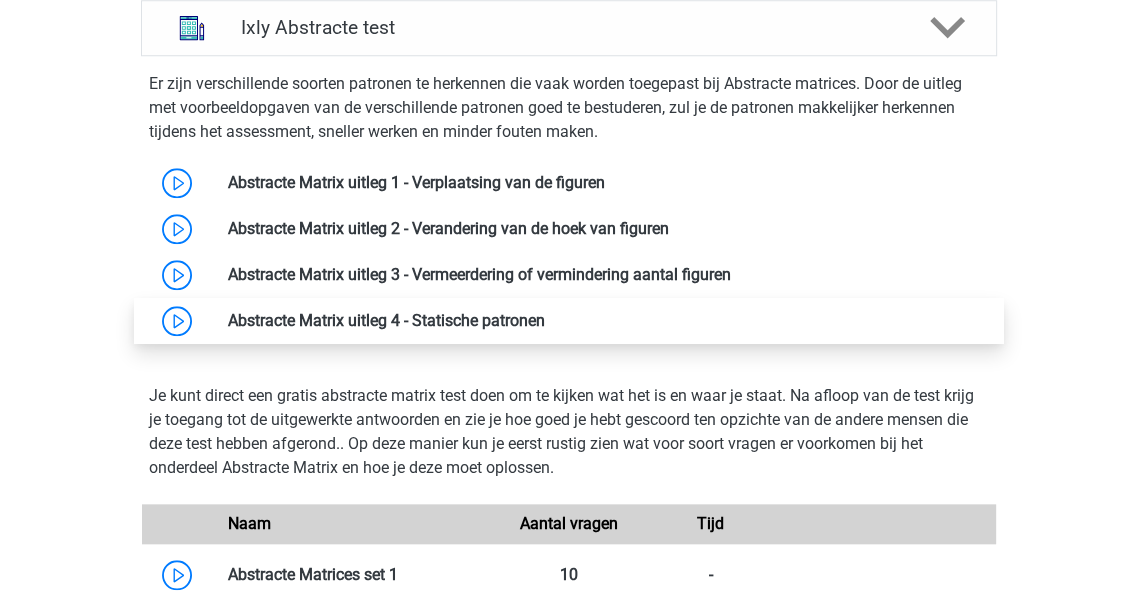 click at bounding box center [545, 320] 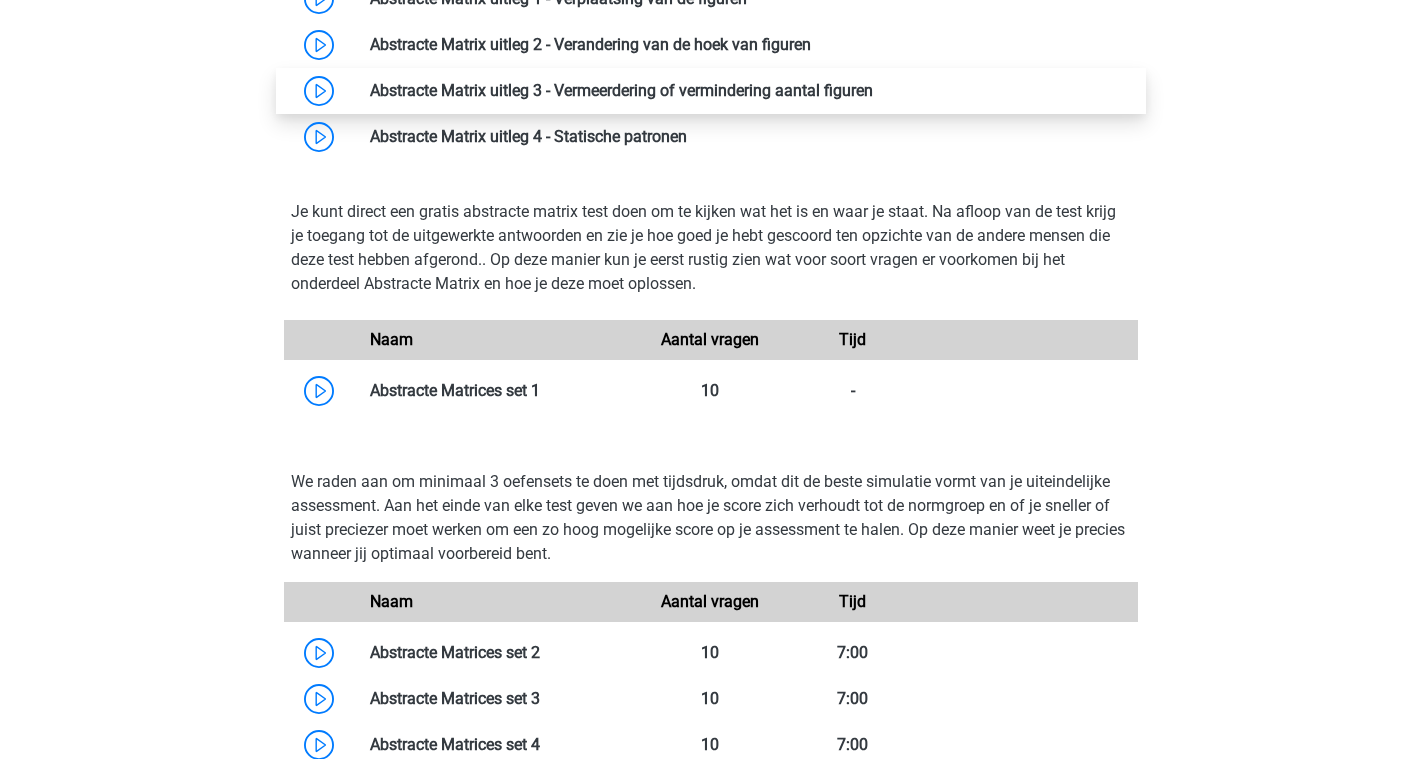 scroll, scrollTop: 1565, scrollLeft: 0, axis: vertical 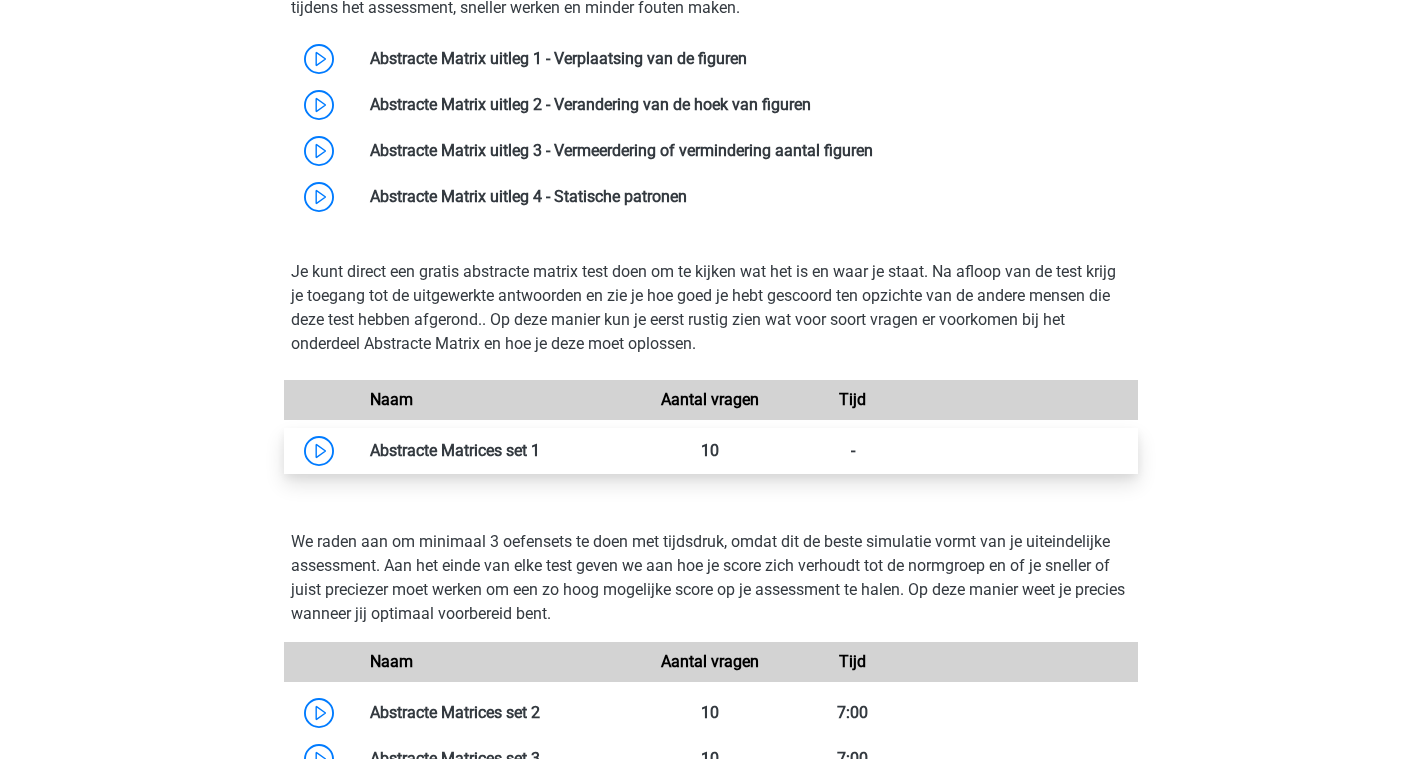 click at bounding box center [540, 450] 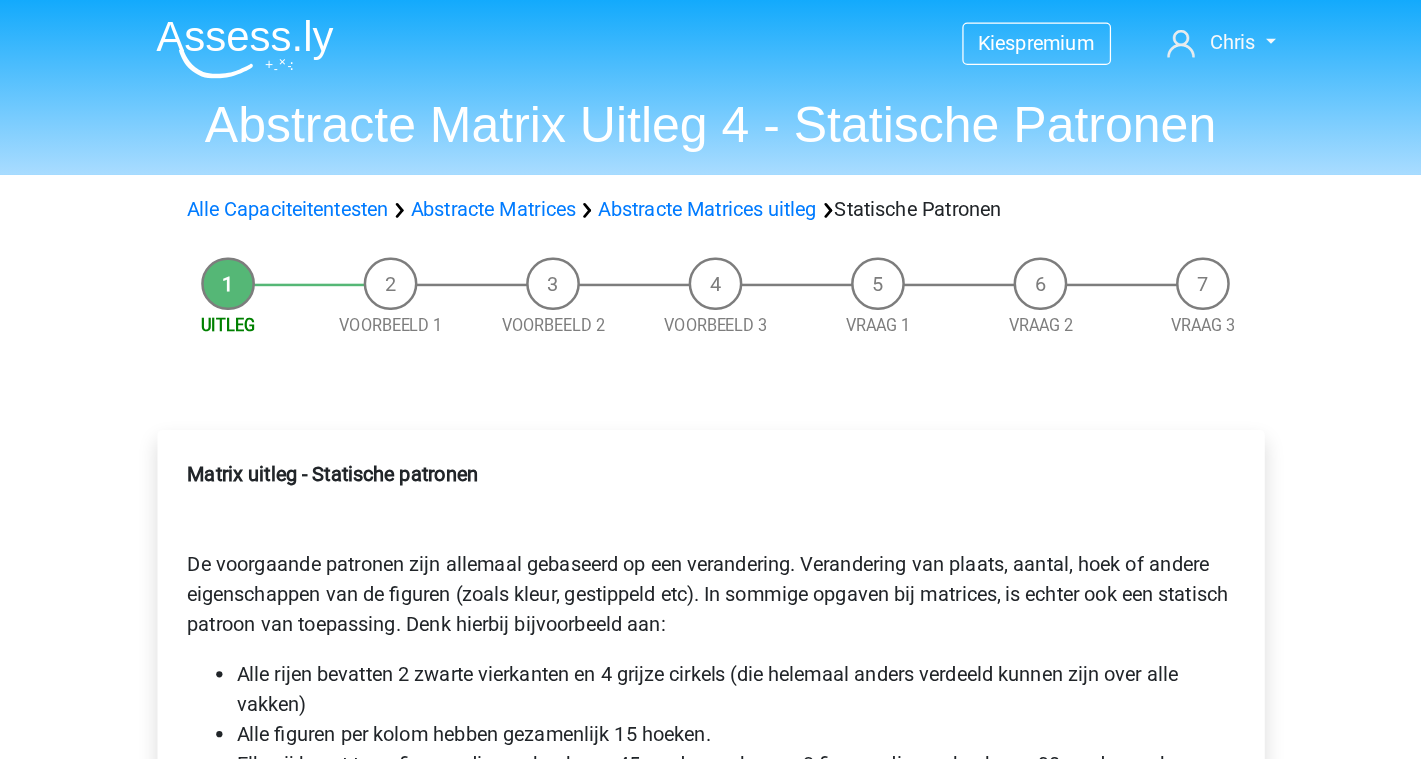 scroll, scrollTop: 300, scrollLeft: 0, axis: vertical 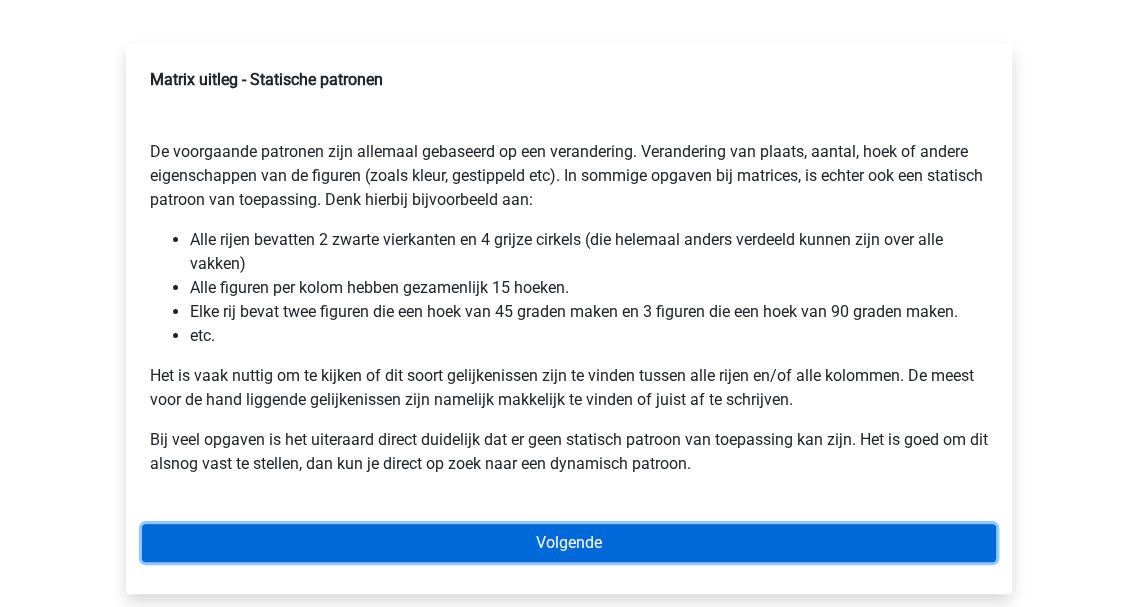 click on "Volgende" at bounding box center (569, 543) 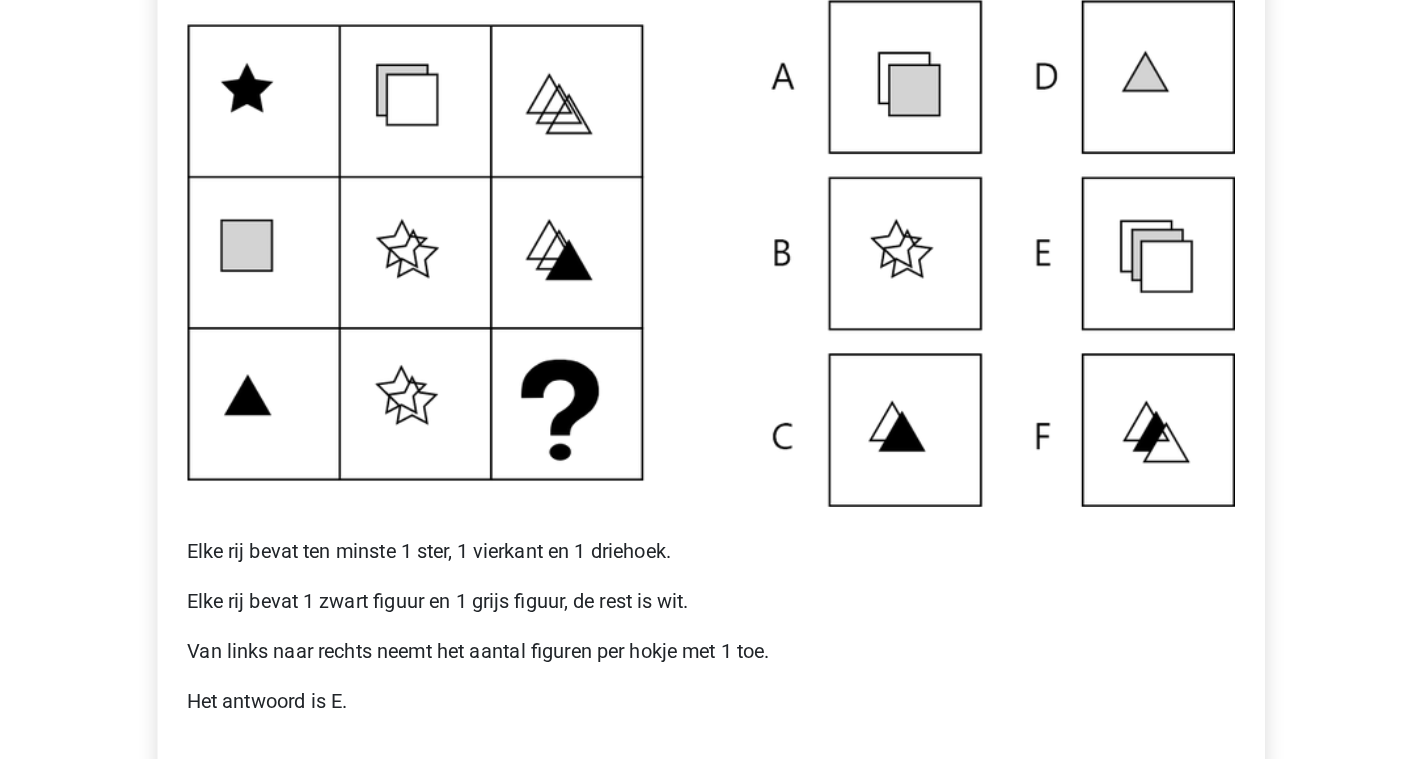 scroll, scrollTop: 400, scrollLeft: 0, axis: vertical 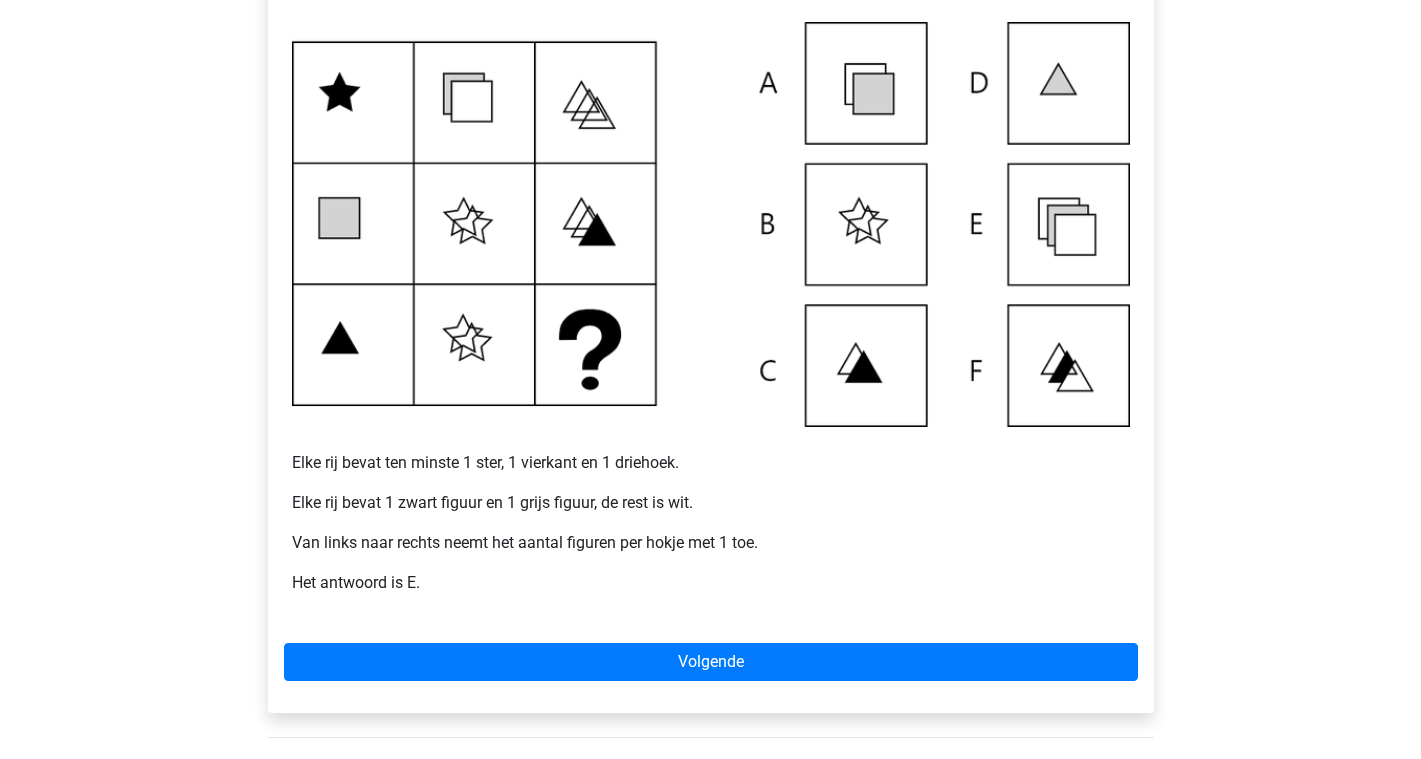 drag, startPoint x: 1078, startPoint y: 0, endPoint x: 85, endPoint y: 256, distance: 1025.4681 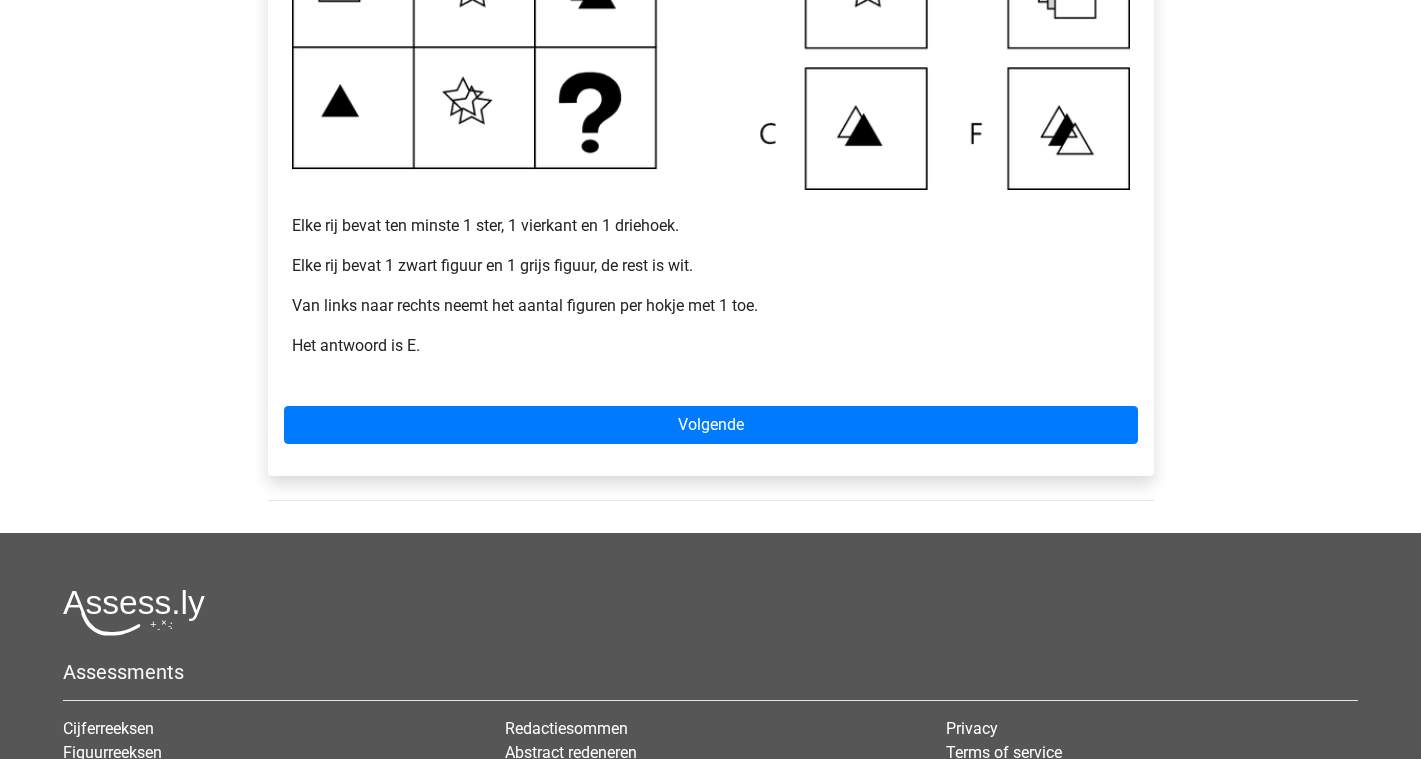 scroll, scrollTop: 775, scrollLeft: 0, axis: vertical 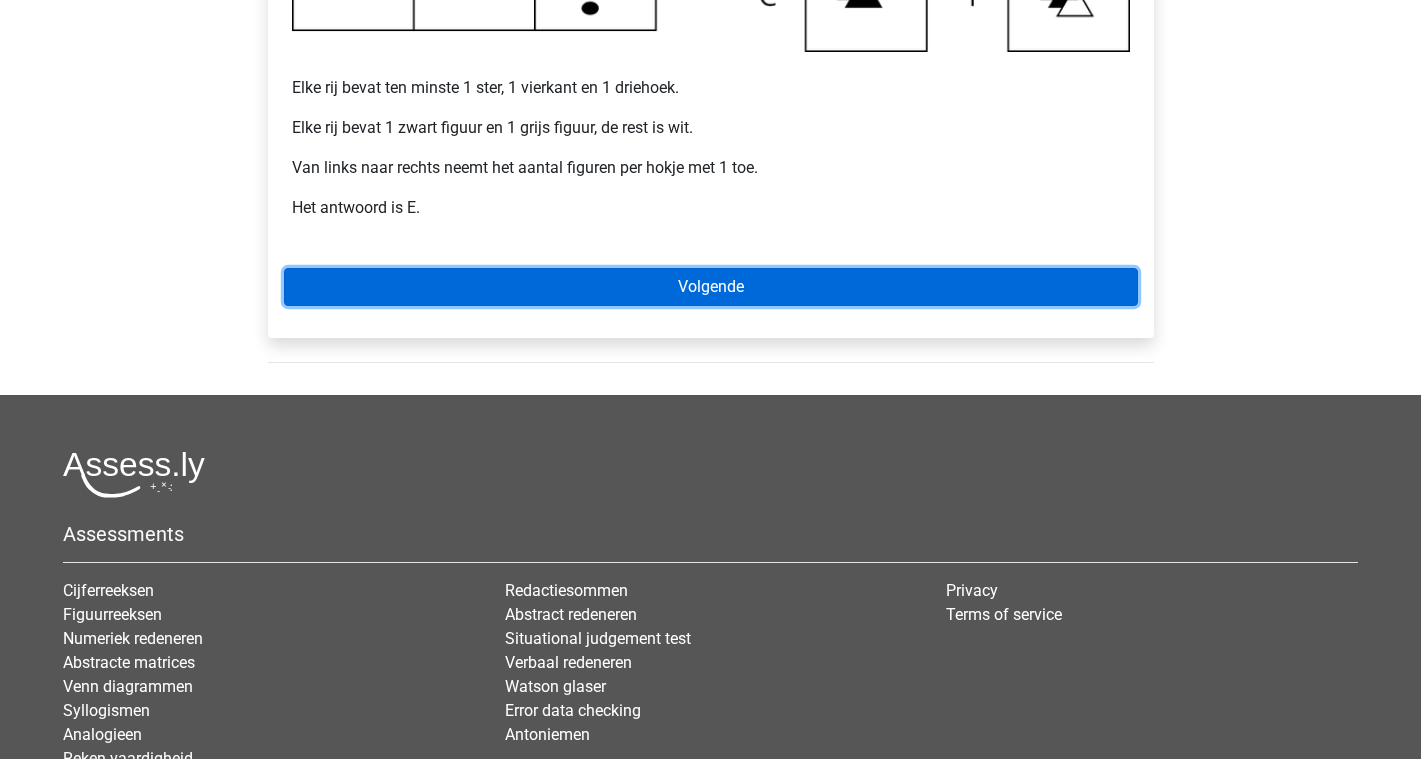 click on "Volgende" at bounding box center [711, 287] 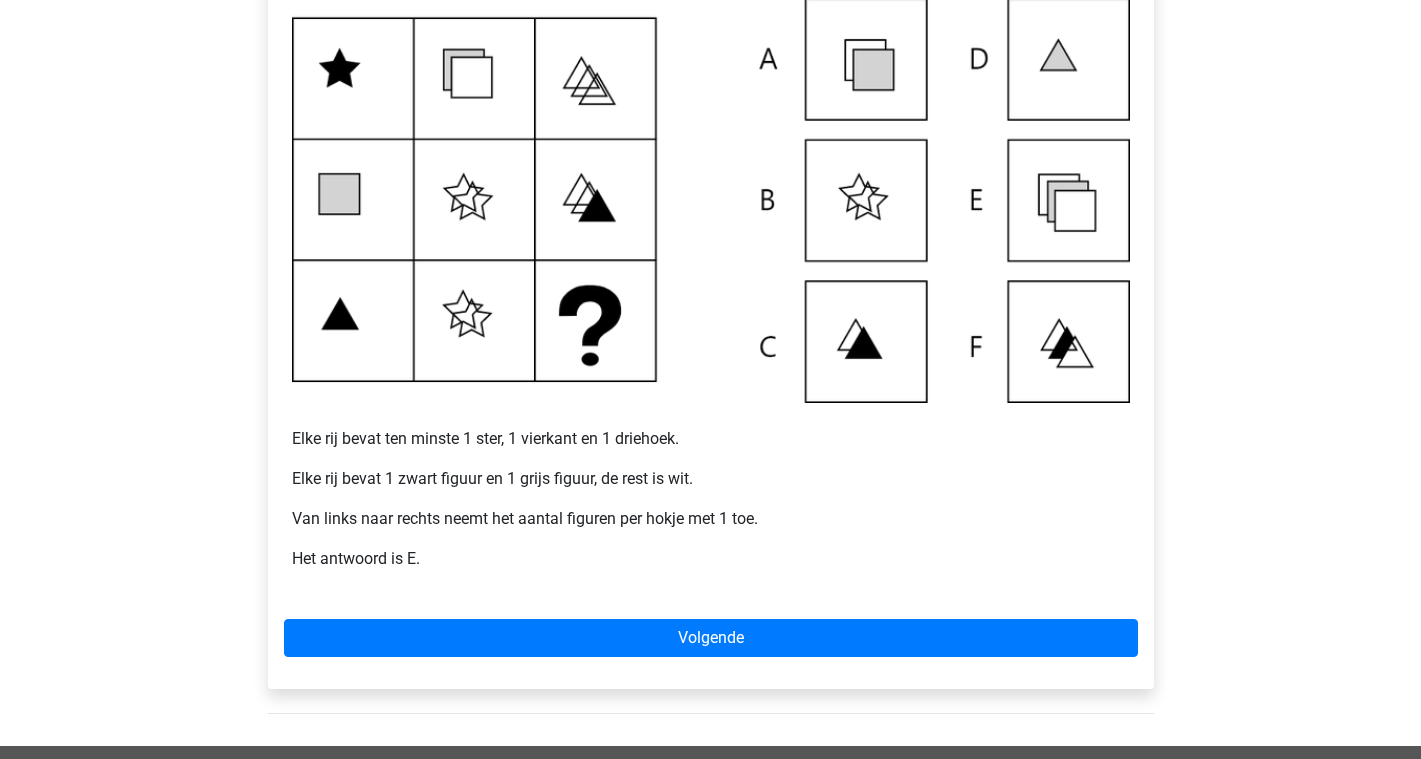 scroll, scrollTop: 400, scrollLeft: 0, axis: vertical 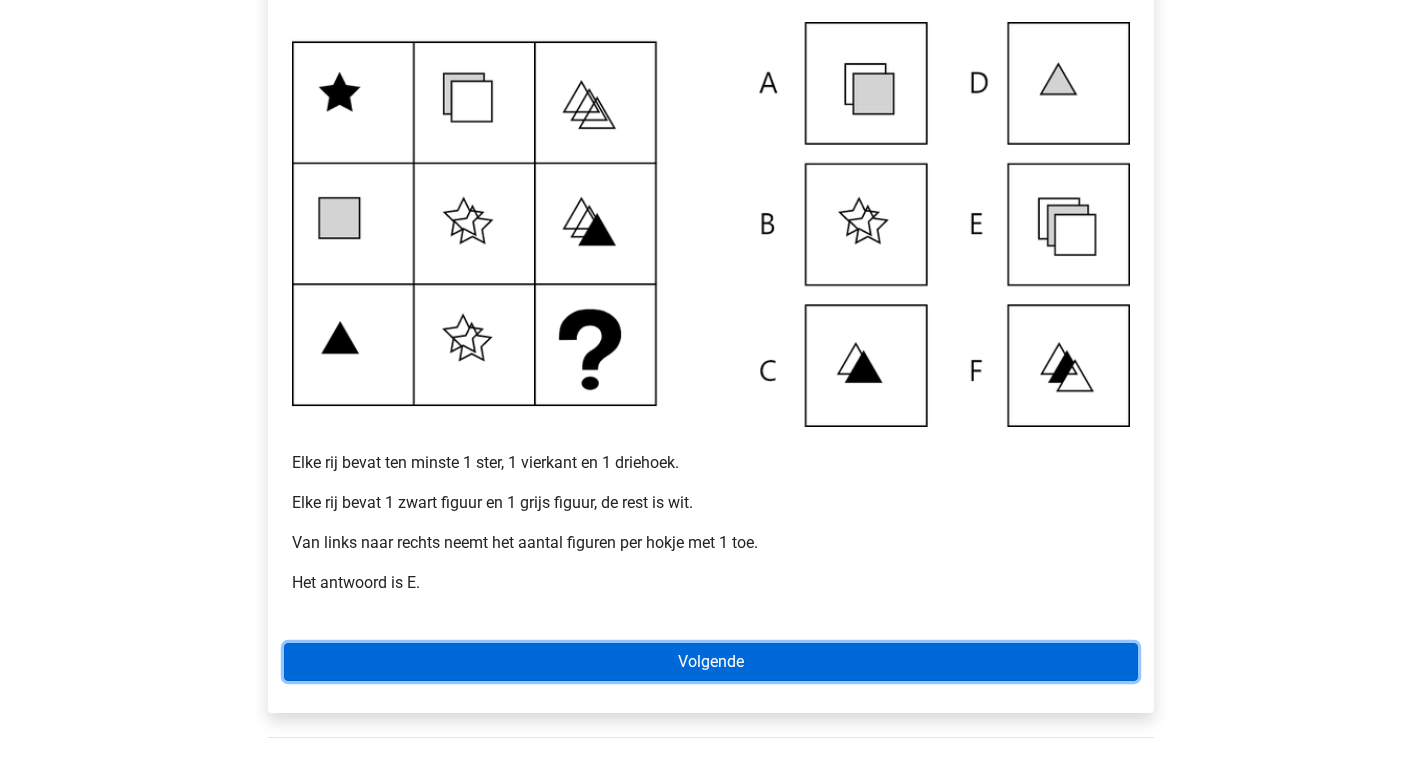 click on "Volgende" at bounding box center [711, 662] 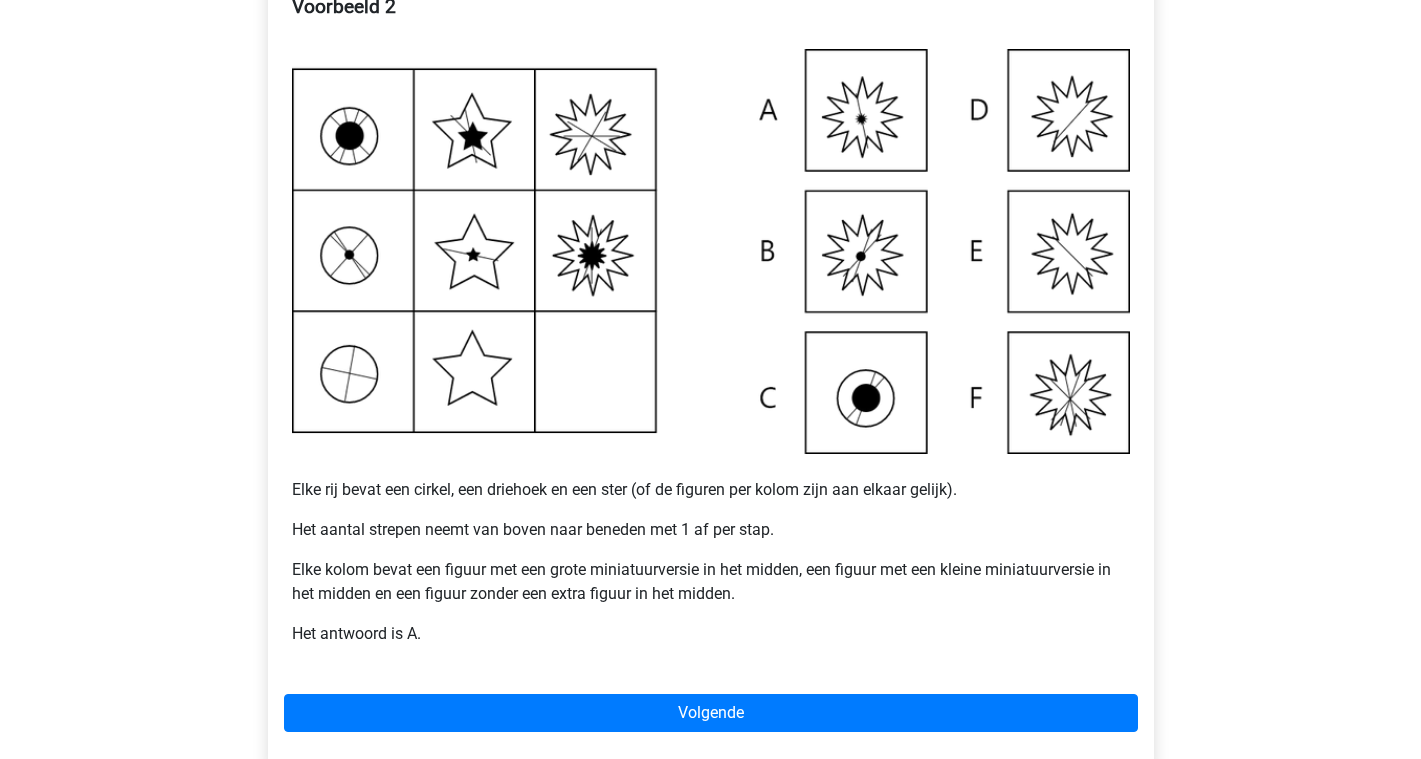 scroll, scrollTop: 375, scrollLeft: 0, axis: vertical 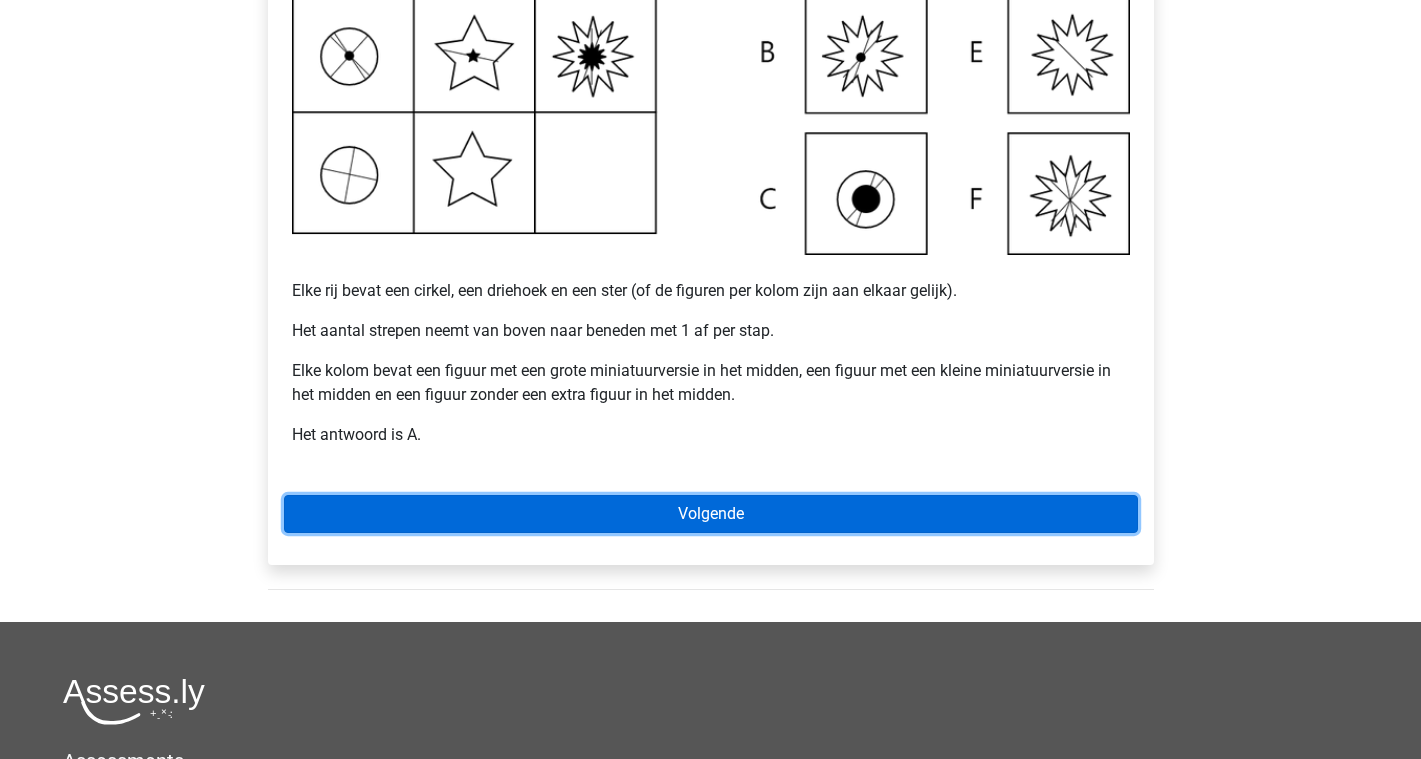 click on "Volgende" at bounding box center (711, 514) 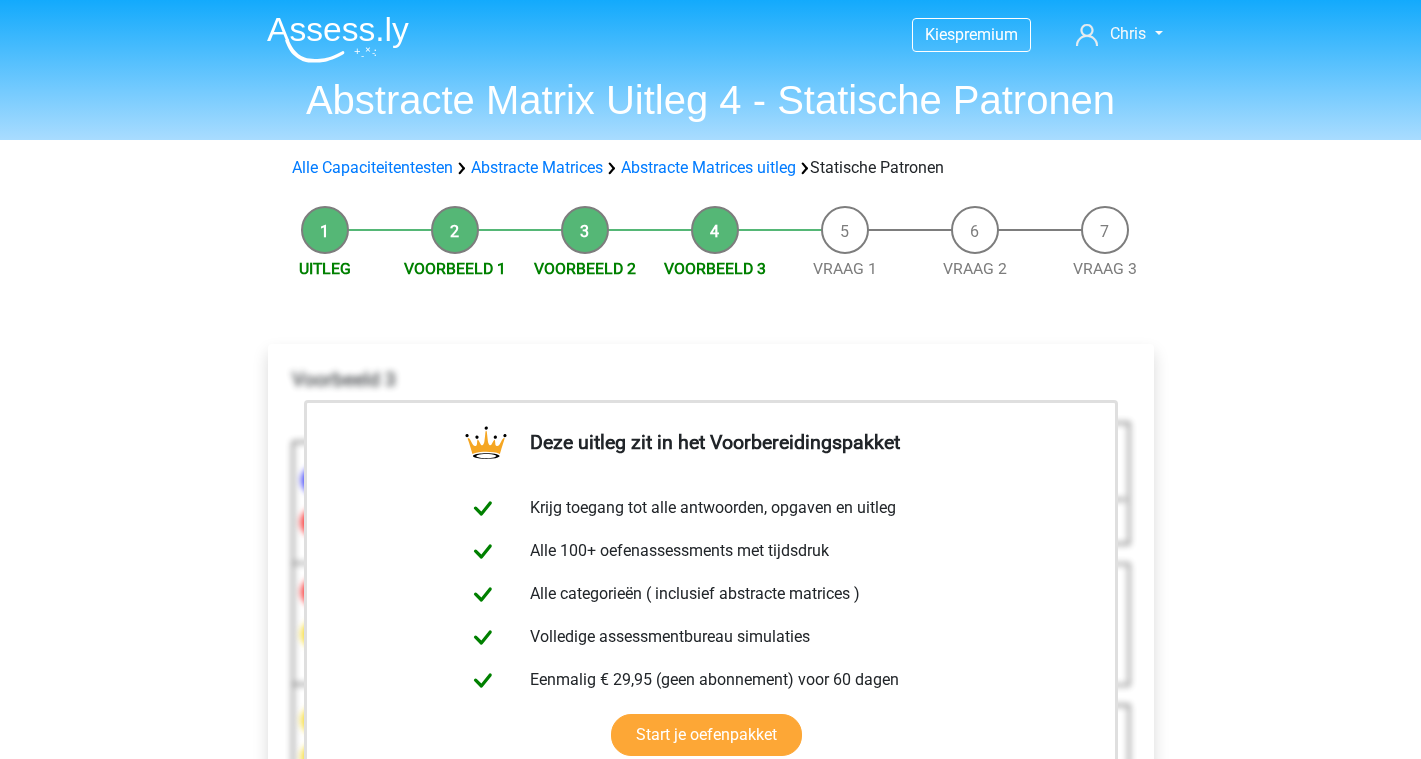 scroll, scrollTop: 0, scrollLeft: 0, axis: both 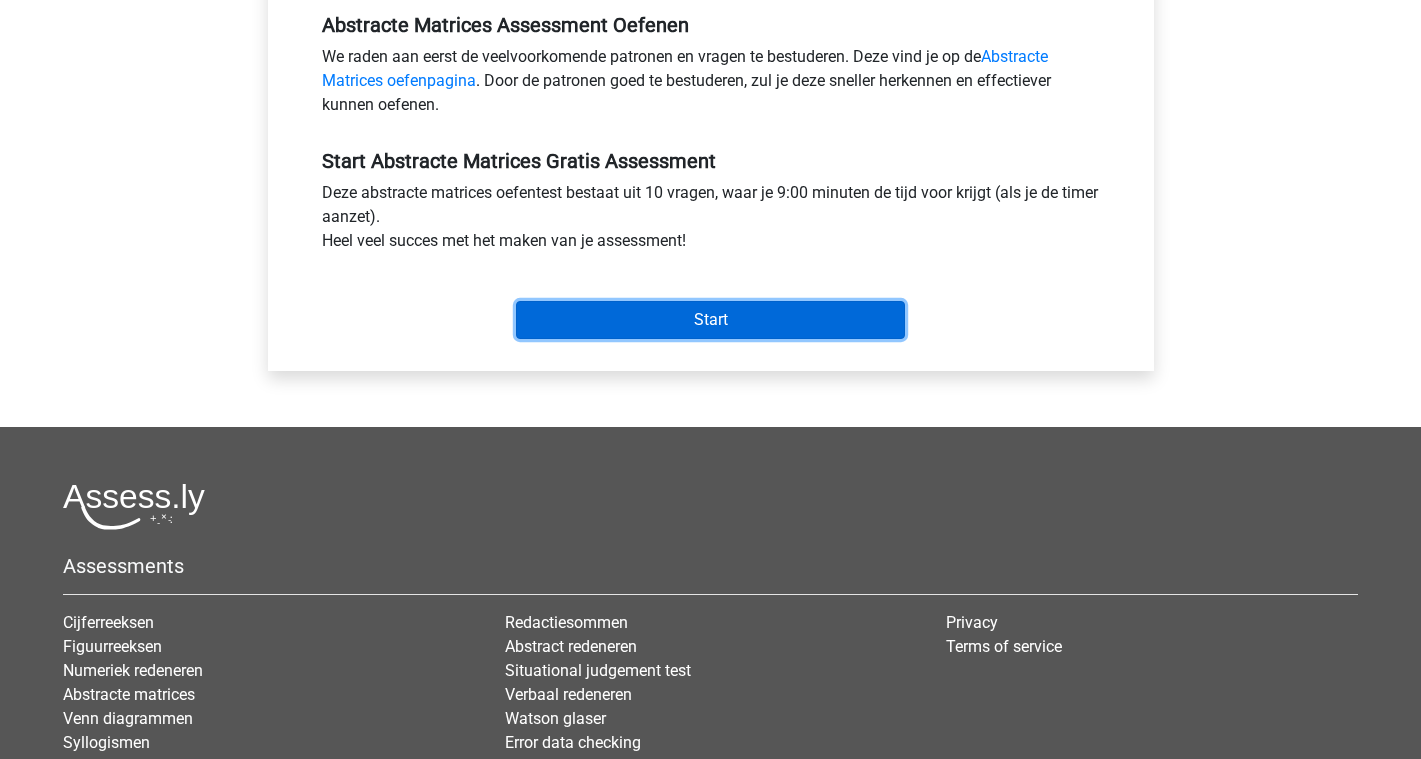 click on "Start" at bounding box center (710, 320) 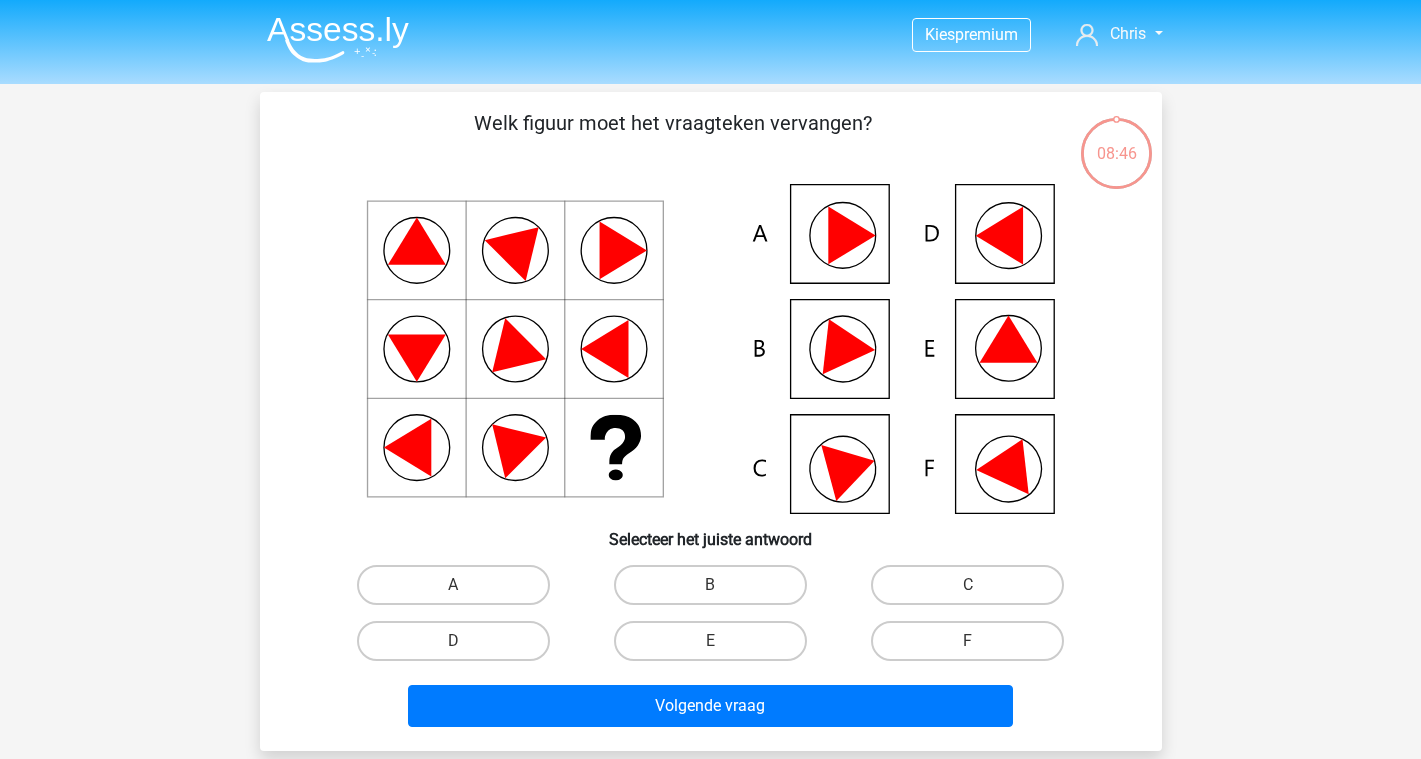 scroll, scrollTop: 0, scrollLeft: 0, axis: both 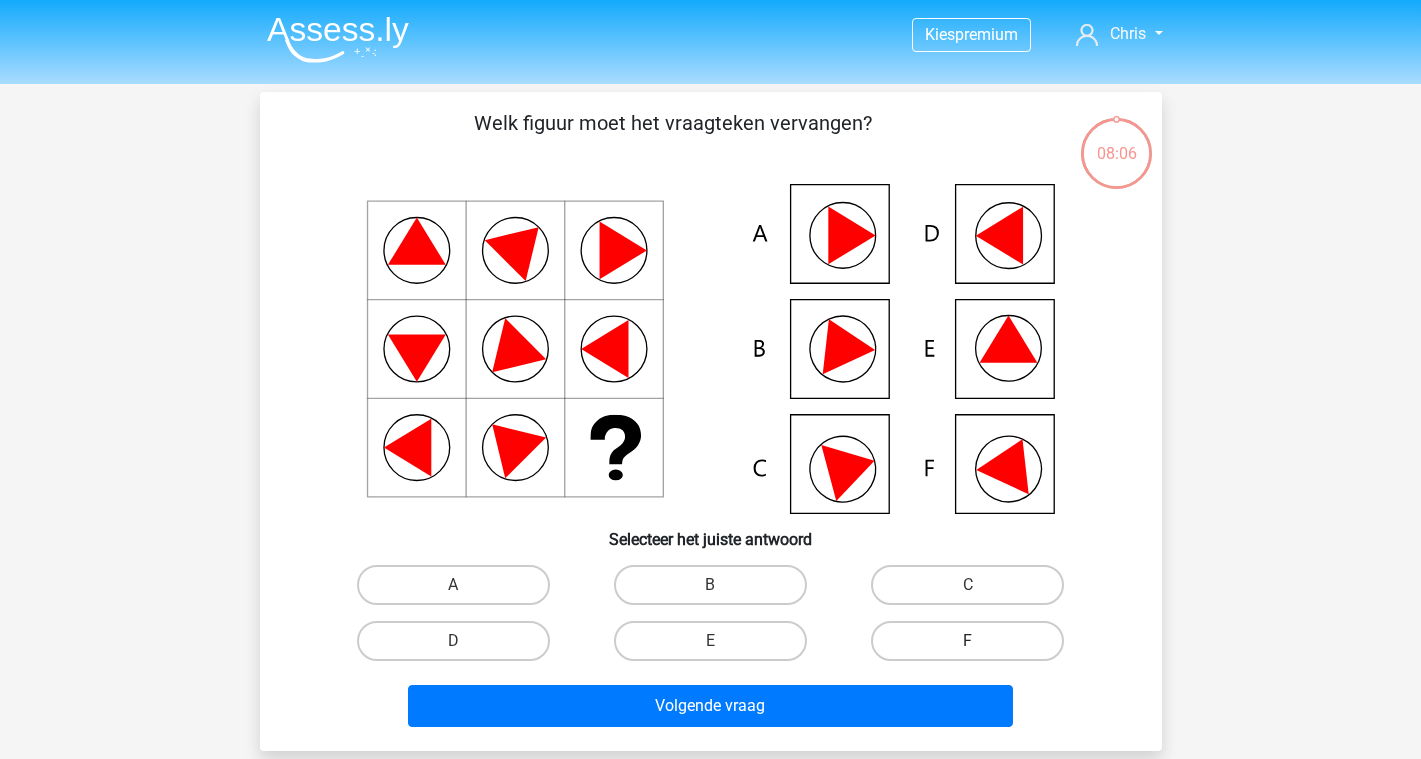 click on "F" at bounding box center (967, 641) 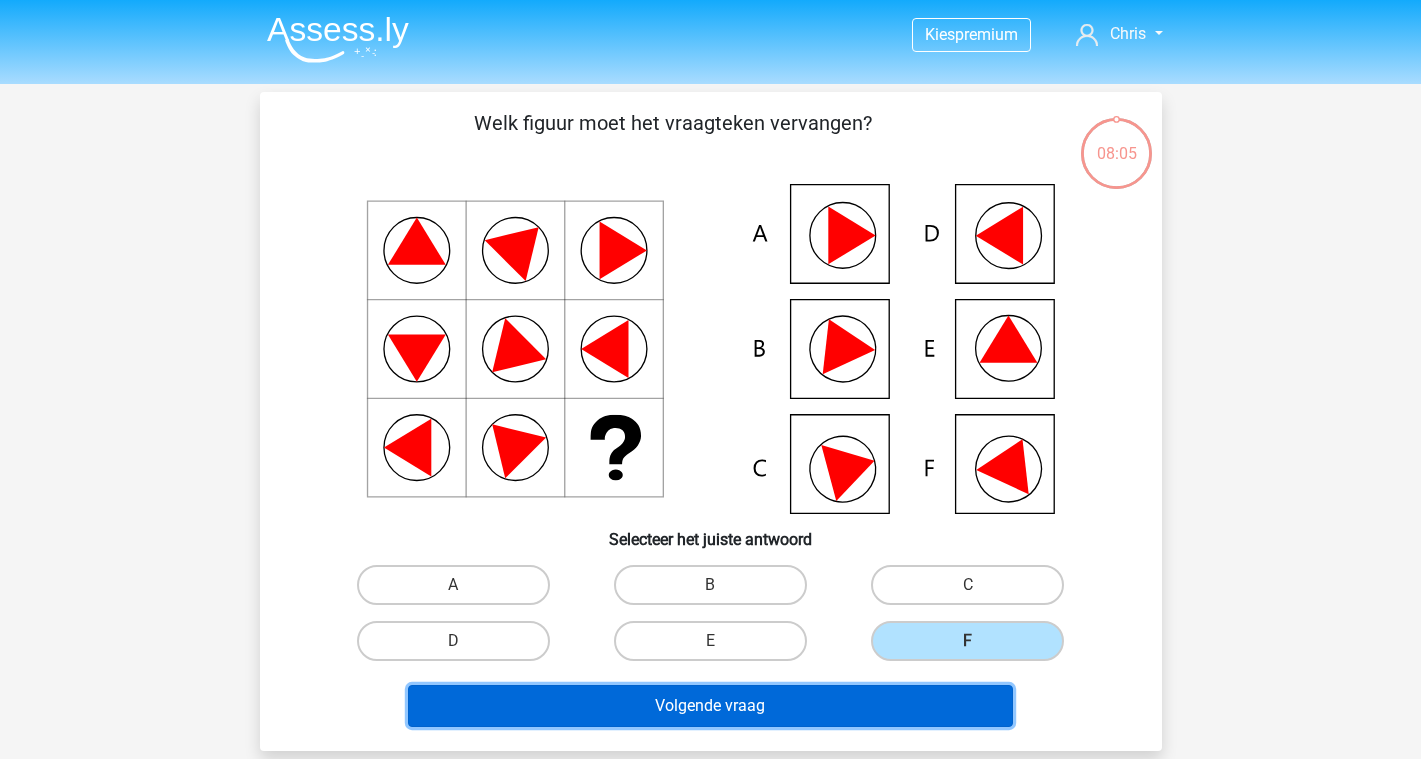 click on "Volgende vraag" at bounding box center [710, 706] 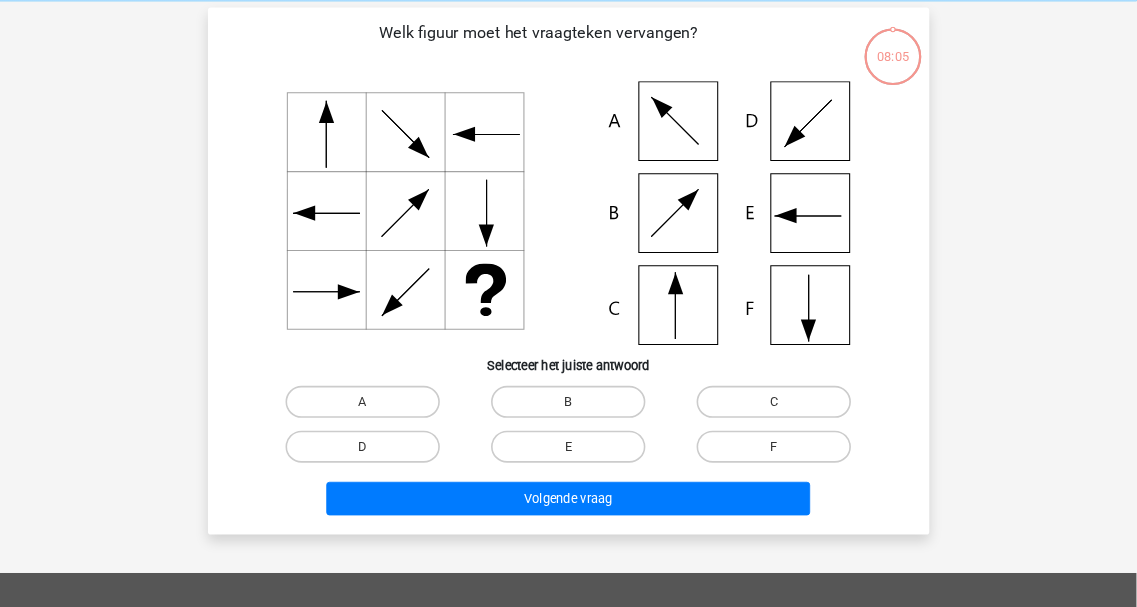 scroll, scrollTop: 92, scrollLeft: 0, axis: vertical 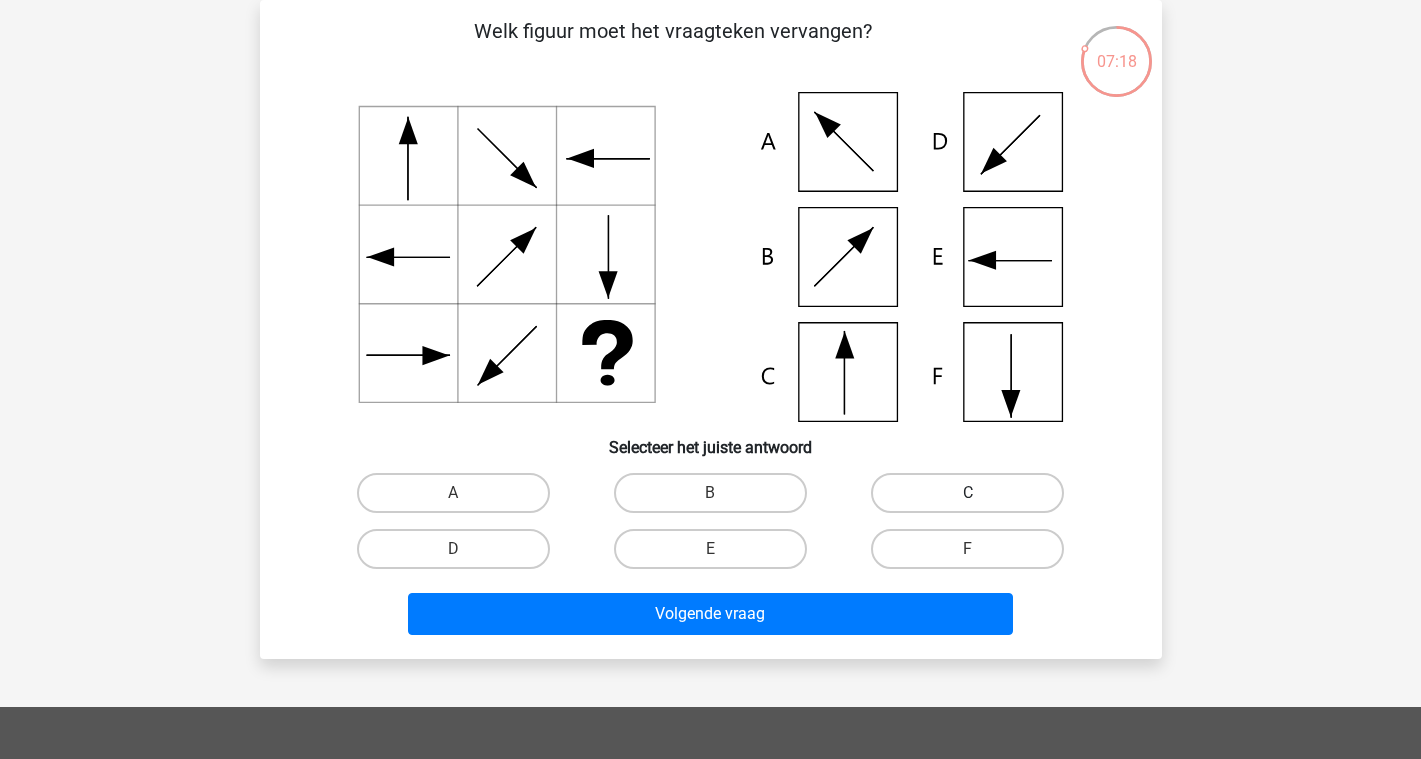 click on "C" at bounding box center (967, 493) 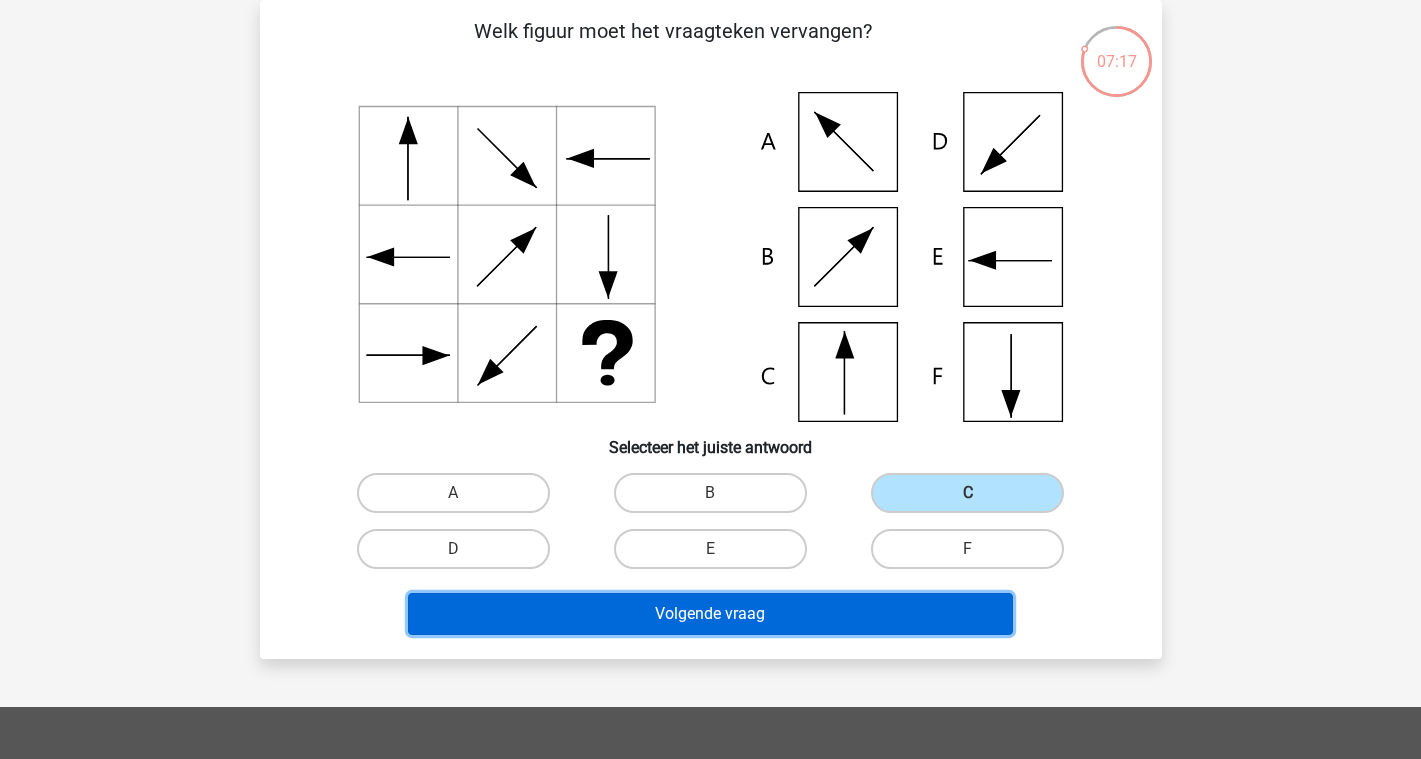 click on "Volgende vraag" at bounding box center (710, 614) 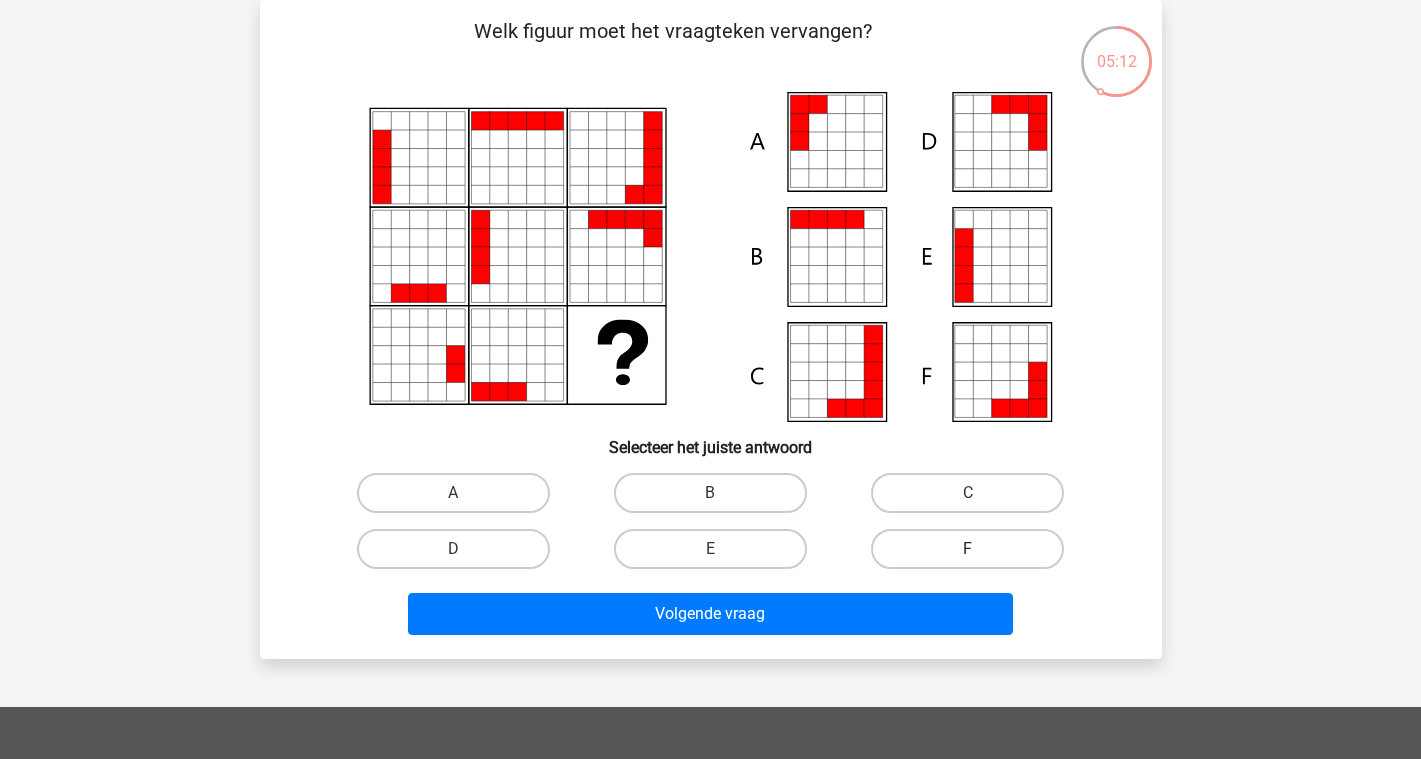 click on "F" at bounding box center [967, 549] 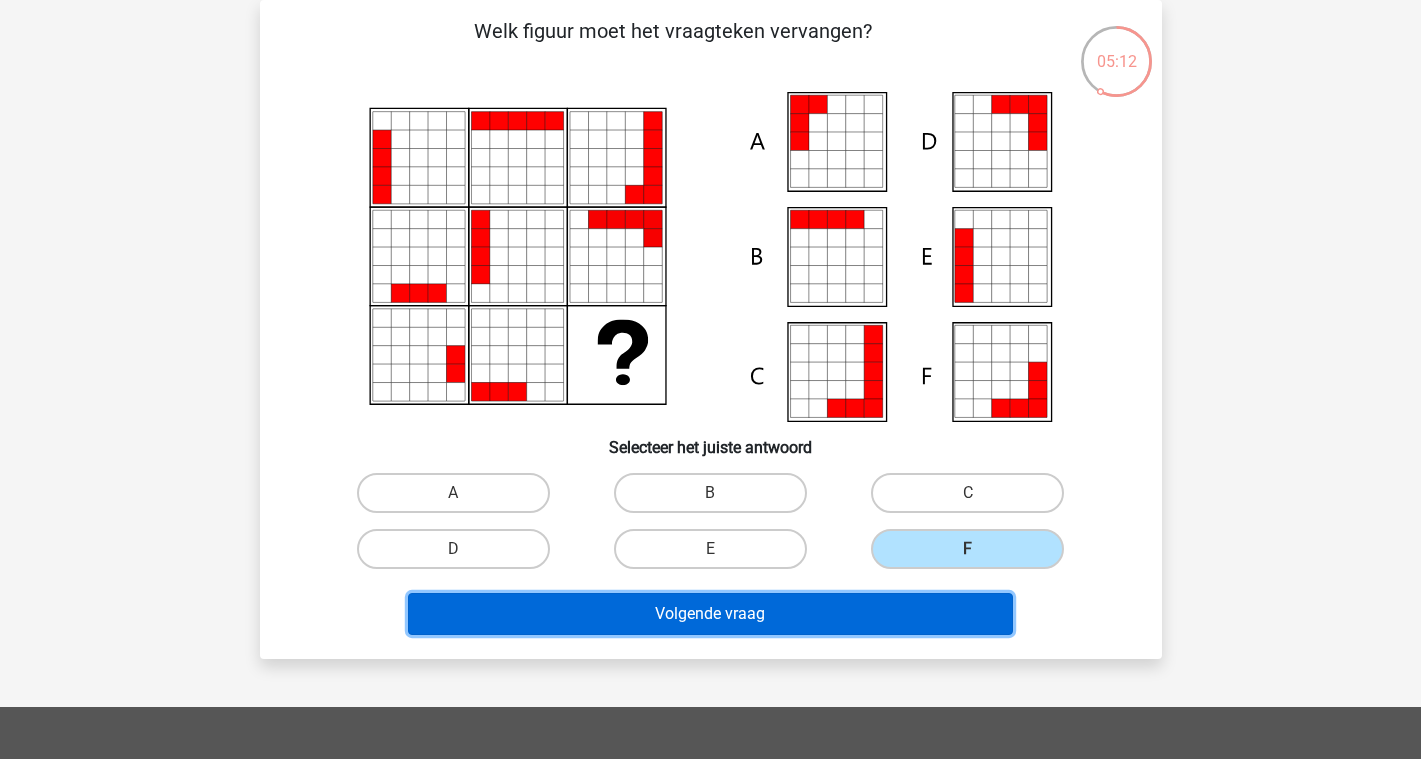 click on "Volgende vraag" at bounding box center (710, 614) 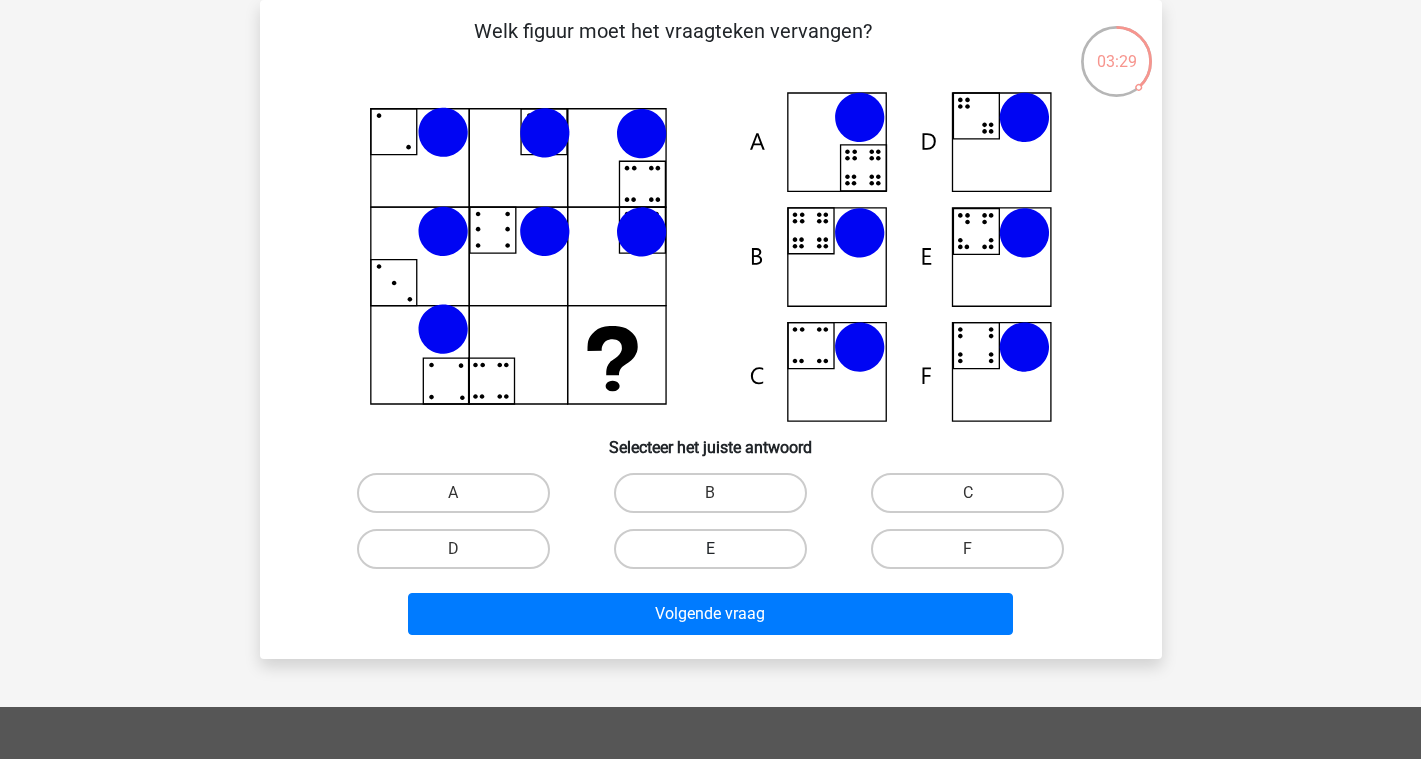 click on "E" at bounding box center (710, 549) 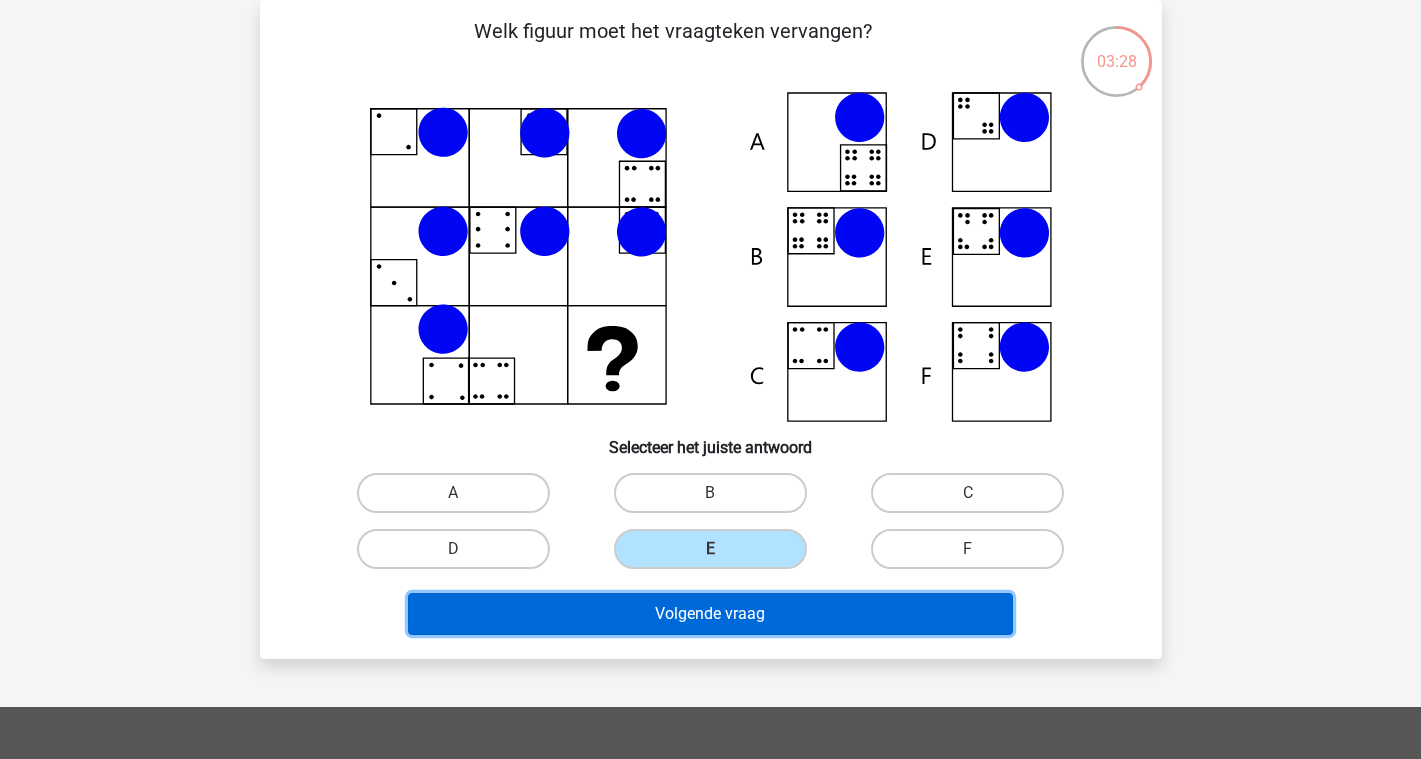 click on "Volgende vraag" at bounding box center [710, 614] 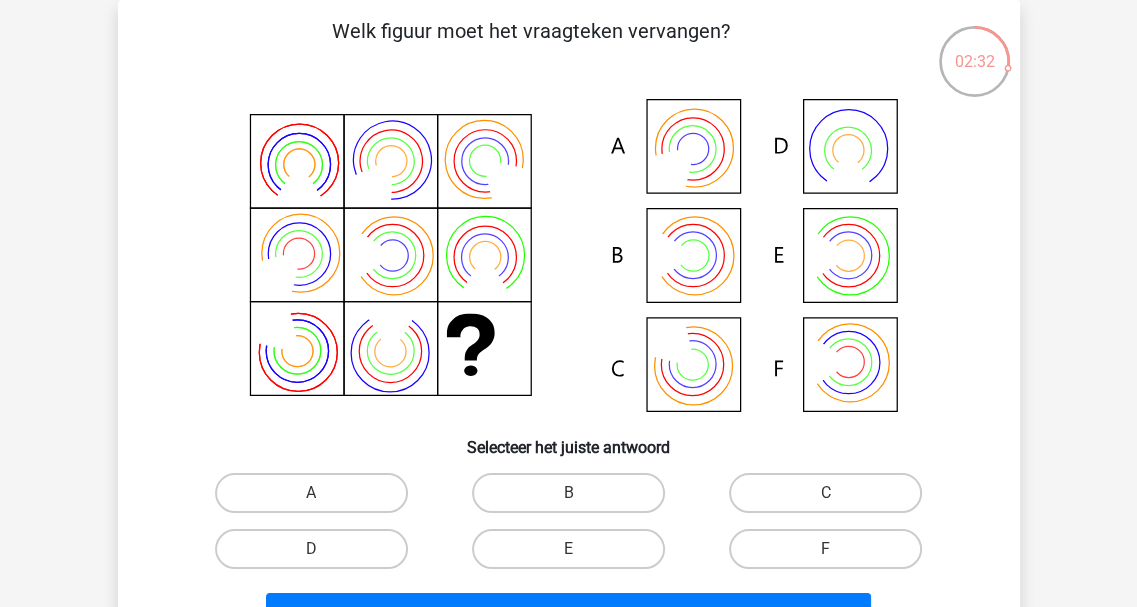 drag, startPoint x: 1341, startPoint y: 1, endPoint x: 598, endPoint y: 163, distance: 760.4558 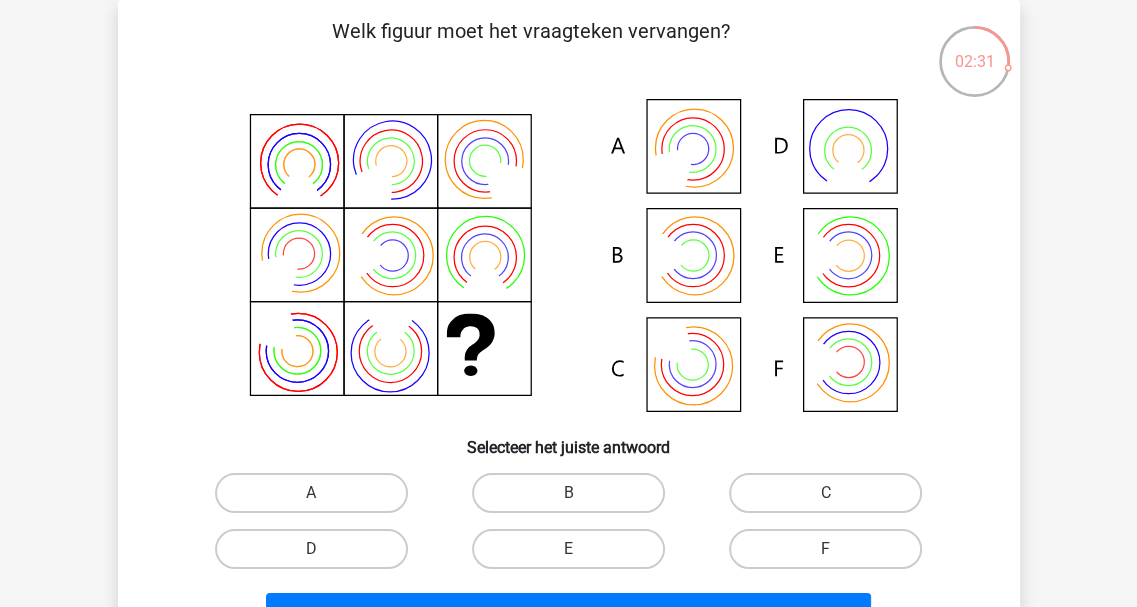 scroll, scrollTop: 192, scrollLeft: 0, axis: vertical 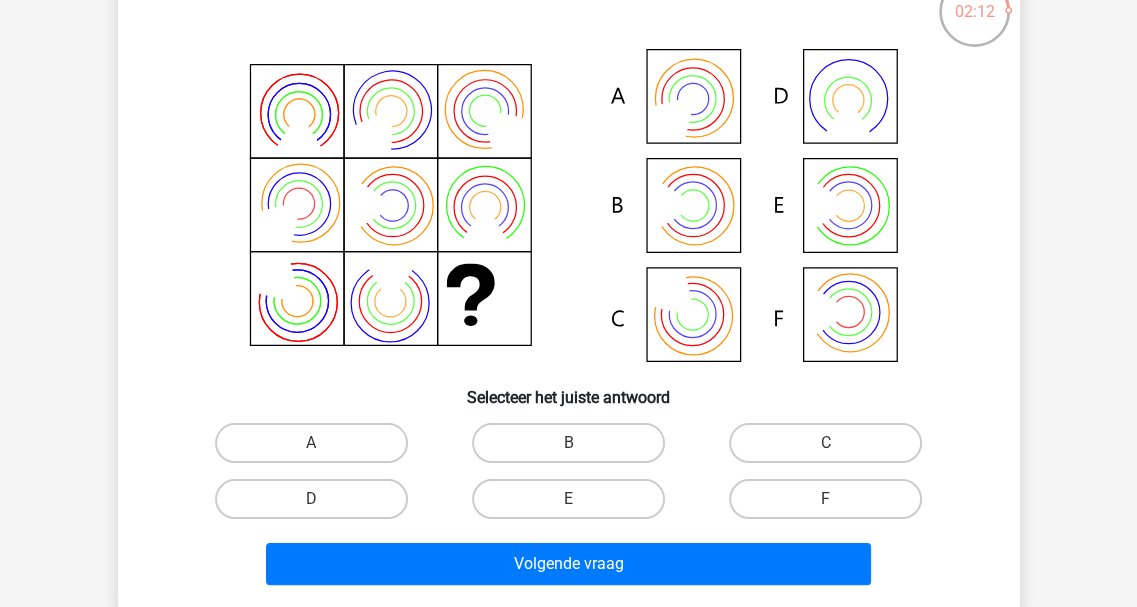 click 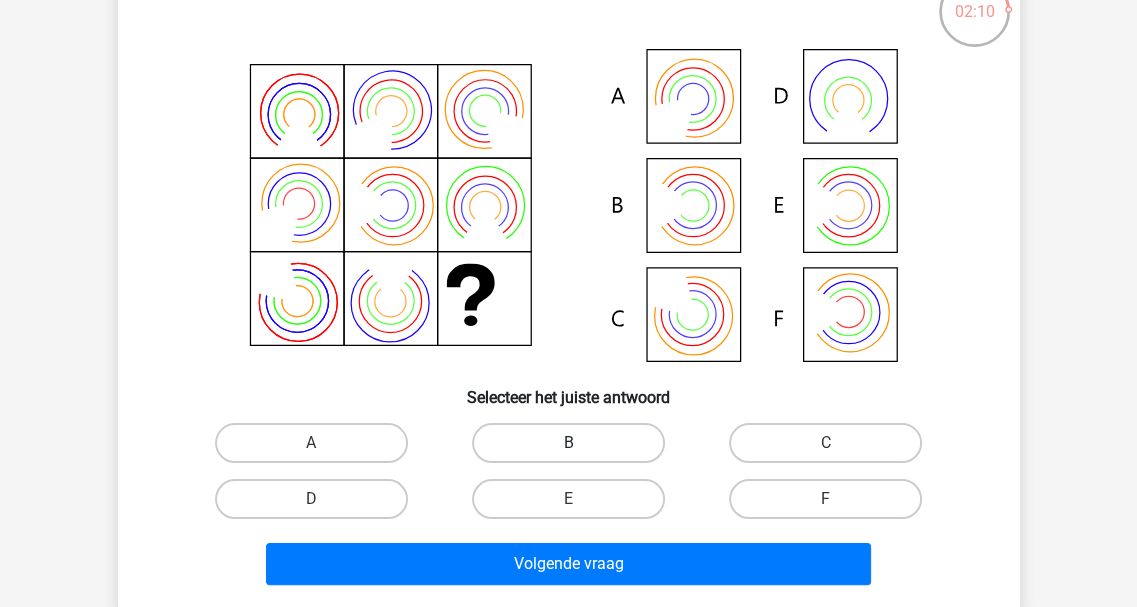 click on "B" at bounding box center [568, 443] 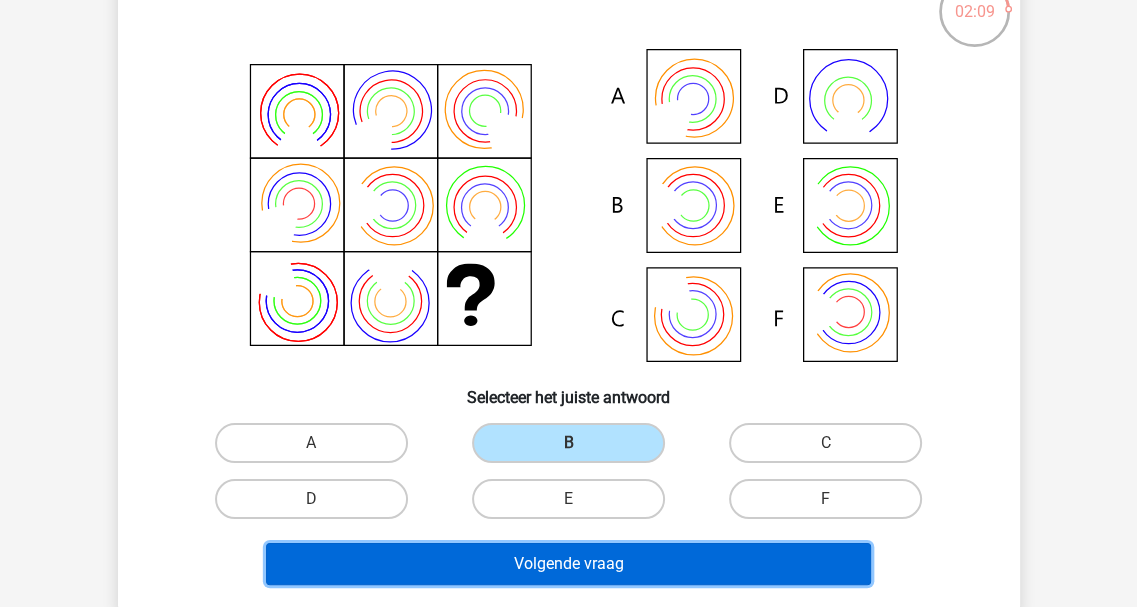 click on "Volgende vraag" at bounding box center [568, 564] 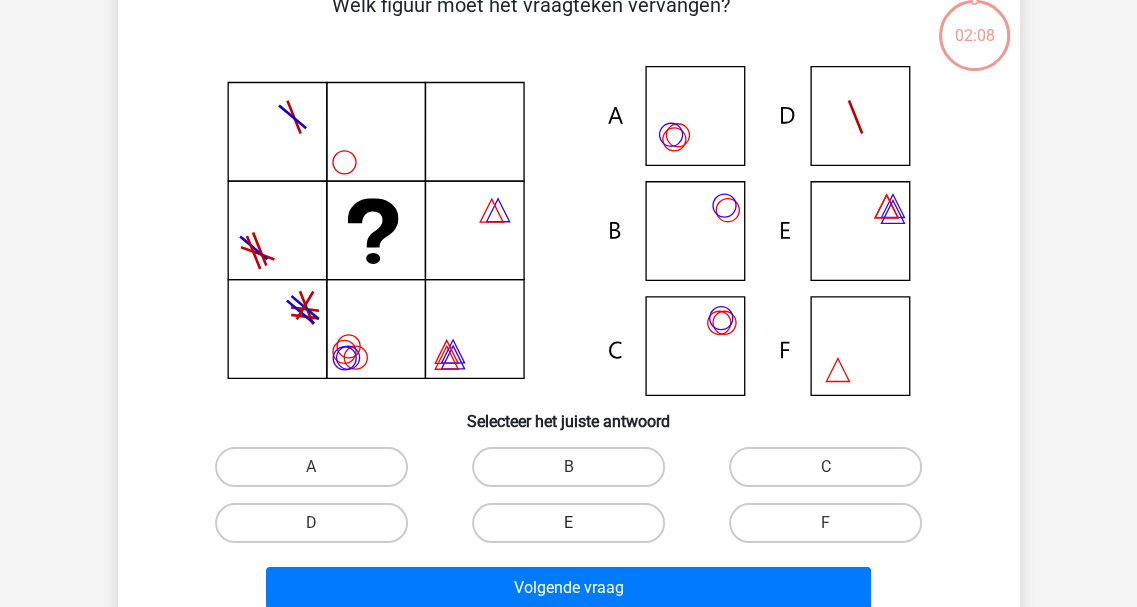 scroll, scrollTop: 92, scrollLeft: 0, axis: vertical 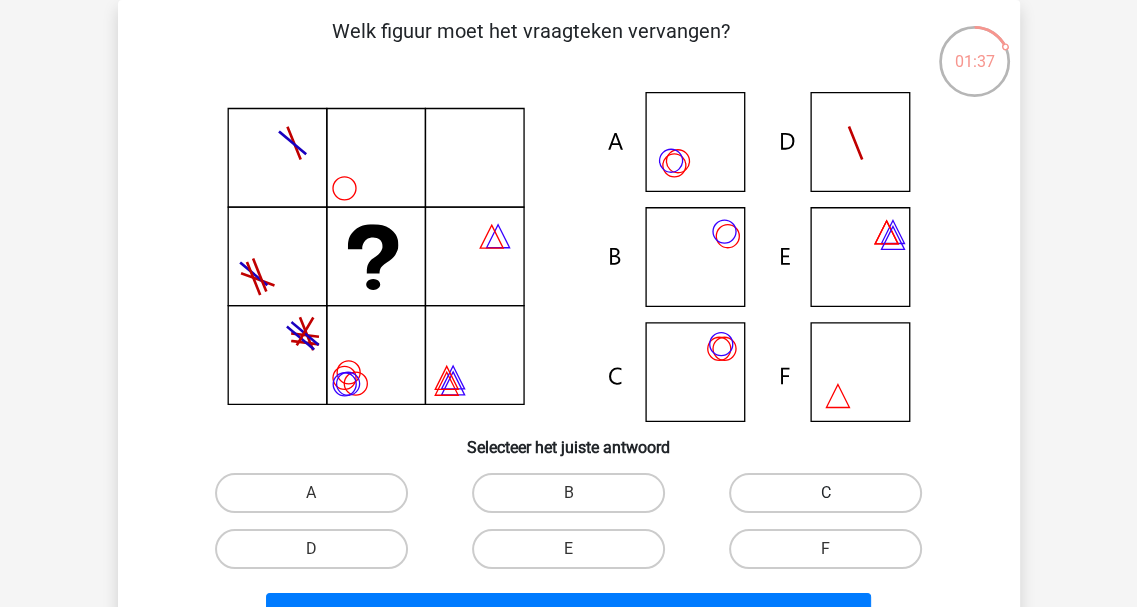 click on "C" at bounding box center (825, 493) 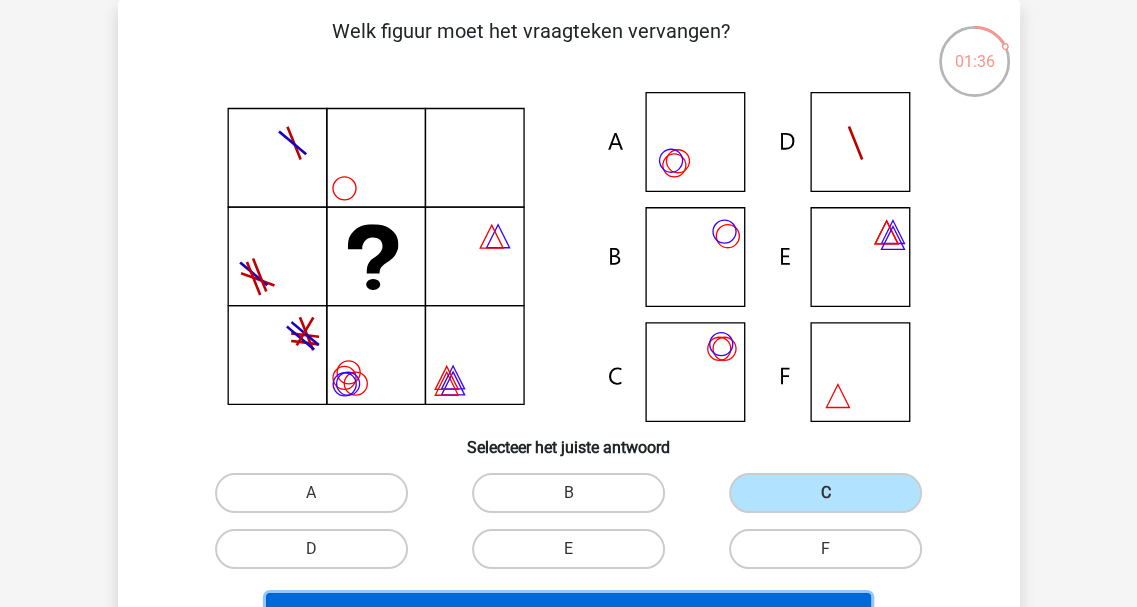 click on "Volgende vraag" at bounding box center [568, 614] 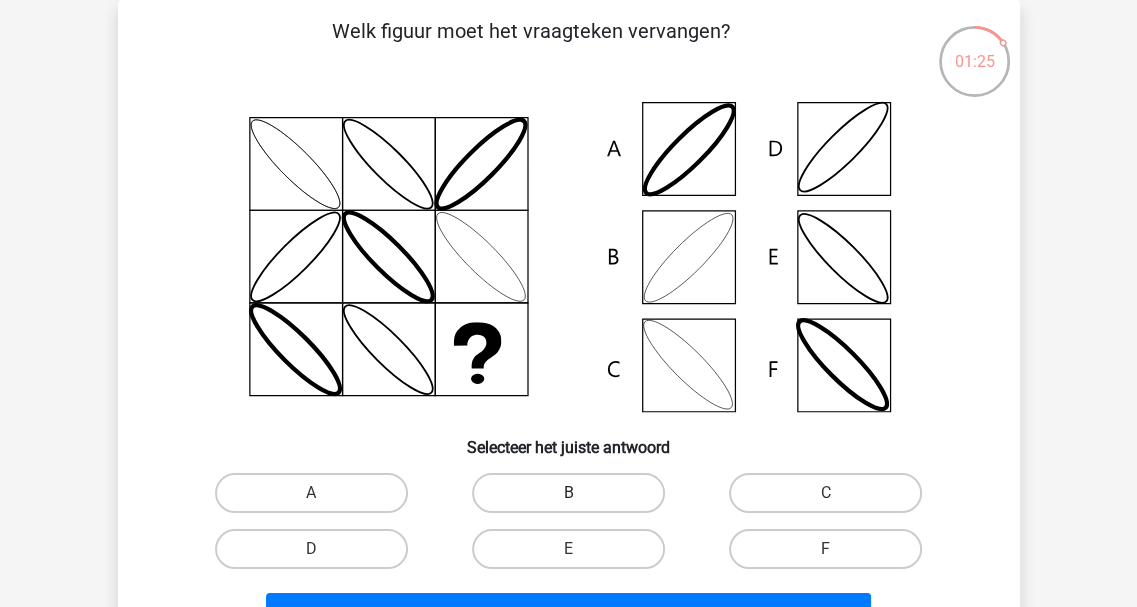 click on "B" at bounding box center [568, 493] 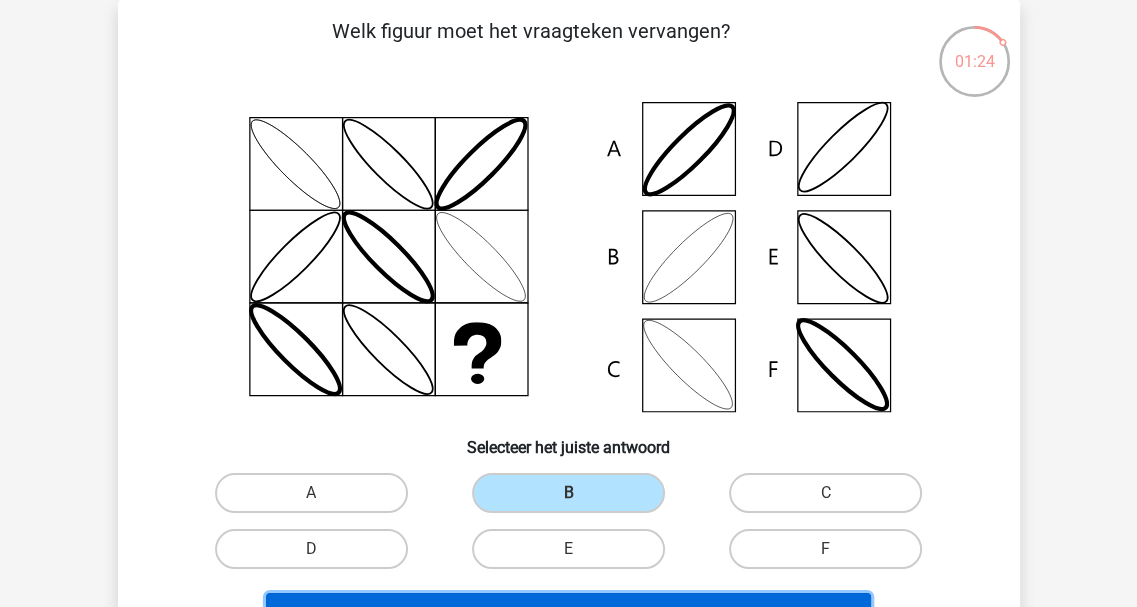 click on "Volgende vraag" at bounding box center [568, 614] 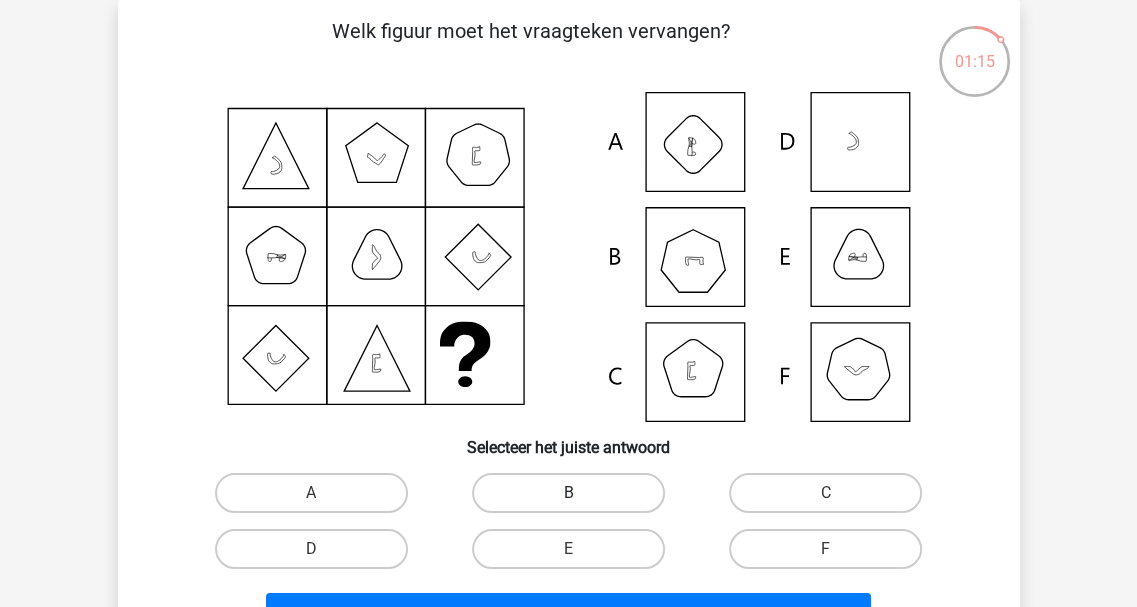 click on "B" at bounding box center (568, 493) 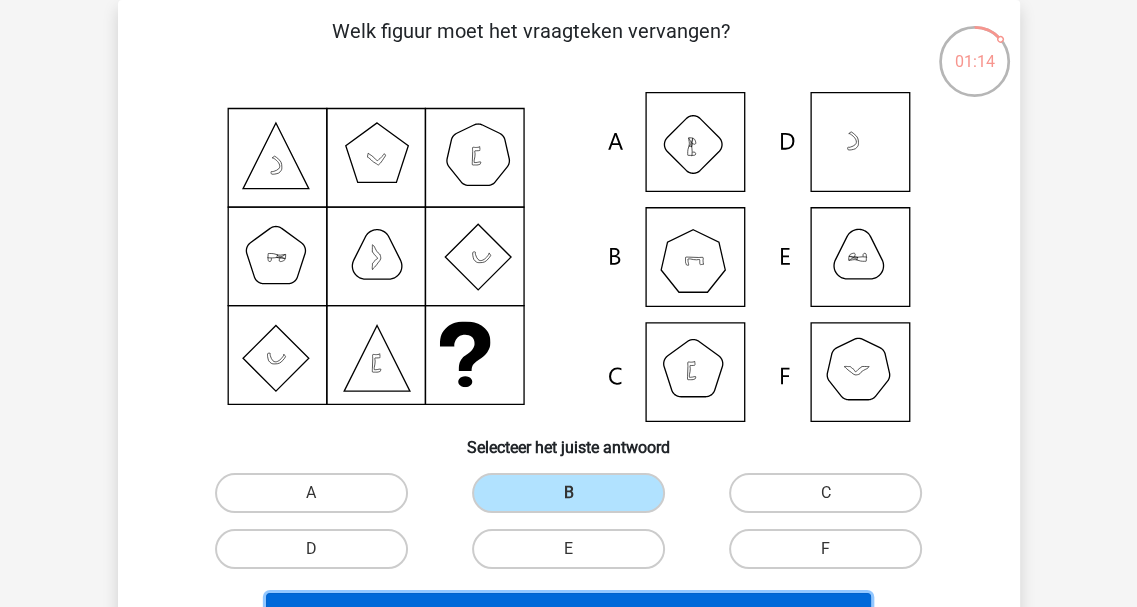 click on "Volgende vraag" at bounding box center (568, 614) 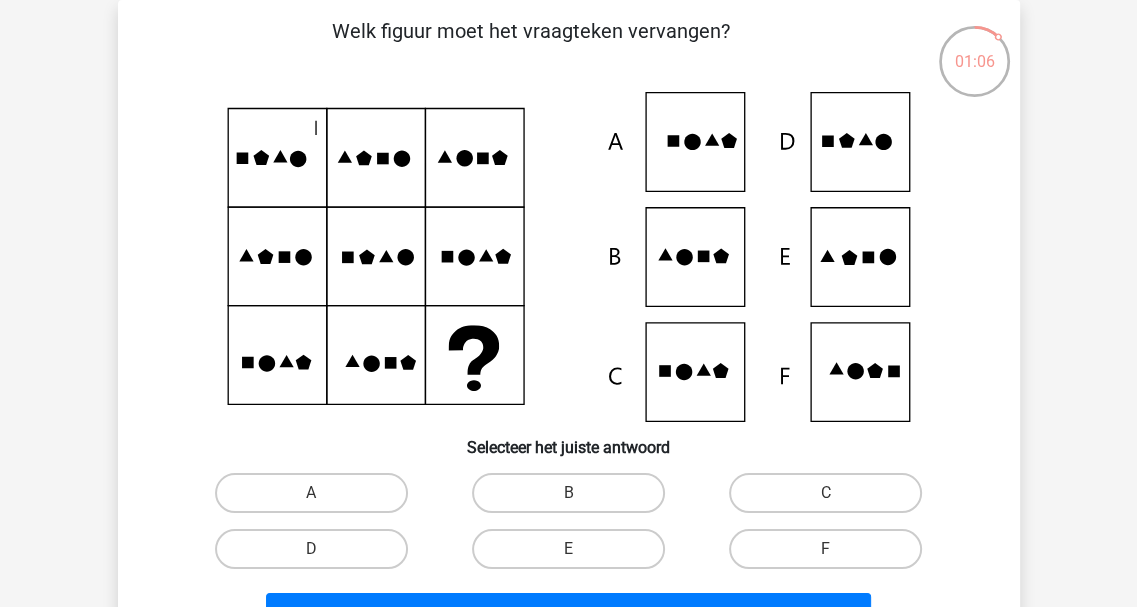 click 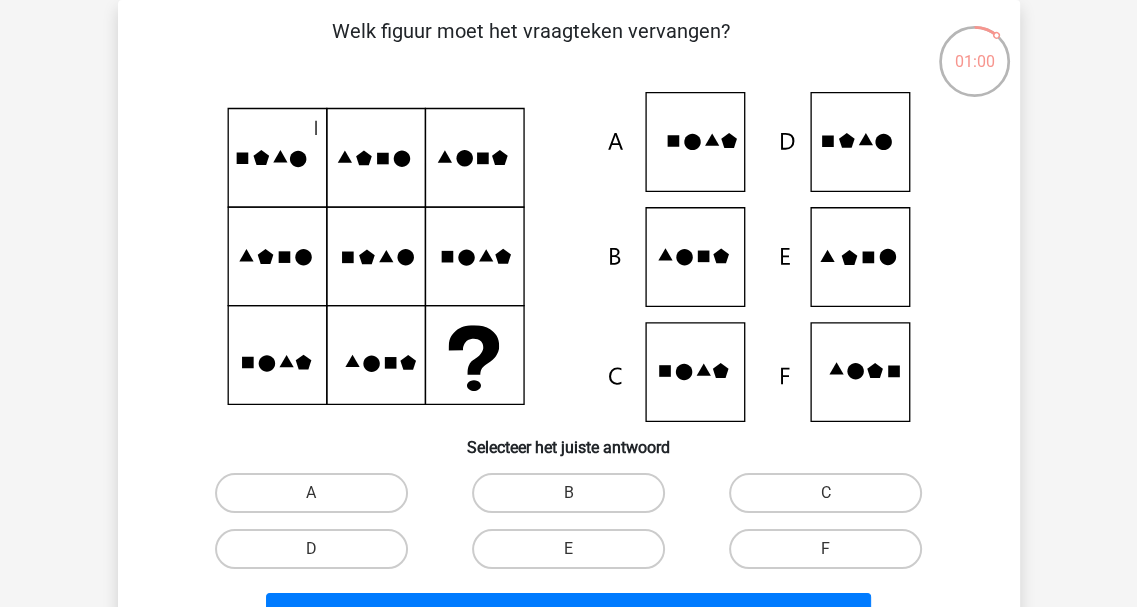 click 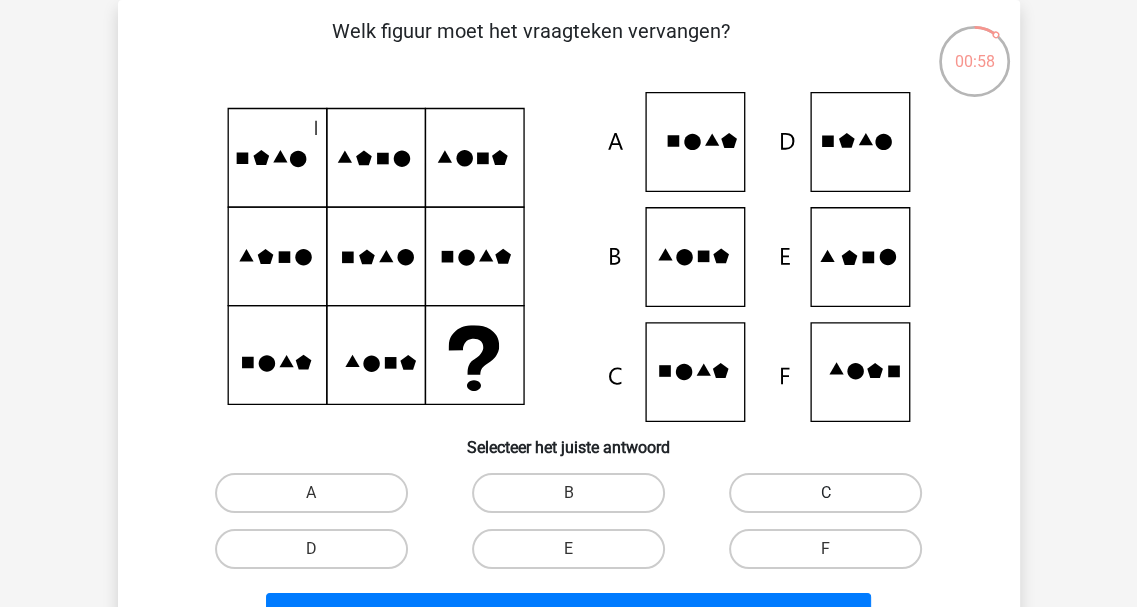 click on "C" at bounding box center (825, 493) 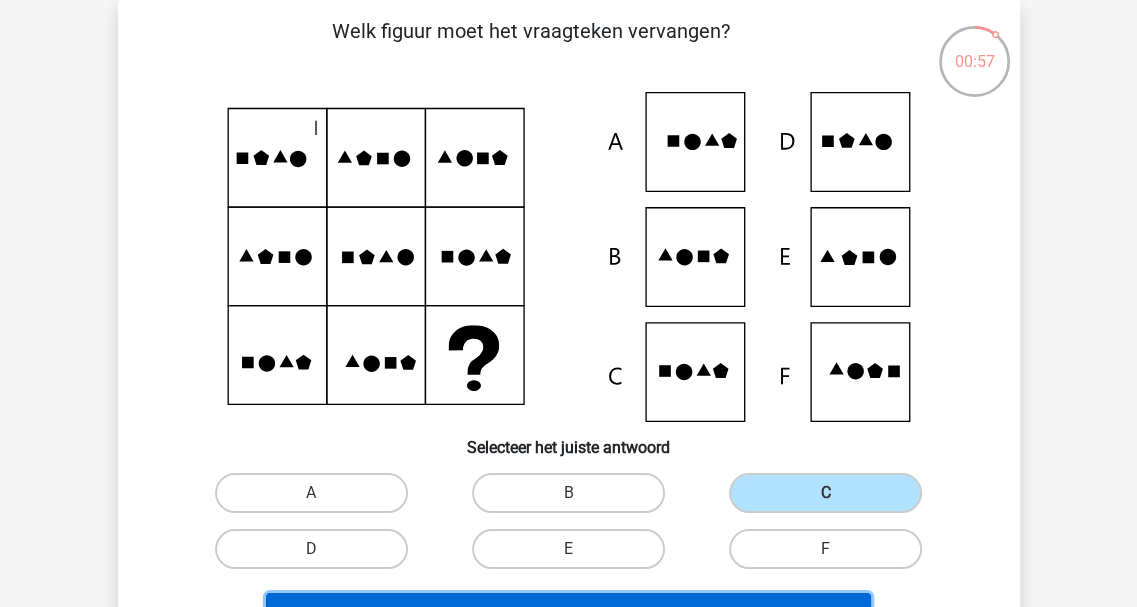 click on "Volgende vraag" at bounding box center (568, 614) 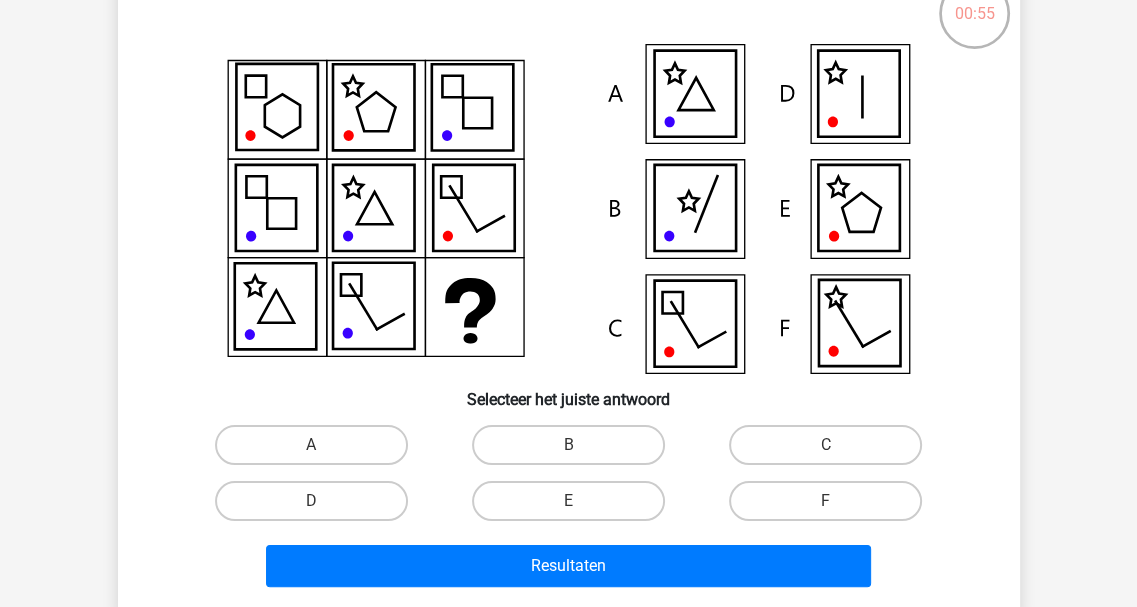 scroll, scrollTop: 92, scrollLeft: 0, axis: vertical 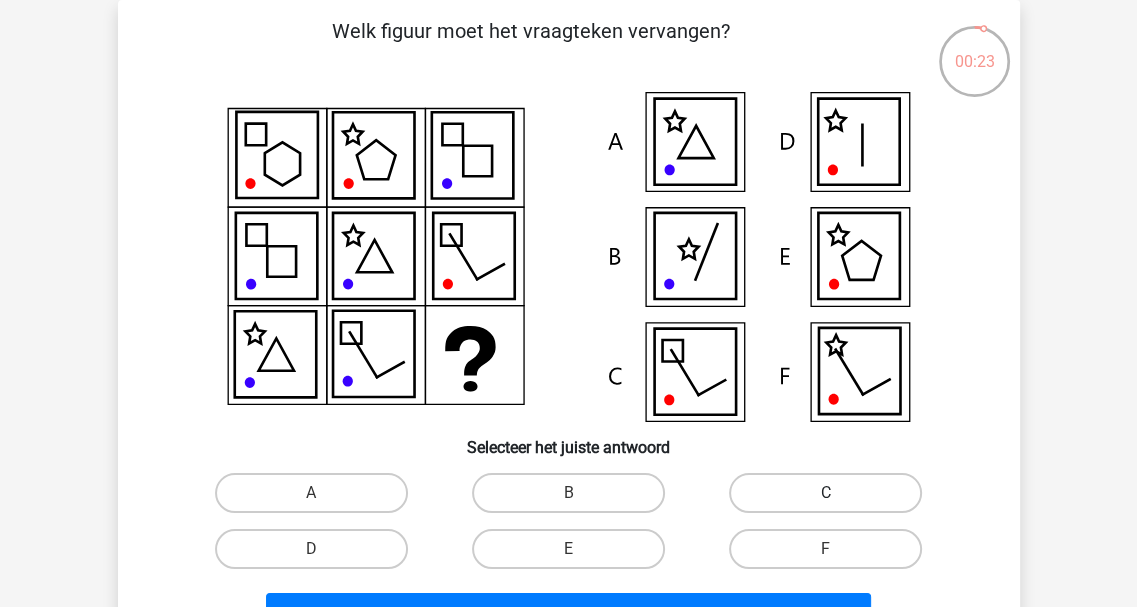 click on "C" at bounding box center [825, 493] 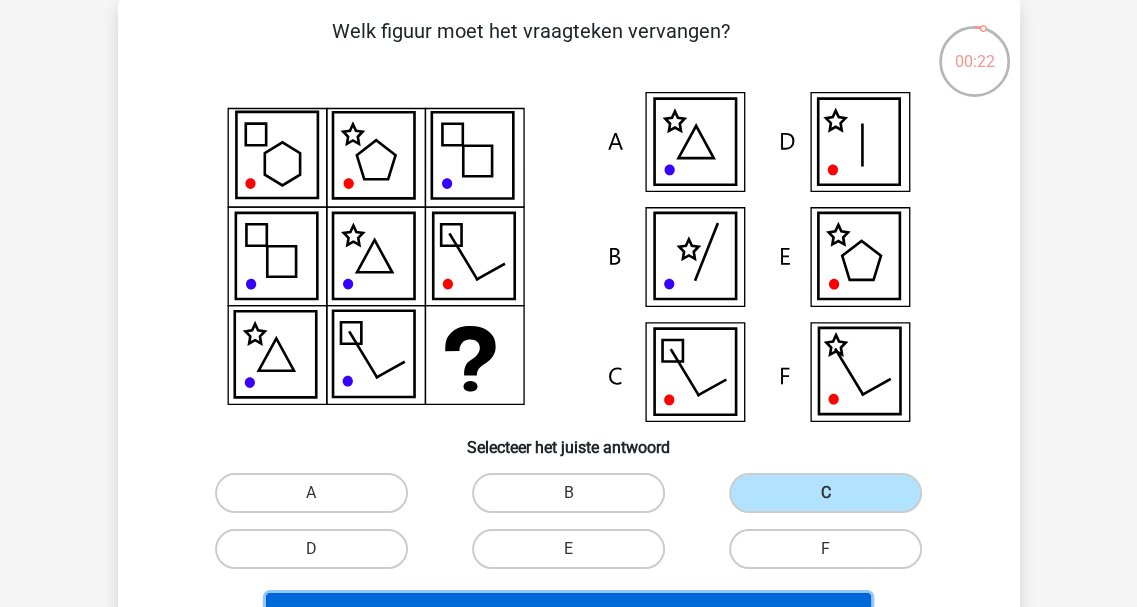 click on "Resultaten" at bounding box center [568, 614] 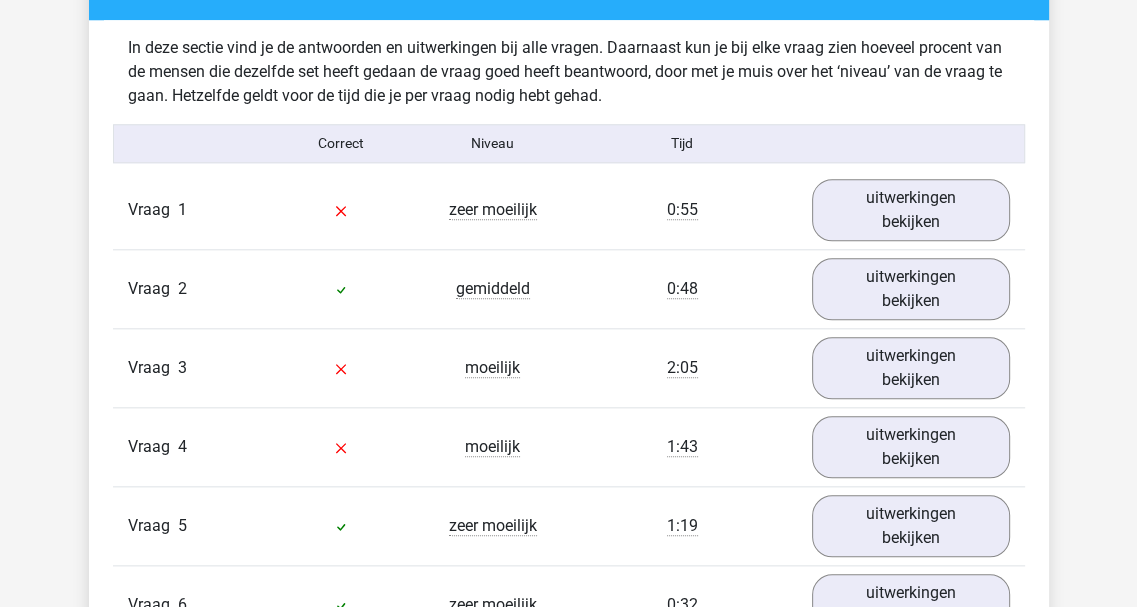 scroll, scrollTop: 1500, scrollLeft: 0, axis: vertical 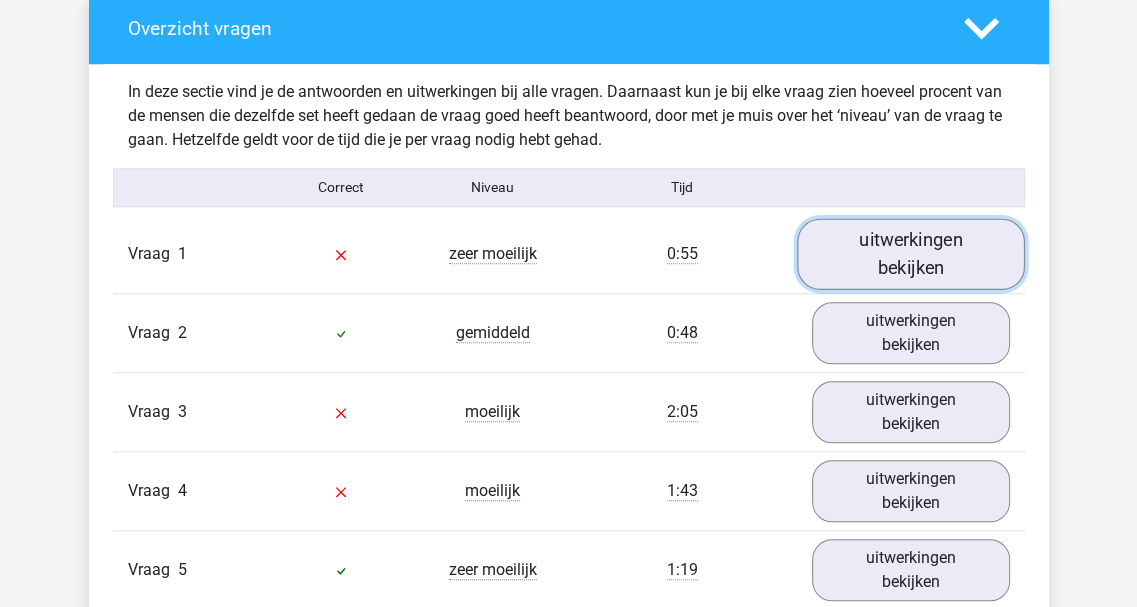 click on "uitwerkingen bekijken" at bounding box center [911, 254] 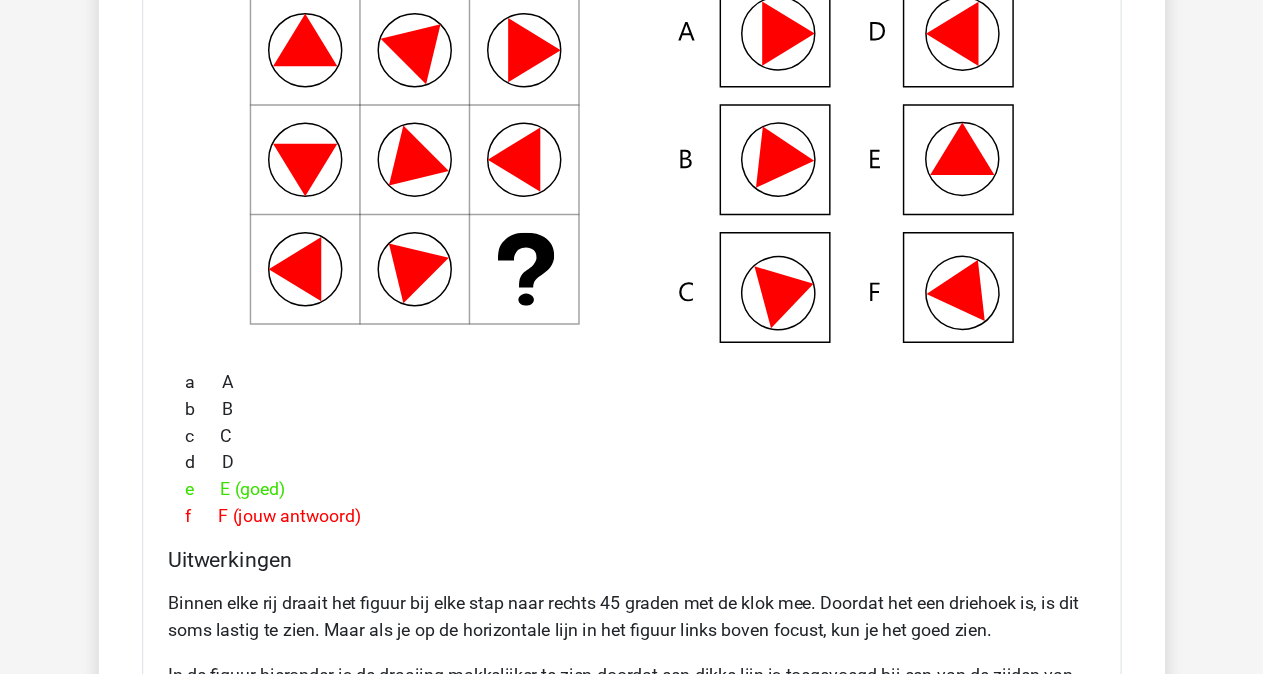 scroll, scrollTop: 1900, scrollLeft: 0, axis: vertical 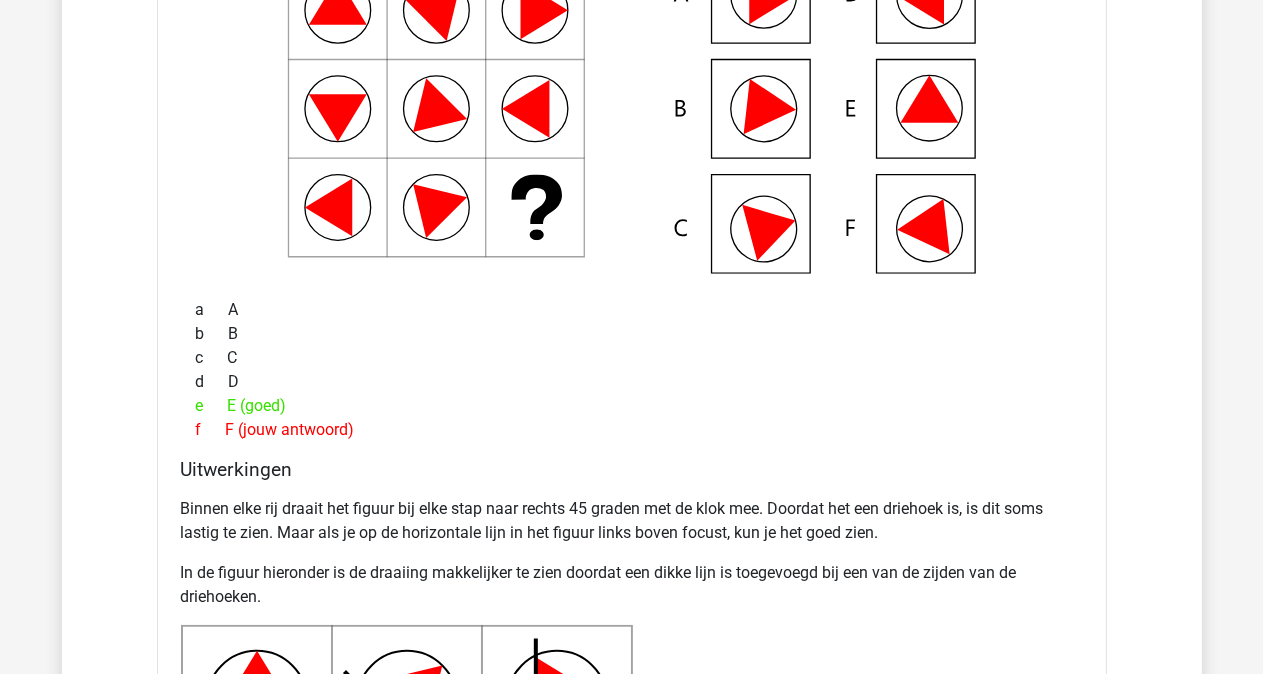 drag, startPoint x: 1072, startPoint y: 2, endPoint x: 699, endPoint y: 335, distance: 500.018 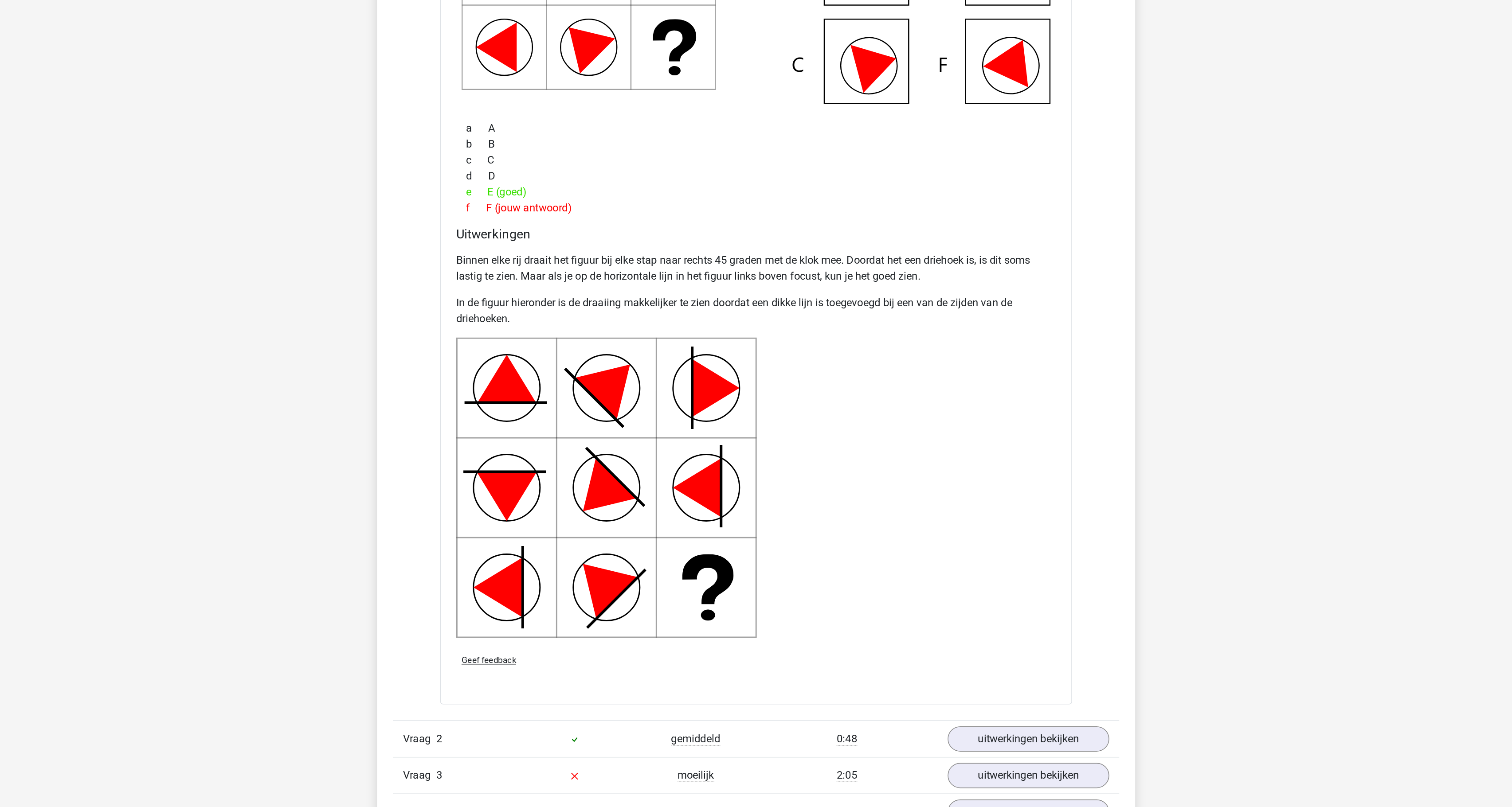 scroll, scrollTop: 940, scrollLeft: 0, axis: vertical 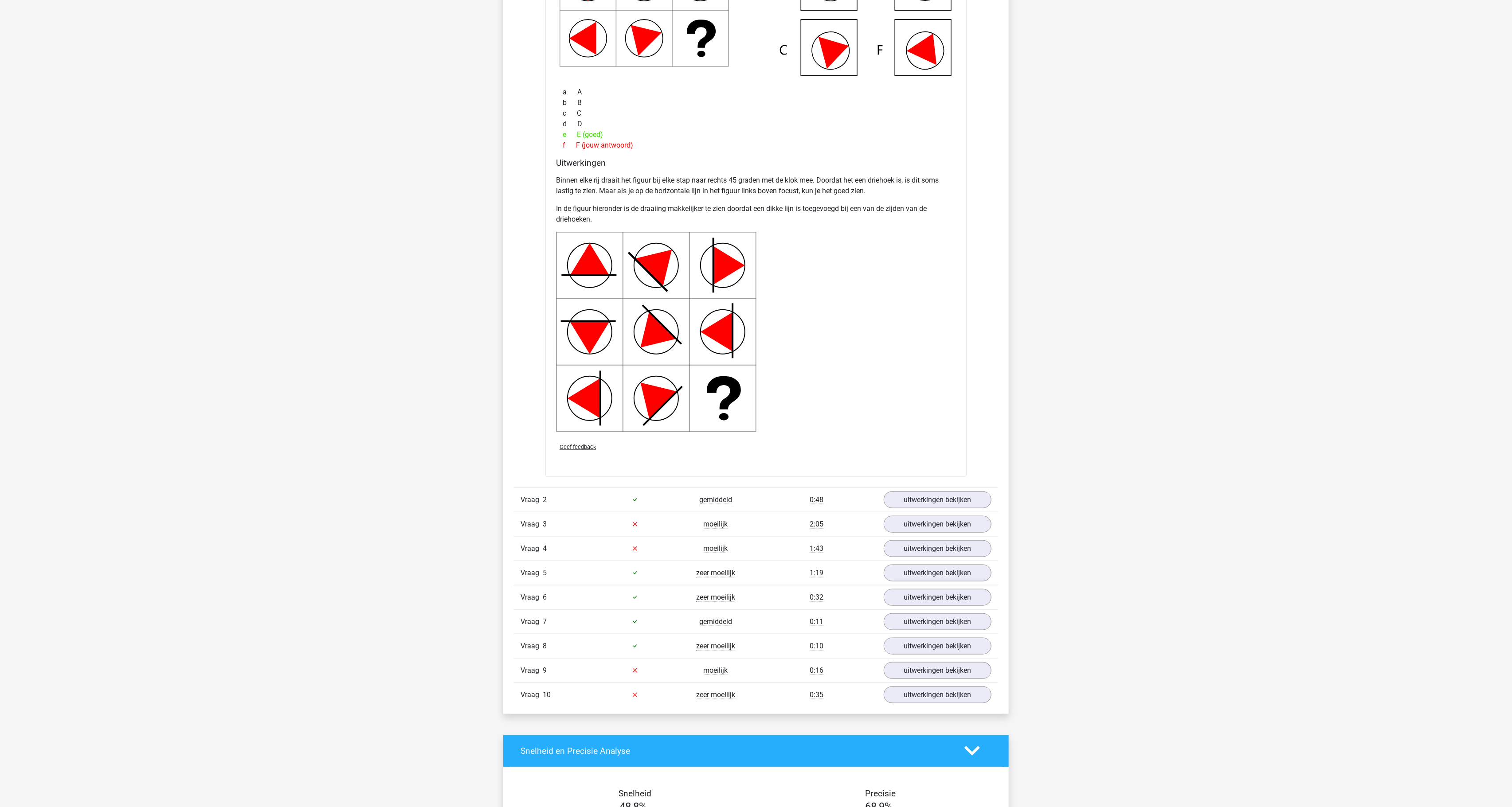 drag, startPoint x: 529, startPoint y: 0, endPoint x: 361, endPoint y: 355, distance: 392.745 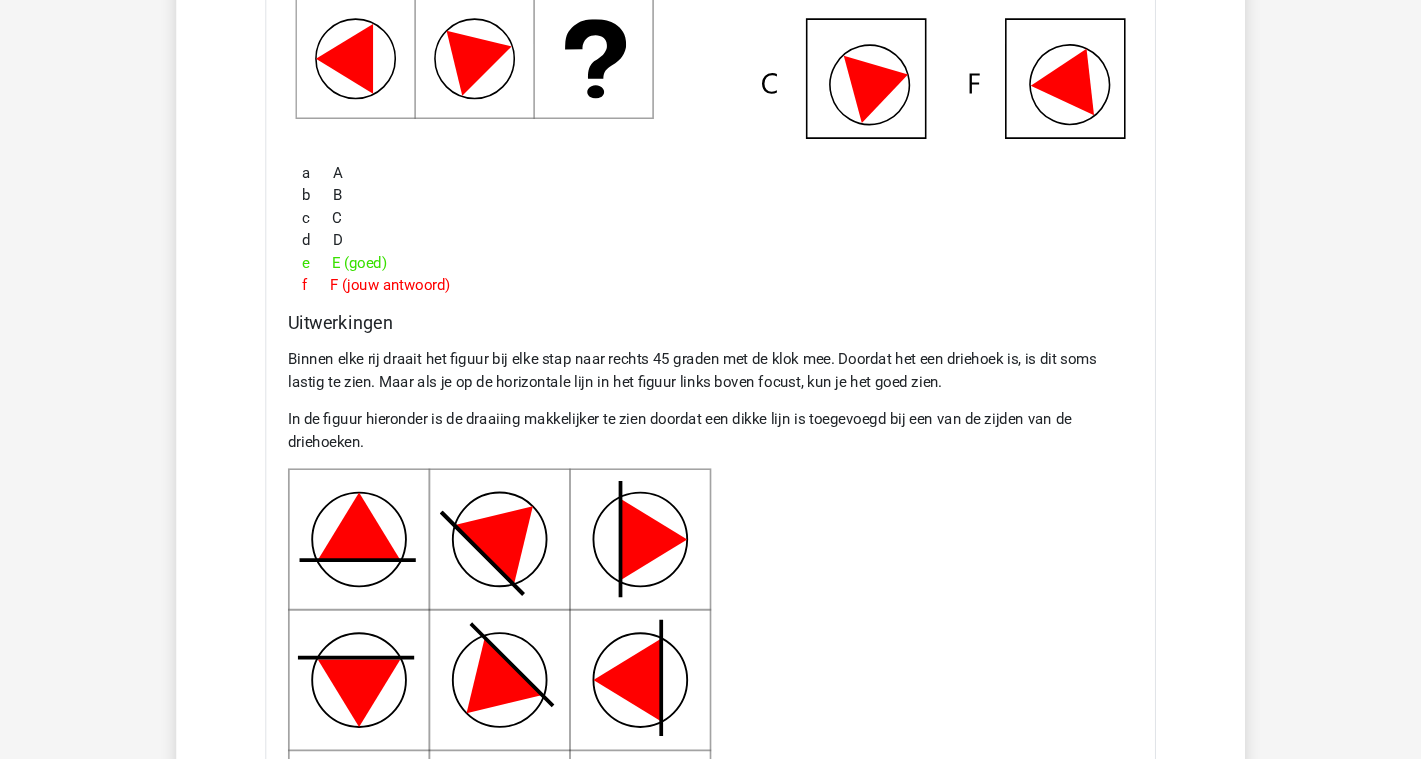 scroll, scrollTop: 2122, scrollLeft: 0, axis: vertical 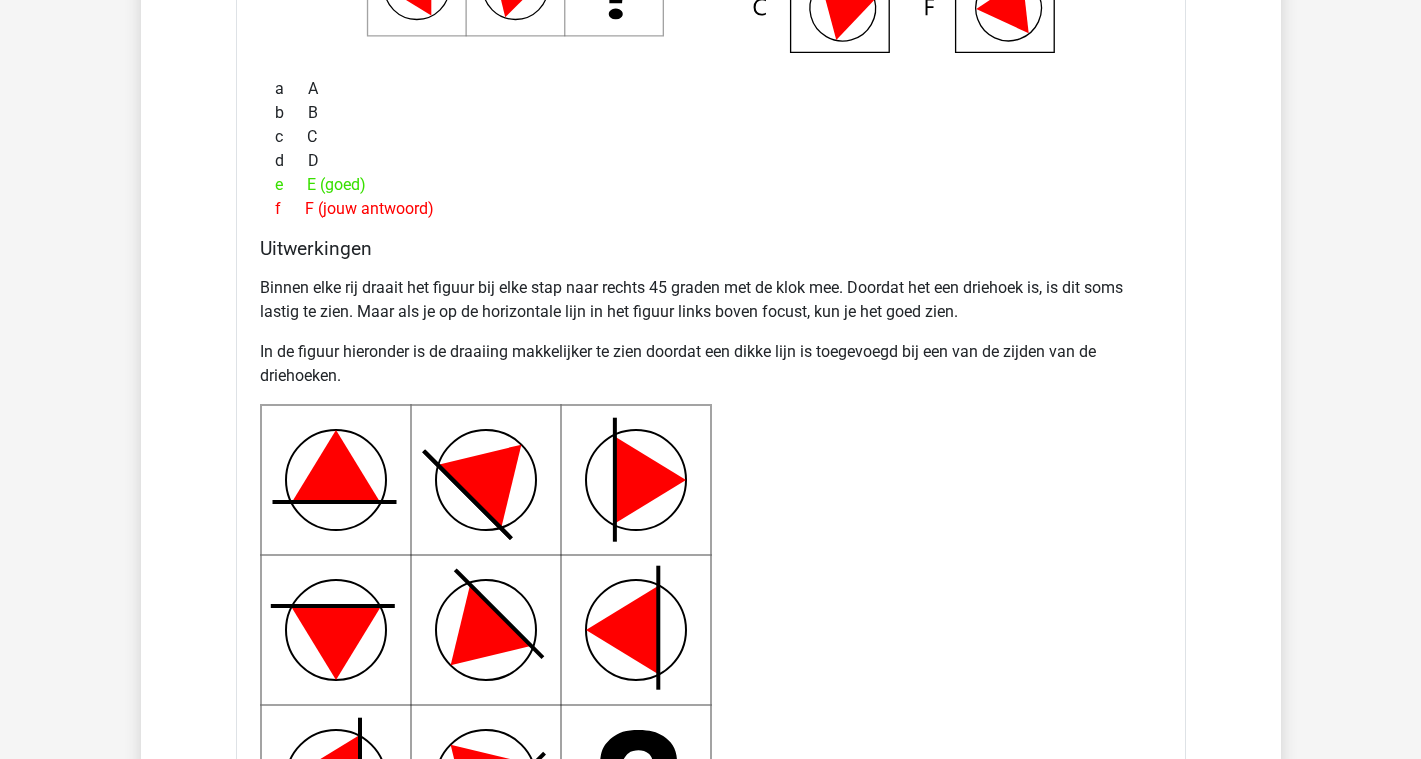 drag, startPoint x: 3272, startPoint y: 4, endPoint x: 777, endPoint y: 175, distance: 2500.853 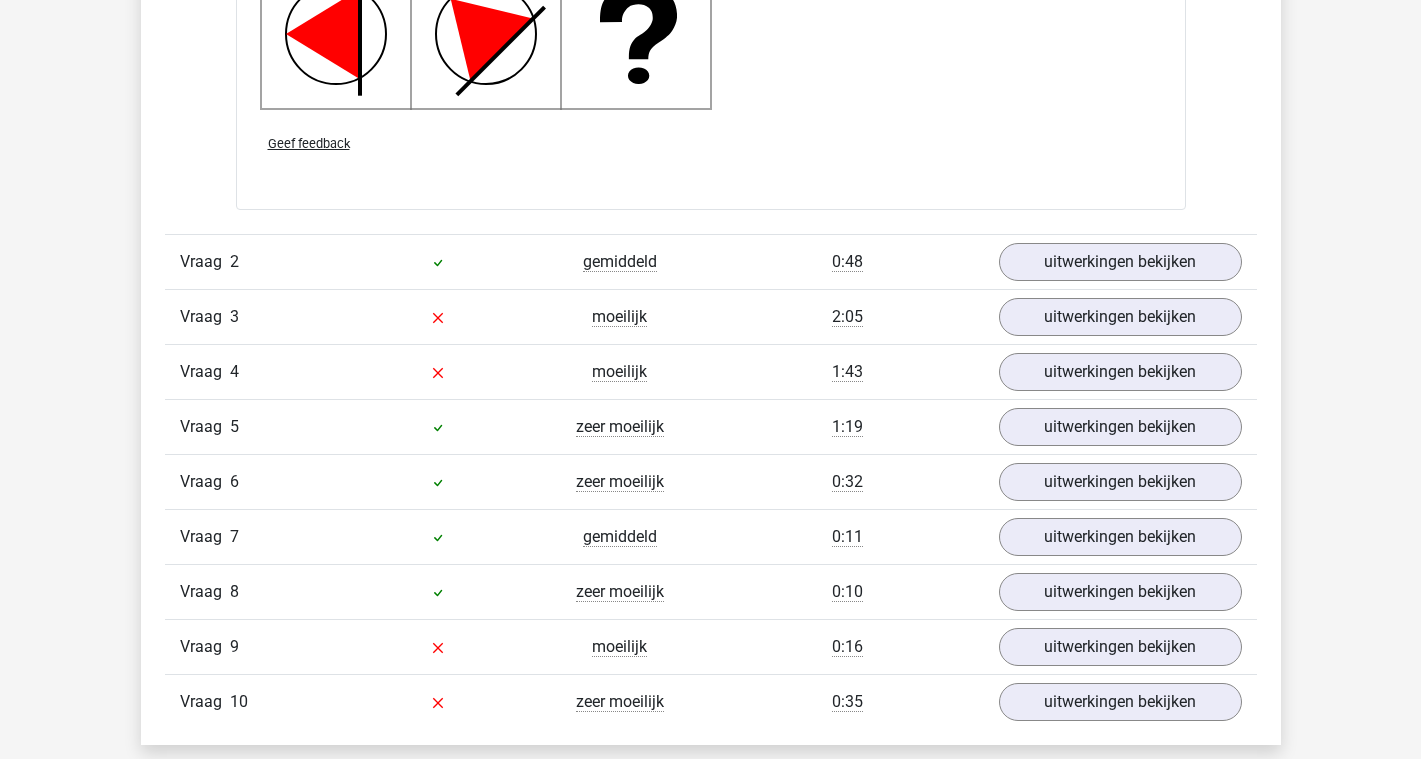 scroll, scrollTop: 2872, scrollLeft: 0, axis: vertical 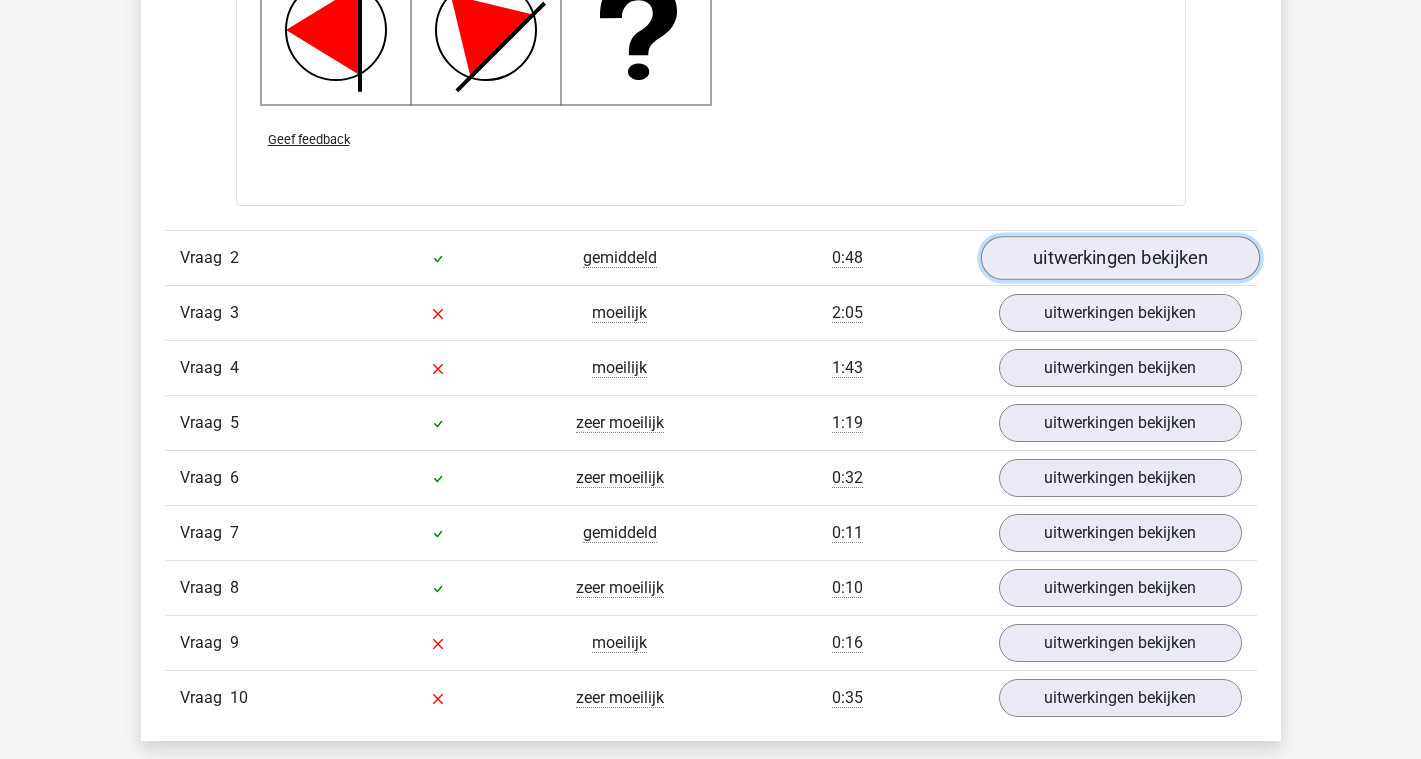 click on "uitwerkingen bekijken" at bounding box center [1119, 258] 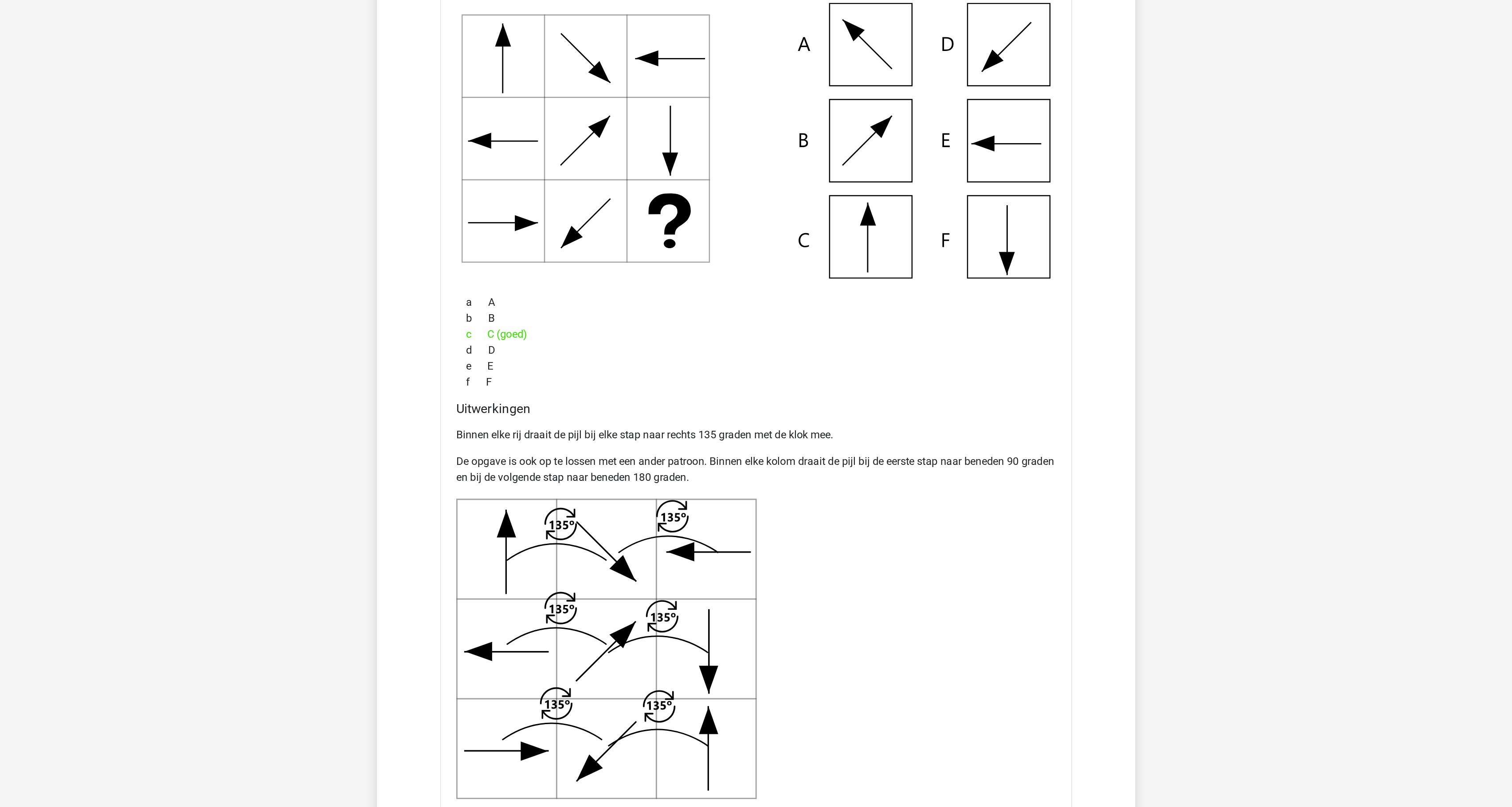 scroll, scrollTop: 1472, scrollLeft: 0, axis: vertical 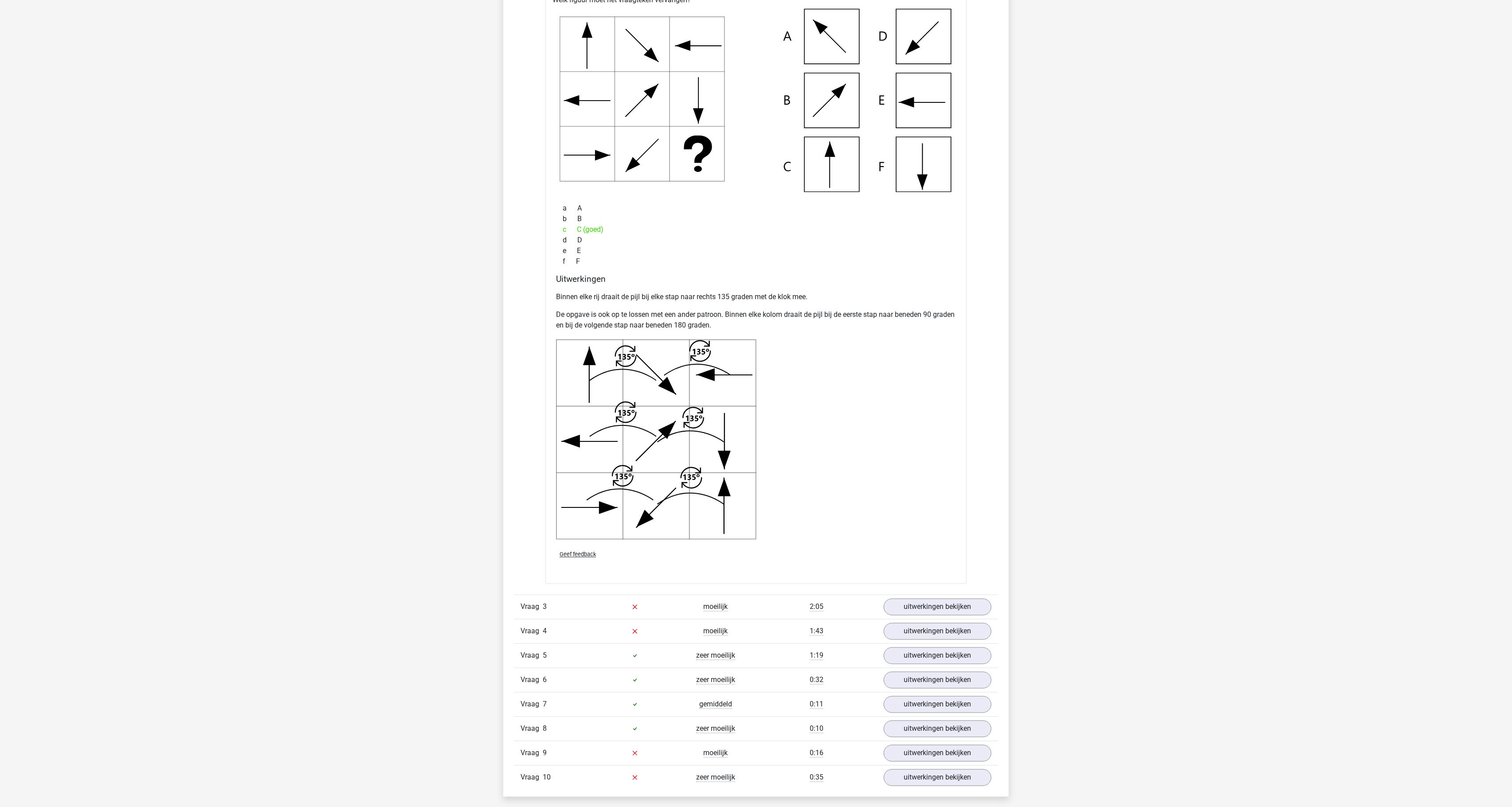 drag, startPoint x: 940, startPoint y: 0, endPoint x: 373, endPoint y: 245, distance: 617.6682 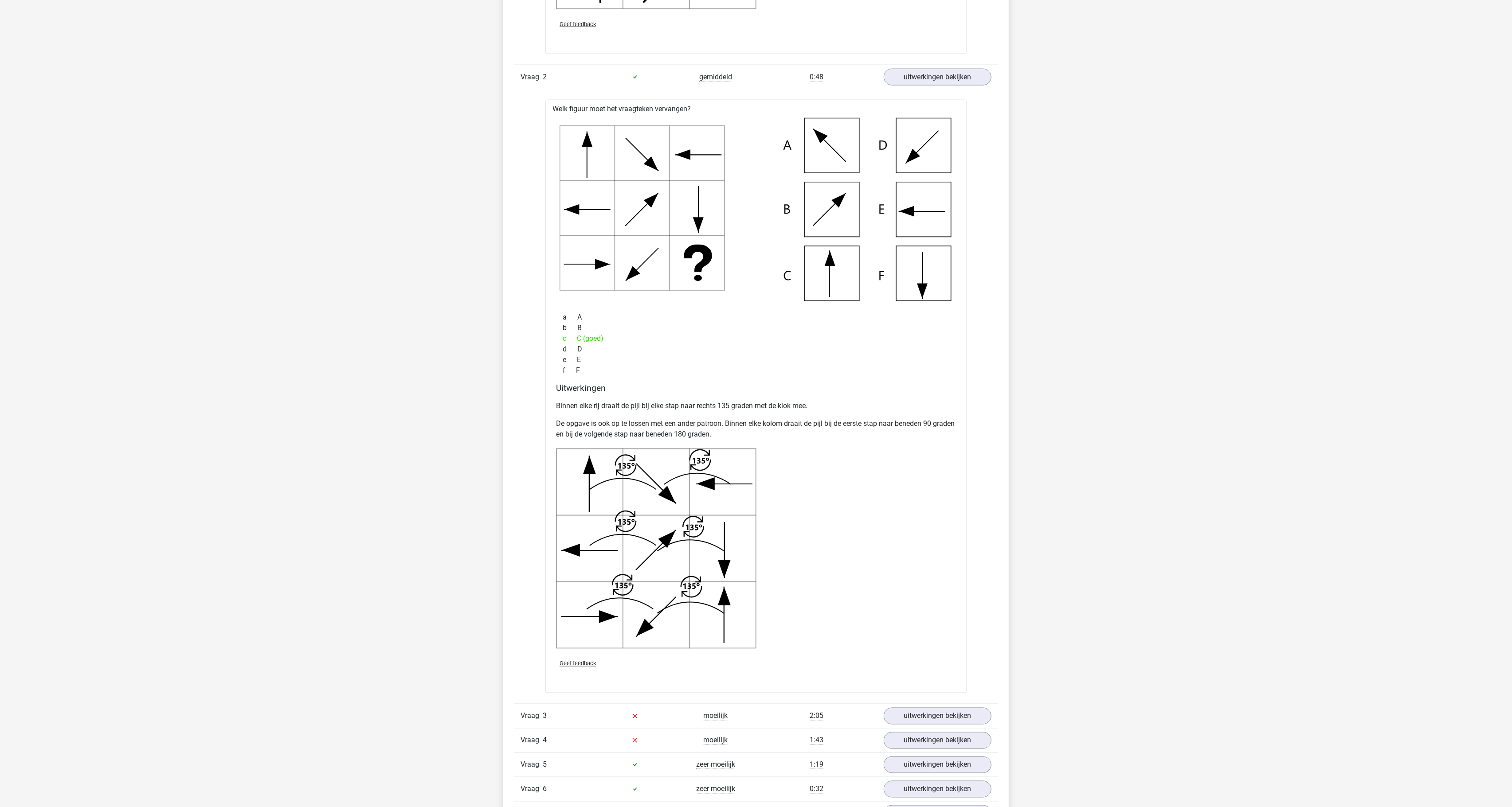 scroll, scrollTop: 1339, scrollLeft: 0, axis: vertical 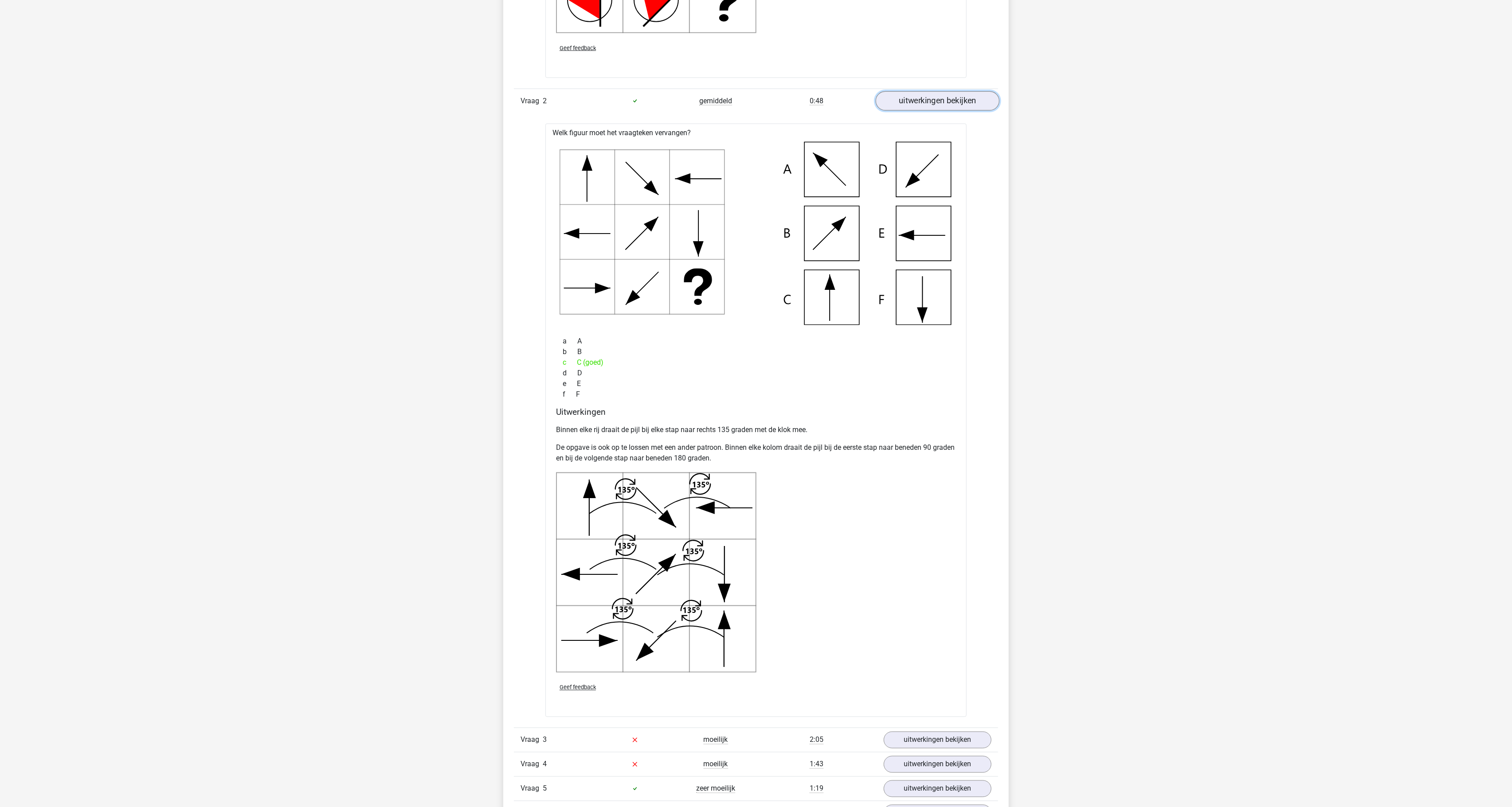 click on "uitwerkingen bekijken" at bounding box center (937, 101) 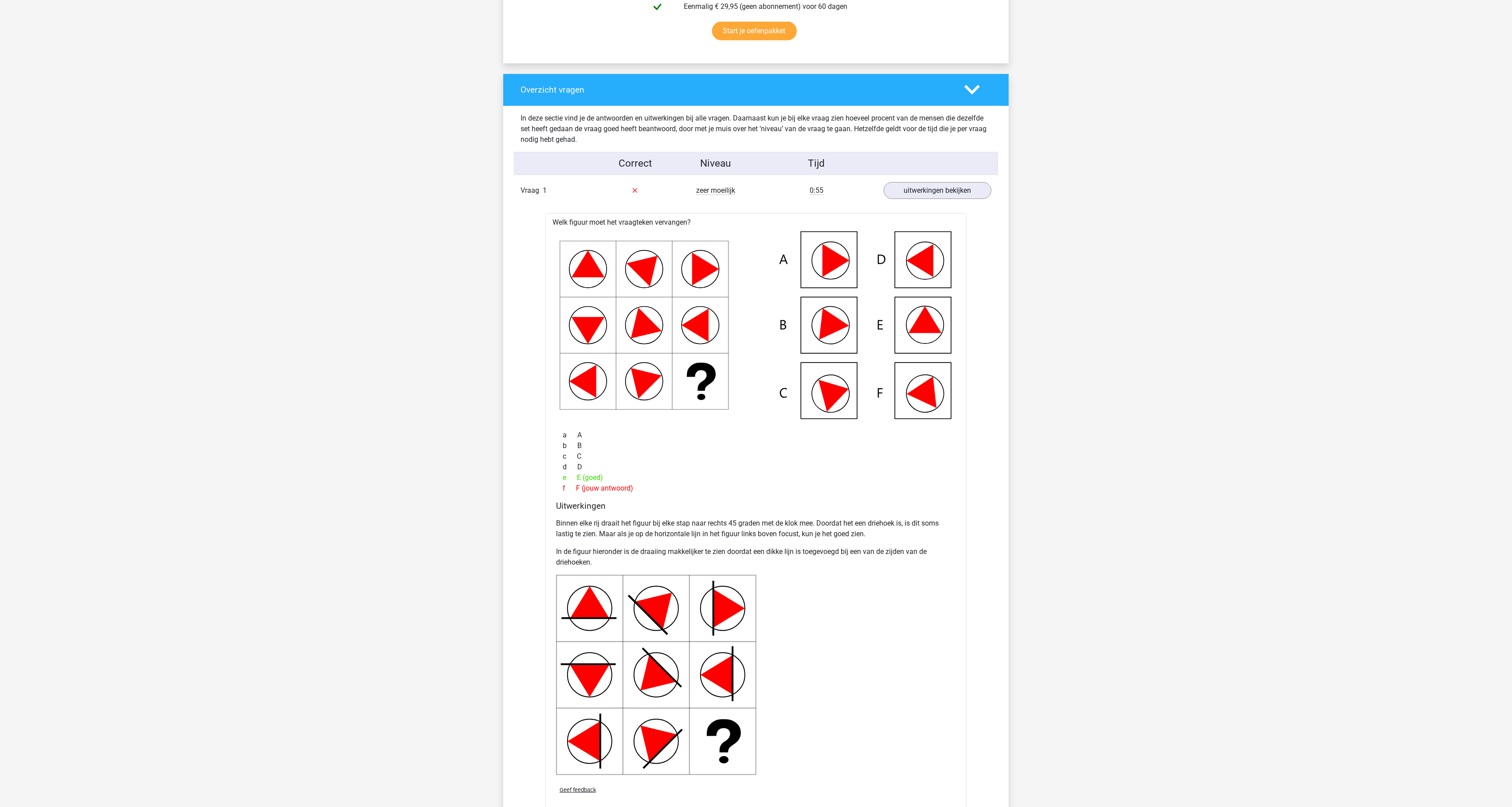scroll, scrollTop: 542, scrollLeft: 0, axis: vertical 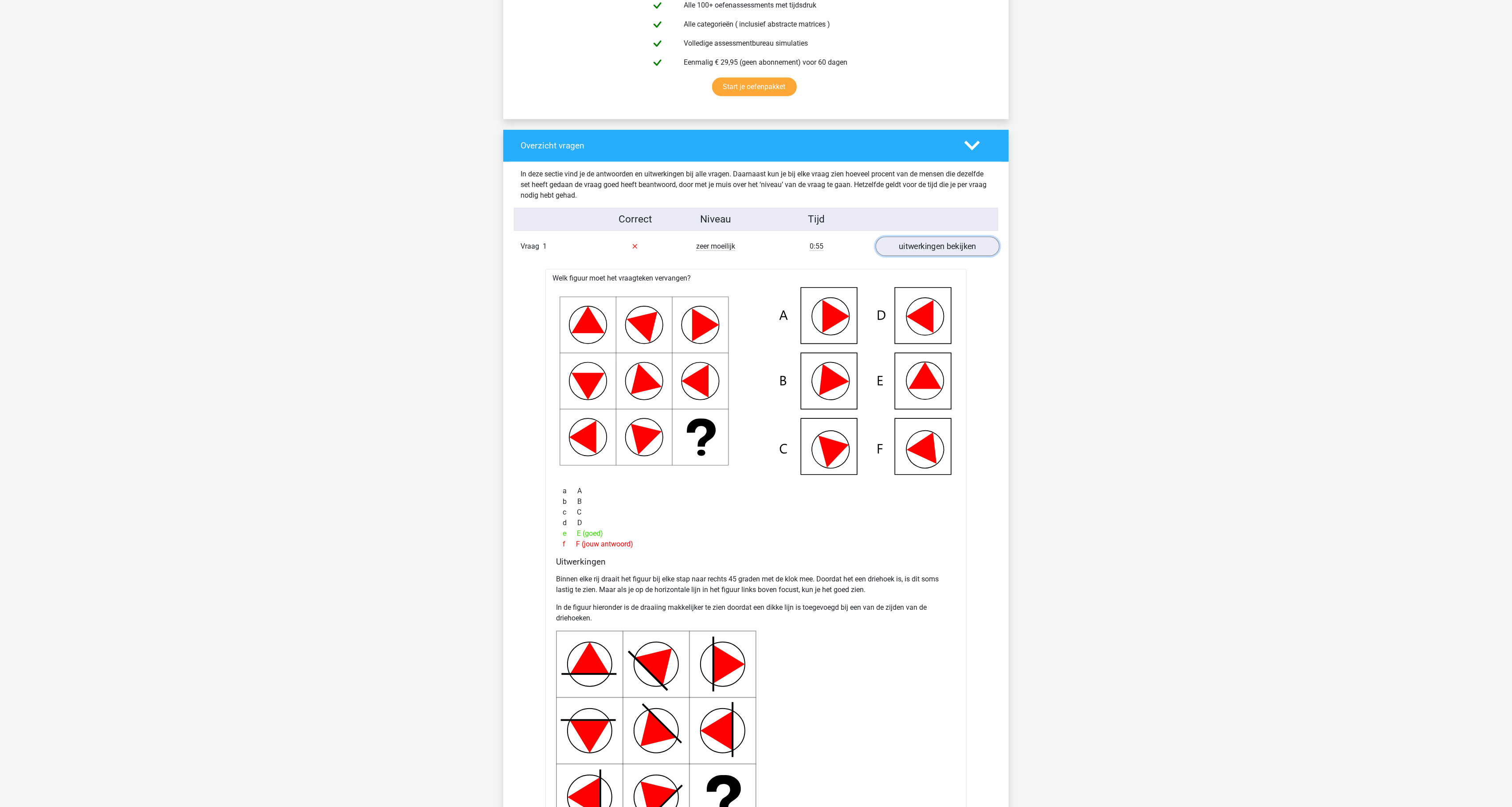 click on "uitwerkingen bekijken" at bounding box center (937, 246) 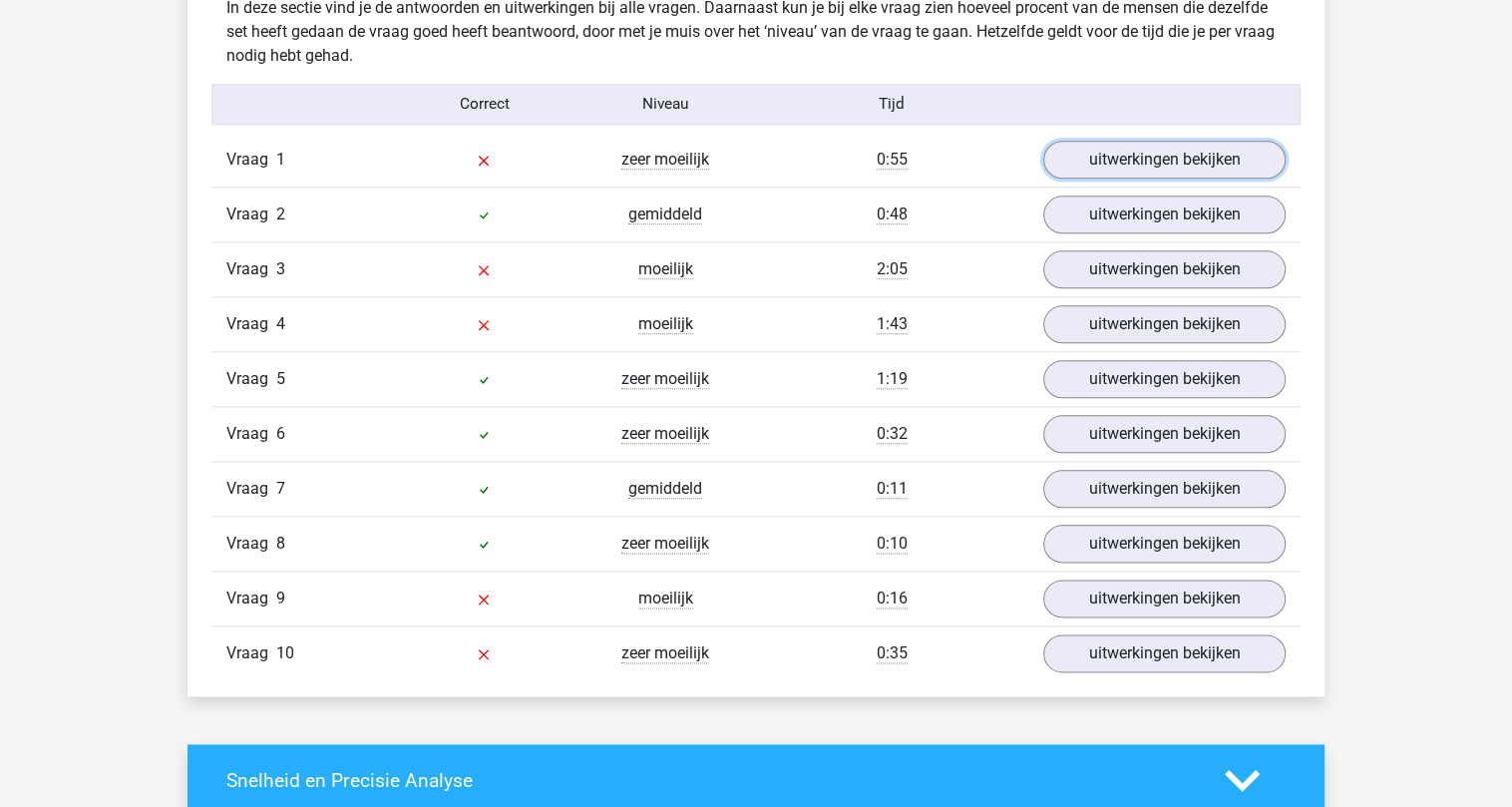 scroll, scrollTop: 1618, scrollLeft: 0, axis: vertical 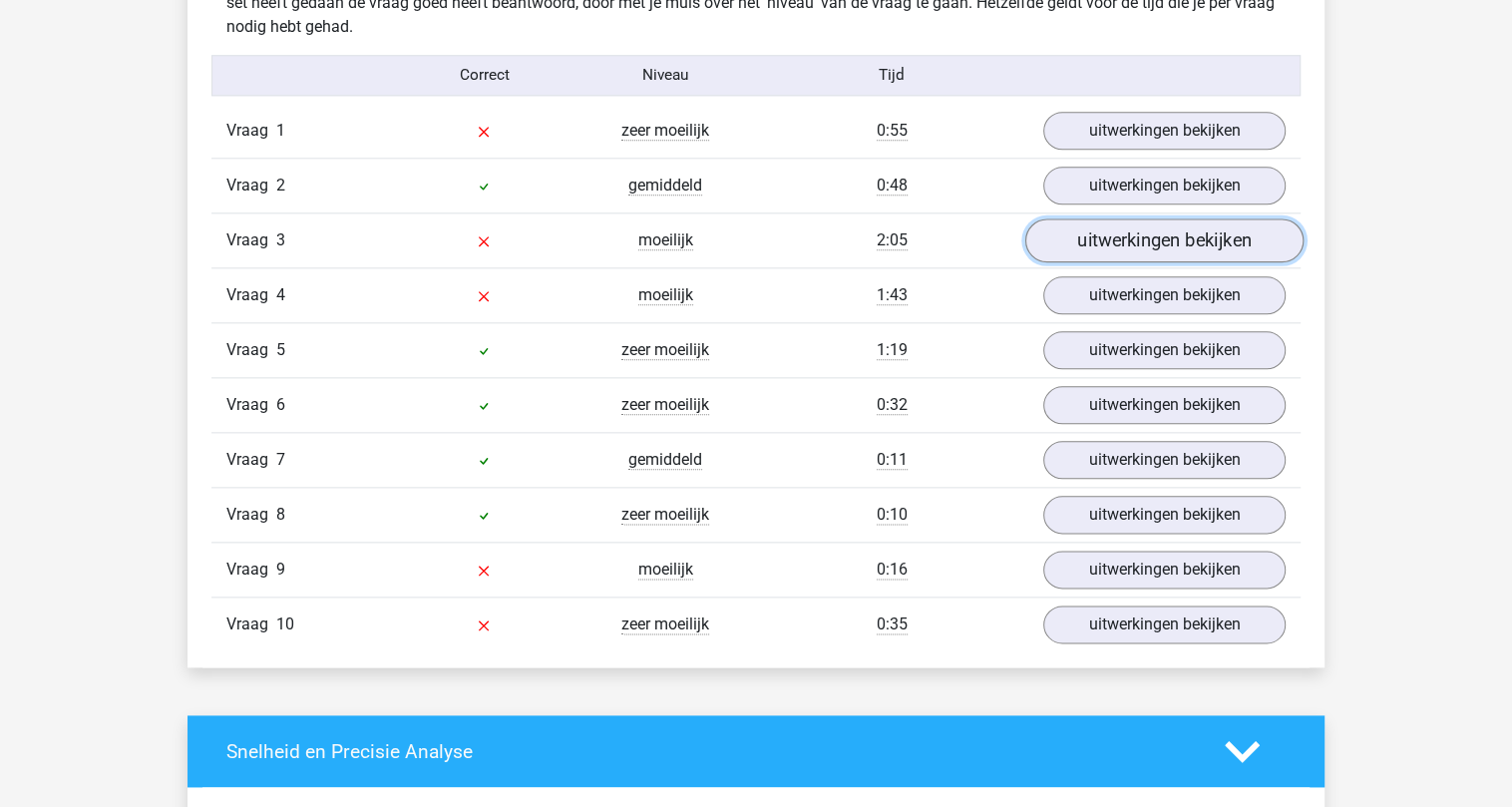 click on "uitwerkingen bekijken" at bounding box center (1164, 240) 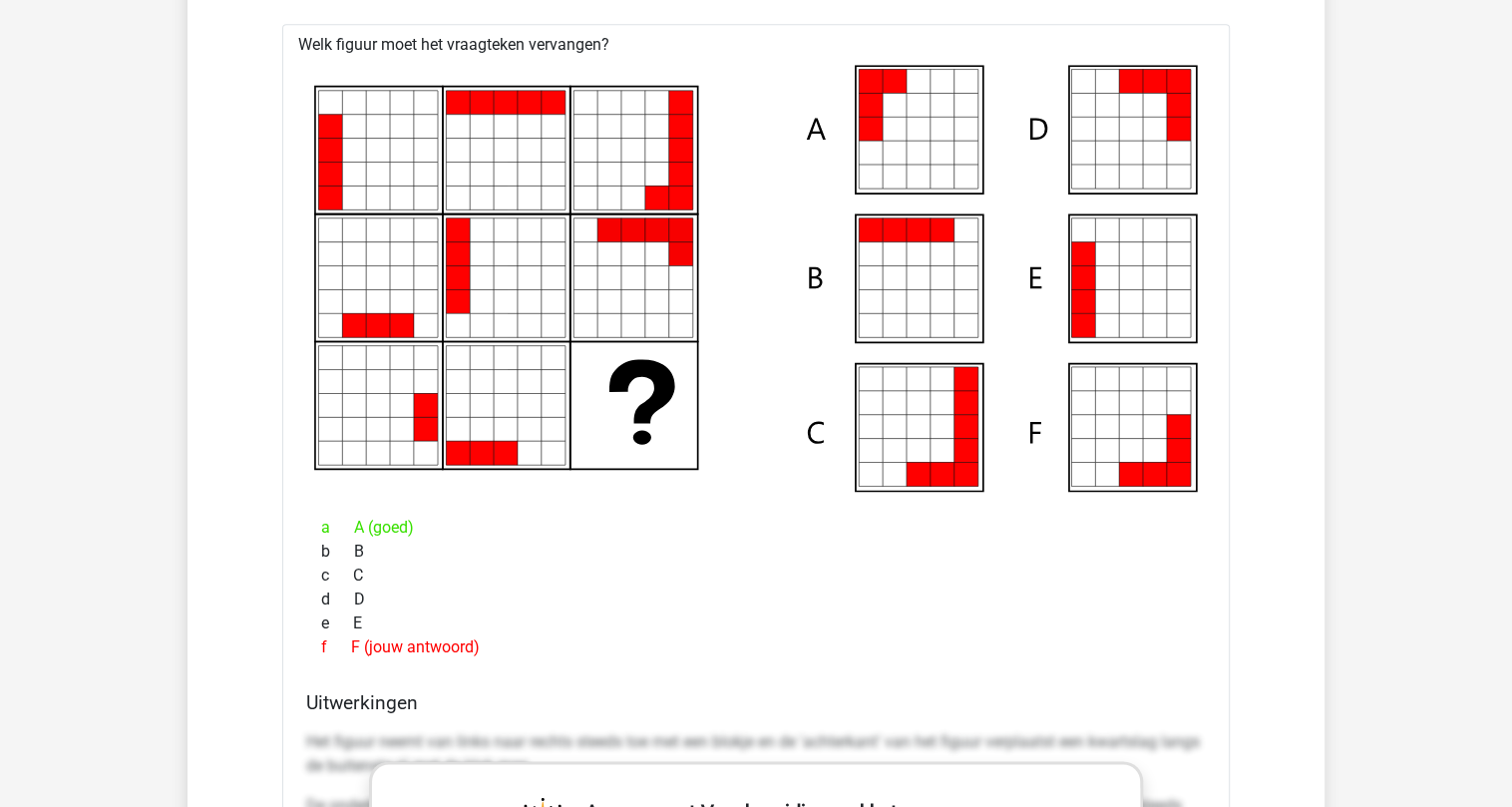 scroll, scrollTop: 1884, scrollLeft: 0, axis: vertical 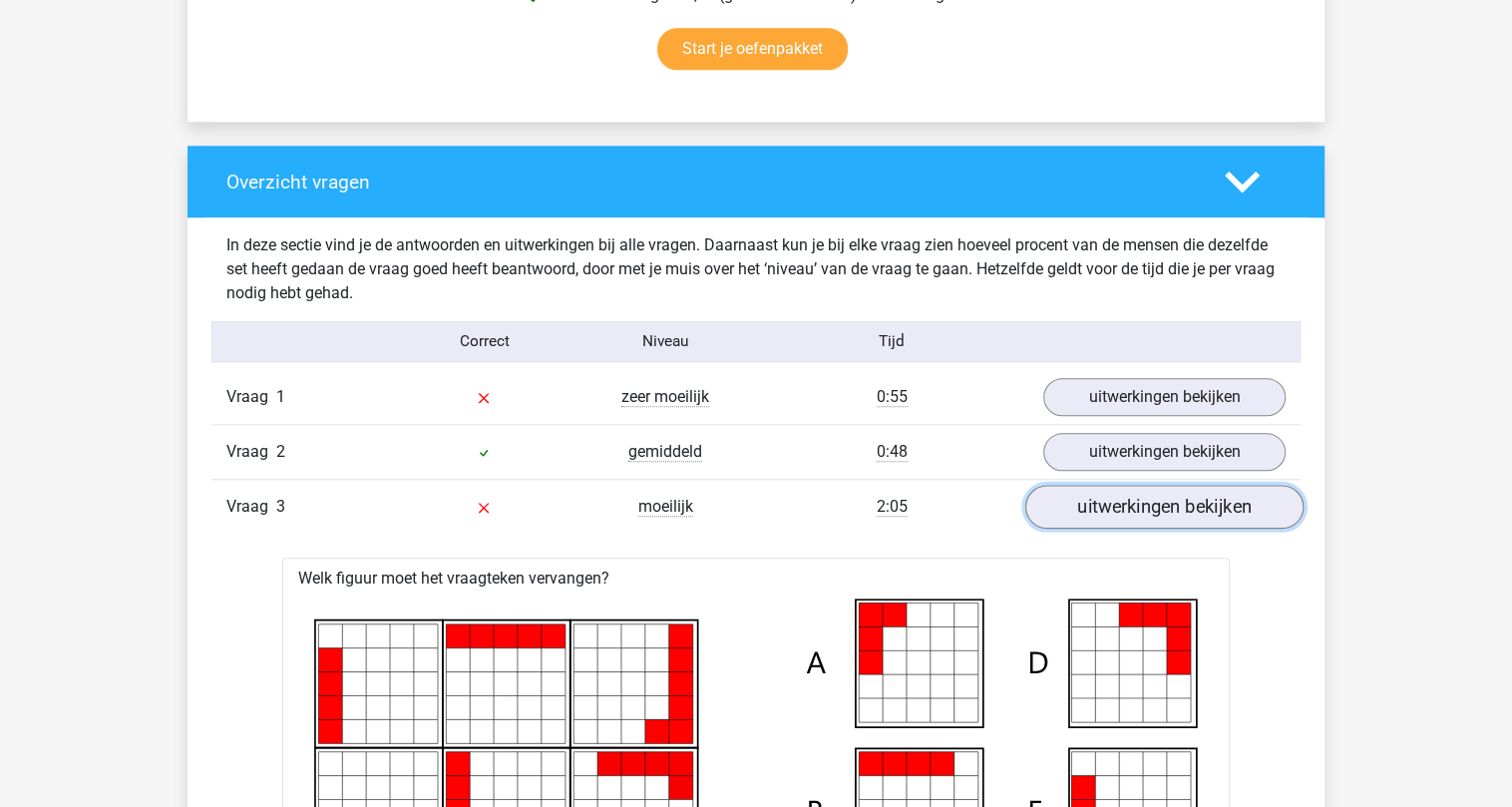 click on "uitwerkingen bekijken" at bounding box center (1164, 507) 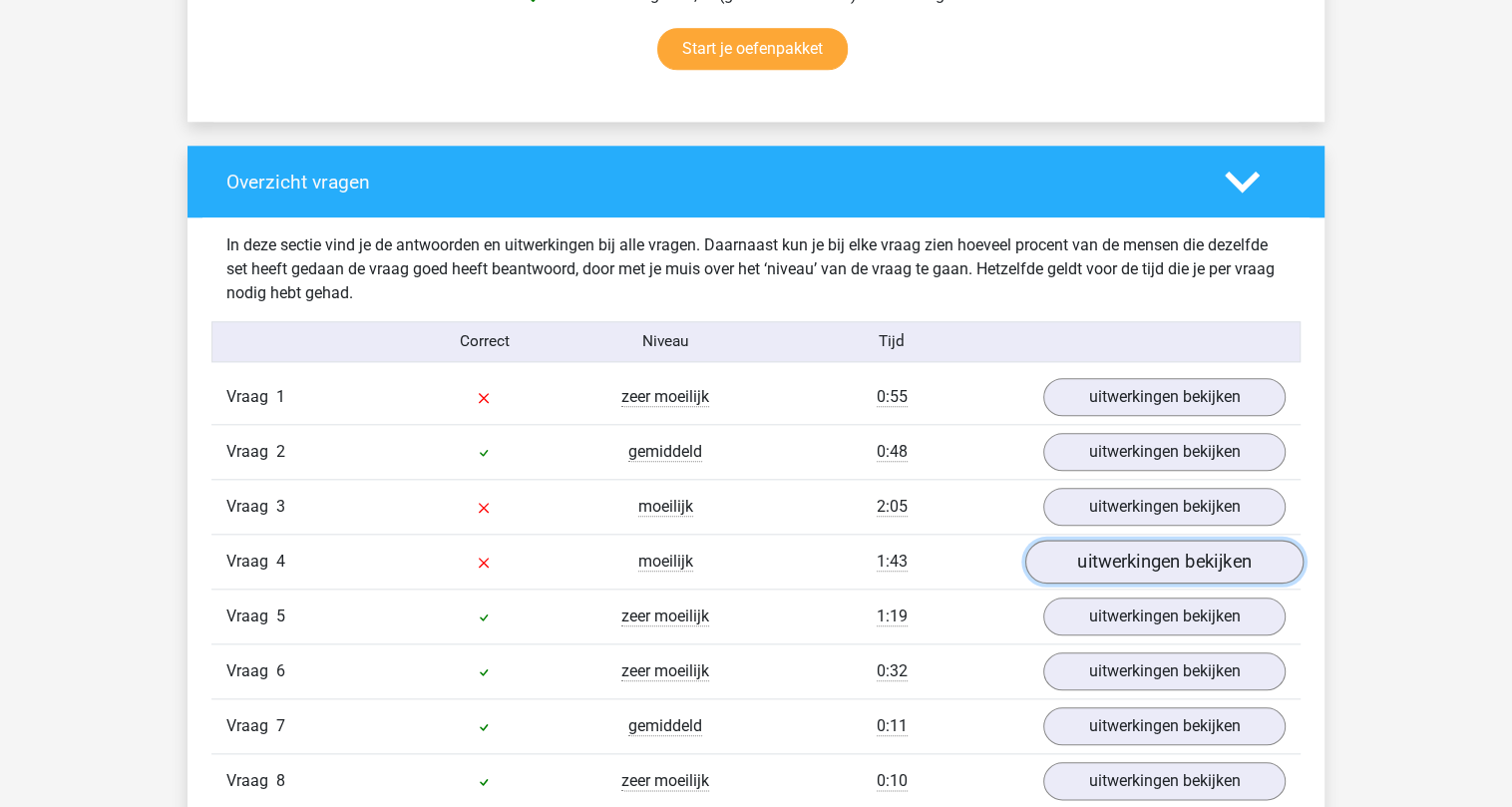 click on "uitwerkingen bekijken" at bounding box center [1164, 562] 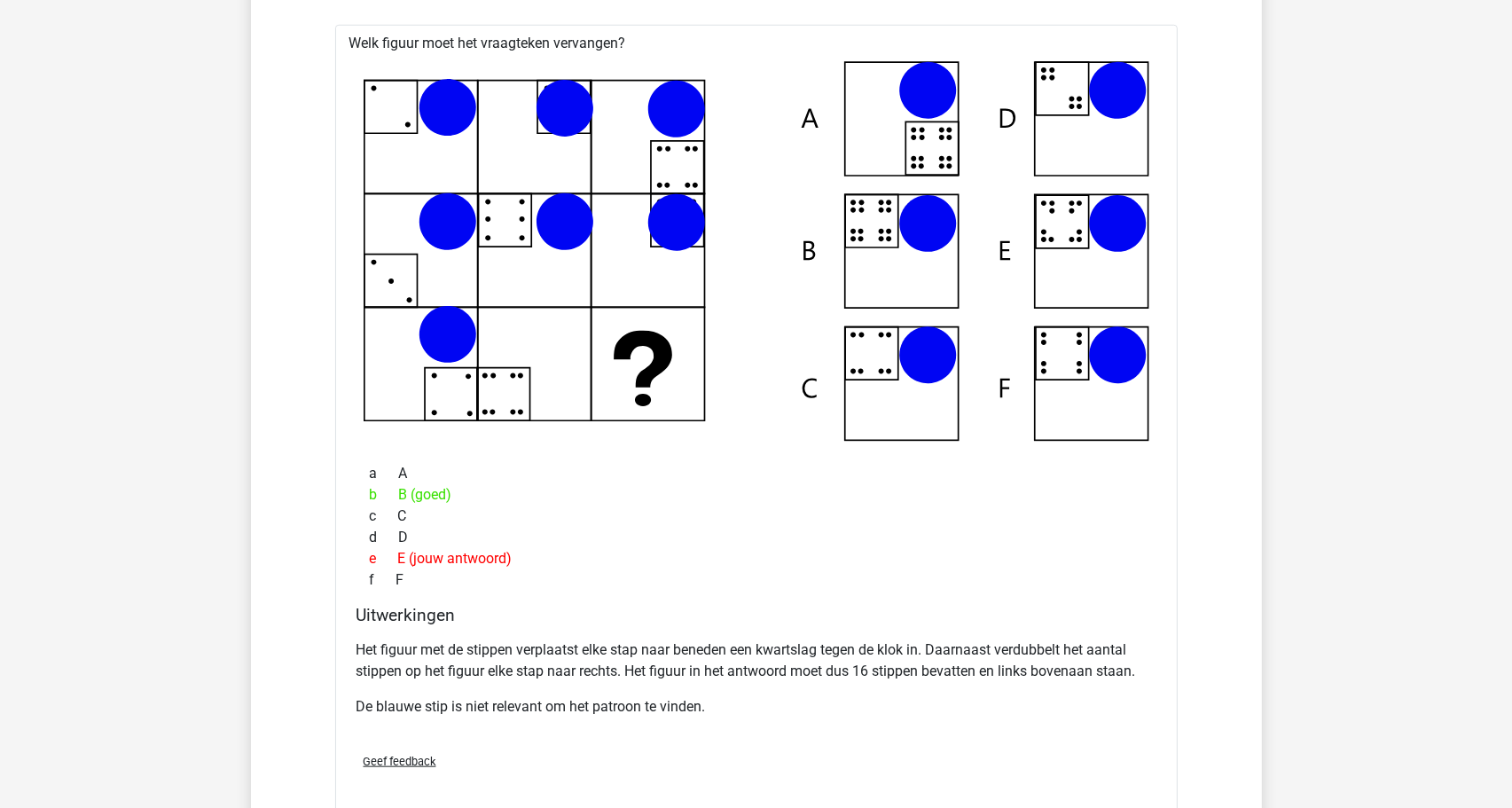 scroll, scrollTop: 1660, scrollLeft: 0, axis: vertical 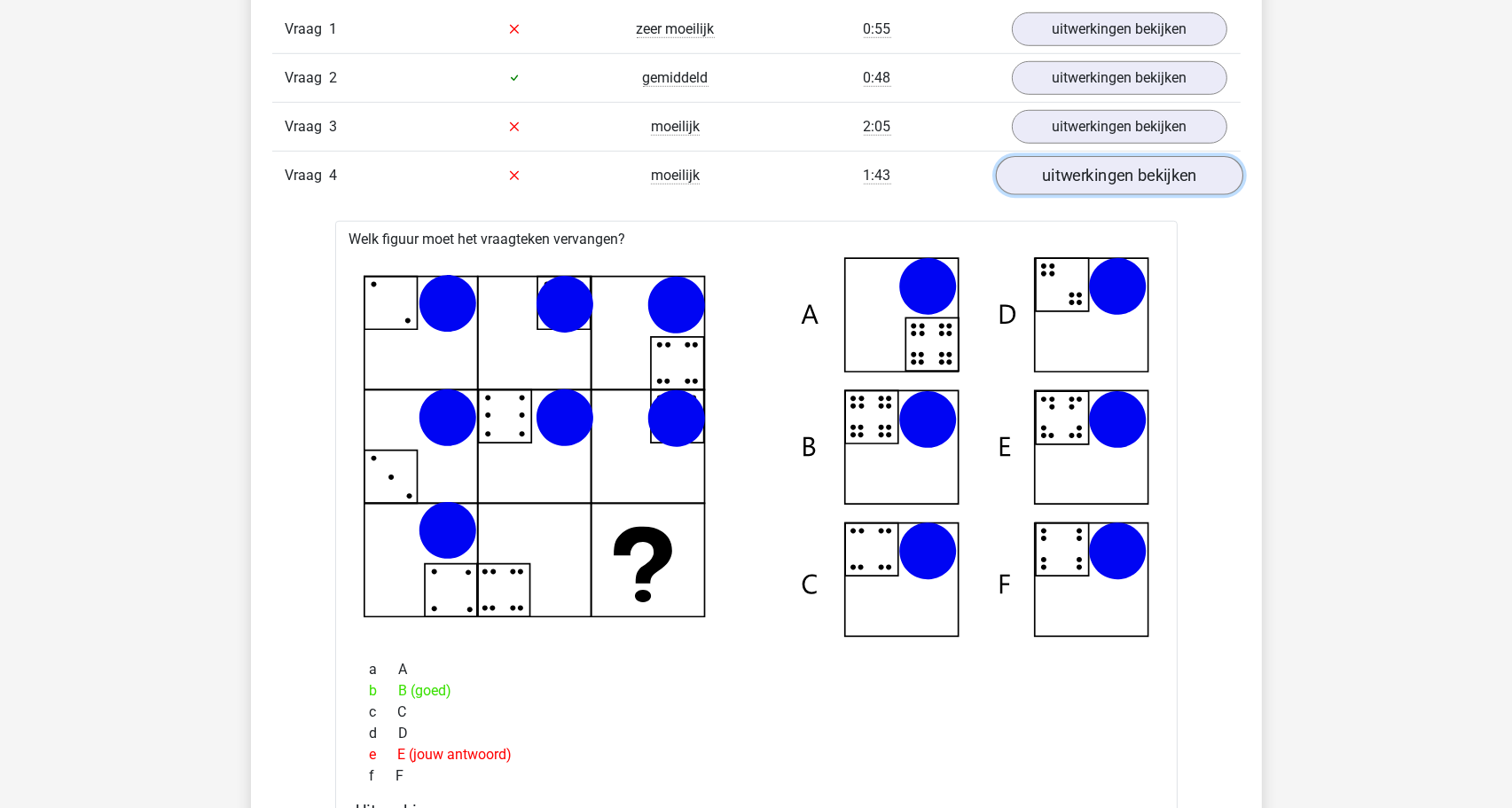 click on "uitwerkingen bekijken" at bounding box center (1118, 176) 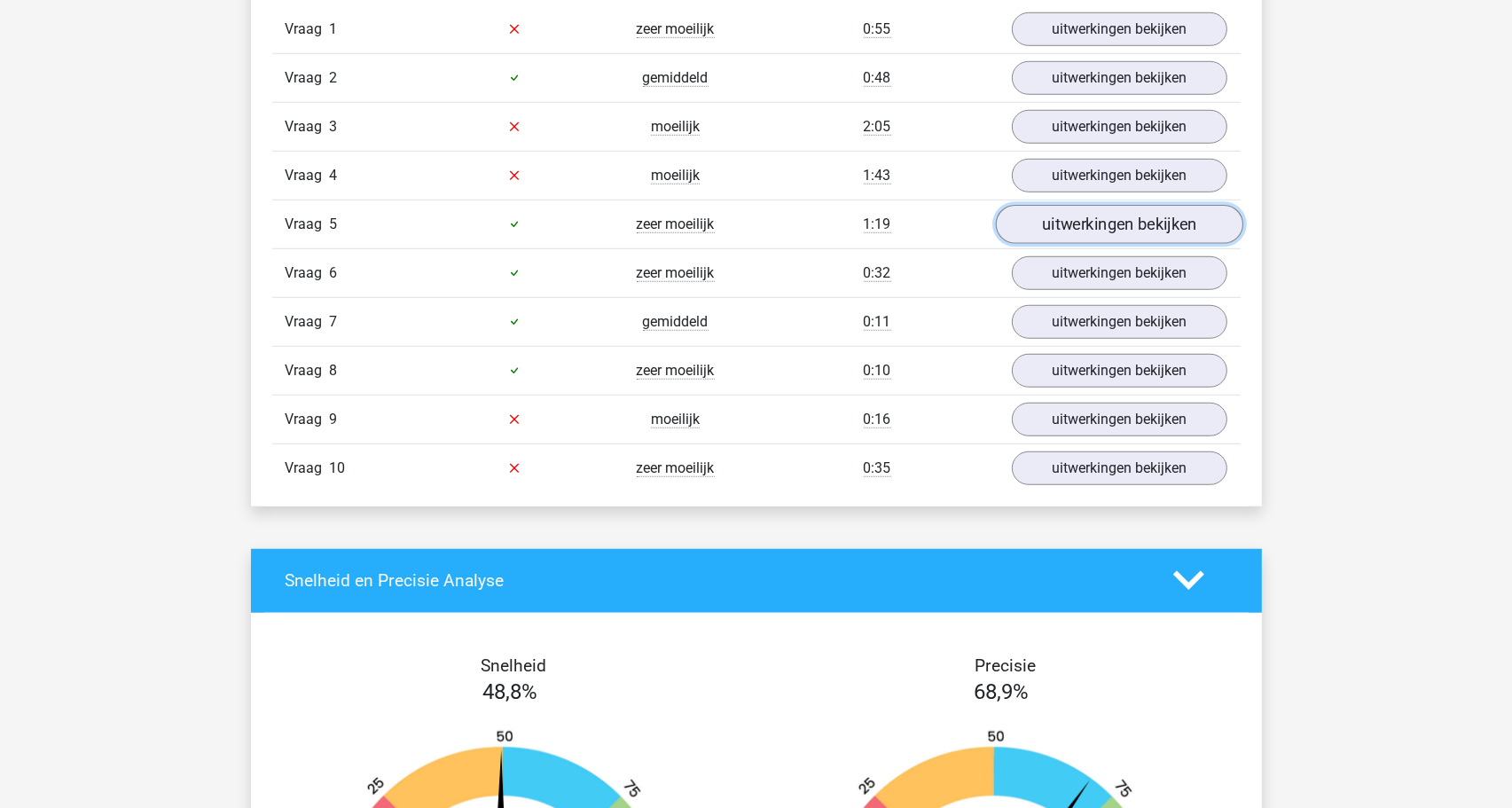 click on "uitwerkingen bekijken" at bounding box center [1118, 224] 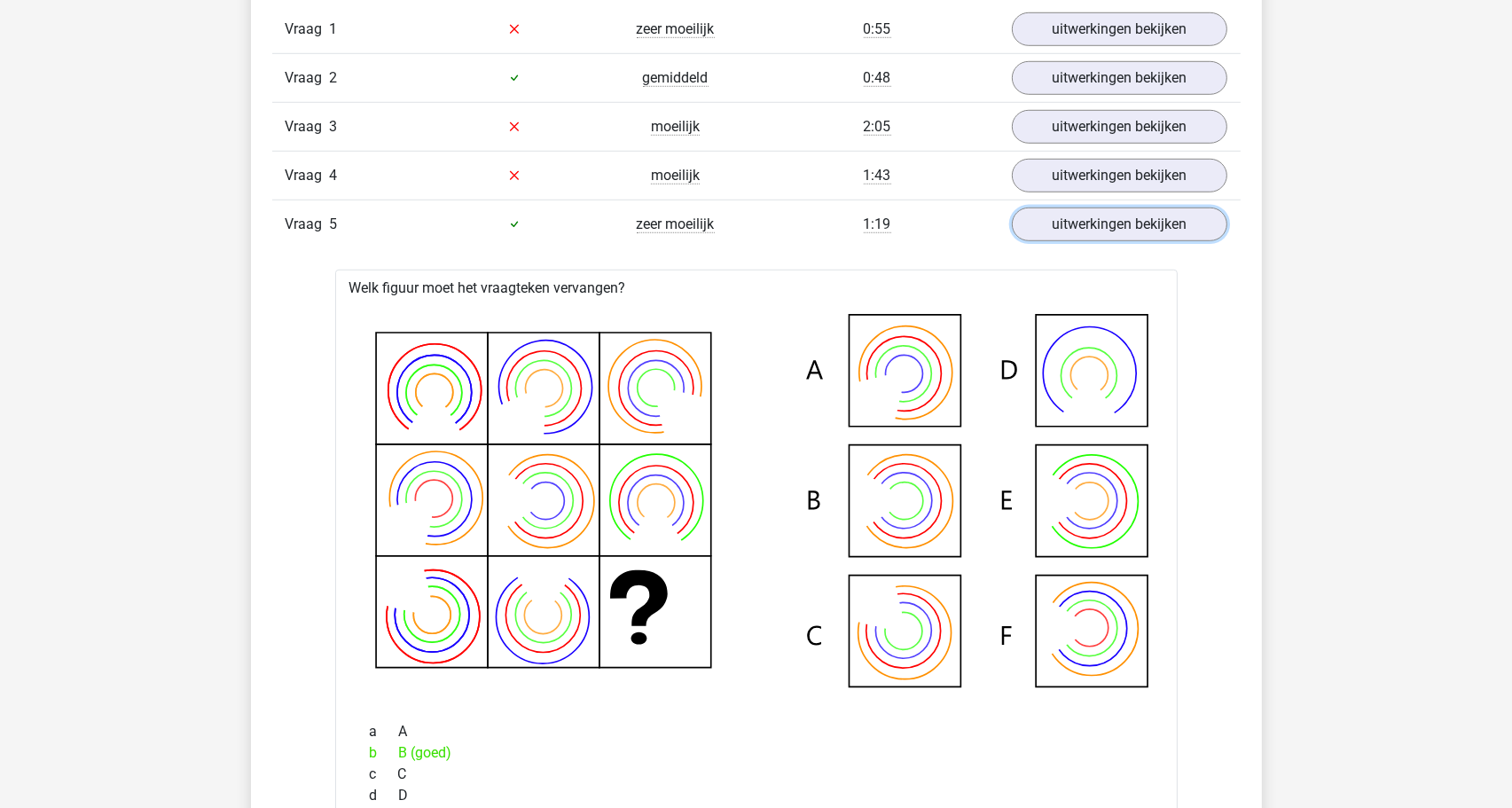 scroll, scrollTop: 1261, scrollLeft: 0, axis: vertical 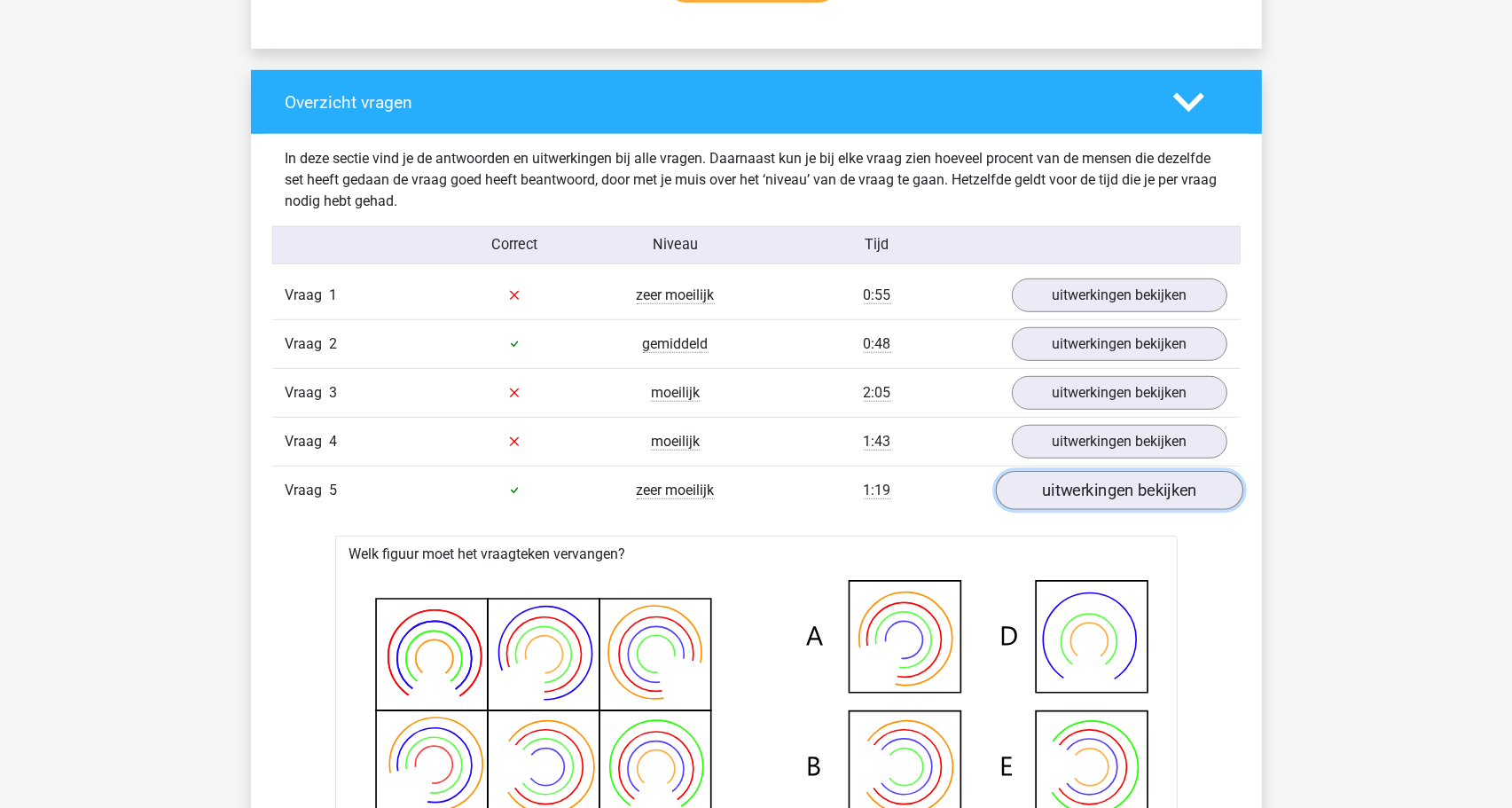 click on "uitwerkingen bekijken" at bounding box center [1118, 490] 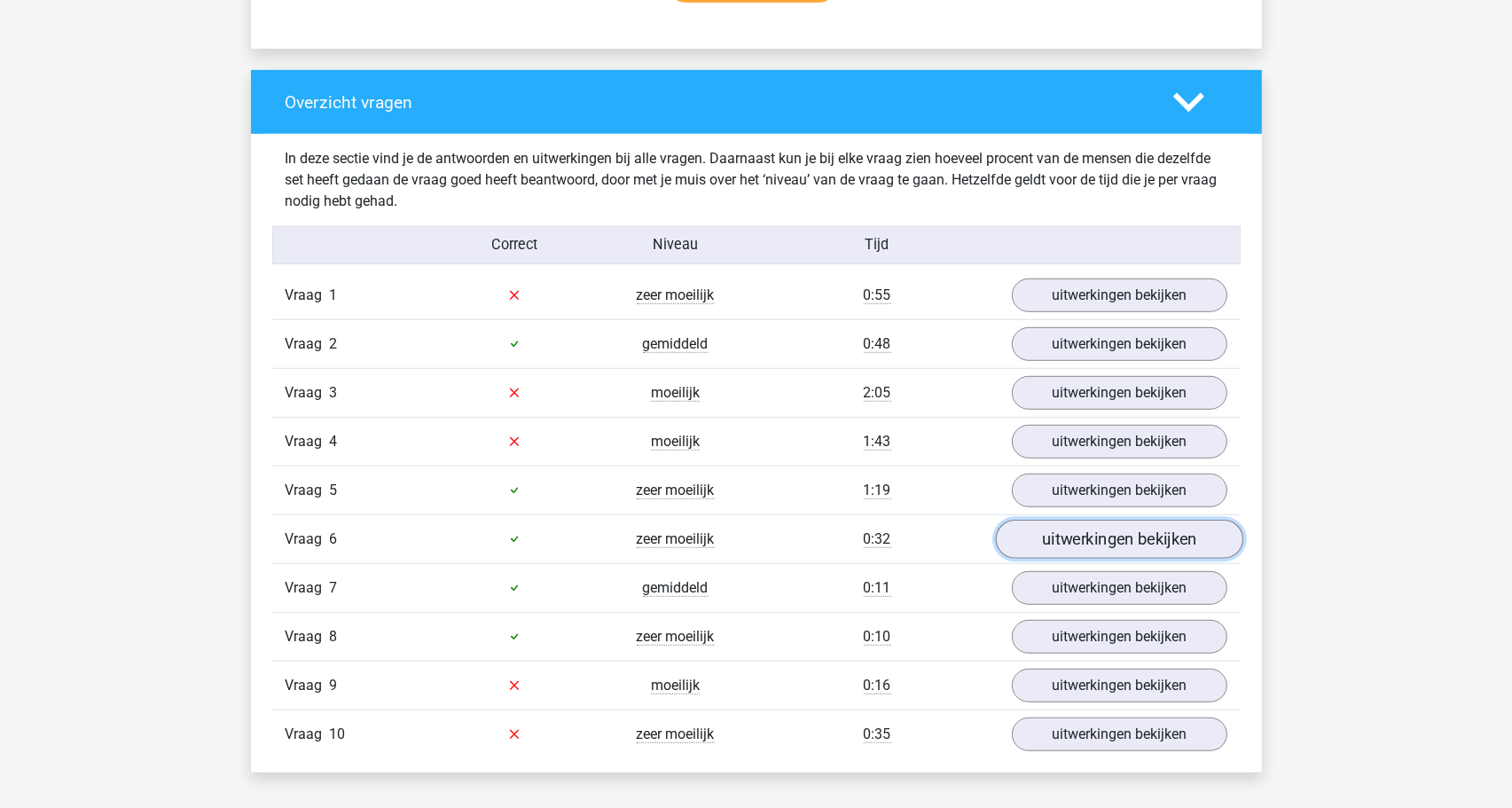 click on "uitwerkingen bekijken" at bounding box center [1118, 539] 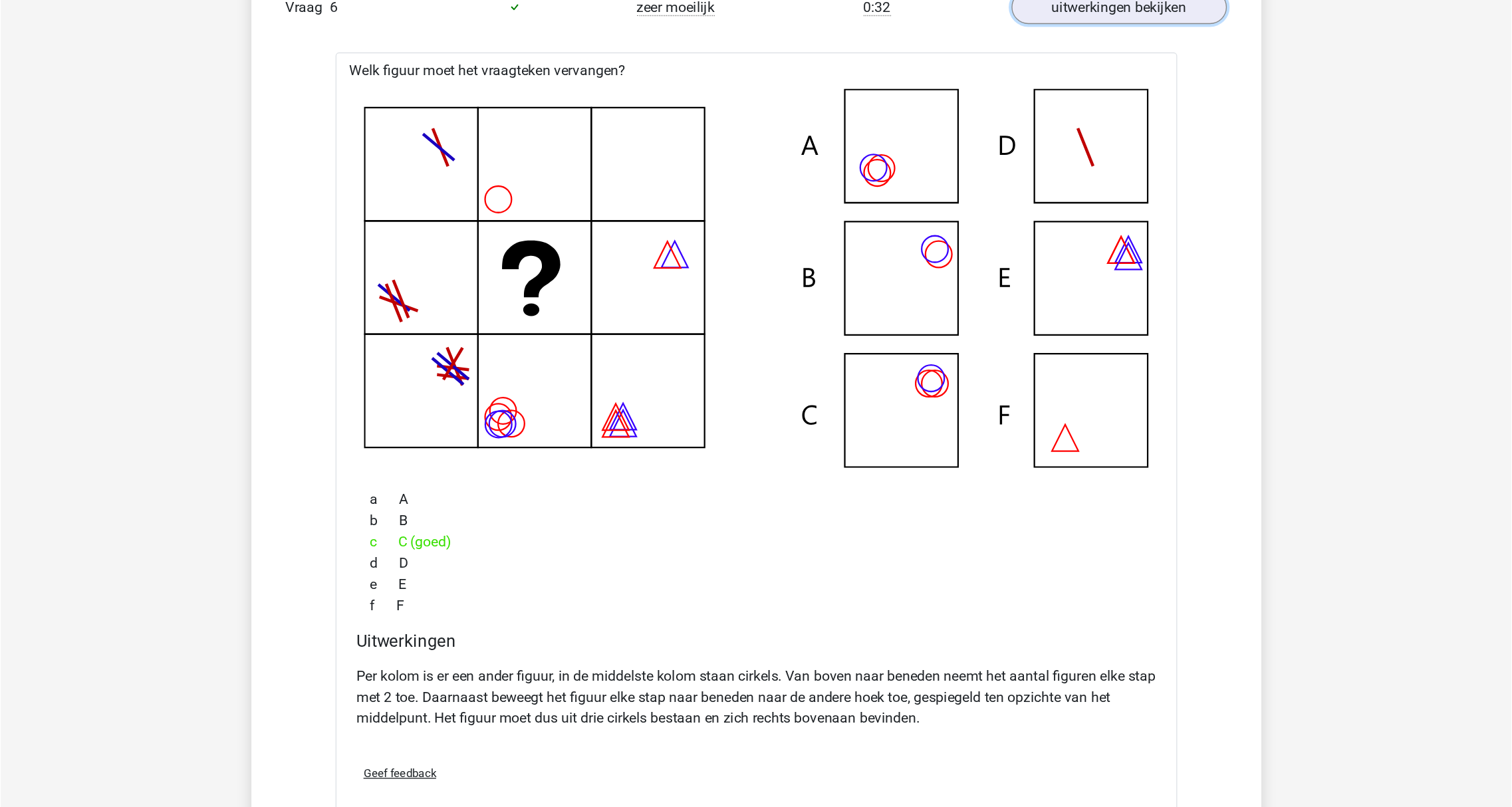 scroll, scrollTop: 1344, scrollLeft: 0, axis: vertical 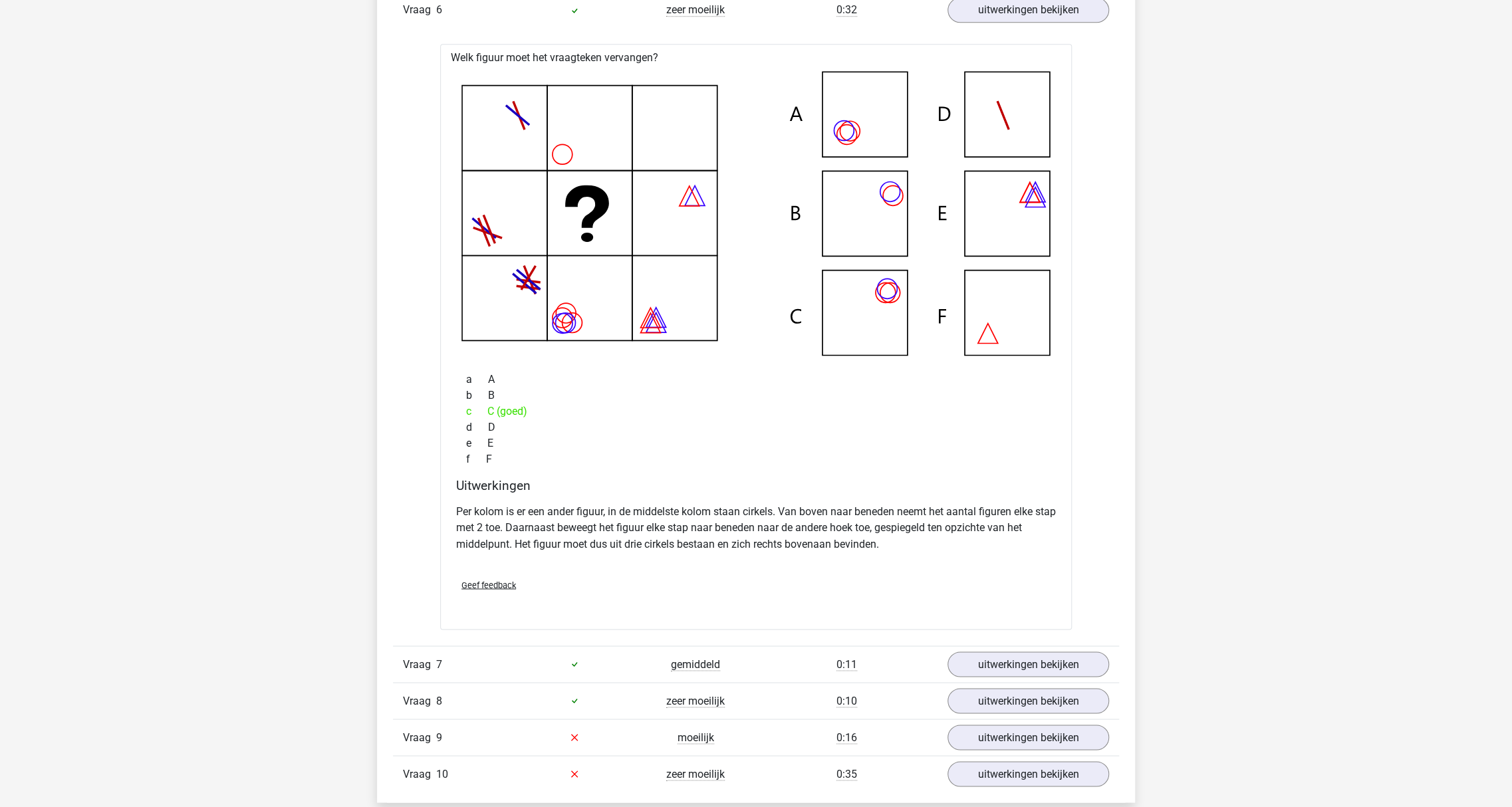 drag, startPoint x: 1027, startPoint y: 0, endPoint x: 717, endPoint y: 476, distance: 568.04577 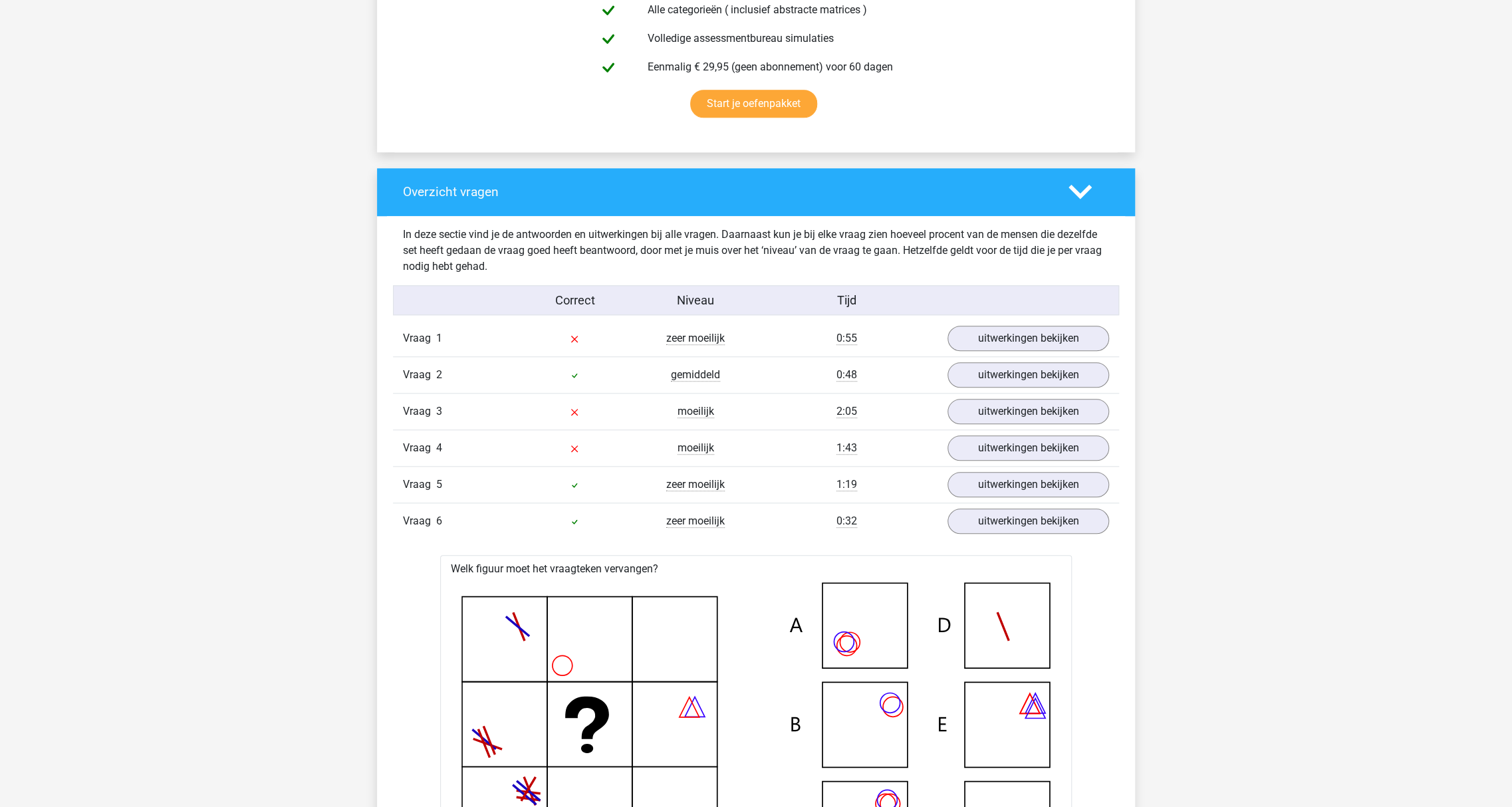 scroll, scrollTop: 812, scrollLeft: 0, axis: vertical 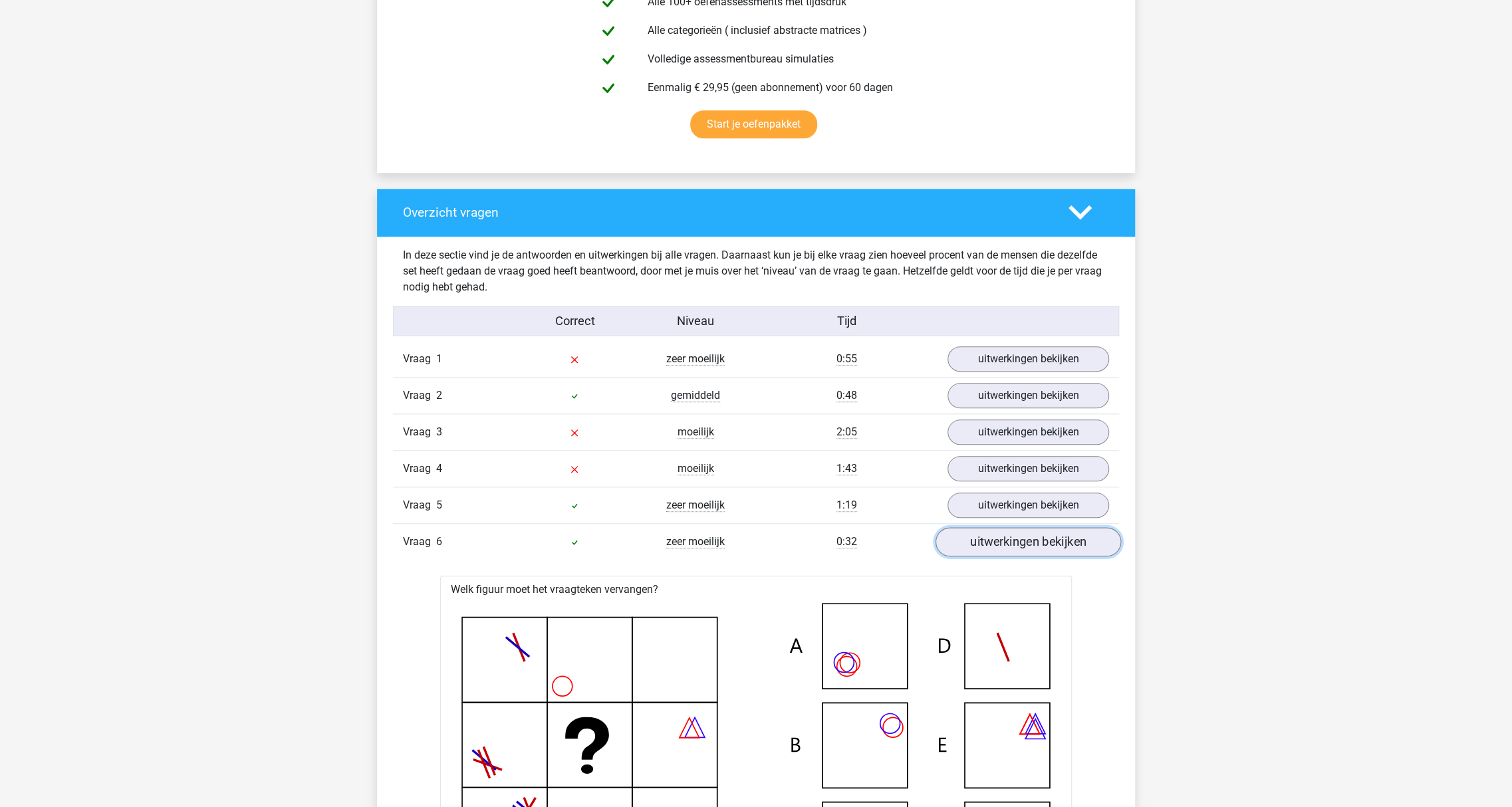 click on "uitwerkingen bekijken" at bounding box center [1028, 542] 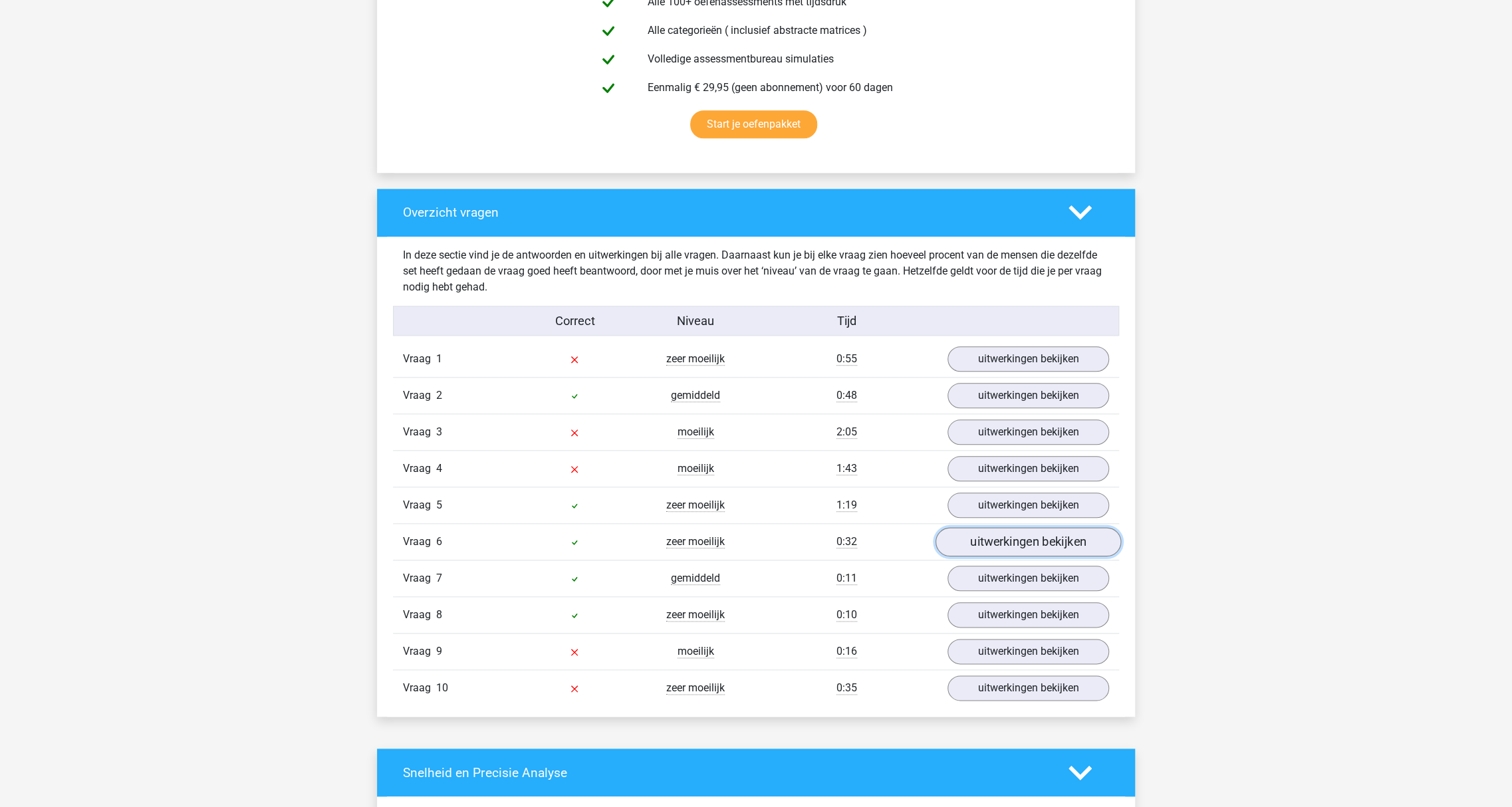 click on "uitwerkingen bekijken" at bounding box center (1028, 542) 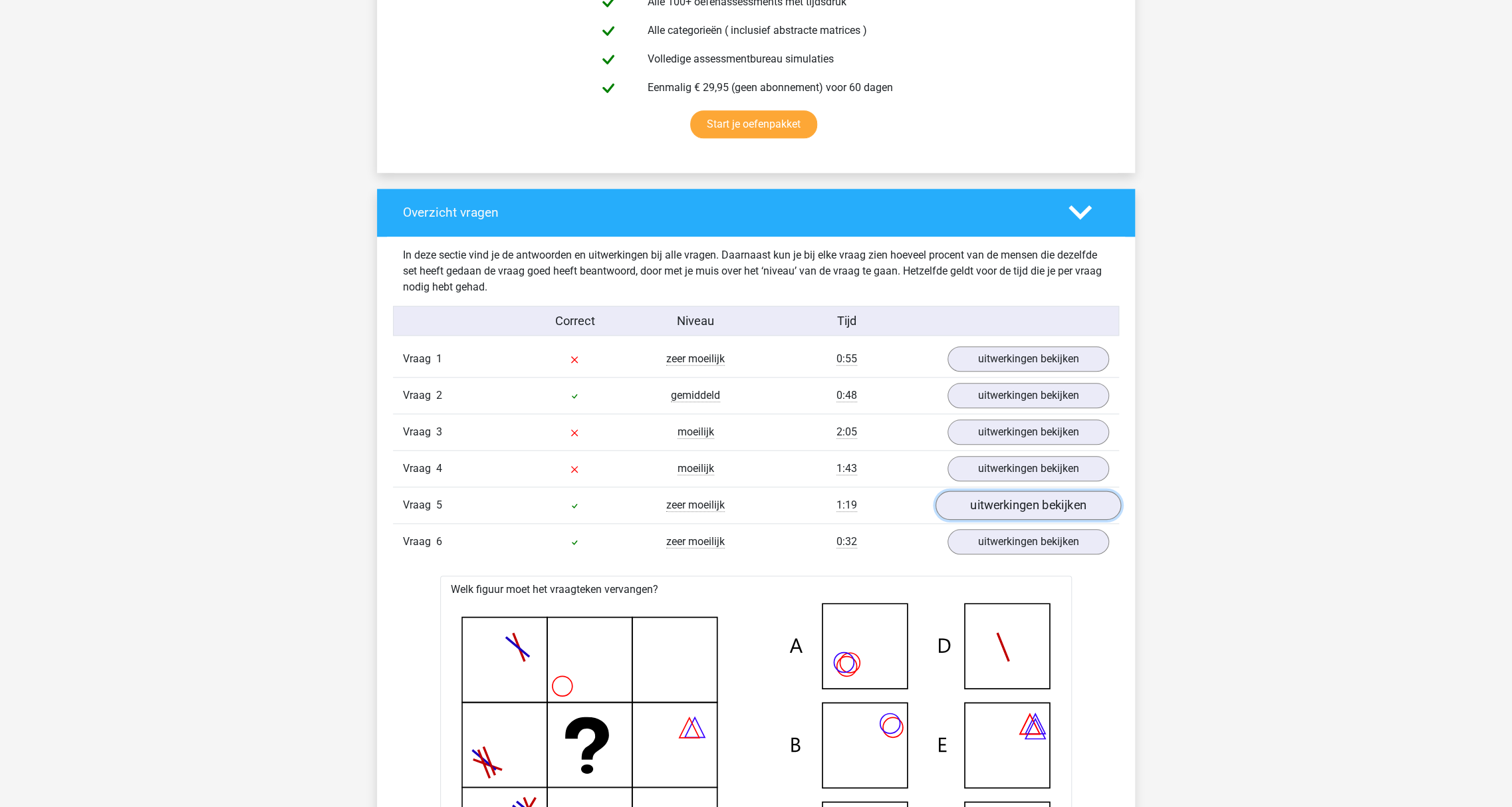 click on "uitwerkingen bekijken" at bounding box center [1028, 505] 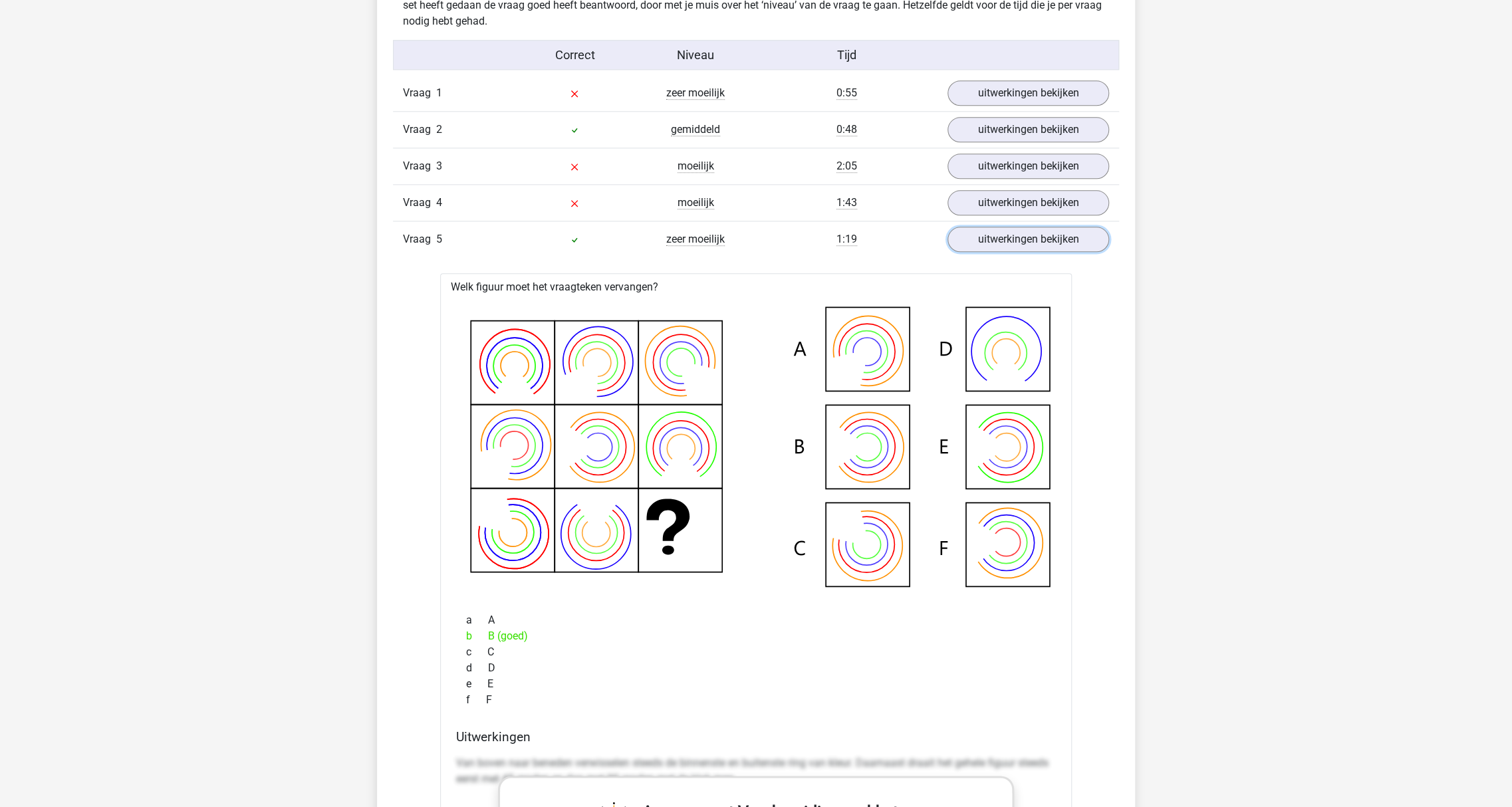 scroll, scrollTop: 1211, scrollLeft: 0, axis: vertical 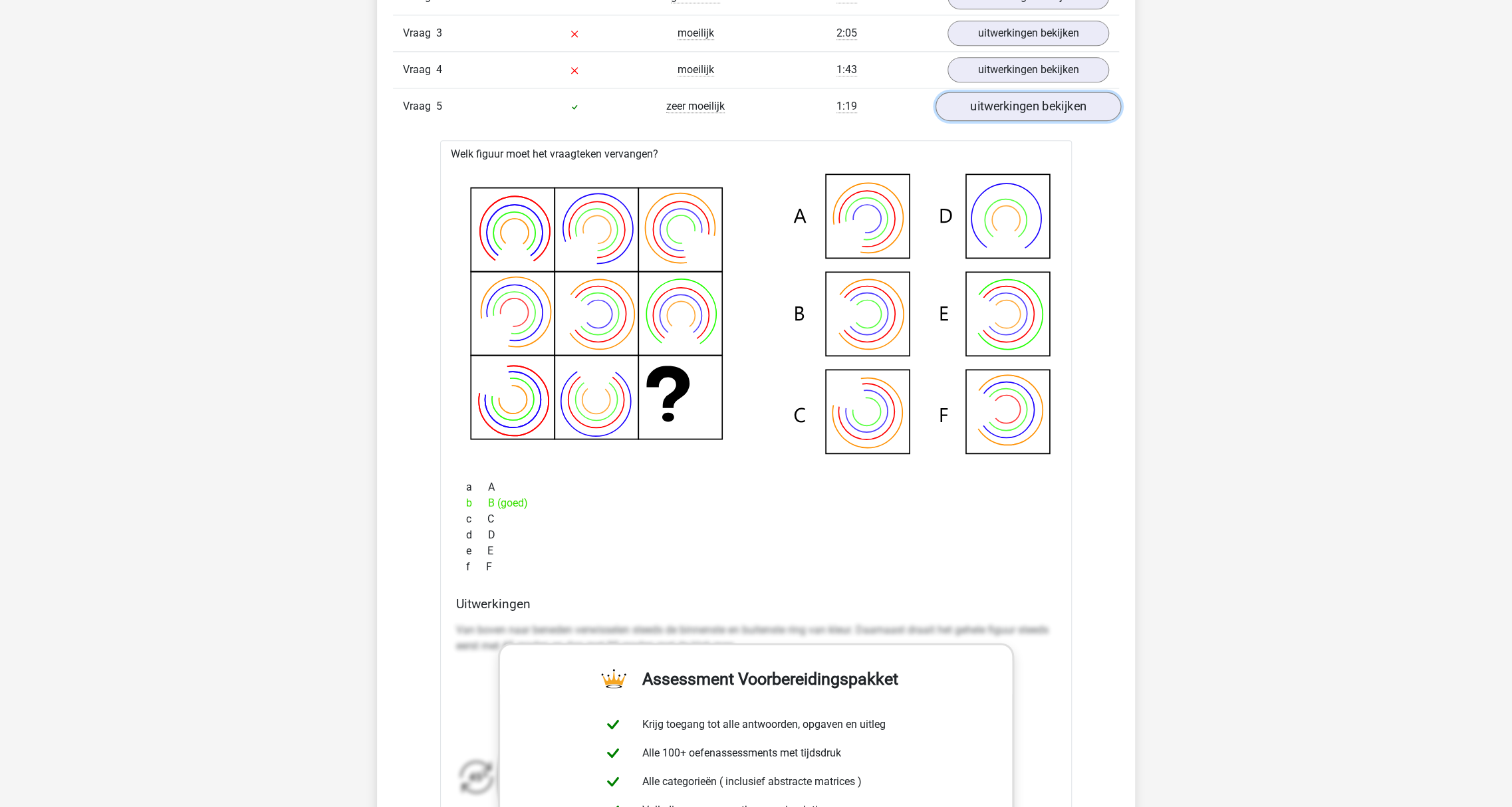 click on "uitwerkingen bekijken" at bounding box center [1028, 106] 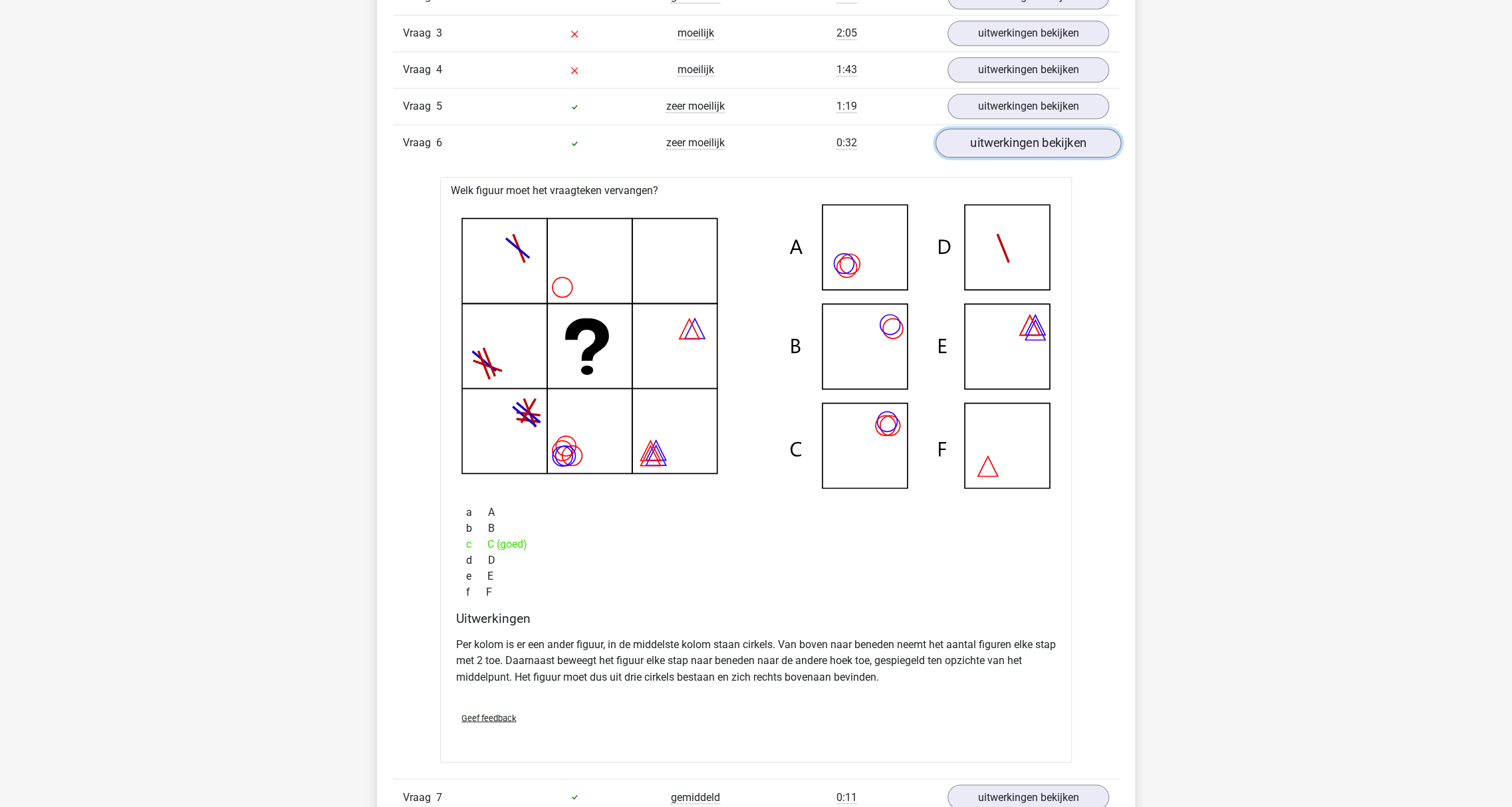 click on "uitwerkingen bekijken" at bounding box center [1028, 143] 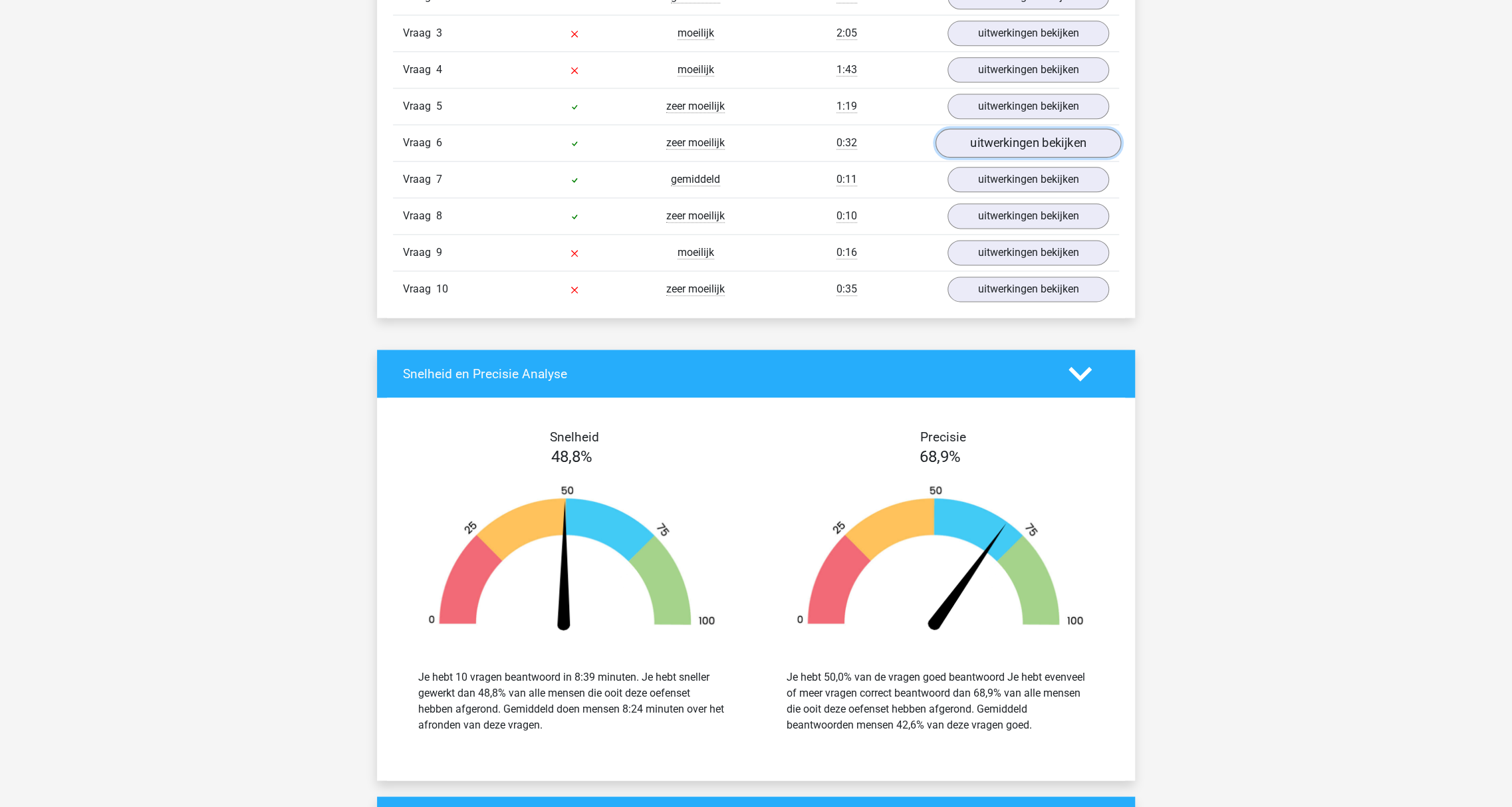 click on "uitwerkingen bekijken" at bounding box center [1028, 143] 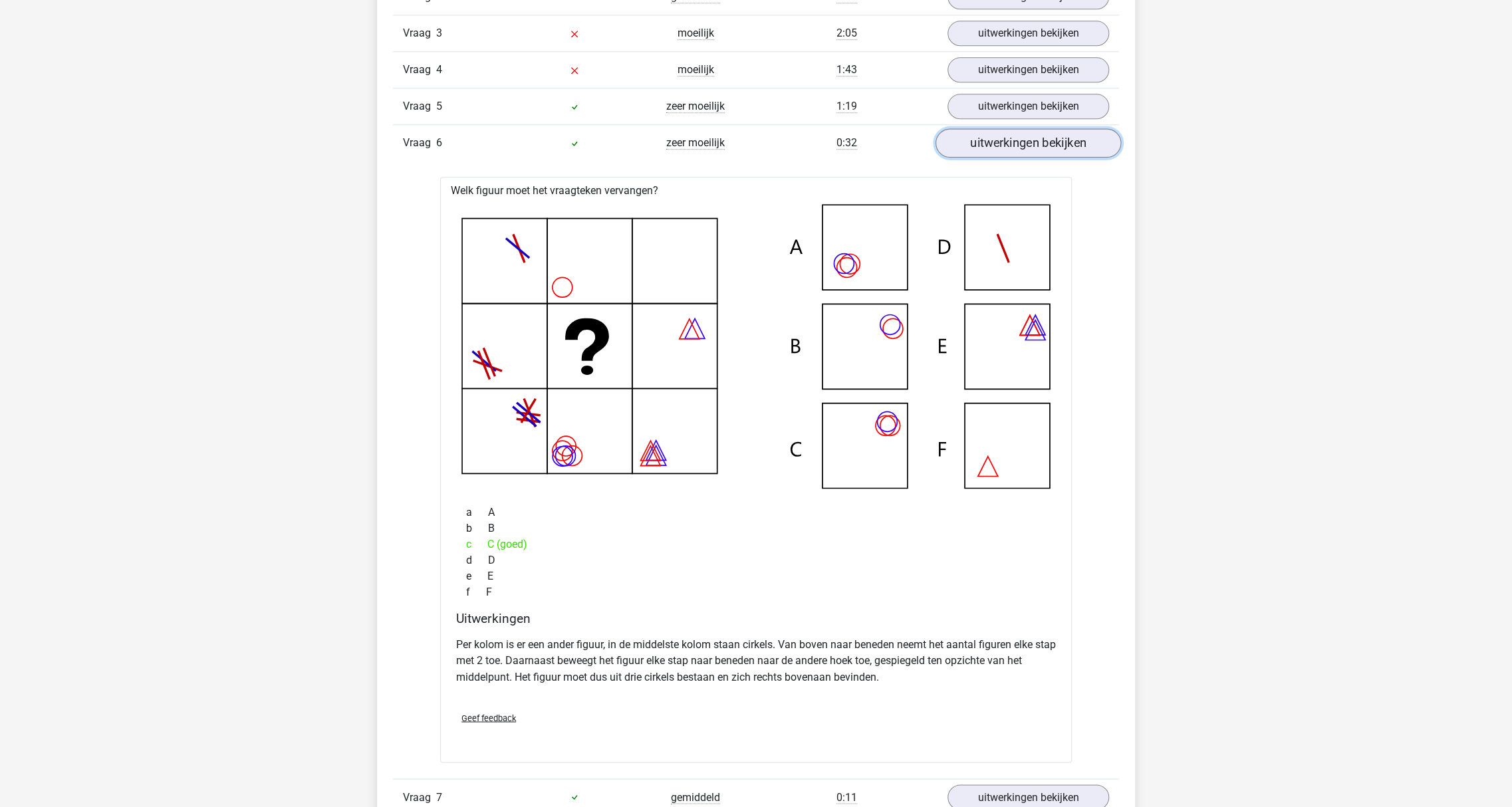 click on "uitwerkingen bekijken" at bounding box center (1028, 143) 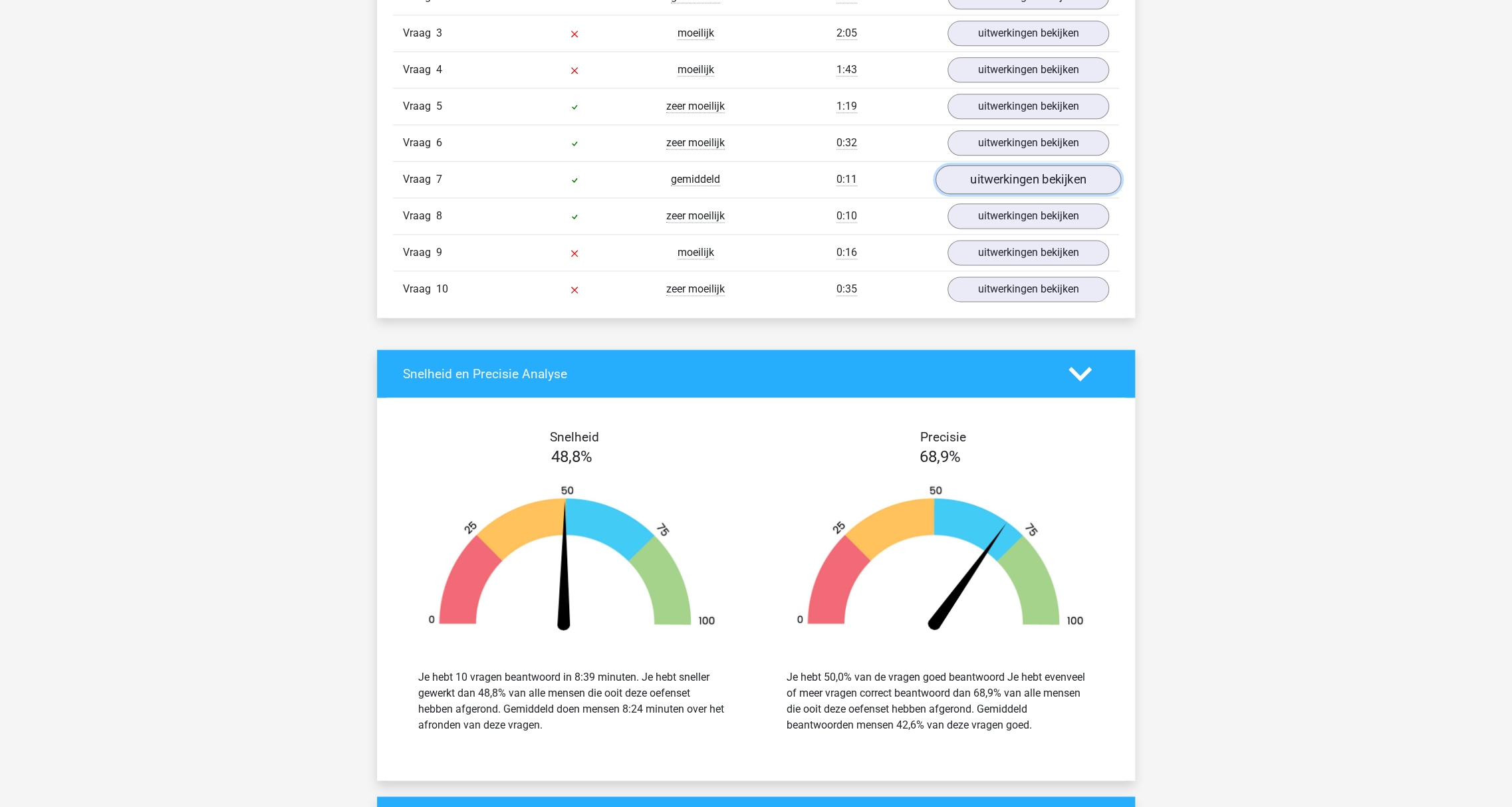 click on "uitwerkingen bekijken" at bounding box center [1028, 179] 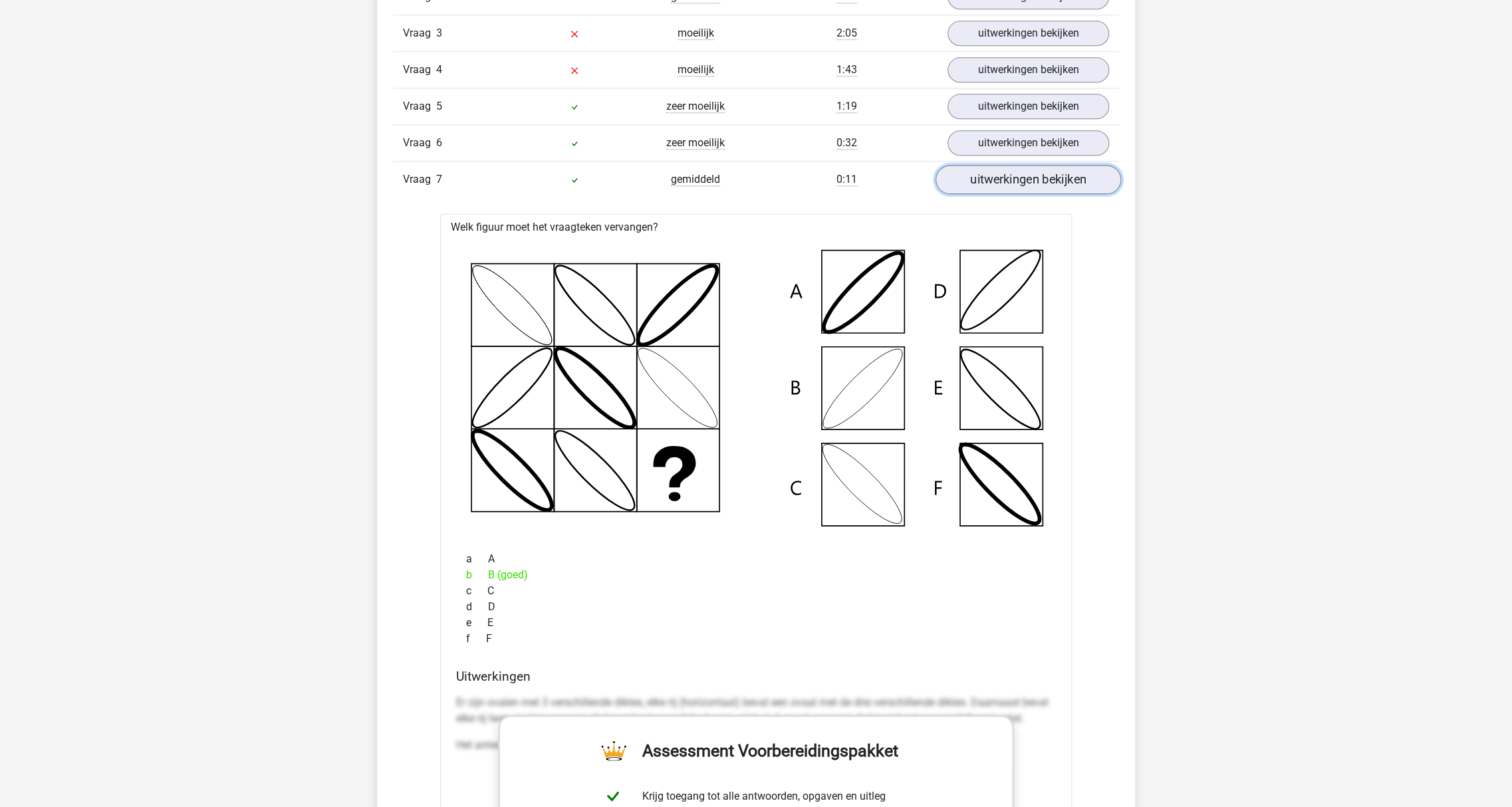 click on "uitwerkingen bekijken" at bounding box center [1028, 179] 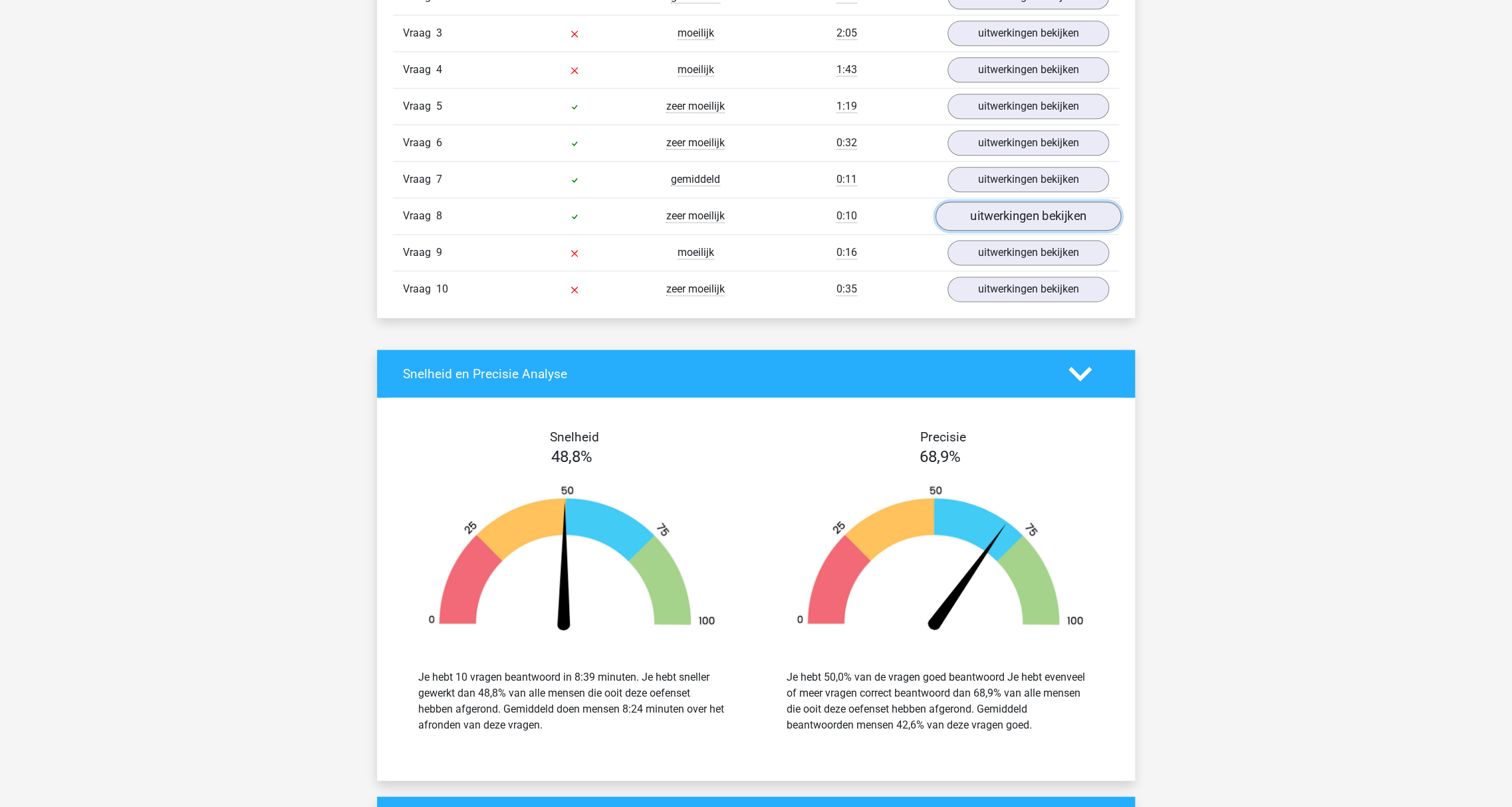 click on "uitwerkingen bekijken" at bounding box center [1028, 216] 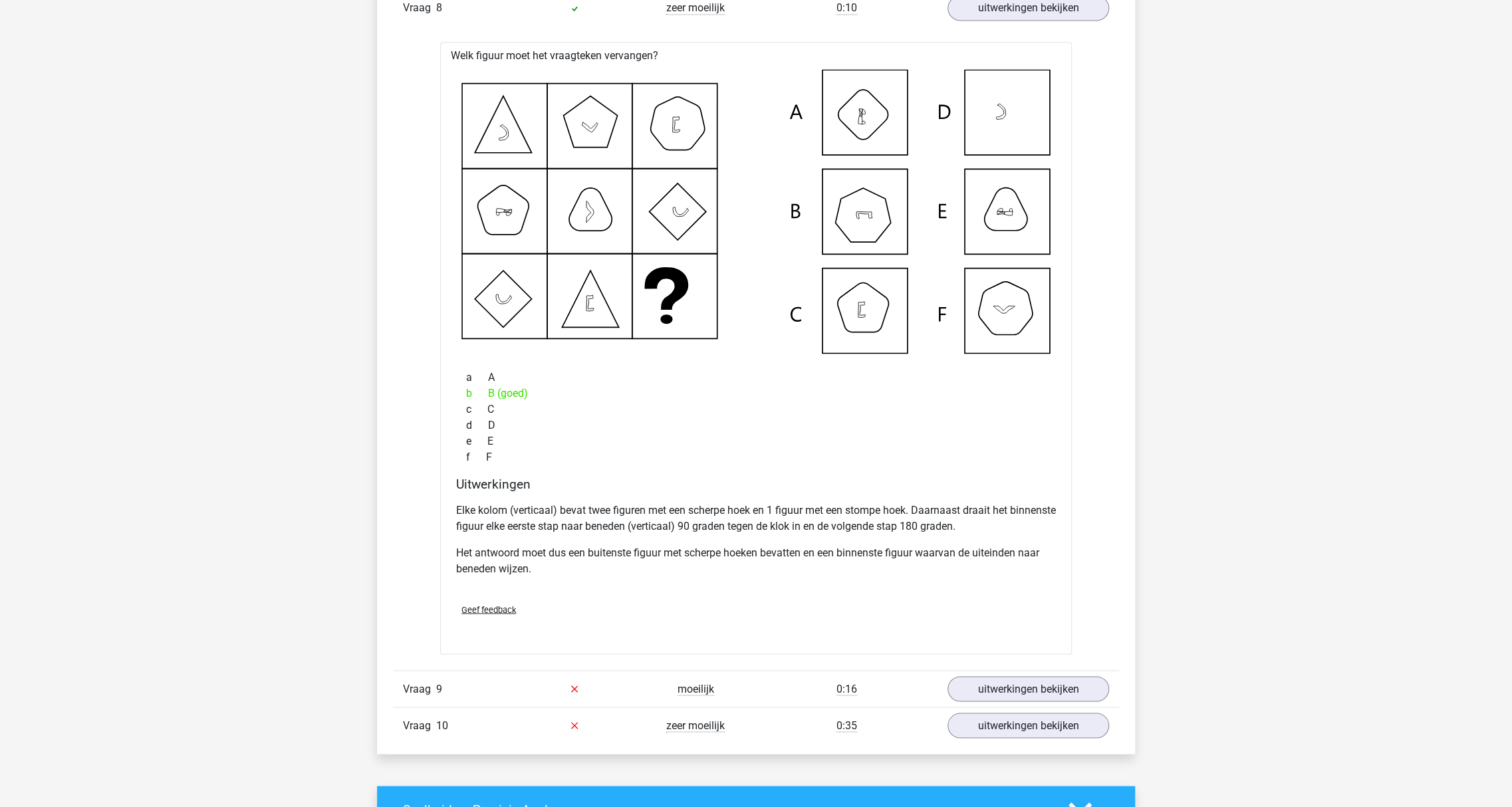 scroll, scrollTop: 1477, scrollLeft: 0, axis: vertical 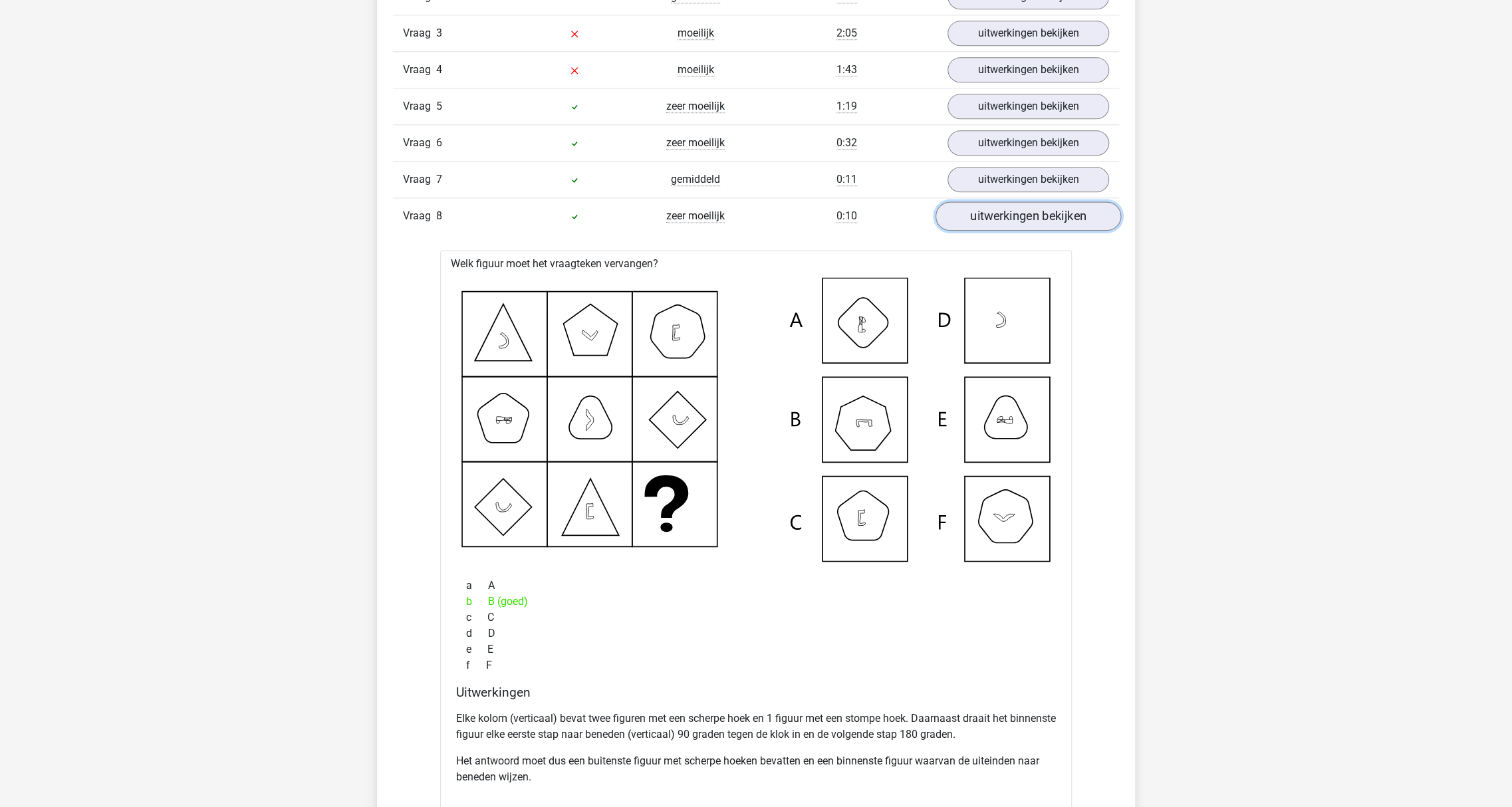 click on "uitwerkingen bekijken" at bounding box center [1028, 216] 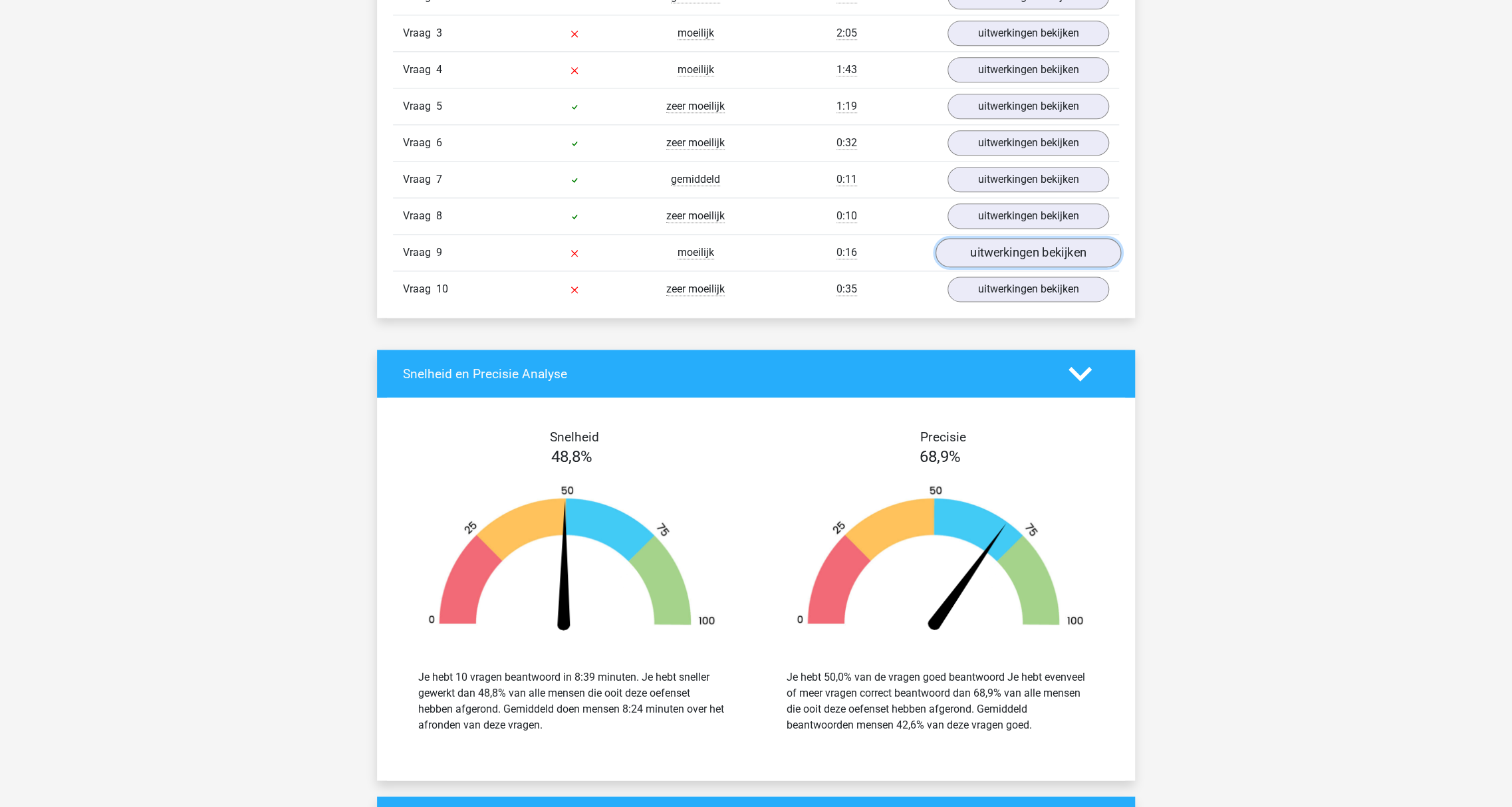 click on "uitwerkingen bekijken" at bounding box center (1028, 253) 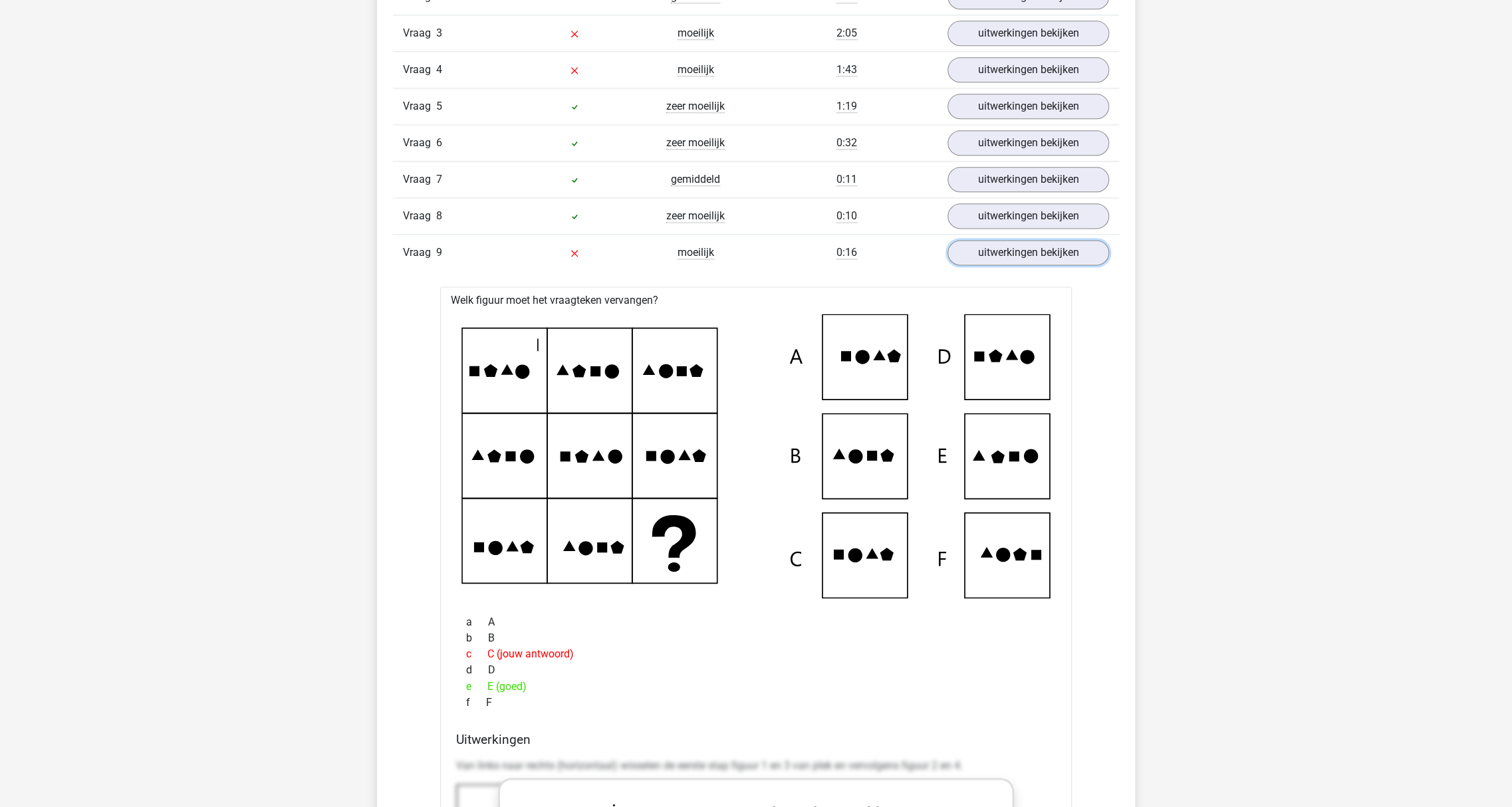 scroll, scrollTop: 1344, scrollLeft: 0, axis: vertical 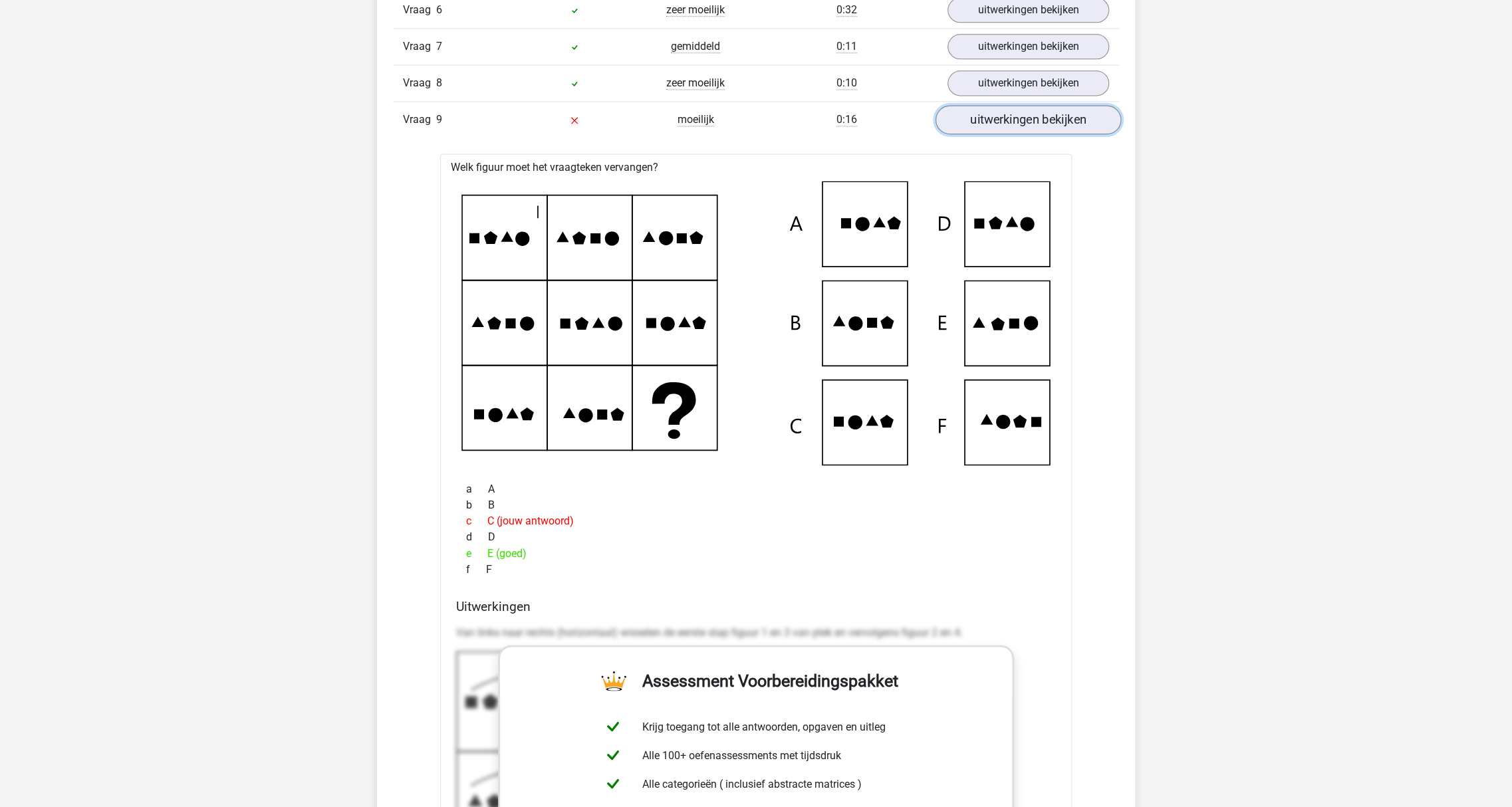 click on "uitwerkingen bekijken" at bounding box center [1028, 120] 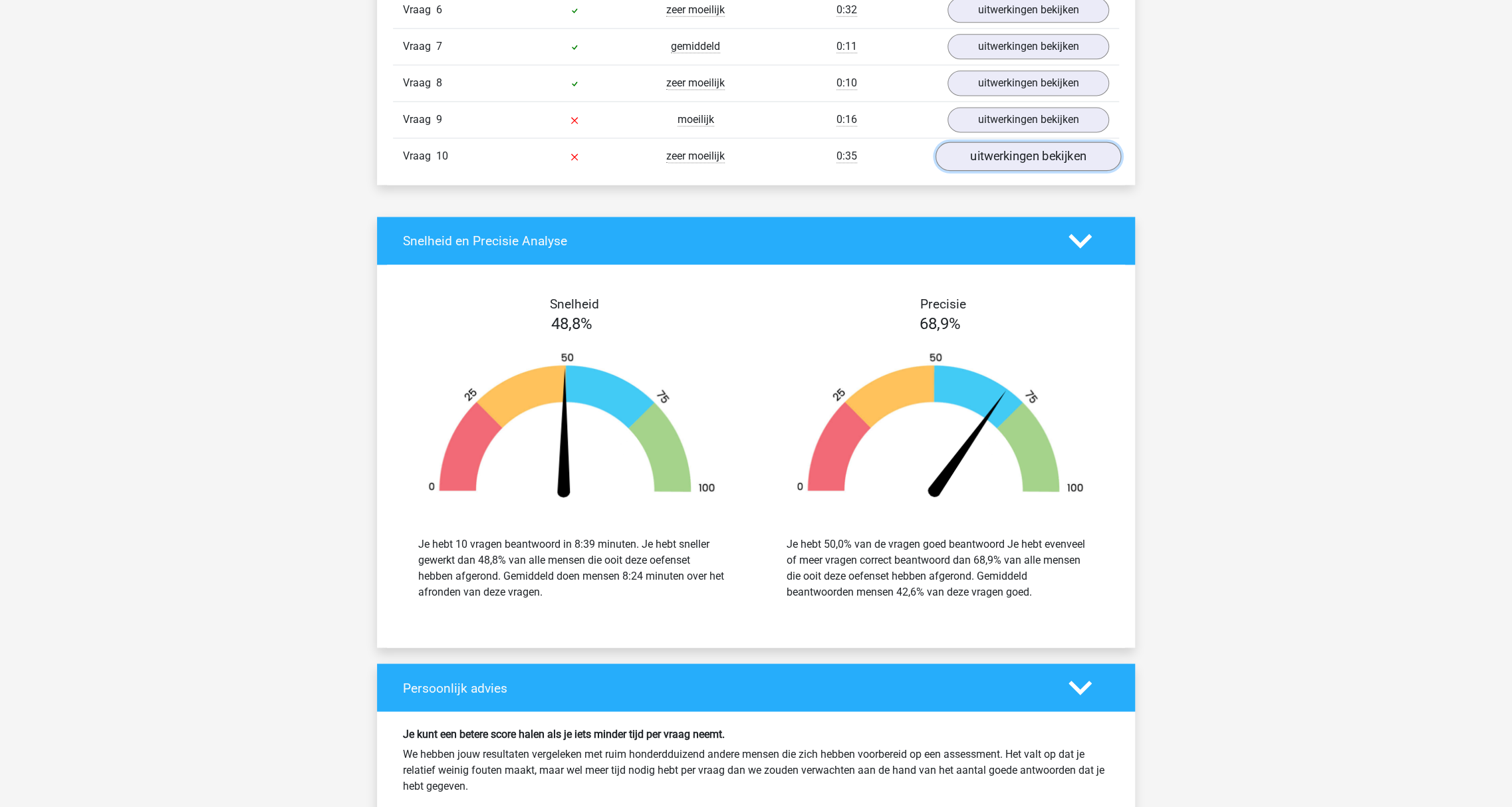 click on "uitwerkingen bekijken" at bounding box center (1028, 156) 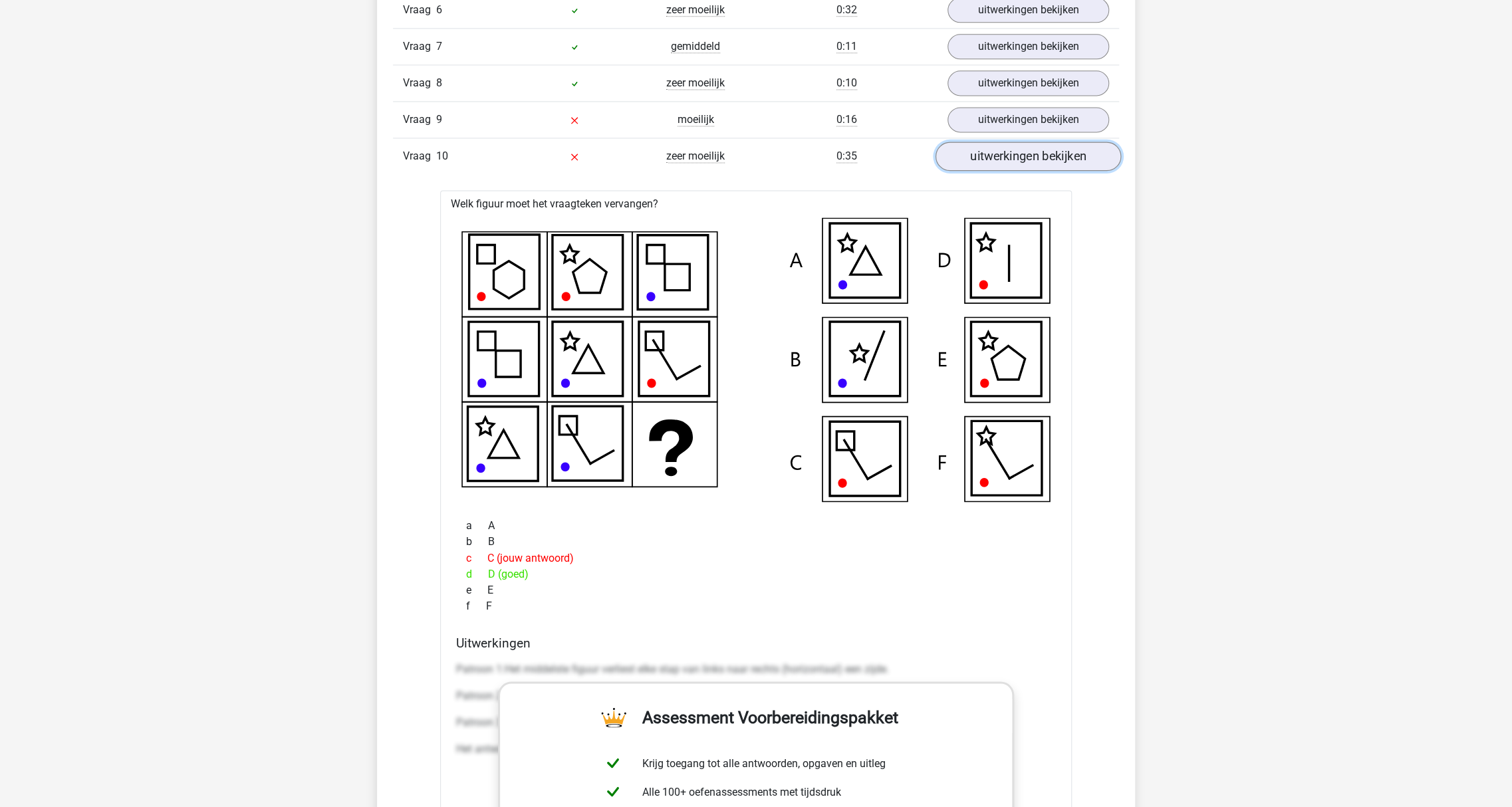 click on "uitwerkingen bekijken" at bounding box center [1028, 156] 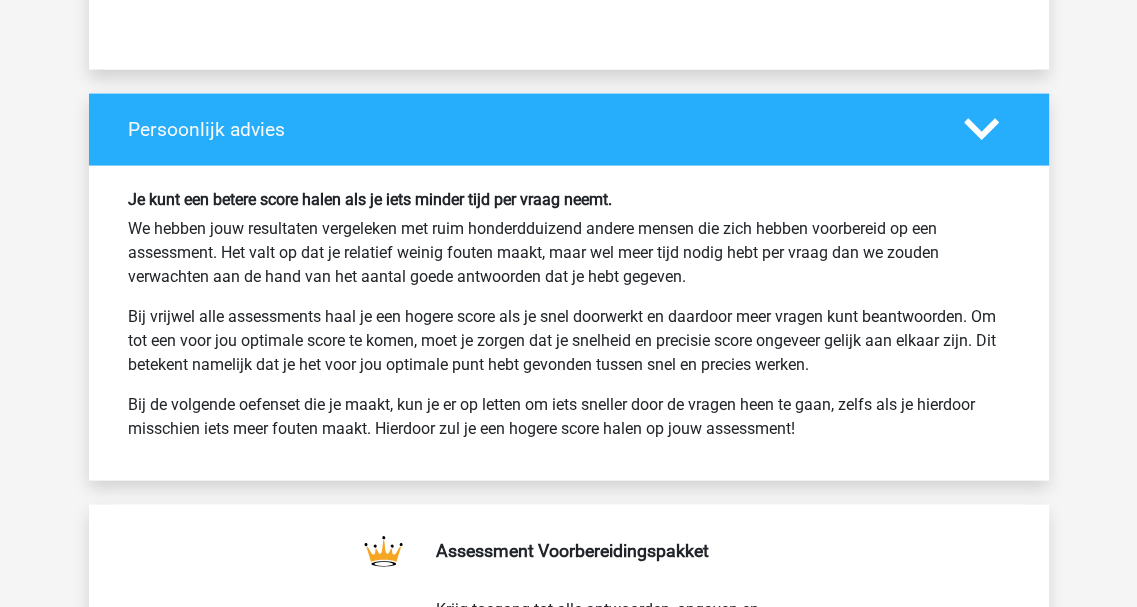 scroll, scrollTop: 3122, scrollLeft: 0, axis: vertical 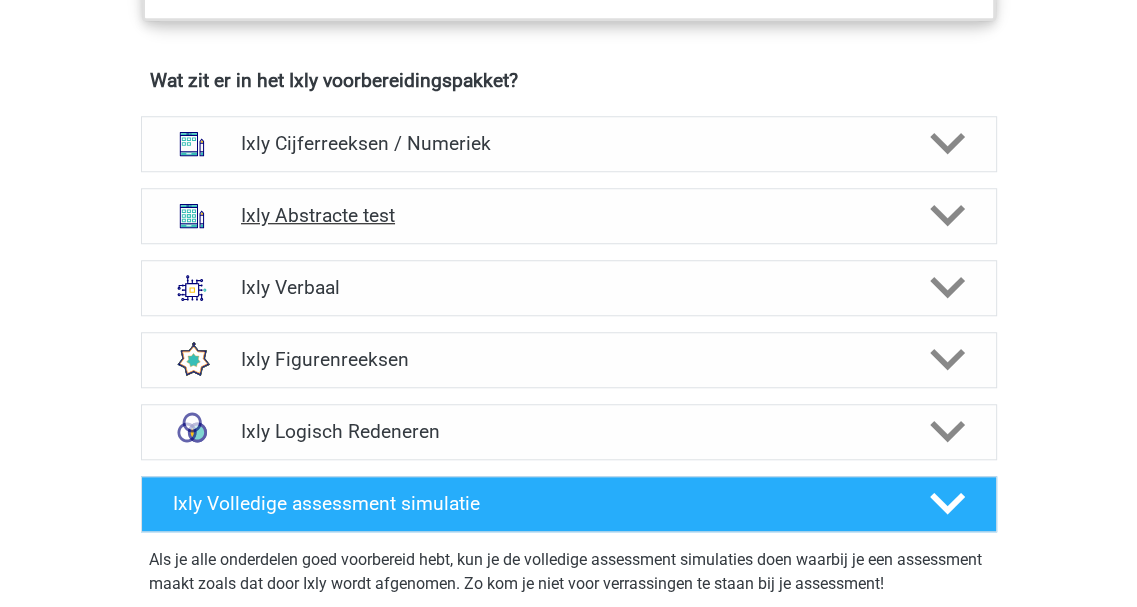 click on "Ixly Abstracte test" at bounding box center [568, 215] 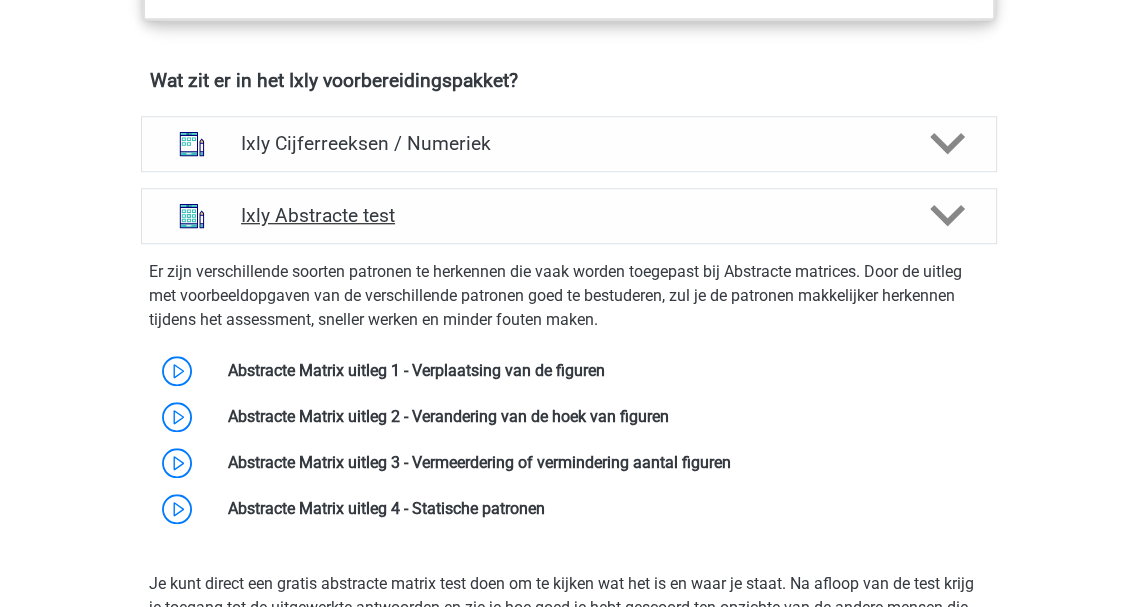 click on "Ixly Abstracte test" at bounding box center (568, 215) 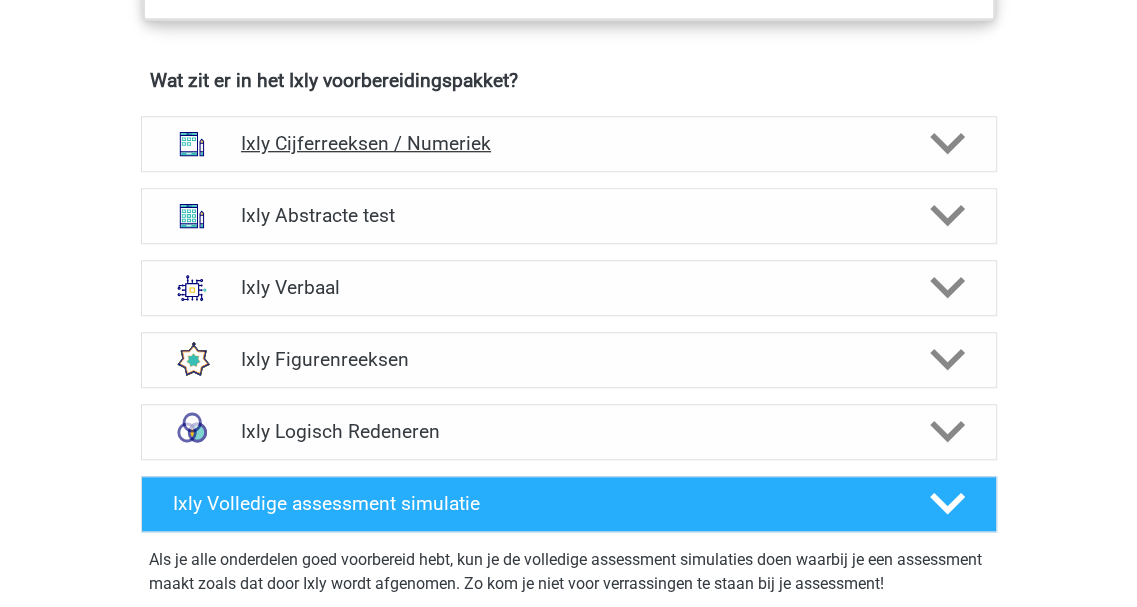 click on "Ixly Cijferreeksen / Numeriek" at bounding box center [568, 143] 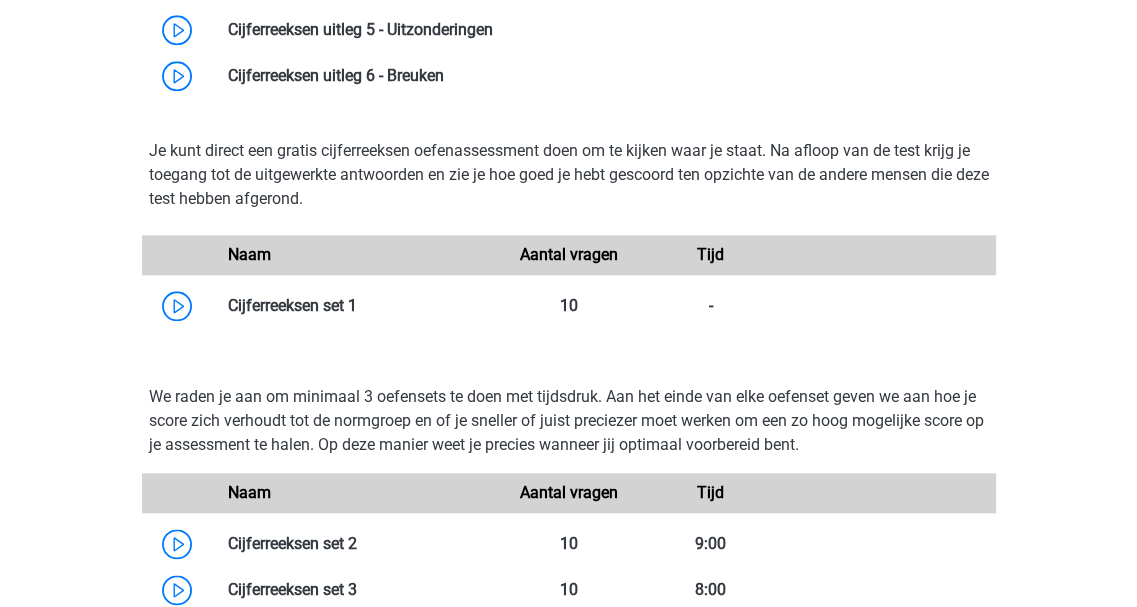 scroll, scrollTop: 1852, scrollLeft: 0, axis: vertical 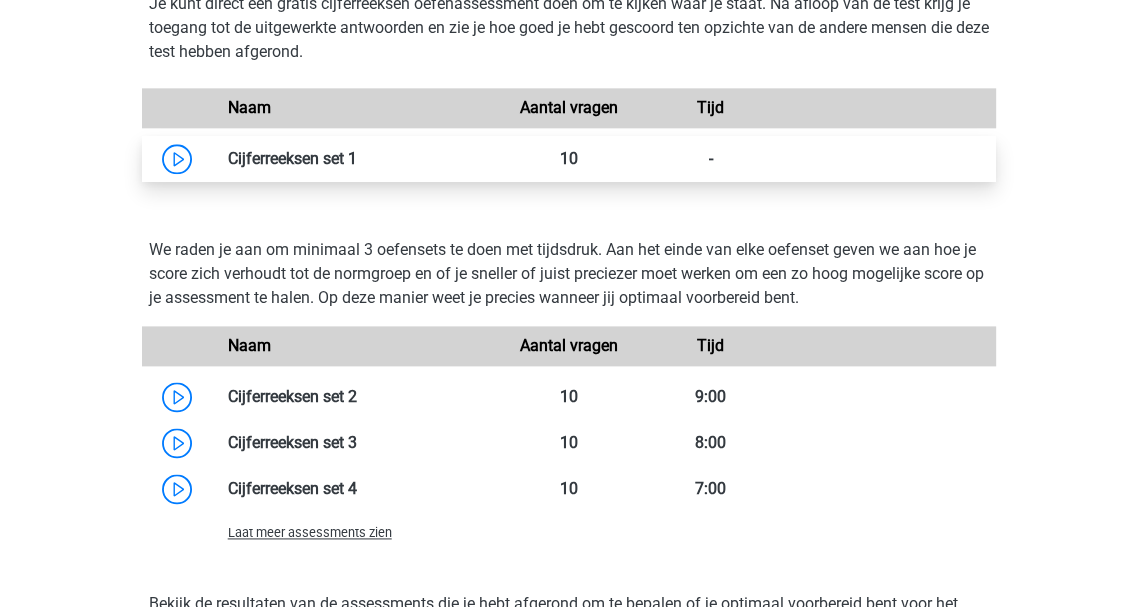 click at bounding box center (357, 158) 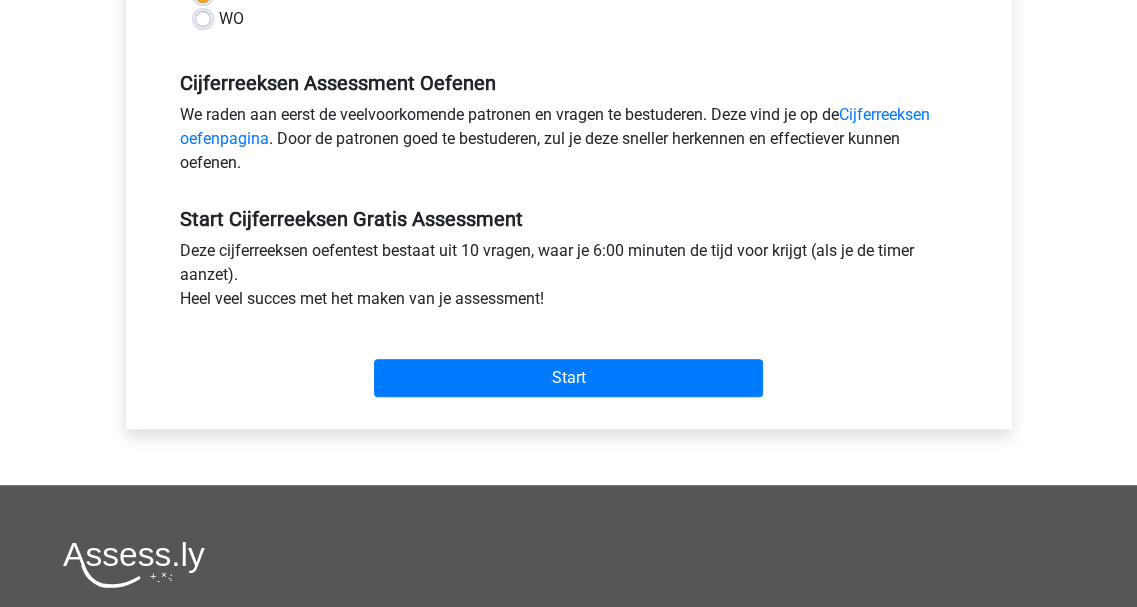 scroll, scrollTop: 600, scrollLeft: 0, axis: vertical 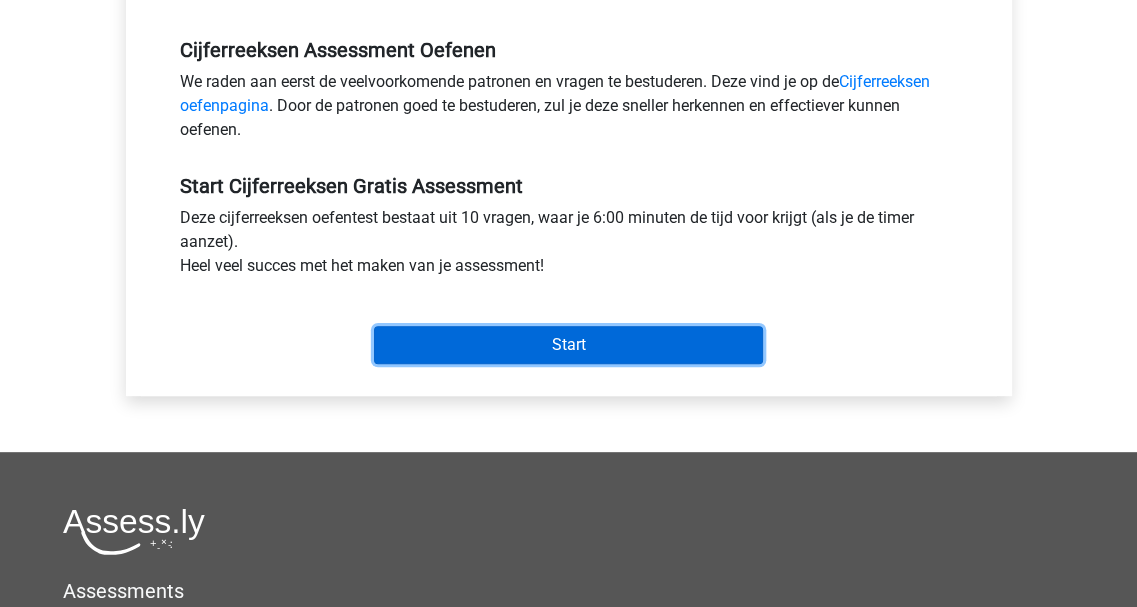 click on "Start" at bounding box center [568, 345] 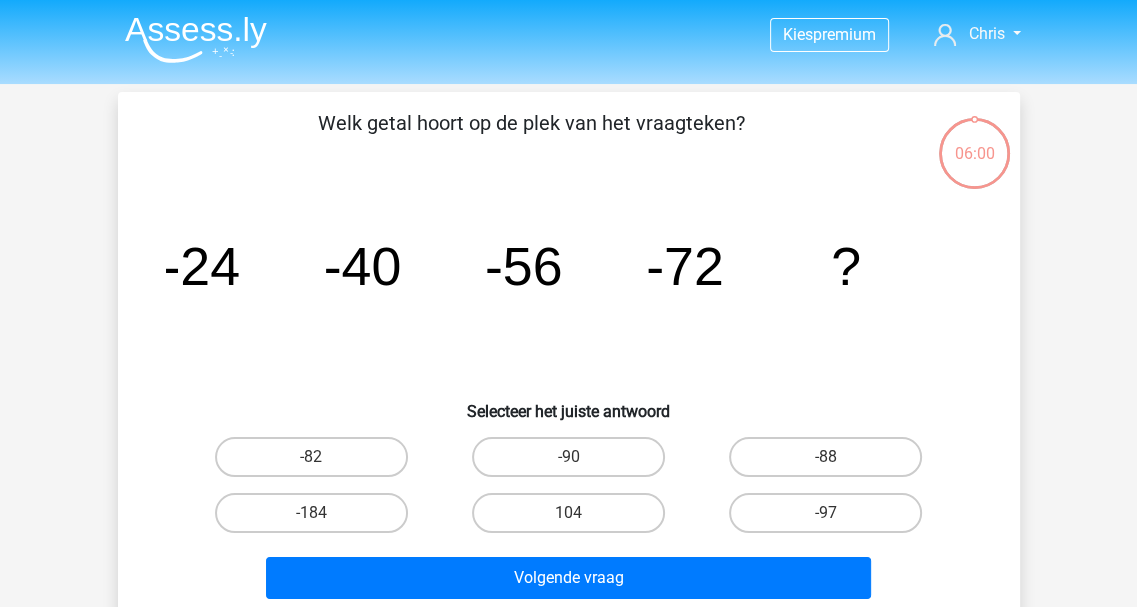 scroll, scrollTop: 100, scrollLeft: 0, axis: vertical 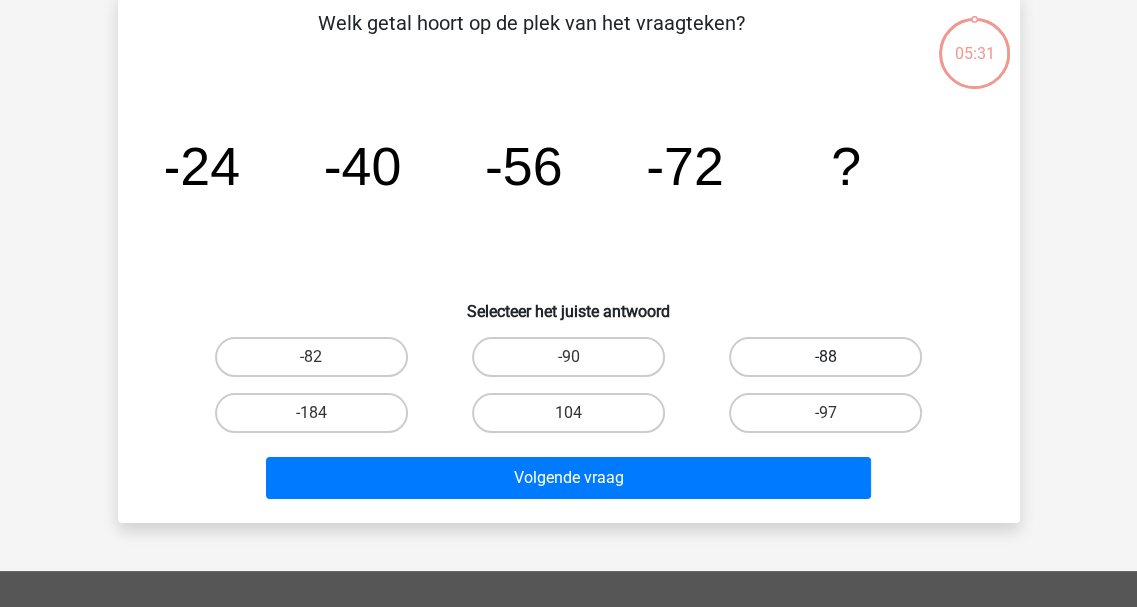 click on "-88" at bounding box center [825, 357] 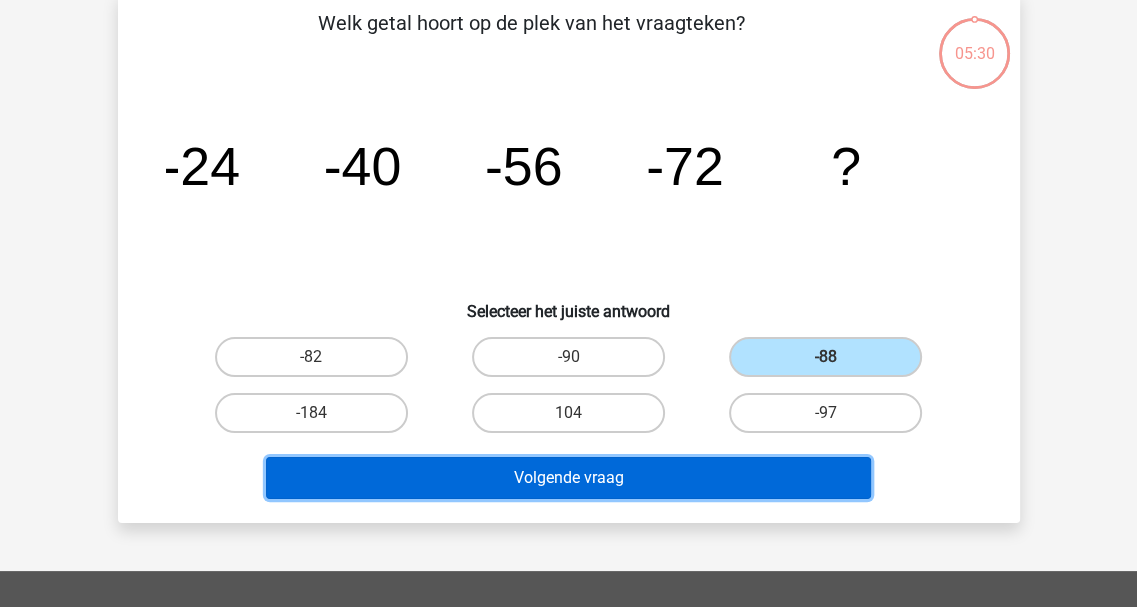 click on "Volgende vraag" at bounding box center [568, 478] 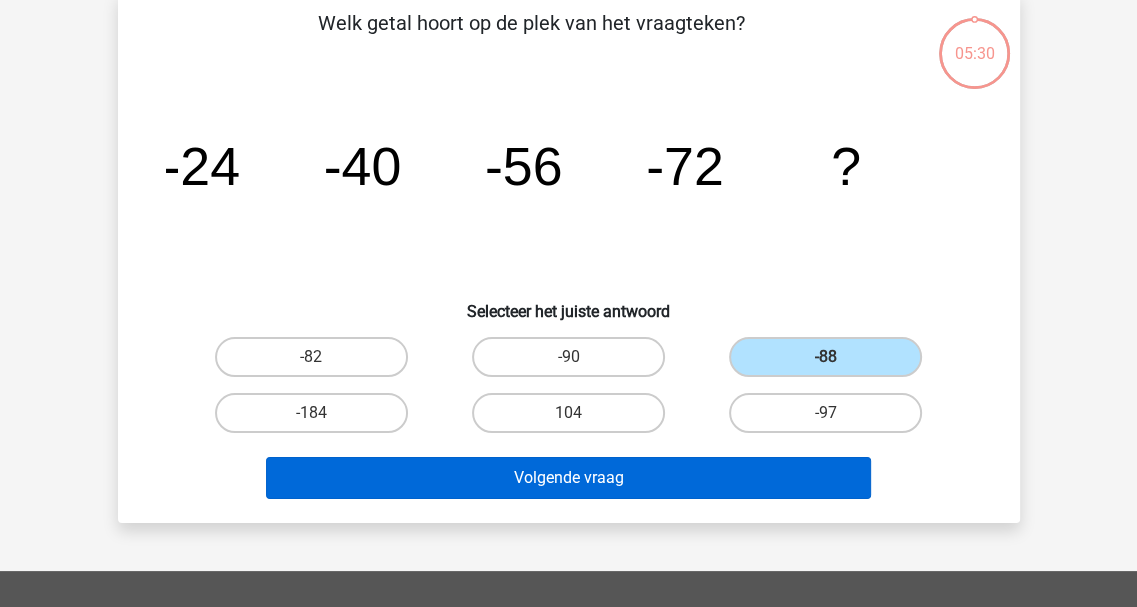 scroll, scrollTop: 92, scrollLeft: 0, axis: vertical 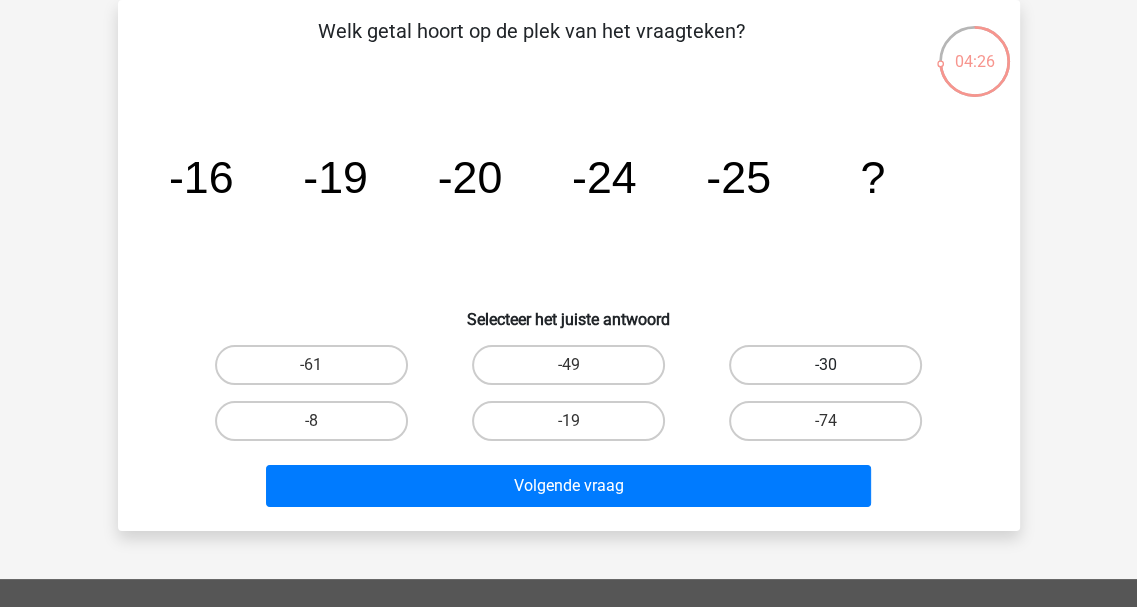 click on "-30" at bounding box center [825, 365] 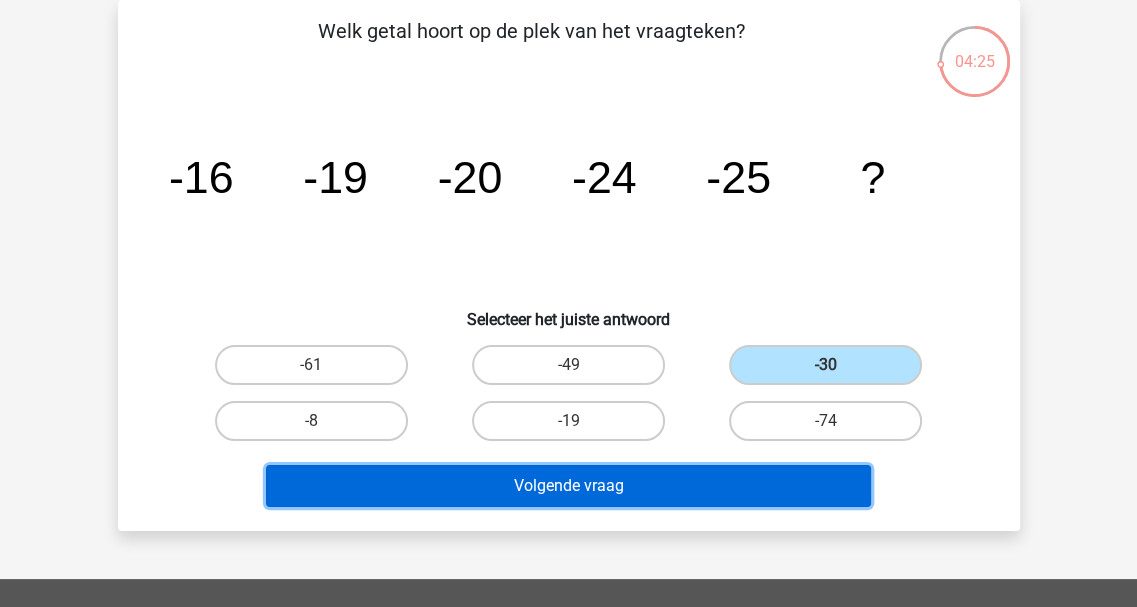 click on "Volgende vraag" at bounding box center [568, 486] 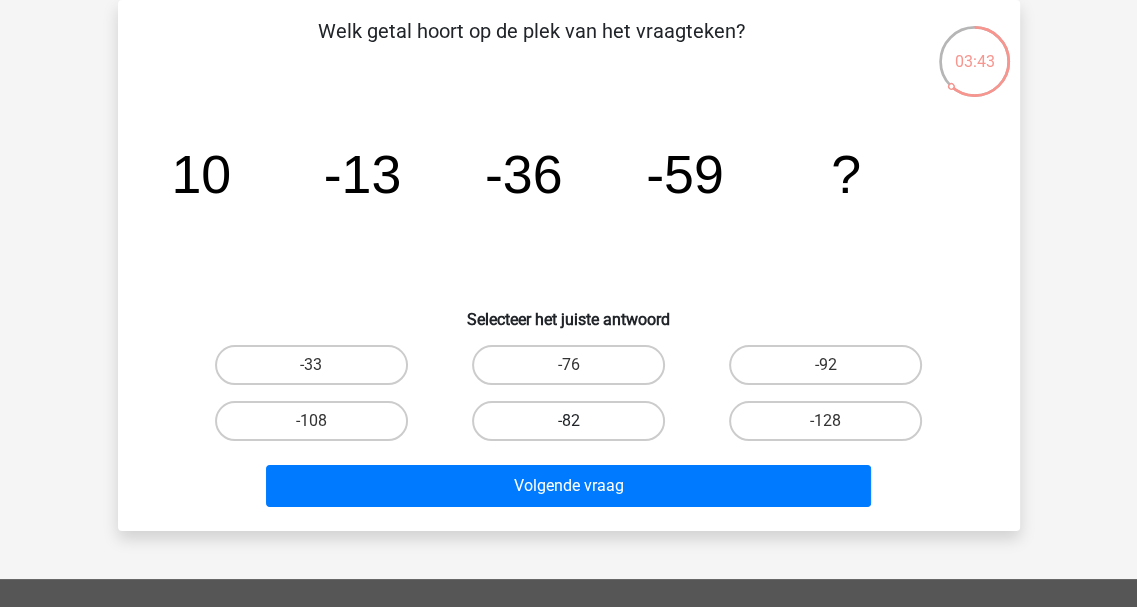click on "-82" at bounding box center (568, 421) 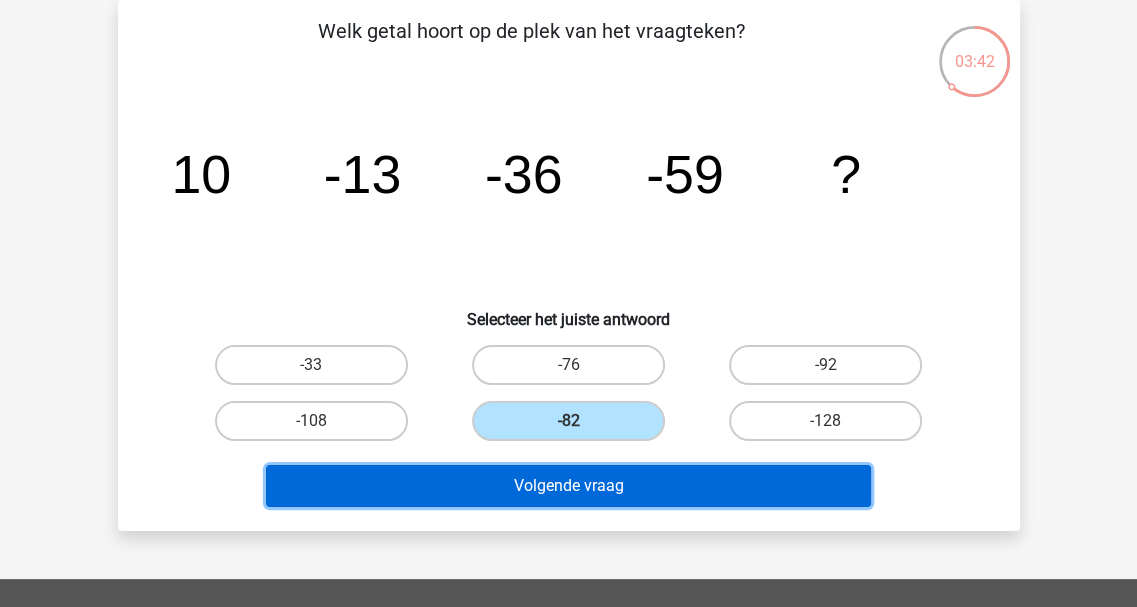 click on "Volgende vraag" at bounding box center [568, 486] 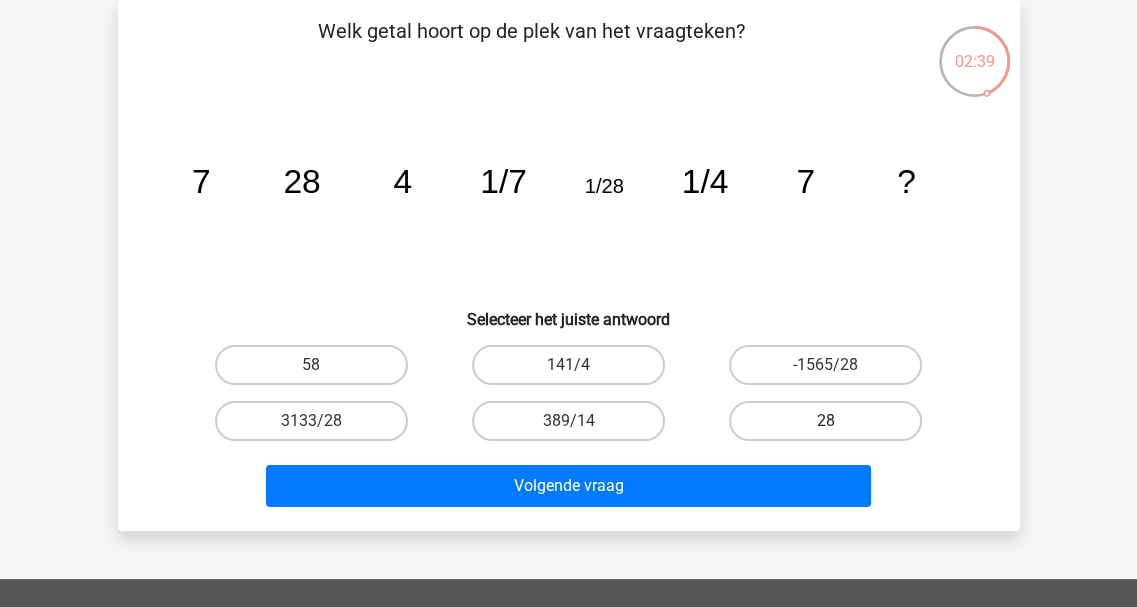 click on "28" at bounding box center [825, 421] 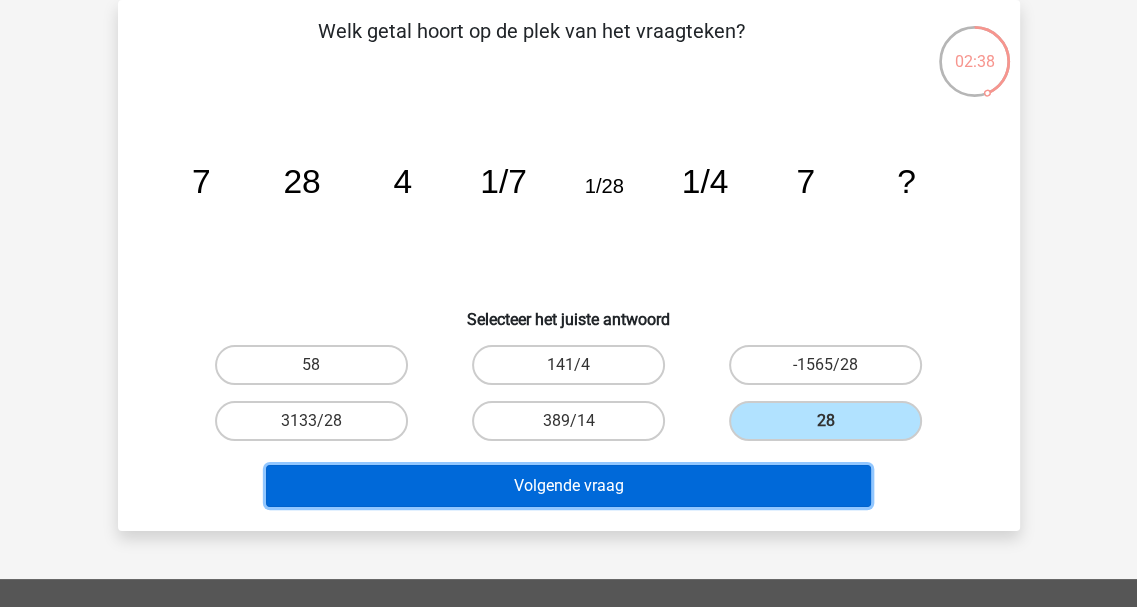 click on "Volgende vraag" at bounding box center [568, 486] 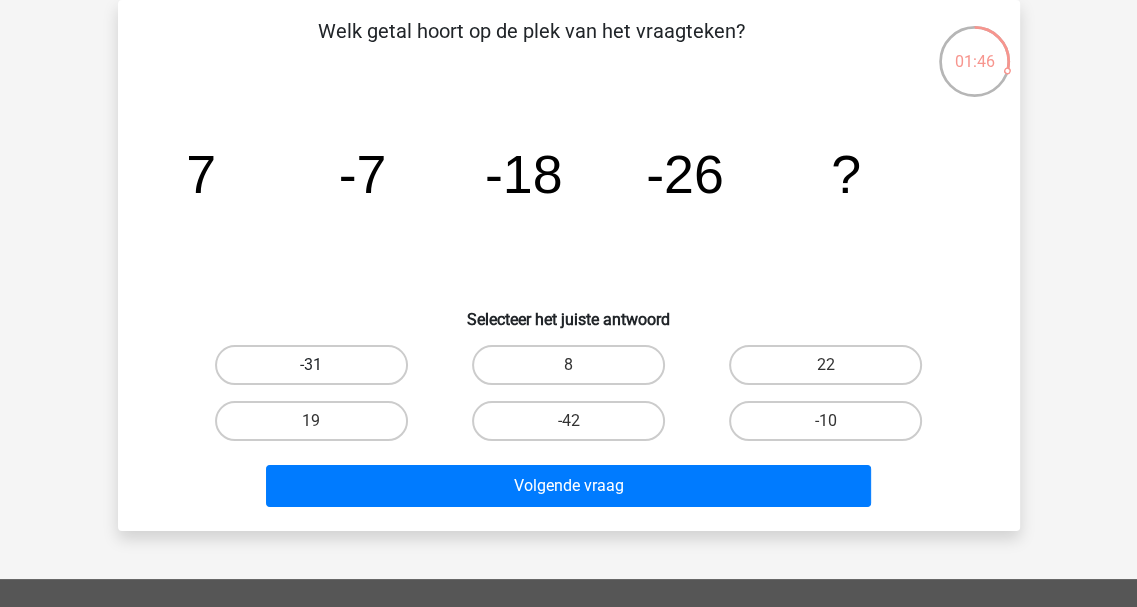 click on "-31" at bounding box center (311, 365) 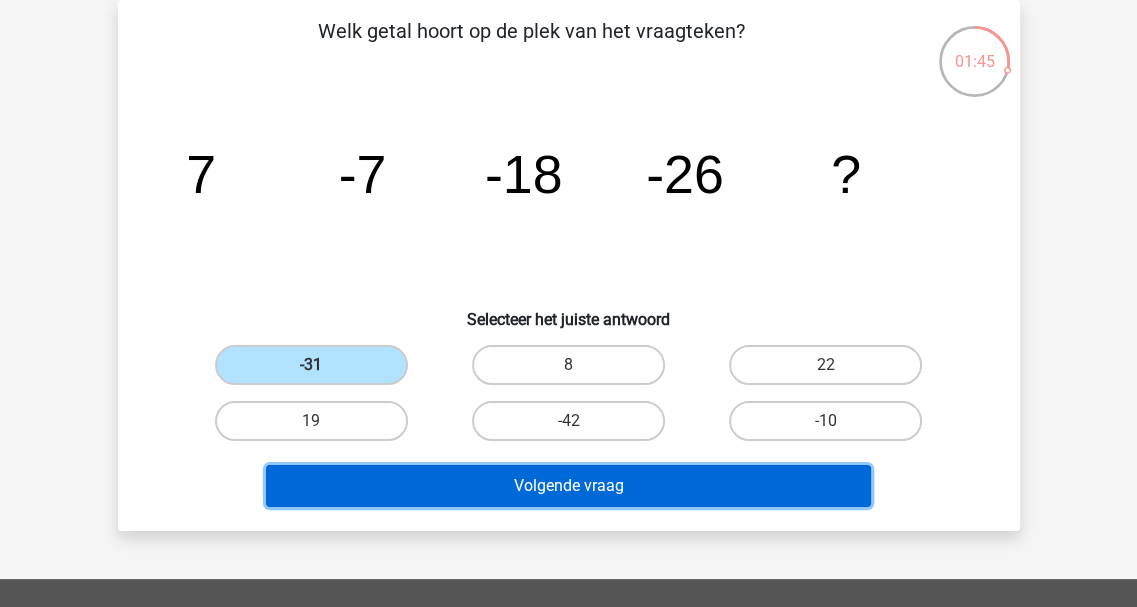 click on "Volgende vraag" at bounding box center (568, 486) 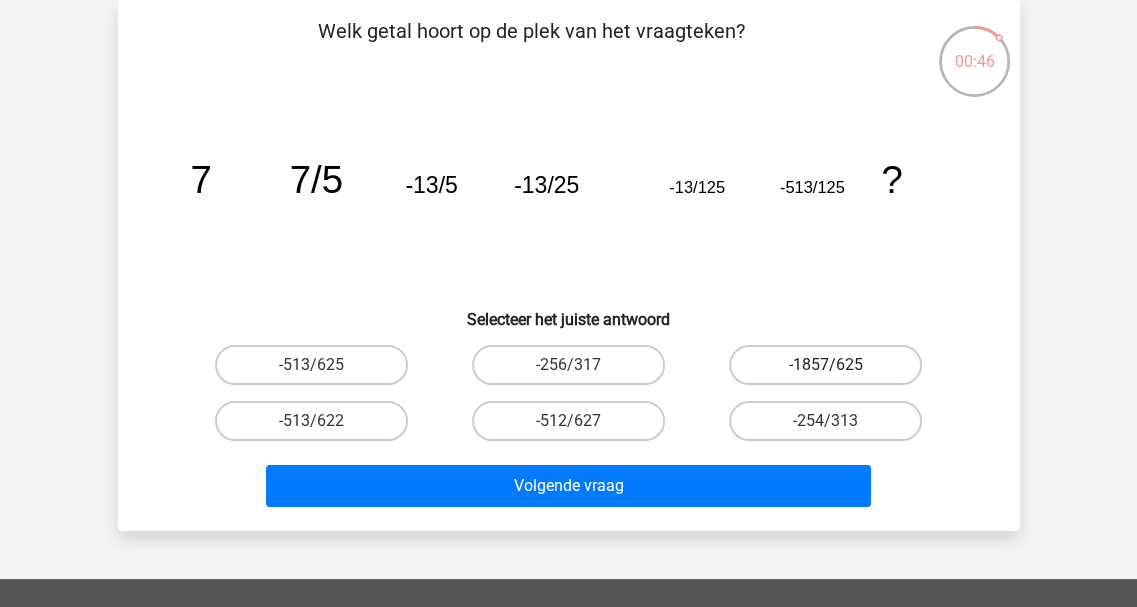 click on "-1857/625" at bounding box center (825, 365) 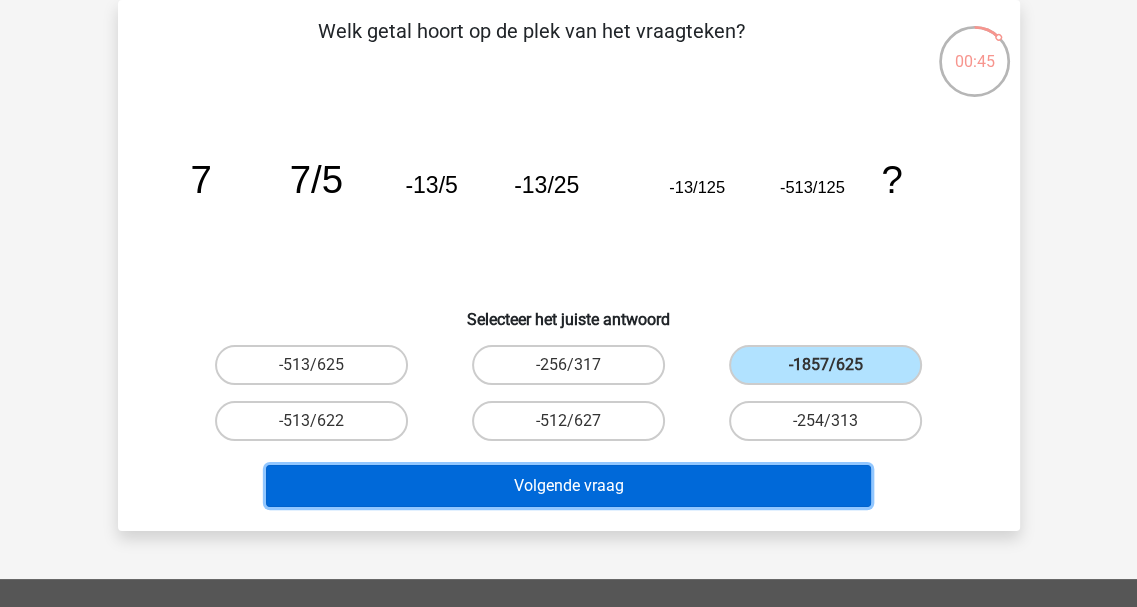 click on "Volgende vraag" at bounding box center [568, 486] 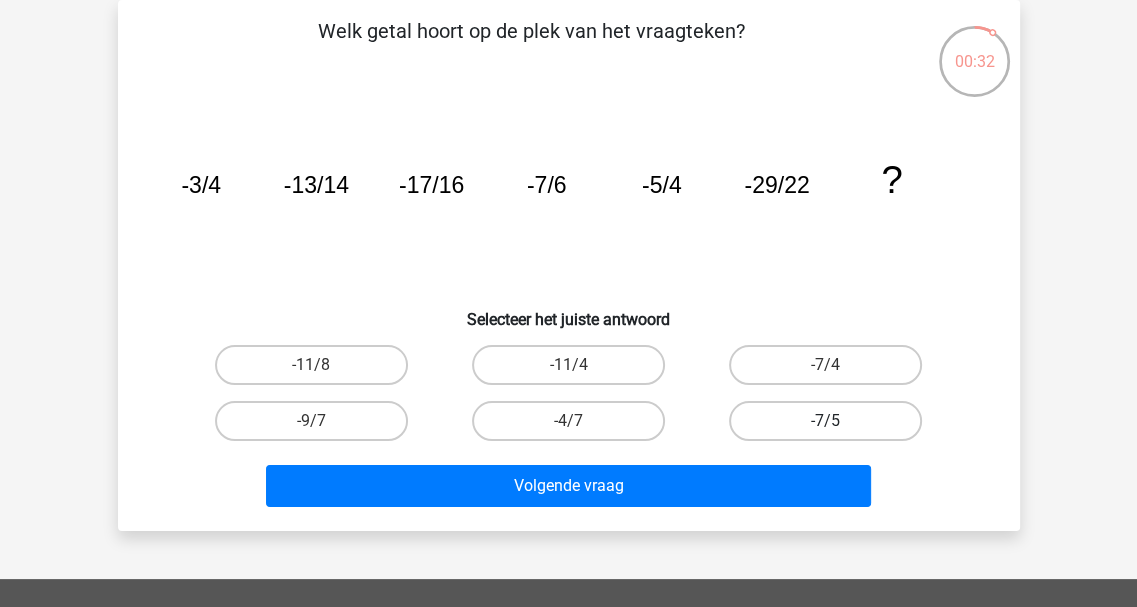 click on "-7/5" at bounding box center (825, 421) 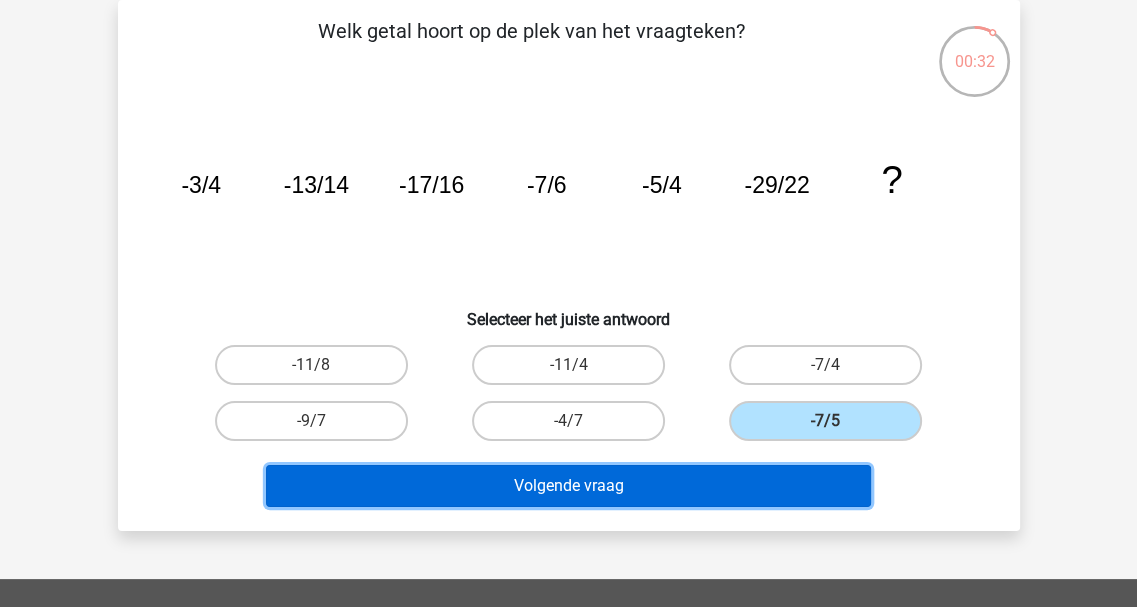 click on "Volgende vraag" at bounding box center [568, 486] 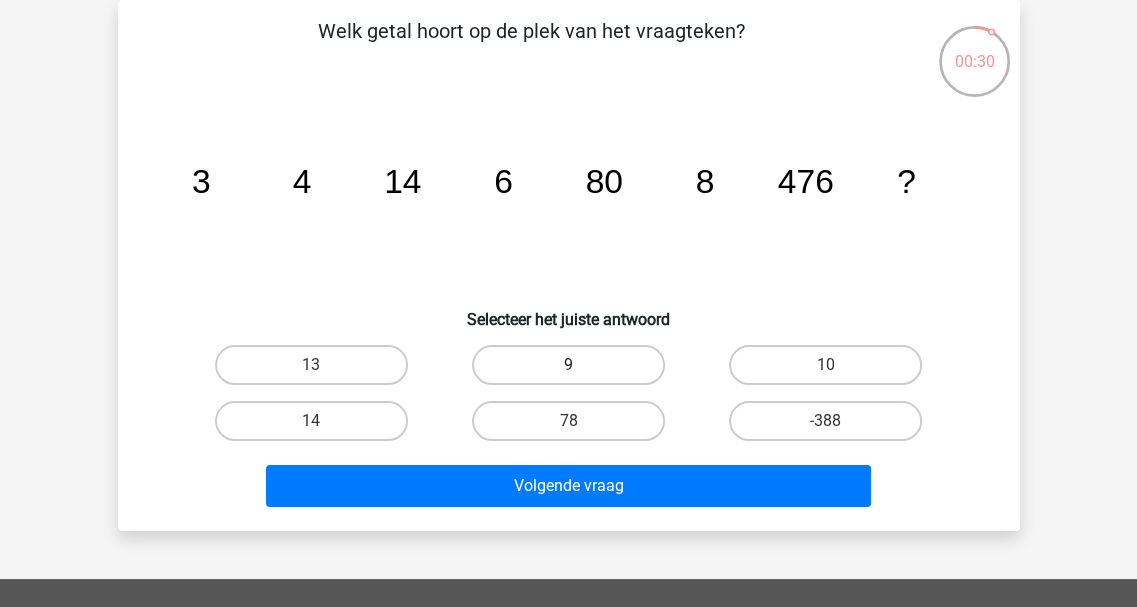 click on "9" at bounding box center [568, 365] 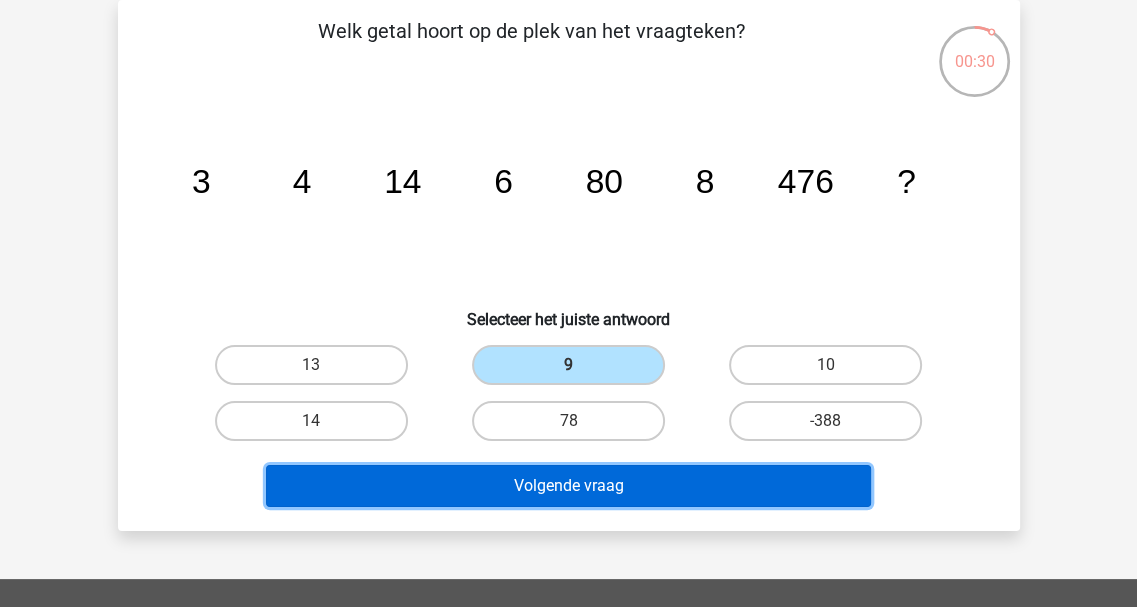 click on "Volgende vraag" at bounding box center [568, 486] 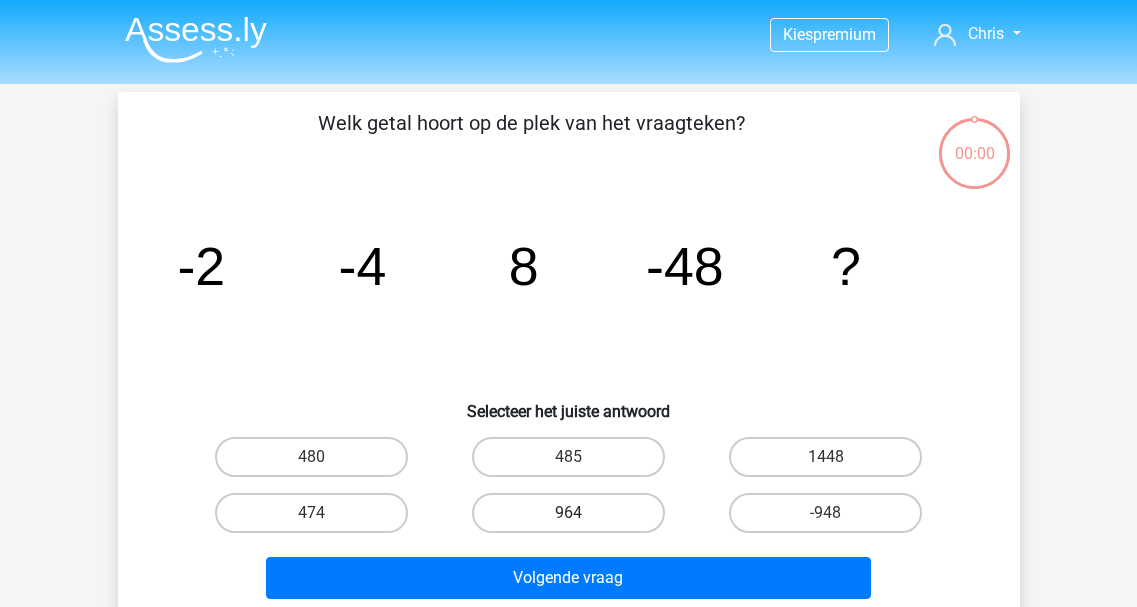 scroll, scrollTop: 92, scrollLeft: 0, axis: vertical 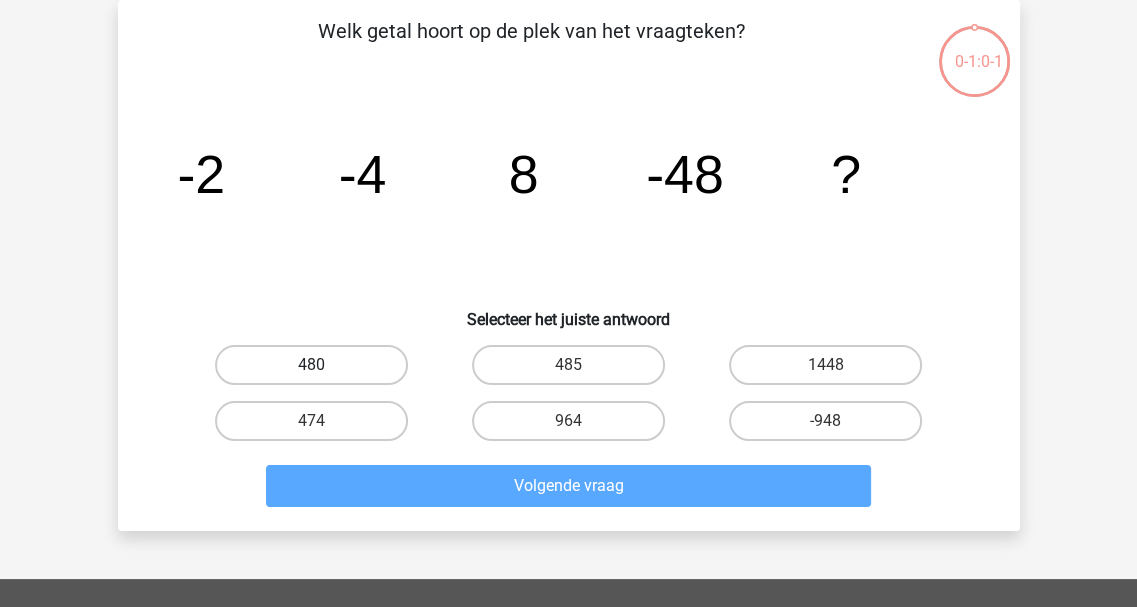 drag, startPoint x: 356, startPoint y: 364, endPoint x: 403, endPoint y: 415, distance: 69.354164 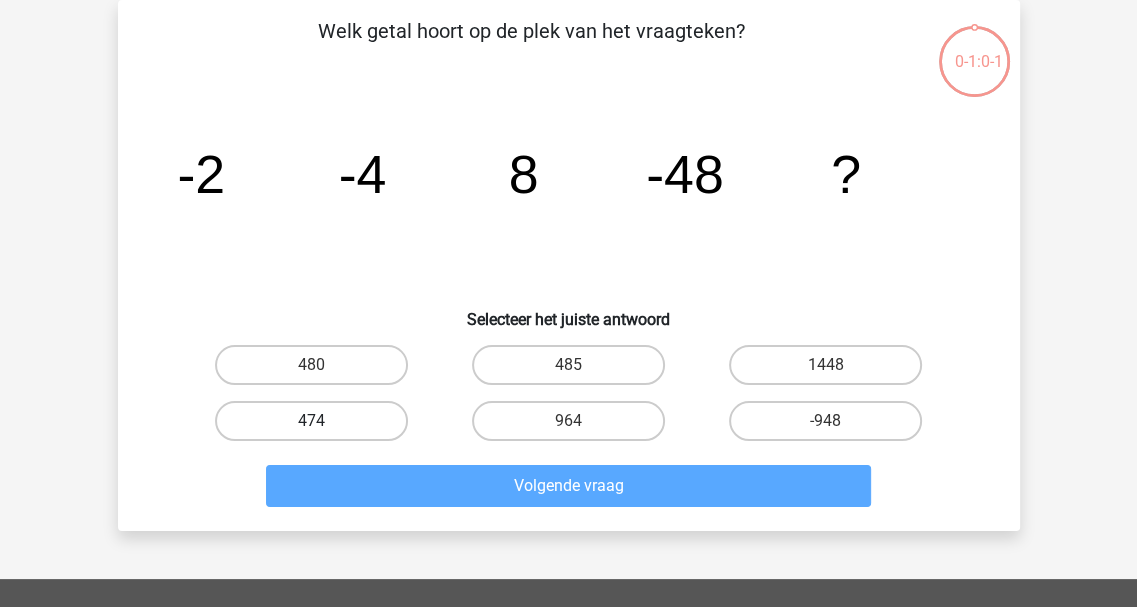 click on "480" at bounding box center (317, 371) 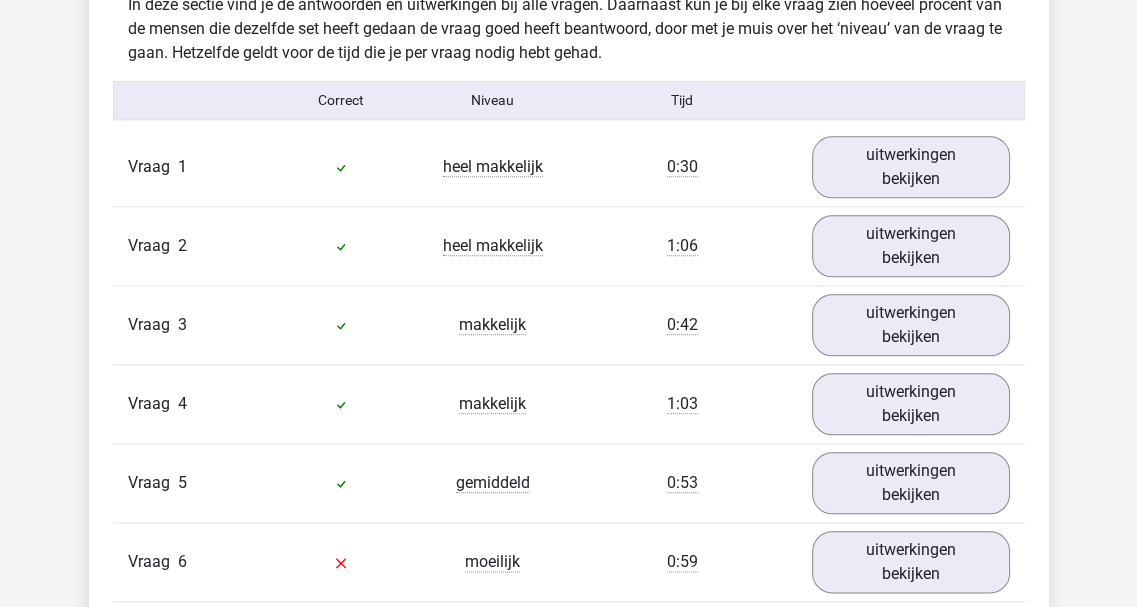 scroll, scrollTop: 1600, scrollLeft: 0, axis: vertical 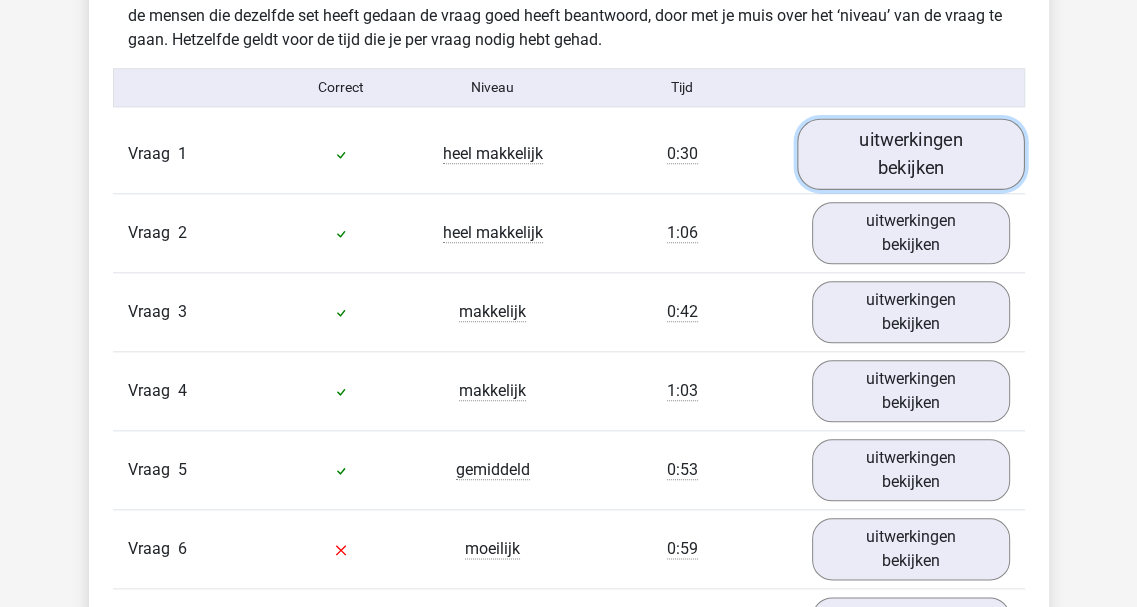 click on "uitwerkingen bekijken" at bounding box center [911, 154] 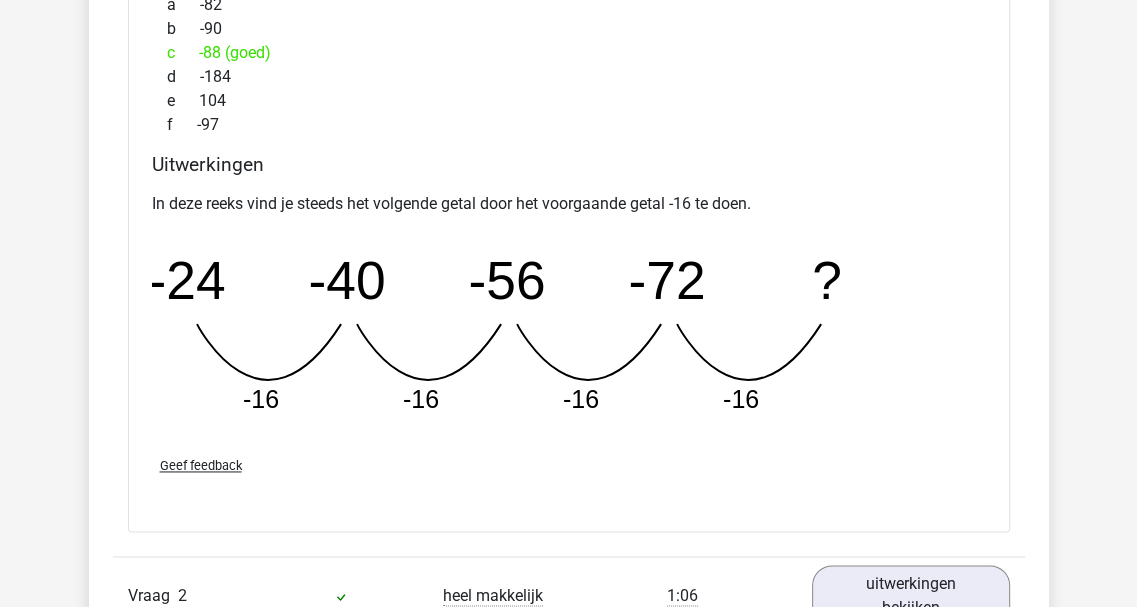scroll, scrollTop: 2100, scrollLeft: 0, axis: vertical 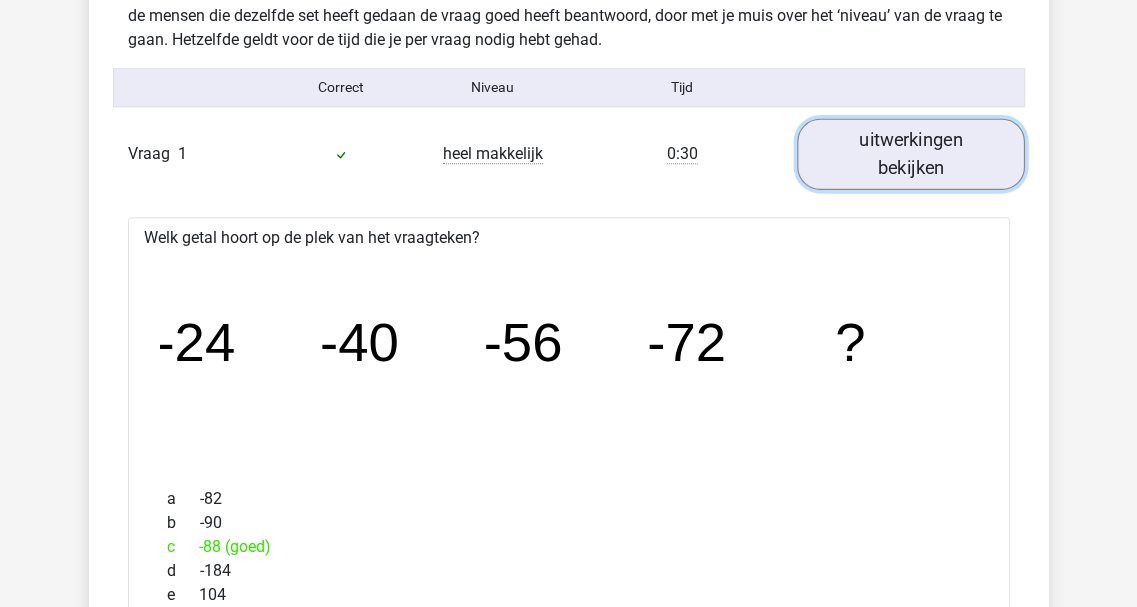 click on "uitwerkingen bekijken" at bounding box center [911, 154] 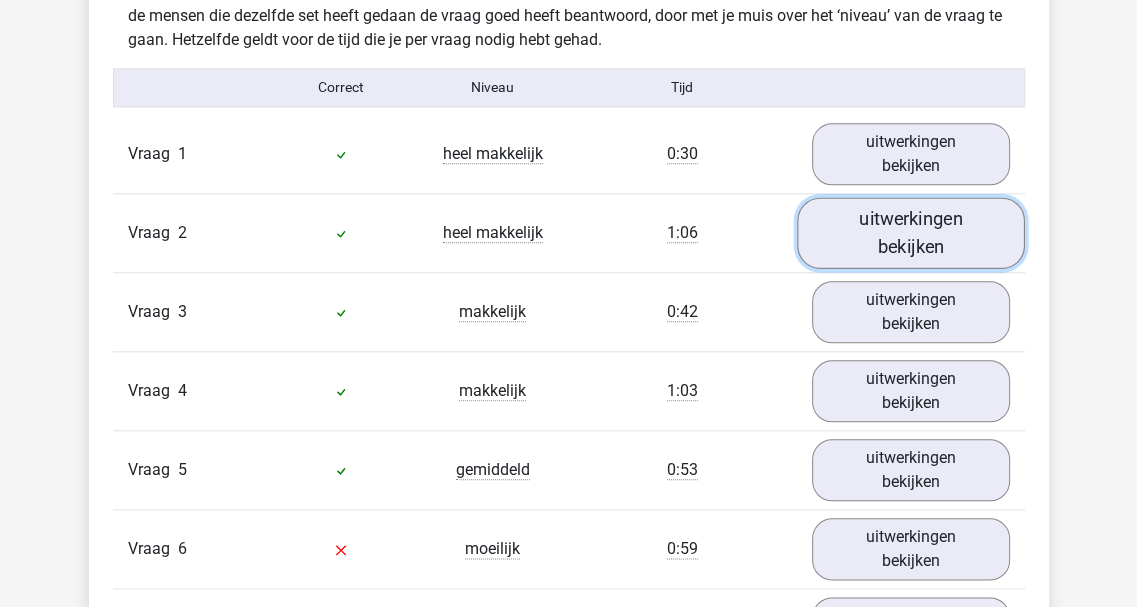 click on "uitwerkingen bekijken" at bounding box center [911, 233] 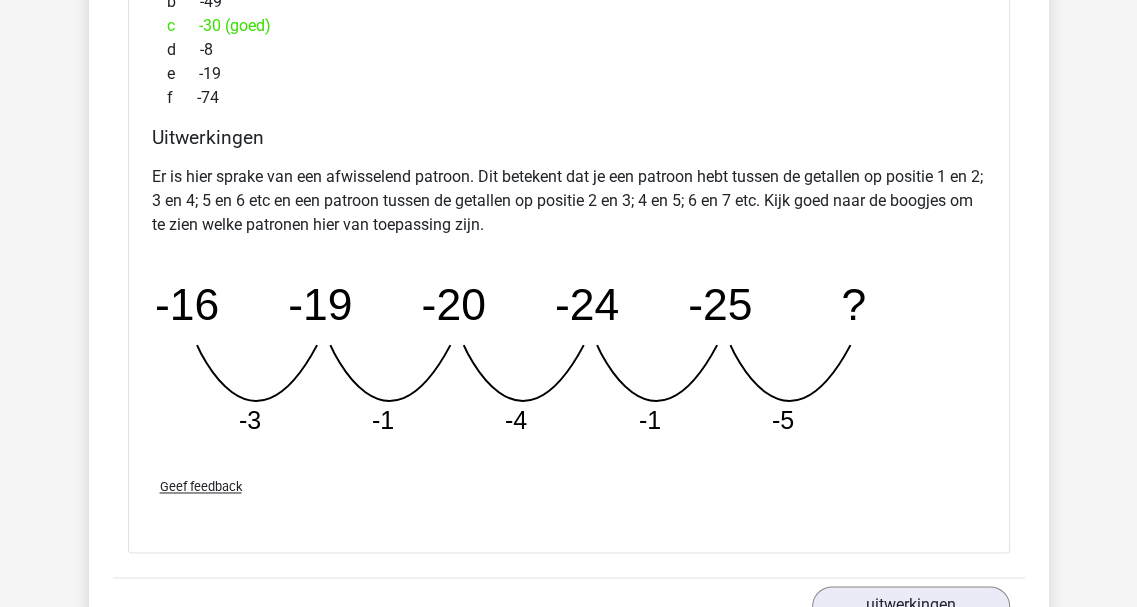 scroll, scrollTop: 2100, scrollLeft: 0, axis: vertical 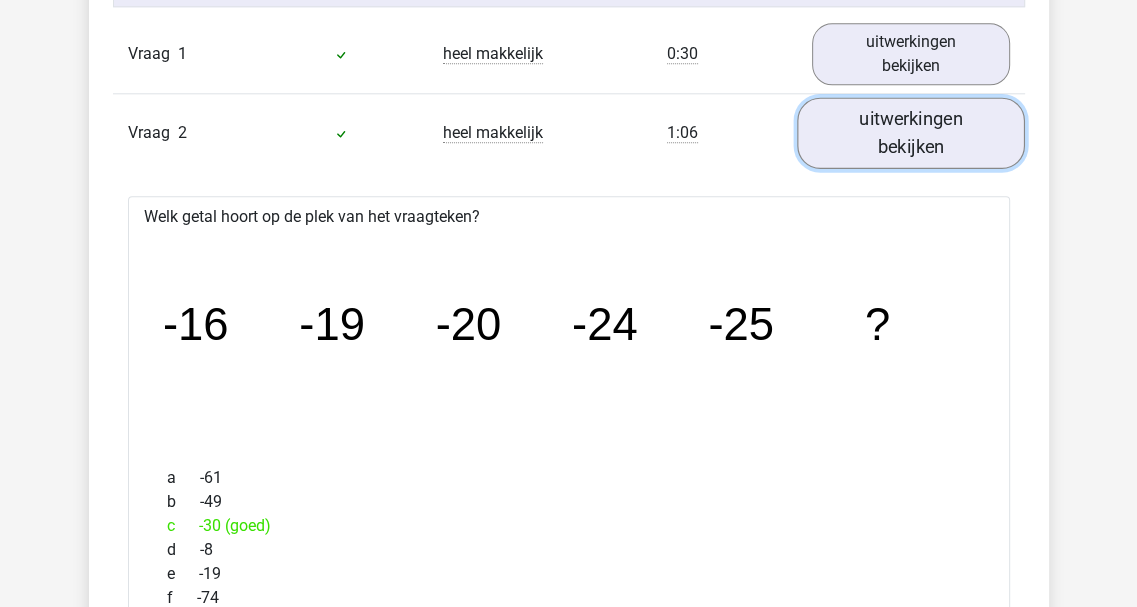 click on "uitwerkingen bekijken" at bounding box center (911, 133) 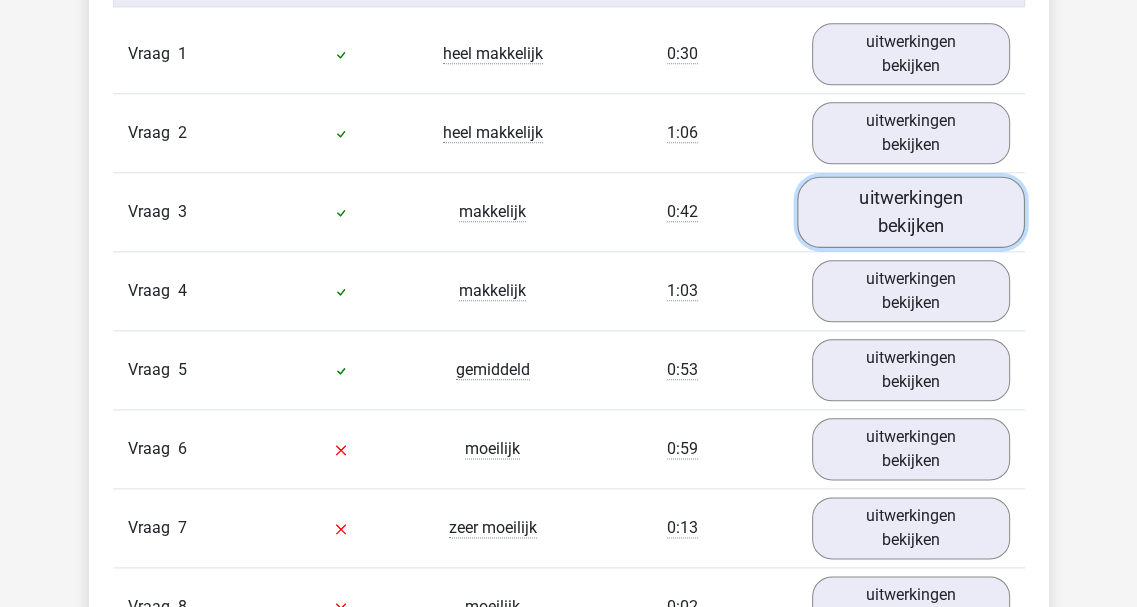 click on "uitwerkingen bekijken" at bounding box center [911, 212] 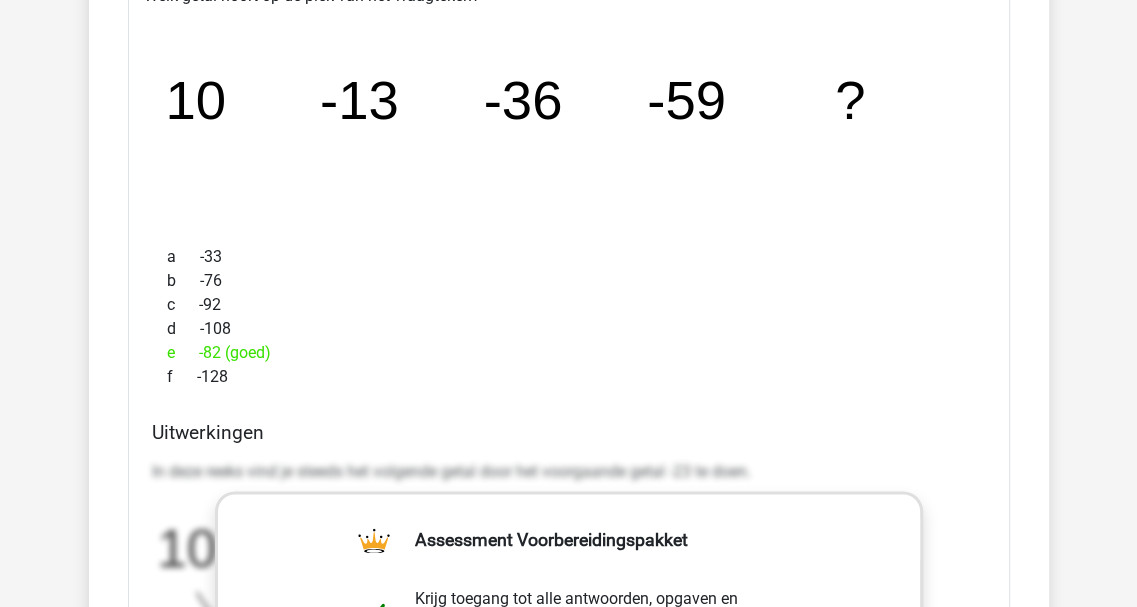 scroll, scrollTop: 1900, scrollLeft: 0, axis: vertical 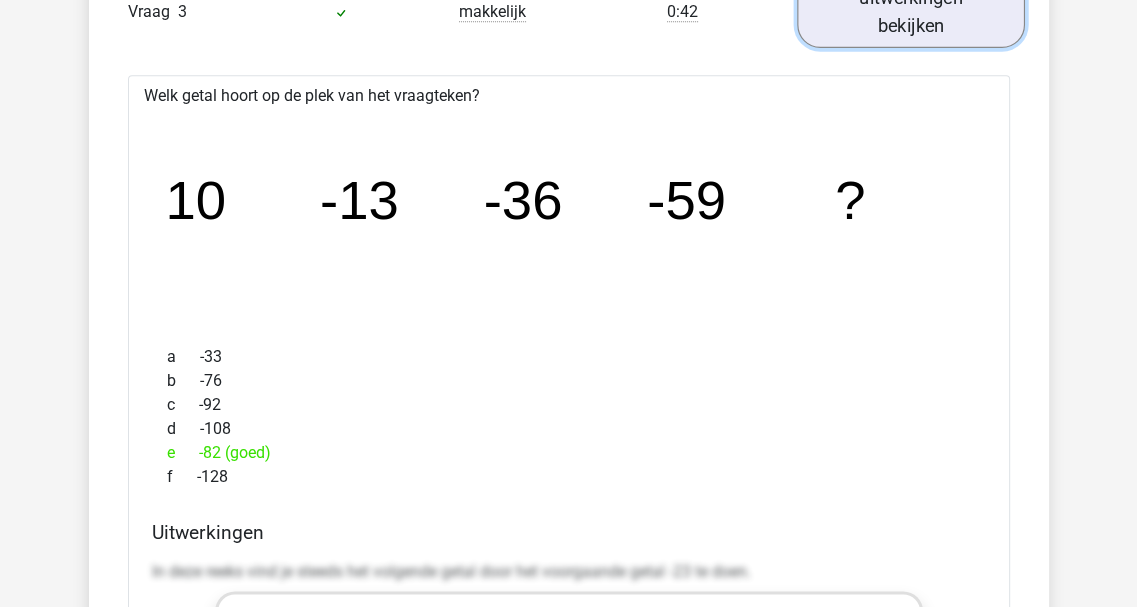 click on "uitwerkingen bekijken" at bounding box center [911, 12] 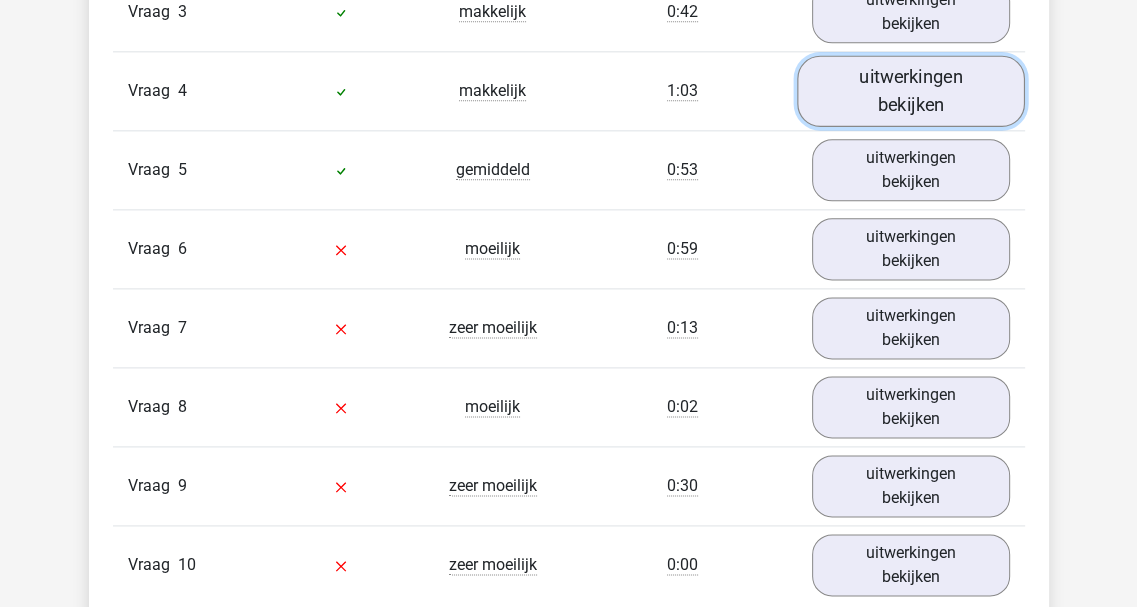 click on "uitwerkingen bekijken" at bounding box center (911, 91) 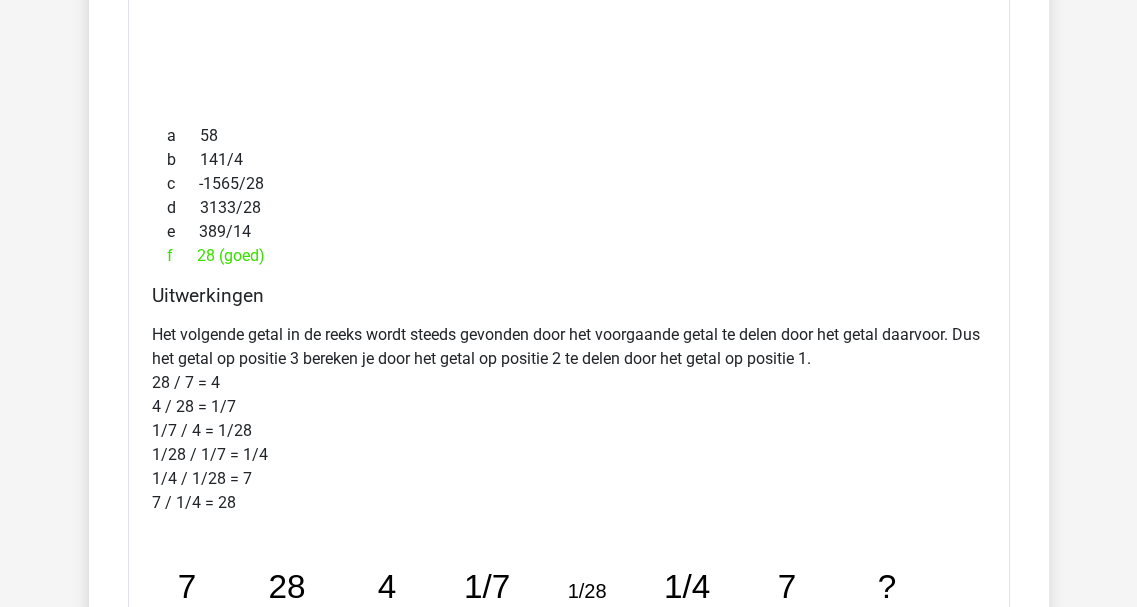 scroll, scrollTop: 2100, scrollLeft: 0, axis: vertical 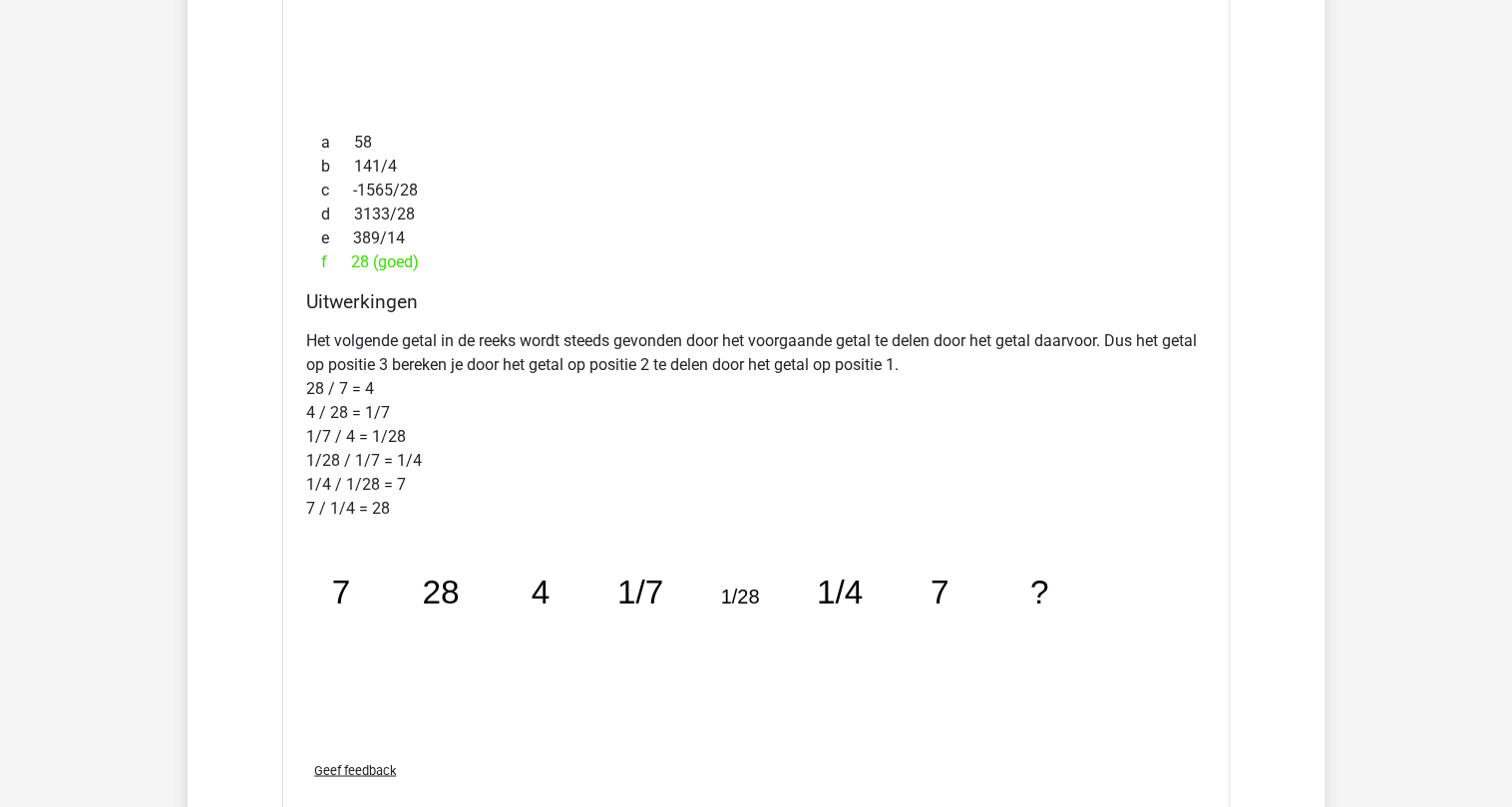 drag, startPoint x: 1079, startPoint y: 7, endPoint x: 648, endPoint y: 216, distance: 479.00104 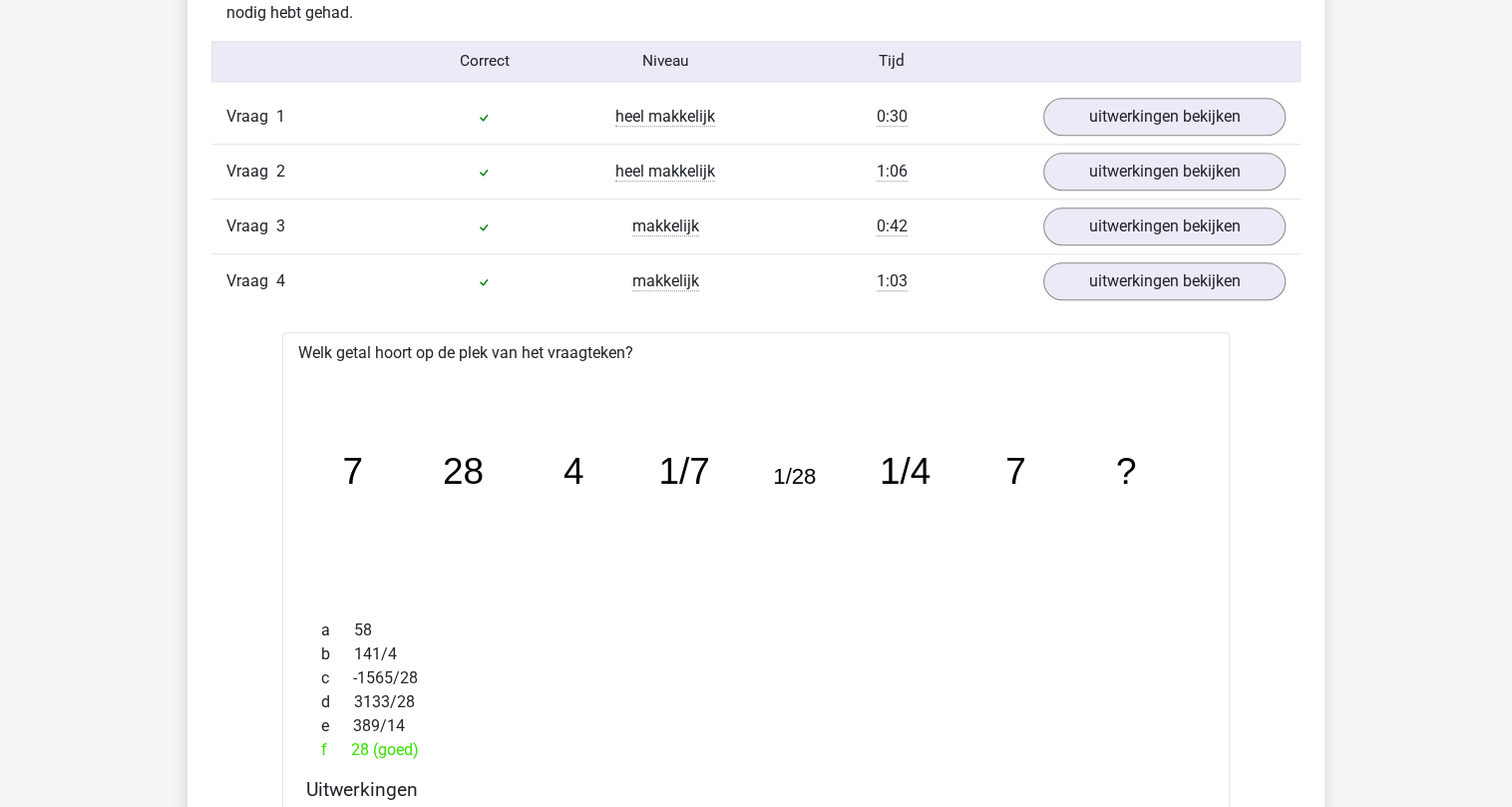 scroll, scrollTop: 1455, scrollLeft: 0, axis: vertical 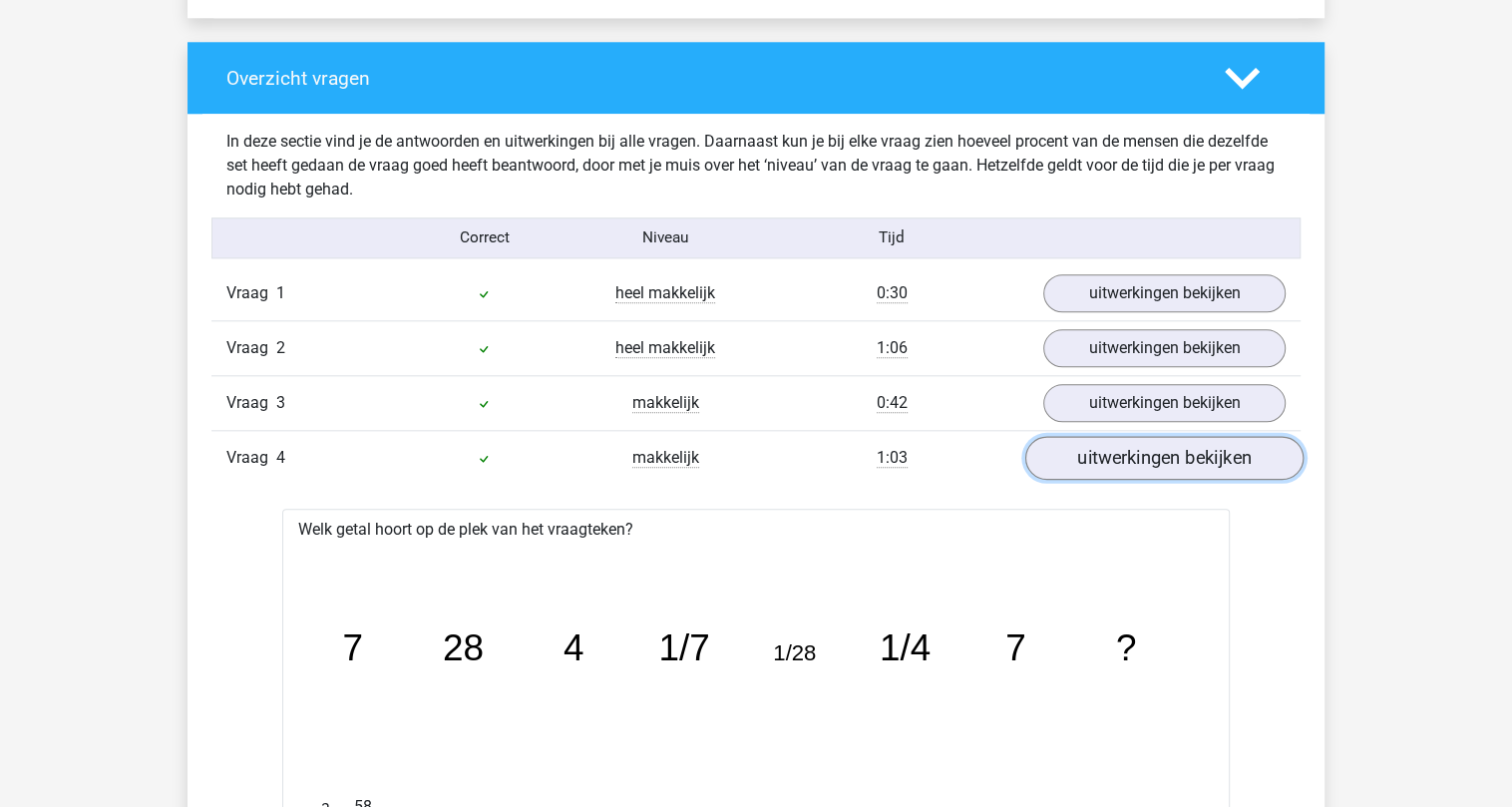click on "uitwerkingen bekijken" at bounding box center (1164, 458) 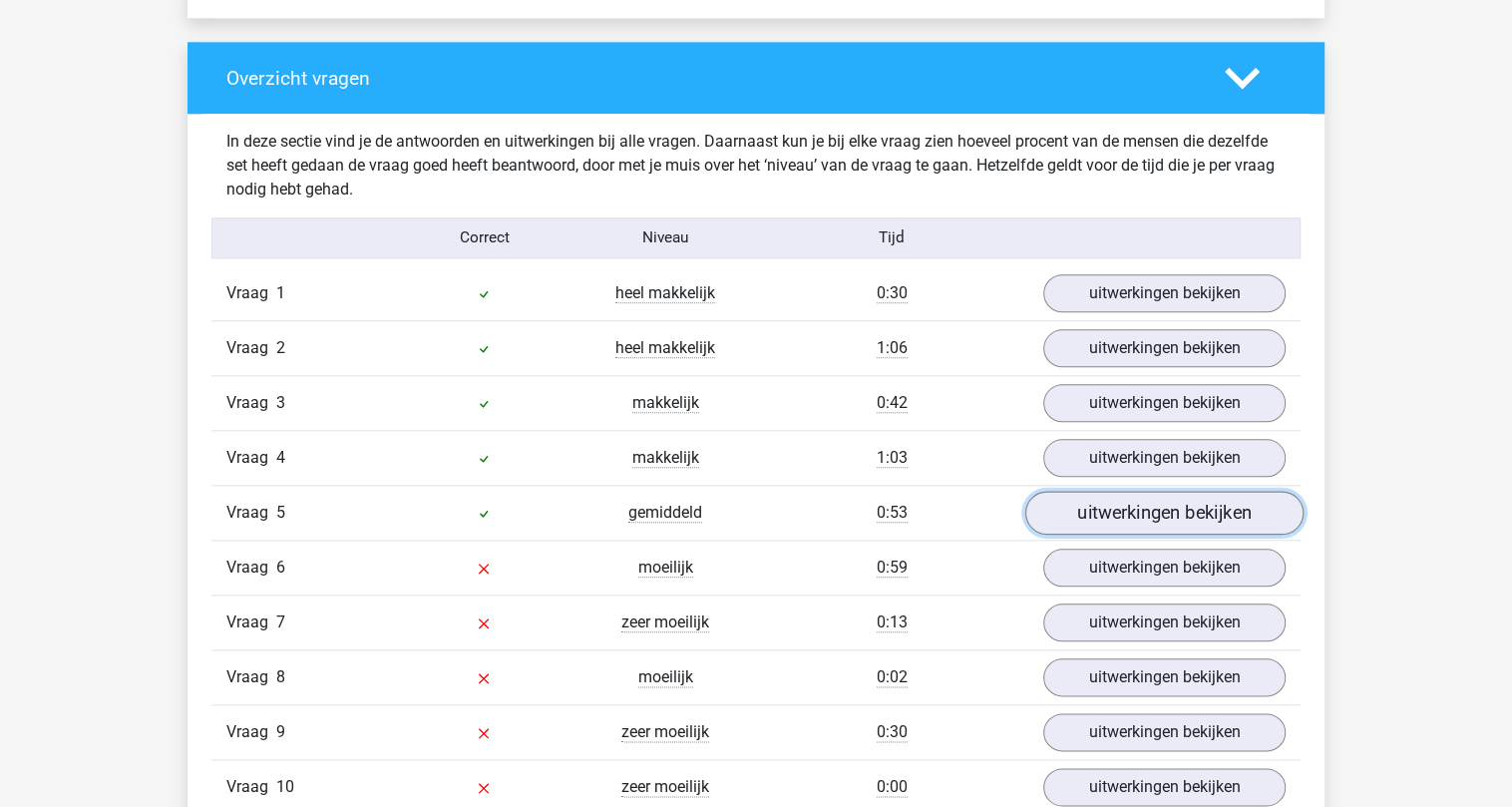 click on "uitwerkingen bekijken" at bounding box center (1164, 513) 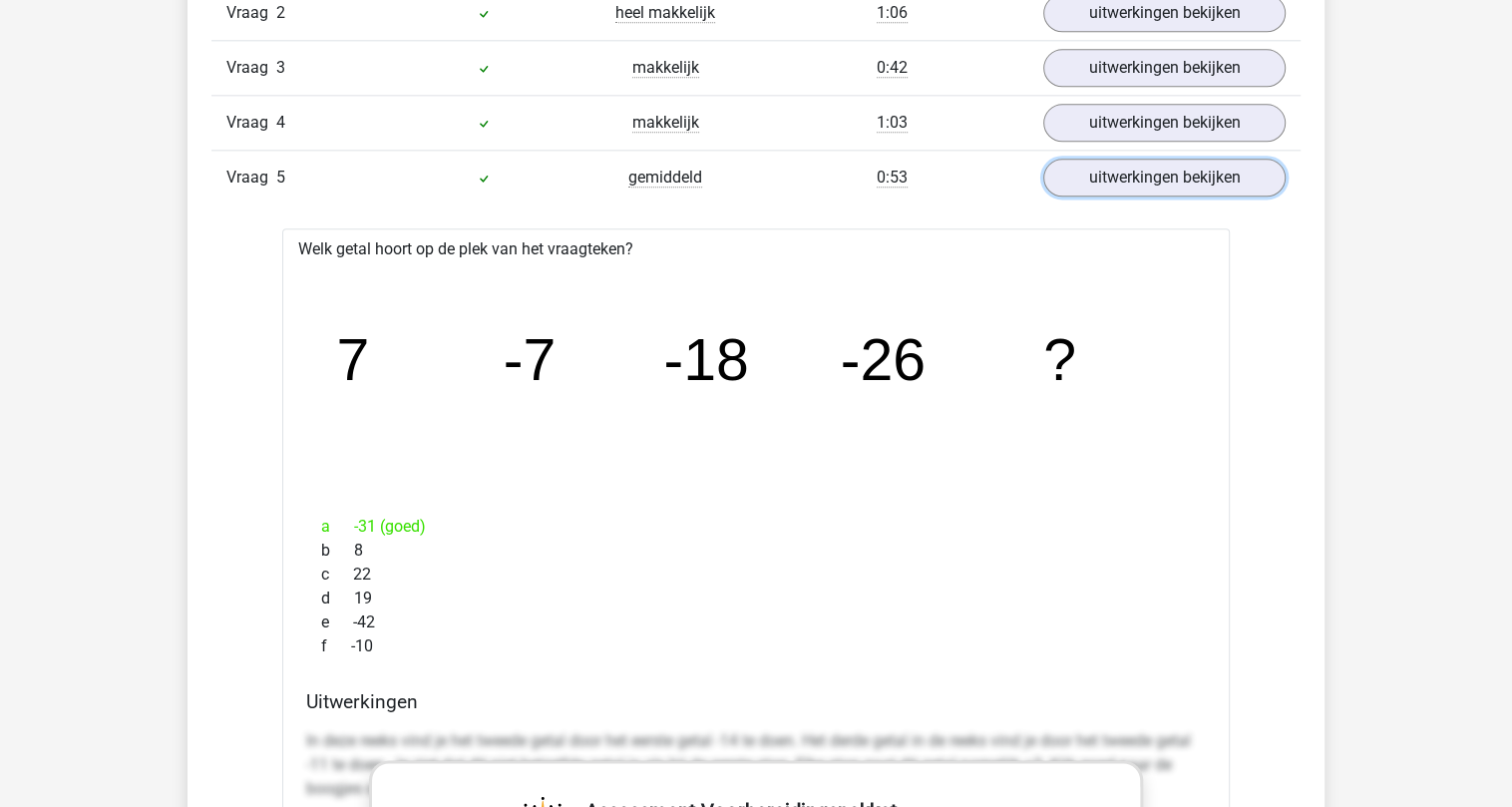 scroll, scrollTop: 1854, scrollLeft: 0, axis: vertical 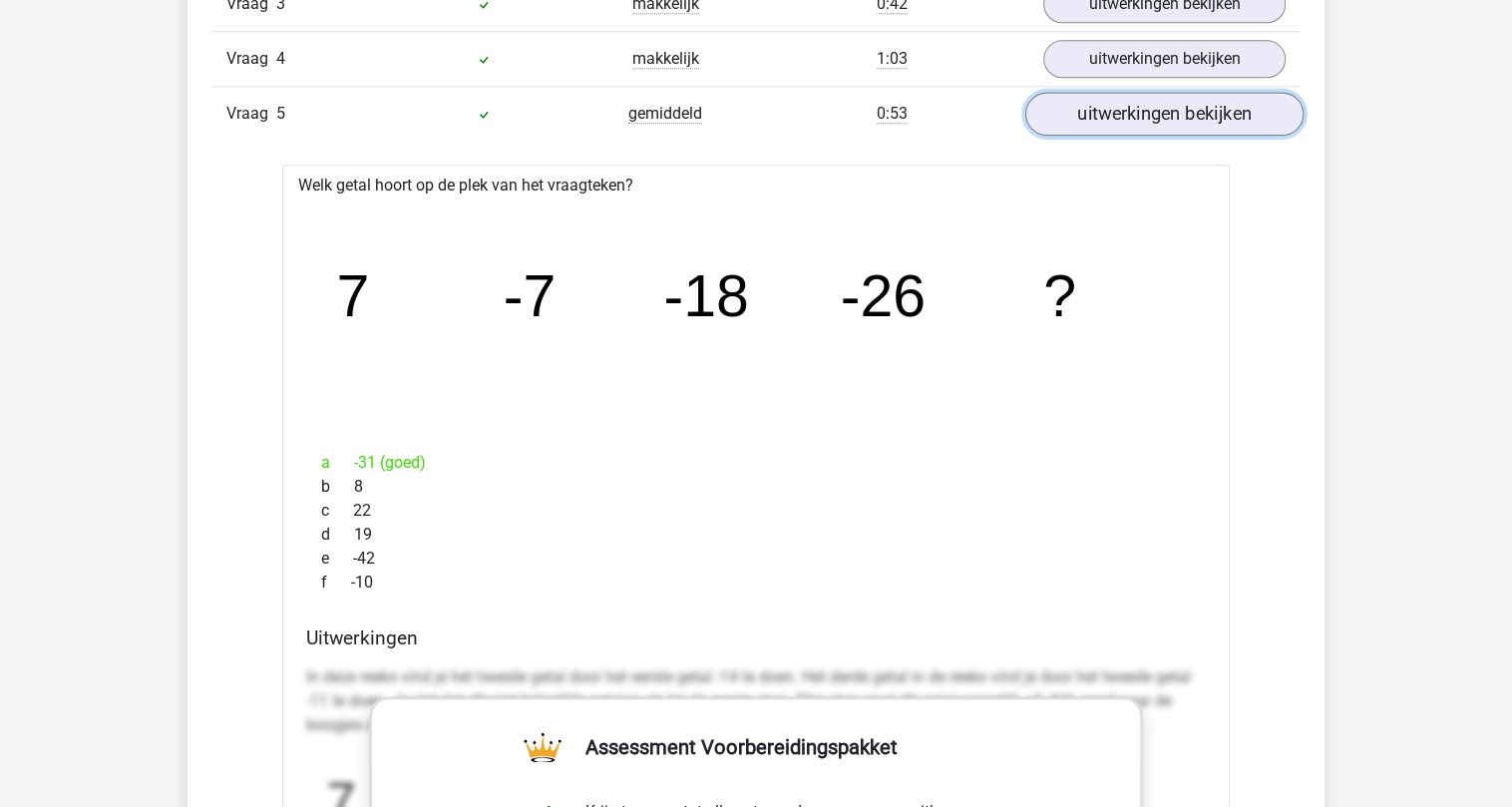 click on "uitwerkingen bekijken" at bounding box center (1164, 114) 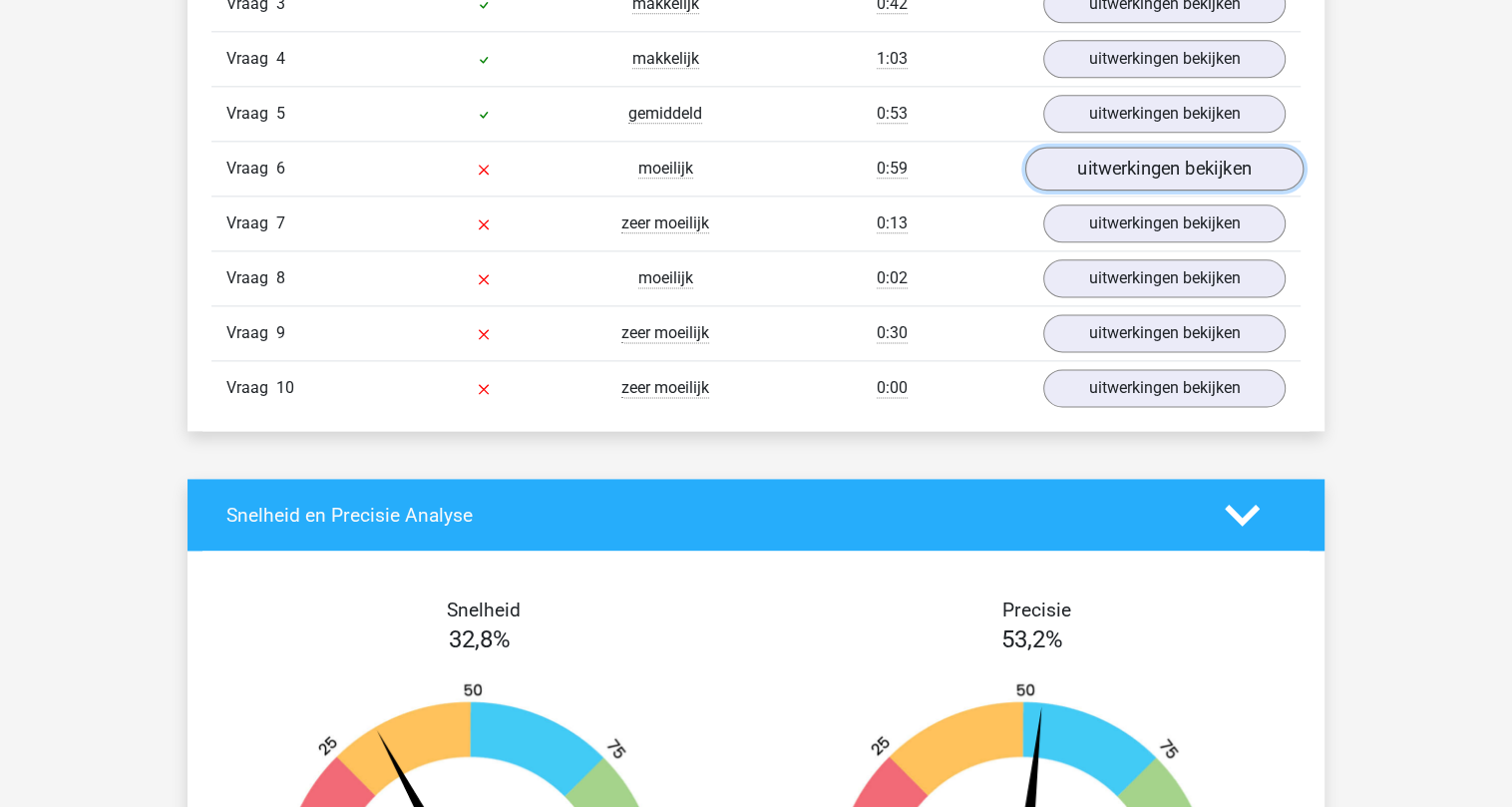 click on "uitwerkingen bekijken" at bounding box center [1164, 169] 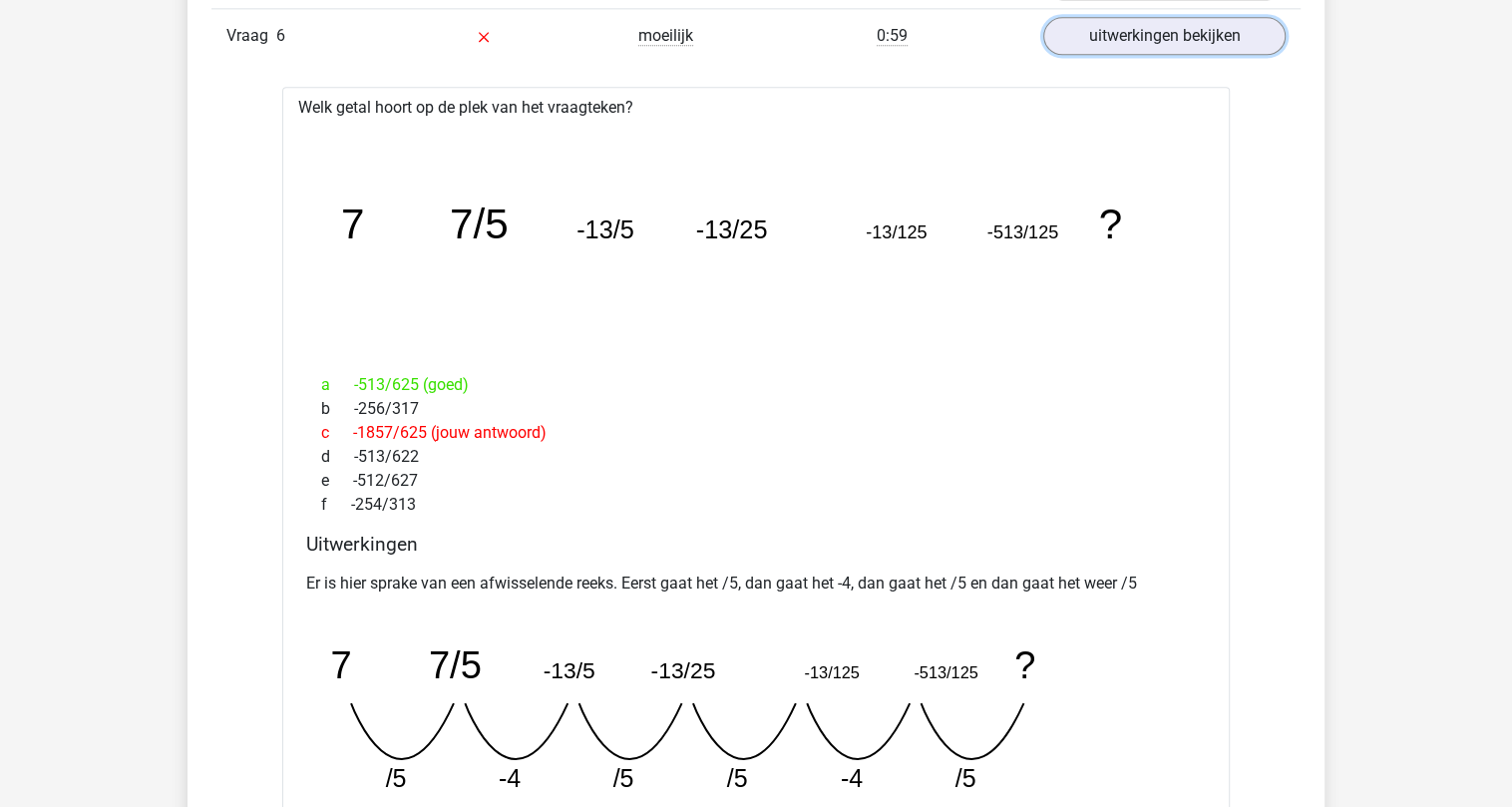 scroll, scrollTop: 2120, scrollLeft: 0, axis: vertical 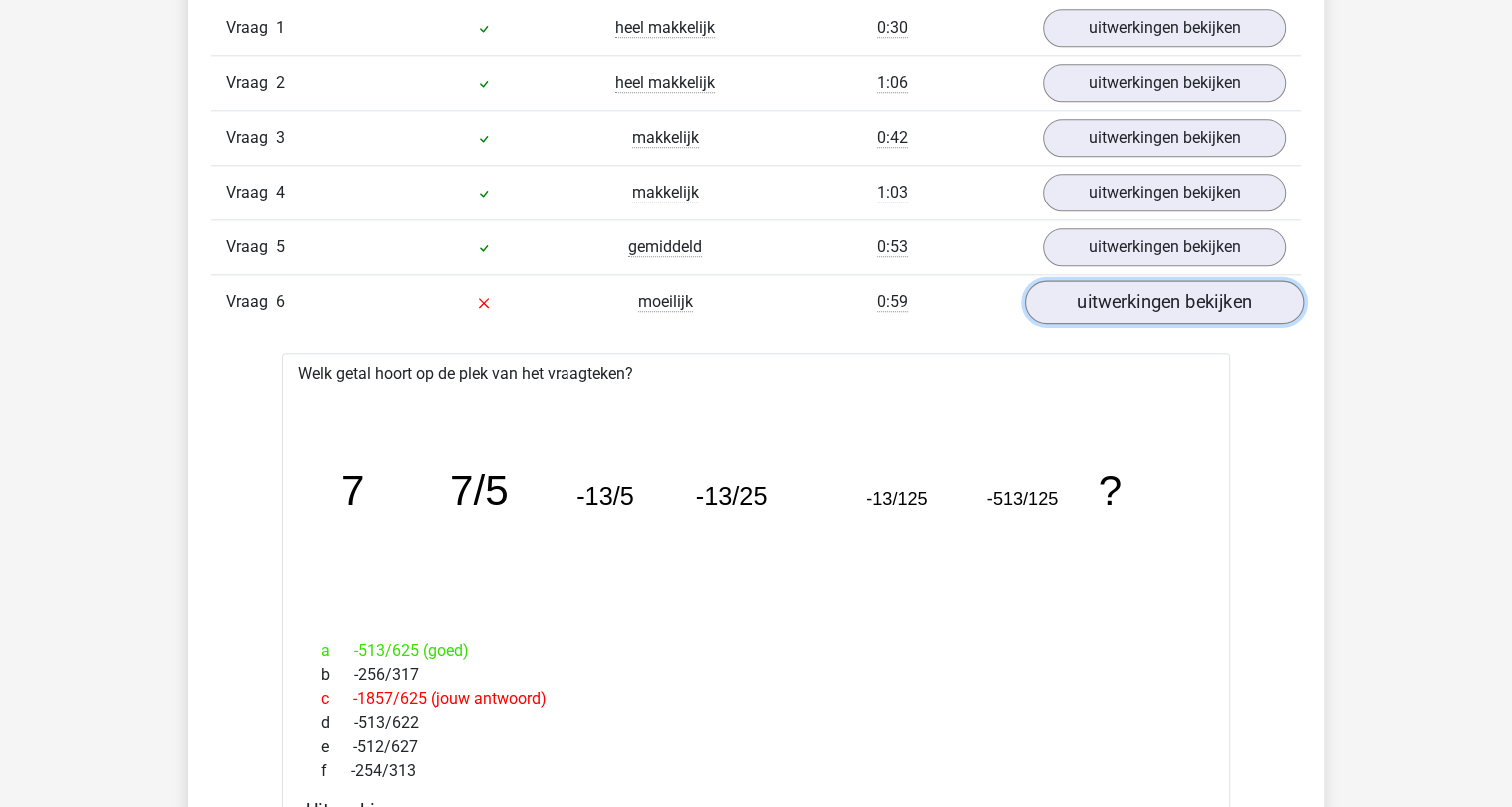 click on "uitwerkingen bekijken" at bounding box center (1164, 302) 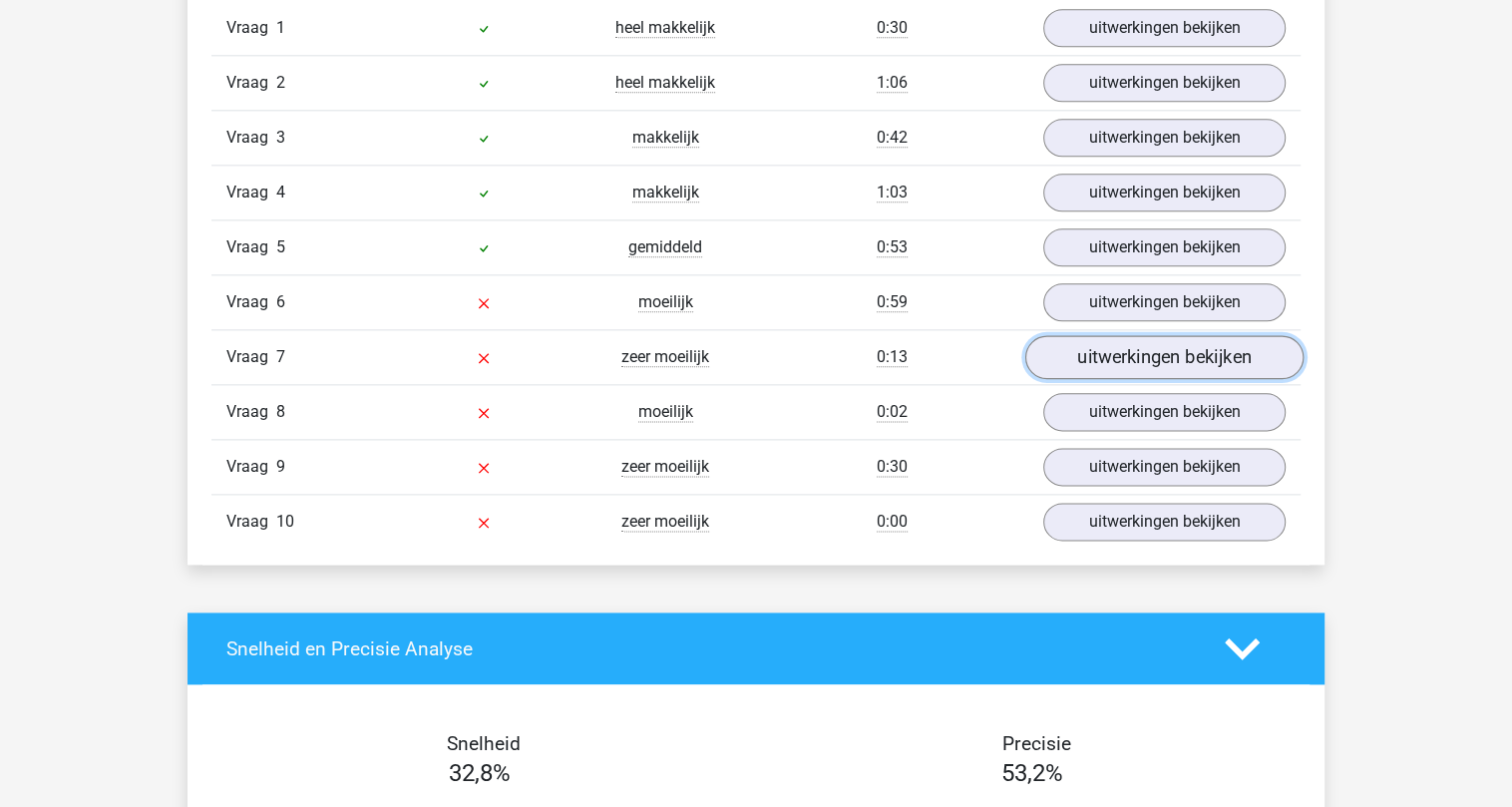 click on "uitwerkingen bekijken" at bounding box center [1164, 357] 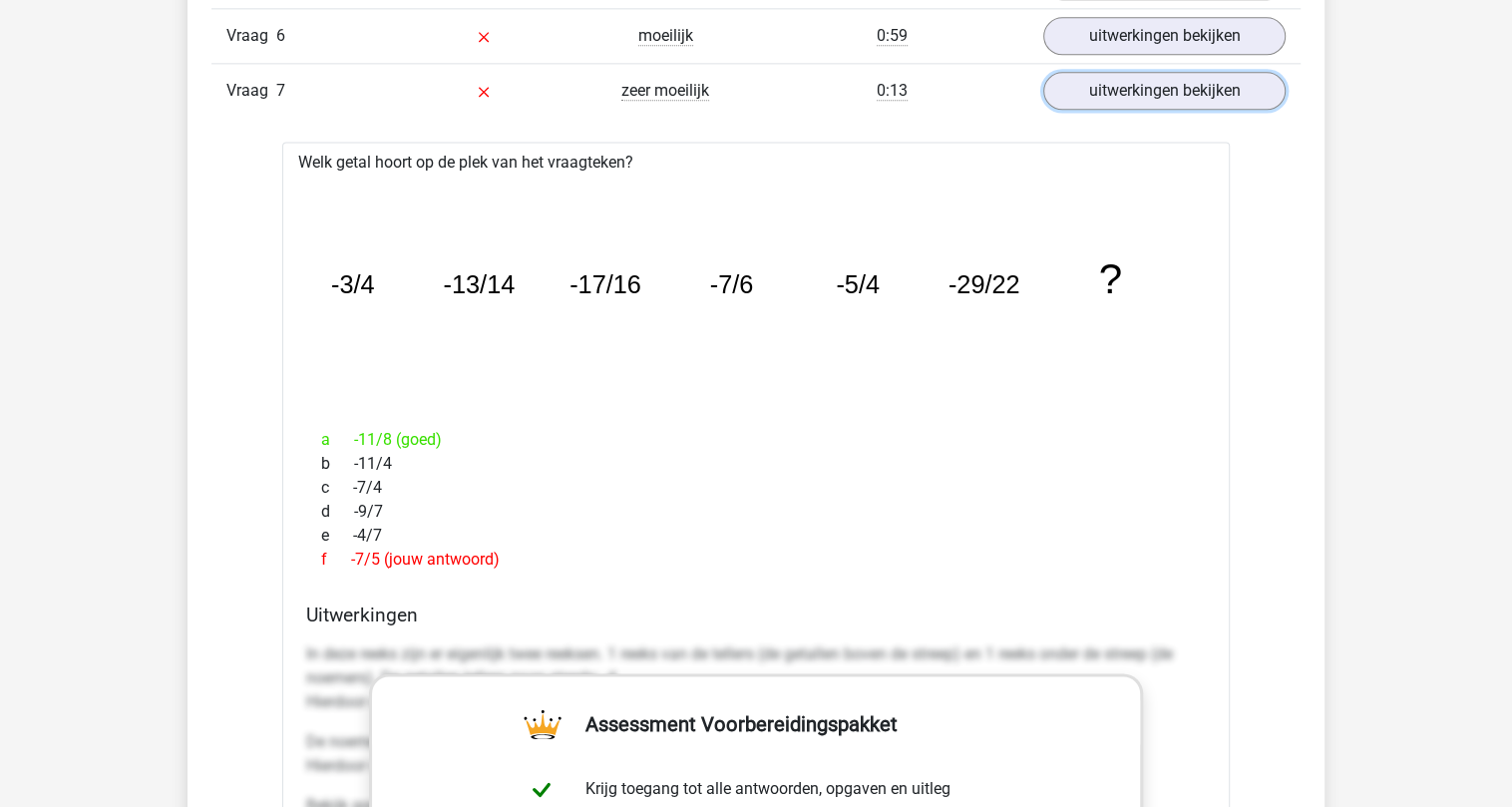 scroll, scrollTop: 1854, scrollLeft: 0, axis: vertical 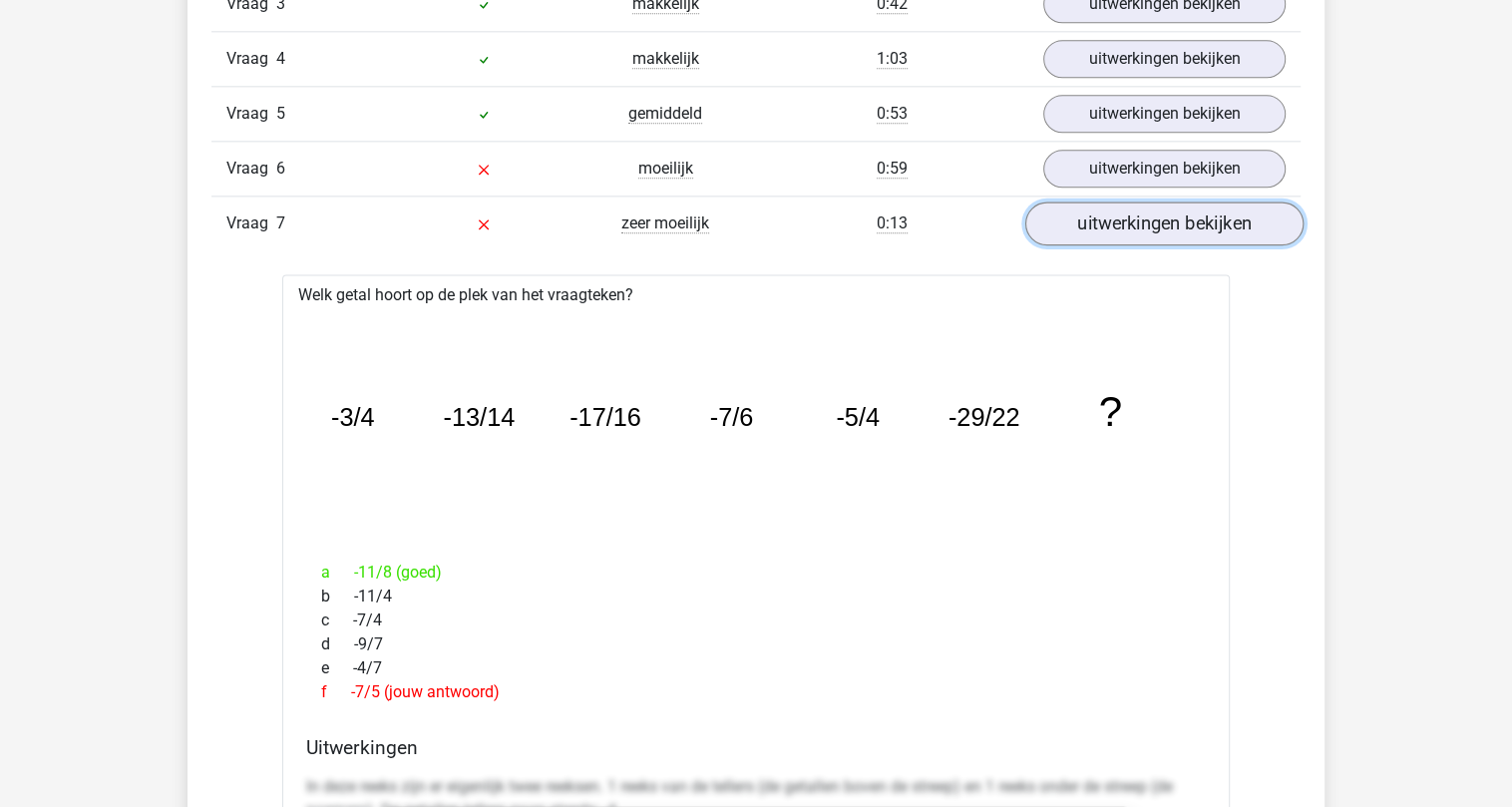 click on "uitwerkingen bekijken" at bounding box center [1164, 223] 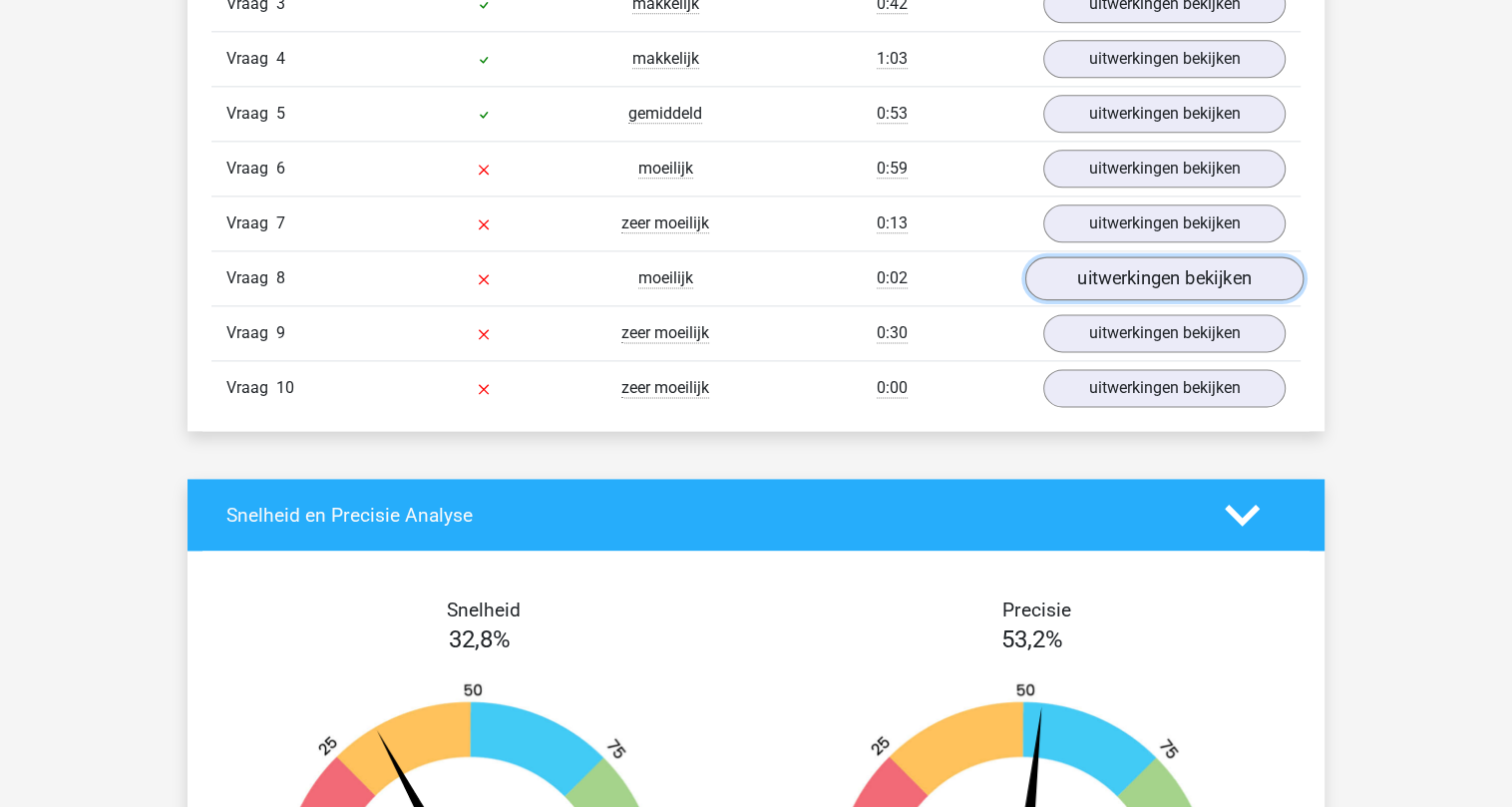 click on "uitwerkingen bekijken" at bounding box center [1164, 278] 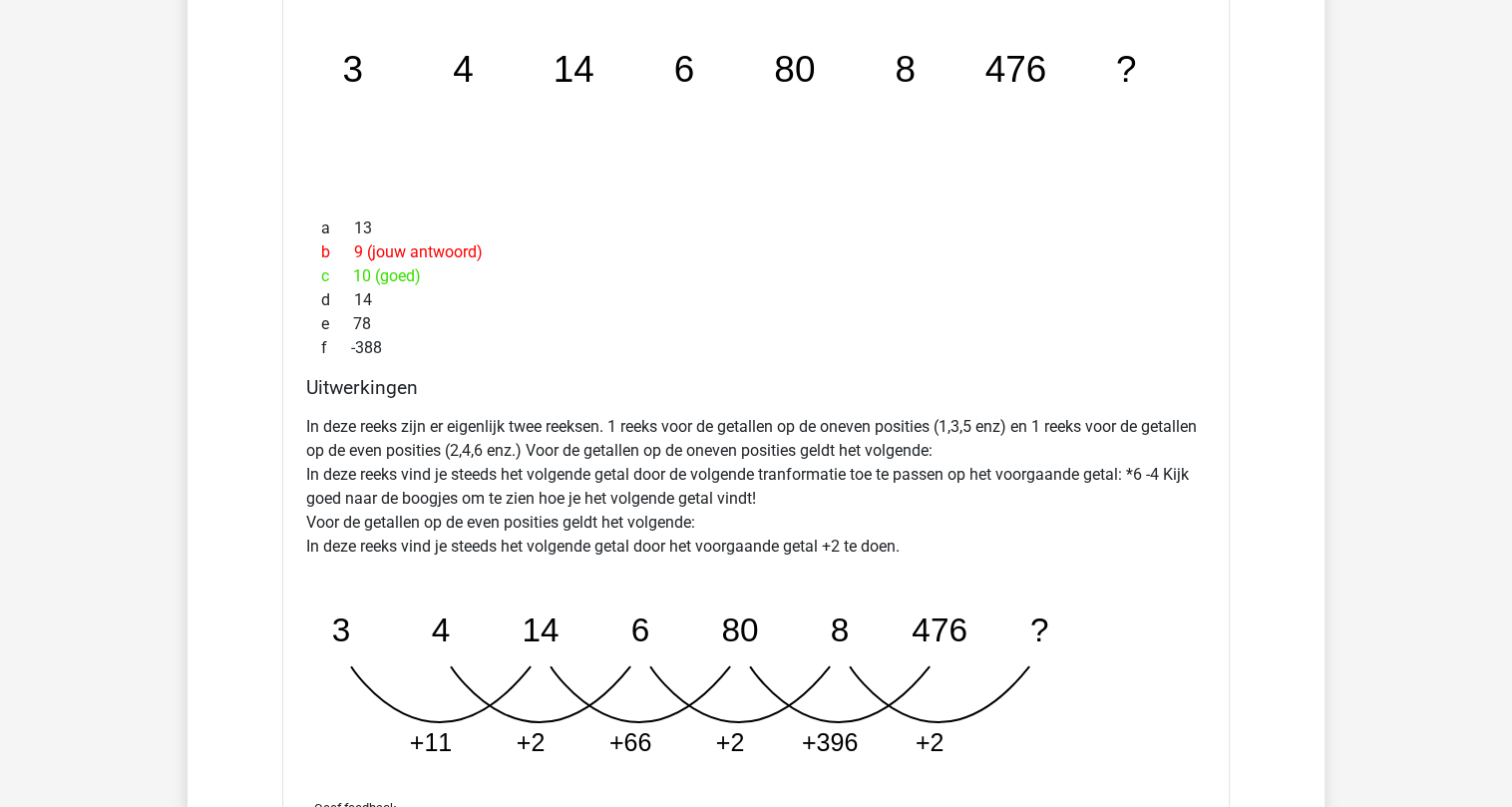 scroll, scrollTop: 2386, scrollLeft: 0, axis: vertical 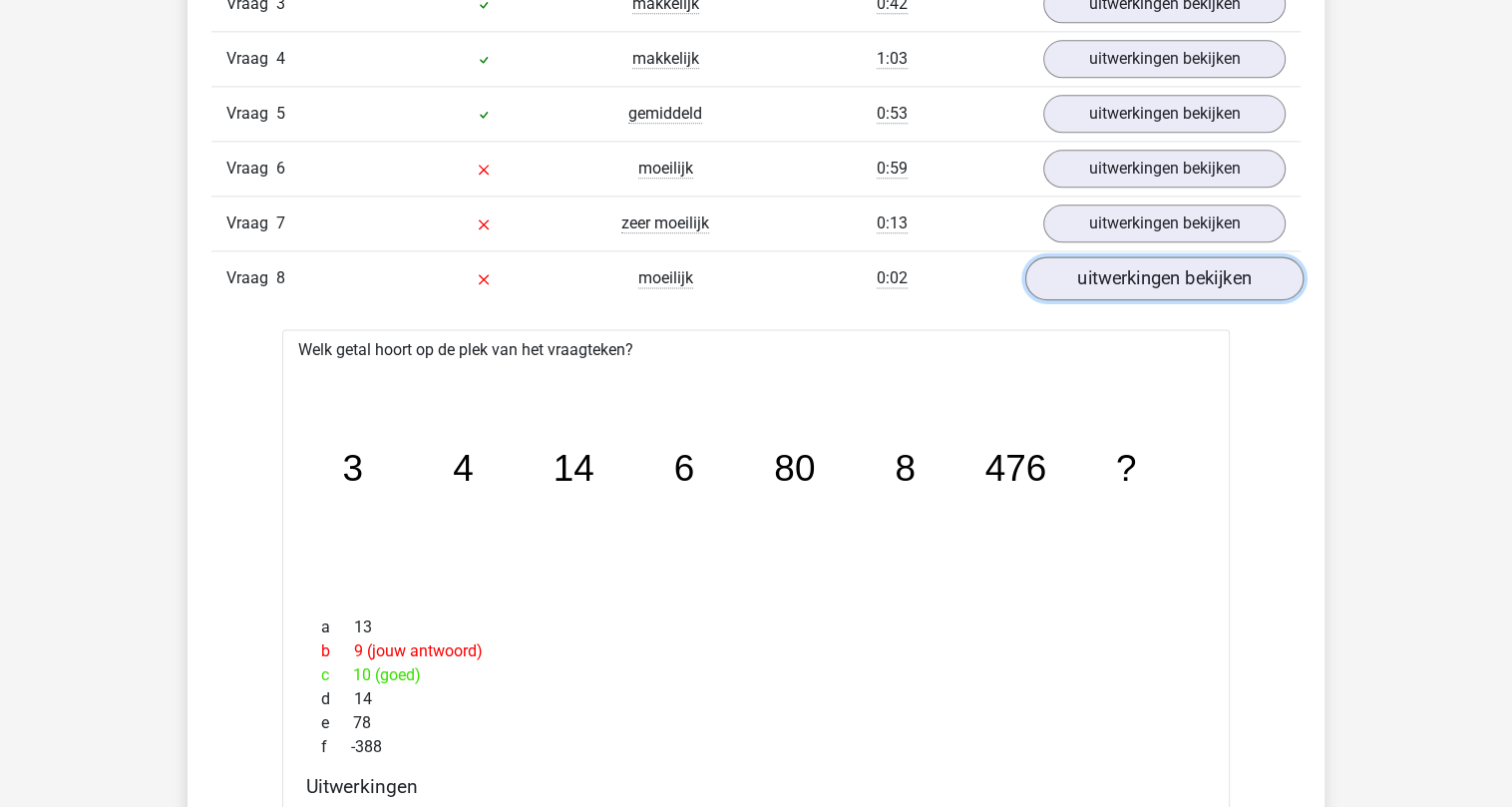 click on "uitwerkingen bekijken" at bounding box center (1164, 278) 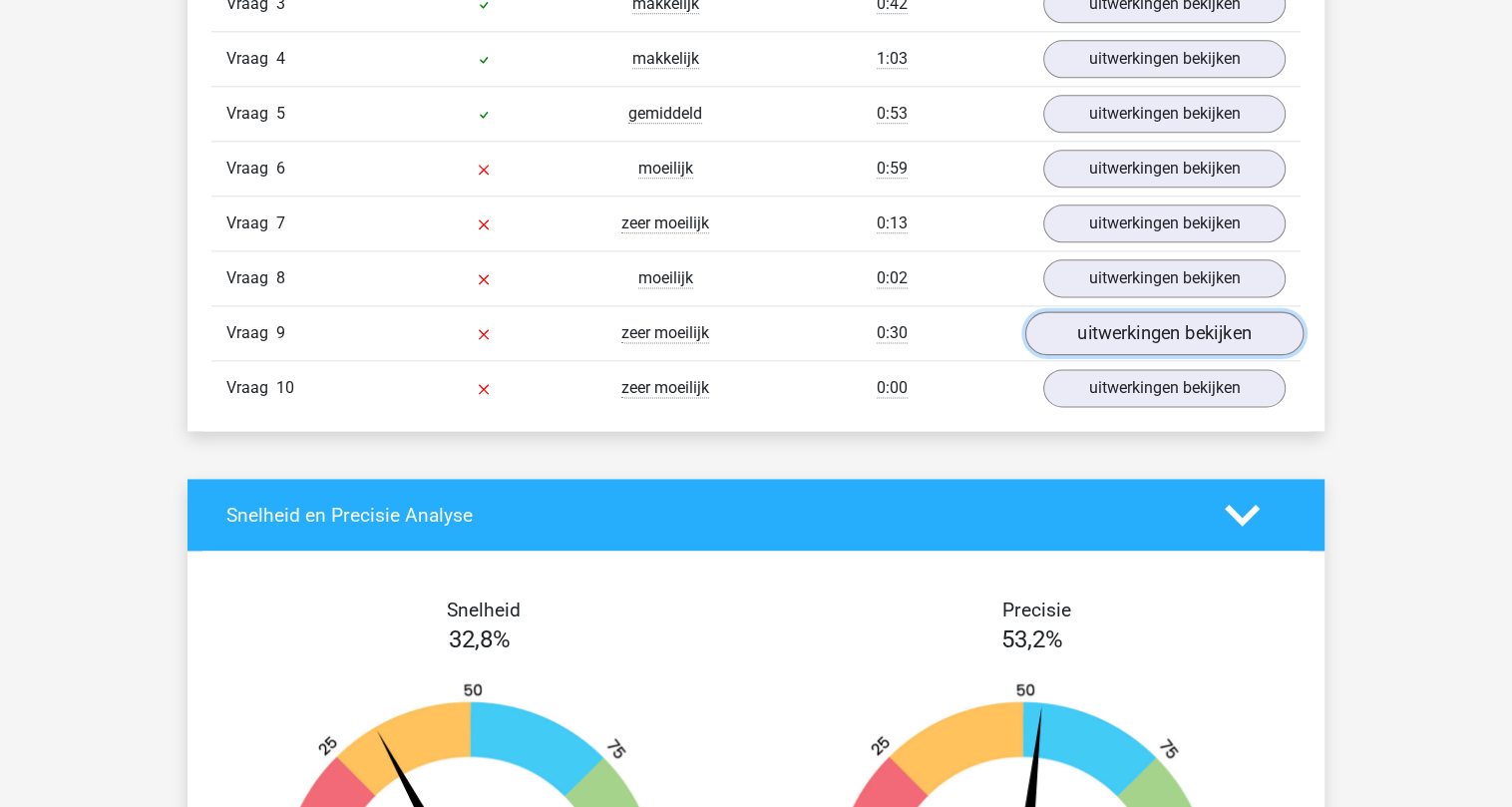 click on "uitwerkingen bekijken" at bounding box center [1164, 333] 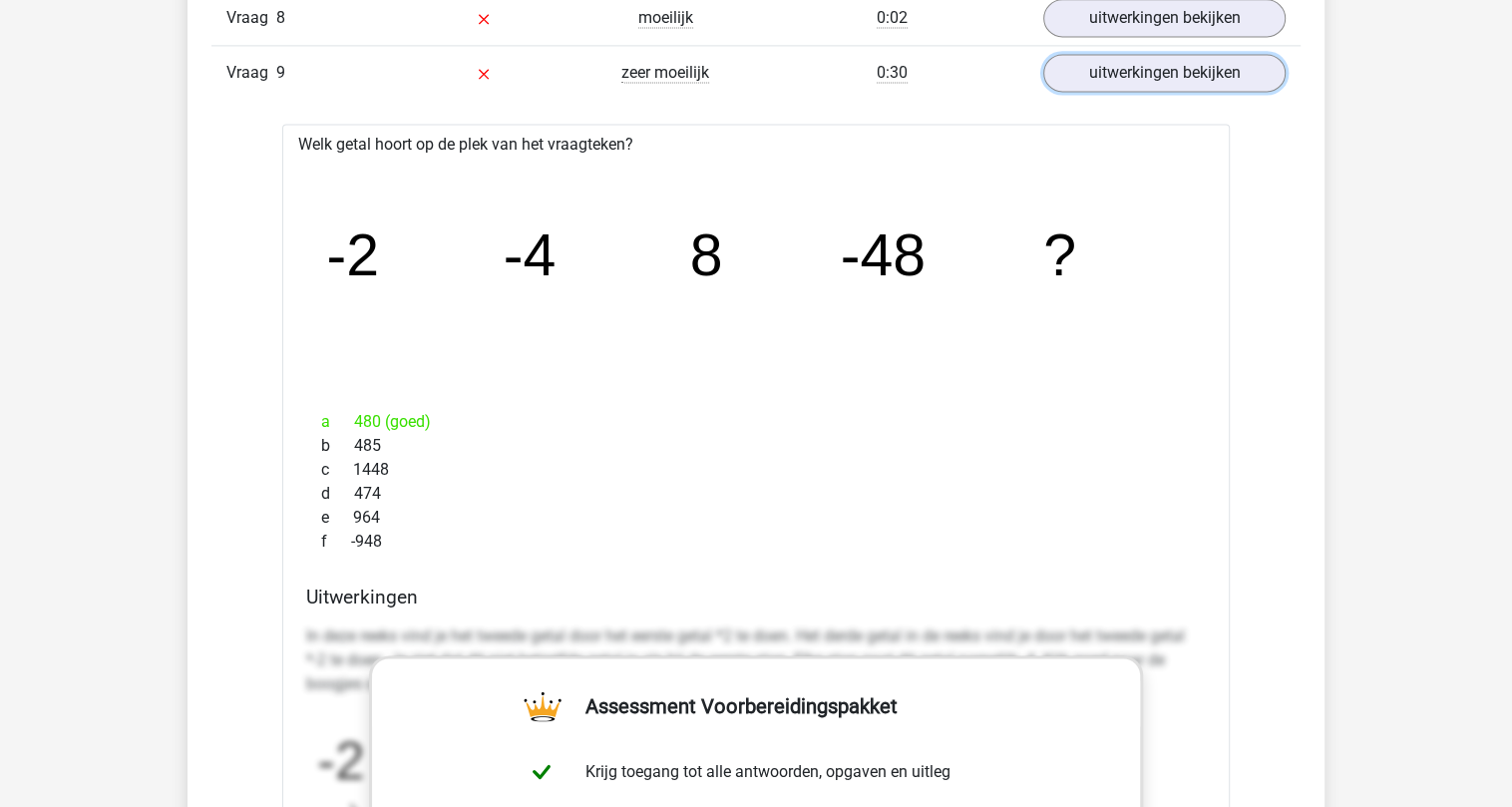 scroll, scrollTop: 2120, scrollLeft: 0, axis: vertical 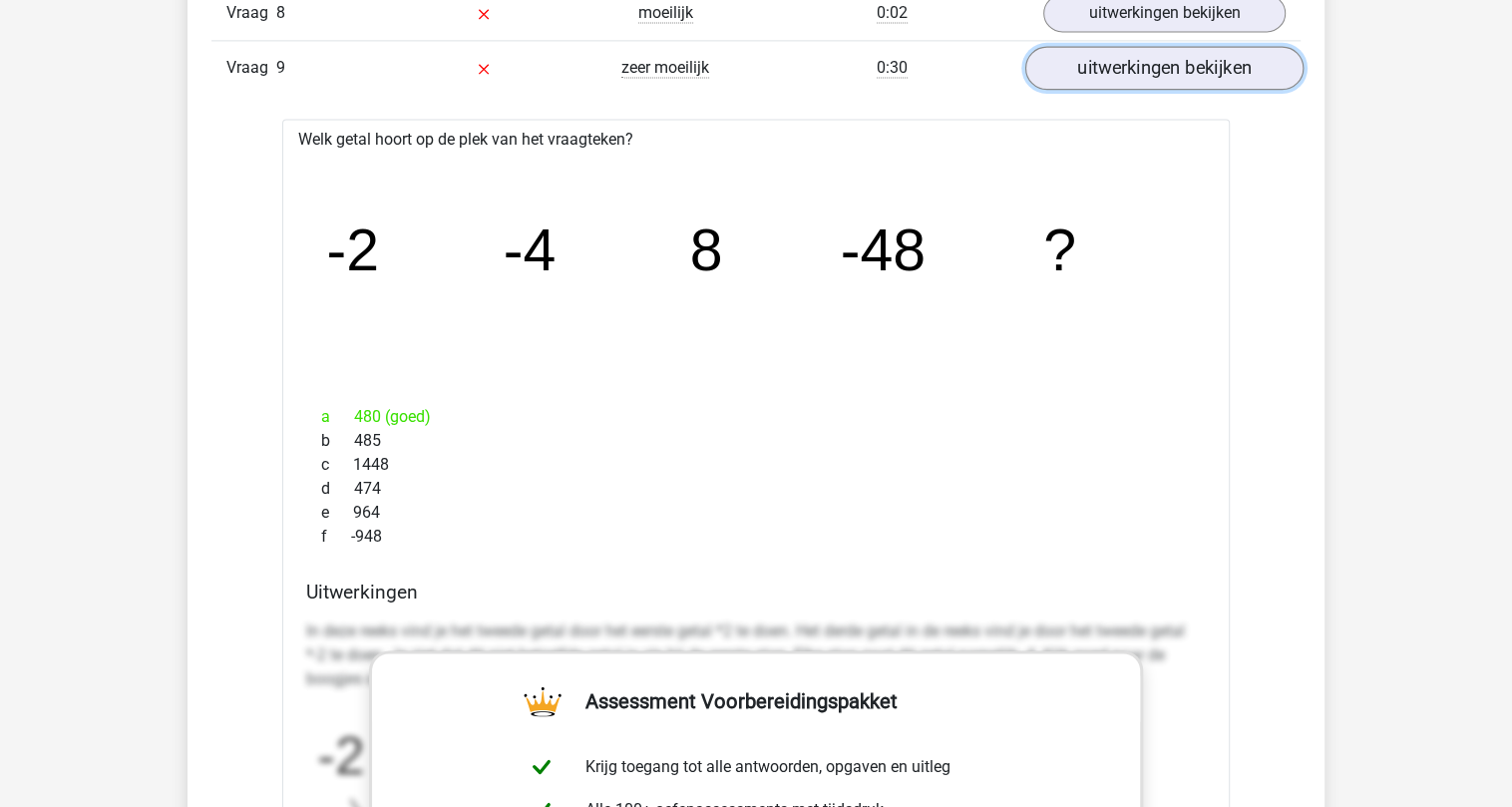 click on "uitwerkingen bekijken" at bounding box center [1164, 68] 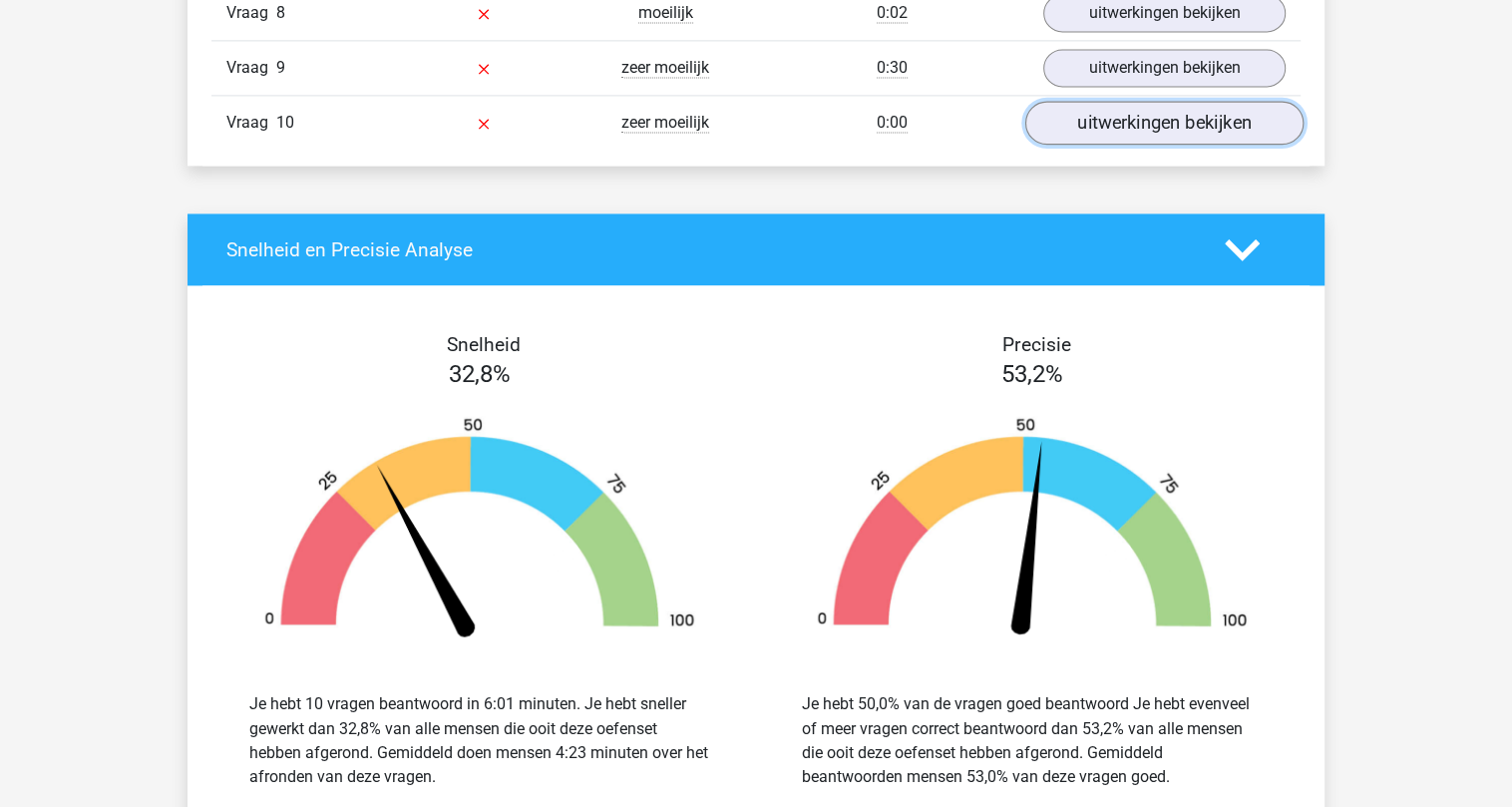click on "uitwerkingen bekijken" at bounding box center (1164, 123) 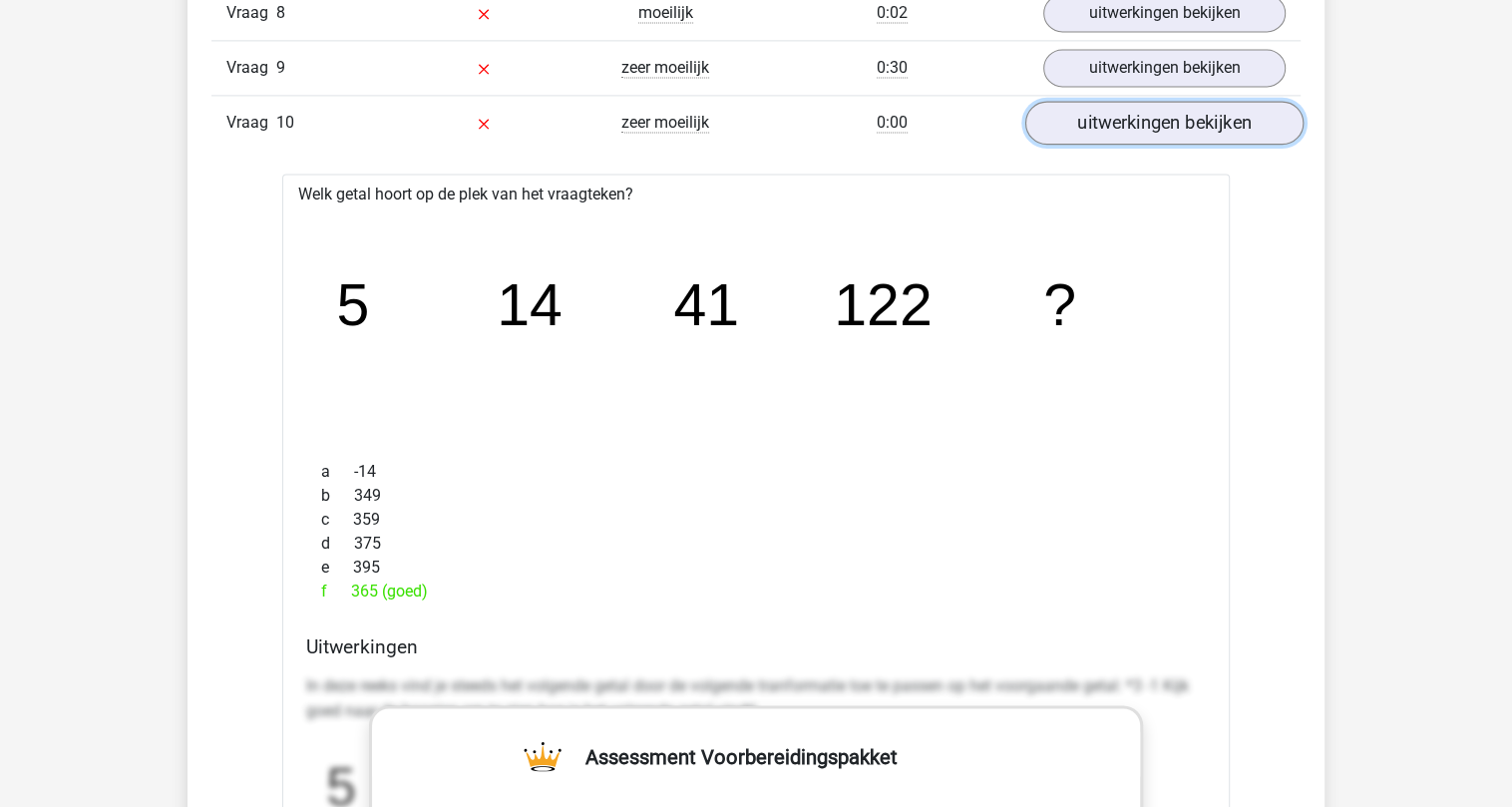 click on "uitwerkingen bekijken" at bounding box center (1164, 123) 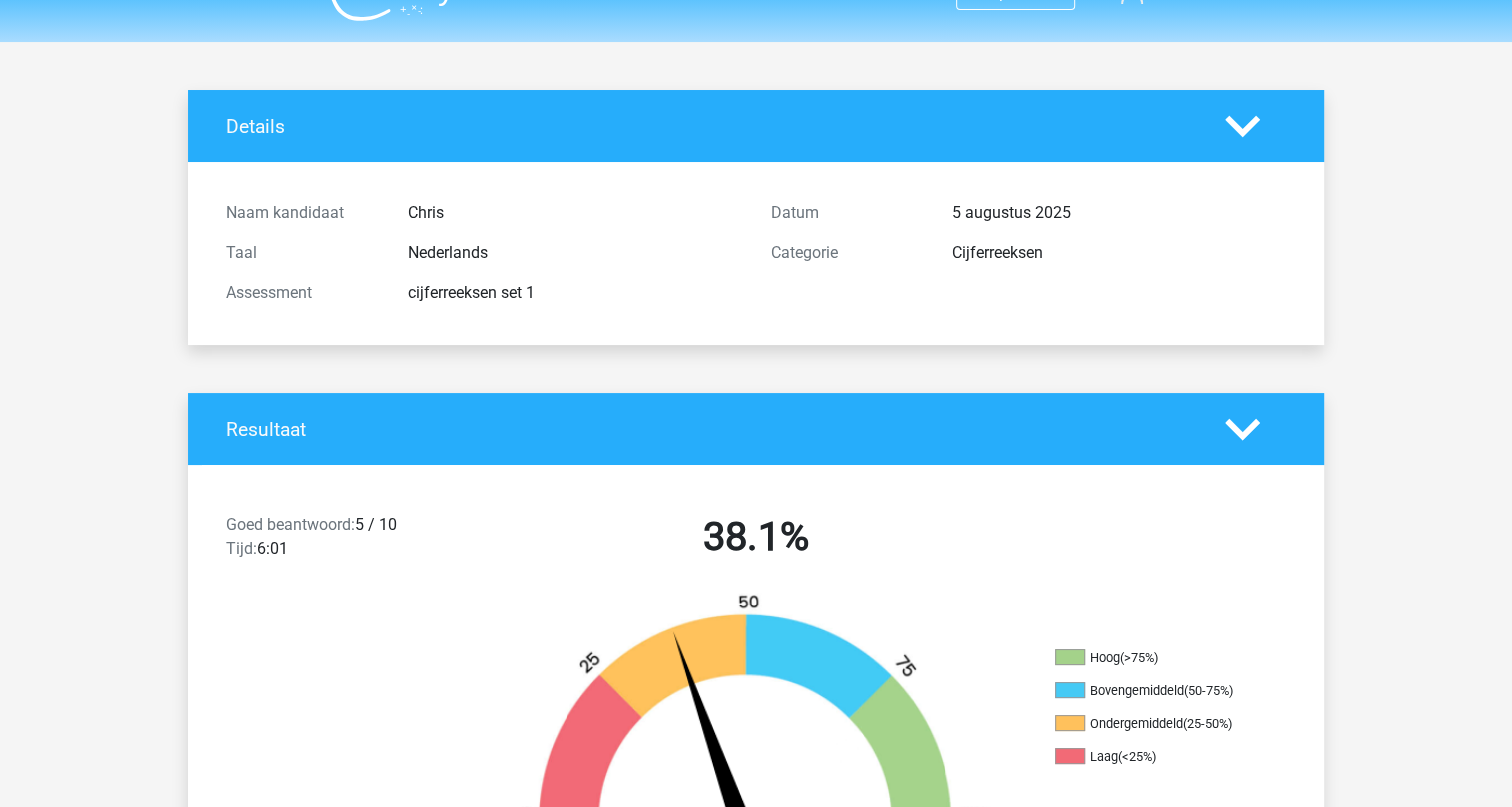 scroll, scrollTop: 0, scrollLeft: 0, axis: both 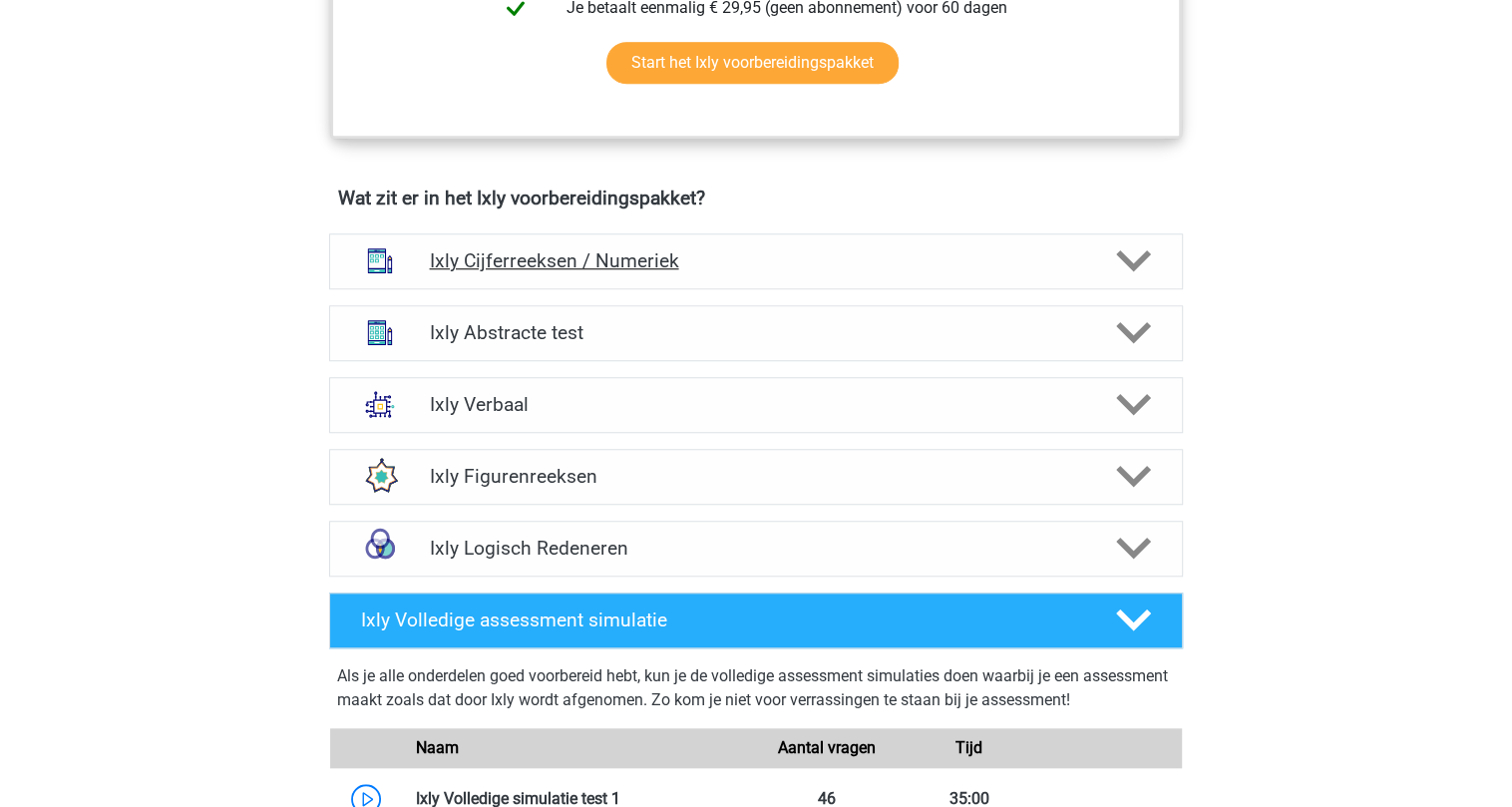 click on "Ixly Cijferreeksen / Numeriek" at bounding box center (755, 260) 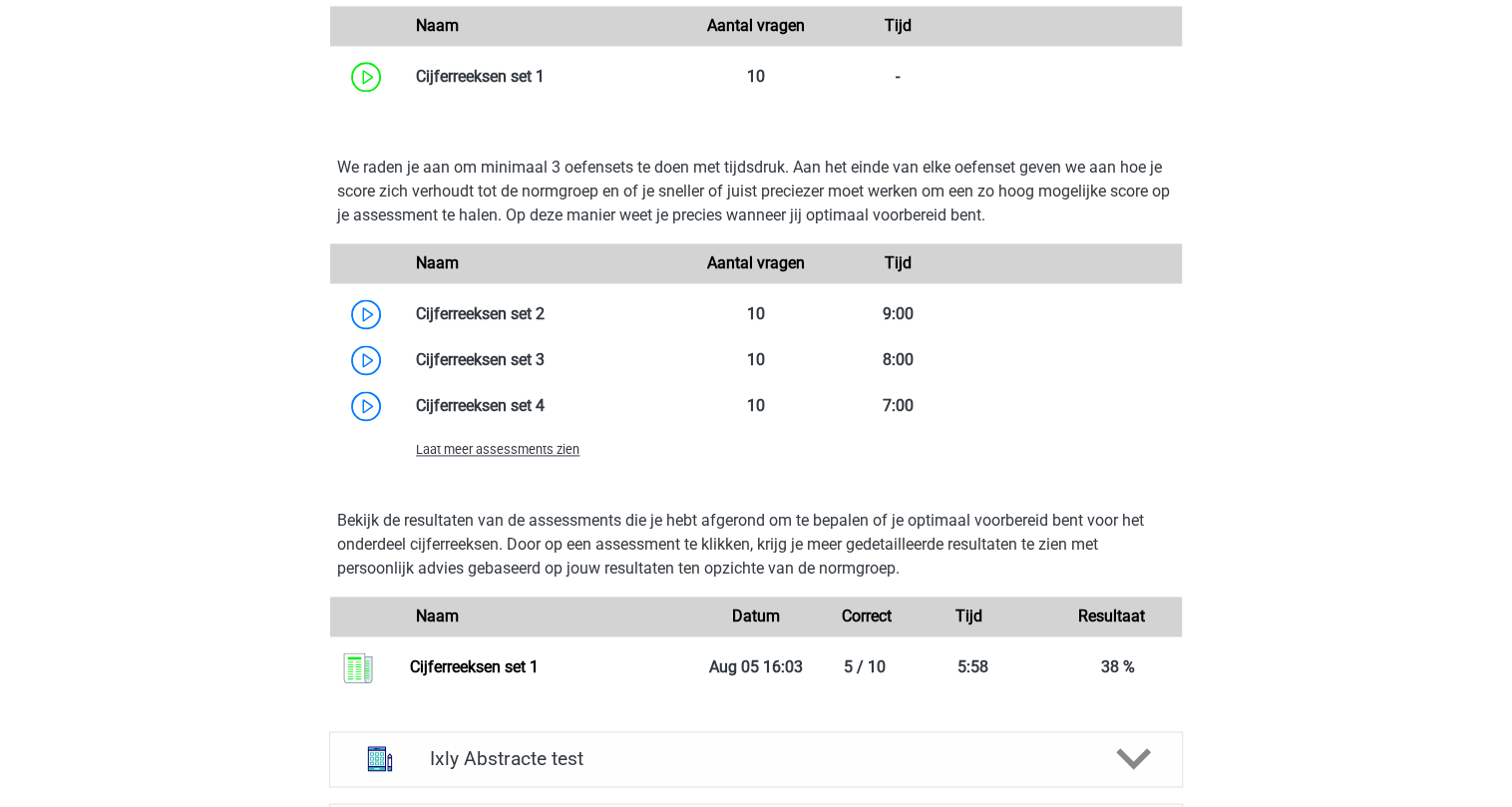 scroll, scrollTop: 1799, scrollLeft: 0, axis: vertical 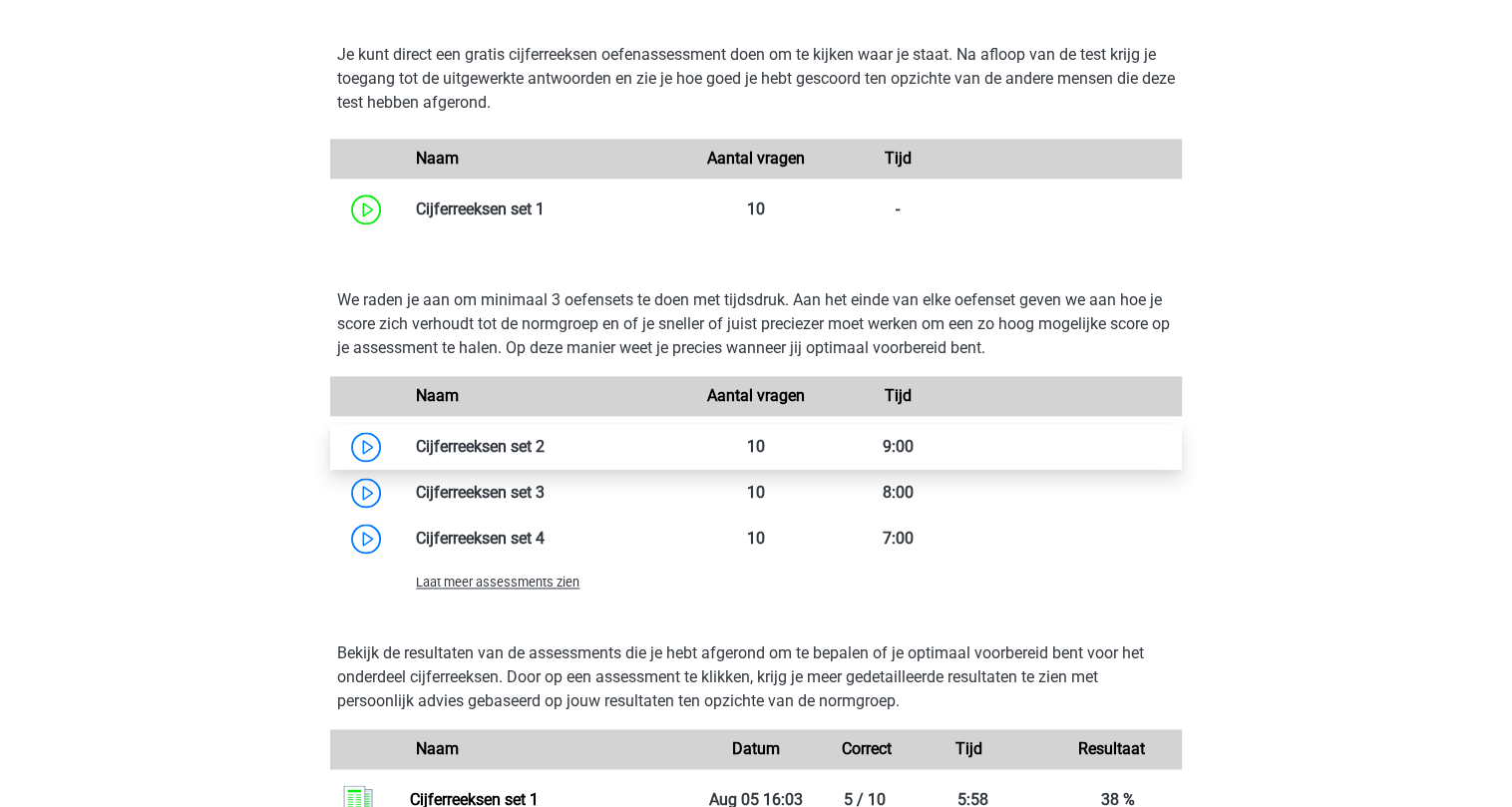 click at bounding box center (545, 446) 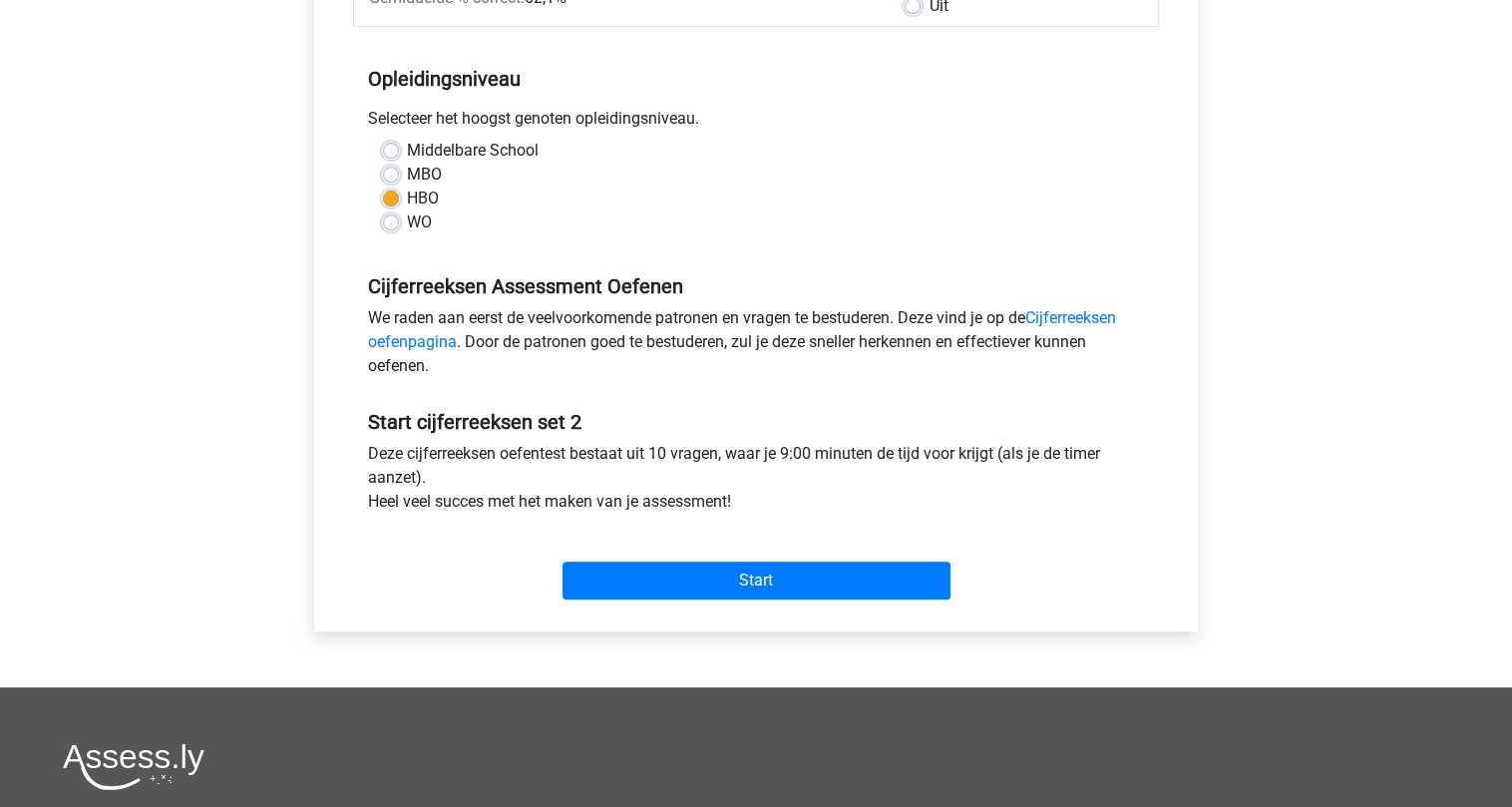 scroll, scrollTop: 399, scrollLeft: 0, axis: vertical 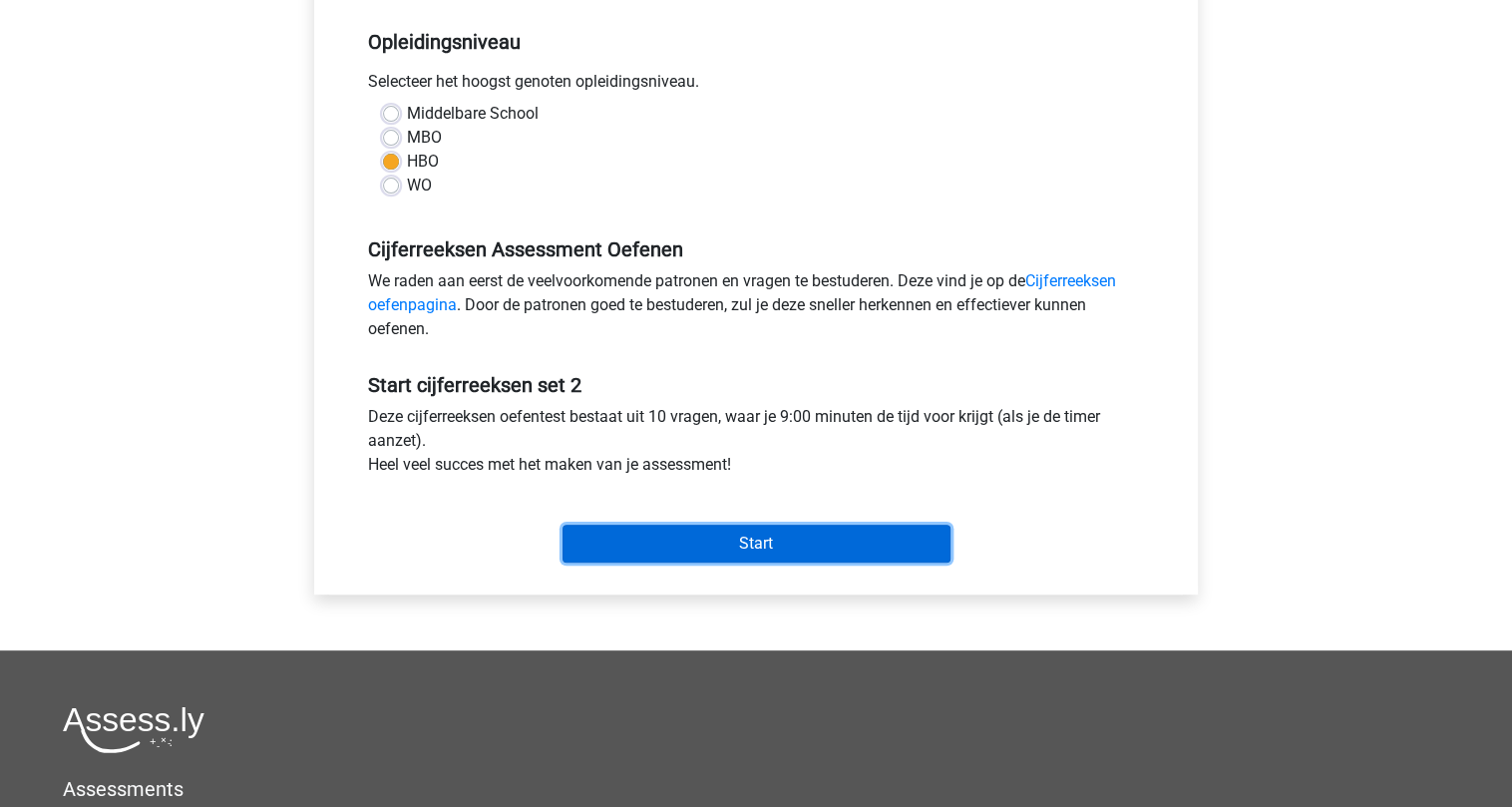 click on "Start" at bounding box center (756, 544) 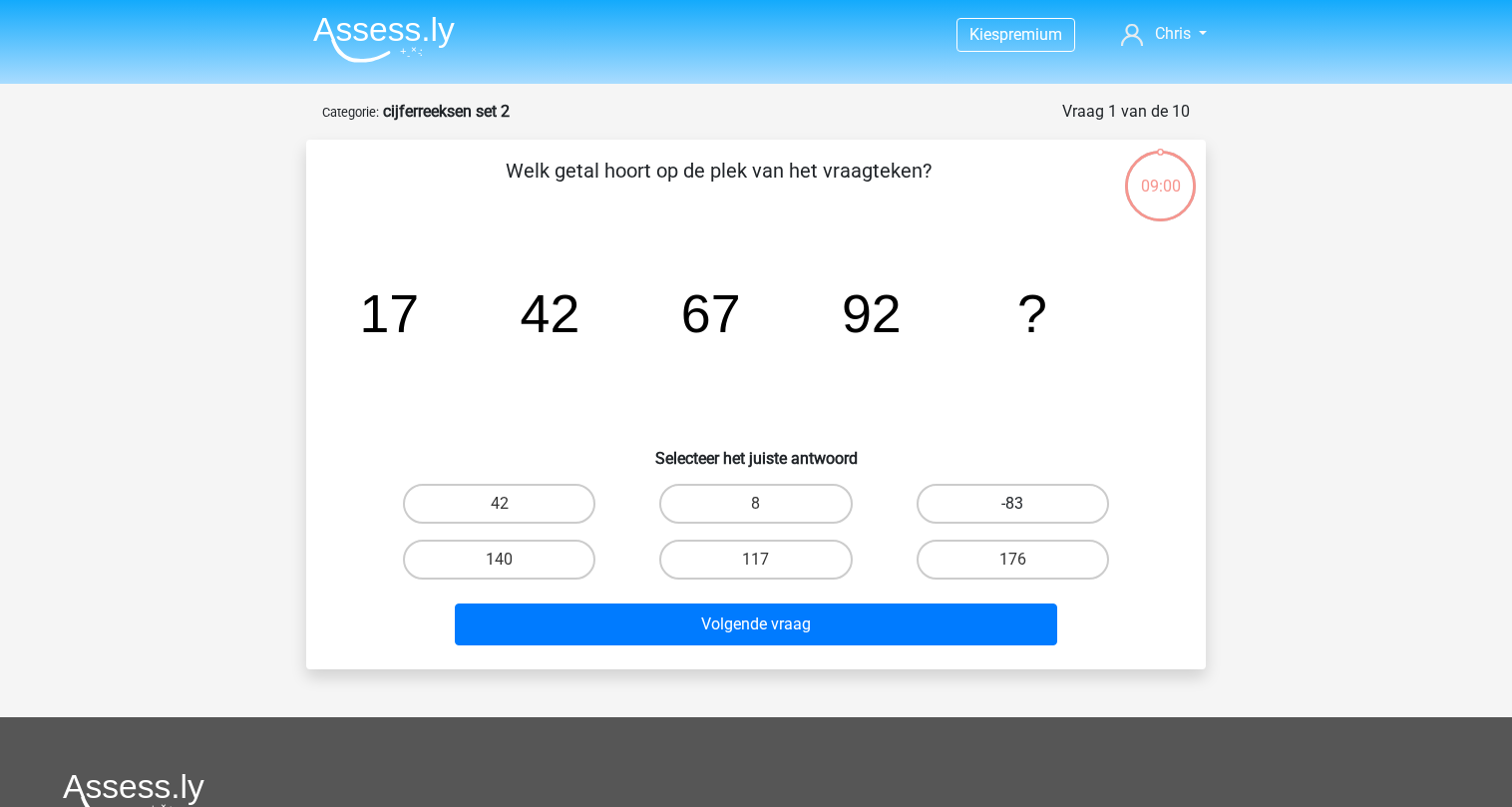 scroll, scrollTop: 0, scrollLeft: 0, axis: both 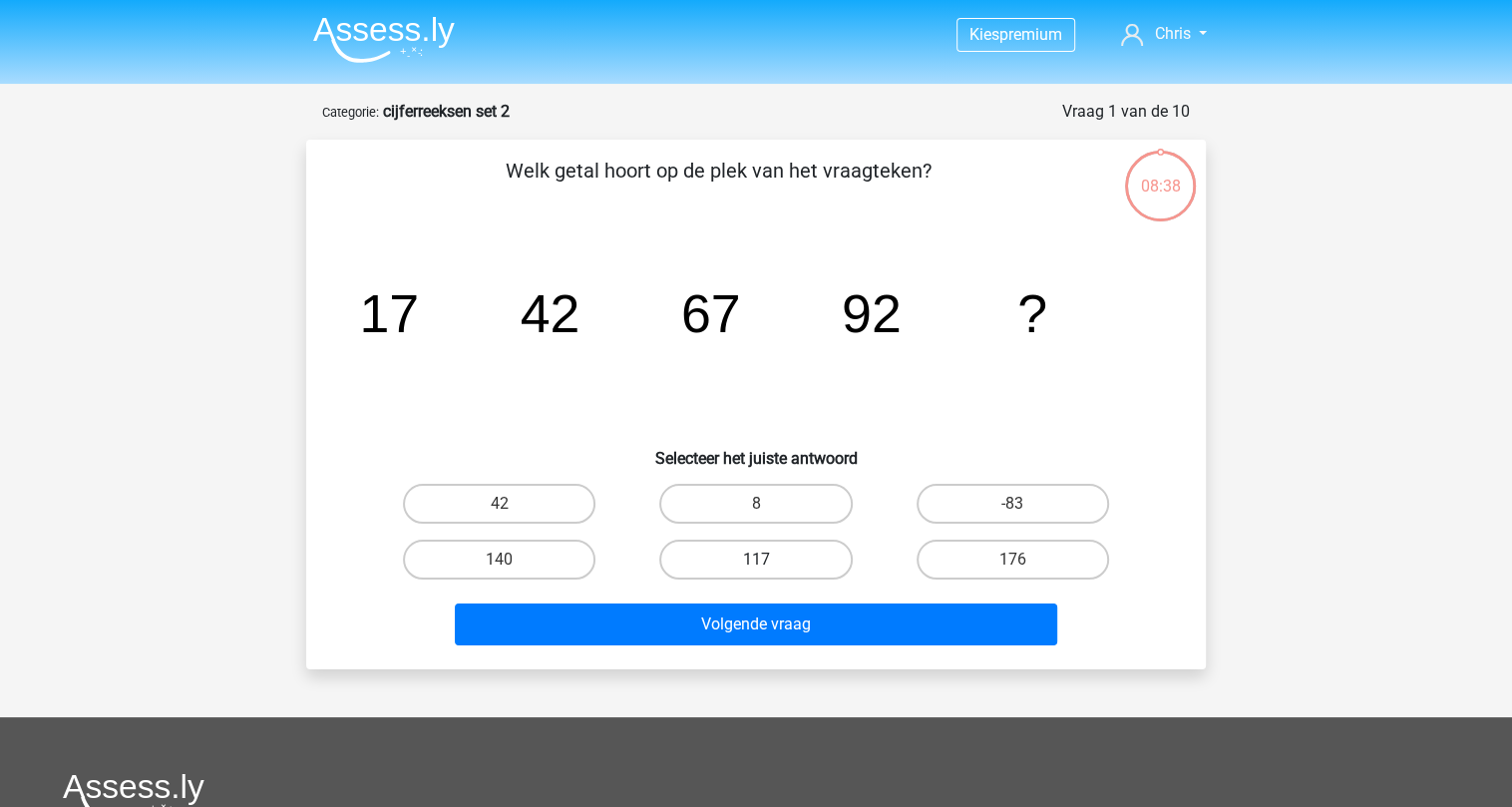 click on "117" at bounding box center [755, 560] 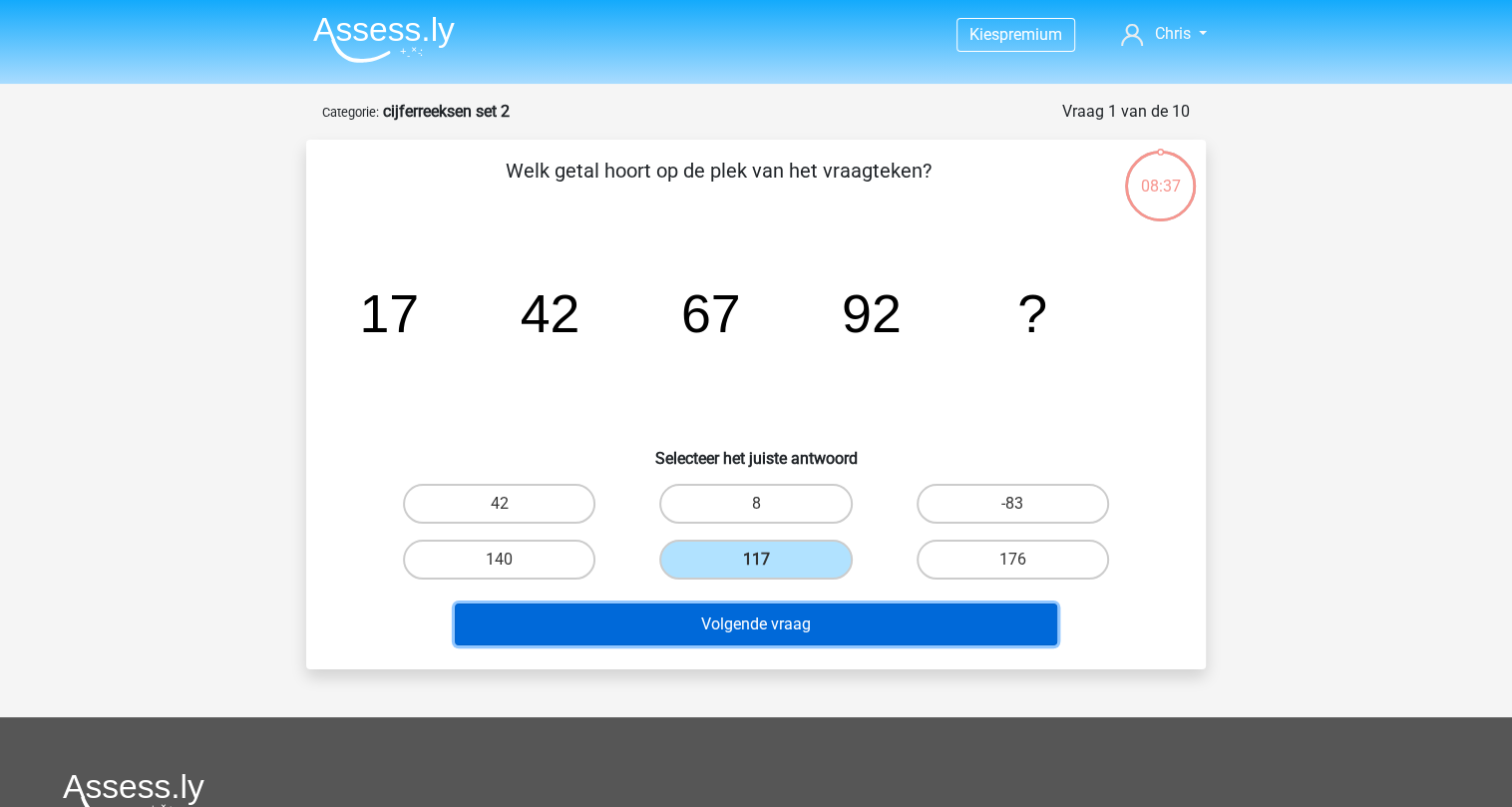 click on "Volgende vraag" at bounding box center (756, 624) 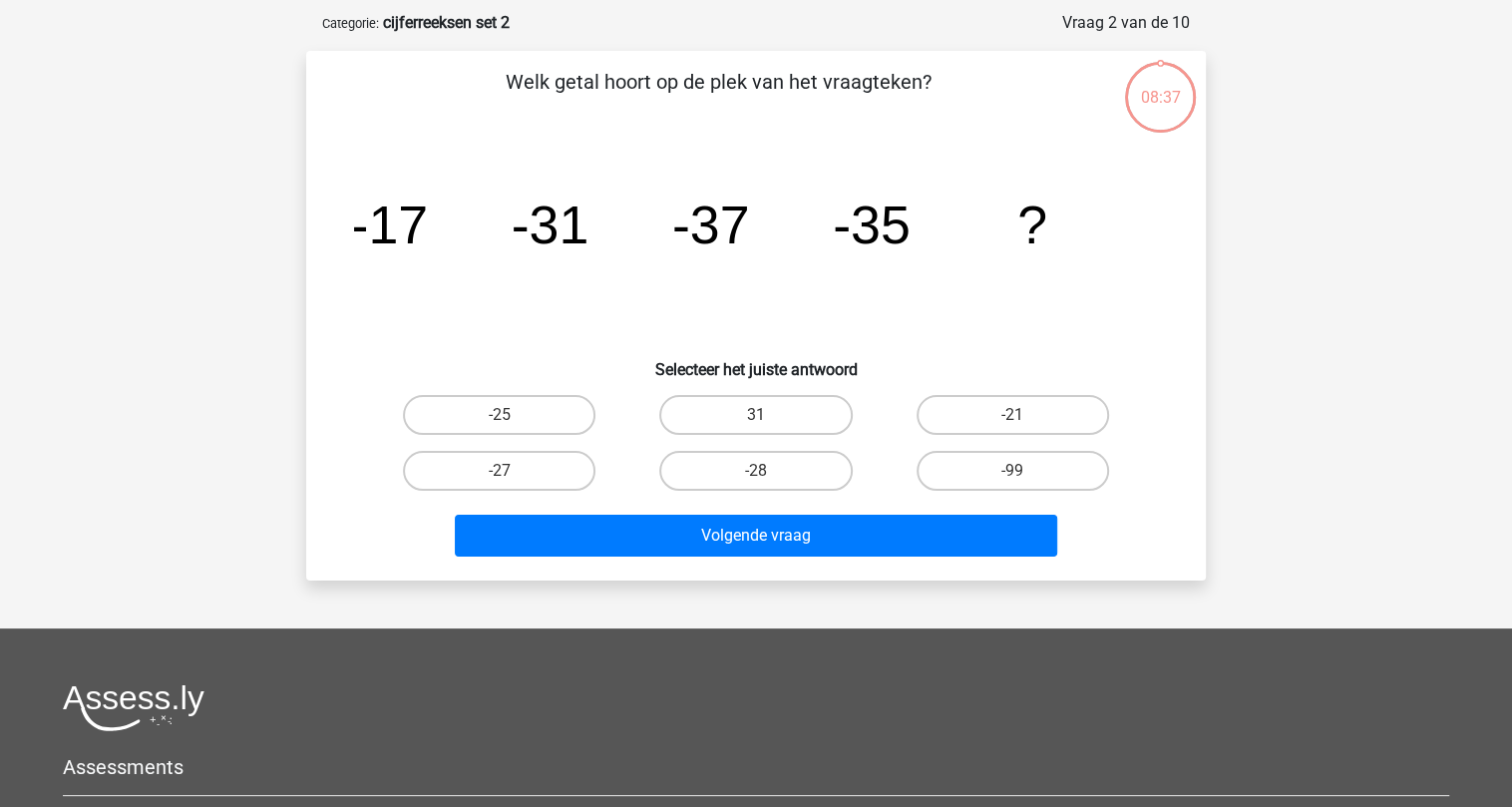 scroll, scrollTop: 100, scrollLeft: 0, axis: vertical 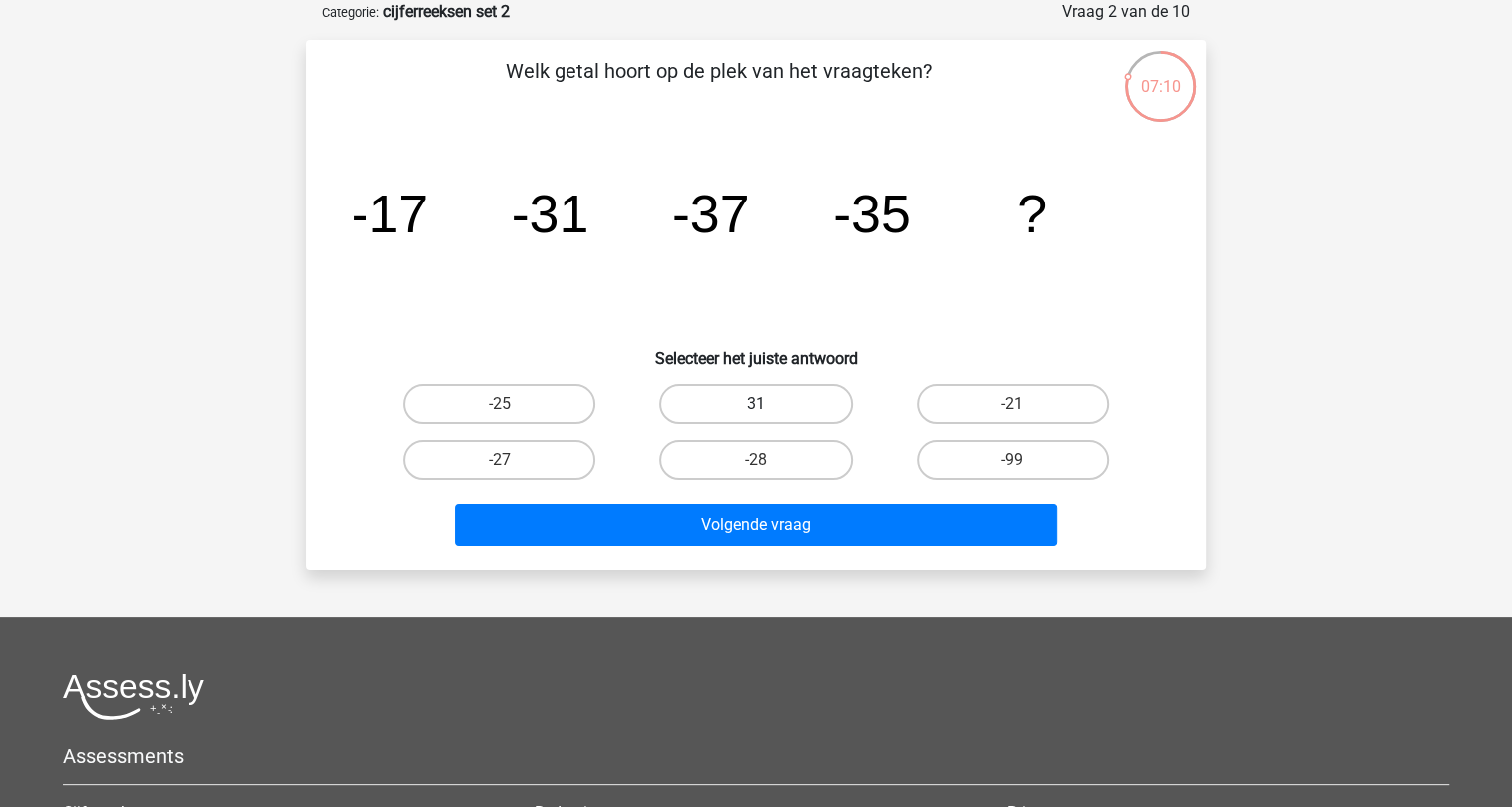 click on "31" at bounding box center (755, 404) 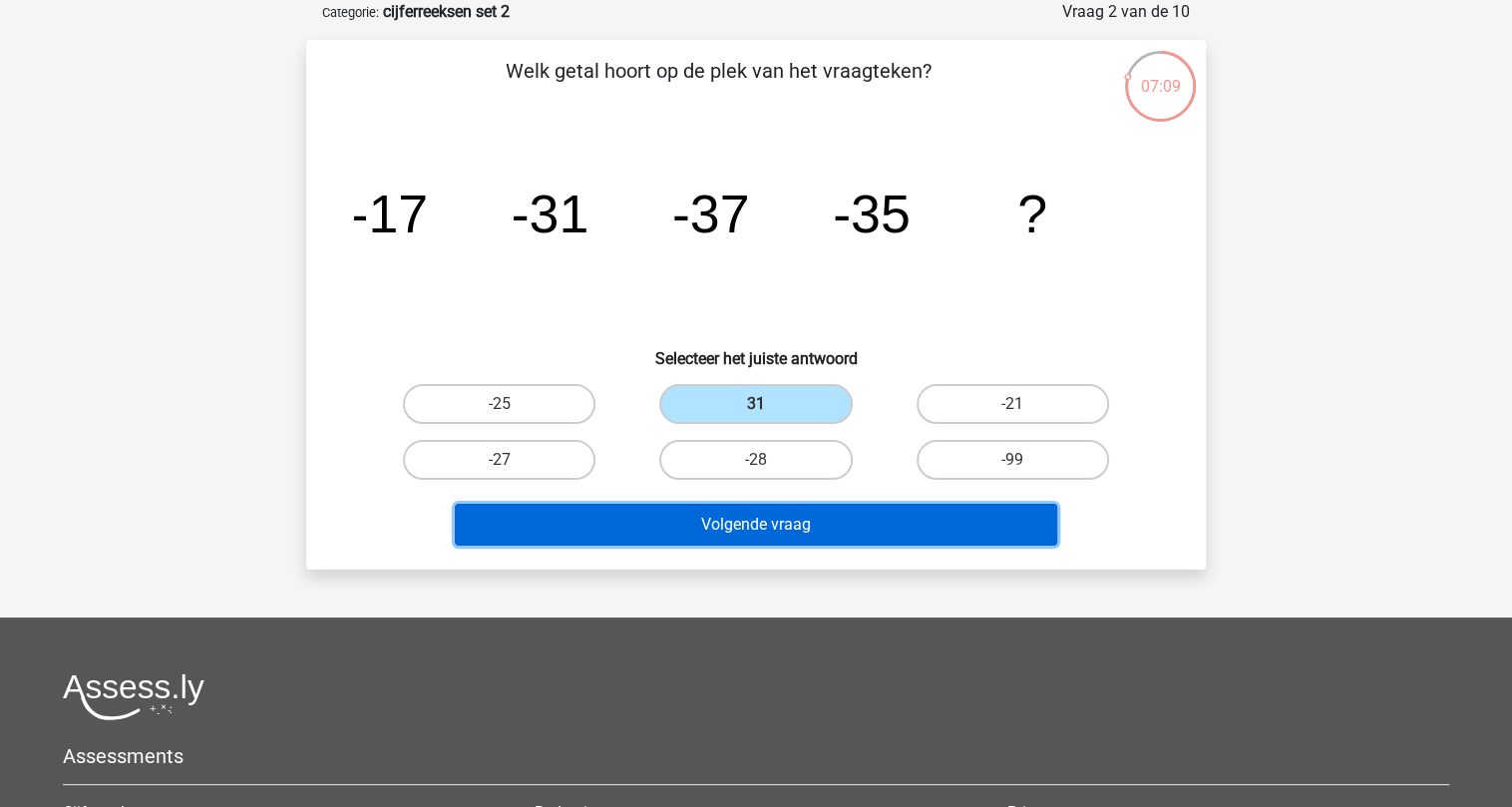 click on "Volgende vraag" at bounding box center (756, 525) 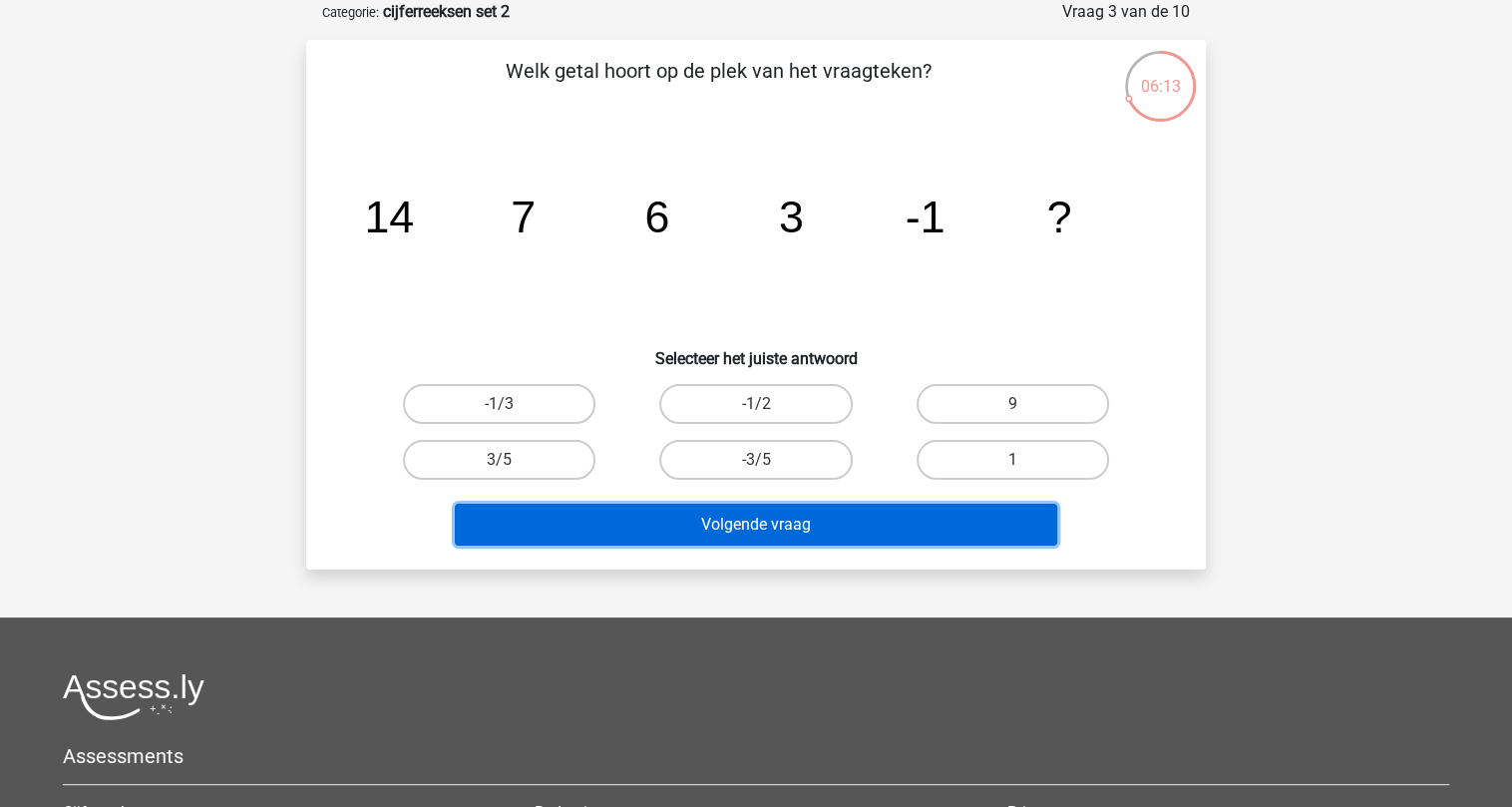 click on "Volgende vraag" at bounding box center [756, 525] 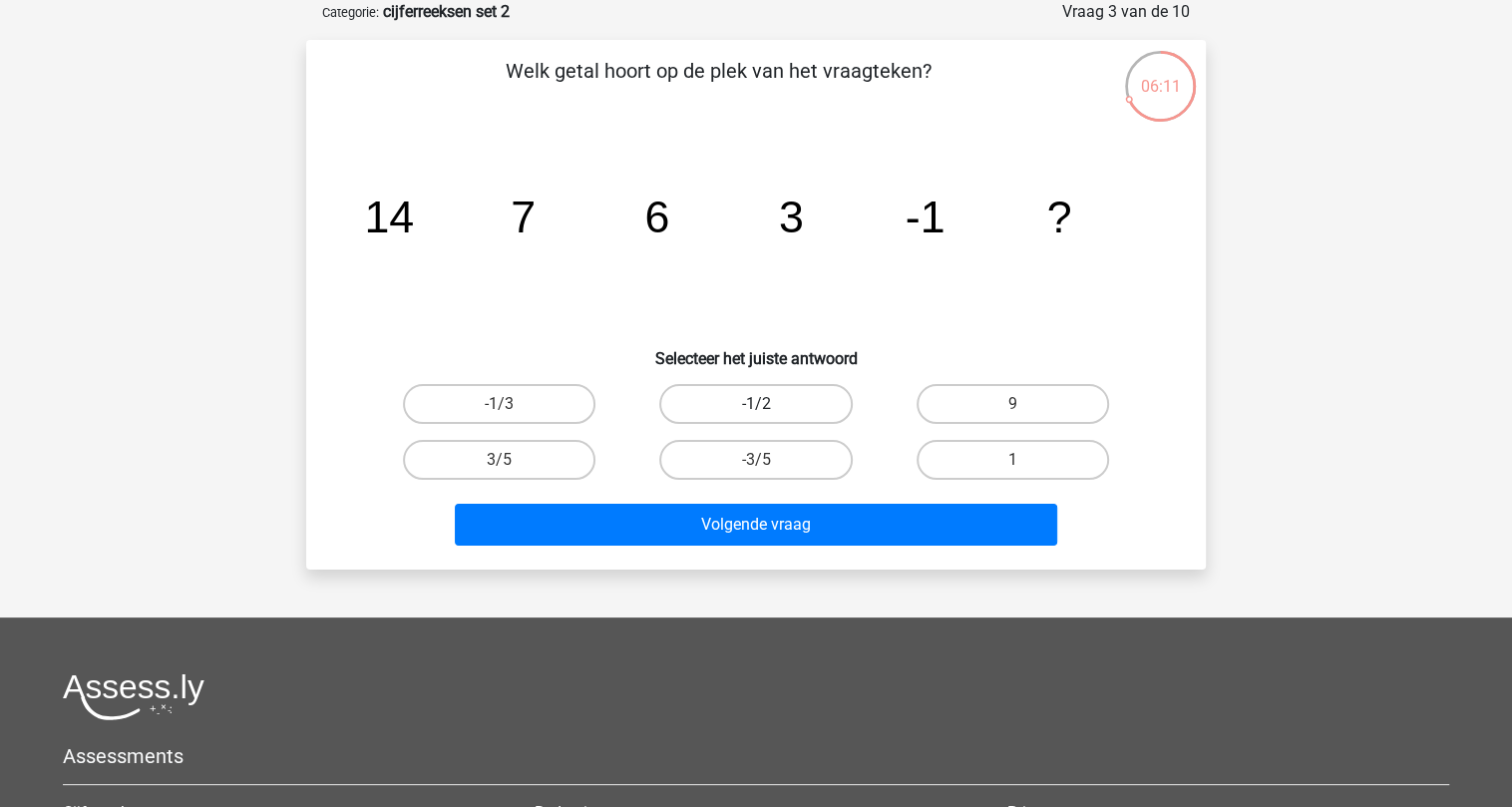 click on "-1/2" at bounding box center [755, 404] 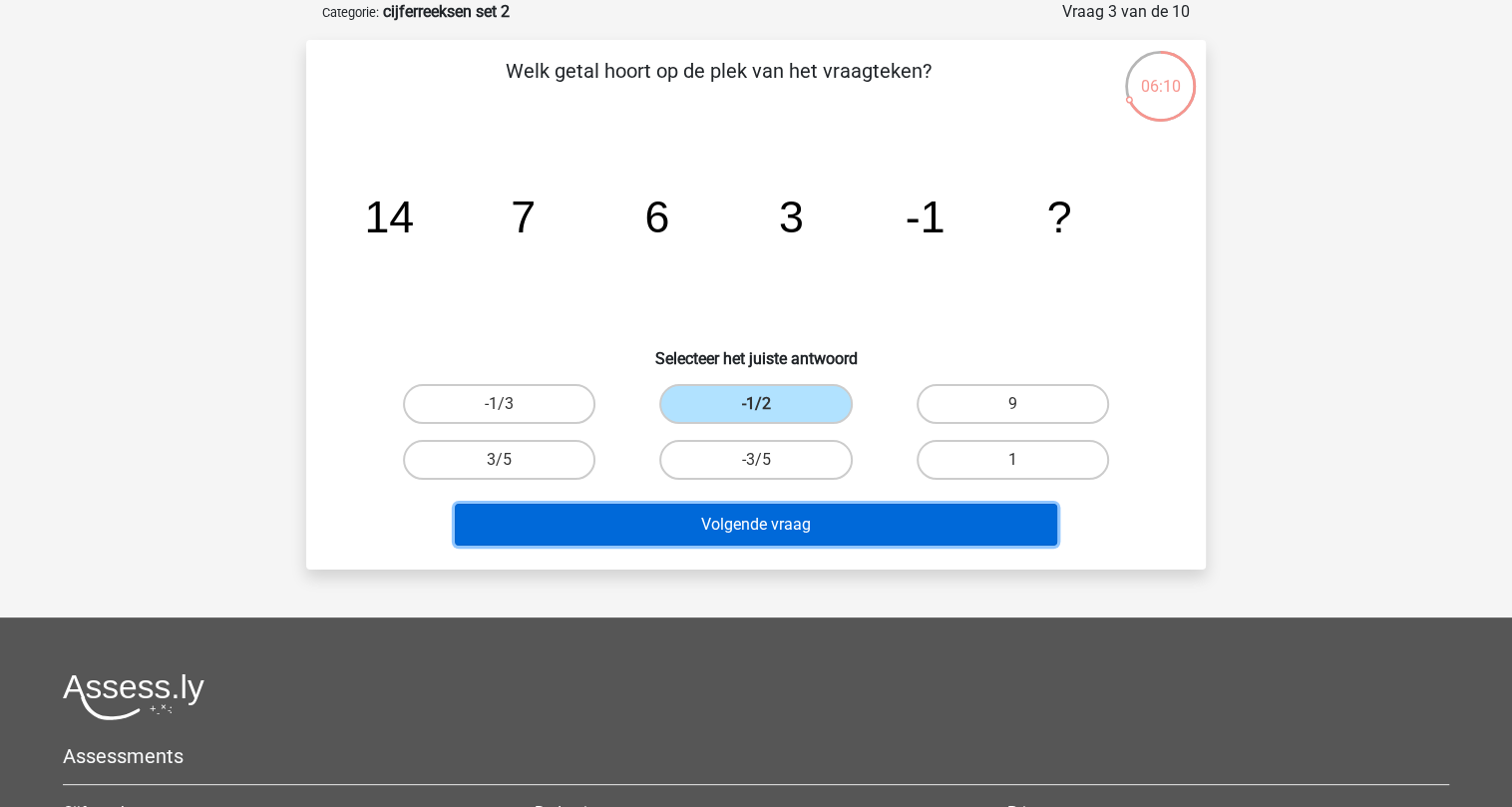 click on "Volgende vraag" at bounding box center (756, 525) 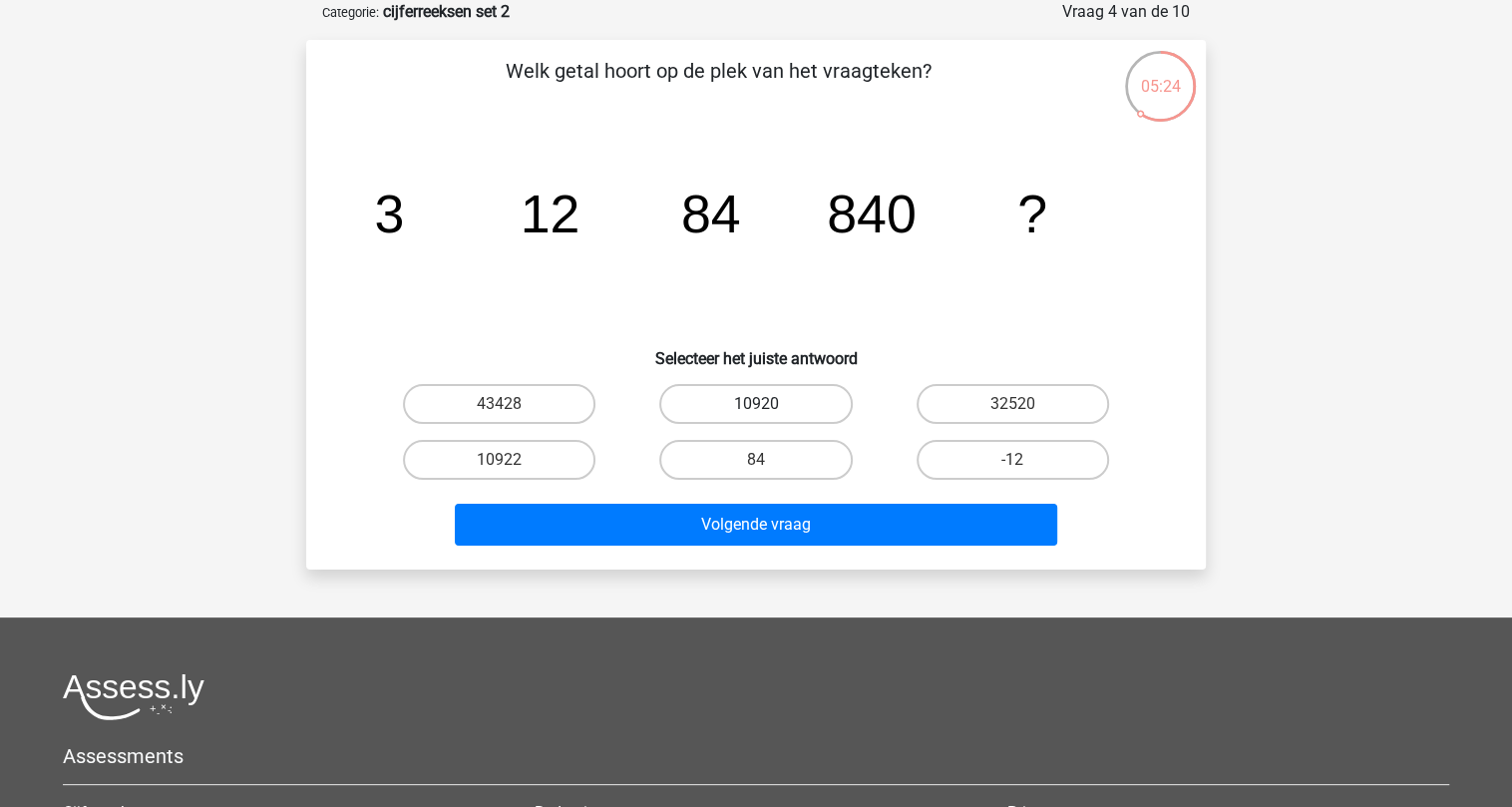 click on "10920" at bounding box center (755, 404) 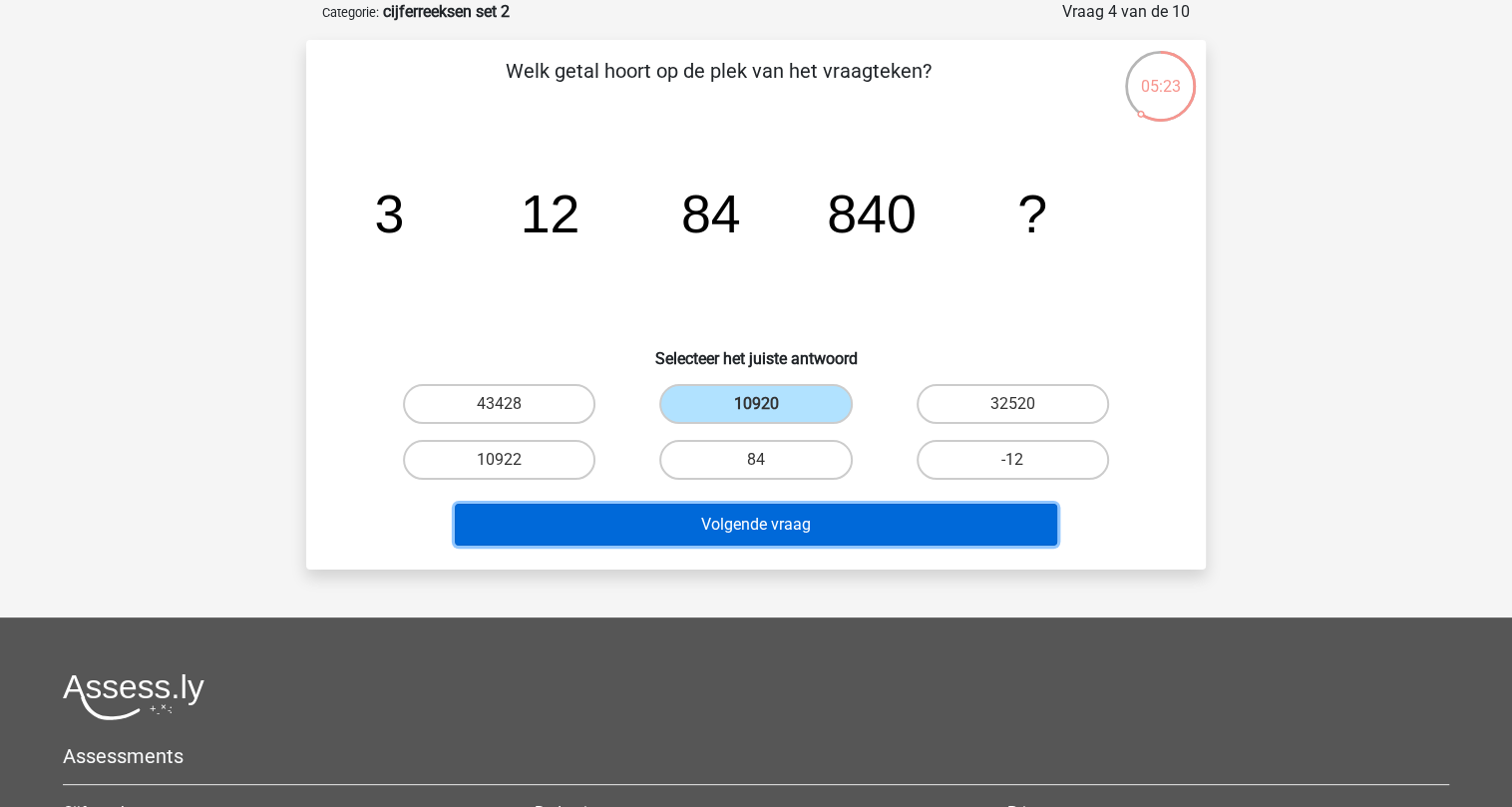 click on "Volgende vraag" at bounding box center (756, 525) 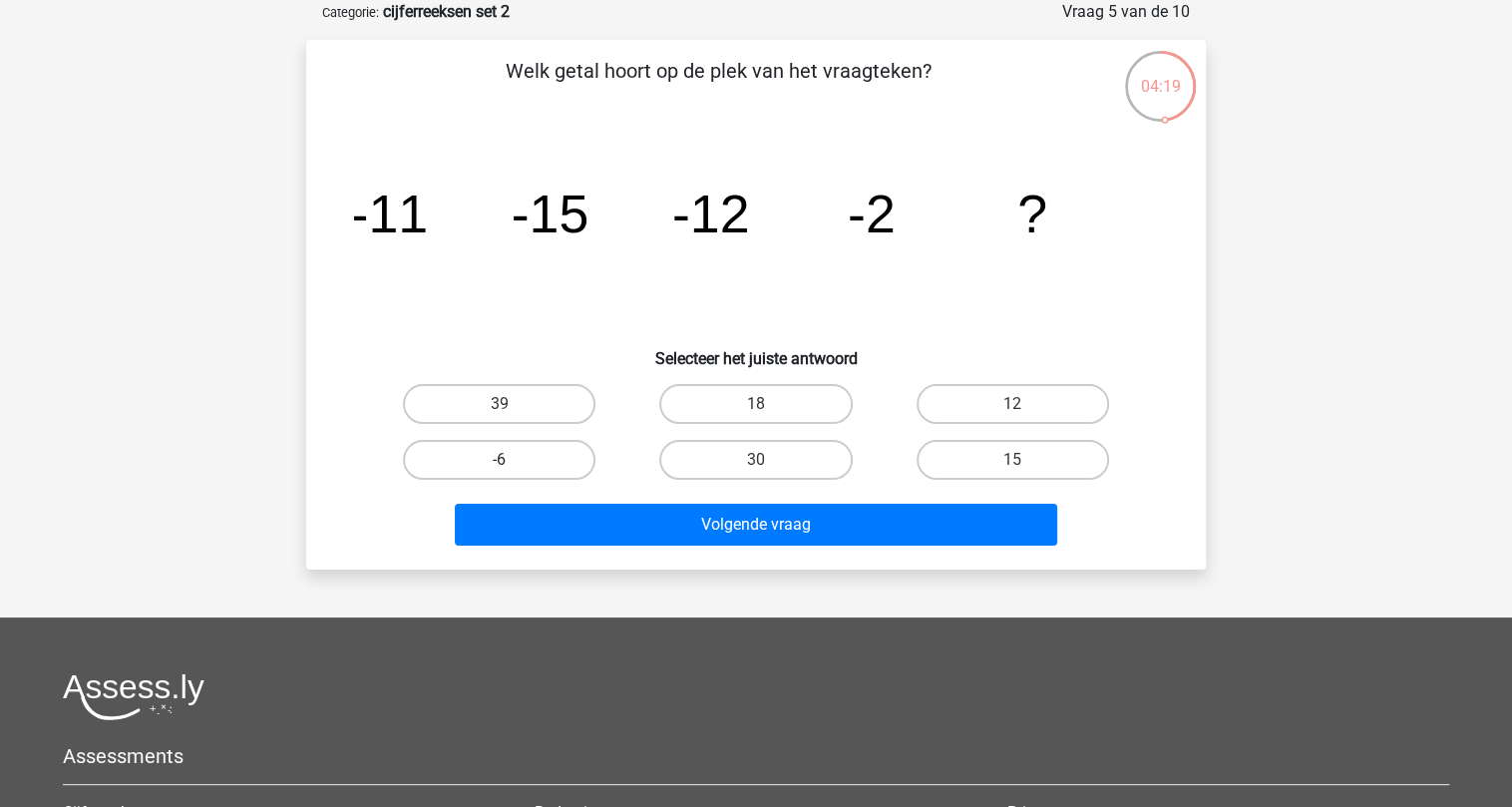 click on "-6" at bounding box center [499, 460] 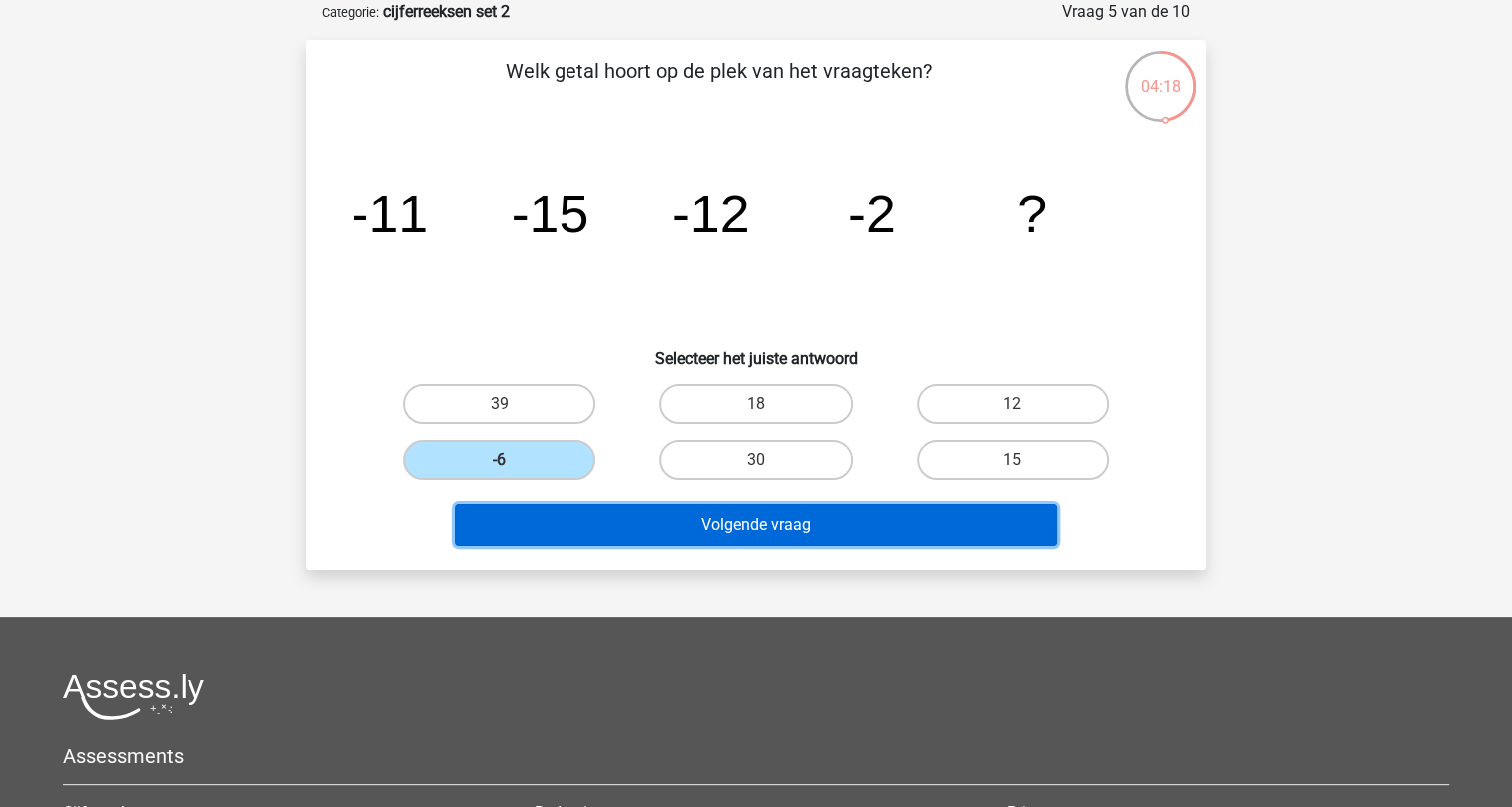 click on "Volgende vraag" at bounding box center [756, 525] 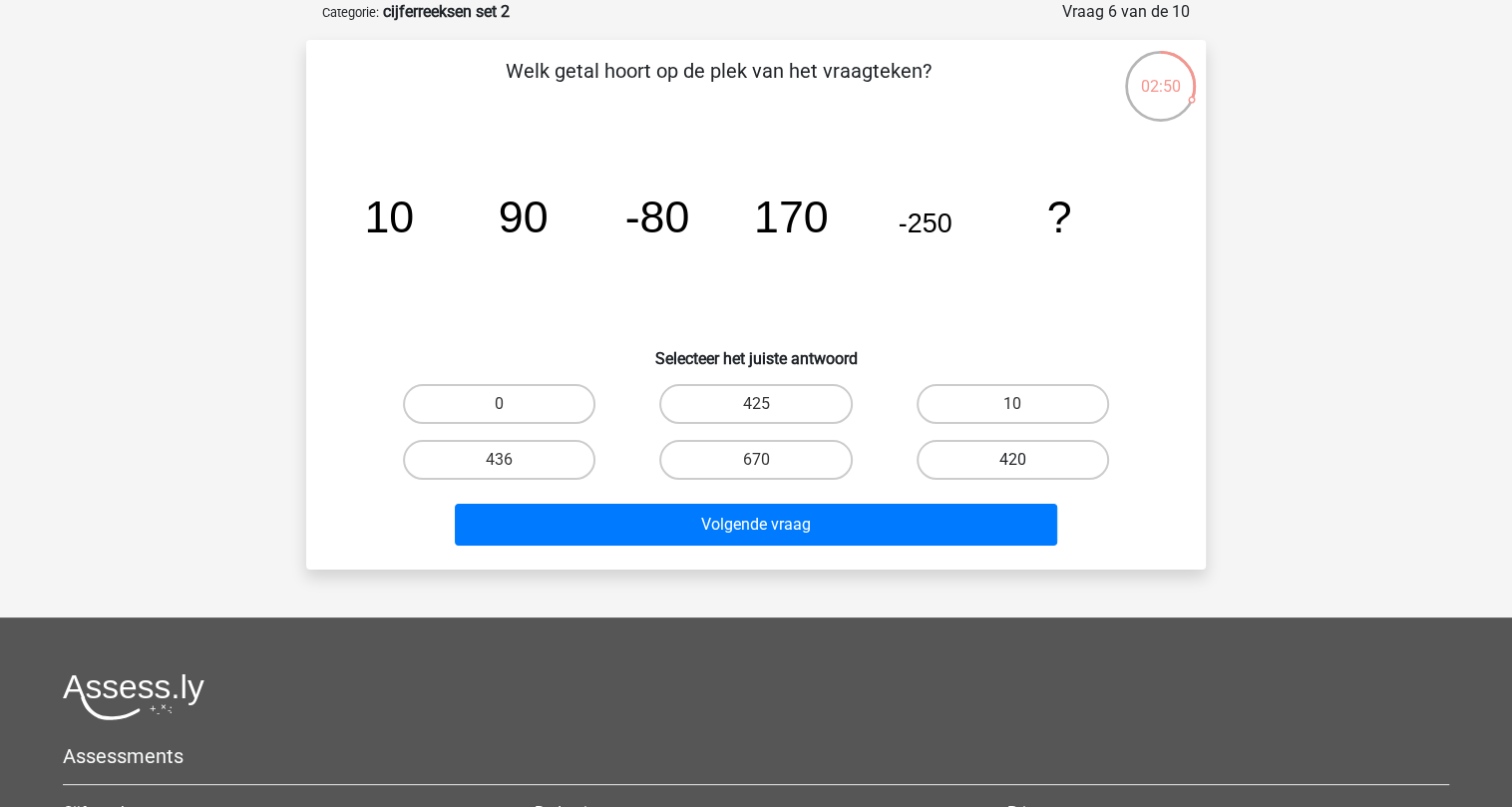 click on "420" at bounding box center [1012, 460] 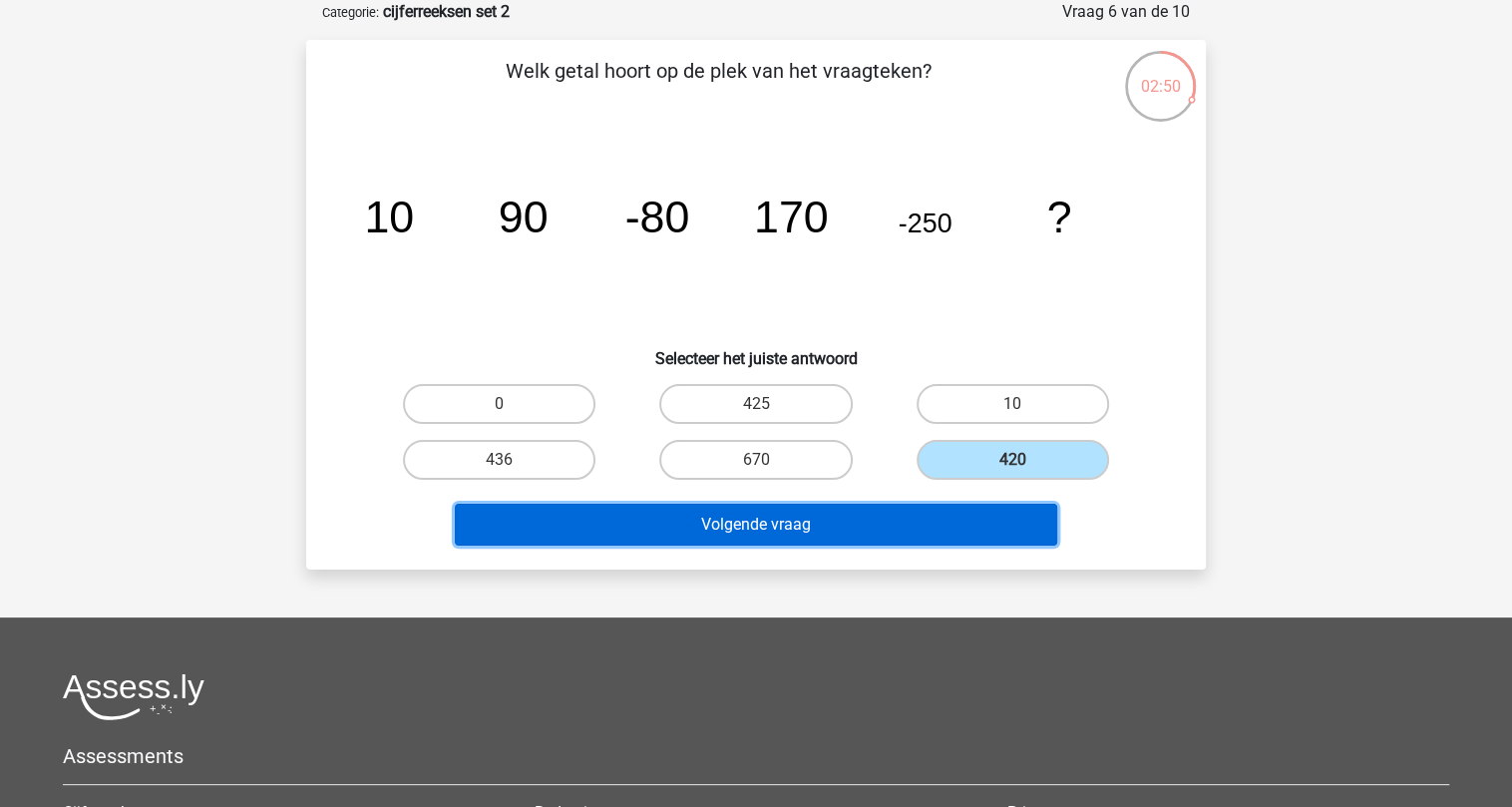 click on "Volgende vraag" at bounding box center (756, 525) 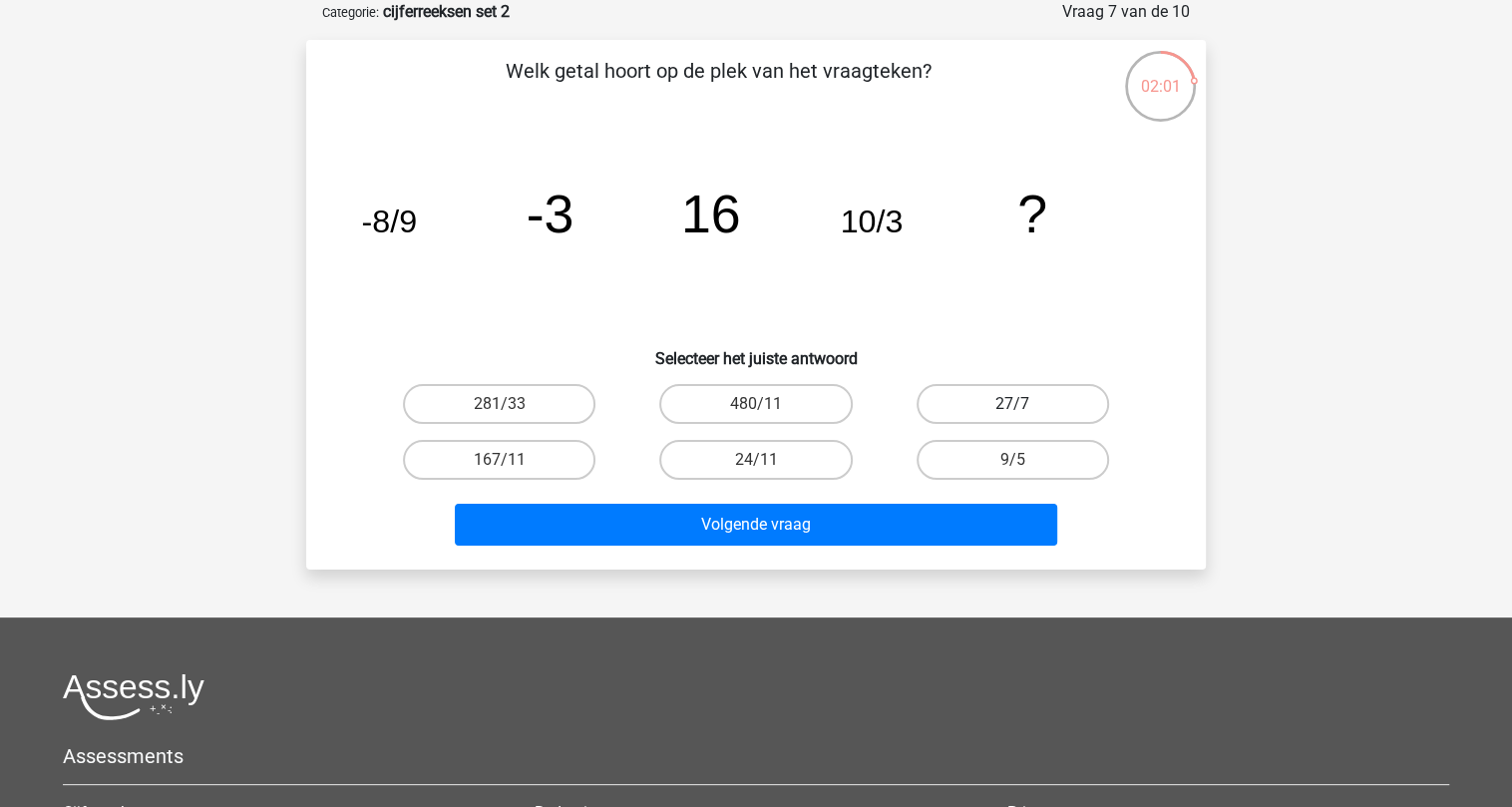 click on "27/7" at bounding box center [1012, 404] 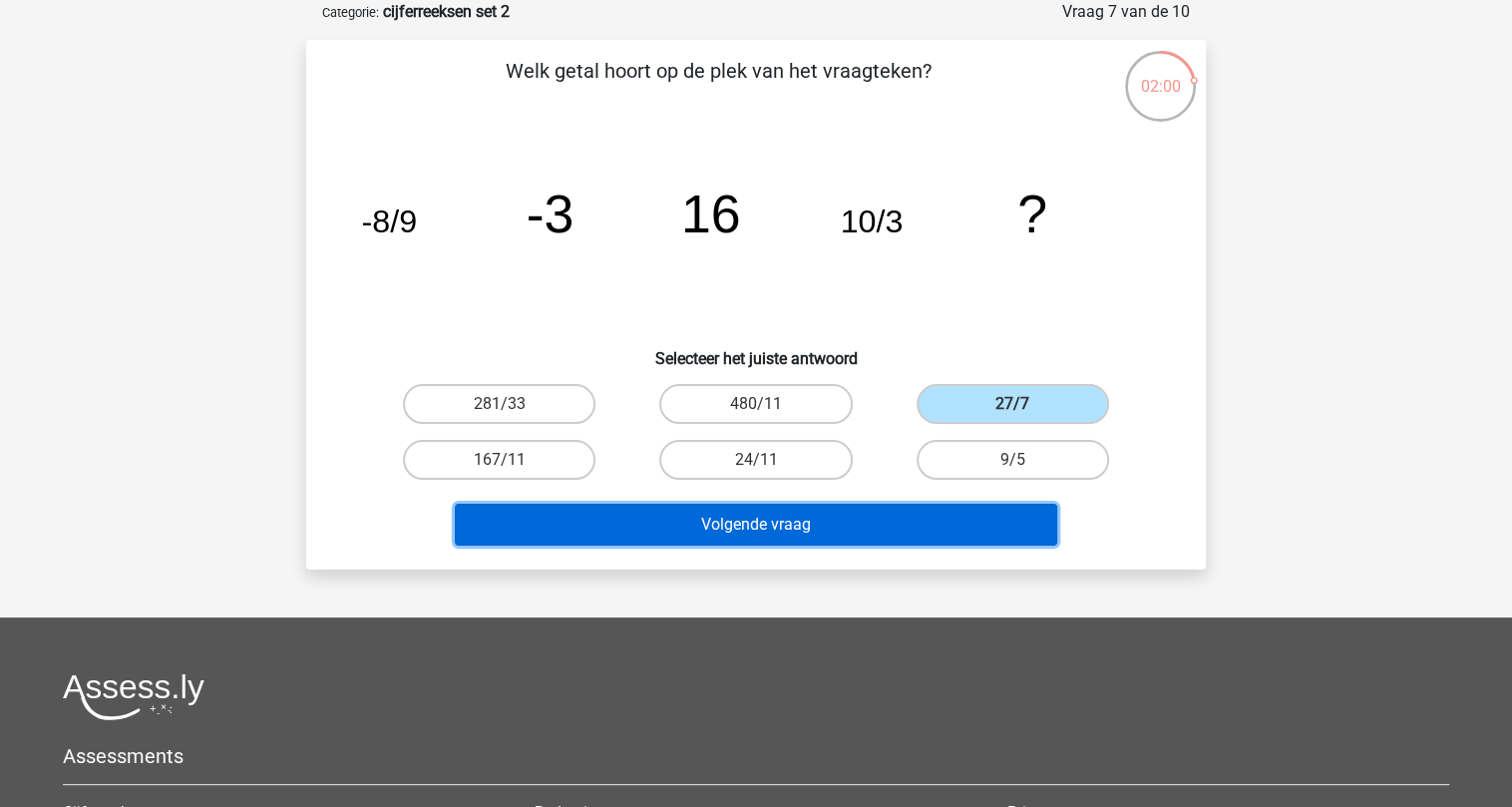 click on "Volgende vraag" at bounding box center (756, 525) 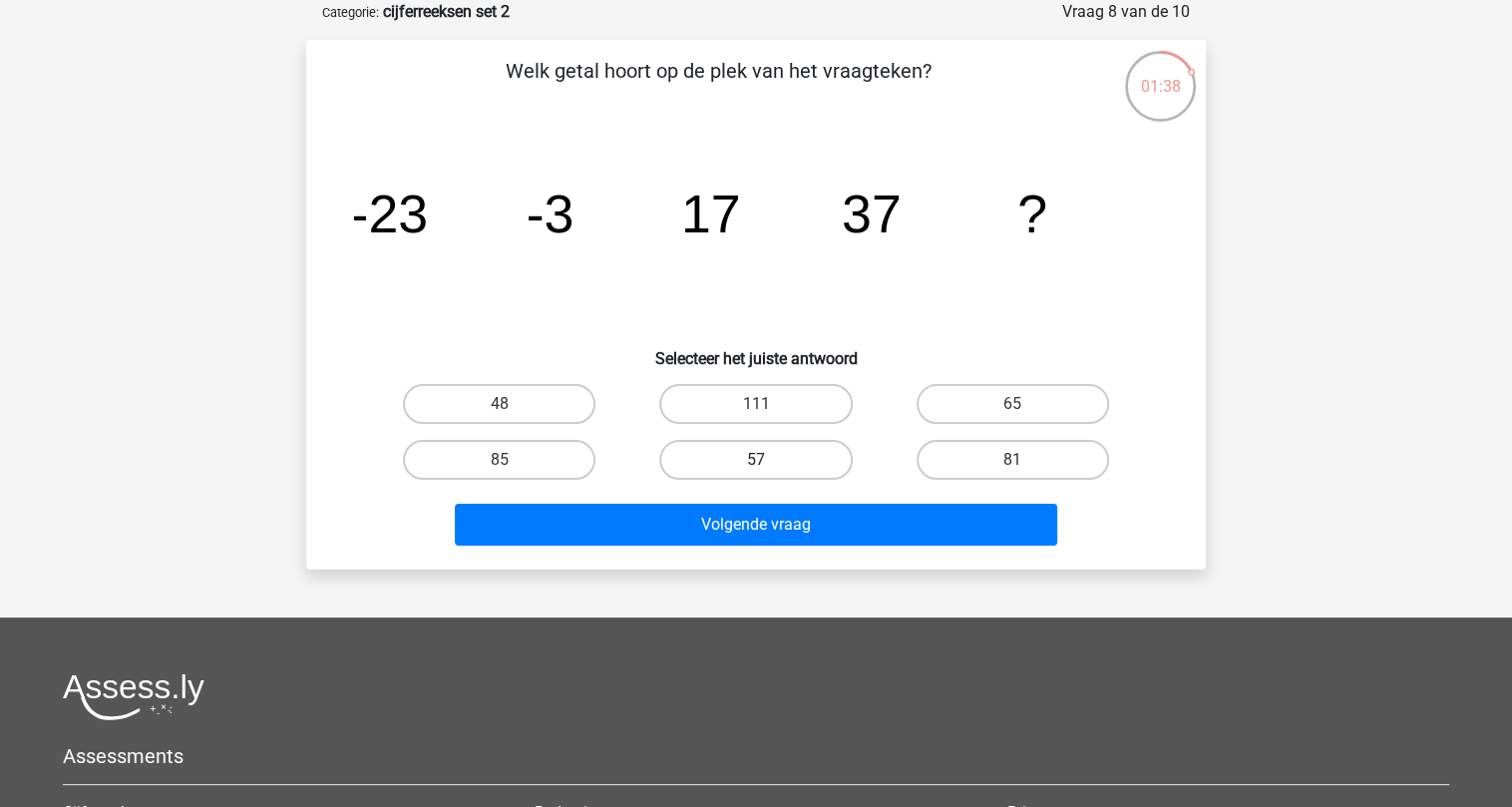 click on "57" at bounding box center [755, 460] 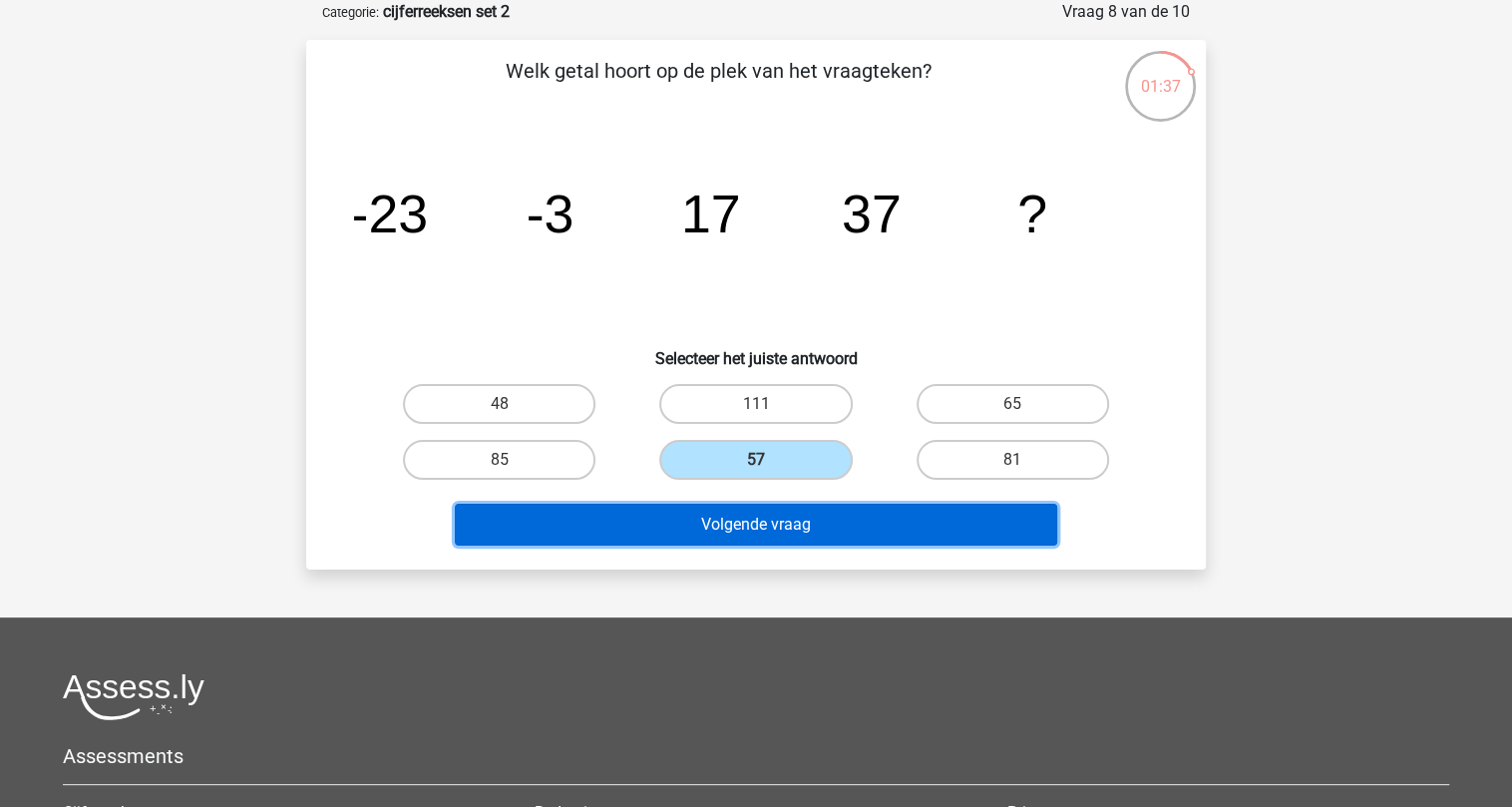 click on "Volgende vraag" at bounding box center [756, 525] 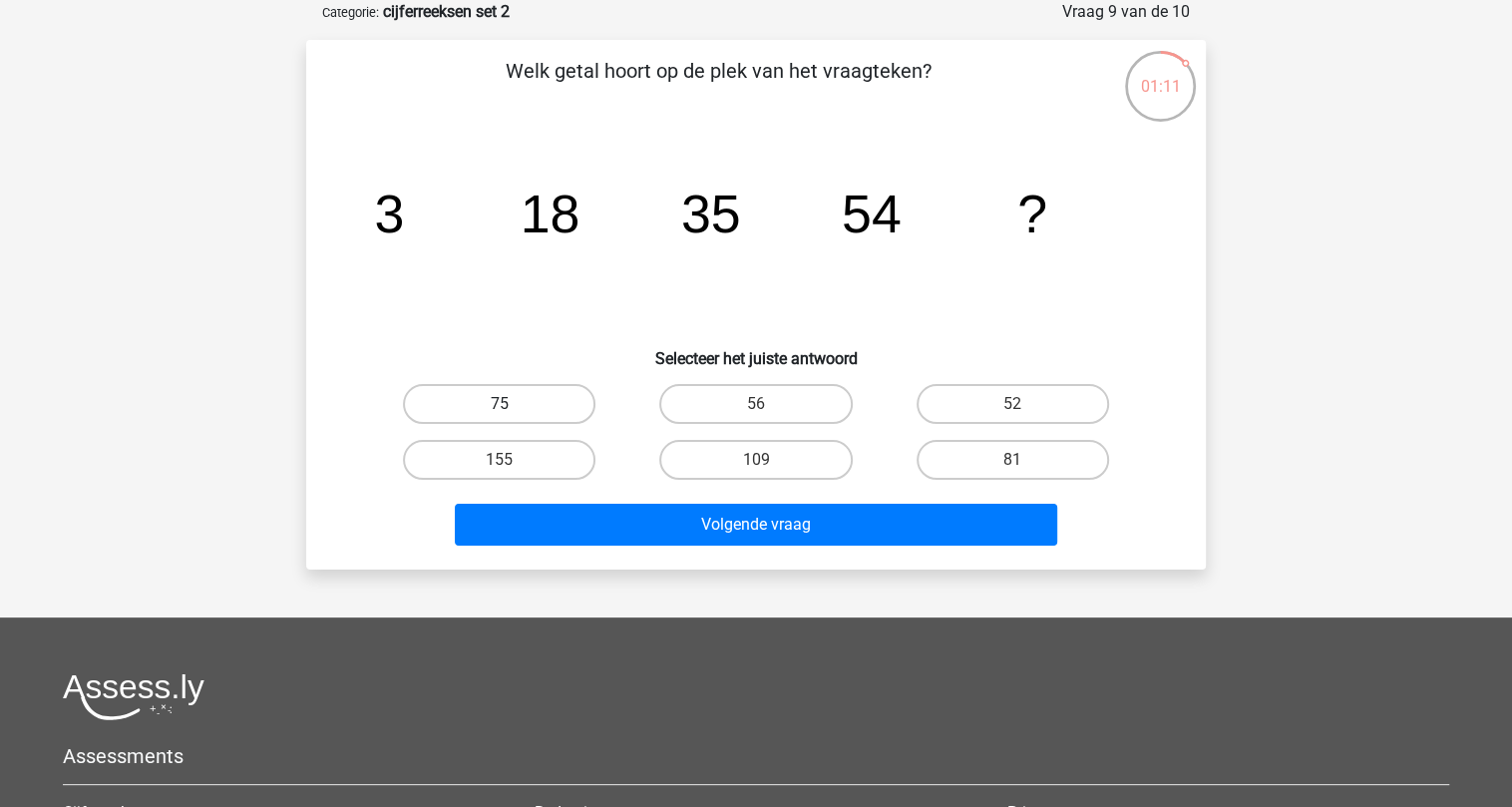 click on "75" at bounding box center (499, 404) 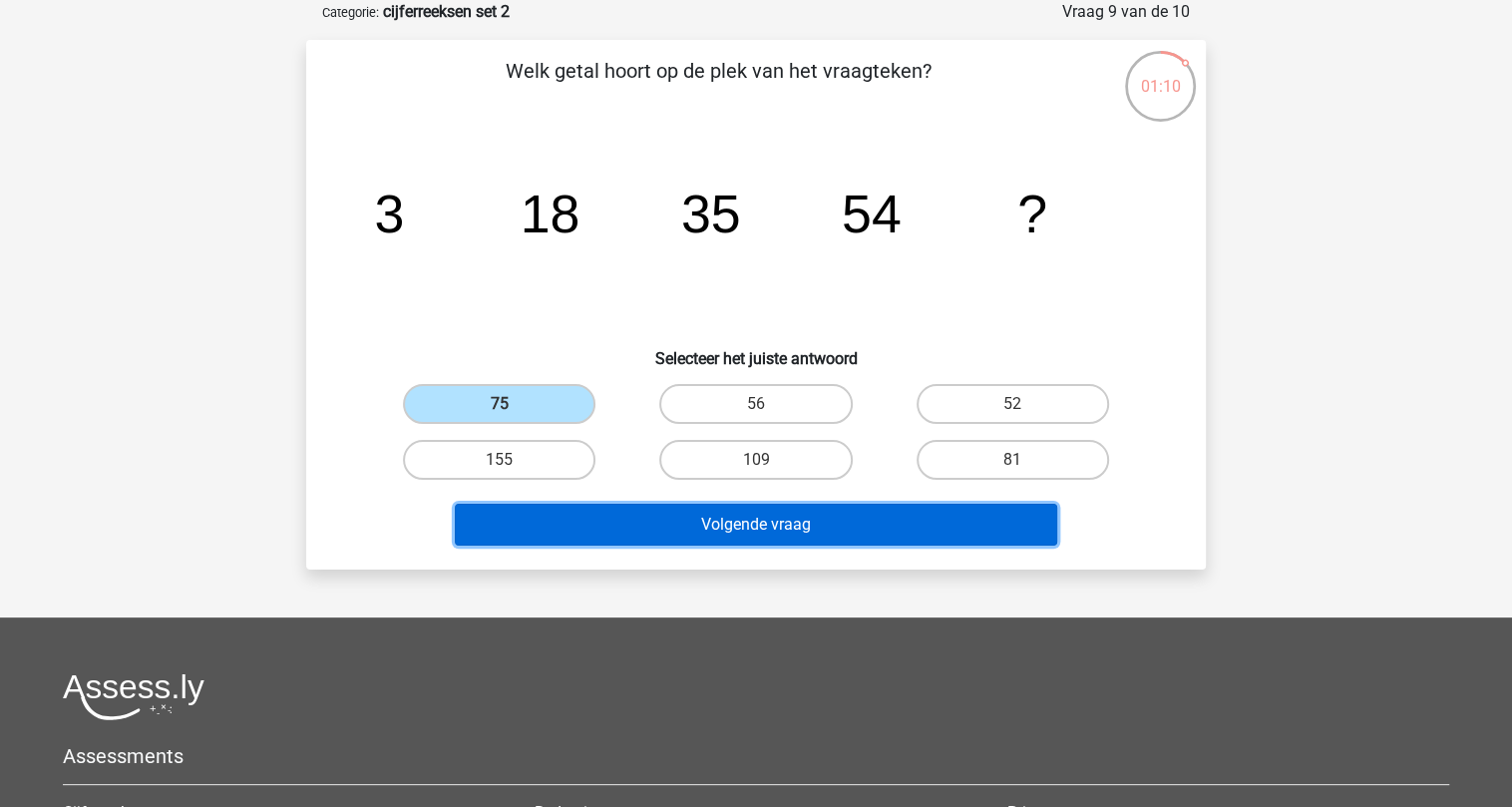 click on "Volgende vraag" at bounding box center (756, 525) 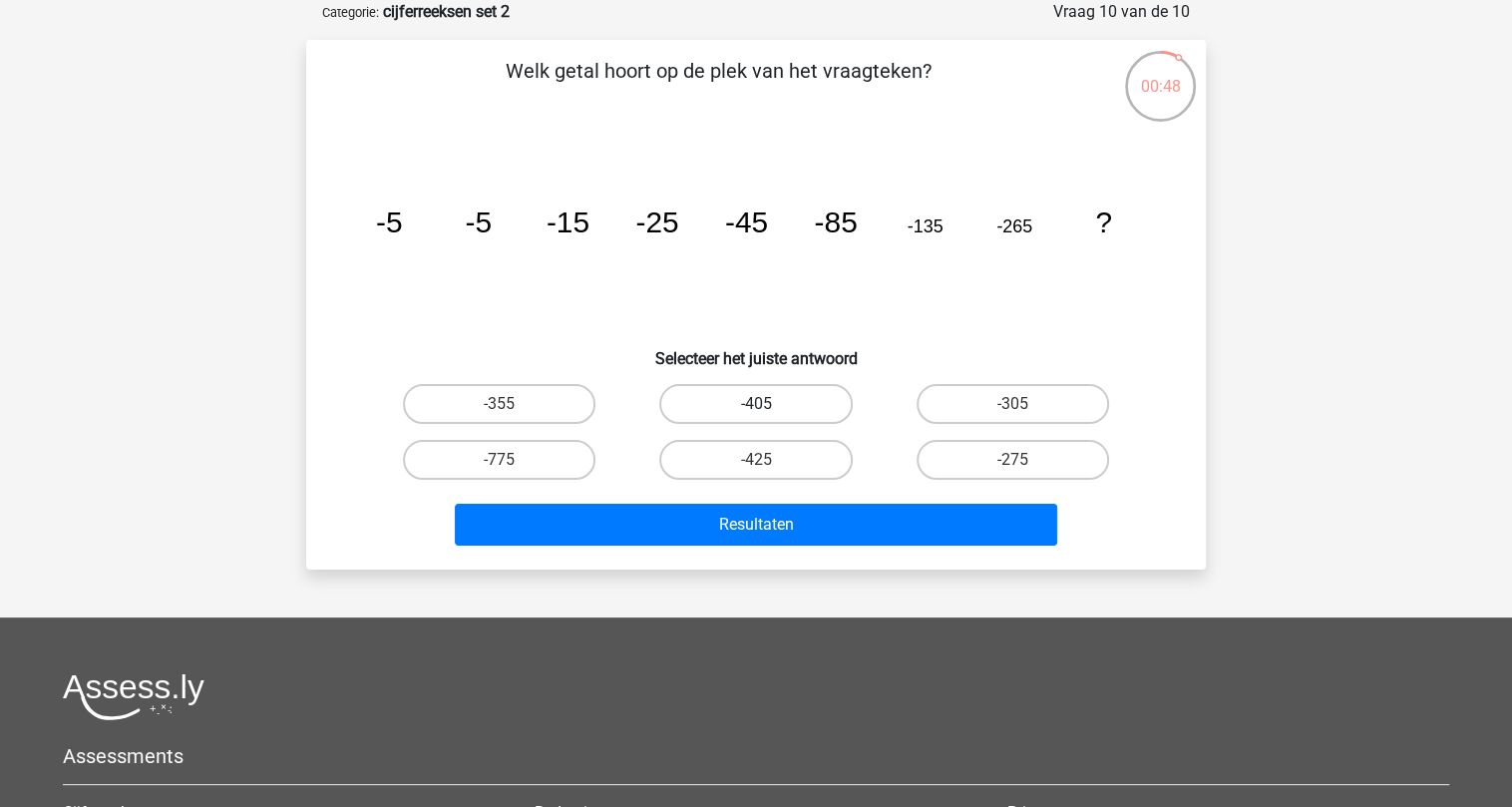 click on "-405" at bounding box center (755, 404) 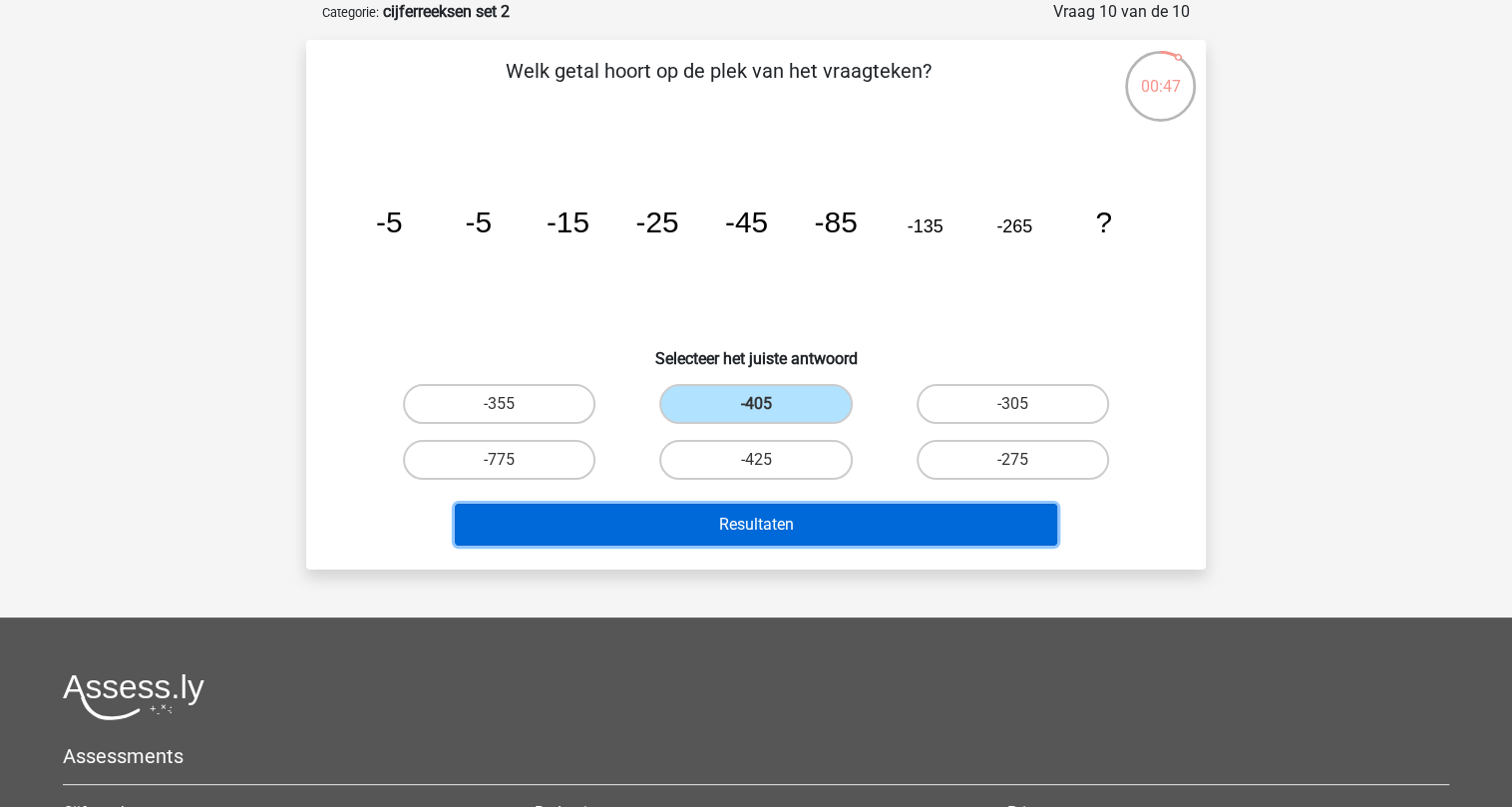 click on "Resultaten" at bounding box center (756, 525) 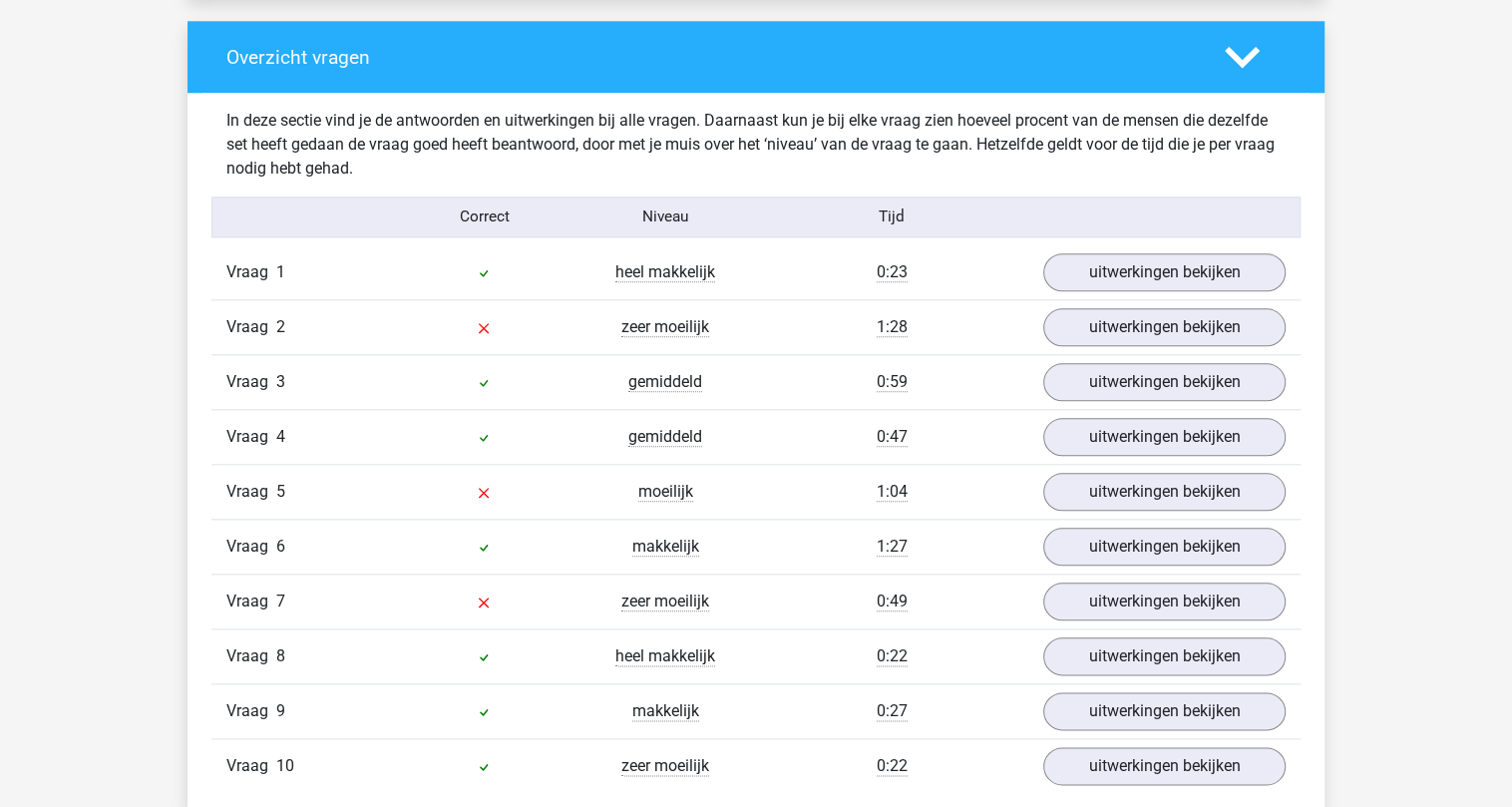 scroll, scrollTop: 1462, scrollLeft: 0, axis: vertical 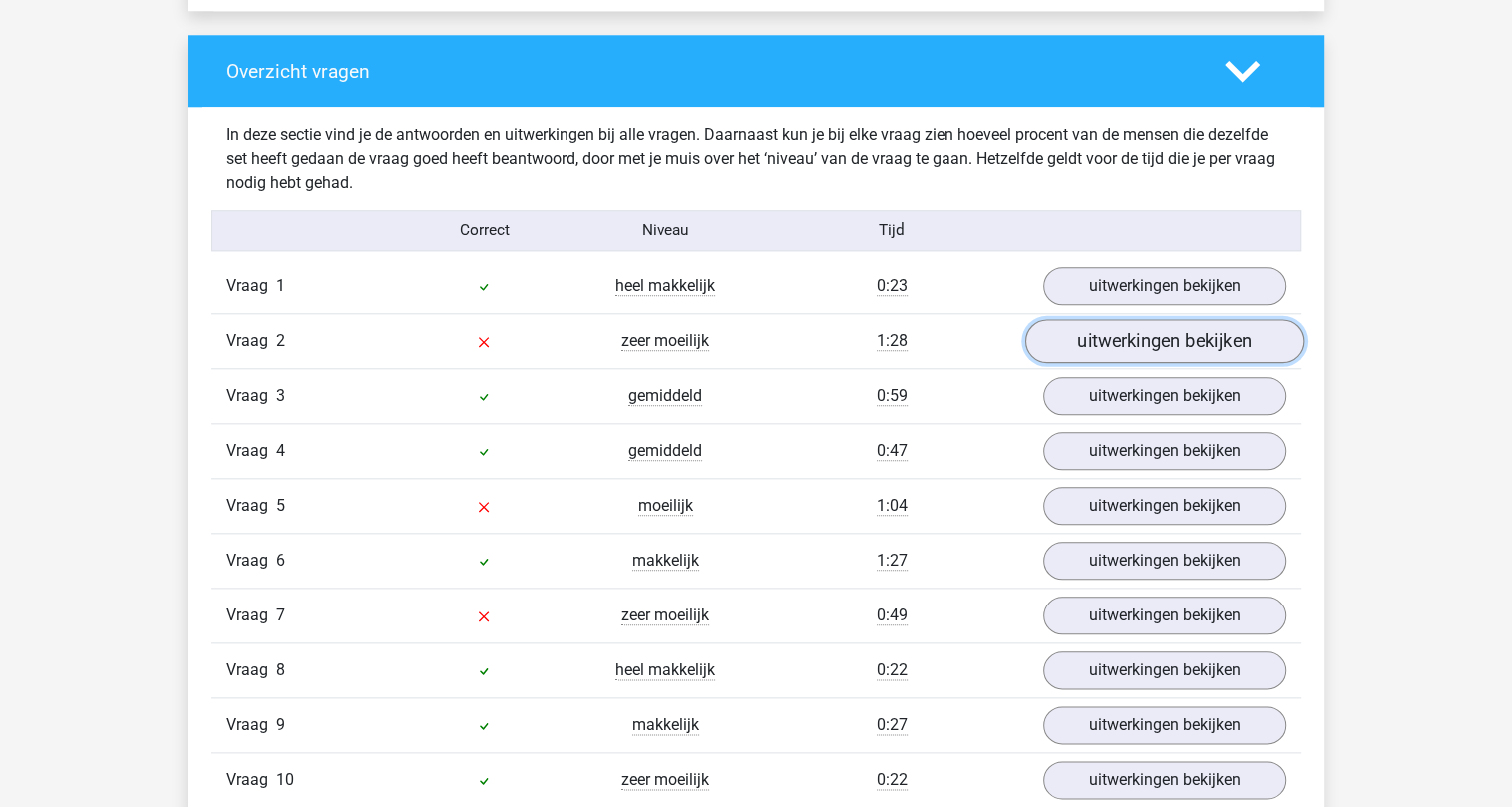 click on "uitwerkingen bekijken" at bounding box center (1164, 341) 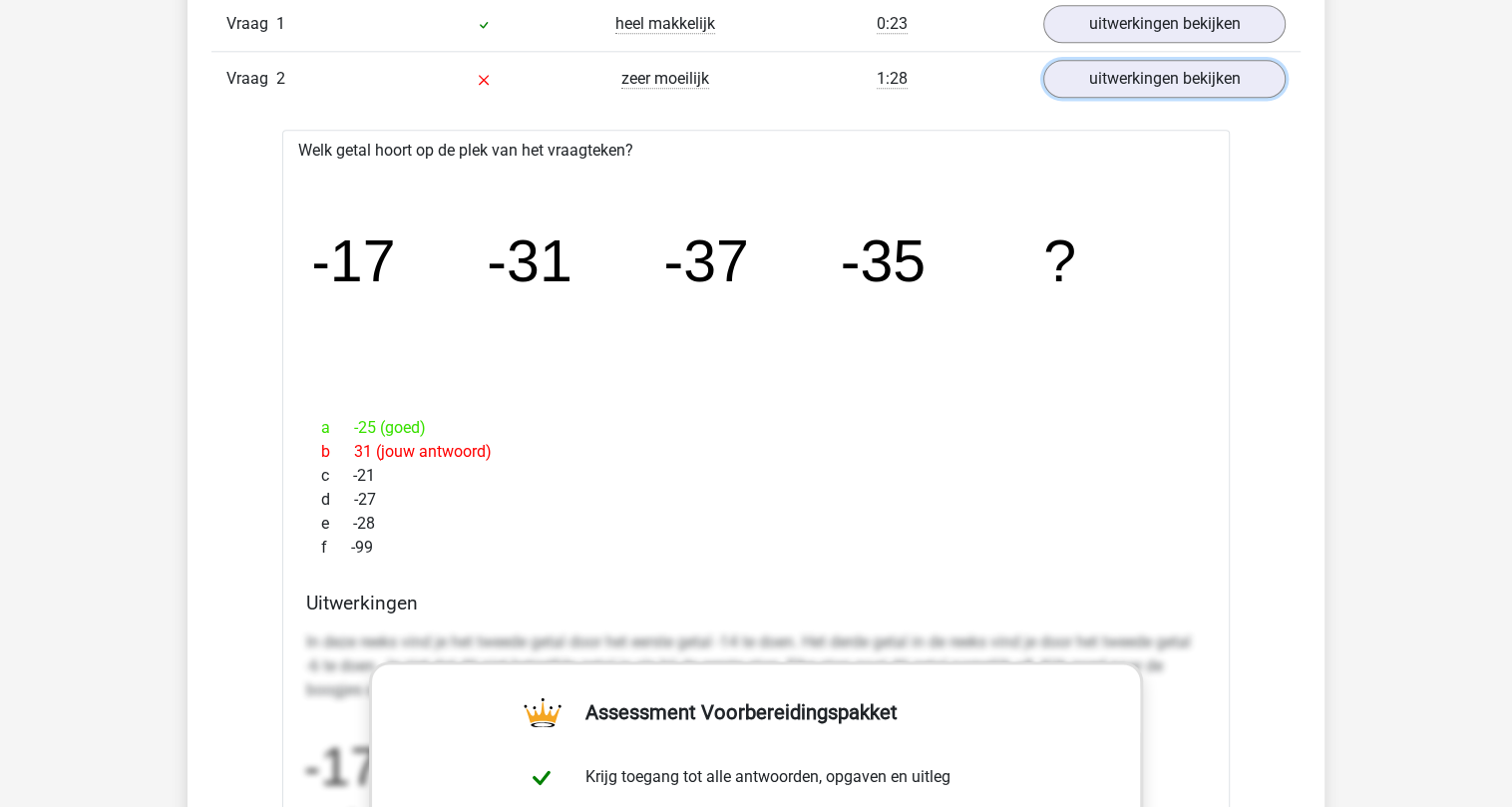 scroll, scrollTop: 1729, scrollLeft: 0, axis: vertical 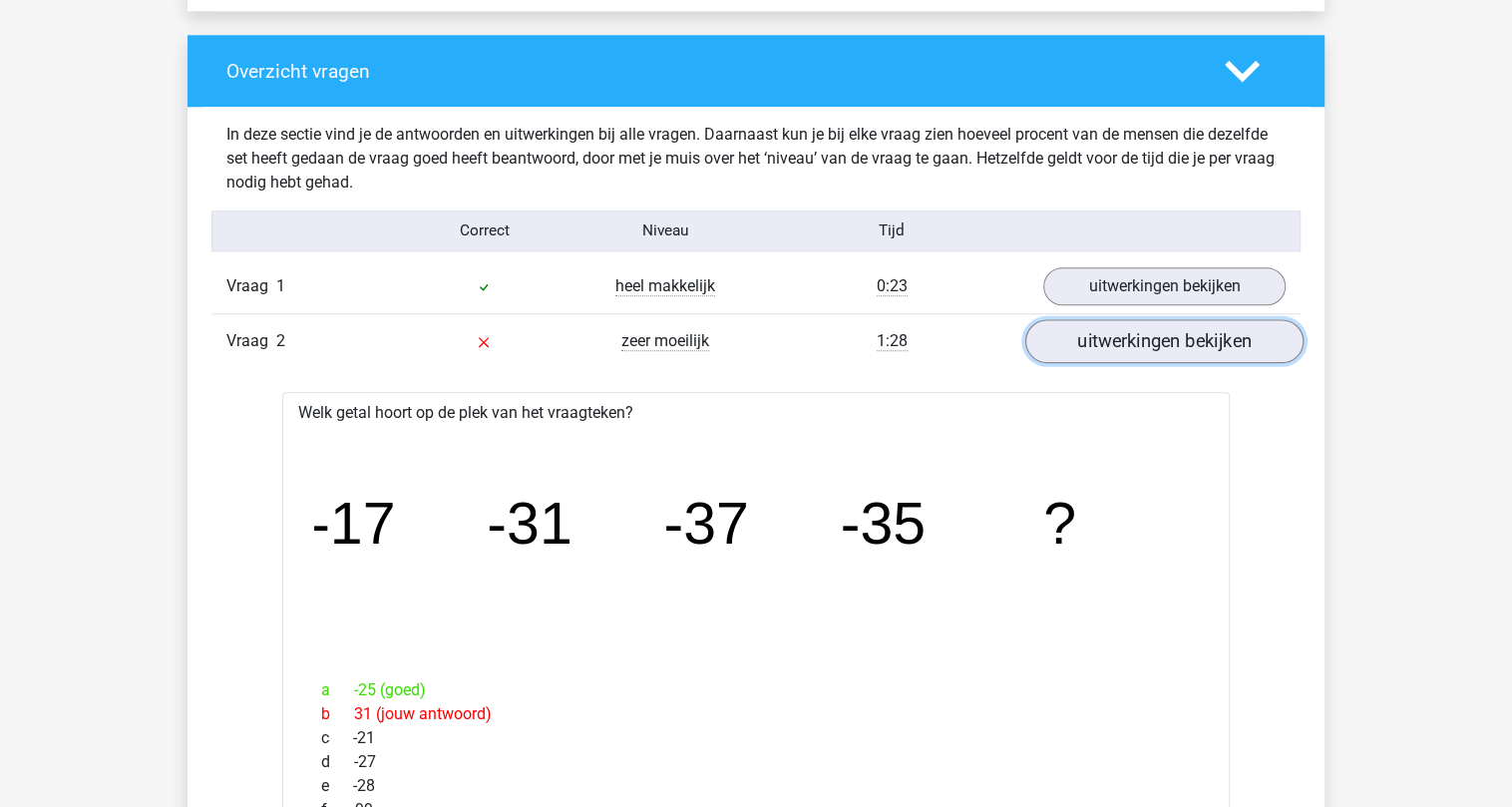 click on "uitwerkingen bekijken" at bounding box center [1164, 341] 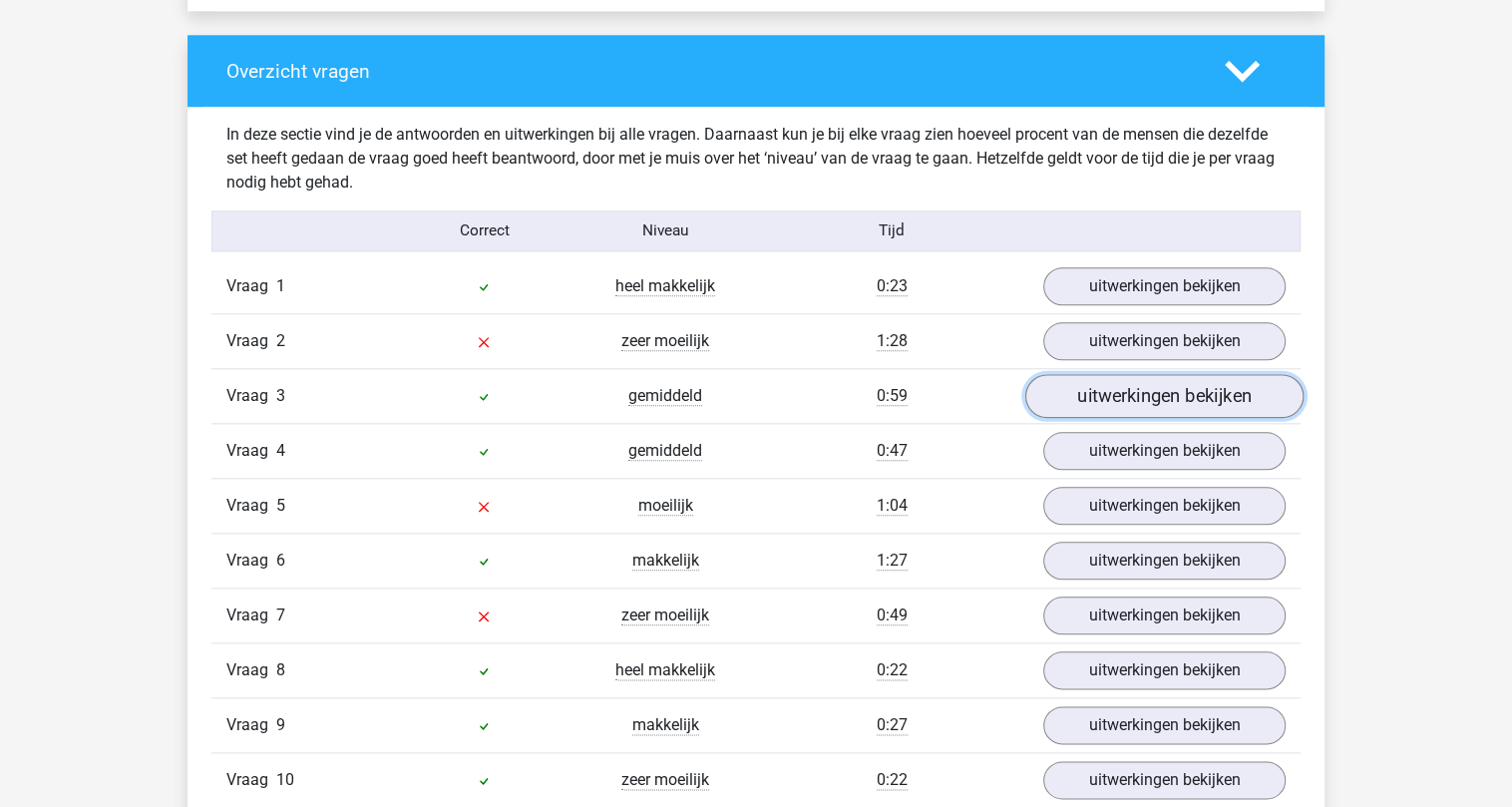 click on "uitwerkingen bekijken" at bounding box center [1164, 396] 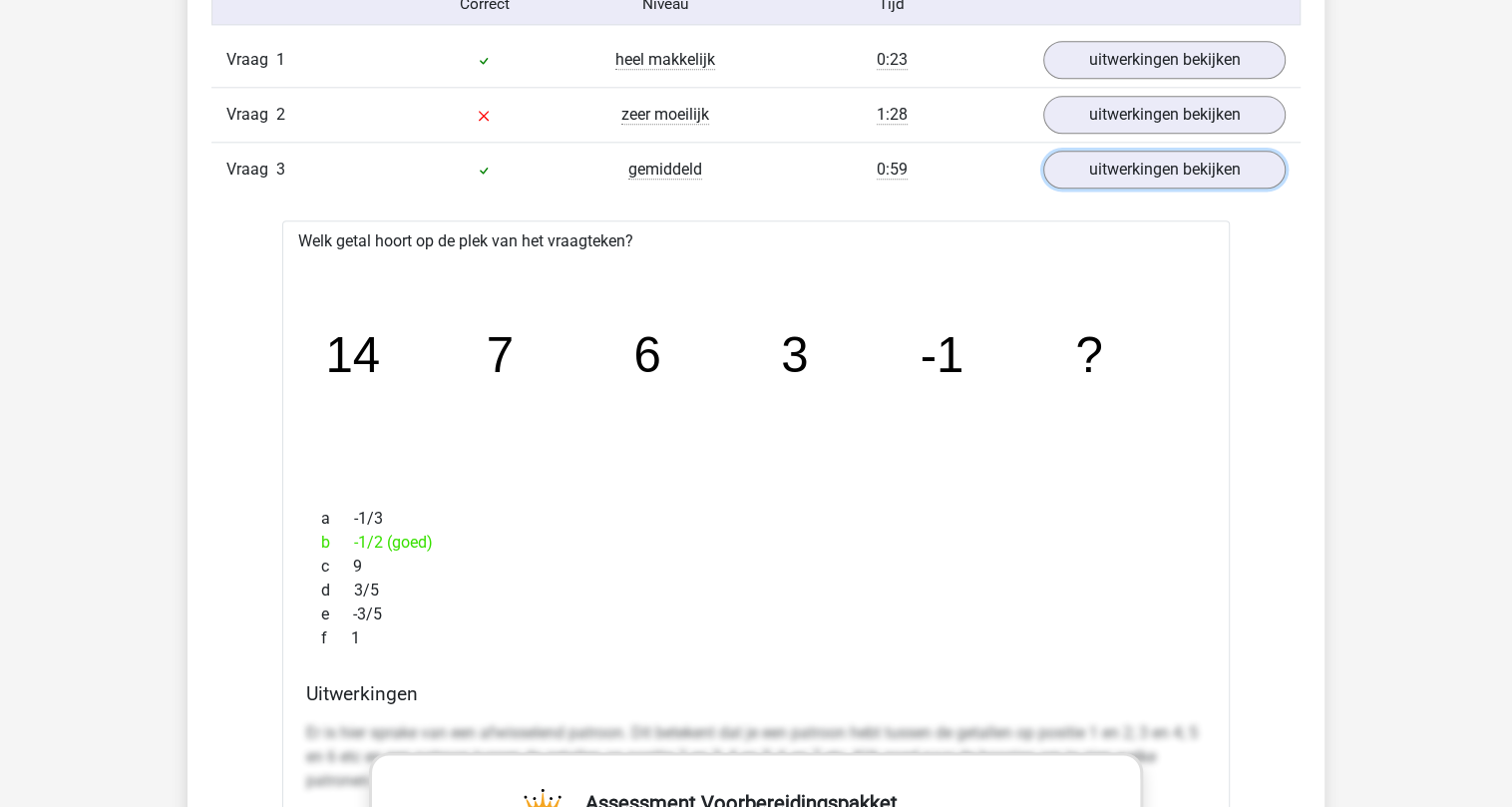 scroll, scrollTop: 1729, scrollLeft: 0, axis: vertical 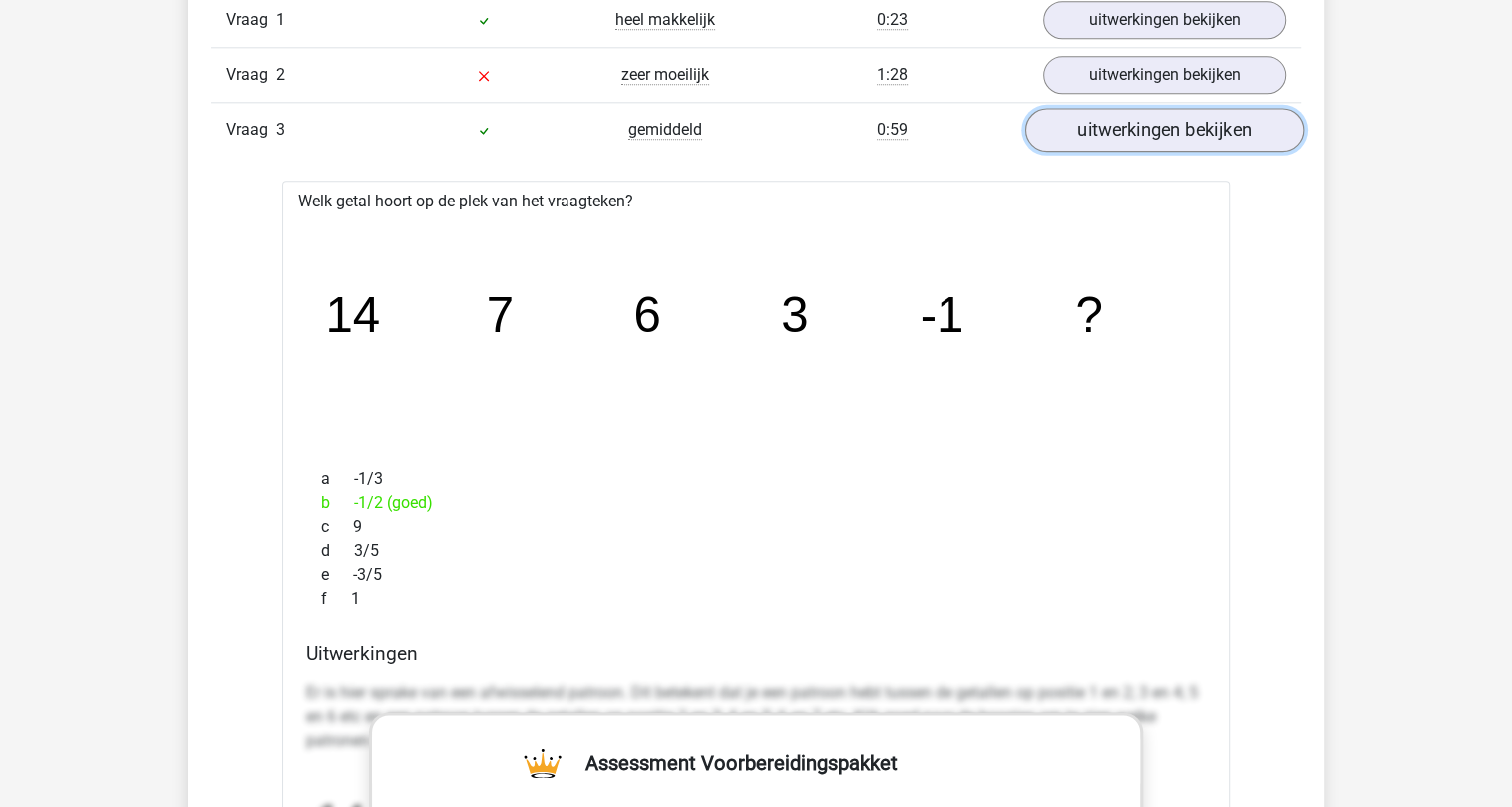click on "uitwerkingen bekijken" at bounding box center [1164, 130] 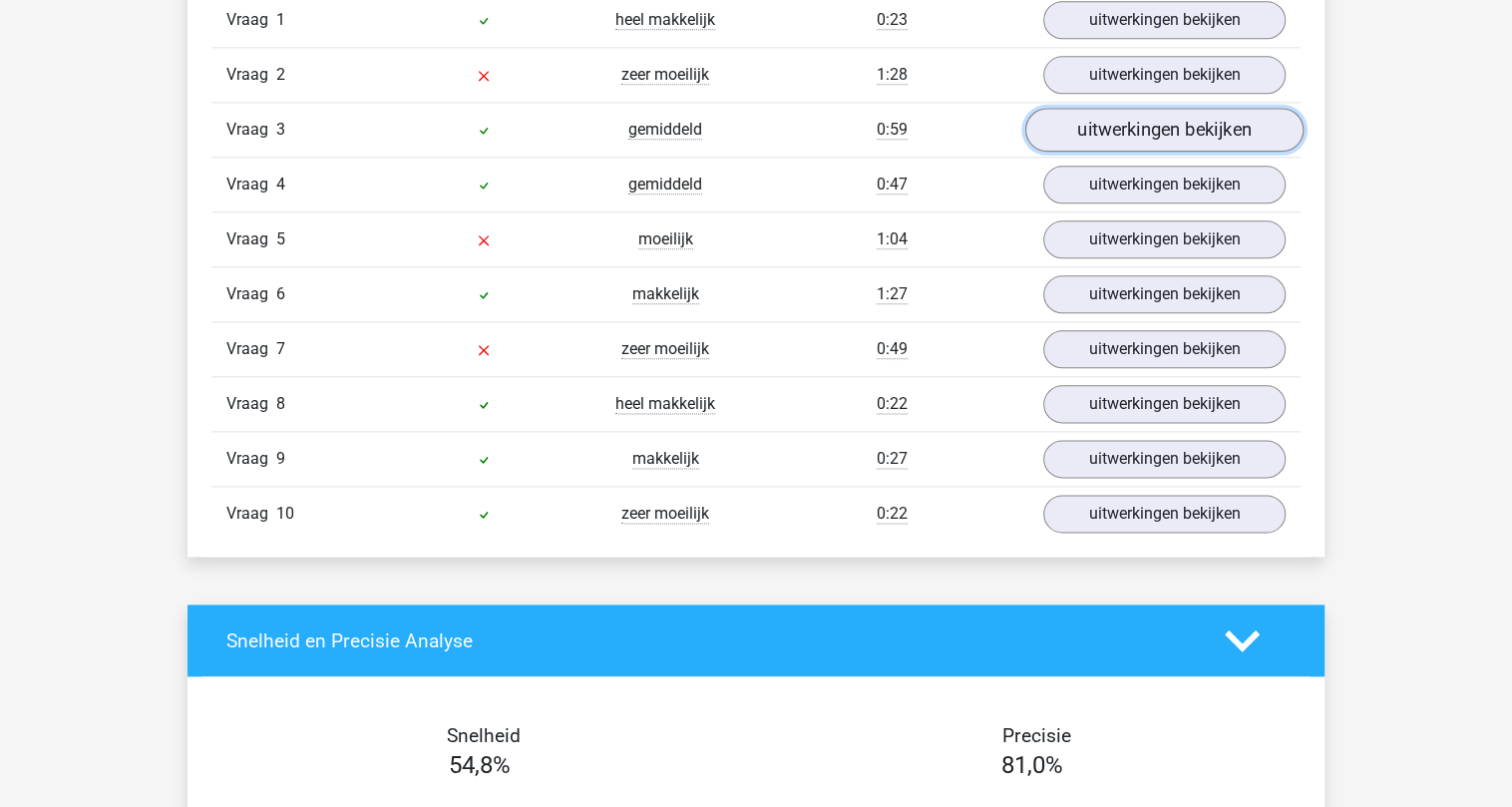 click on "uitwerkingen bekijken" at bounding box center (1164, 130) 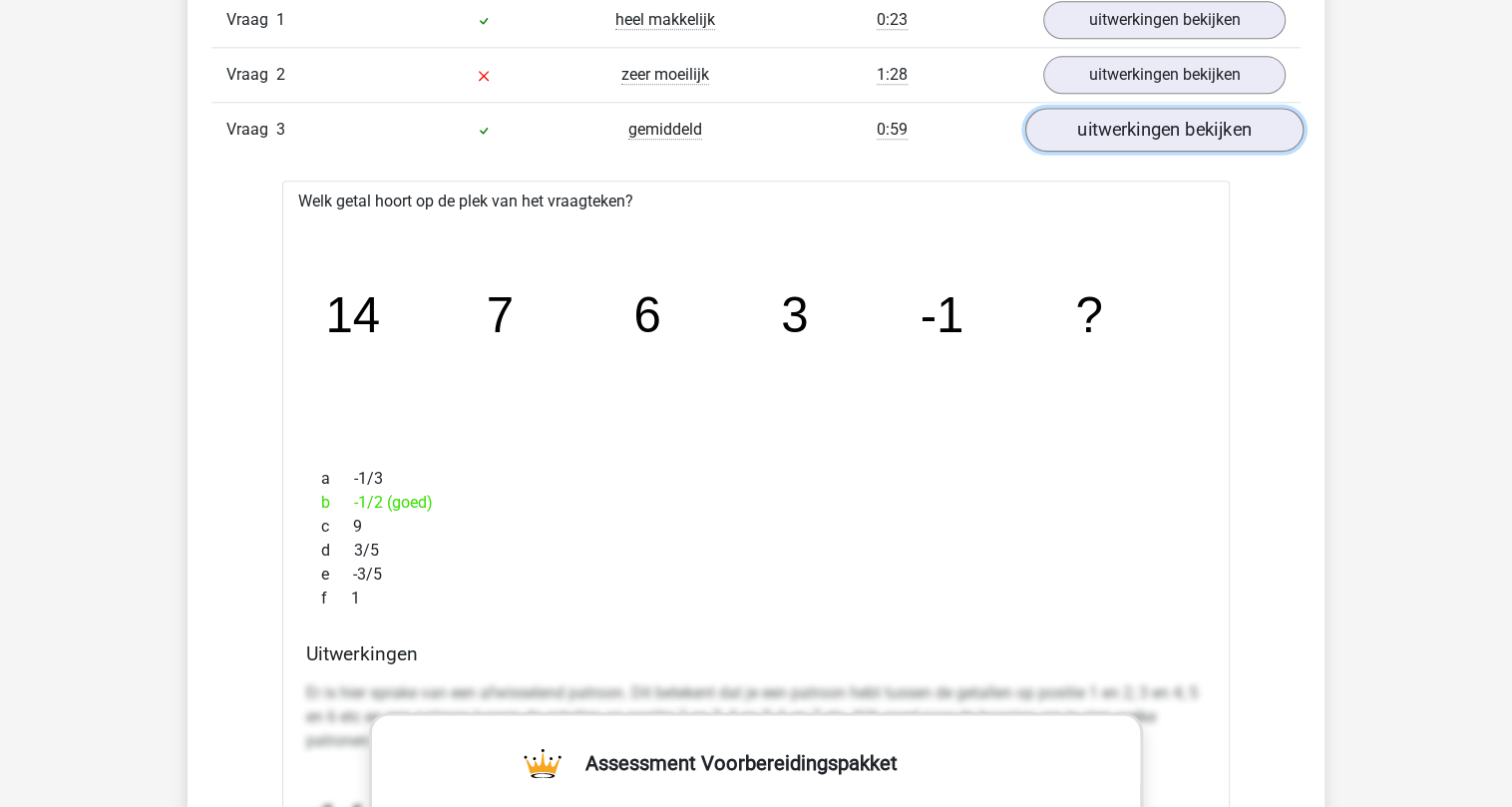 click on "uitwerkingen bekijken" at bounding box center (1164, 130) 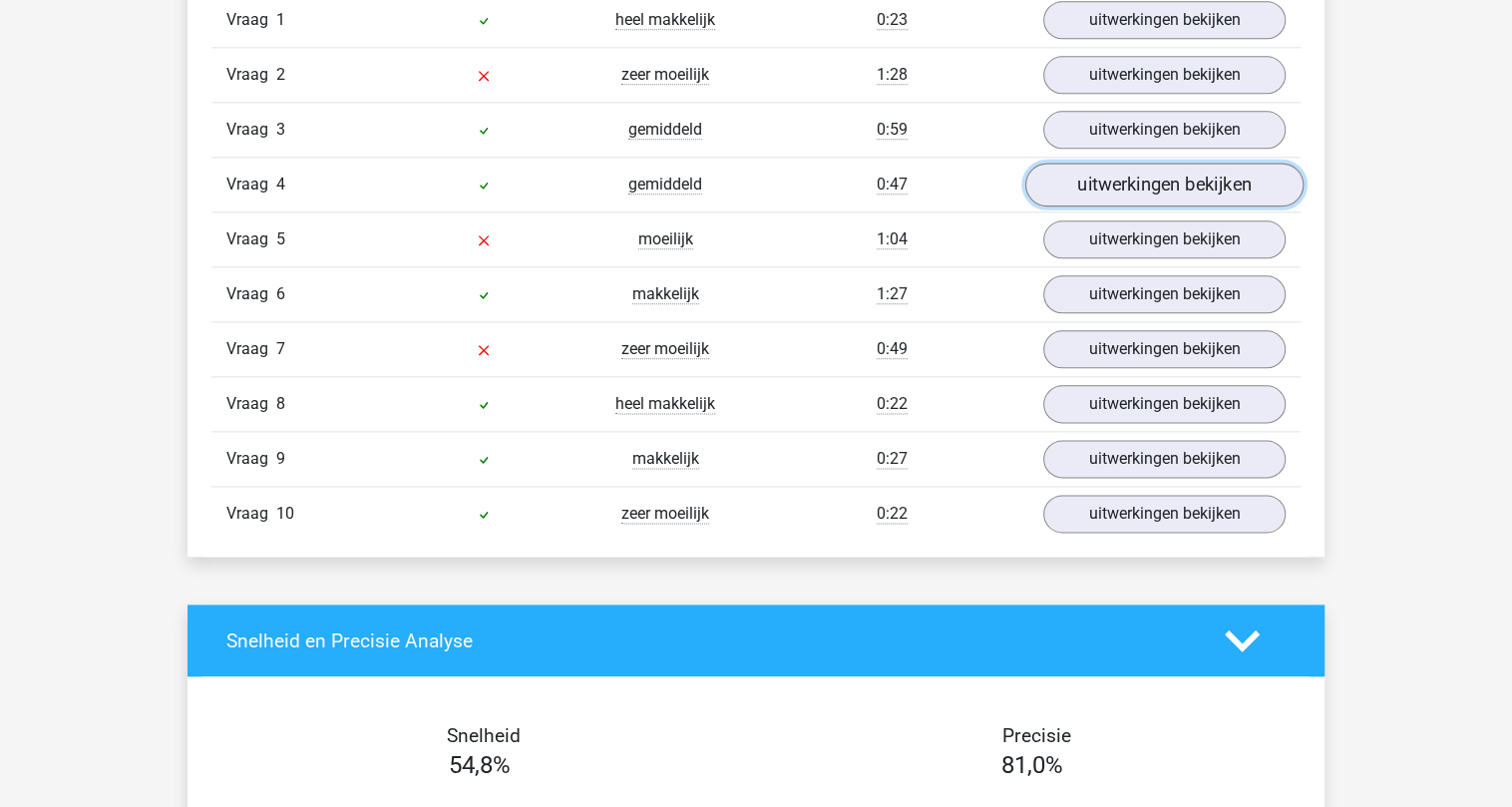 click on "uitwerkingen bekijken" at bounding box center (1164, 185) 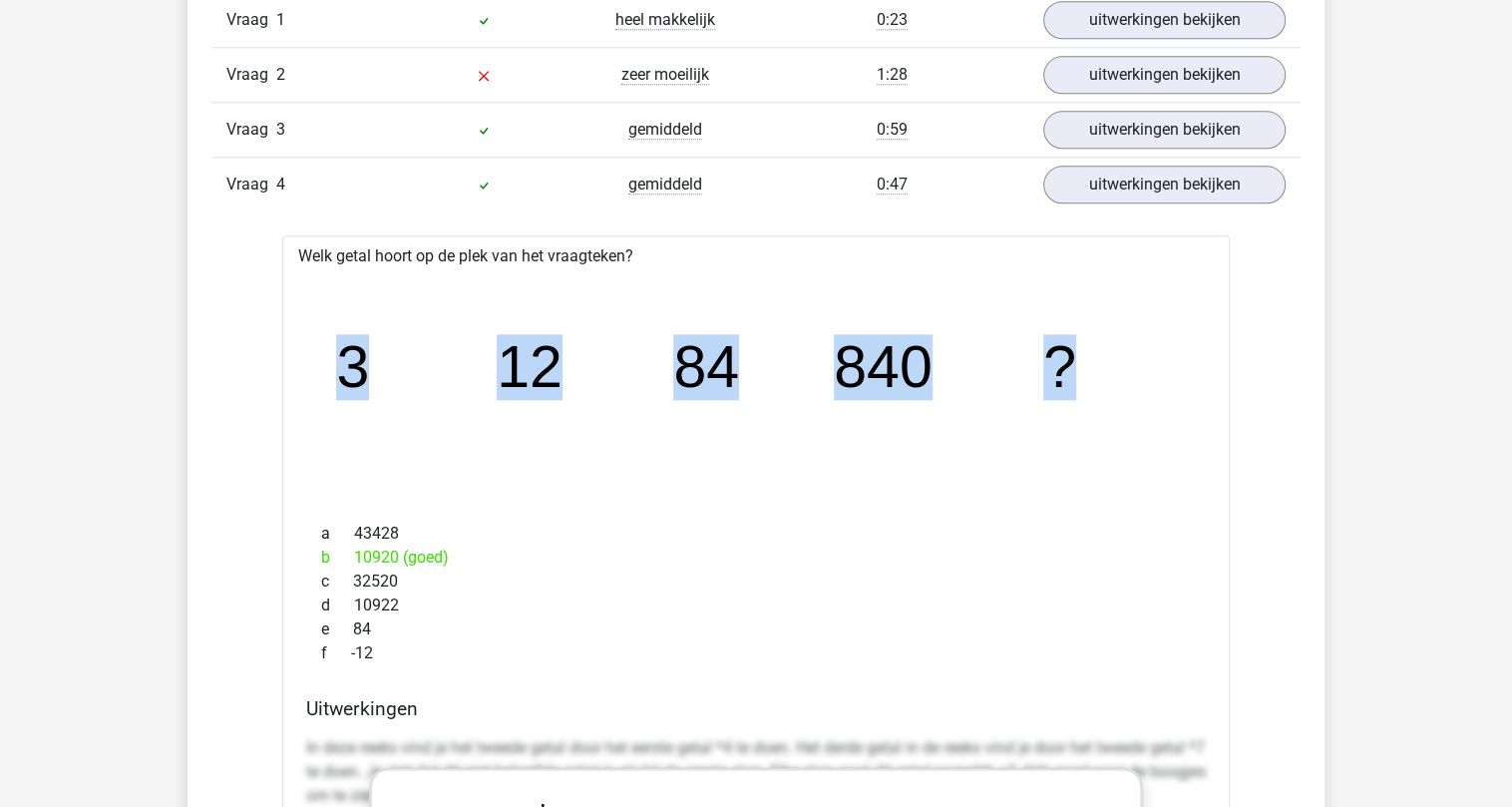 drag, startPoint x: 340, startPoint y: 358, endPoint x: 1102, endPoint y: 352, distance: 762.02362 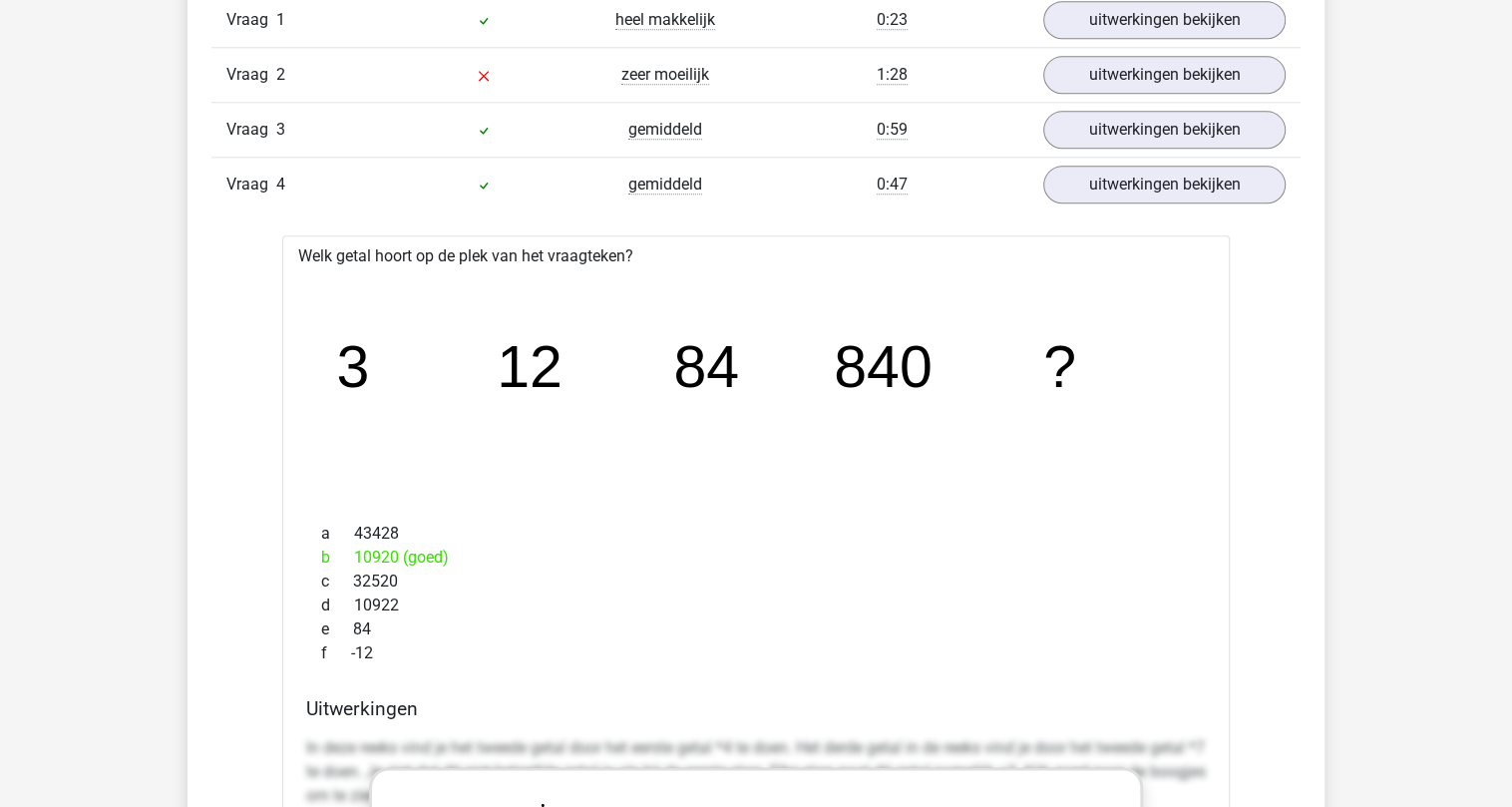 click on "a
43428" at bounding box center (756, 534) 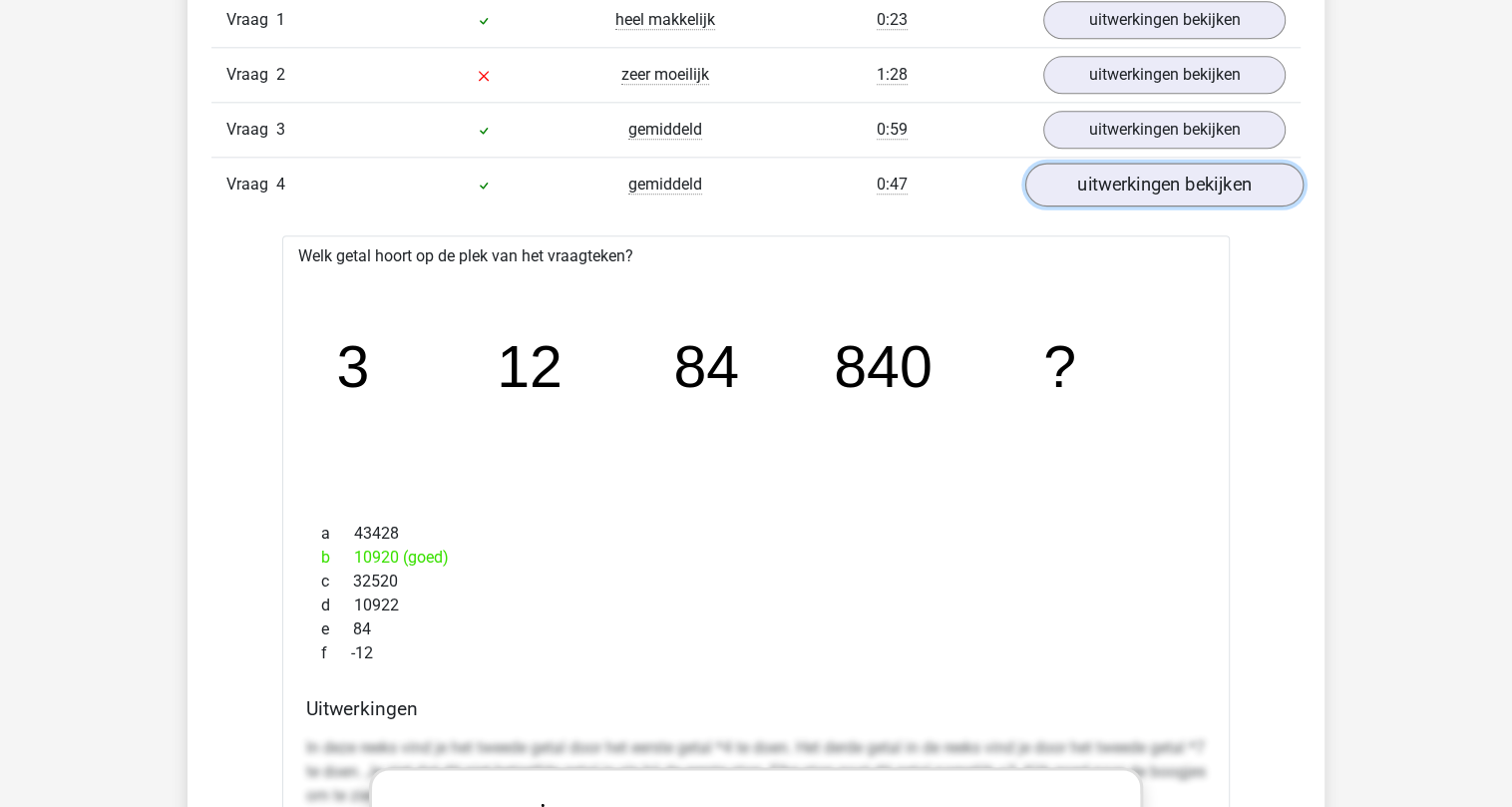 click on "uitwerkingen bekijken" at bounding box center (1164, 185) 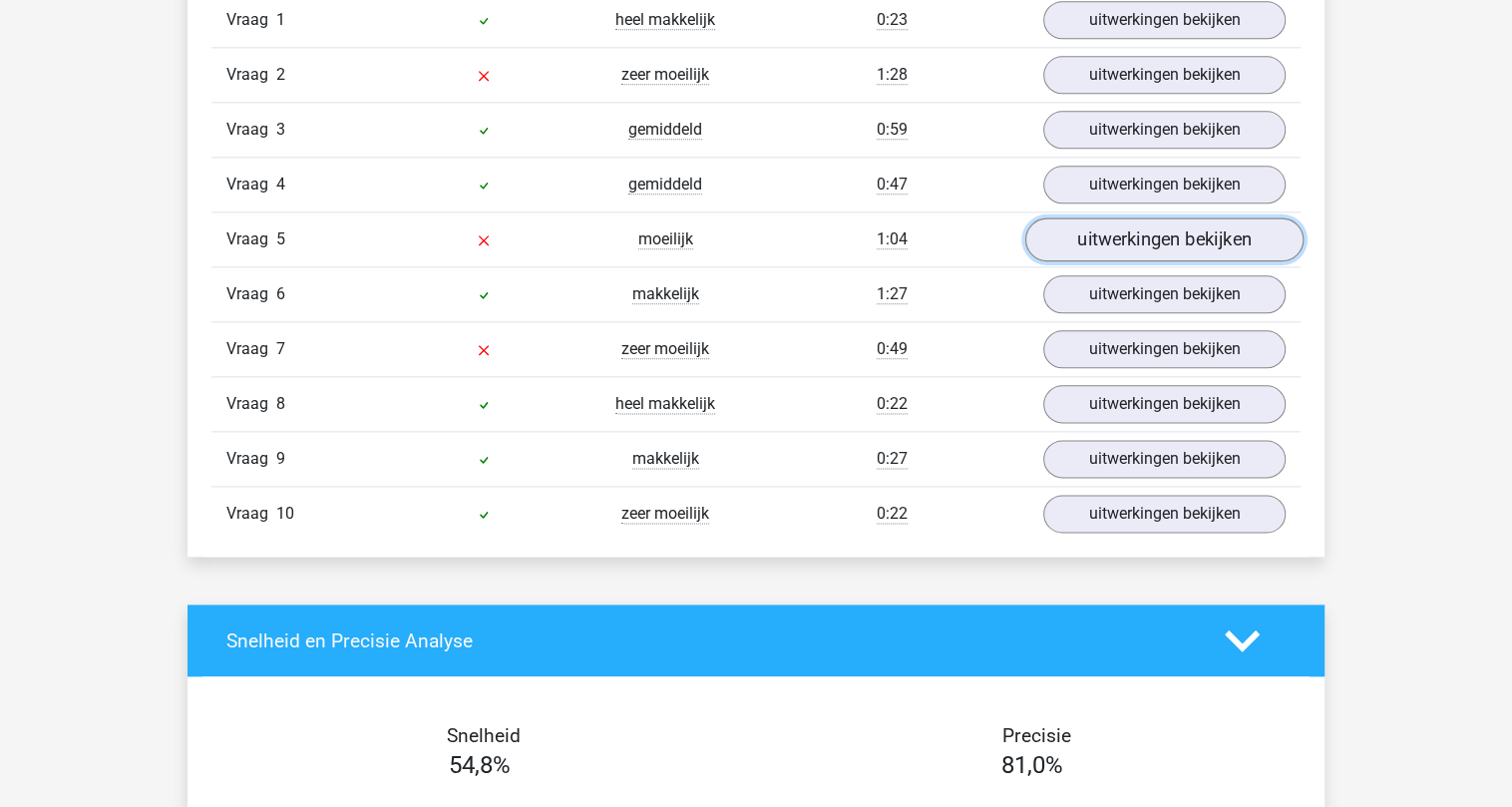 click on "uitwerkingen bekijken" at bounding box center (1164, 239) 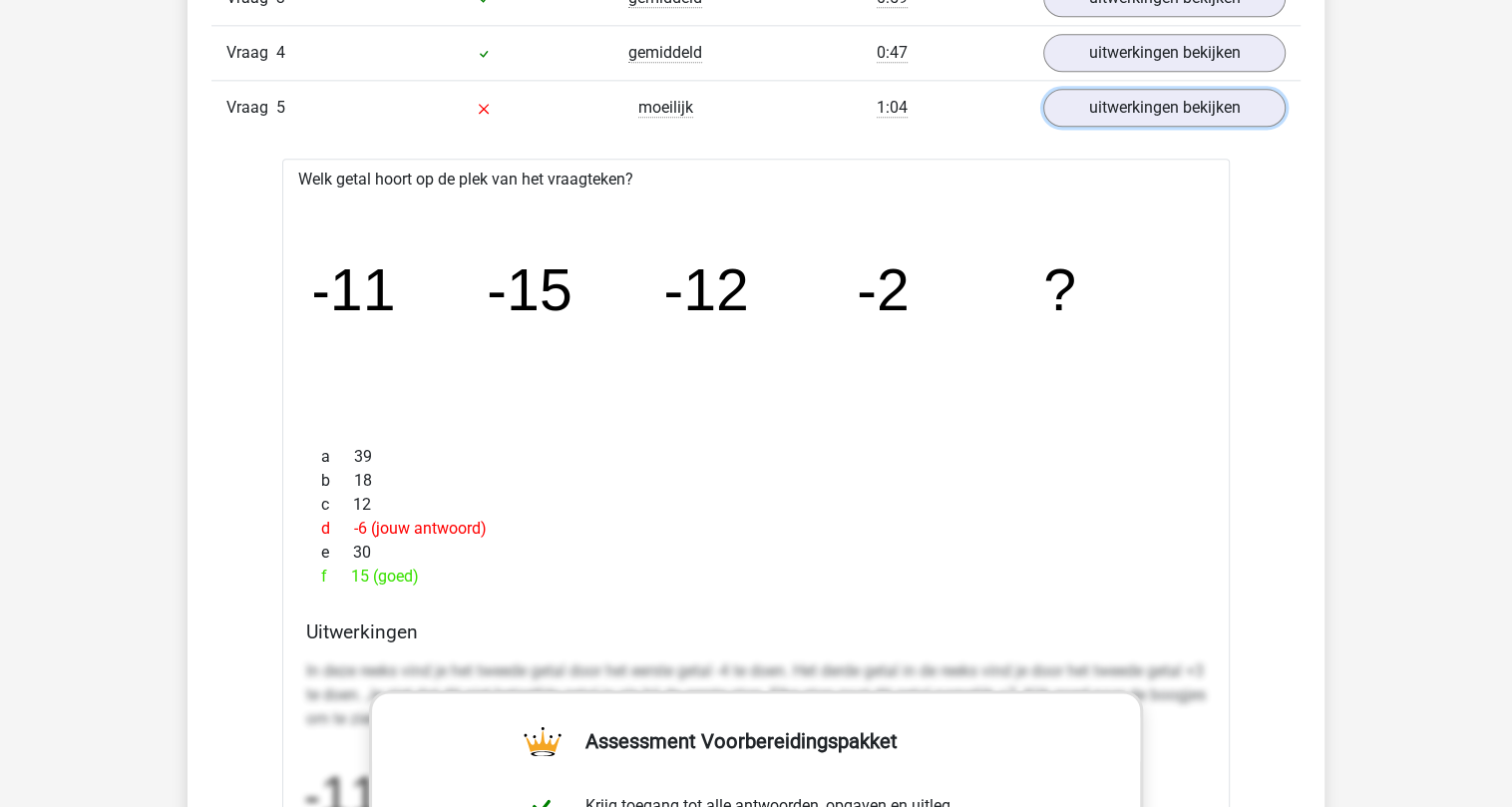 scroll, scrollTop: 1729, scrollLeft: 0, axis: vertical 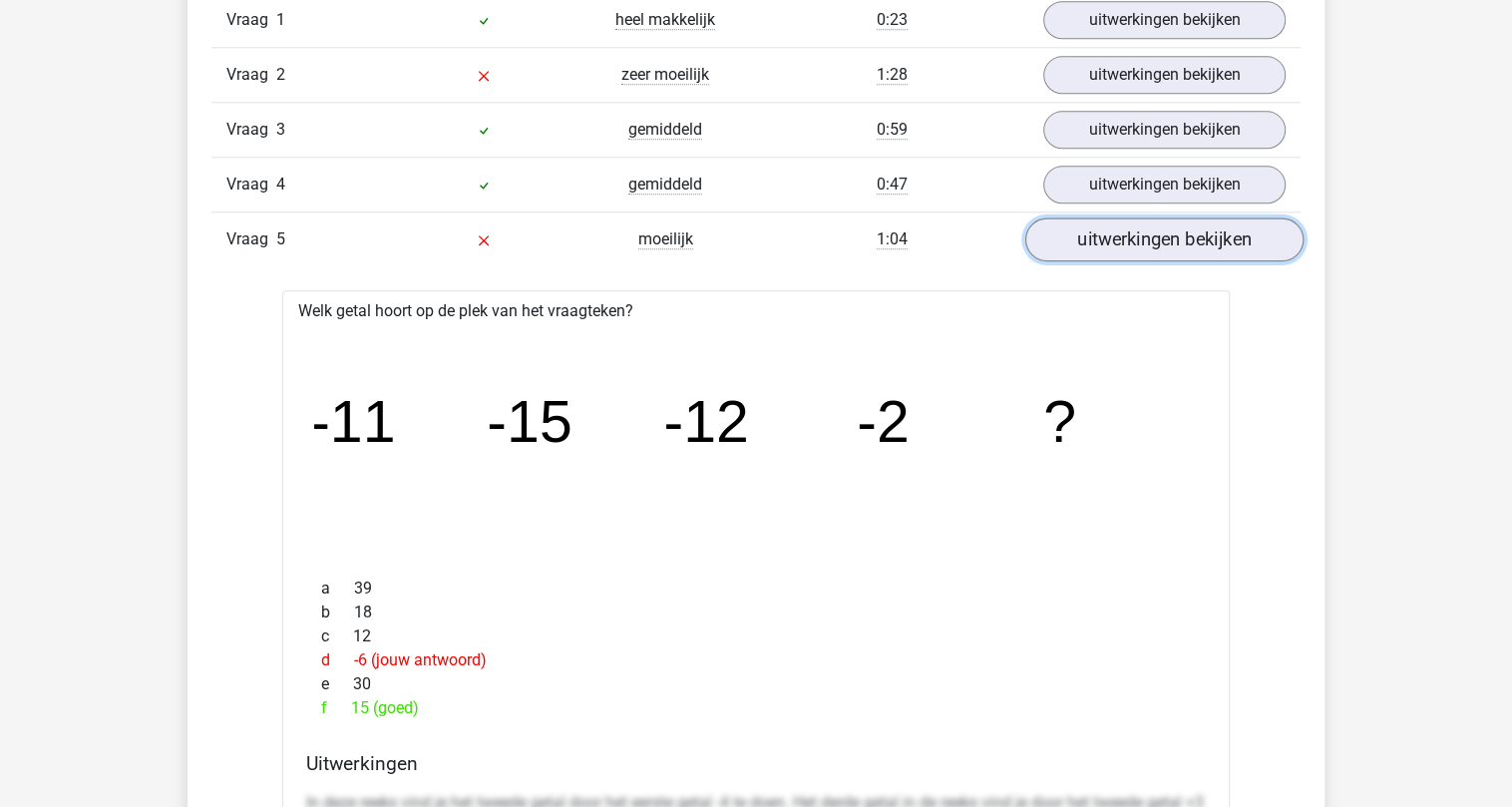 click on "uitwerkingen bekijken" at bounding box center [1164, 239] 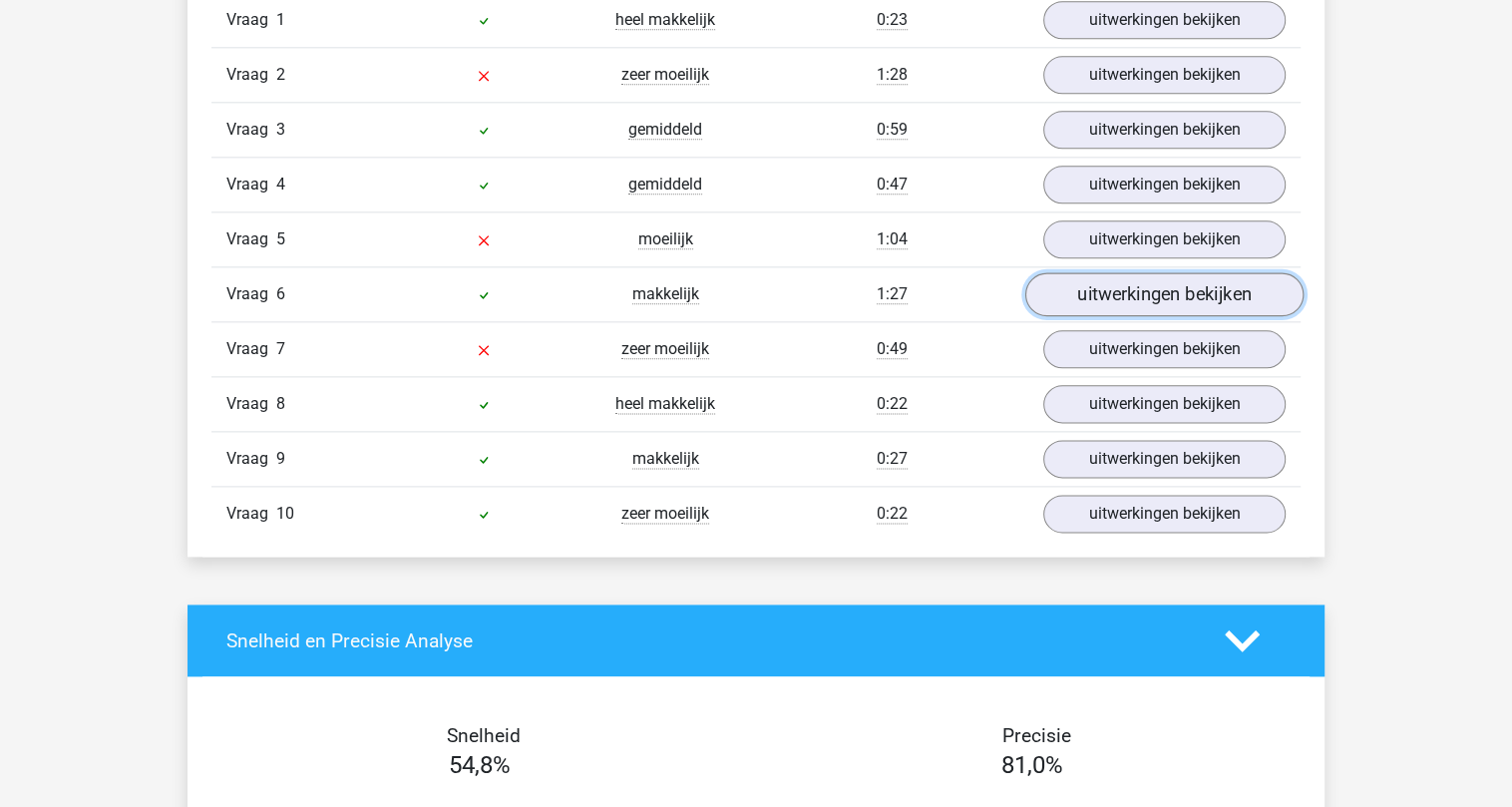 click on "uitwerkingen bekijken" at bounding box center [1164, 294] 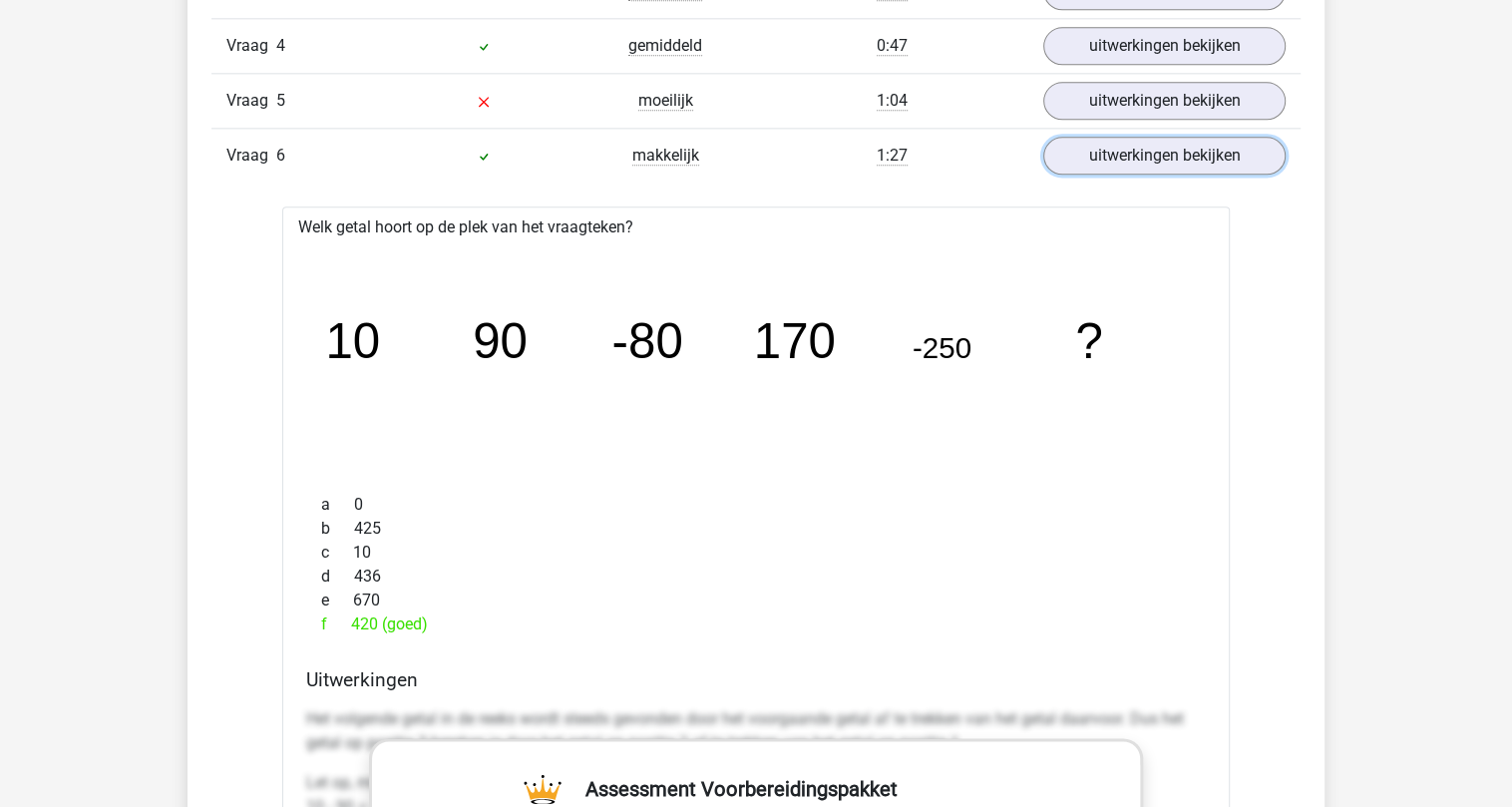 scroll, scrollTop: 1995, scrollLeft: 0, axis: vertical 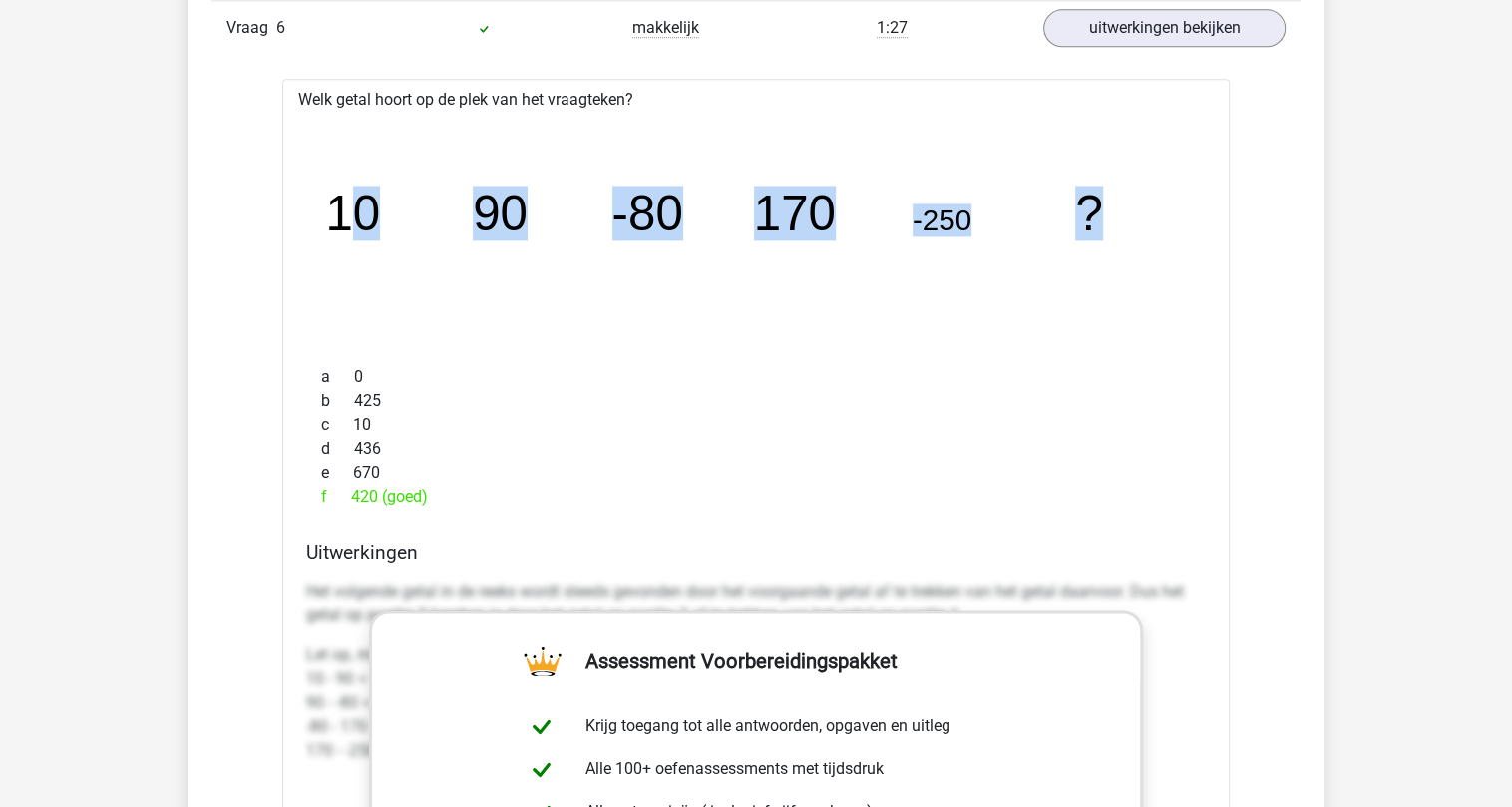 drag, startPoint x: 338, startPoint y: 196, endPoint x: 1095, endPoint y: 201, distance: 757.0165 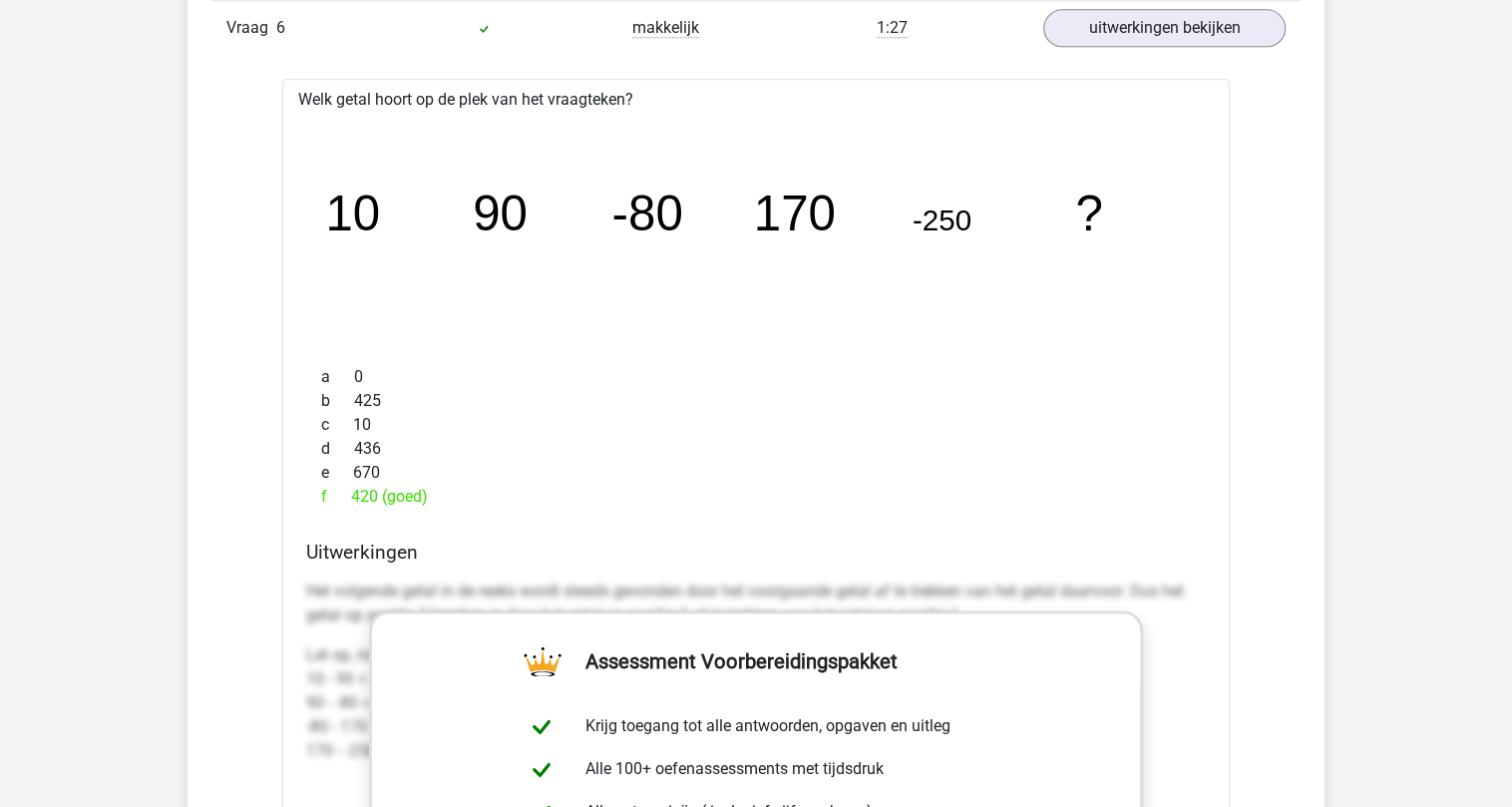 click on "image/svg+xml
10
90
-80
170
-250
?" 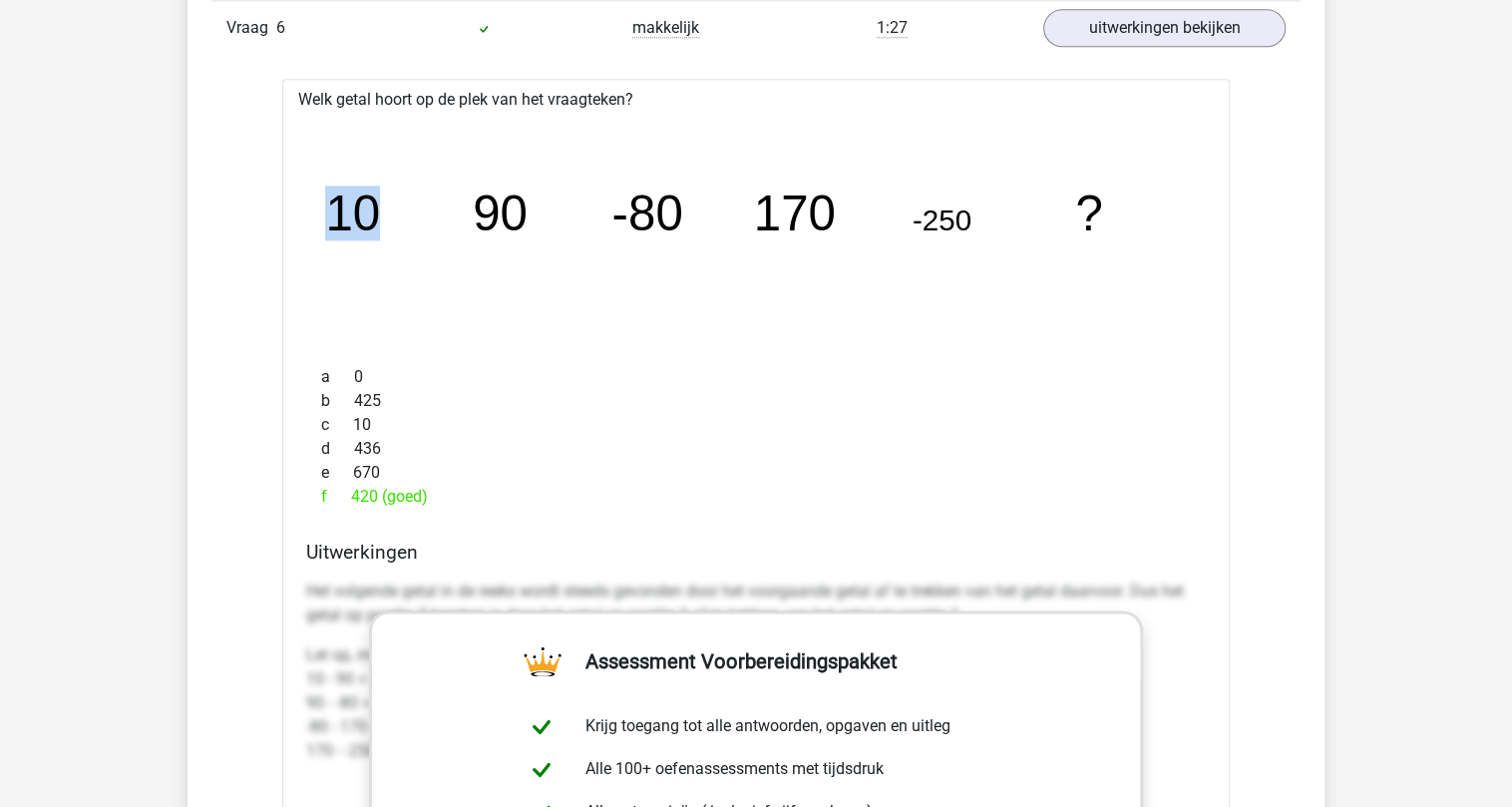 click on "image/svg+xml
10
90
-80
170
-250
?" 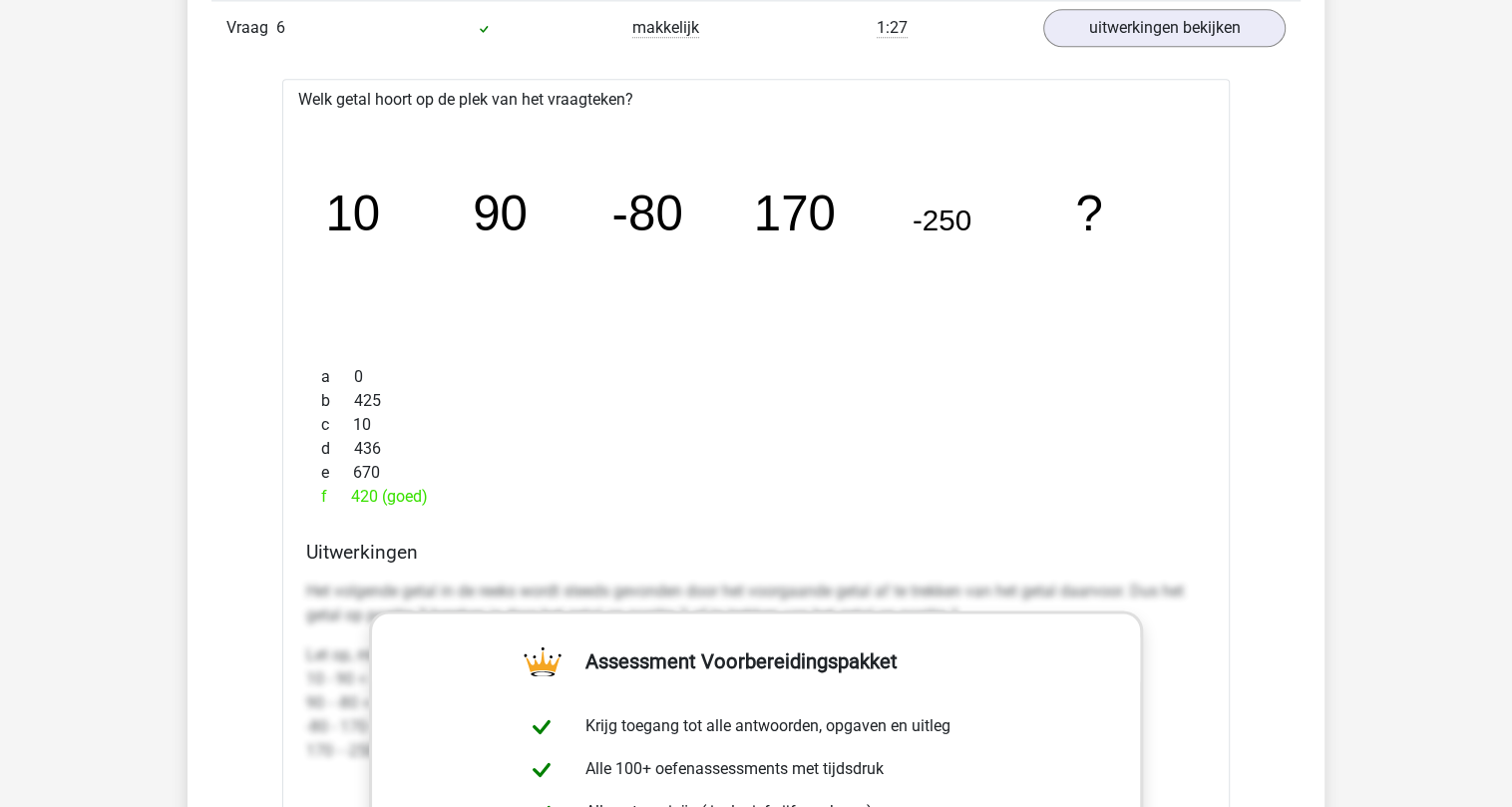click on "image/svg+xml
10
90
-80
170
-250
?" 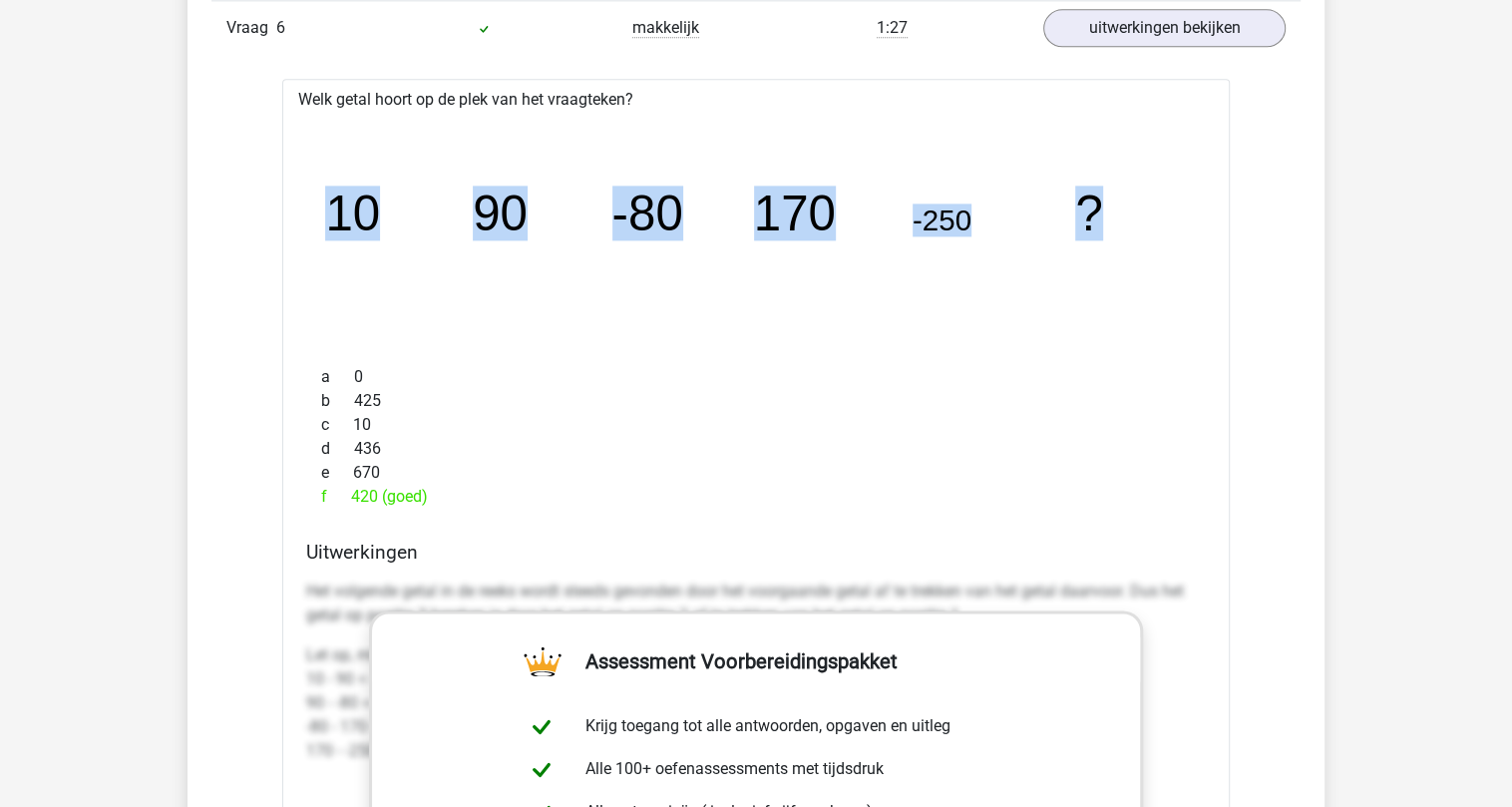 drag, startPoint x: 327, startPoint y: 199, endPoint x: 1124, endPoint y: 223, distance: 797.361 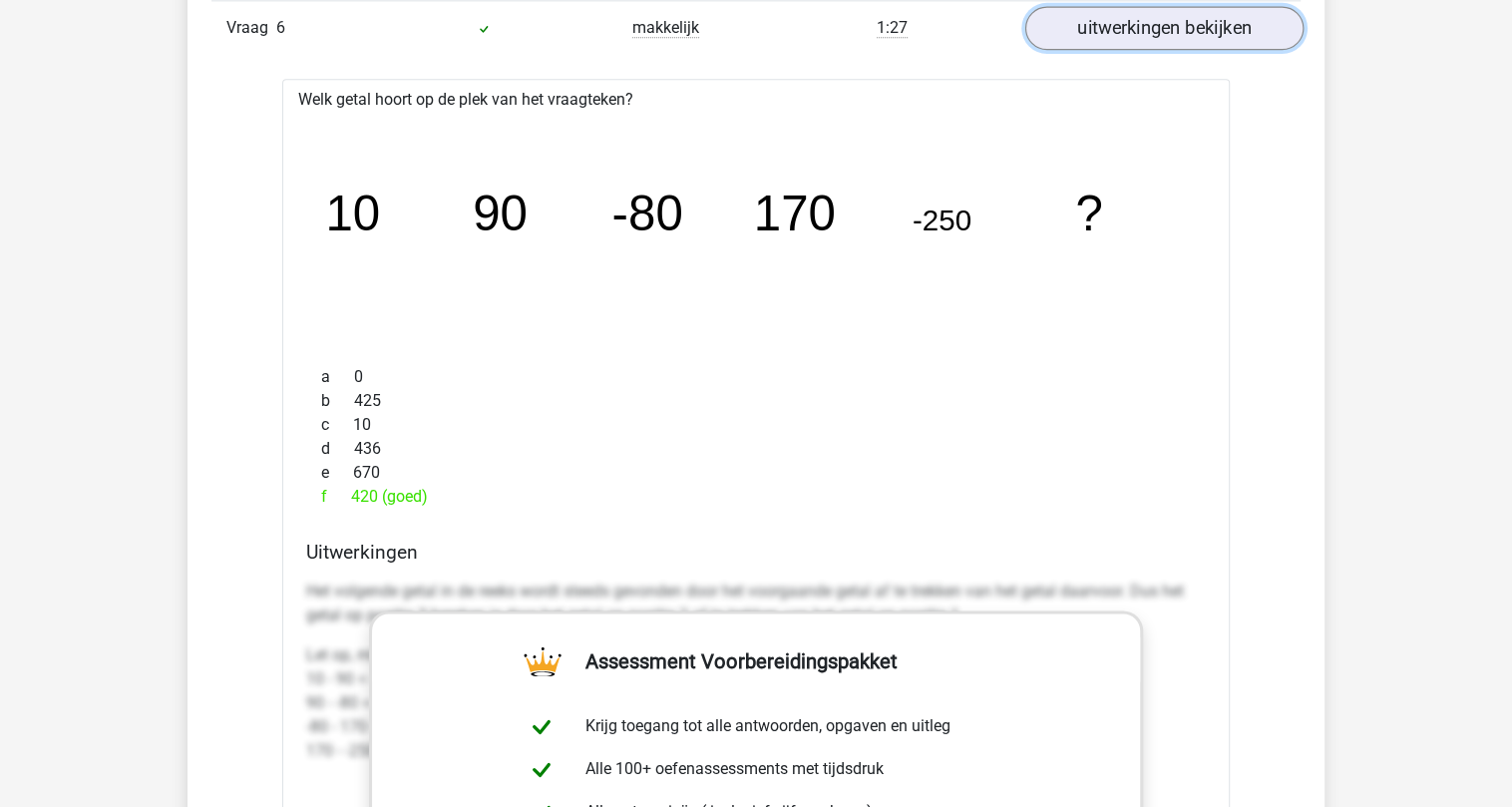 click on "uitwerkingen bekijken" at bounding box center (1164, 28) 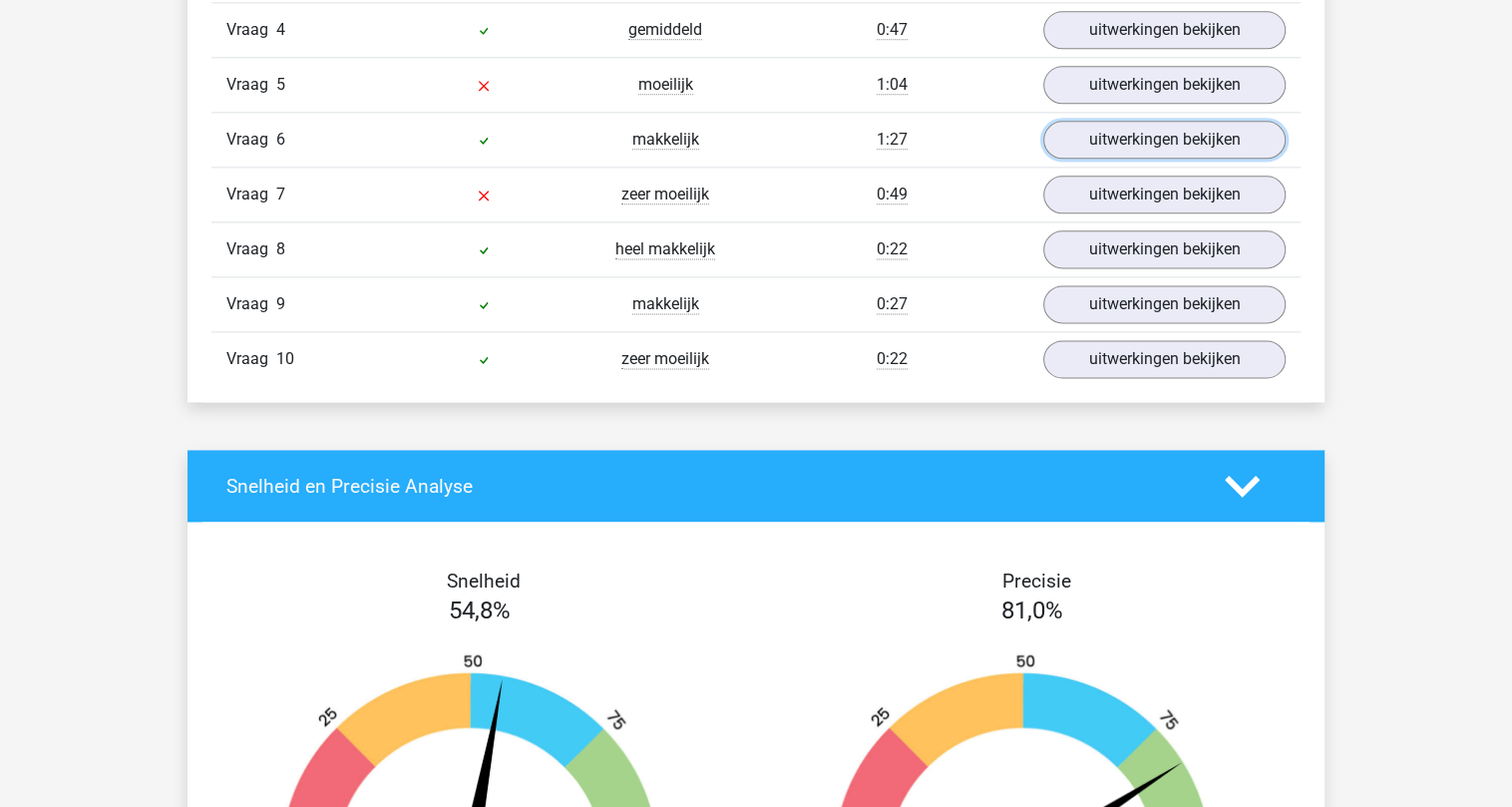 scroll, scrollTop: 1861, scrollLeft: 0, axis: vertical 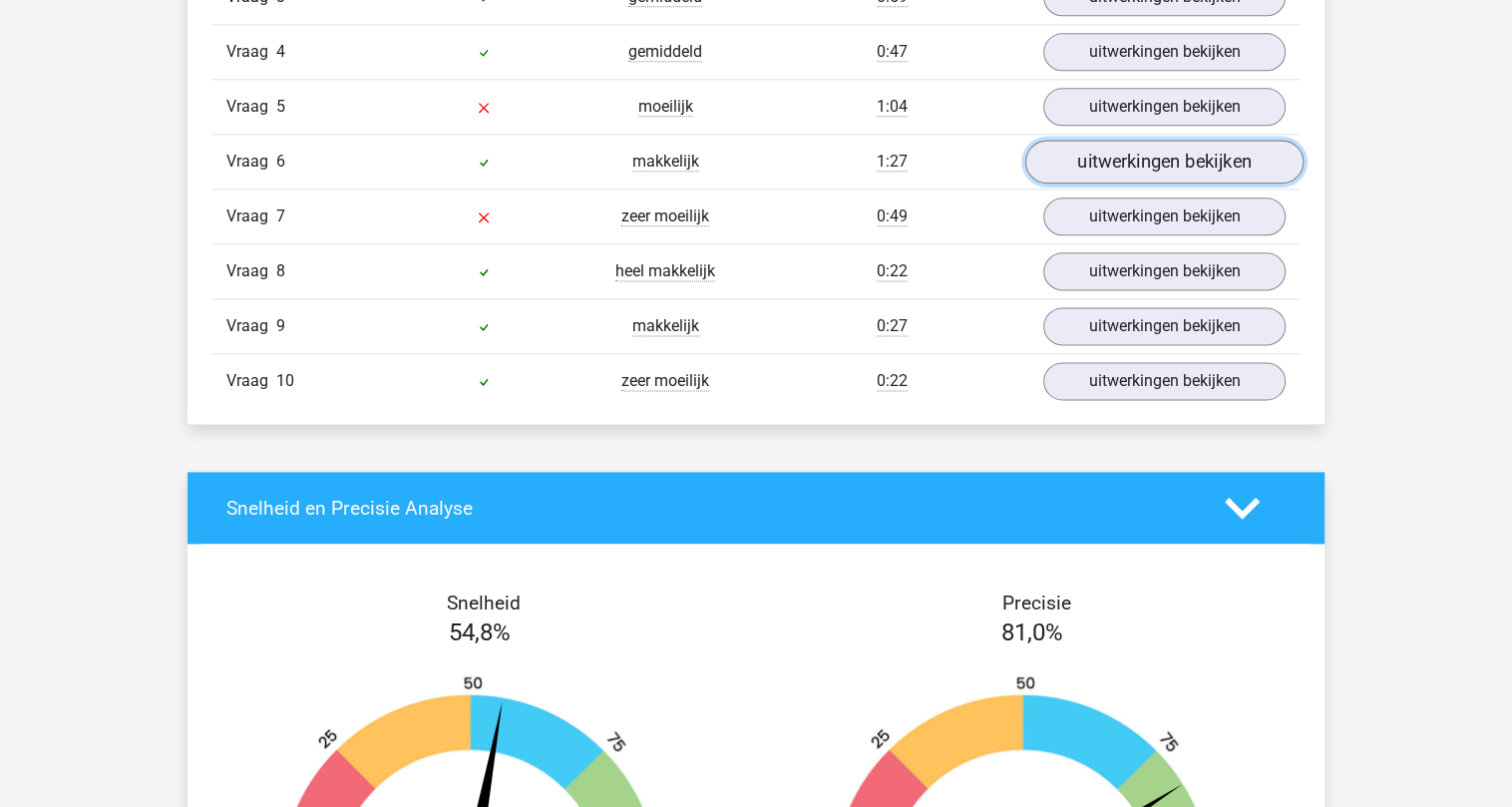 click on "uitwerkingen bekijken" at bounding box center [1164, 162] 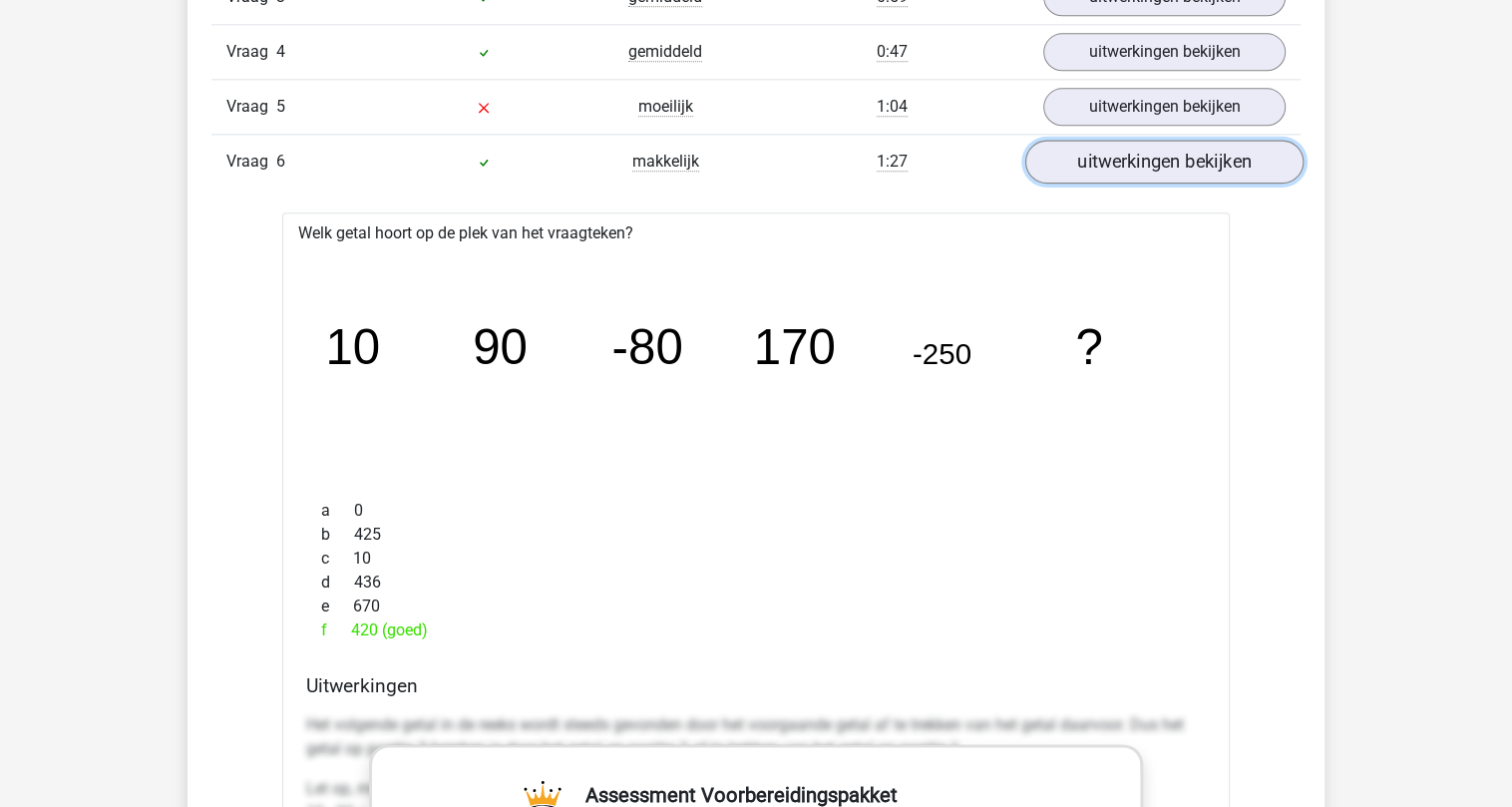 click on "uitwerkingen bekijken" at bounding box center [1164, 162] 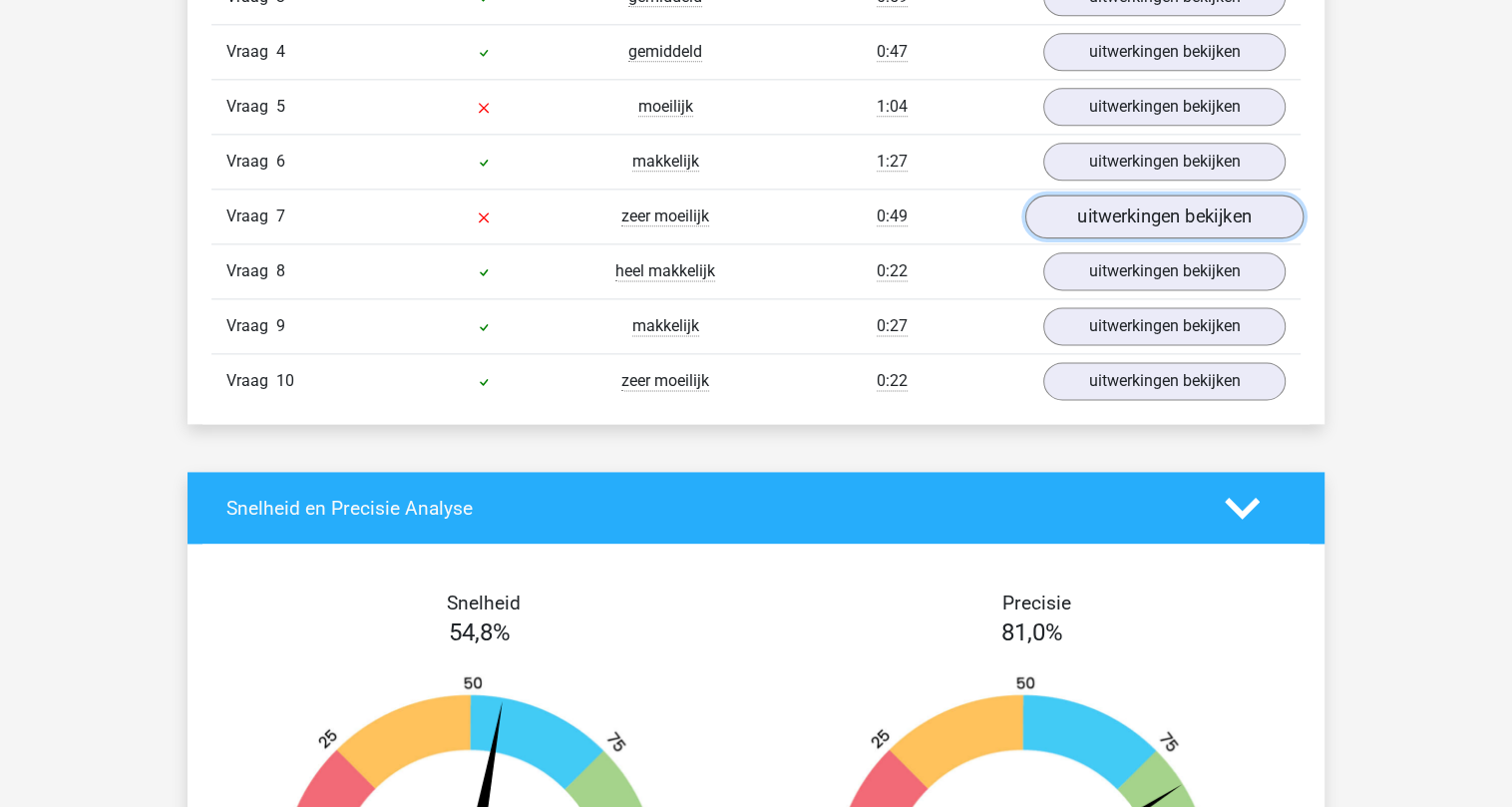click on "uitwerkingen bekijken" at bounding box center (1164, 216) 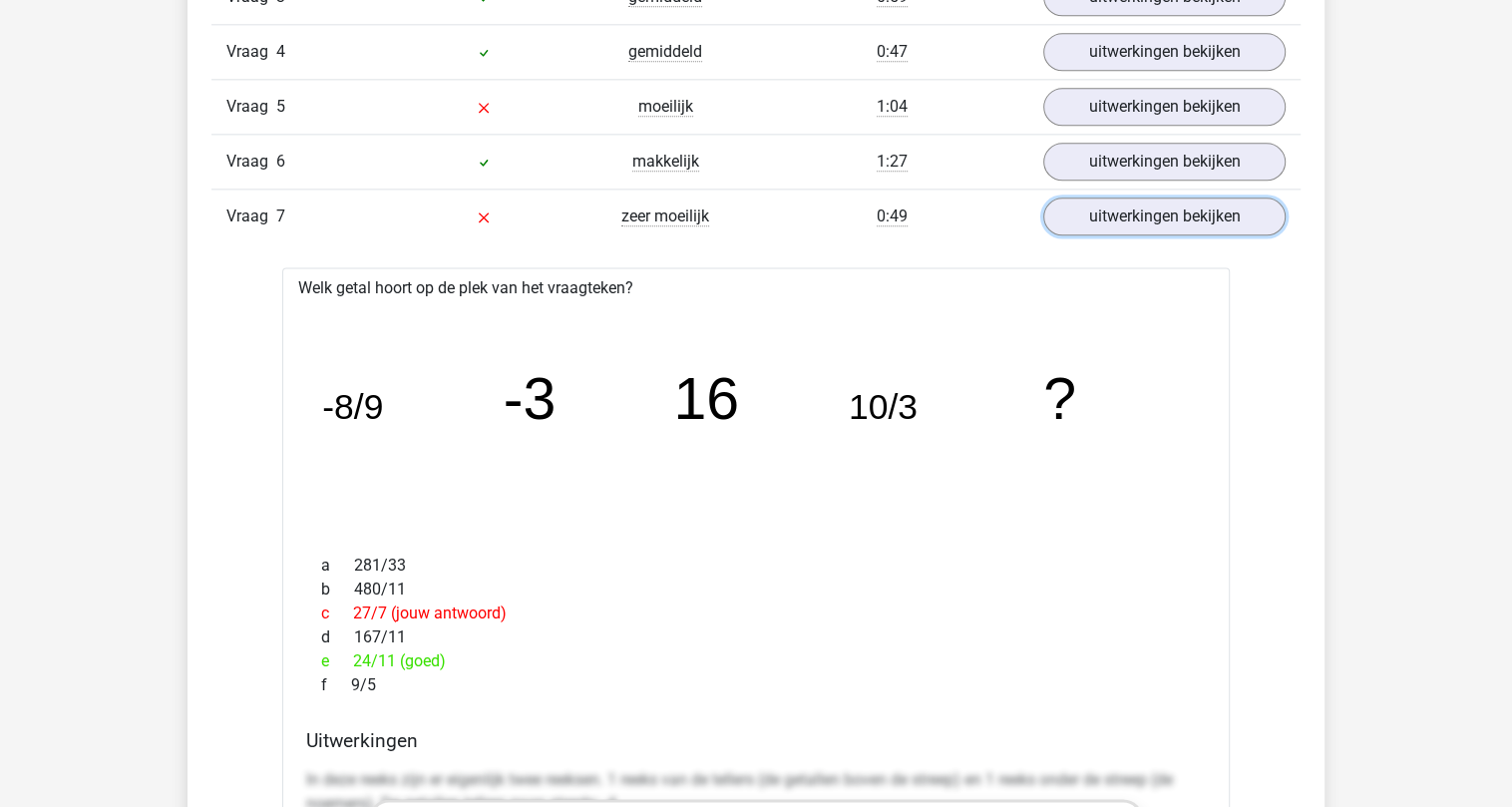 scroll, scrollTop: 1995, scrollLeft: 0, axis: vertical 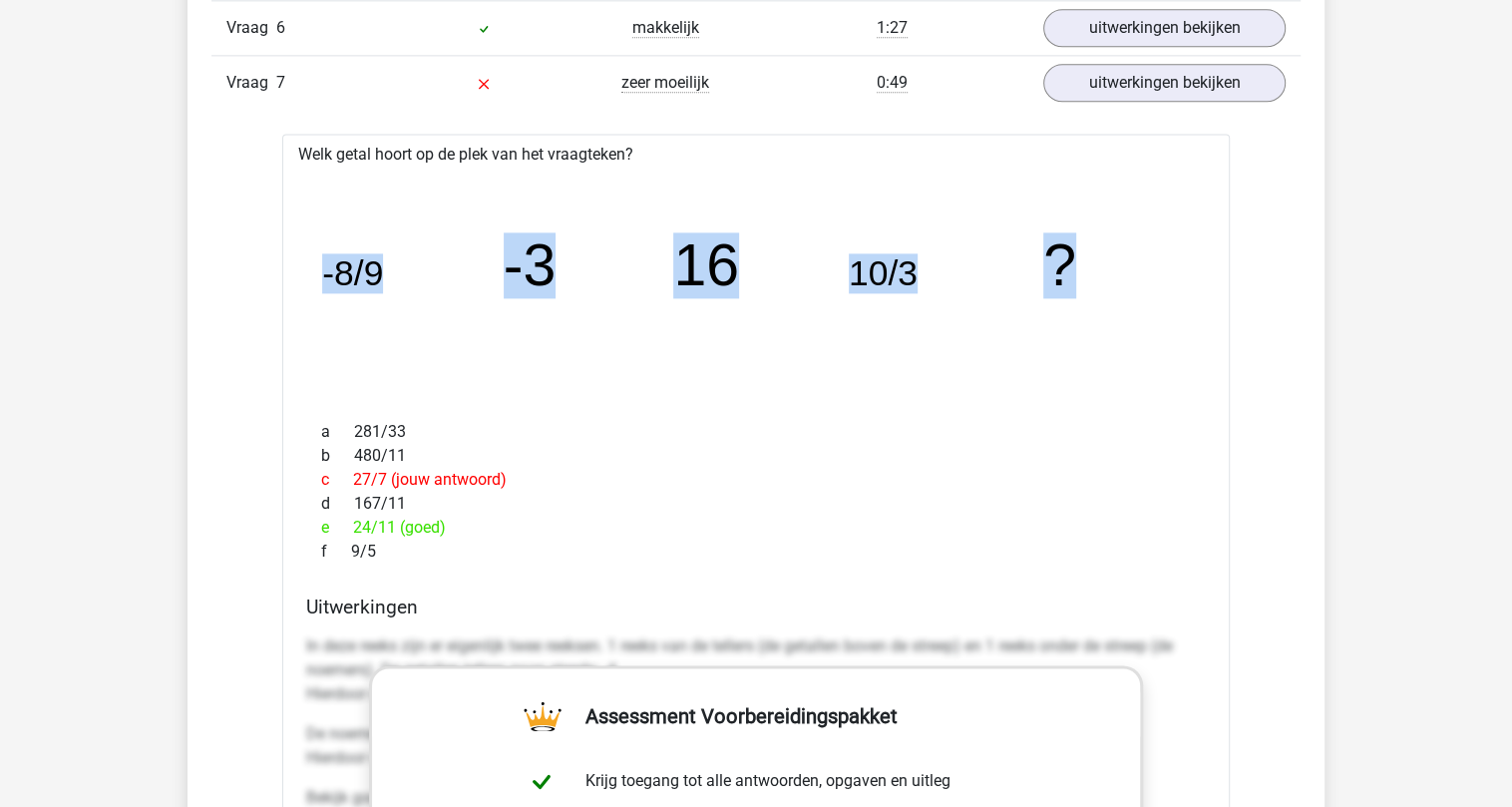 drag, startPoint x: 321, startPoint y: 258, endPoint x: 1146, endPoint y: 303, distance: 826.2264 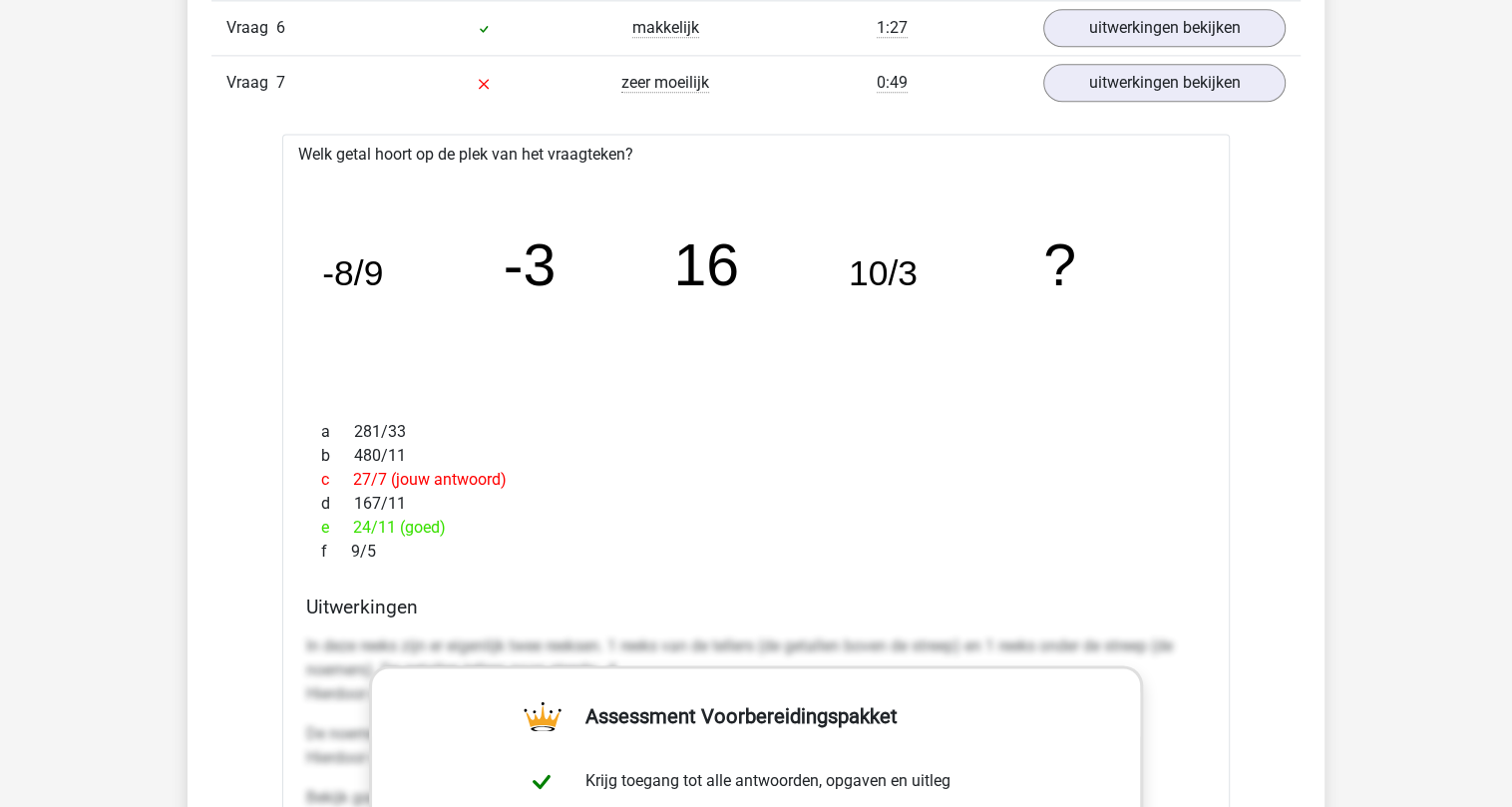 click on "a
281/33
b
480/11
c
27/7
(jouw antwoord)
d
167/11
e
24/11
(goed)
f
9/5" at bounding box center [756, 492] 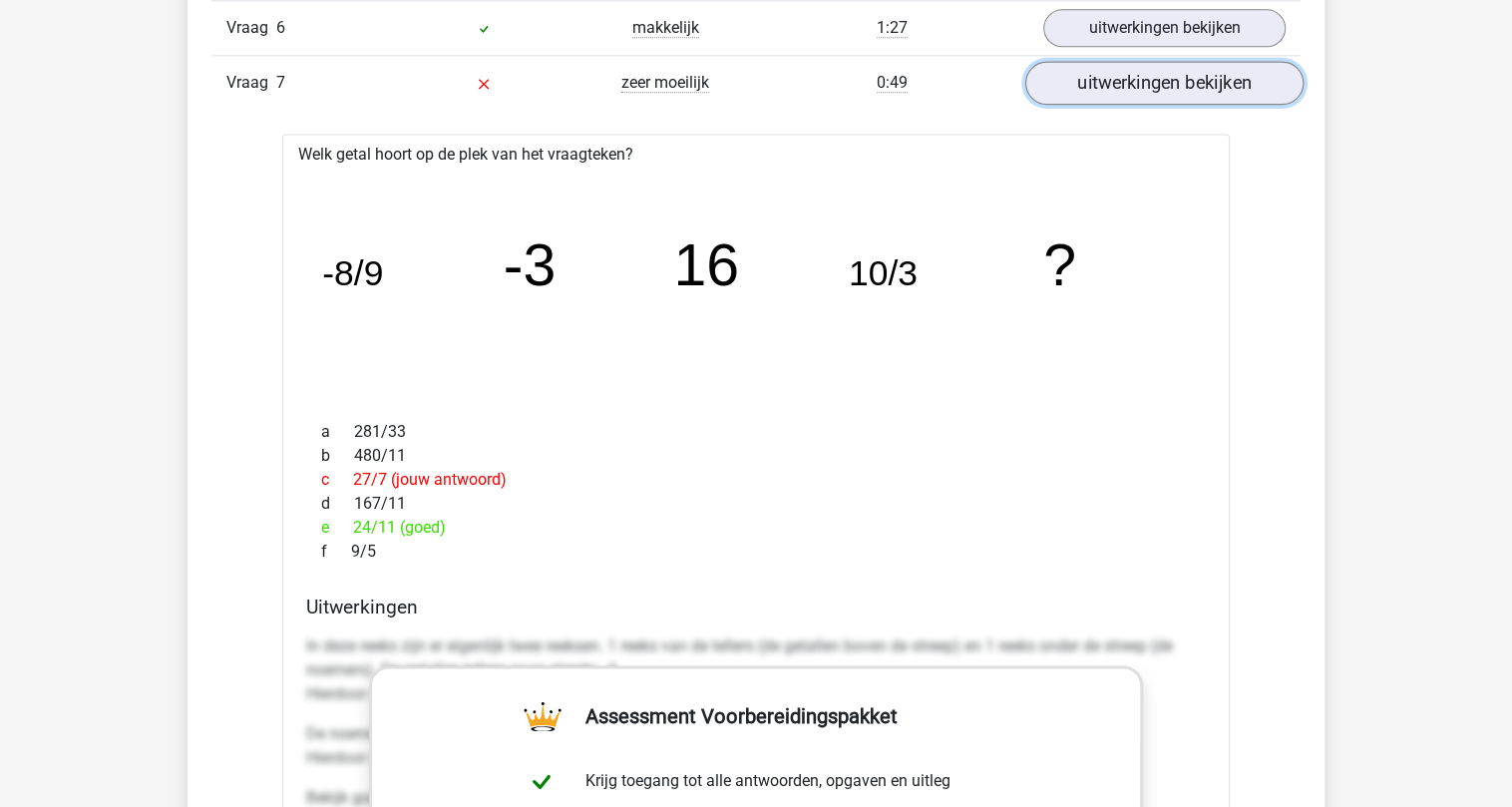 click on "uitwerkingen bekijken" at bounding box center [1164, 83] 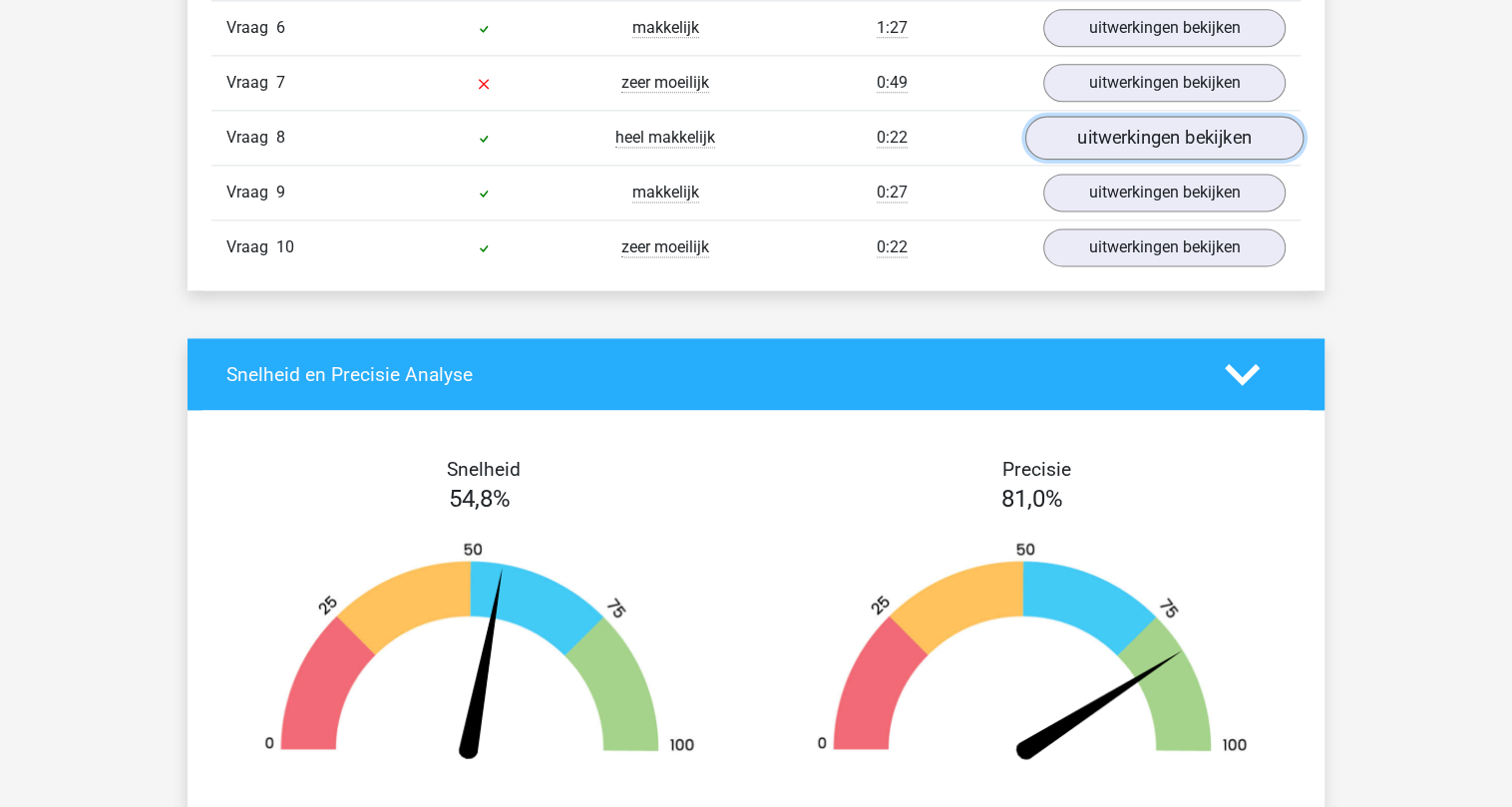 click on "uitwerkingen bekijken" at bounding box center (1164, 138) 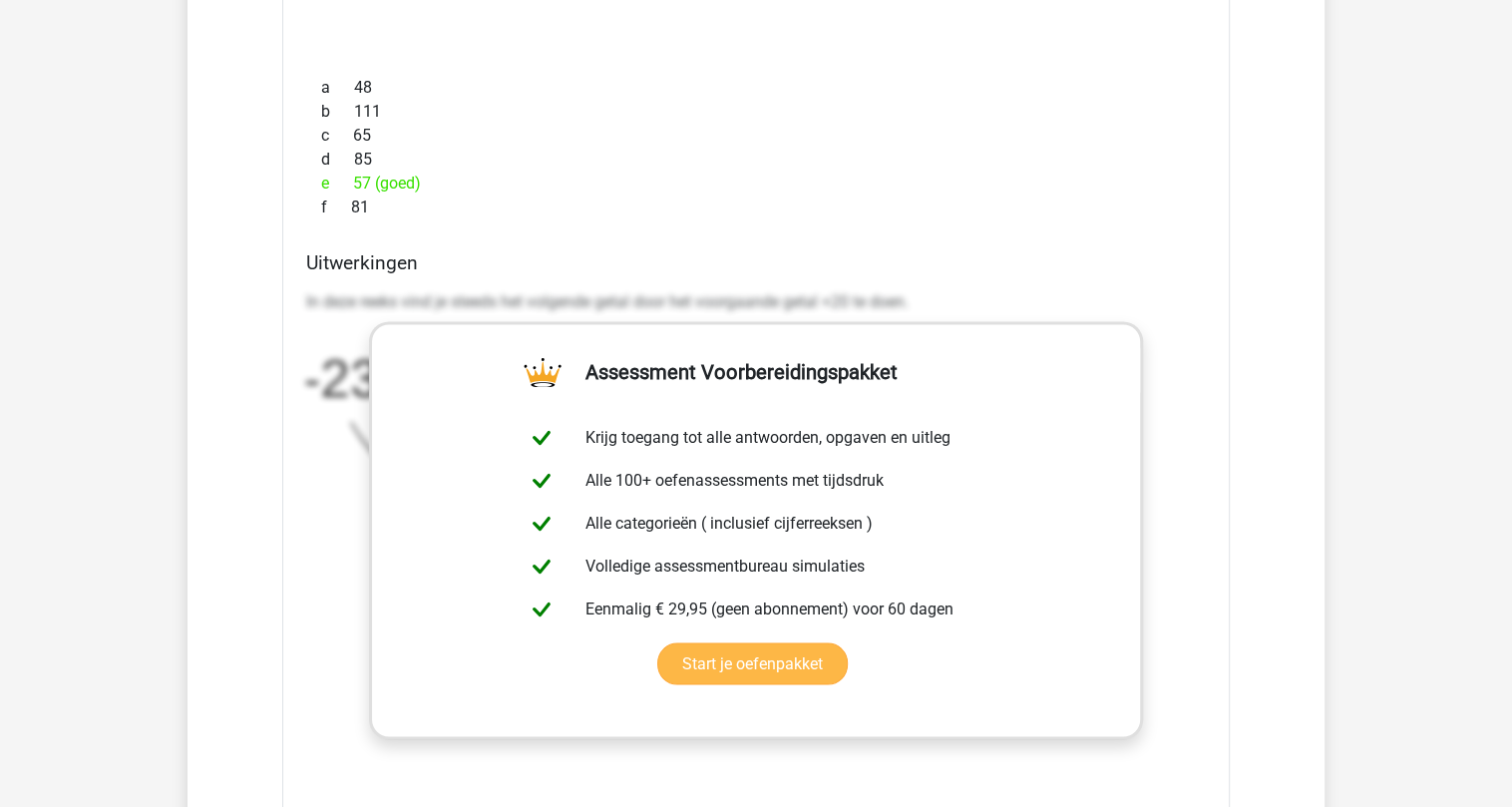 scroll, scrollTop: 1861, scrollLeft: 0, axis: vertical 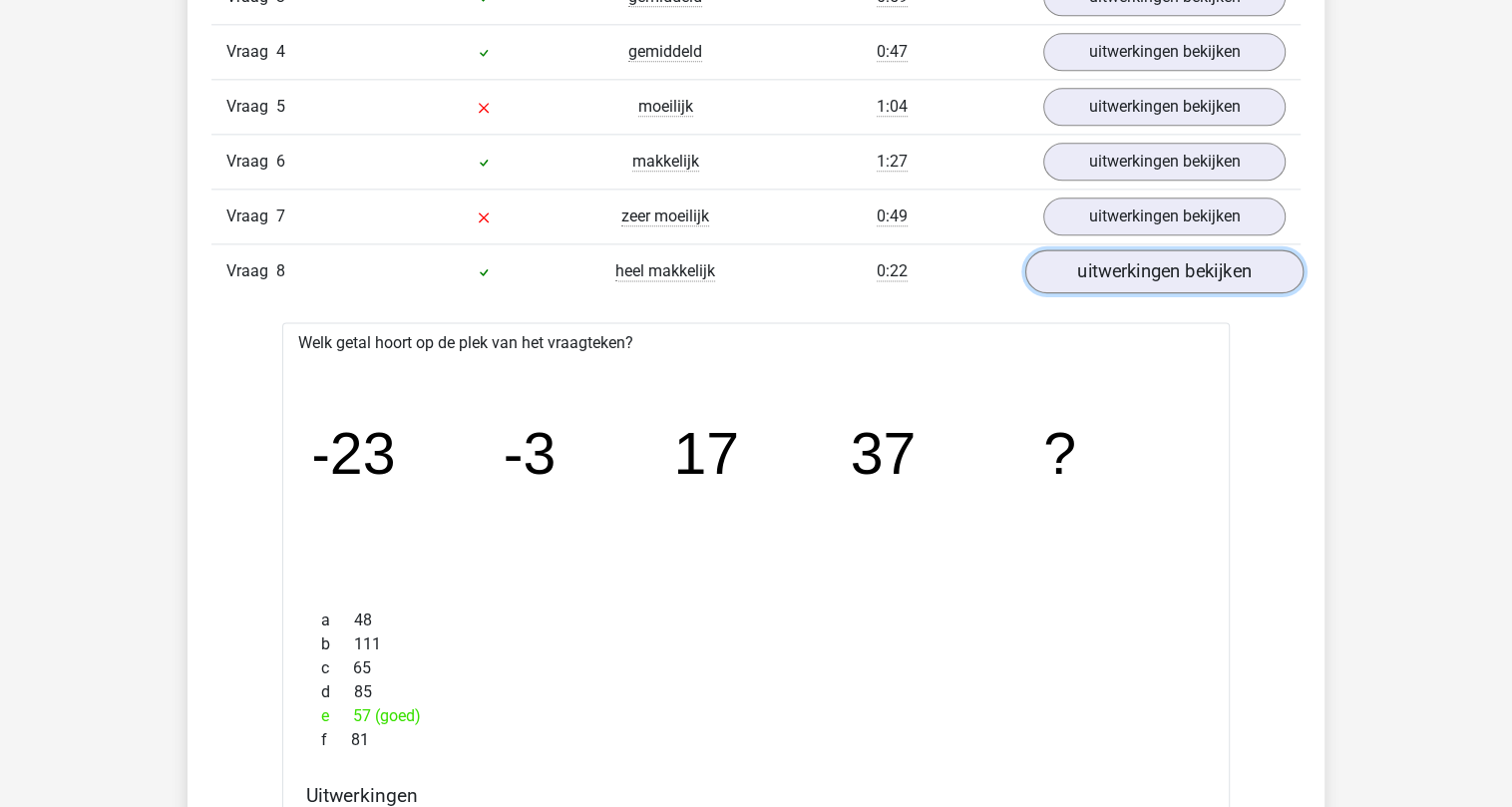 click on "uitwerkingen bekijken" at bounding box center [1164, 271] 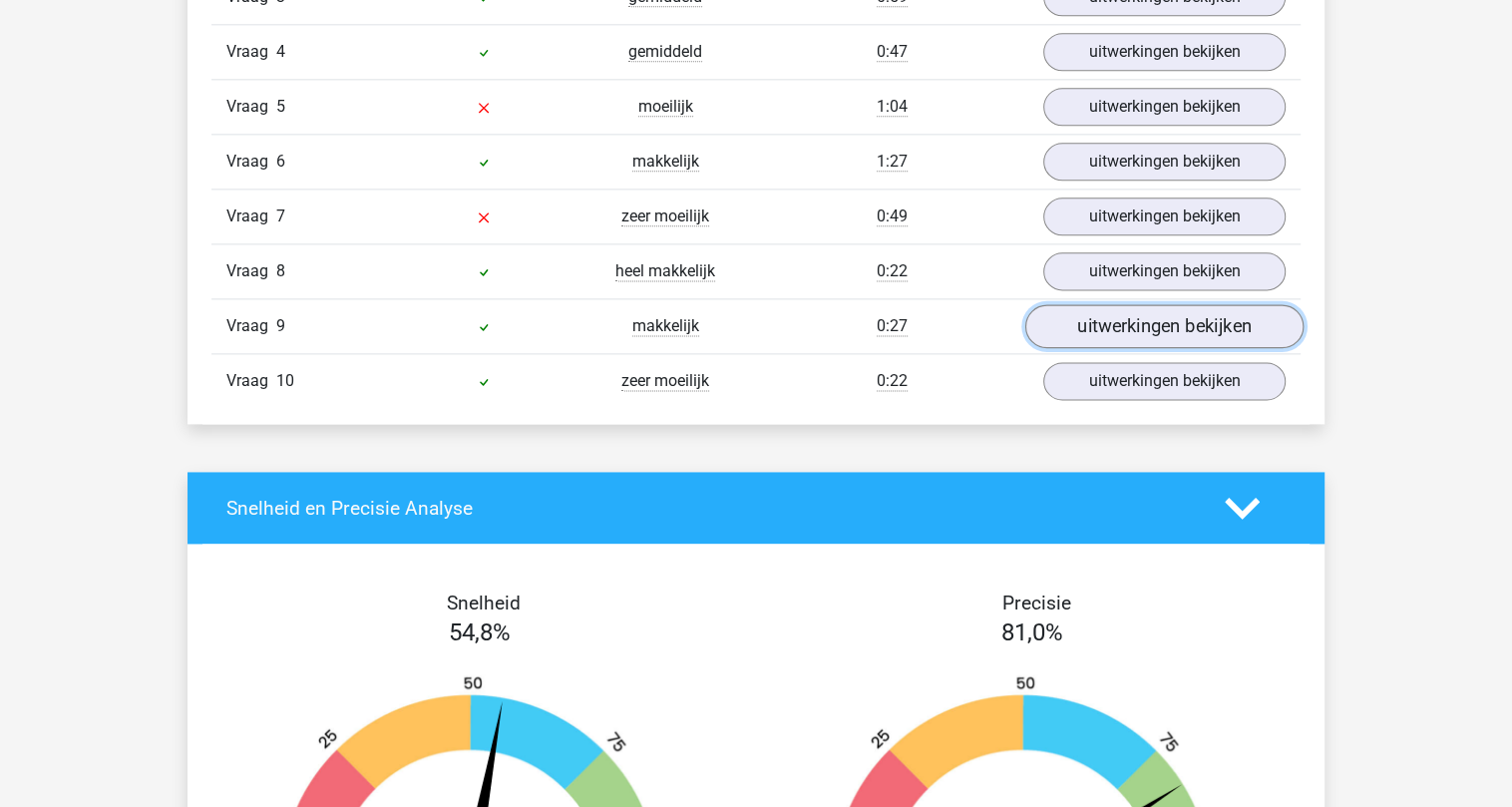 click on "uitwerkingen bekijken" at bounding box center [1164, 326] 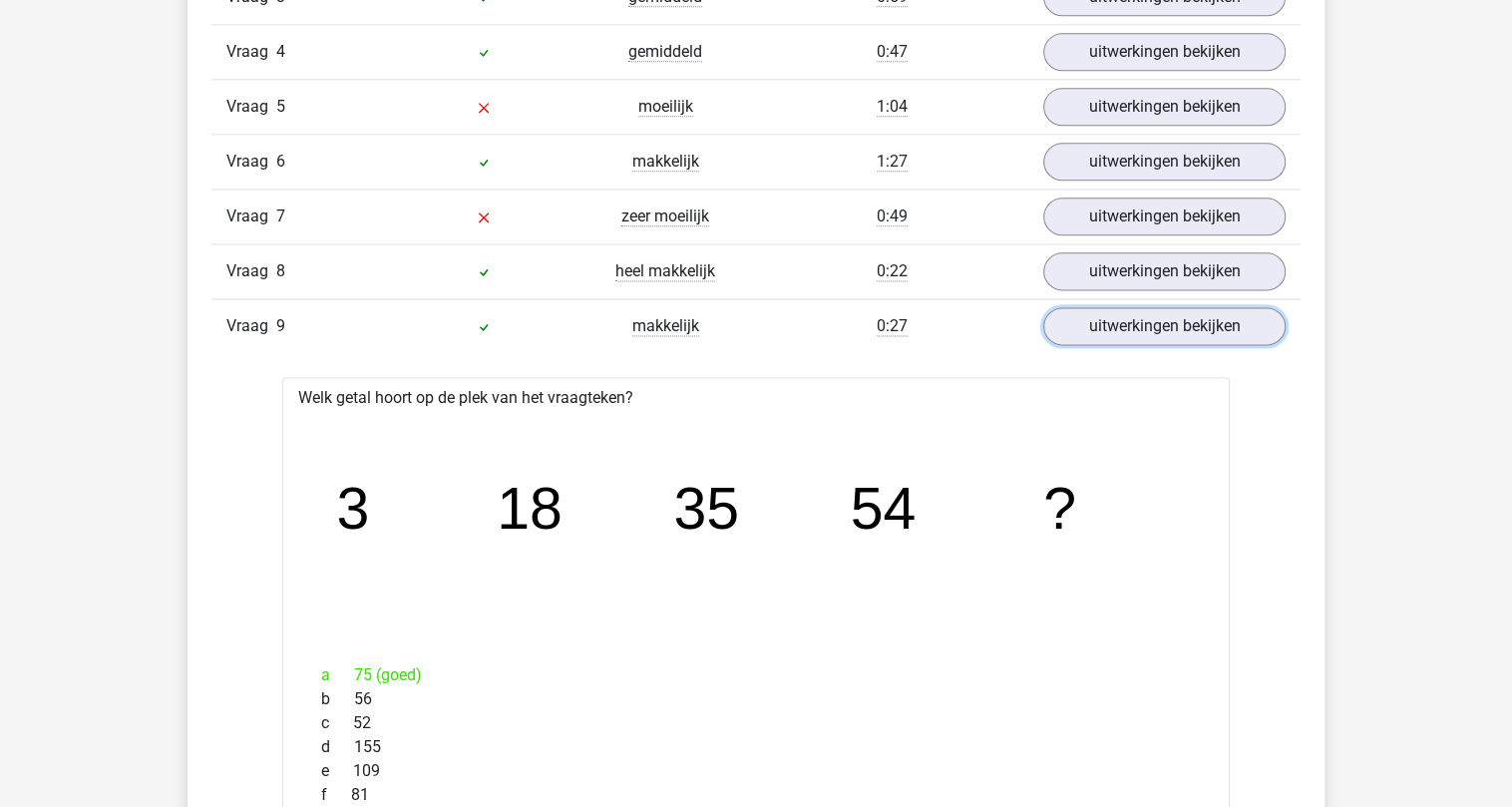 scroll, scrollTop: 1995, scrollLeft: 0, axis: vertical 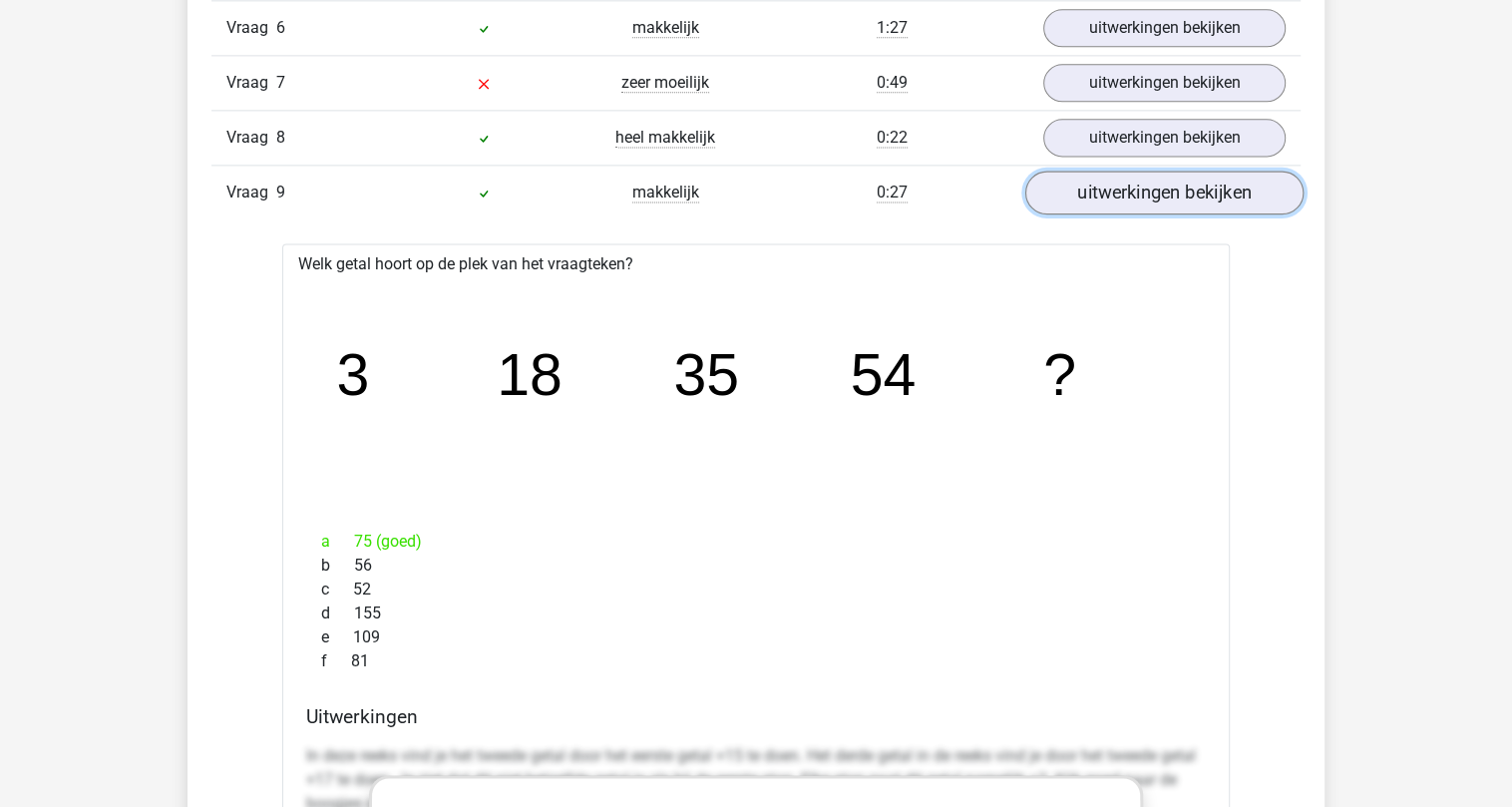 click on "uitwerkingen bekijken" at bounding box center [1164, 193] 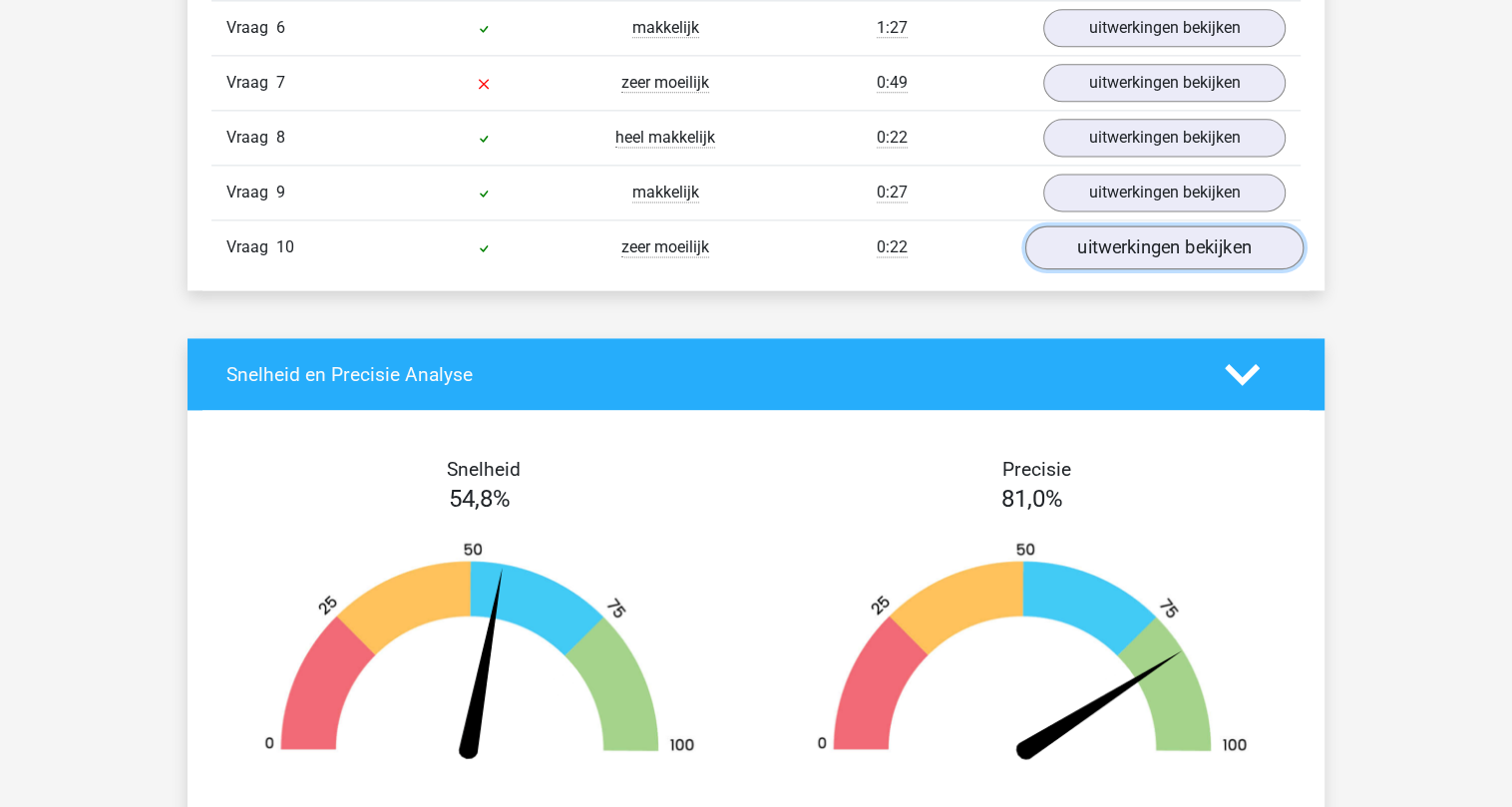 click on "uitwerkingen bekijken" at bounding box center [1164, 247] 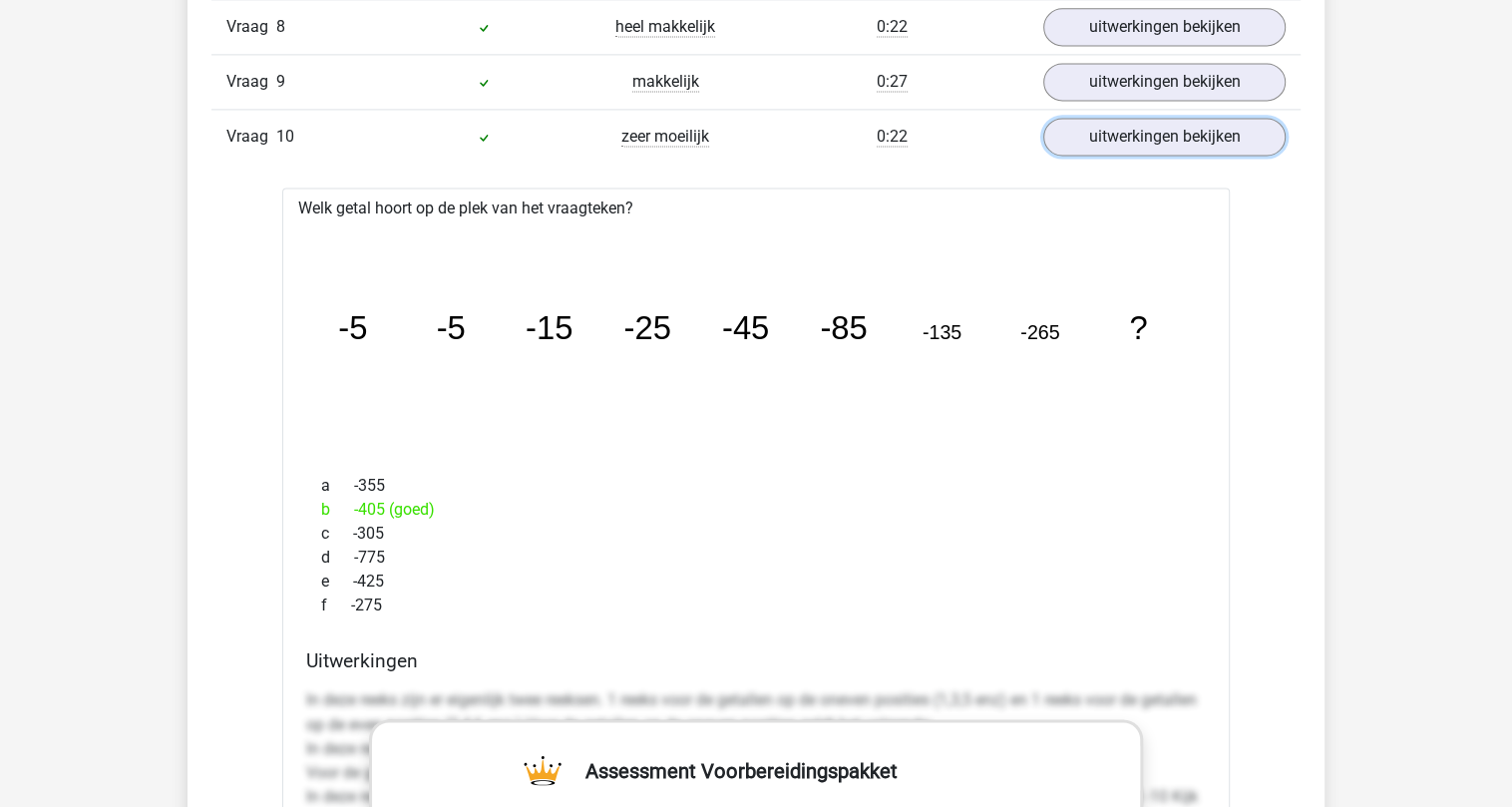 scroll, scrollTop: 2128, scrollLeft: 0, axis: vertical 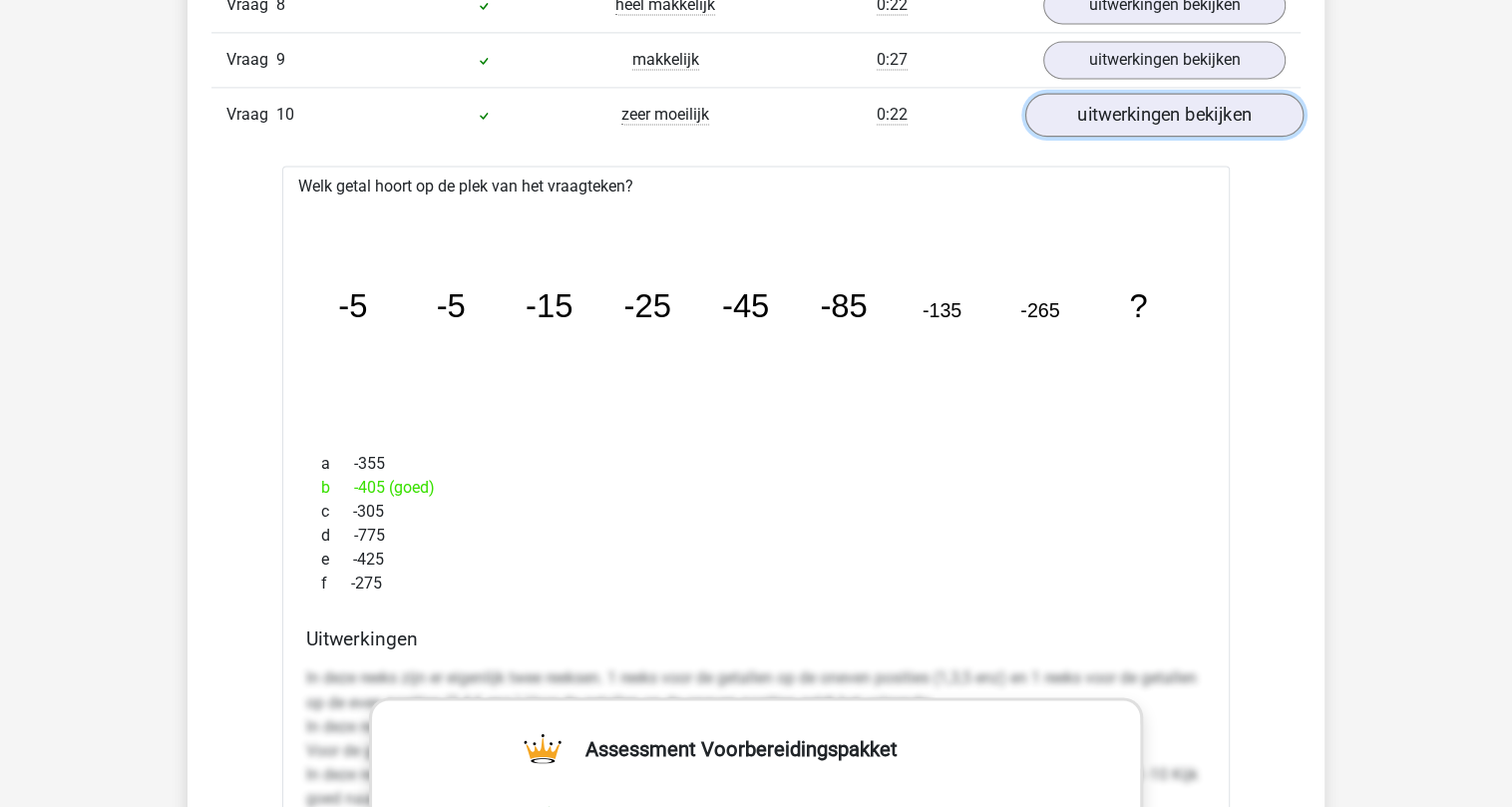 click on "uitwerkingen bekijken" at bounding box center (1164, 115) 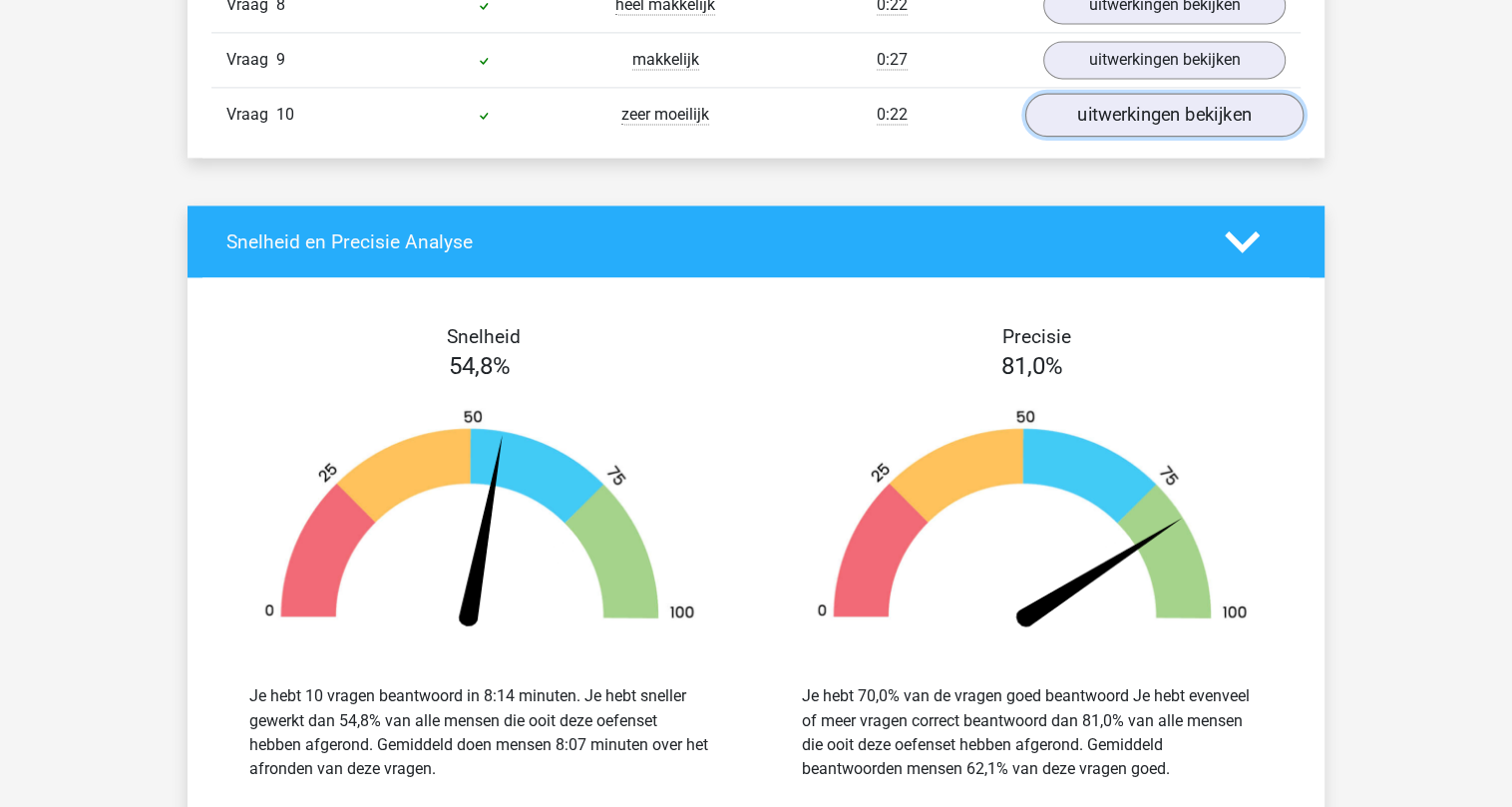 click on "uitwerkingen bekijken" at bounding box center (1164, 115) 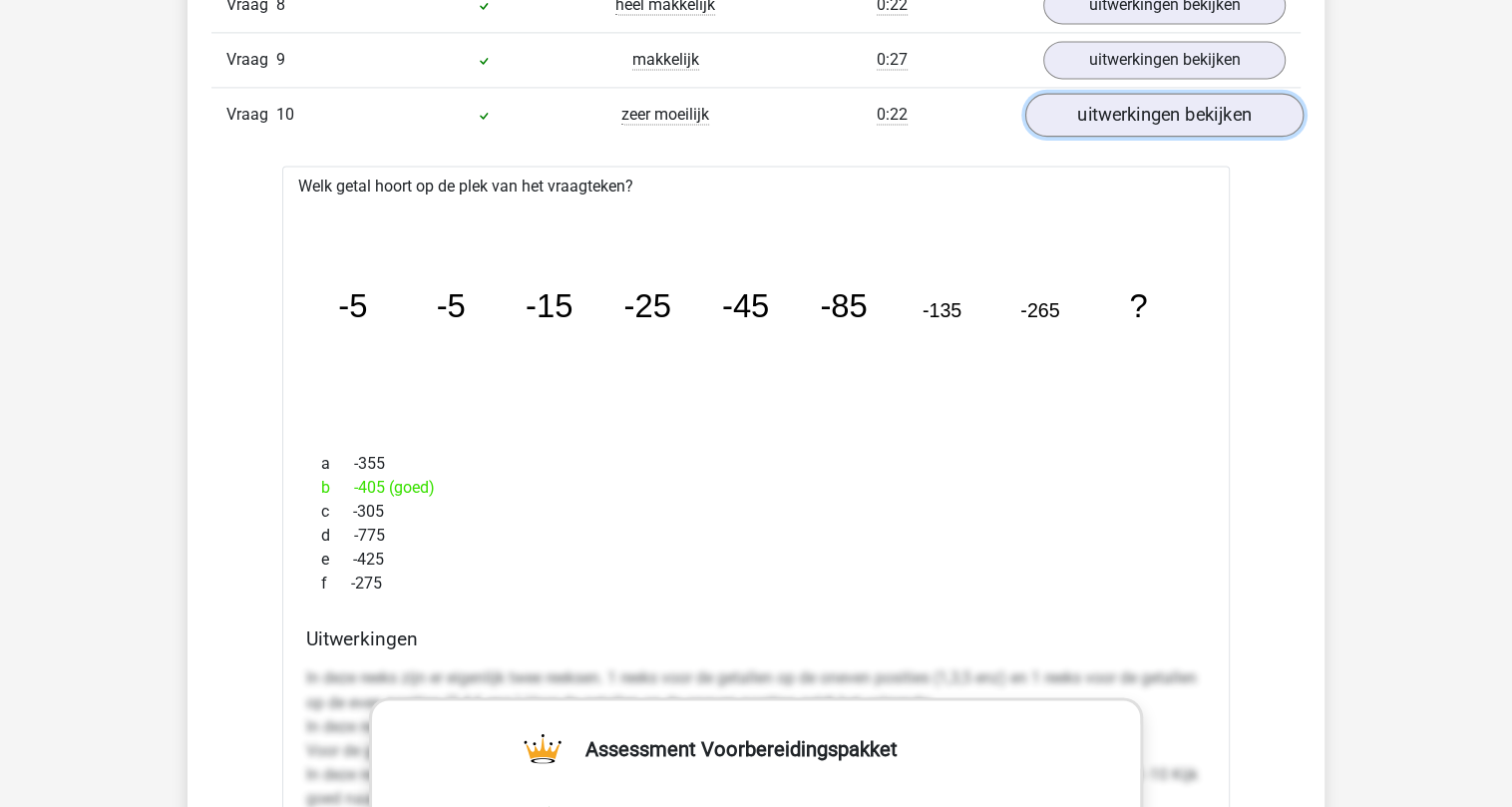 click on "uitwerkingen bekijken" at bounding box center [1164, 115] 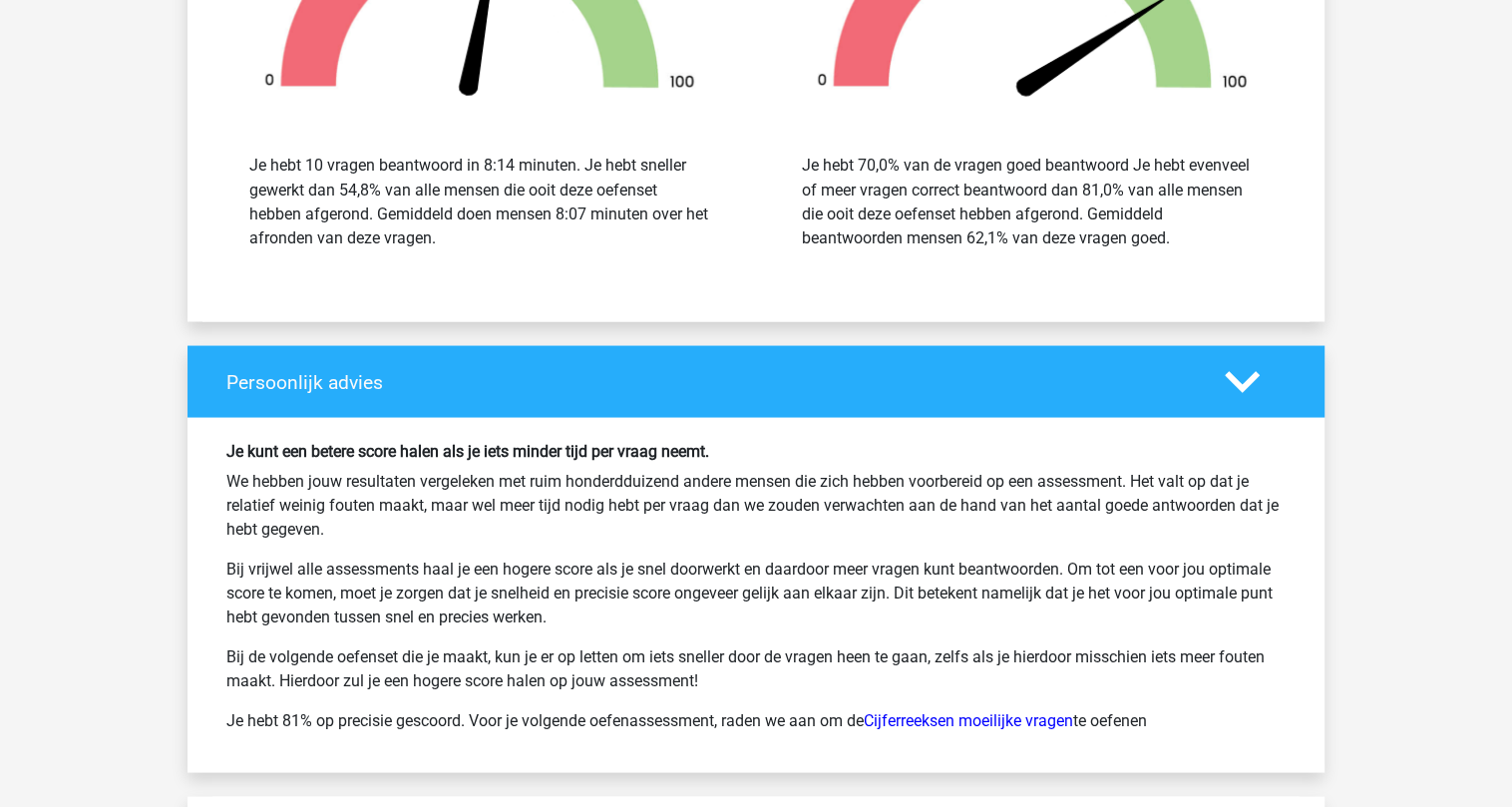 scroll, scrollTop: 2659, scrollLeft: 0, axis: vertical 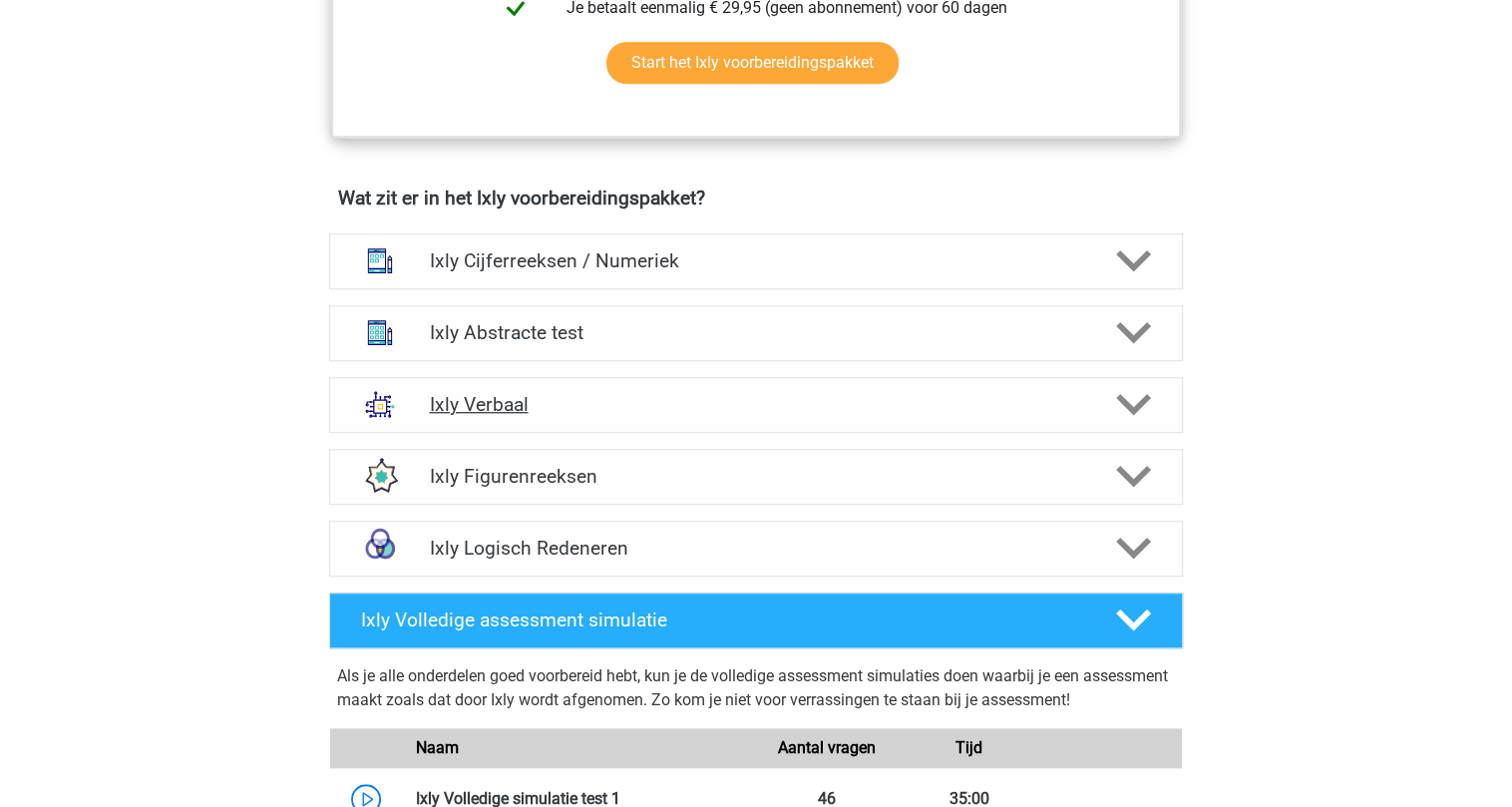 click on "Ixly Verbaal" at bounding box center [755, 404] 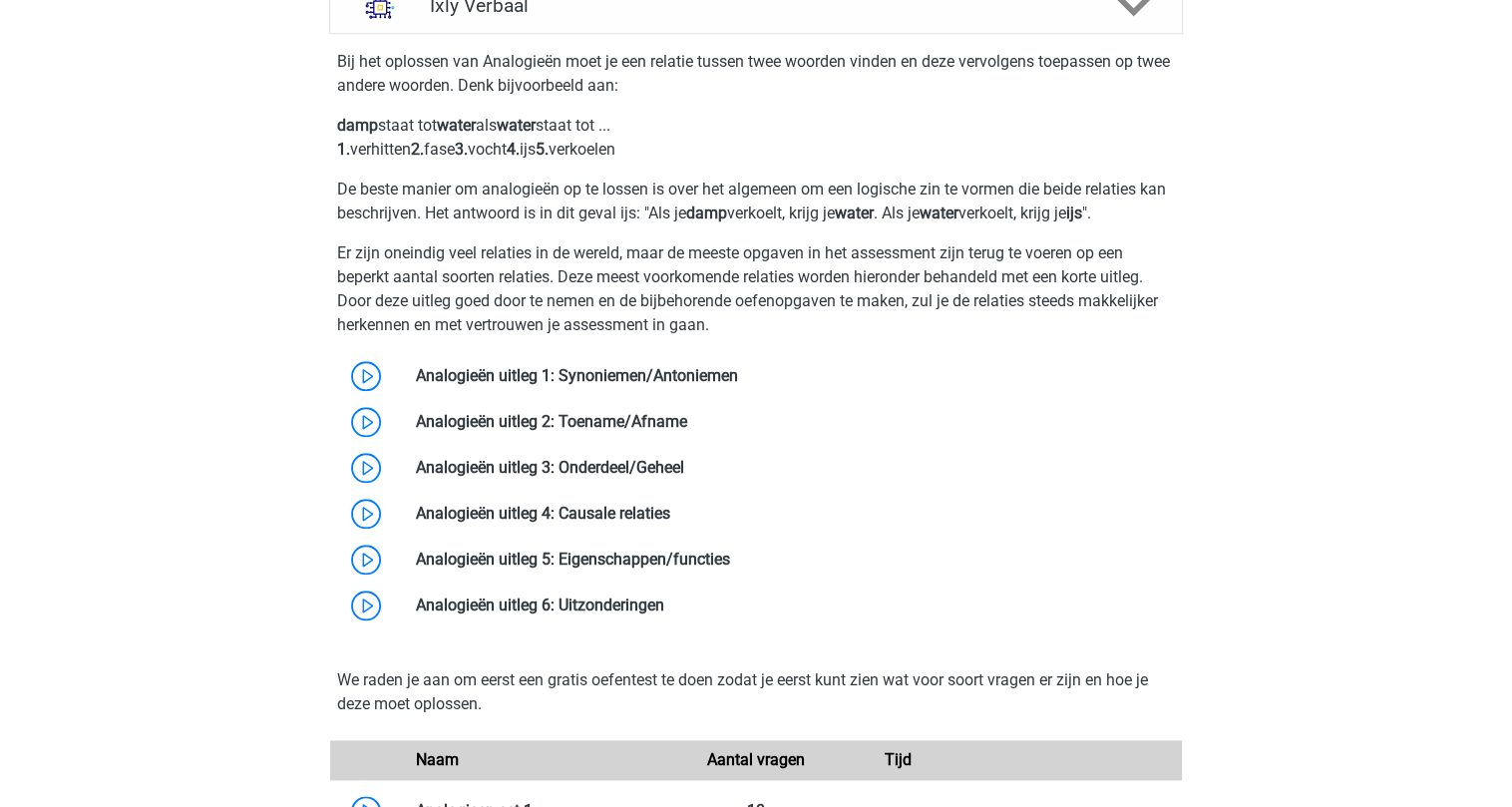 scroll, scrollTop: 1665, scrollLeft: 0, axis: vertical 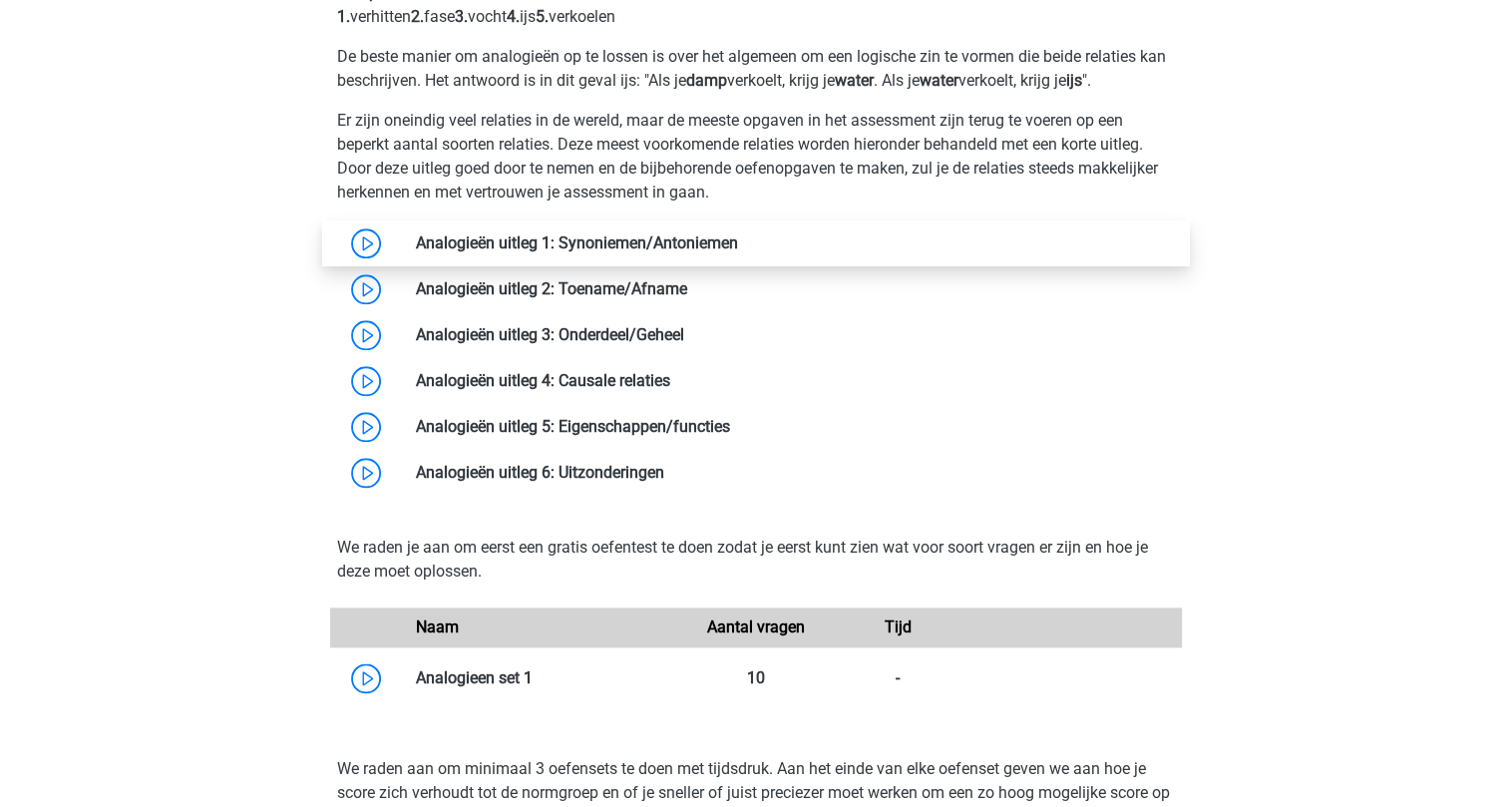 click at bounding box center (738, 242) 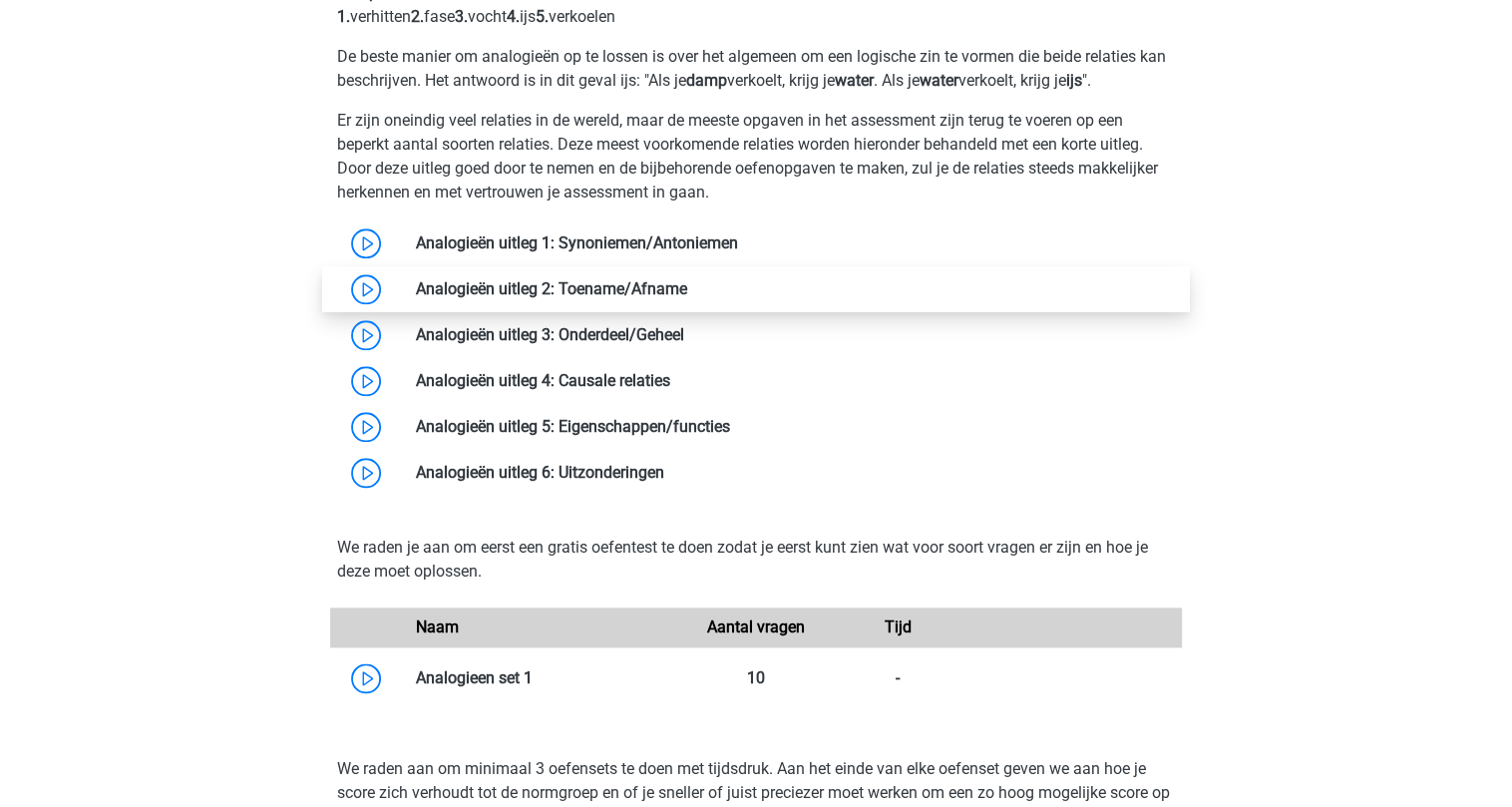 click at bounding box center [687, 288] 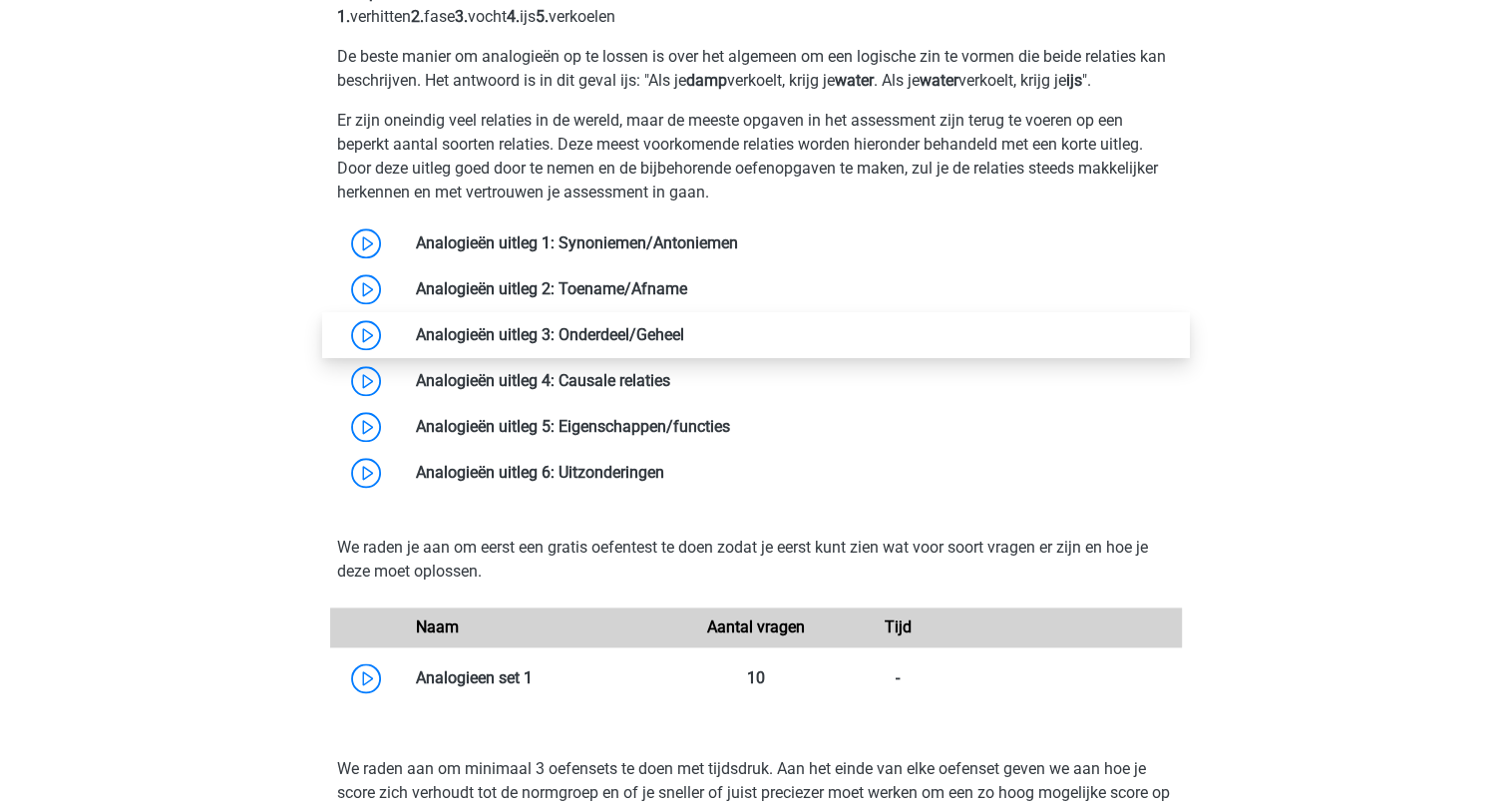 click at bounding box center (684, 334) 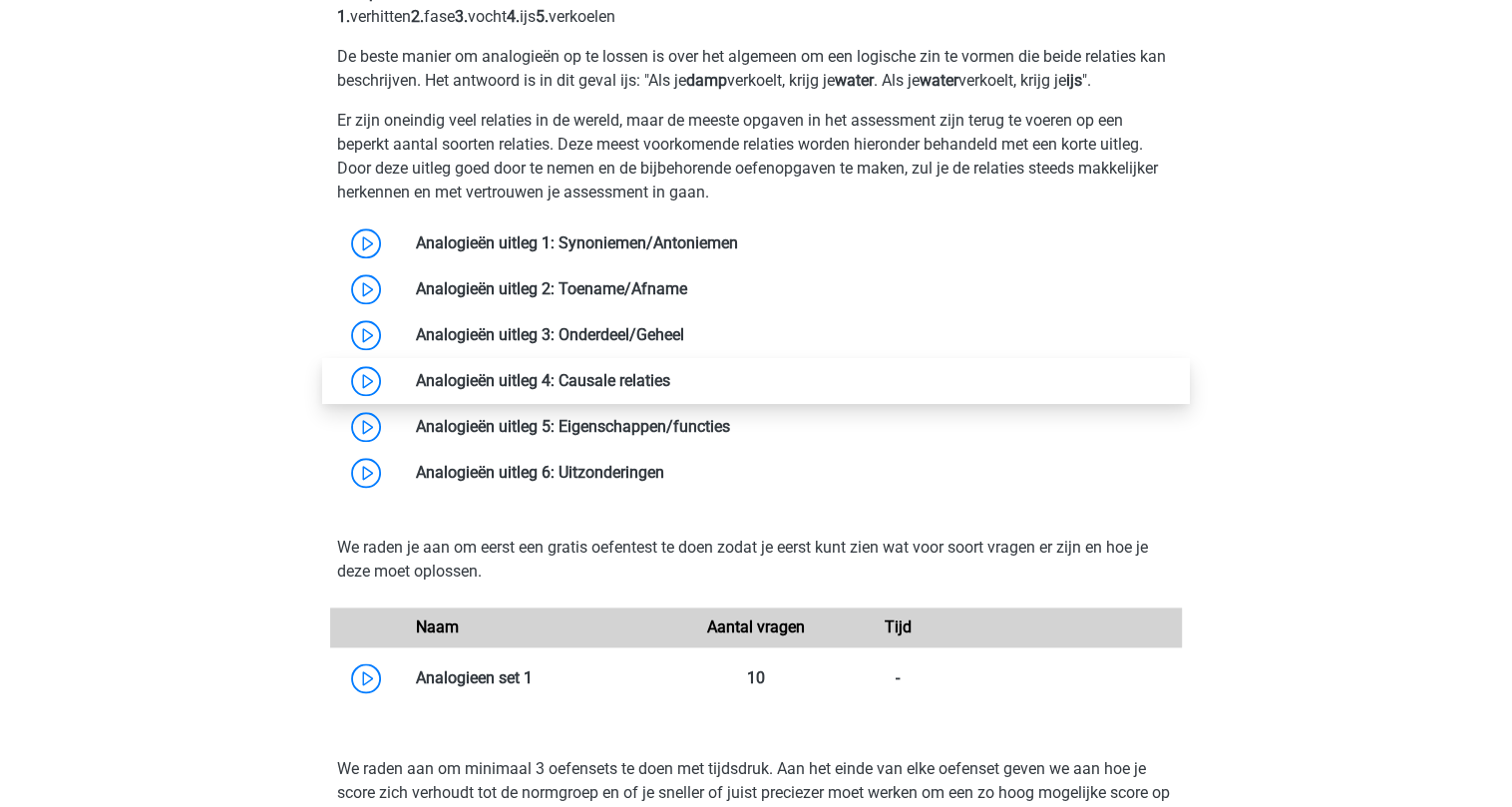 click at bounding box center [670, 380] 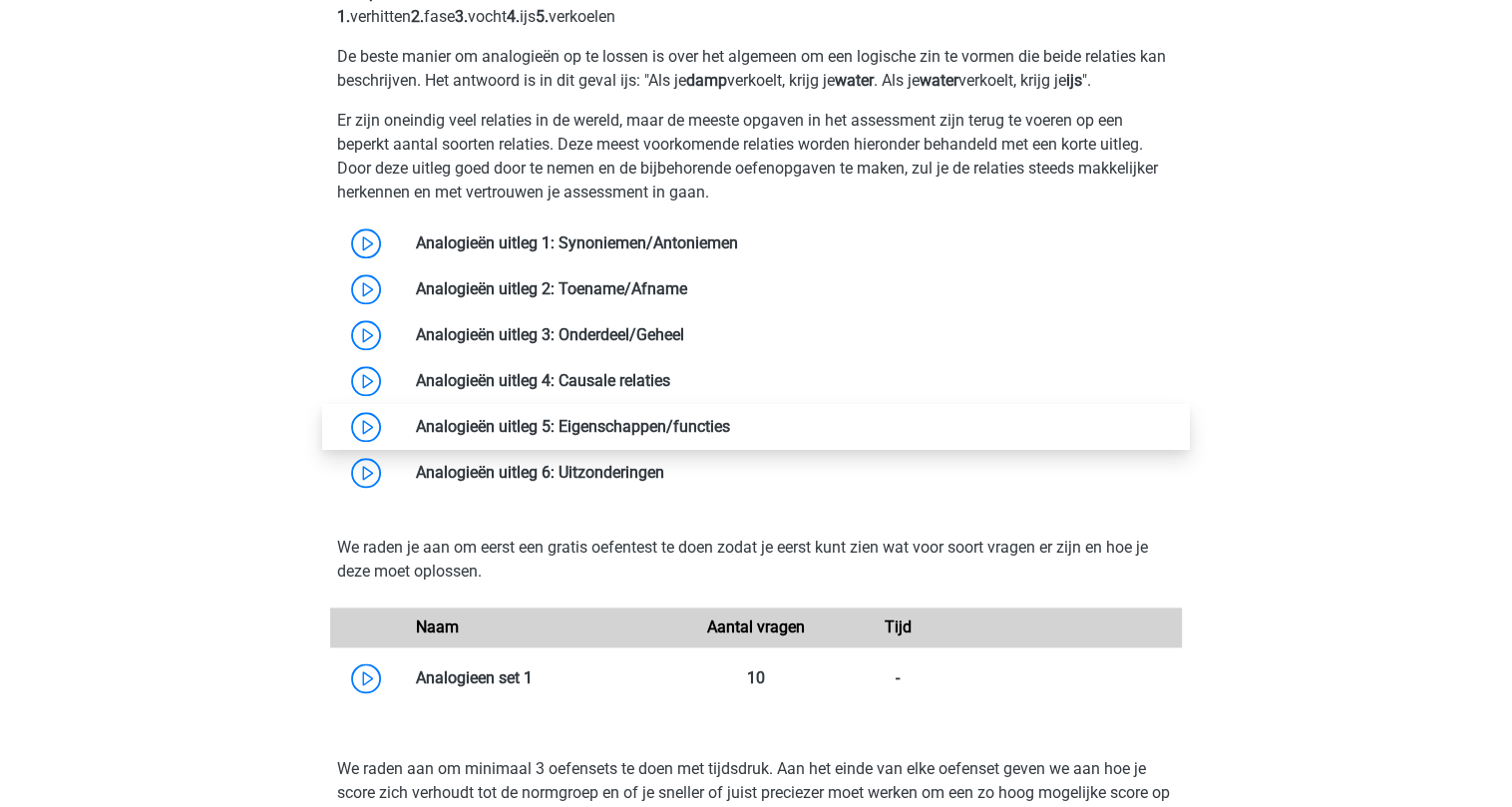 click at bounding box center (730, 426) 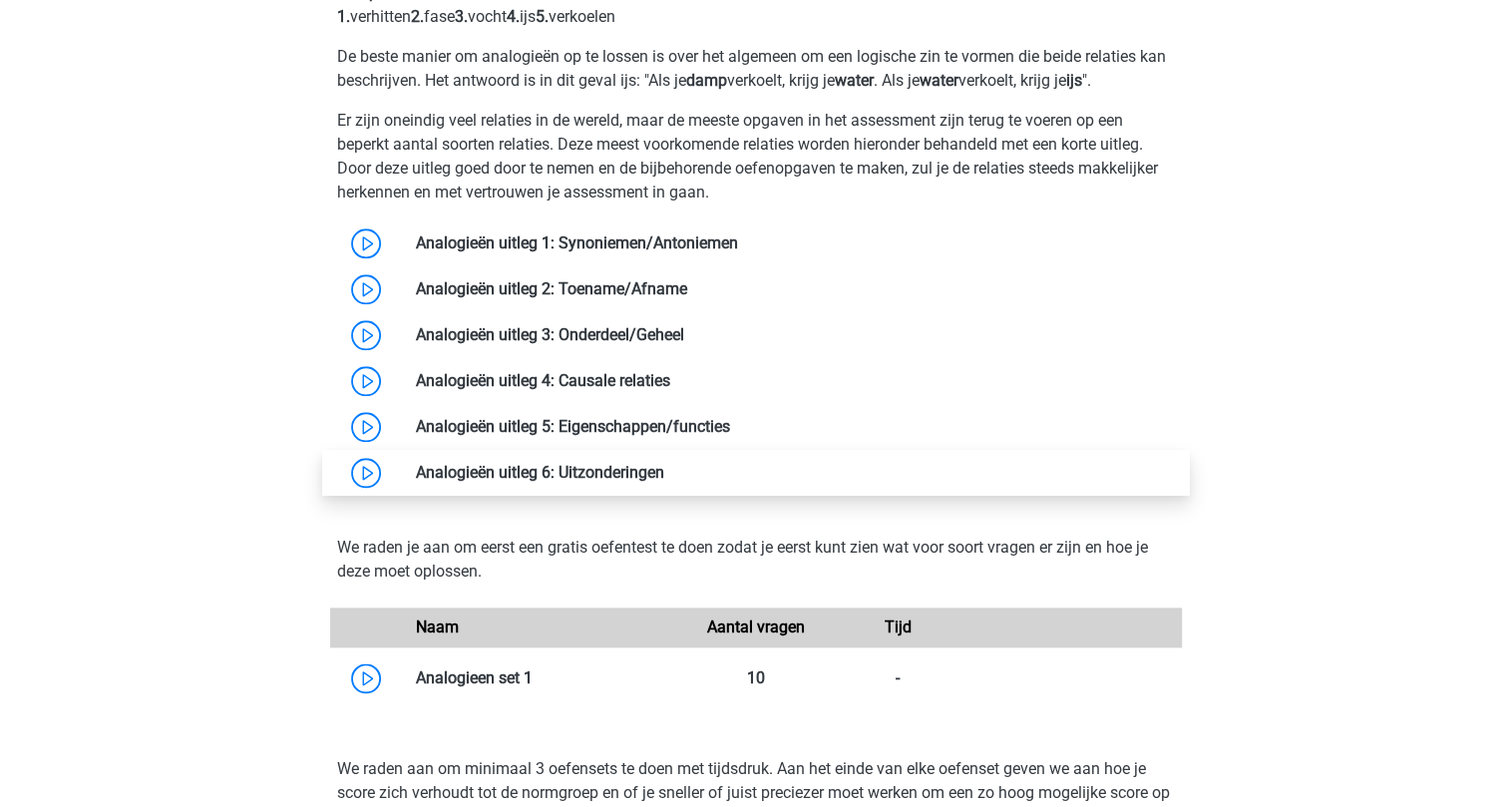 click at bounding box center [664, 472] 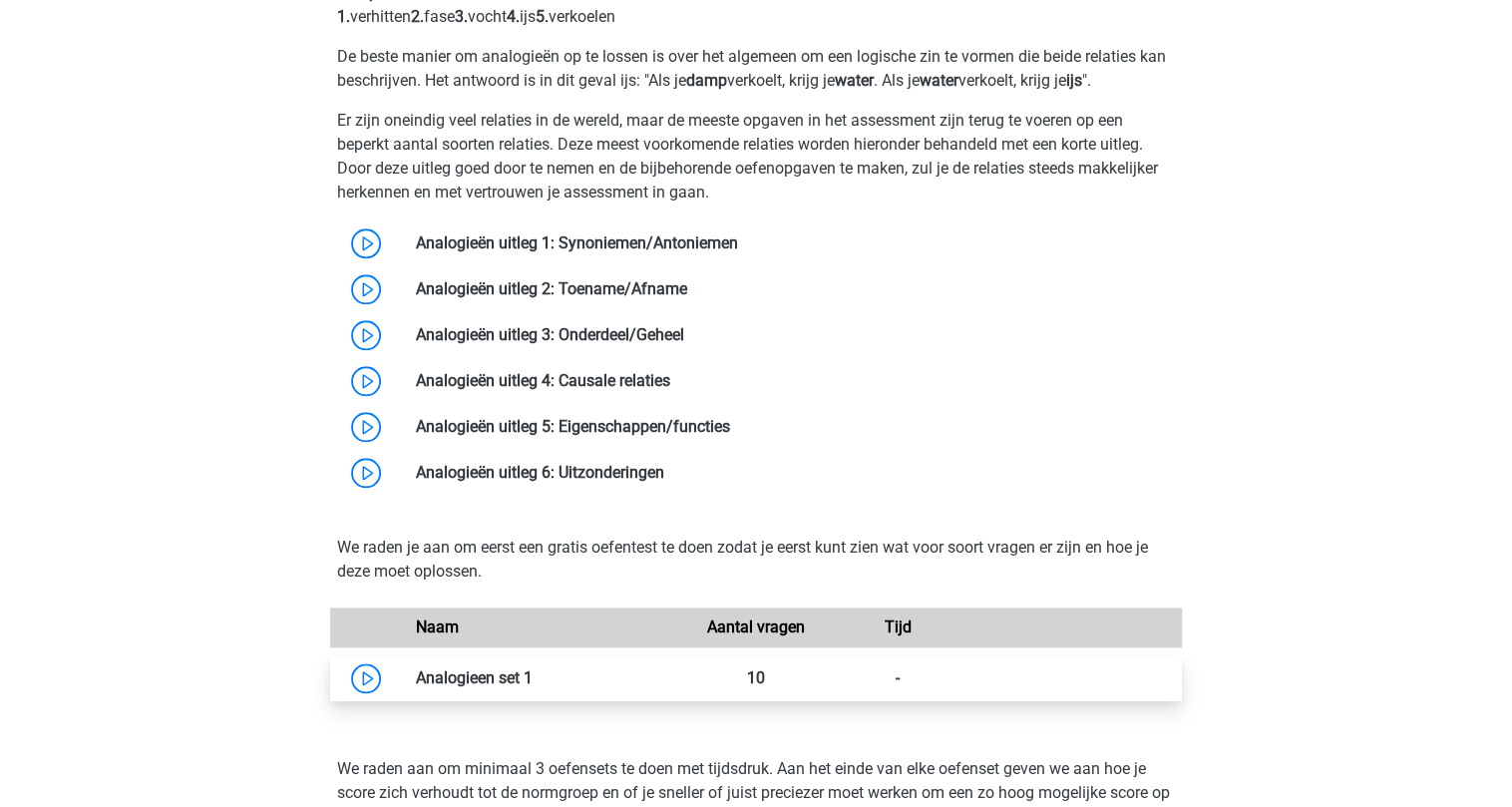 click at bounding box center (533, 677) 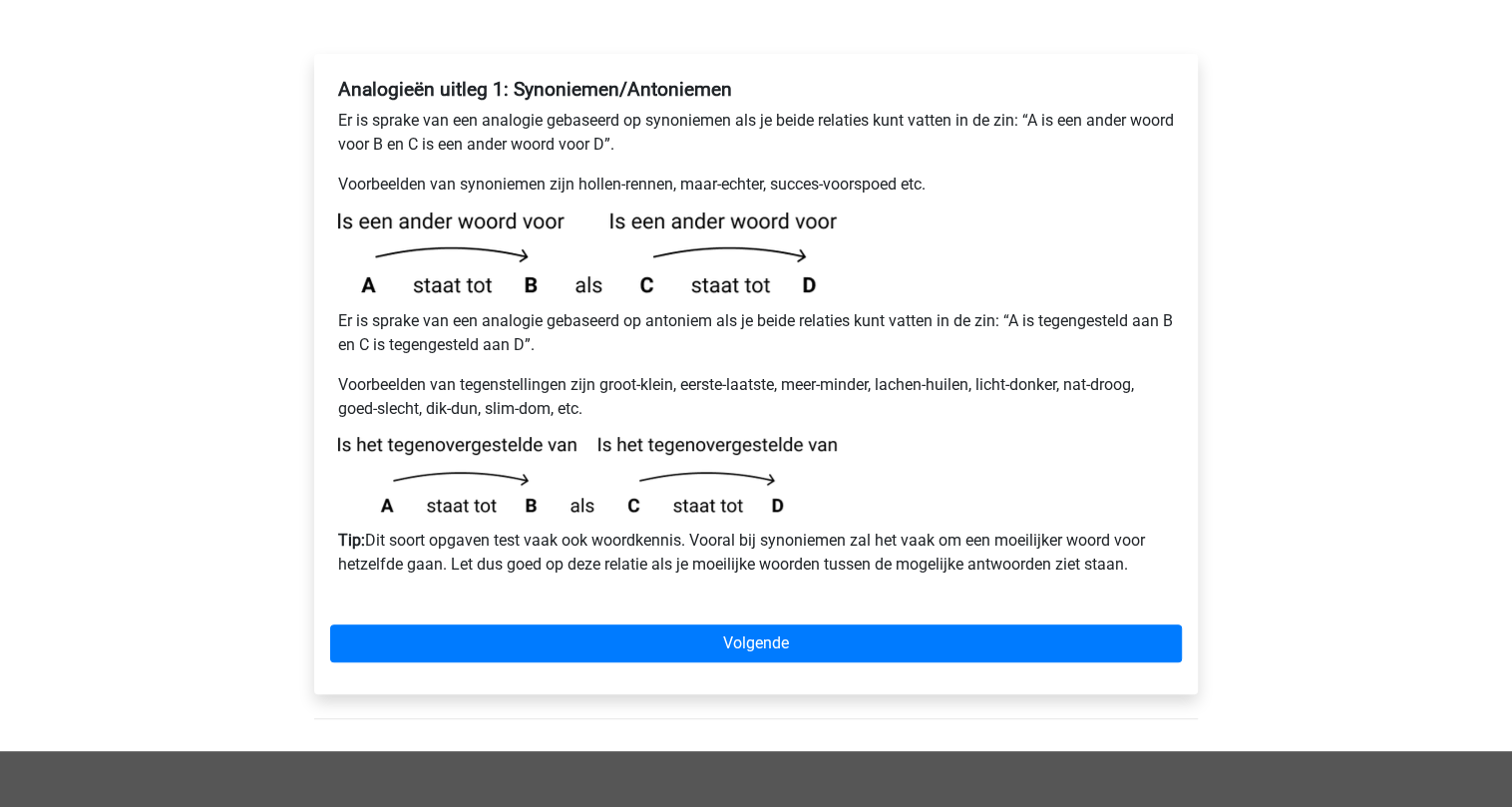 scroll, scrollTop: 265, scrollLeft: 0, axis: vertical 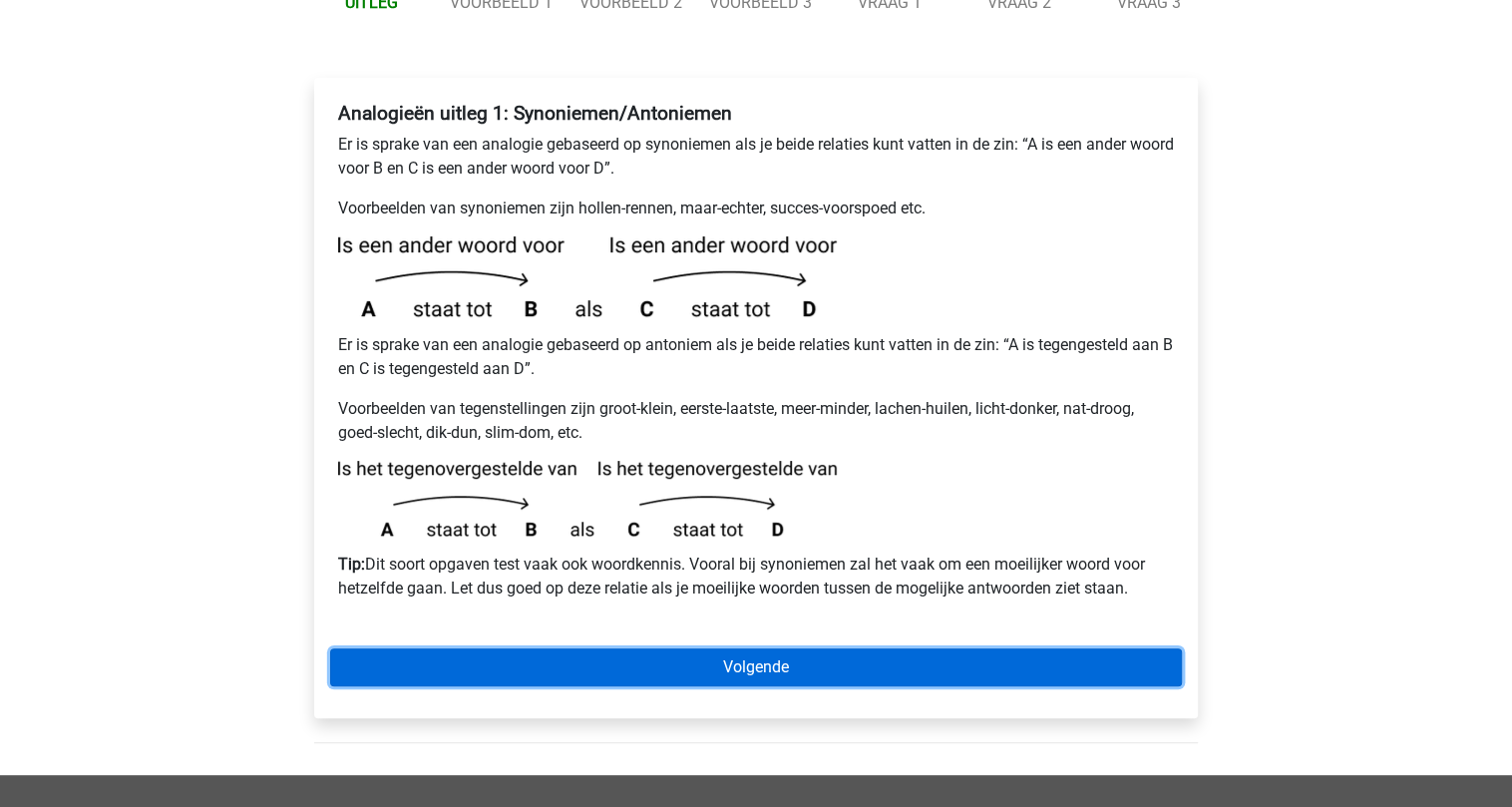 click on "Volgende" at bounding box center (756, 667) 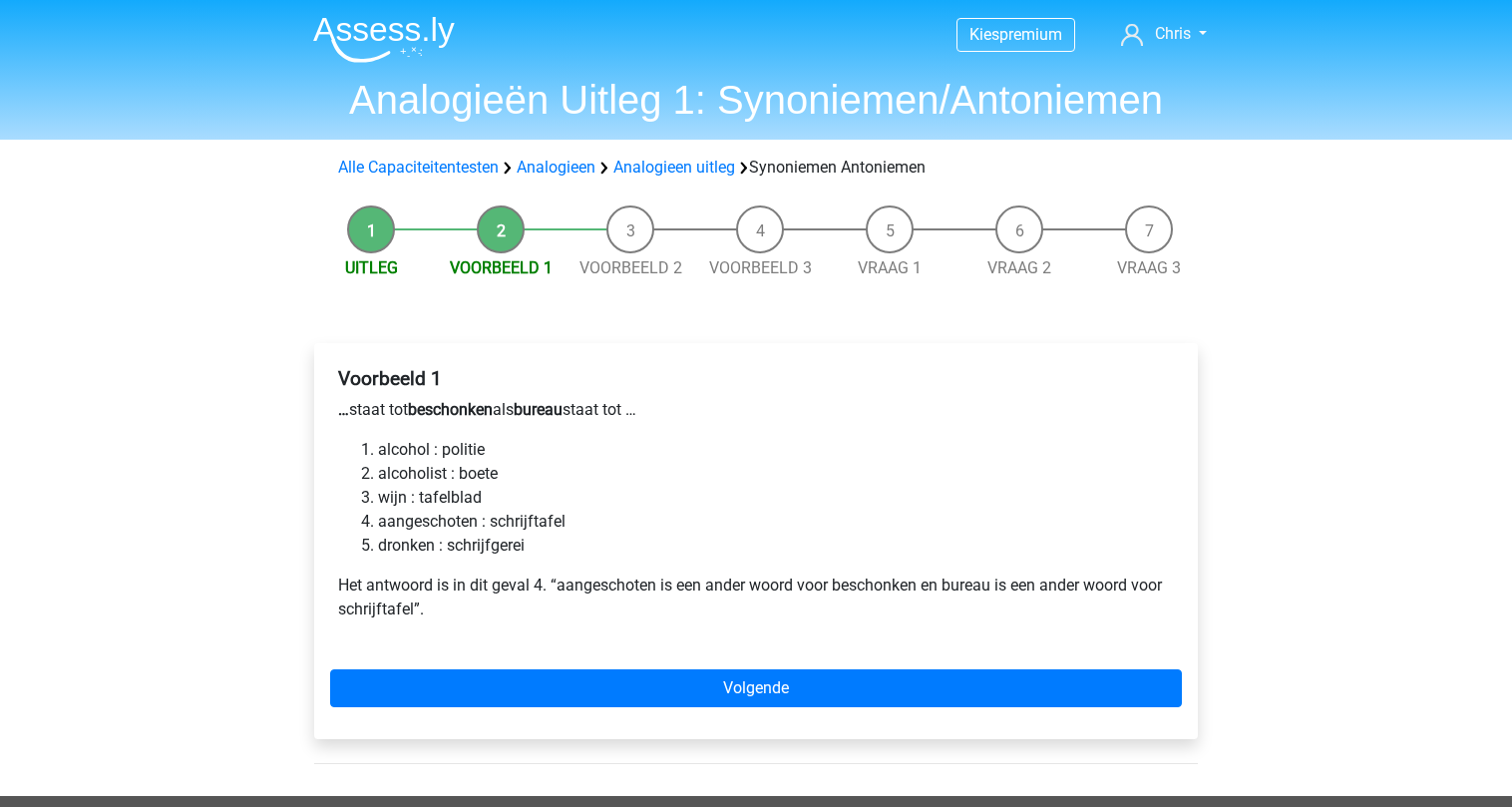 scroll, scrollTop: 0, scrollLeft: 0, axis: both 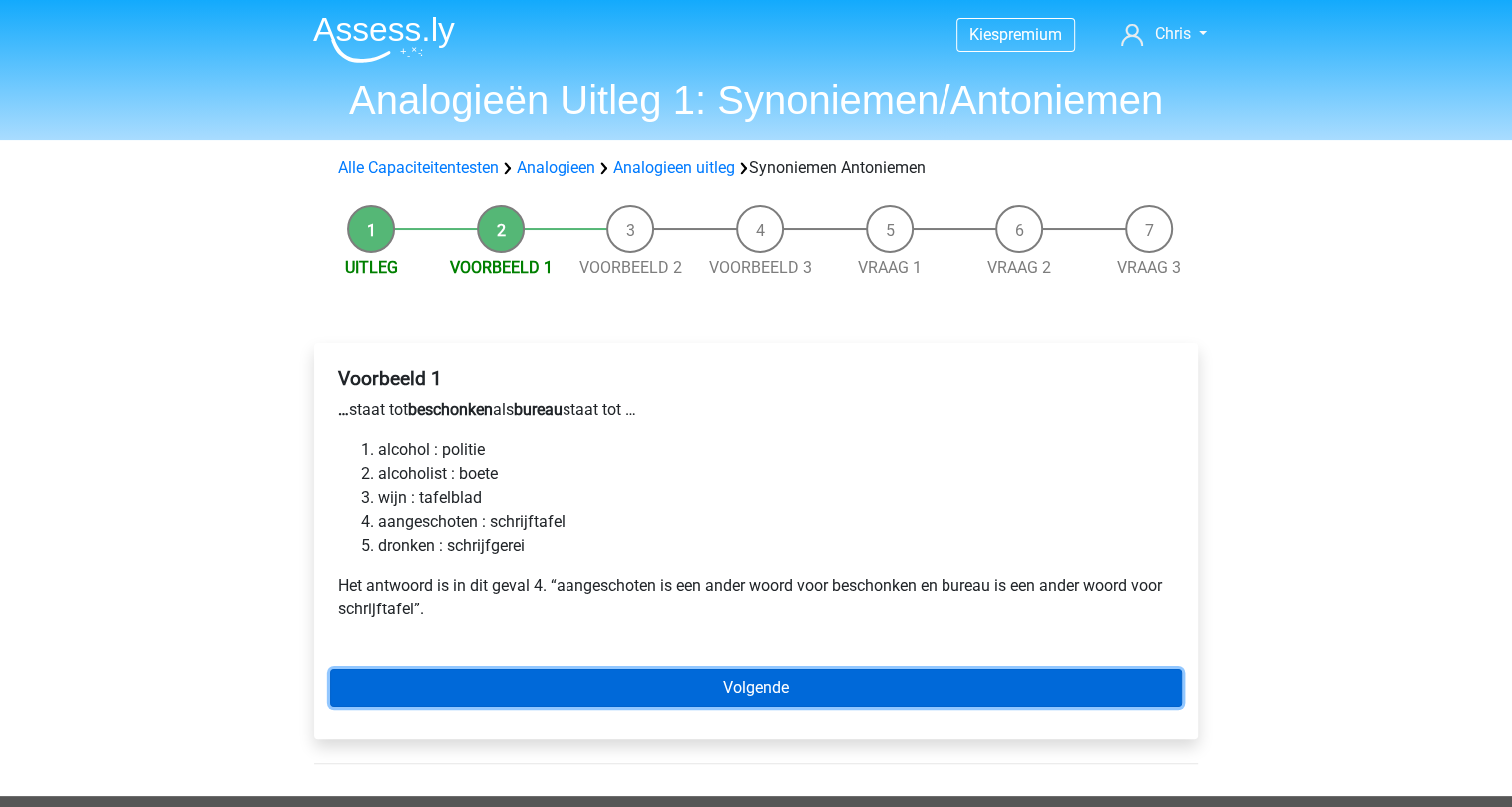 click on "Volgende" at bounding box center (756, 688) 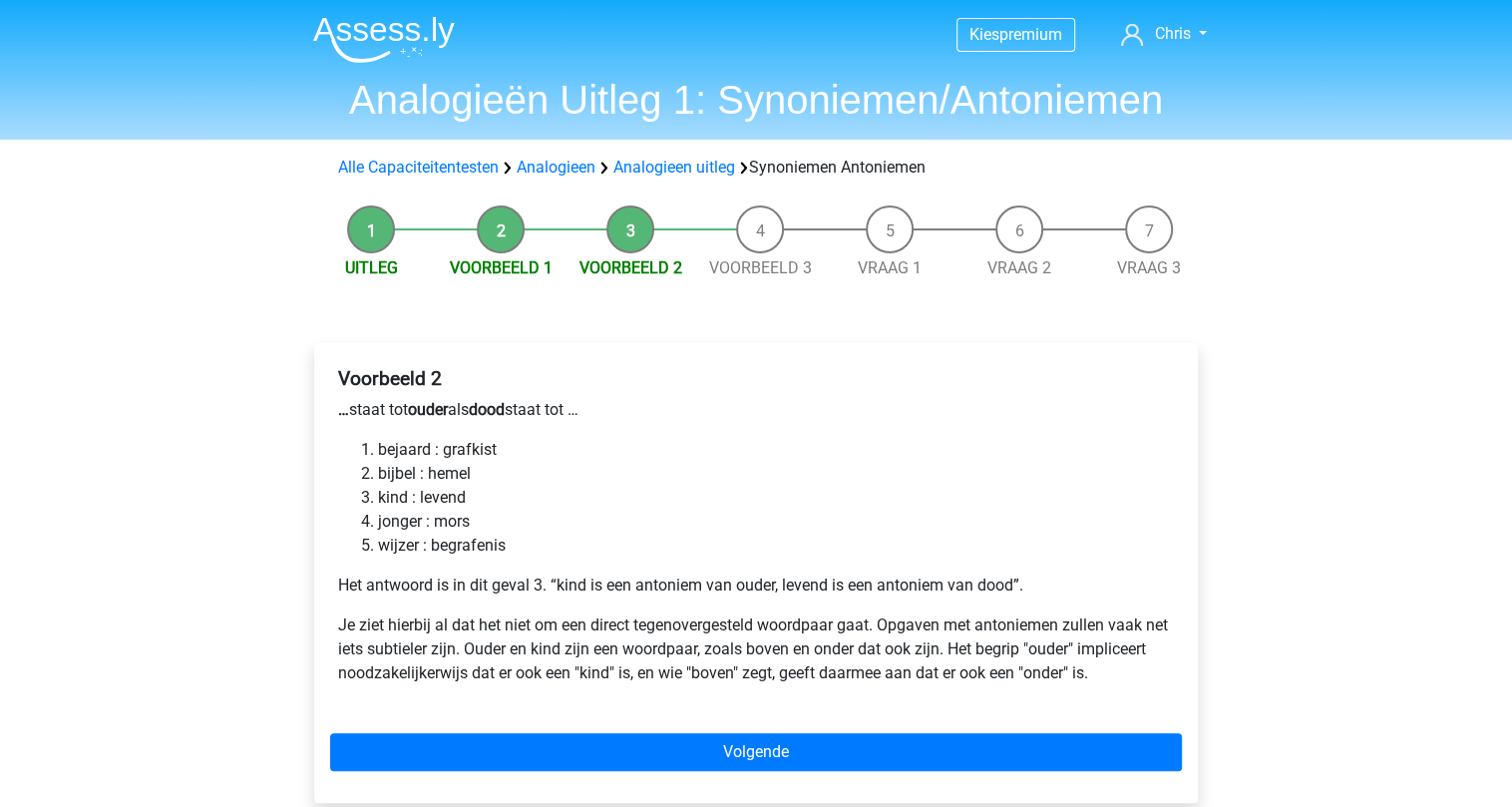 scroll, scrollTop: 133, scrollLeft: 0, axis: vertical 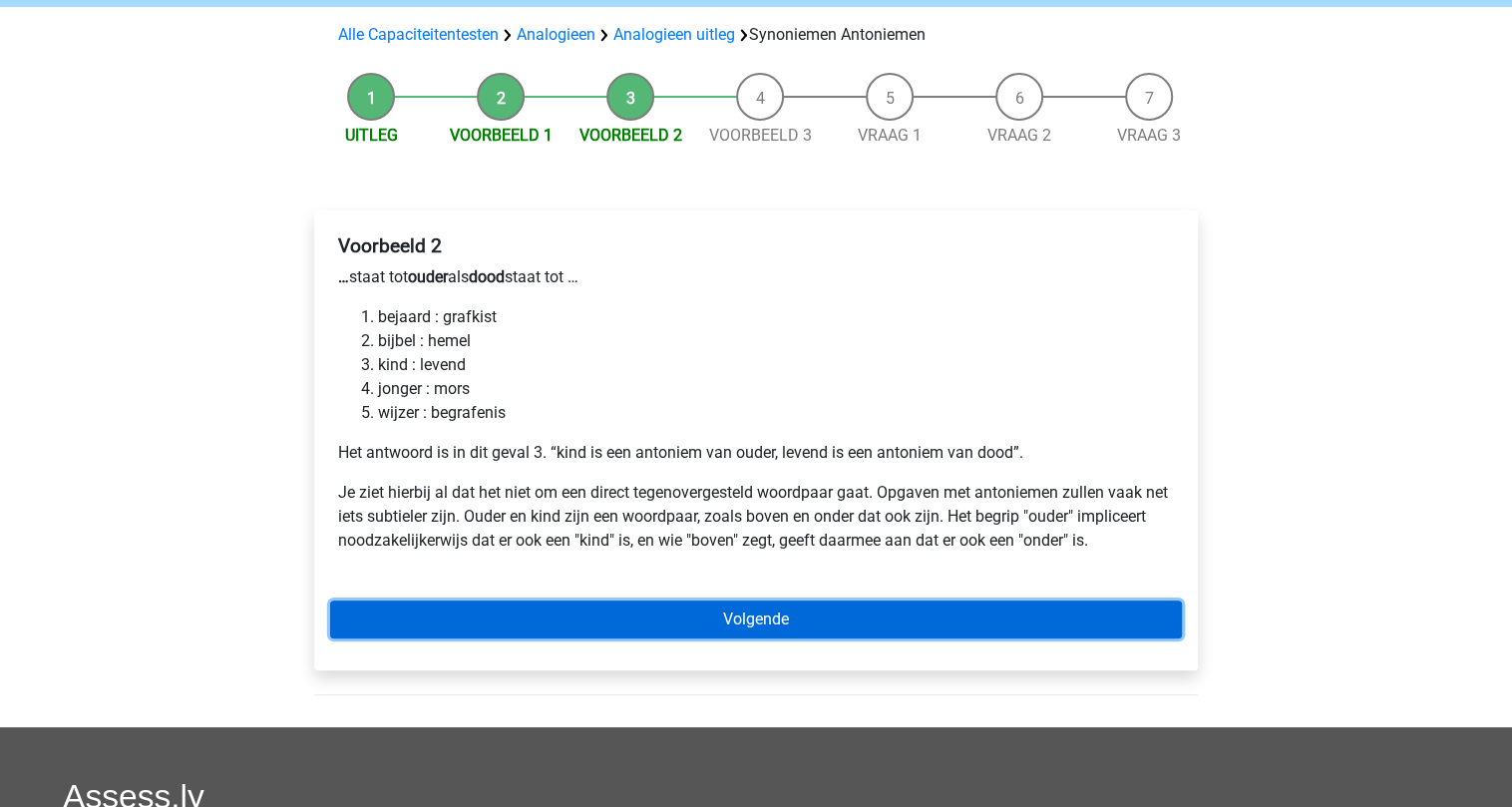 click on "Volgende" at bounding box center [756, 619] 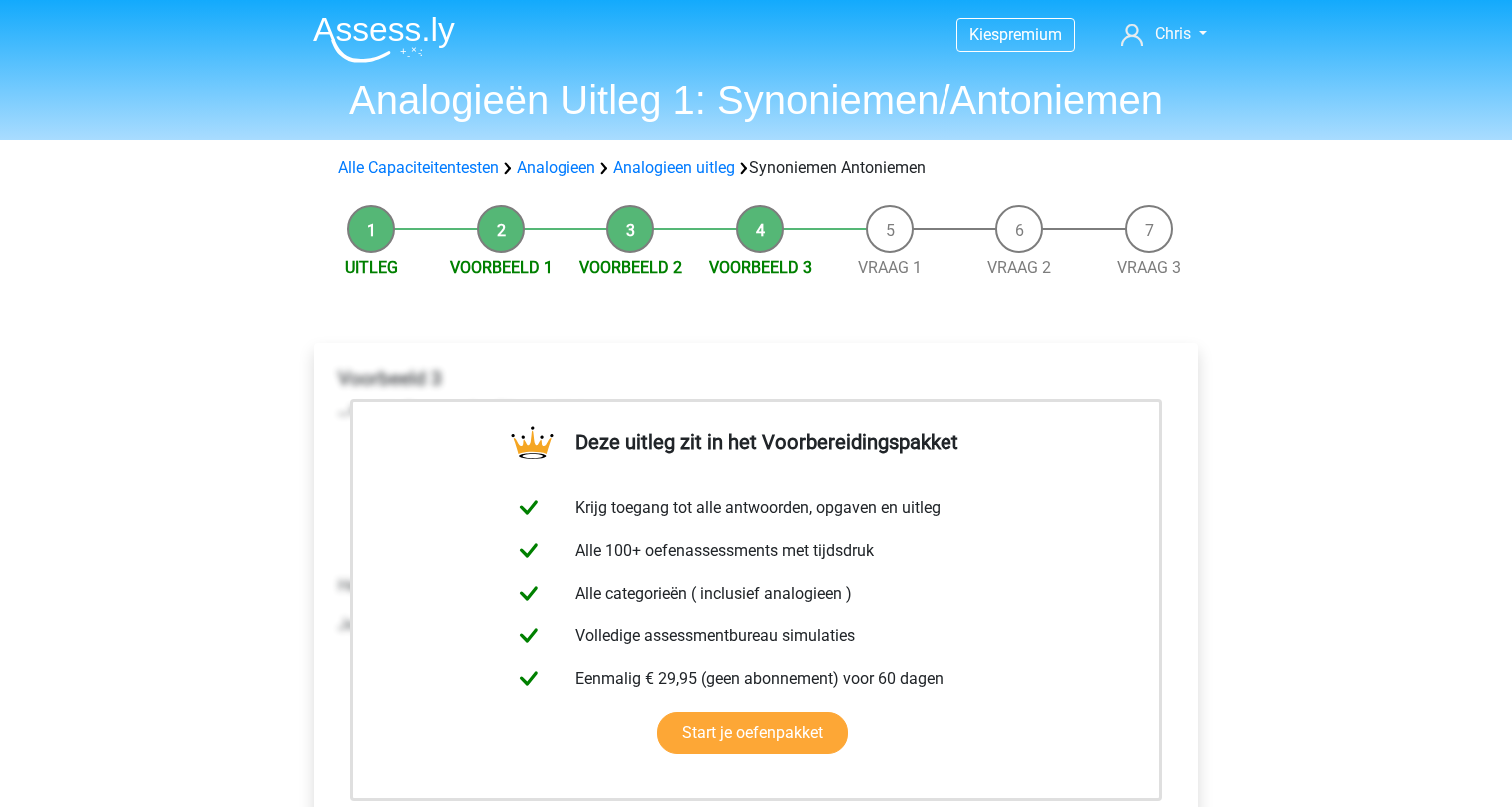 scroll, scrollTop: 0, scrollLeft: 0, axis: both 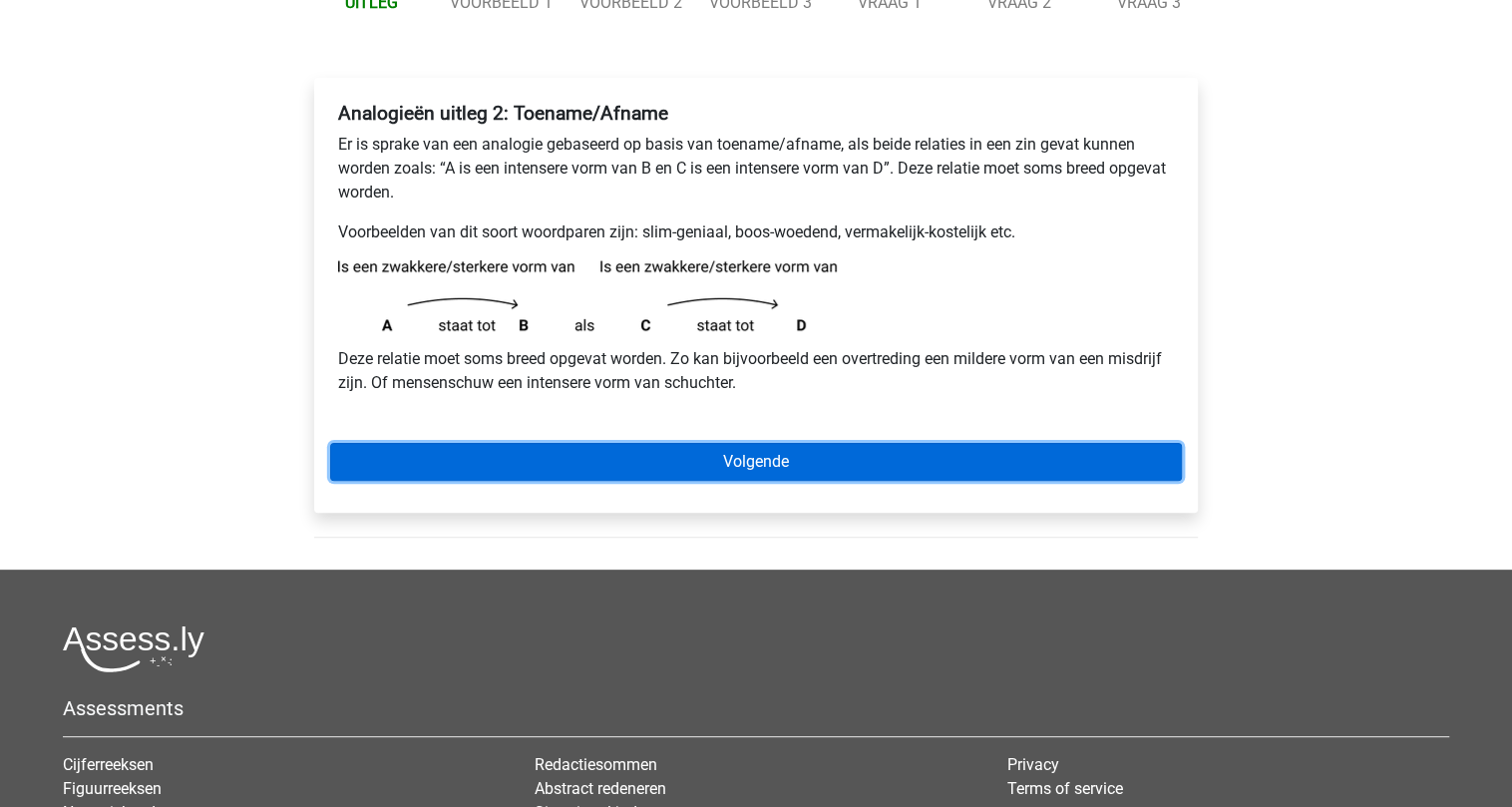 click on "Volgende" at bounding box center [756, 462] 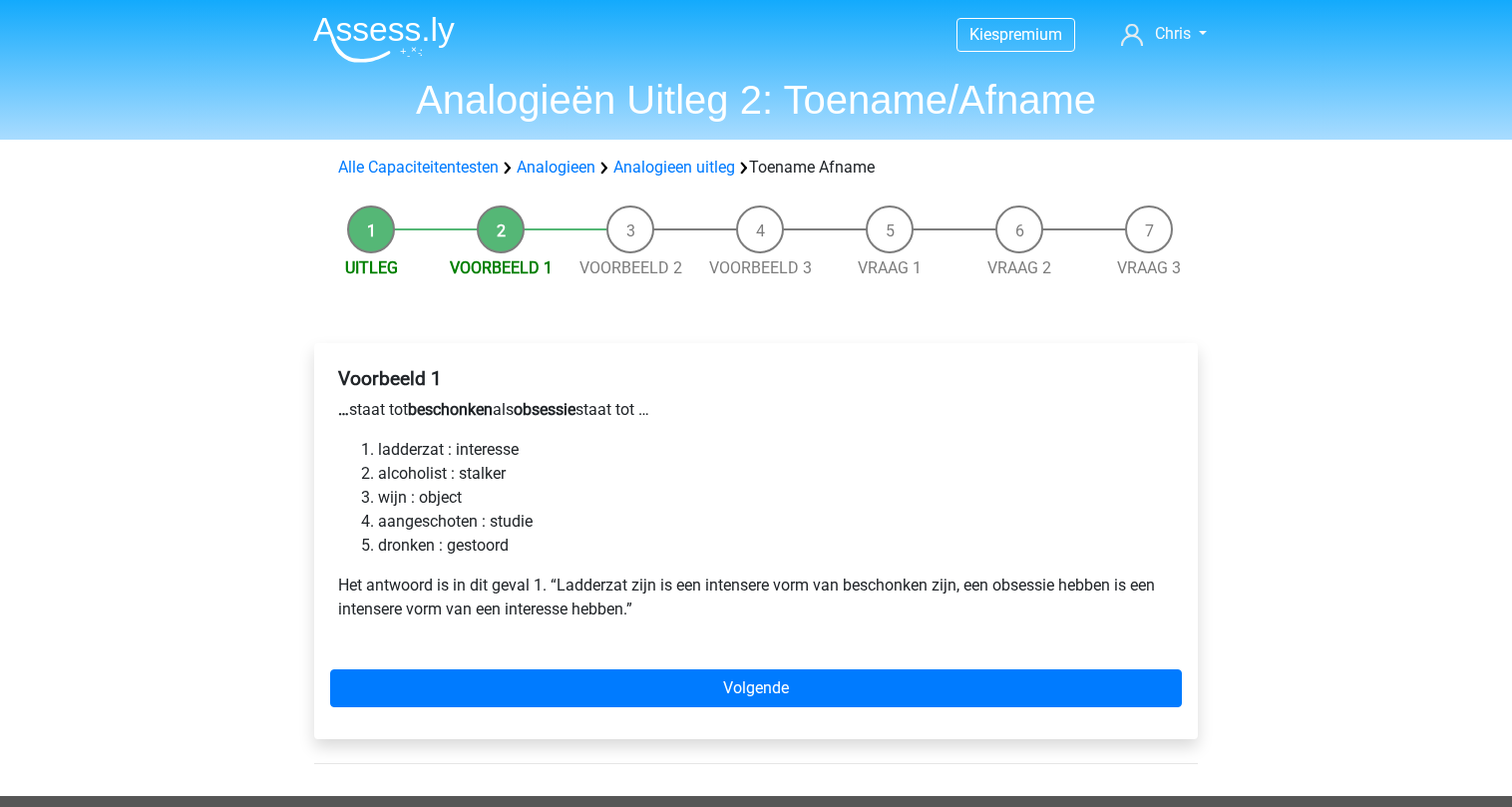 scroll, scrollTop: 0, scrollLeft: 0, axis: both 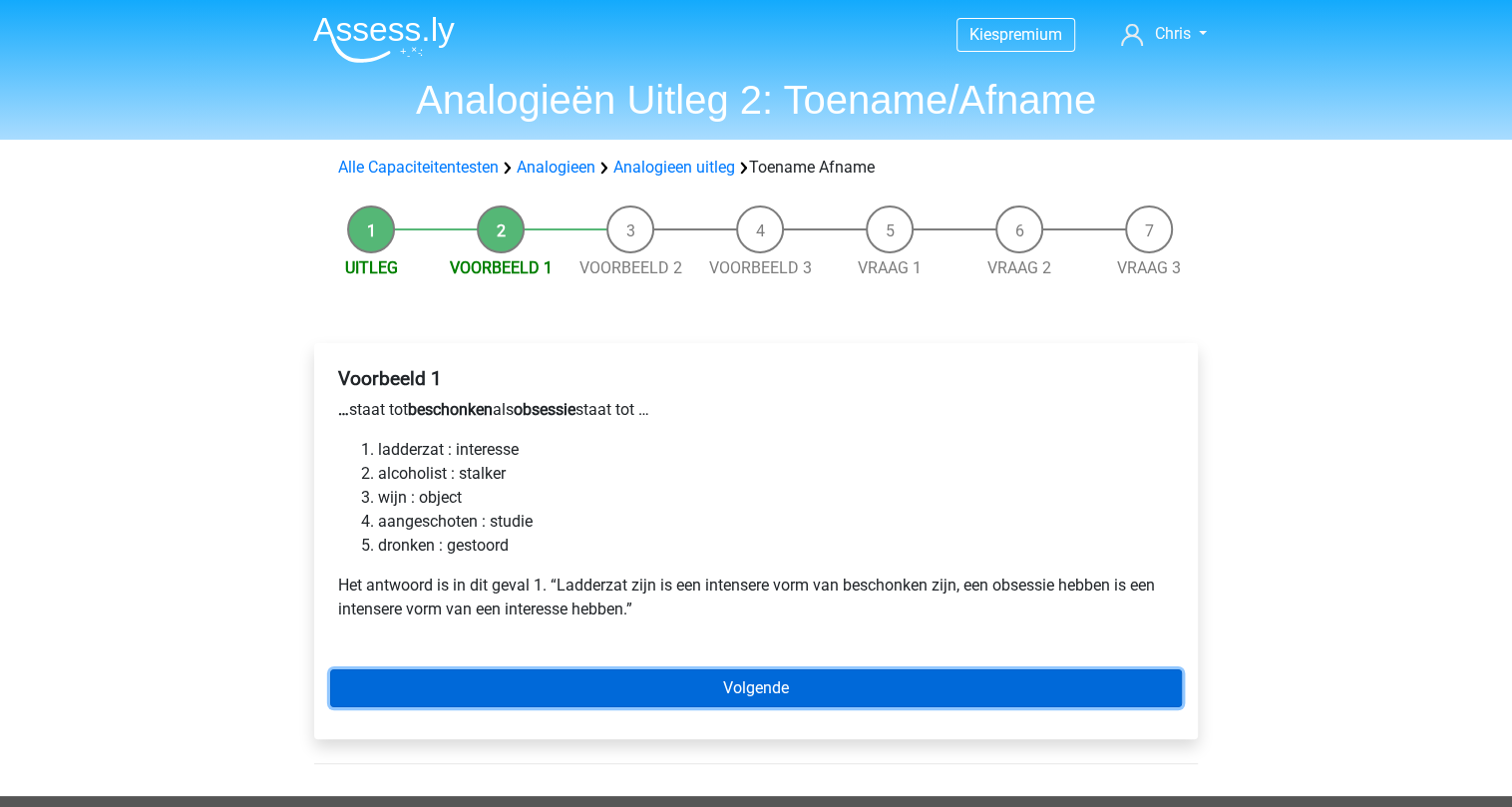 click on "Volgende" at bounding box center (756, 688) 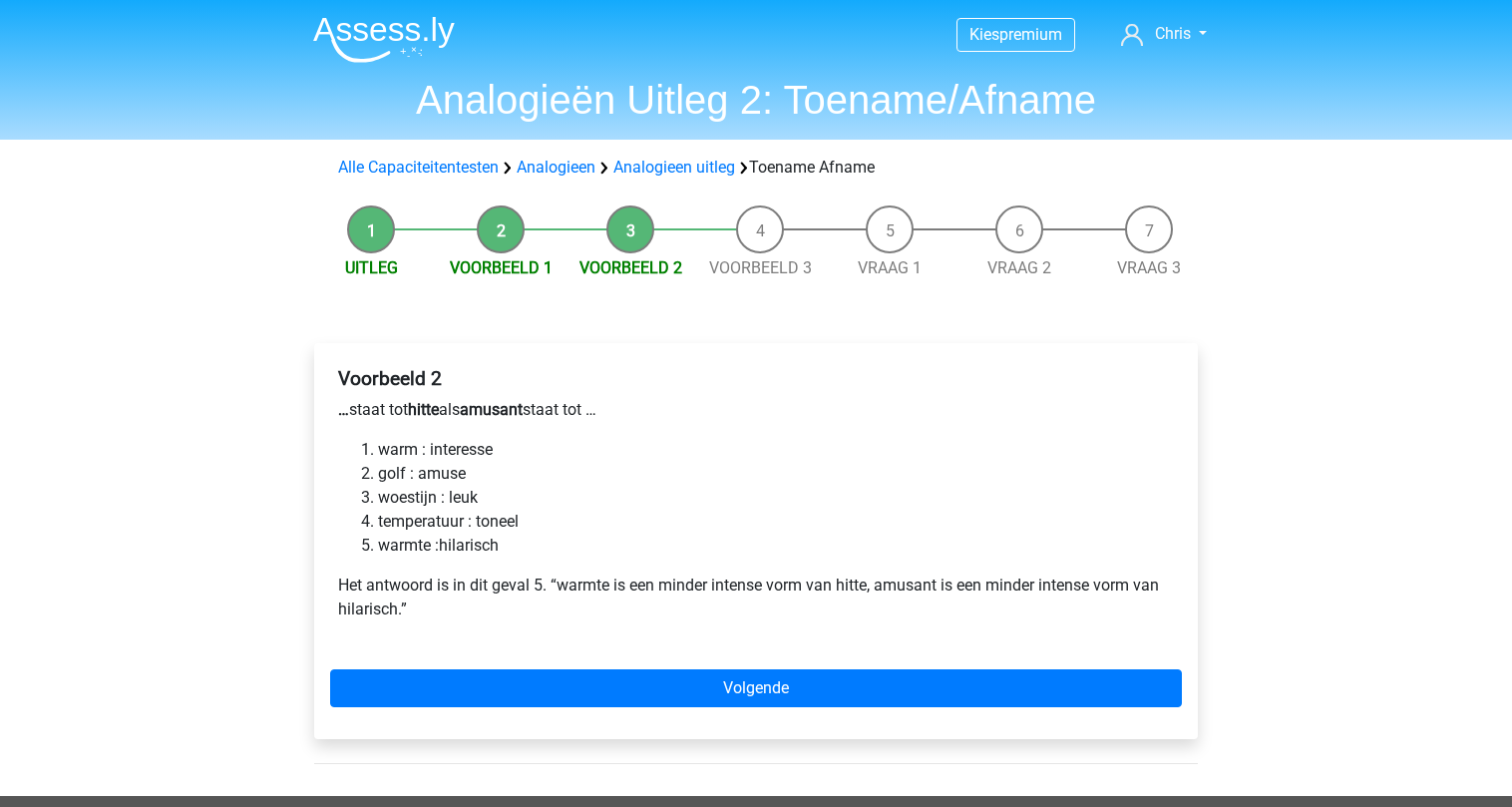 scroll, scrollTop: 0, scrollLeft: 0, axis: both 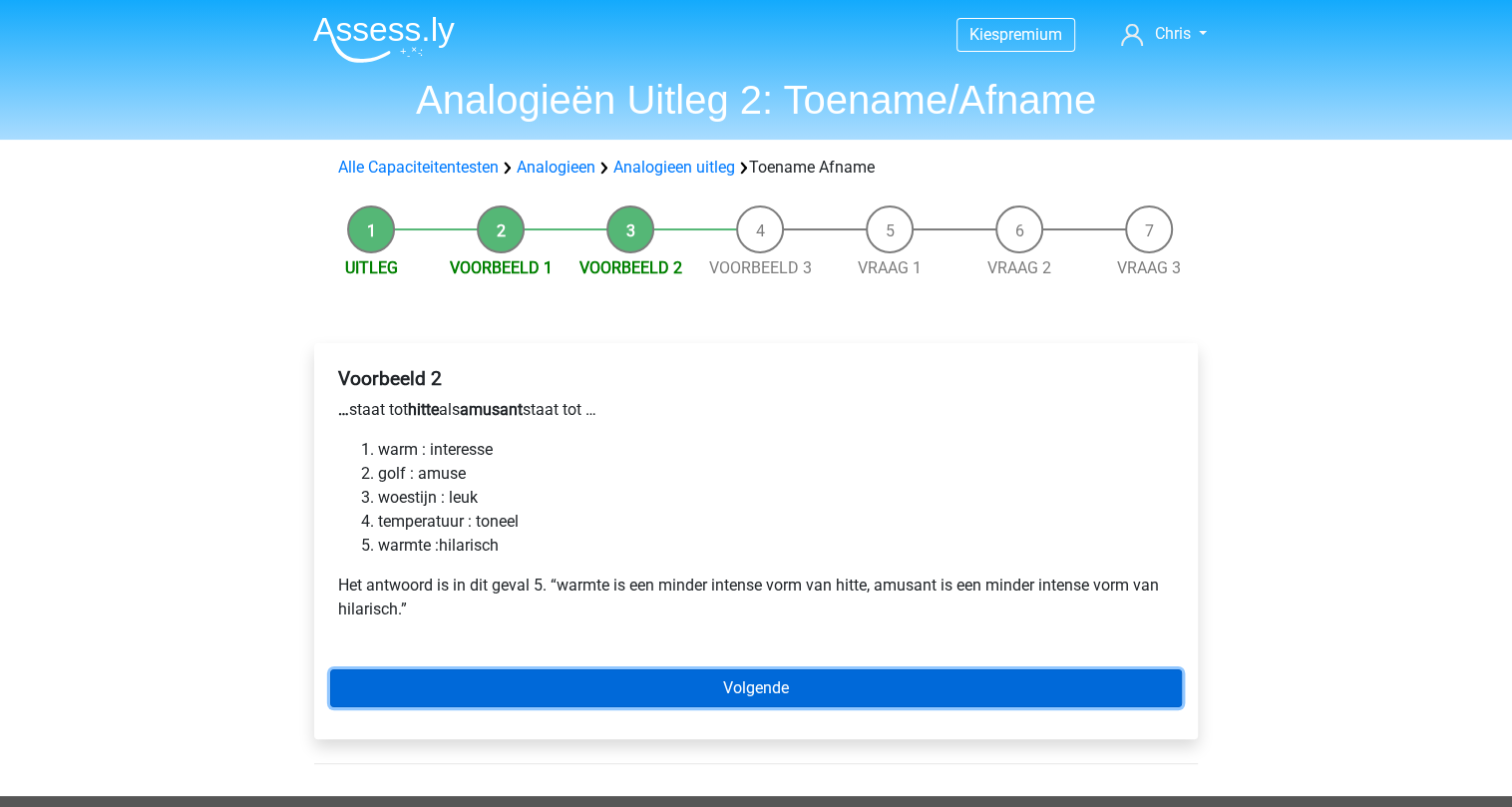 click on "Volgende" at bounding box center [756, 688] 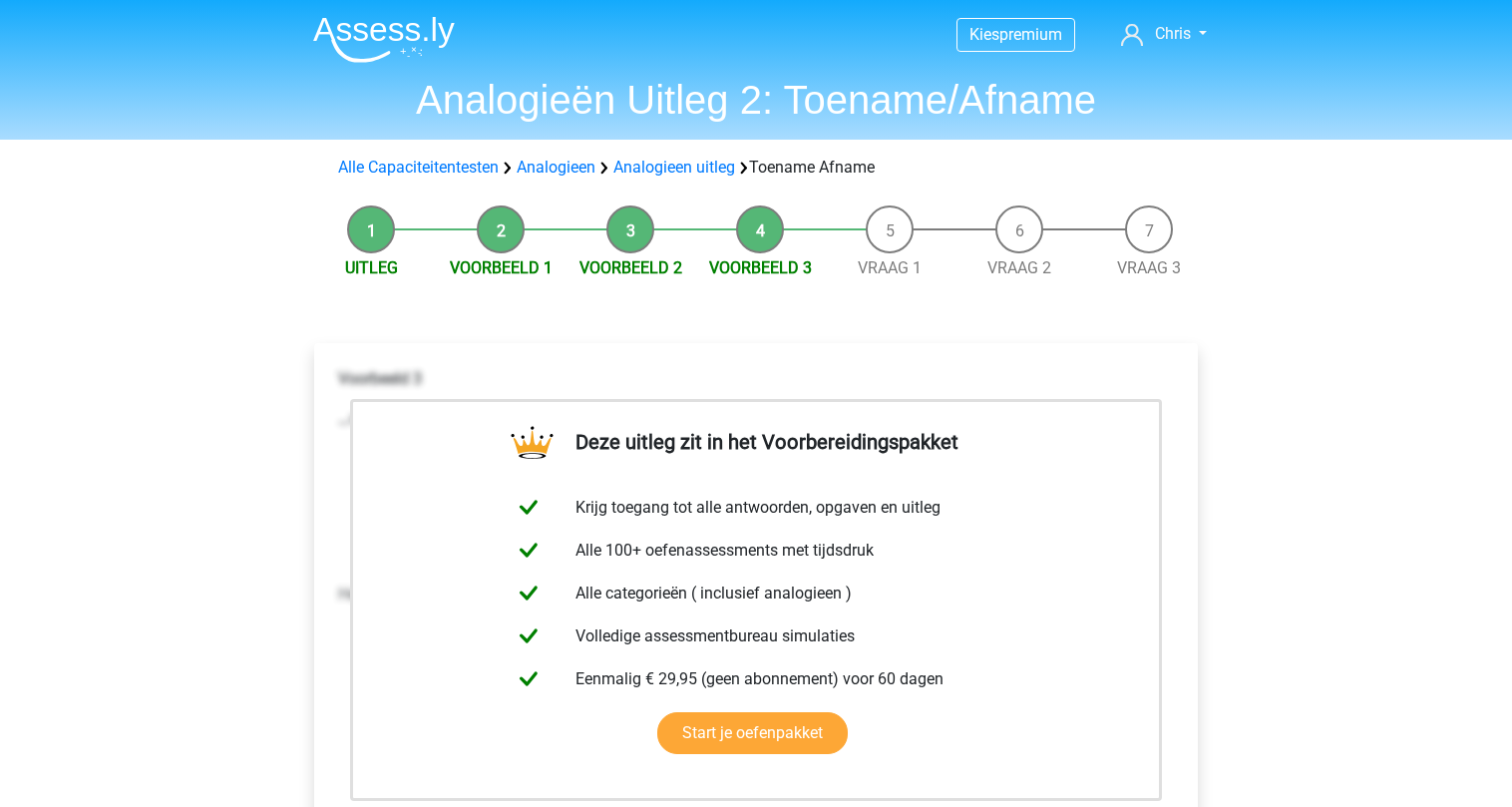 scroll, scrollTop: 0, scrollLeft: 0, axis: both 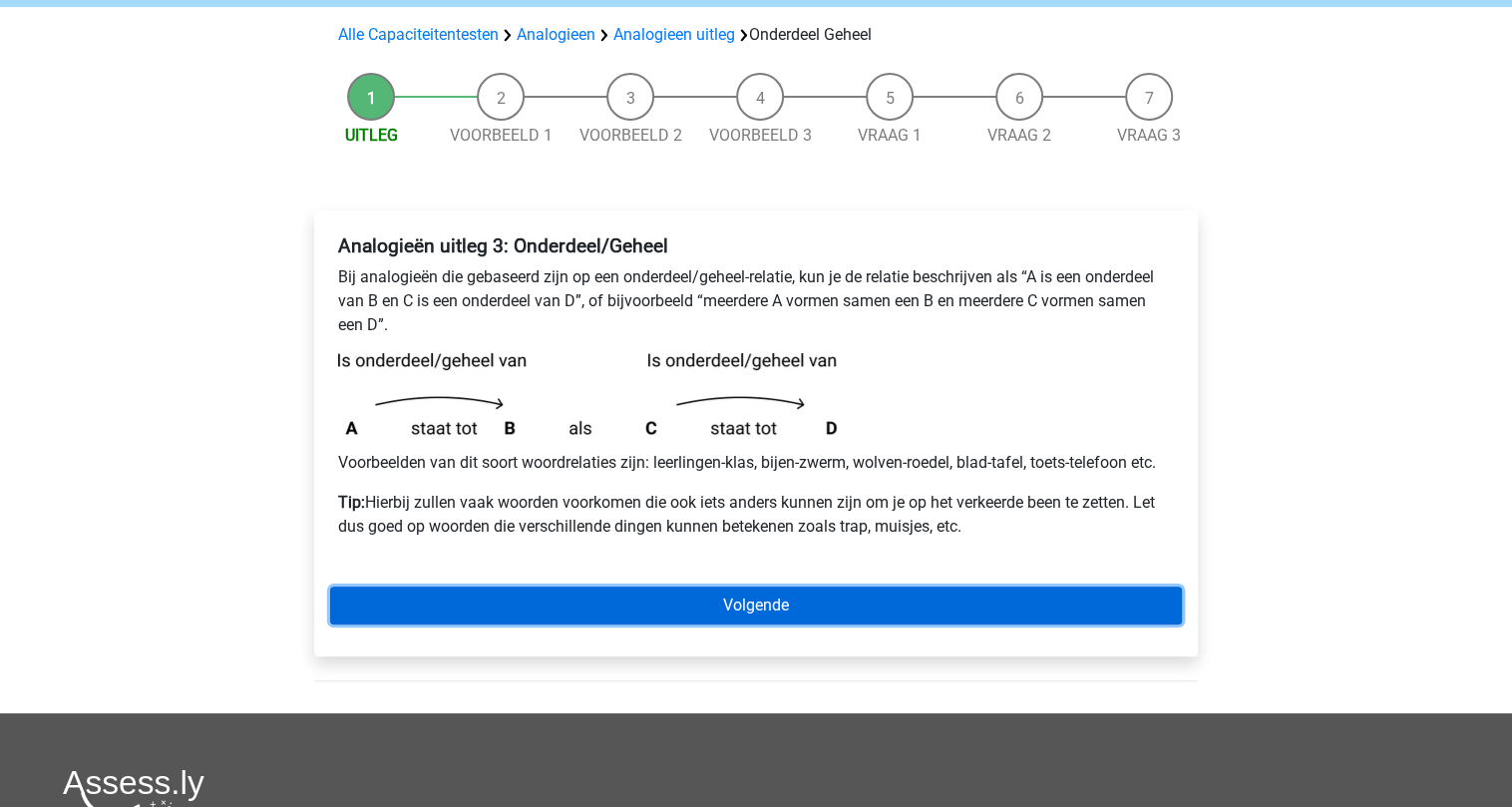 click on "Volgende" at bounding box center [756, 605] 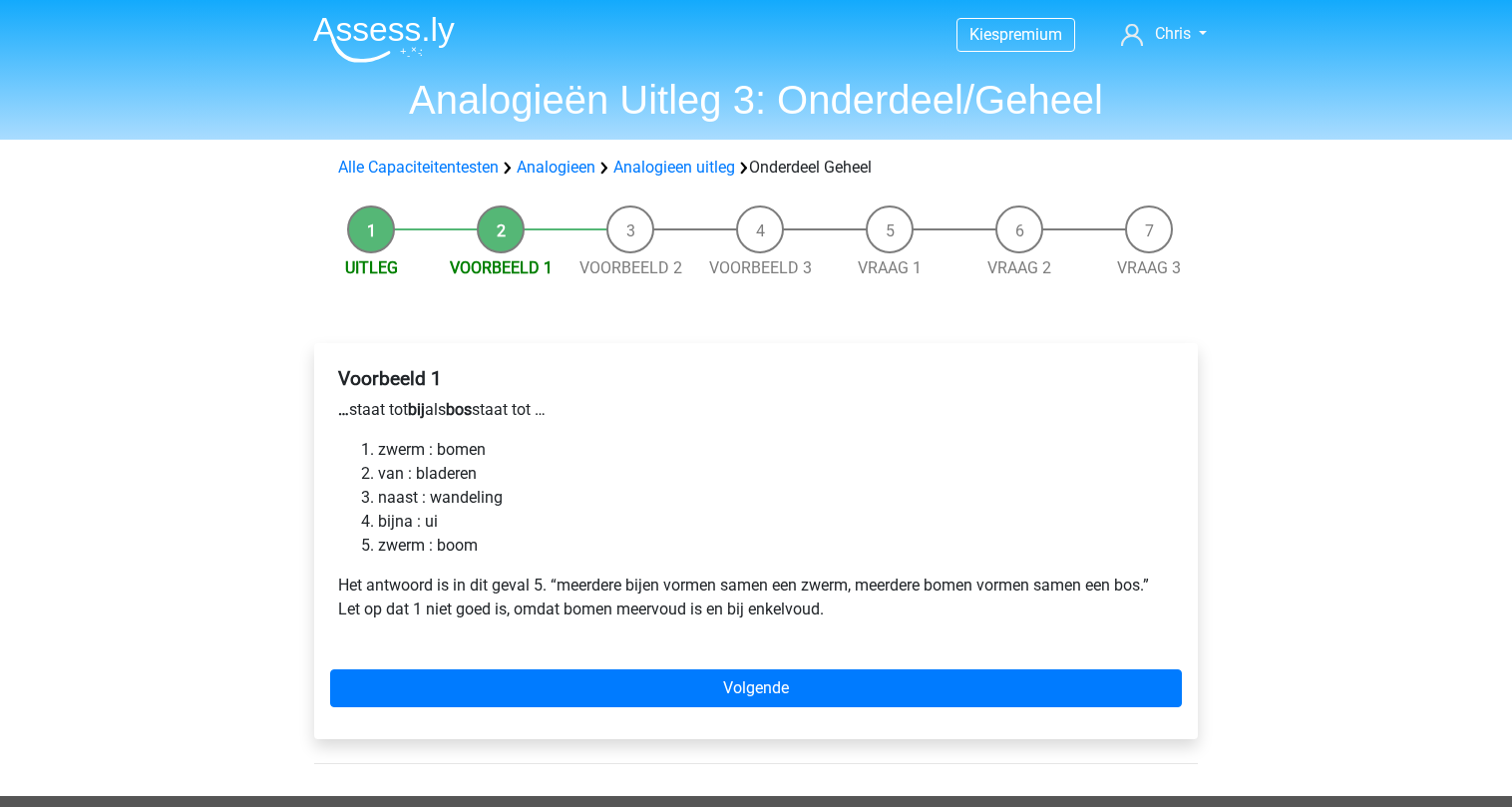 scroll, scrollTop: 0, scrollLeft: 0, axis: both 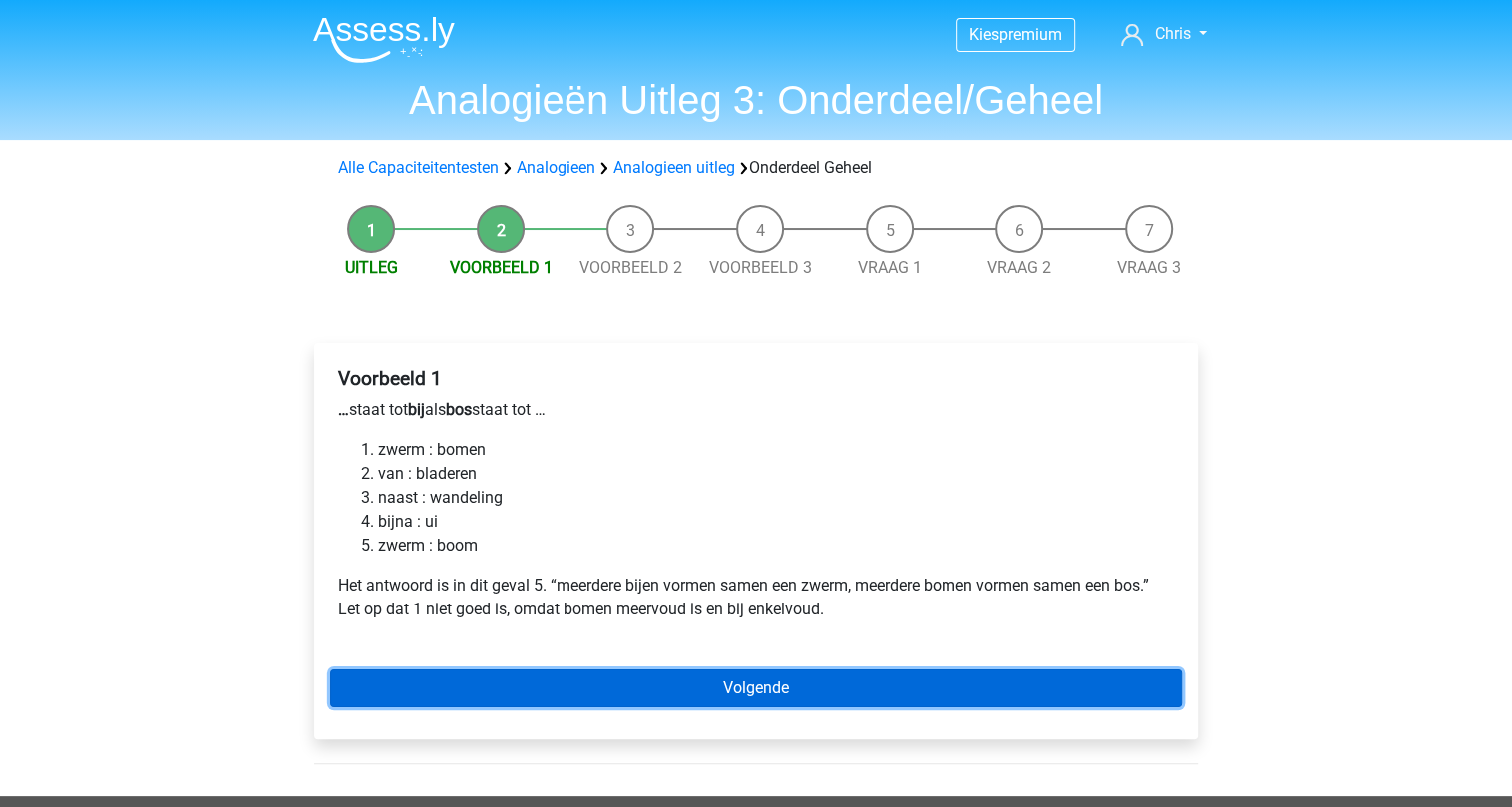 click on "Volgende" at bounding box center [756, 688] 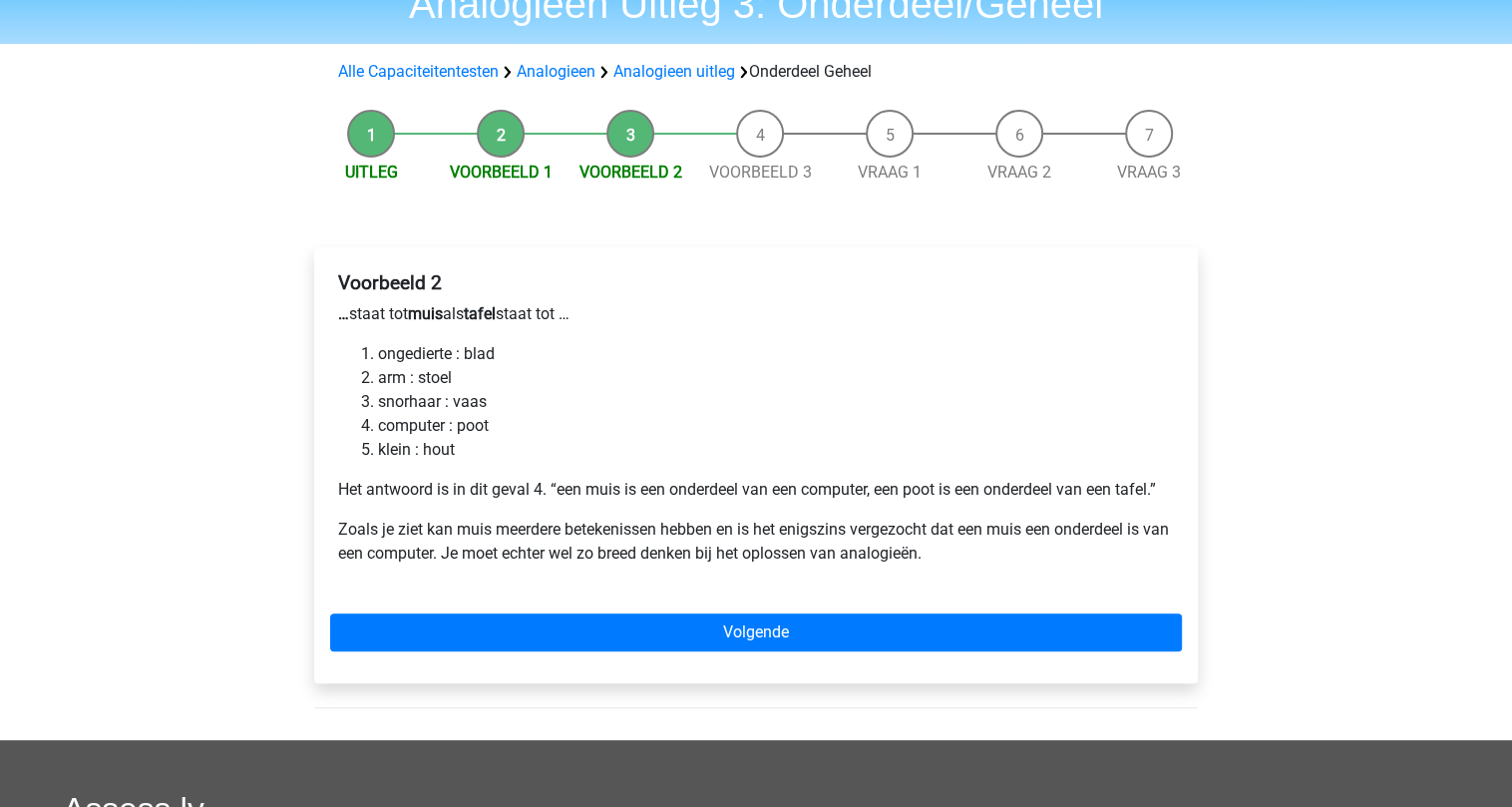 scroll, scrollTop: 133, scrollLeft: 0, axis: vertical 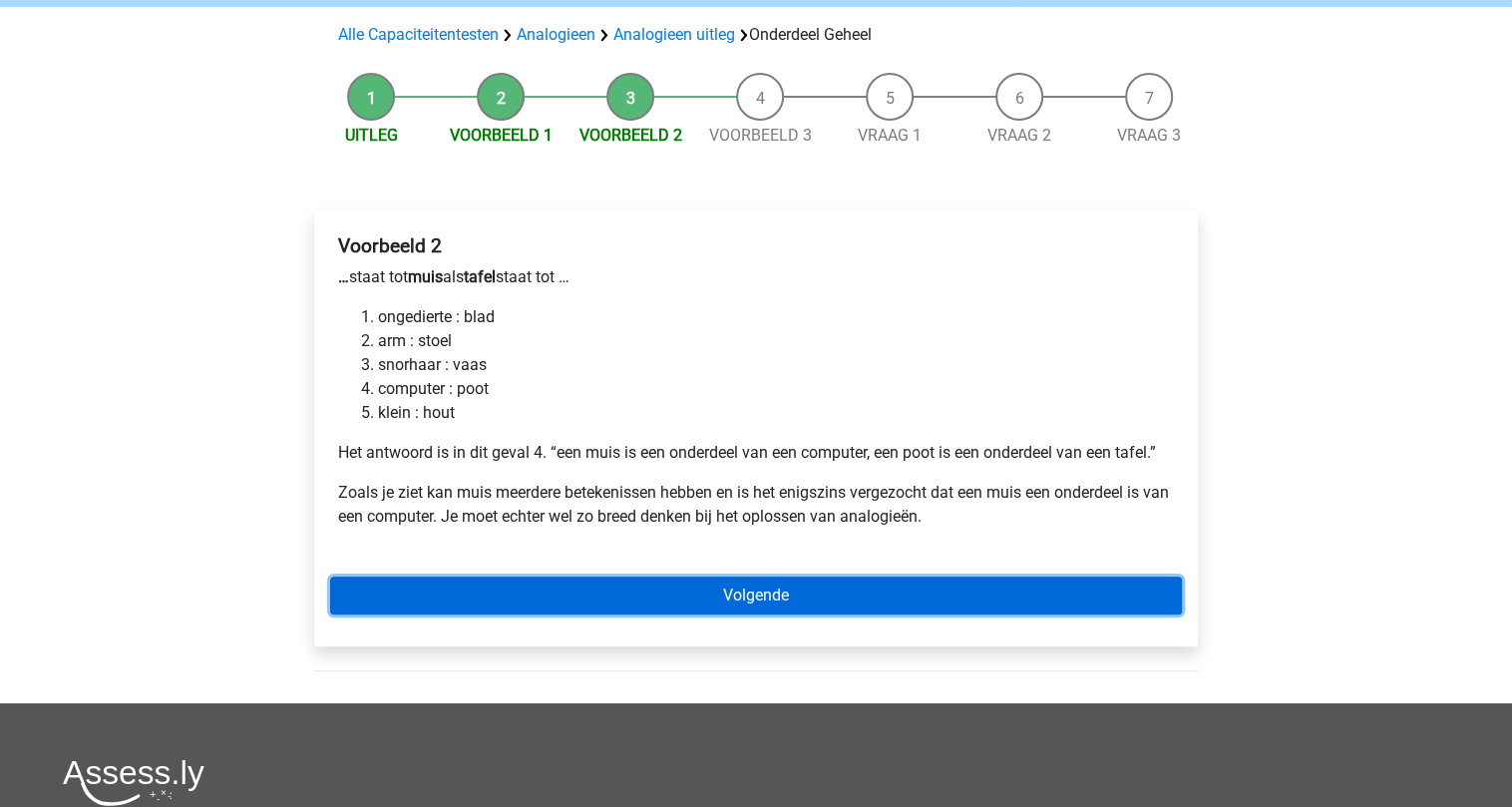click on "Volgende" at bounding box center [756, 596] 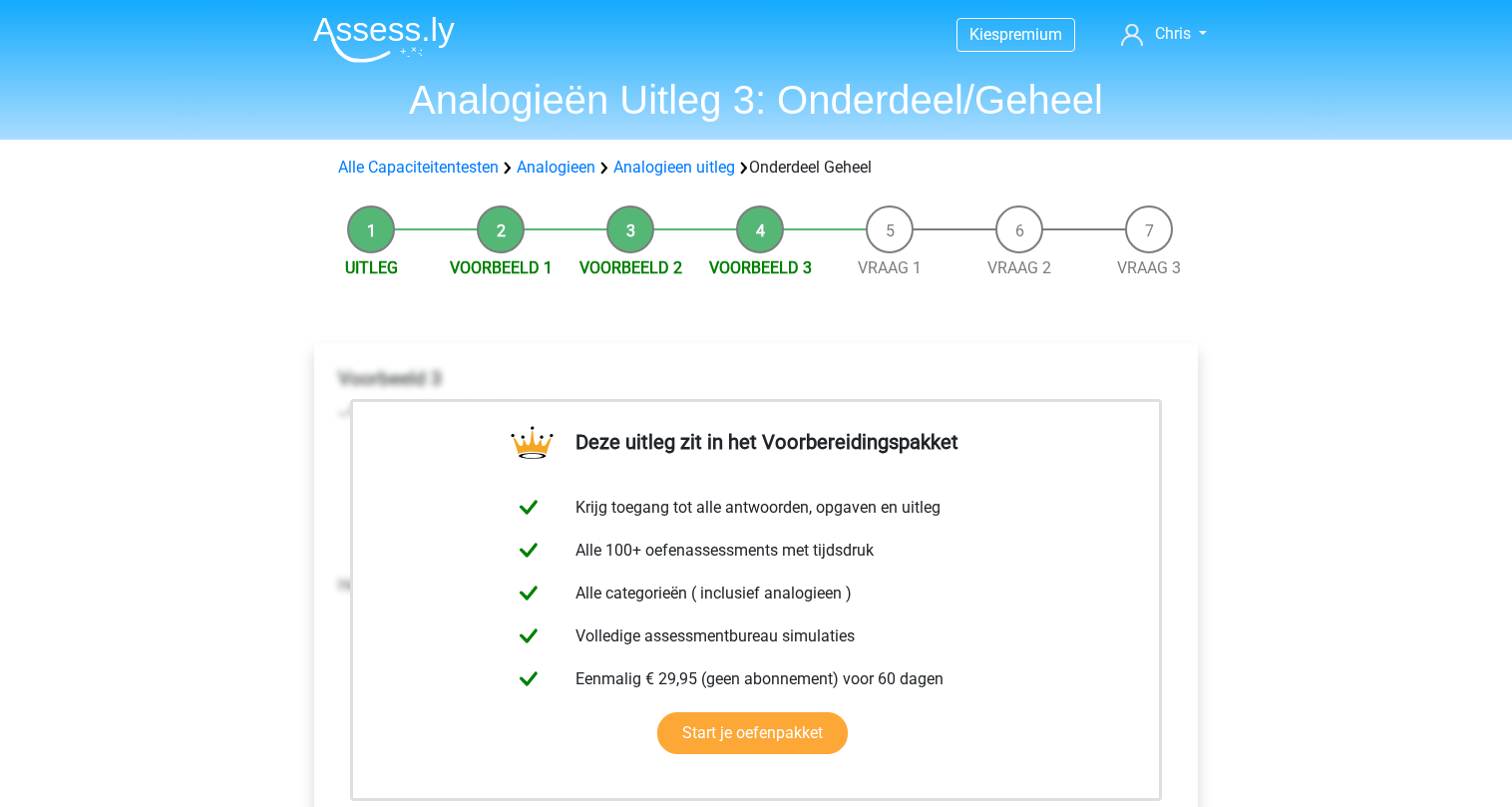 scroll, scrollTop: 0, scrollLeft: 0, axis: both 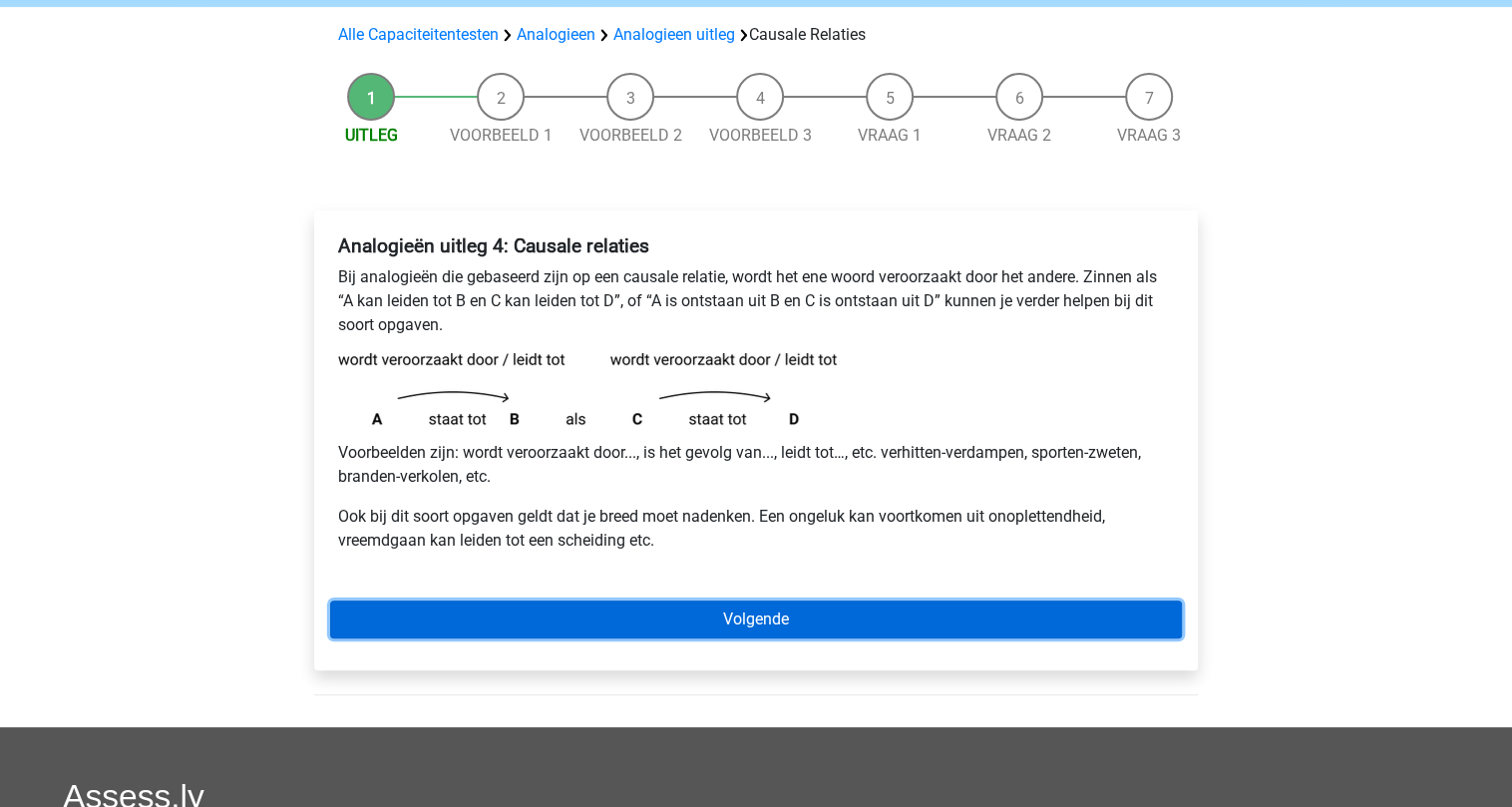 click on "Volgende" at bounding box center (756, 619) 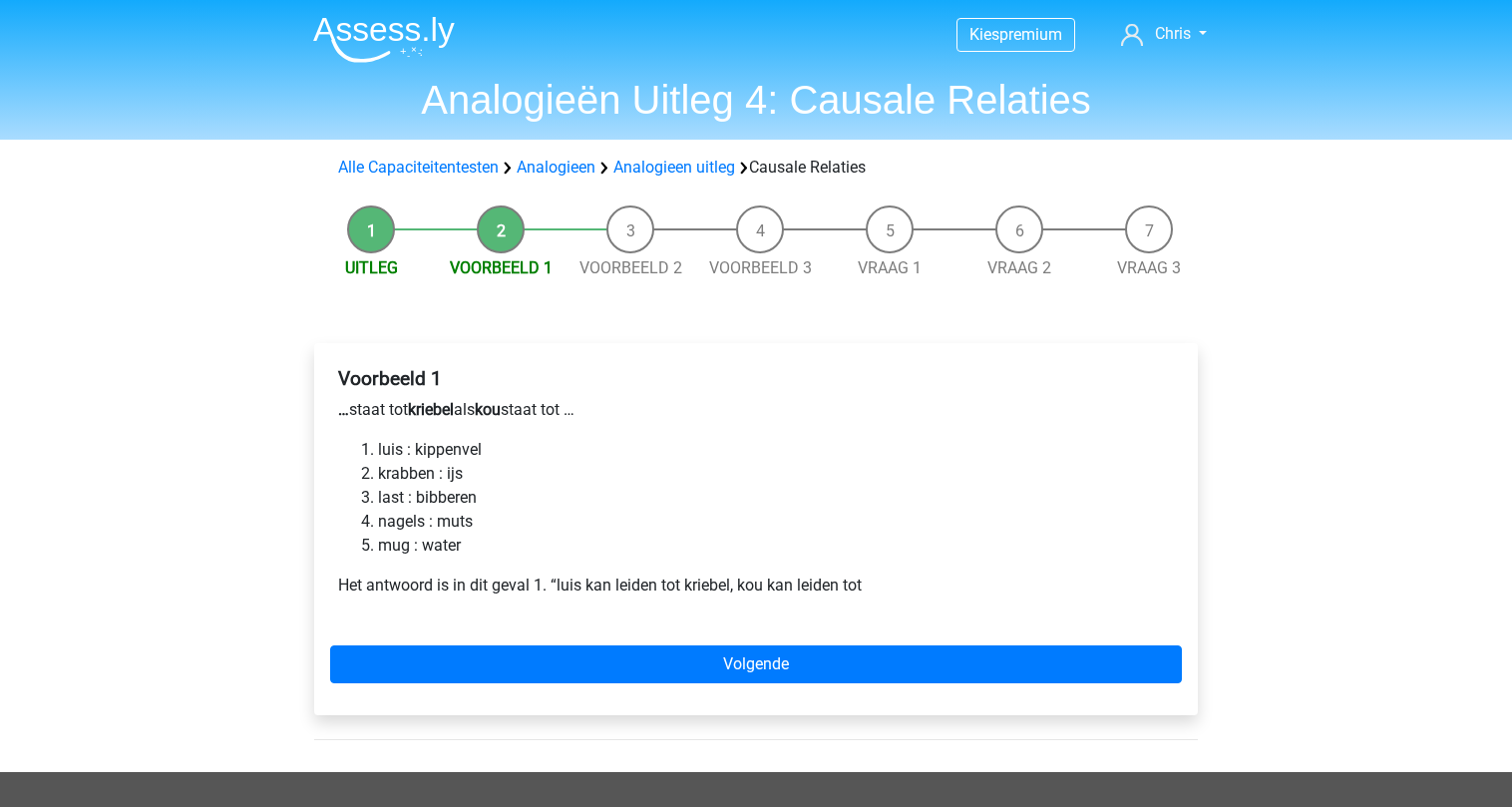 scroll, scrollTop: 0, scrollLeft: 0, axis: both 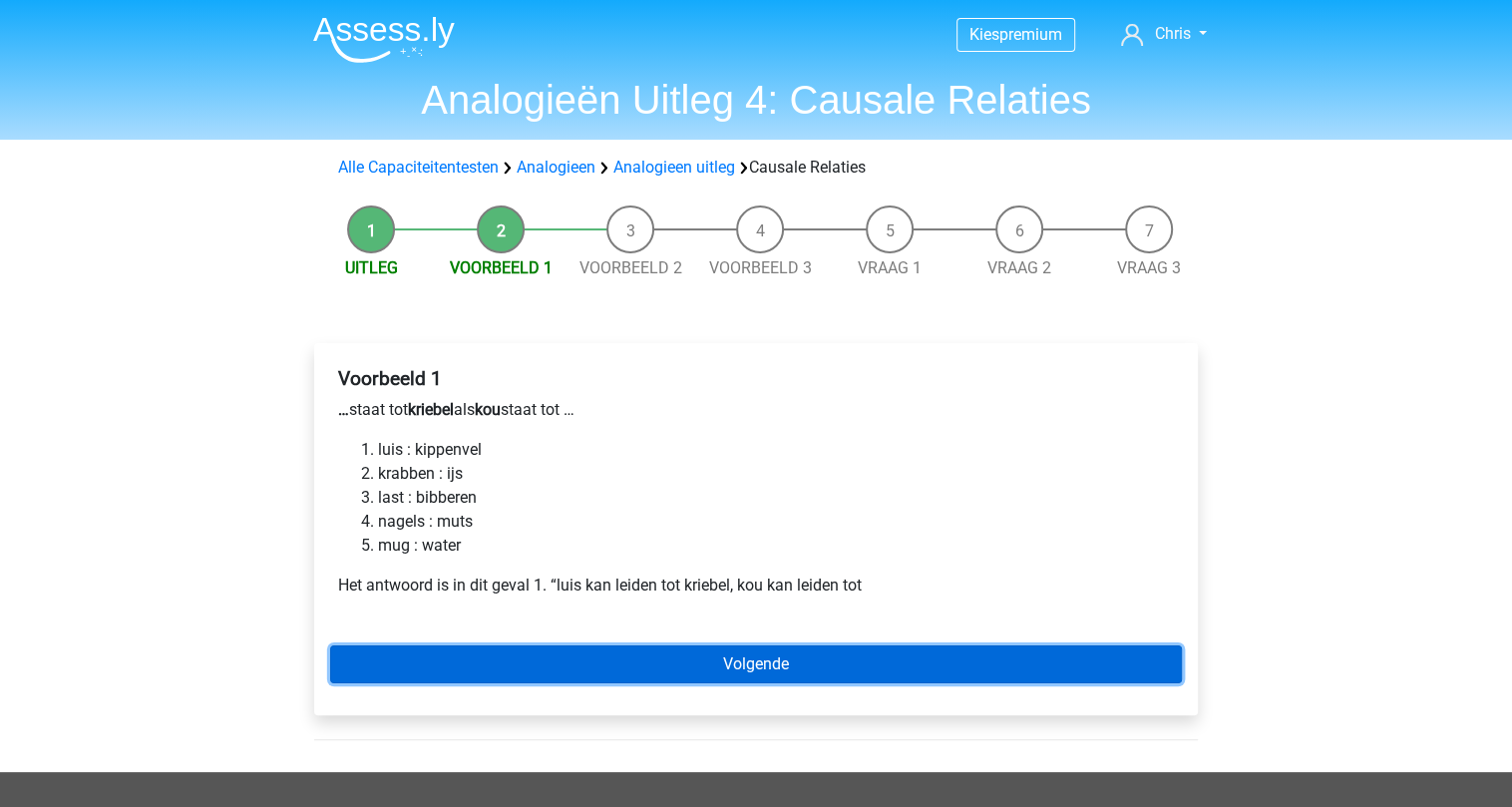 click on "Volgende" at bounding box center [756, 664] 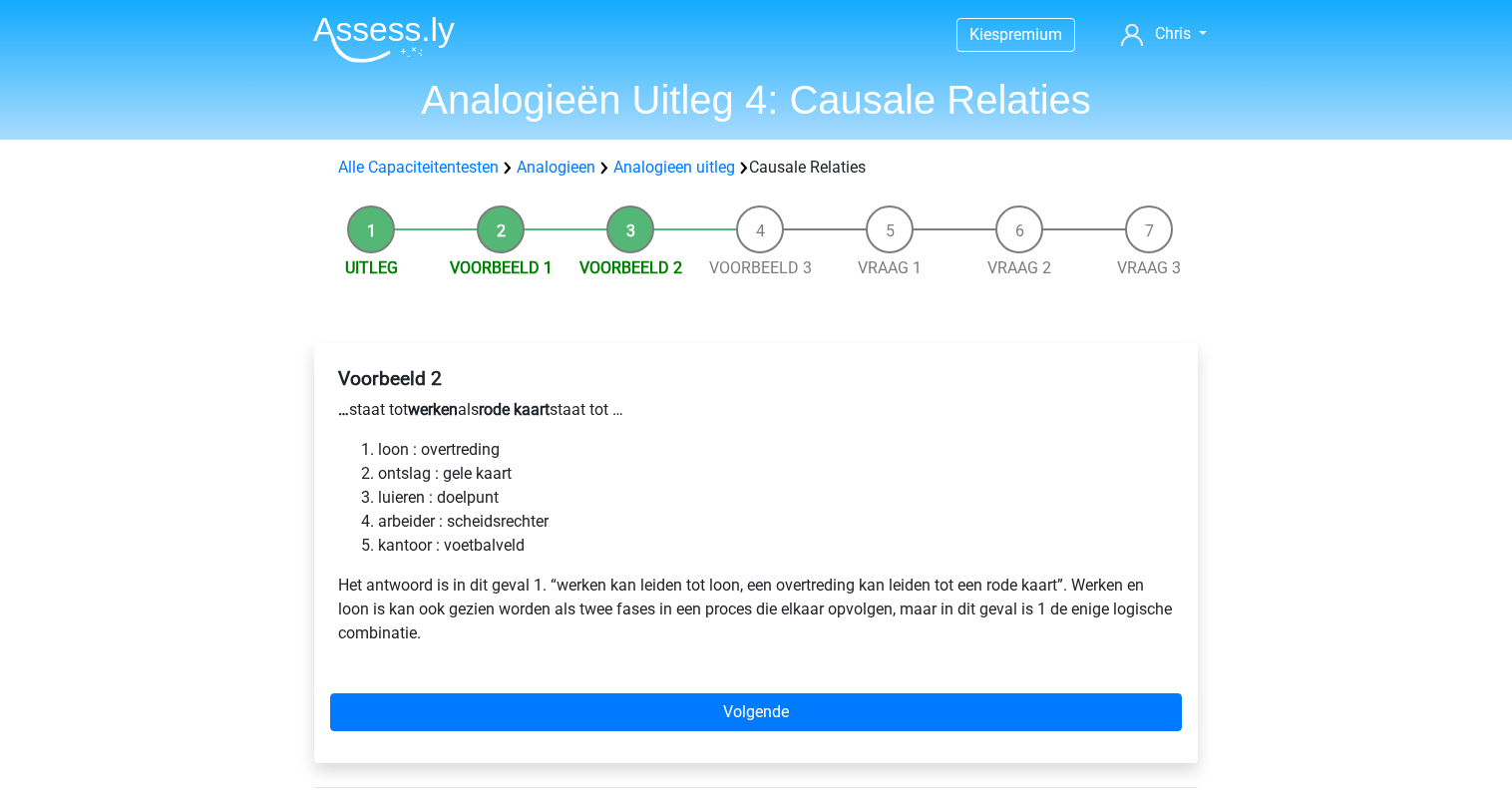 scroll, scrollTop: 0, scrollLeft: 0, axis: both 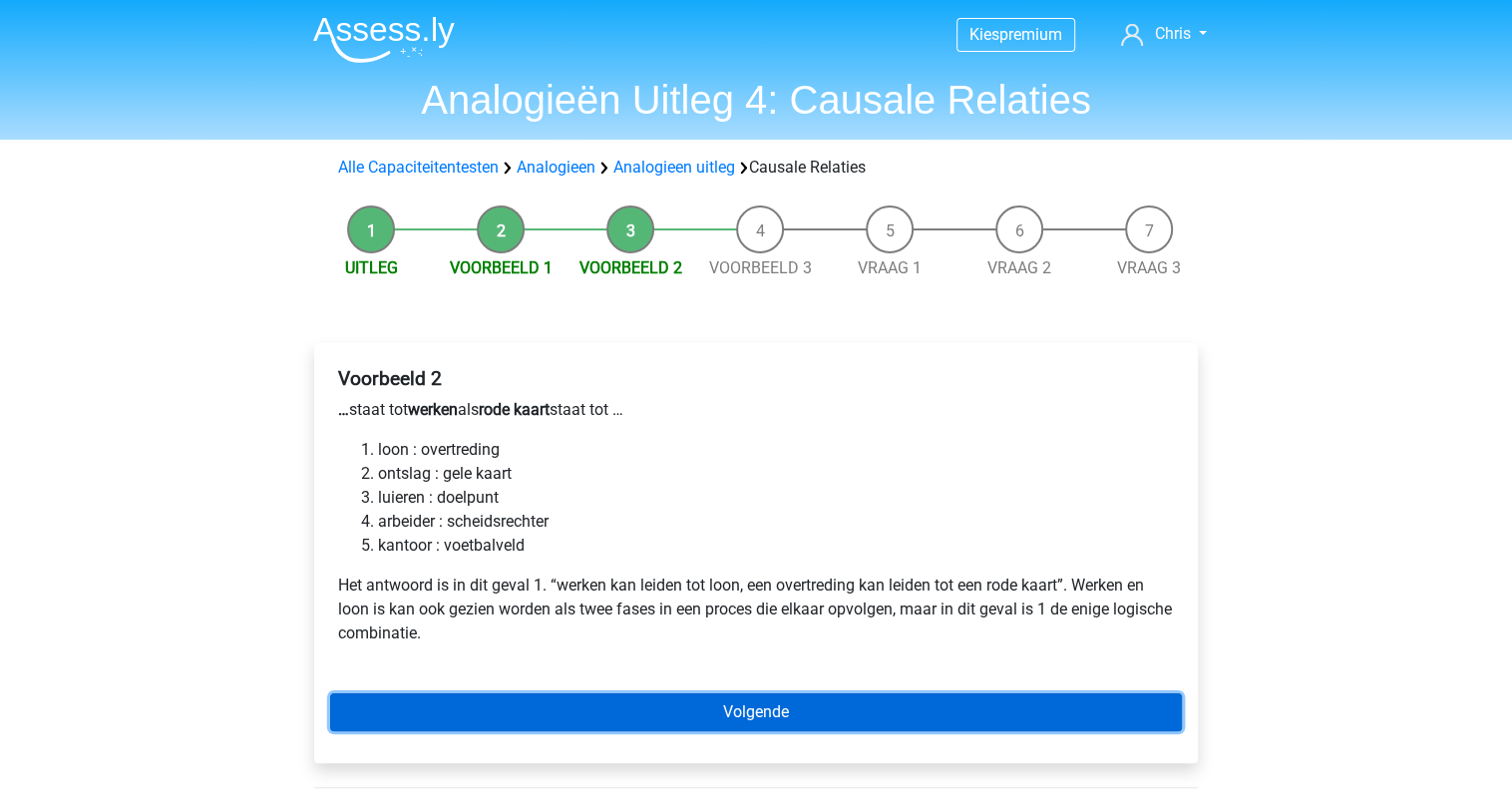 click on "Volgende" at bounding box center [756, 712] 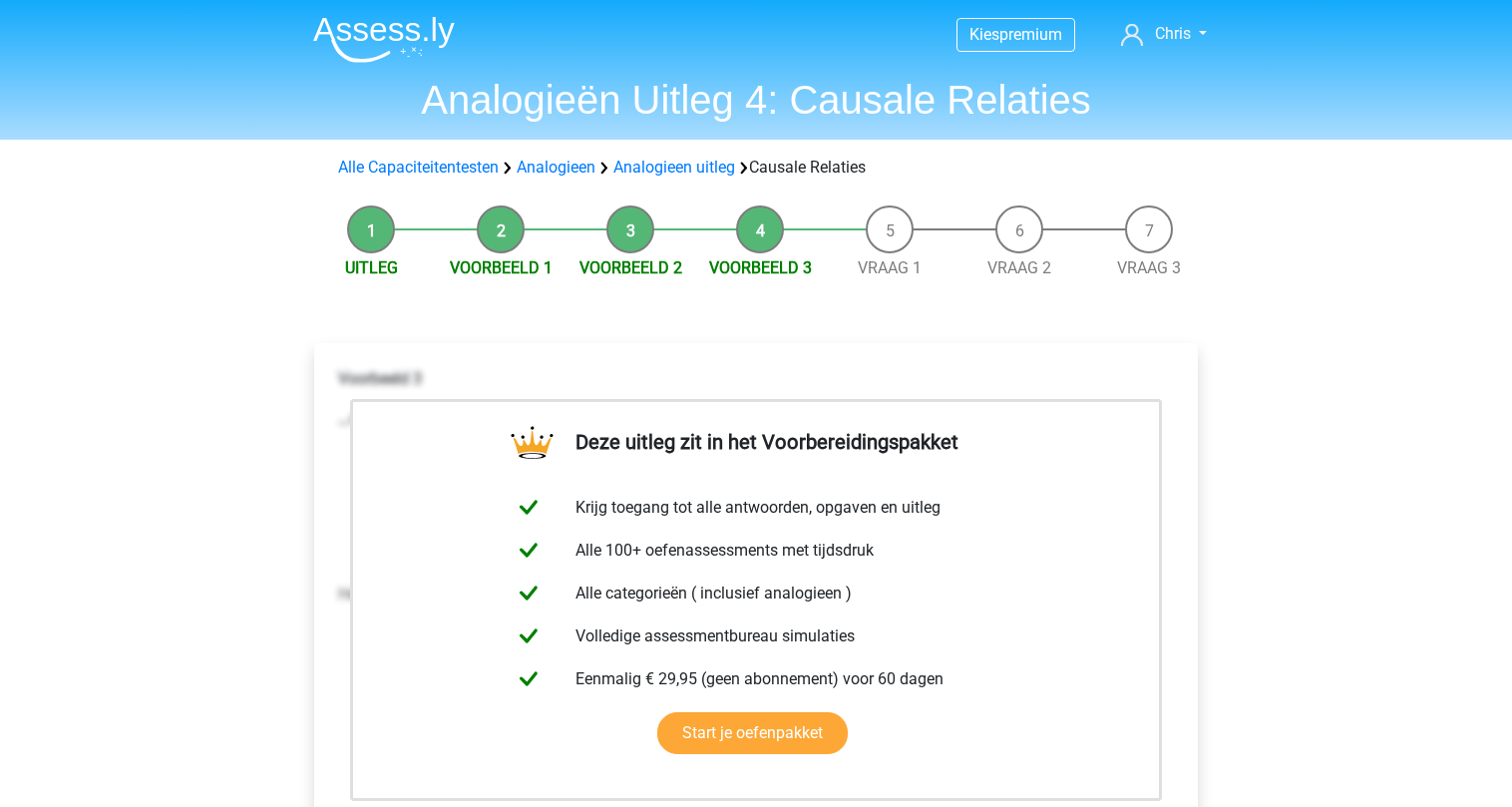 scroll, scrollTop: 0, scrollLeft: 0, axis: both 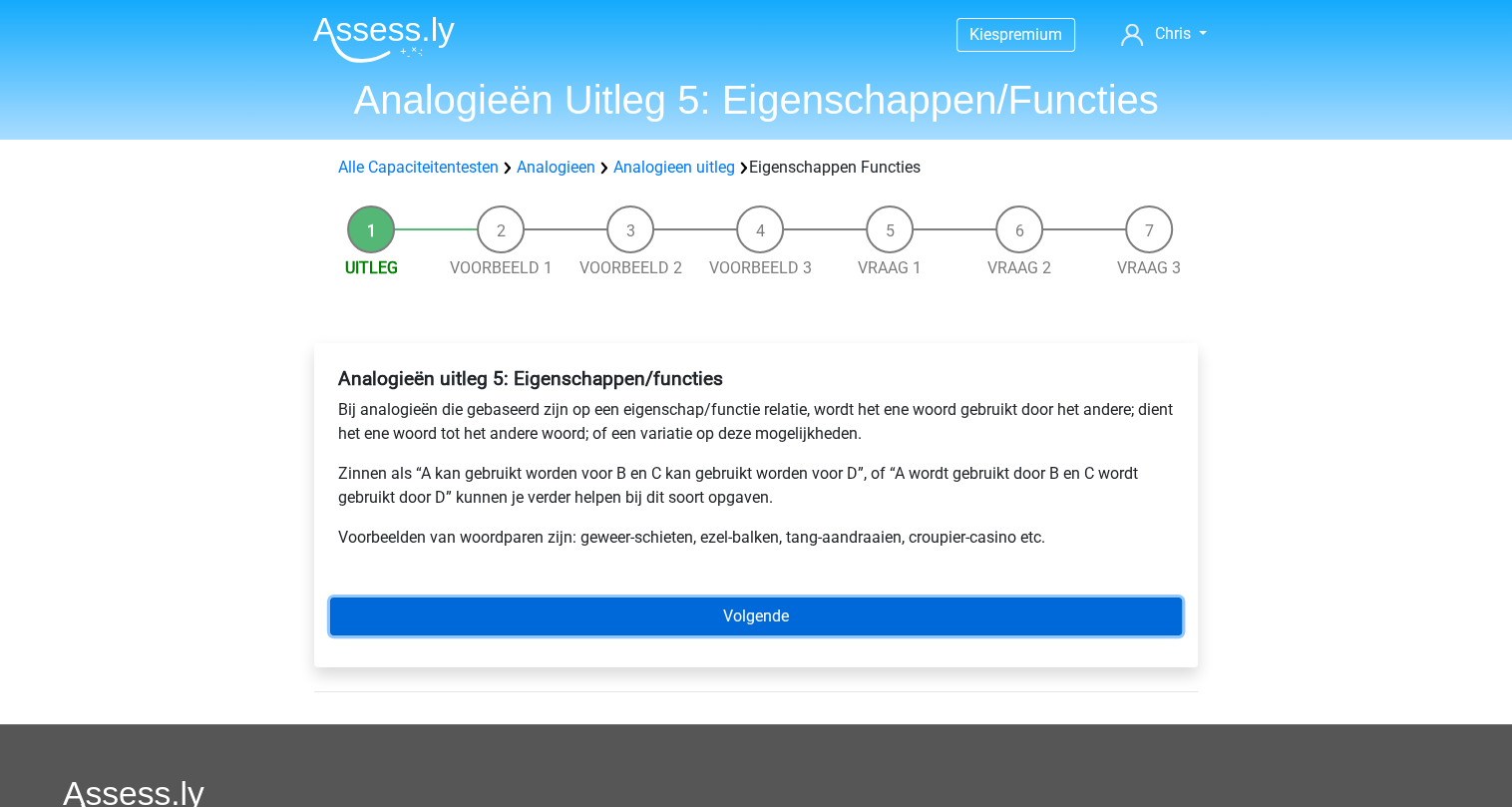 click on "Volgende" at bounding box center (756, 616) 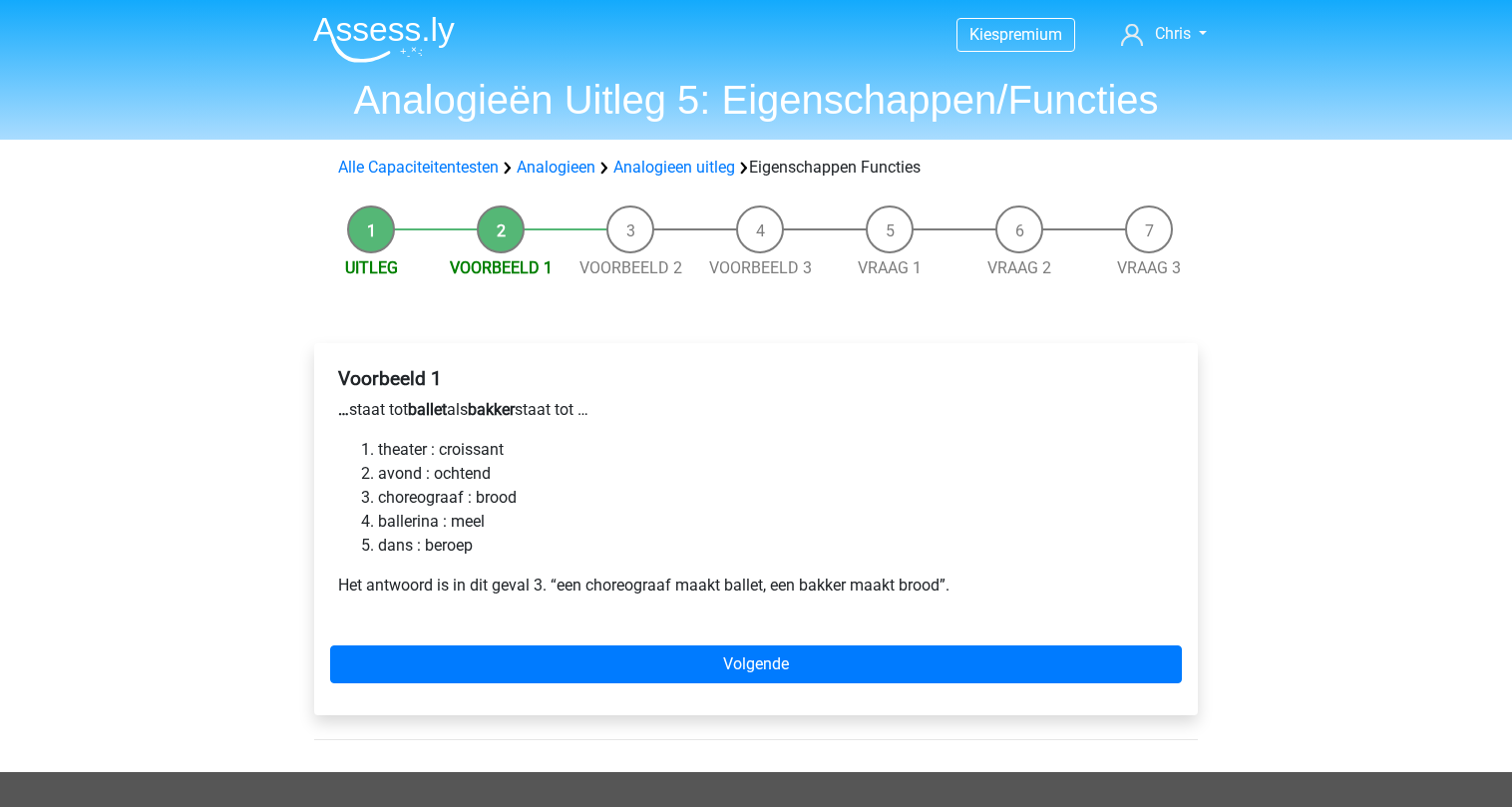 scroll, scrollTop: 0, scrollLeft: 0, axis: both 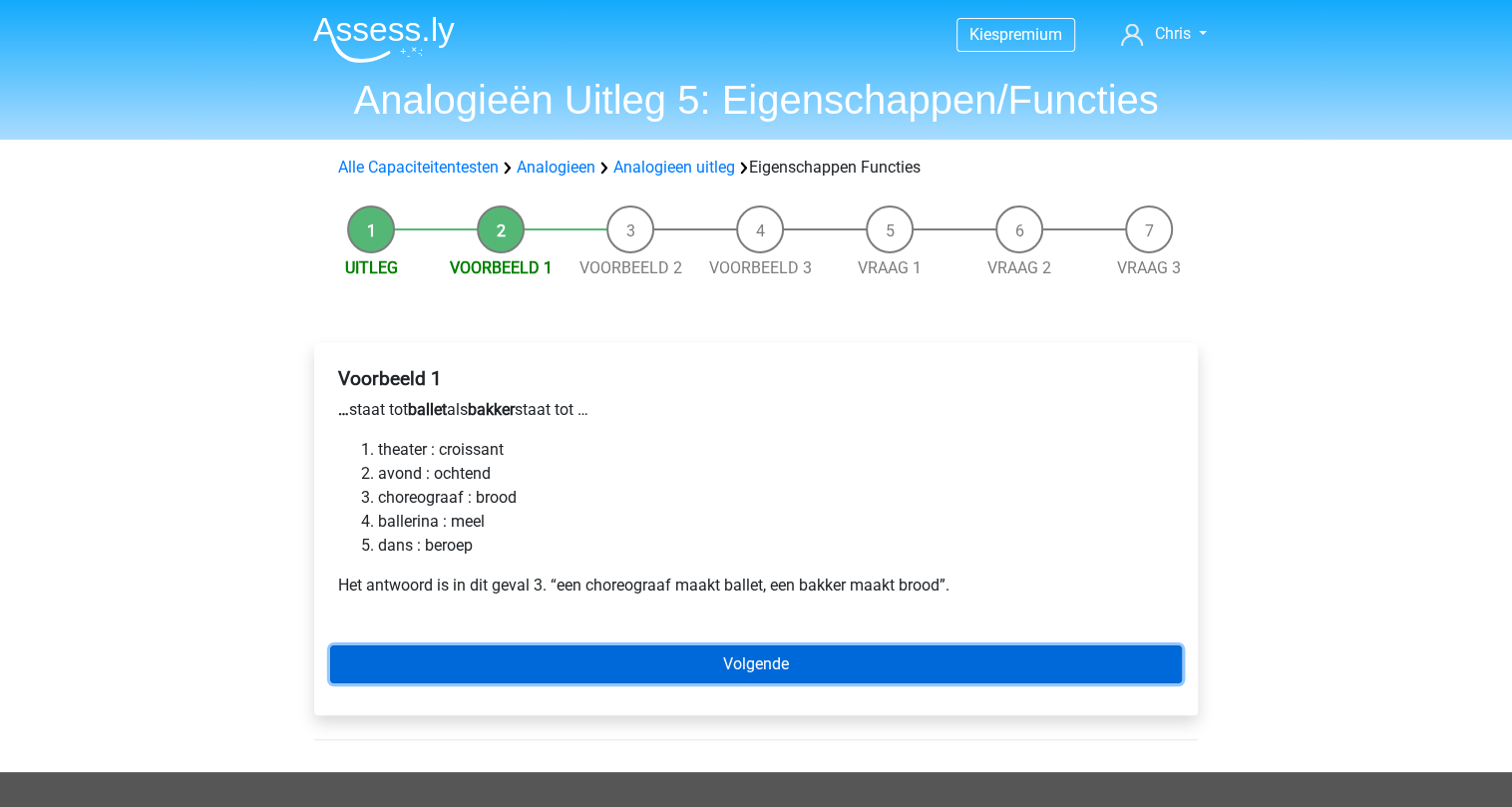 click on "Volgende" at bounding box center [756, 664] 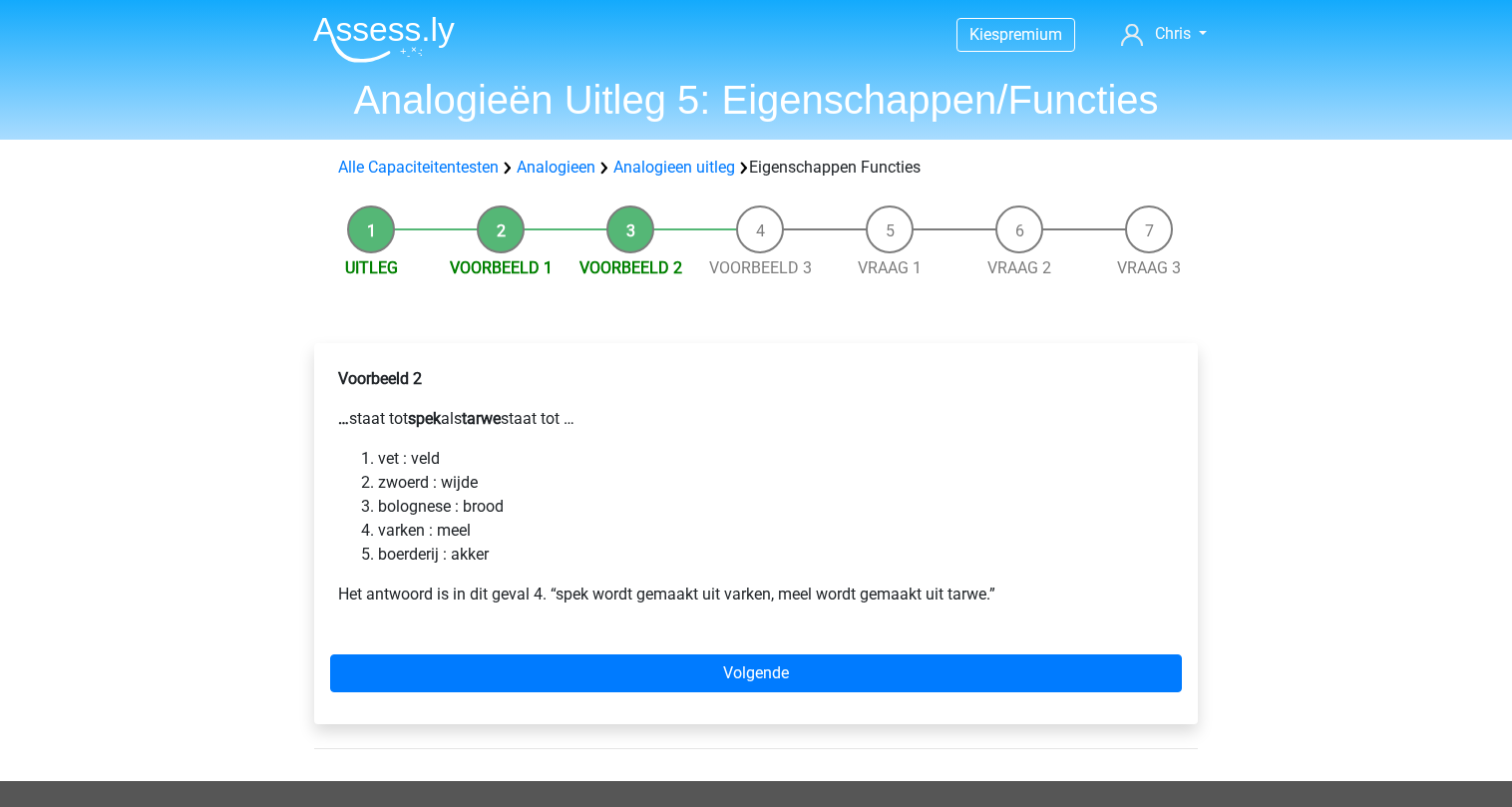 scroll, scrollTop: 0, scrollLeft: 0, axis: both 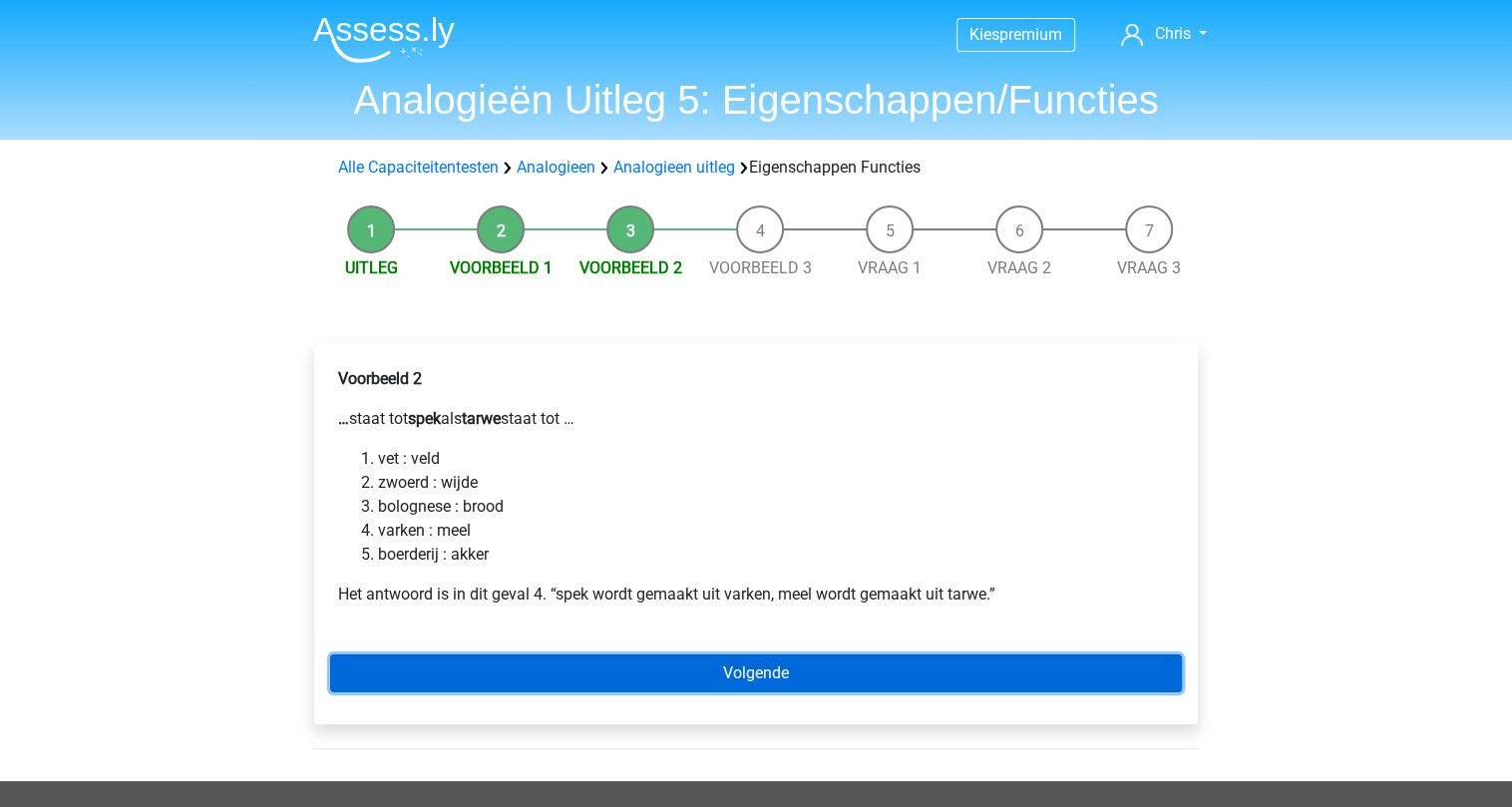 click on "Volgende" at bounding box center [756, 673] 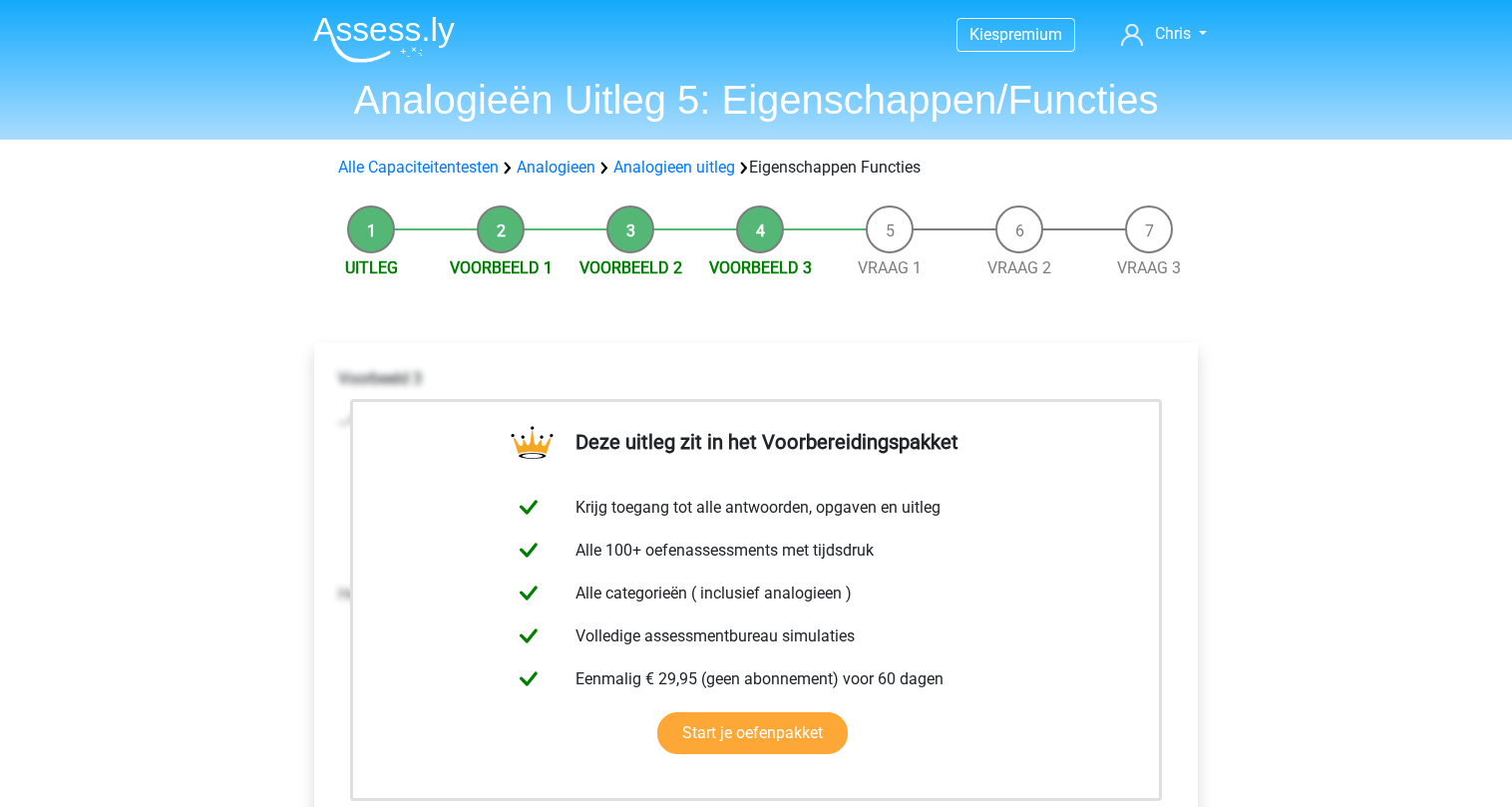 scroll, scrollTop: 0, scrollLeft: 0, axis: both 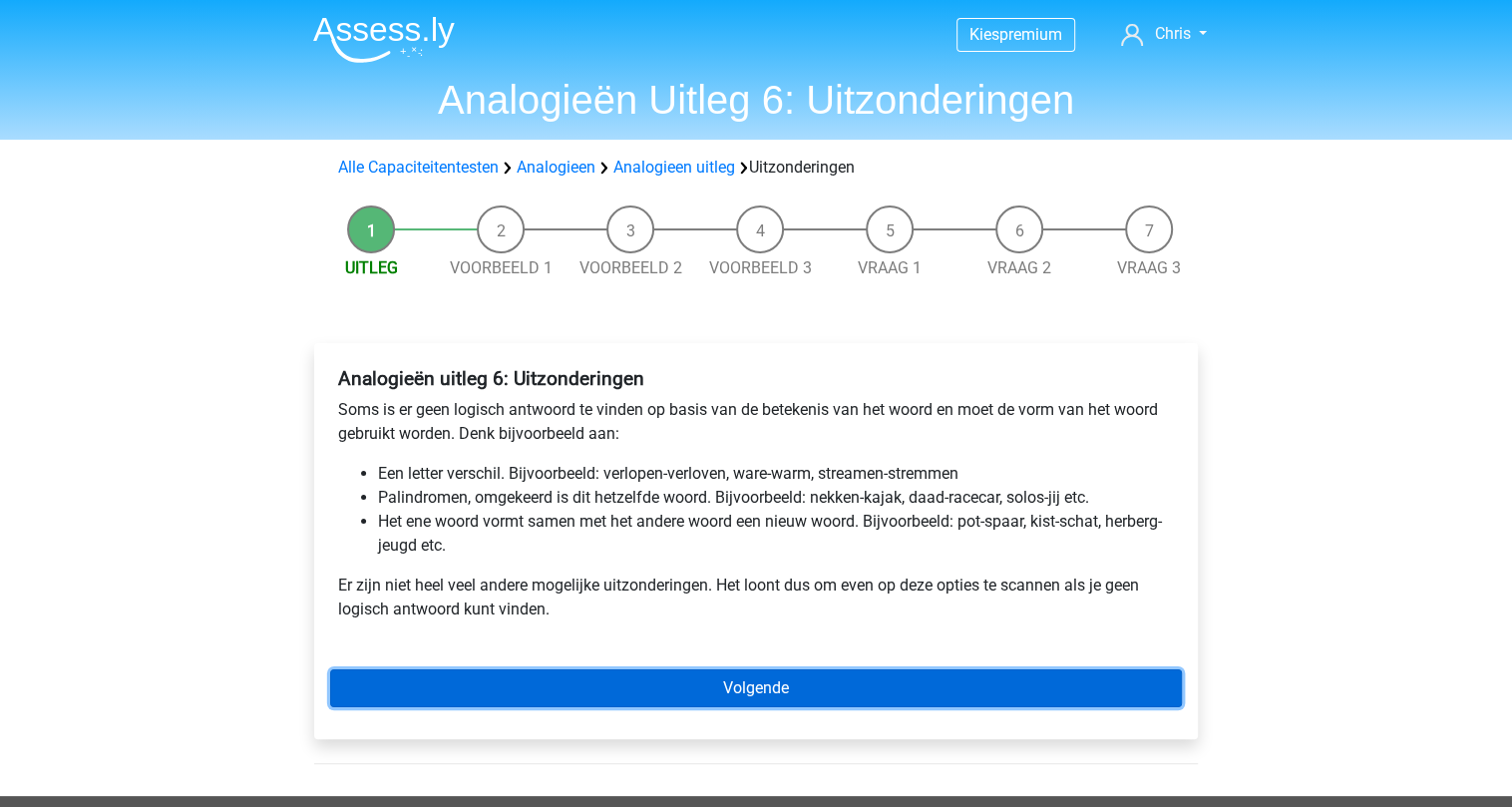 click on "Volgende" at bounding box center (756, 688) 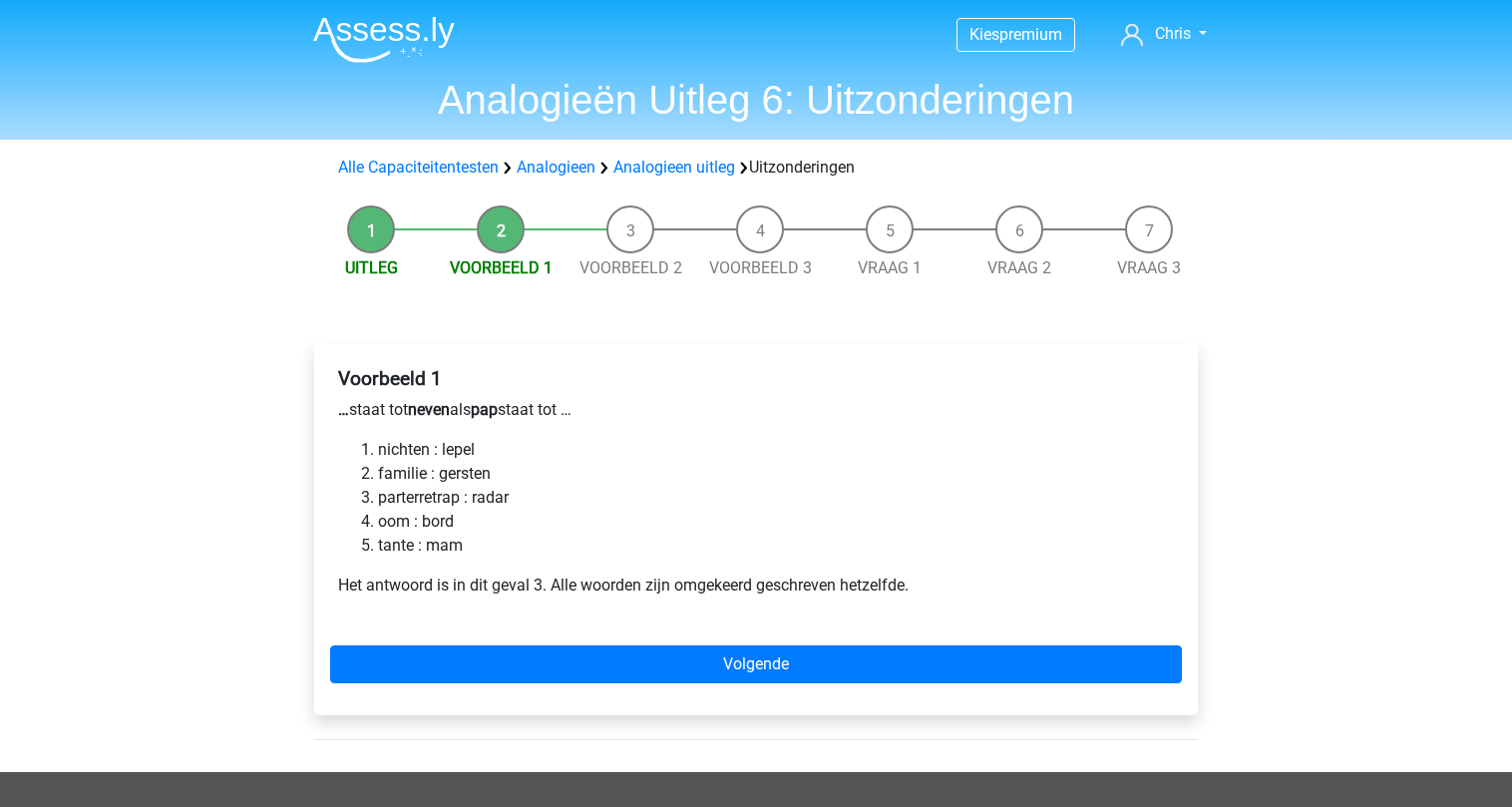 scroll, scrollTop: 0, scrollLeft: 0, axis: both 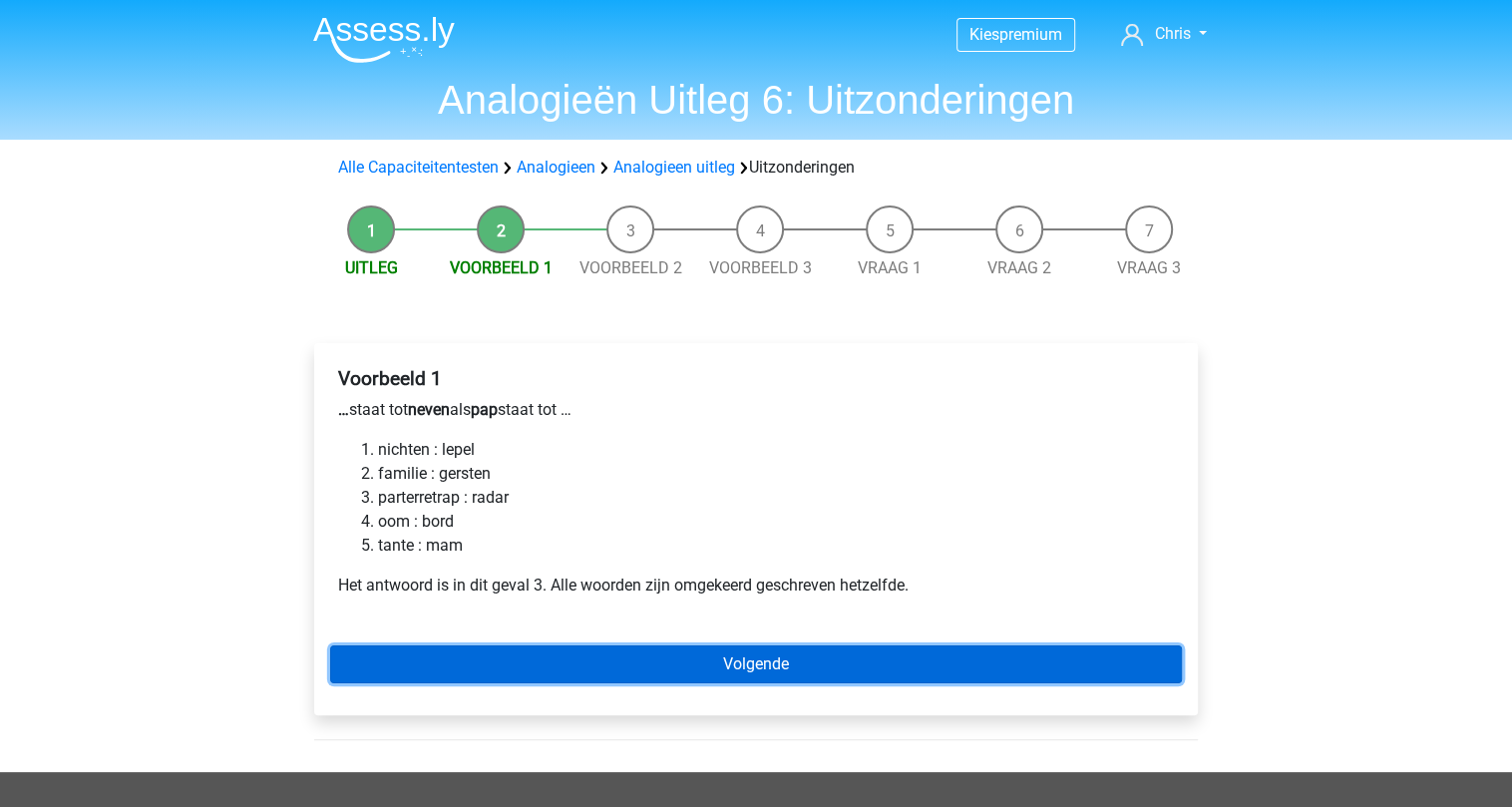 click on "Volgende" at bounding box center (756, 664) 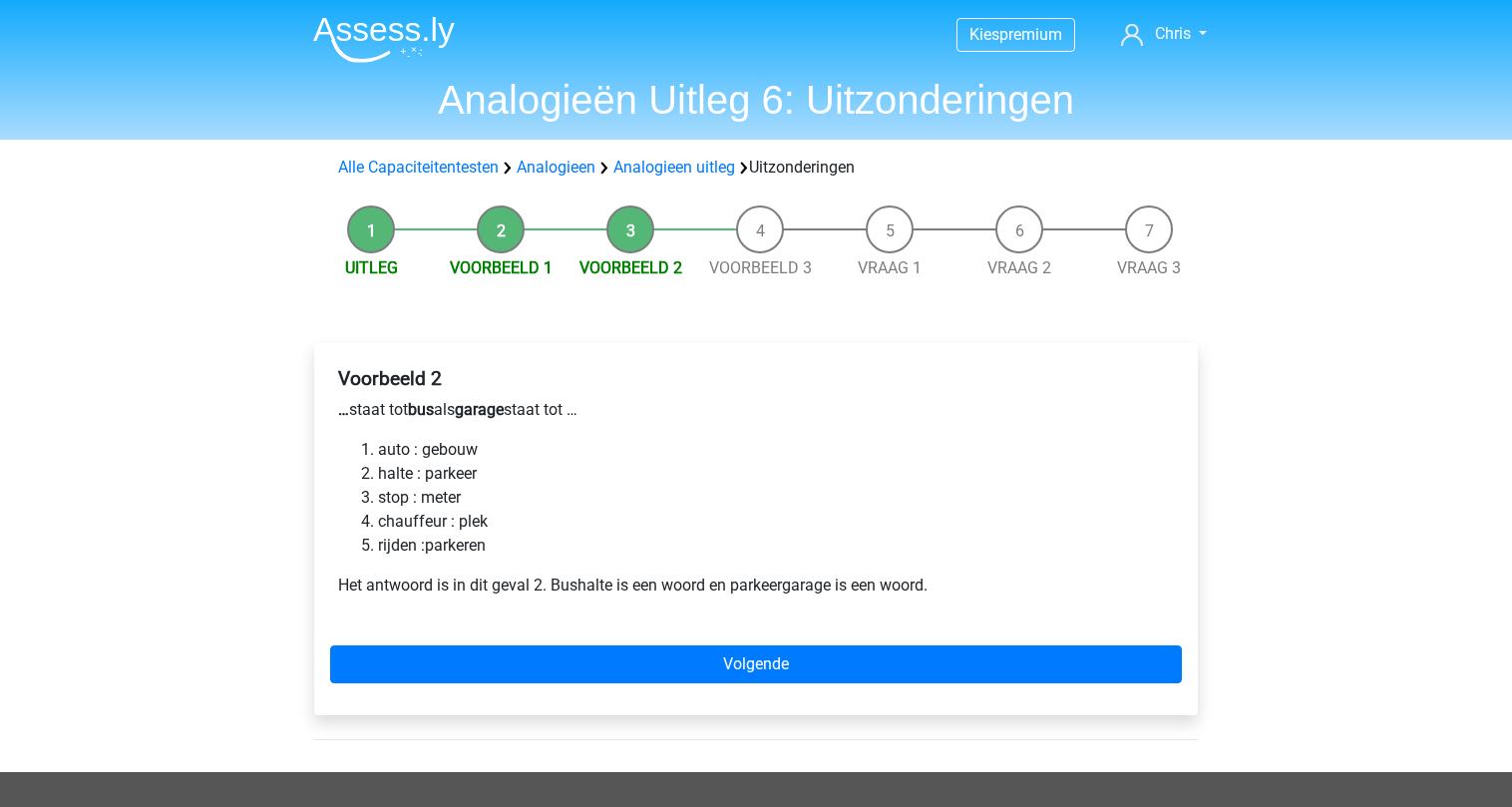 scroll, scrollTop: 0, scrollLeft: 0, axis: both 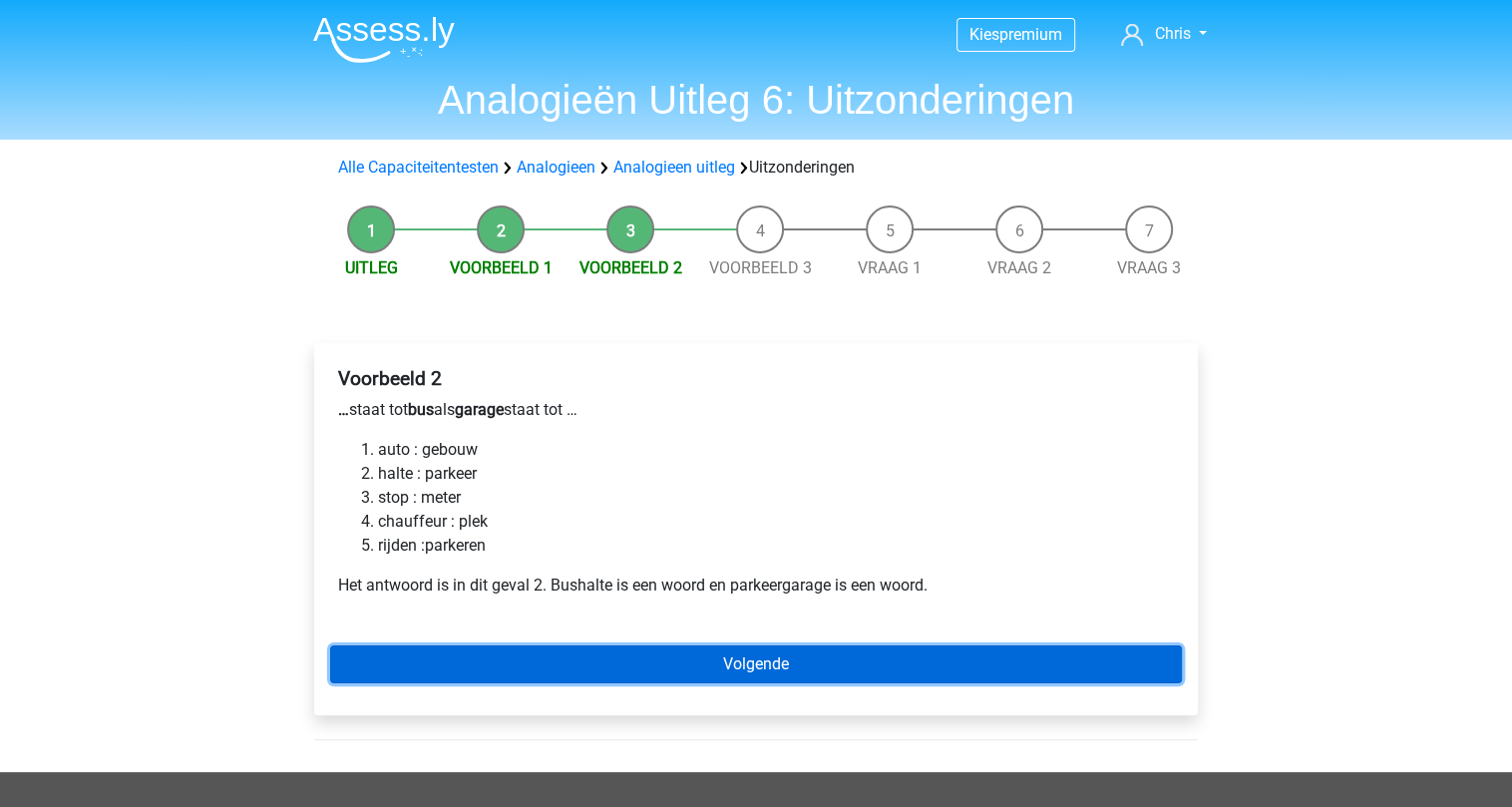 click on "Volgende" at bounding box center (756, 664) 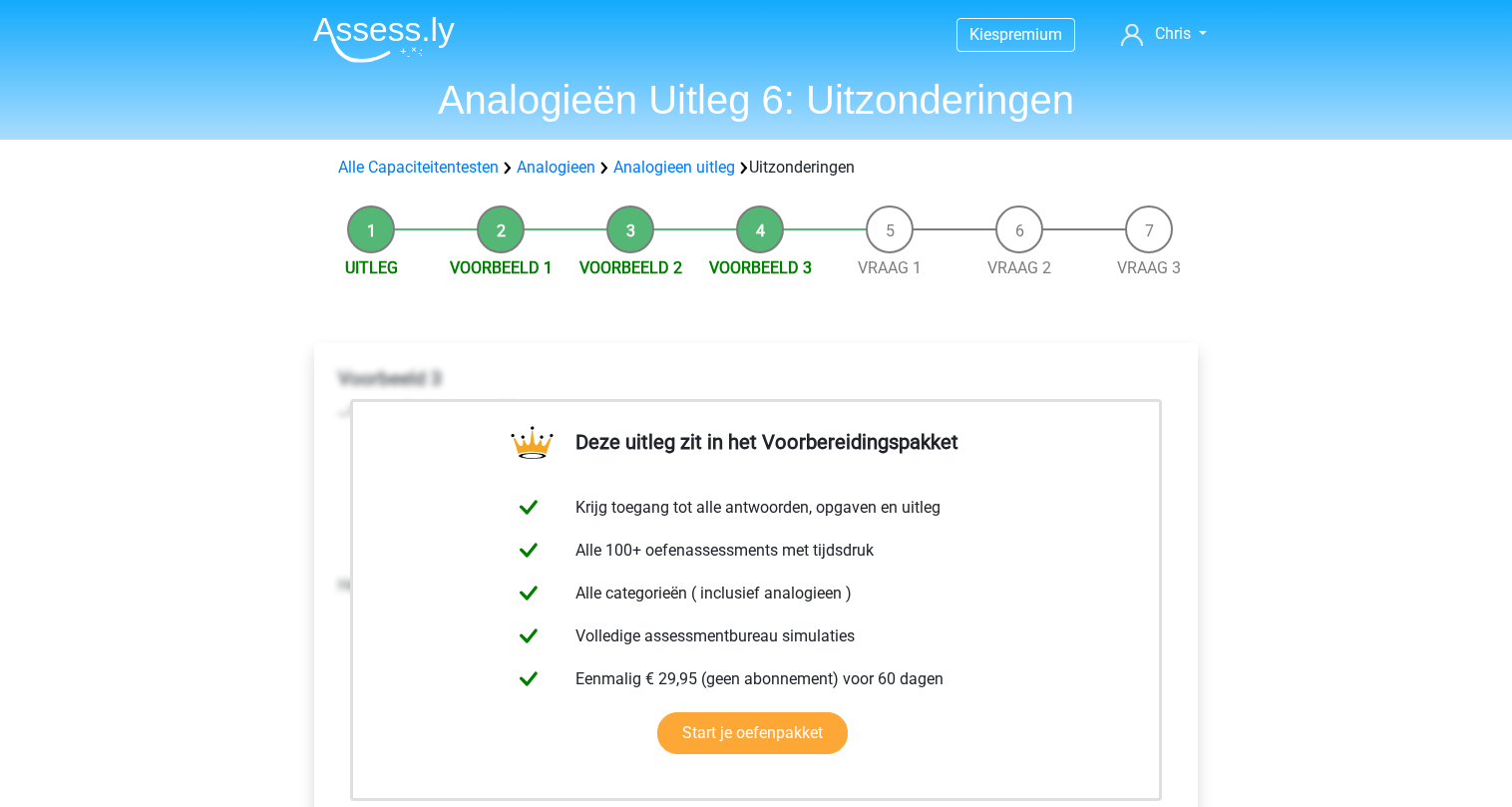 scroll, scrollTop: 0, scrollLeft: 0, axis: both 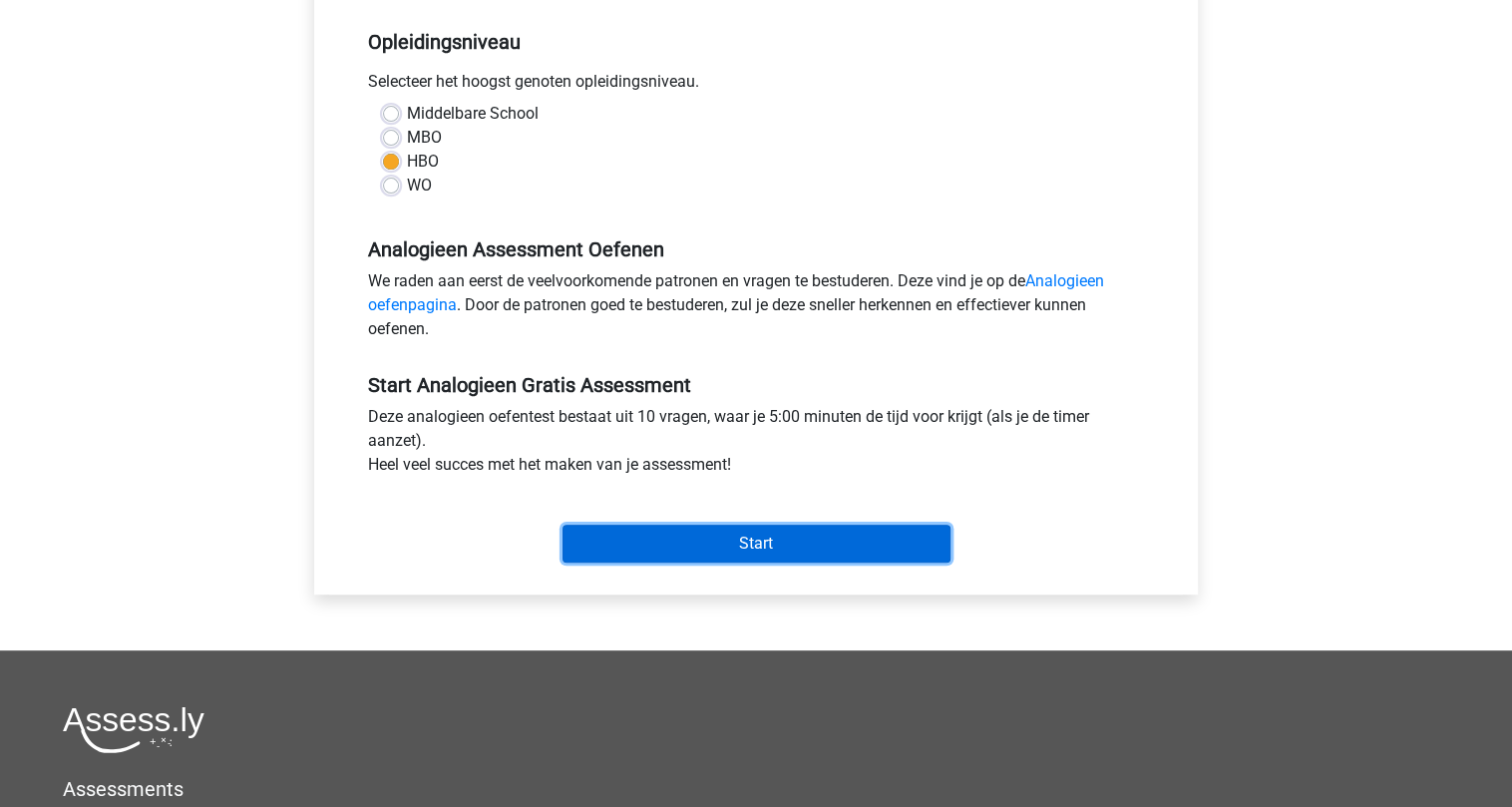 click on "Start" at bounding box center [756, 544] 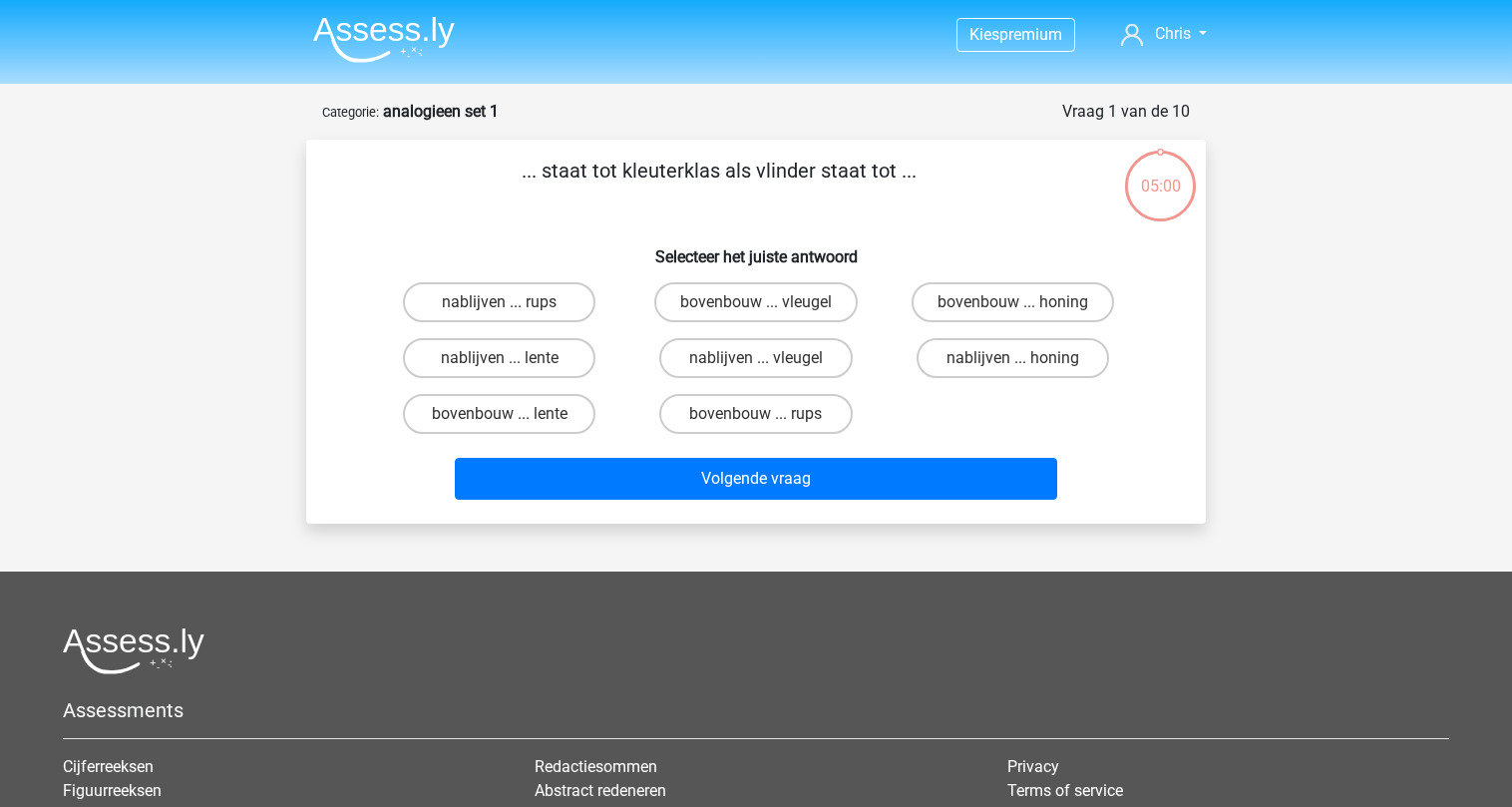 scroll, scrollTop: 0, scrollLeft: 0, axis: both 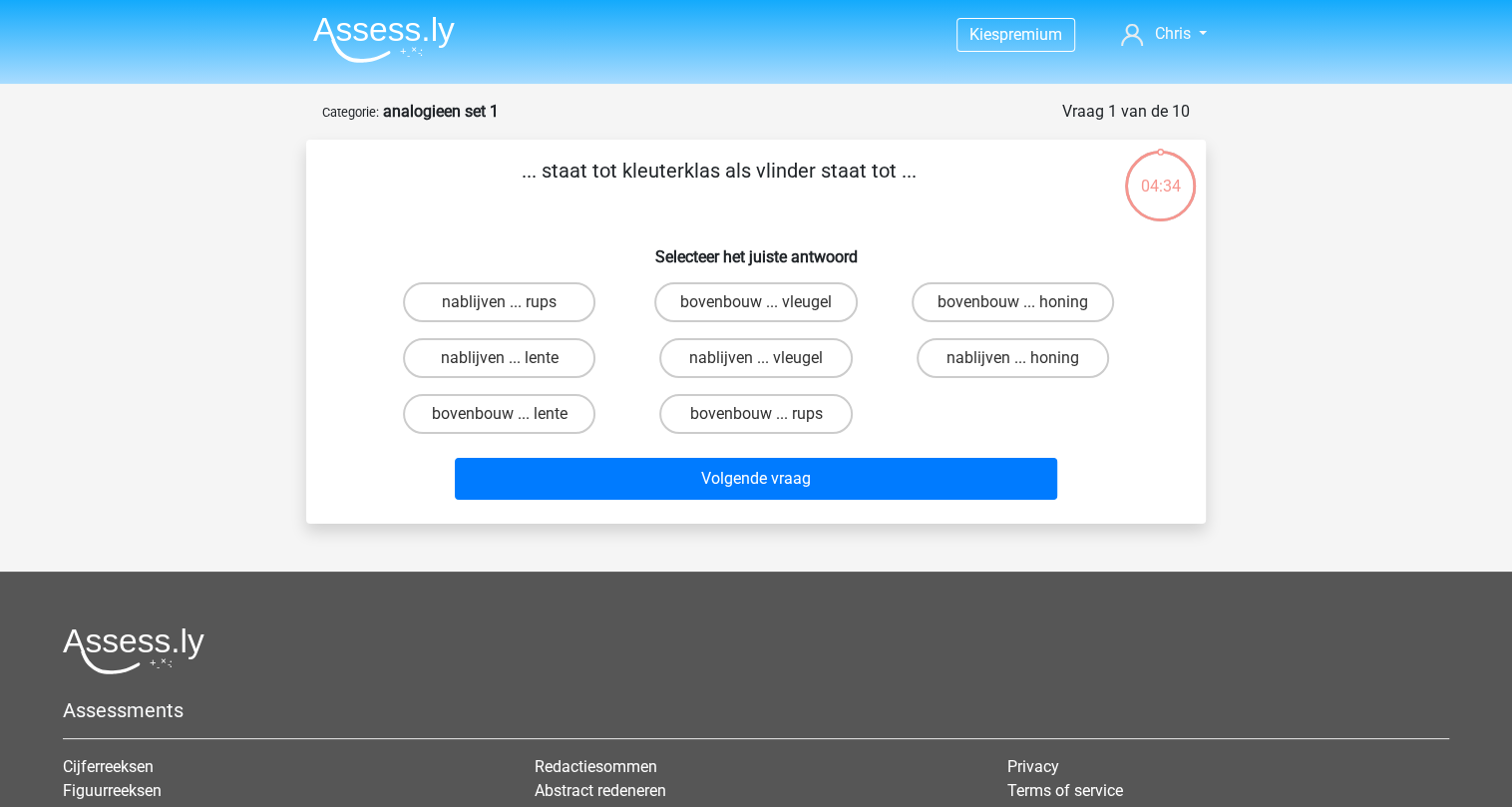 click on "bovenbouw ... rups" at bounding box center (762, 420) 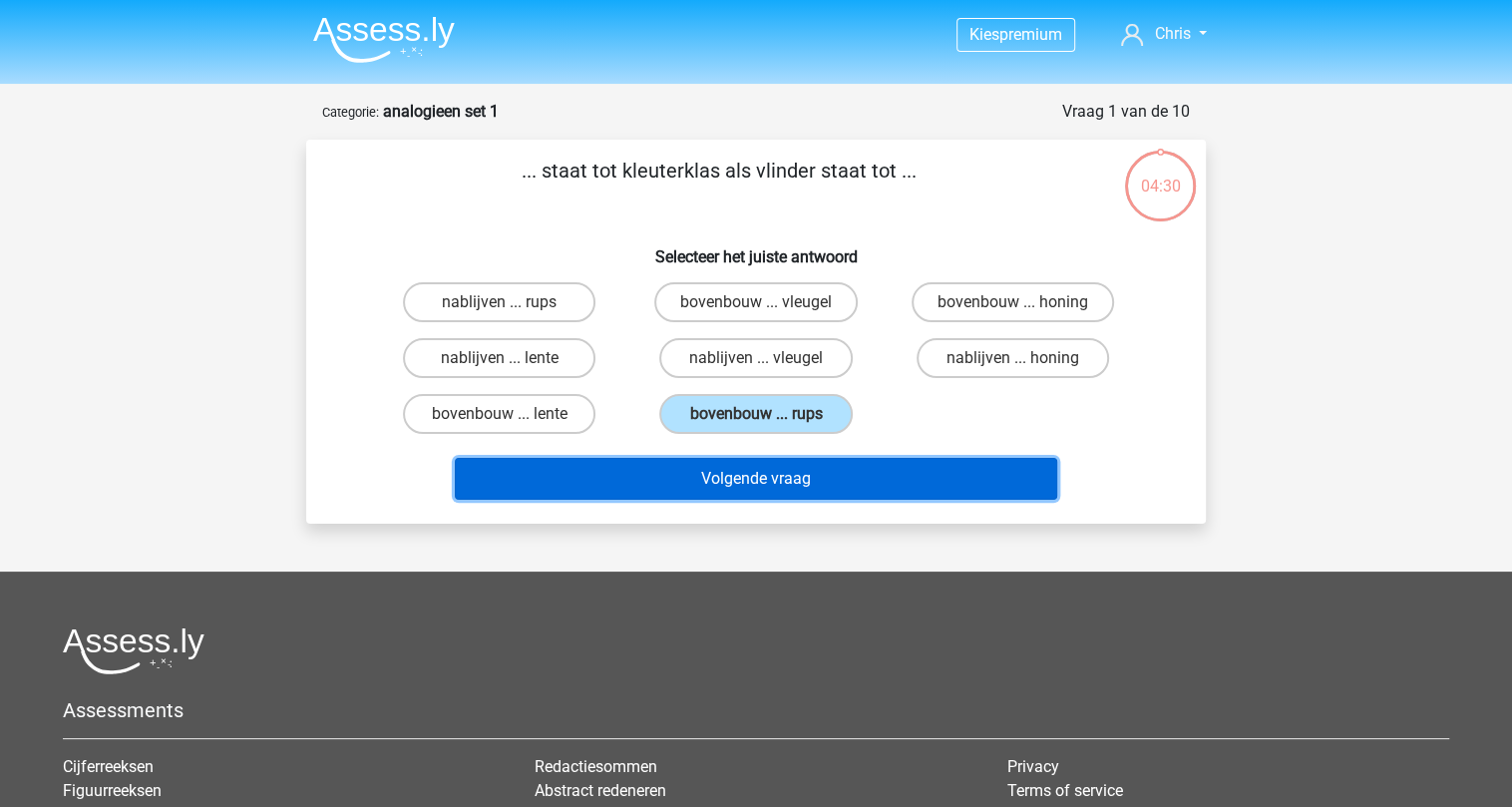 click on "Volgende vraag" at bounding box center (756, 479) 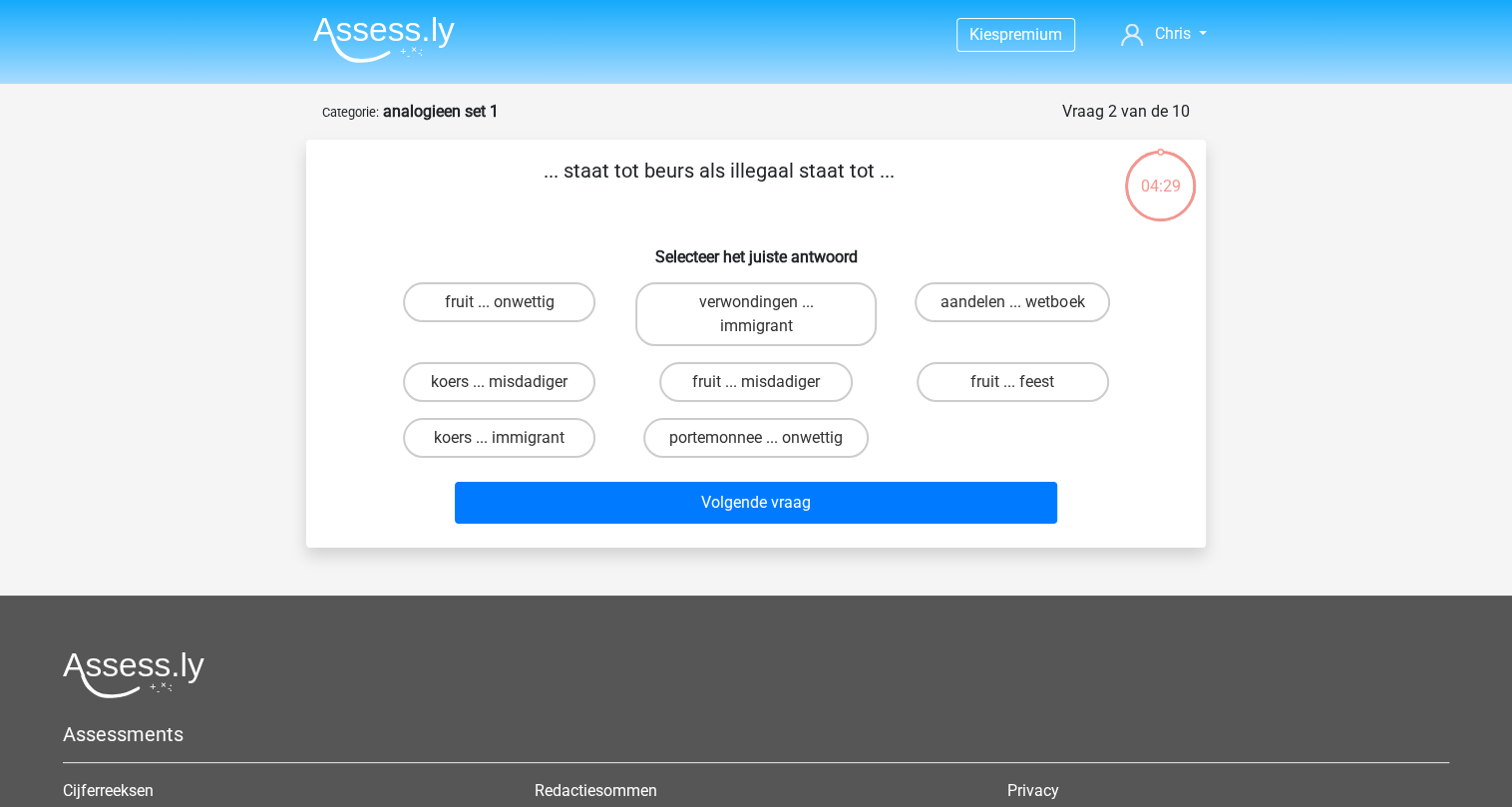 scroll, scrollTop: 100, scrollLeft: 0, axis: vertical 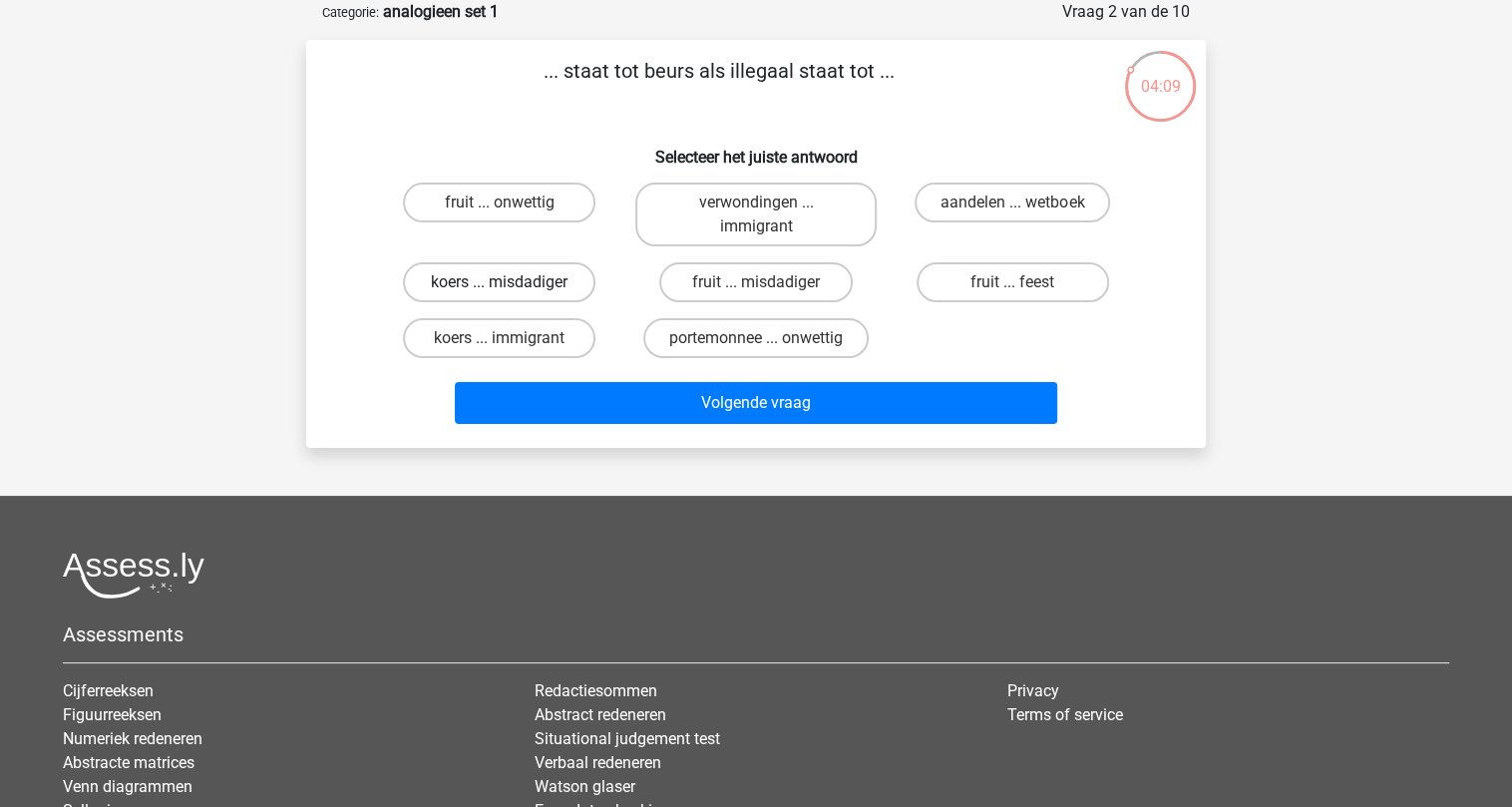 click on "koers ... misdadiger" at bounding box center (499, 282) 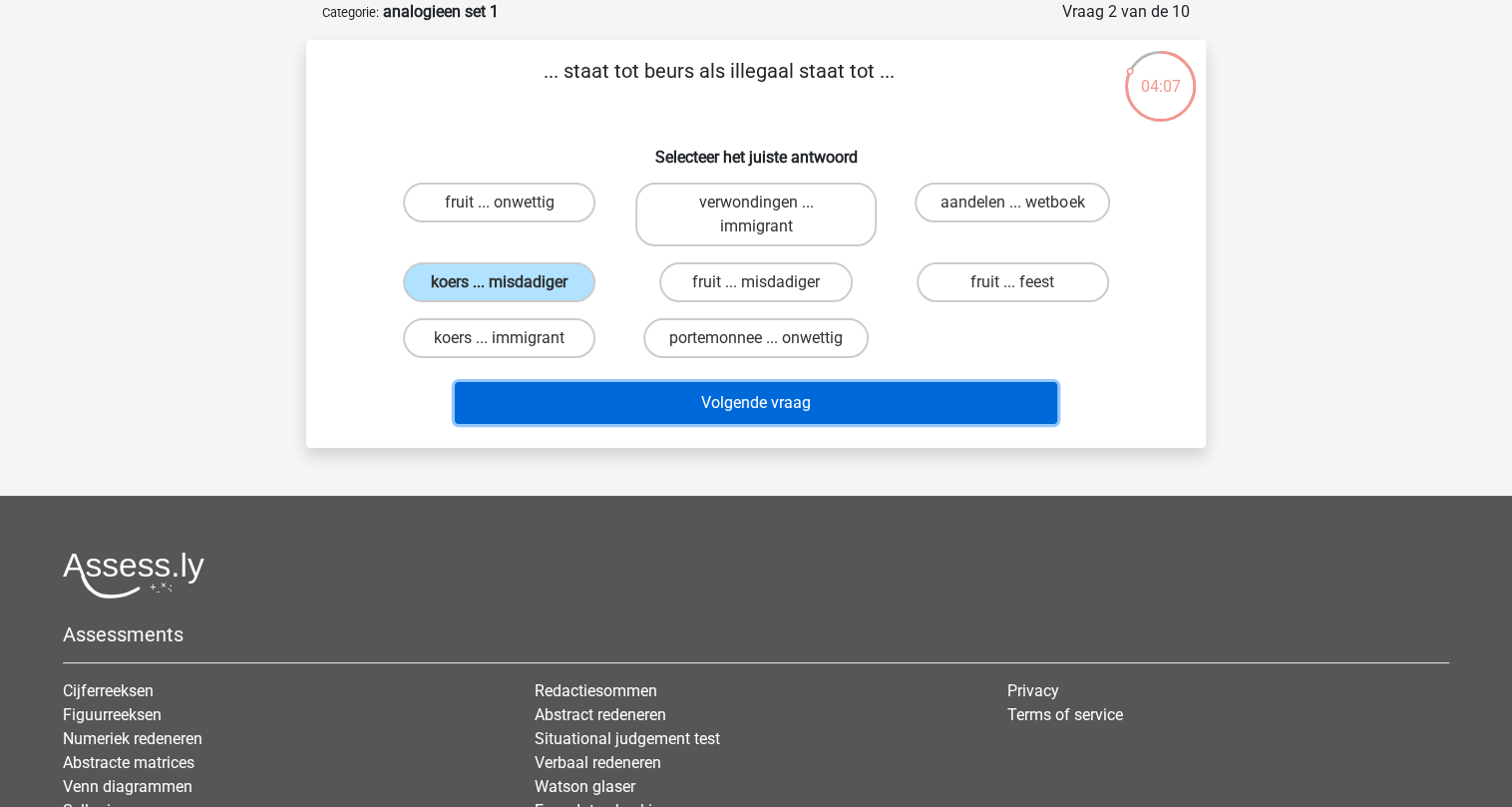 click on "Volgende vraag" at bounding box center (756, 403) 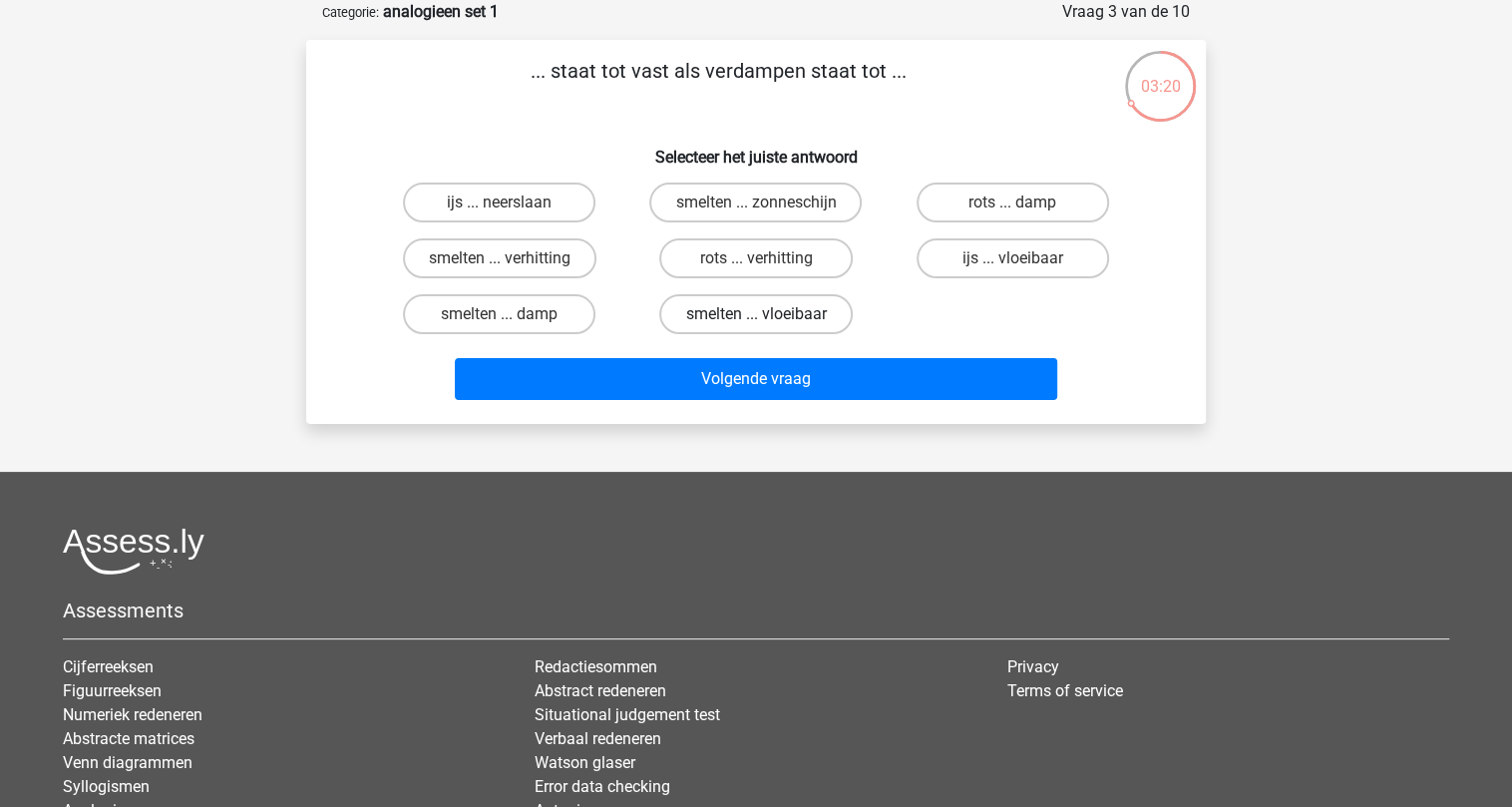 click on "smelten ... vloeibaar" at bounding box center [755, 314] 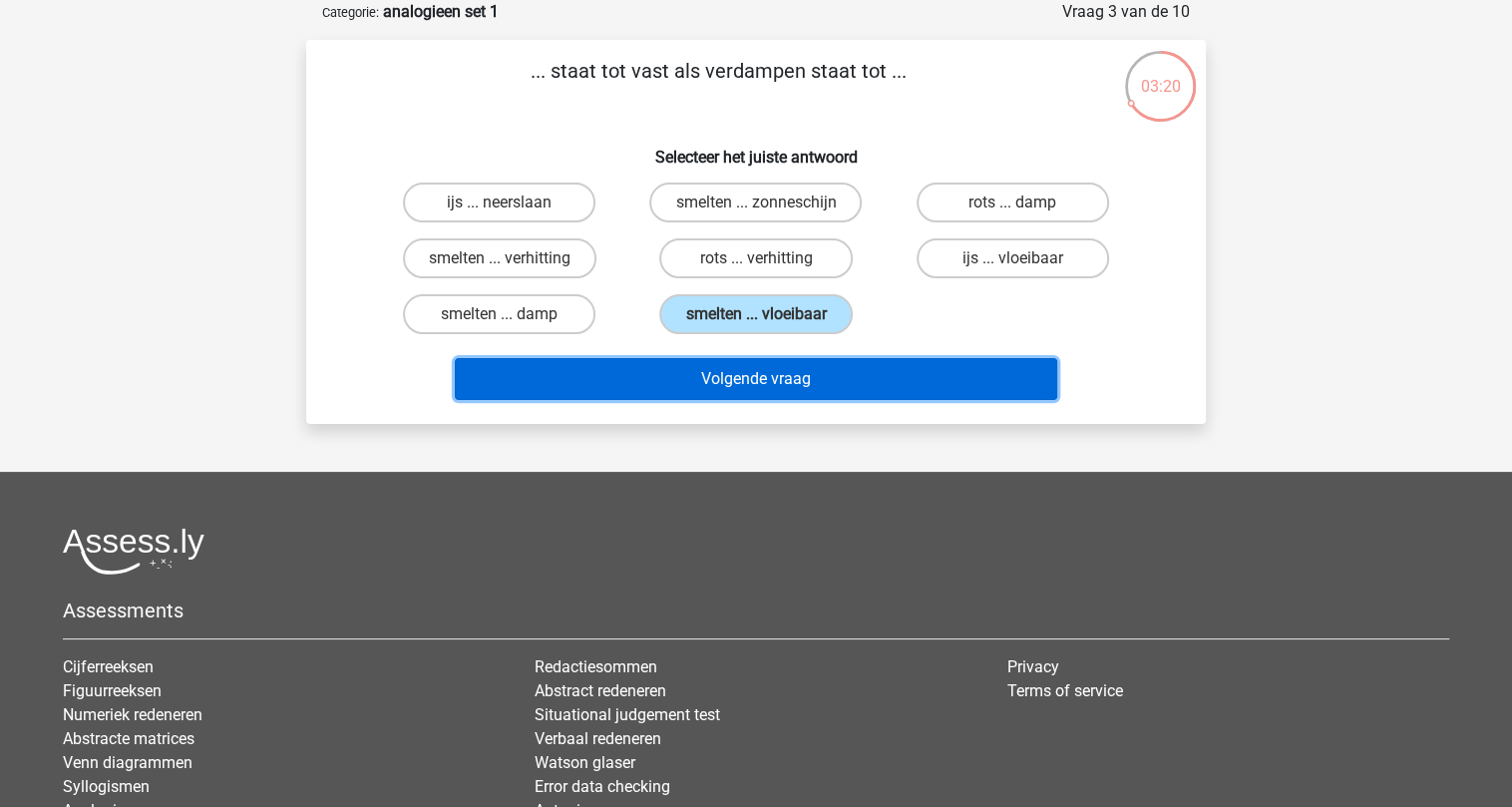 click on "Volgende vraag" at bounding box center (756, 379) 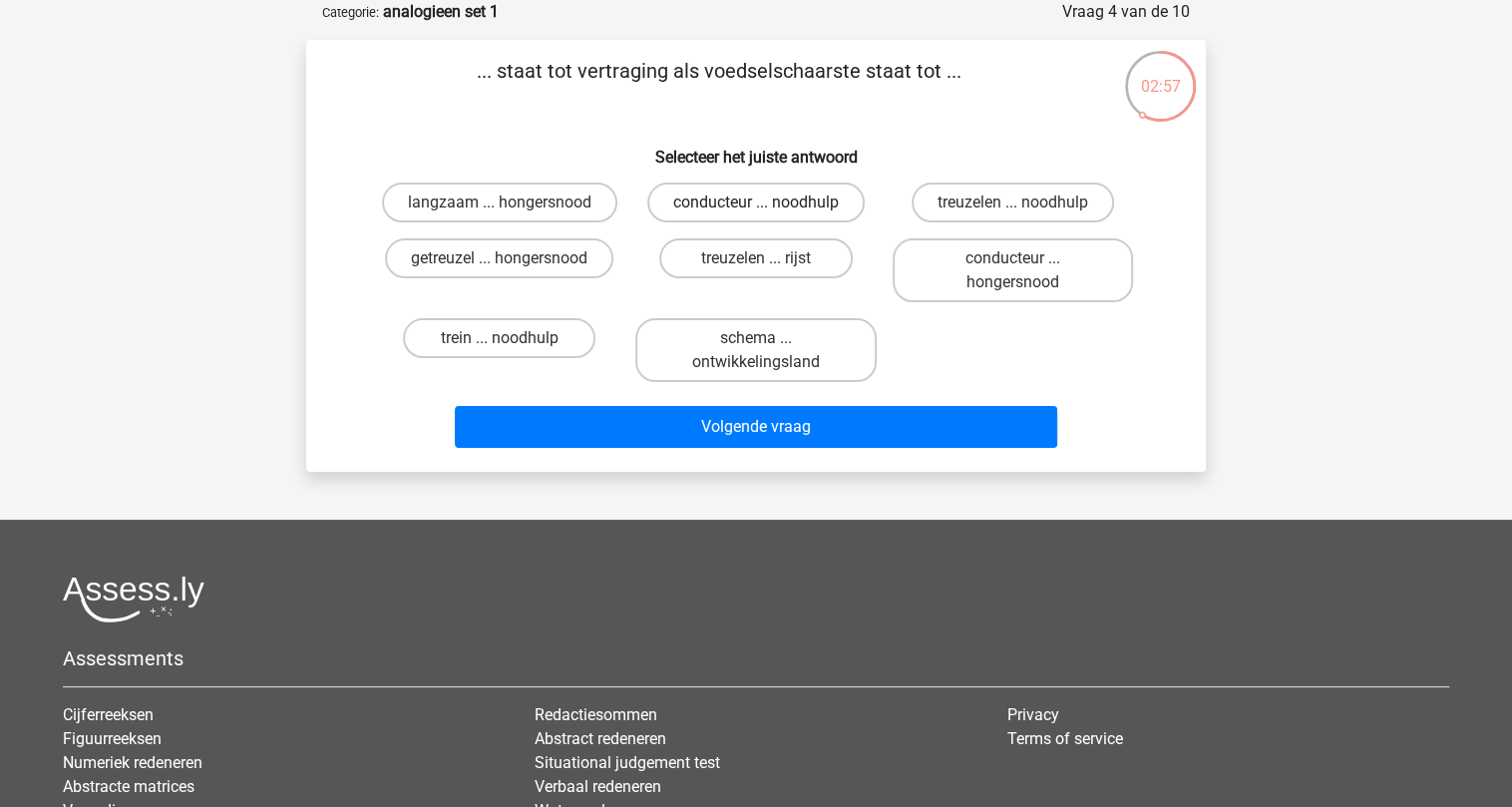 click on "conducteur ... noodhulp" at bounding box center (756, 202) 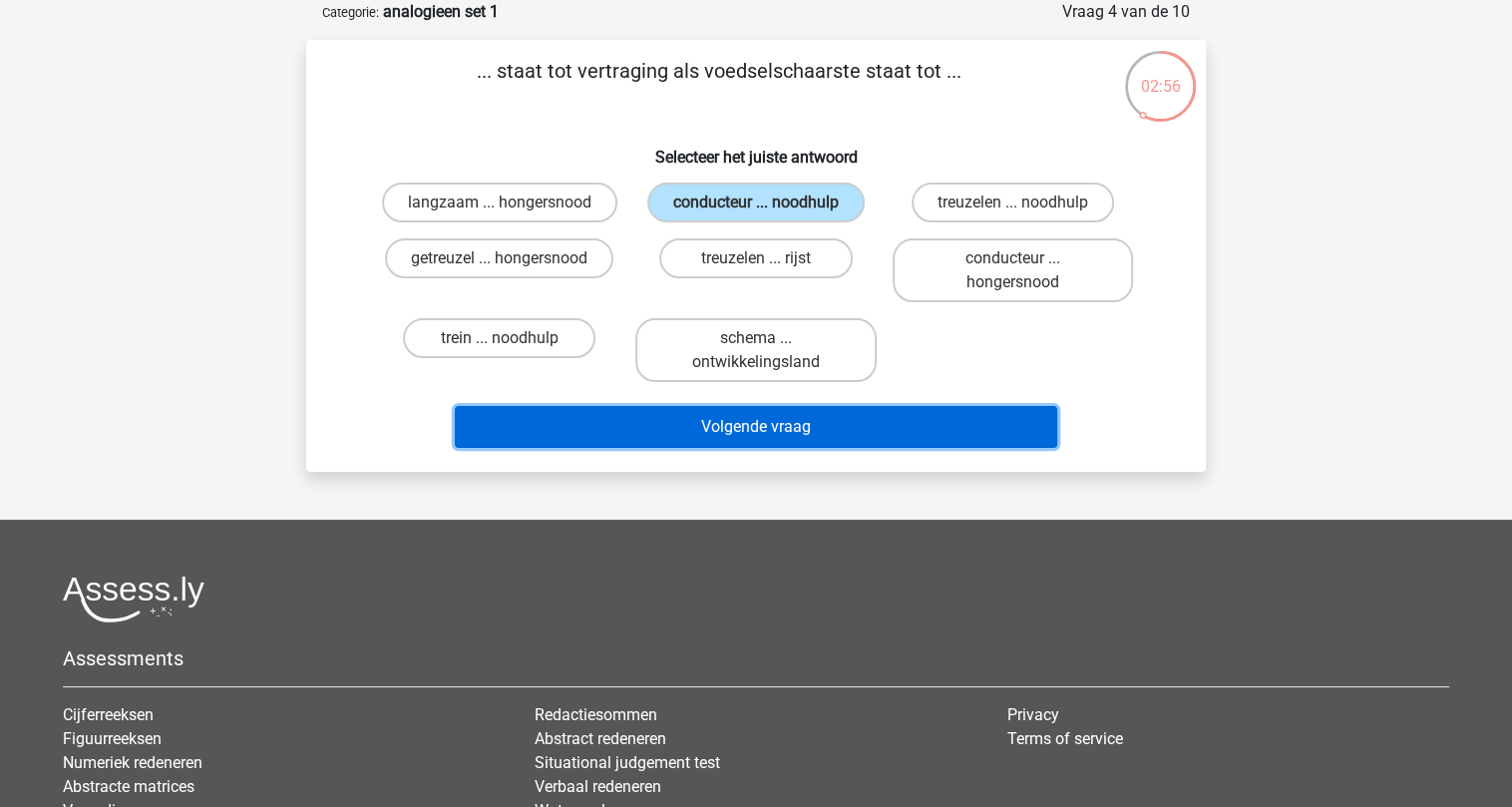 click on "Volgende vraag" at bounding box center [756, 427] 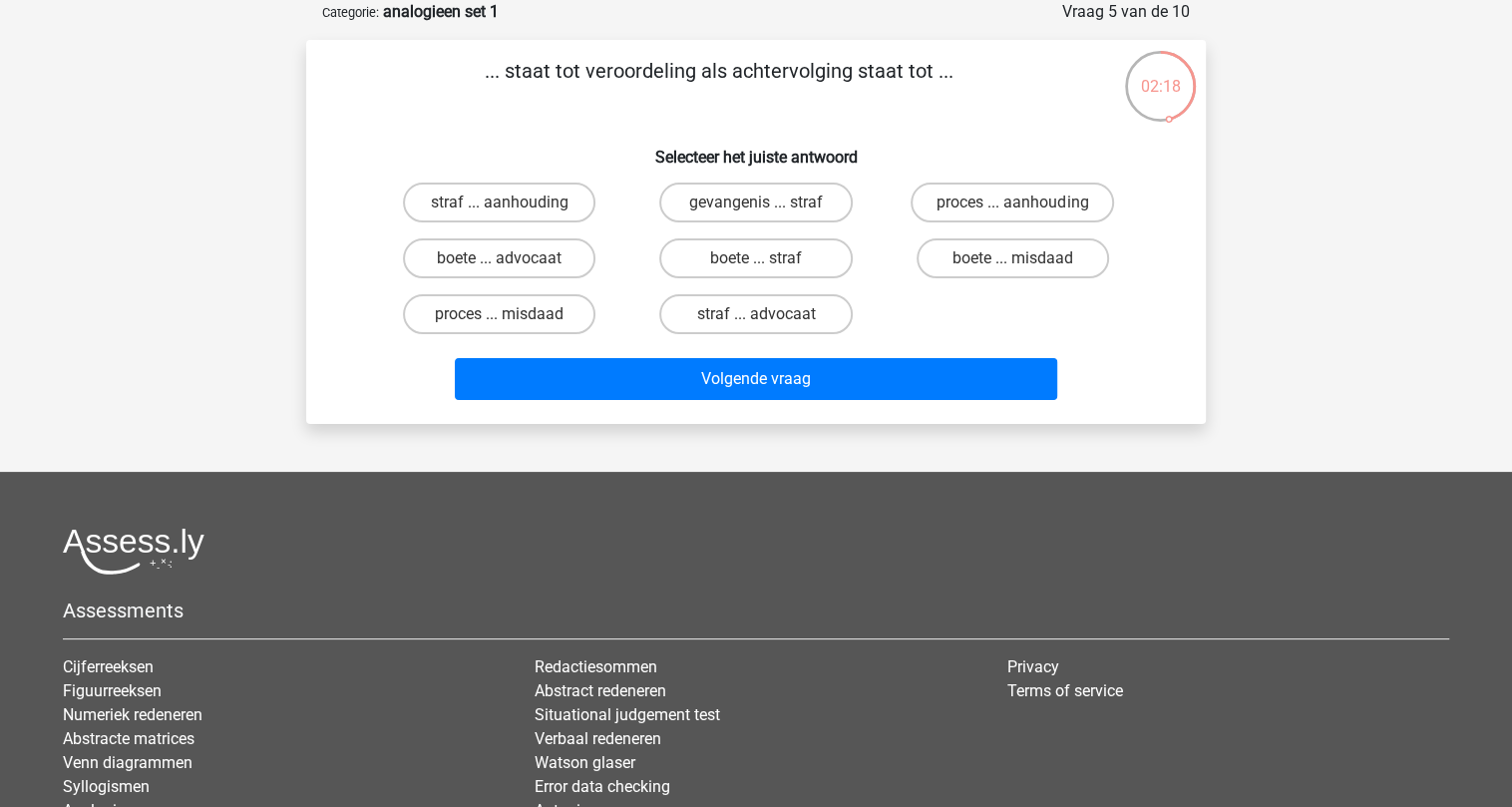 click on "proces ... aanhouding" at bounding box center (1018, 208) 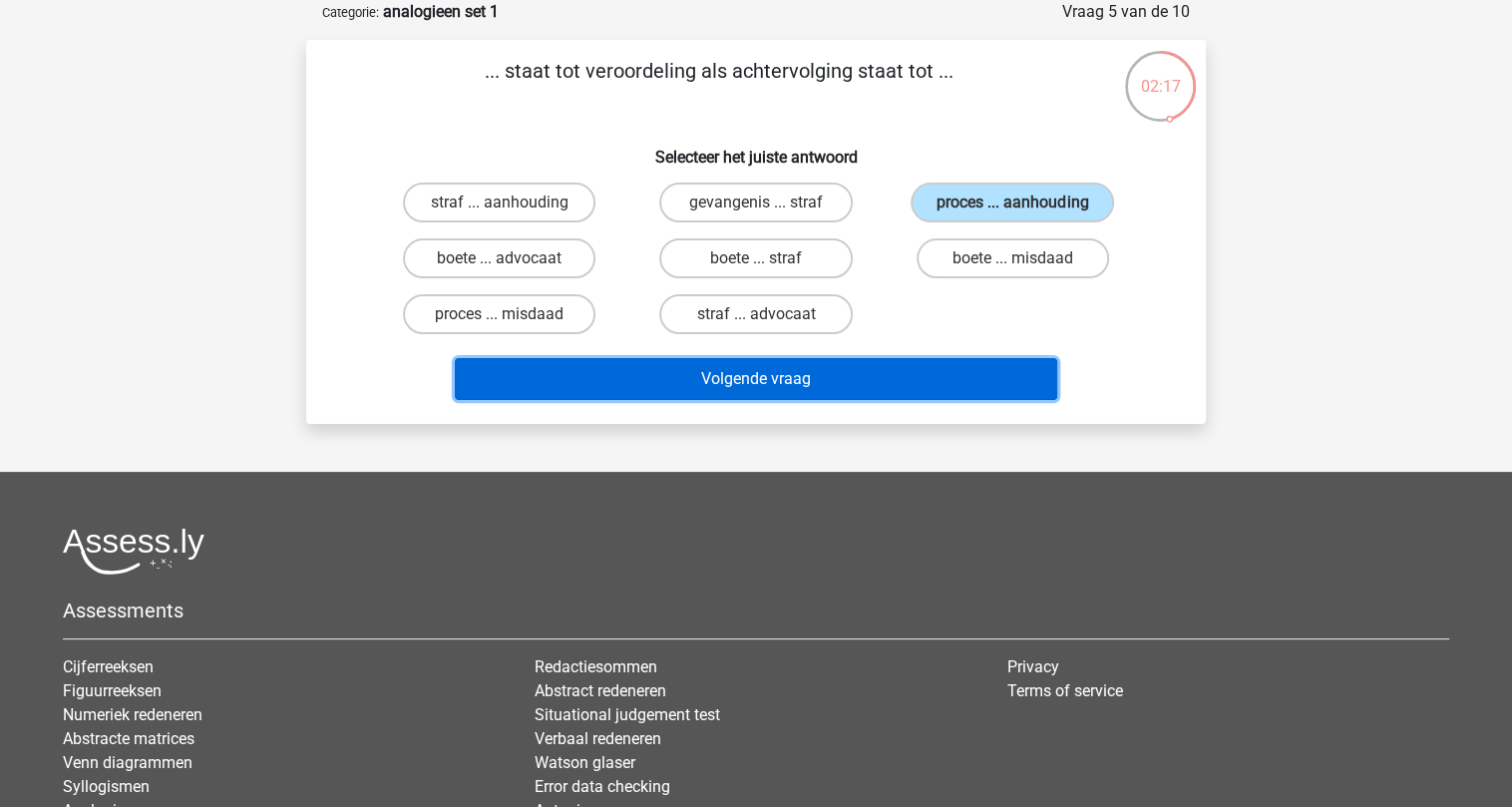 click on "Volgende vraag" at bounding box center [756, 379] 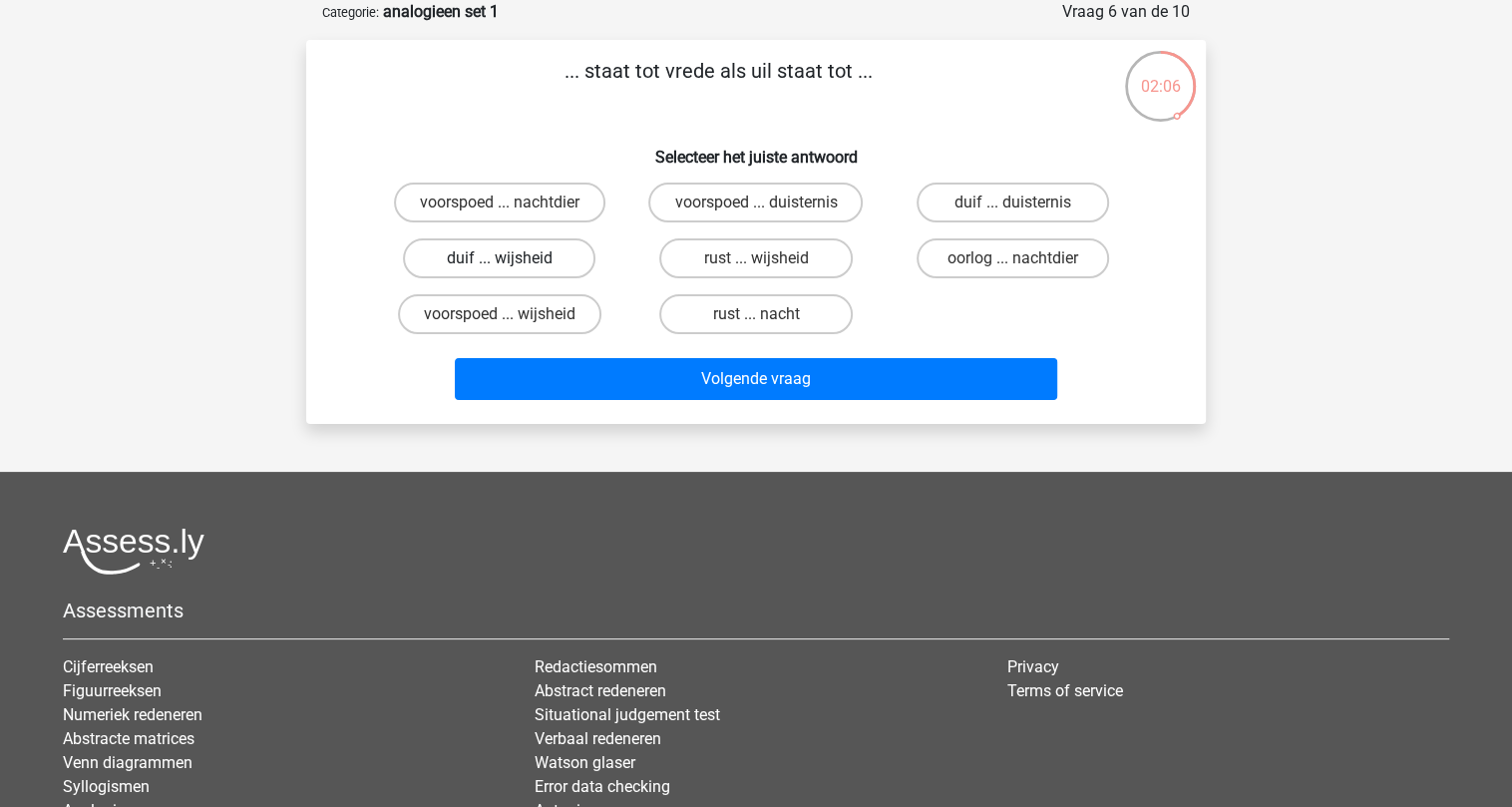 click on "duif ... wijsheid" at bounding box center (499, 258) 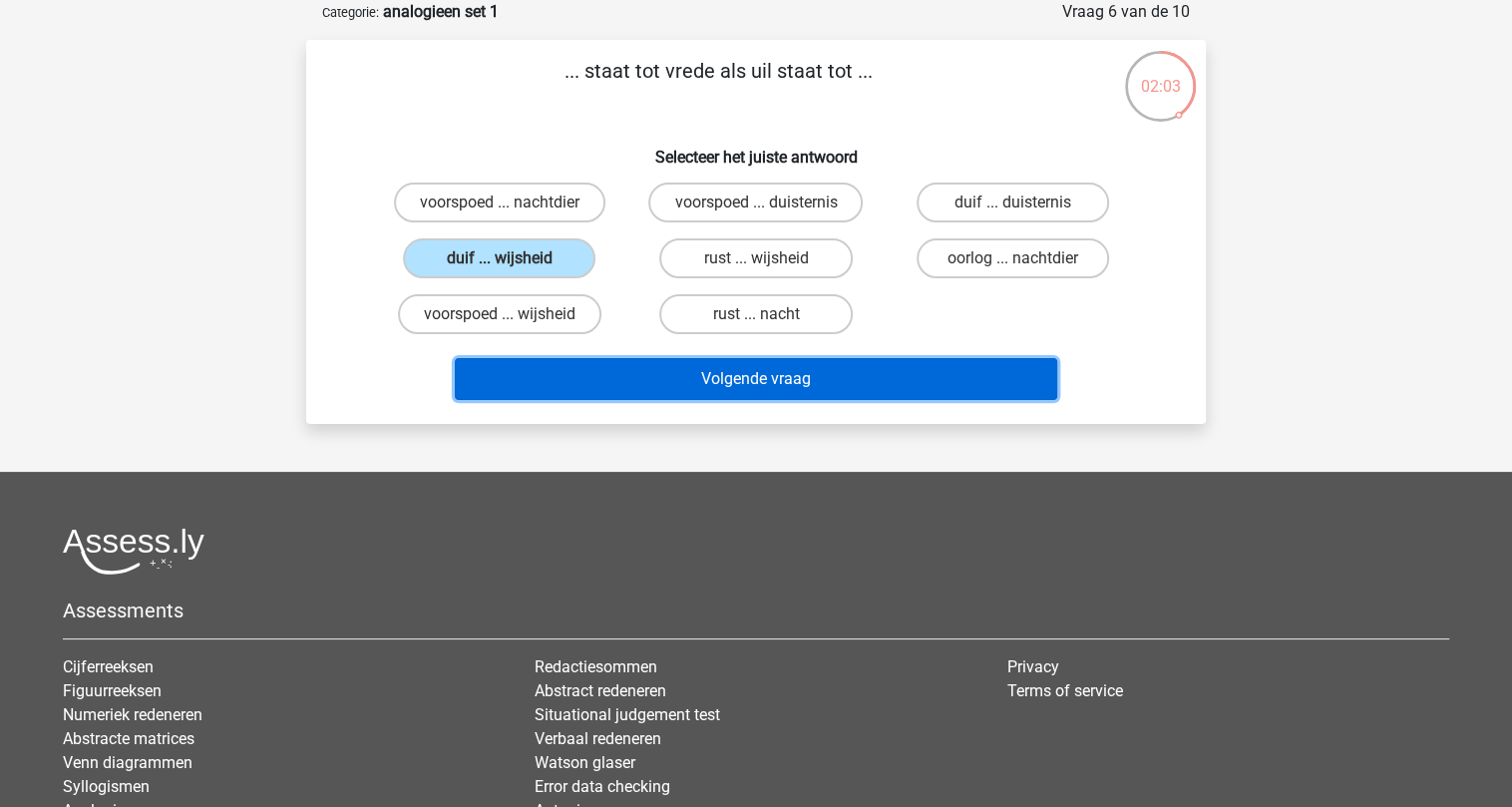 click on "Volgende vraag" at bounding box center (756, 379) 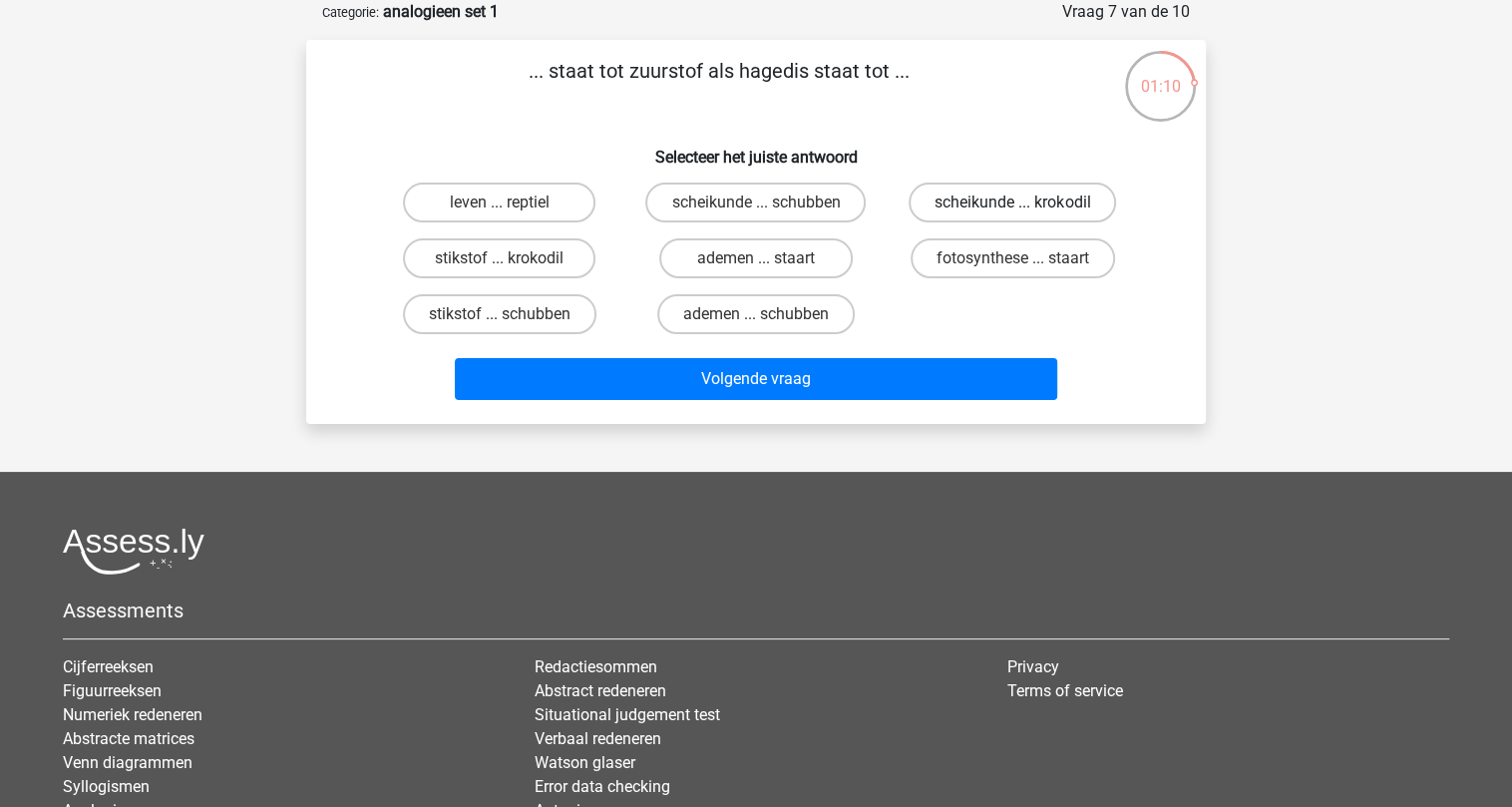 click on "scheikunde ... krokodil" at bounding box center [1012, 202] 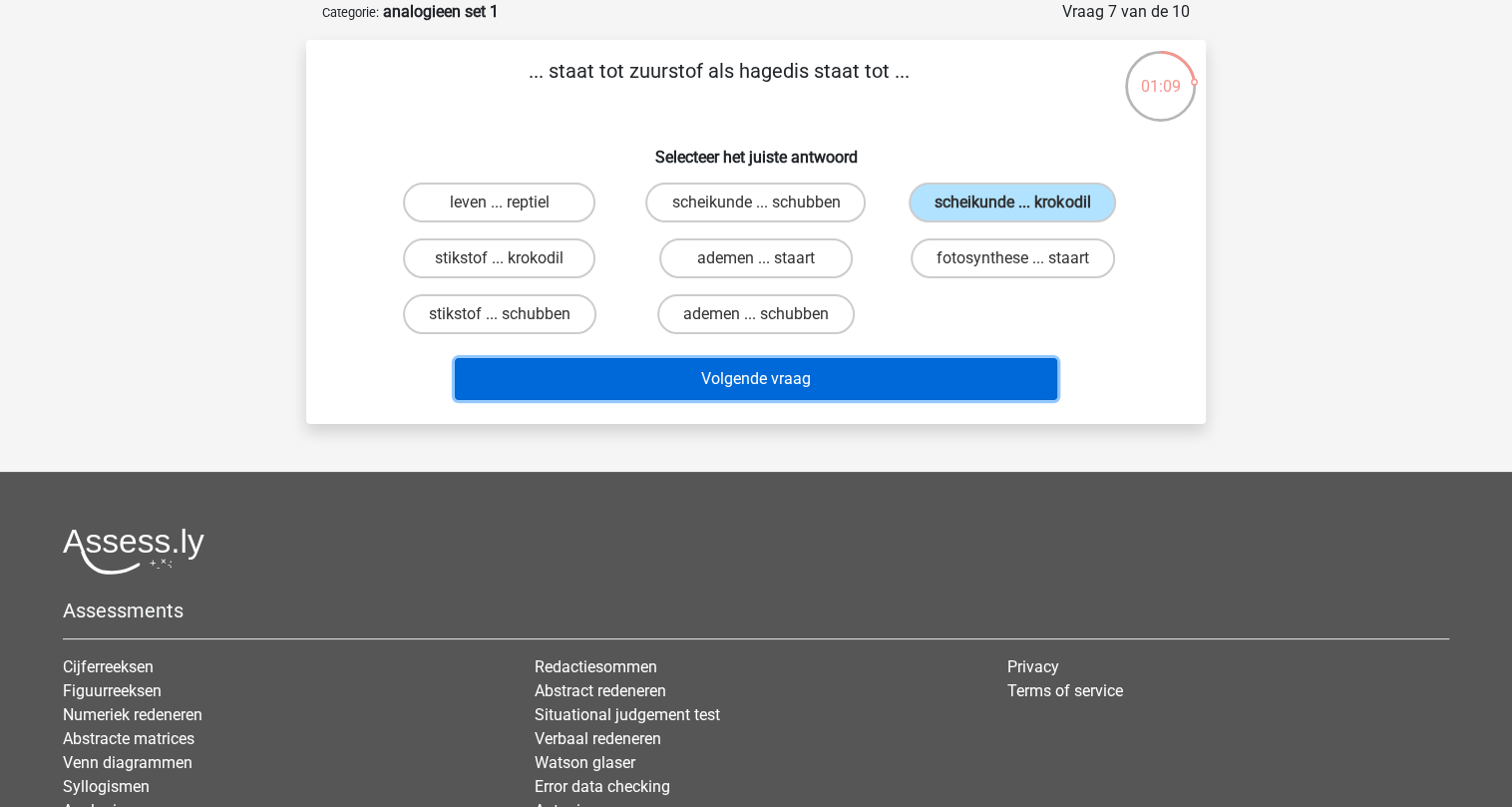 click on "Volgende vraag" at bounding box center (756, 379) 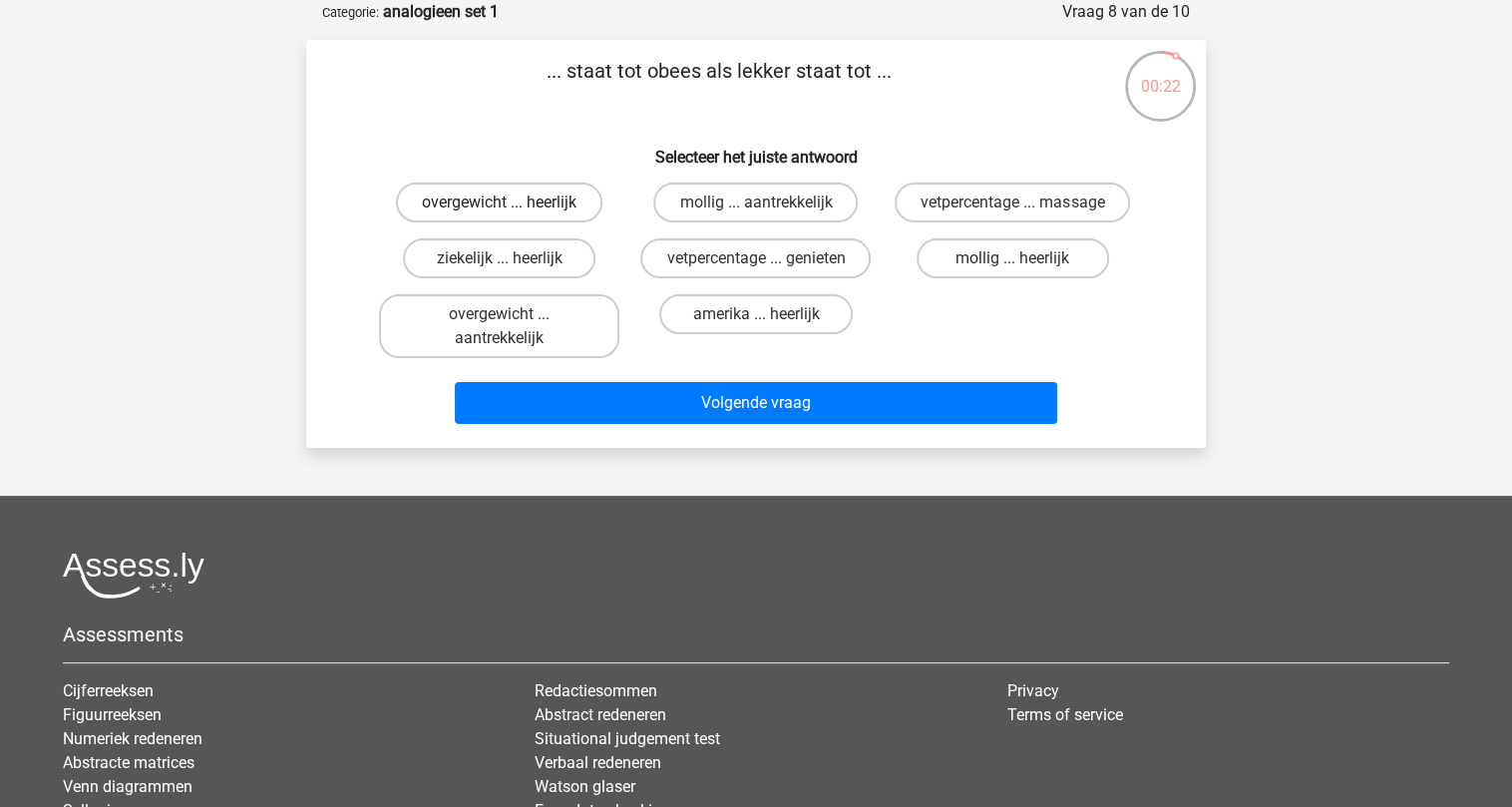 click on "overgewicht ... heerlijk" at bounding box center (499, 202) 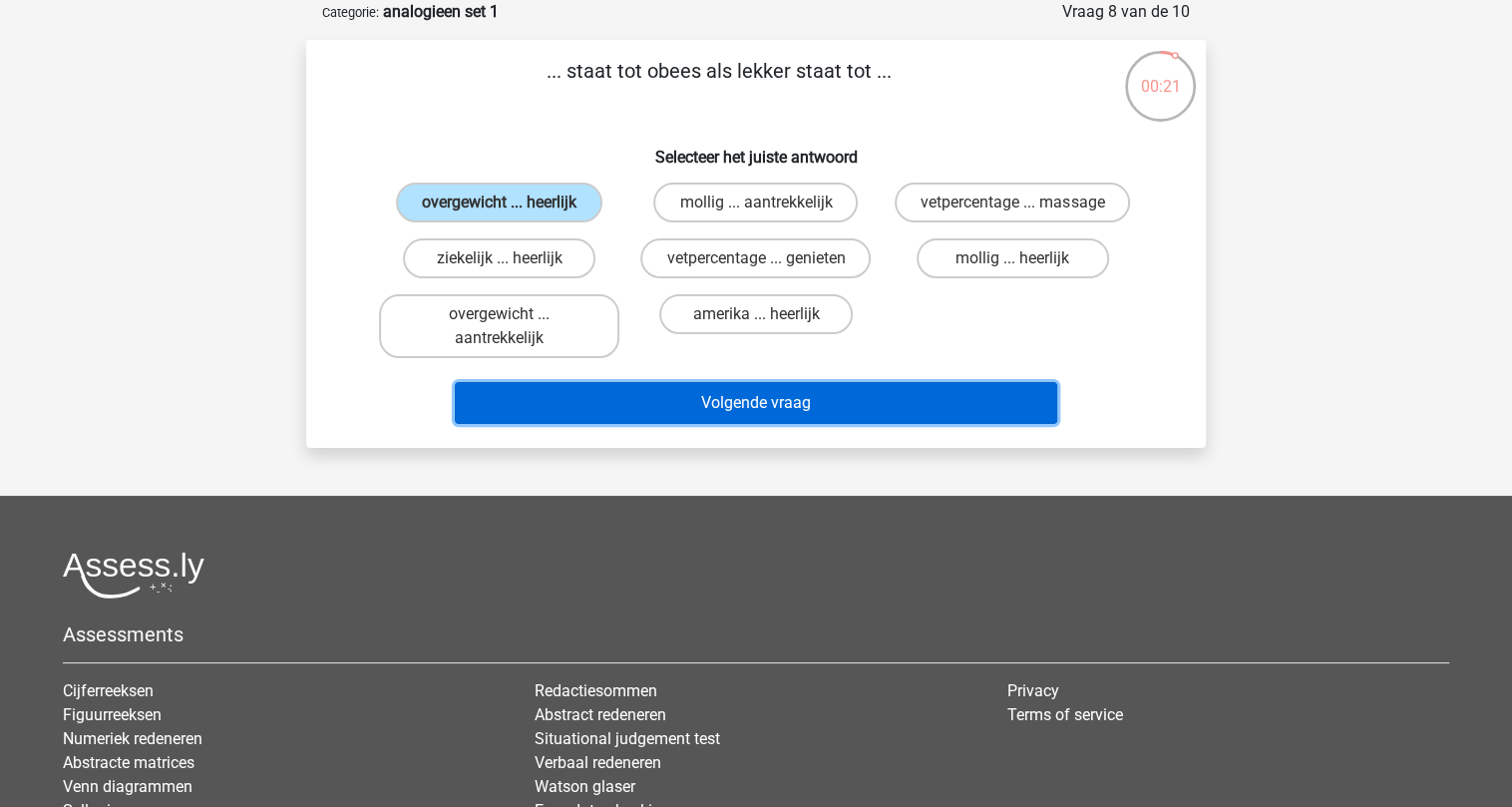 click on "Volgende vraag" at bounding box center [756, 403] 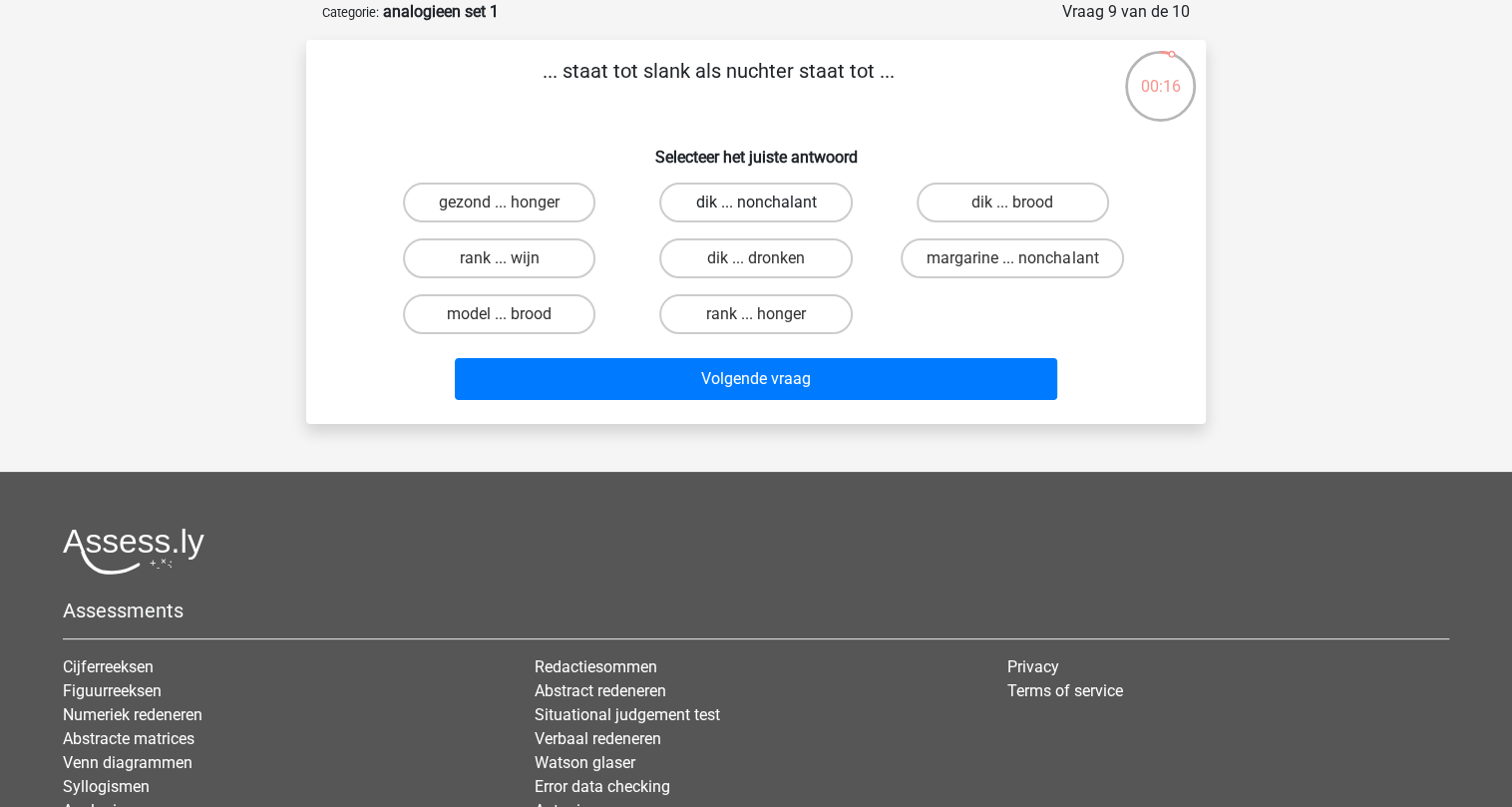 click on "dik ... nonchalant" at bounding box center [755, 202] 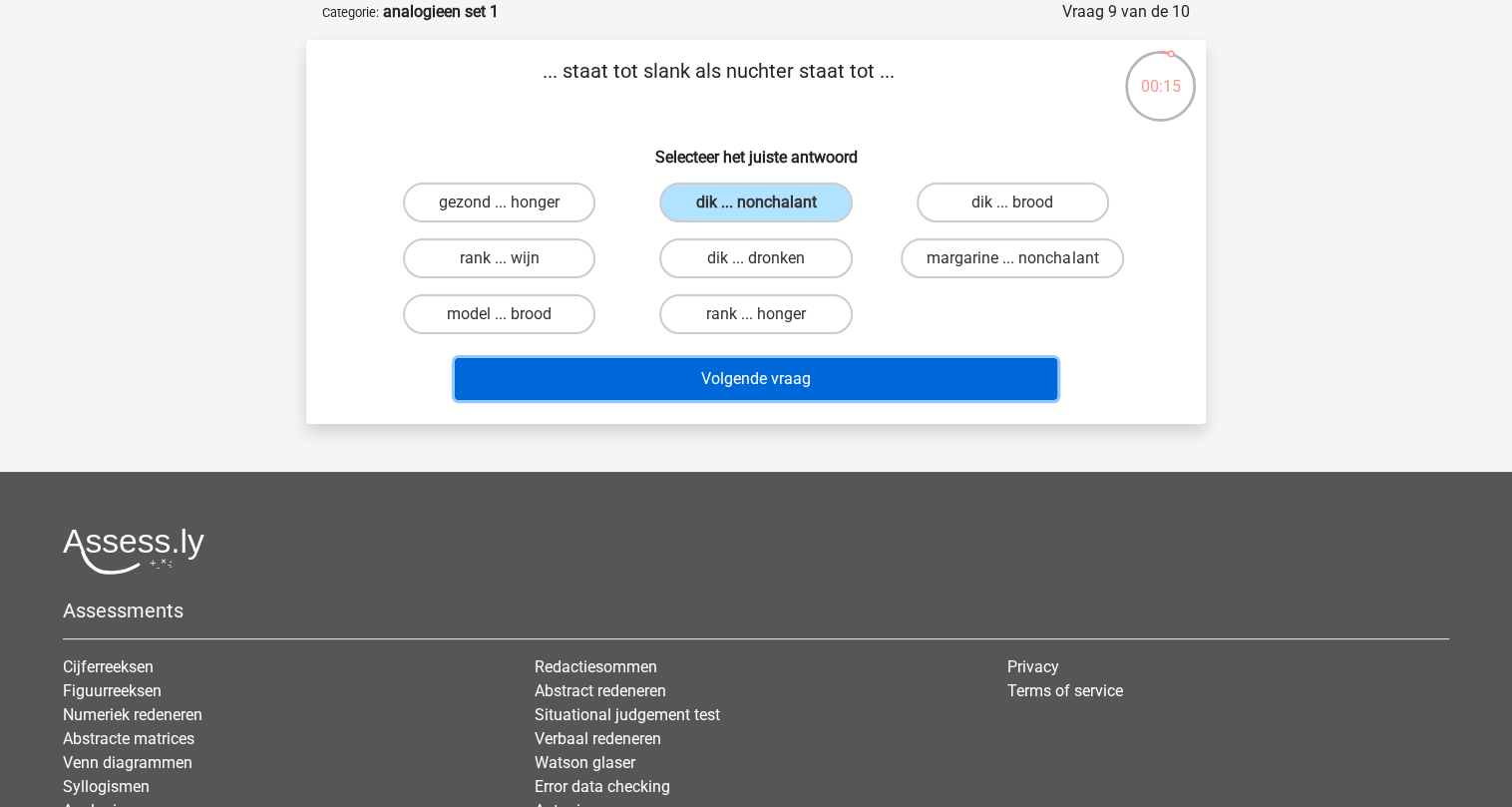 click on "Volgende vraag" at bounding box center (756, 379) 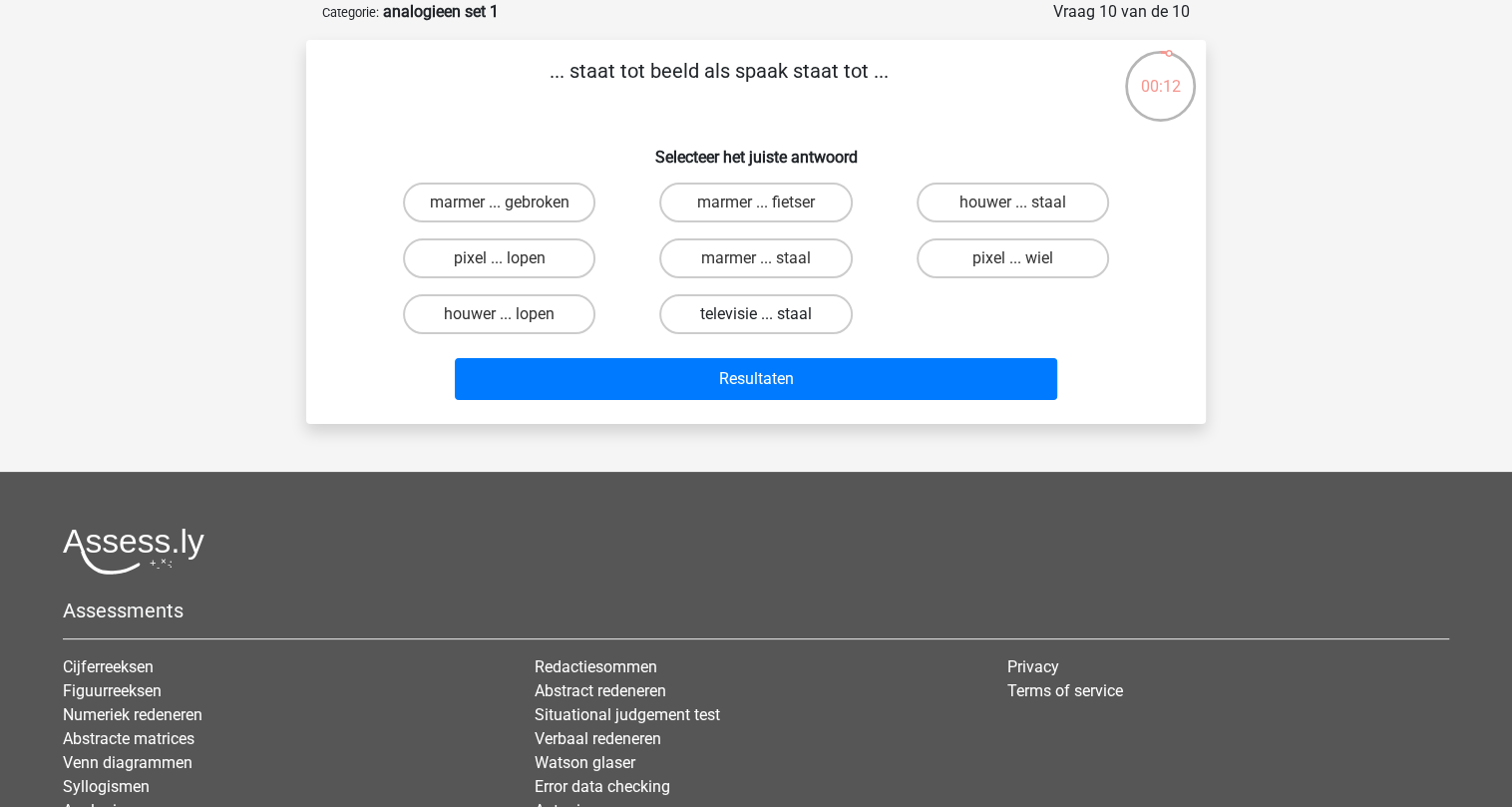 click on "televisie ... staal" at bounding box center (755, 314) 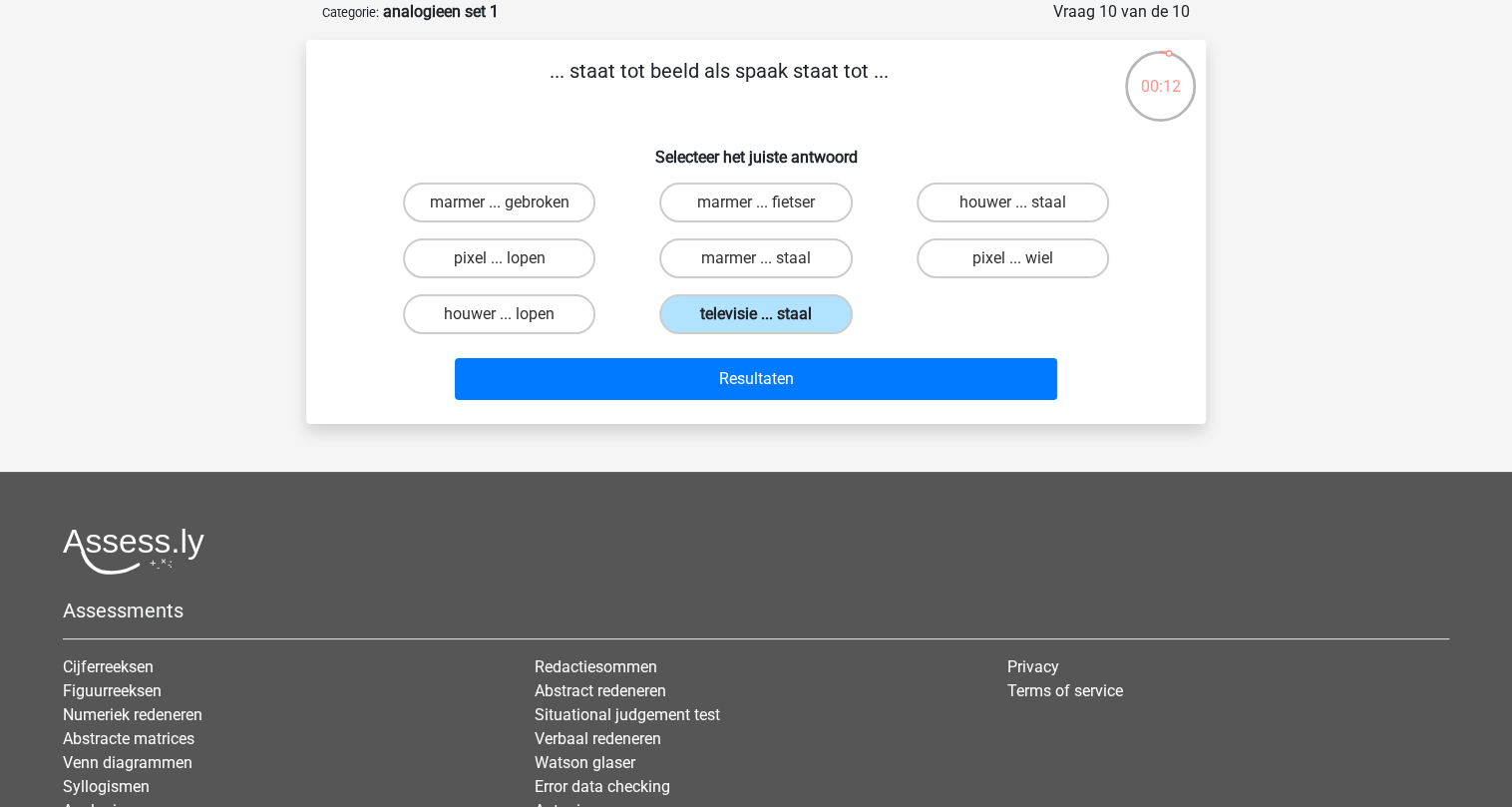 click on "televisie ... staal" at bounding box center [755, 314] 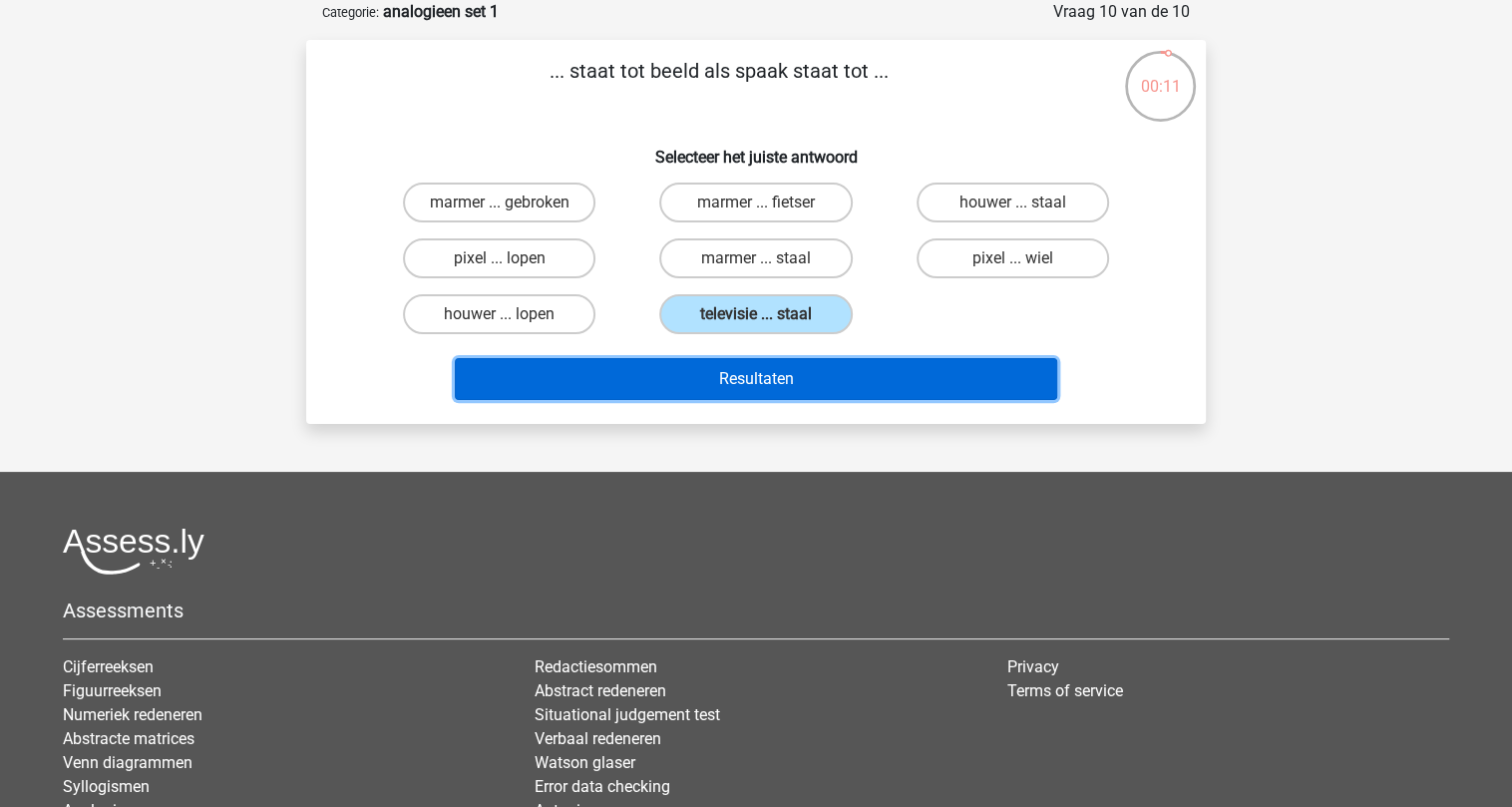 click on "Resultaten" at bounding box center [756, 379] 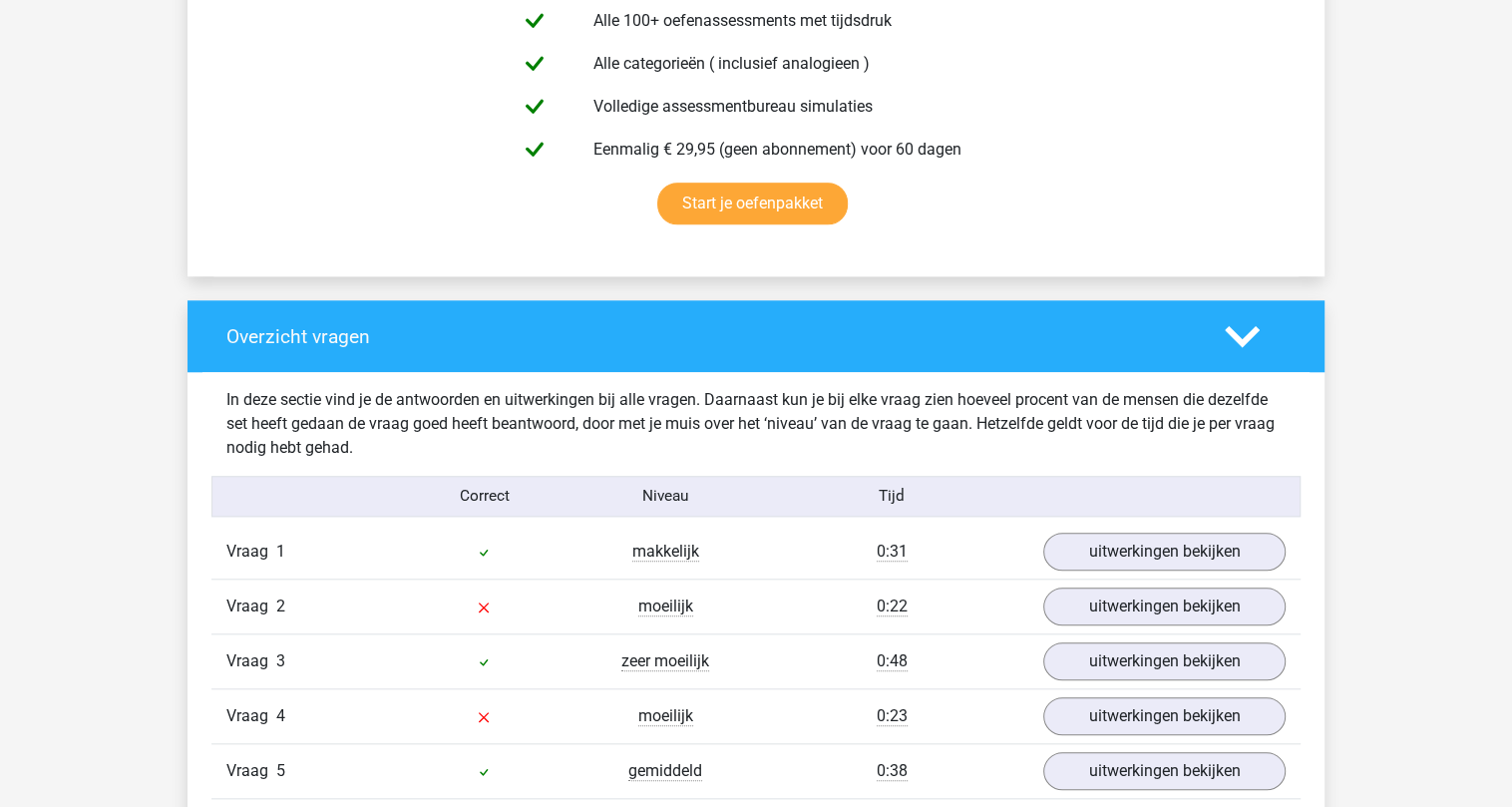 scroll, scrollTop: 1596, scrollLeft: 0, axis: vertical 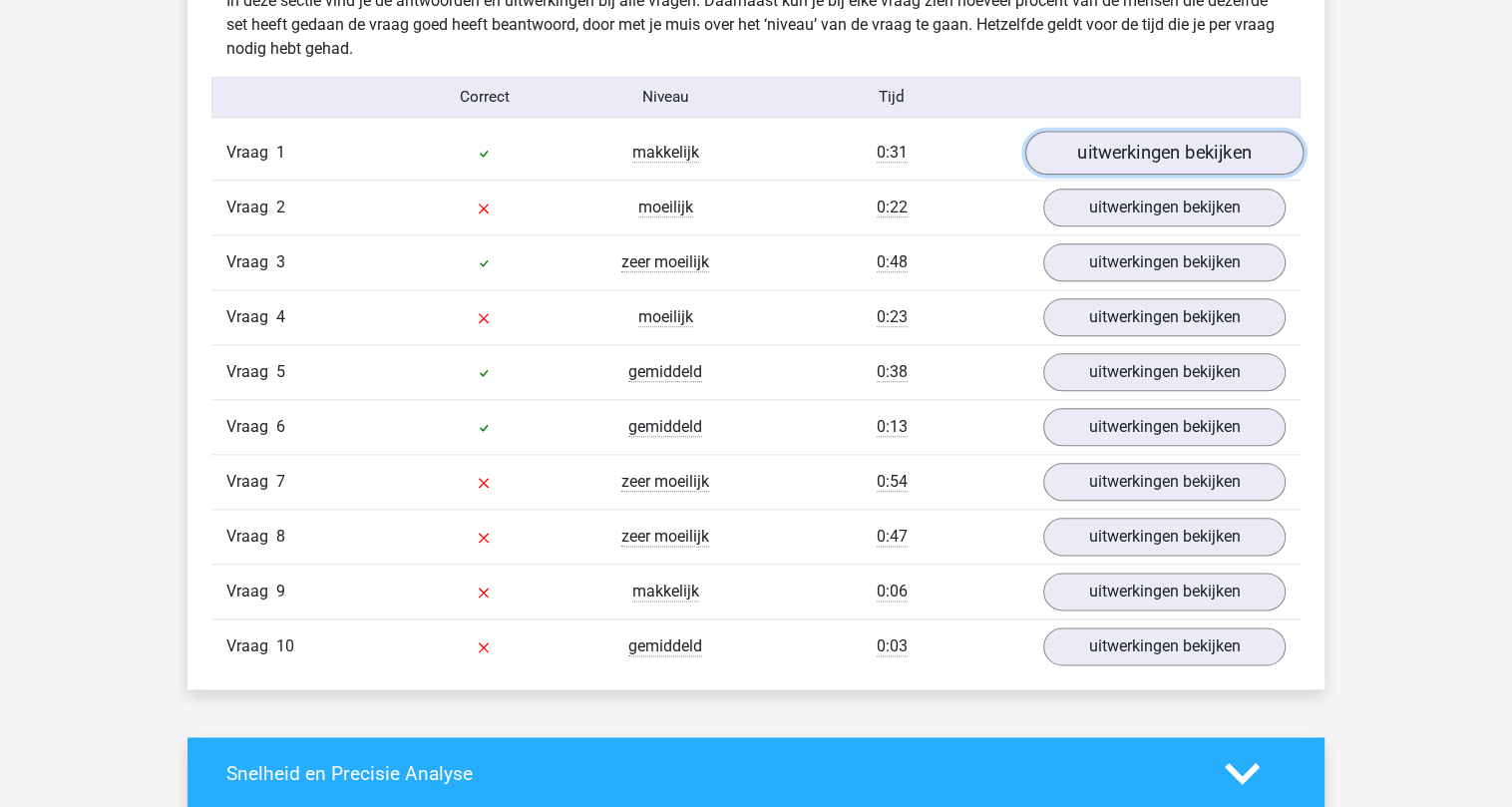 click on "uitwerkingen bekijken" at bounding box center [1164, 153] 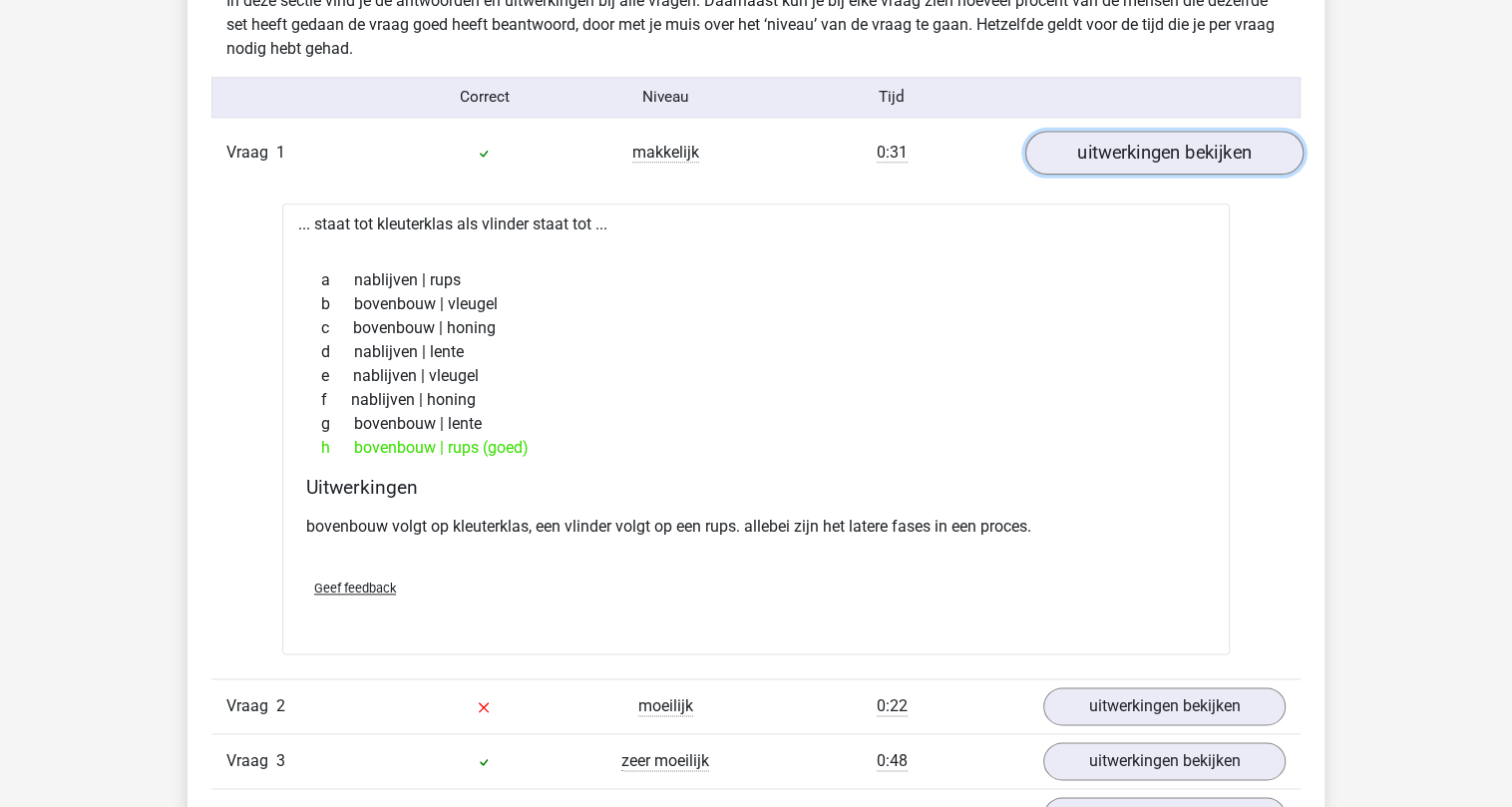 click on "uitwerkingen bekijken" at bounding box center [1164, 153] 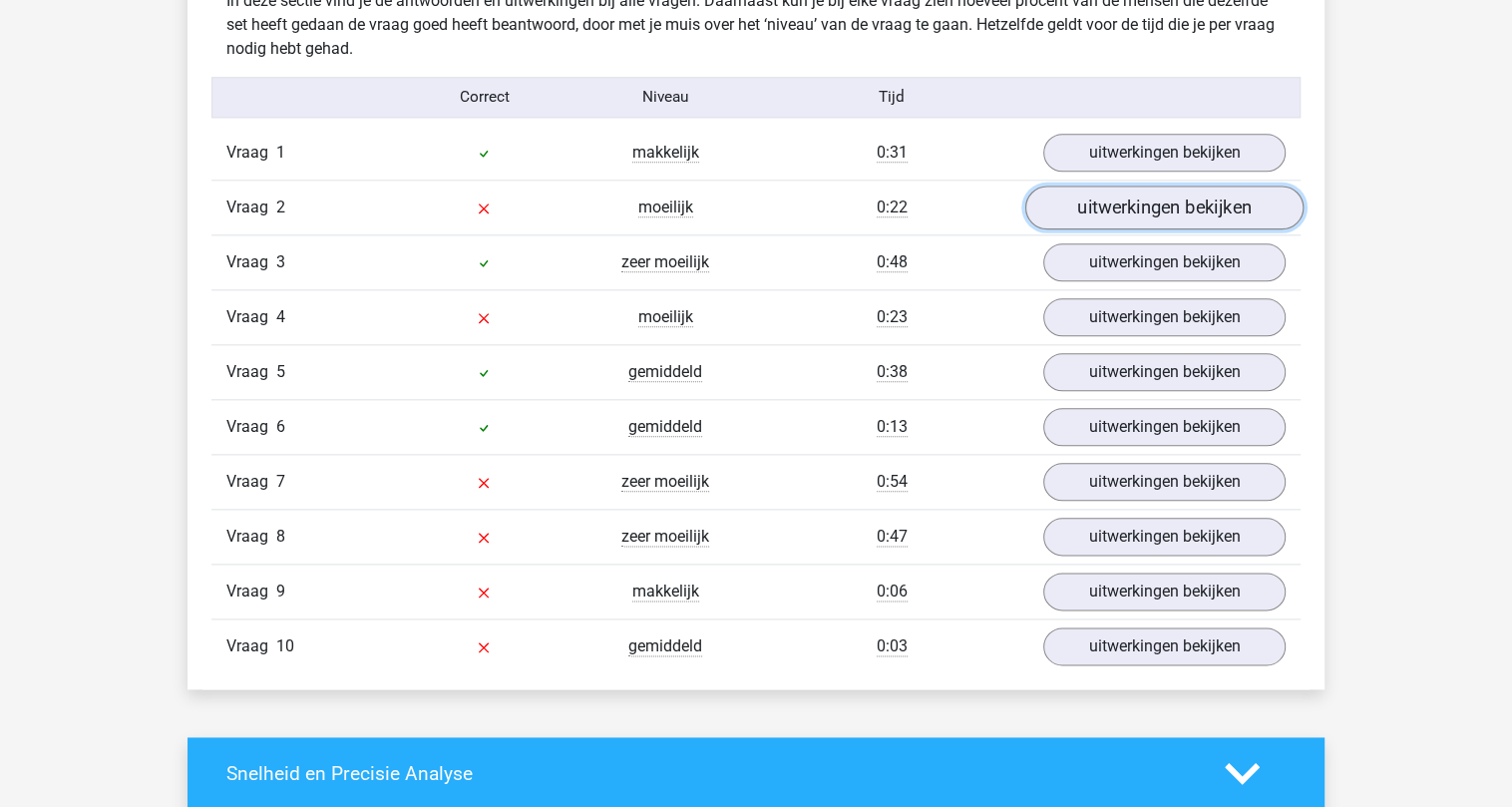 click on "uitwerkingen bekijken" at bounding box center (1164, 207) 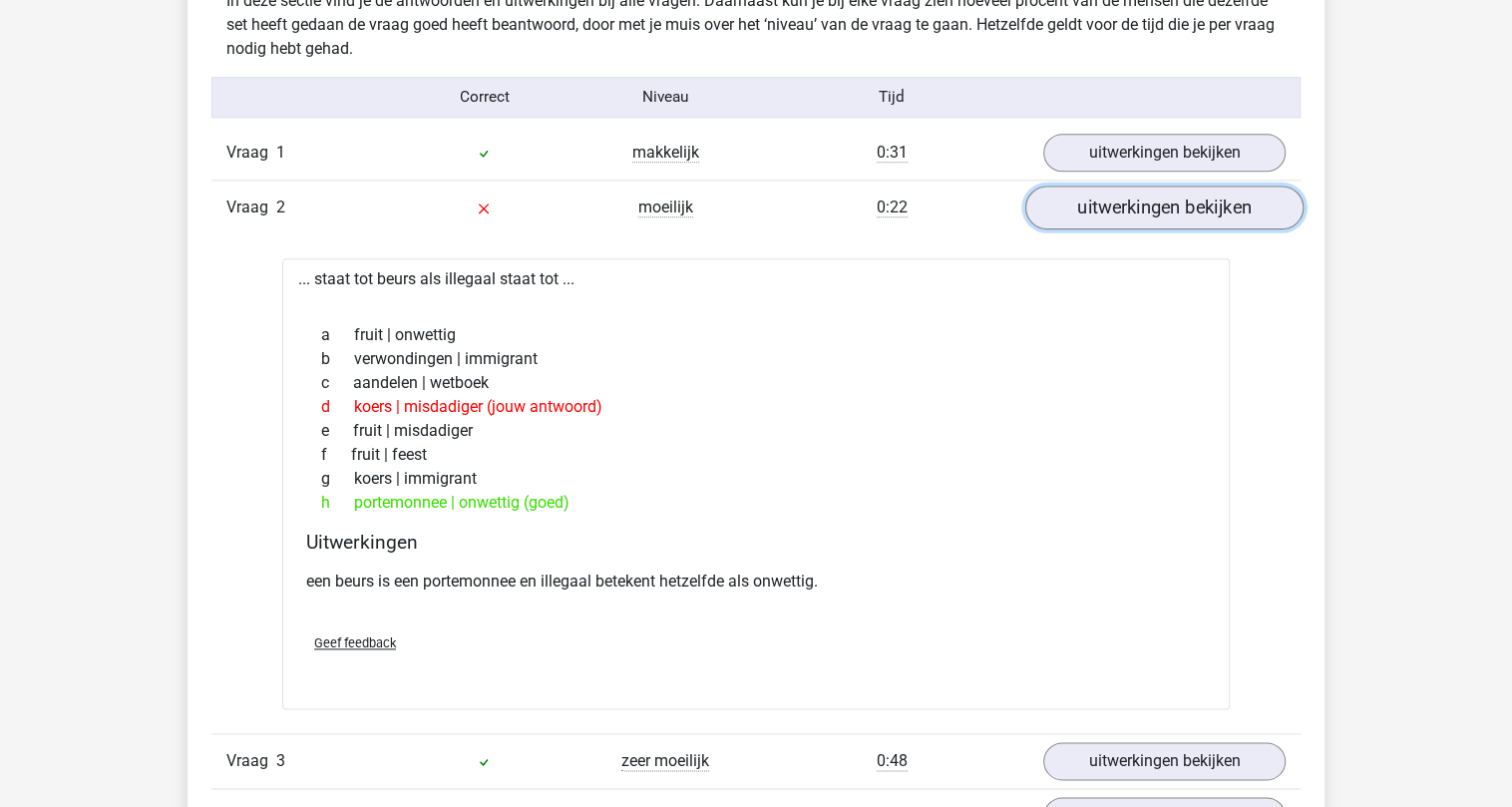 click on "uitwerkingen bekijken" at bounding box center [1164, 207] 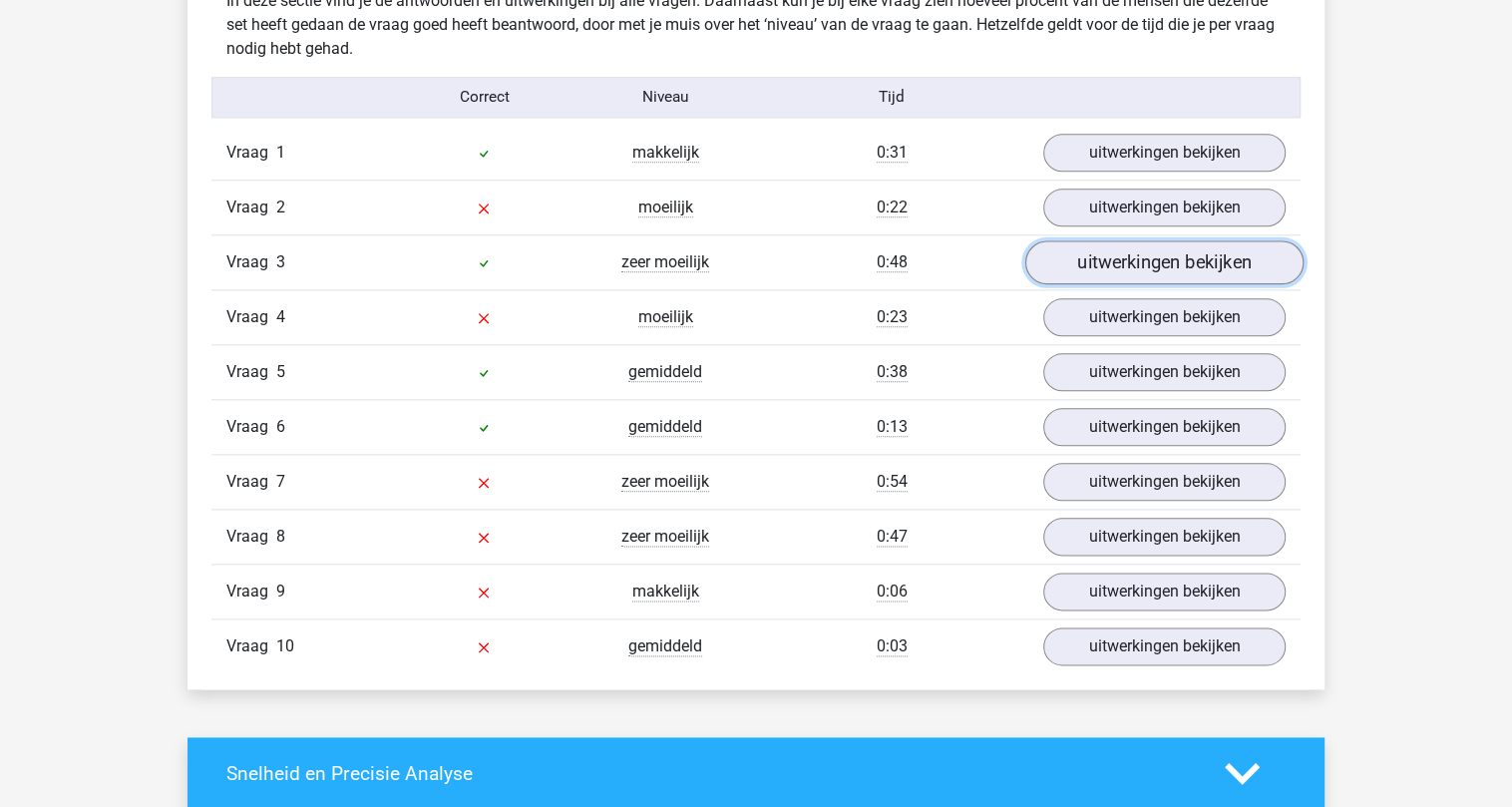 click on "uitwerkingen bekijken" at bounding box center [1164, 262] 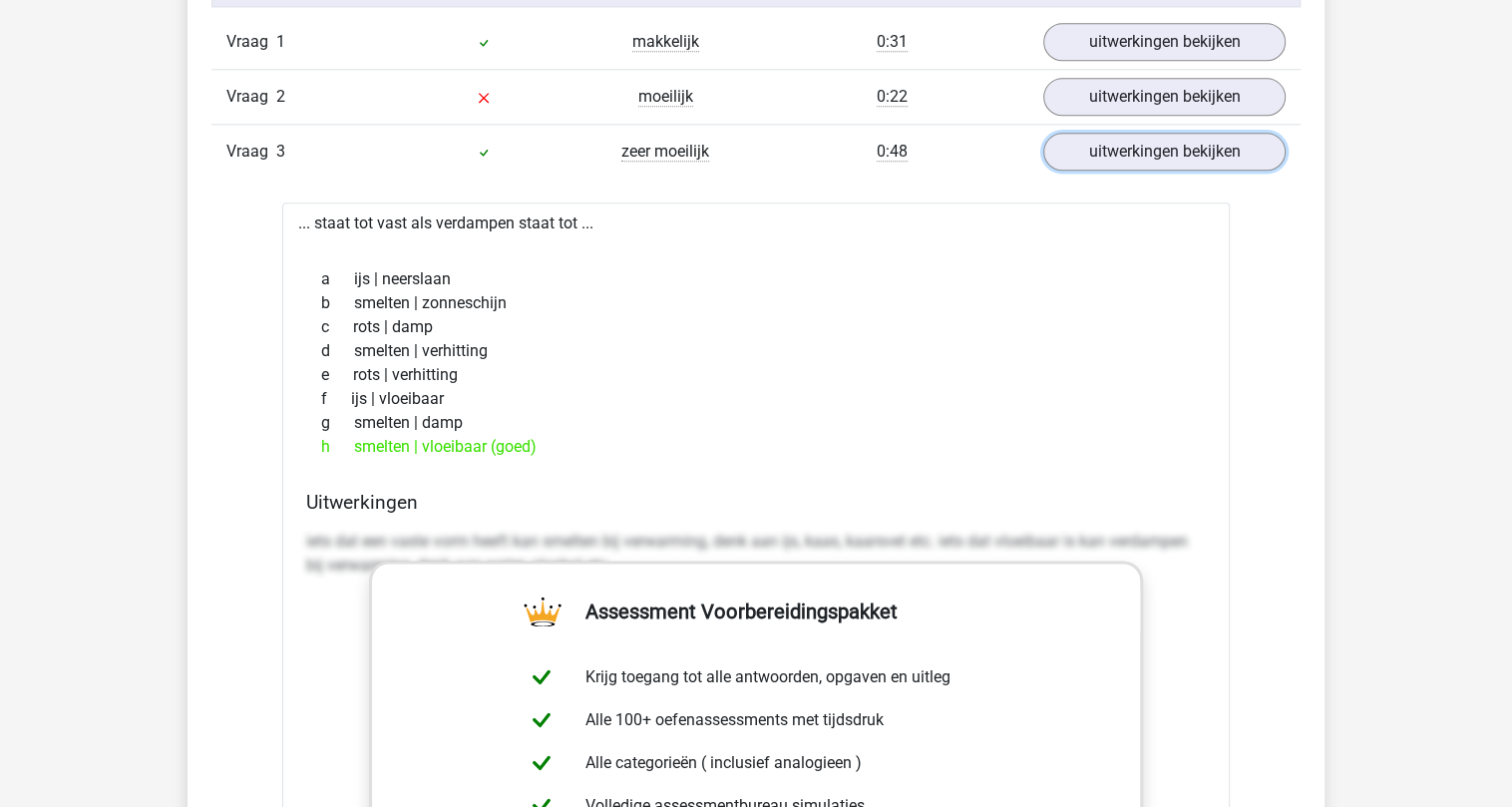 scroll, scrollTop: 1729, scrollLeft: 0, axis: vertical 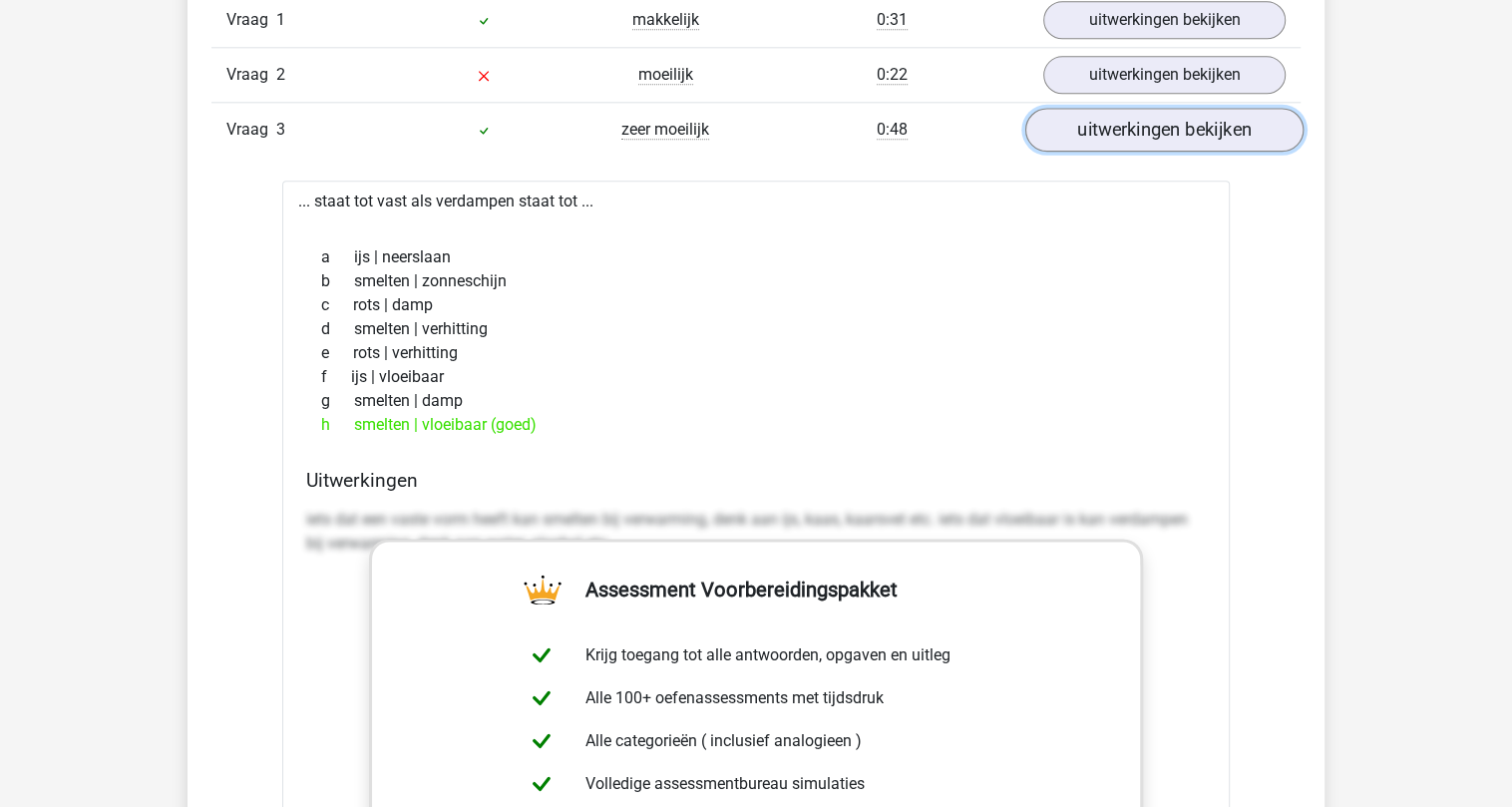 click on "uitwerkingen bekijken" at bounding box center (1164, 130) 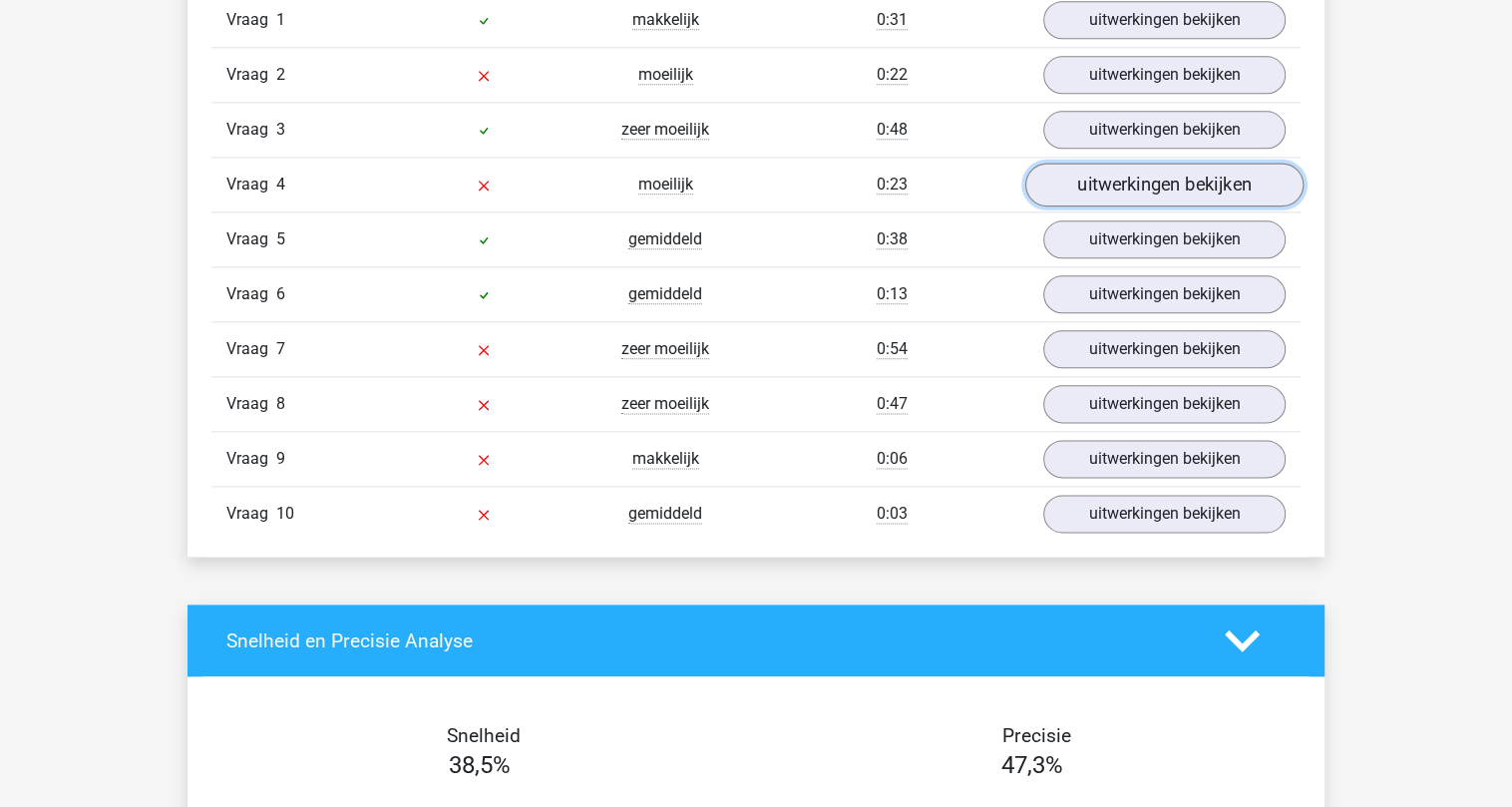 click on "uitwerkingen bekijken" at bounding box center [1164, 185] 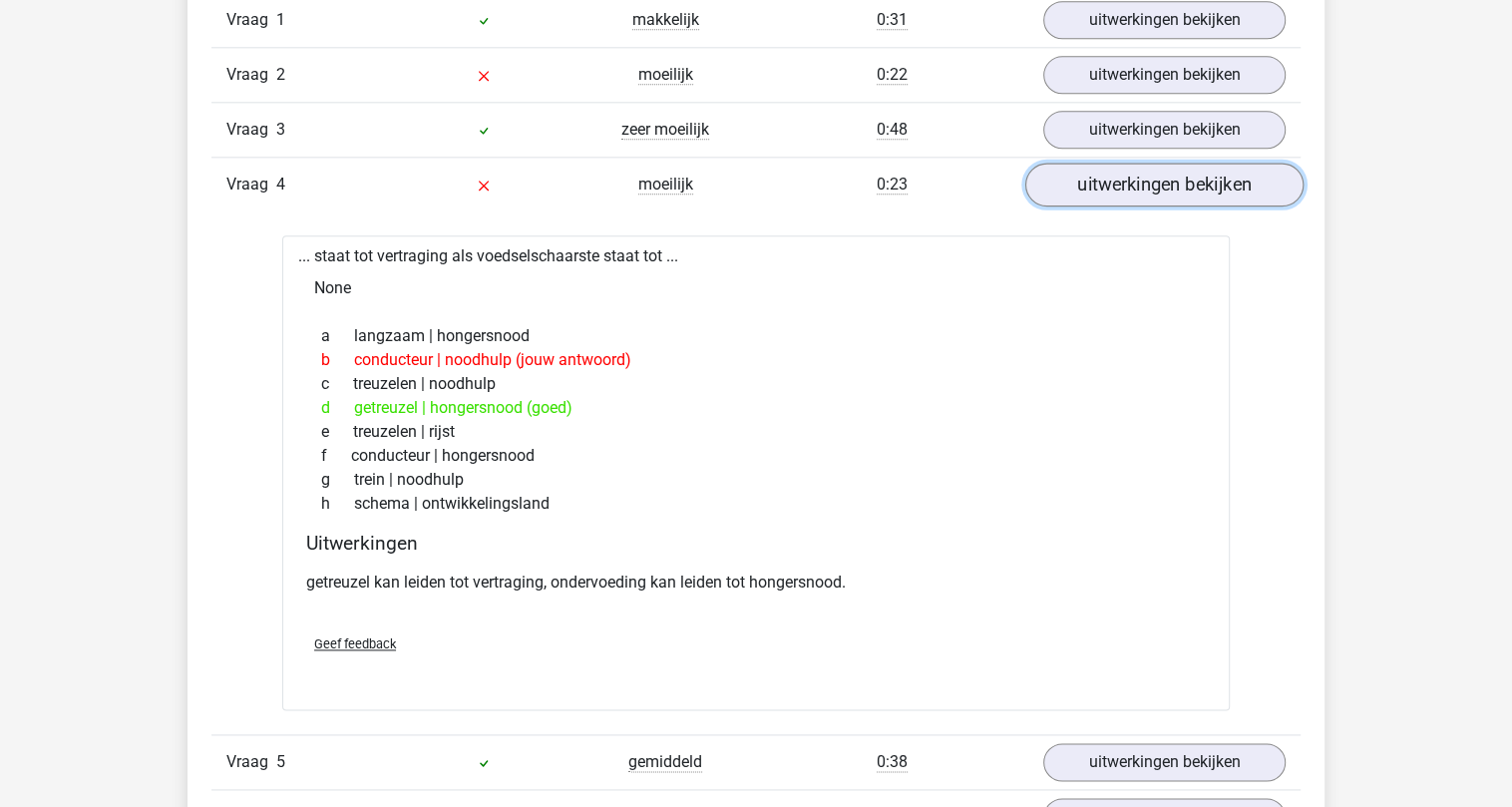 click on "uitwerkingen bekijken" at bounding box center (1164, 185) 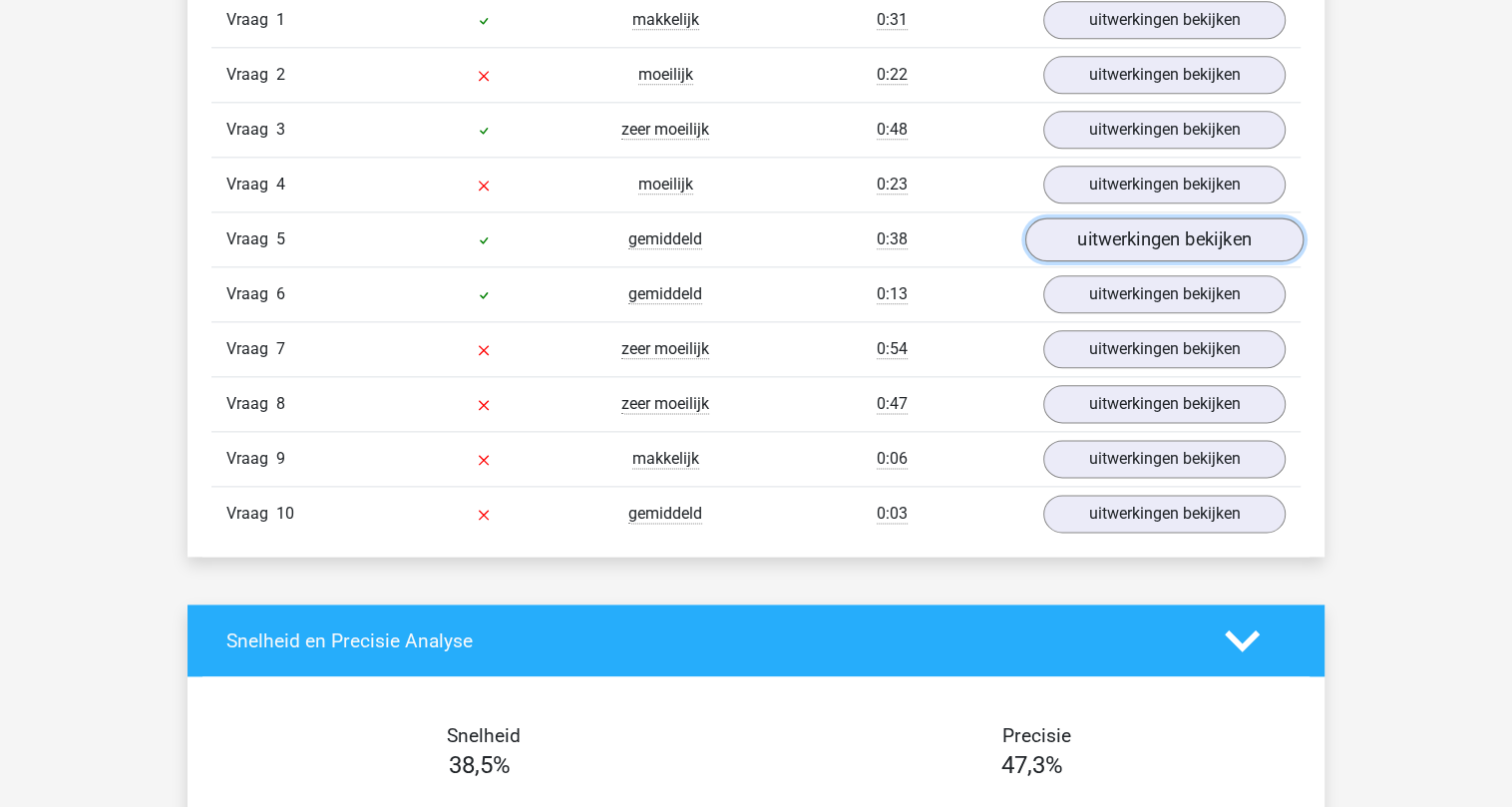 click on "uitwerkingen bekijken" at bounding box center [1164, 239] 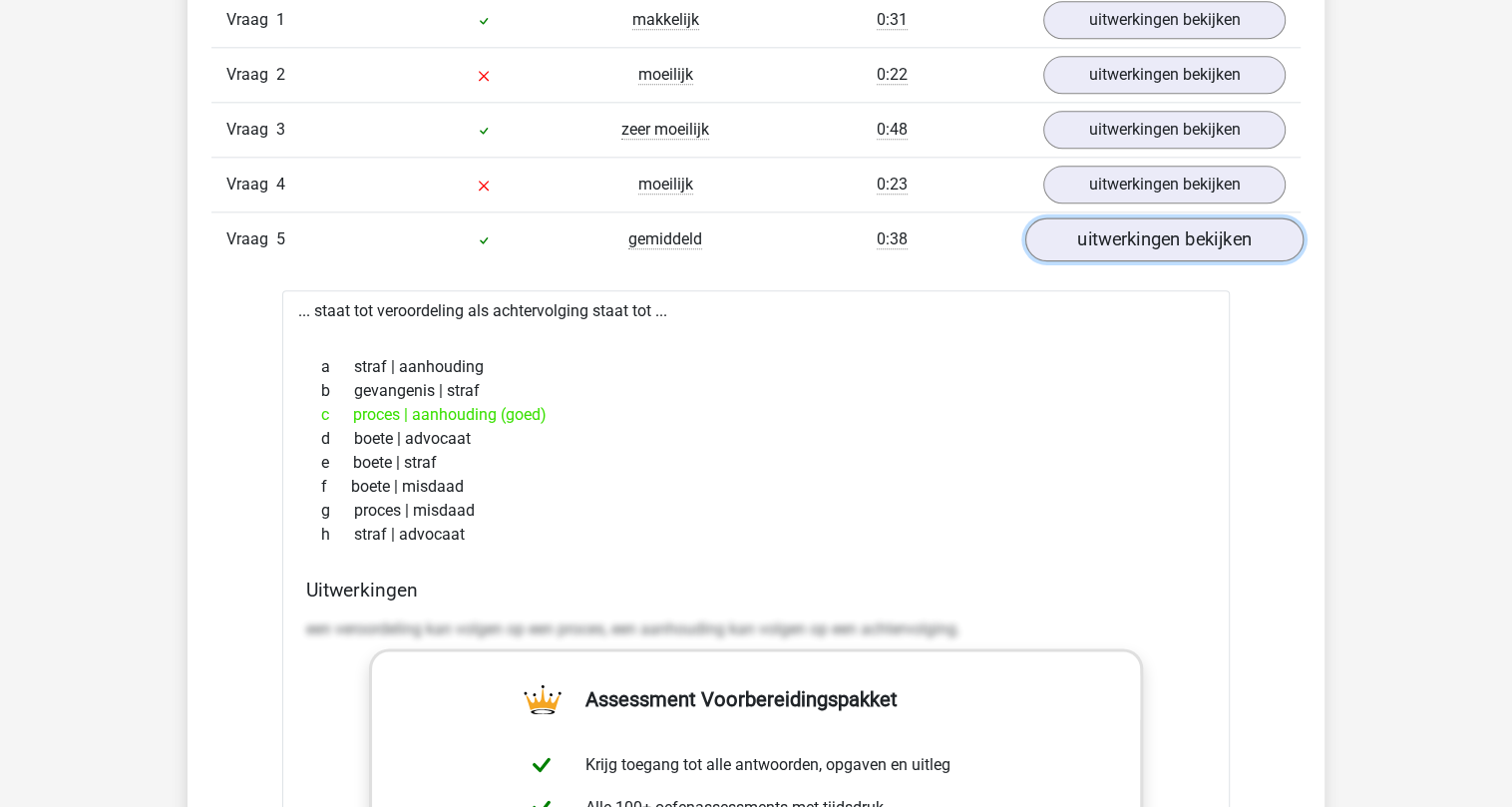 click on "uitwerkingen bekijken" at bounding box center [1164, 239] 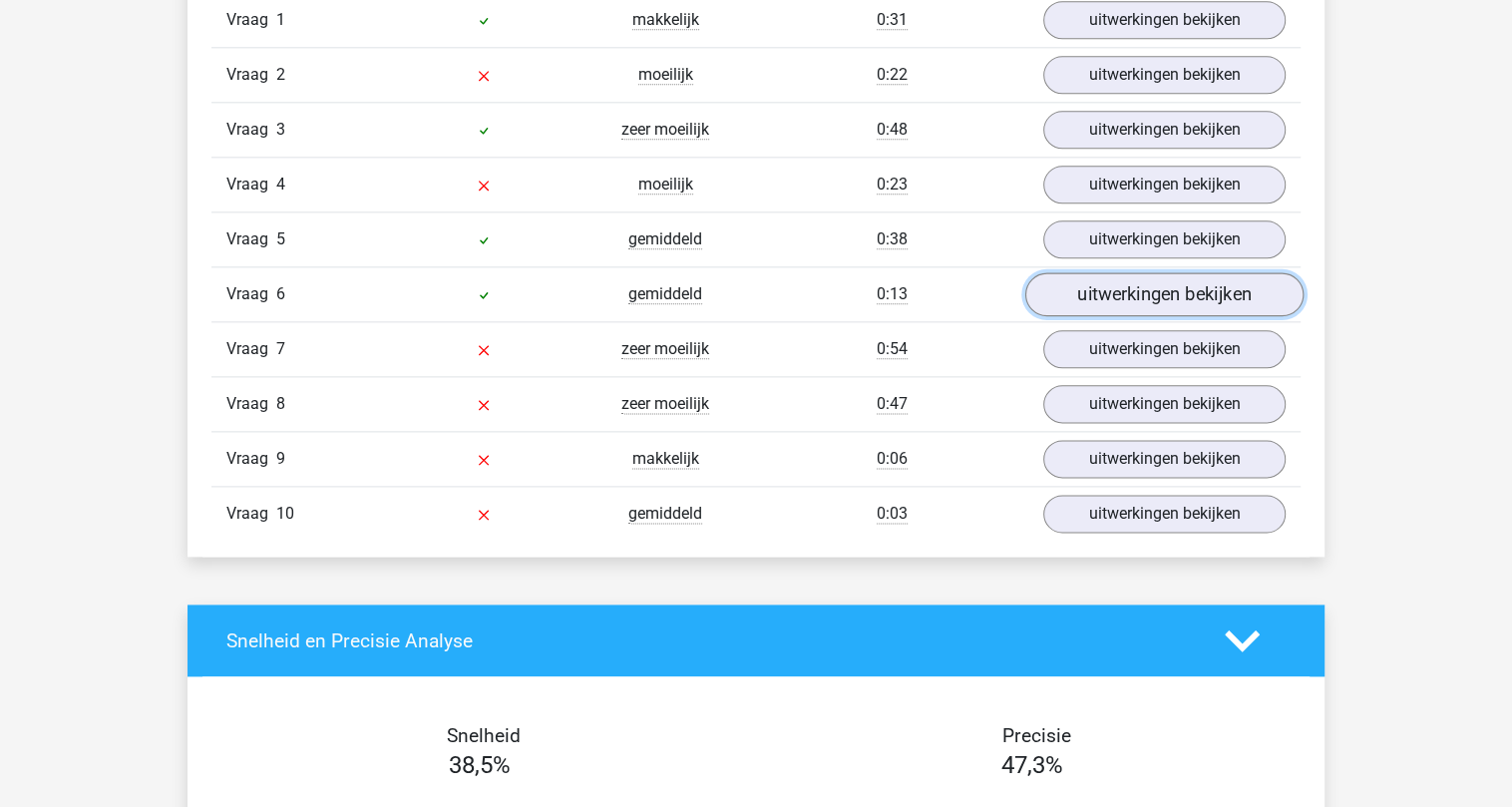 click on "uitwerkingen bekijken" at bounding box center [1164, 294] 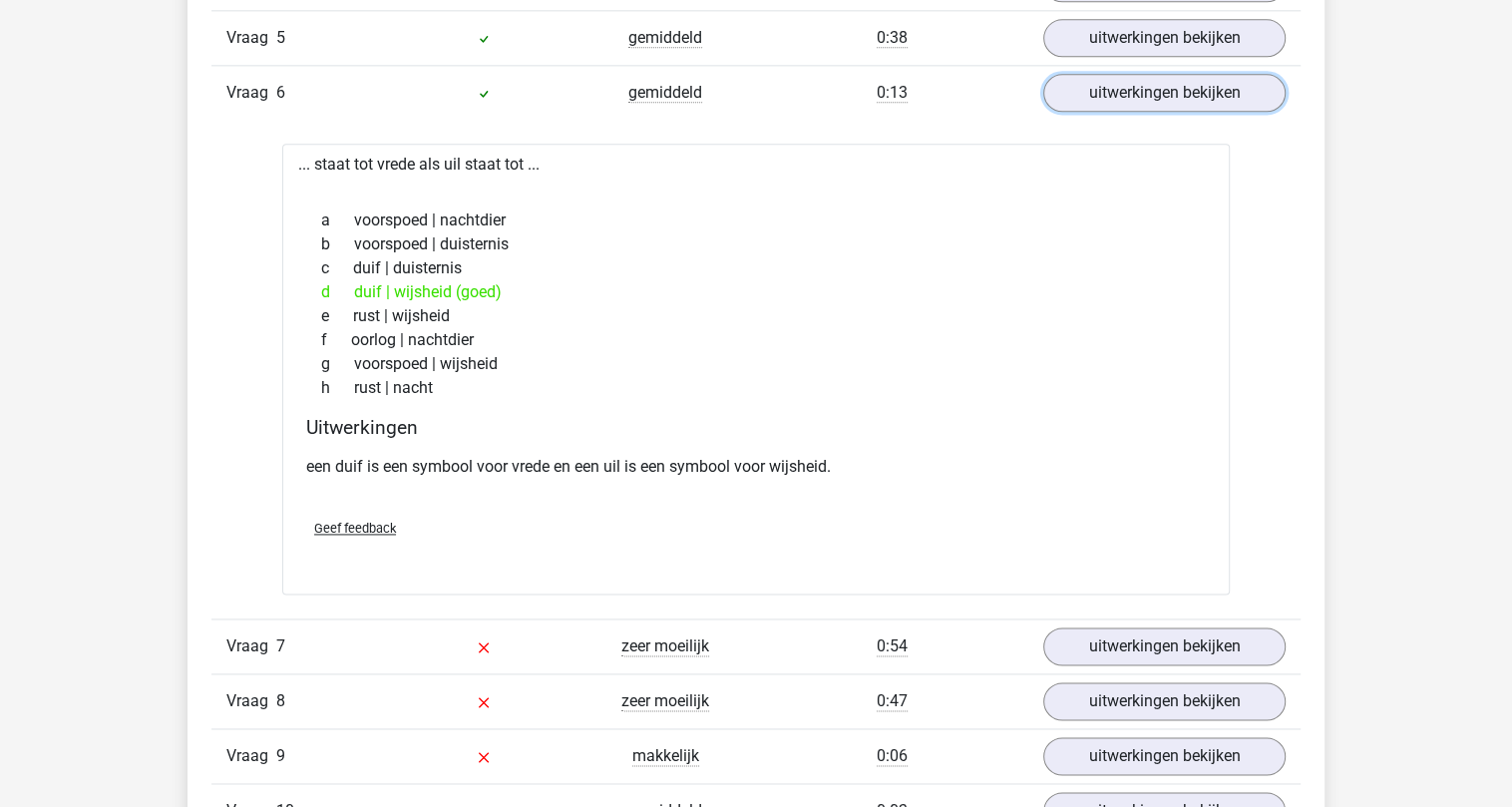 scroll, scrollTop: 1995, scrollLeft: 0, axis: vertical 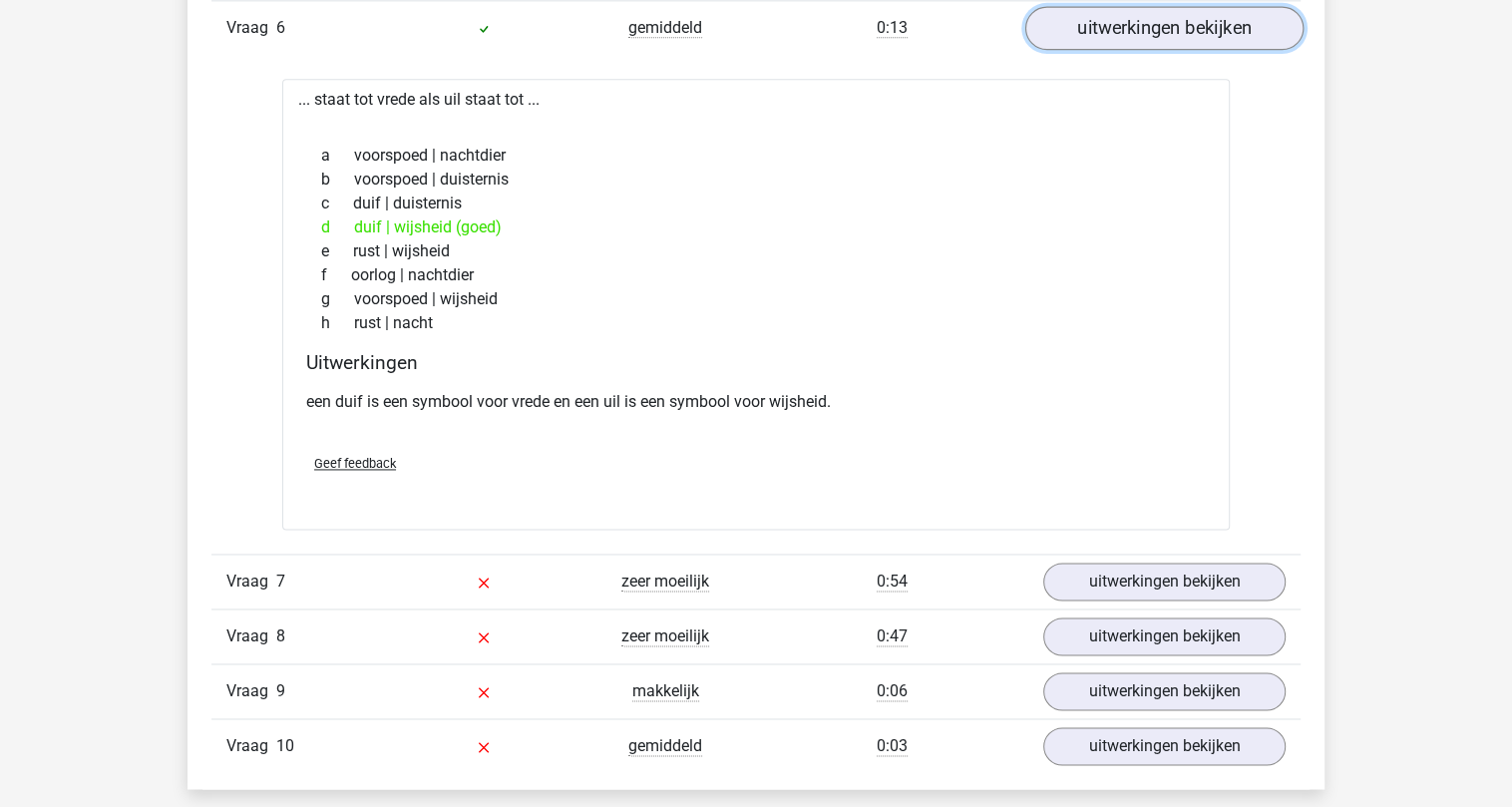 click on "uitwerkingen bekijken" at bounding box center [1164, 28] 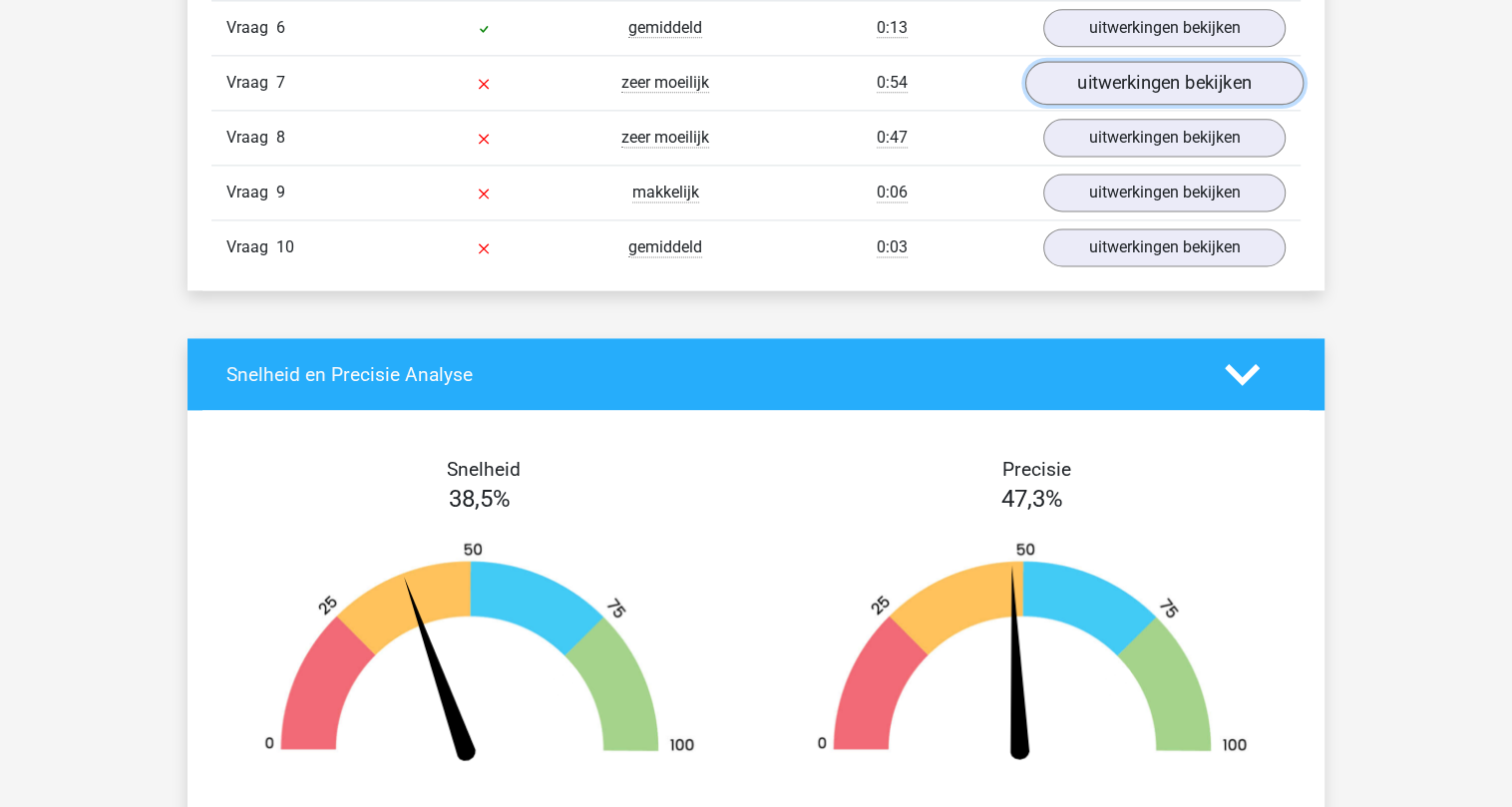 click on "uitwerkingen bekijken" at bounding box center [1164, 83] 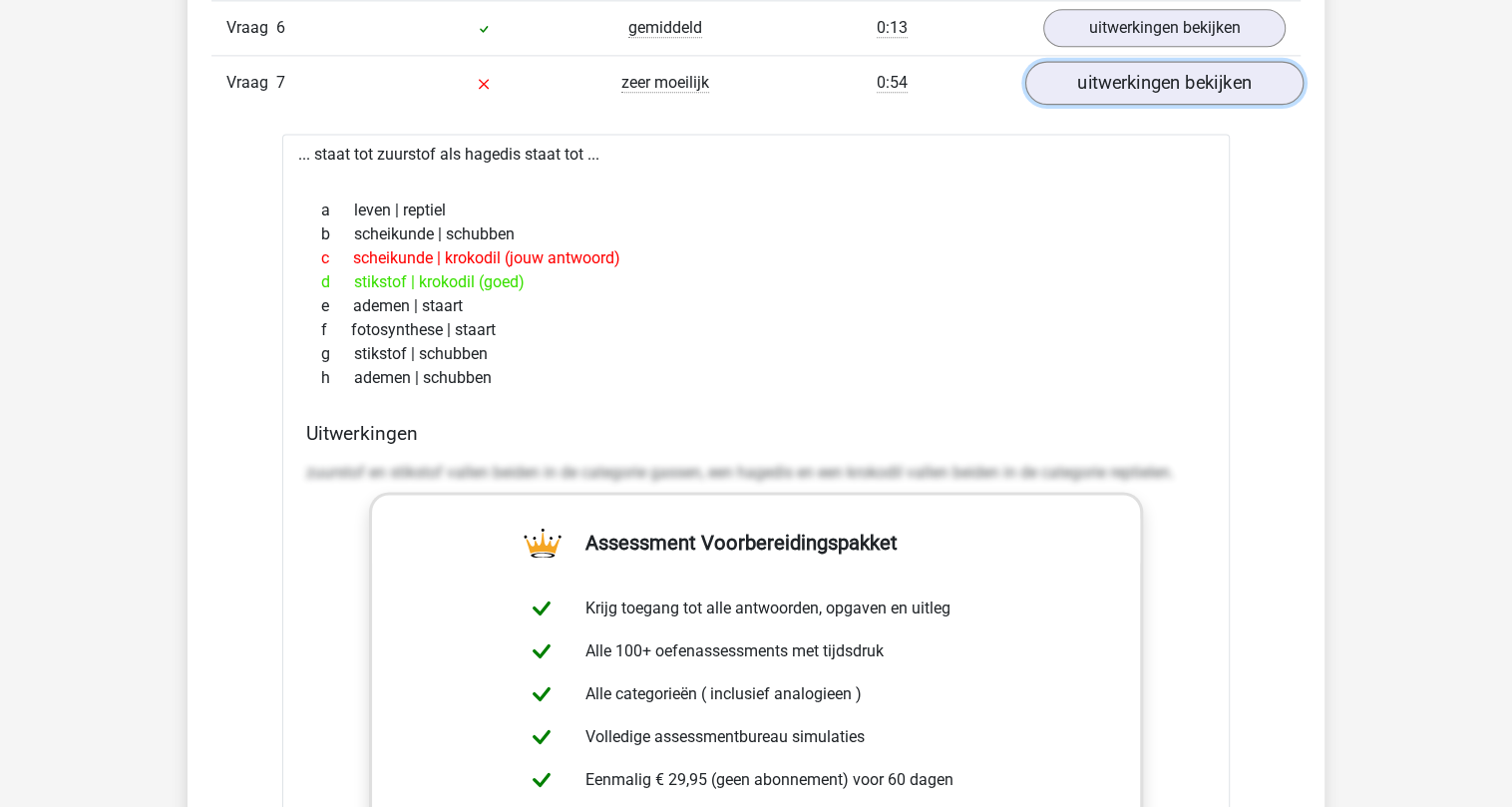 click on "uitwerkingen bekijken" at bounding box center [1164, 83] 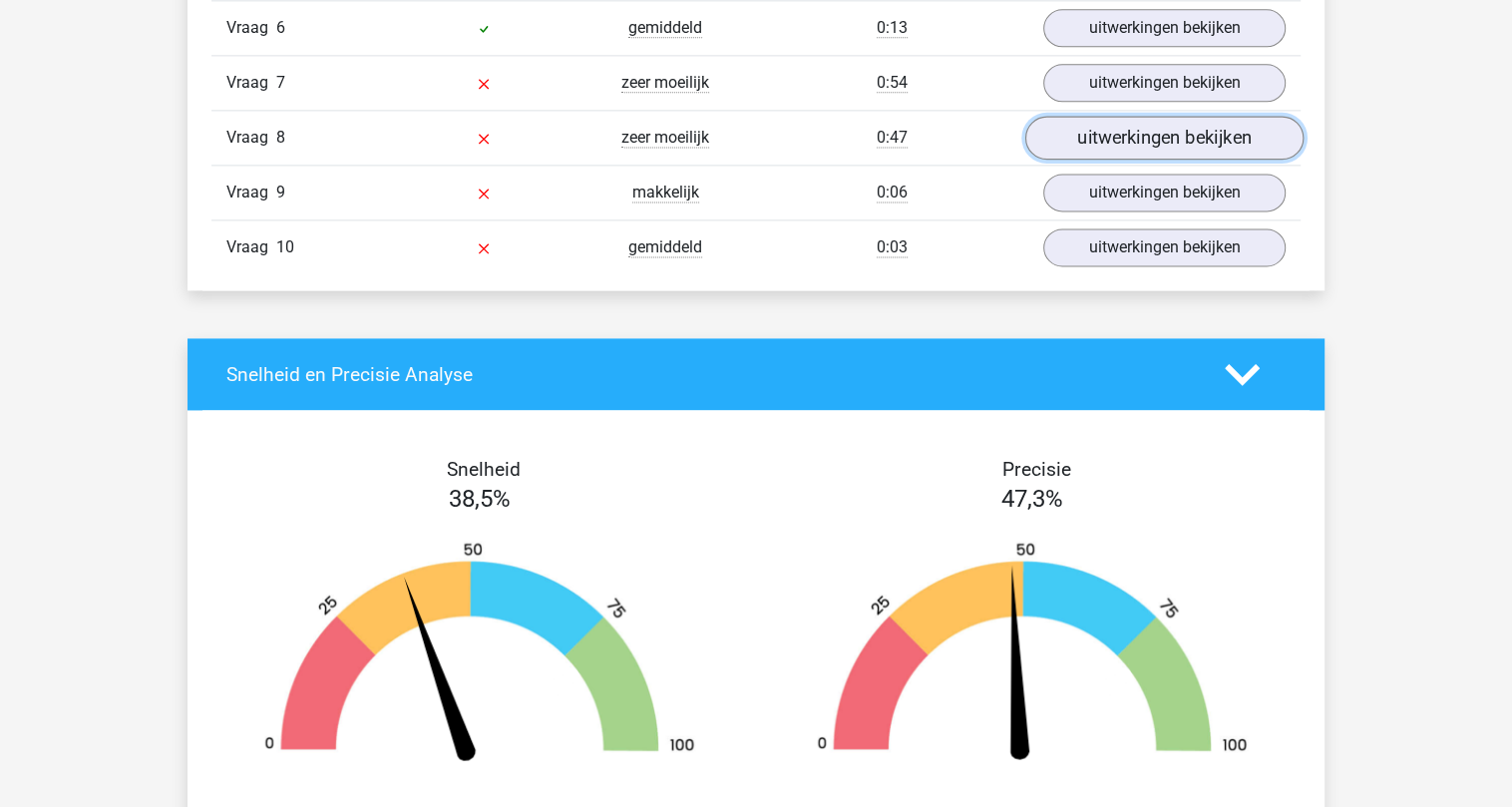 click on "uitwerkingen bekijken" at bounding box center [1164, 138] 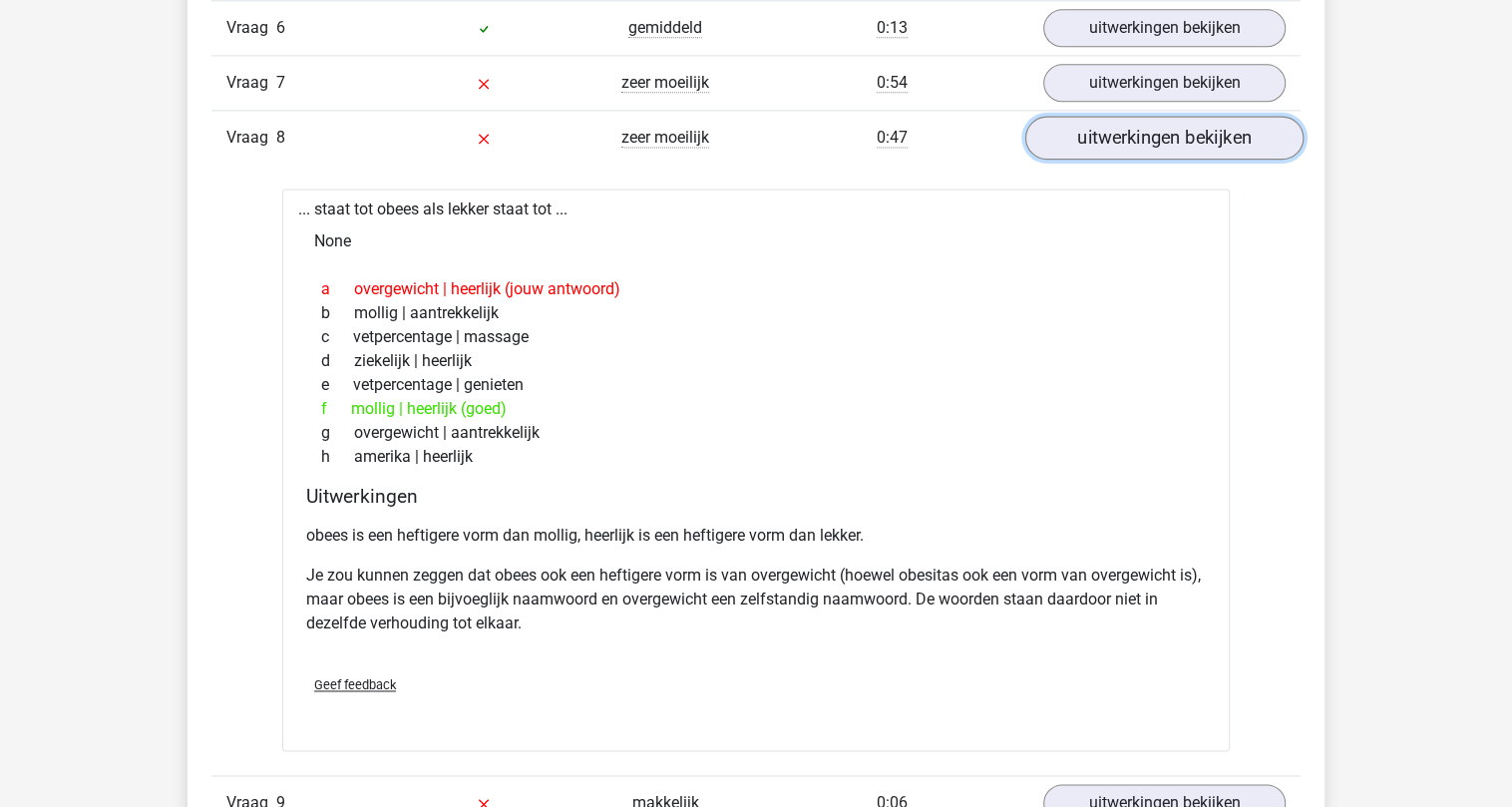 click on "uitwerkingen bekijken" at bounding box center (1164, 138) 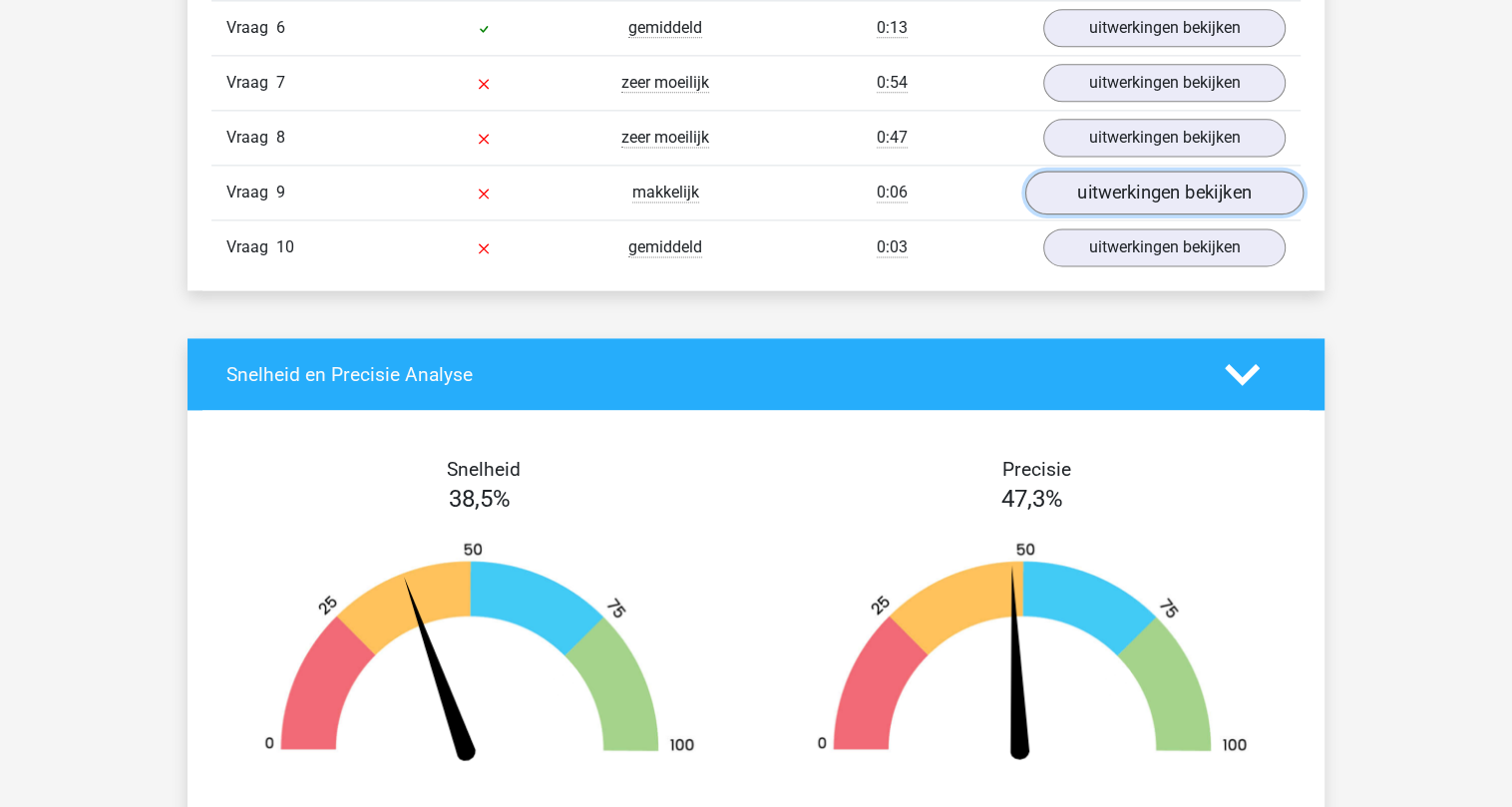 click on "uitwerkingen bekijken" at bounding box center [1164, 193] 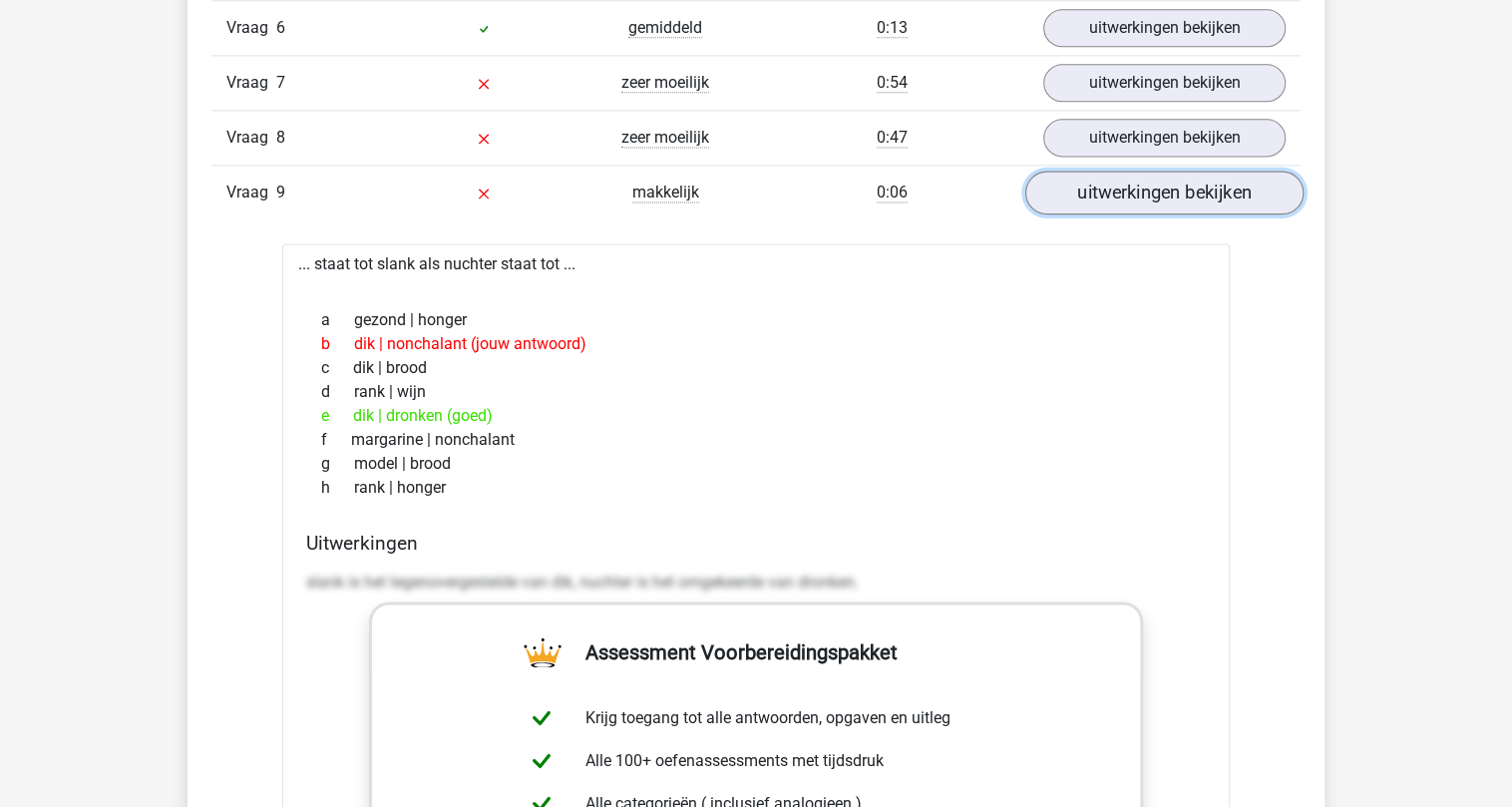 click on "uitwerkingen bekijken" at bounding box center [1164, 193] 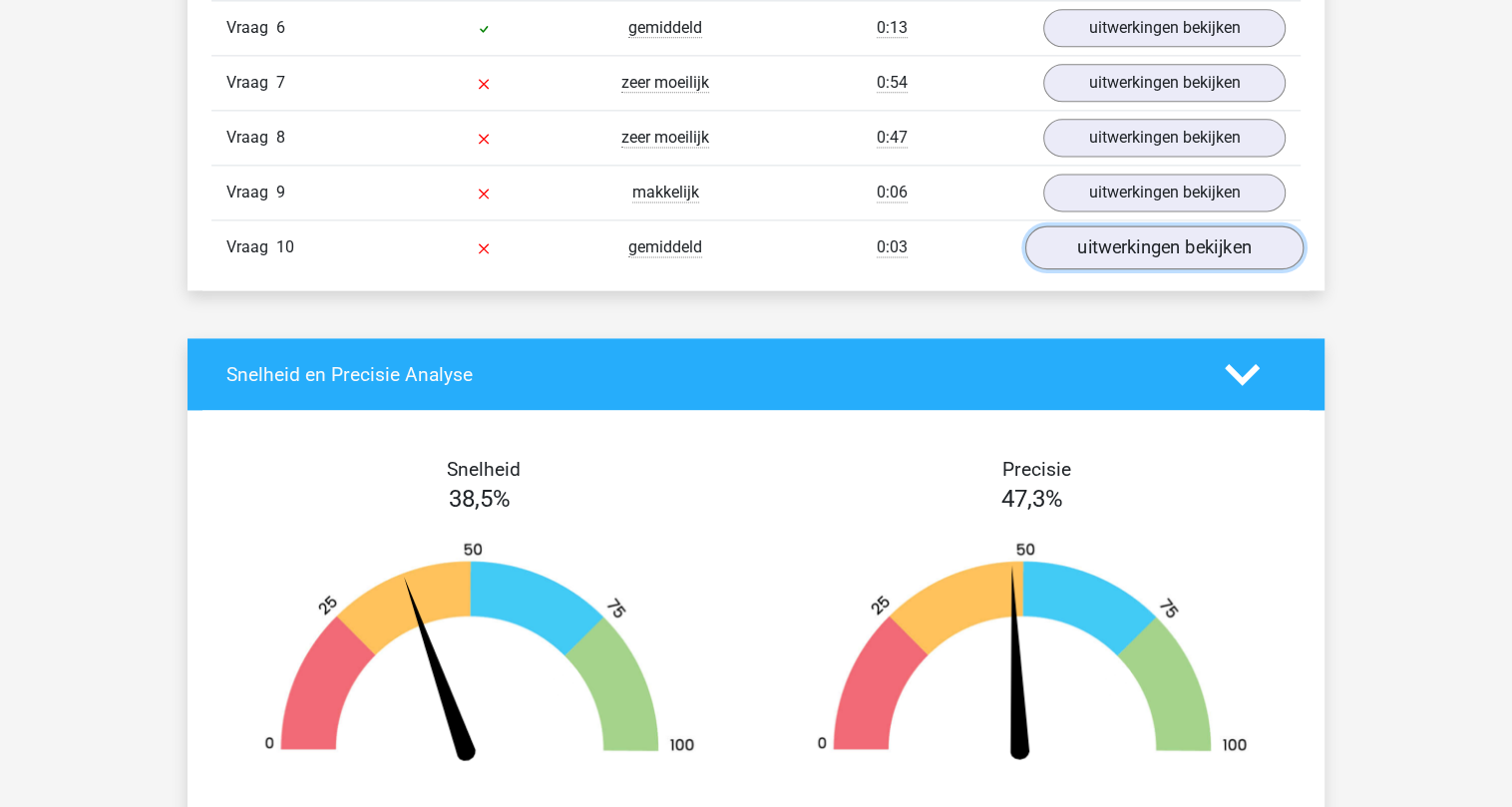 click on "uitwerkingen bekijken" at bounding box center [1164, 247] 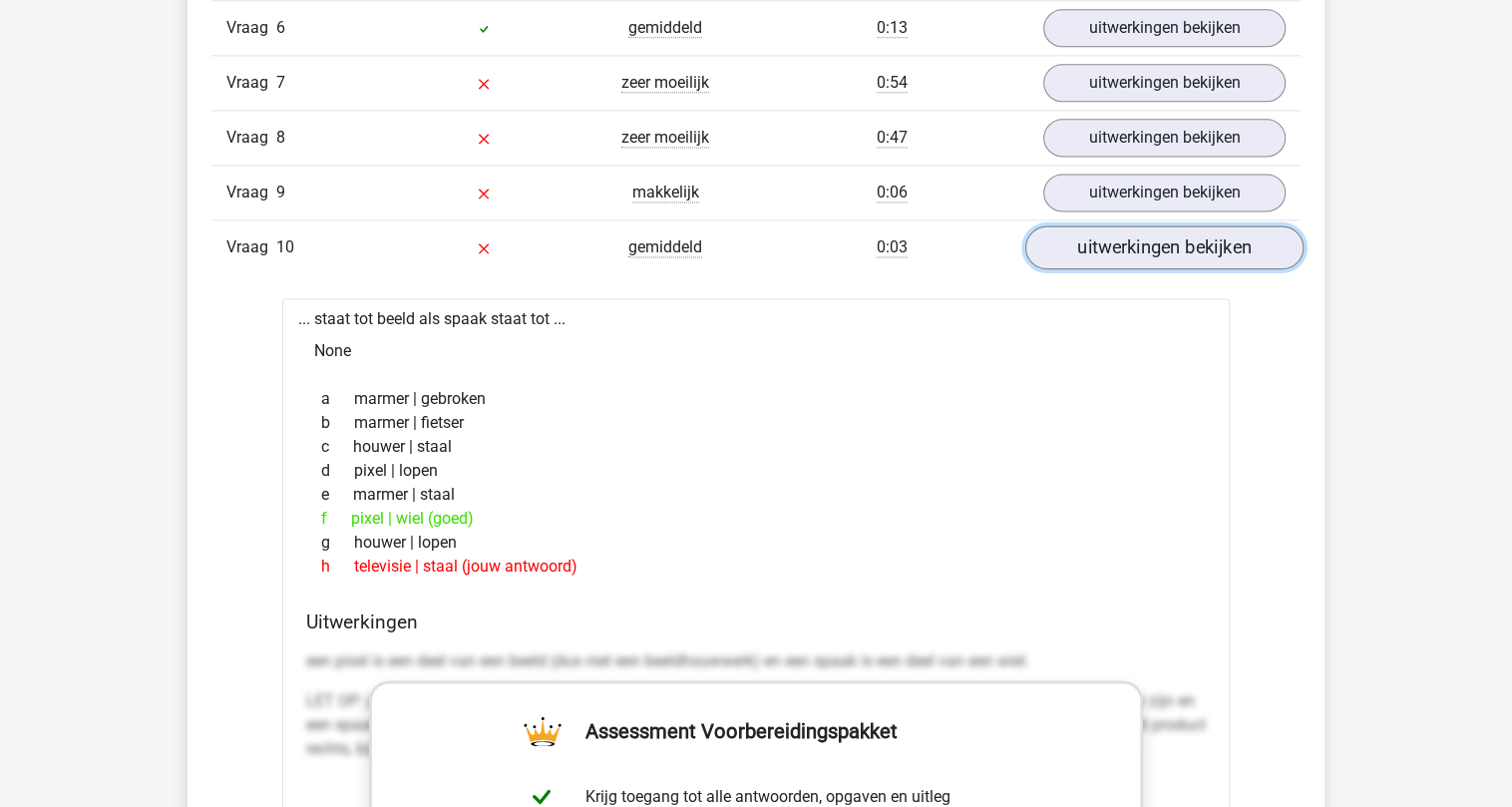 click on "uitwerkingen bekijken" at bounding box center (1164, 247) 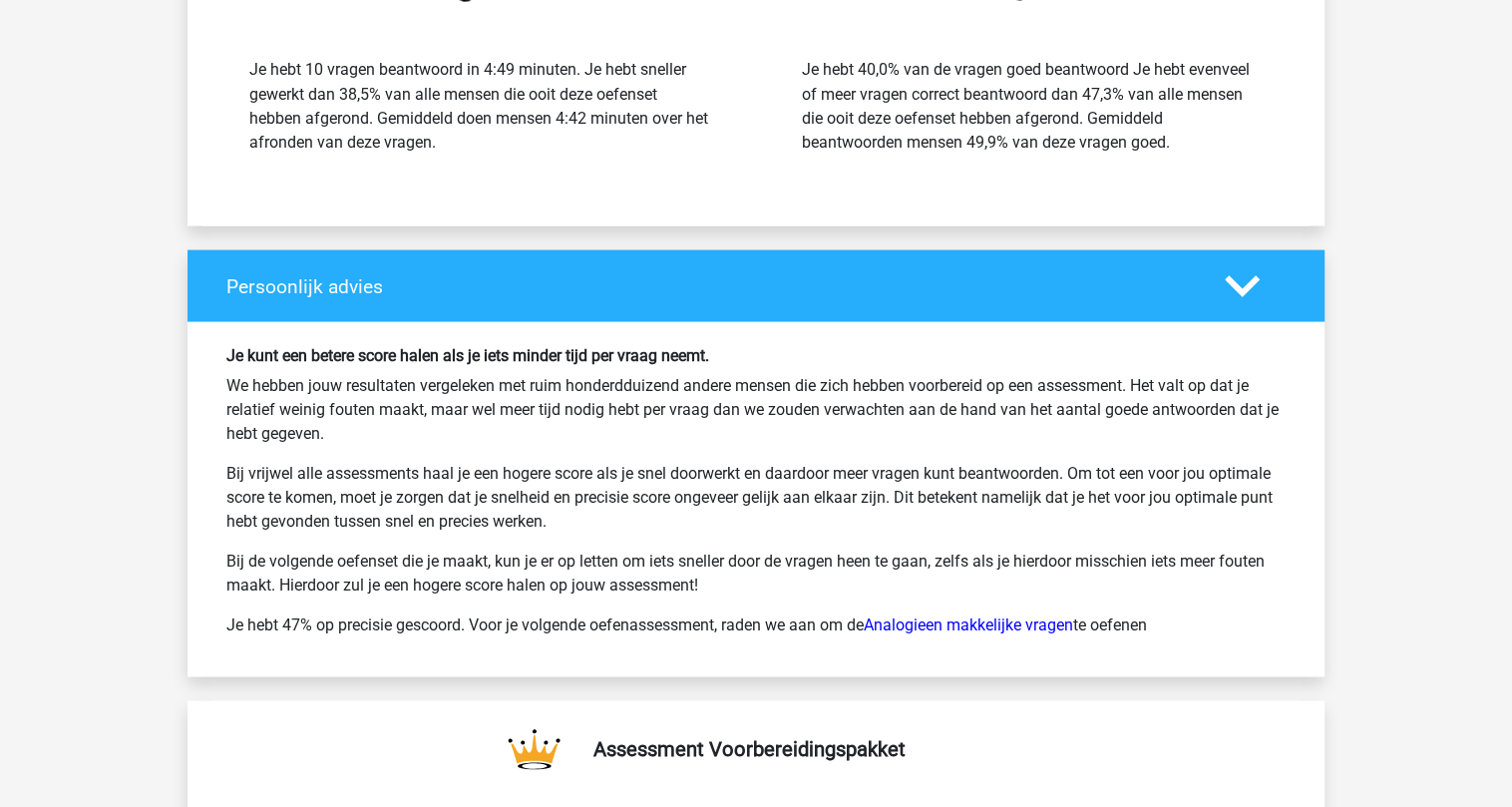 scroll, scrollTop: 3192, scrollLeft: 0, axis: vertical 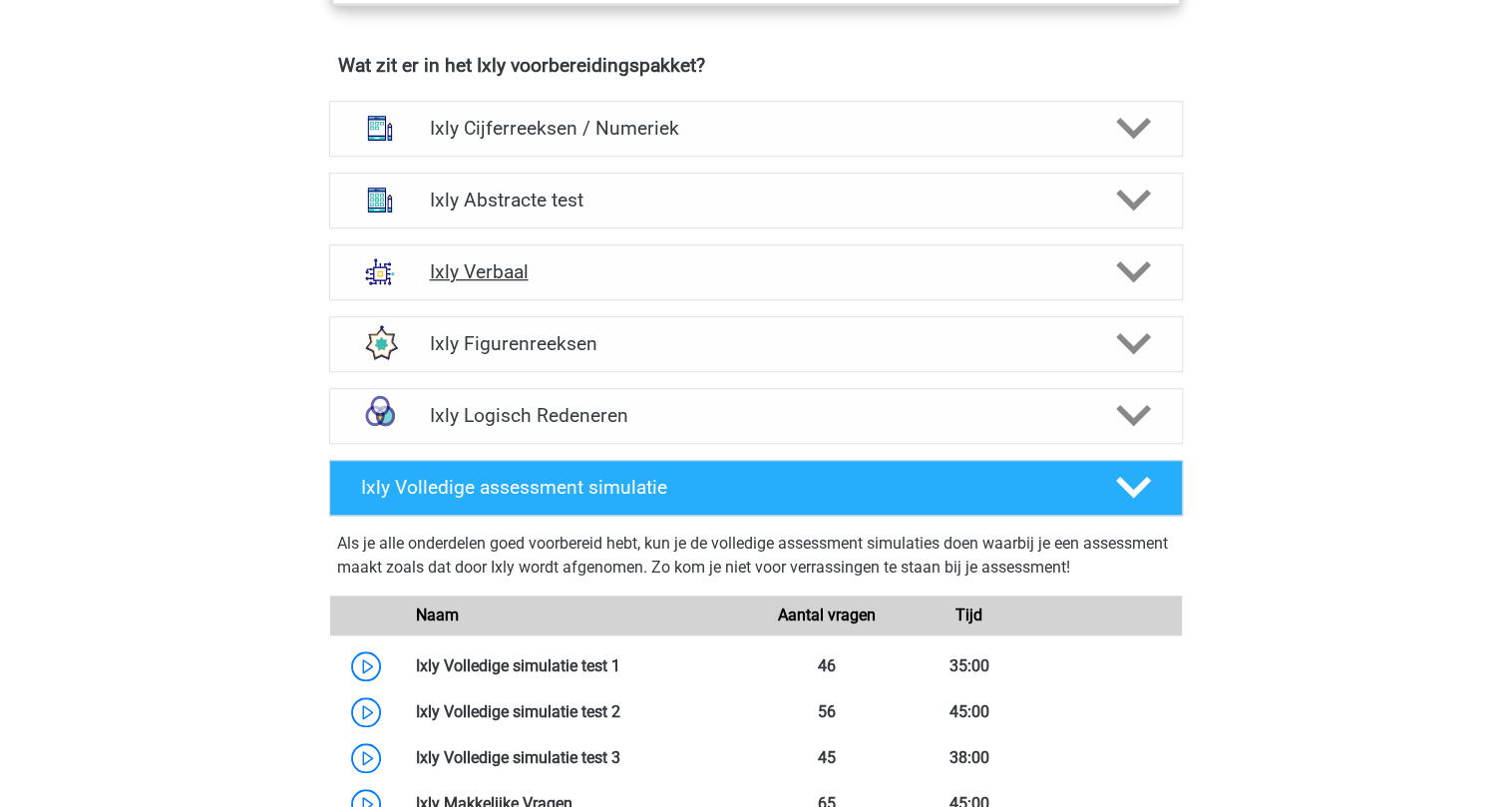 click on "Ixly Verbaal" at bounding box center (755, 271) 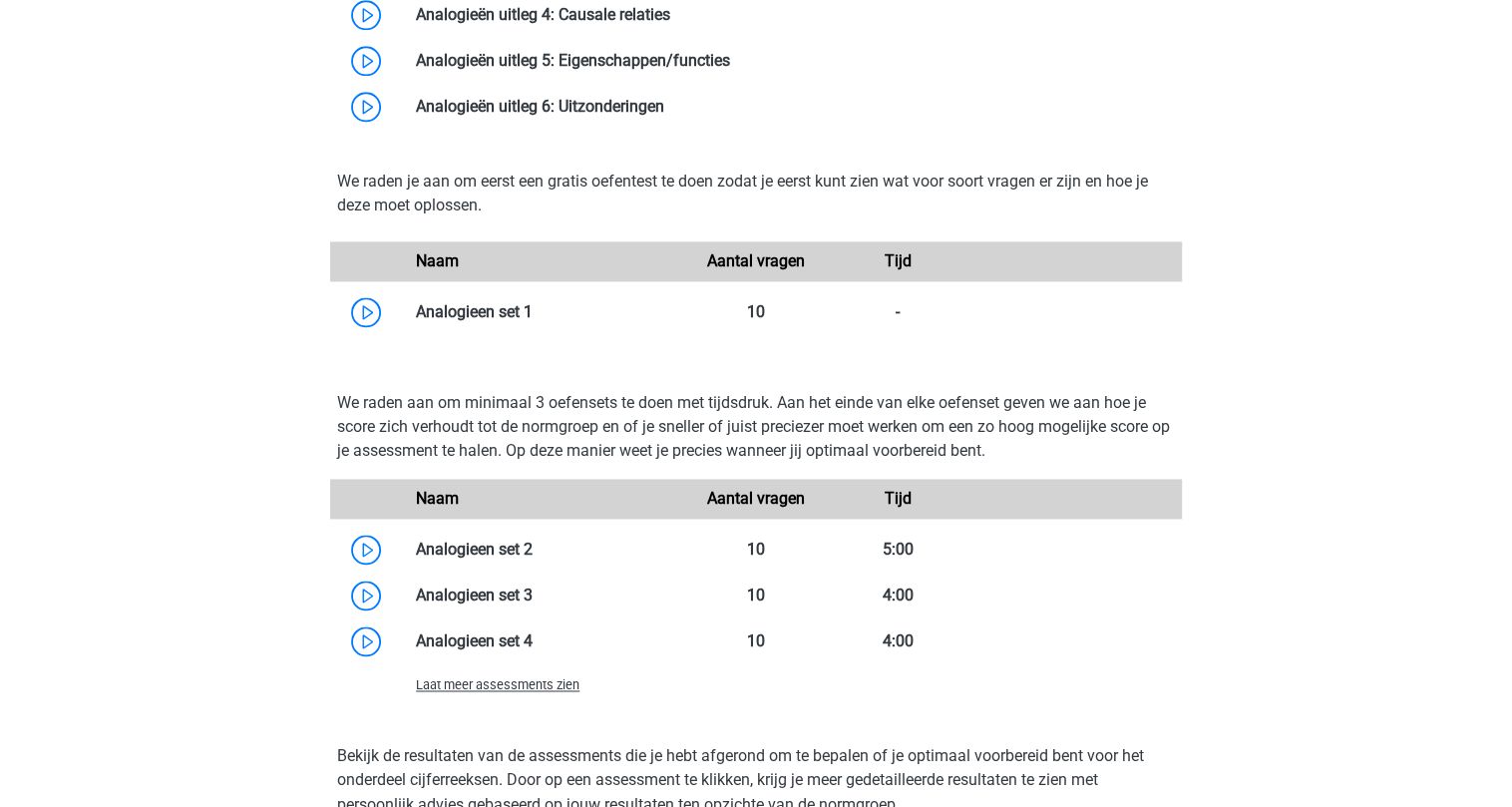 scroll, scrollTop: 2064, scrollLeft: 0, axis: vertical 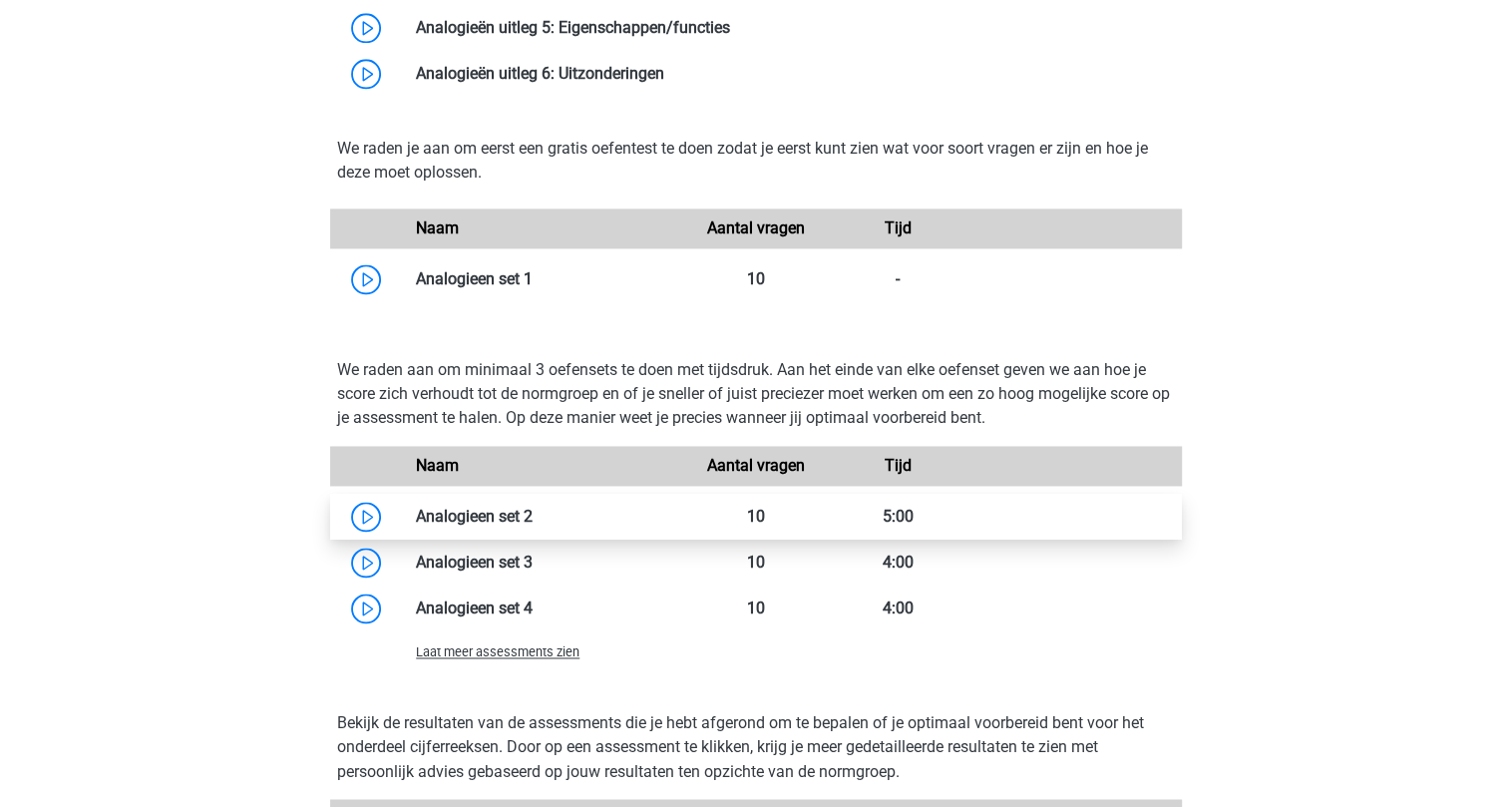 click at bounding box center (533, 516) 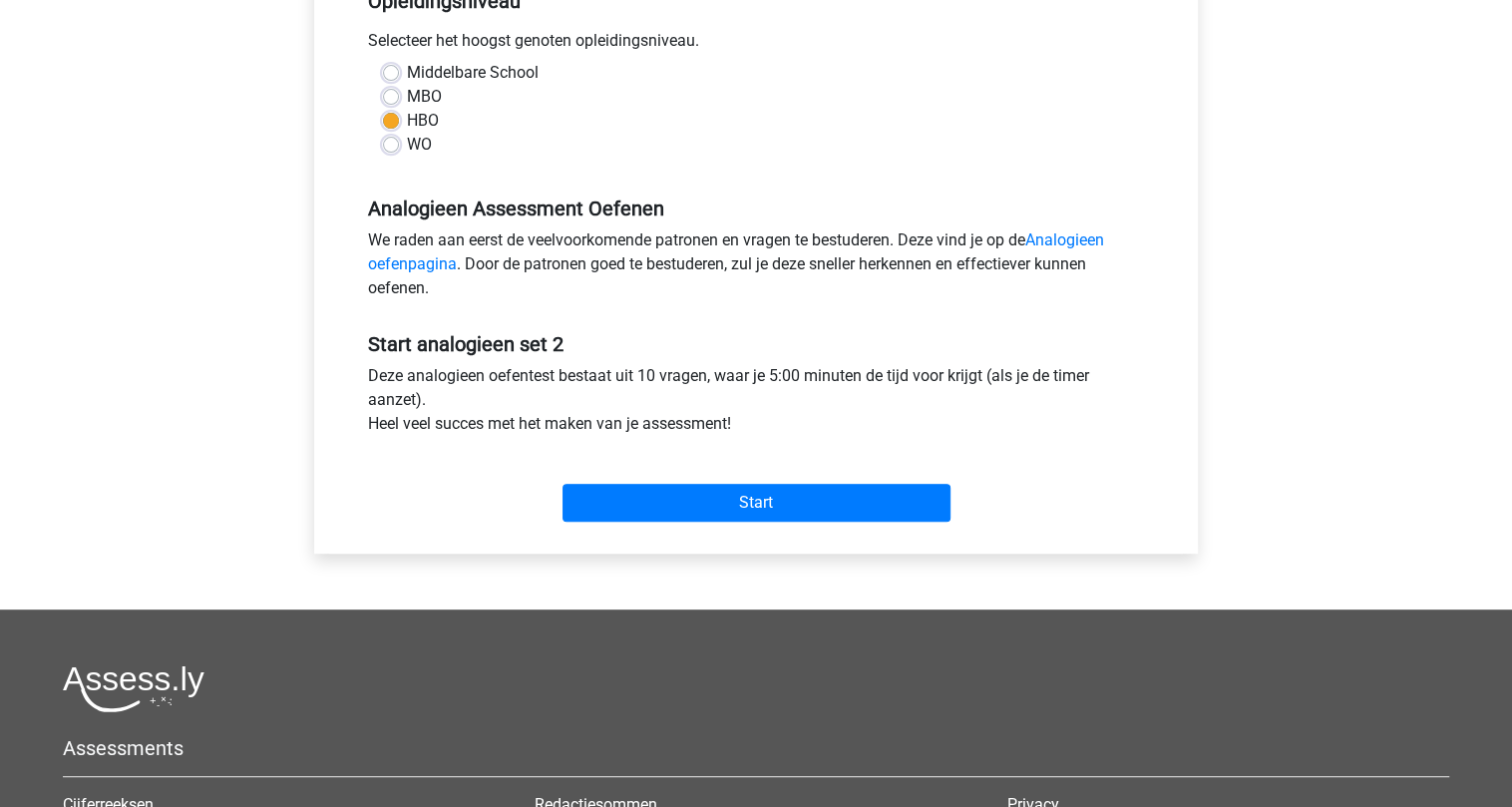 scroll, scrollTop: 532, scrollLeft: 0, axis: vertical 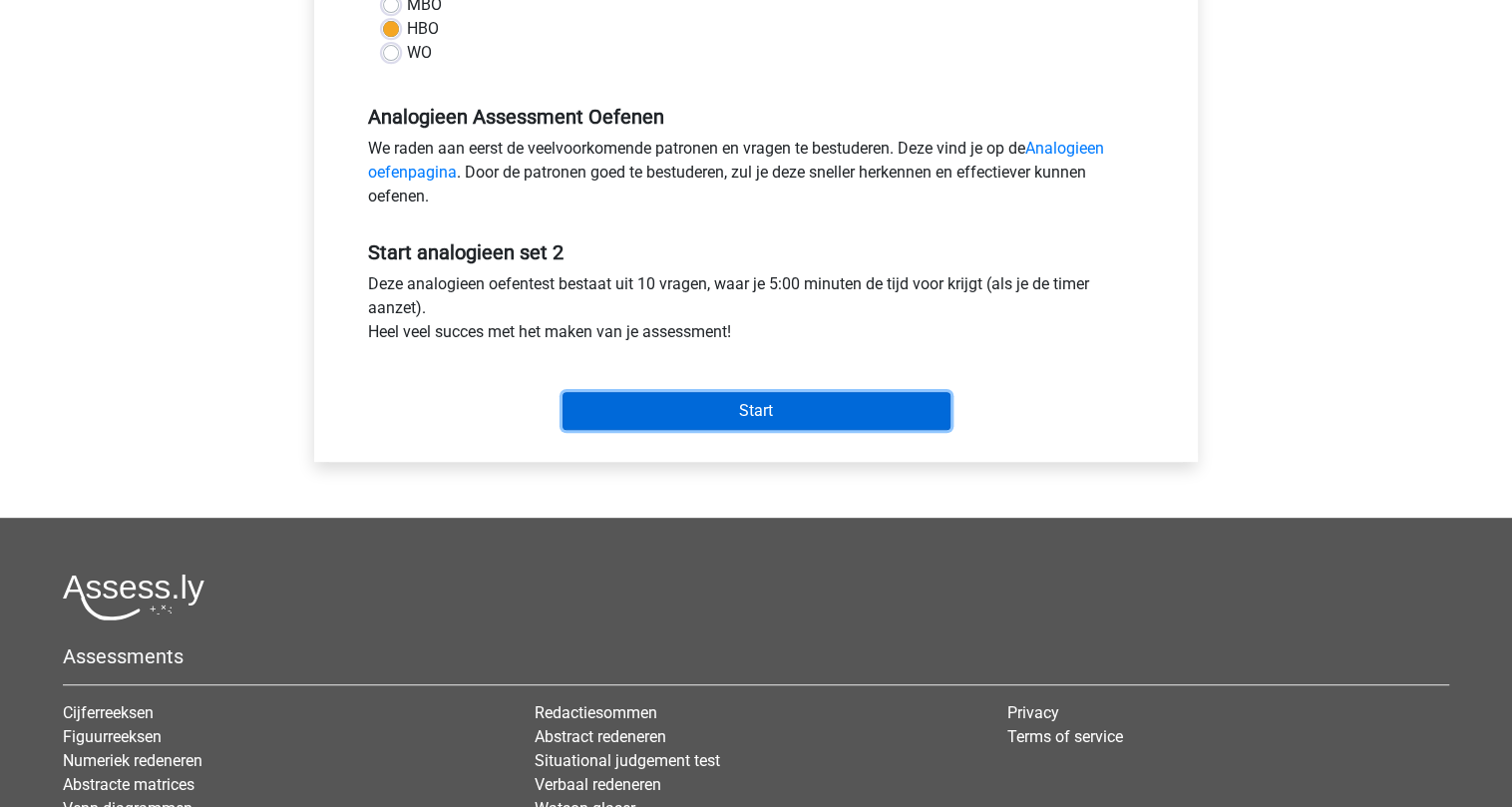 click on "Start" at bounding box center [756, 411] 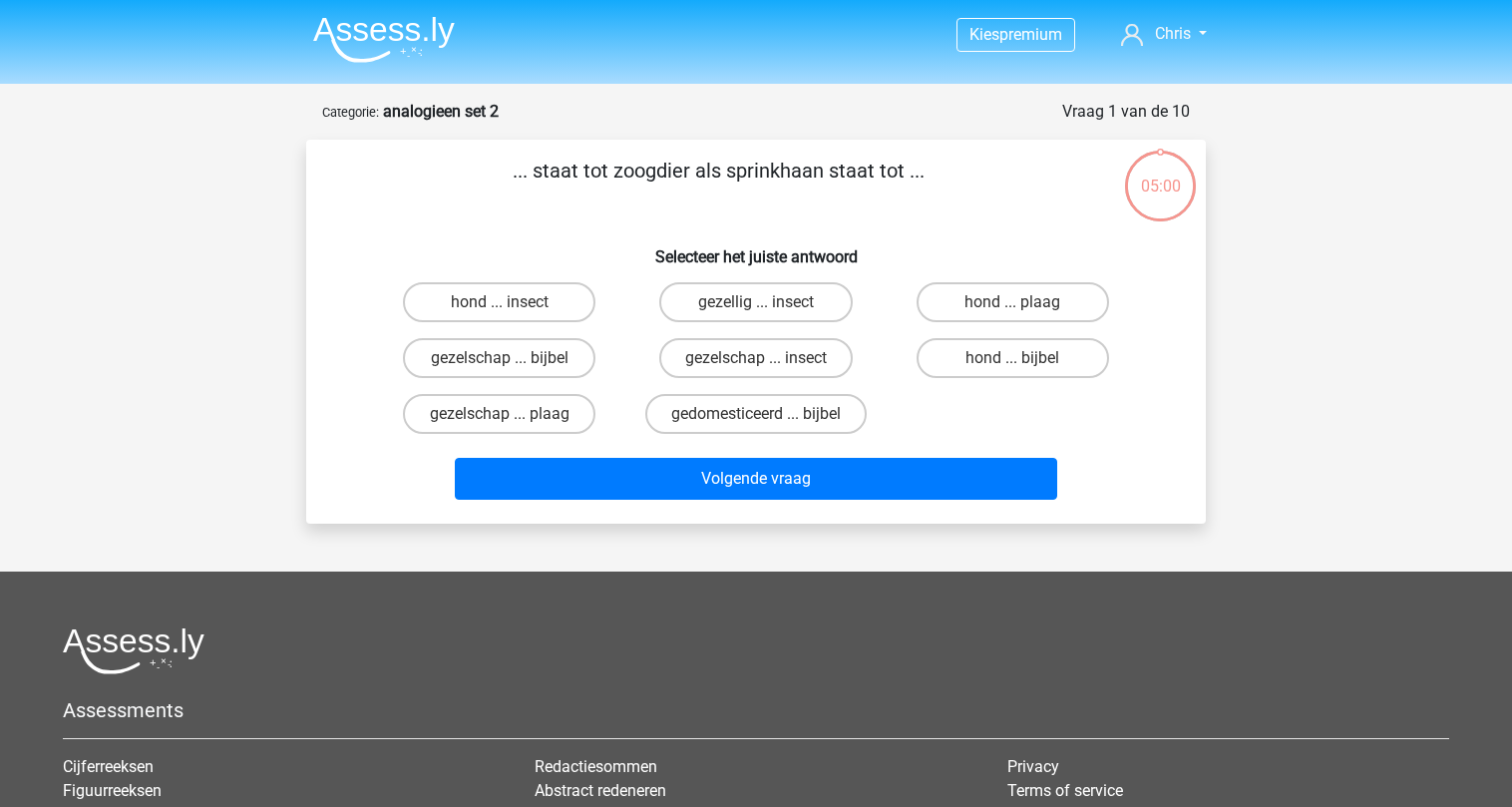 scroll, scrollTop: 0, scrollLeft: 0, axis: both 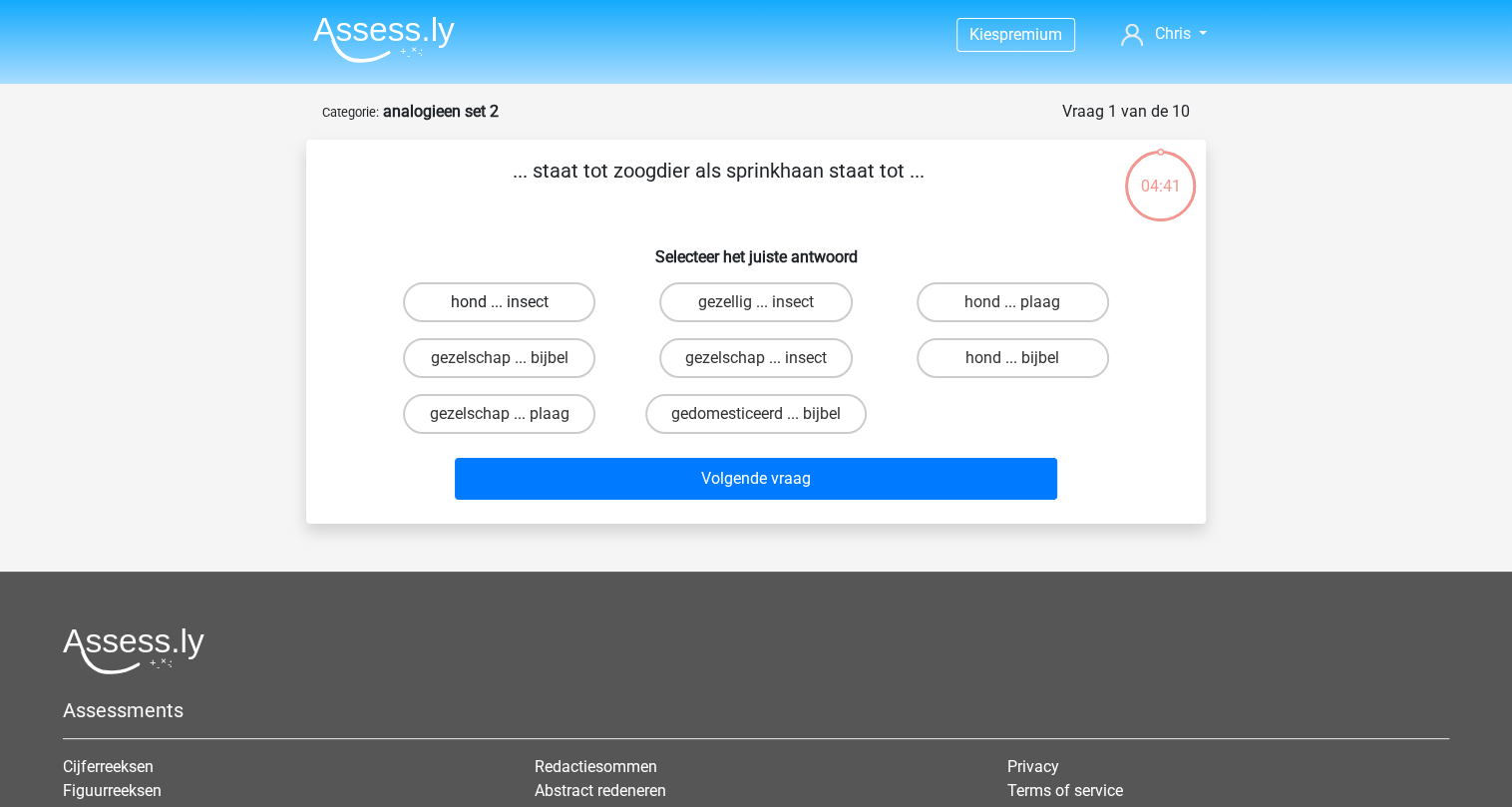 click on "hond ... insect" at bounding box center (499, 302) 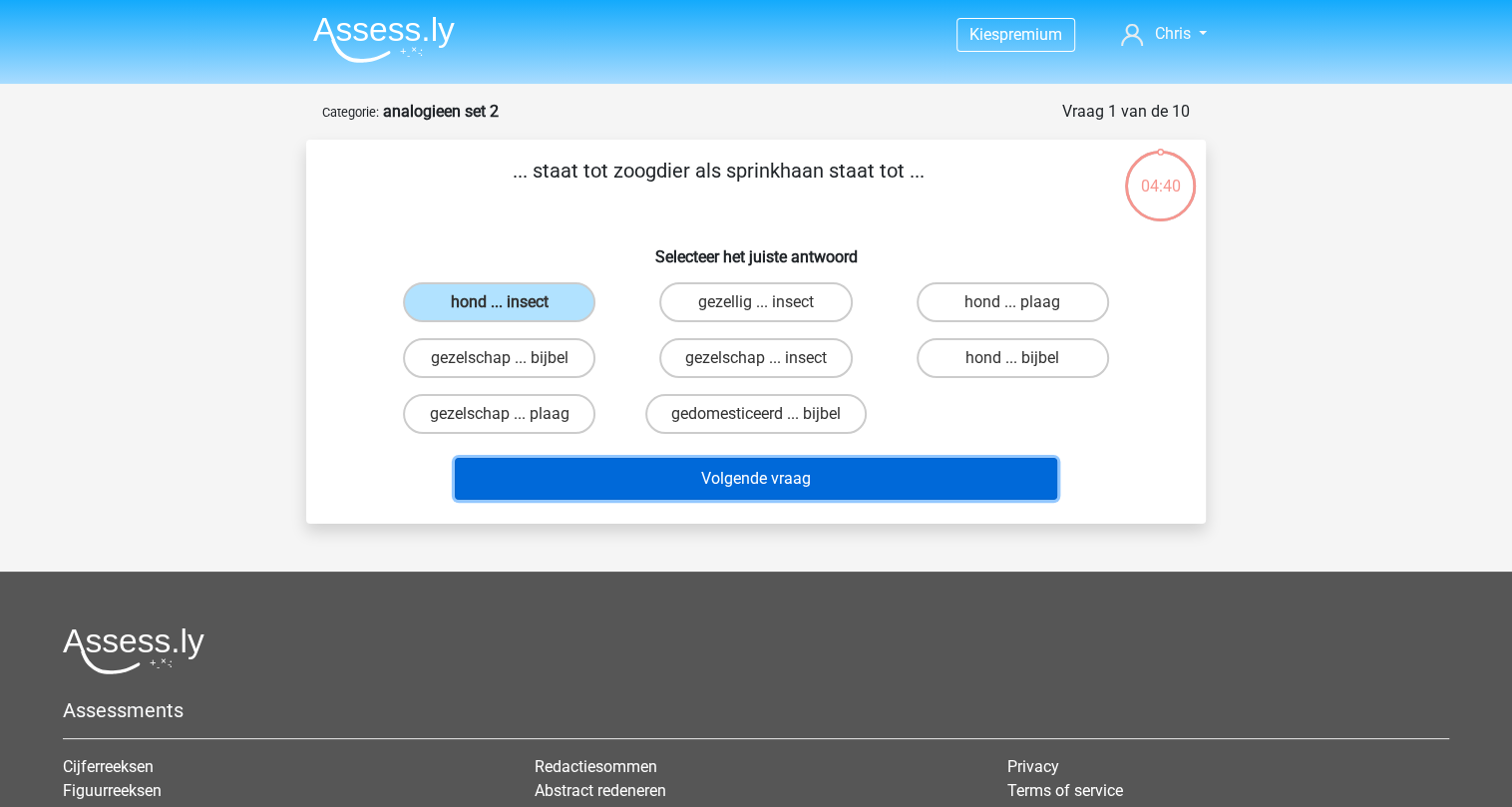 click on "Volgende vraag" at bounding box center [756, 479] 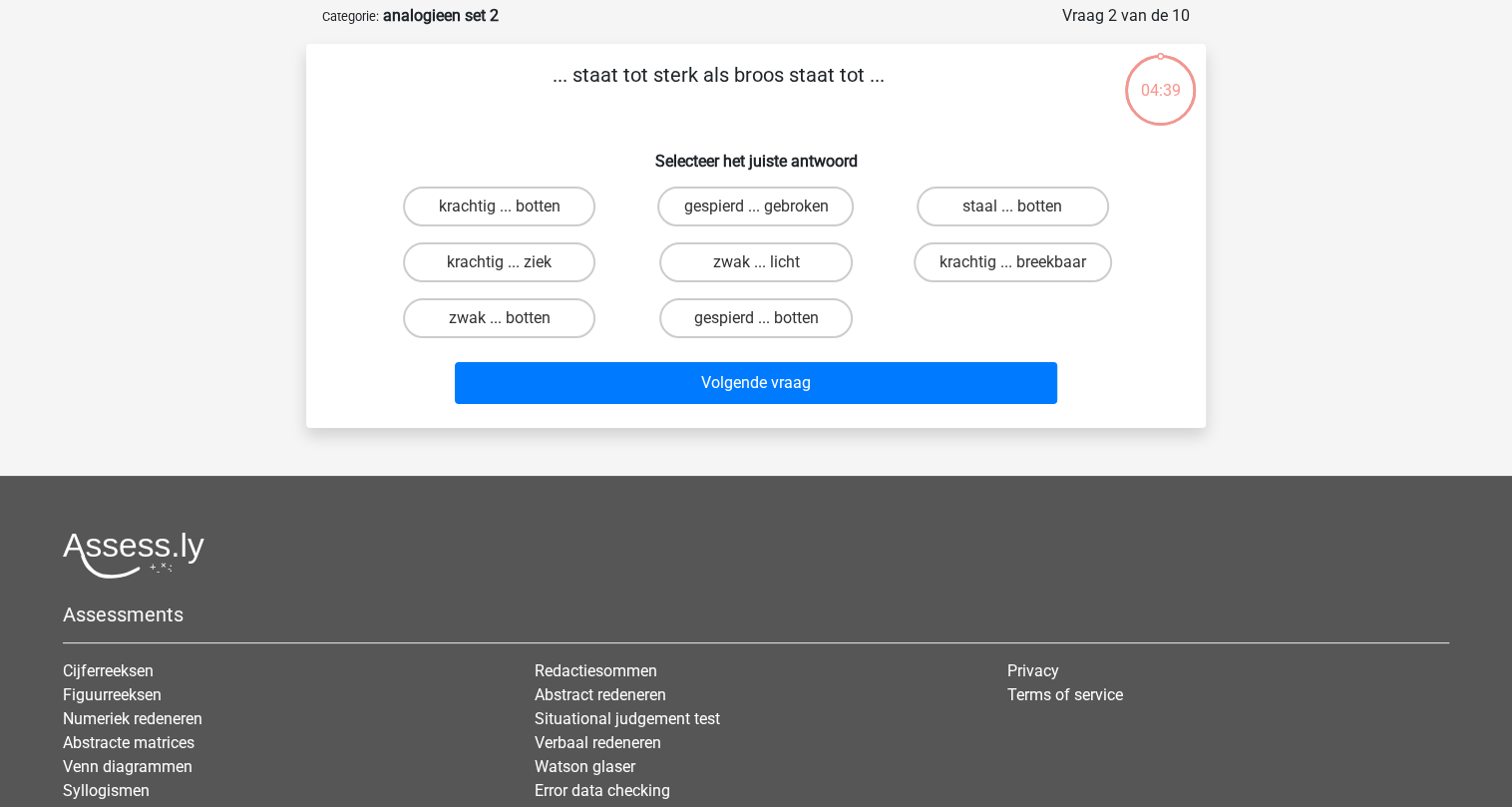 scroll, scrollTop: 100, scrollLeft: 0, axis: vertical 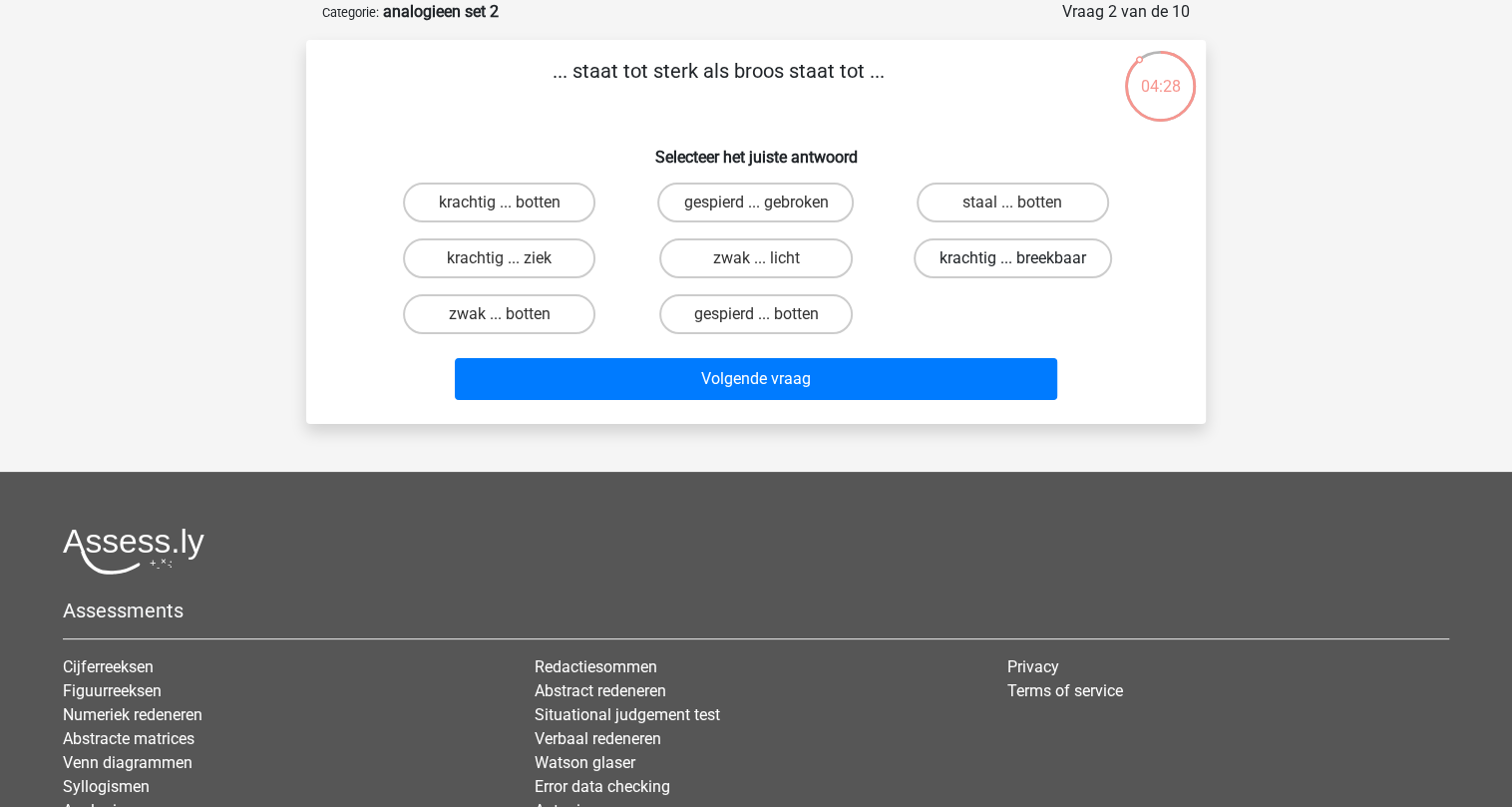click on "krachtig ... breekbaar" at bounding box center [1012, 258] 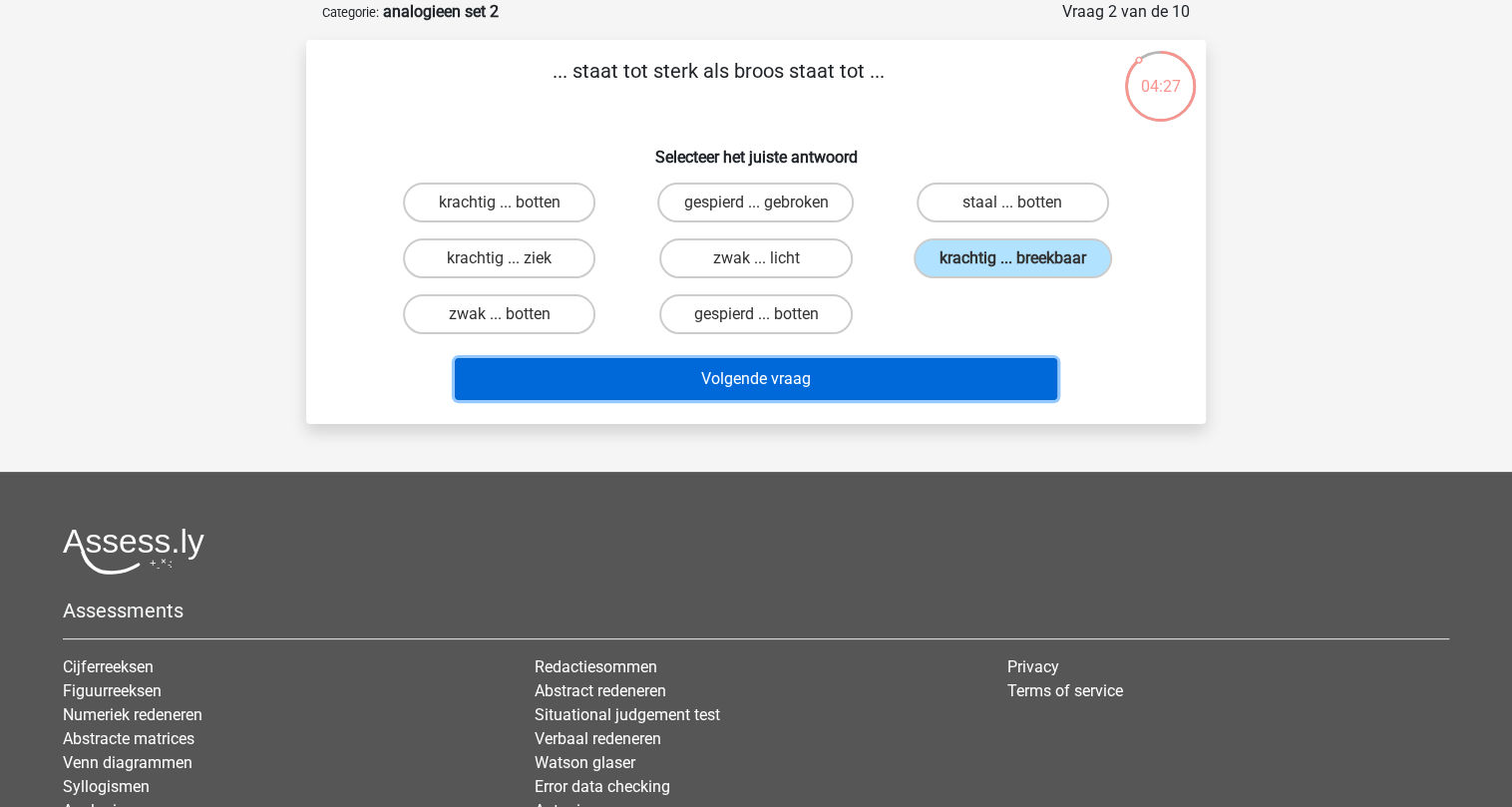 click on "Volgende vraag" at bounding box center [756, 379] 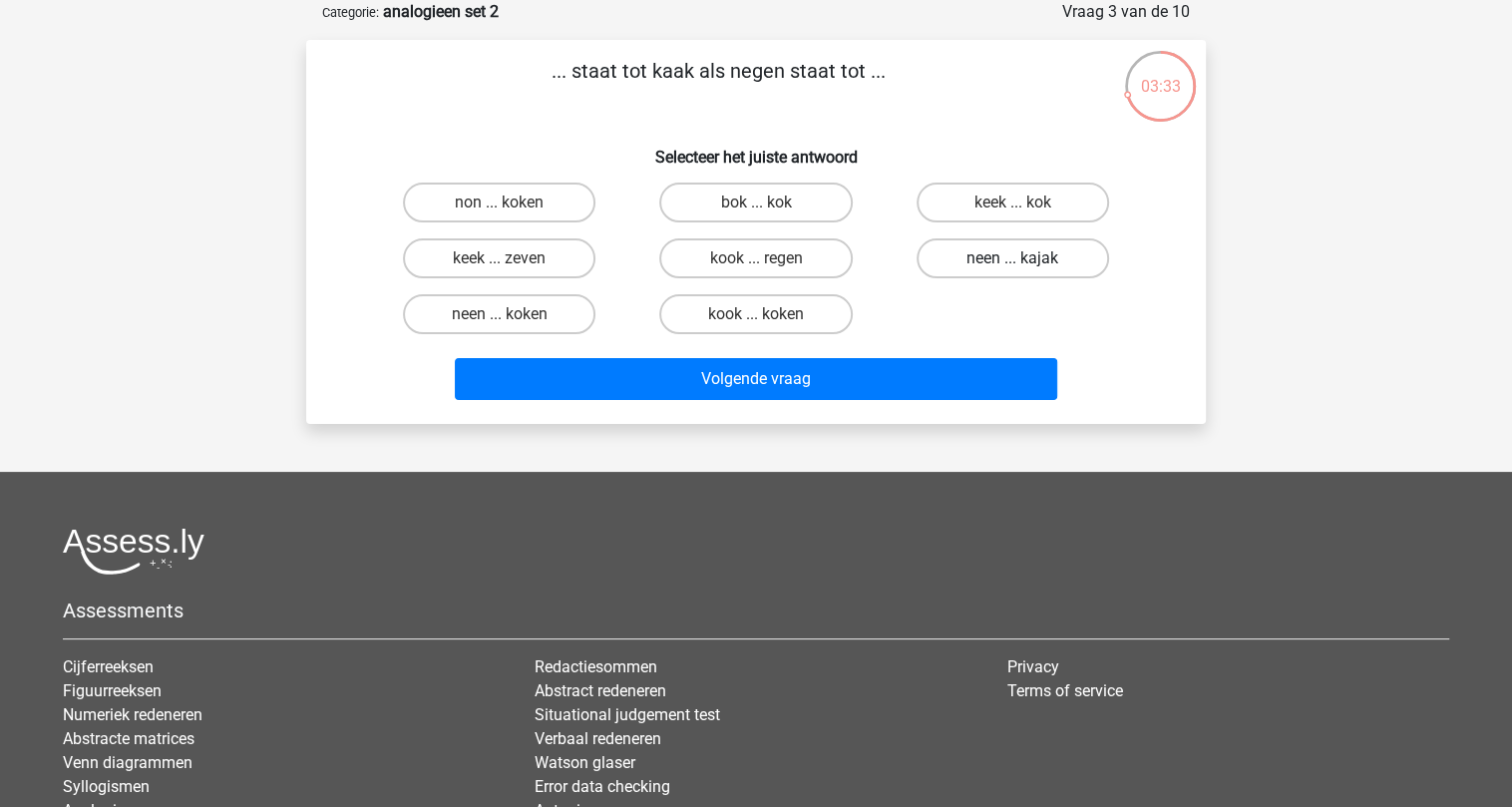 click on "neen ... kajak" at bounding box center [1012, 258] 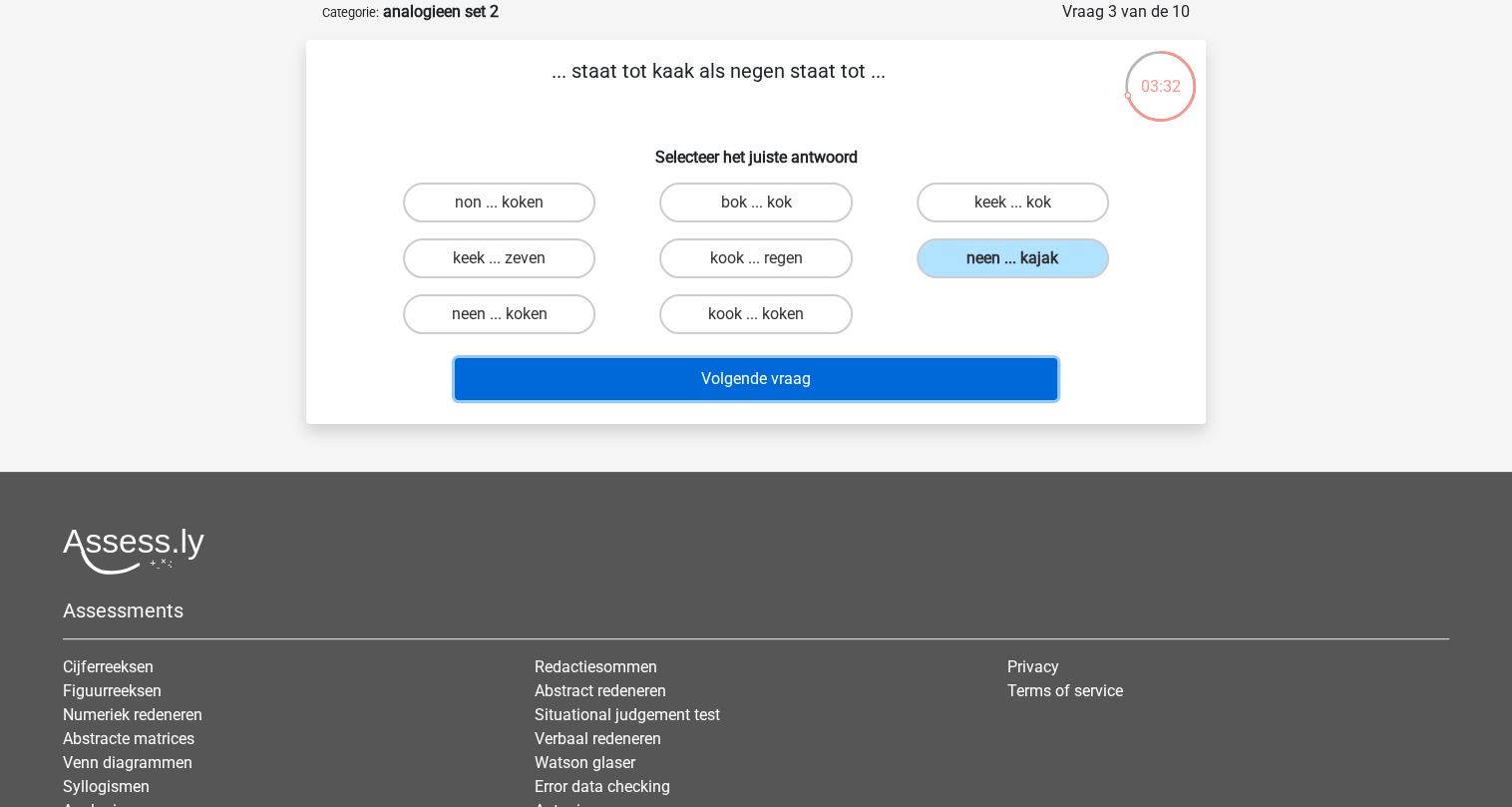 click on "Volgende vraag" at bounding box center [756, 379] 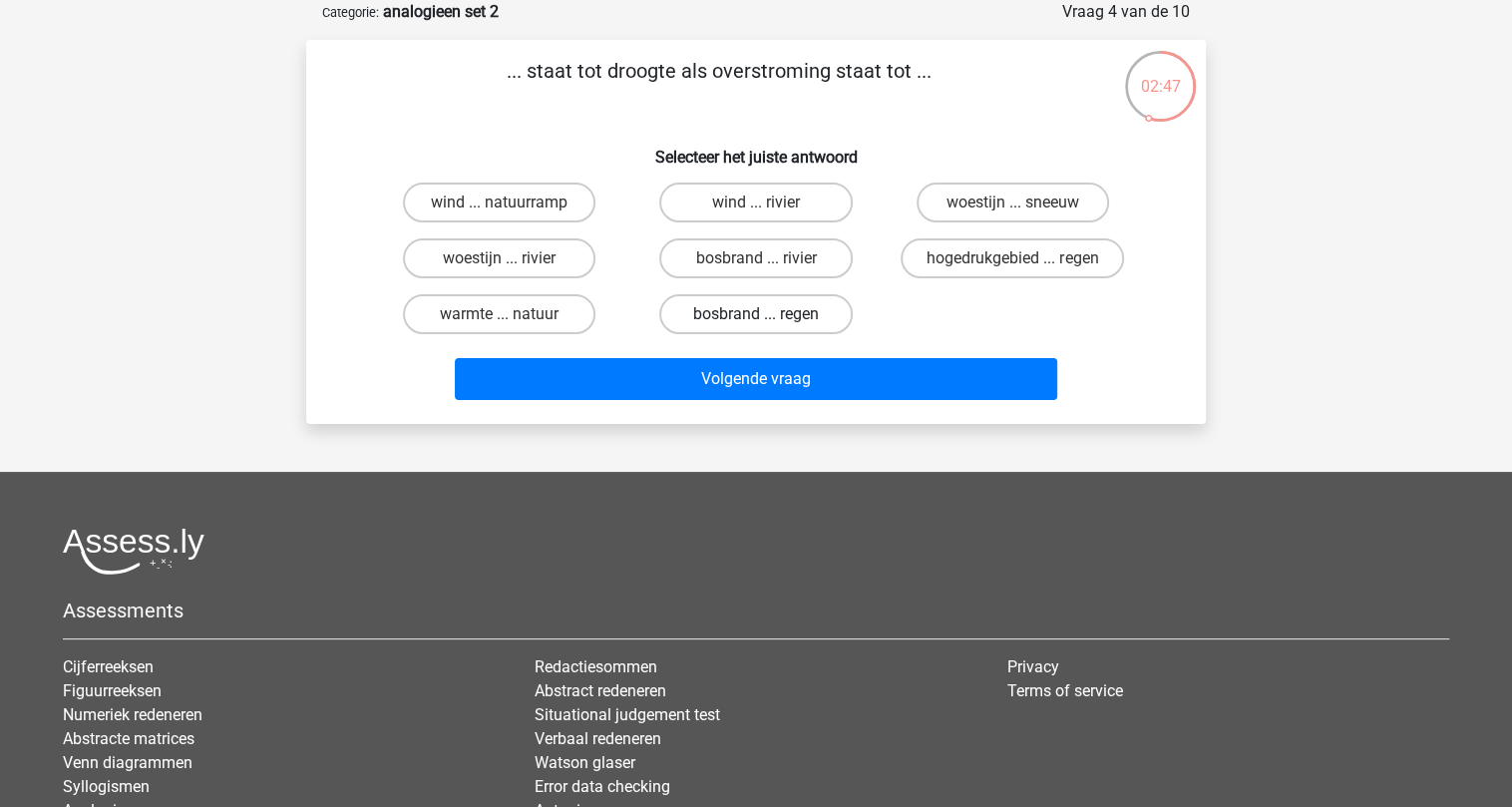 click on "bosbrand ... regen" at bounding box center (755, 314) 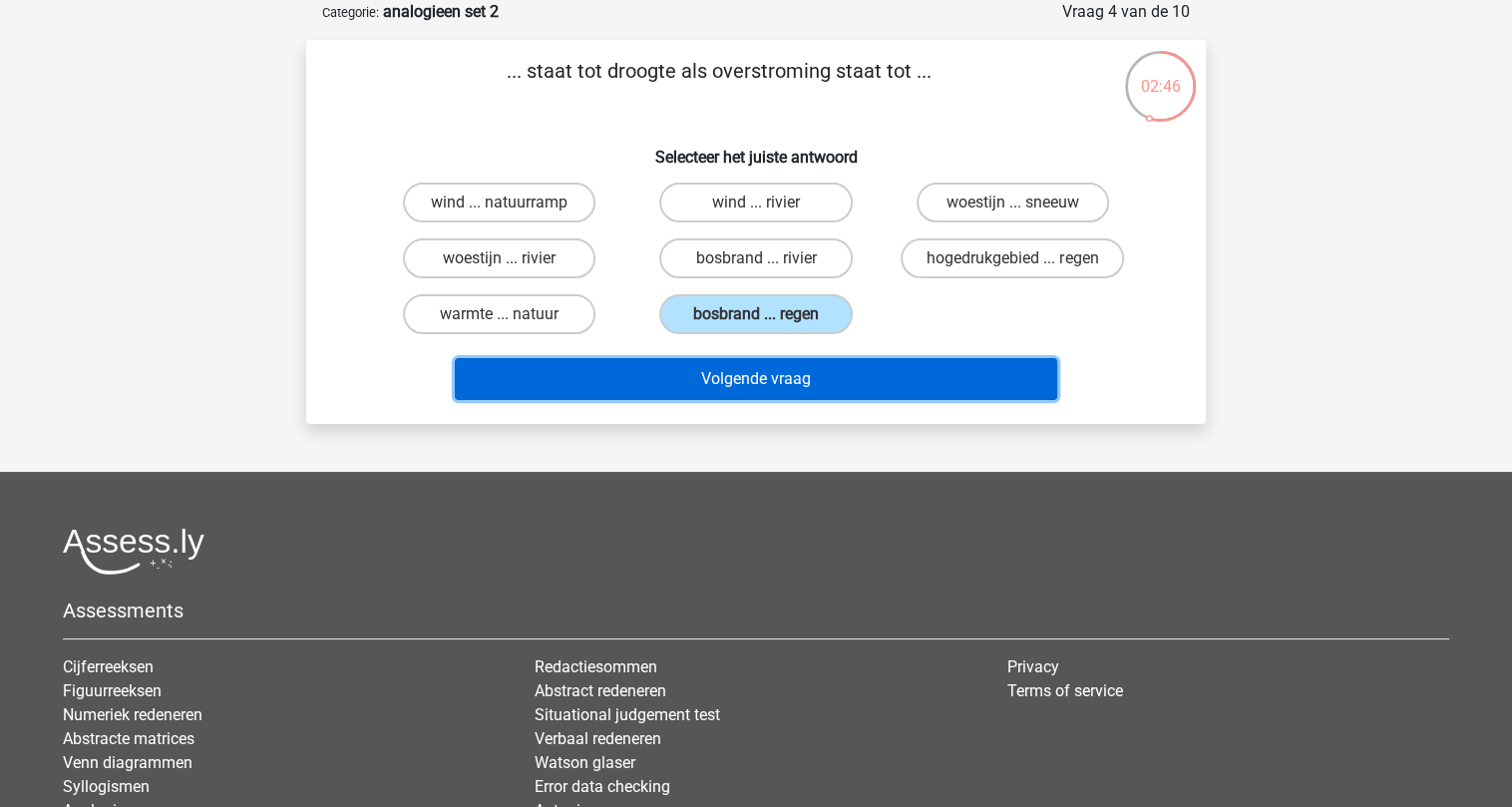 click on "Volgende vraag" at bounding box center [756, 379] 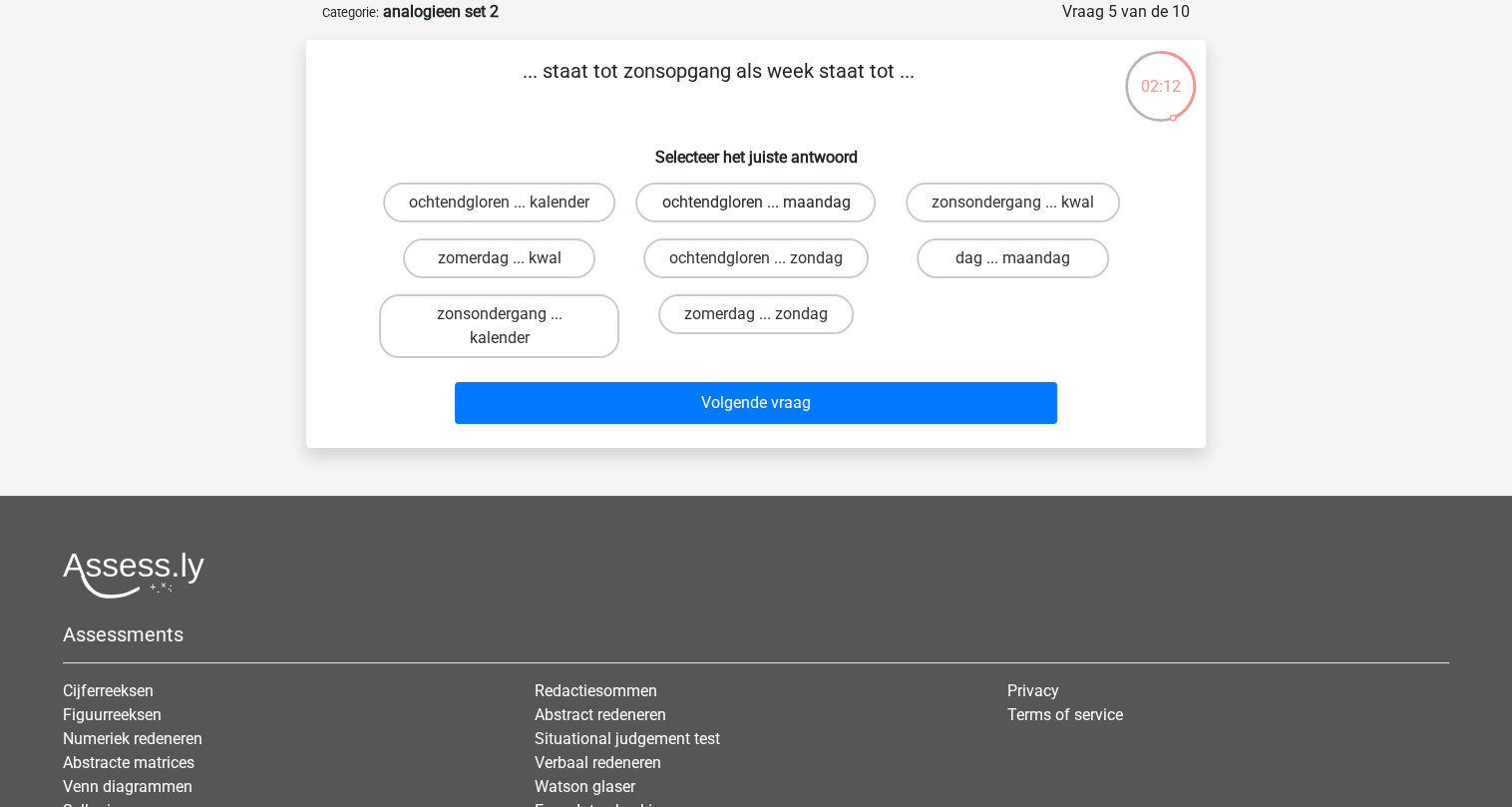 click on "ochtendgloren ... maandag" at bounding box center [755, 202] 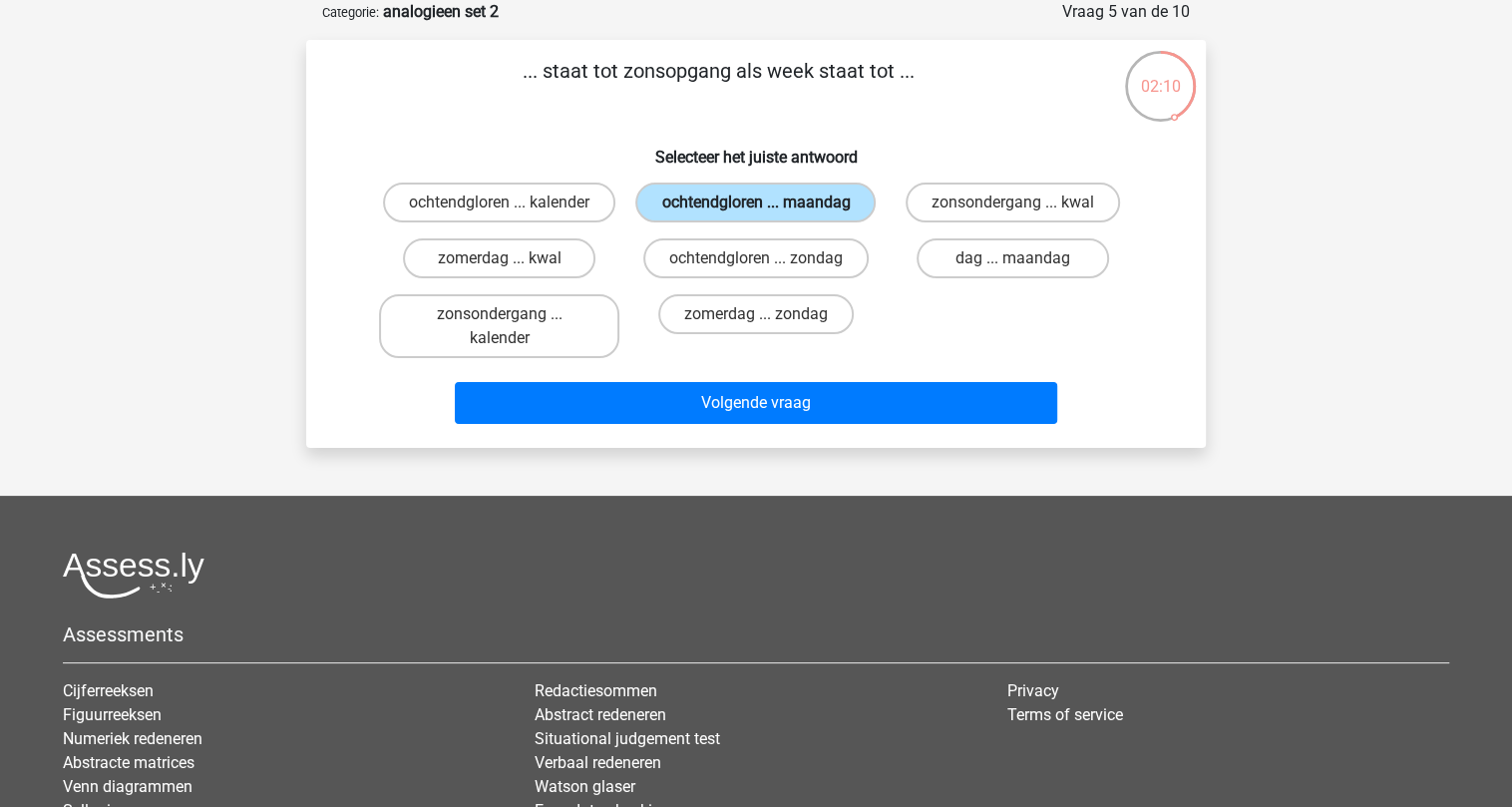 click on "ochtendgloren ... maandag" at bounding box center [755, 202] 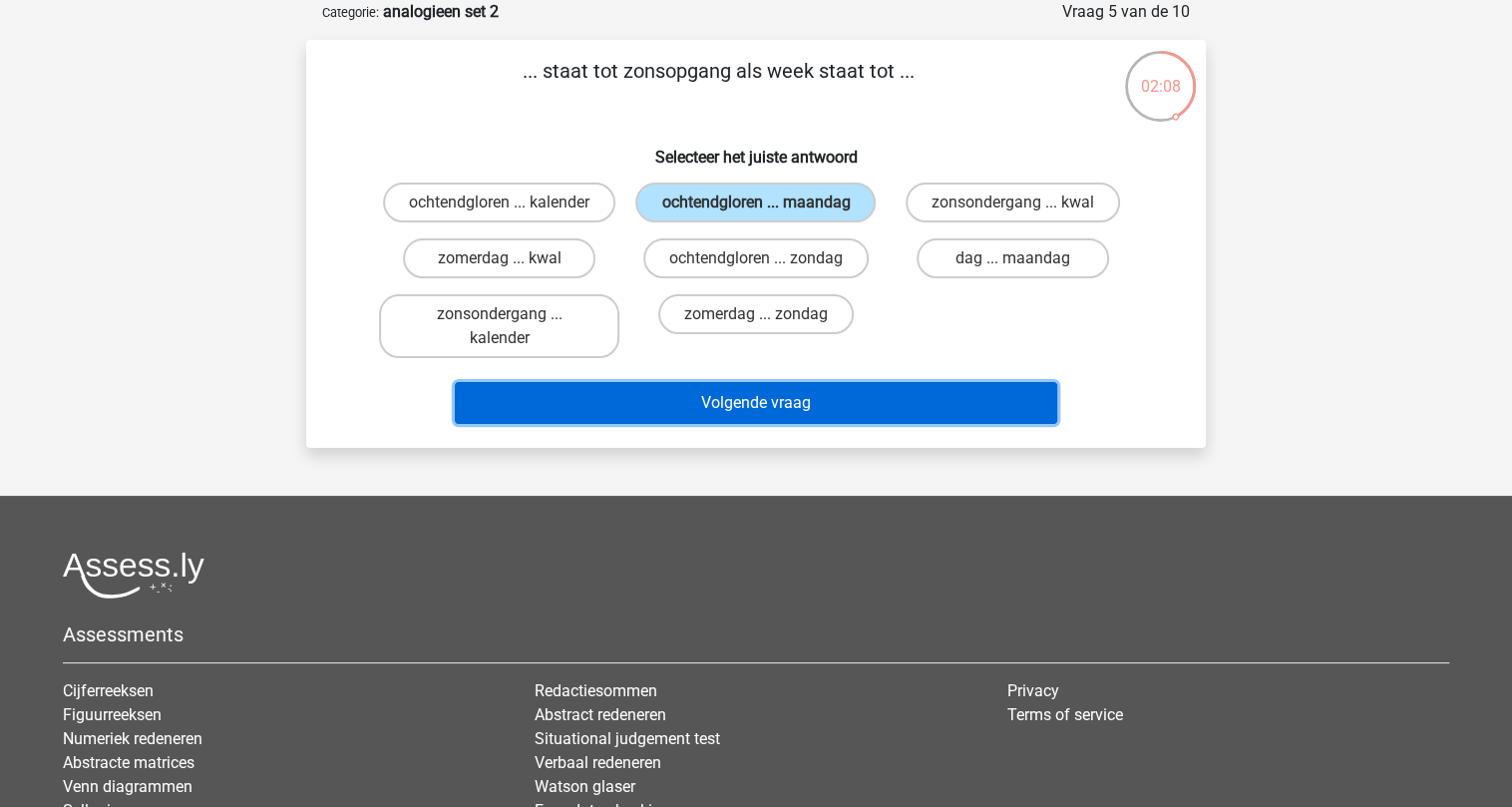 click on "Volgende vraag" at bounding box center [756, 403] 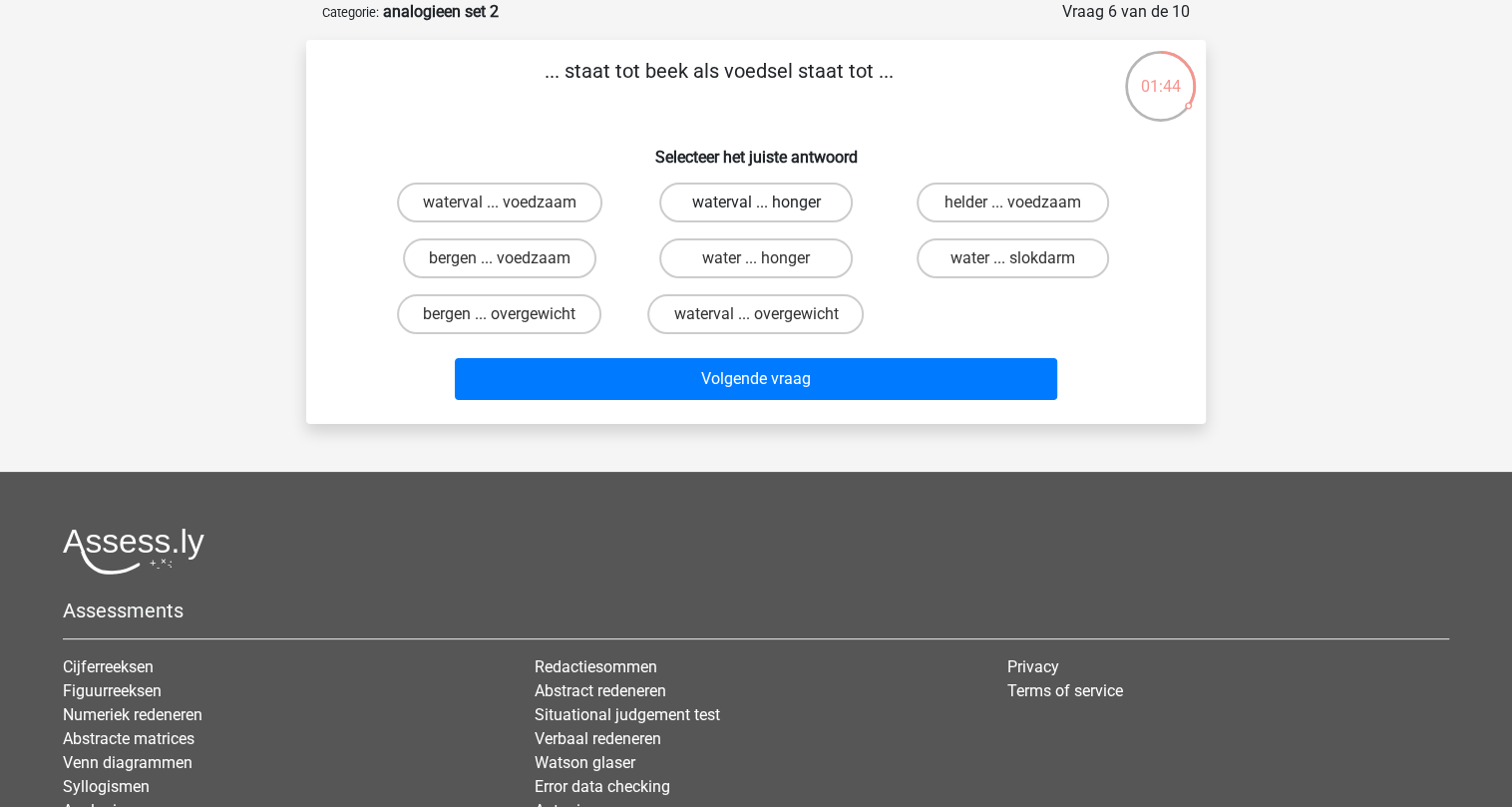 click on "waterval ... honger" at bounding box center (755, 202) 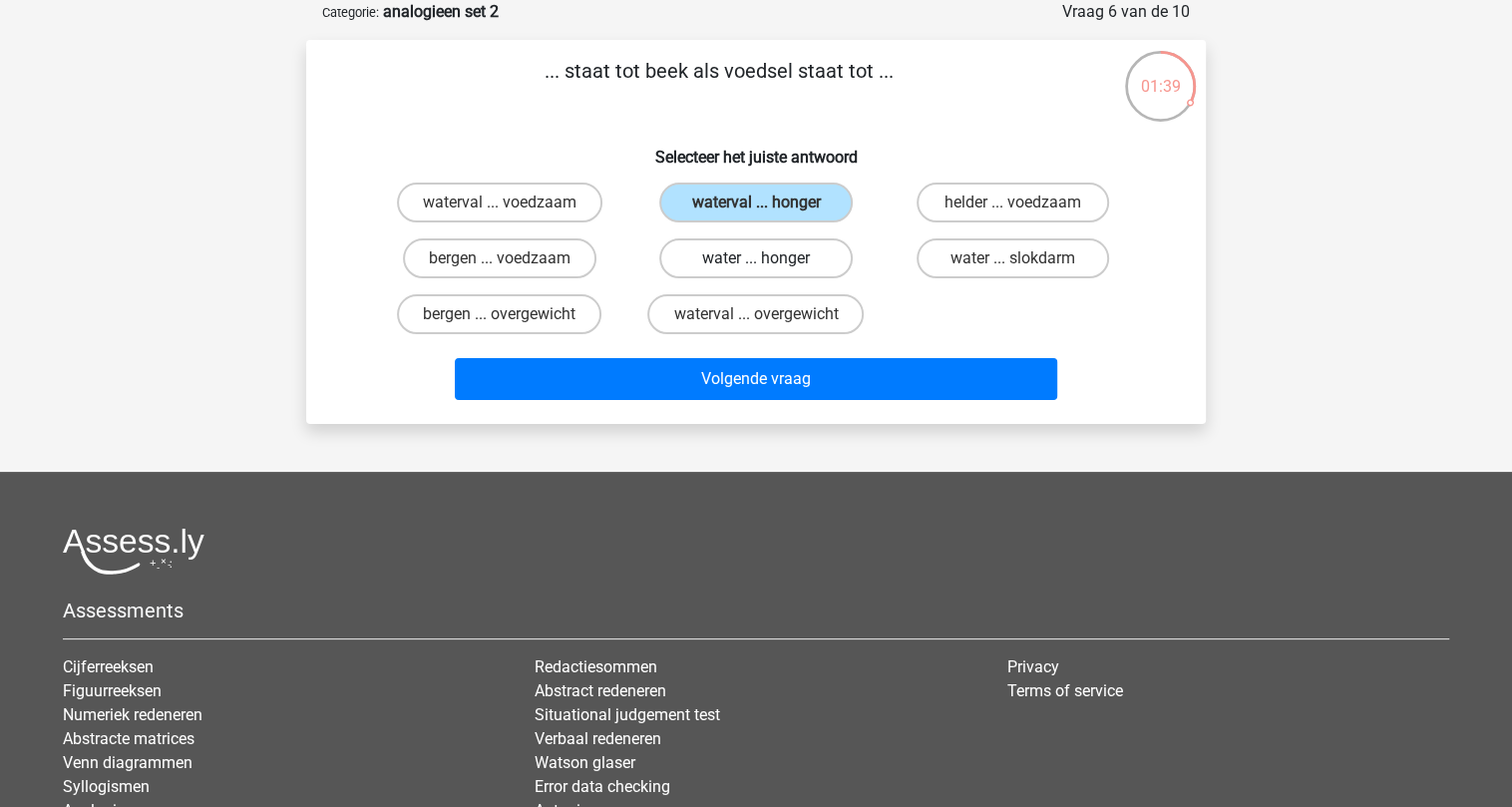 click on "water ... honger" at bounding box center (755, 258) 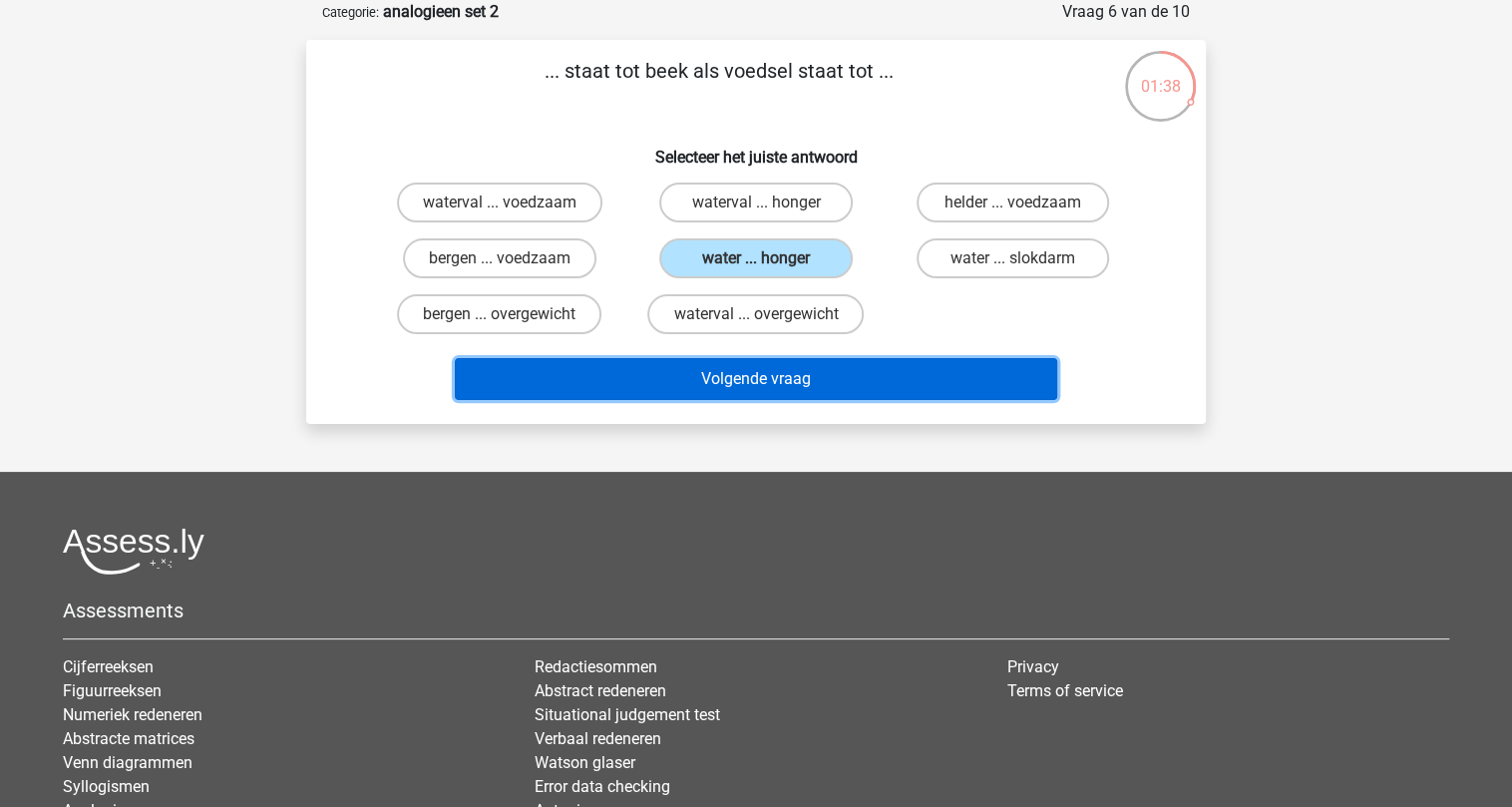 click on "Volgende vraag" at bounding box center (756, 379) 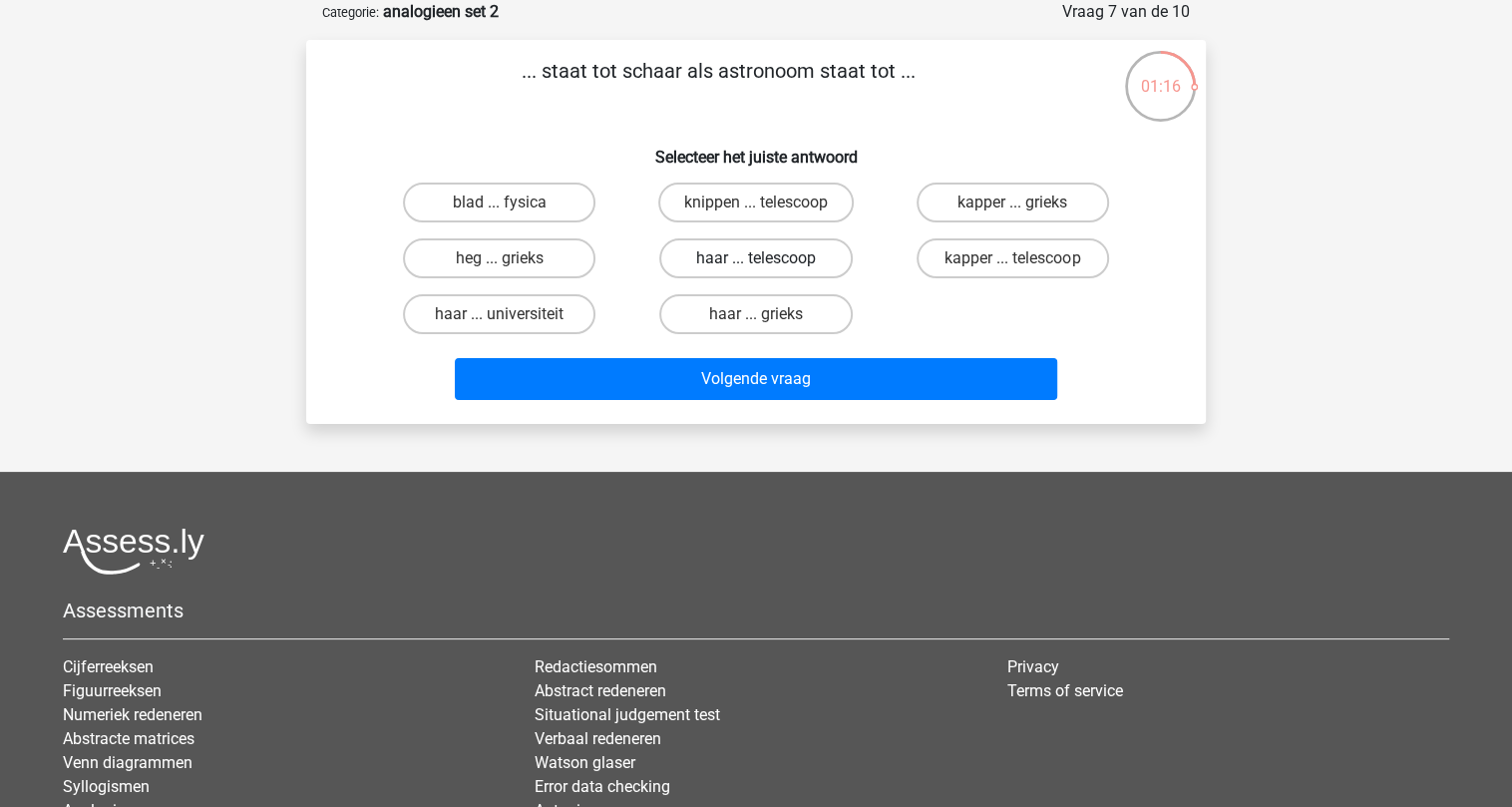 click on "haar ... telescoop" at bounding box center [755, 258] 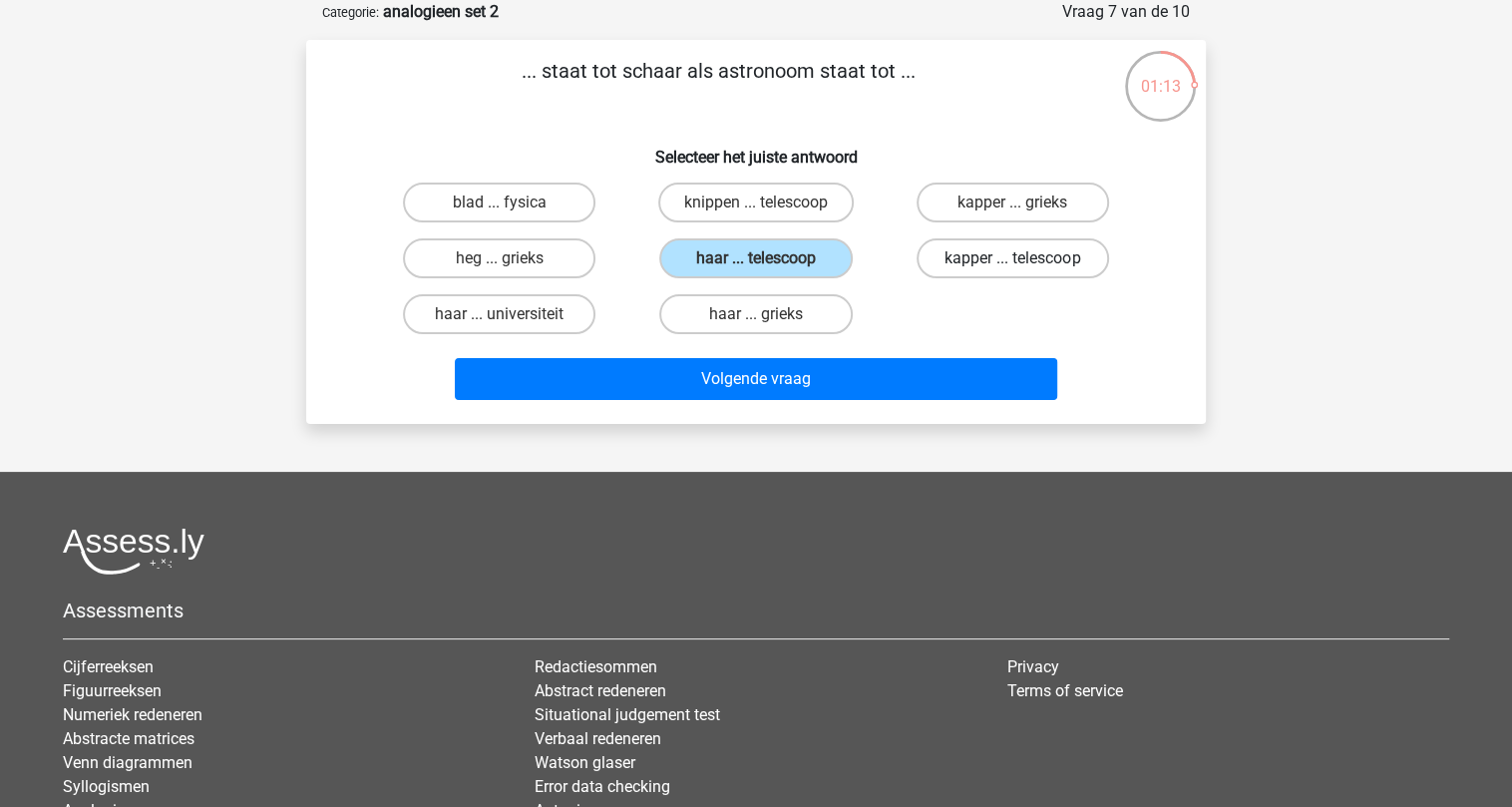 click on "kapper ... telescoop" at bounding box center [1012, 258] 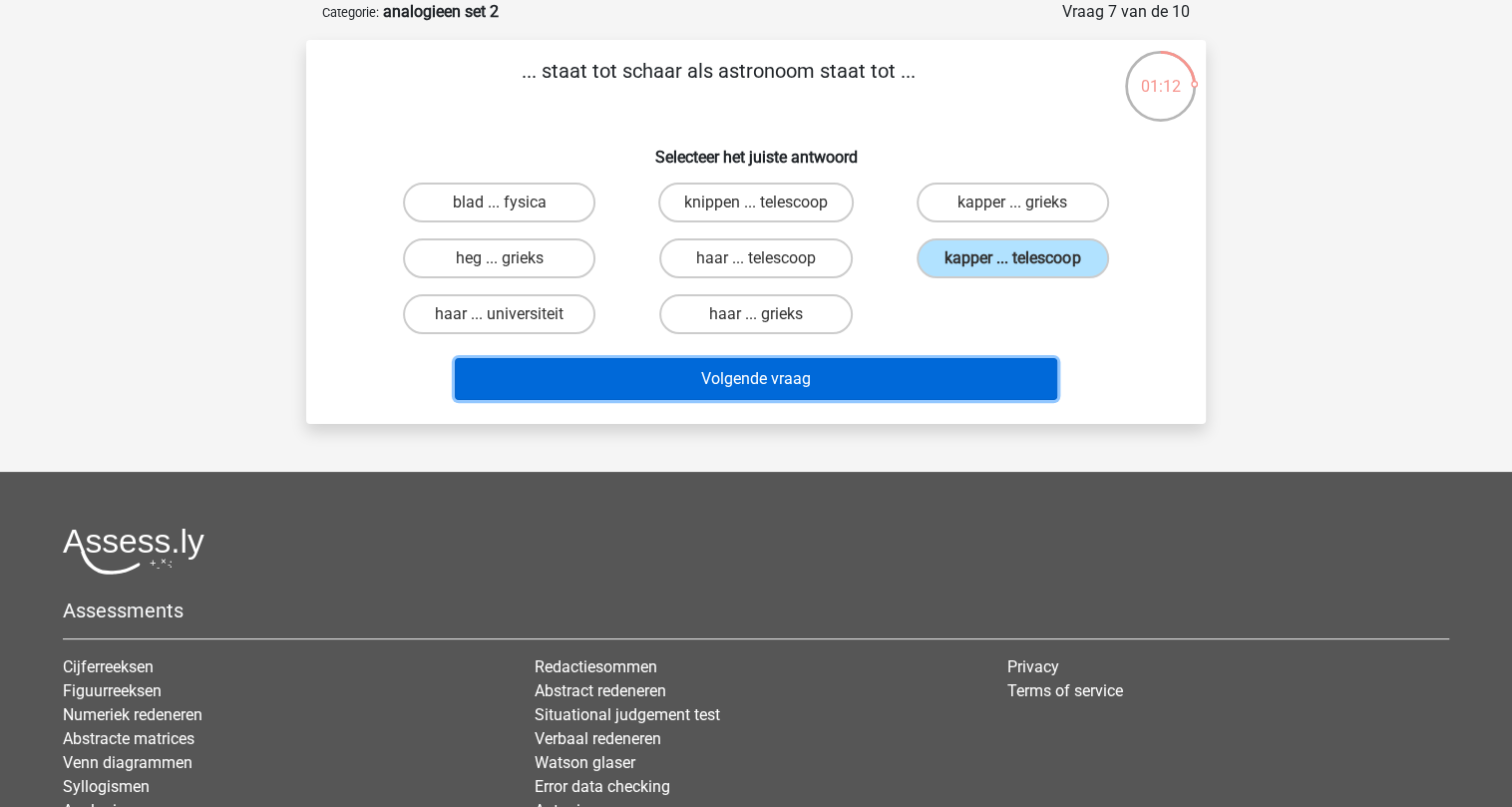click on "Volgende vraag" at bounding box center [756, 379] 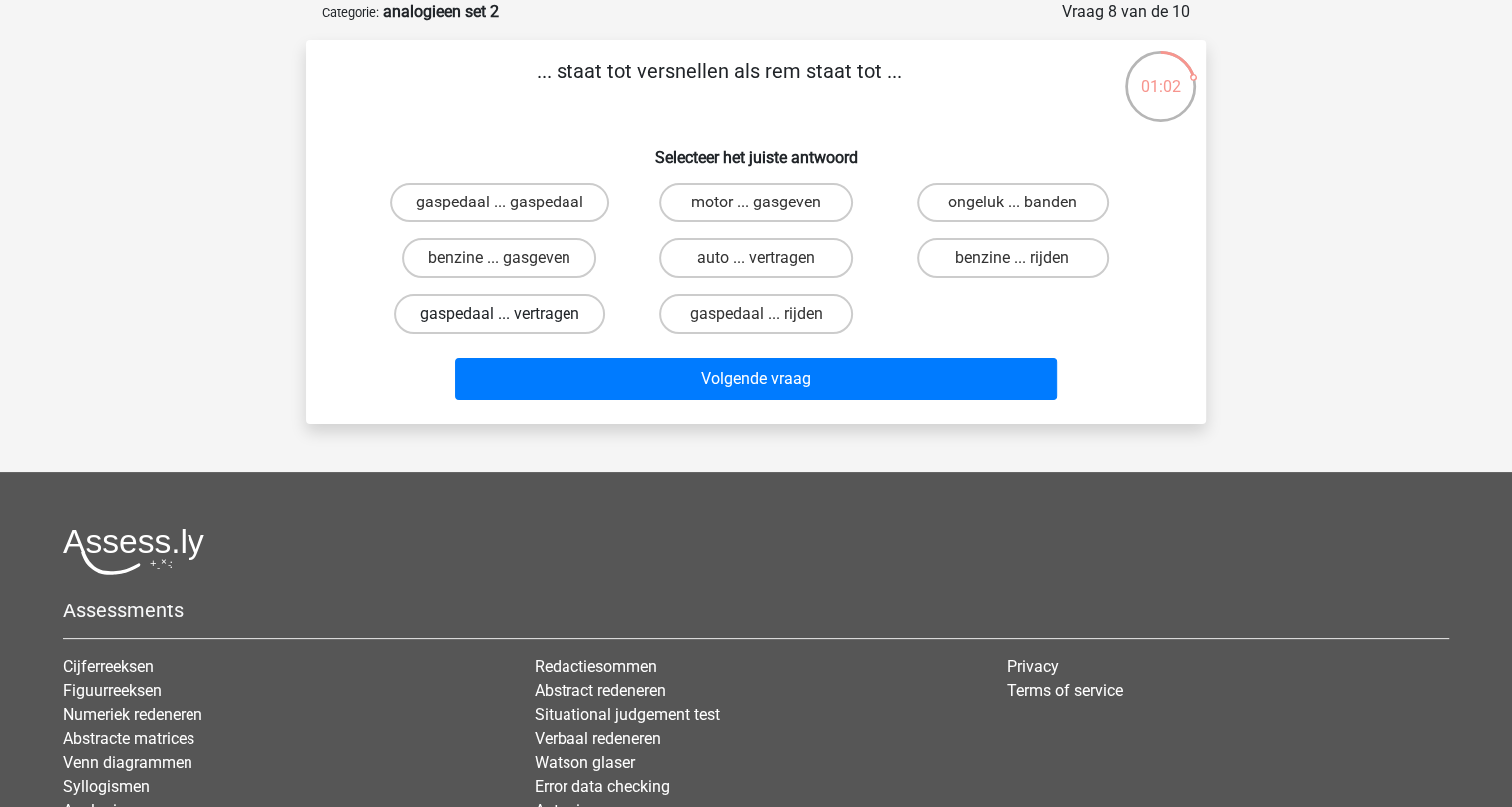 click on "gaspedaal ... vertragen" at bounding box center (500, 314) 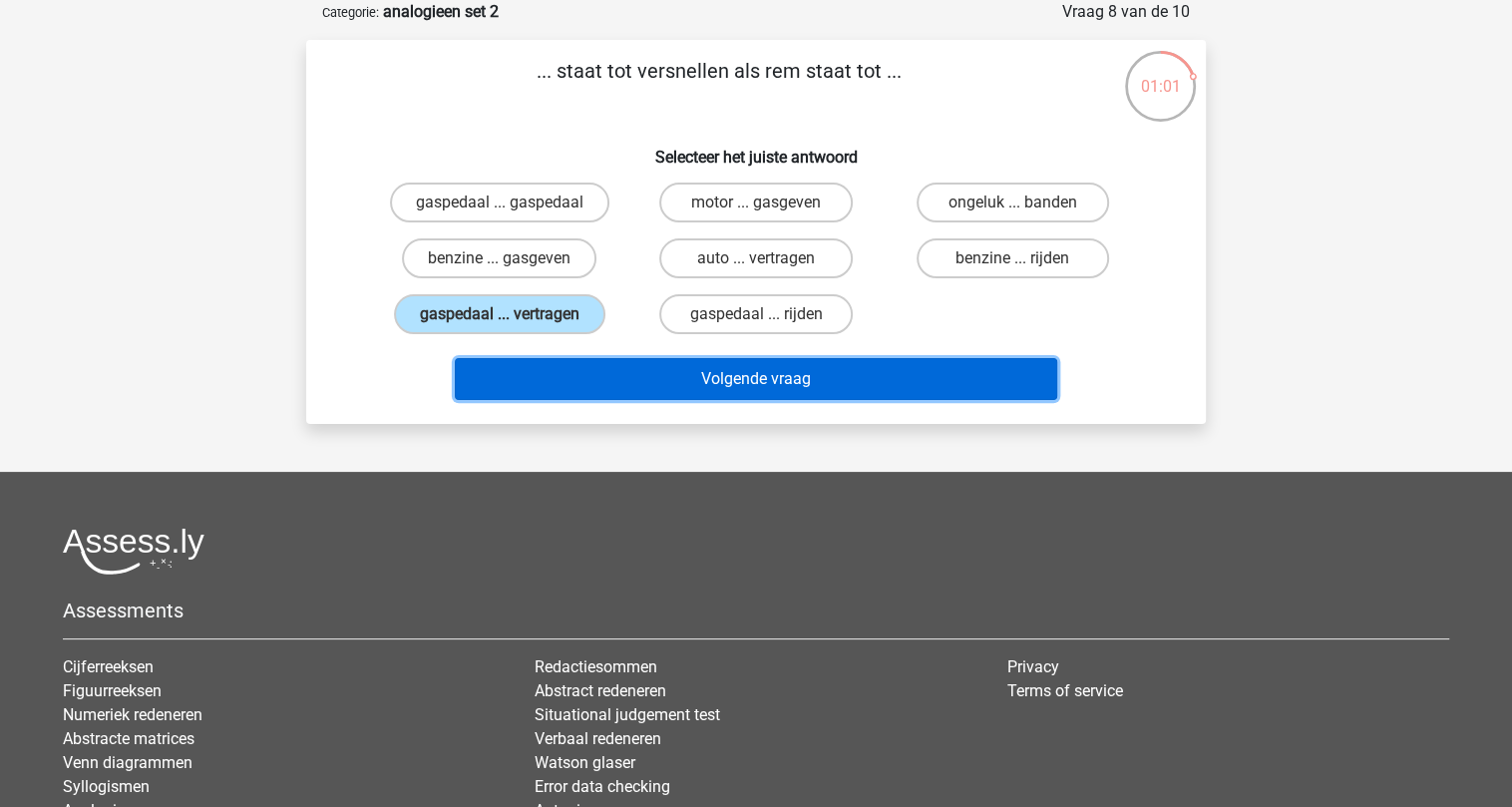 click on "Volgende vraag" at bounding box center [756, 379] 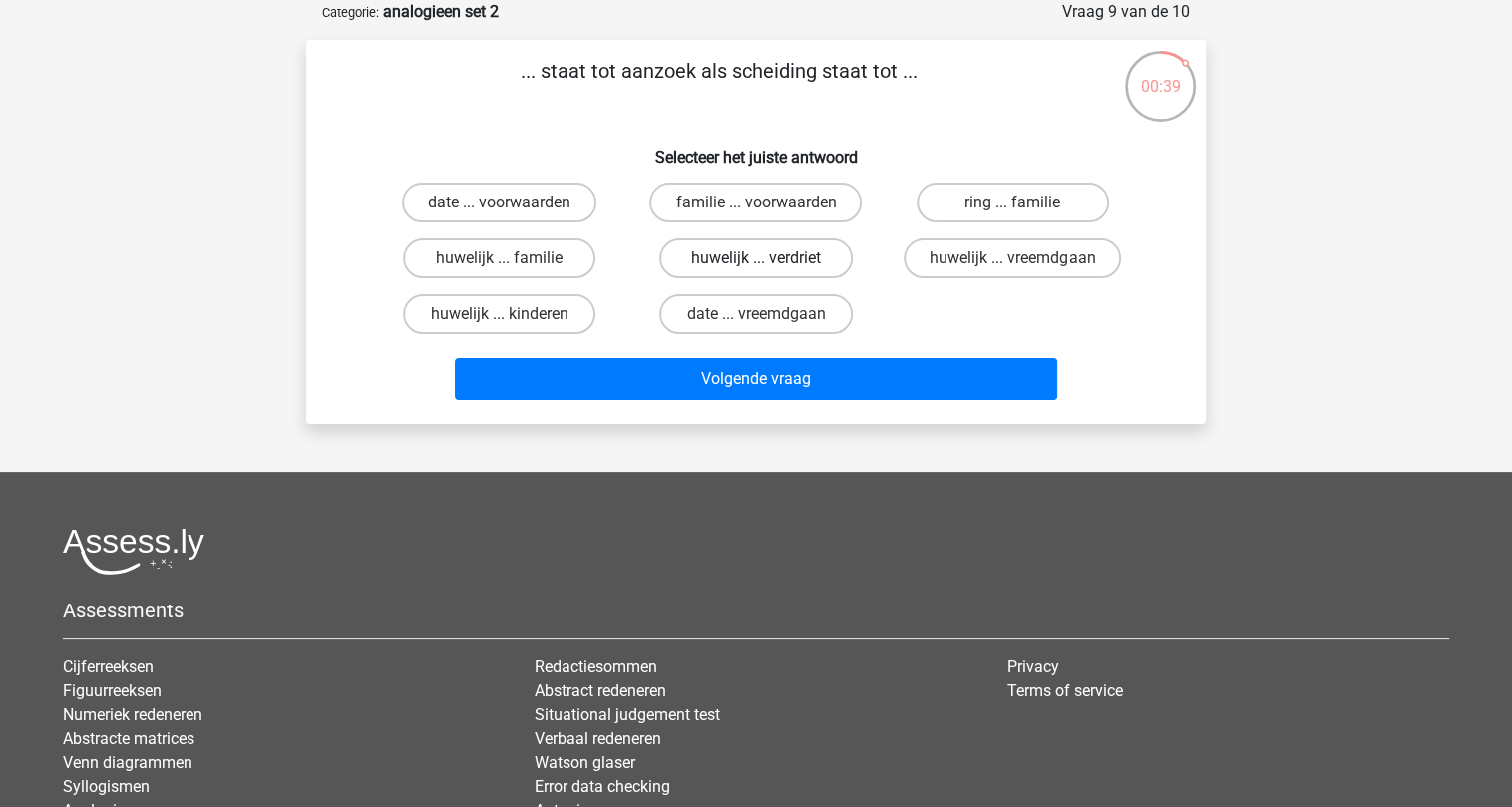 click on "huwelijk ... verdriet" at bounding box center [755, 258] 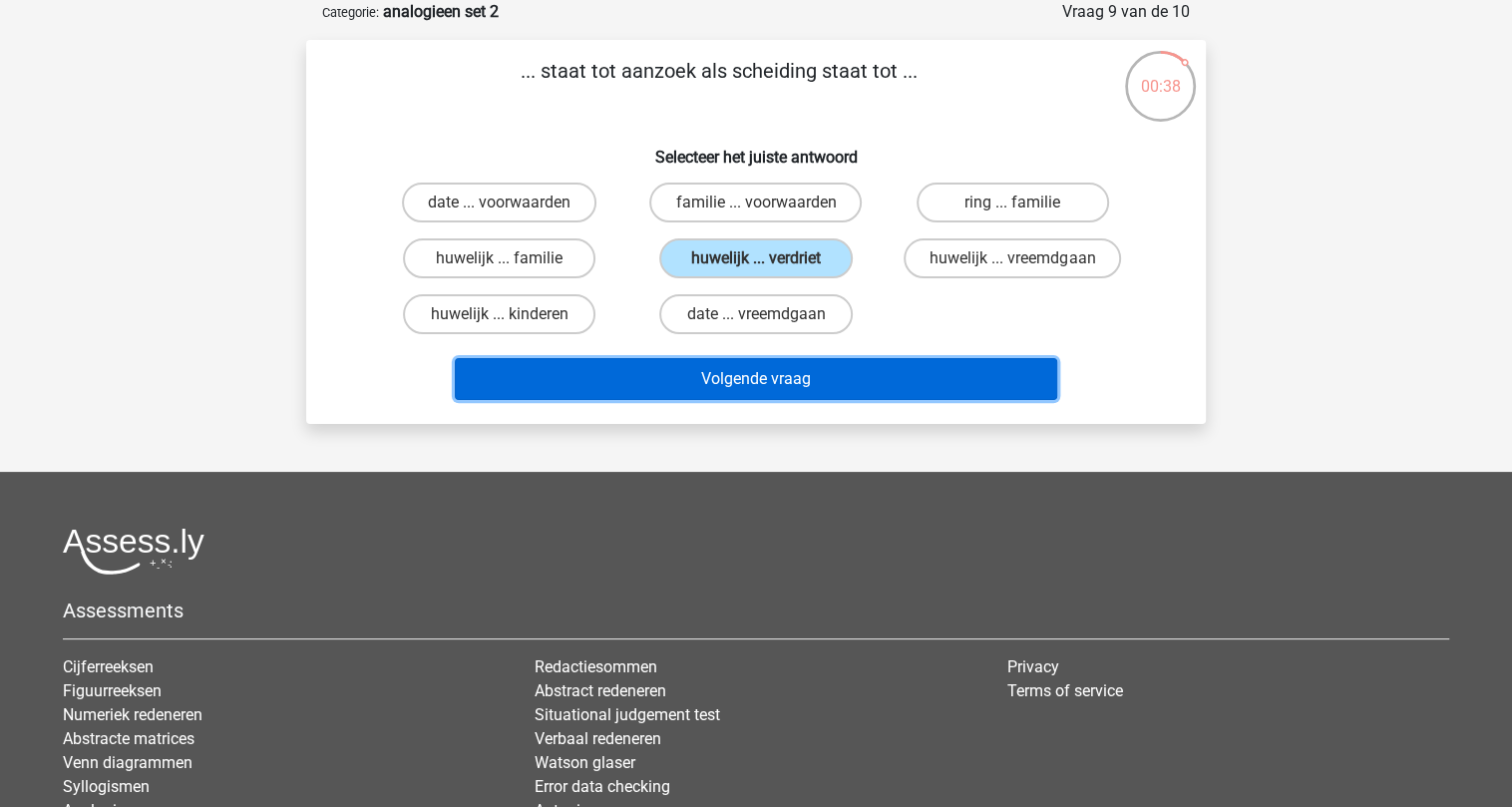 click on "Volgende vraag" at bounding box center [756, 379] 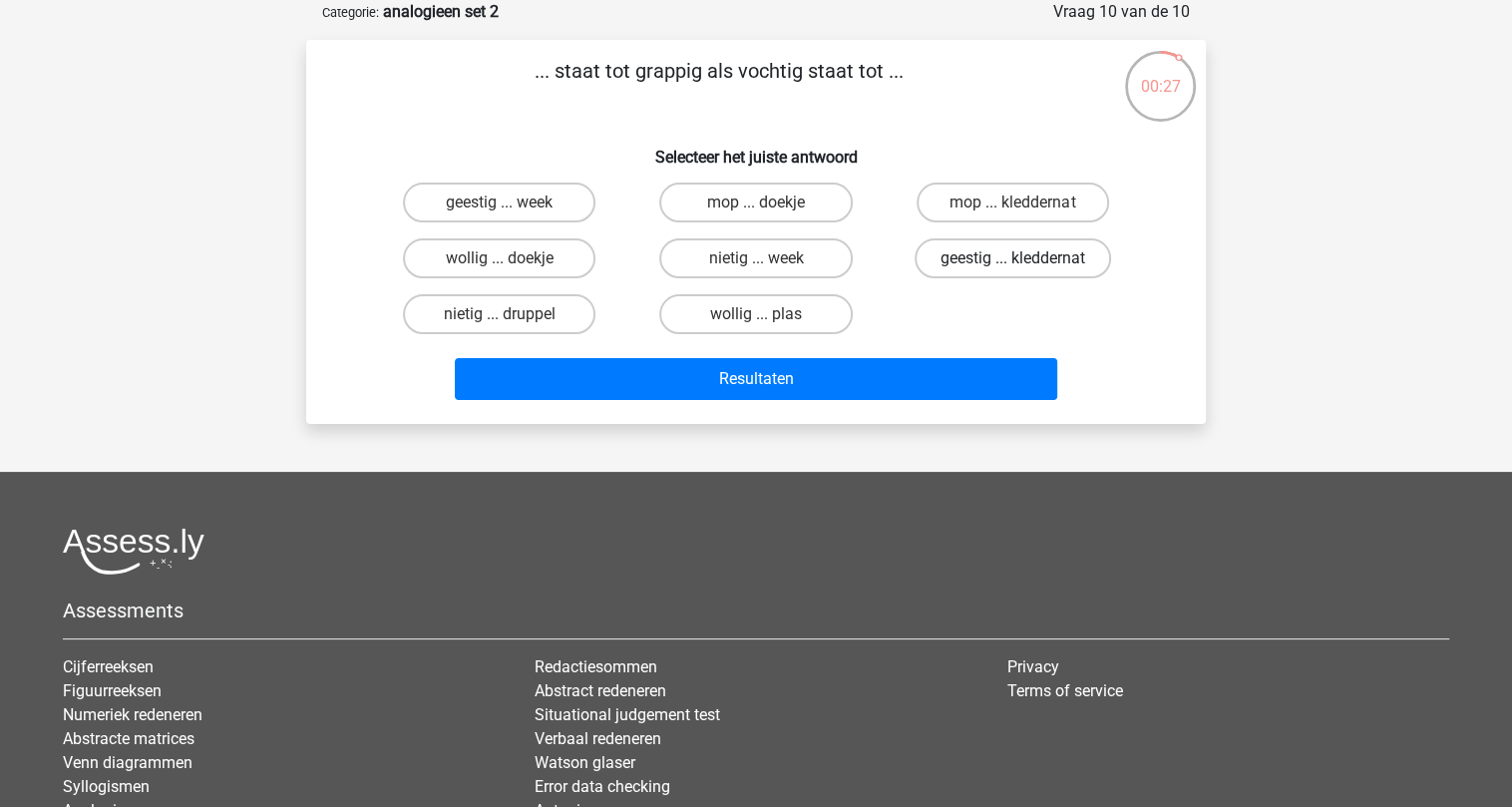 click on "geestig ... kleddernat" at bounding box center [1012, 258] 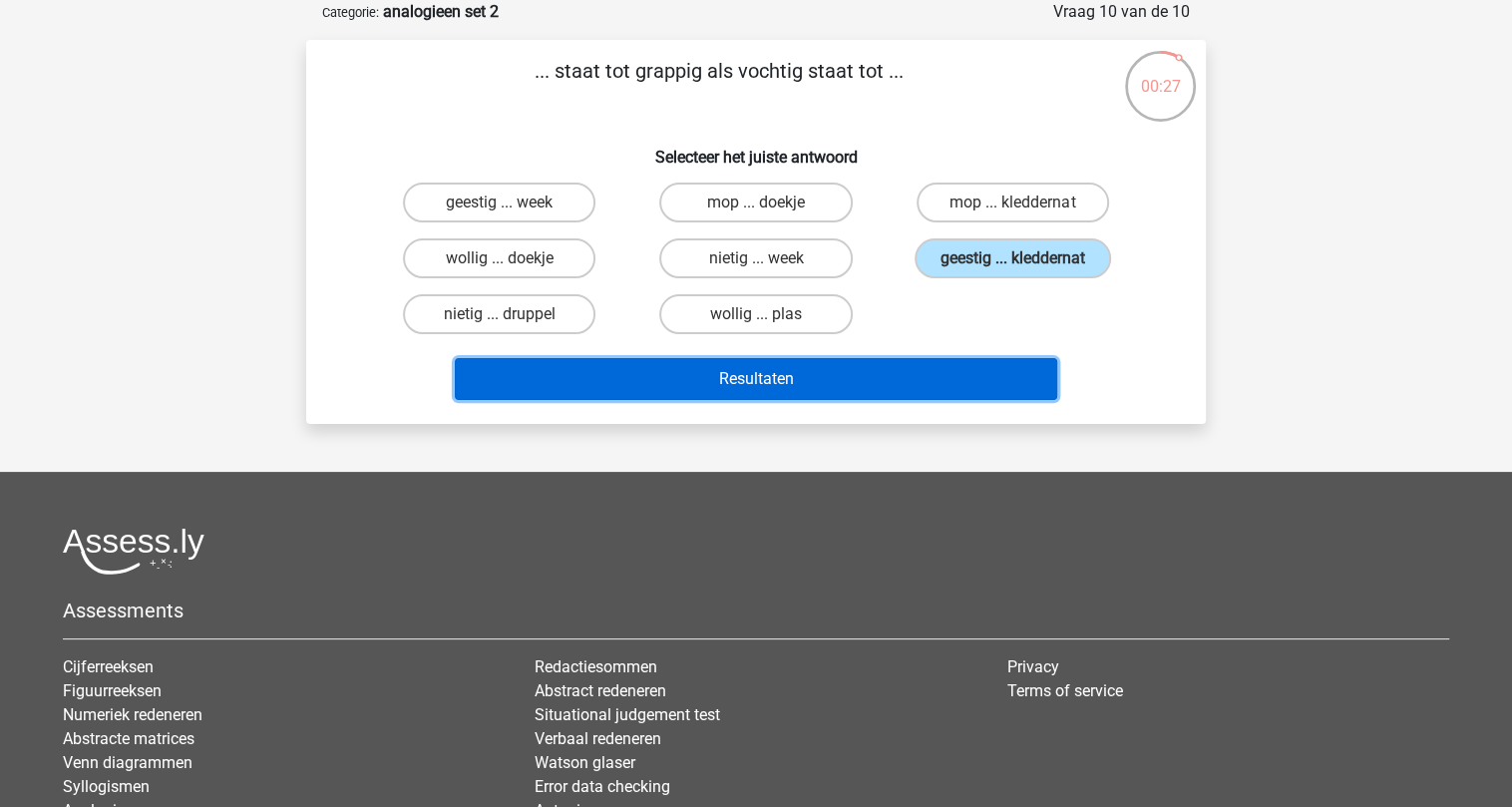 click on "Resultaten" at bounding box center [756, 379] 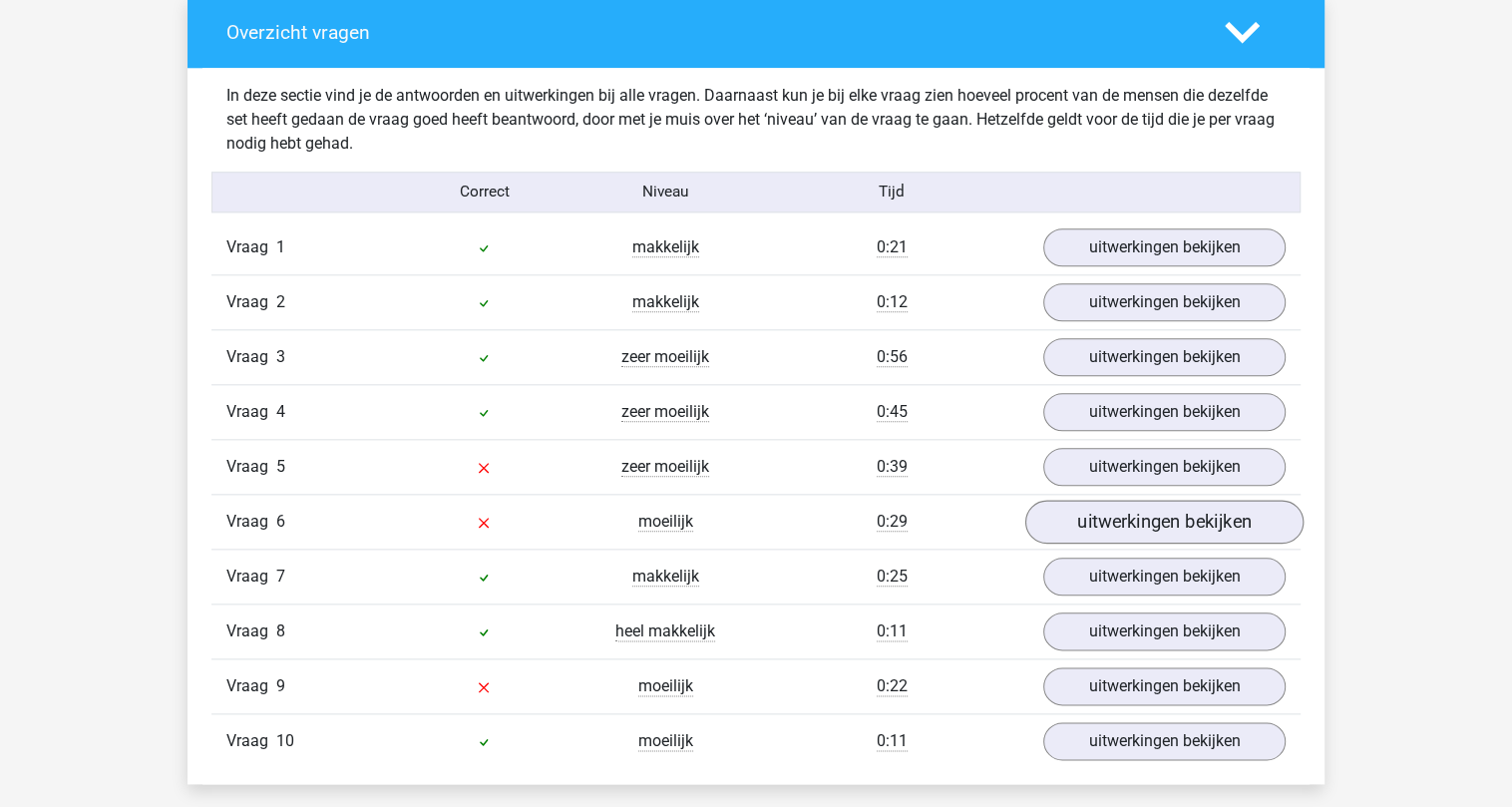 scroll, scrollTop: 1462, scrollLeft: 0, axis: vertical 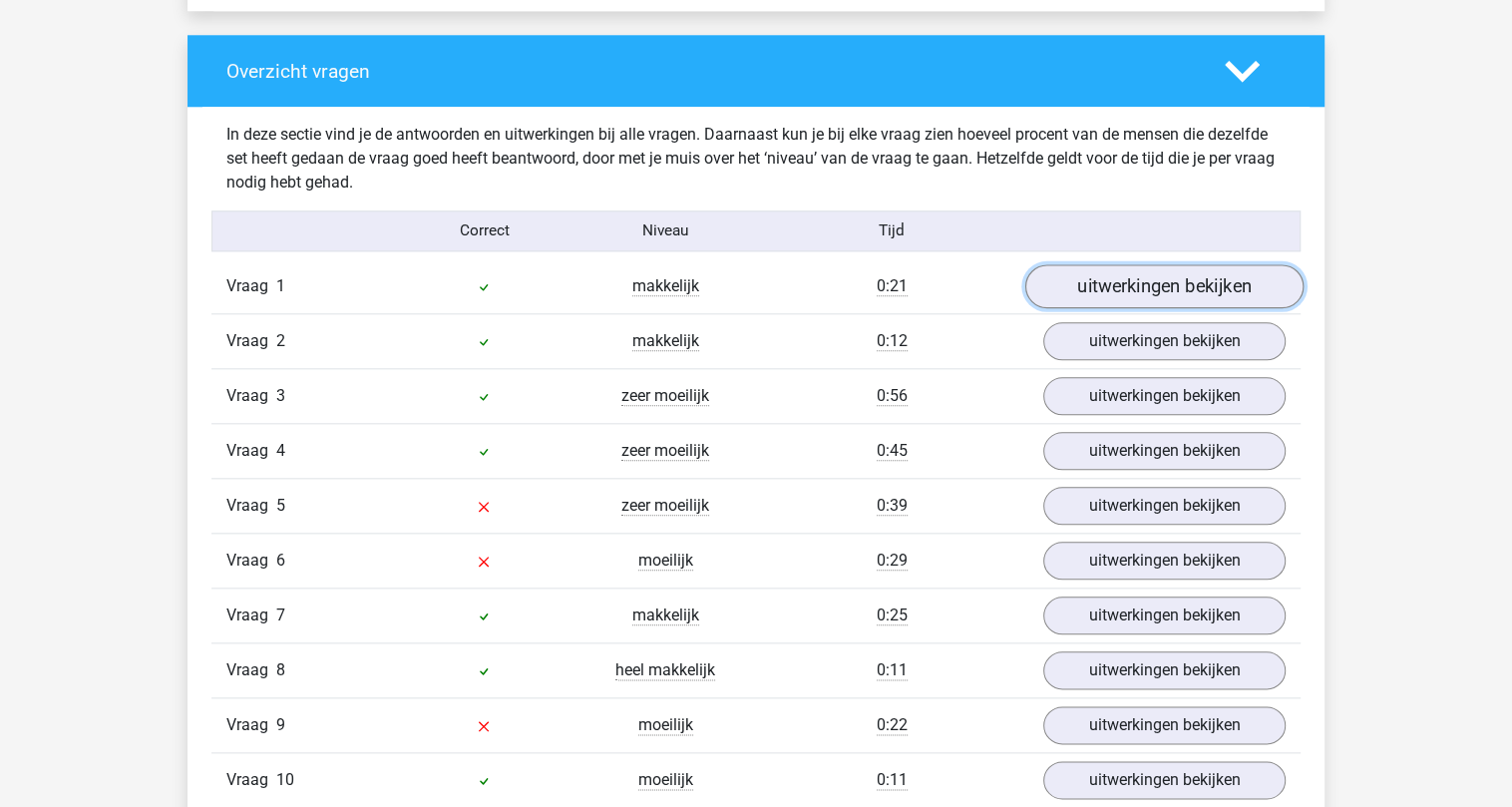 click on "uitwerkingen bekijken" at bounding box center [1164, 286] 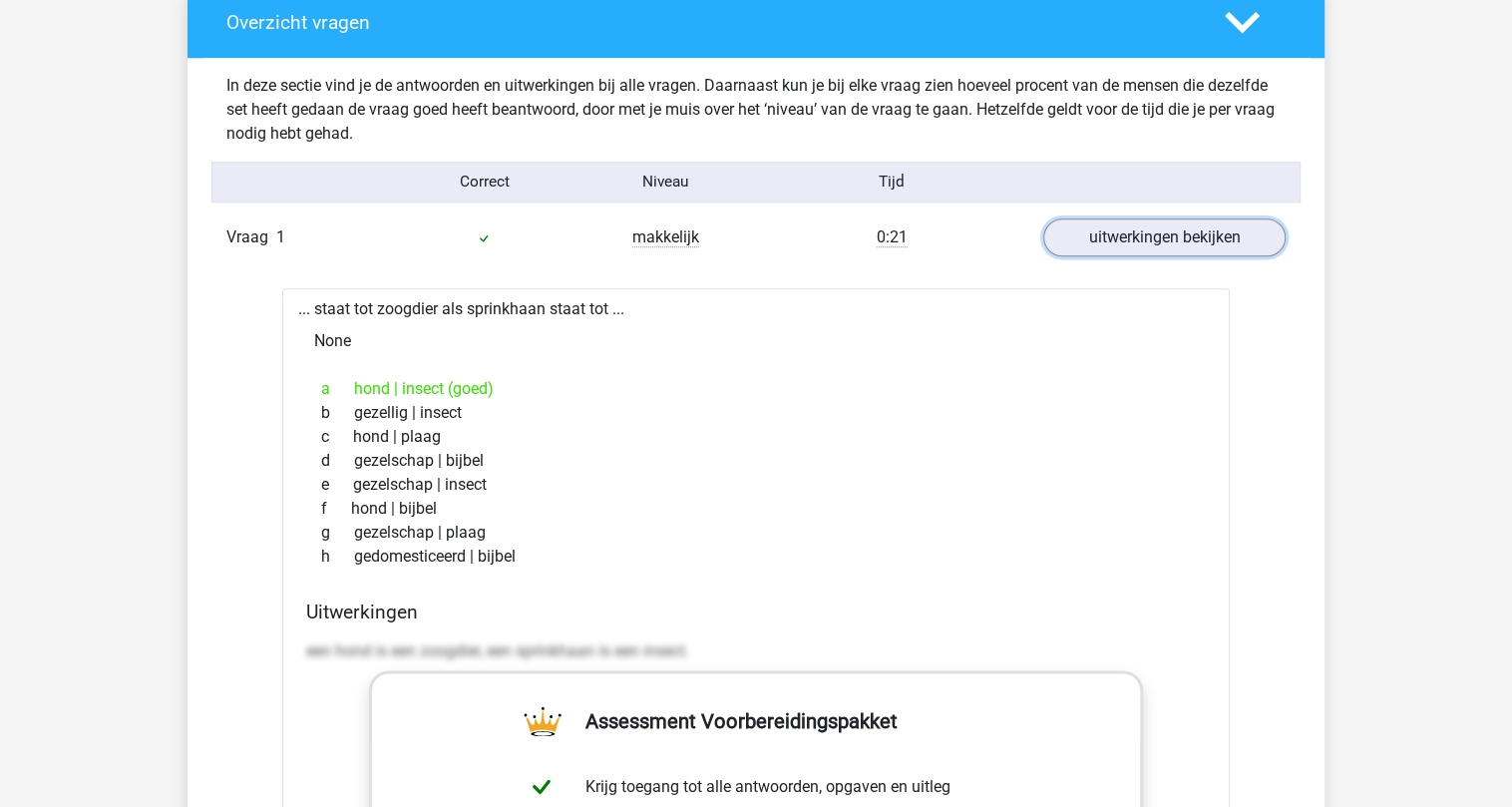 scroll, scrollTop: 1462, scrollLeft: 0, axis: vertical 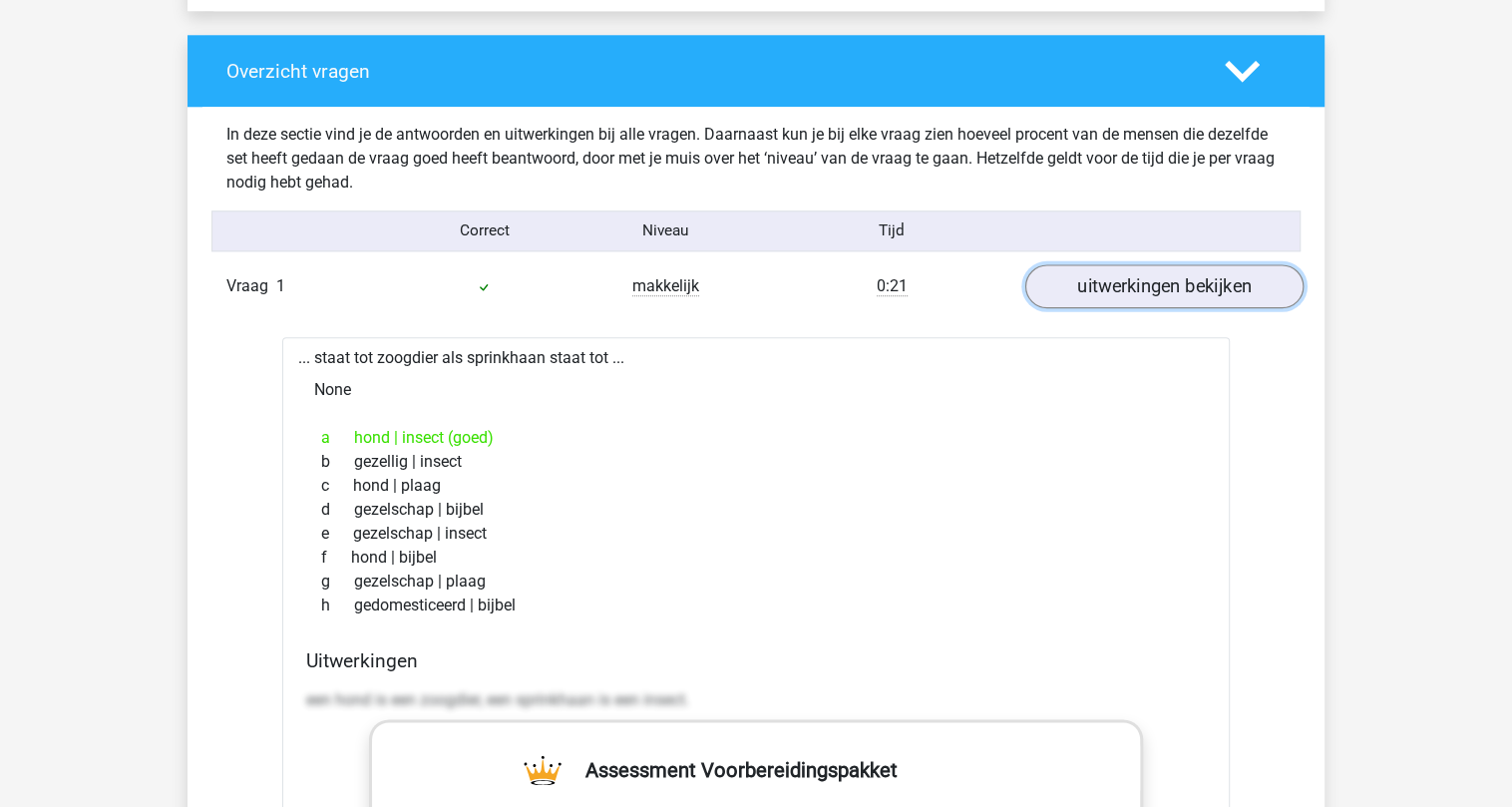 click on "uitwerkingen bekijken" at bounding box center [1164, 286] 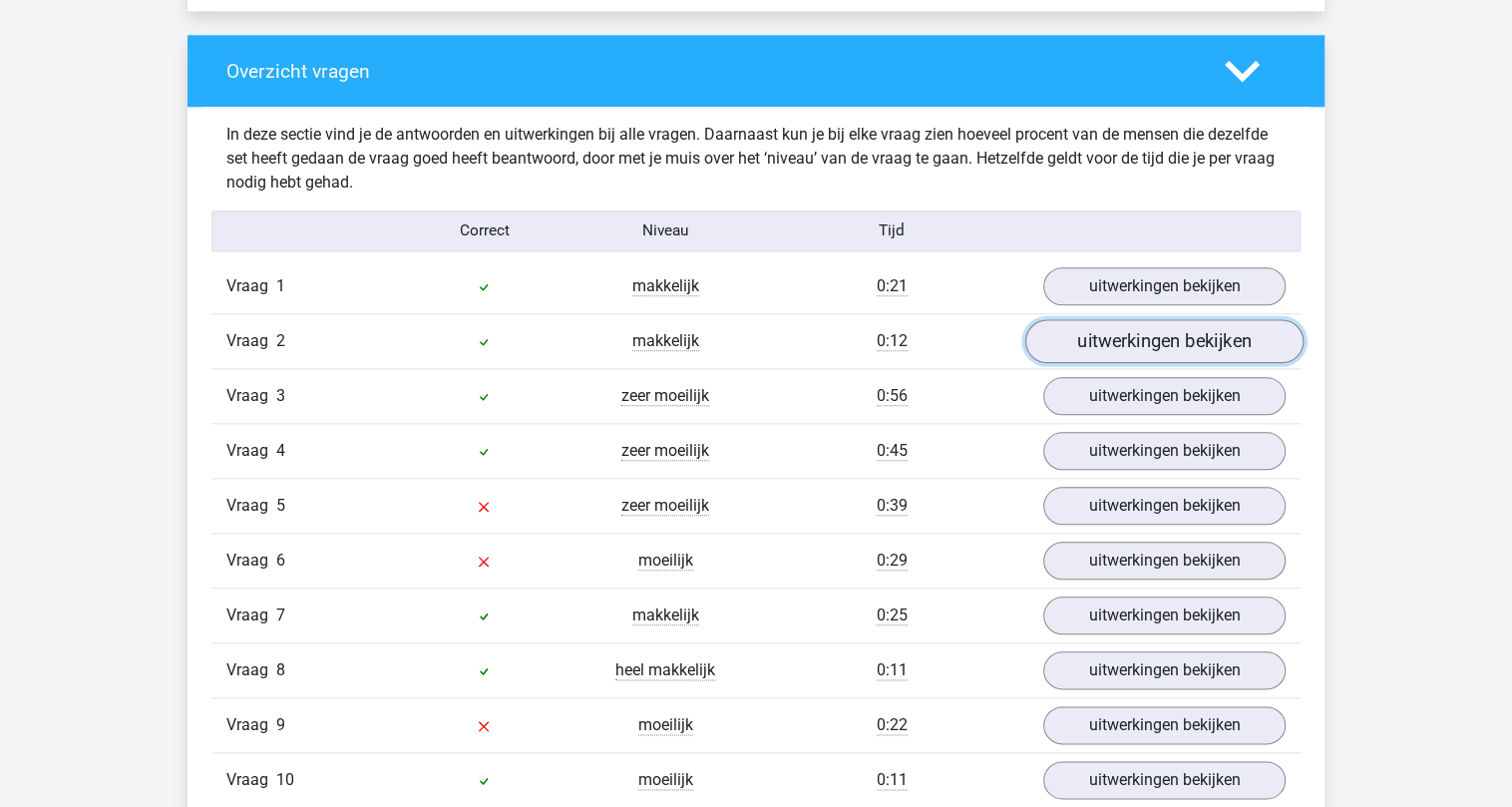 click on "uitwerkingen bekijken" at bounding box center (1164, 341) 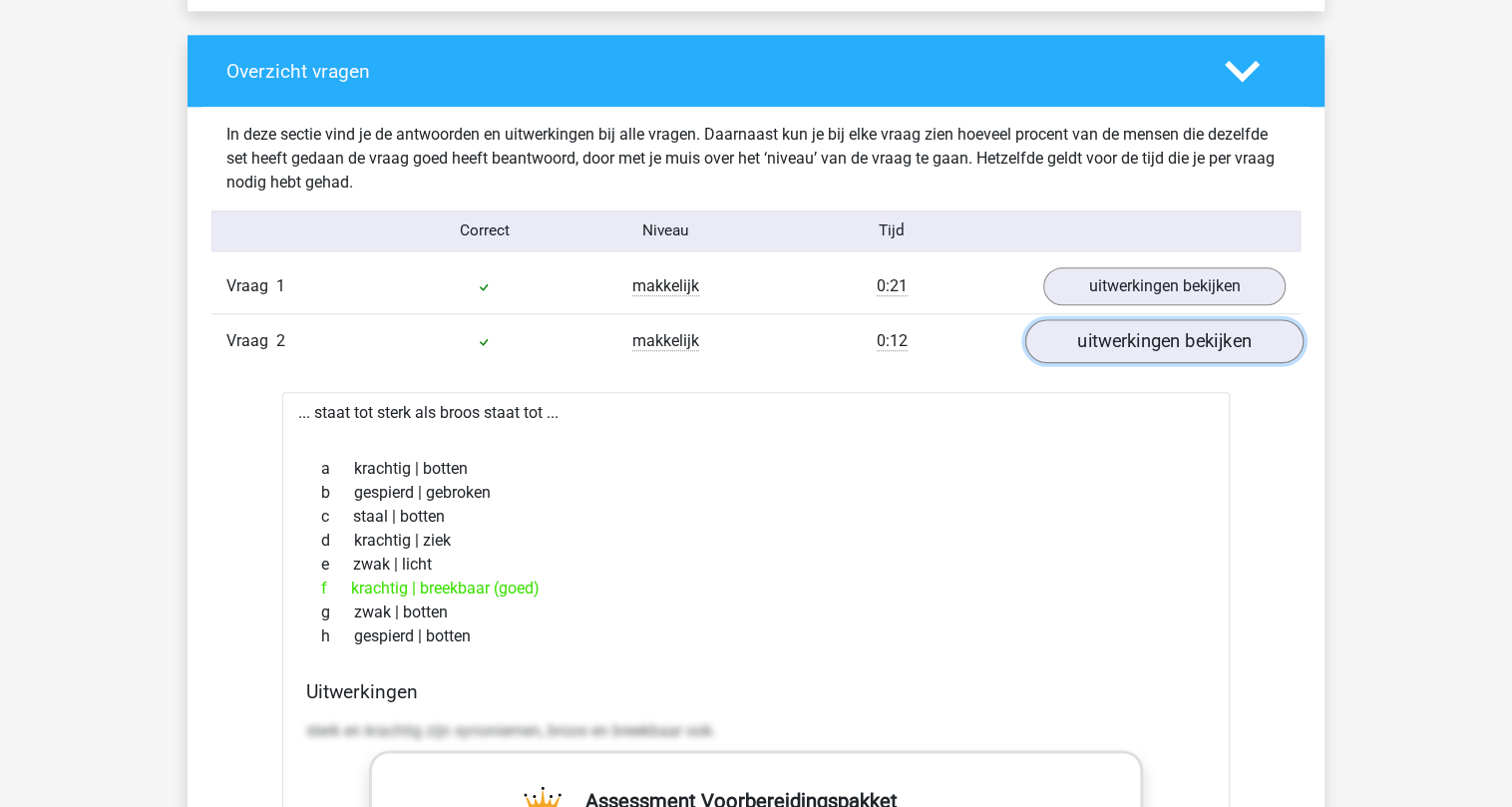 click on "uitwerkingen bekijken" at bounding box center (1164, 341) 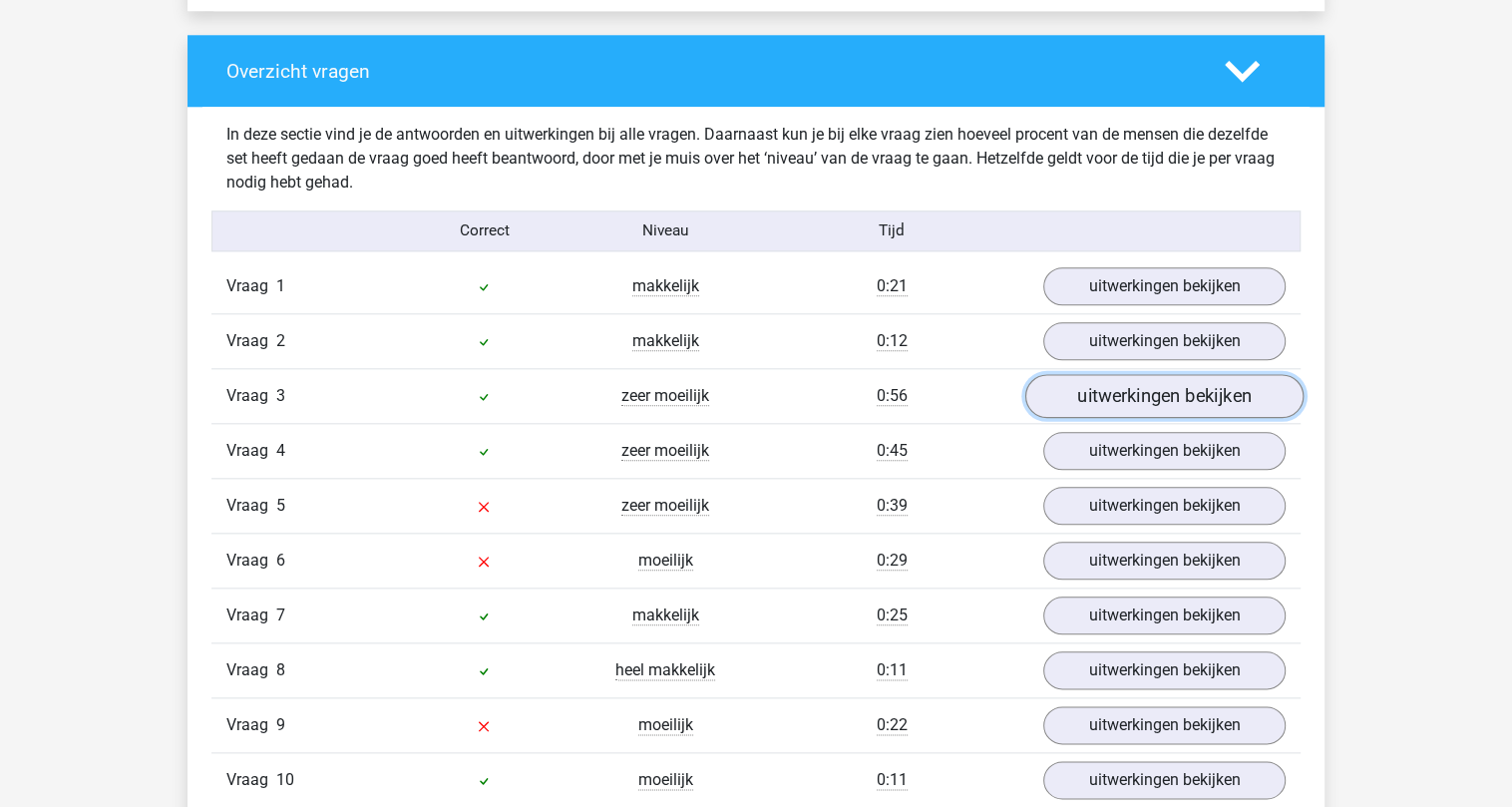 click on "uitwerkingen bekijken" at bounding box center (1164, 396) 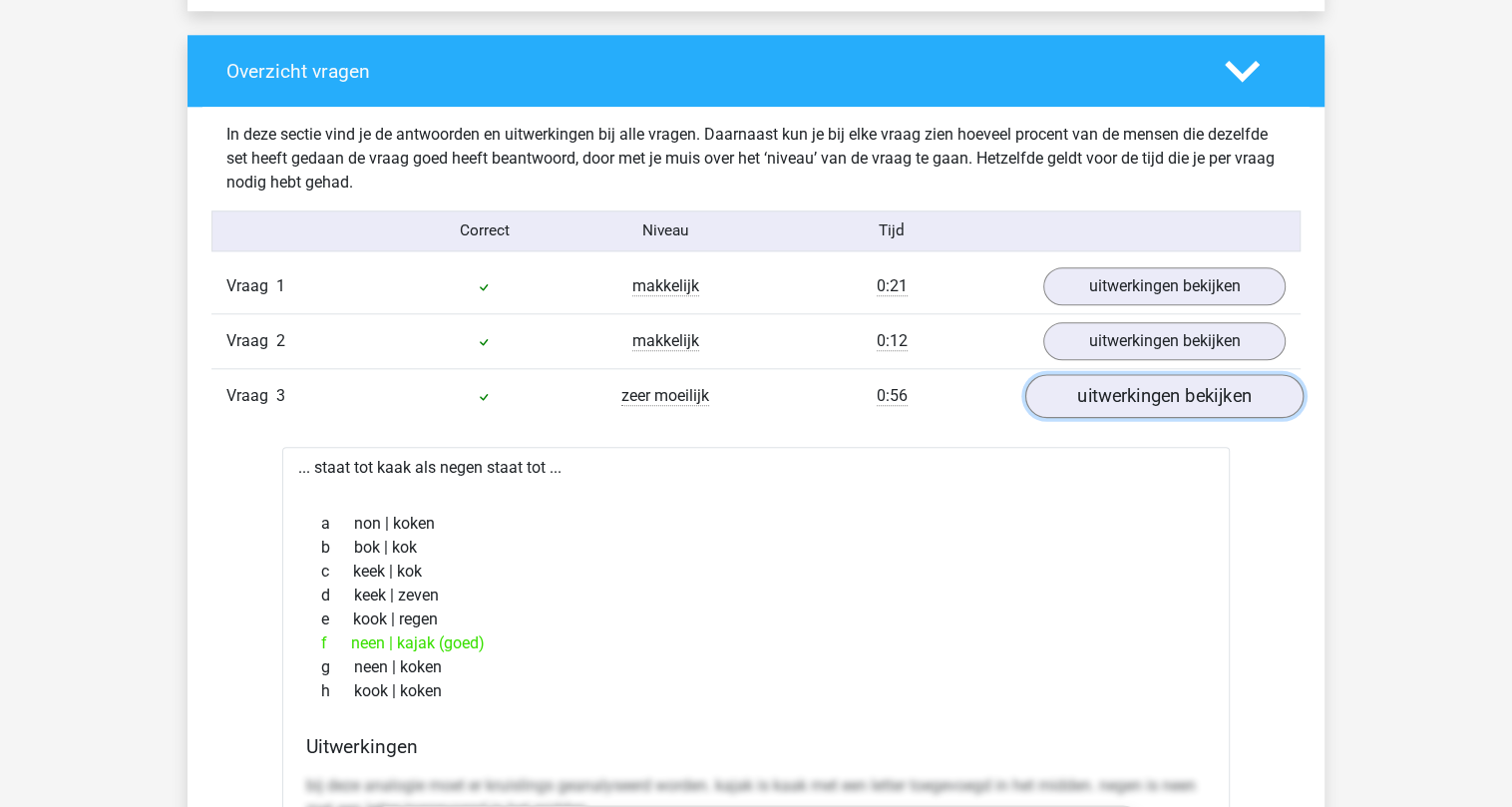 click on "uitwerkingen bekijken" at bounding box center [1164, 396] 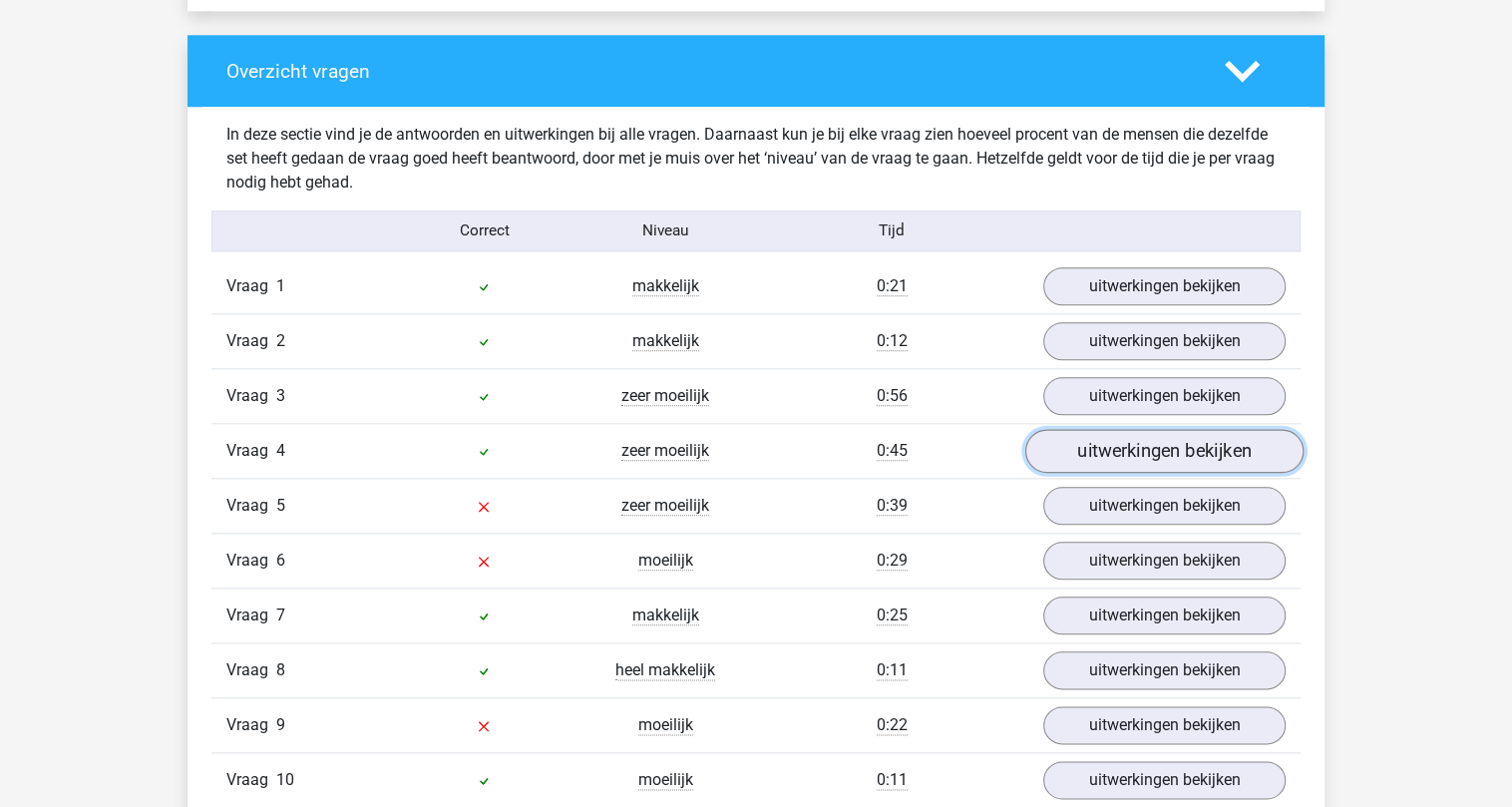 click on "uitwerkingen bekijken" at bounding box center [1164, 451] 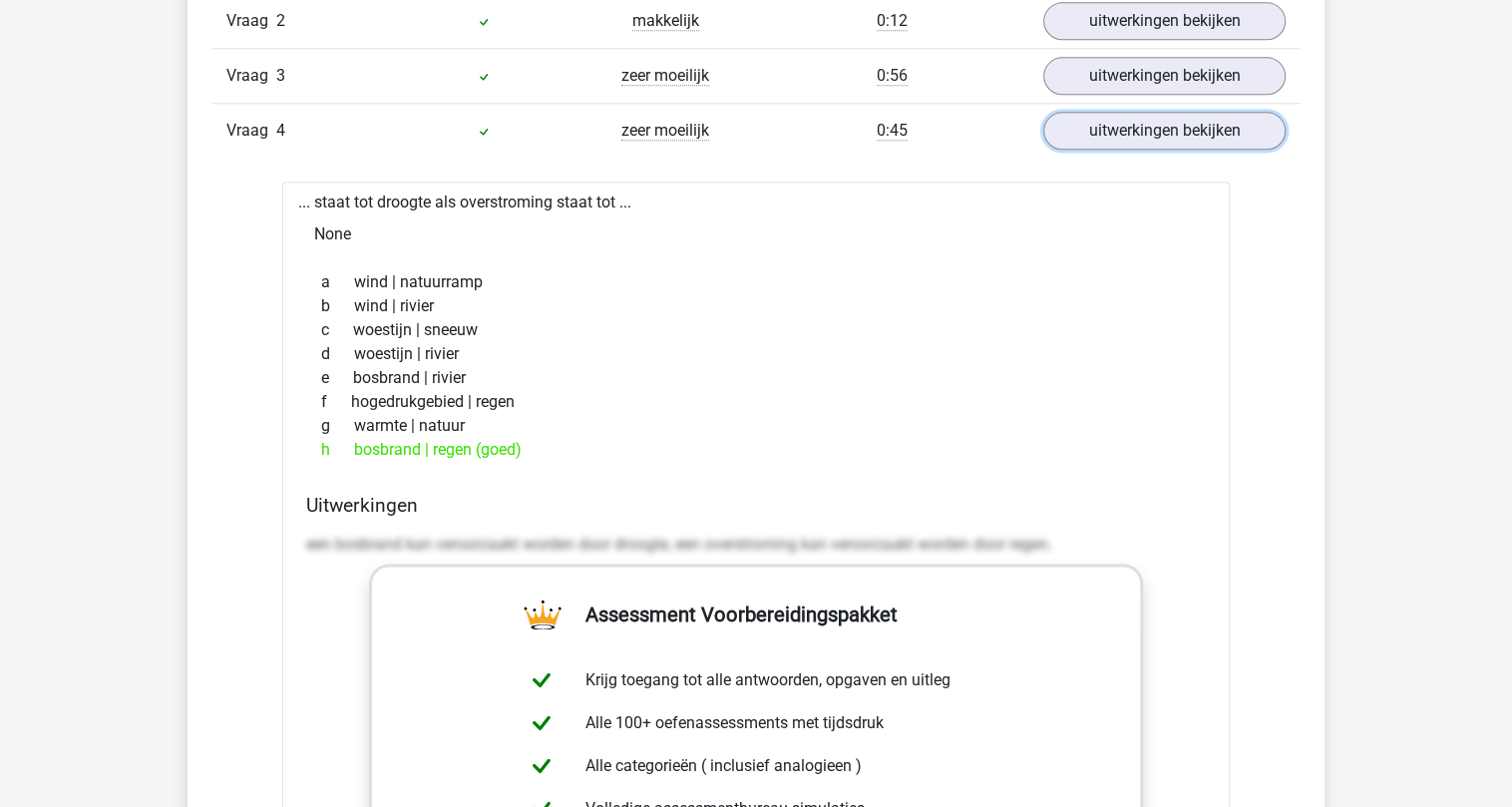 scroll, scrollTop: 1861, scrollLeft: 0, axis: vertical 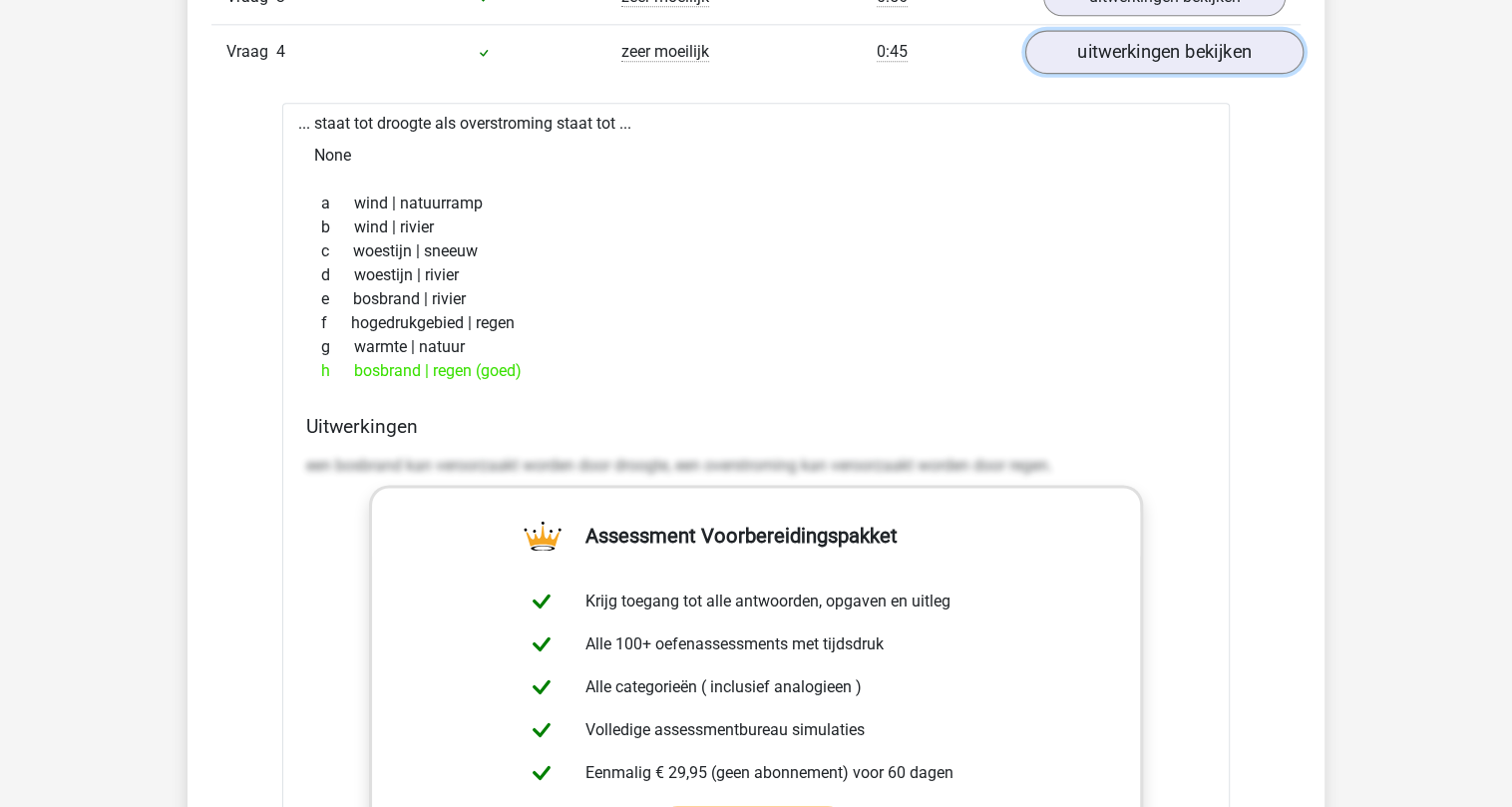 click on "uitwerkingen bekijken" at bounding box center [1164, 52] 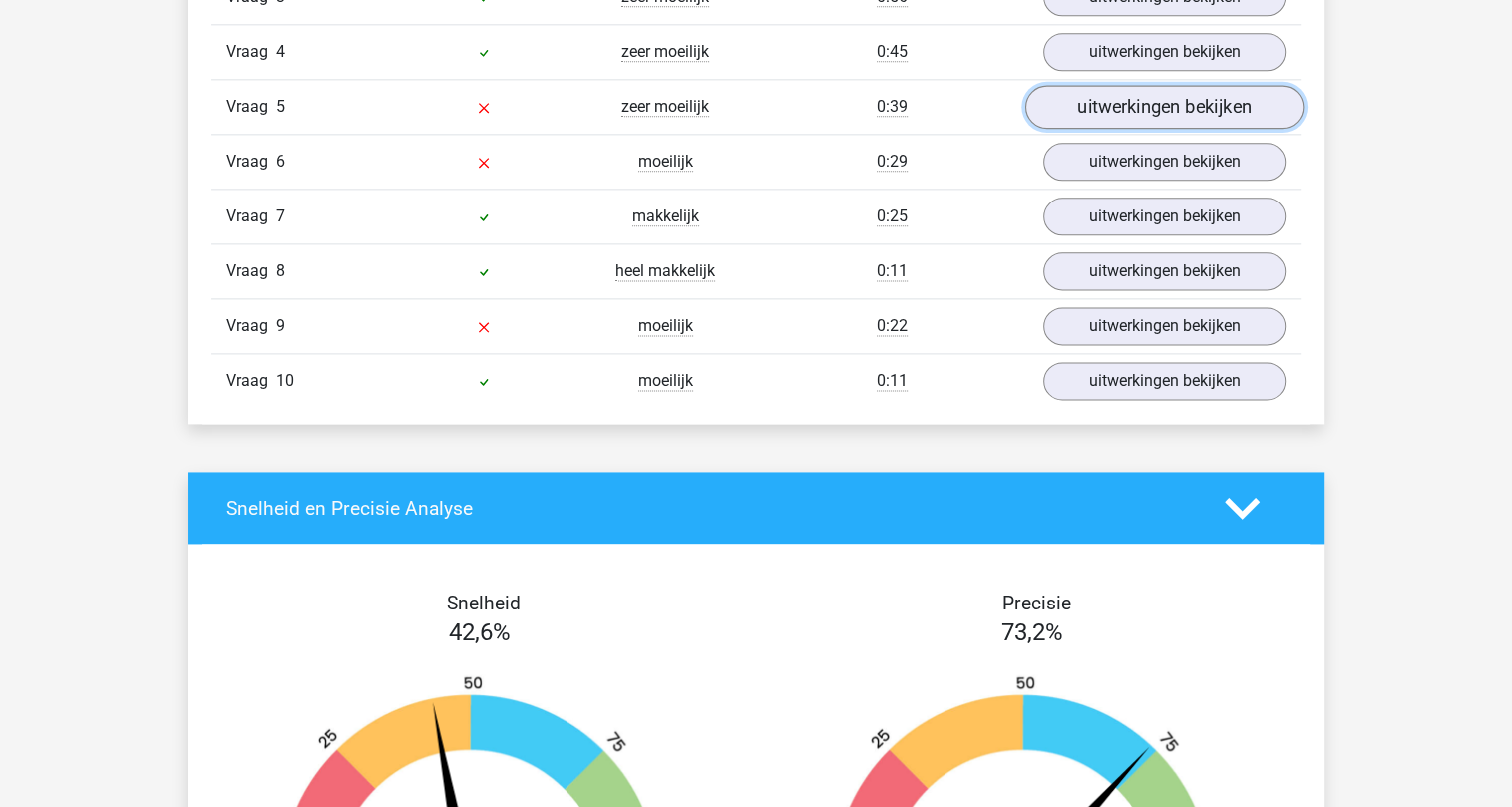 click on "uitwerkingen bekijken" at bounding box center (1164, 107) 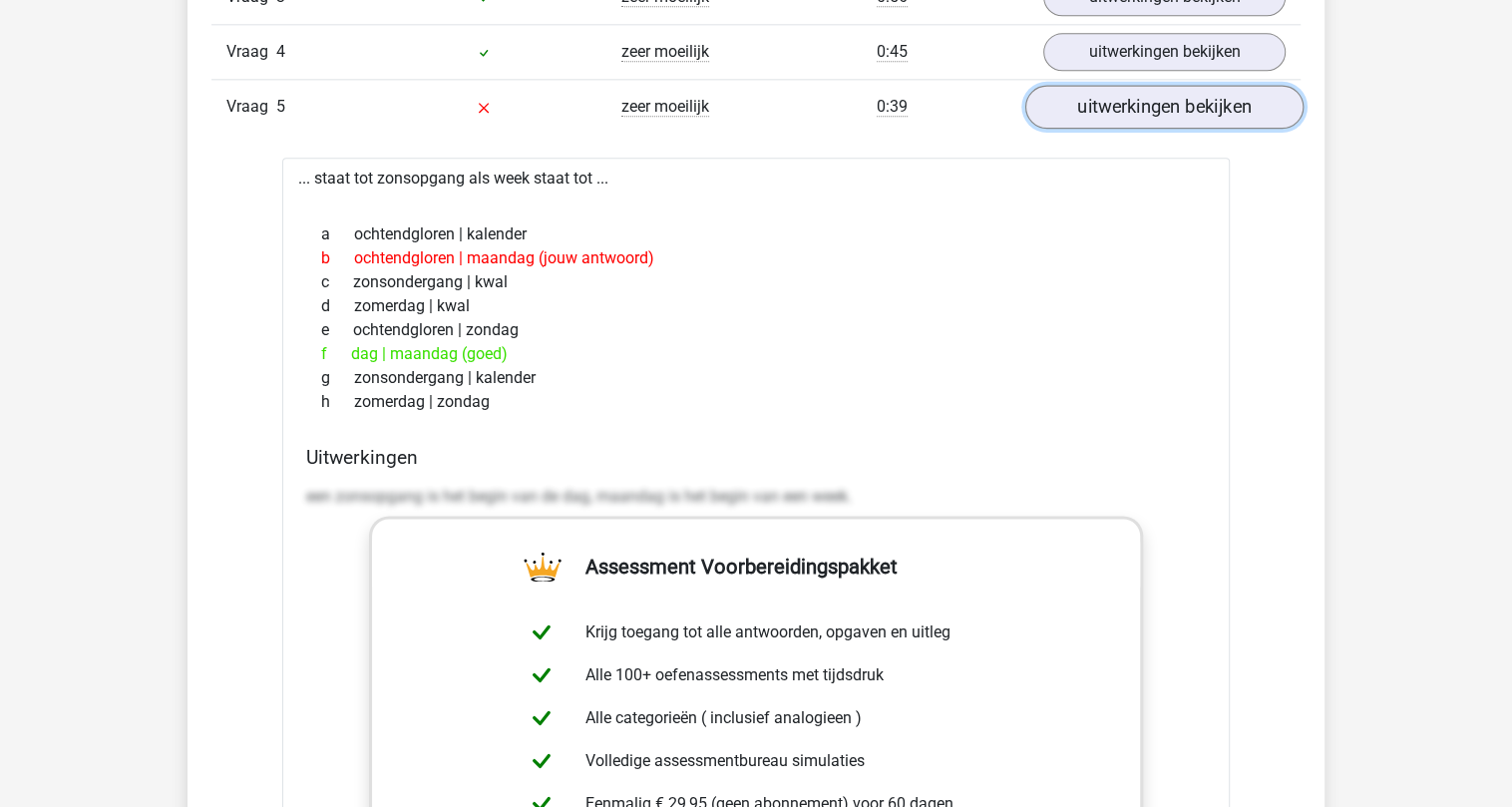 click on "uitwerkingen bekijken" at bounding box center (1164, 107) 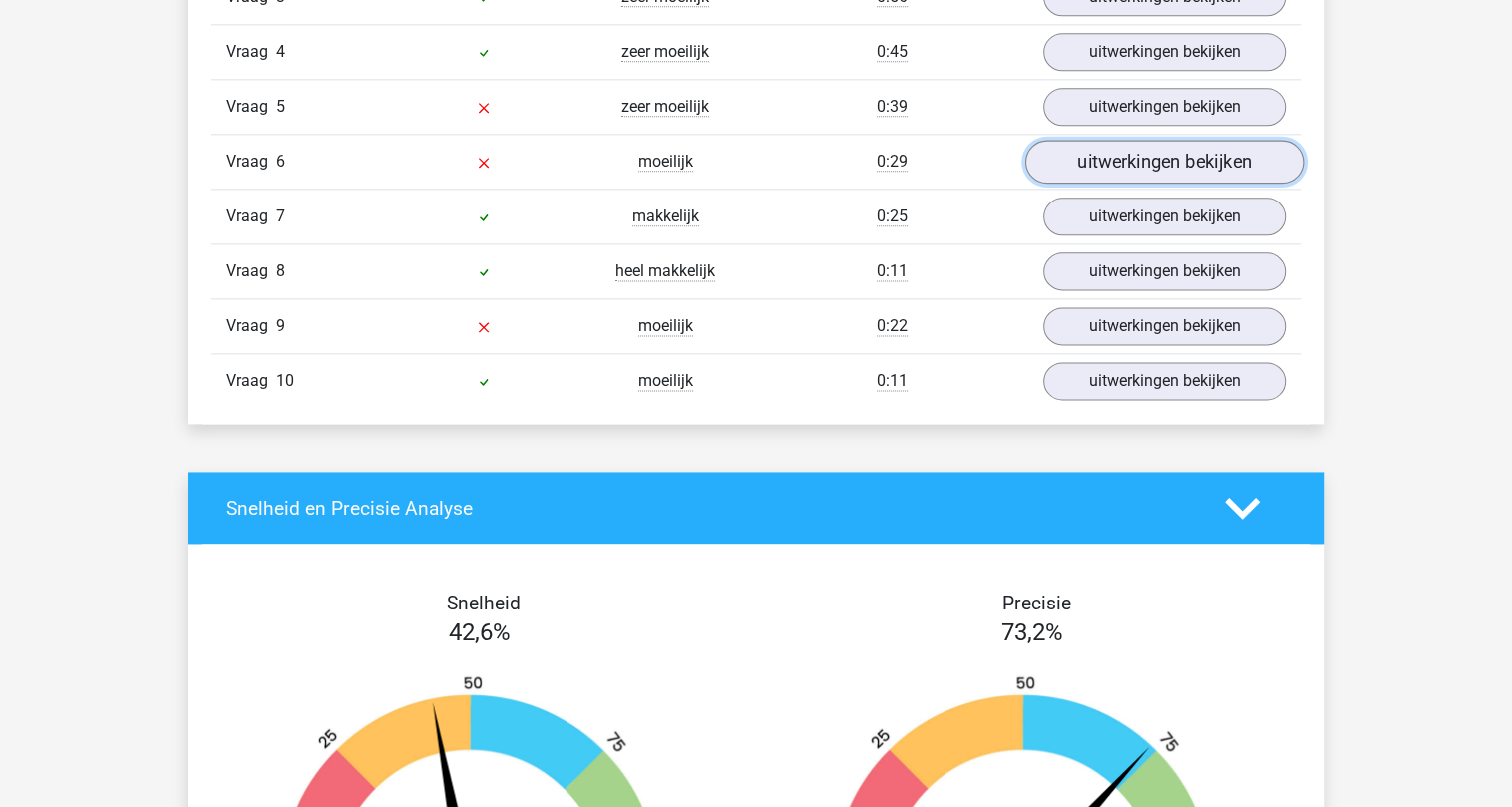 click on "uitwerkingen bekijken" at bounding box center (1164, 162) 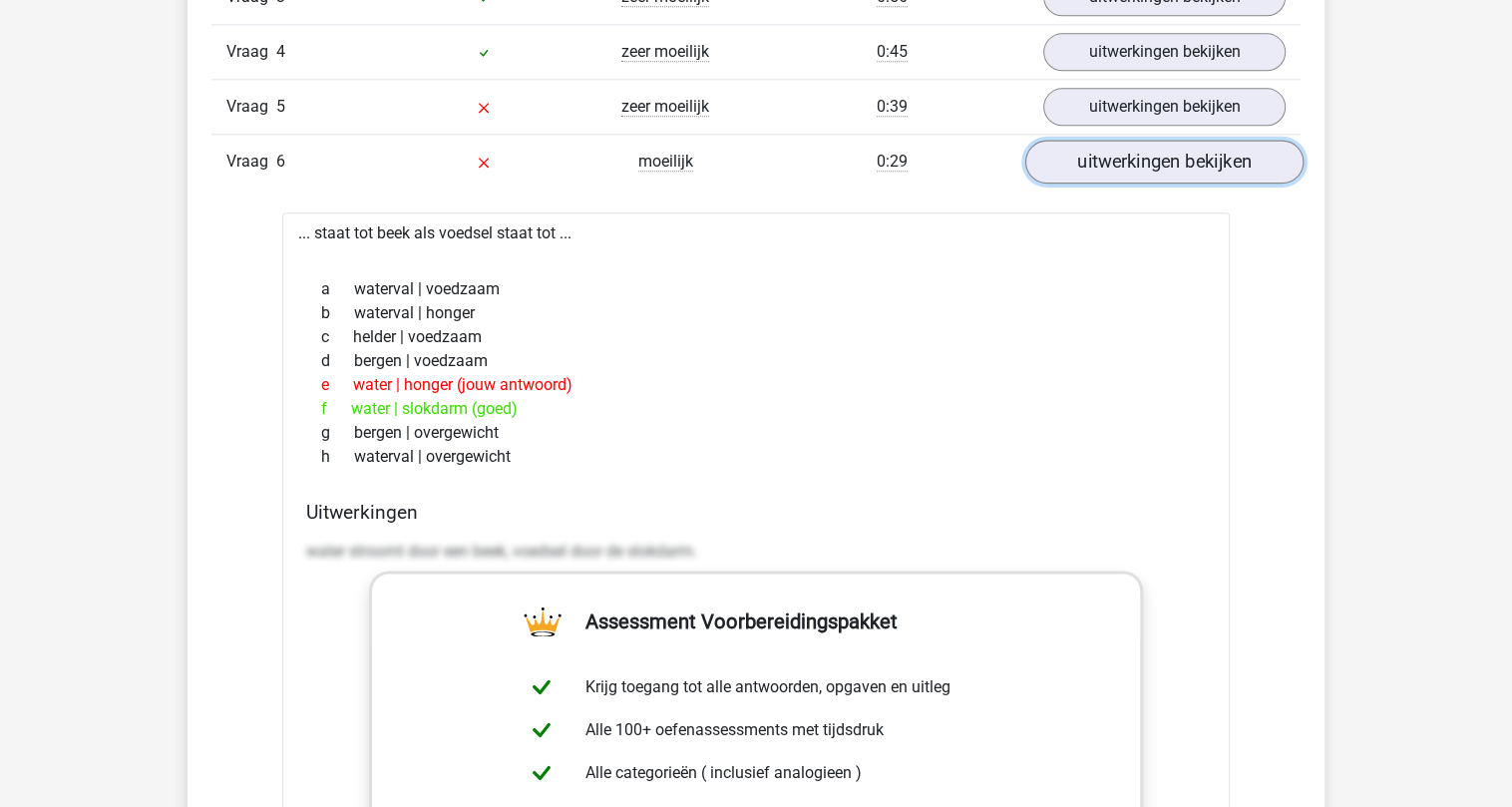 click on "uitwerkingen bekijken" at bounding box center [1164, 162] 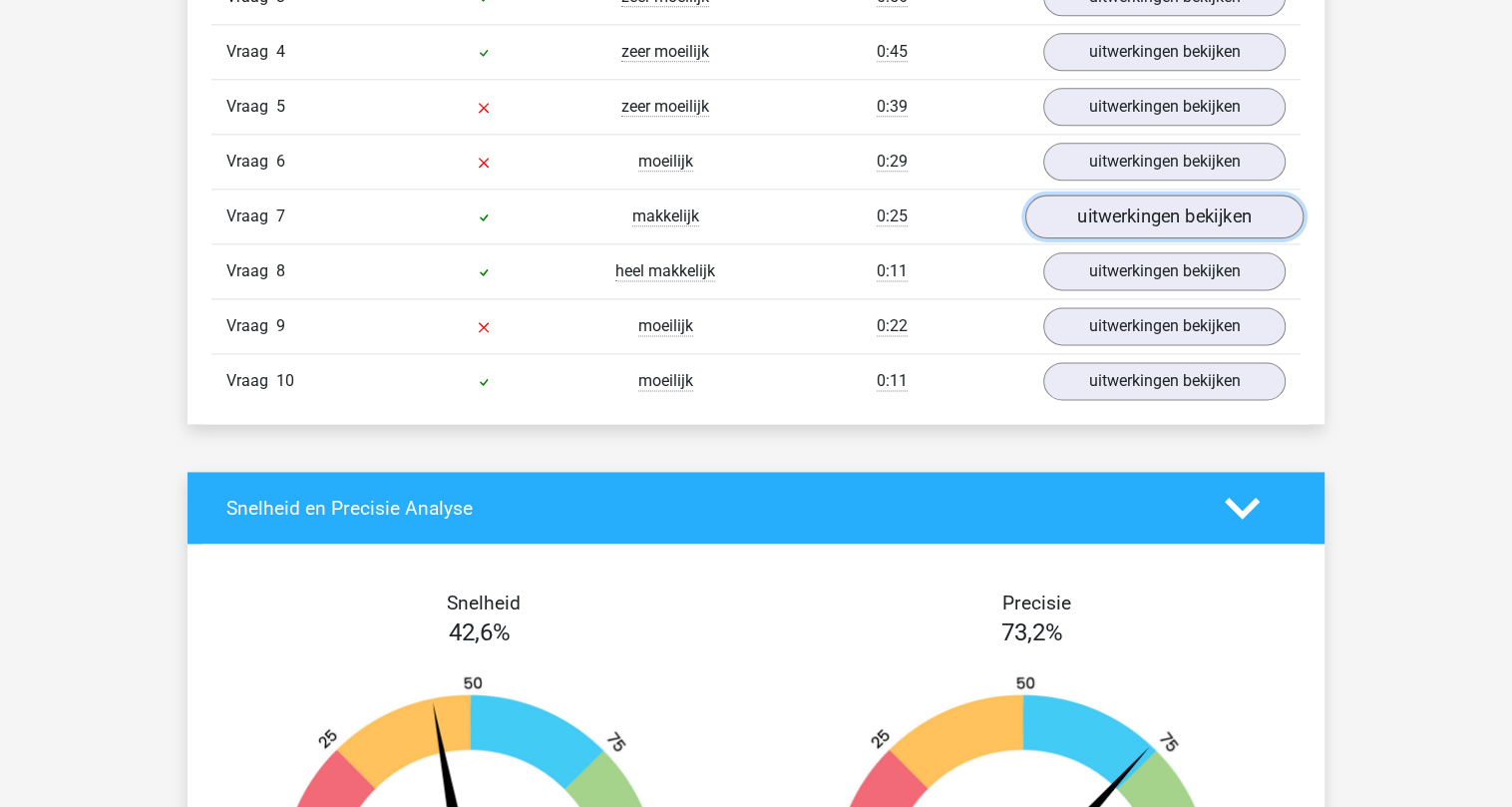 click on "uitwerkingen bekijken" at bounding box center [1164, 216] 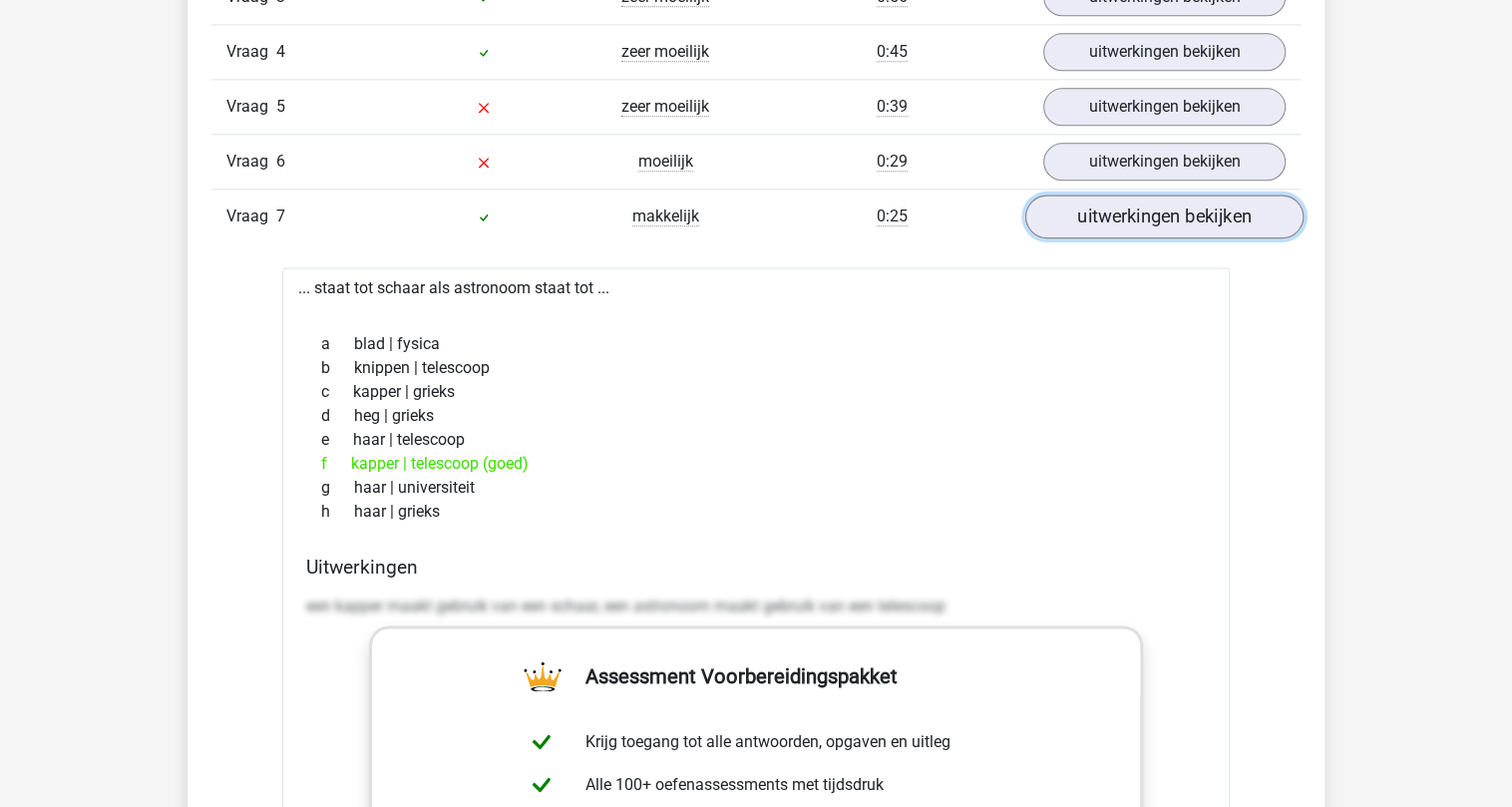 click on "uitwerkingen bekijken" at bounding box center (1164, 216) 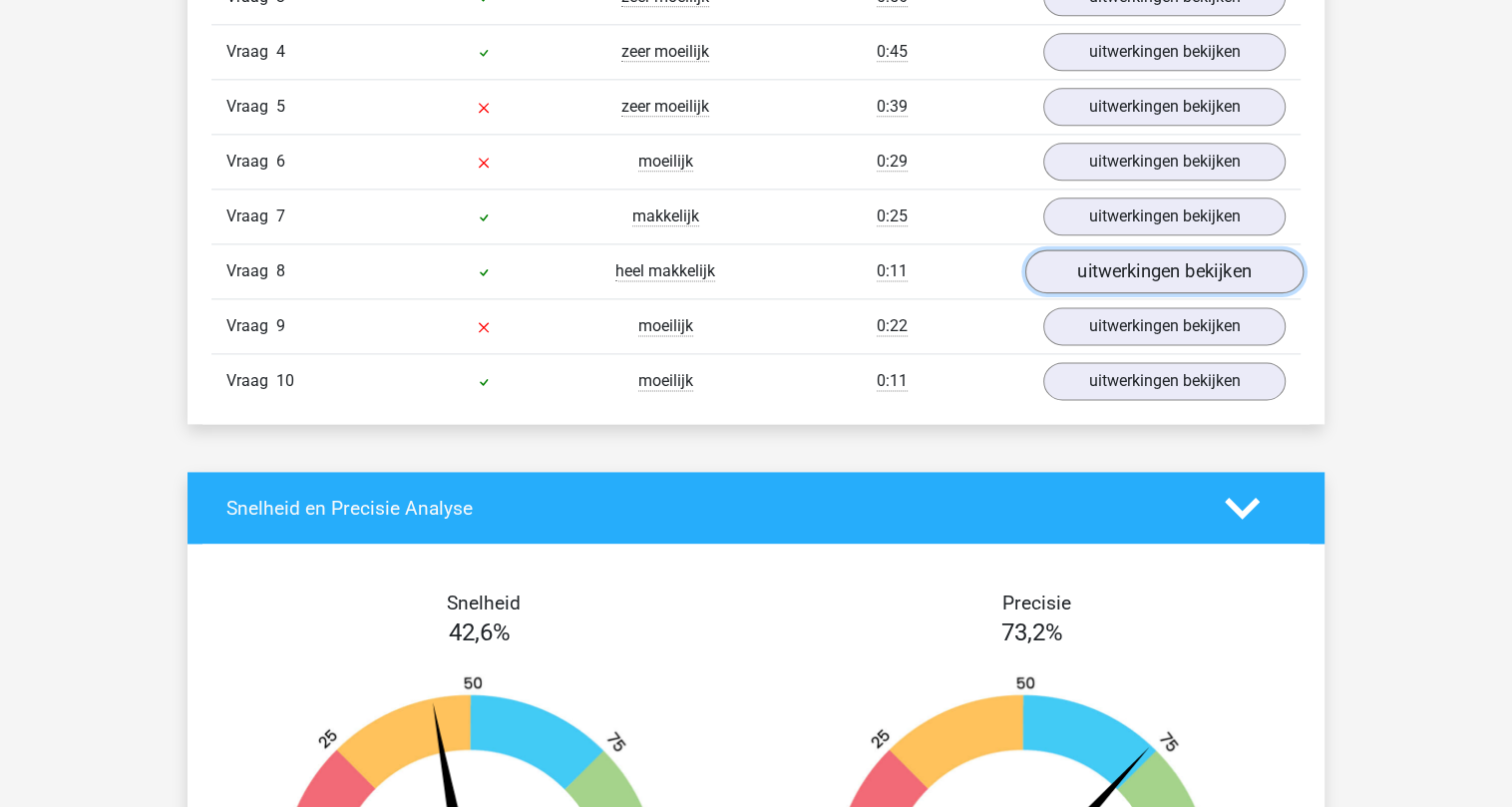 click on "uitwerkingen bekijken" at bounding box center [1164, 271] 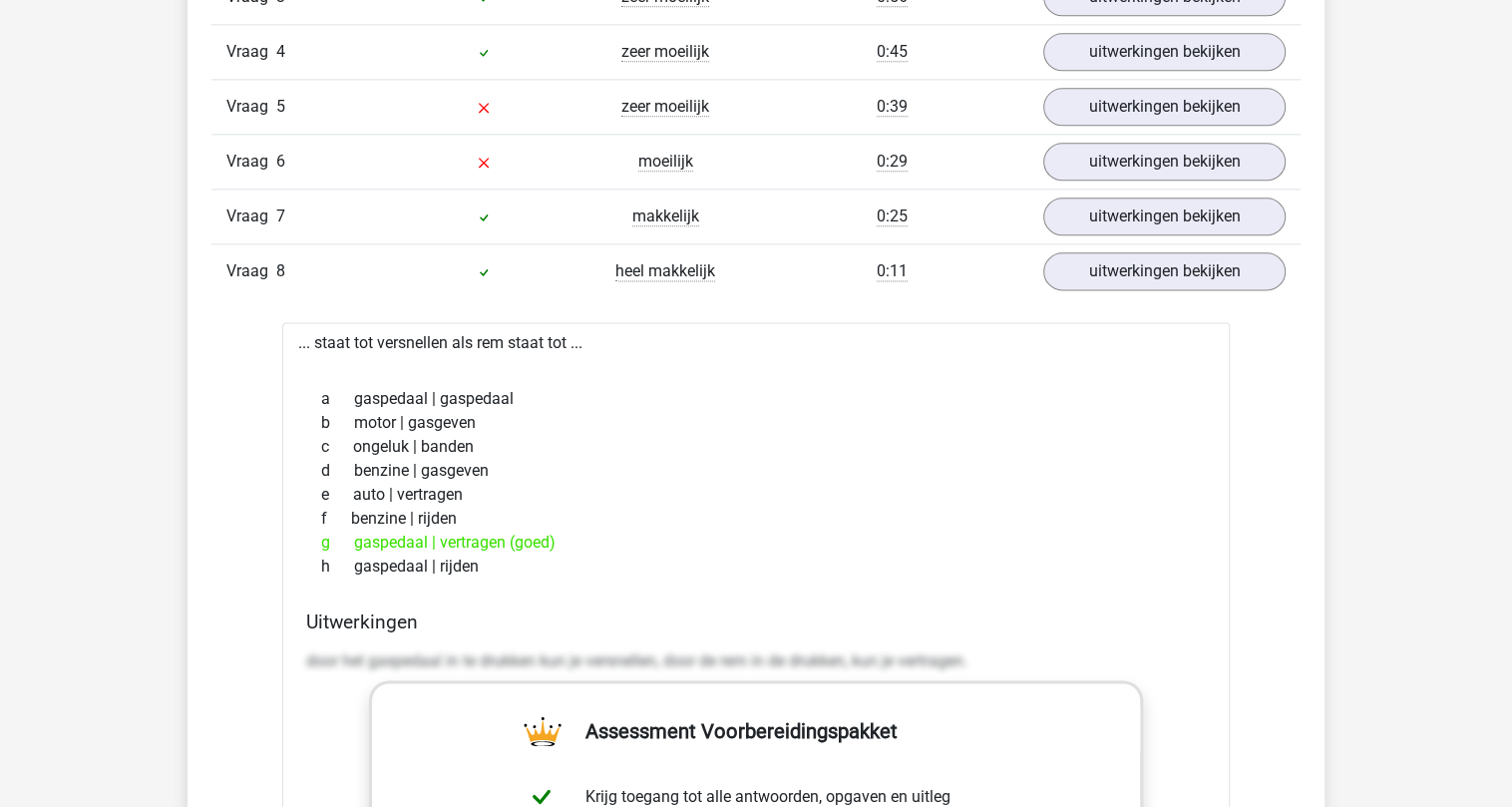 click on "h
gaspedaal | rijden" at bounding box center (756, 567) 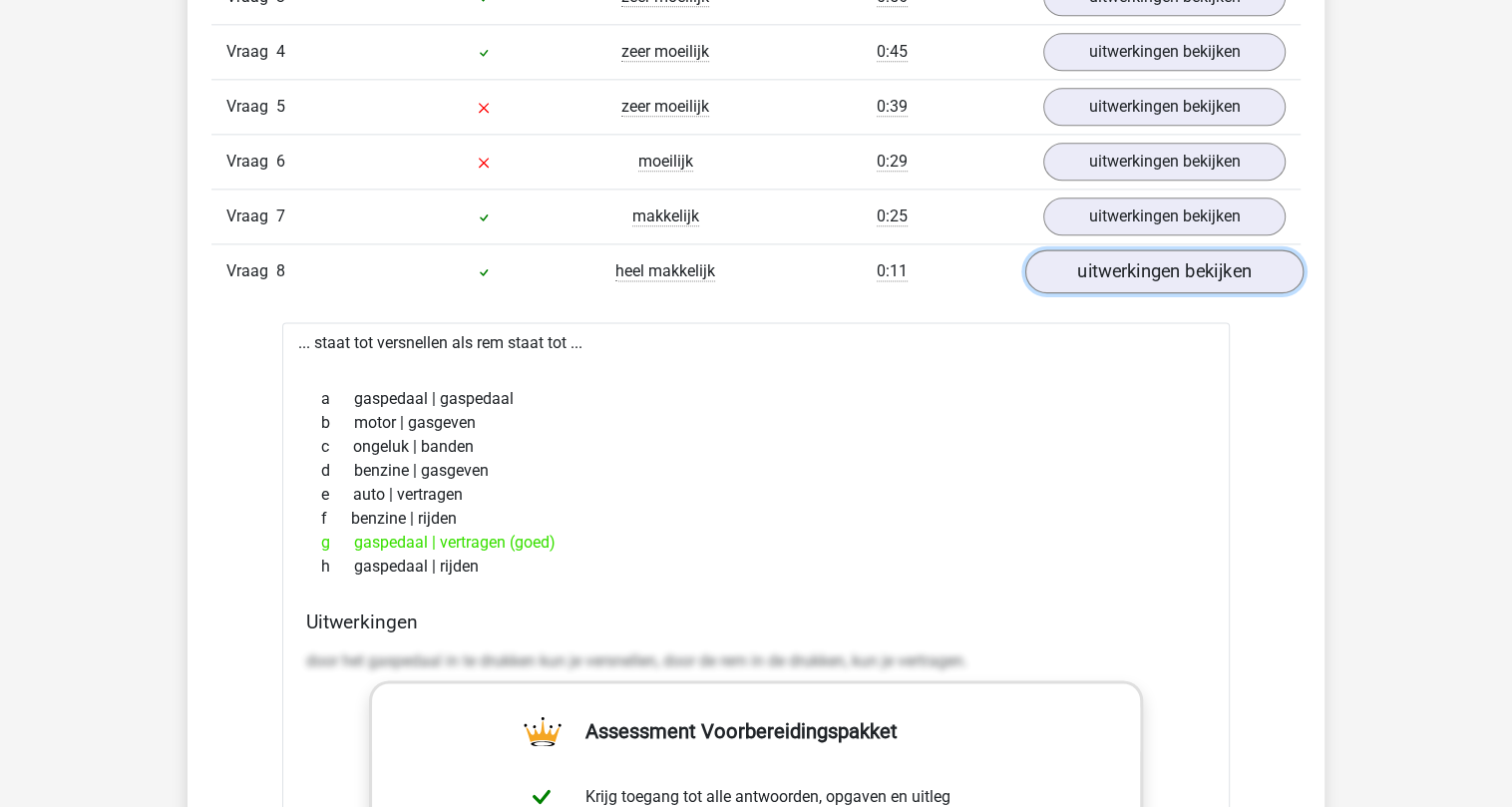 click on "uitwerkingen bekijken" at bounding box center [1164, 271] 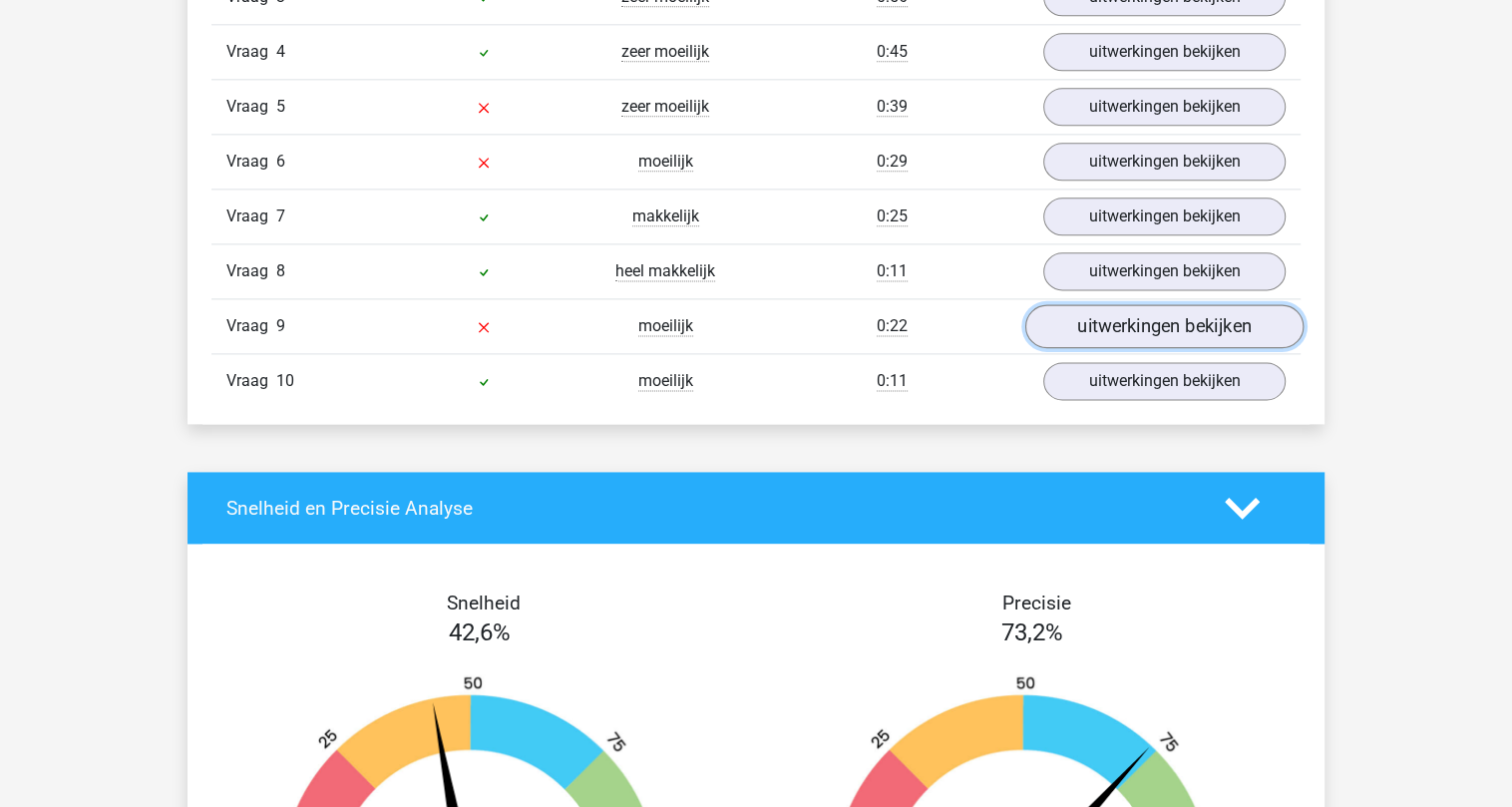 click on "uitwerkingen bekijken" at bounding box center [1164, 326] 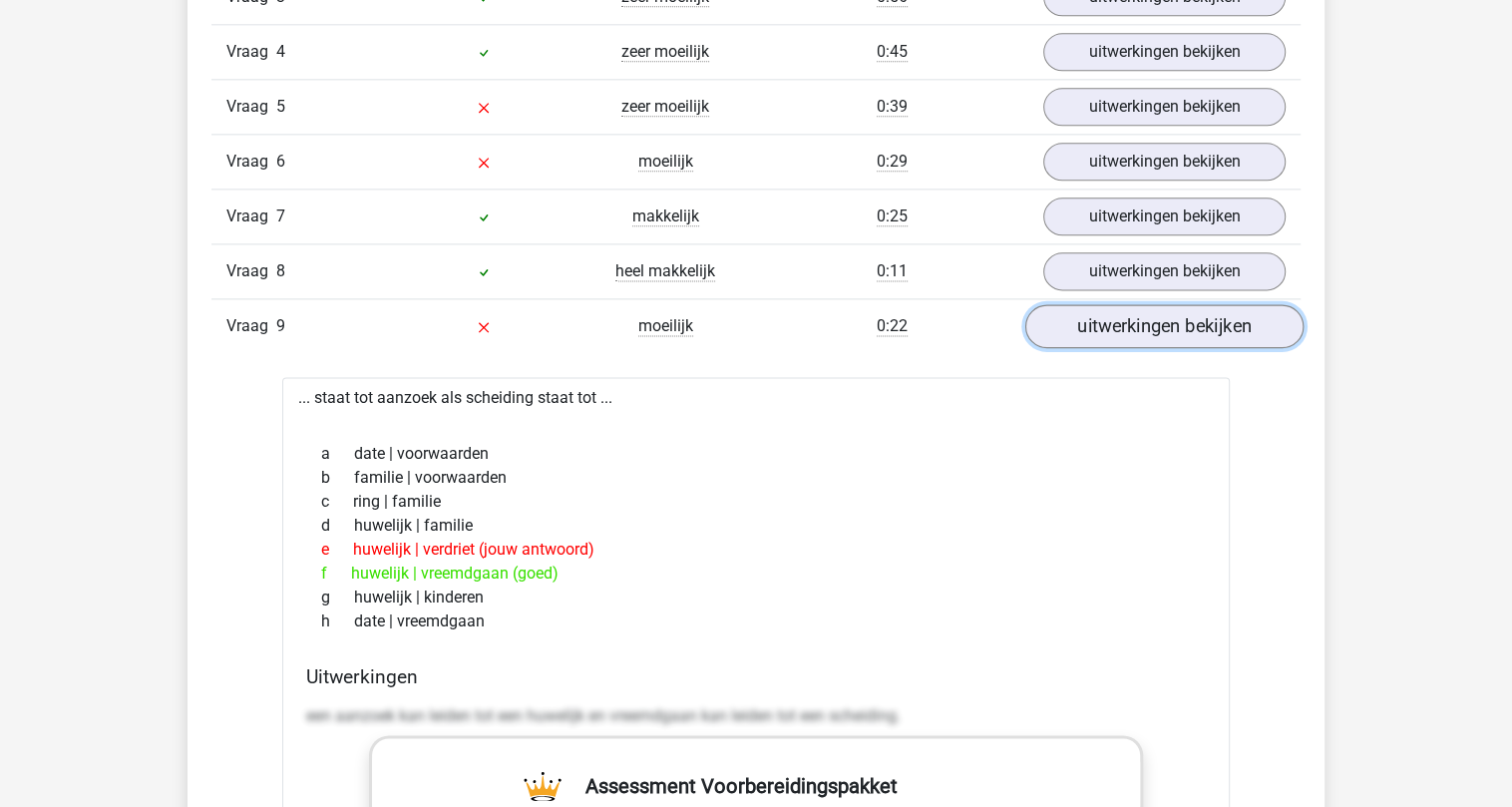 click on "uitwerkingen bekijken" at bounding box center [1164, 326] 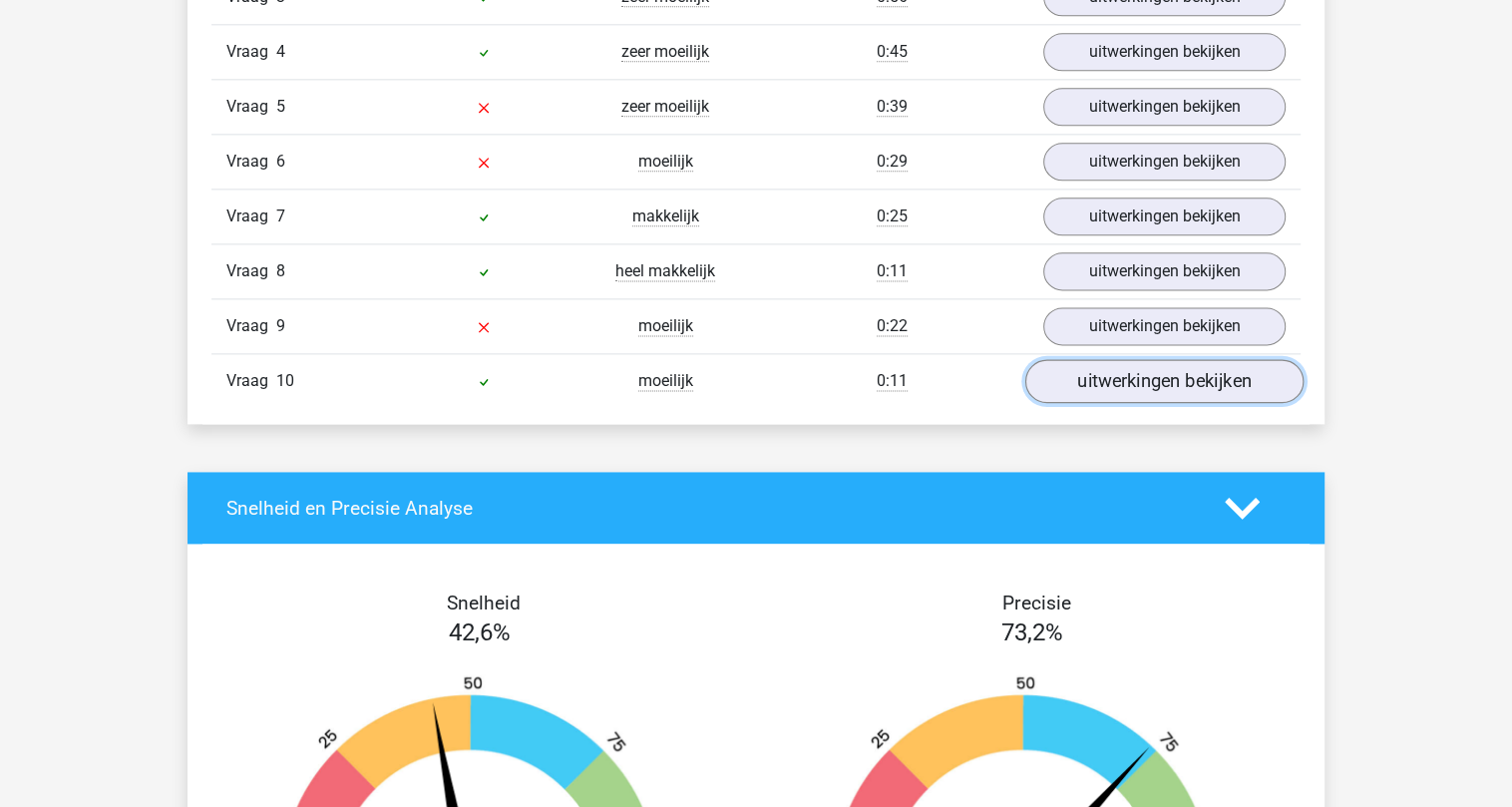 click on "uitwerkingen bekijken" at bounding box center (1164, 381) 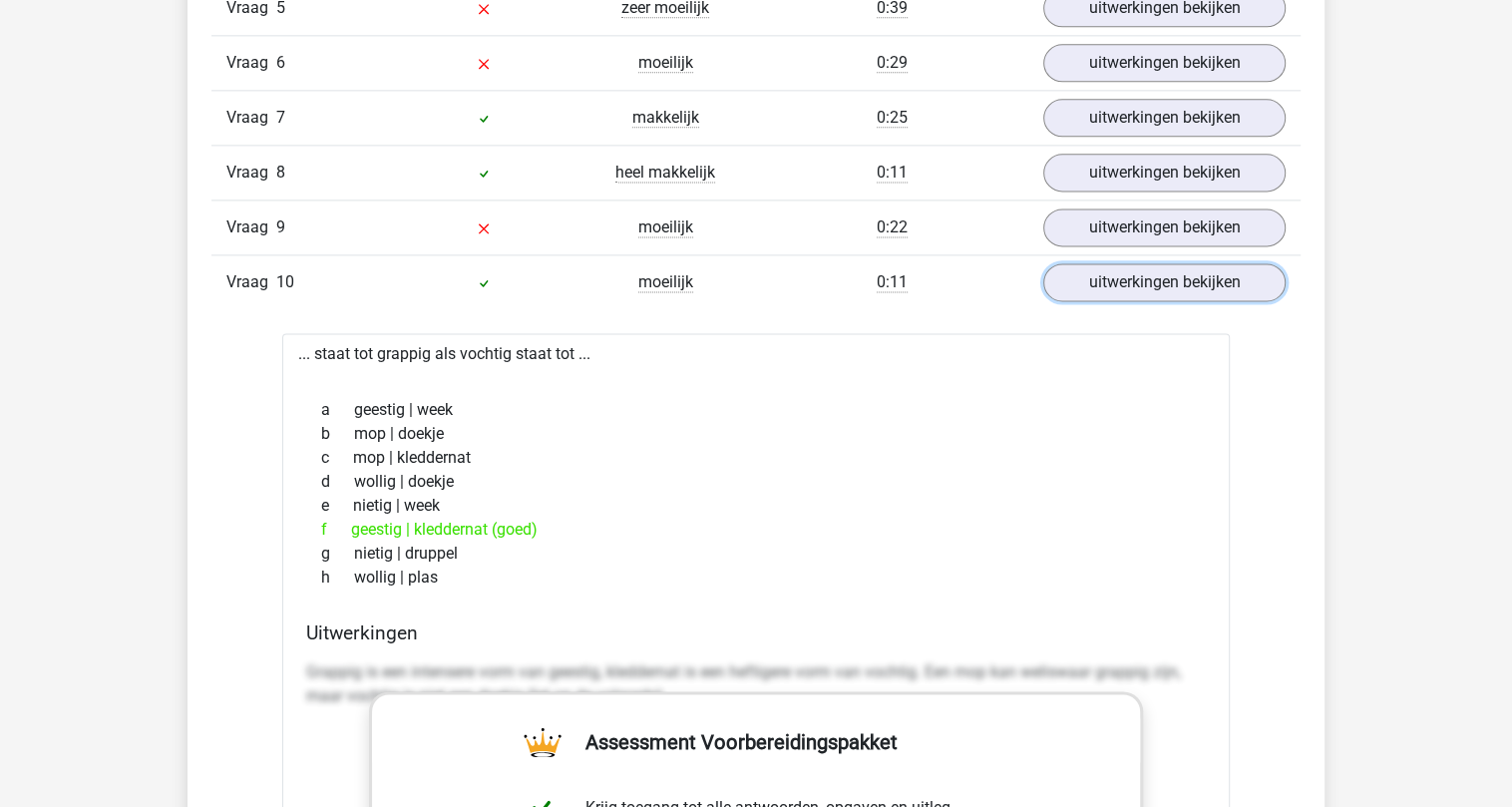 scroll, scrollTop: 1995, scrollLeft: 0, axis: vertical 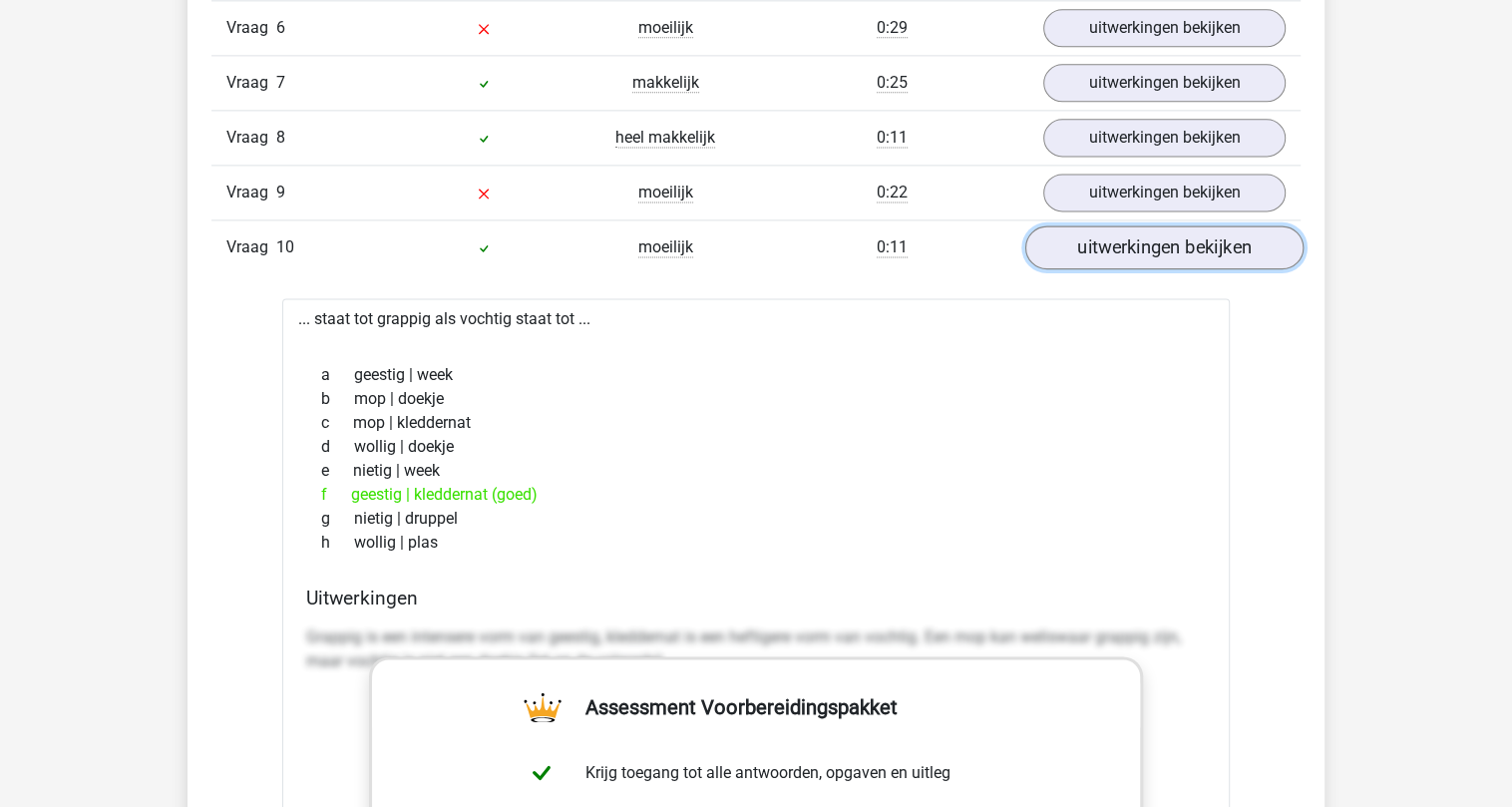 click on "uitwerkingen bekijken" at bounding box center (1164, 247) 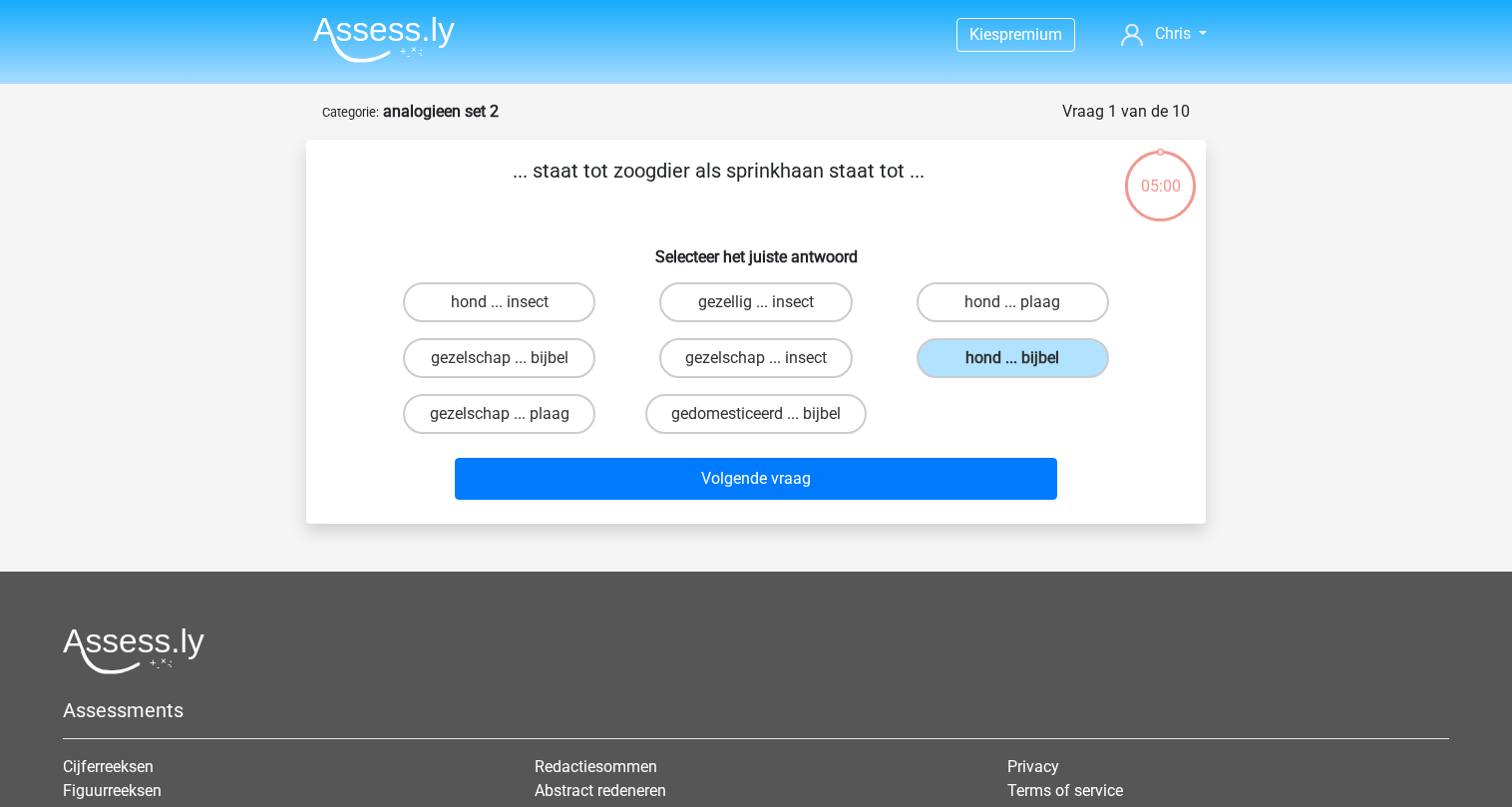 scroll, scrollTop: 100, scrollLeft: 0, axis: vertical 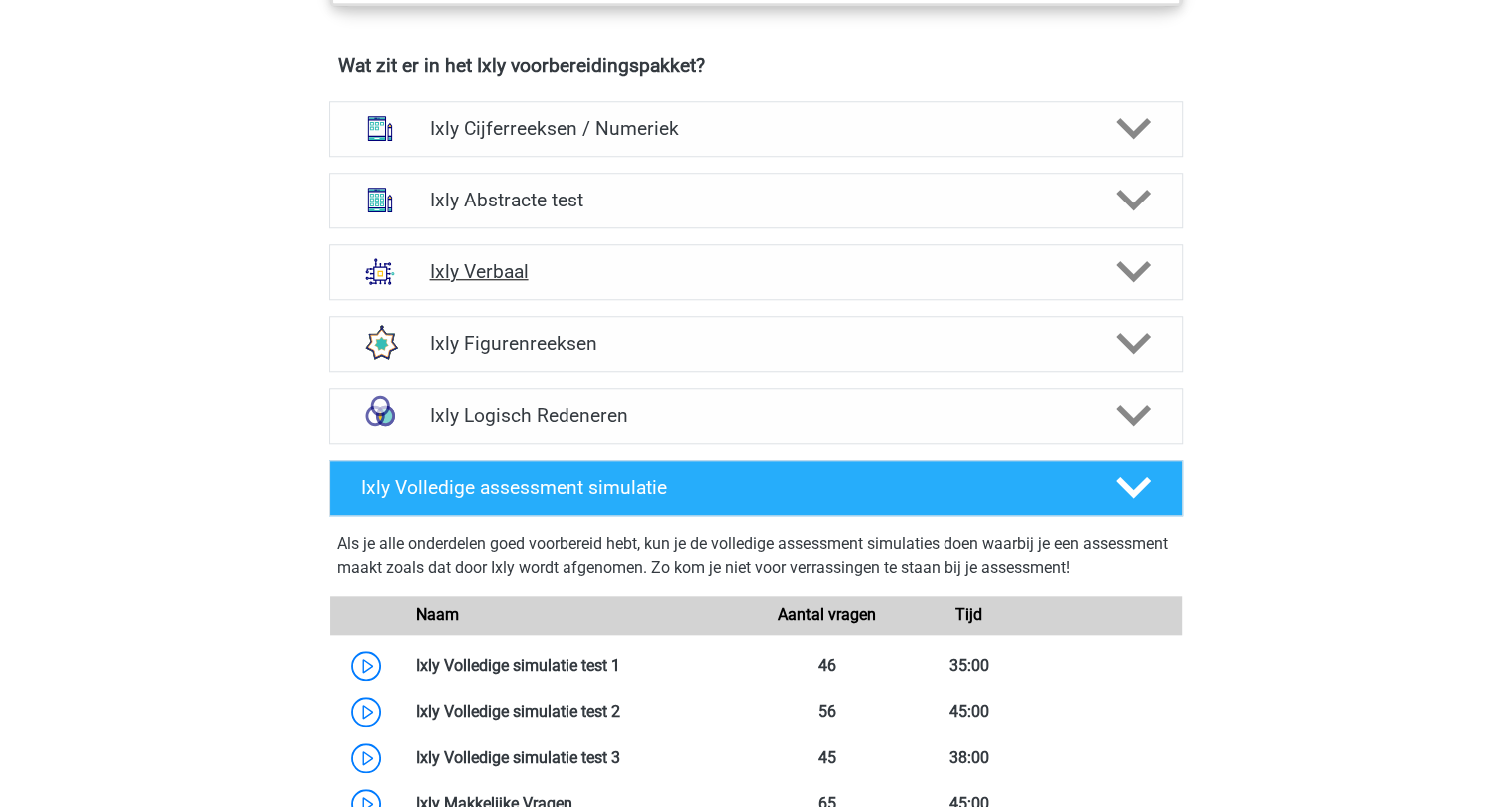 click on "Ixly Verbaal" at bounding box center (755, 271) 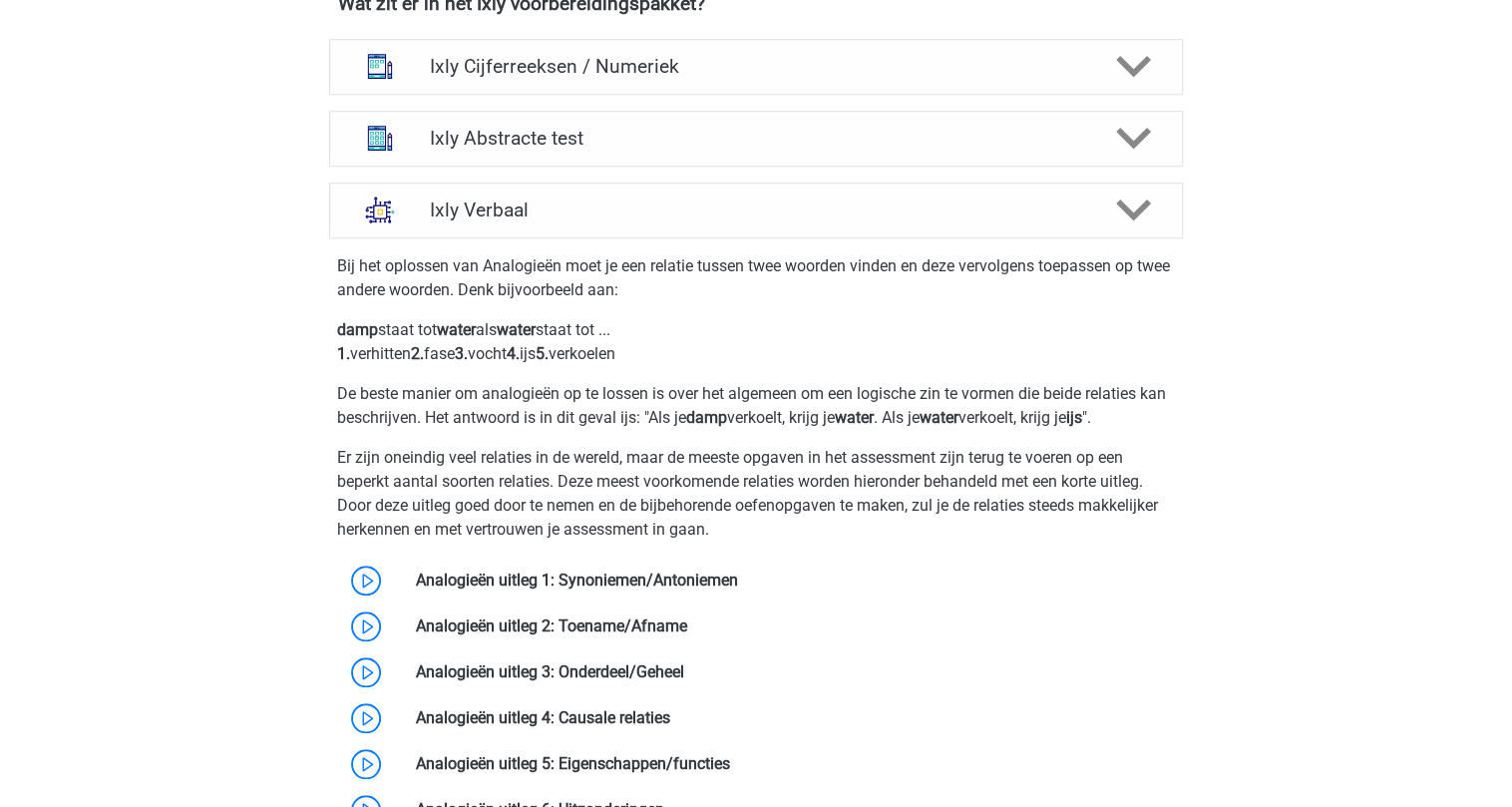scroll, scrollTop: 1266, scrollLeft: 0, axis: vertical 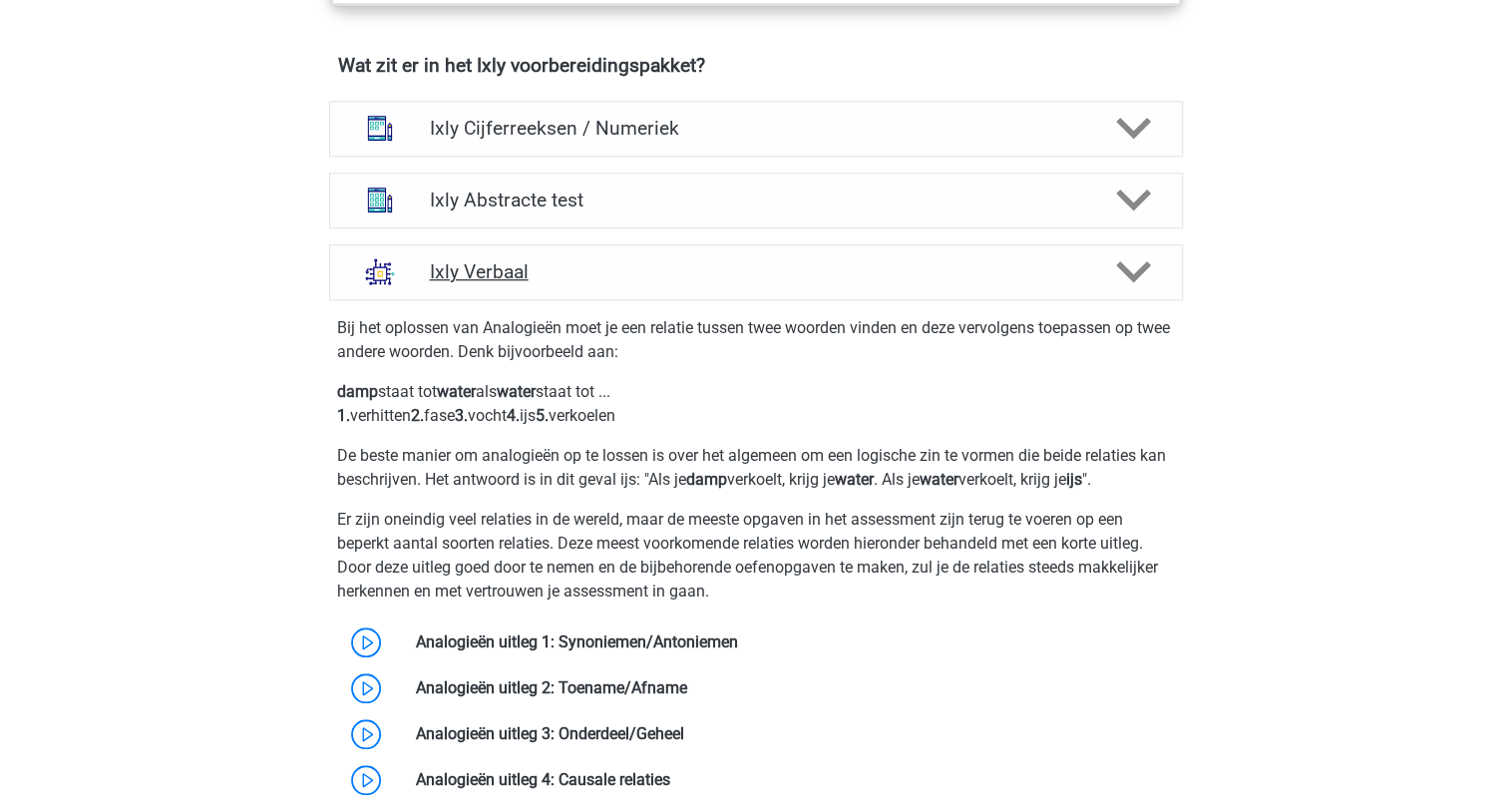 click on "Ixly Verbaal" at bounding box center [755, 271] 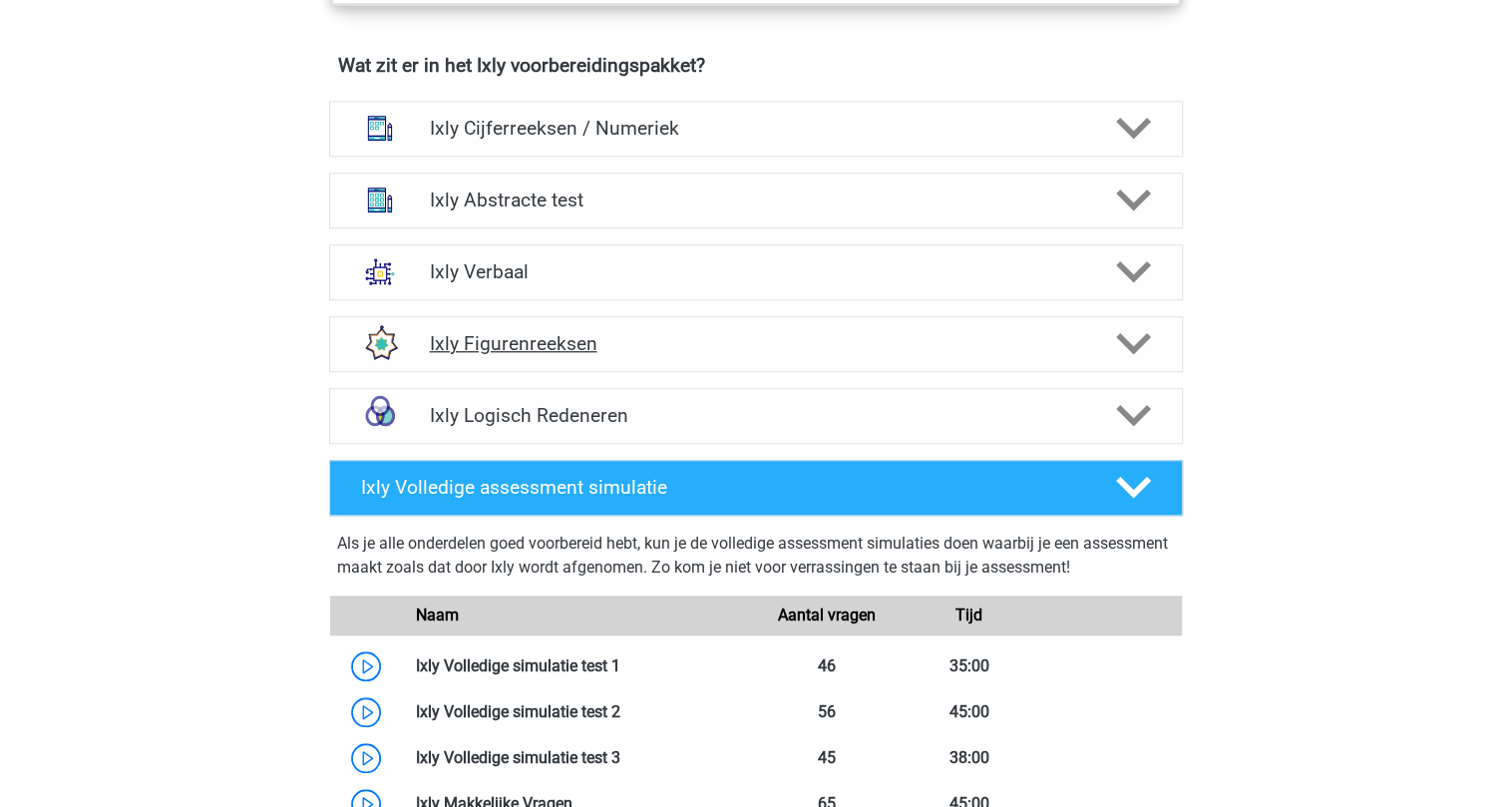 click on "Ixly Figurenreeksen" at bounding box center (755, 343) 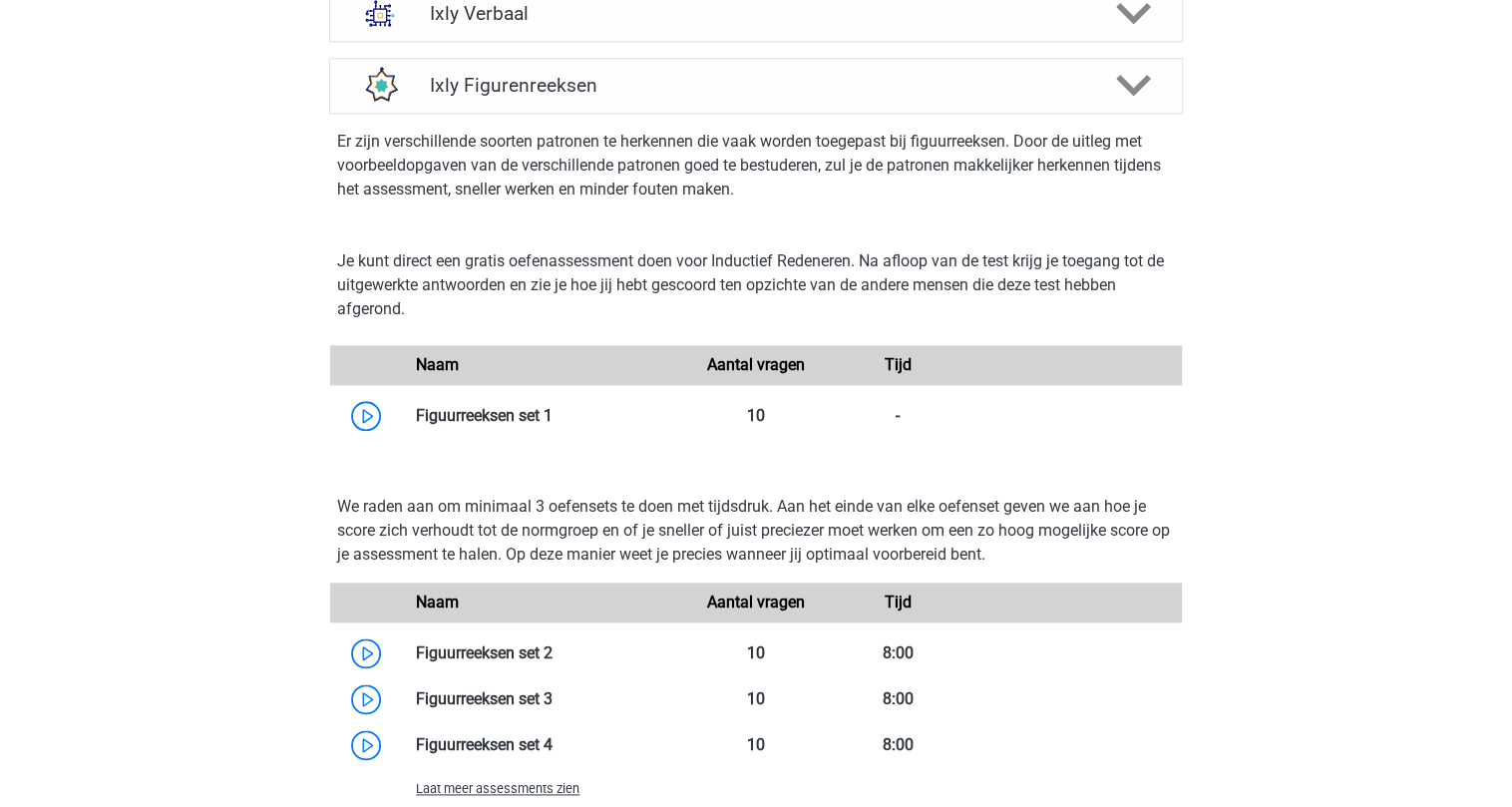 scroll, scrollTop: 1400, scrollLeft: 0, axis: vertical 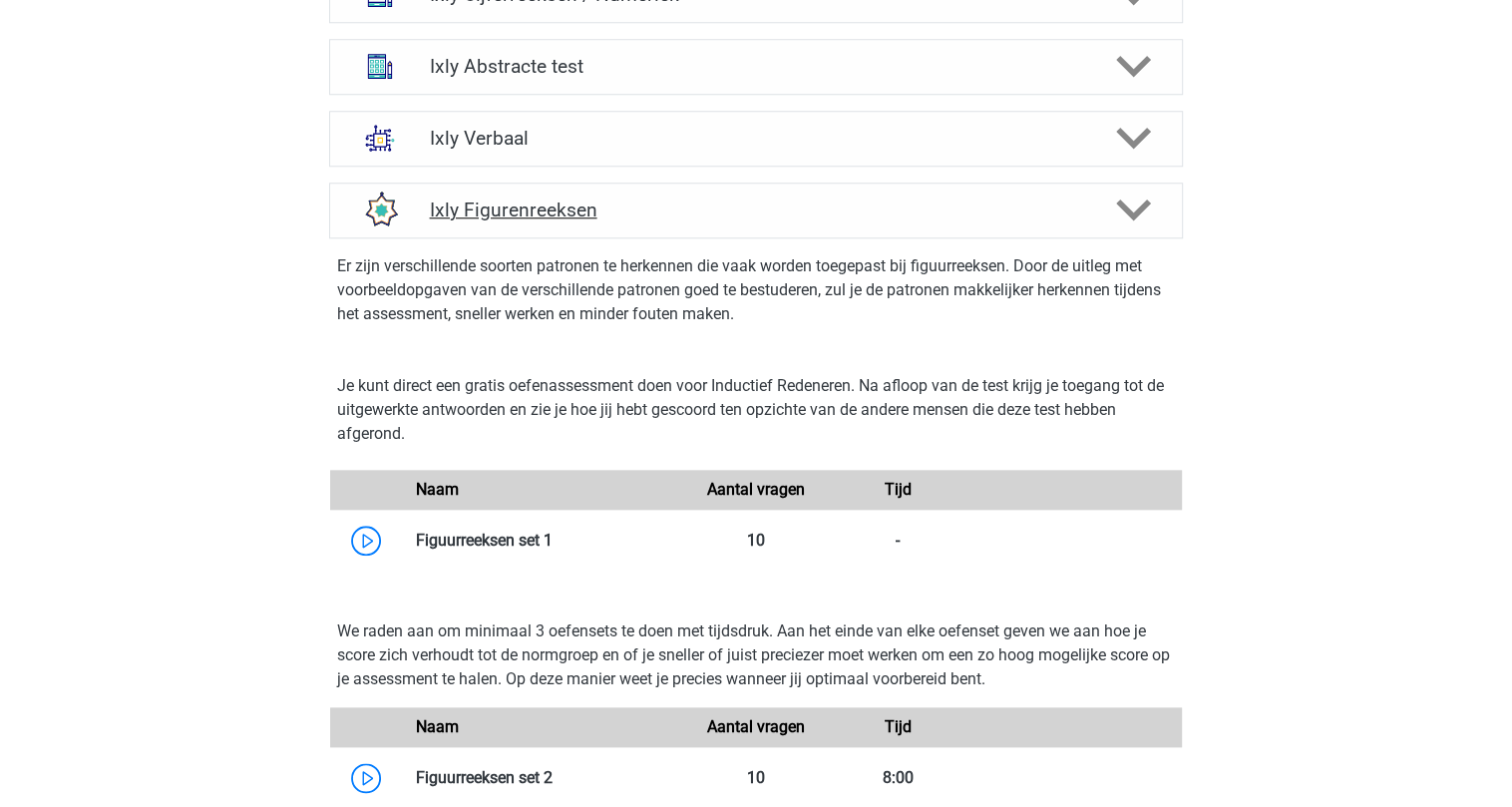 click on "Ixly Figurenreeksen" at bounding box center [755, 209] 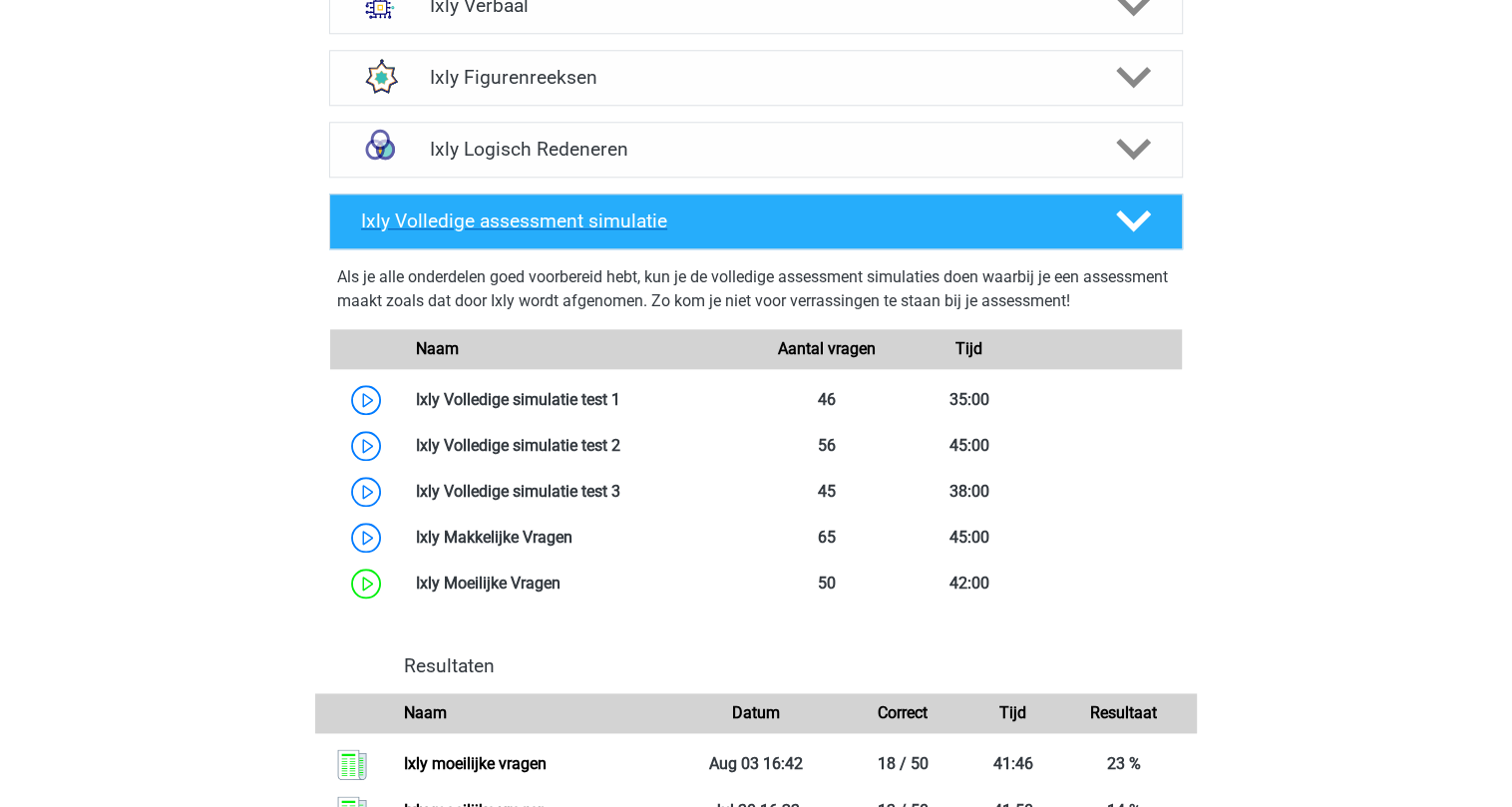 scroll, scrollTop: 1400, scrollLeft: 0, axis: vertical 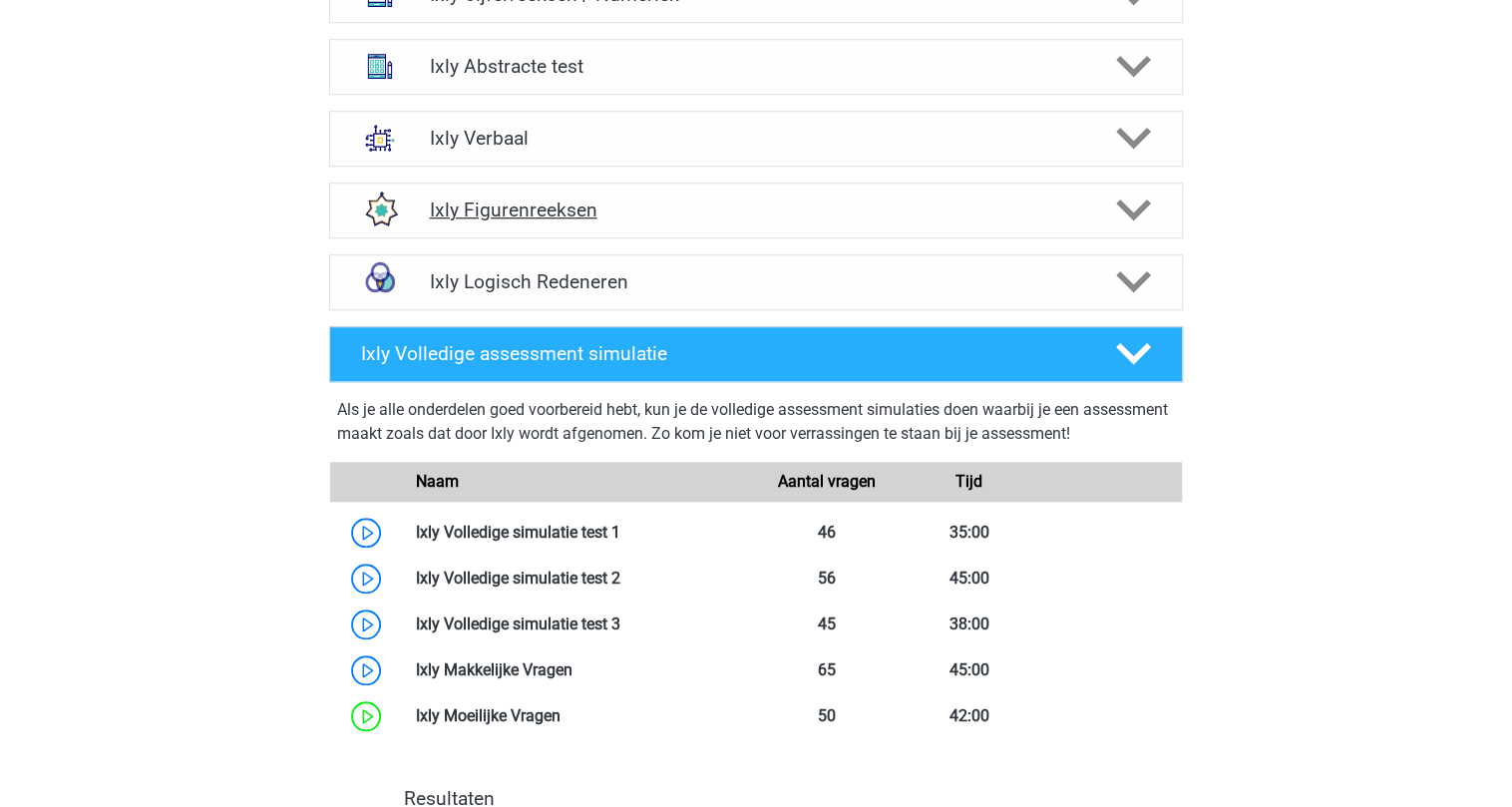 click on "Ixly Figurenreeksen" at bounding box center [755, 209] 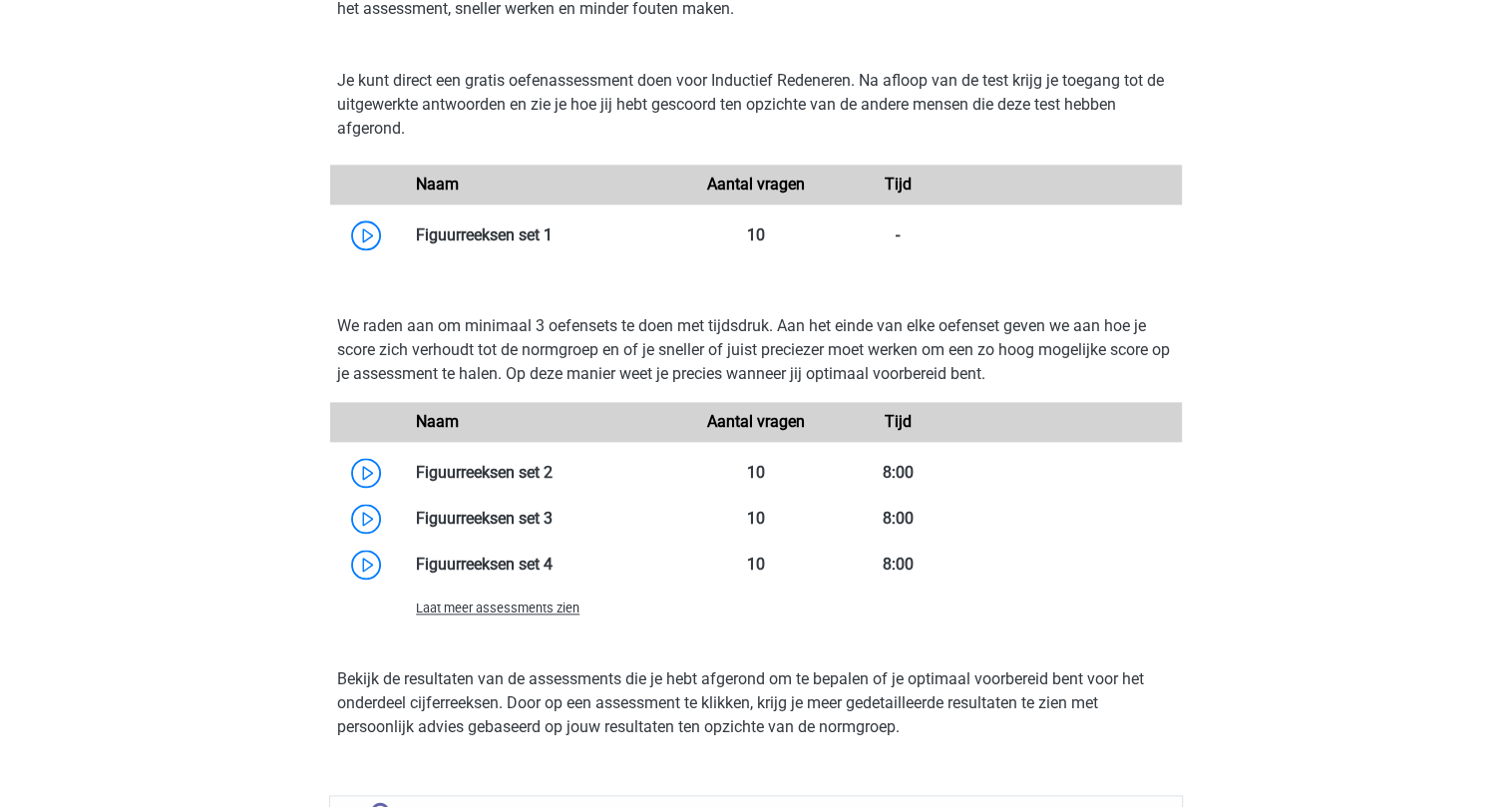 scroll, scrollTop: 1532, scrollLeft: 0, axis: vertical 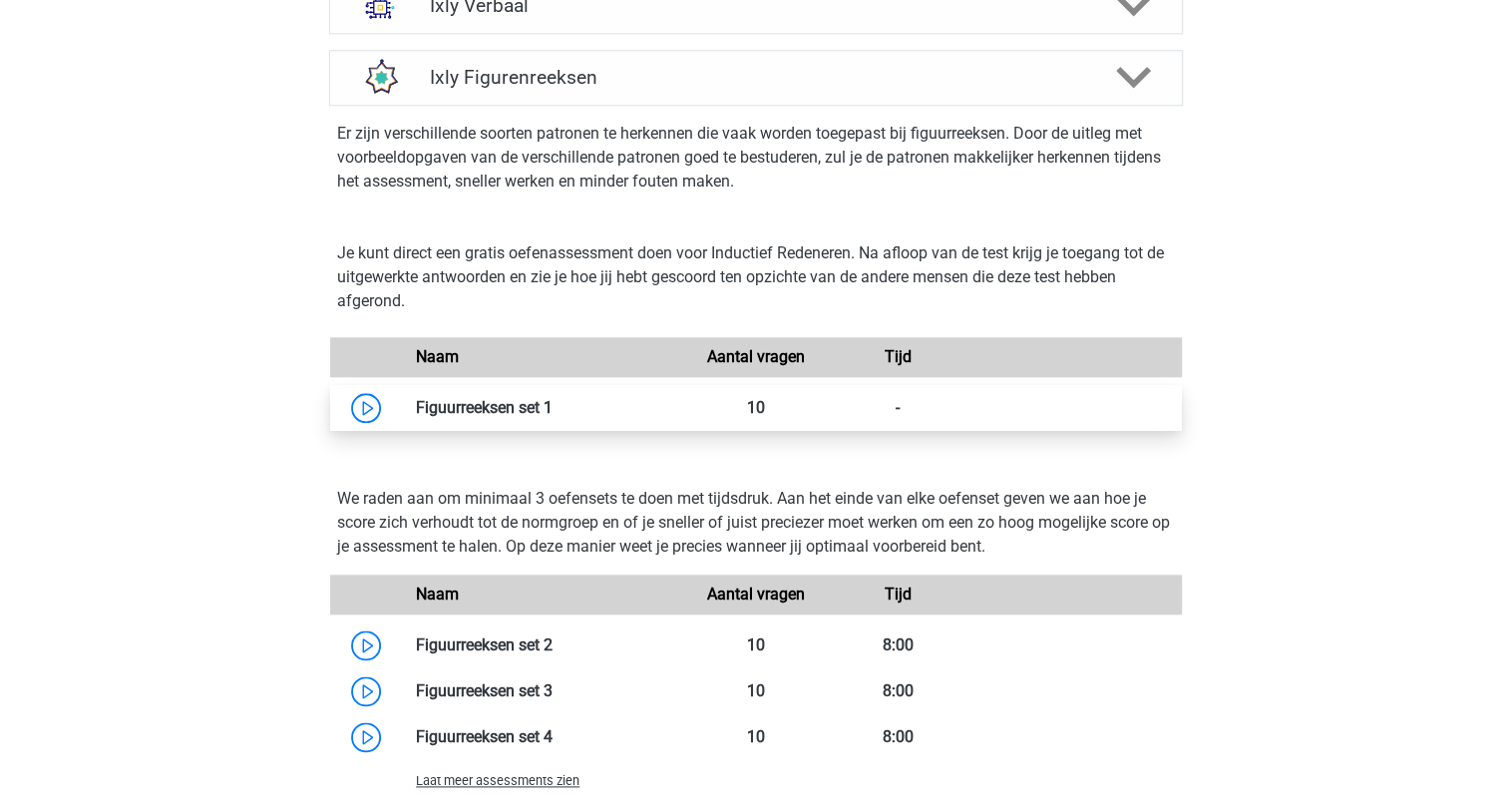 click at bounding box center [553, 407] 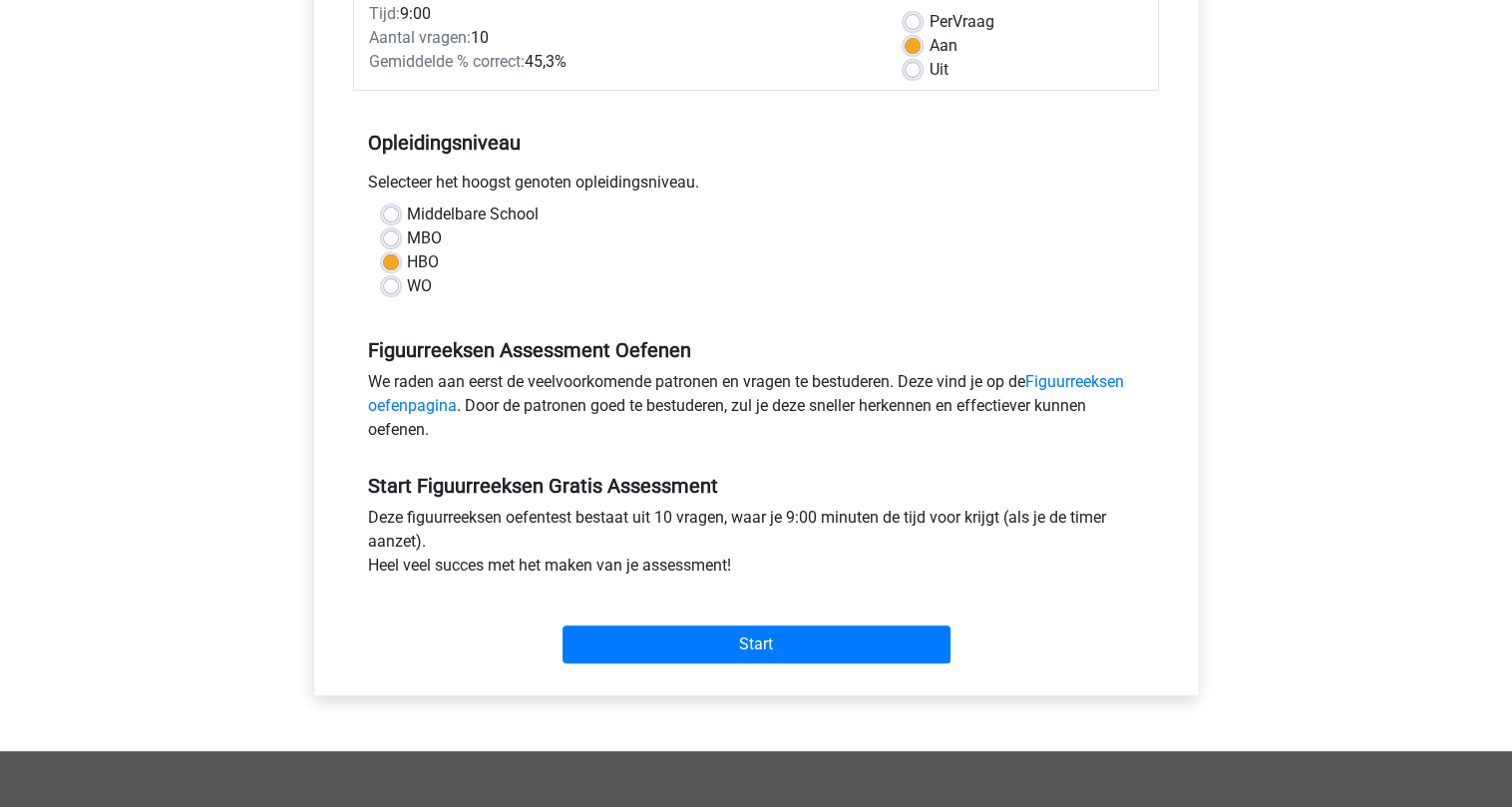 scroll, scrollTop: 532, scrollLeft: 0, axis: vertical 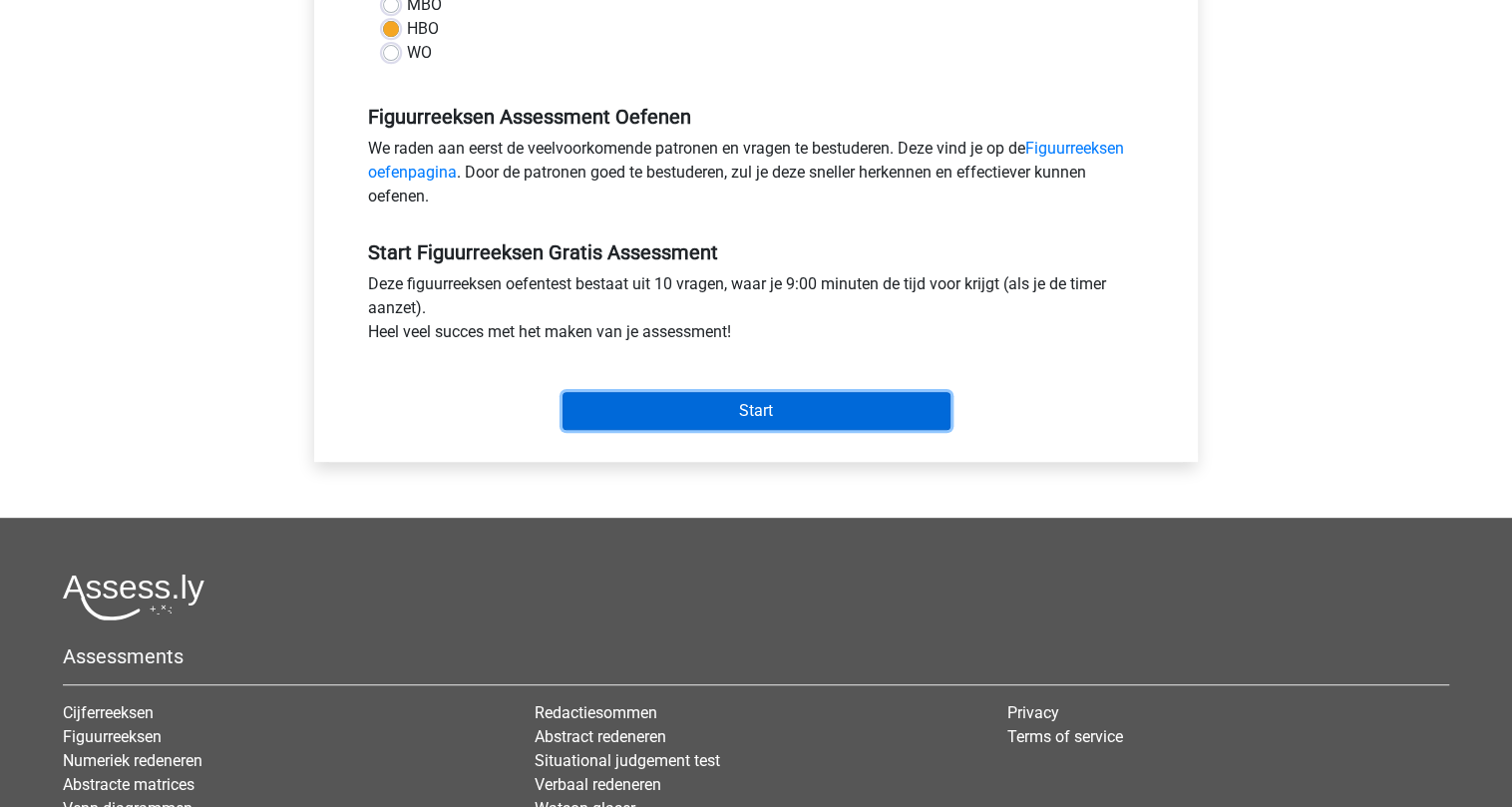 click on "Start" at bounding box center (756, 411) 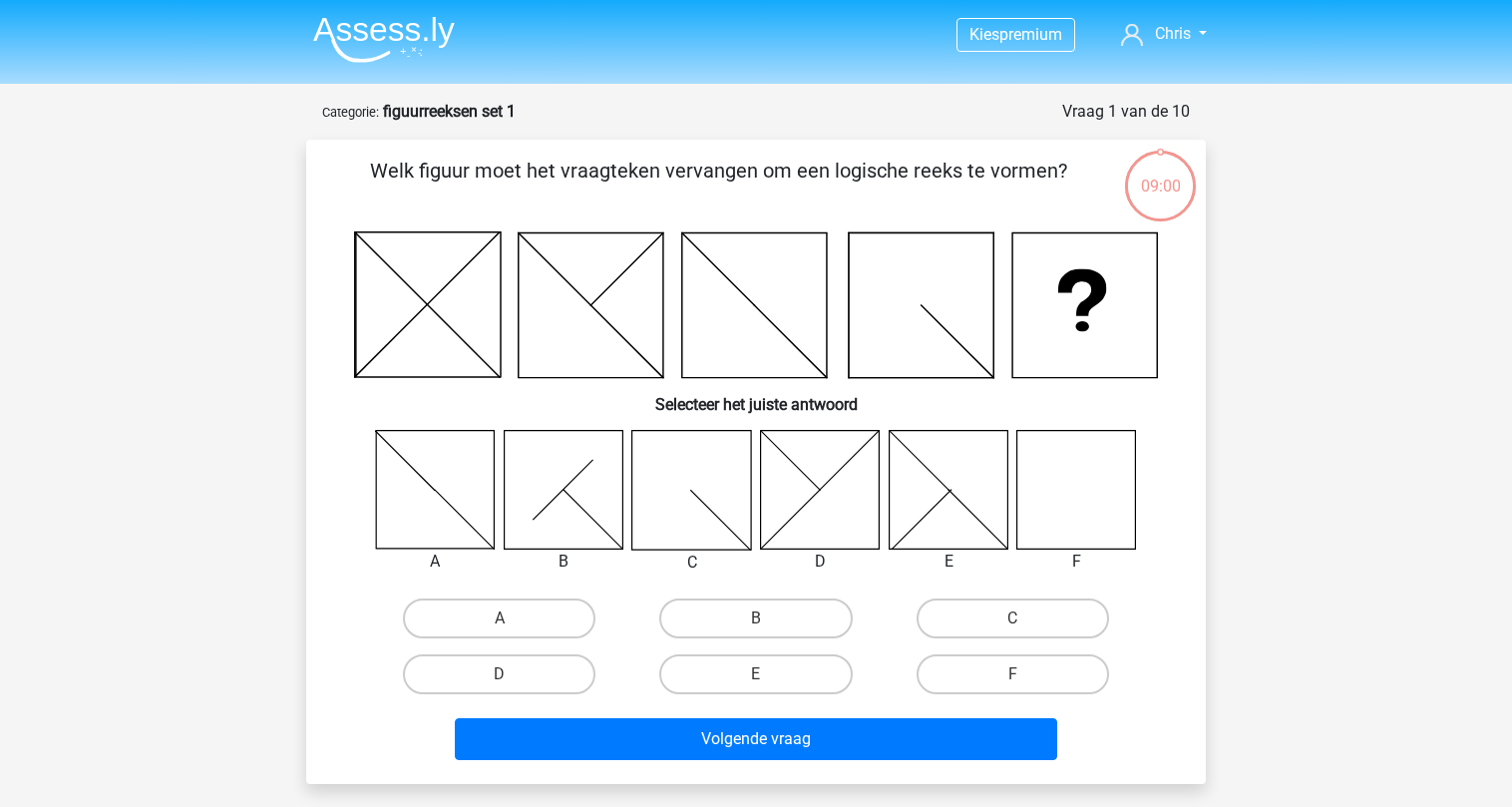 scroll, scrollTop: 0, scrollLeft: 0, axis: both 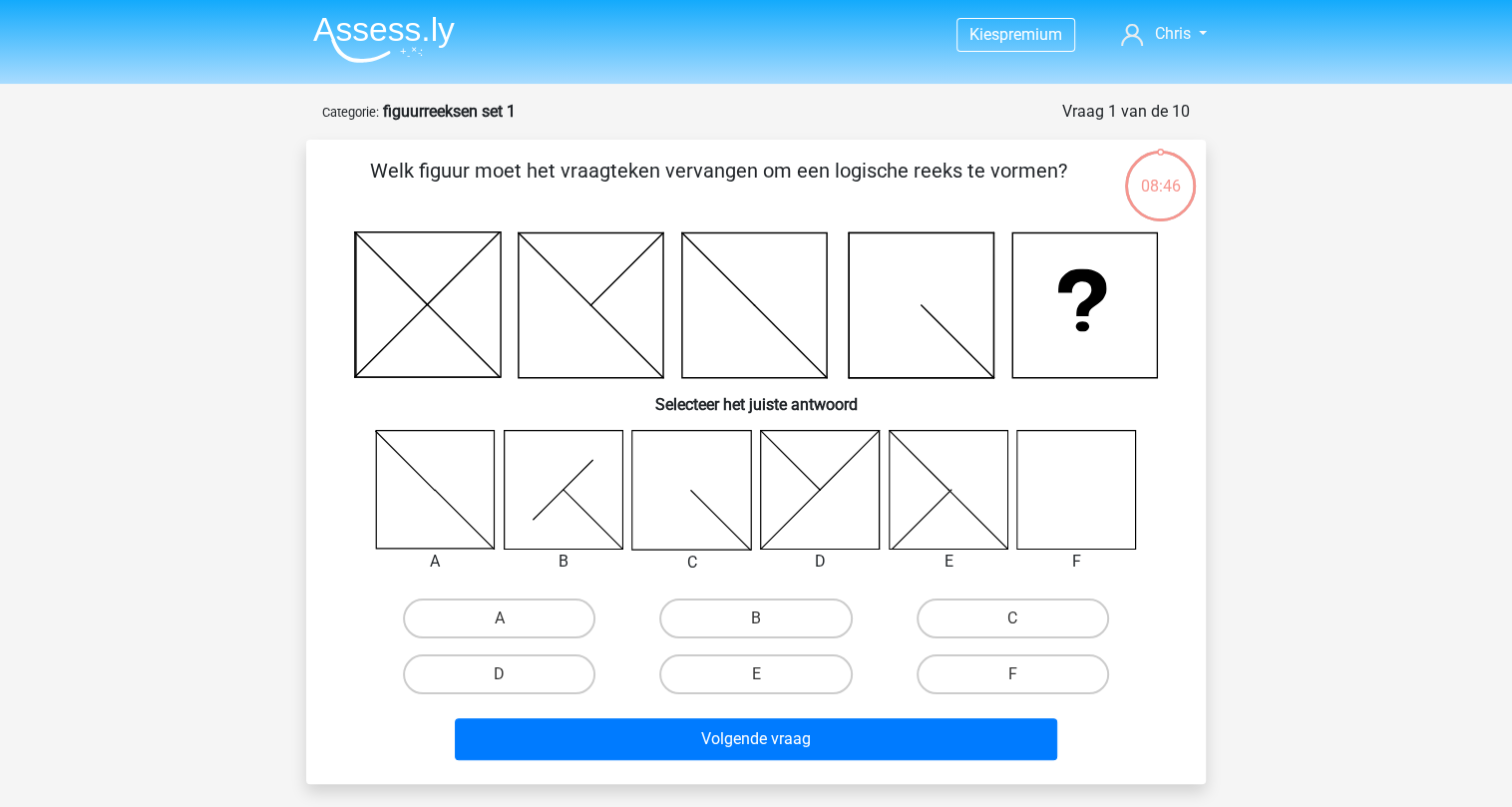 click on "F" at bounding box center [1018, 680] 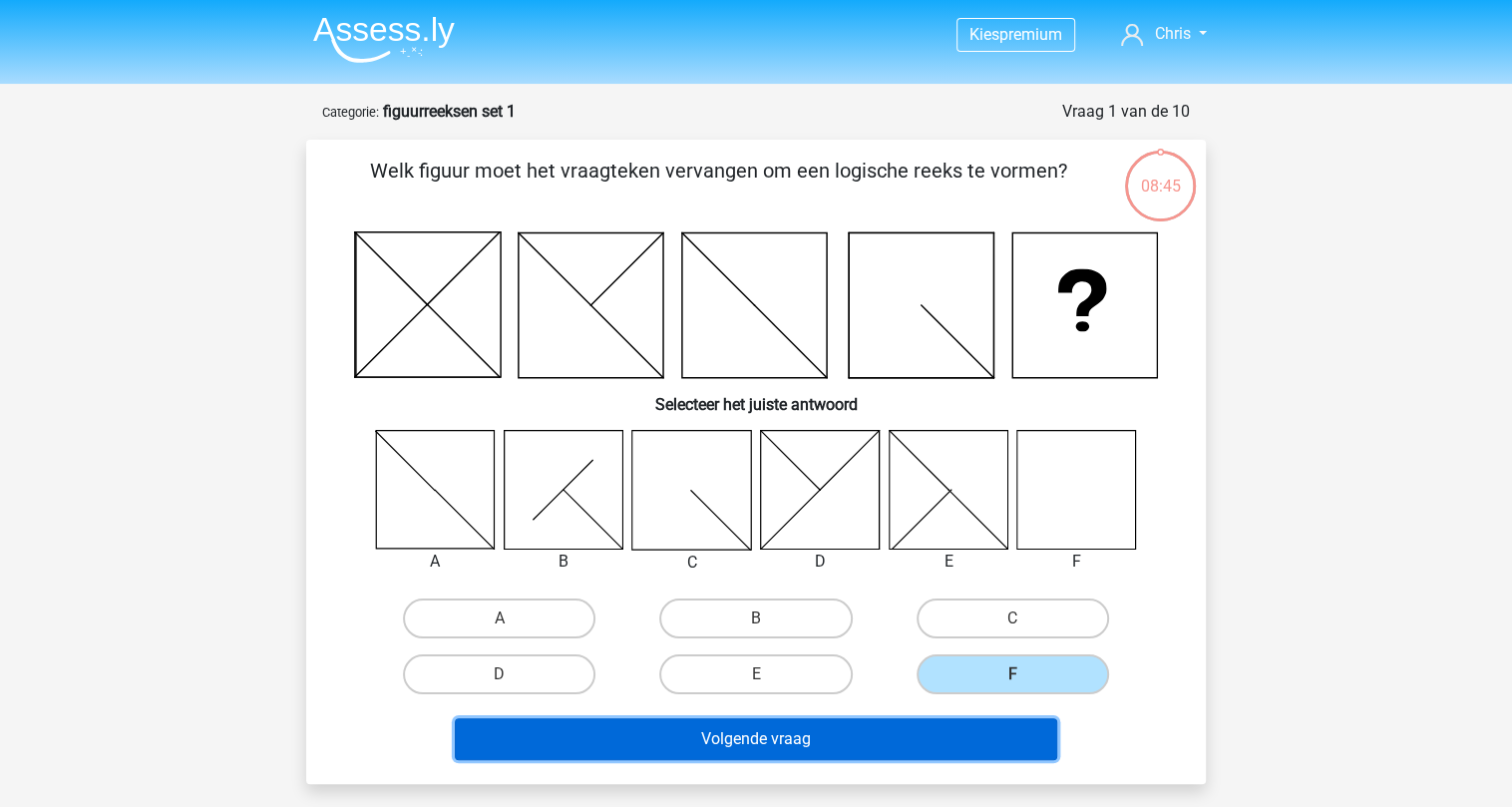click on "Volgende vraag" at bounding box center (756, 739) 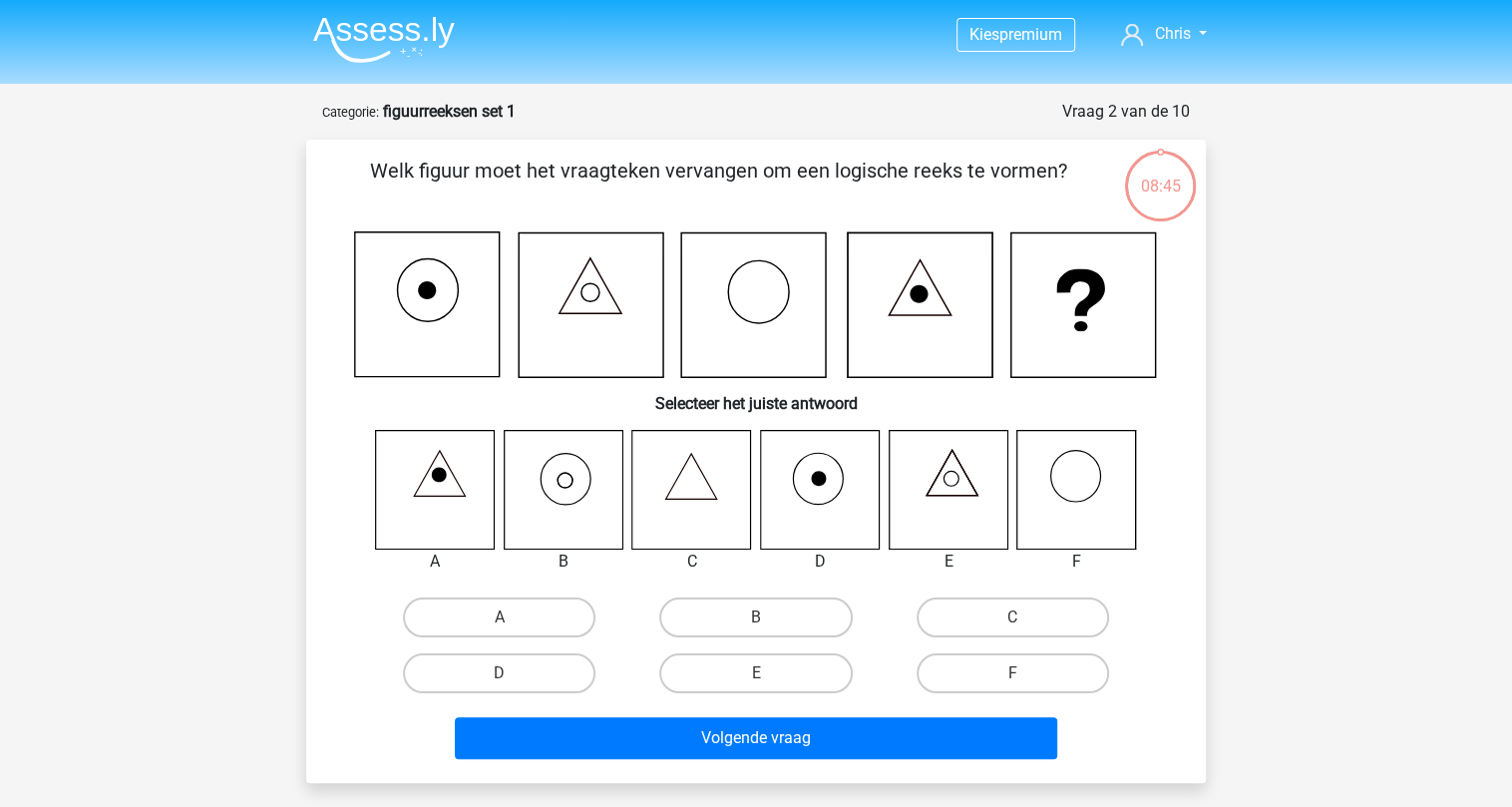 scroll, scrollTop: 100, scrollLeft: 0, axis: vertical 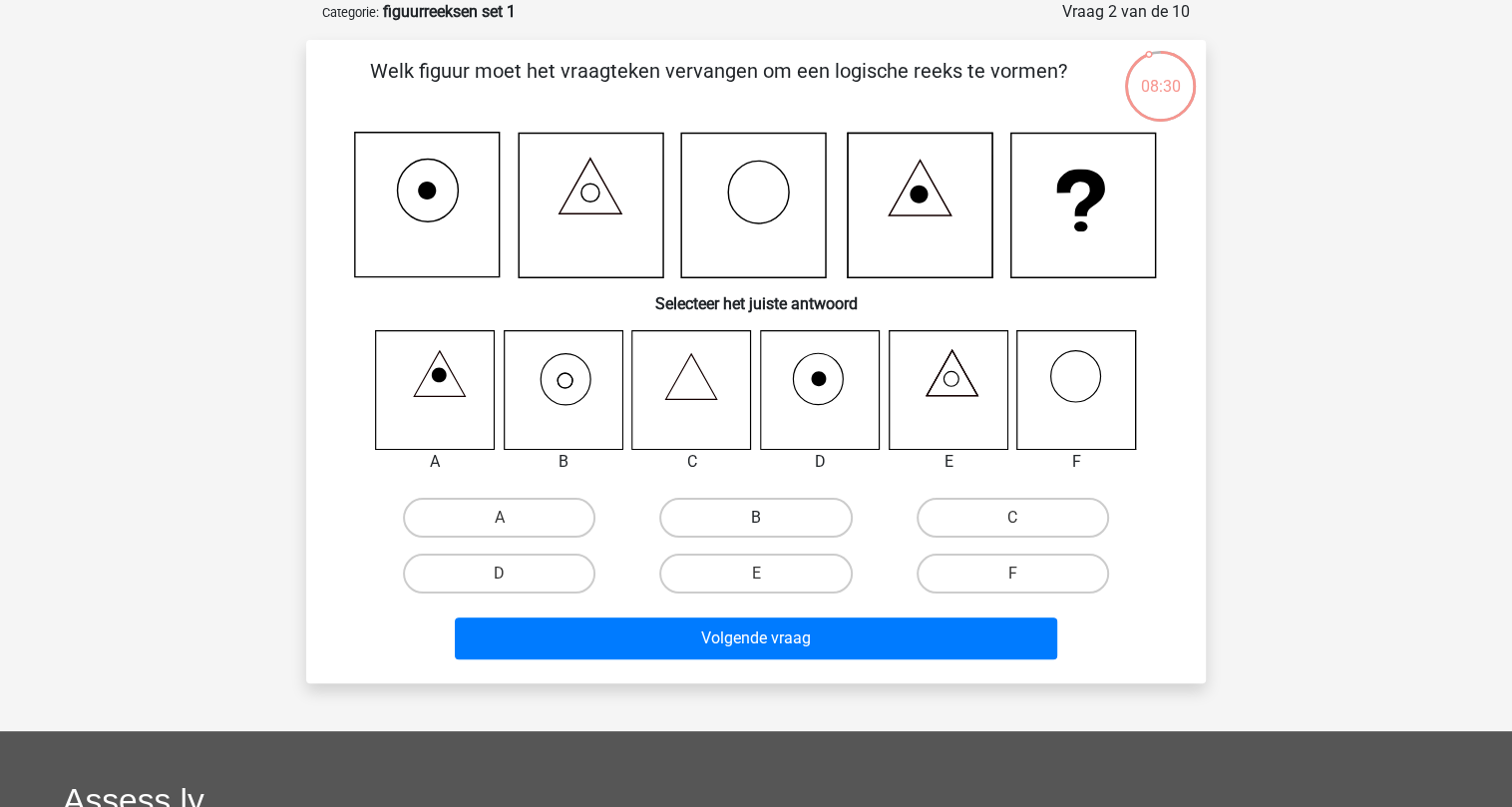 click on "B" at bounding box center [755, 518] 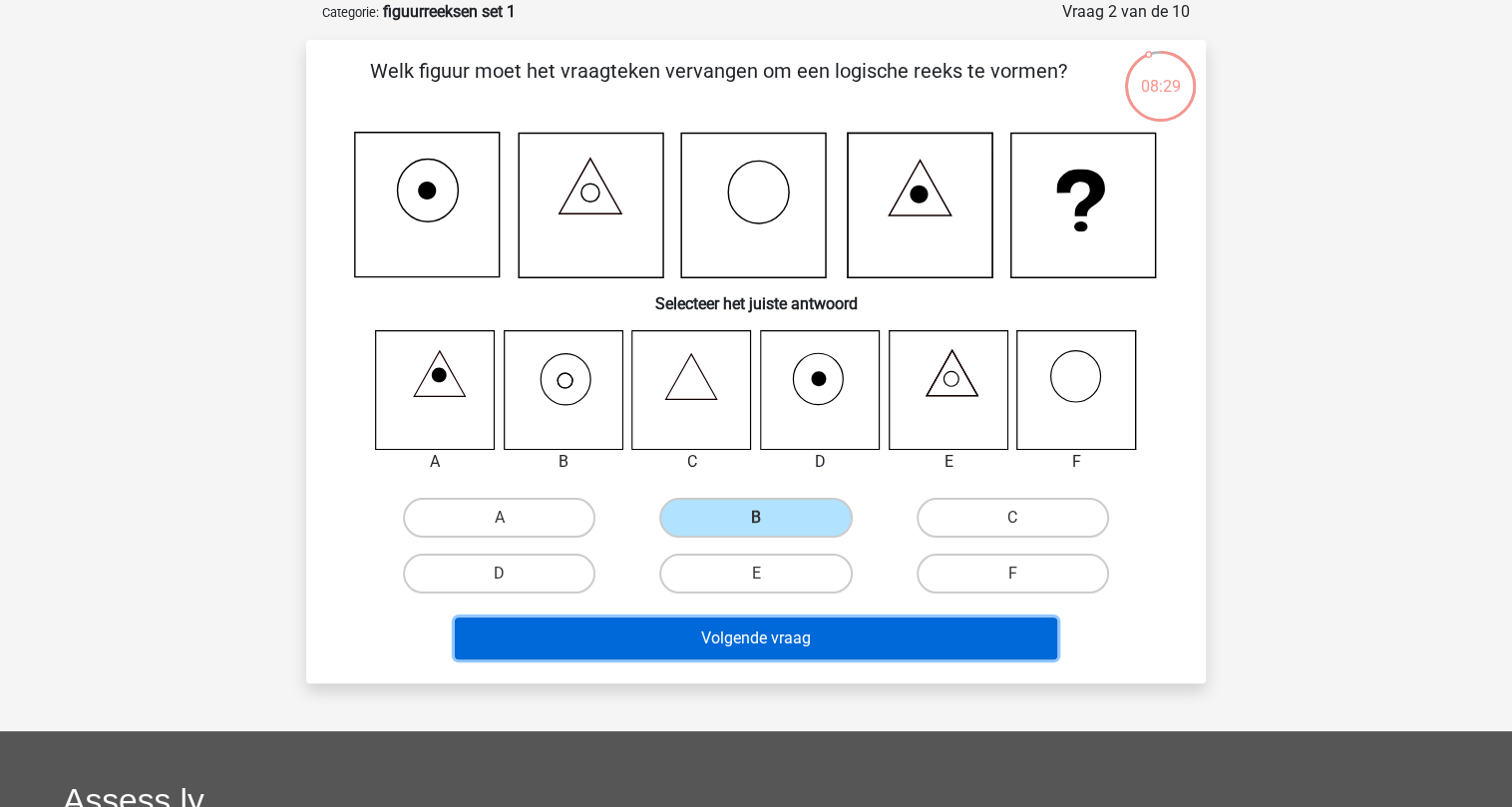 click on "Volgende vraag" at bounding box center (756, 638) 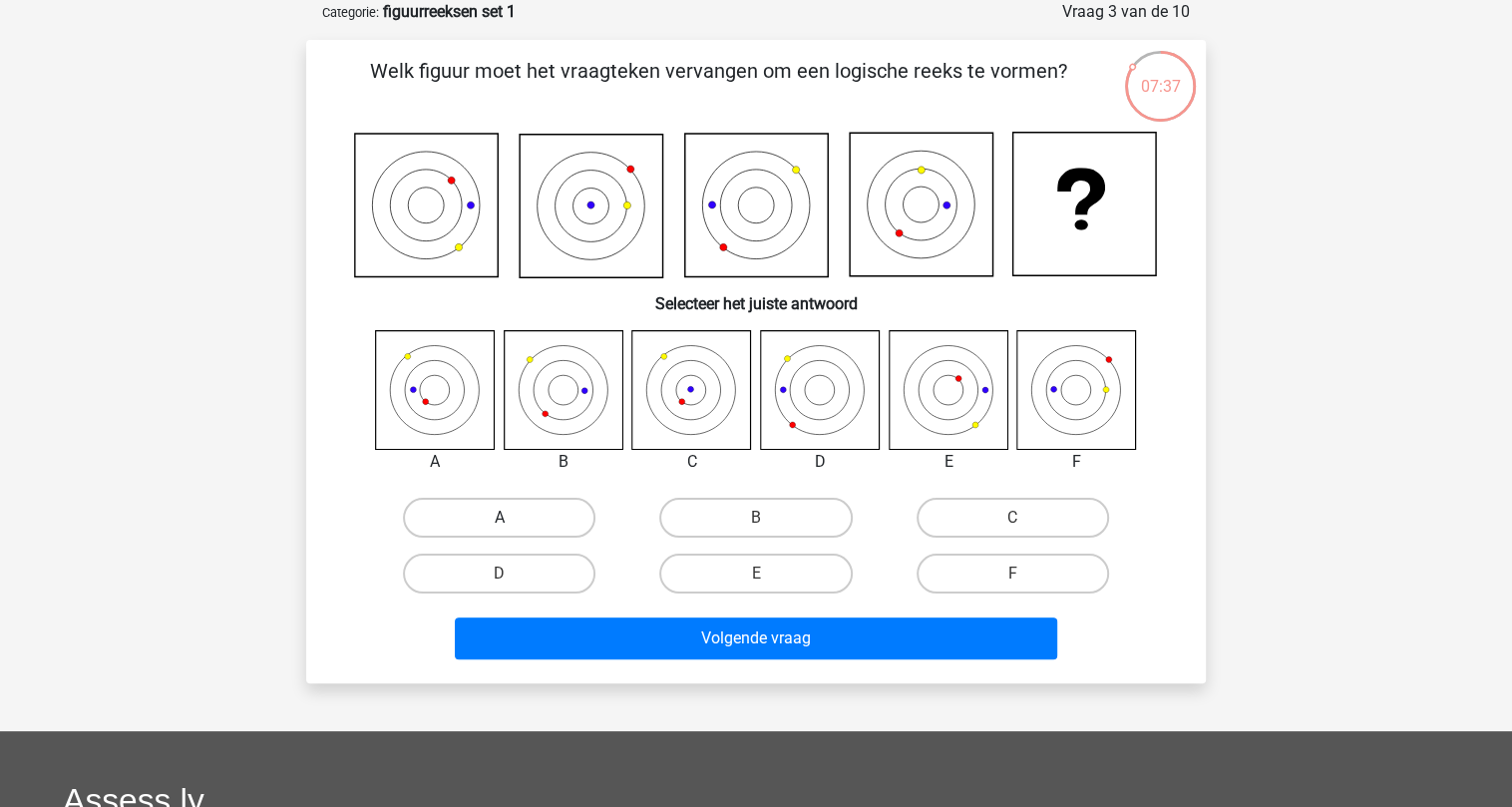 click on "A" at bounding box center [499, 518] 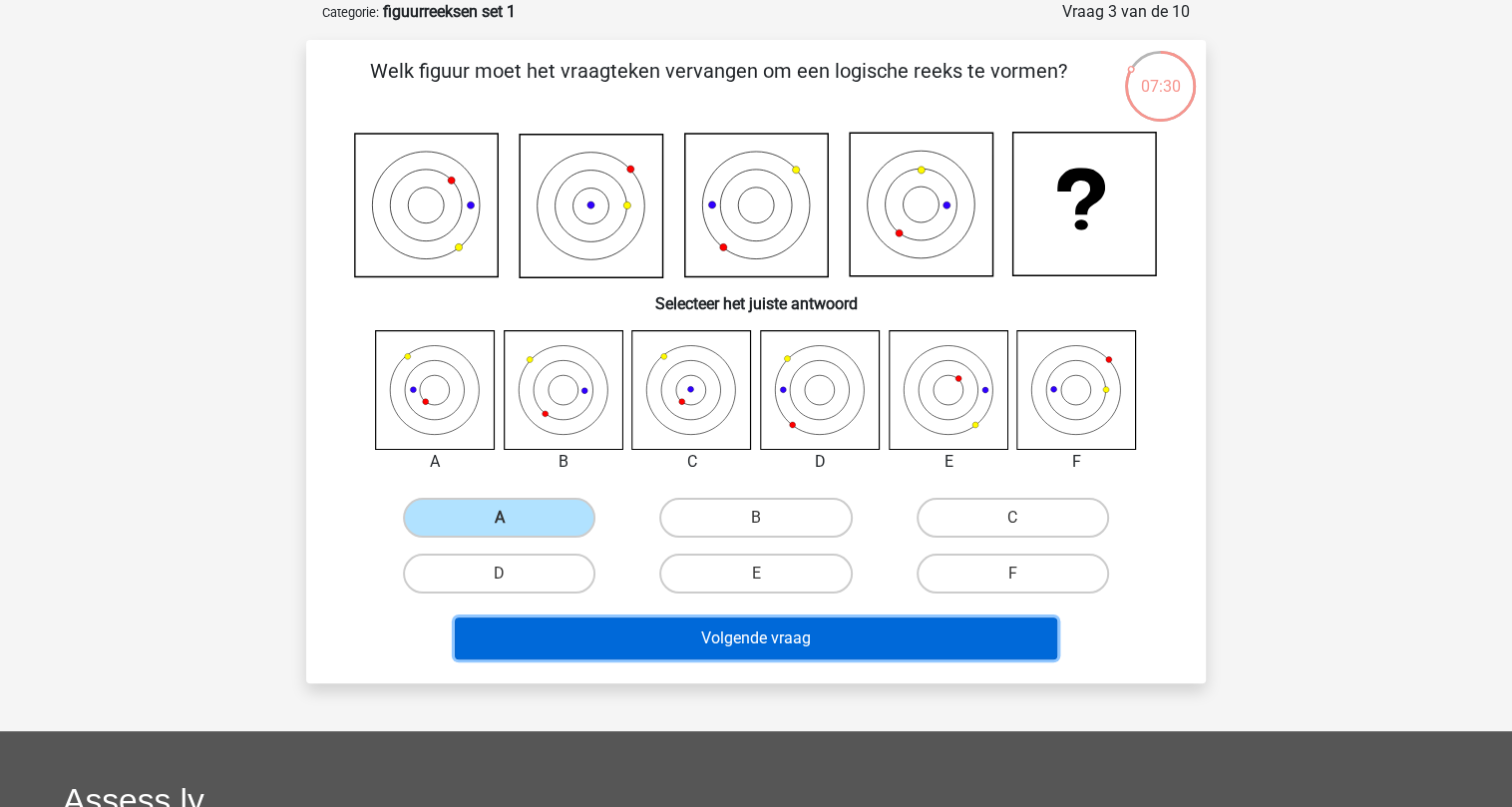 click on "Volgende vraag" at bounding box center (756, 638) 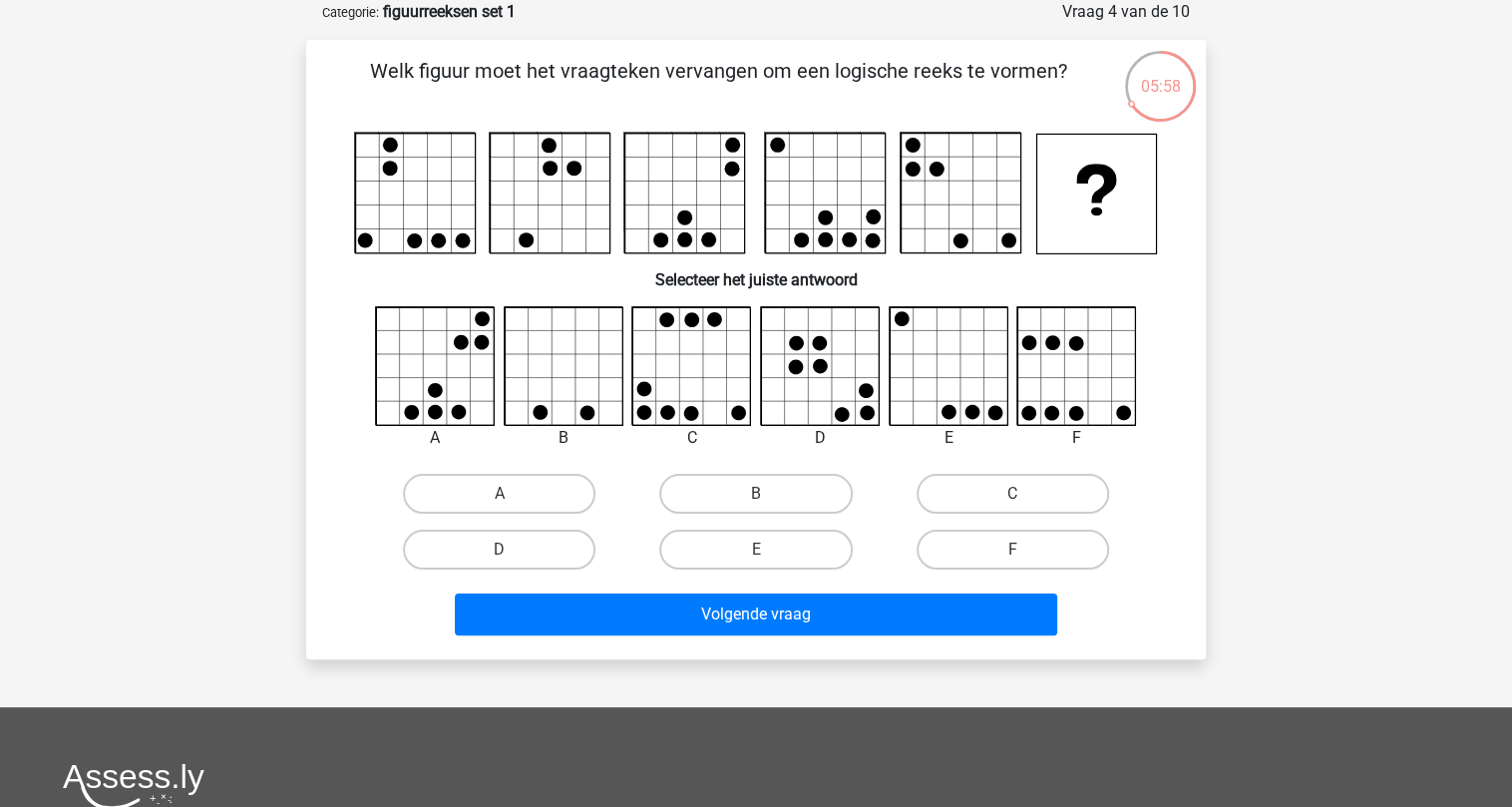 click 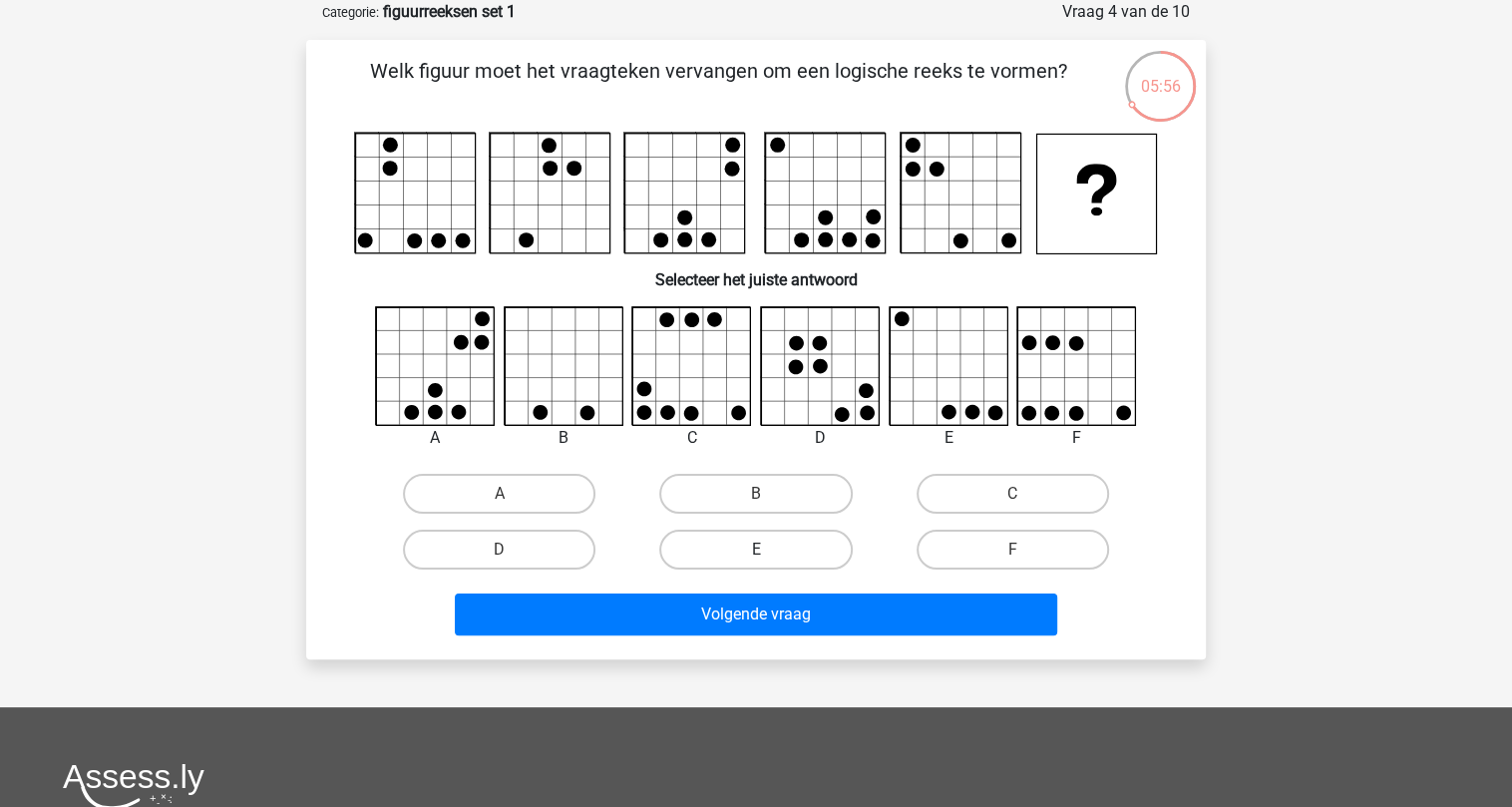 click on "E" at bounding box center [755, 550] 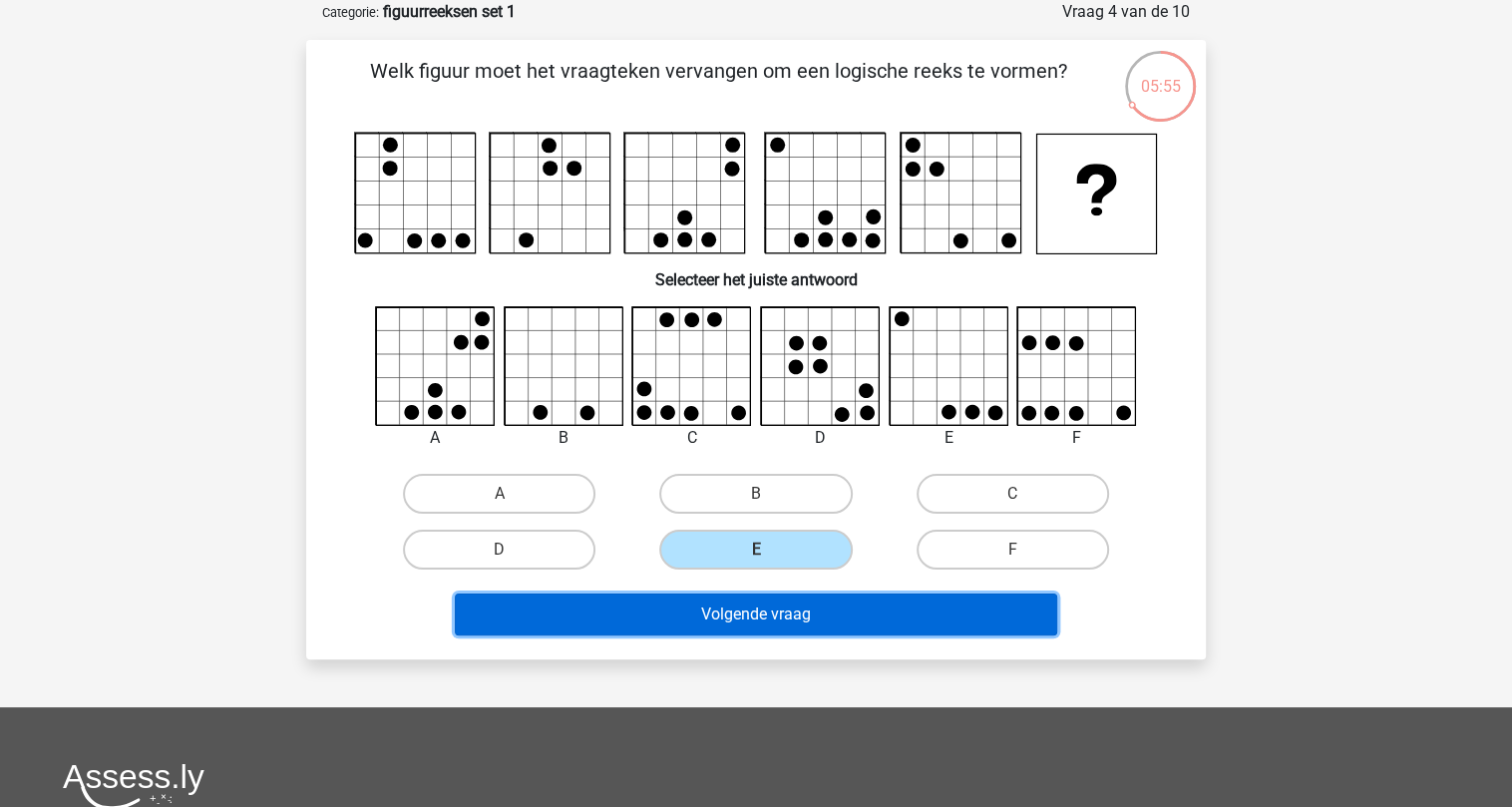 click on "Volgende vraag" at bounding box center [756, 614] 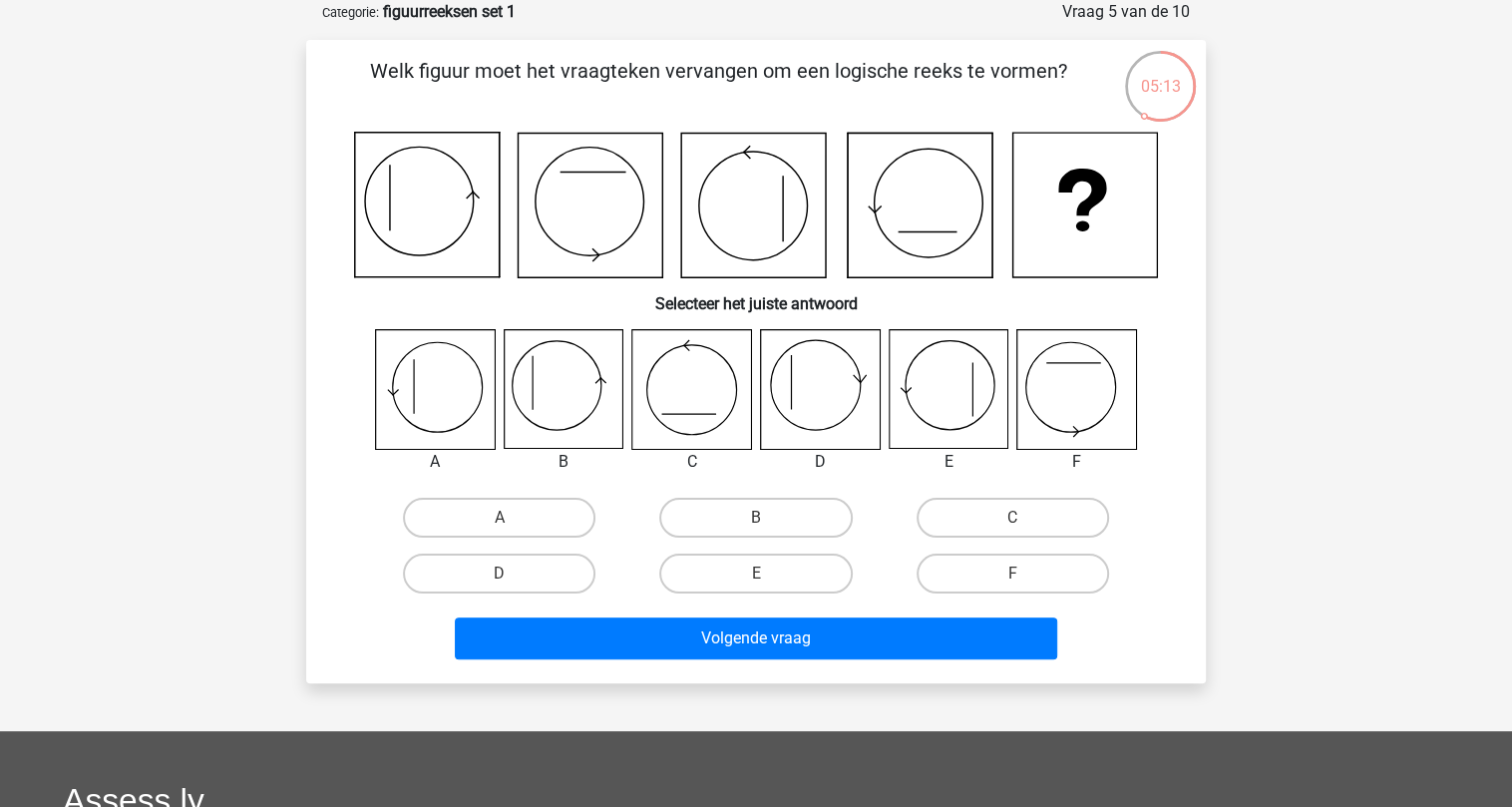 drag, startPoint x: 479, startPoint y: 197, endPoint x: 451, endPoint y: 198, distance: 28.01785 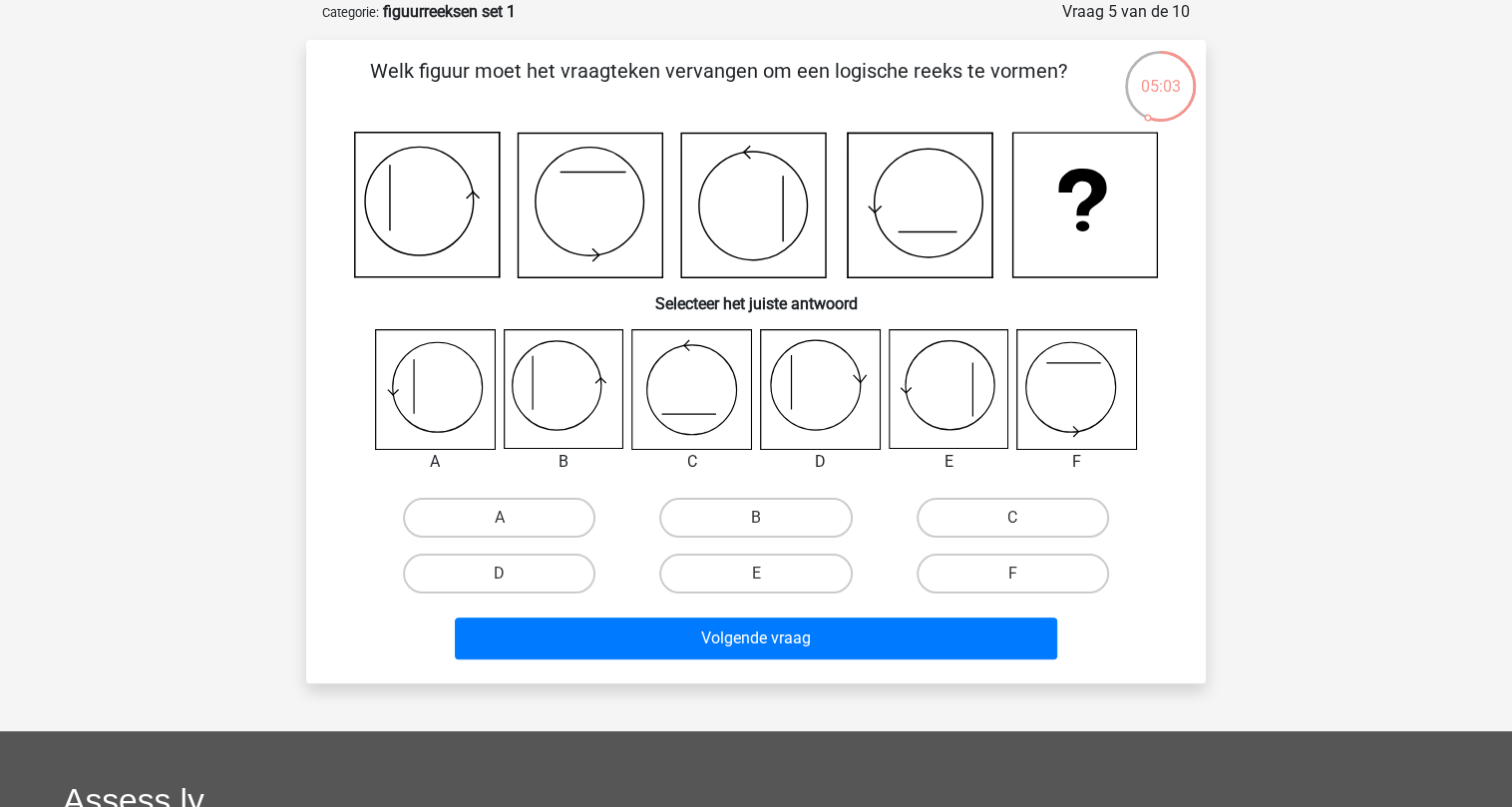 click 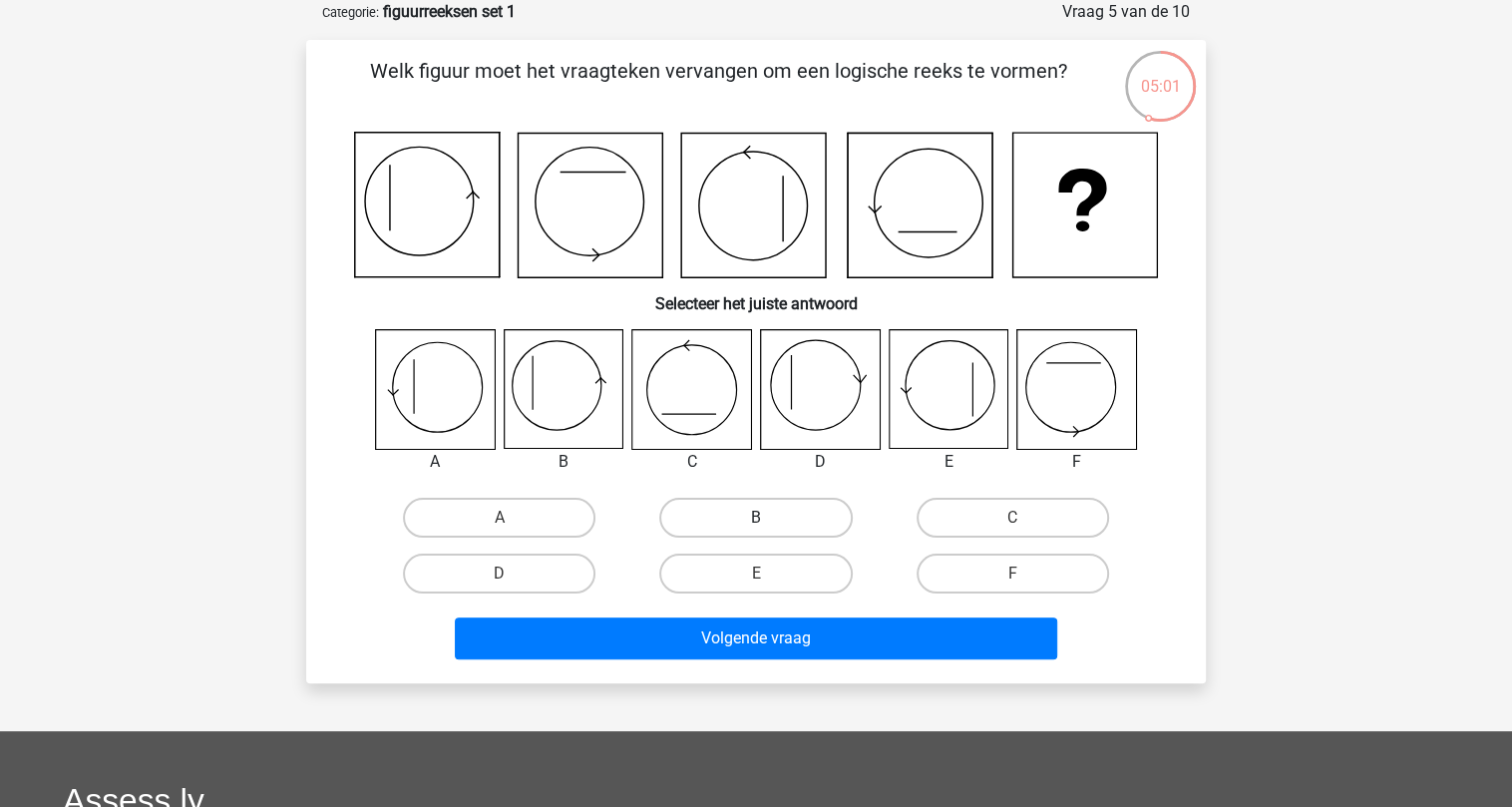 click on "B" at bounding box center [755, 518] 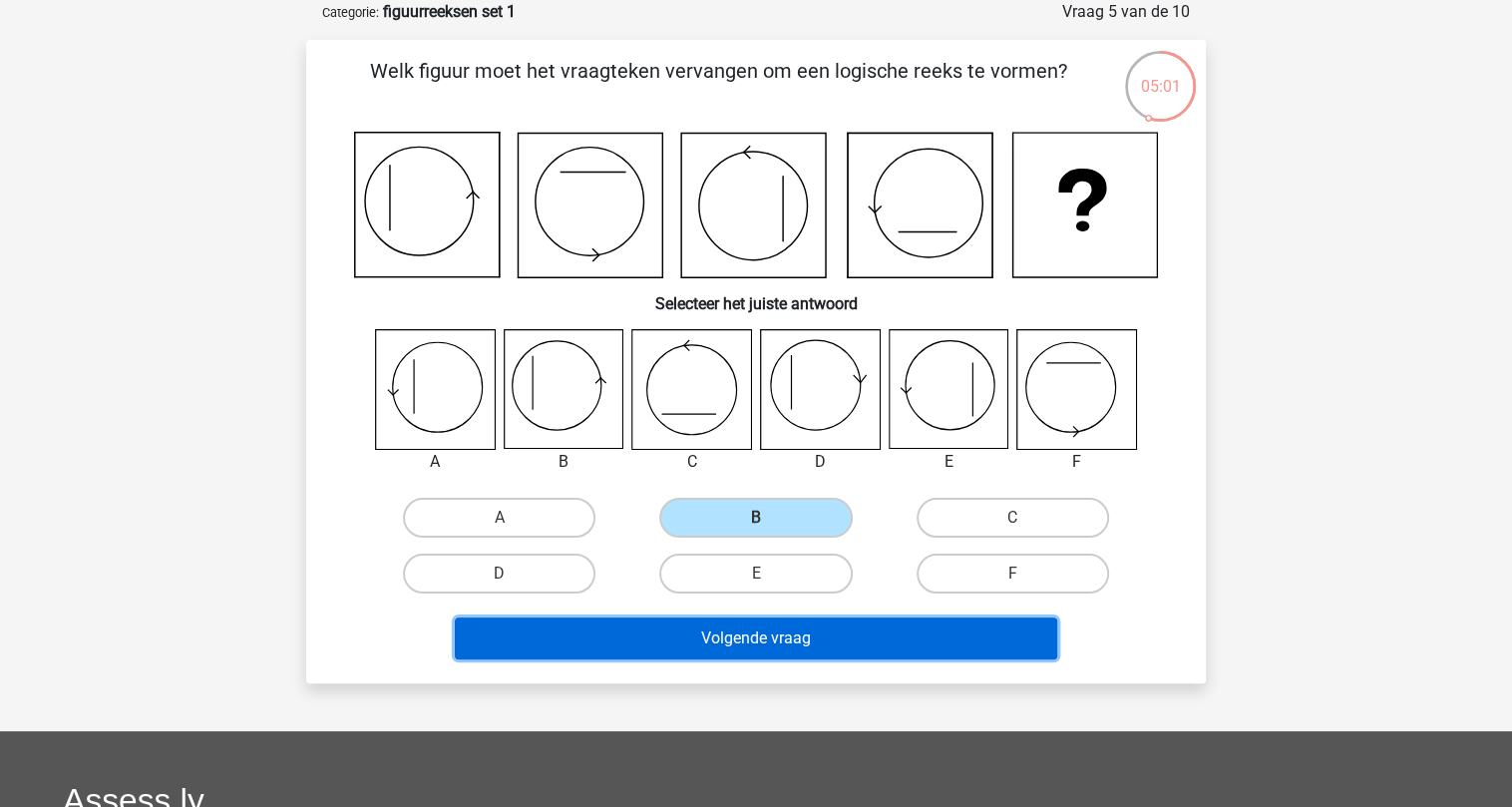 click on "Volgende vraag" at bounding box center [756, 638] 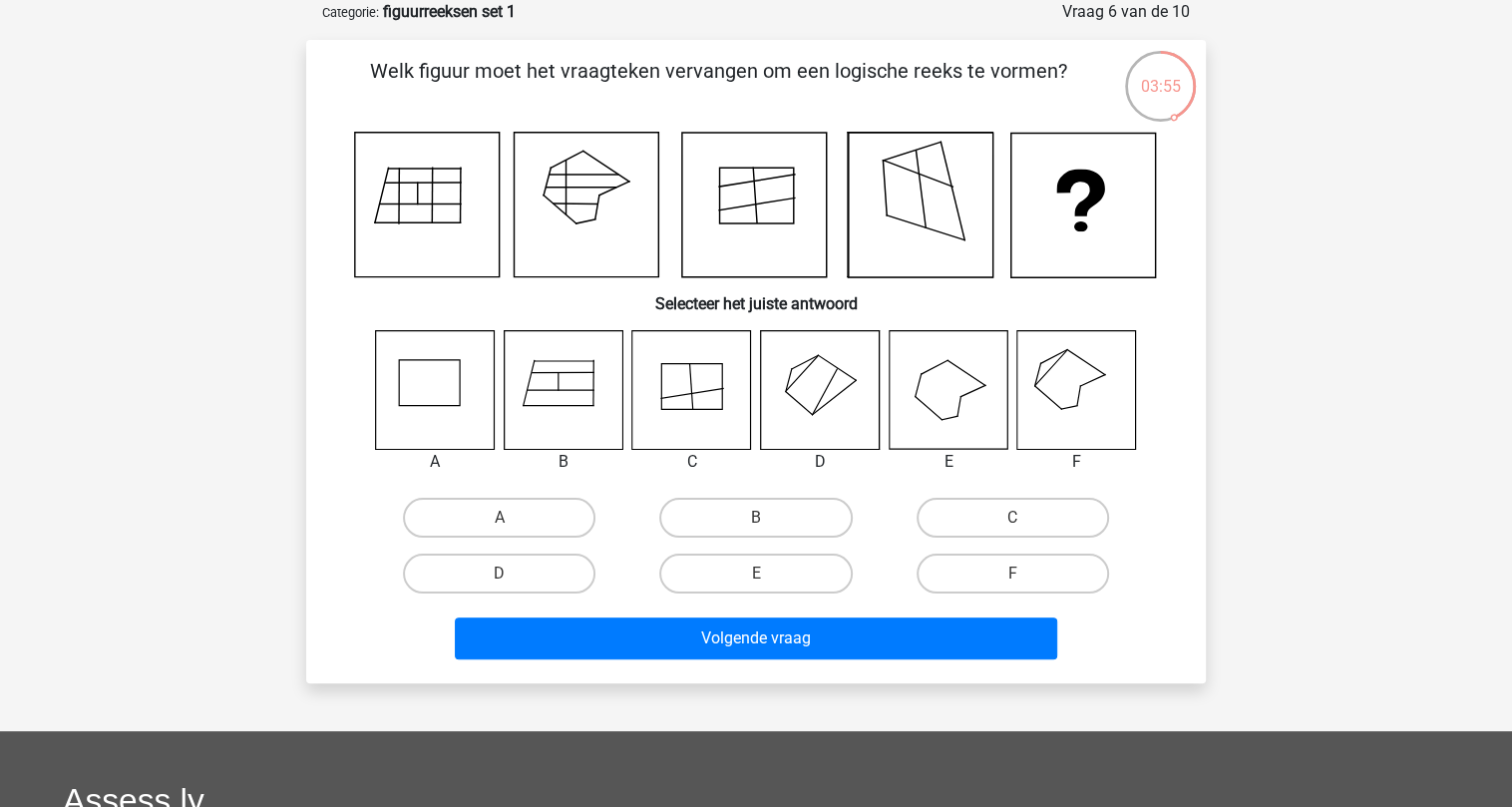 click 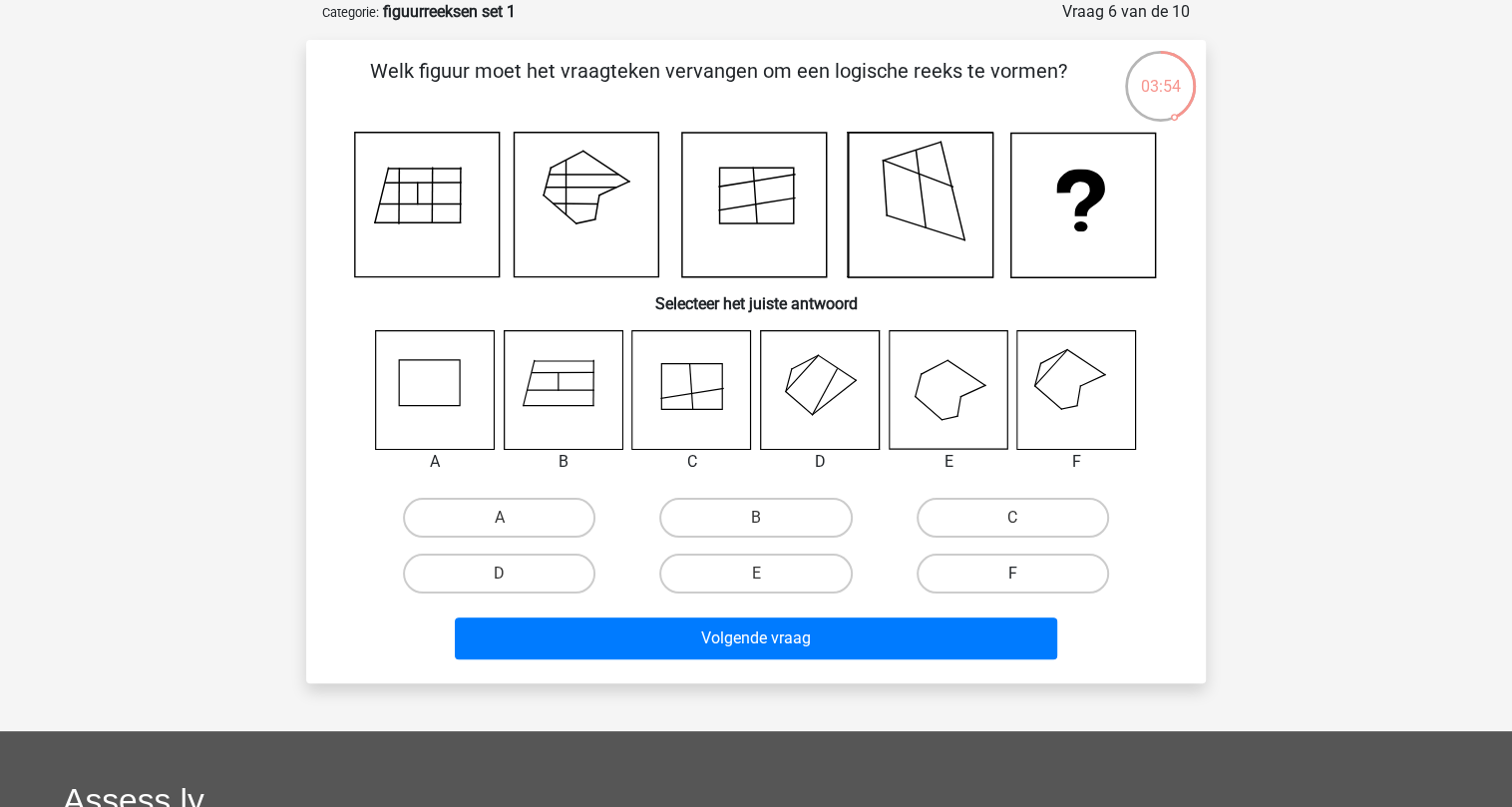 click on "F" at bounding box center (1012, 574) 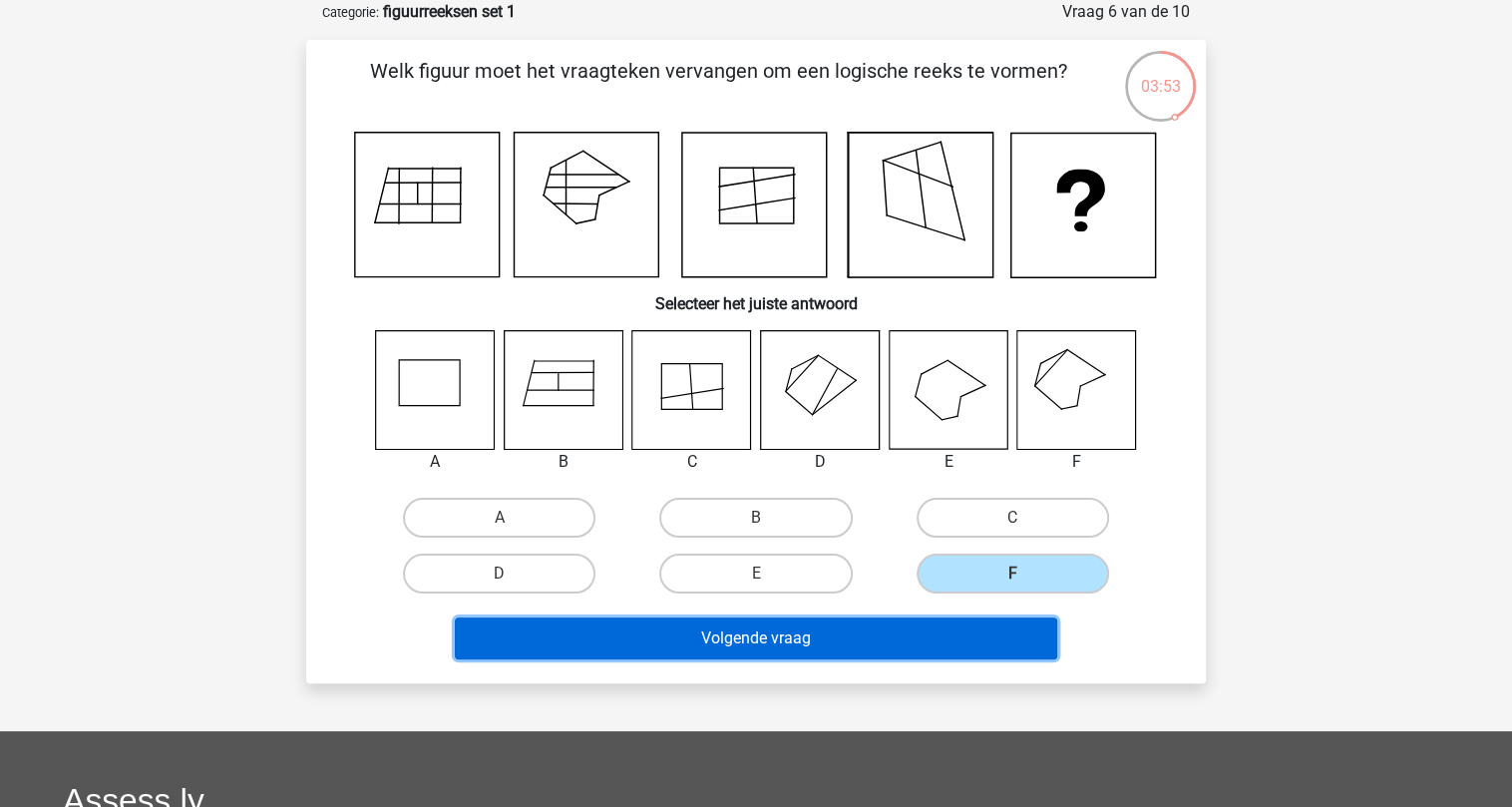 click on "Volgende vraag" at bounding box center [756, 638] 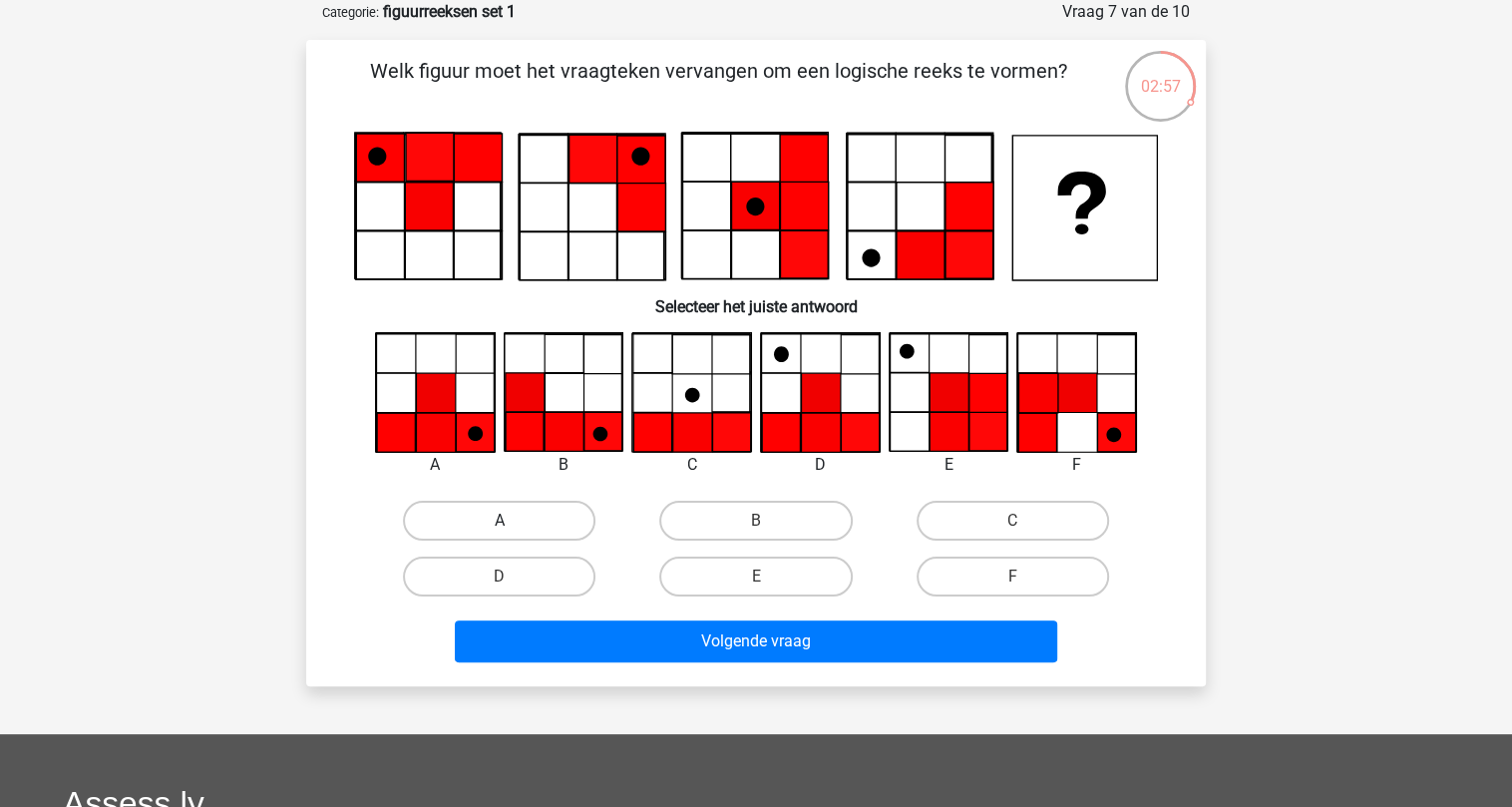 click on "A" at bounding box center (499, 521) 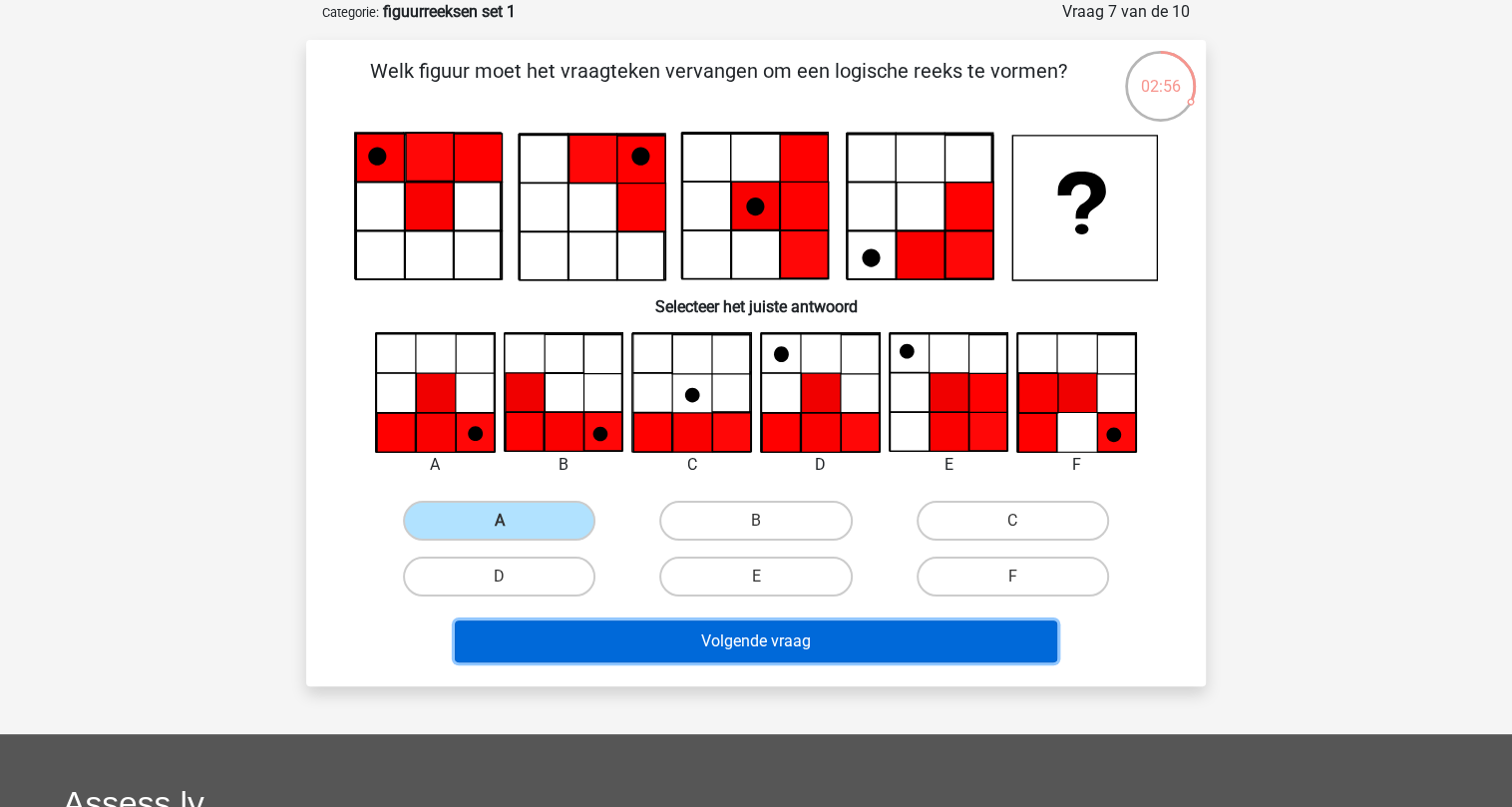 click on "Volgende vraag" at bounding box center (756, 641) 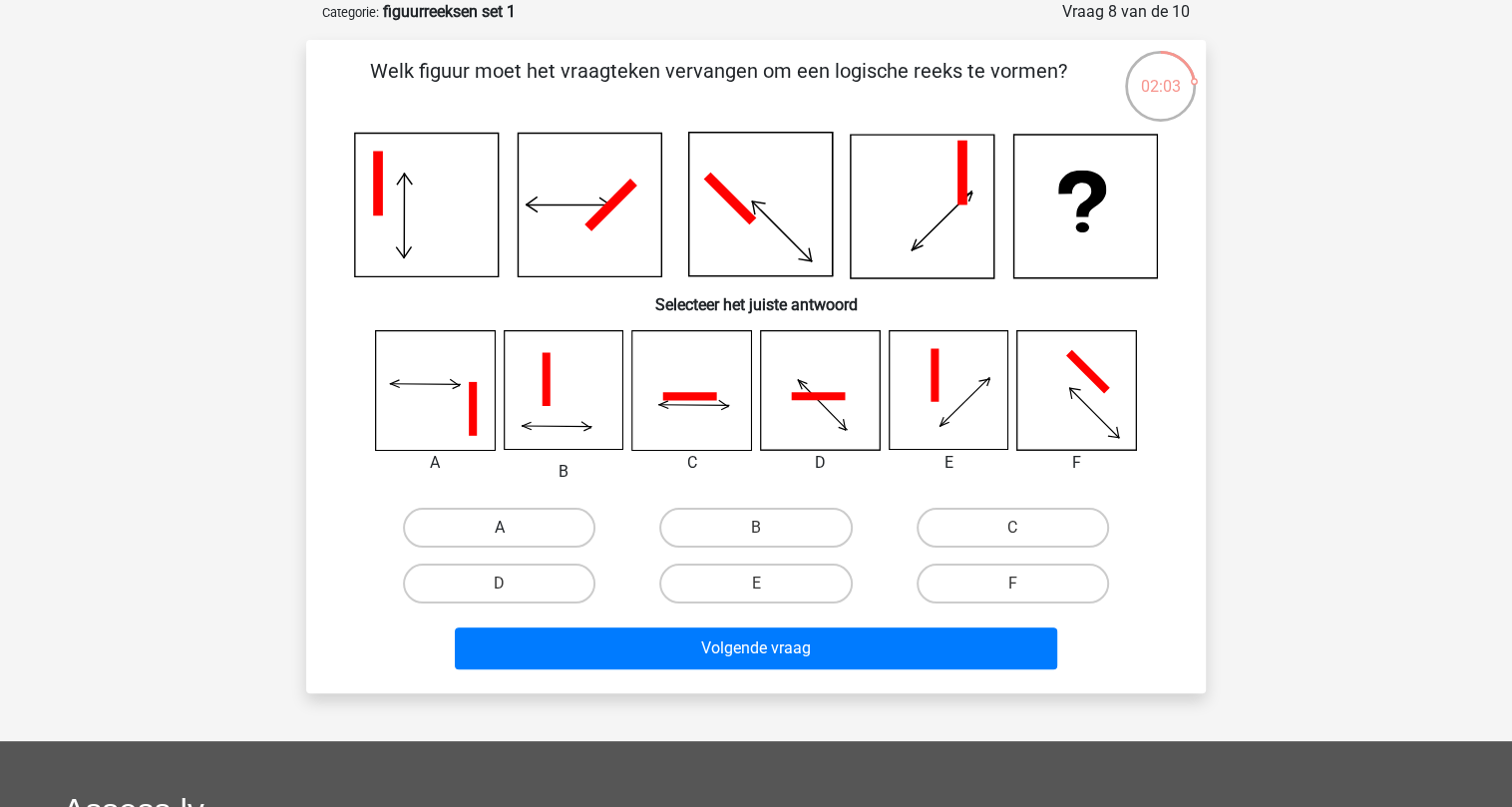 click on "A" at bounding box center [499, 528] 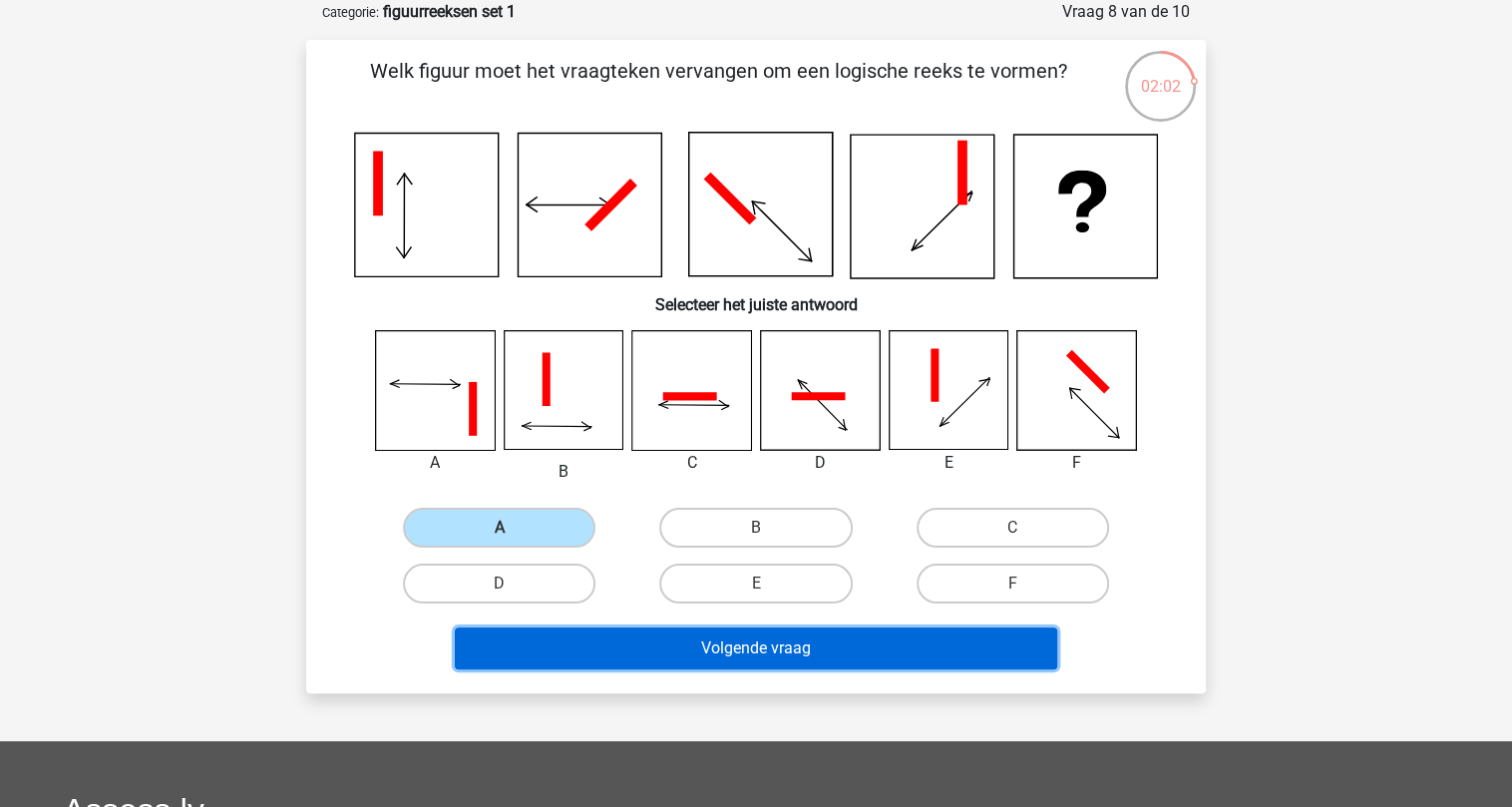 click on "Volgende vraag" at bounding box center [756, 648] 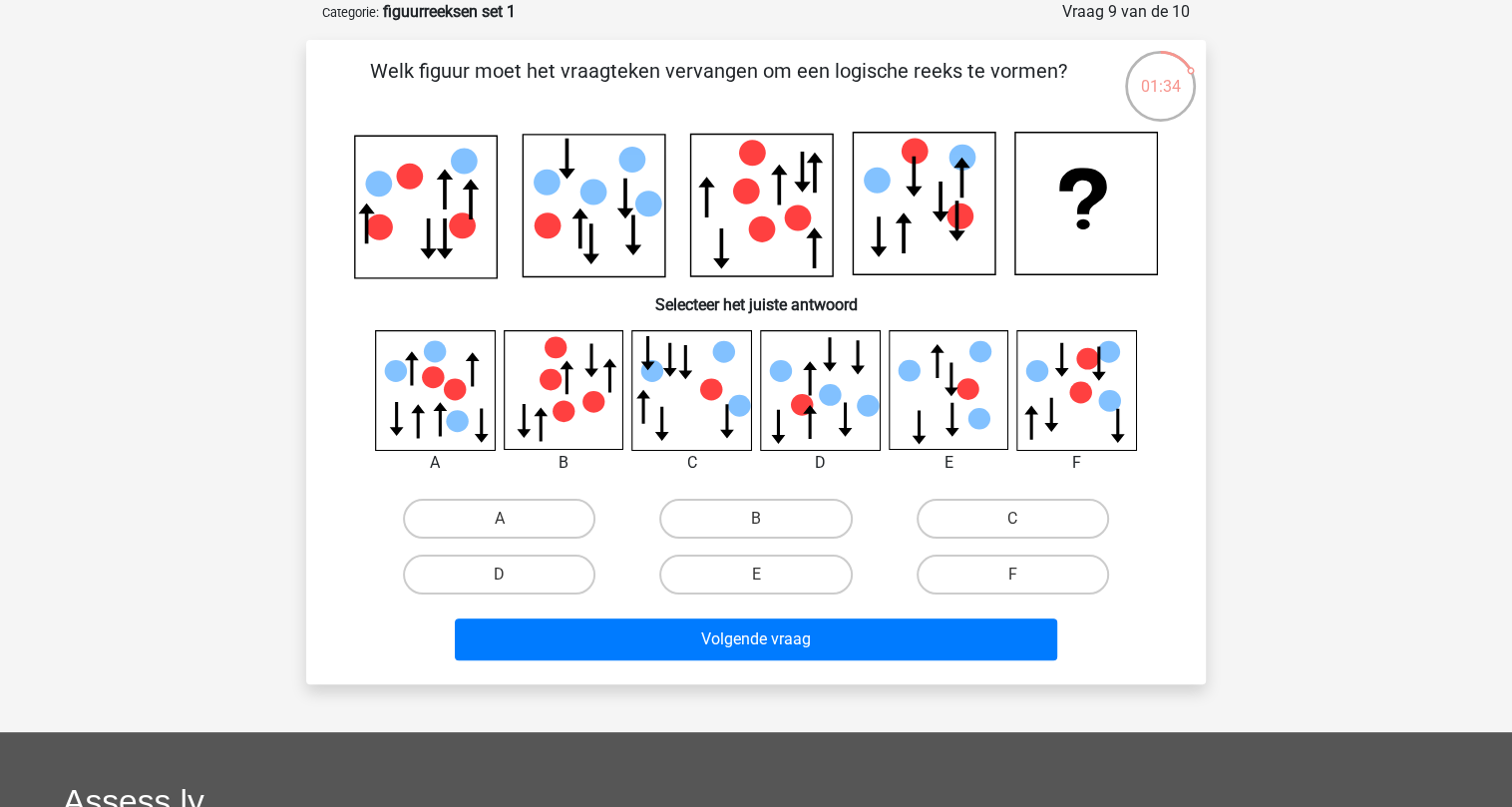 click 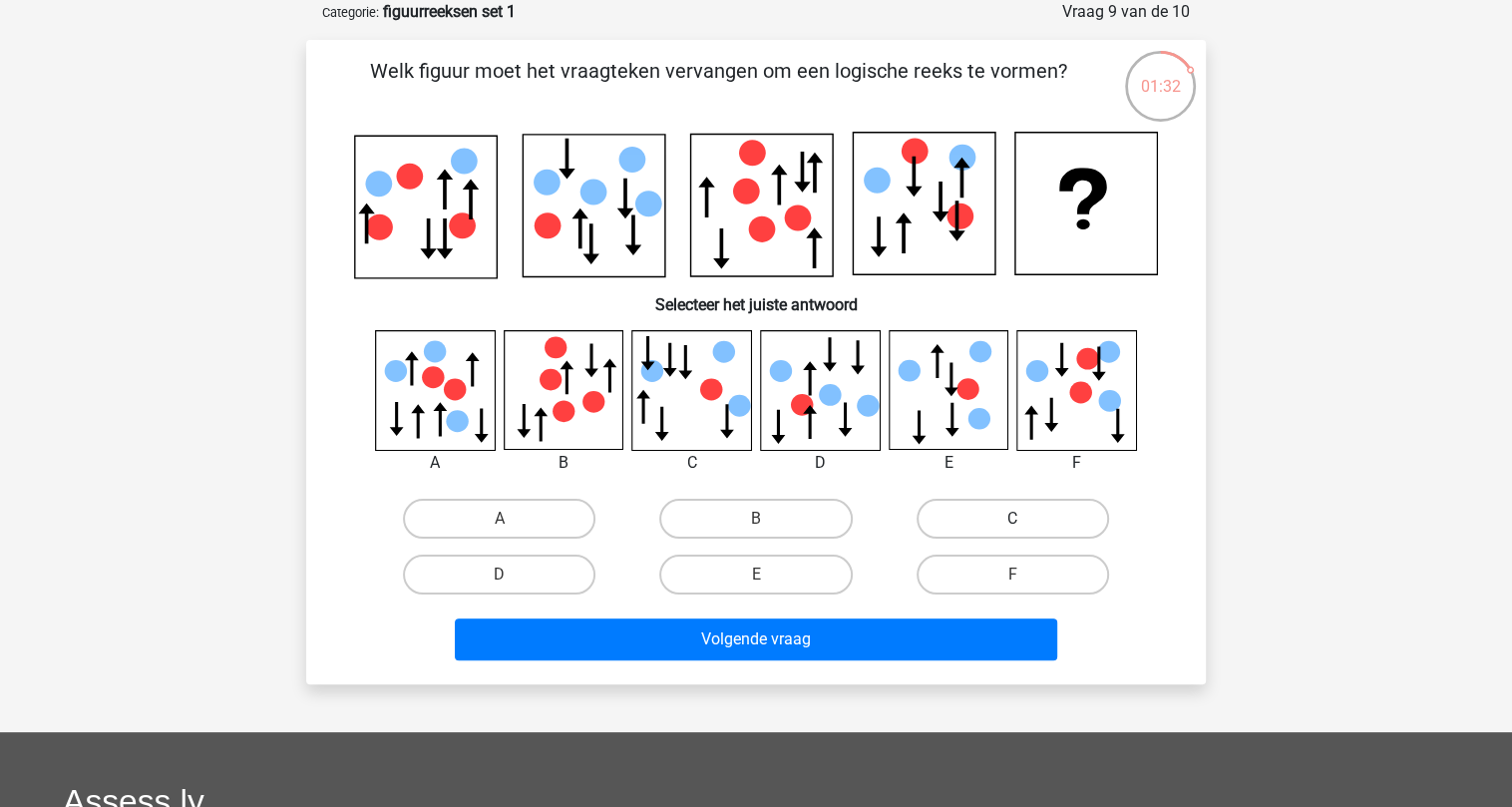 click on "C" at bounding box center (1012, 519) 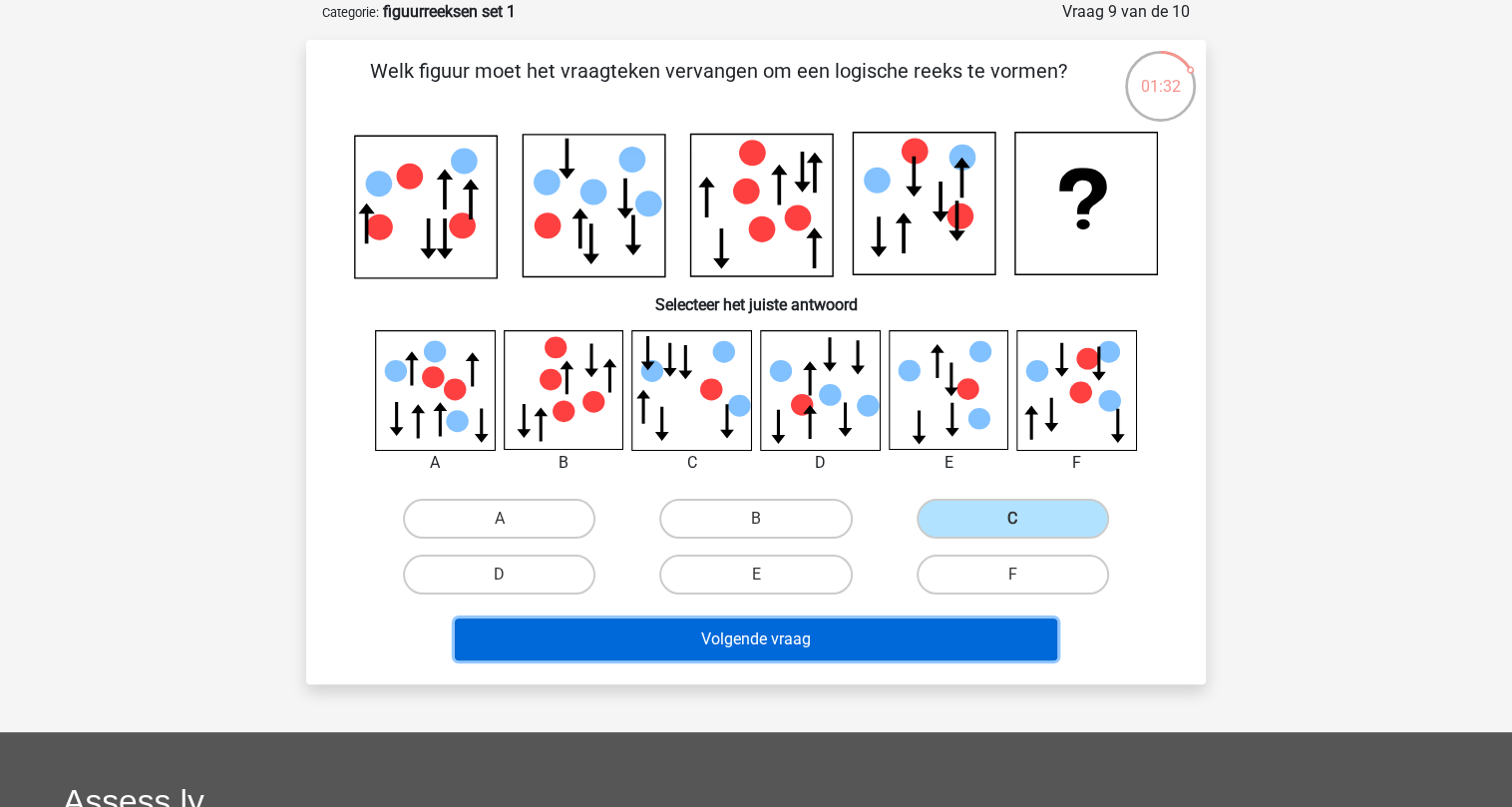 click on "Volgende vraag" at bounding box center (756, 639) 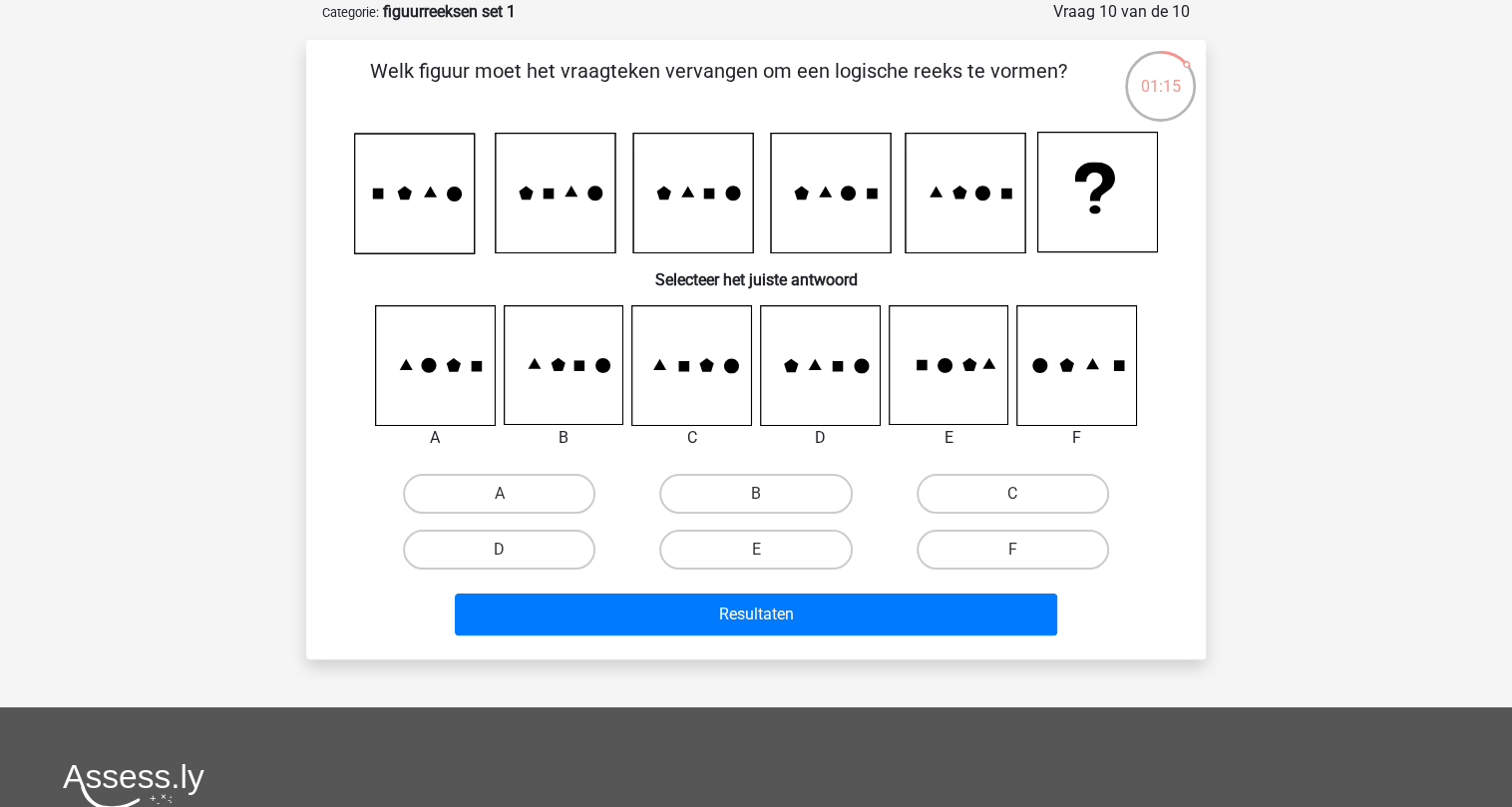 click 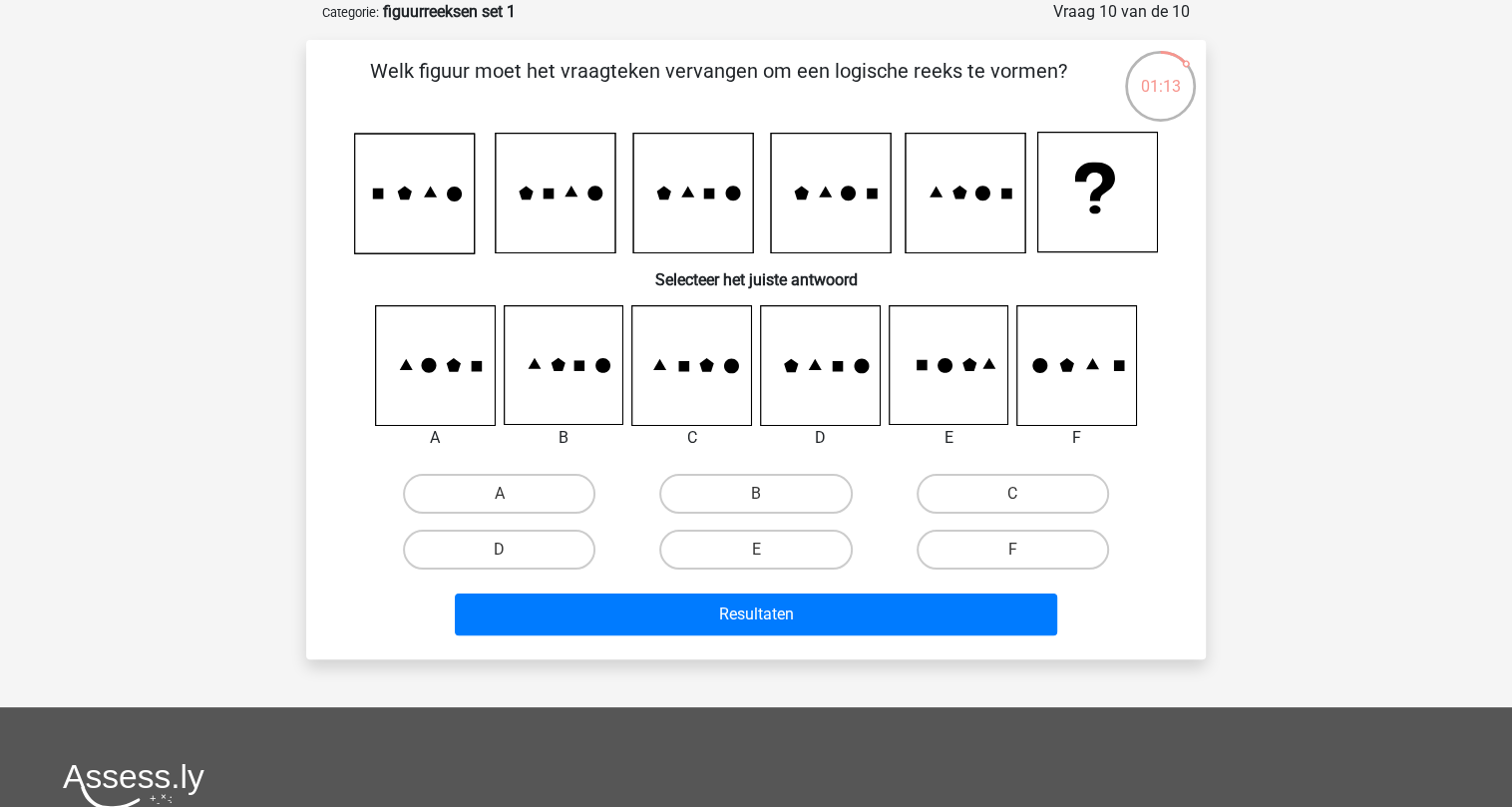 click on "B" at bounding box center [762, 500] 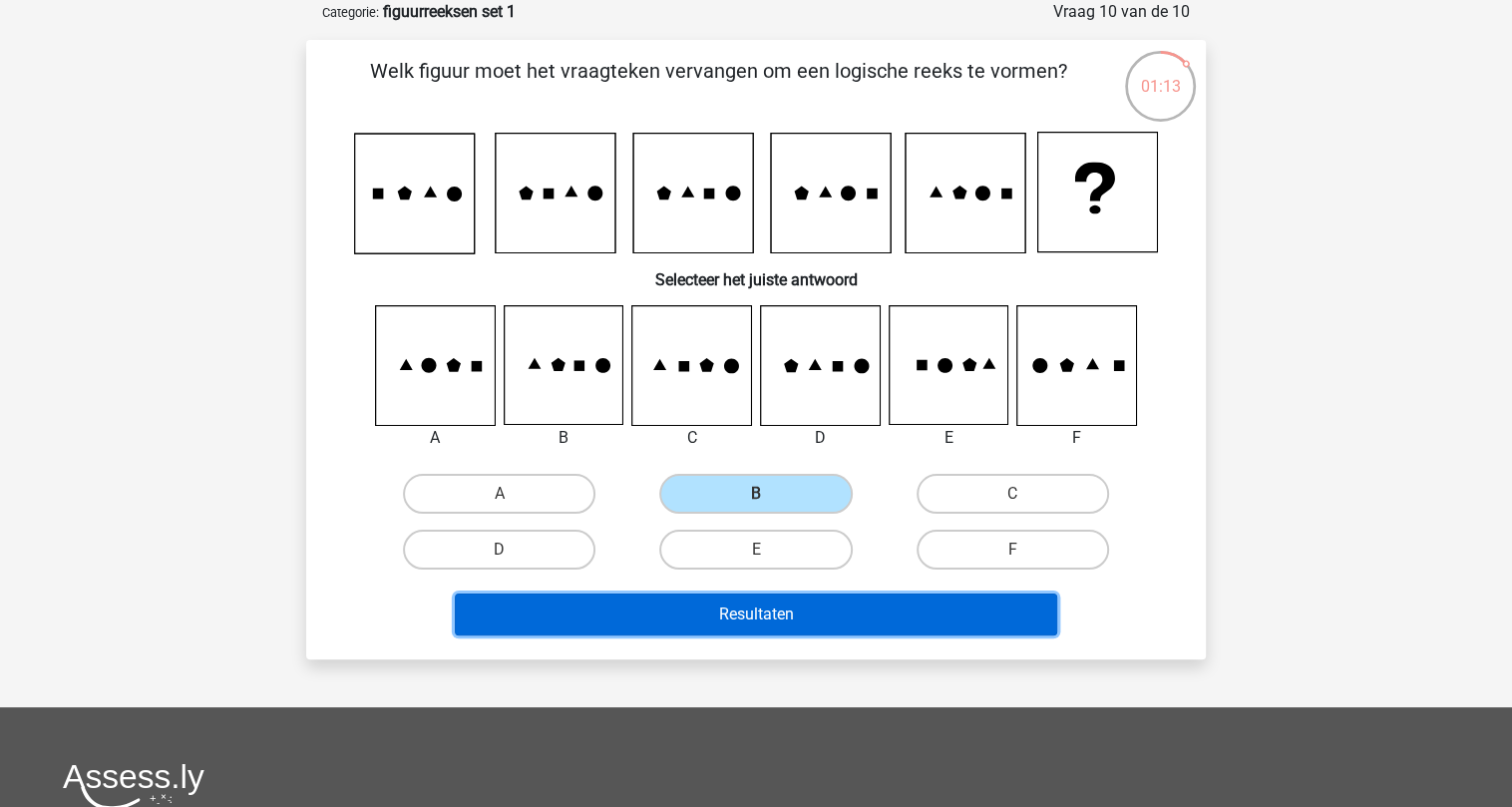 click on "Resultaten" at bounding box center (756, 614) 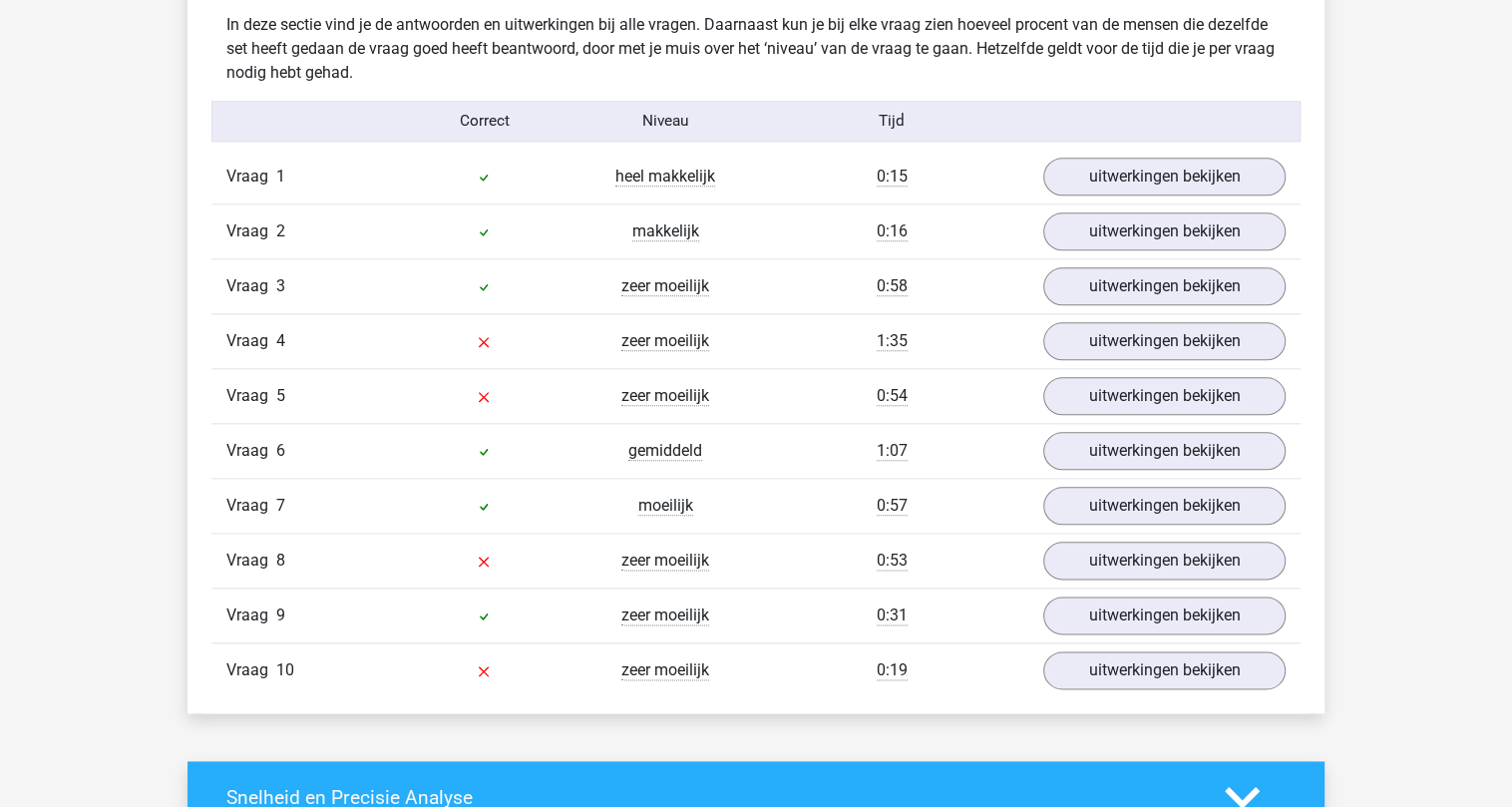 scroll, scrollTop: 1462, scrollLeft: 0, axis: vertical 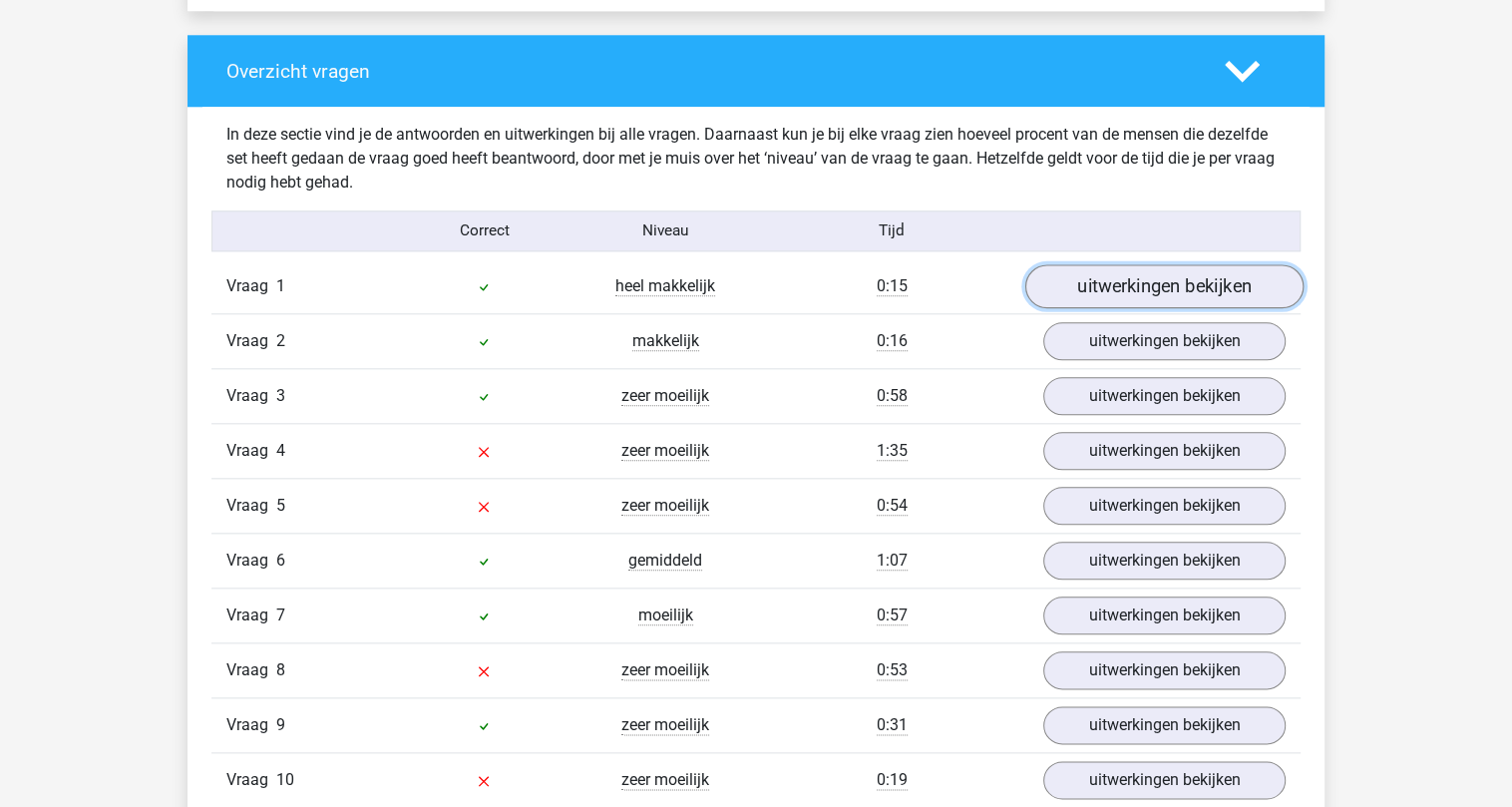 click on "uitwerkingen bekijken" at bounding box center (1164, 286) 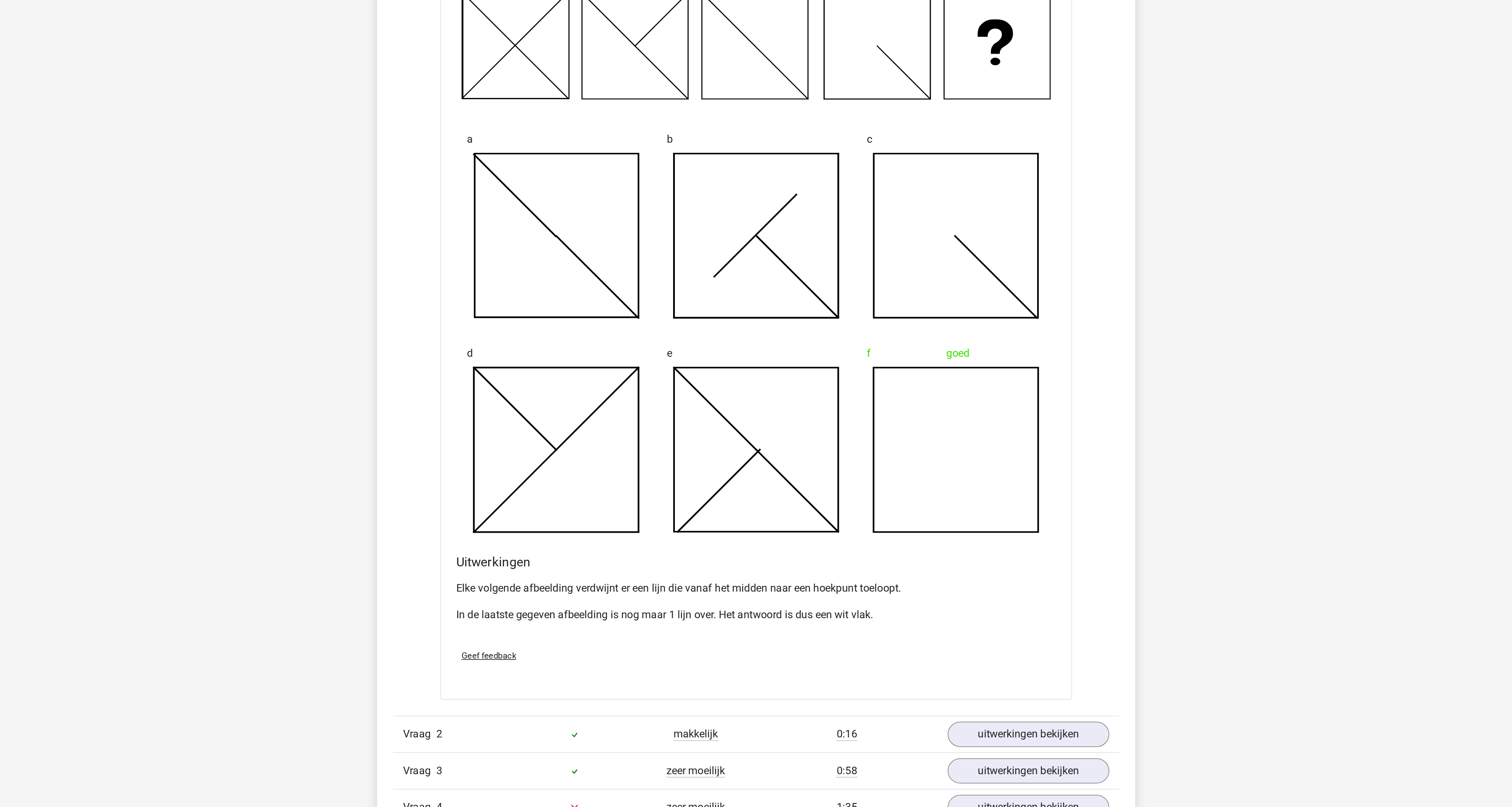 scroll, scrollTop: 826, scrollLeft: 0, axis: vertical 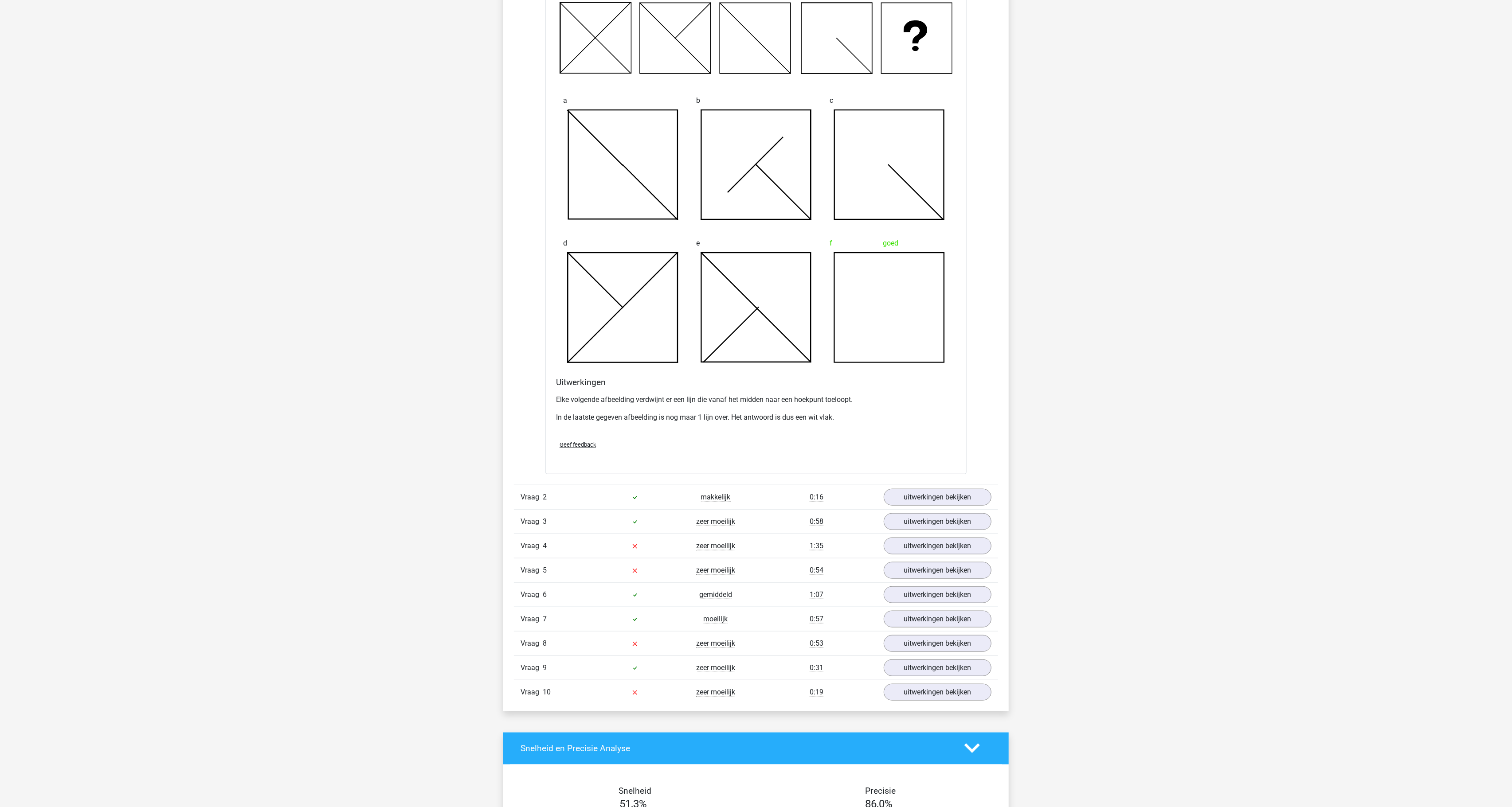 drag, startPoint x: 625, startPoint y: 0, endPoint x: 380, endPoint y: 296, distance: 384.2408 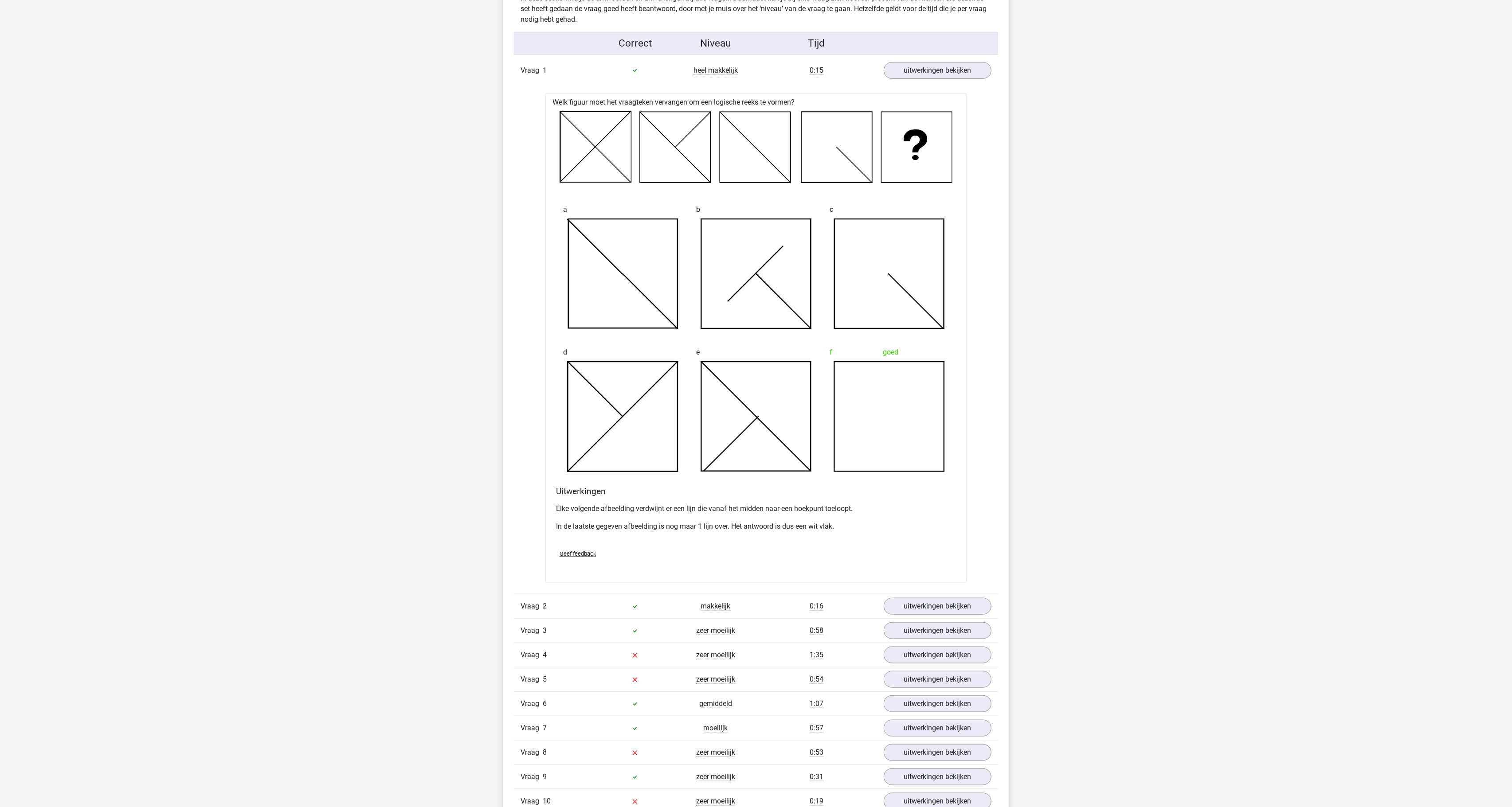scroll, scrollTop: 694, scrollLeft: 0, axis: vertical 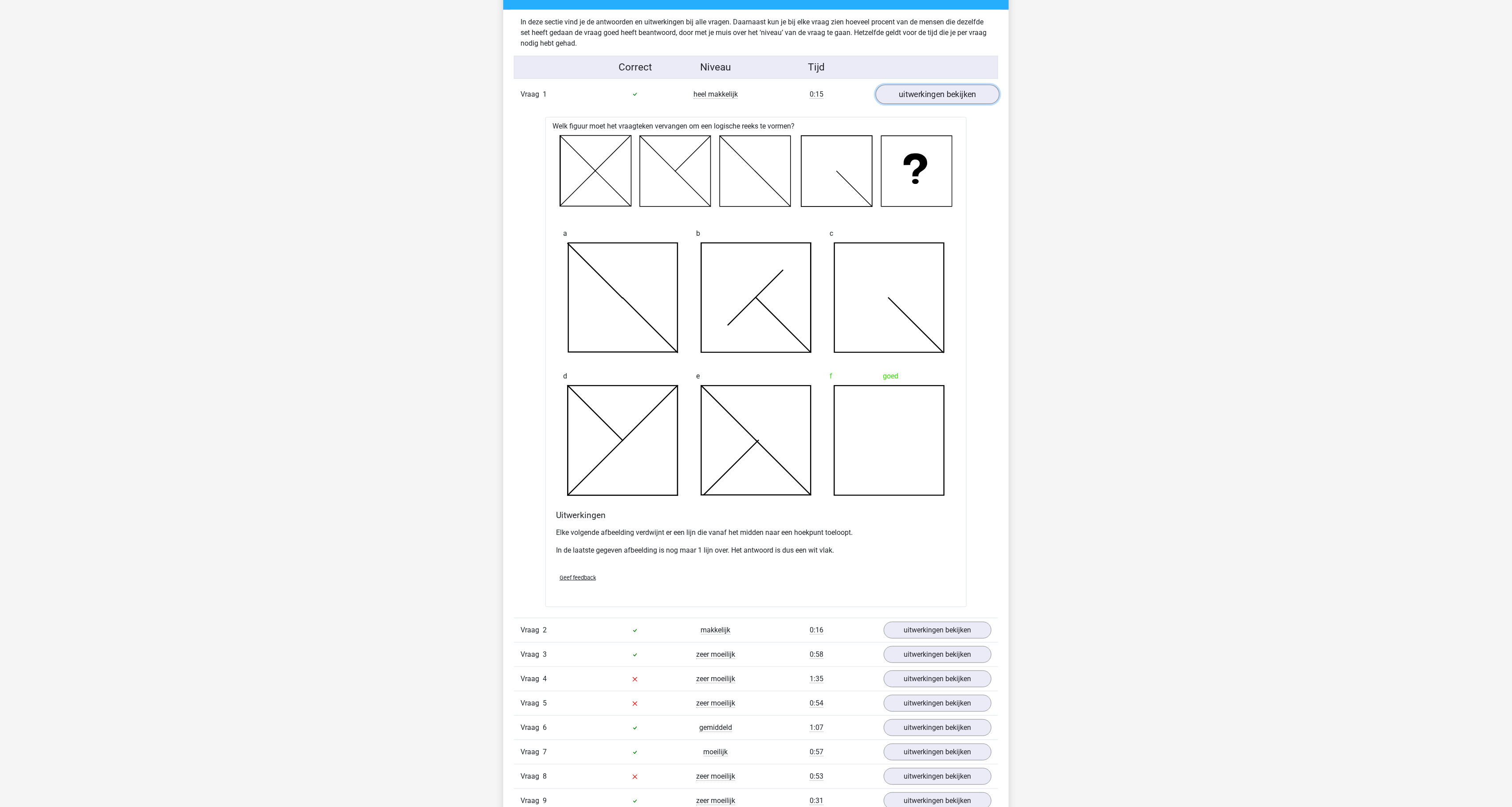 click on "uitwerkingen bekijken" at bounding box center (937, 94) 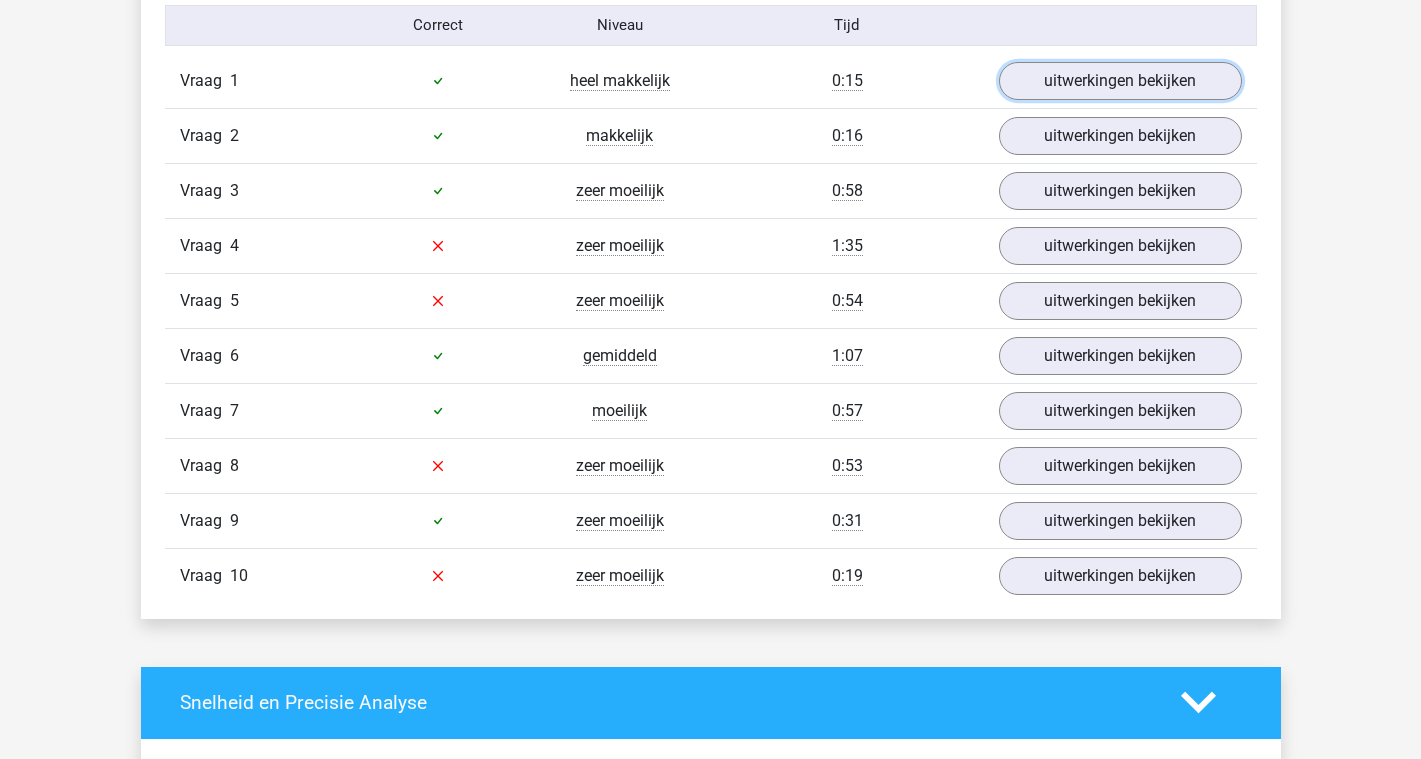 scroll, scrollTop: 1690, scrollLeft: 0, axis: vertical 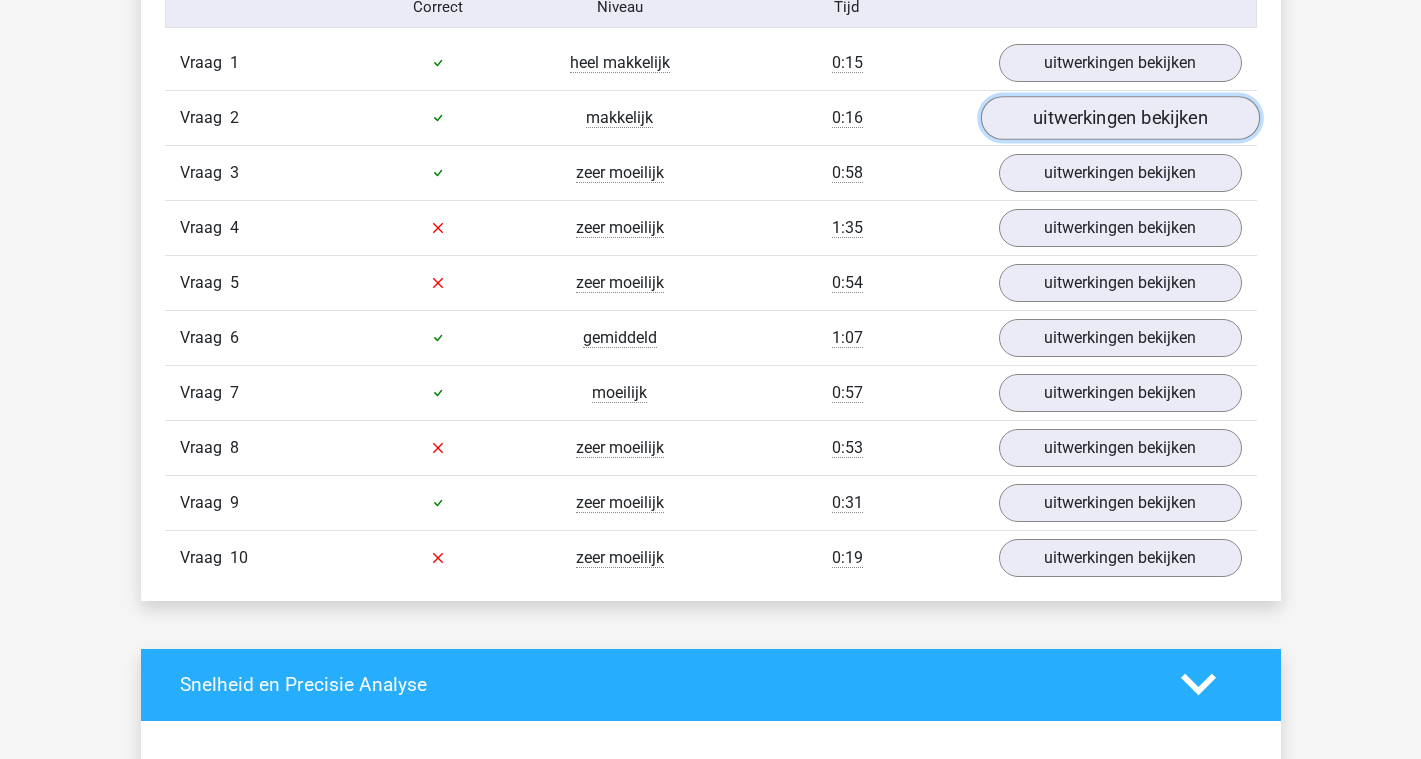 click on "uitwerkingen bekijken" at bounding box center (1119, 118) 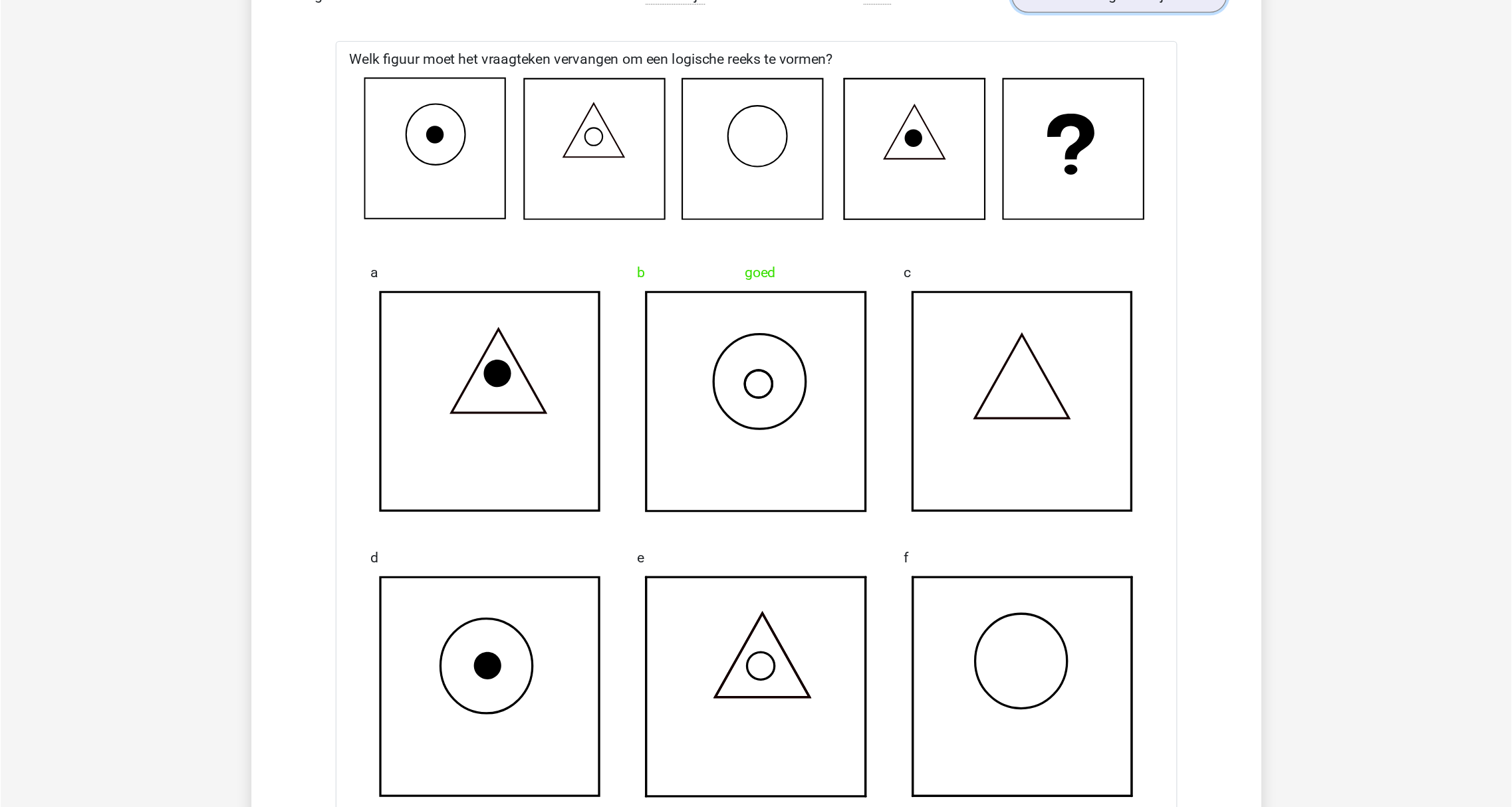 scroll, scrollTop: 1207, scrollLeft: 0, axis: vertical 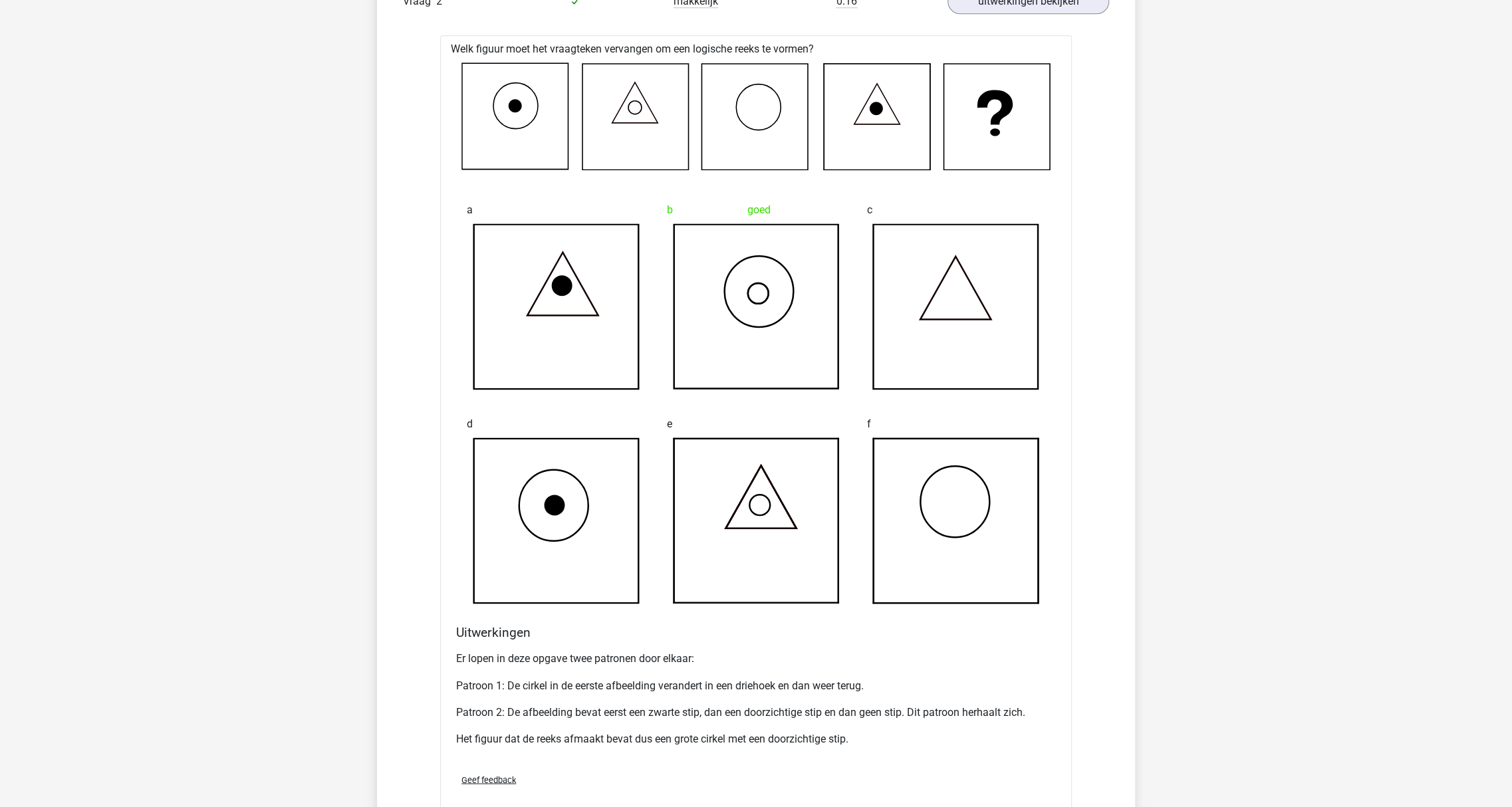 drag, startPoint x: 866, startPoint y: 0, endPoint x: 348, endPoint y: 323, distance: 610.4531 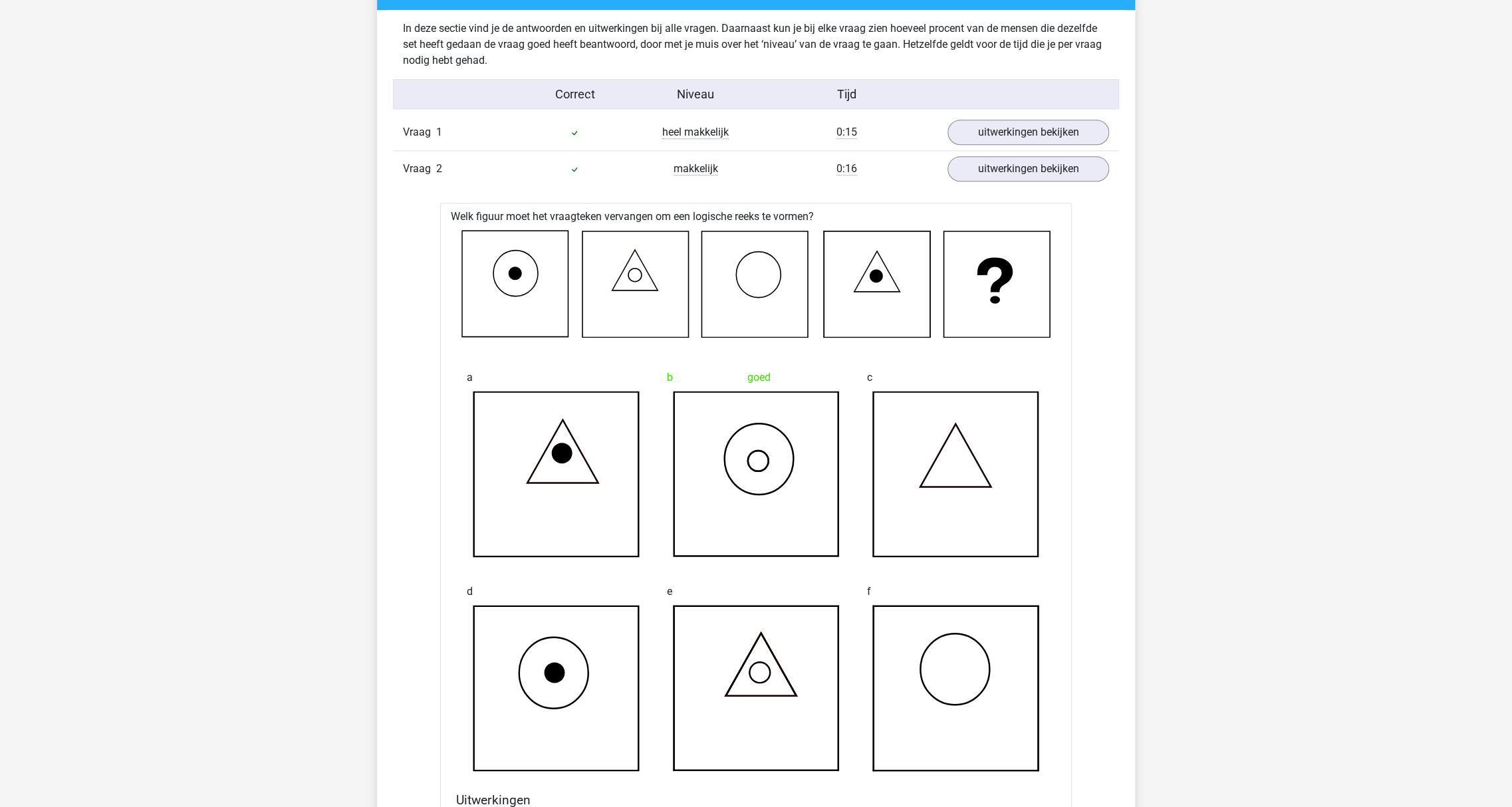 scroll, scrollTop: 808, scrollLeft: 0, axis: vertical 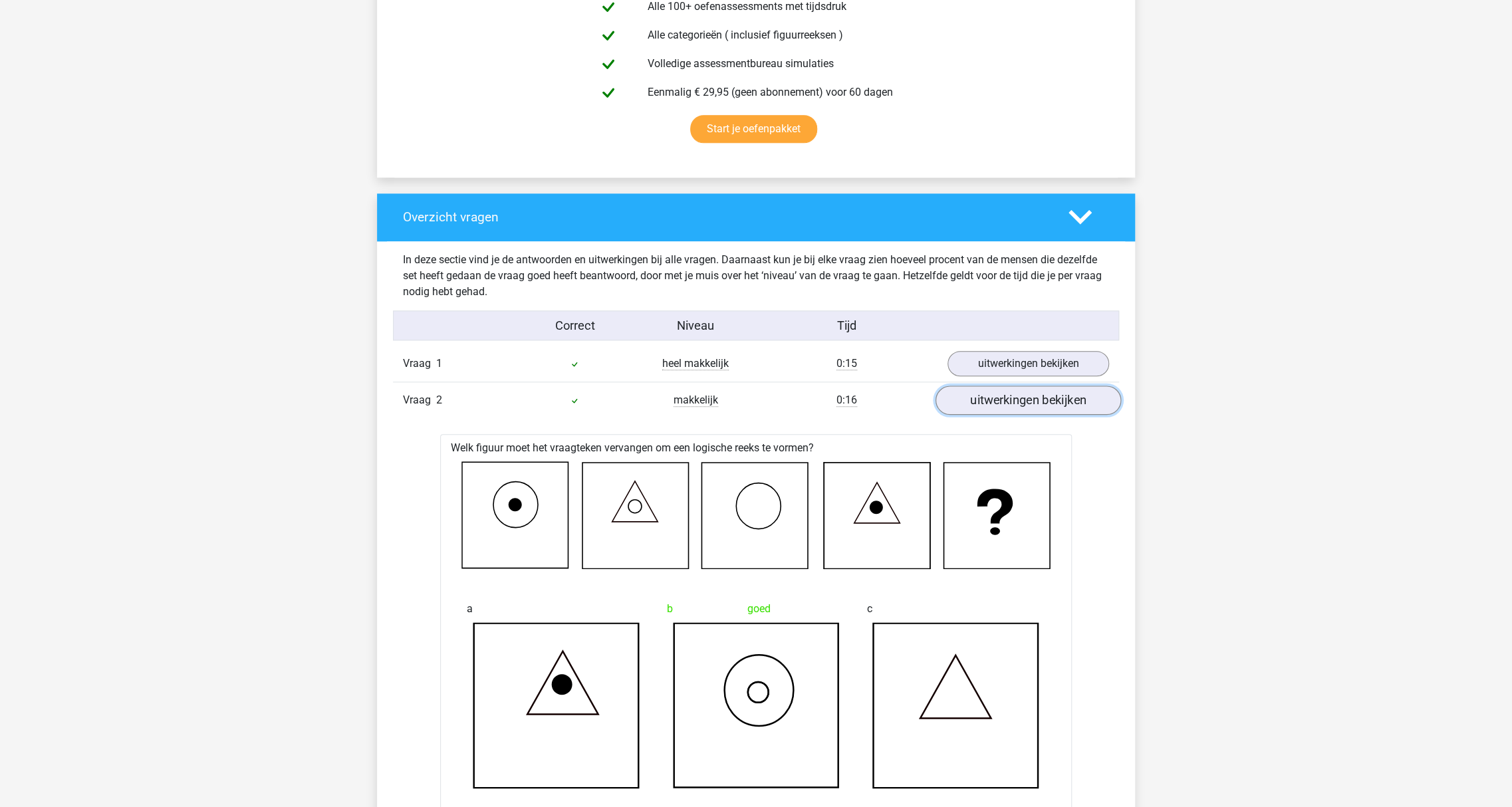 click on "uitwerkingen bekijken" at bounding box center [1028, 400] 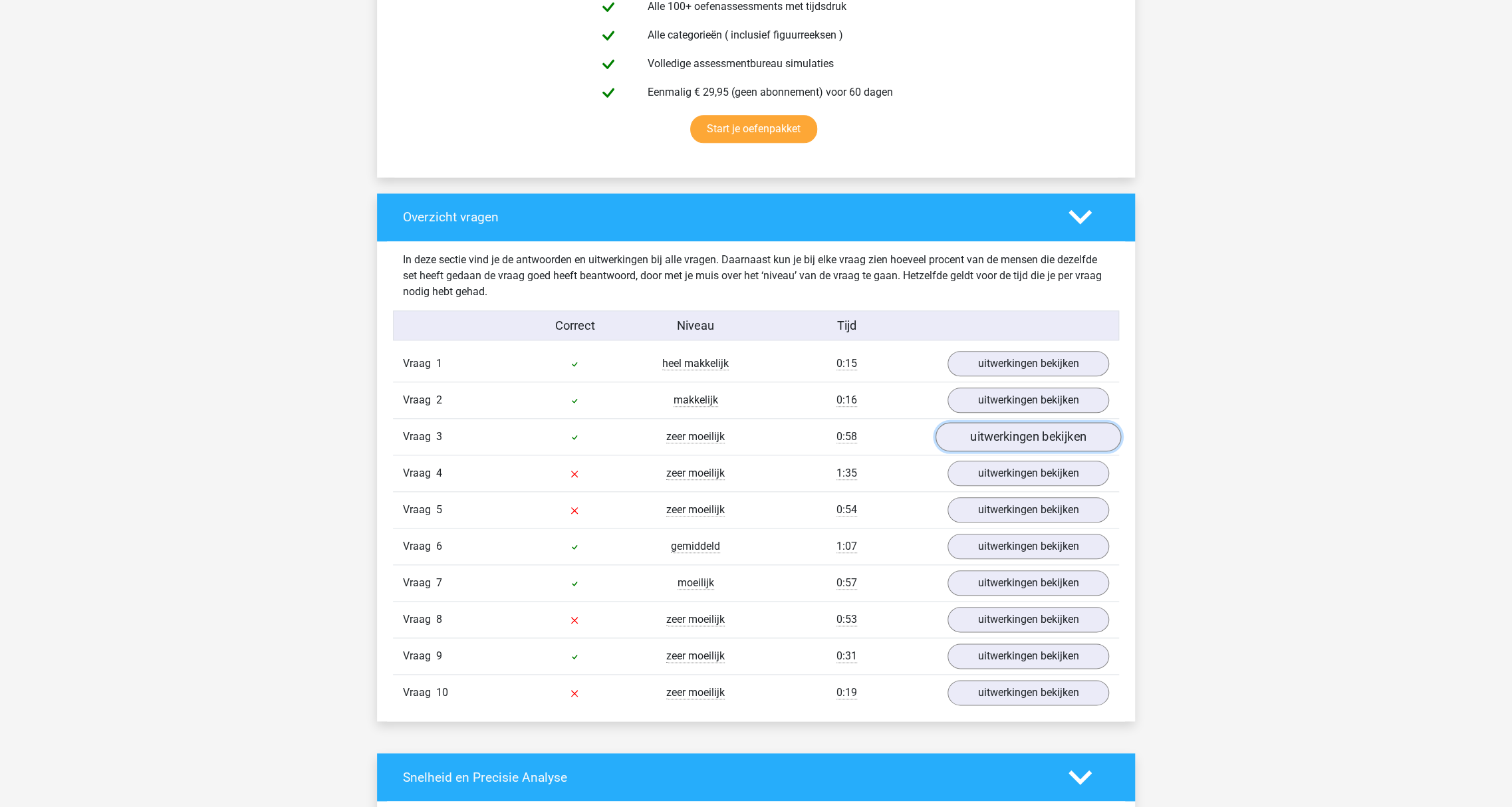 click on "uitwerkingen bekijken" at bounding box center [1028, 437] 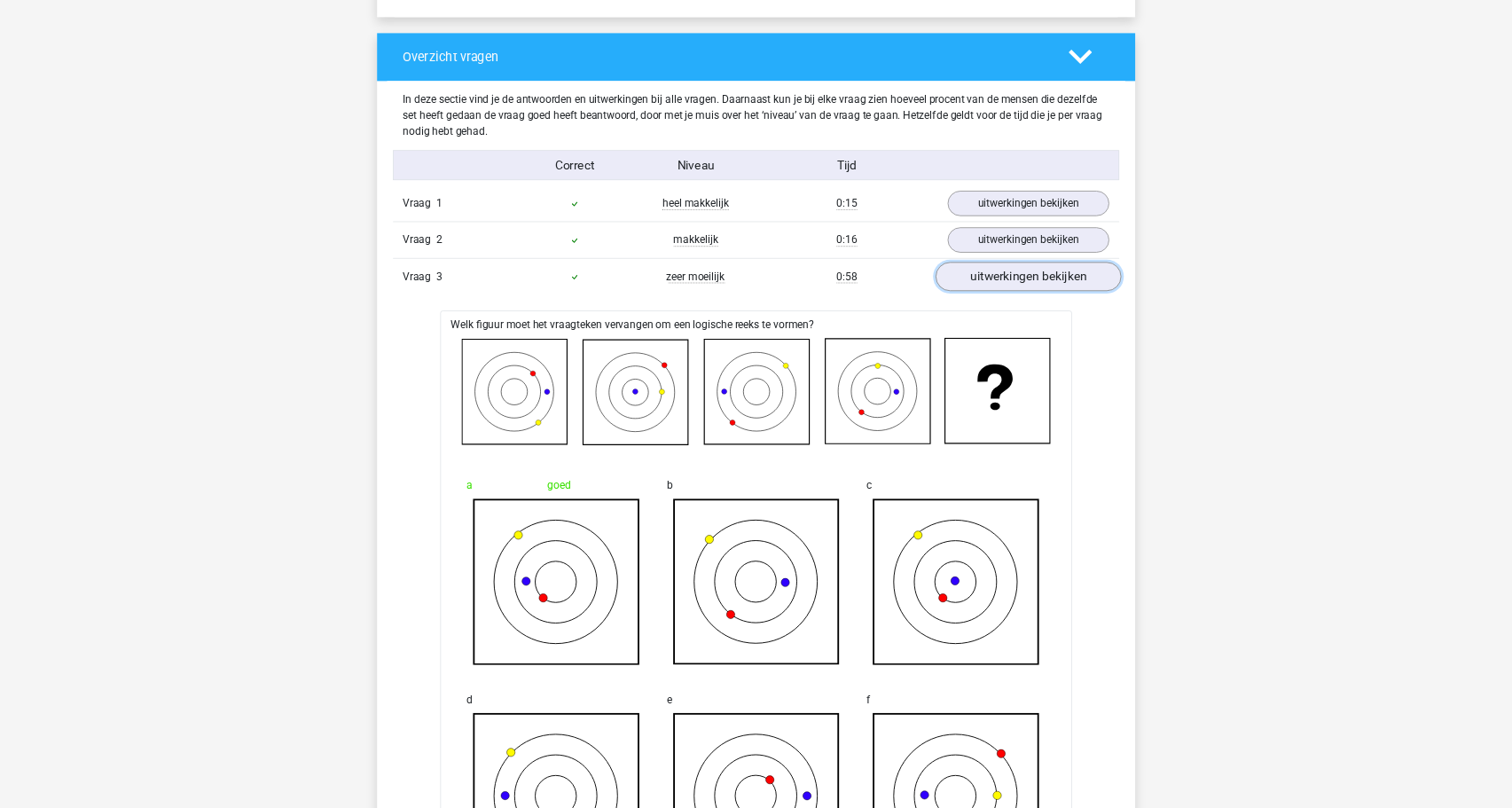 scroll, scrollTop: 1432, scrollLeft: 0, axis: vertical 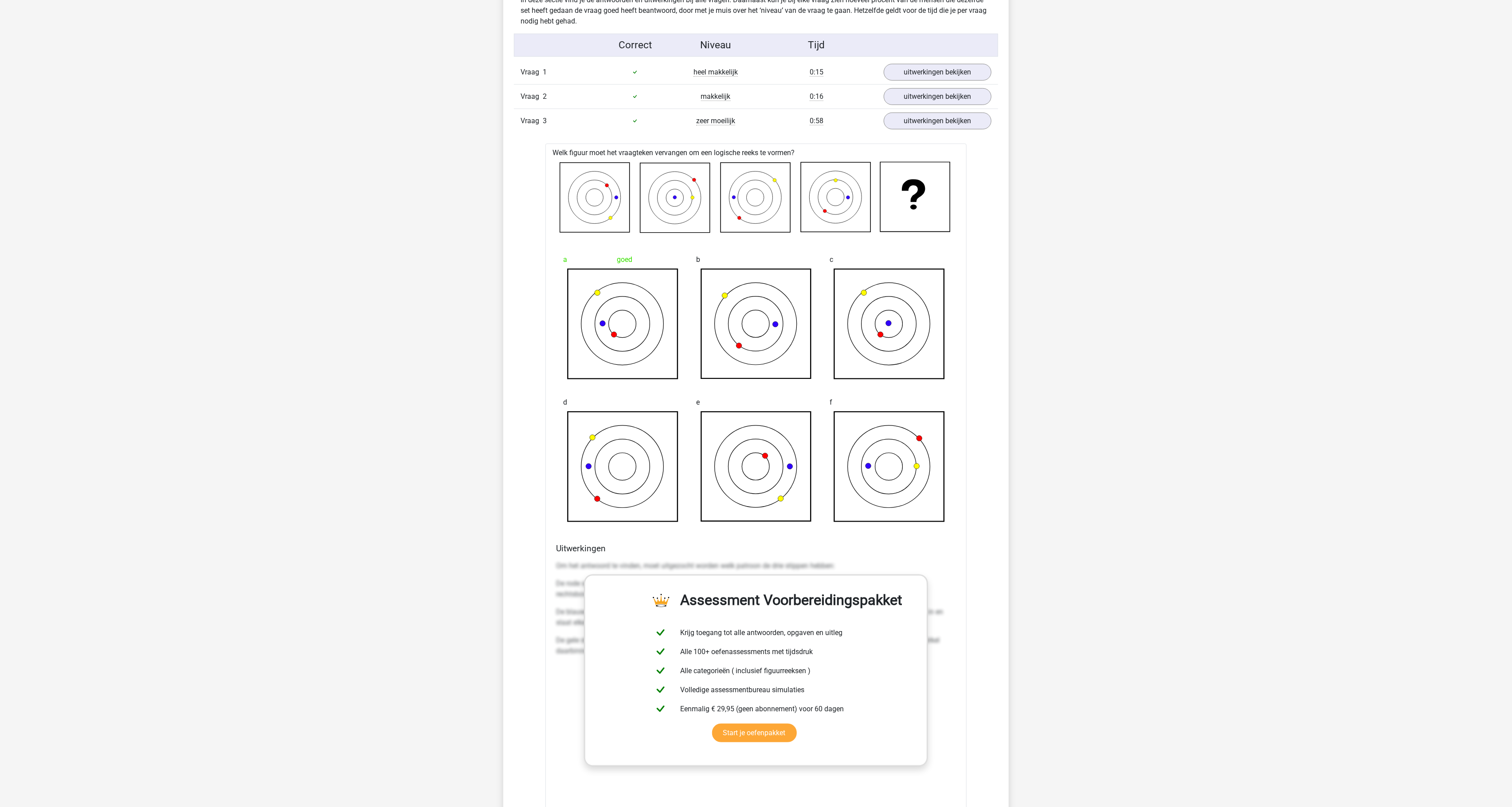 drag, startPoint x: 812, startPoint y: 4, endPoint x: 360, endPoint y: 232, distance: 506.249 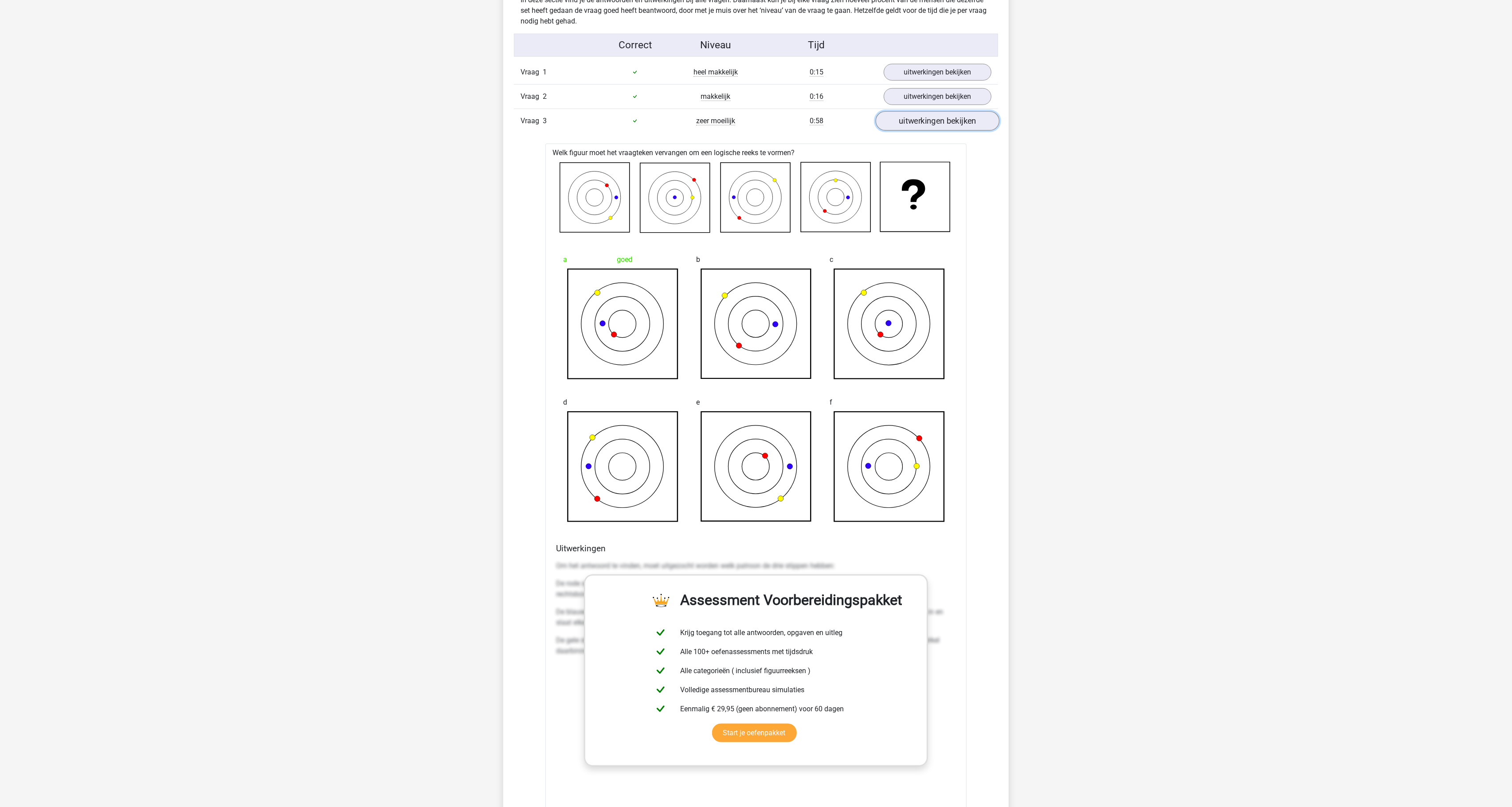 click on "uitwerkingen bekijken" at bounding box center [937, 121] 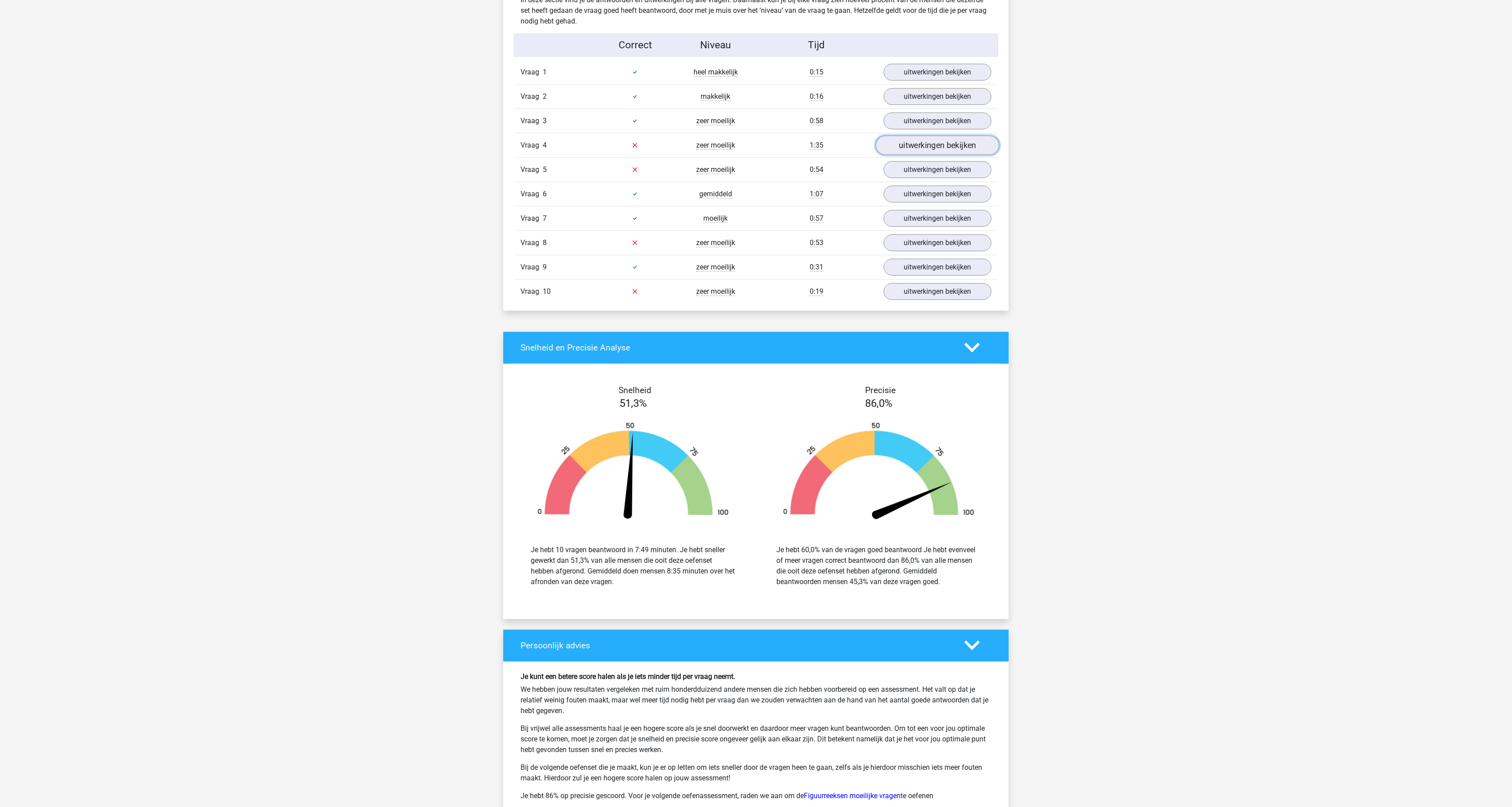 click on "uitwerkingen bekijken" at bounding box center (937, 145) 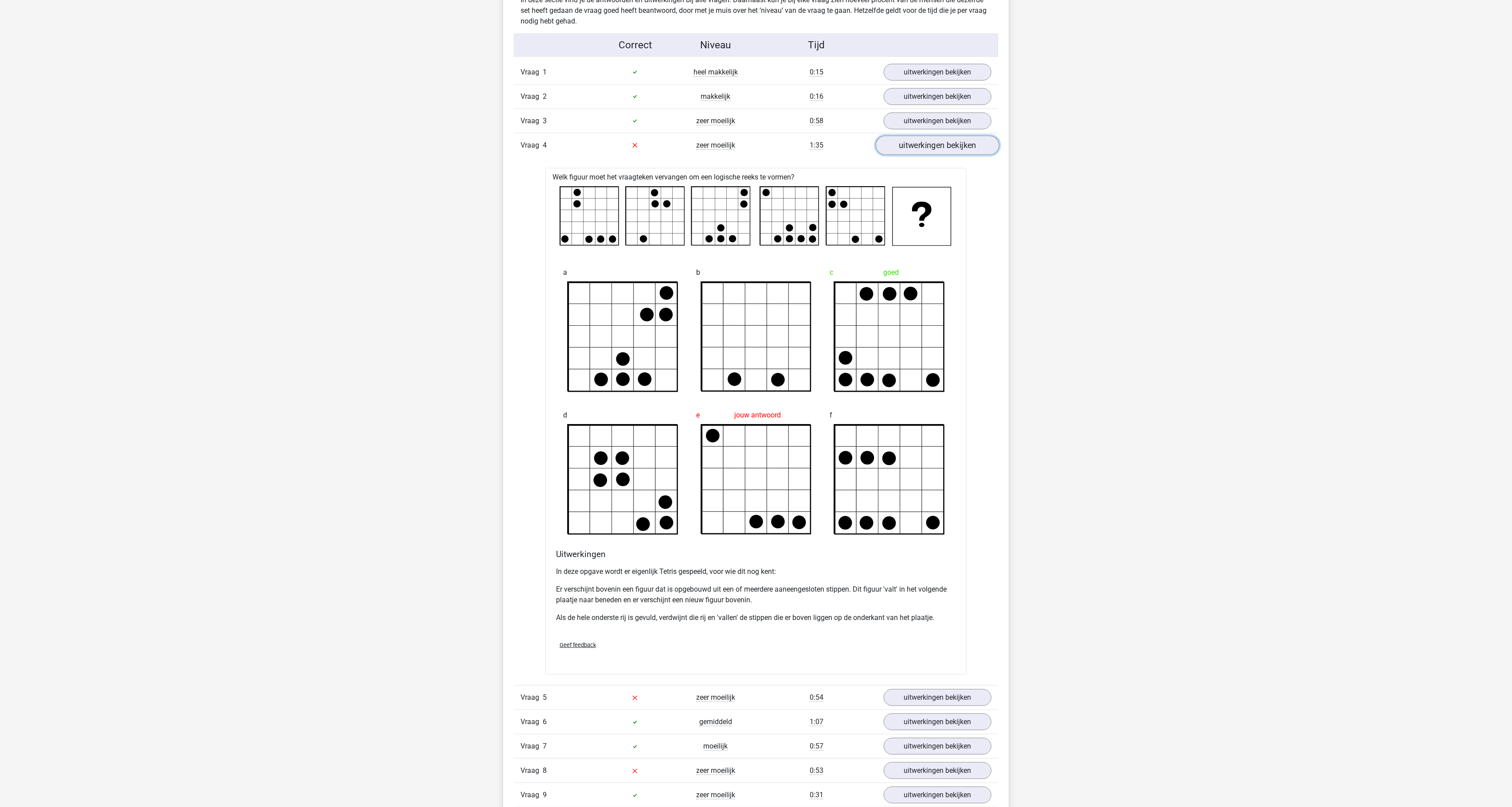click on "uitwerkingen bekijken" at bounding box center (937, 145) 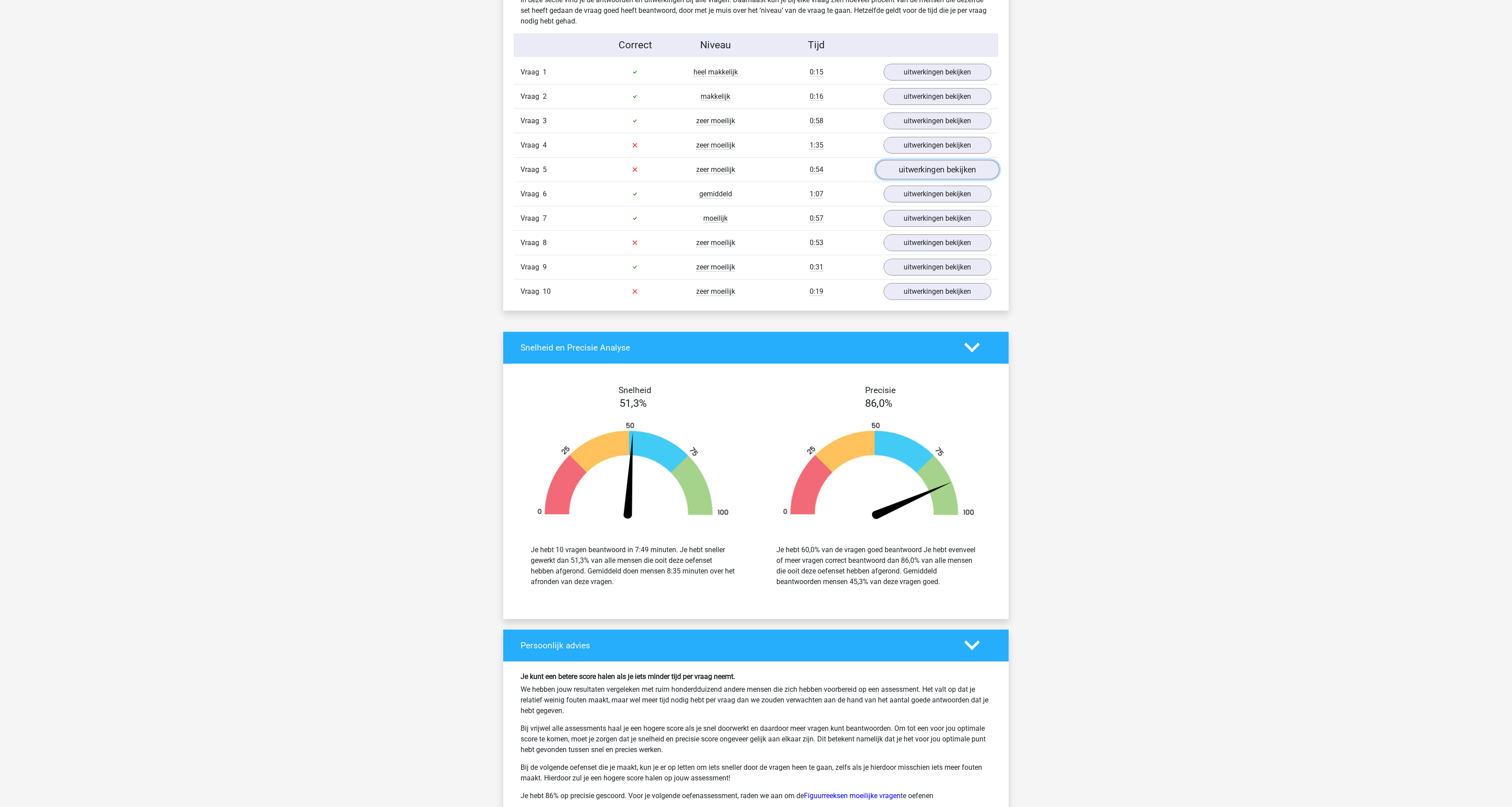 click on "uitwerkingen bekijken" at bounding box center [937, 170] 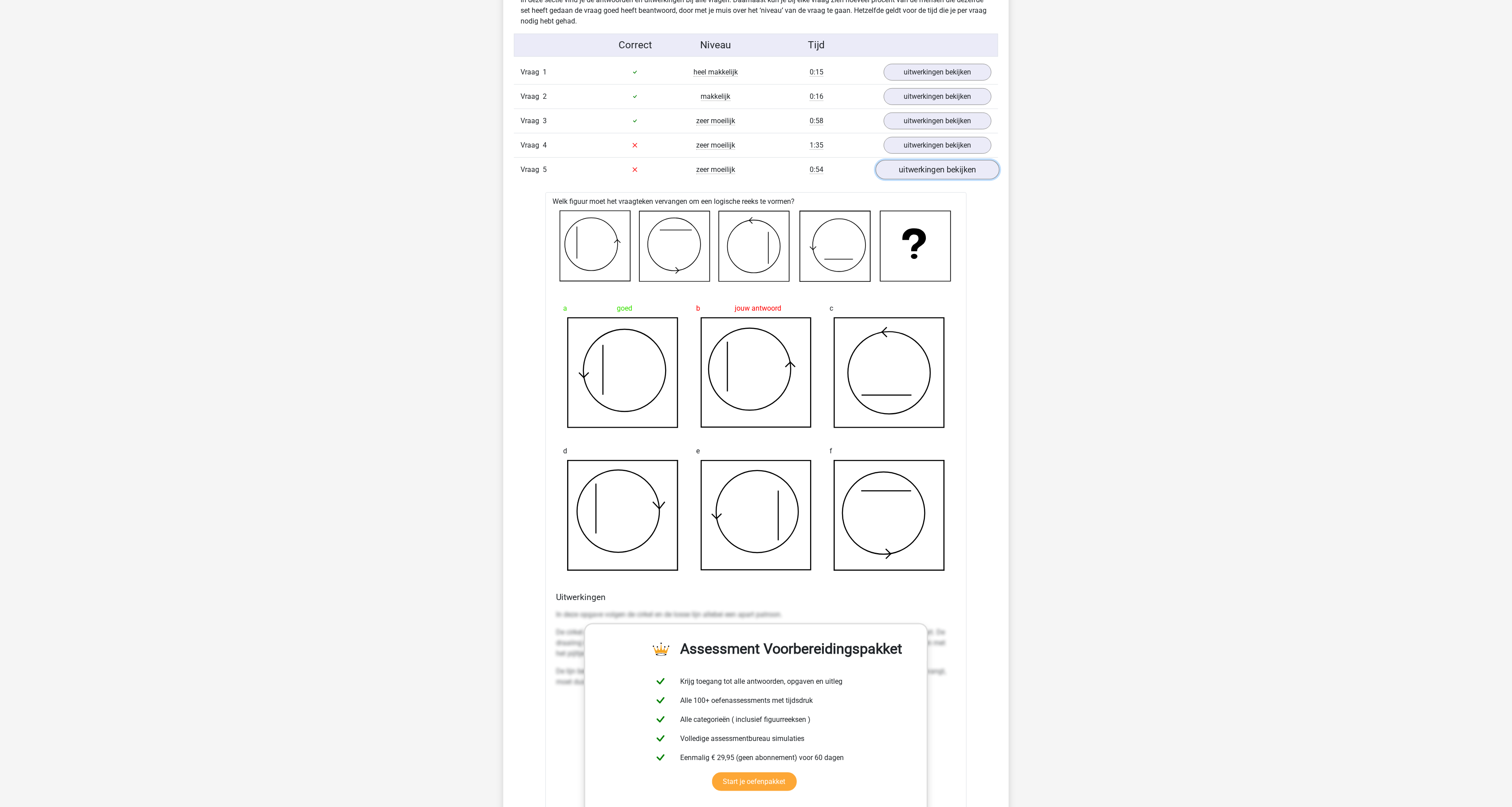 click on "uitwerkingen bekijken" at bounding box center (937, 170) 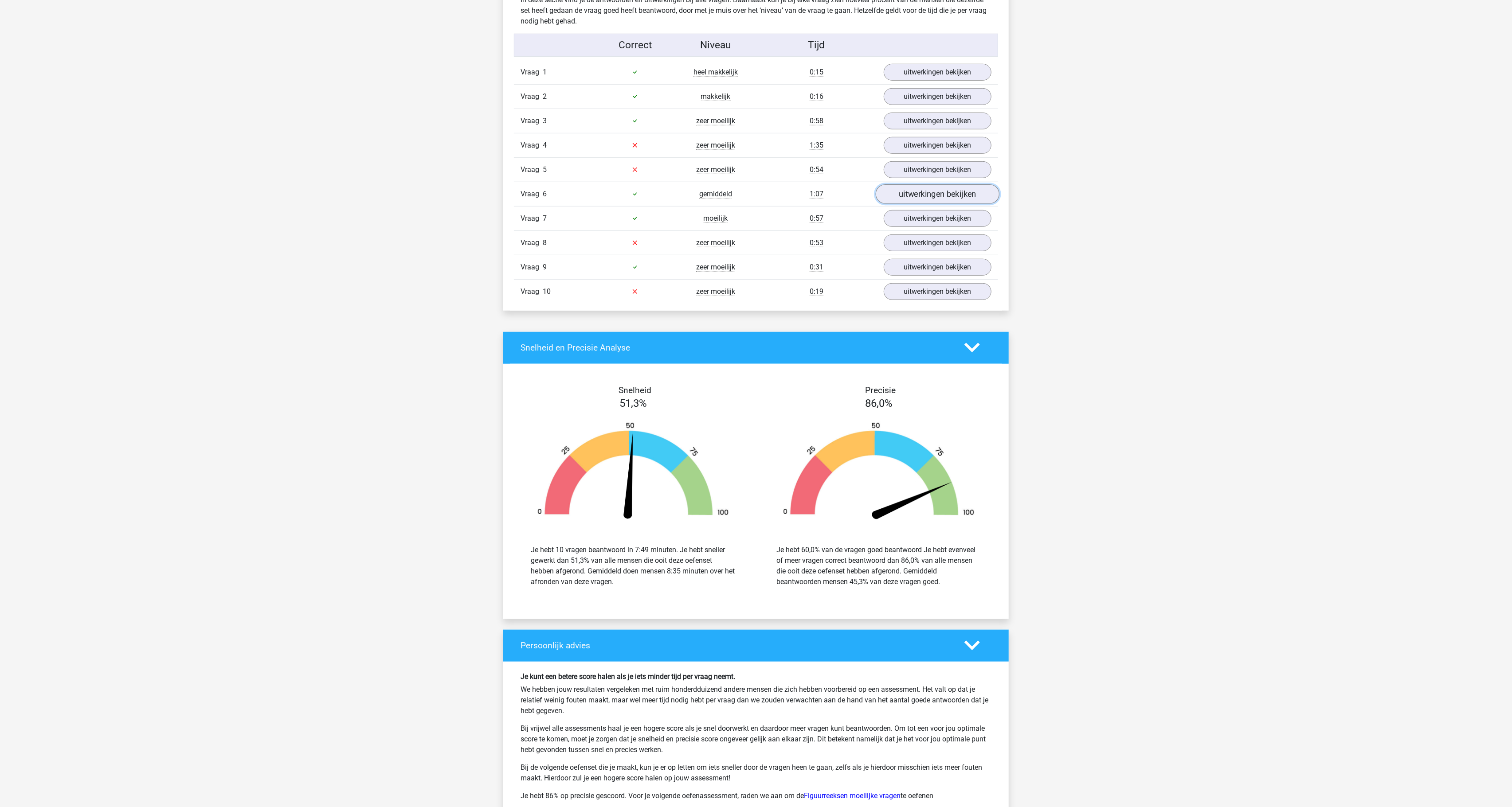 click on "uitwerkingen bekijken" at bounding box center [937, 194] 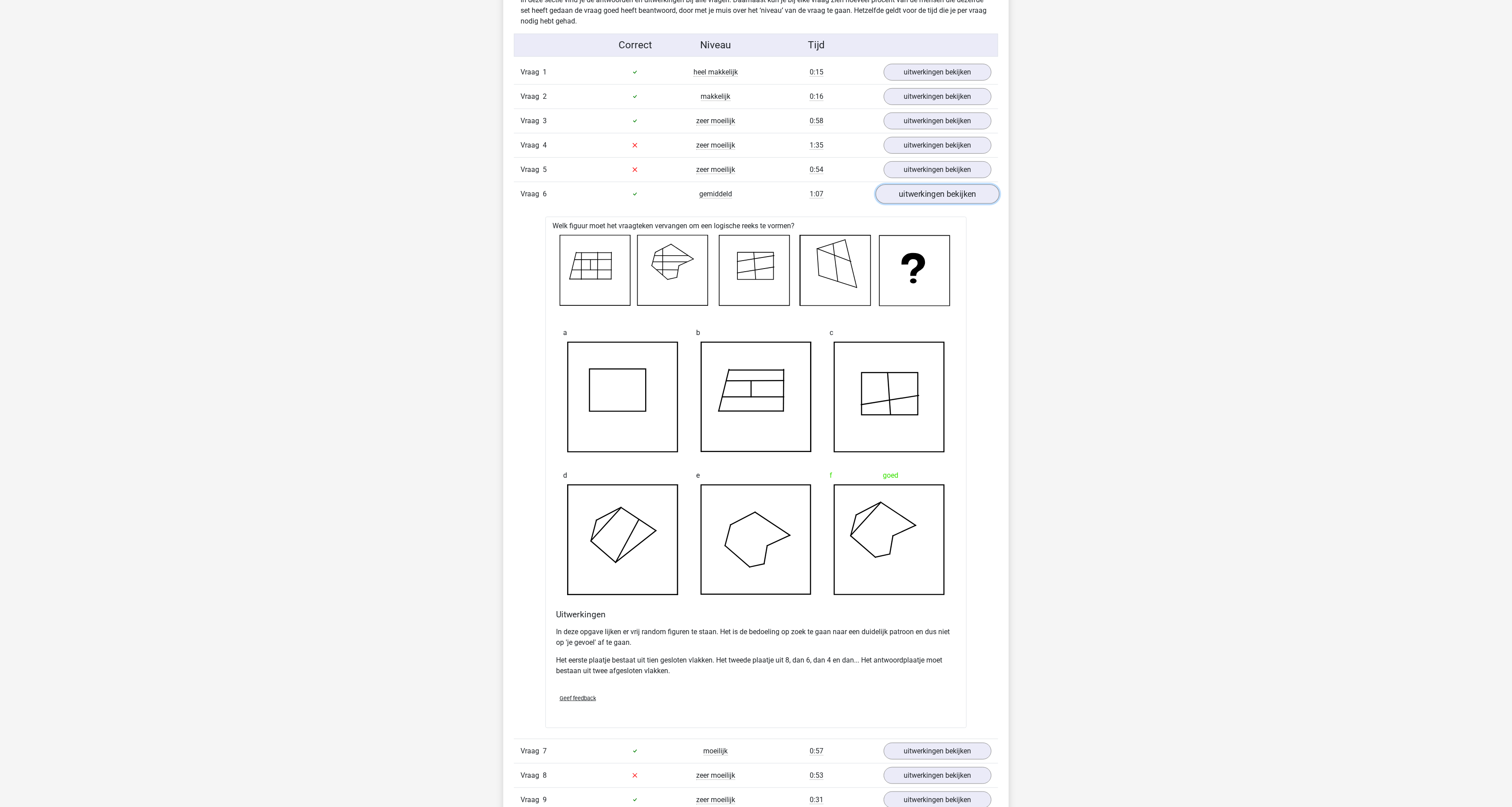 click on "uitwerkingen bekijken" at bounding box center [937, 194] 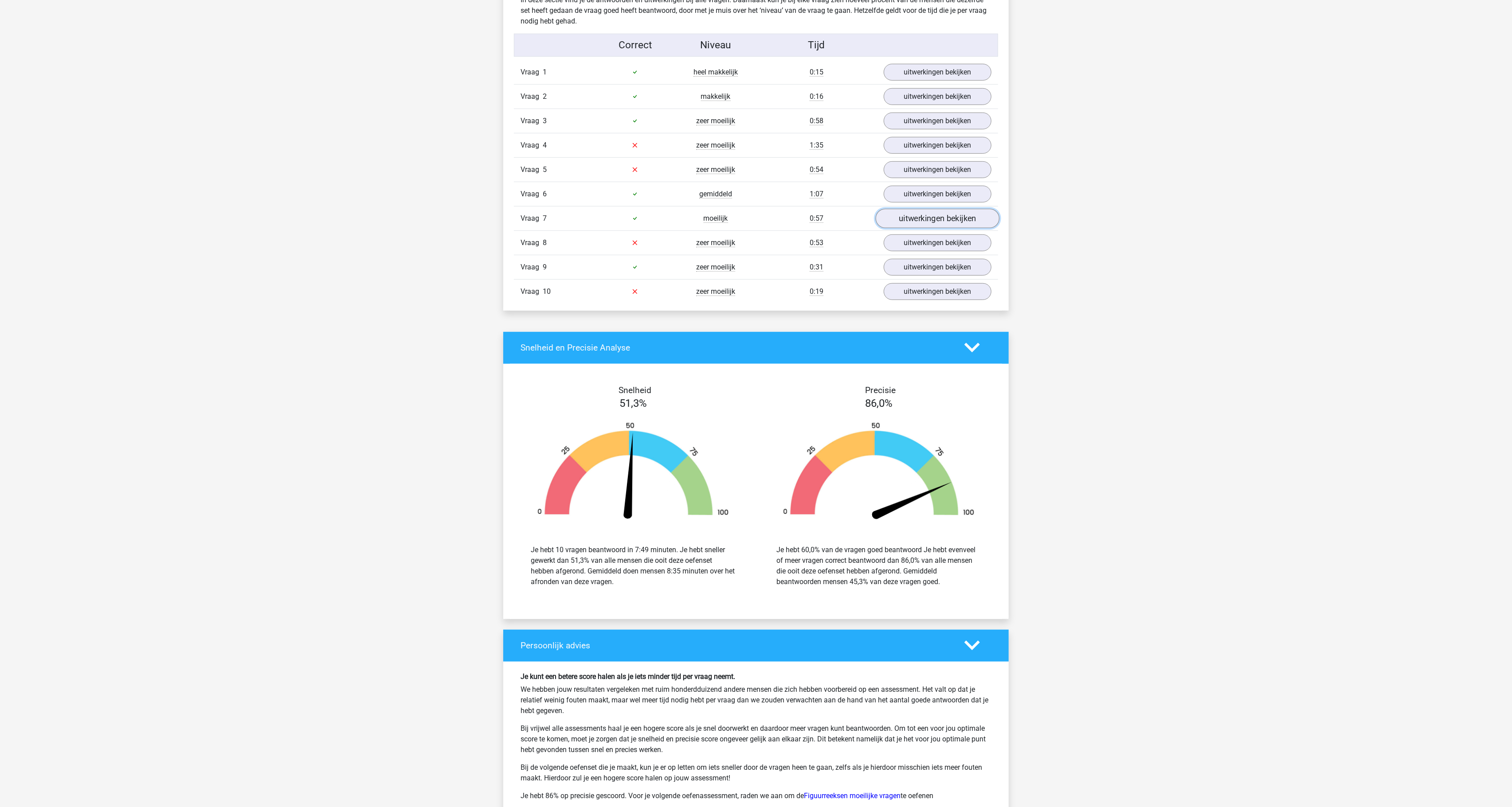 click on "uitwerkingen bekijken" at bounding box center (937, 218) 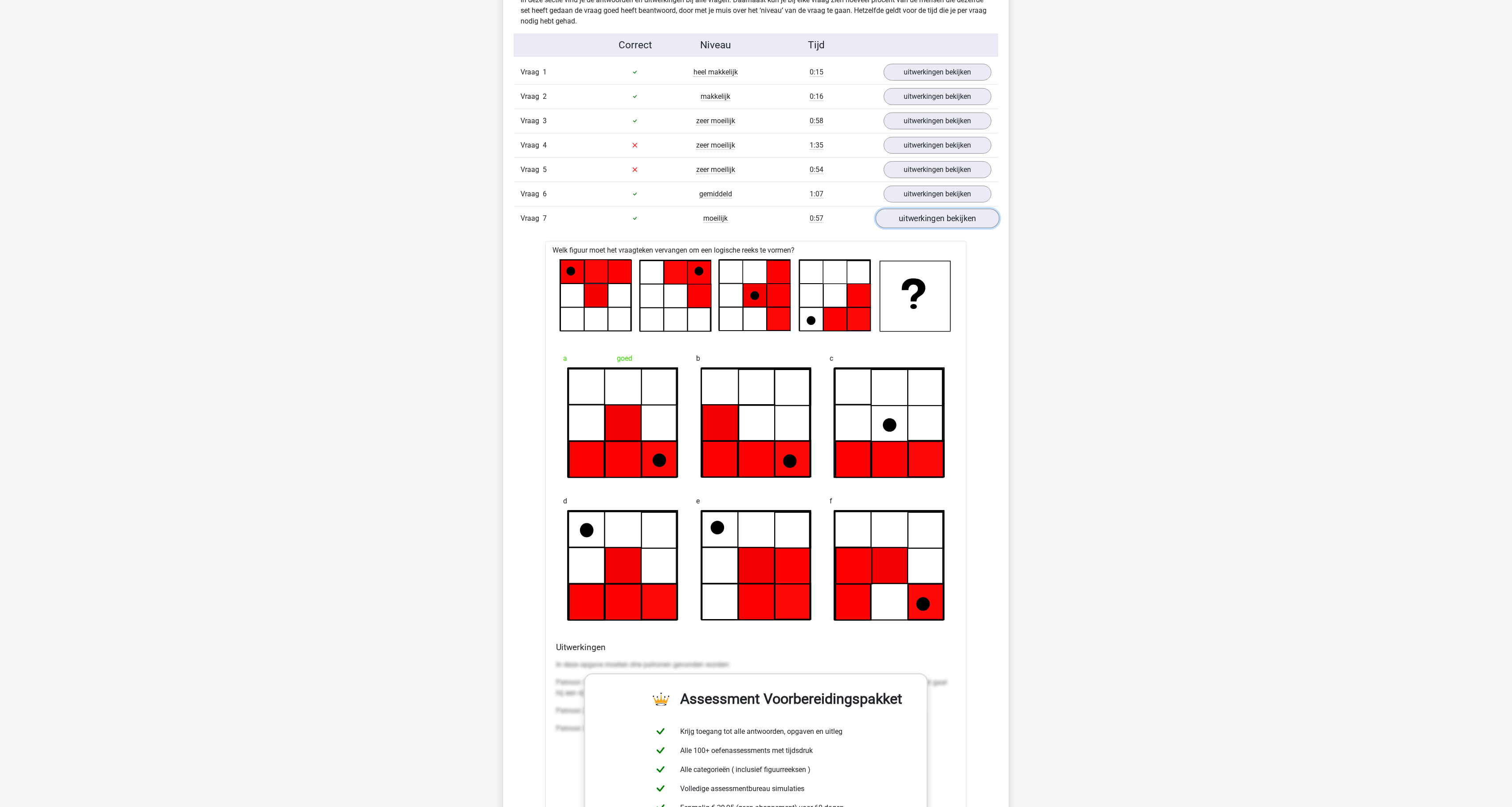click on "uitwerkingen bekijken" at bounding box center (937, 218) 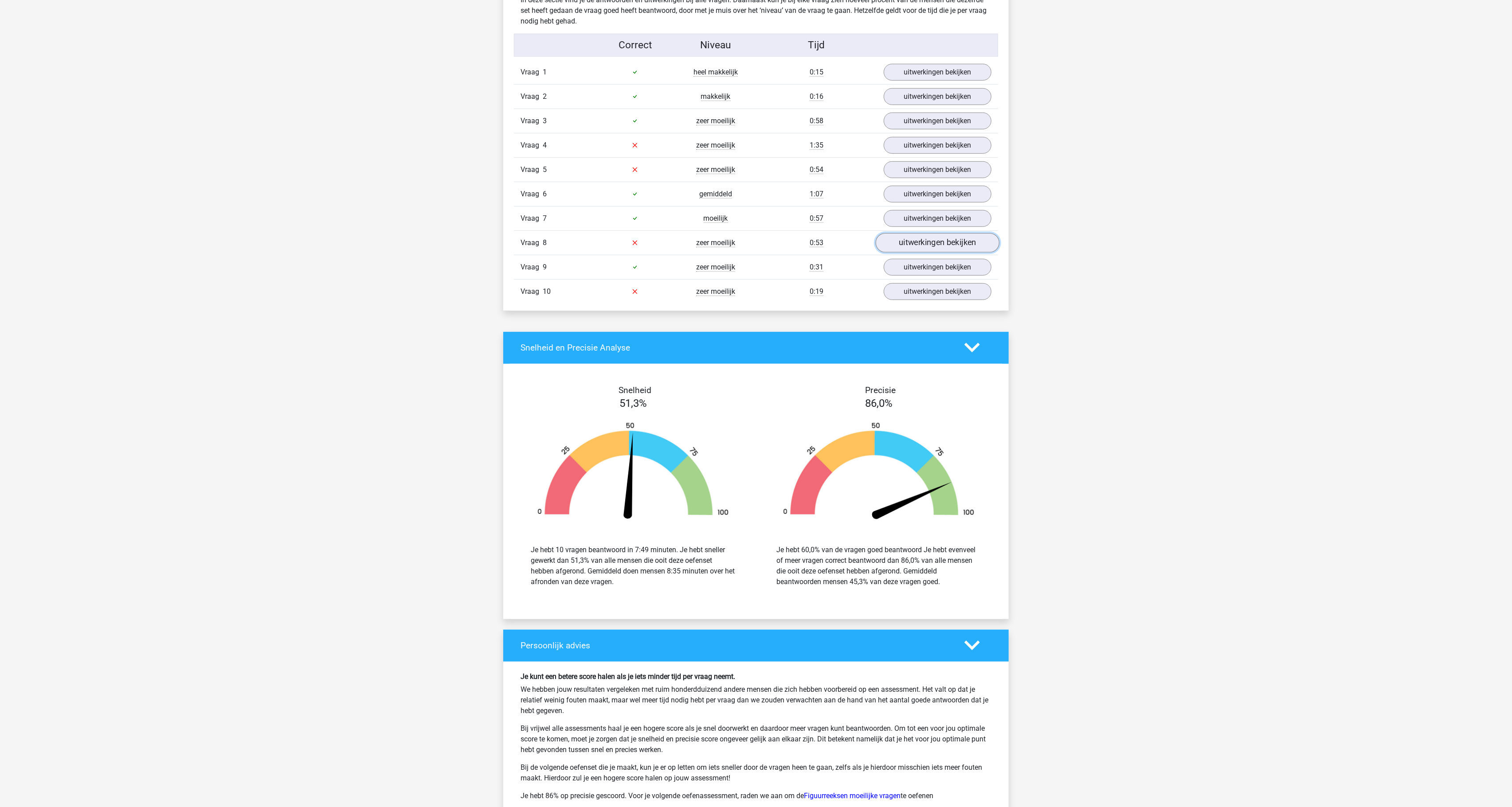 click on "uitwerkingen bekijken" at bounding box center [937, 243] 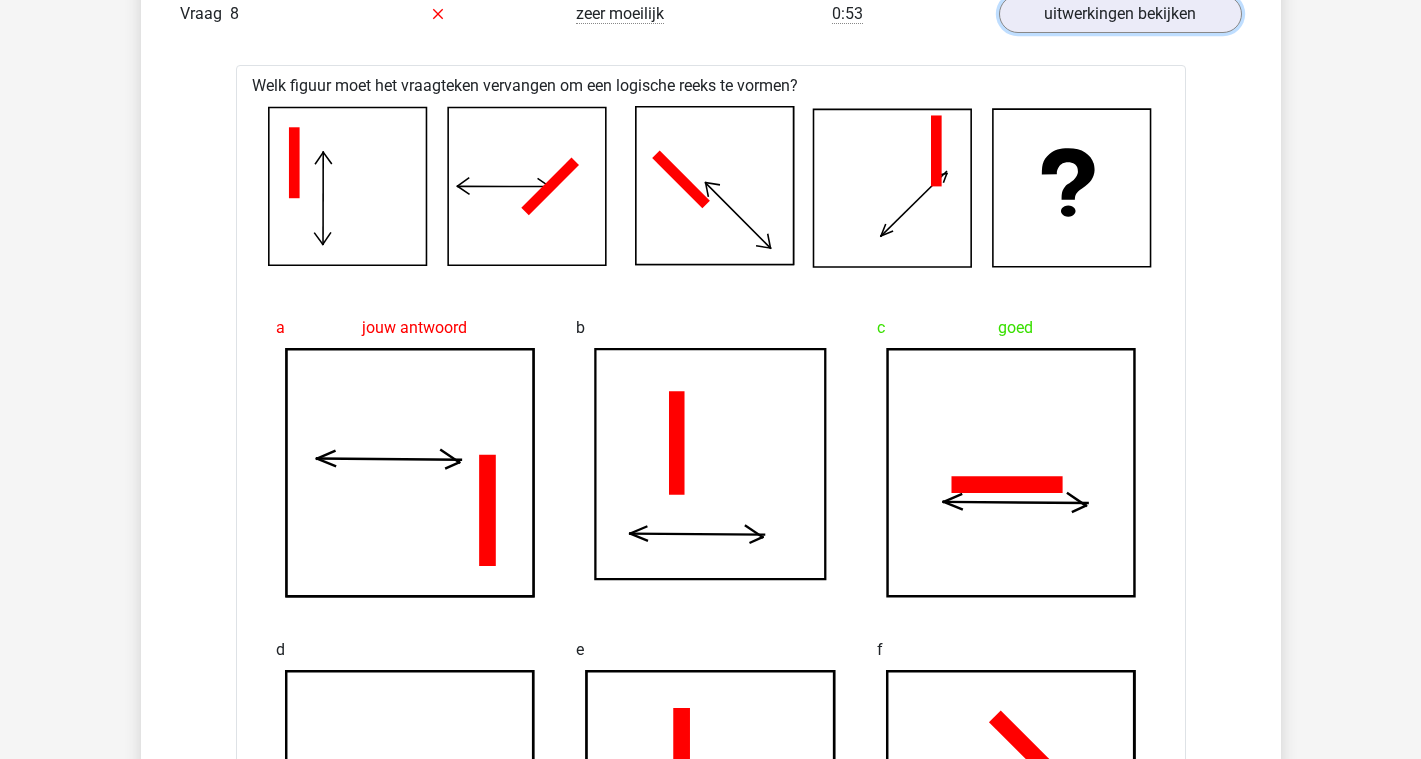 scroll, scrollTop: 1990, scrollLeft: 0, axis: vertical 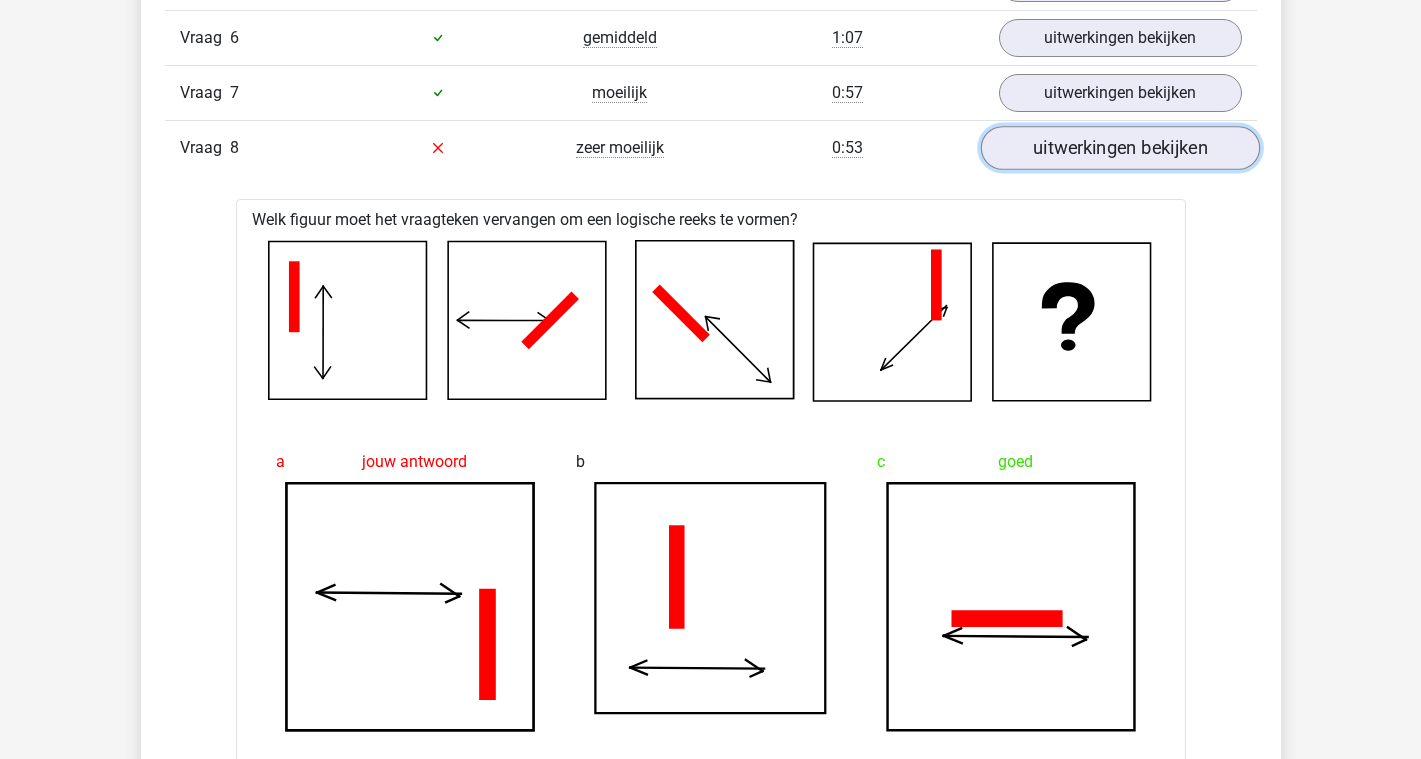 click on "uitwerkingen bekijken" at bounding box center (1119, 148) 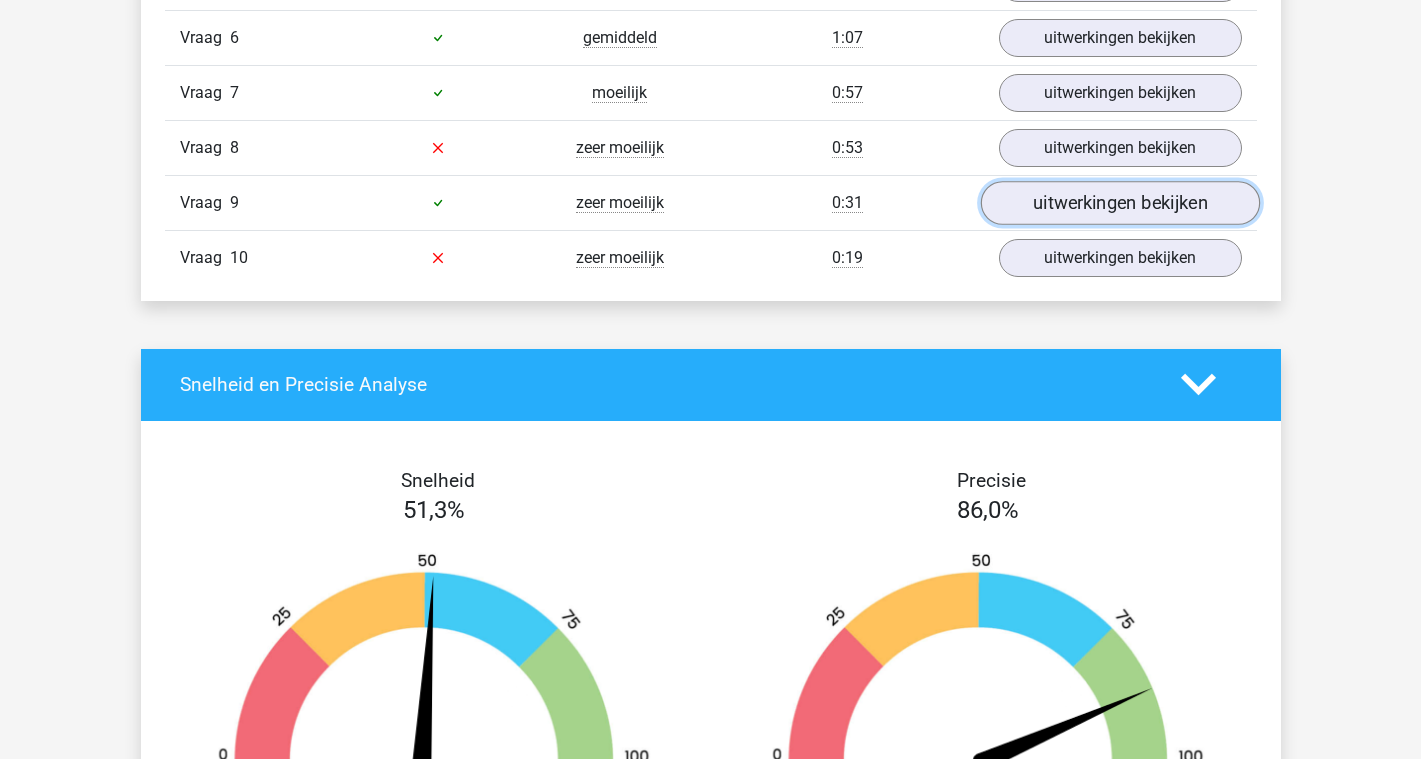click on "uitwerkingen bekijken" at bounding box center (1119, 203) 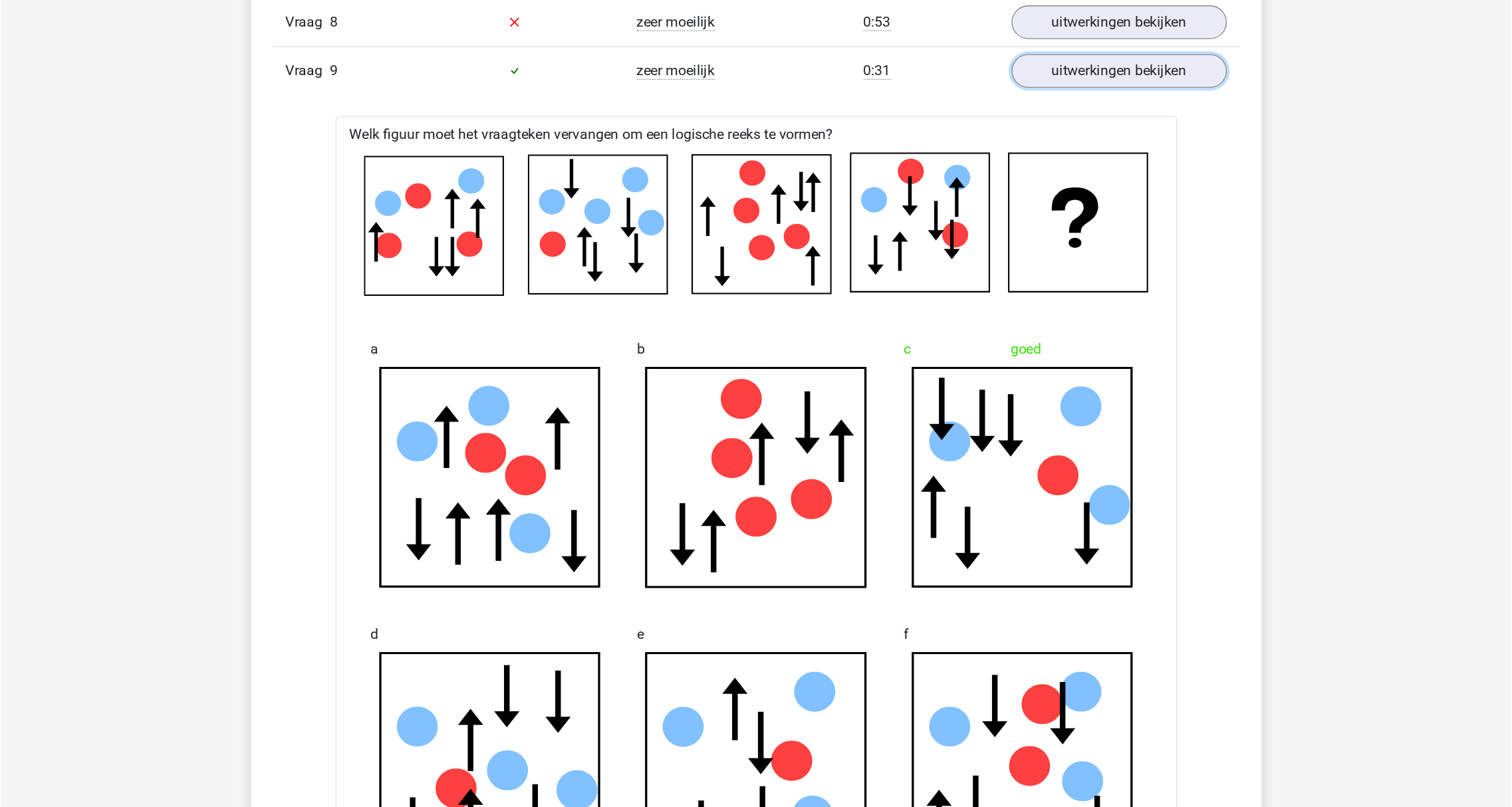 scroll, scrollTop: 1406, scrollLeft: 0, axis: vertical 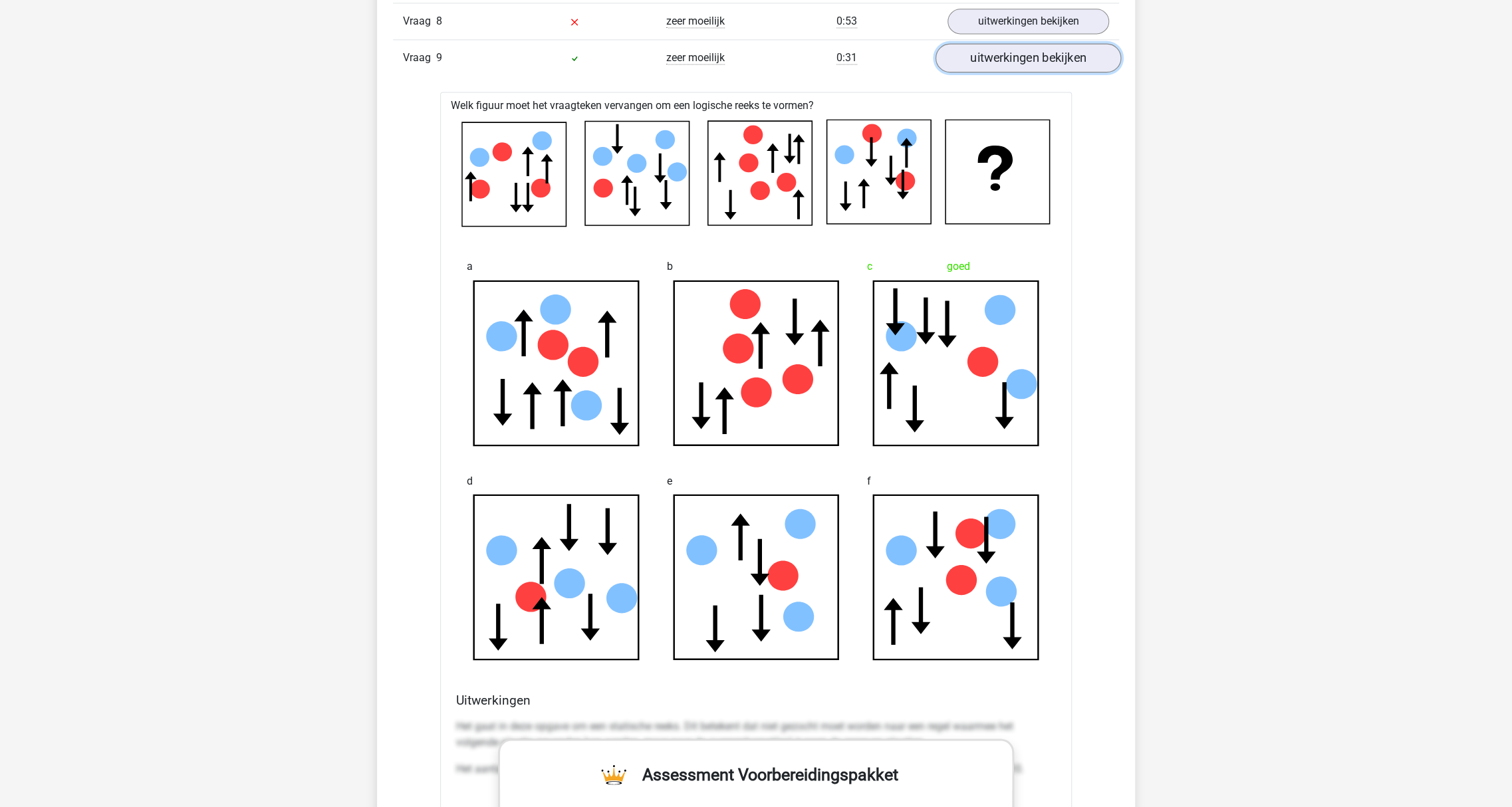 click on "uitwerkingen bekijken" at bounding box center (1028, 58) 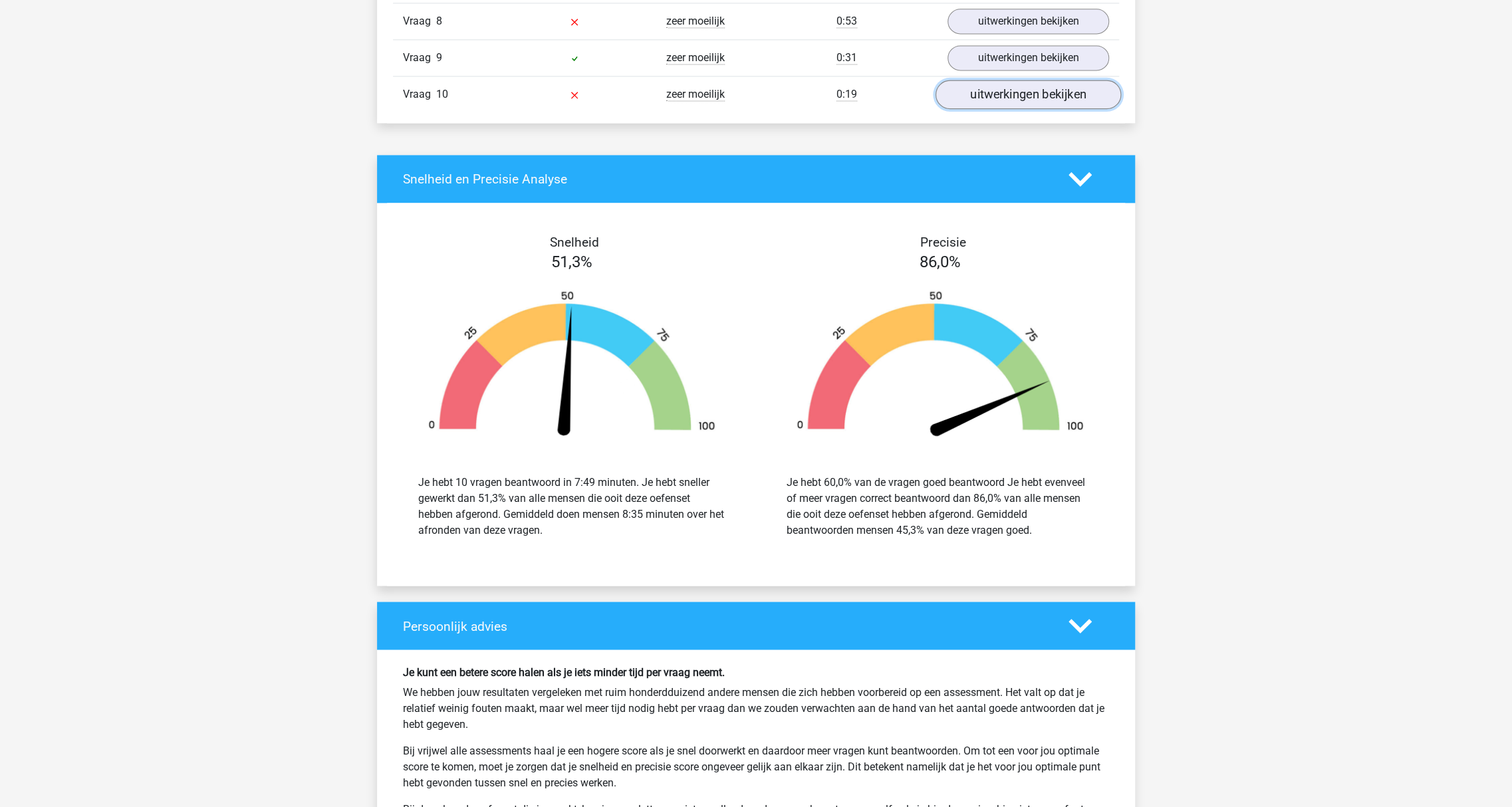 click on "uitwerkingen bekijken" at bounding box center (1028, 94) 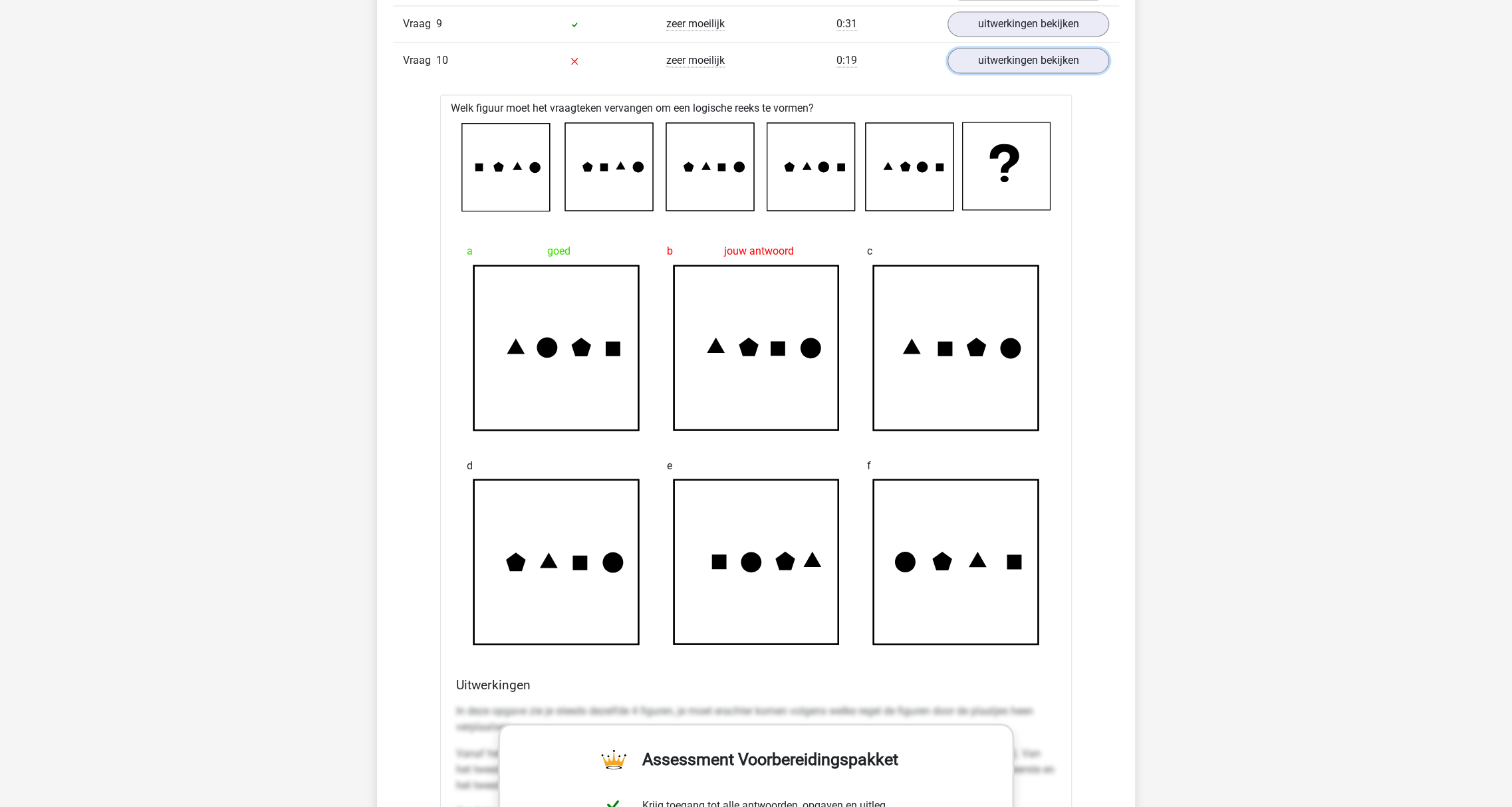 scroll, scrollTop: 1406, scrollLeft: 0, axis: vertical 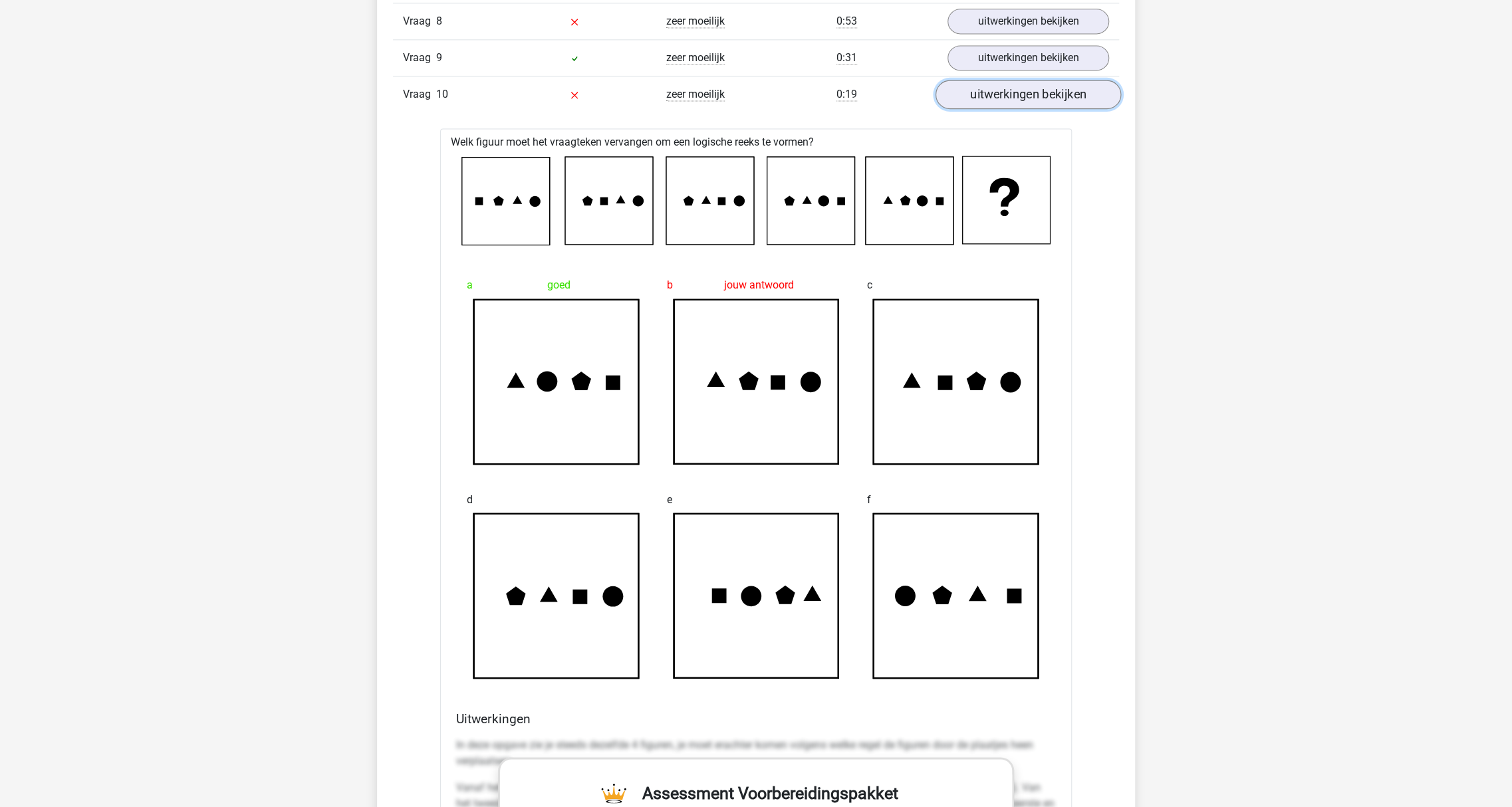 click on "uitwerkingen bekijken" at bounding box center [1028, 94] 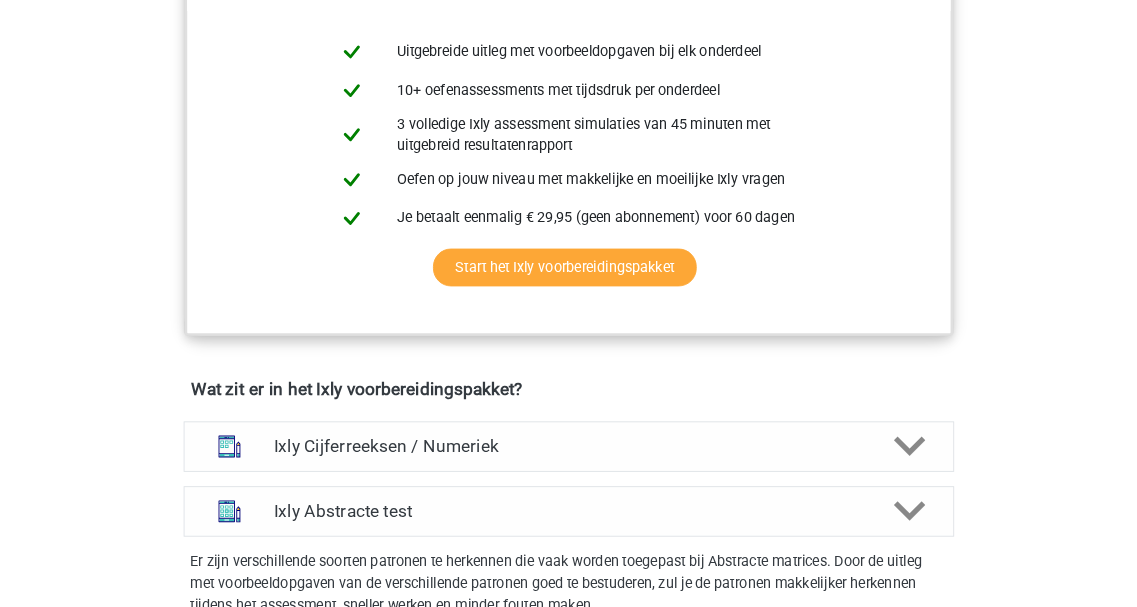 scroll, scrollTop: 900, scrollLeft: 0, axis: vertical 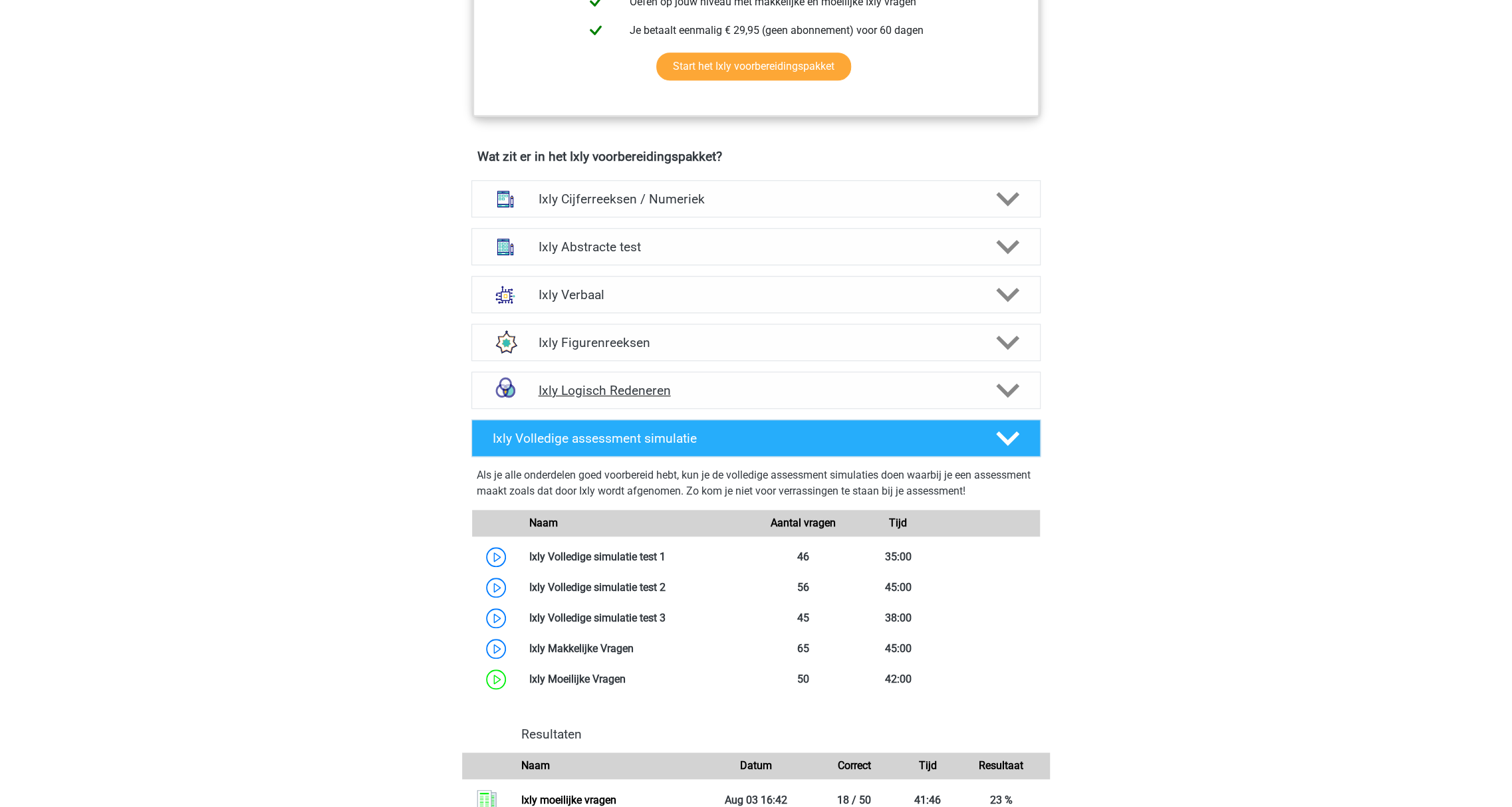 click on "Ixly Logisch Redeneren" at bounding box center [755, 390] 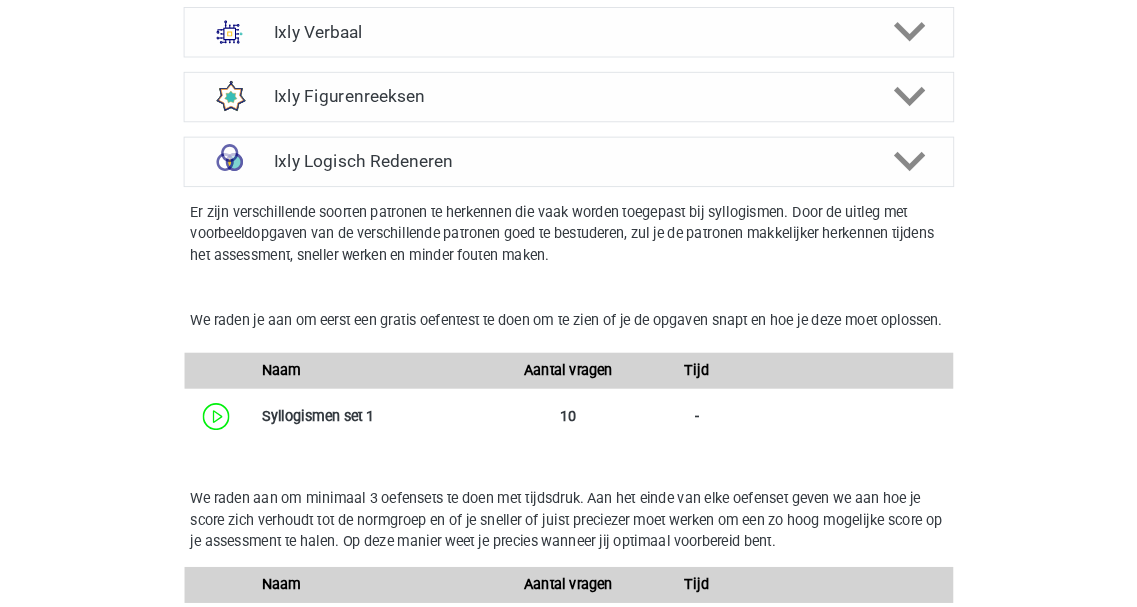 scroll, scrollTop: 1504, scrollLeft: 0, axis: vertical 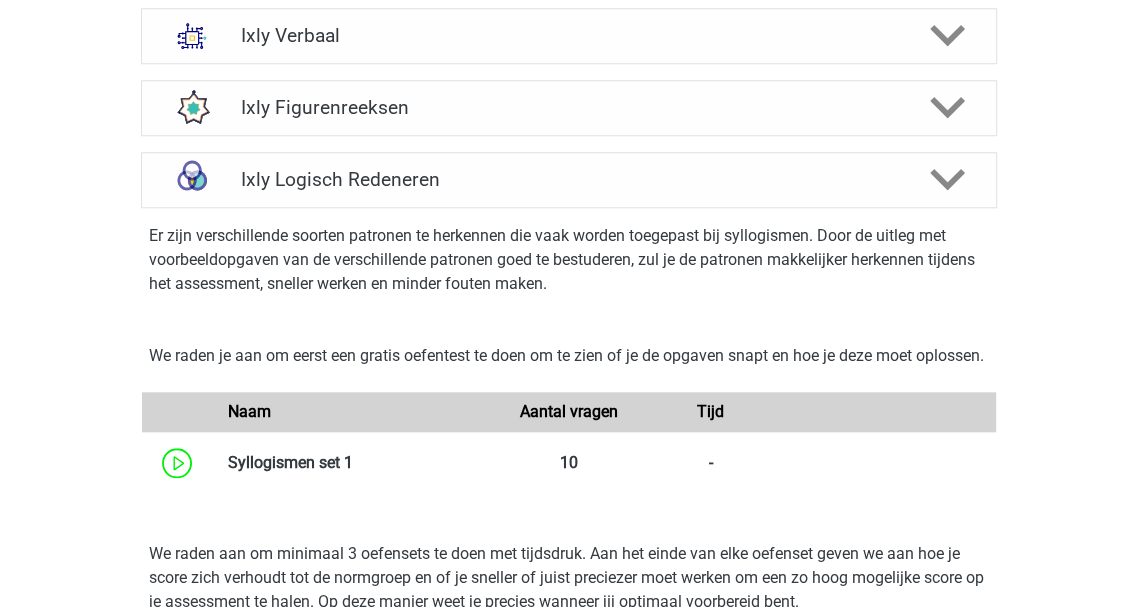 drag, startPoint x: 2168, startPoint y: 1, endPoint x: 472, endPoint y: 291, distance: 1720.615 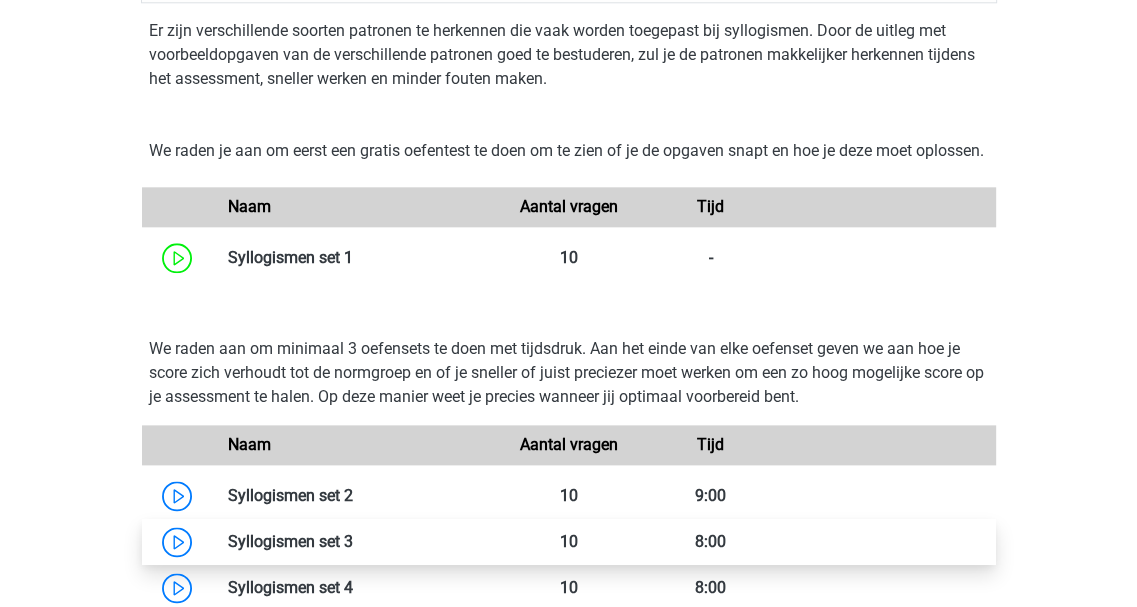 scroll, scrollTop: 1704, scrollLeft: 0, axis: vertical 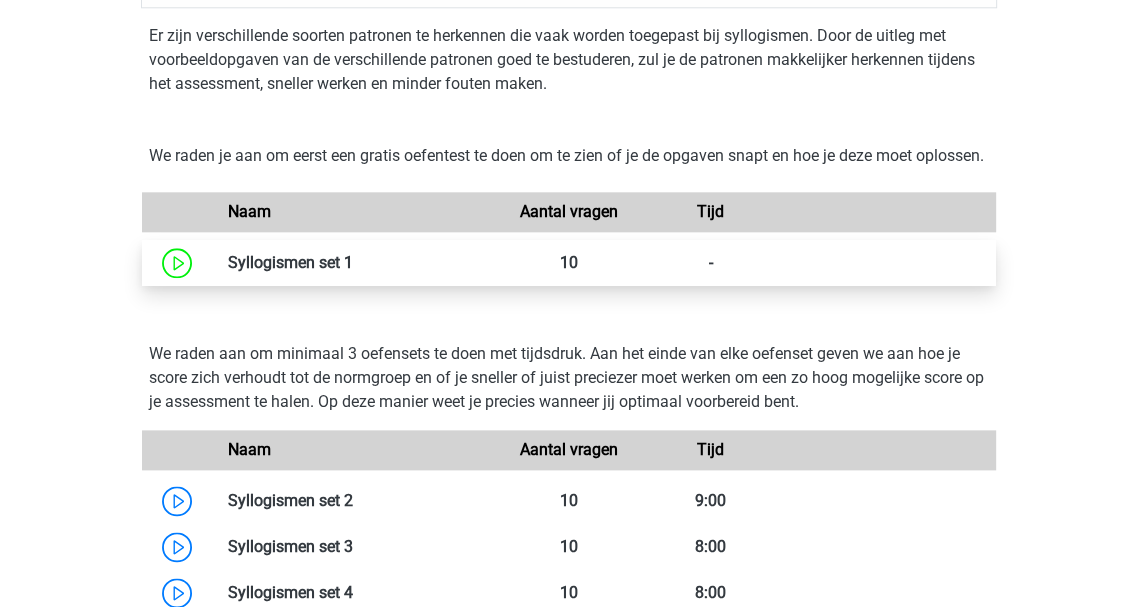 click at bounding box center (353, 262) 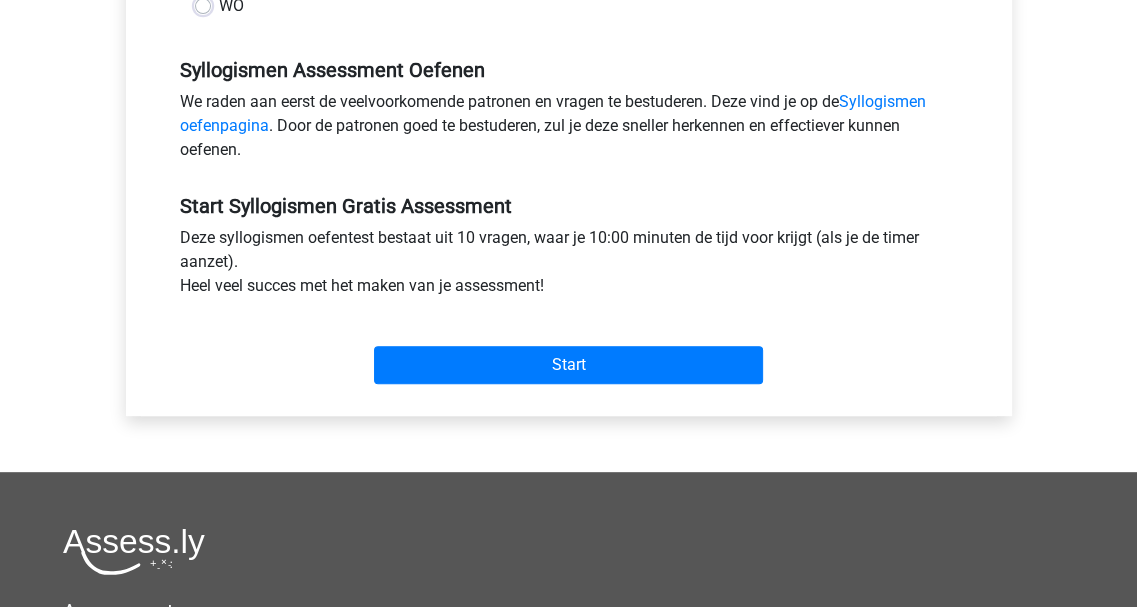scroll, scrollTop: 500, scrollLeft: 0, axis: vertical 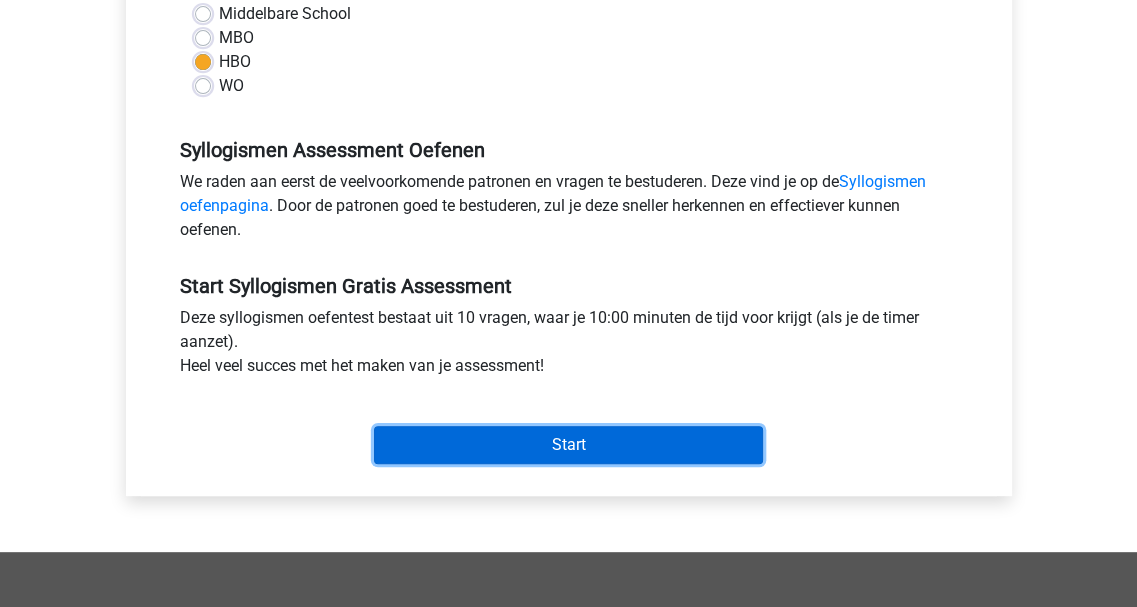 click on "Start" at bounding box center (568, 445) 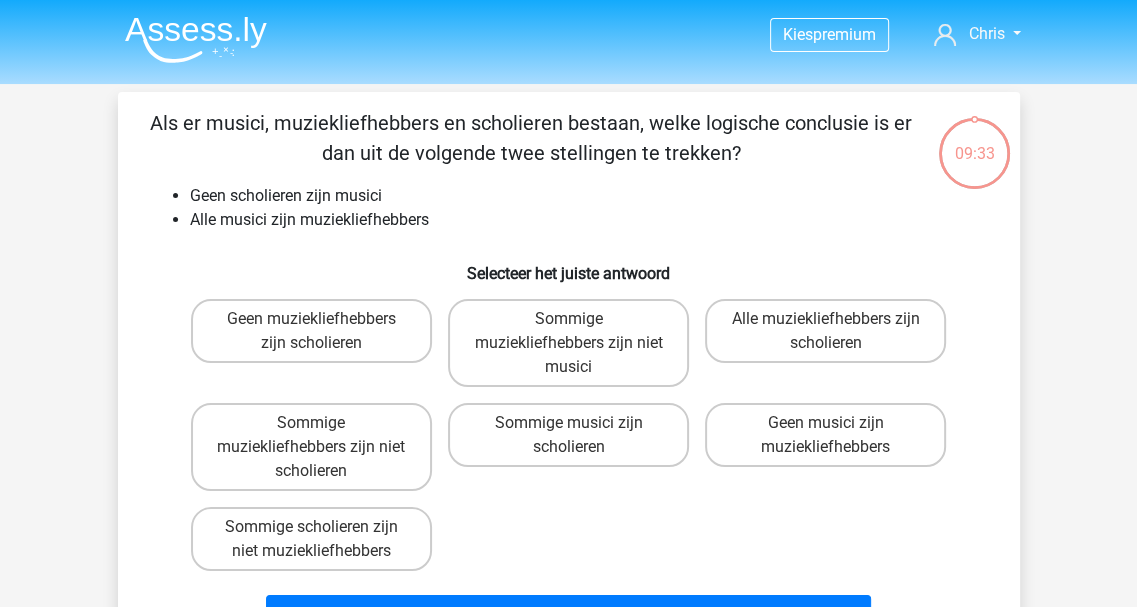 scroll, scrollTop: 100, scrollLeft: 0, axis: vertical 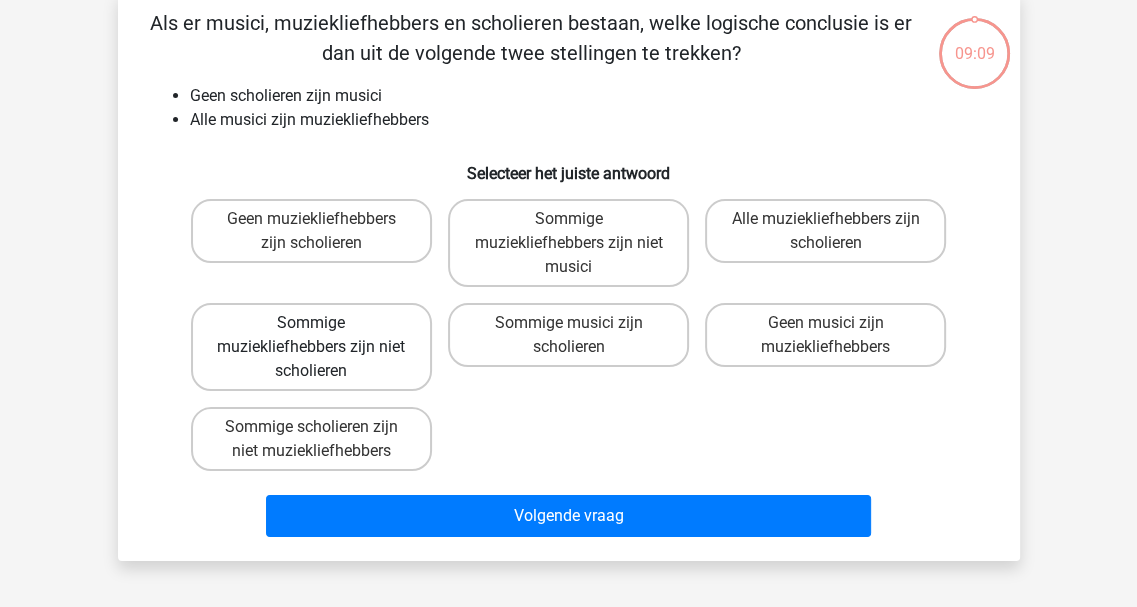 click on "Sommige muziekliefhebbers zijn niet scholieren" at bounding box center (311, 347) 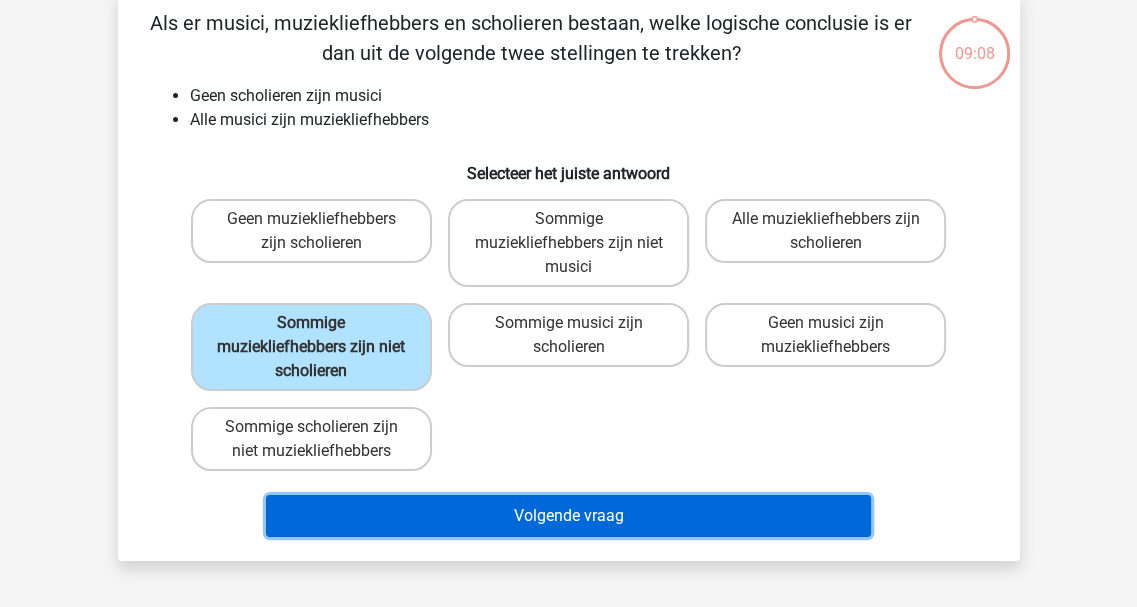 click on "Volgende vraag" at bounding box center (568, 516) 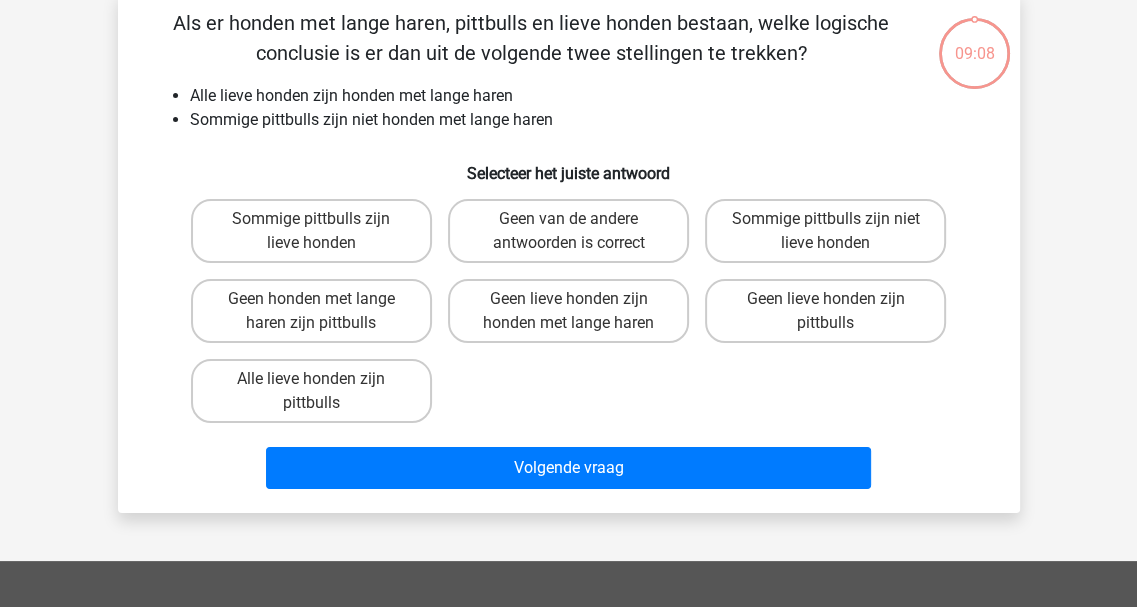 scroll, scrollTop: 92, scrollLeft: 0, axis: vertical 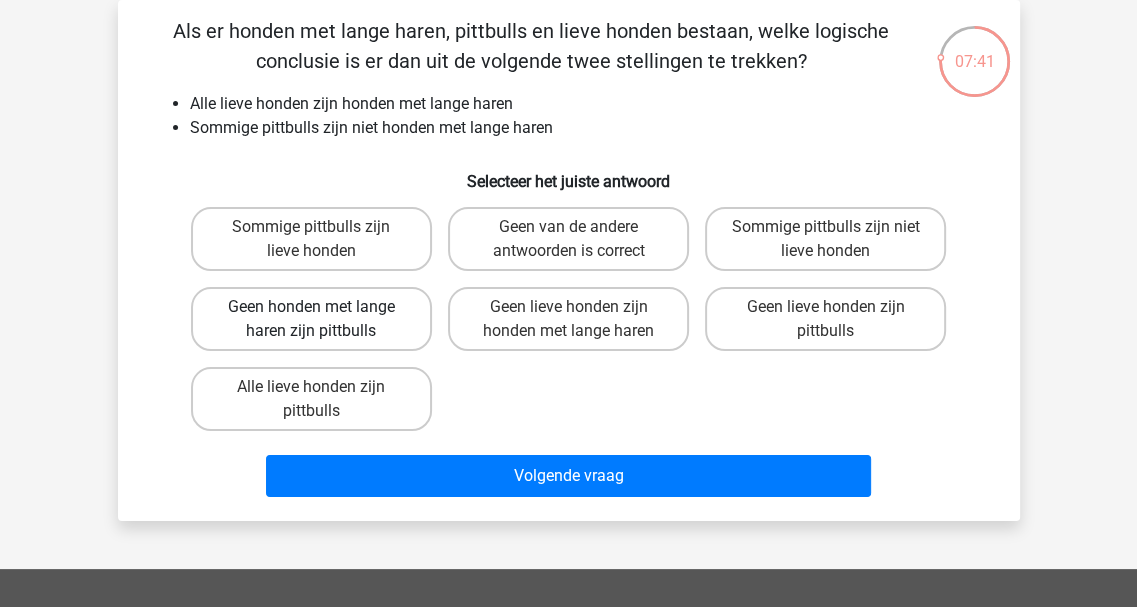 click on "Geen honden met lange haren zijn pittbulls" at bounding box center [311, 319] 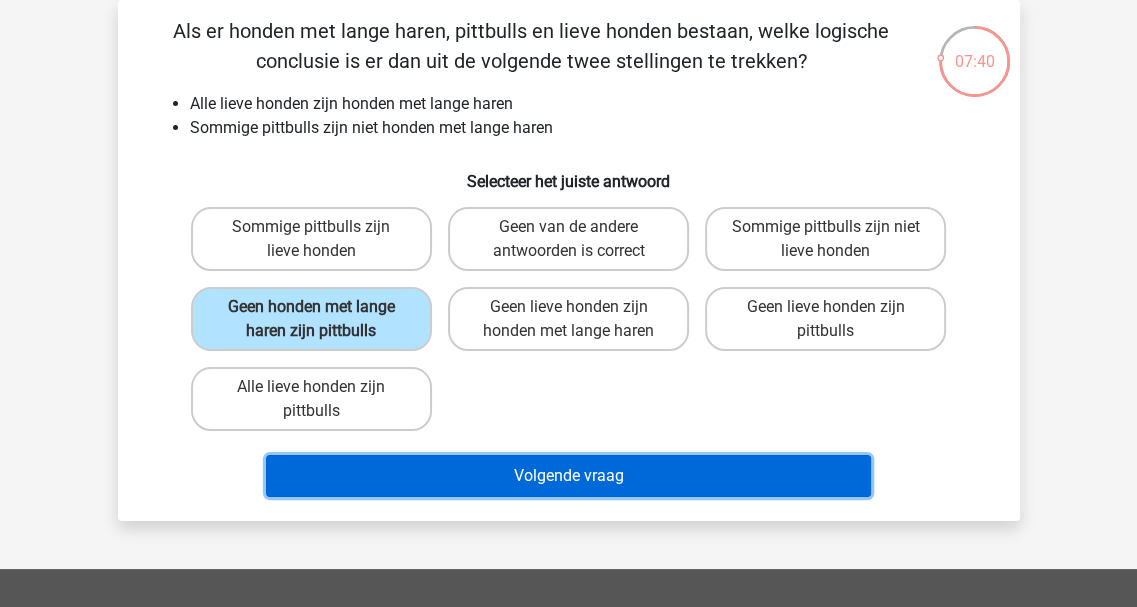 click on "Volgende vraag" at bounding box center [568, 476] 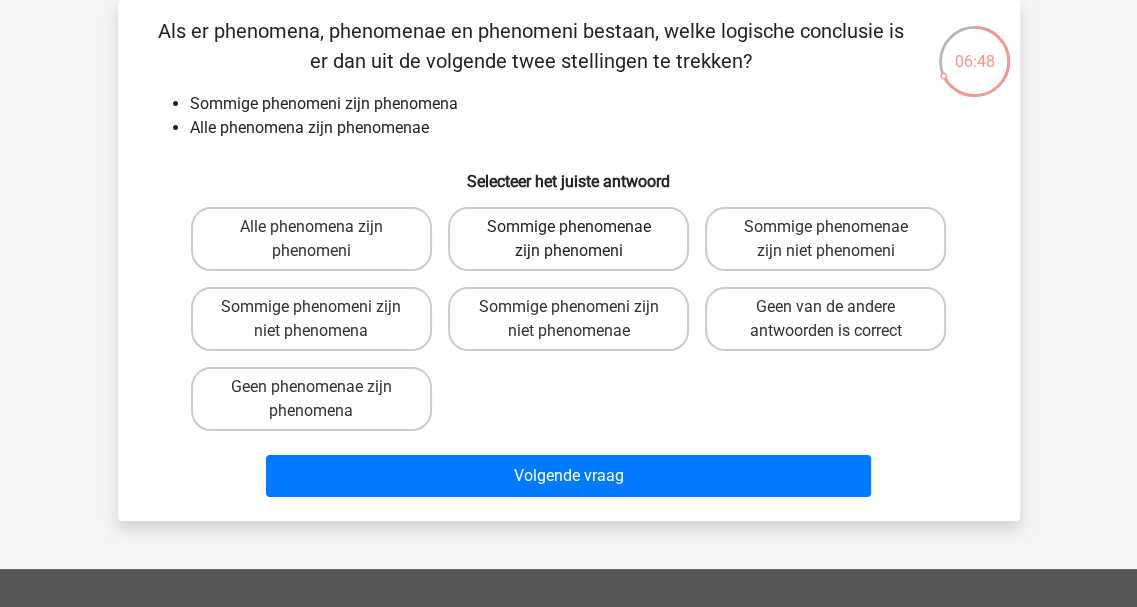 click on "Sommige phenomenae zijn phenomeni" at bounding box center [568, 239] 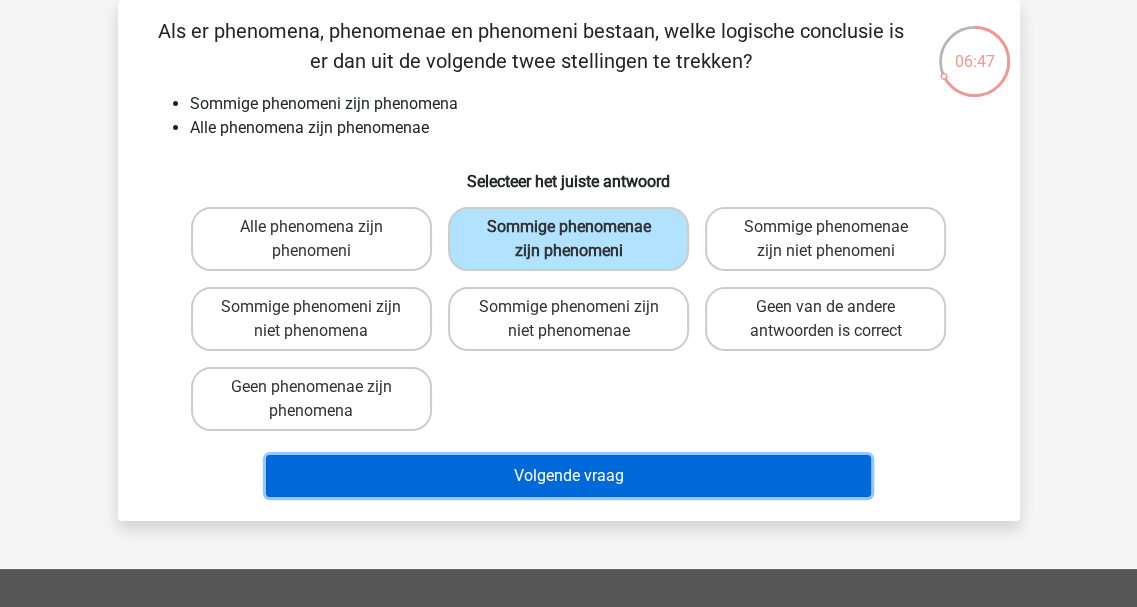 click on "Volgende vraag" at bounding box center [568, 476] 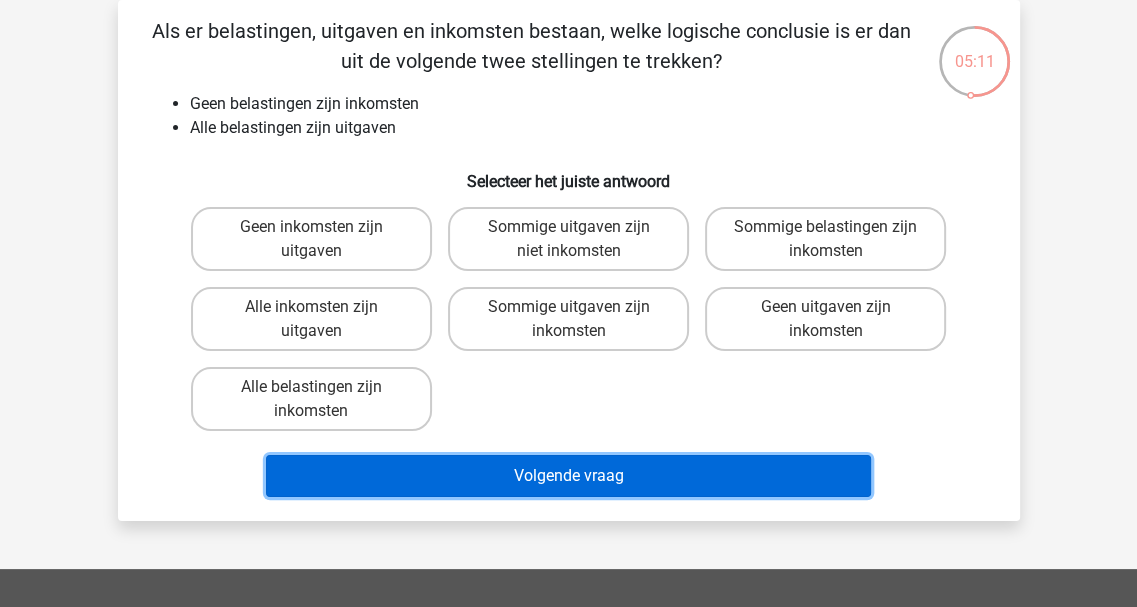 click on "Volgende vraag" at bounding box center (568, 476) 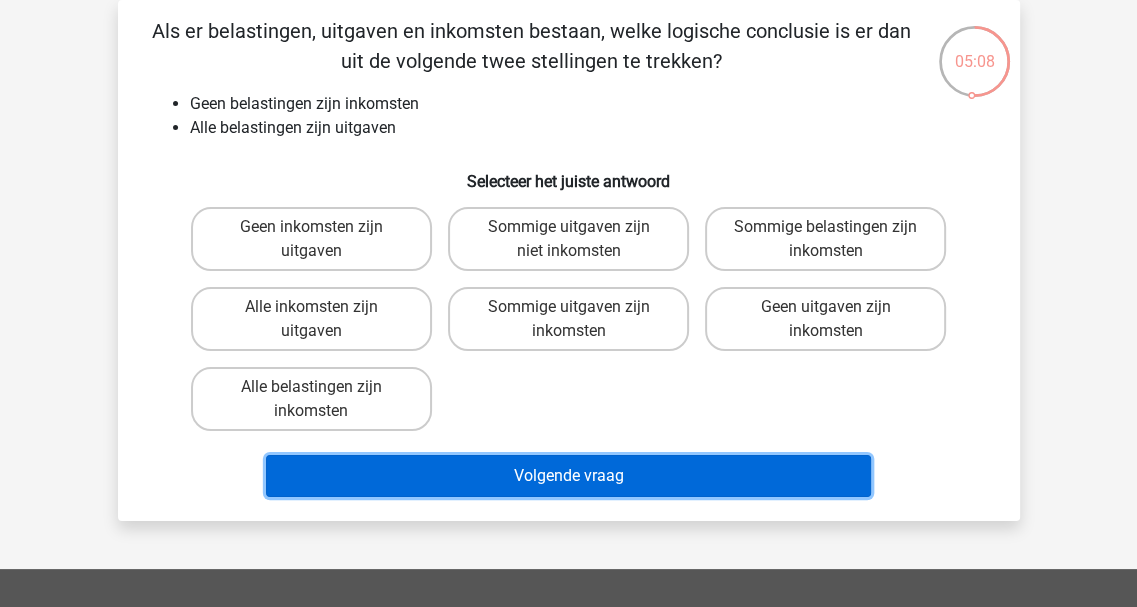 click on "Volgende vraag" at bounding box center [568, 476] 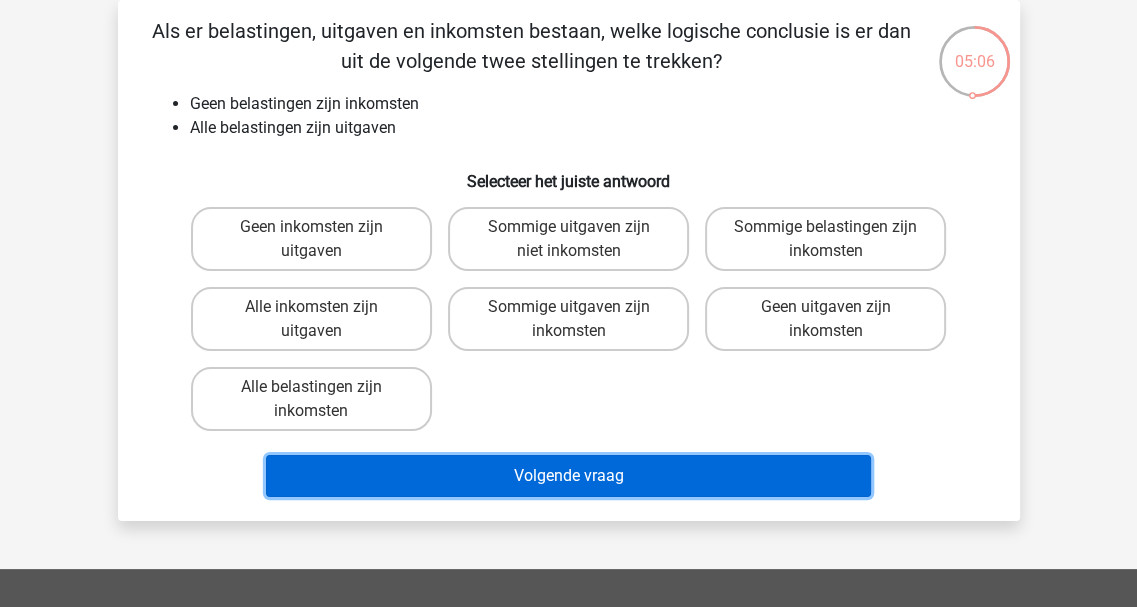 click on "Volgende vraag" at bounding box center (568, 476) 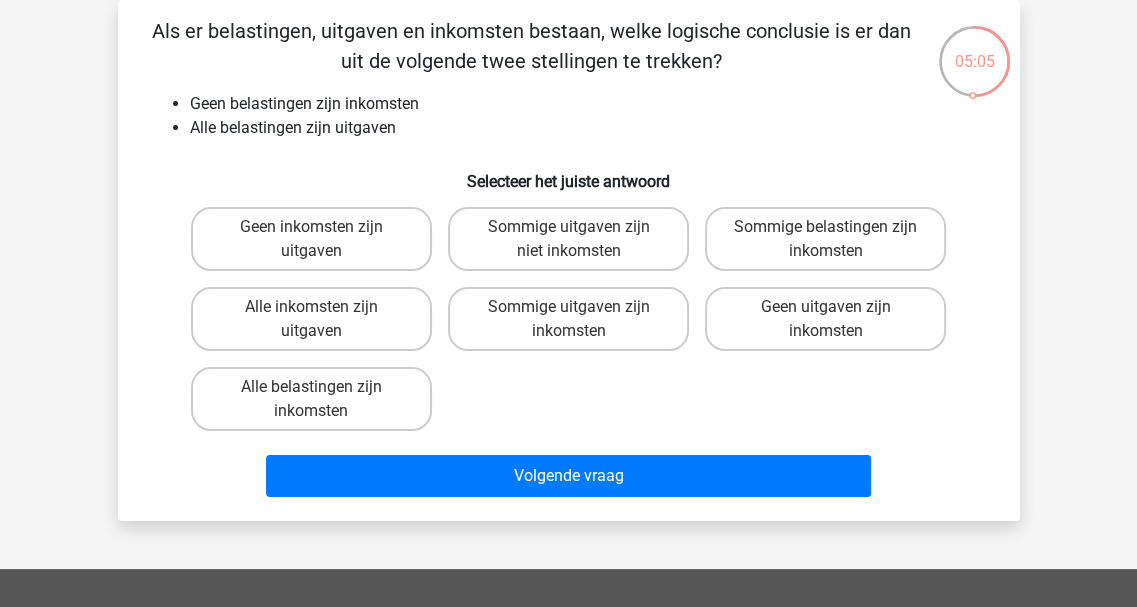 click on "Geen inkomsten zijn uitgaven
Sommige uitgaven zijn niet inkomsten
Sommige belastingen zijn inkomsten
Alle inkomsten zijn uitgaven" at bounding box center [569, 319] 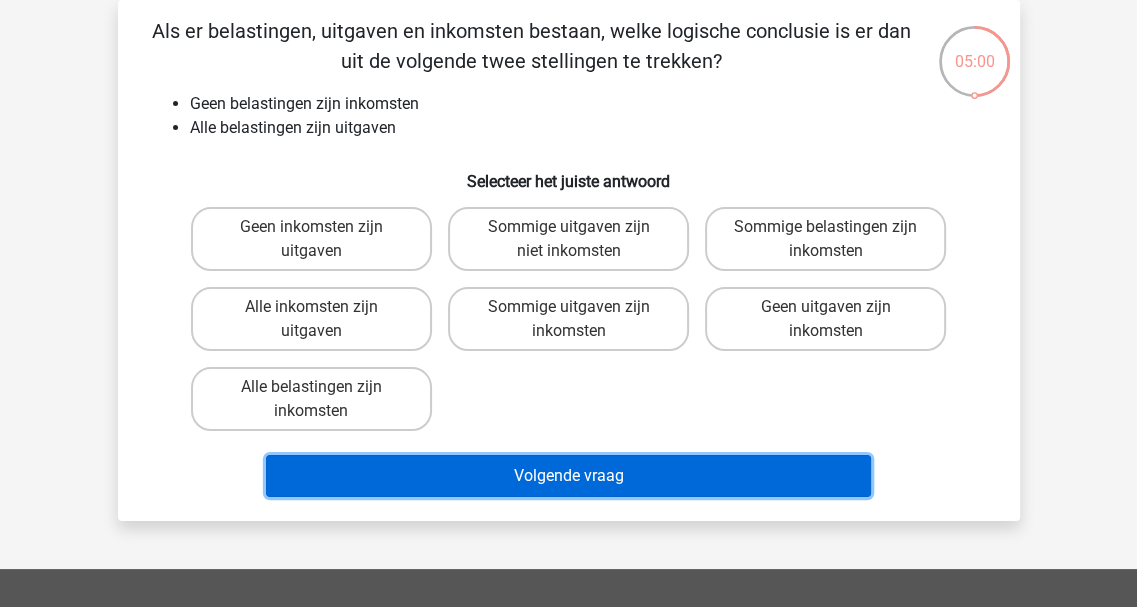 click on "Volgende vraag" at bounding box center [568, 476] 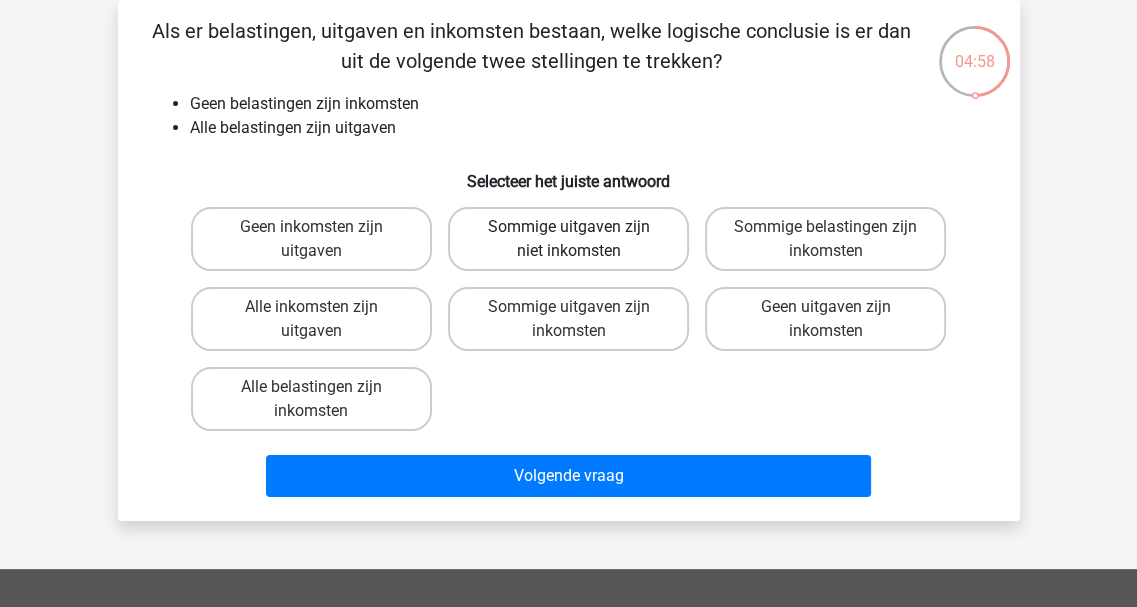 click on "Sommige uitgaven zijn niet inkomsten" at bounding box center (568, 239) 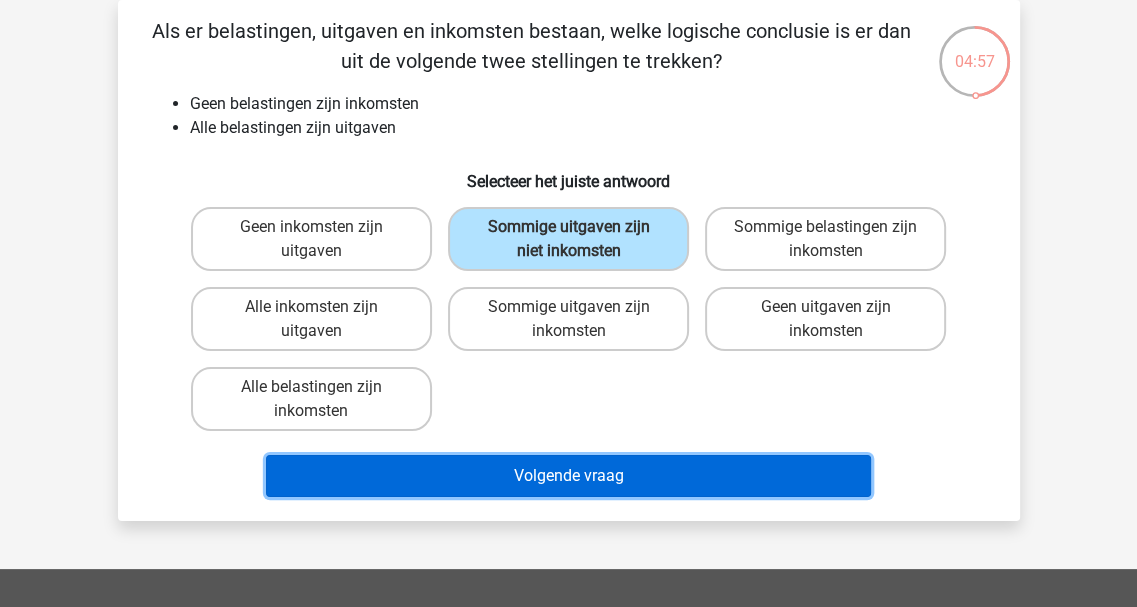 click on "Volgende vraag" at bounding box center [568, 476] 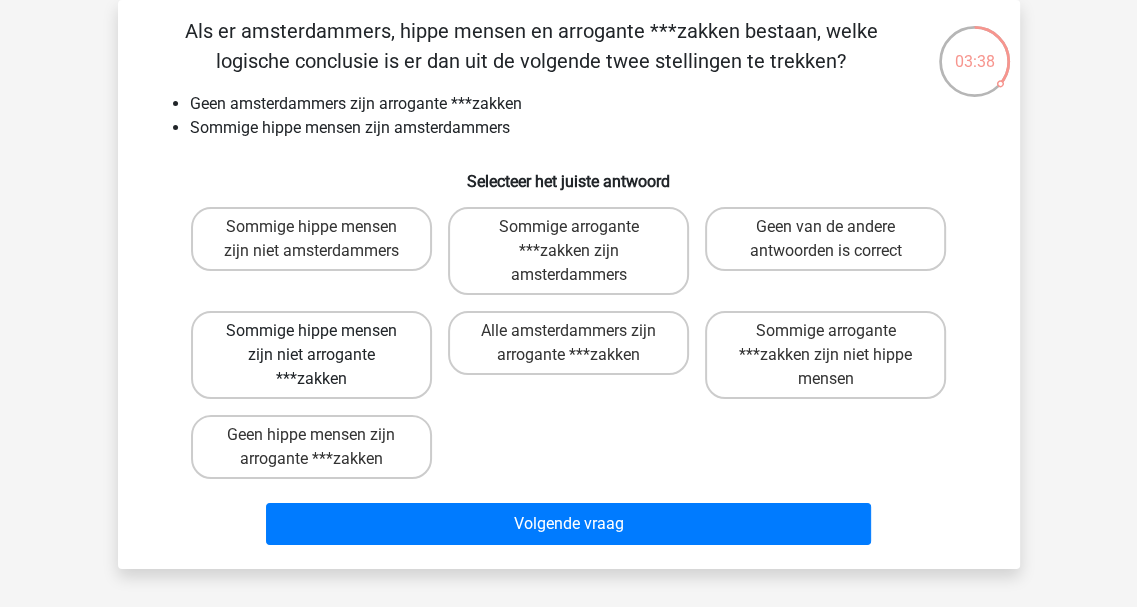 click on "Sommige hippe mensen zijn niet arrogante ***zakken" at bounding box center (311, 355) 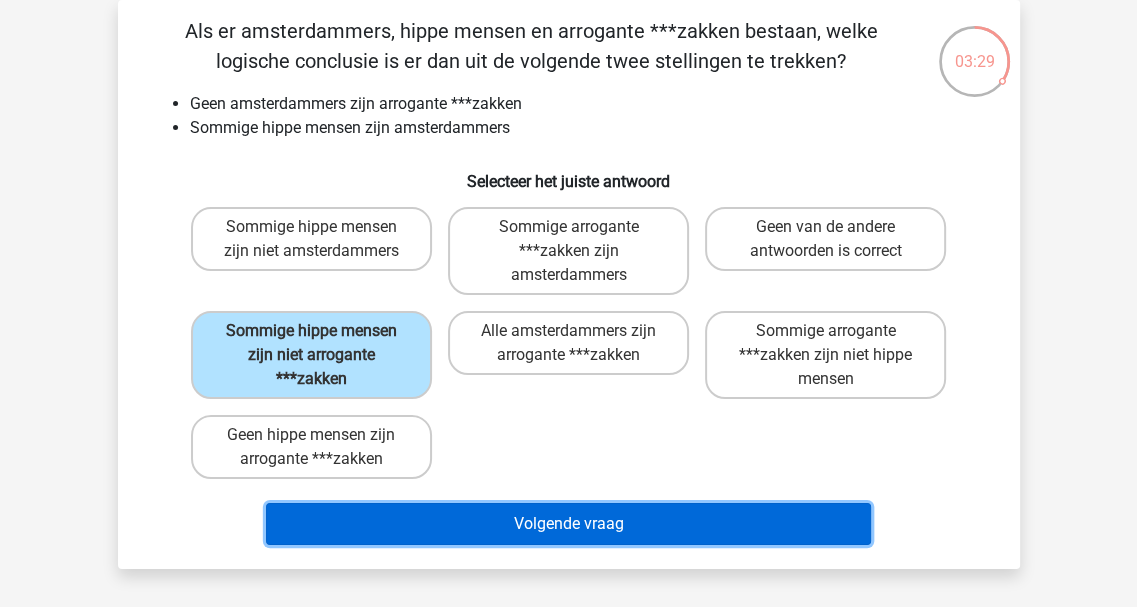 click on "Volgende vraag" at bounding box center (568, 524) 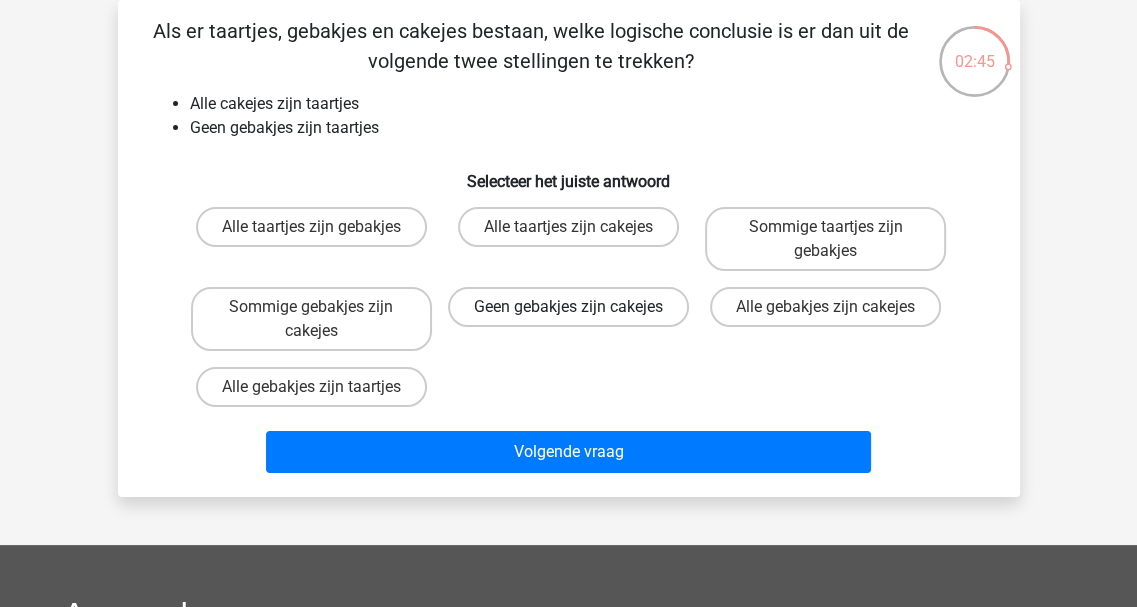 click on "Geen gebakjes zijn cakejes" at bounding box center (568, 307) 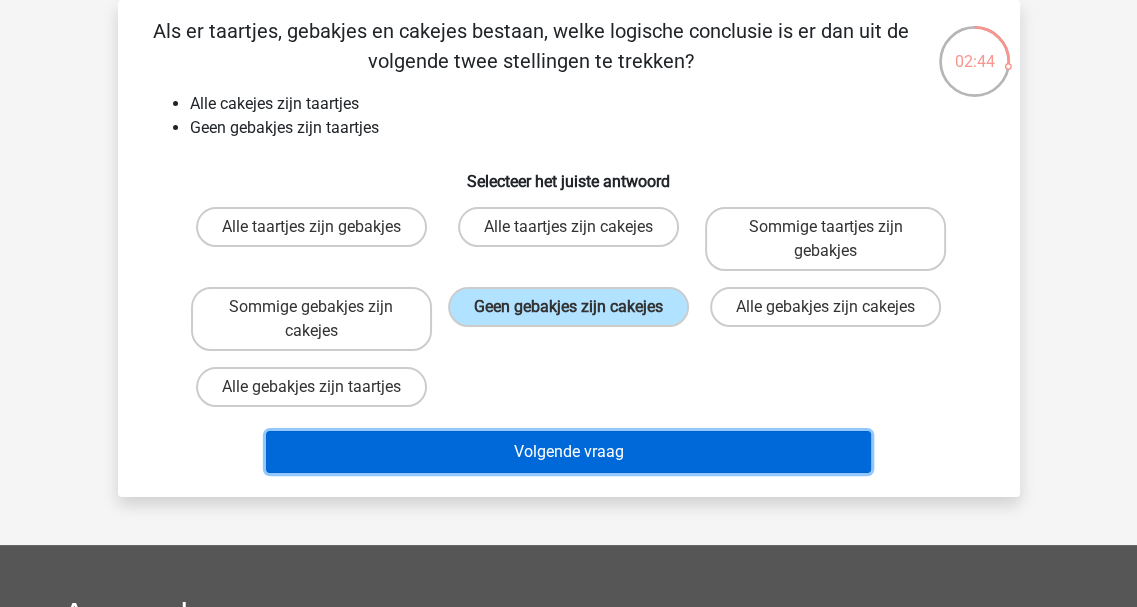 click on "Volgende vraag" at bounding box center (568, 452) 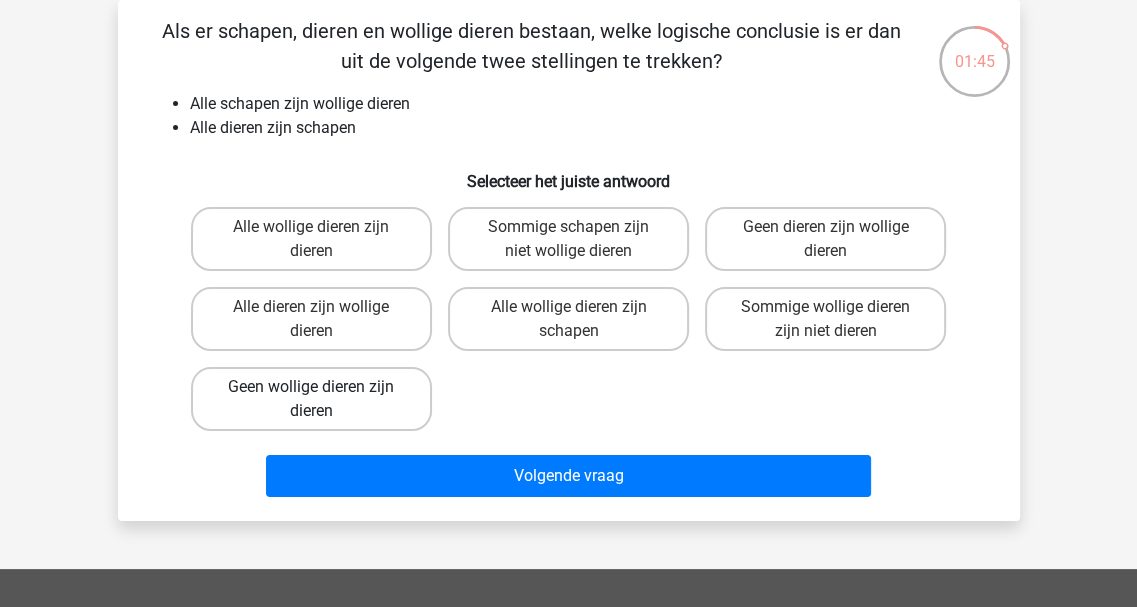 click on "Geen wollige dieren zijn dieren" at bounding box center [311, 399] 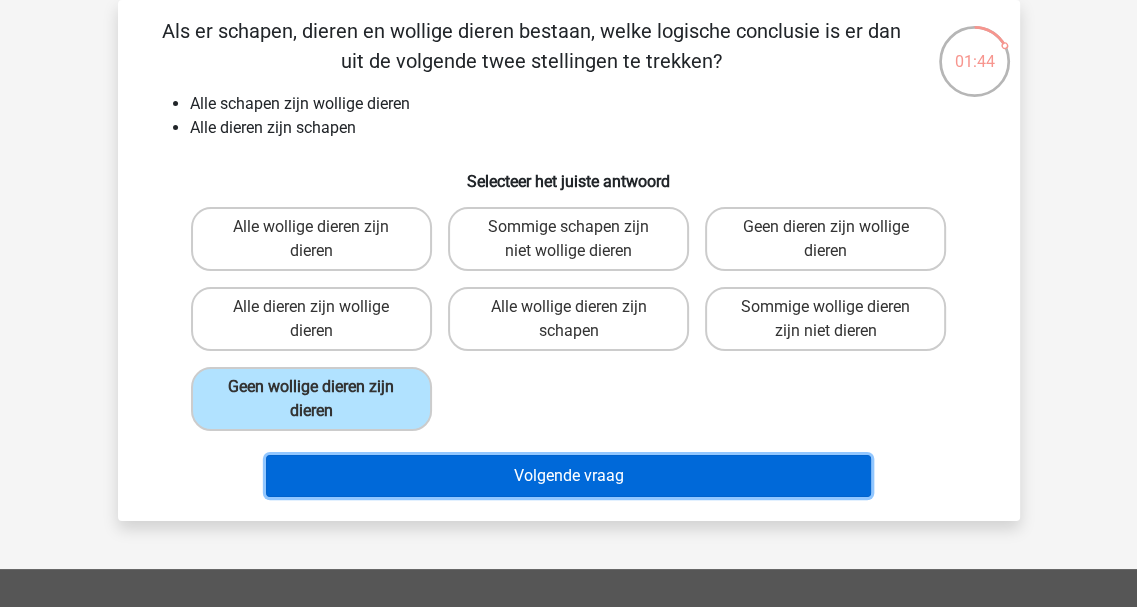 click on "Volgende vraag" at bounding box center [568, 476] 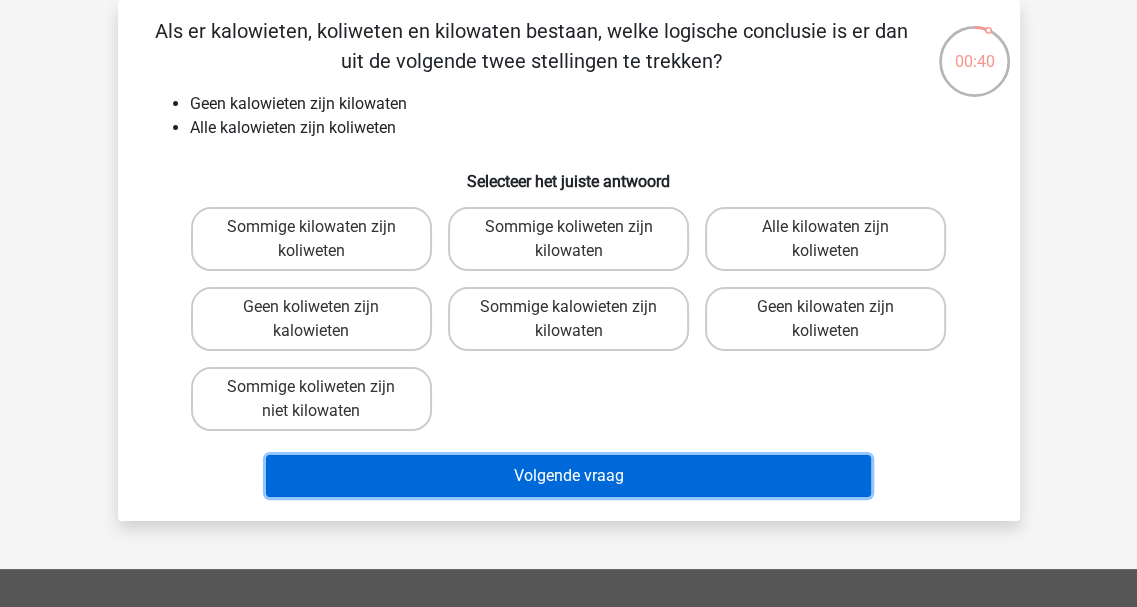 click on "Volgende vraag" at bounding box center (568, 476) 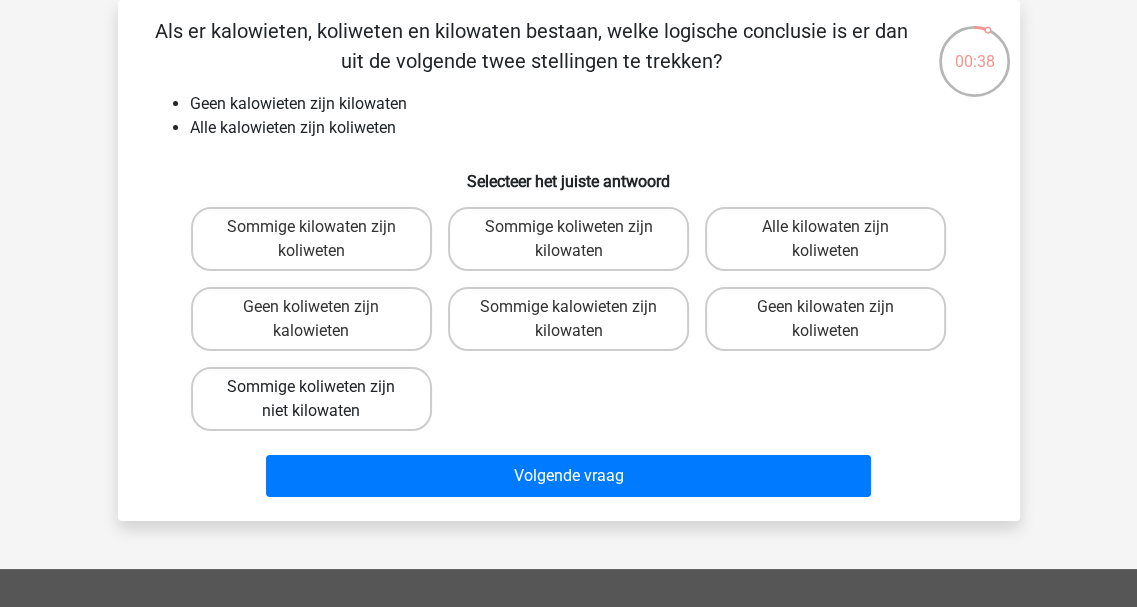 click on "Sommige koliweten zijn niet kilowaten" at bounding box center (311, 399) 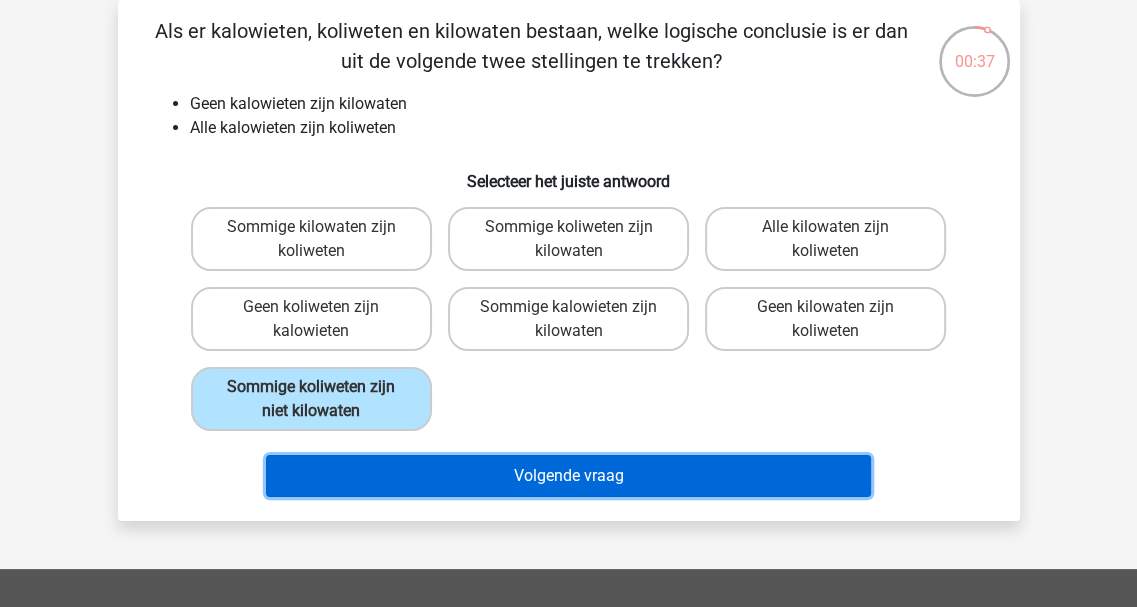 click on "Volgende vraag" at bounding box center (568, 476) 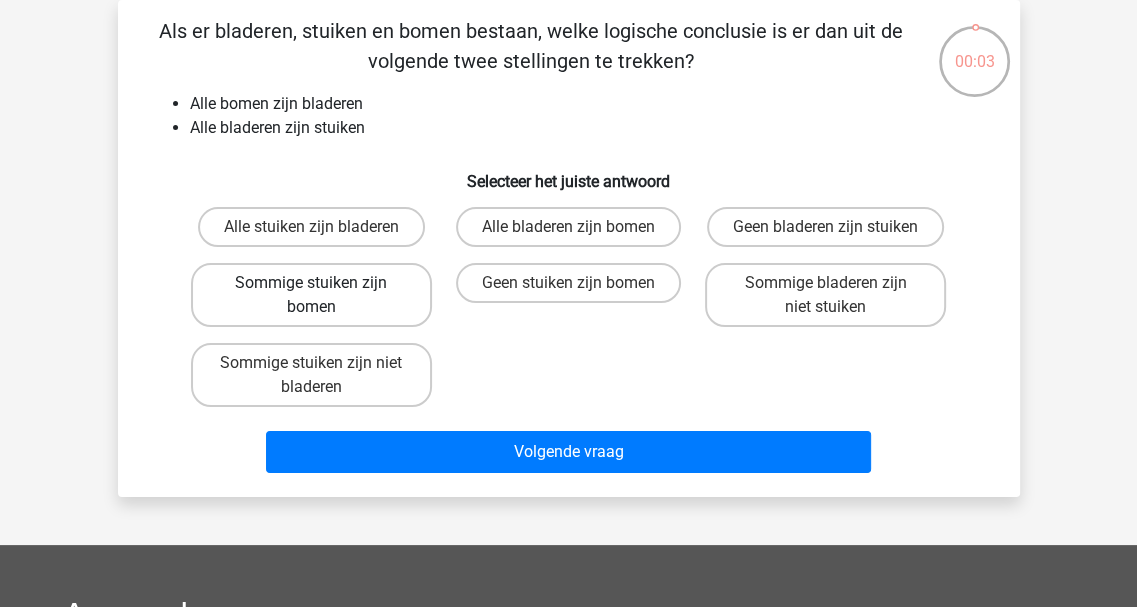 click on "Sommige stuiken zijn bomen" at bounding box center (311, 295) 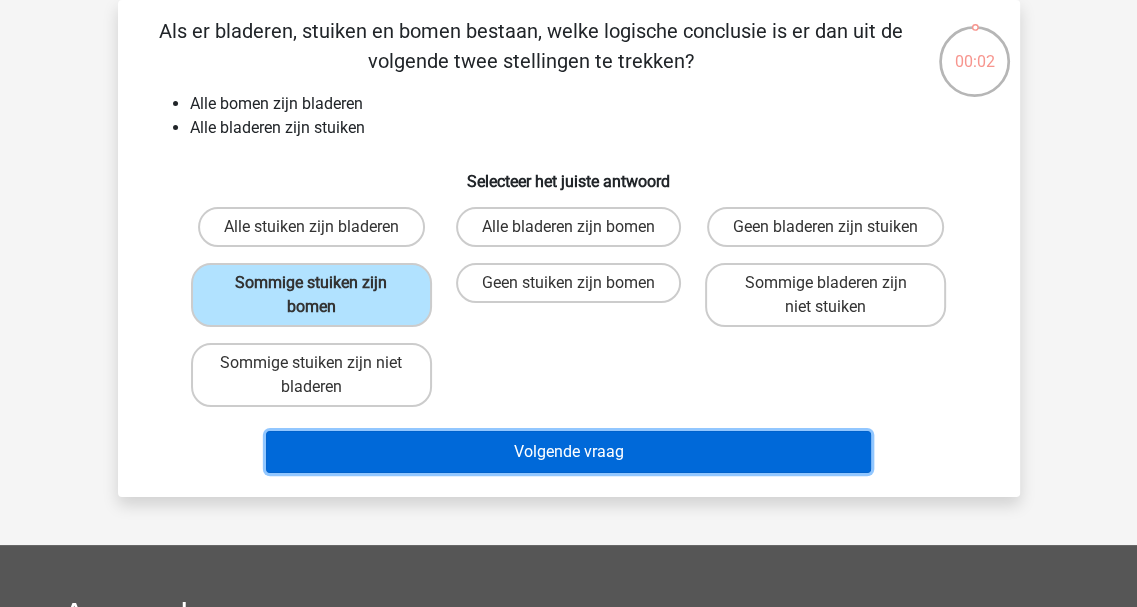 click on "Volgende vraag" at bounding box center [568, 452] 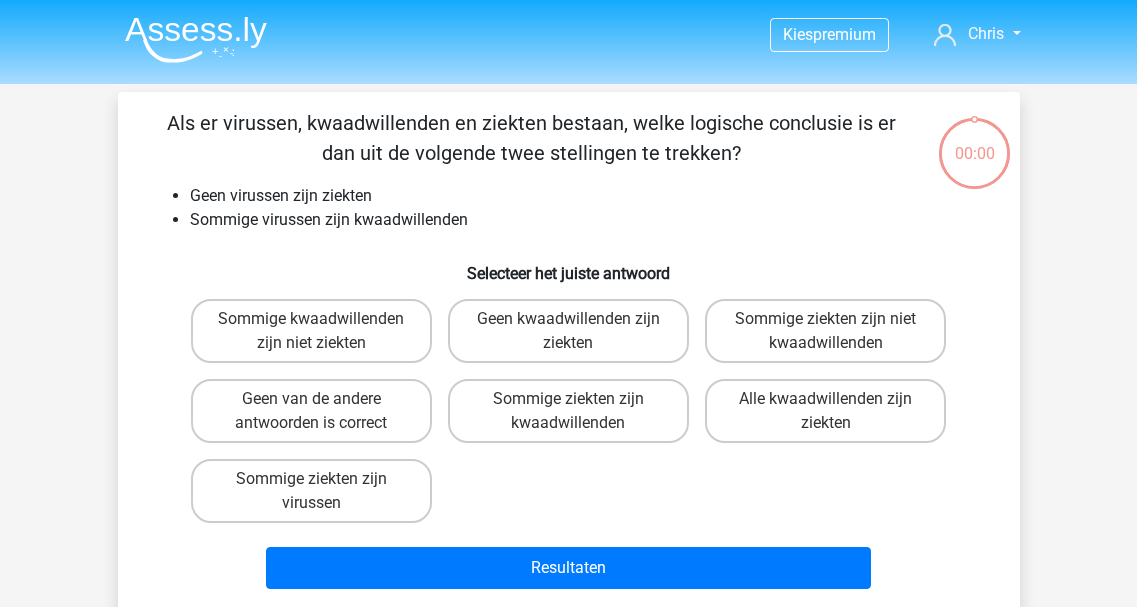 scroll, scrollTop: 92, scrollLeft: 0, axis: vertical 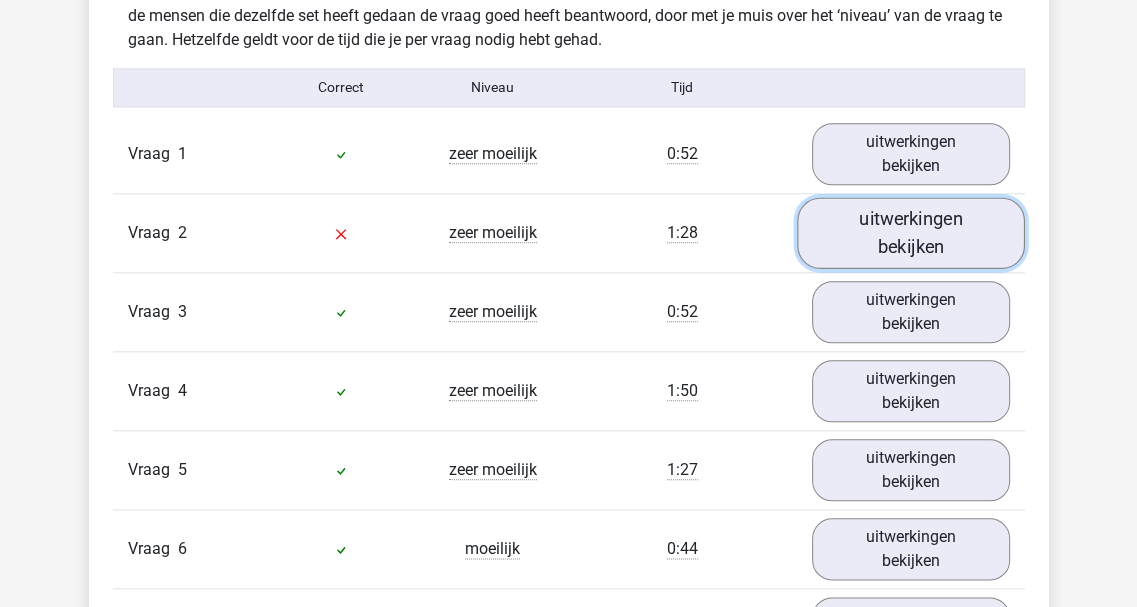 click on "uitwerkingen bekijken" at bounding box center (911, 233) 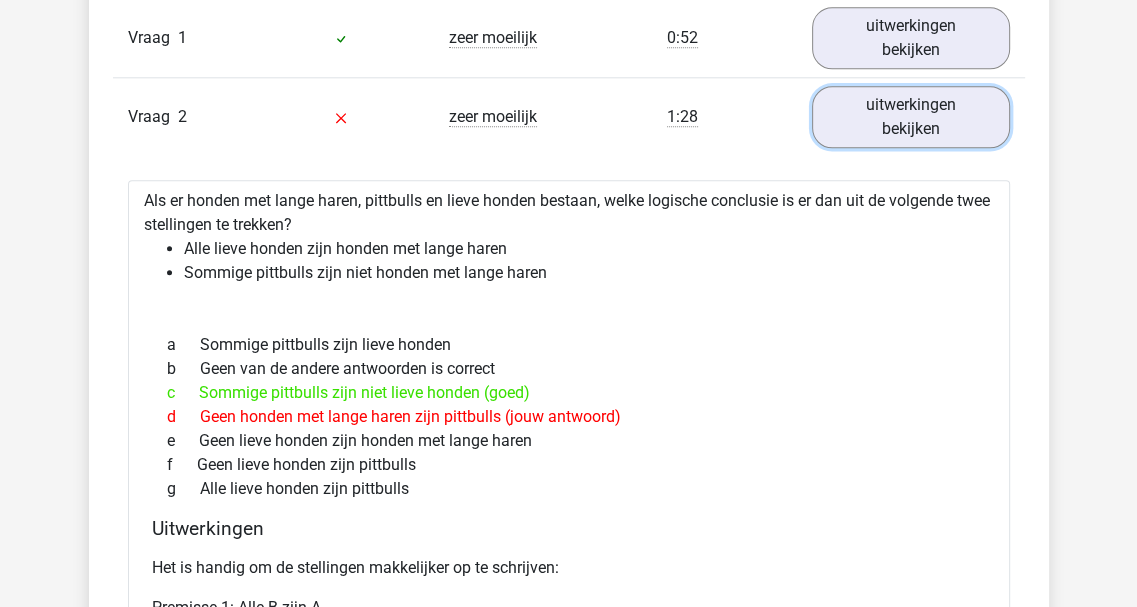 scroll, scrollTop: 1700, scrollLeft: 0, axis: vertical 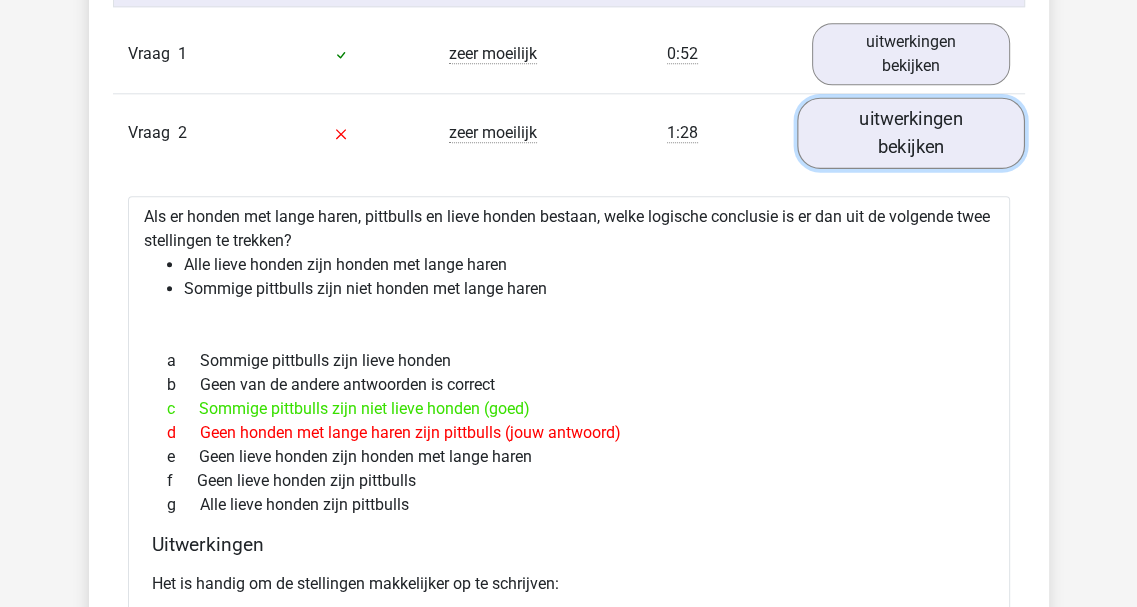 click on "uitwerkingen bekijken" at bounding box center [911, 133] 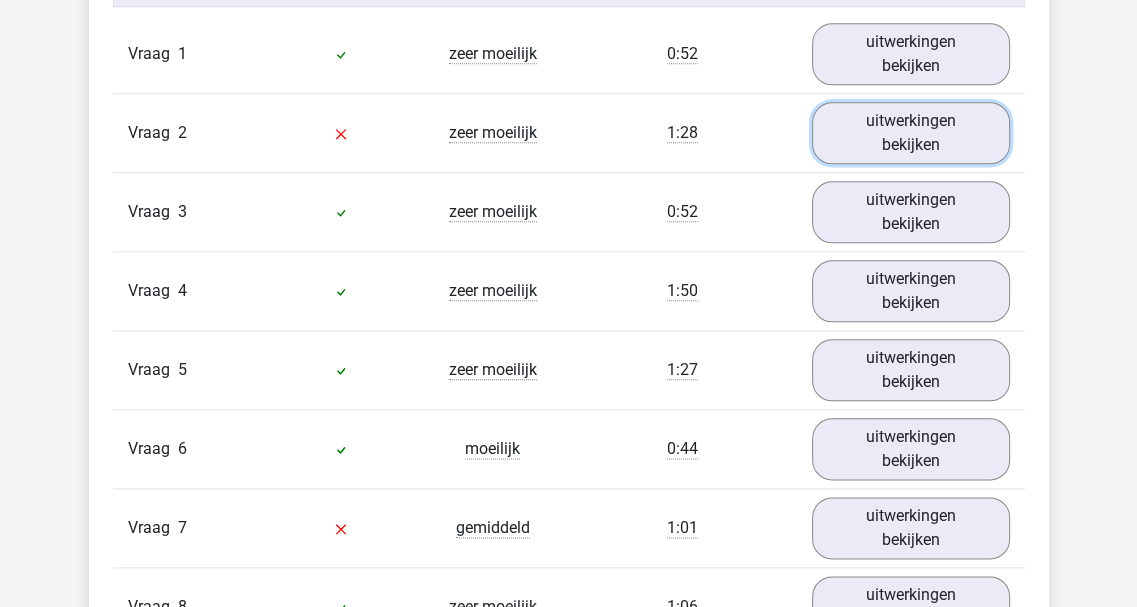 scroll, scrollTop: 2000, scrollLeft: 0, axis: vertical 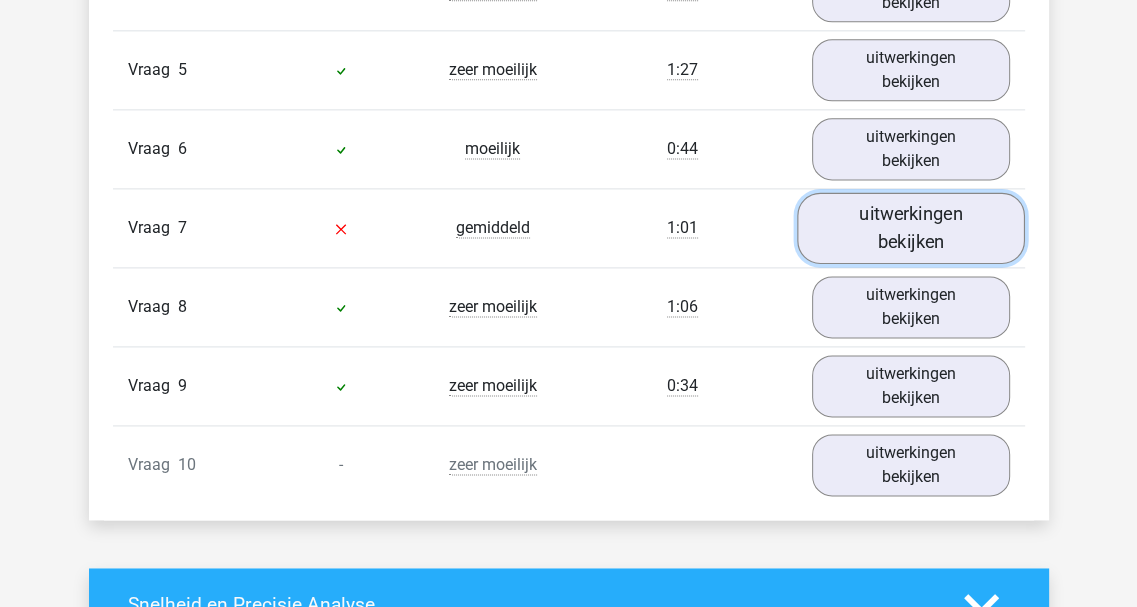 click on "uitwerkingen bekijken" at bounding box center (911, 228) 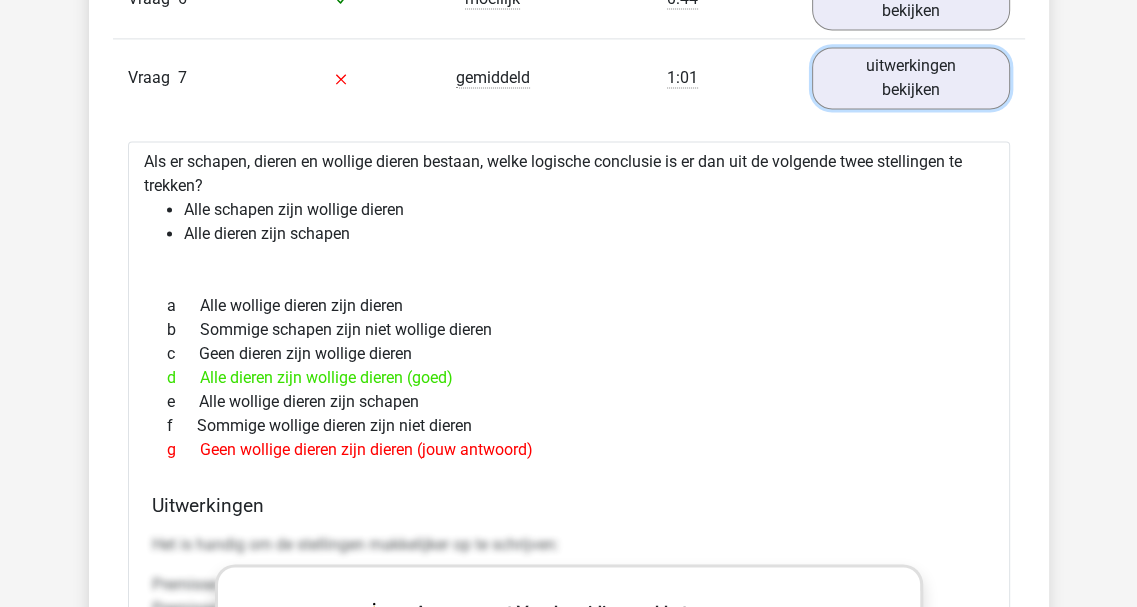 scroll, scrollTop: 2200, scrollLeft: 0, axis: vertical 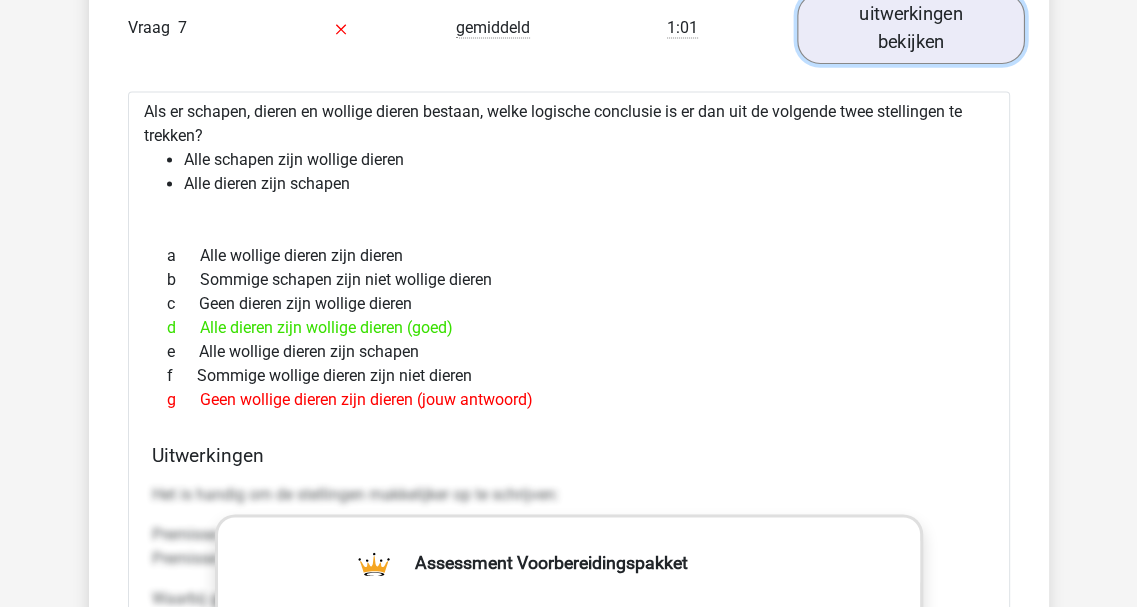 click on "uitwerkingen bekijken" at bounding box center (911, 28) 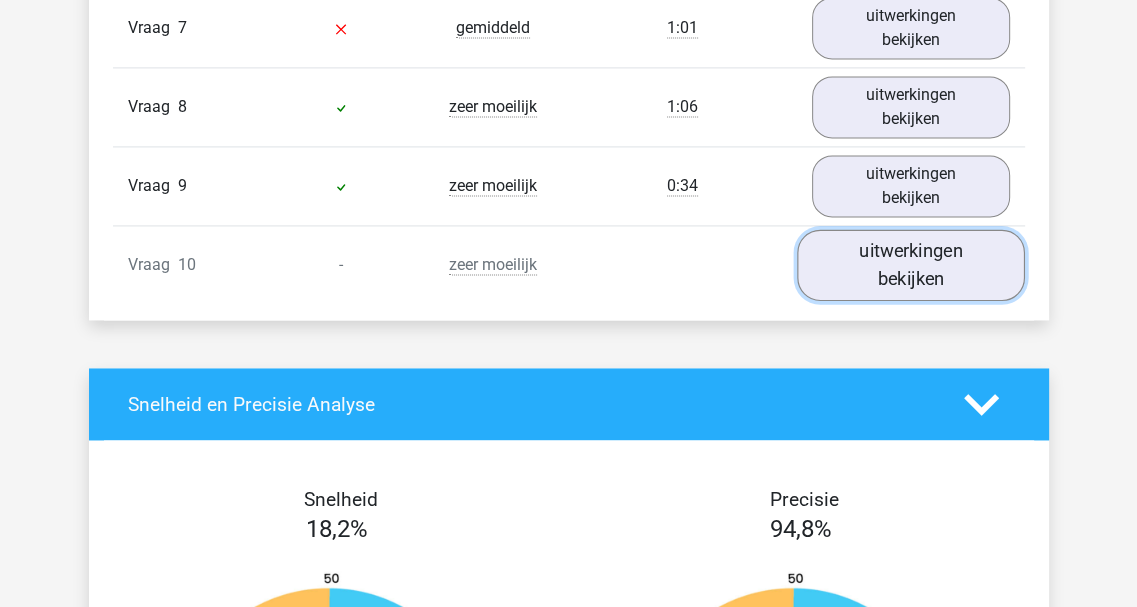 click on "uitwerkingen bekijken" at bounding box center [911, 265] 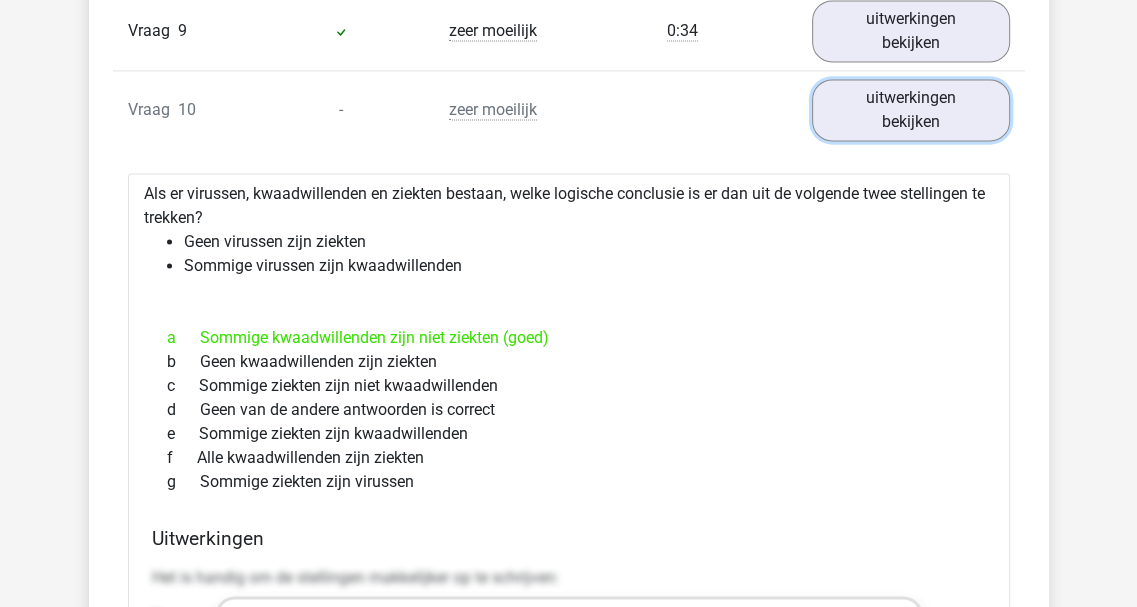 scroll, scrollTop: 2400, scrollLeft: 0, axis: vertical 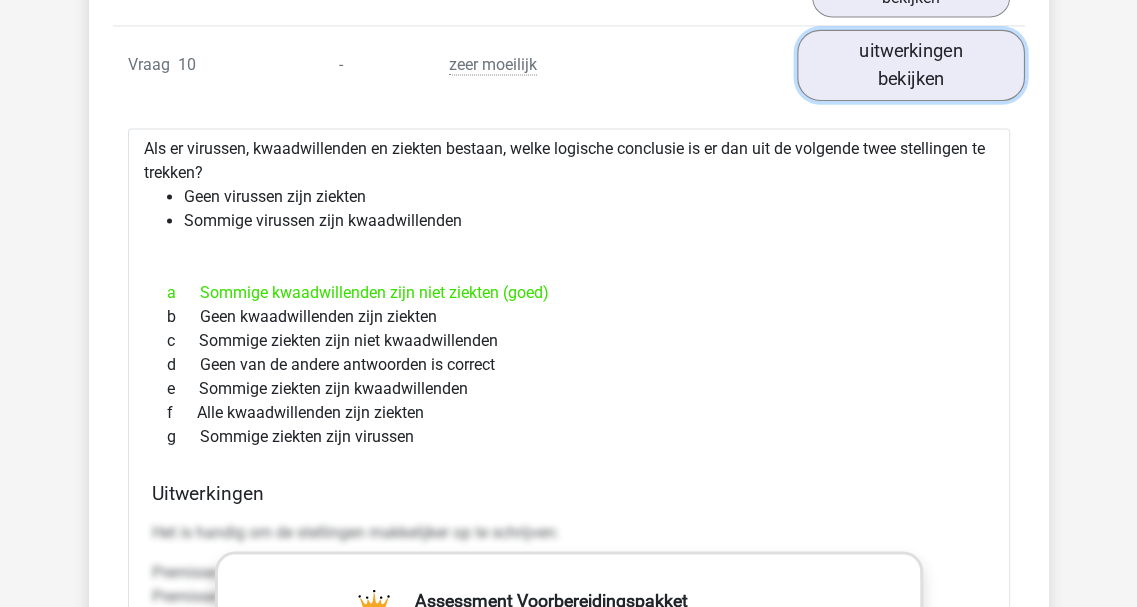click on "uitwerkingen bekijken" at bounding box center [911, 65] 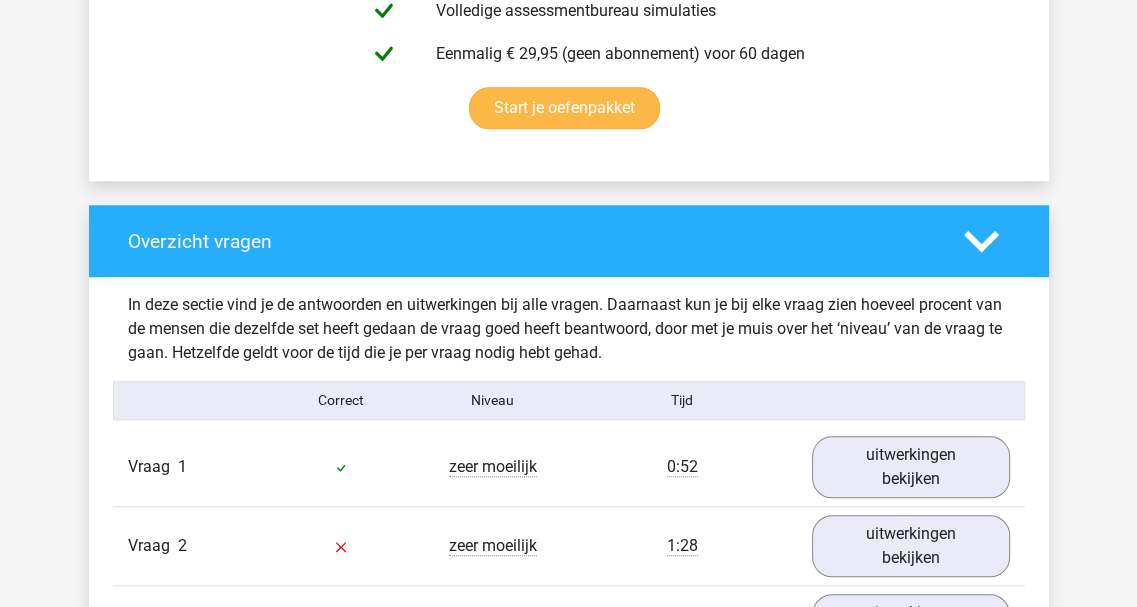 scroll, scrollTop: 1000, scrollLeft: 0, axis: vertical 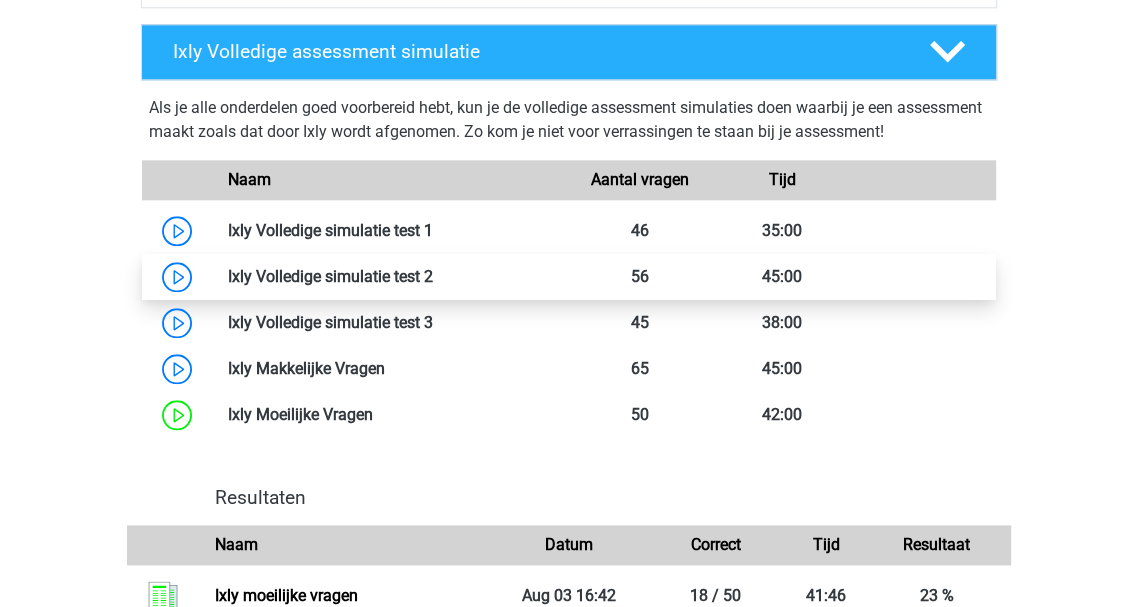 click at bounding box center [433, 276] 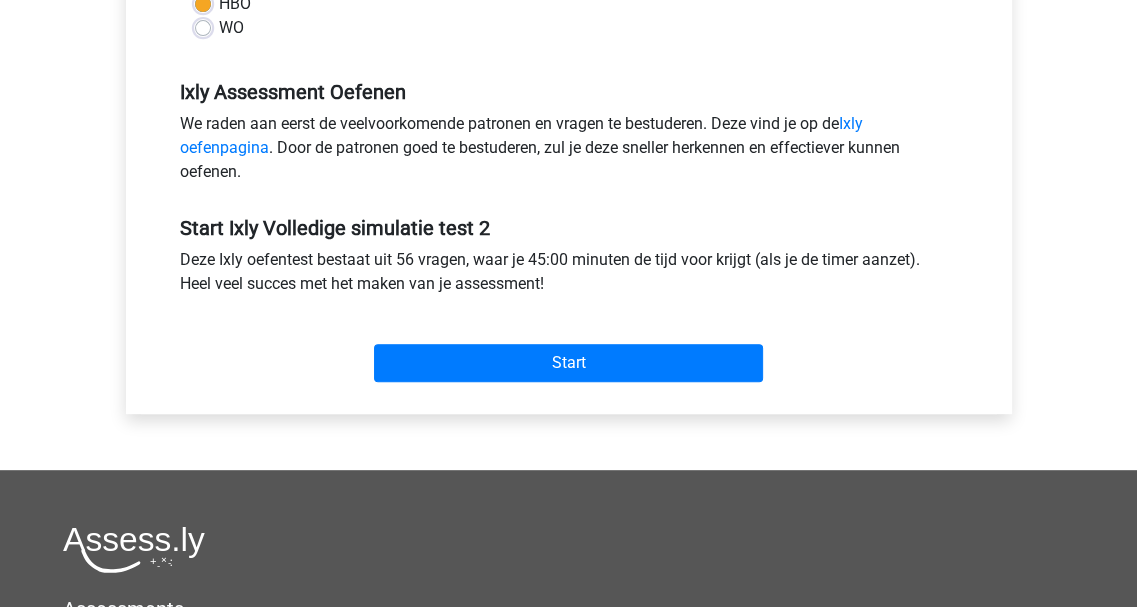 scroll, scrollTop: 600, scrollLeft: 0, axis: vertical 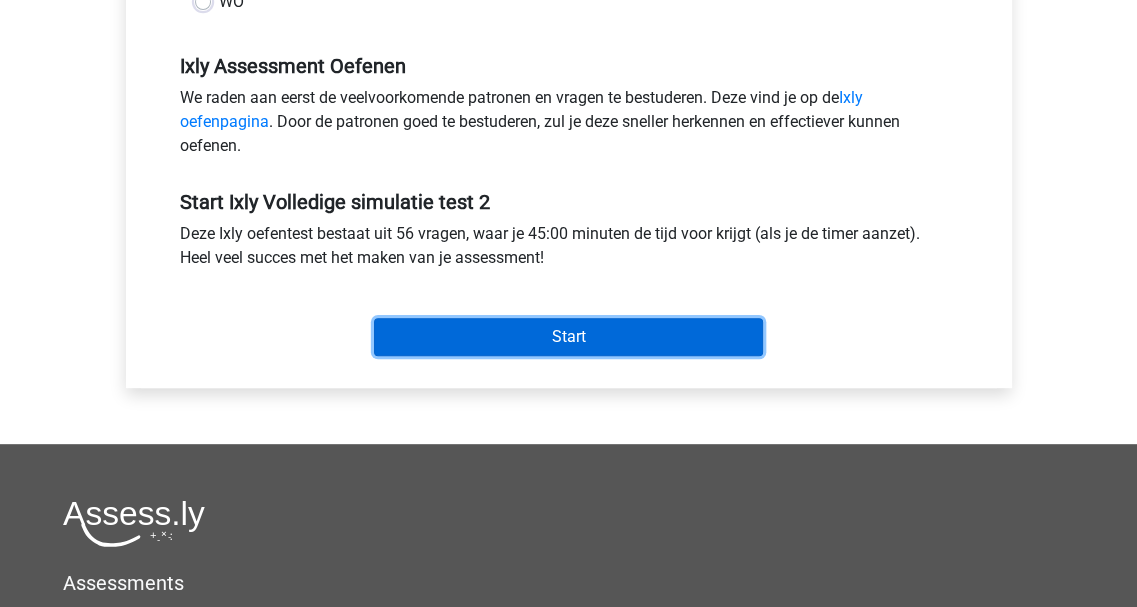 click on "Start" at bounding box center [568, 337] 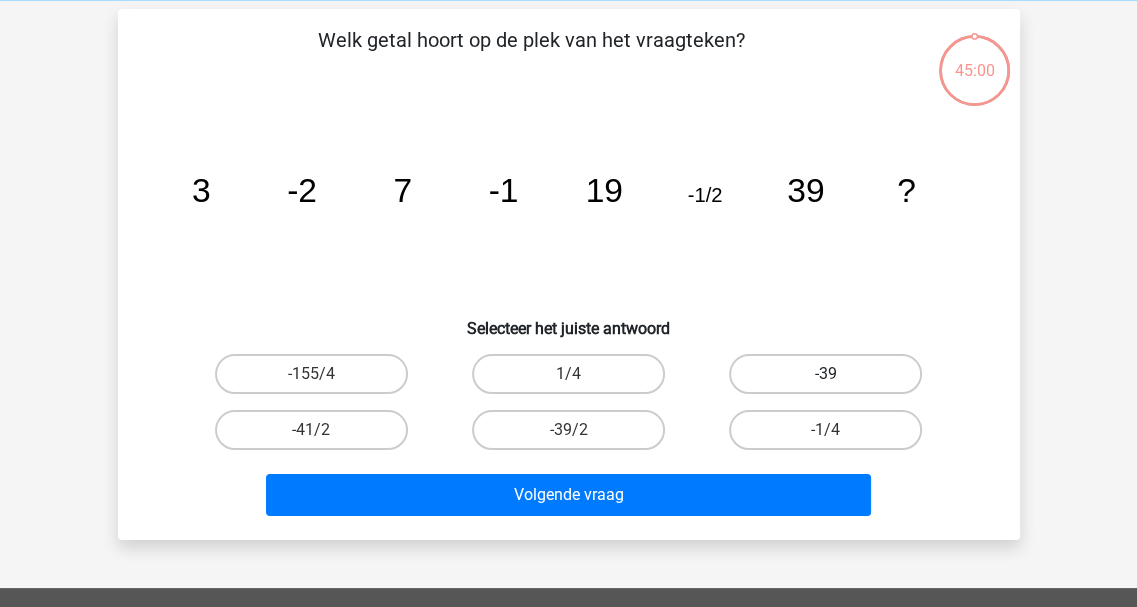 scroll, scrollTop: 100, scrollLeft: 0, axis: vertical 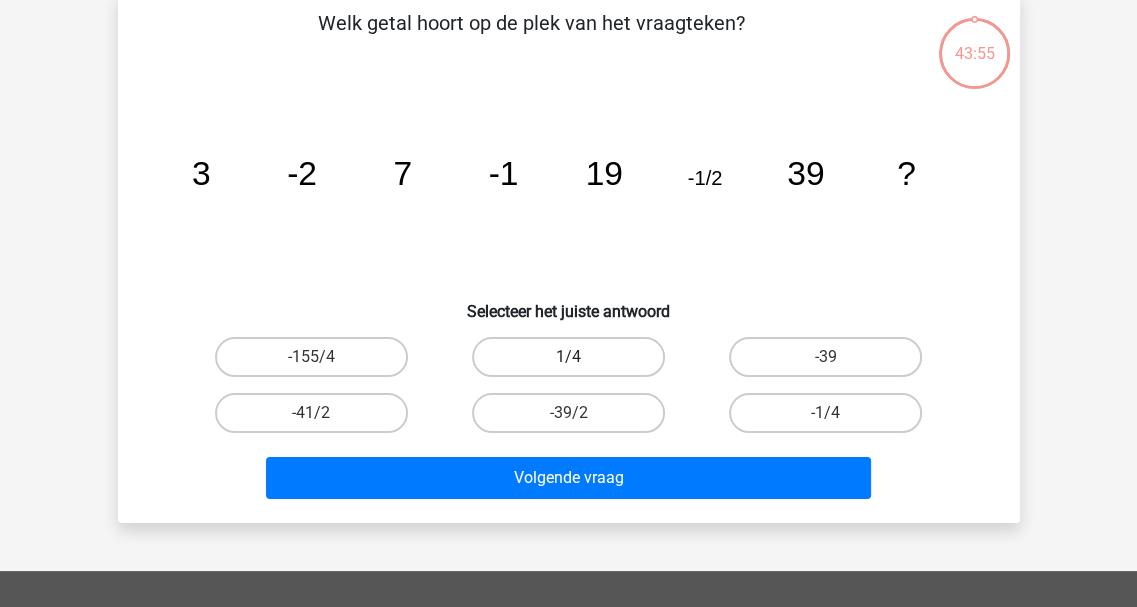 click on "1/4" at bounding box center [568, 357] 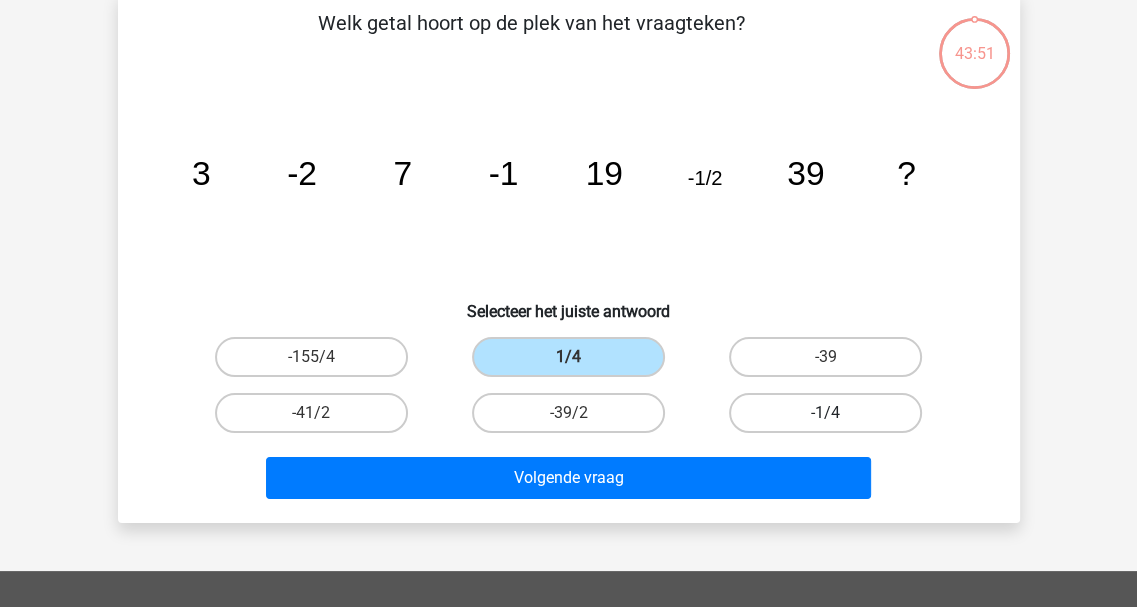 click on "-1/4" at bounding box center (825, 413) 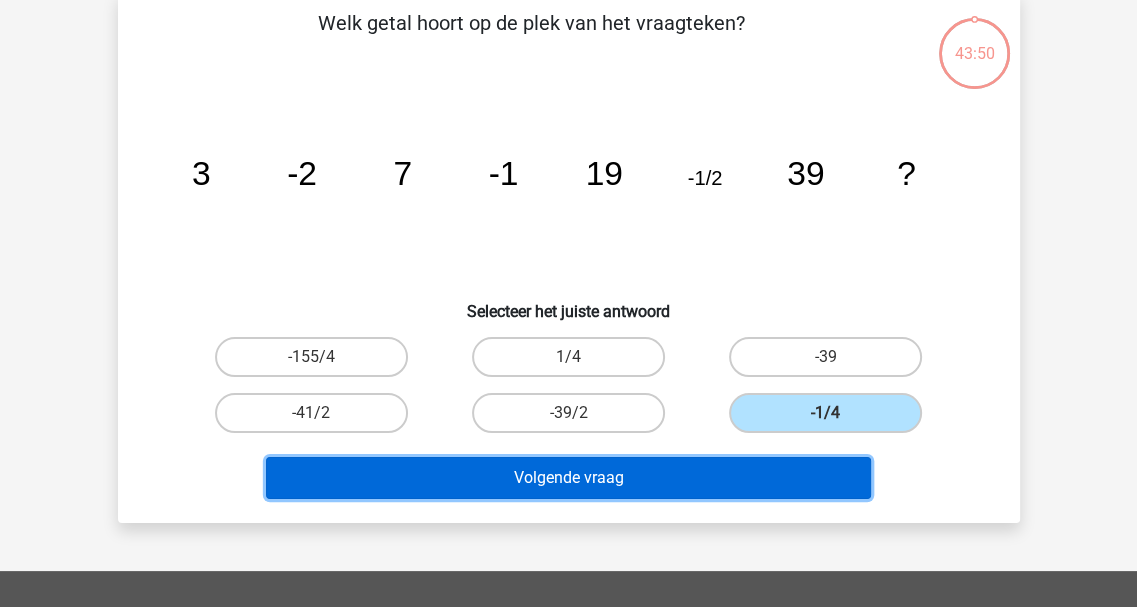 click on "Volgende vraag" at bounding box center [568, 478] 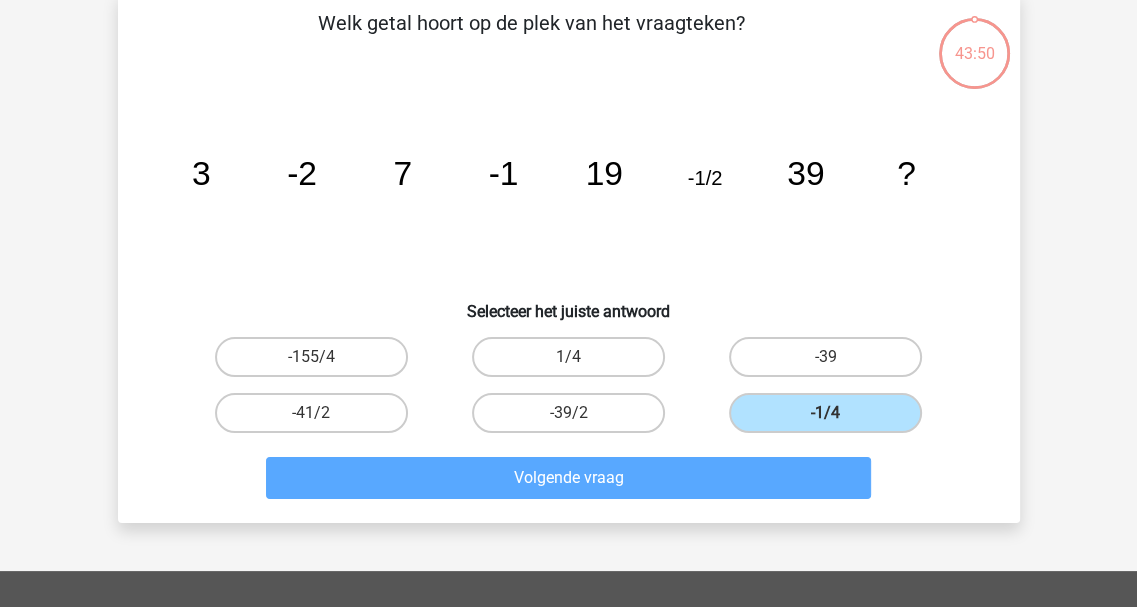 scroll, scrollTop: 92, scrollLeft: 0, axis: vertical 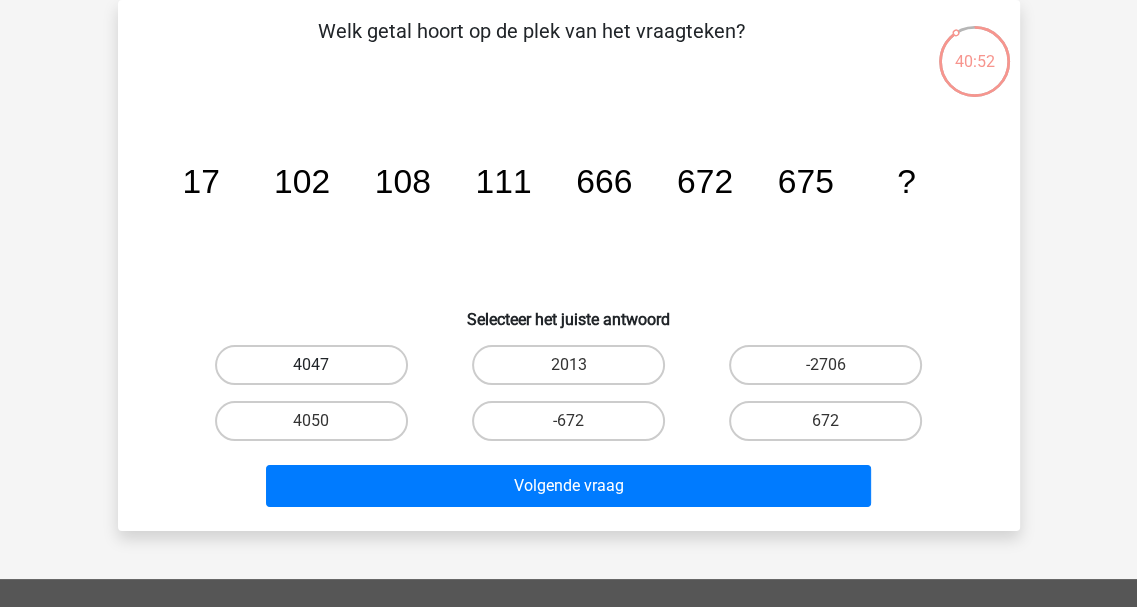 click on "4047" at bounding box center [311, 365] 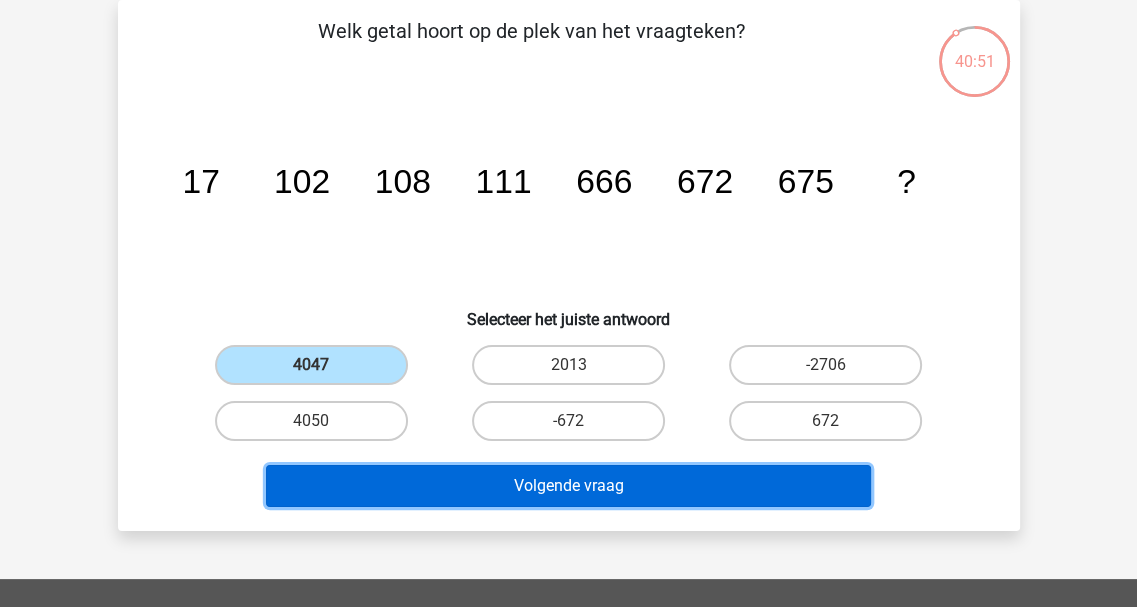 click on "Volgende vraag" at bounding box center (568, 486) 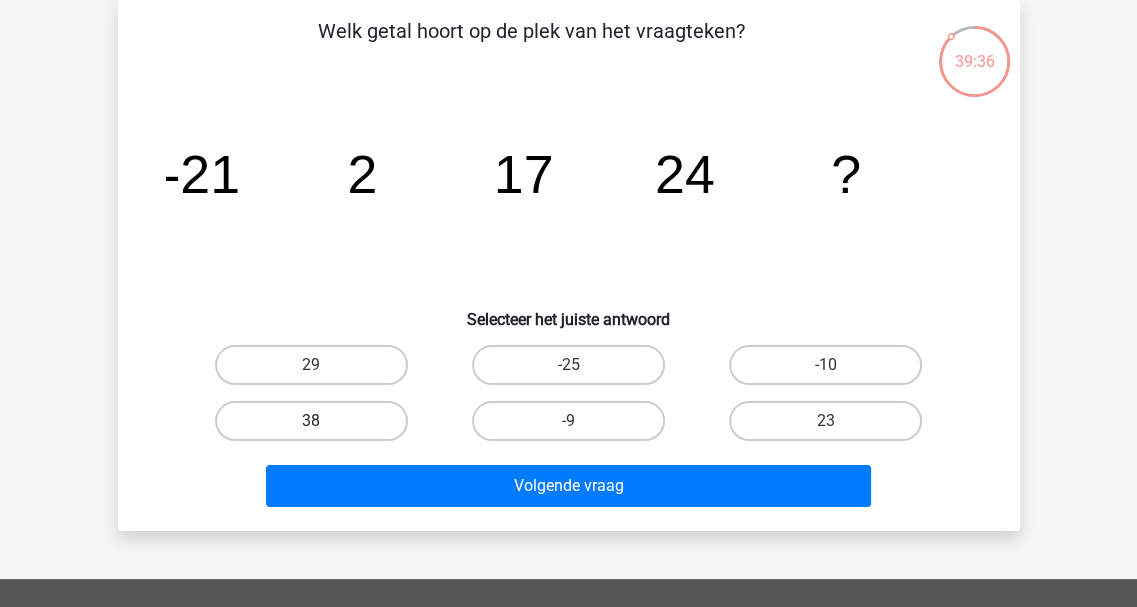 click on "38" at bounding box center (311, 421) 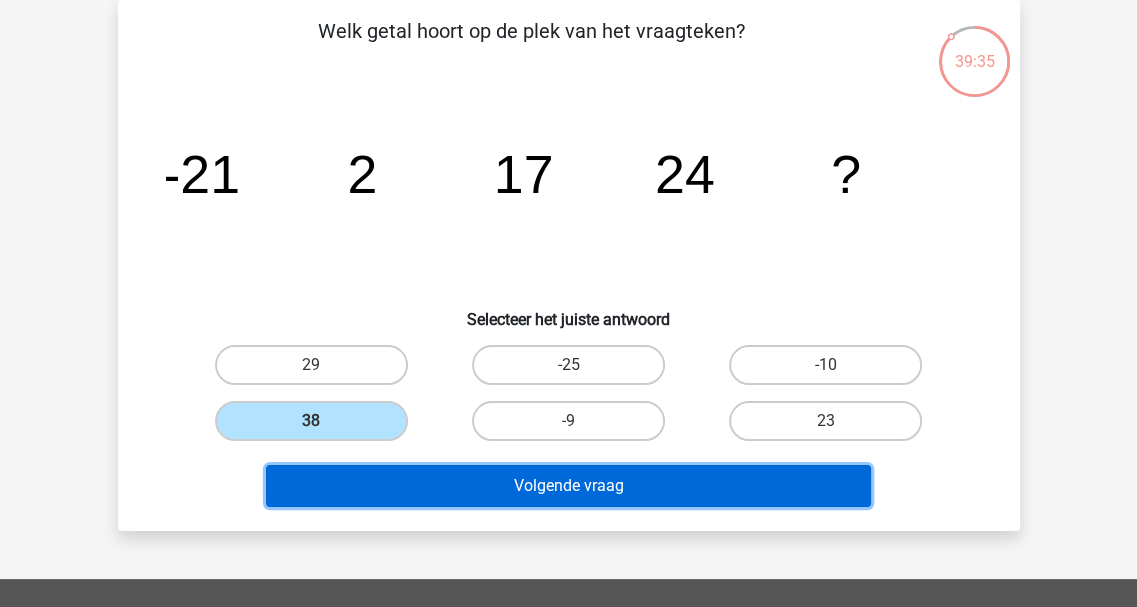 click on "Volgende vraag" at bounding box center (568, 486) 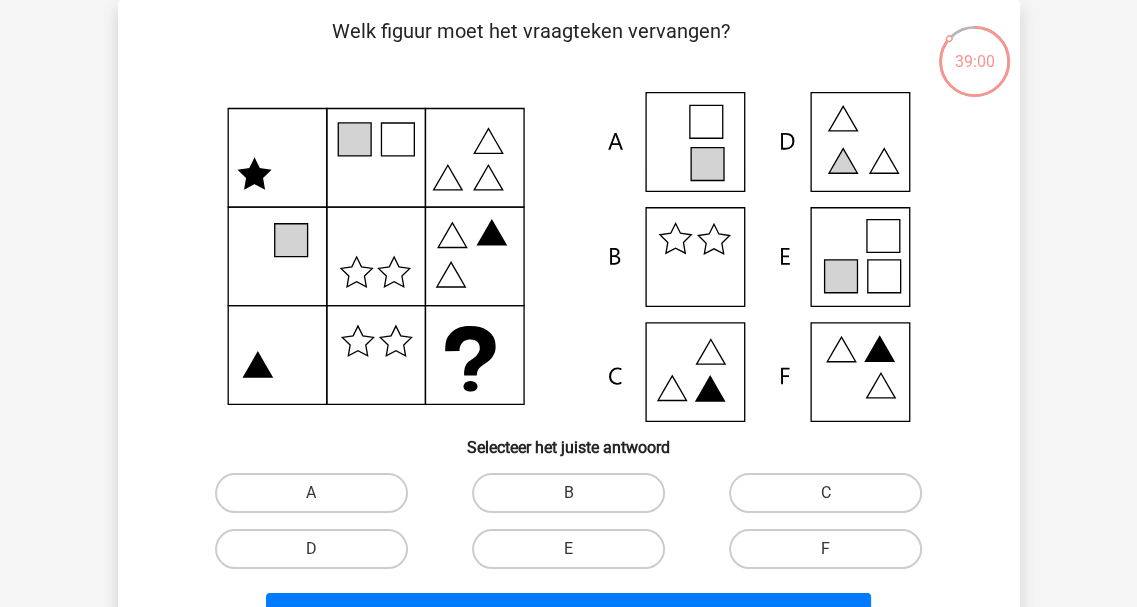 click 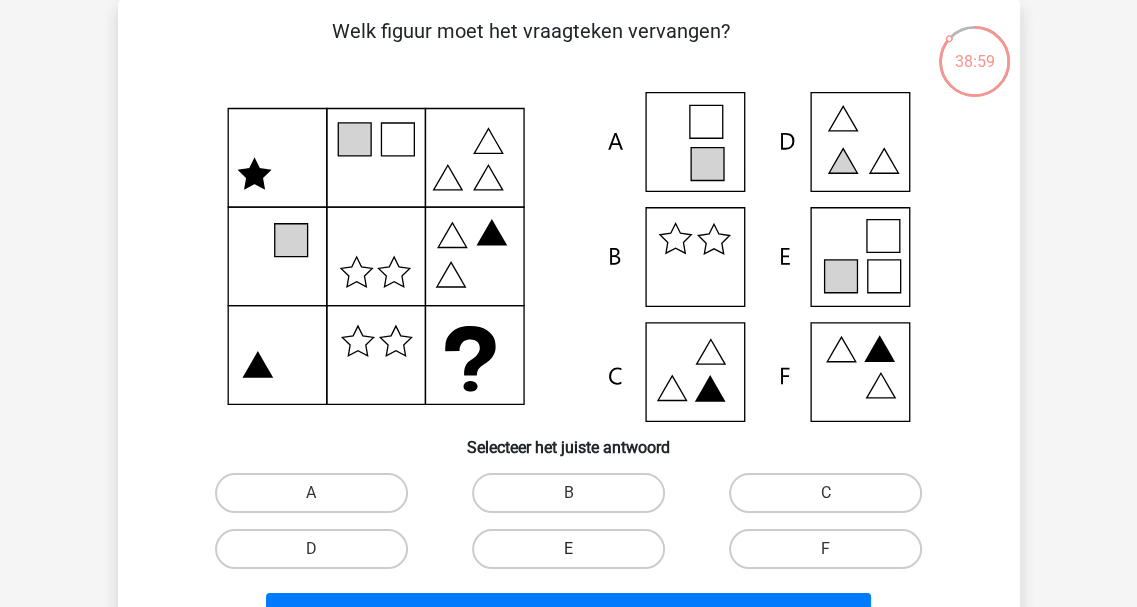 click on "E" at bounding box center [568, 549] 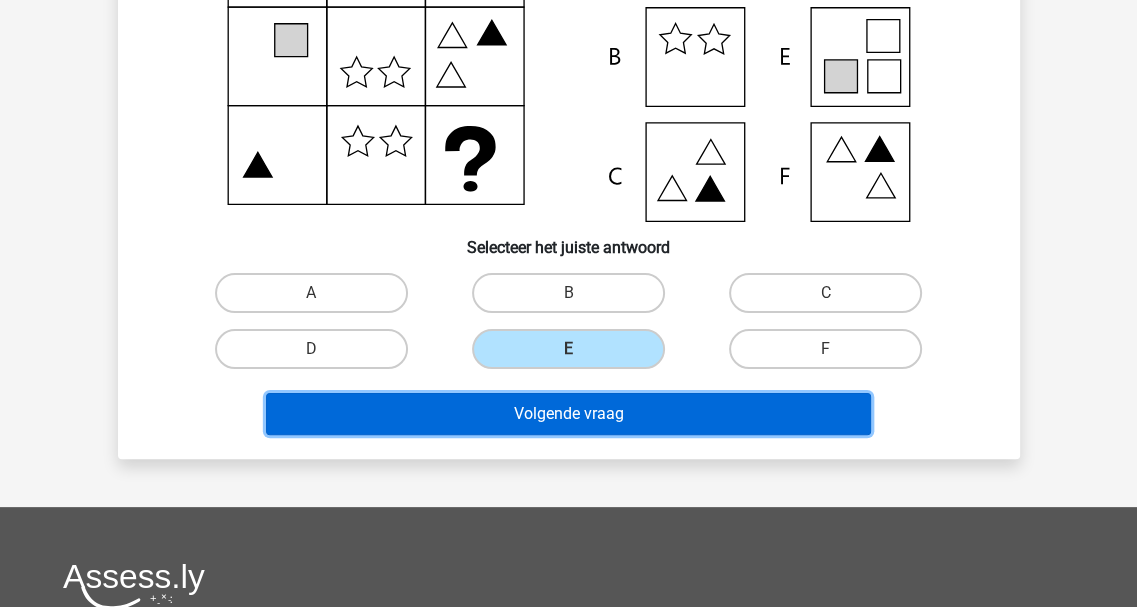 click on "Volgende vraag" at bounding box center (568, 414) 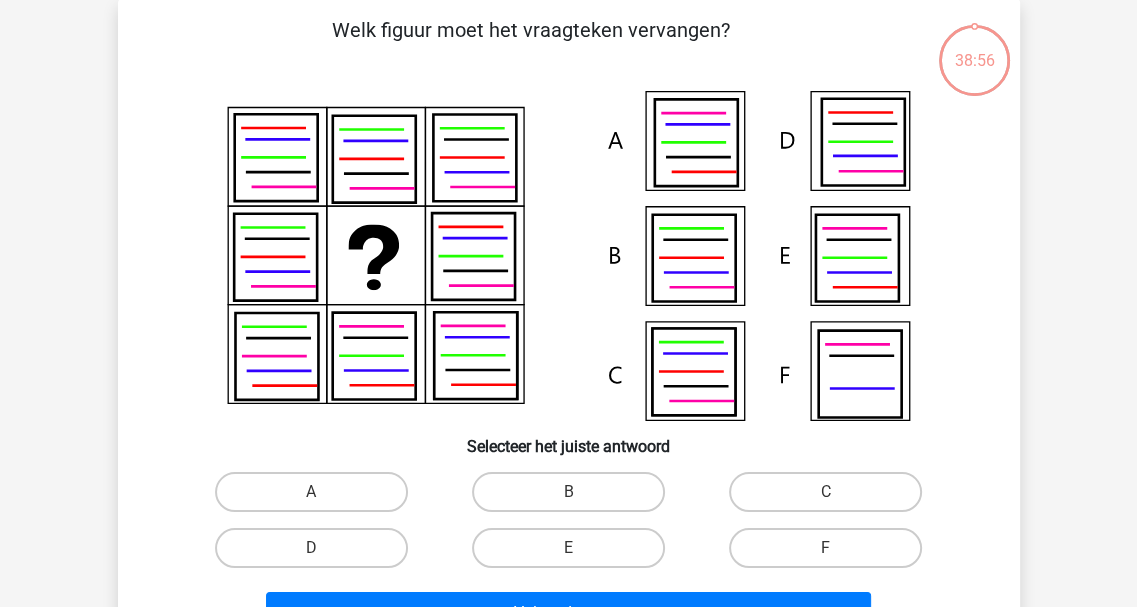 scroll, scrollTop: 92, scrollLeft: 0, axis: vertical 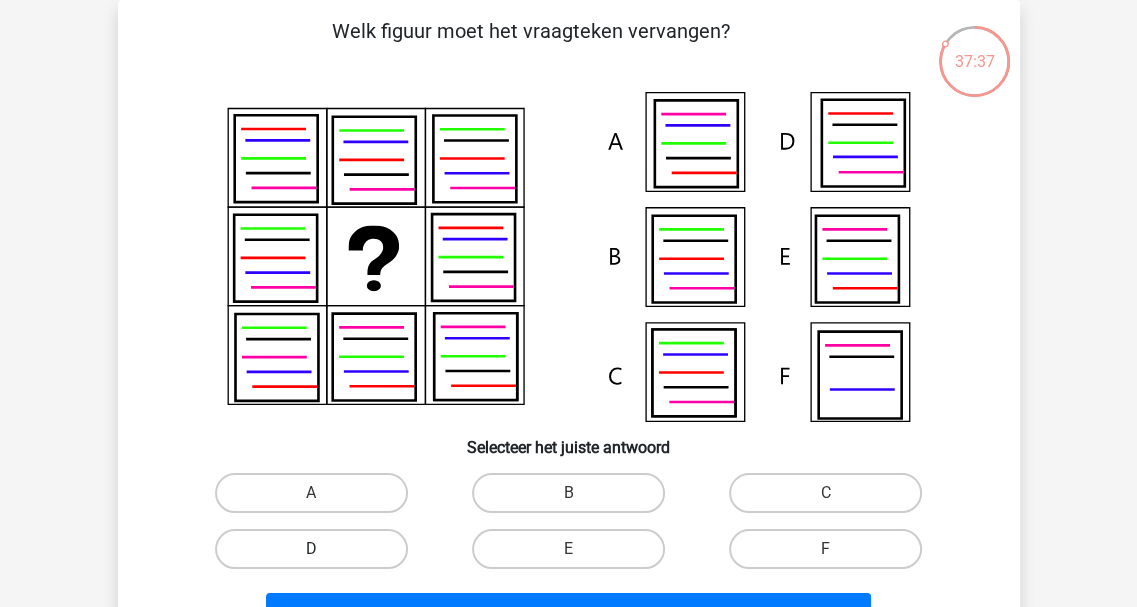 click on "D" at bounding box center (311, 549) 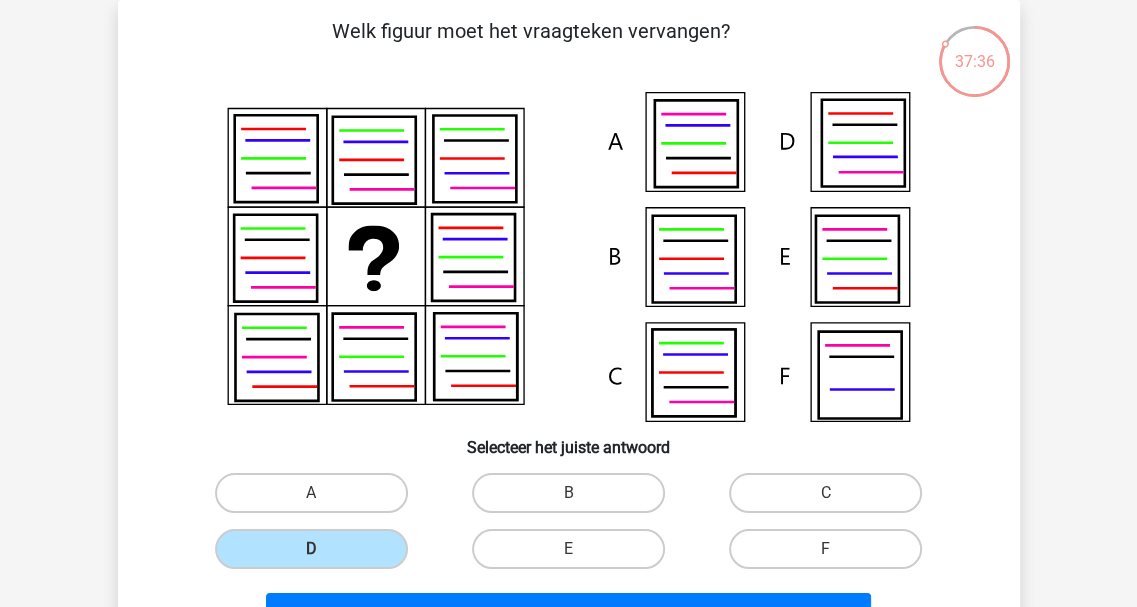 scroll, scrollTop: 292, scrollLeft: 0, axis: vertical 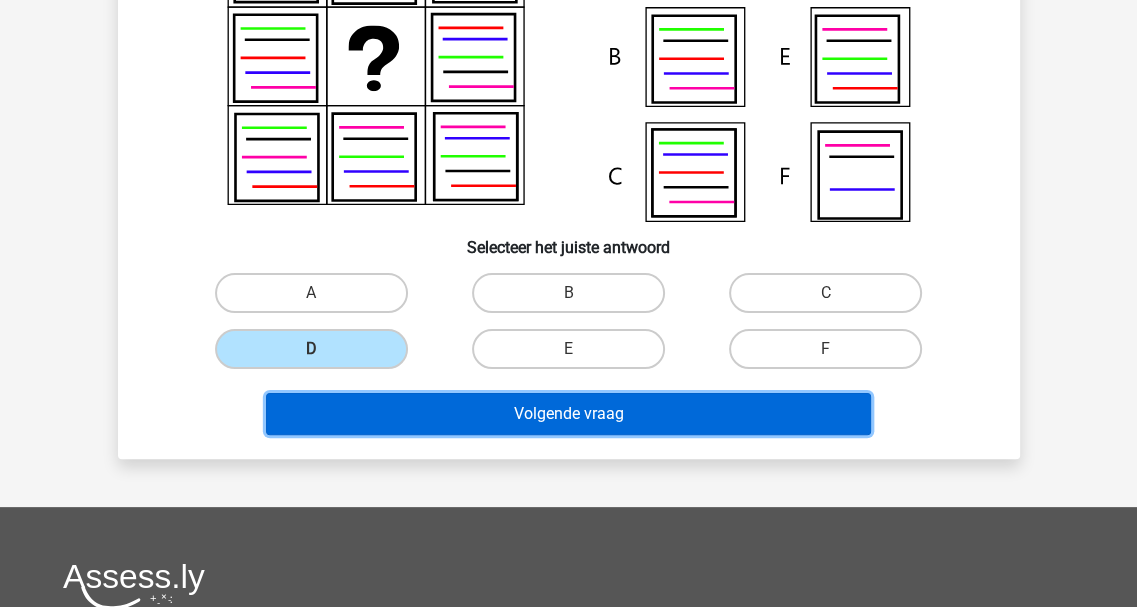 click on "Volgende vraag" at bounding box center [568, 414] 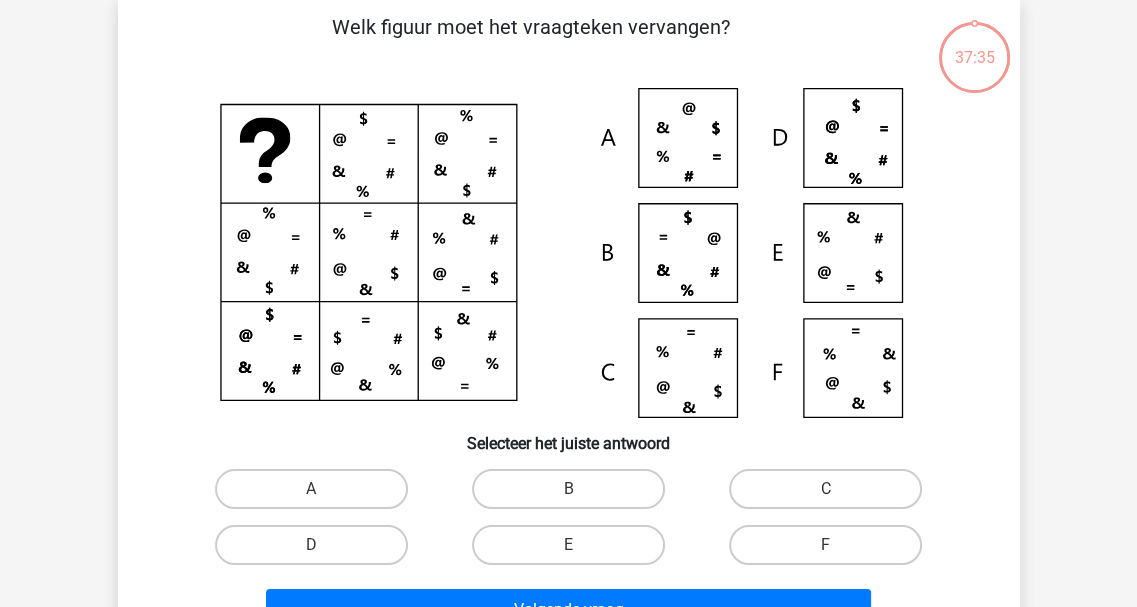 scroll, scrollTop: 92, scrollLeft: 0, axis: vertical 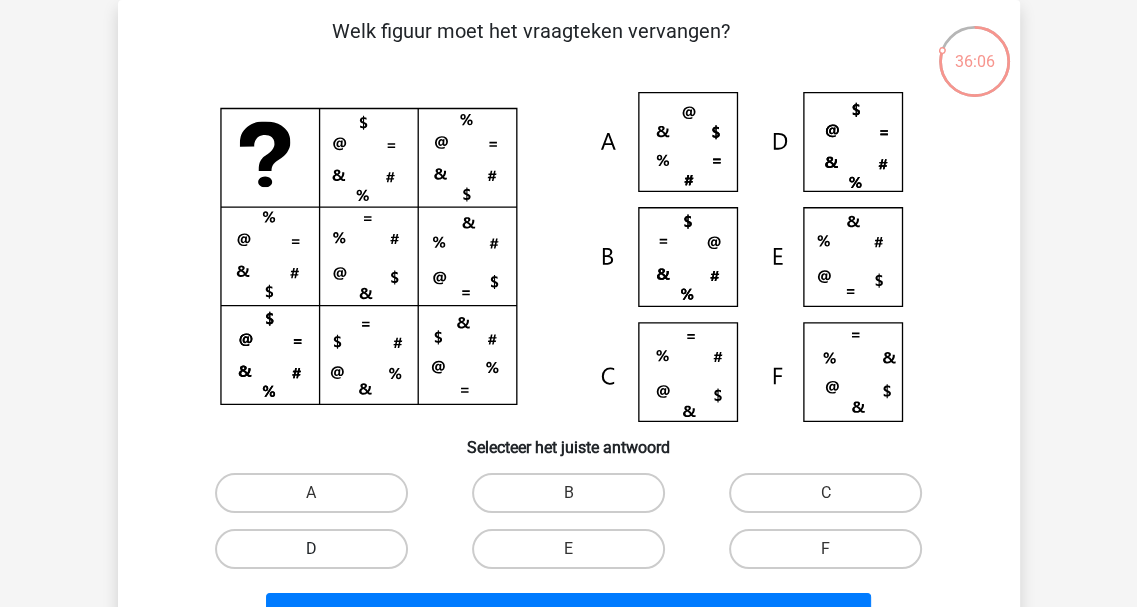 click on "D" at bounding box center (311, 549) 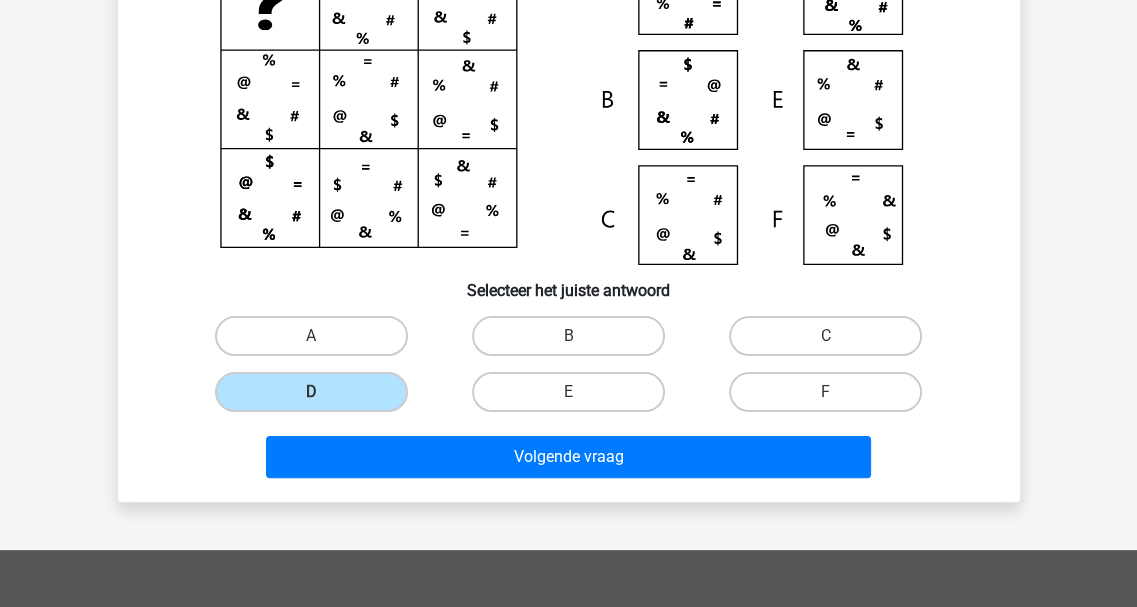 scroll, scrollTop: 292, scrollLeft: 0, axis: vertical 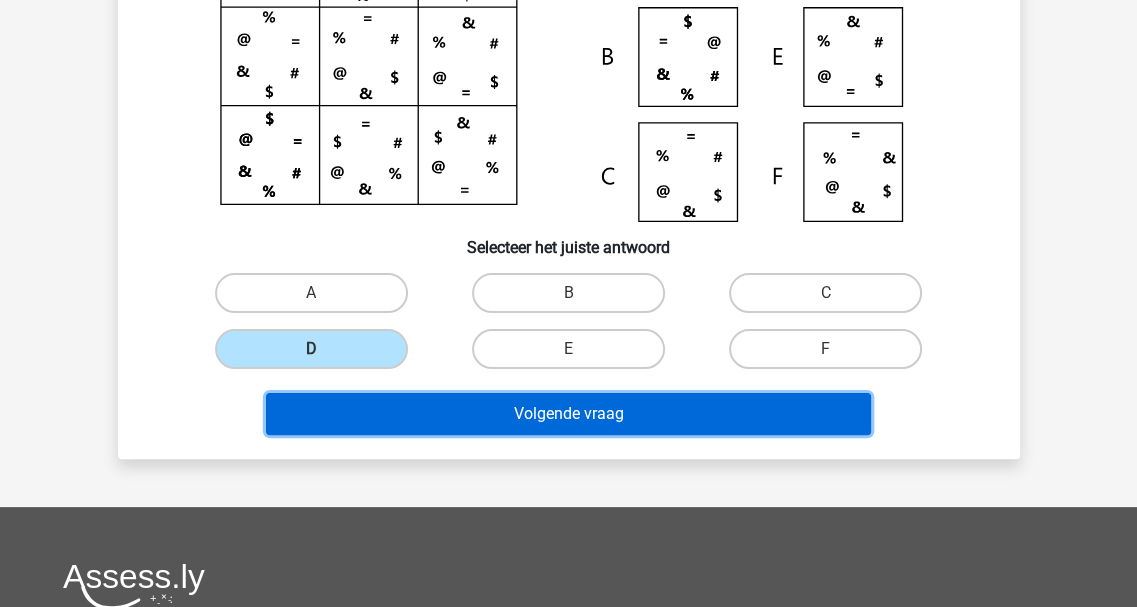 click on "Volgende vraag" at bounding box center [568, 414] 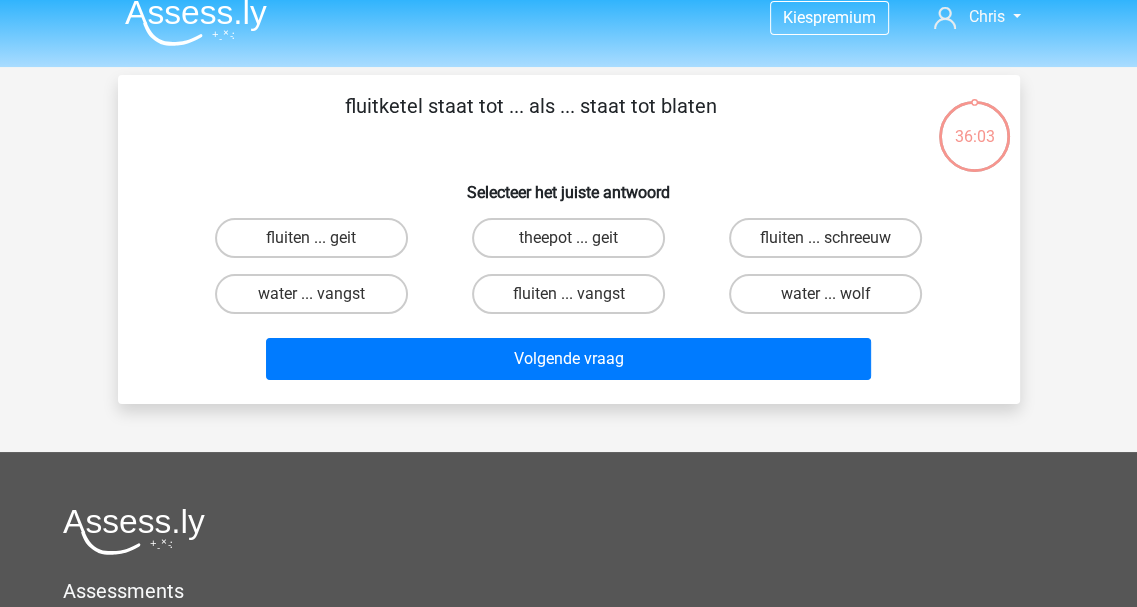 scroll, scrollTop: 0, scrollLeft: 0, axis: both 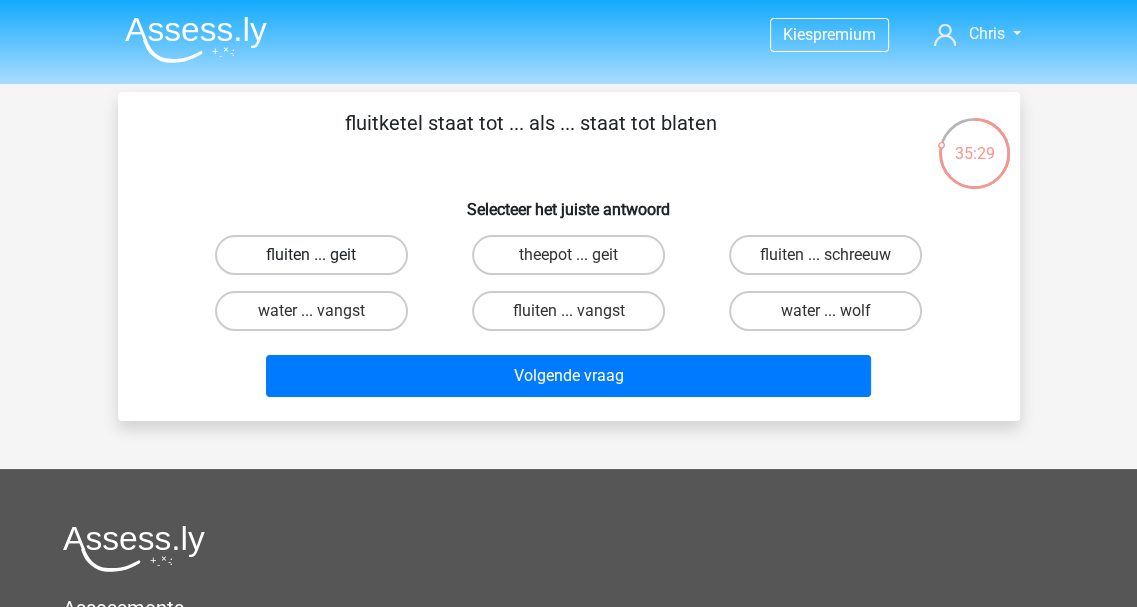 click on "fluiten ... geit" at bounding box center (311, 255) 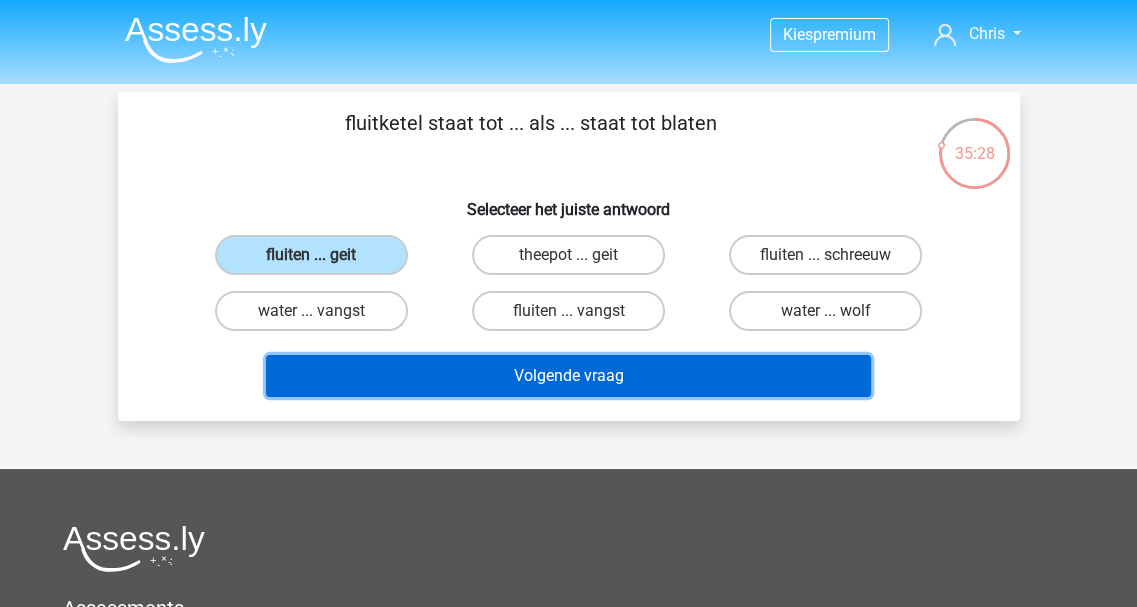 click on "Volgende vraag" at bounding box center (568, 376) 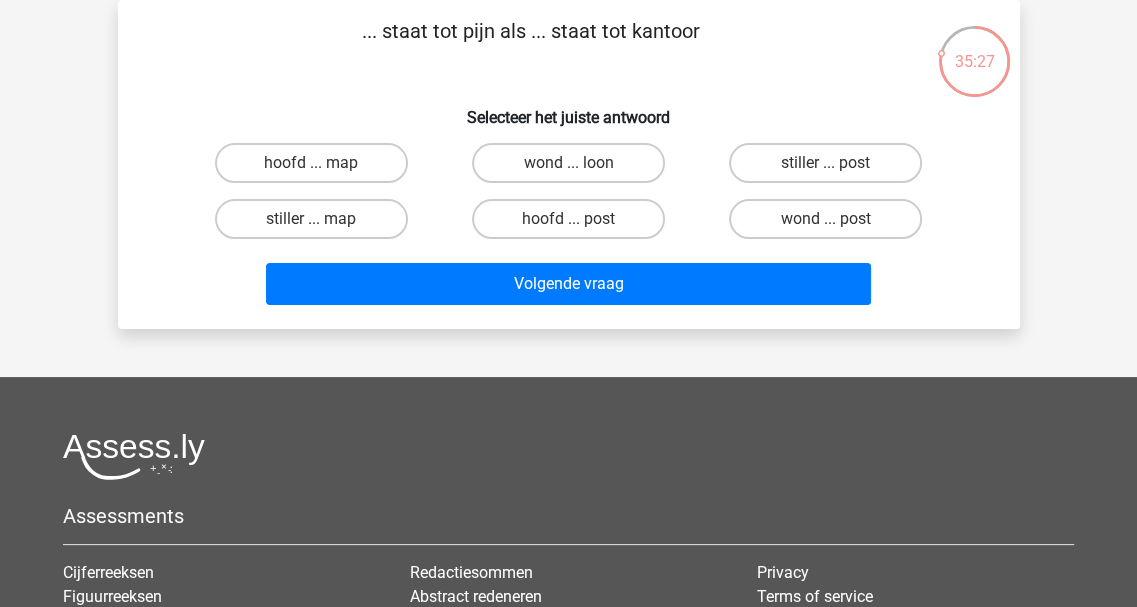 scroll, scrollTop: 0, scrollLeft: 0, axis: both 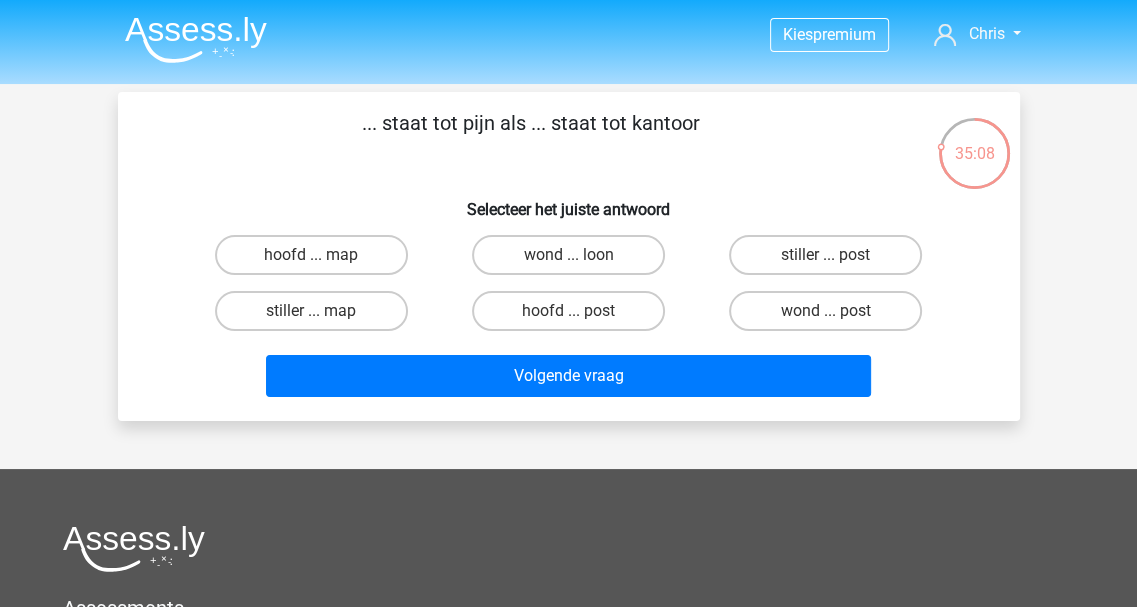 click on "hoofd ... post" at bounding box center [574, 317] 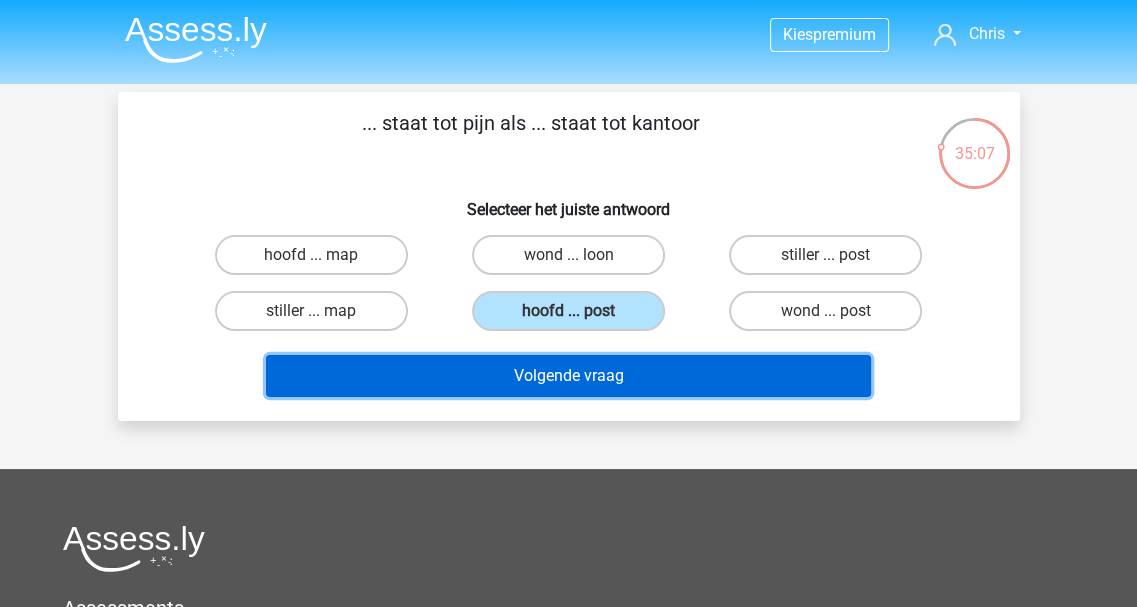 click on "Volgende vraag" at bounding box center (568, 376) 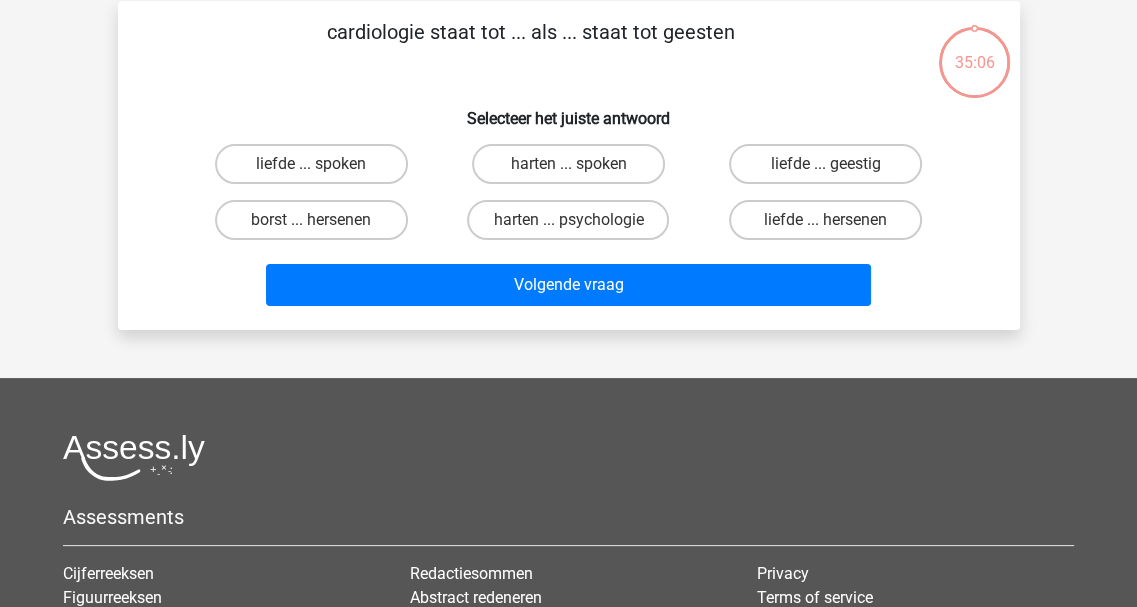 scroll, scrollTop: 92, scrollLeft: 0, axis: vertical 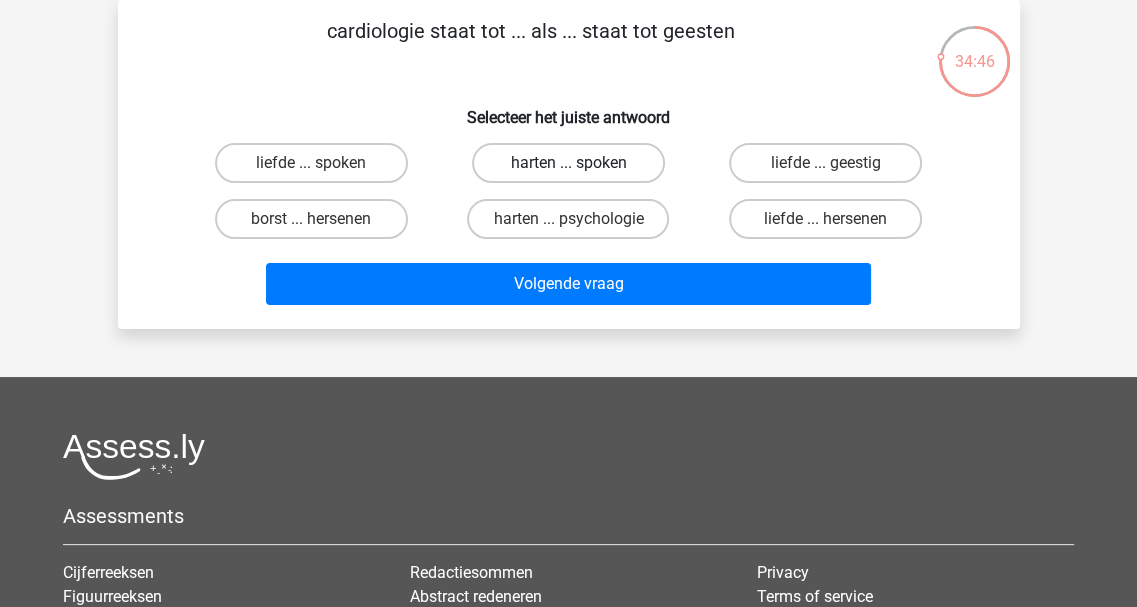 click on "harten ... spoken" at bounding box center (568, 163) 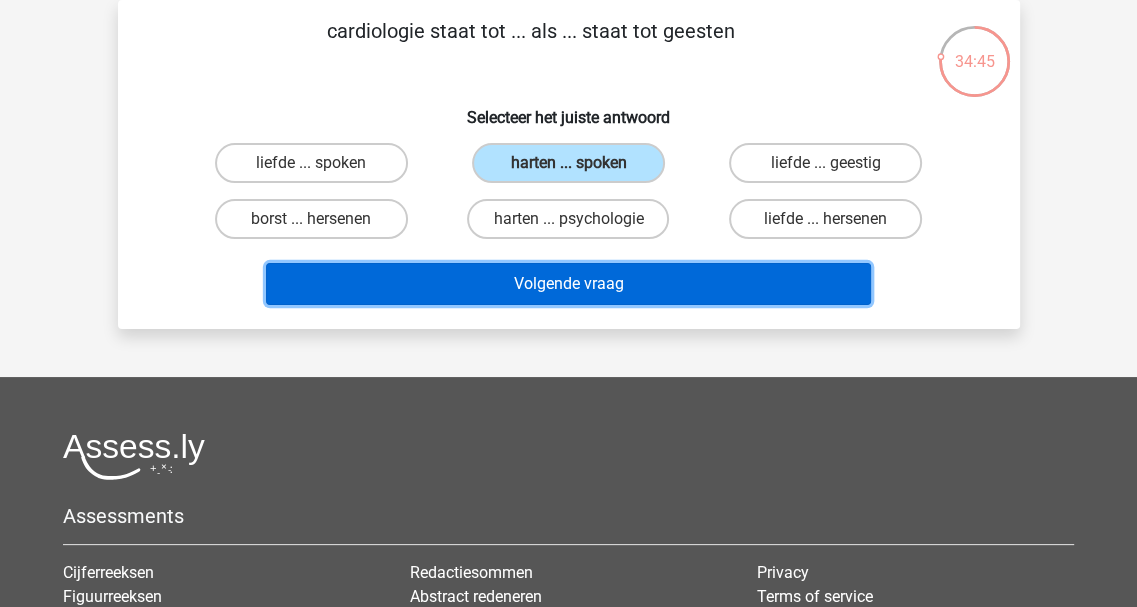click on "Volgende vraag" at bounding box center (568, 284) 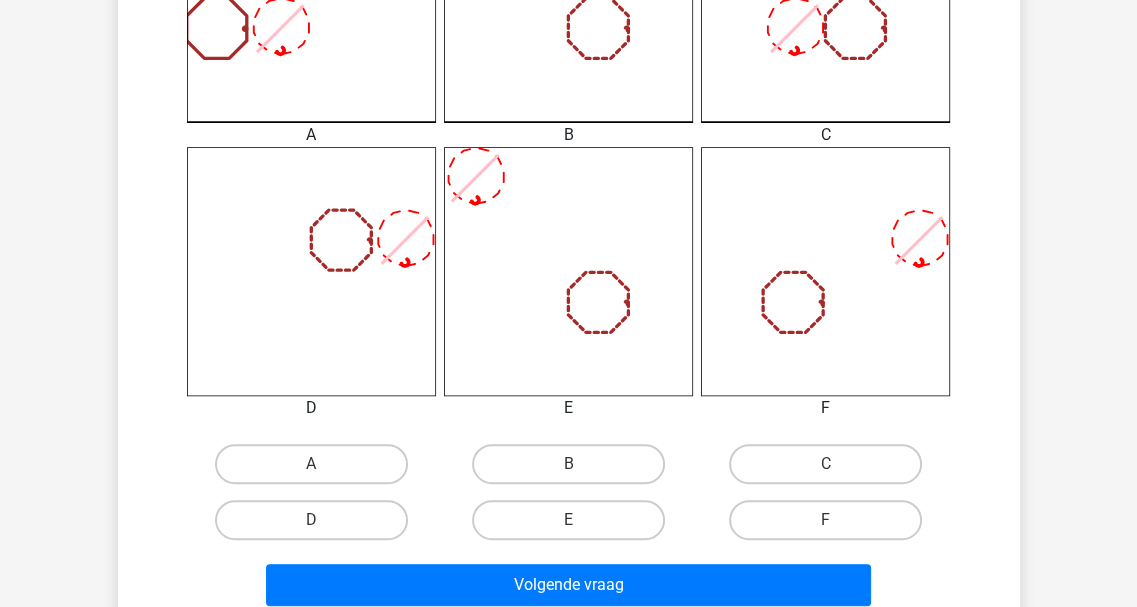 scroll, scrollTop: 592, scrollLeft: 0, axis: vertical 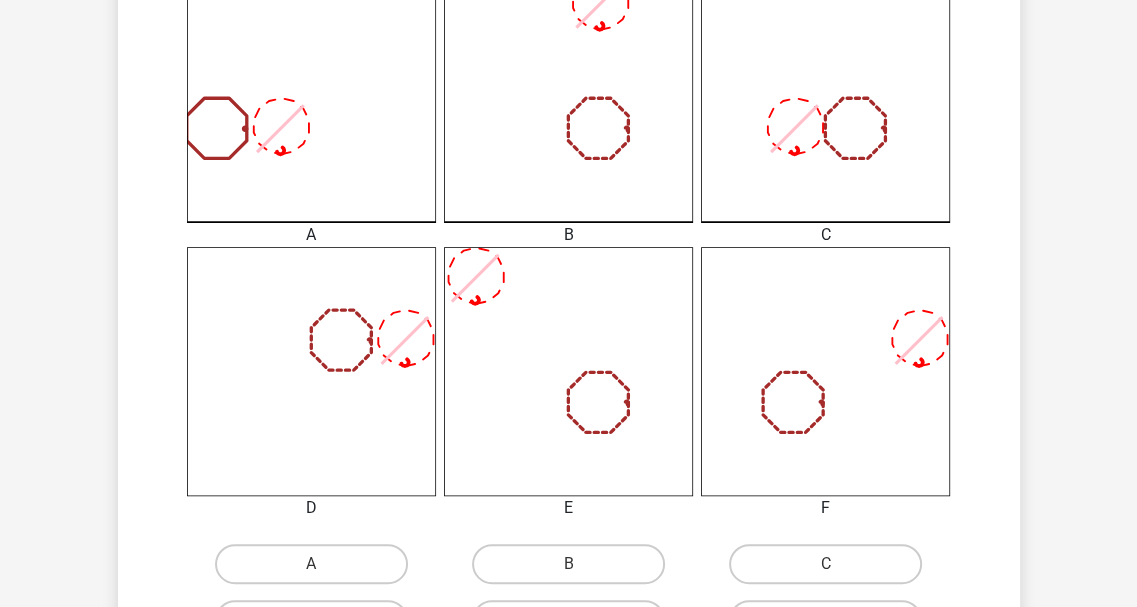 click 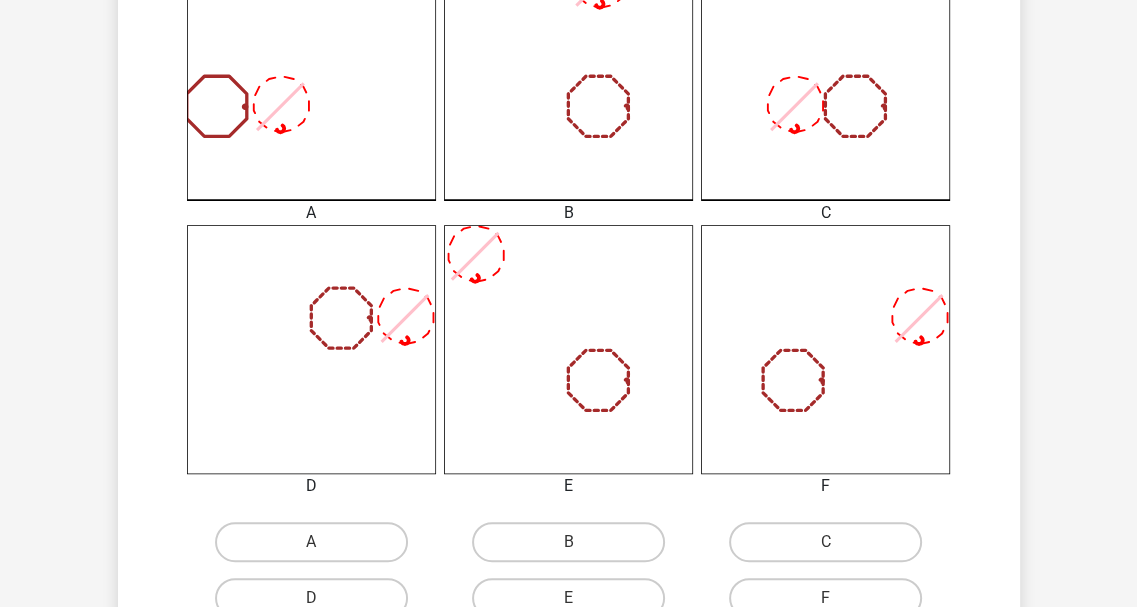 scroll, scrollTop: 692, scrollLeft: 0, axis: vertical 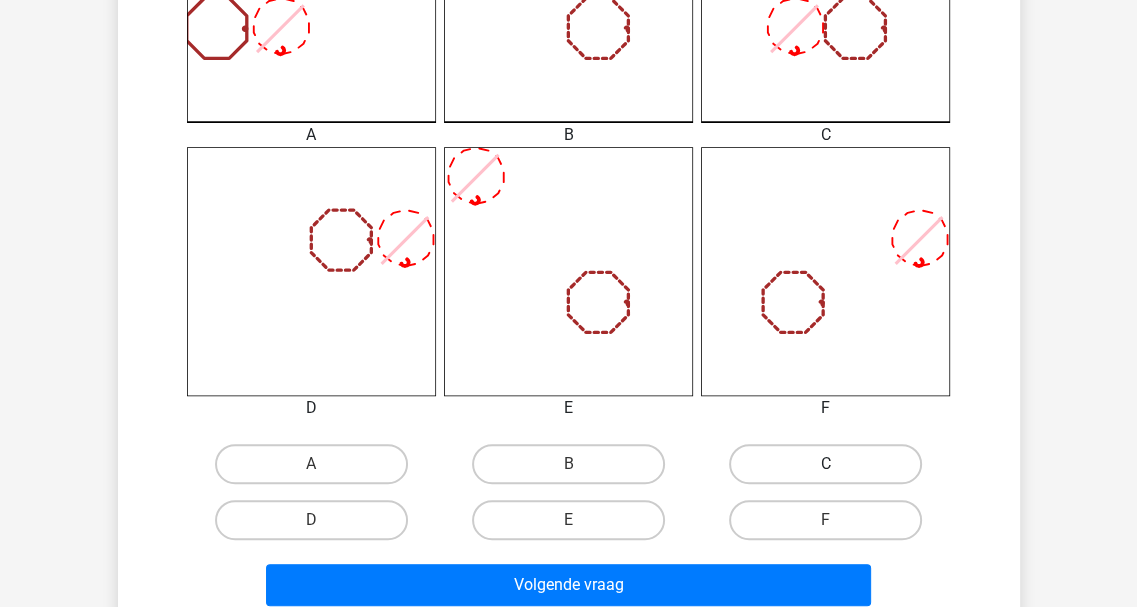 click on "C" at bounding box center (825, 464) 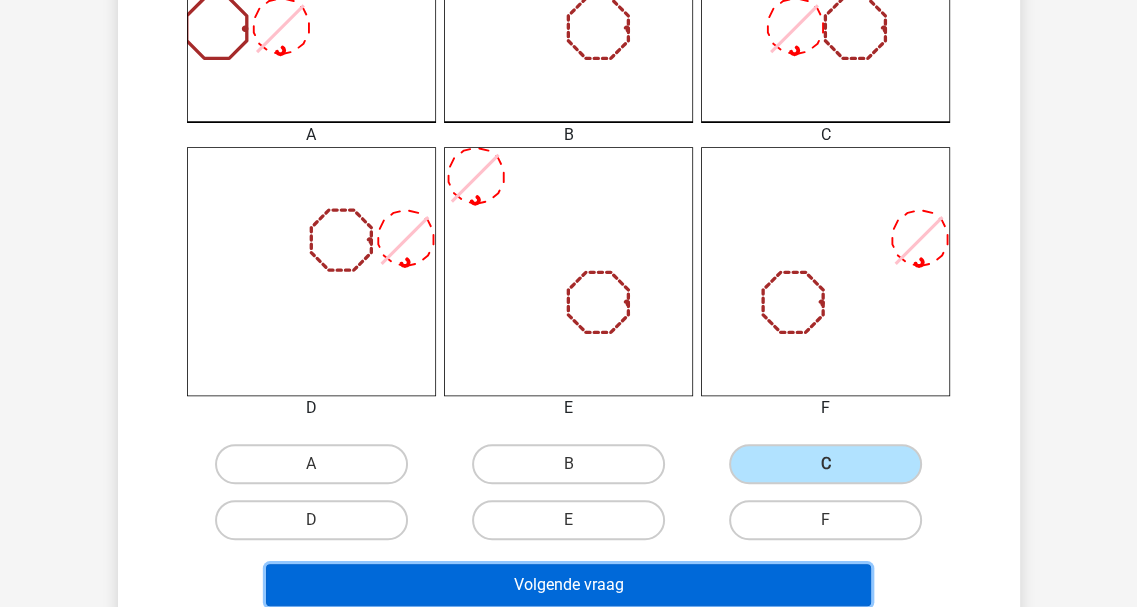 click on "Volgende vraag" at bounding box center (568, 585) 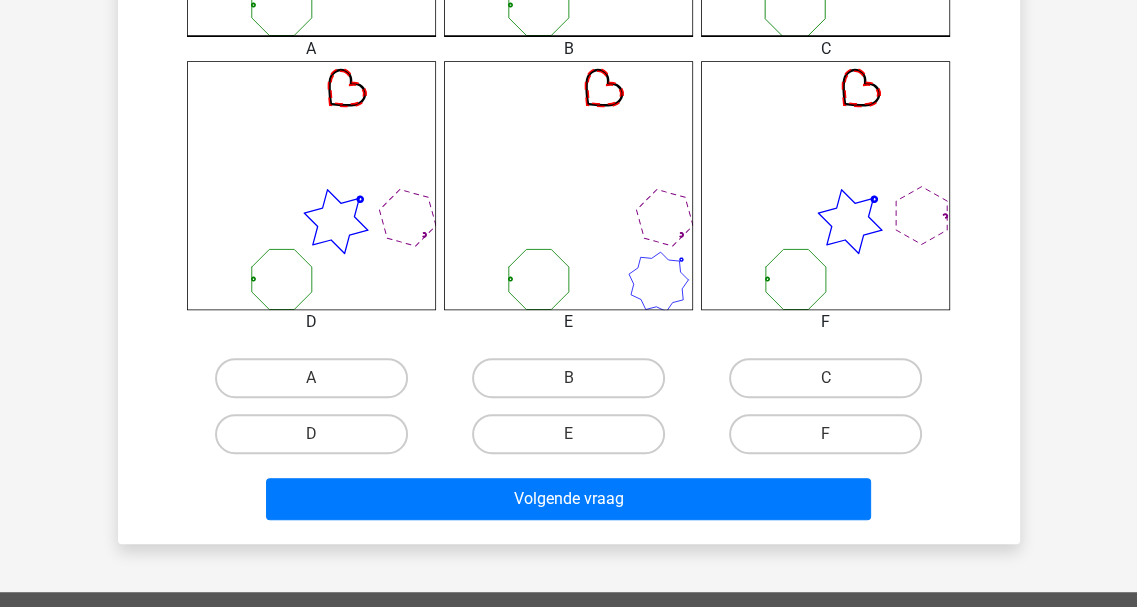 scroll, scrollTop: 792, scrollLeft: 0, axis: vertical 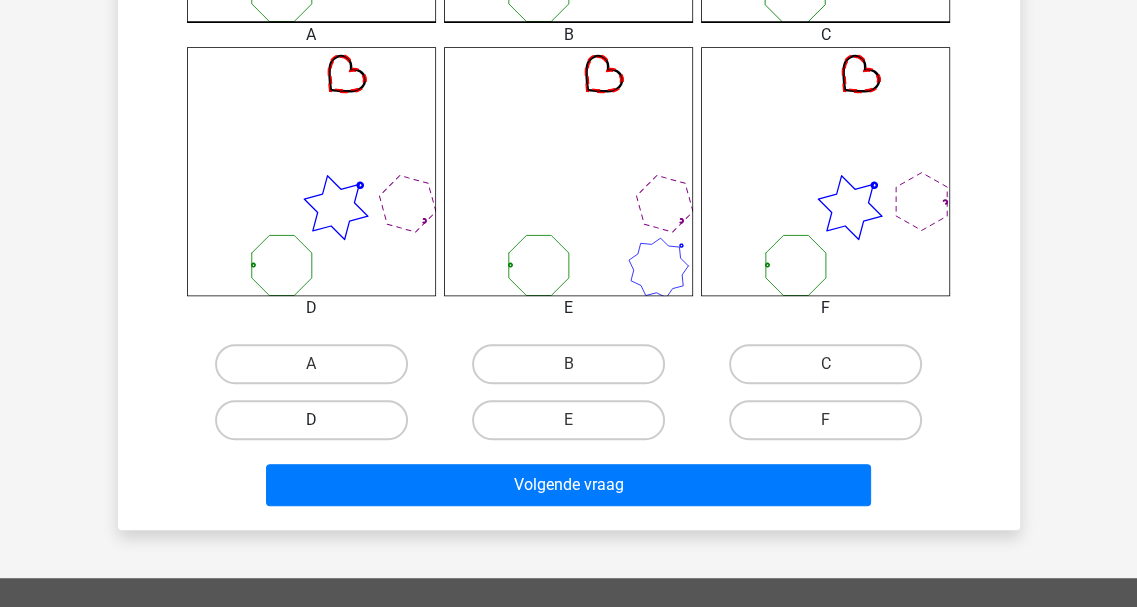 click on "D" at bounding box center (311, 420) 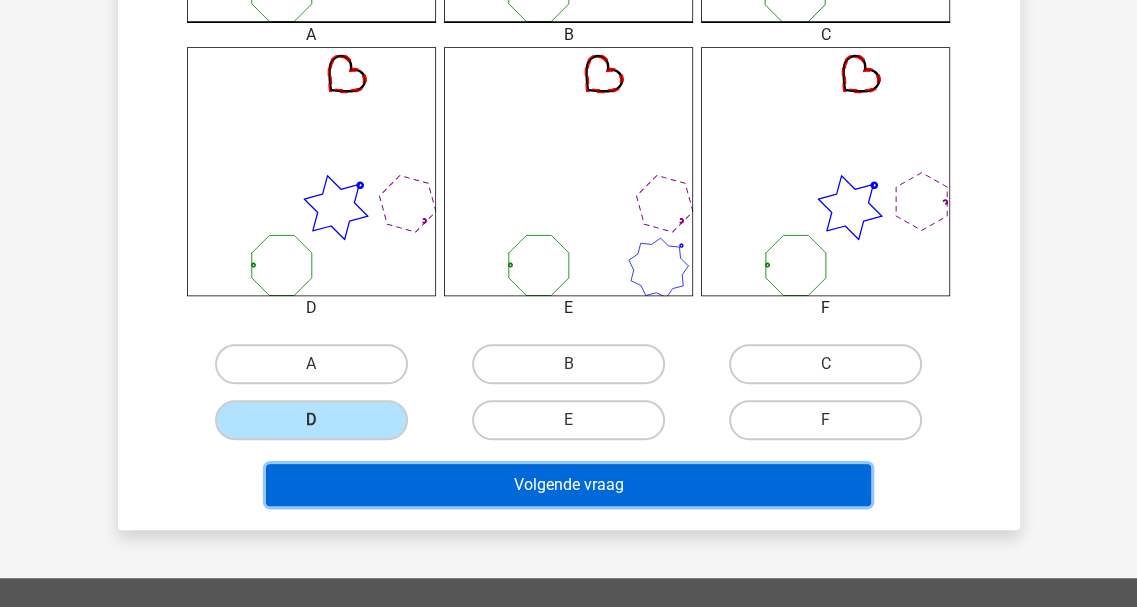 click on "Volgende vraag" at bounding box center [568, 485] 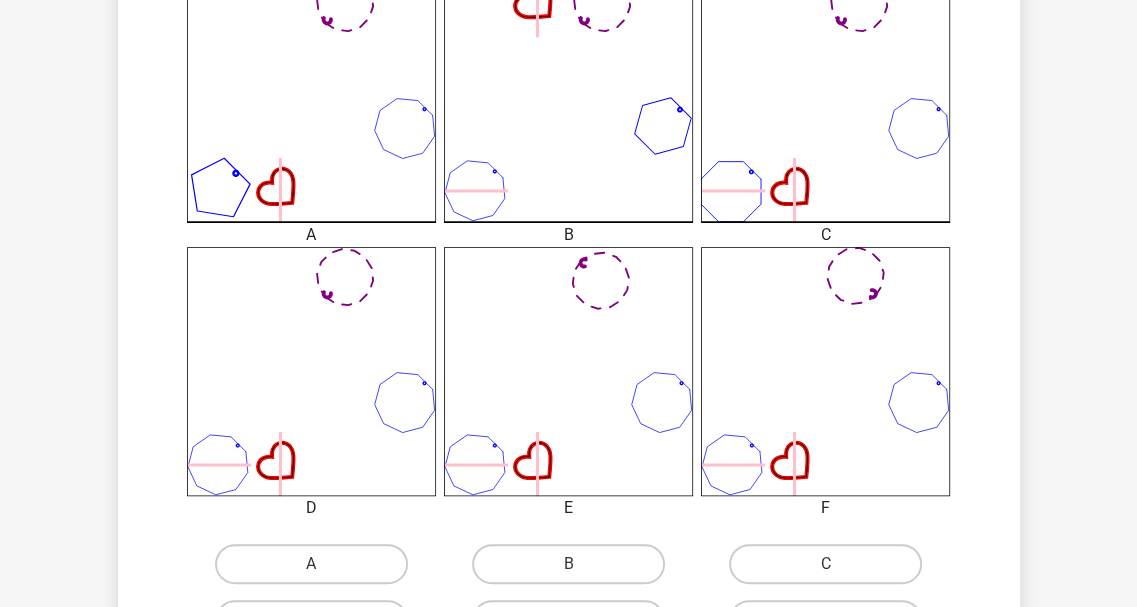 scroll, scrollTop: 892, scrollLeft: 0, axis: vertical 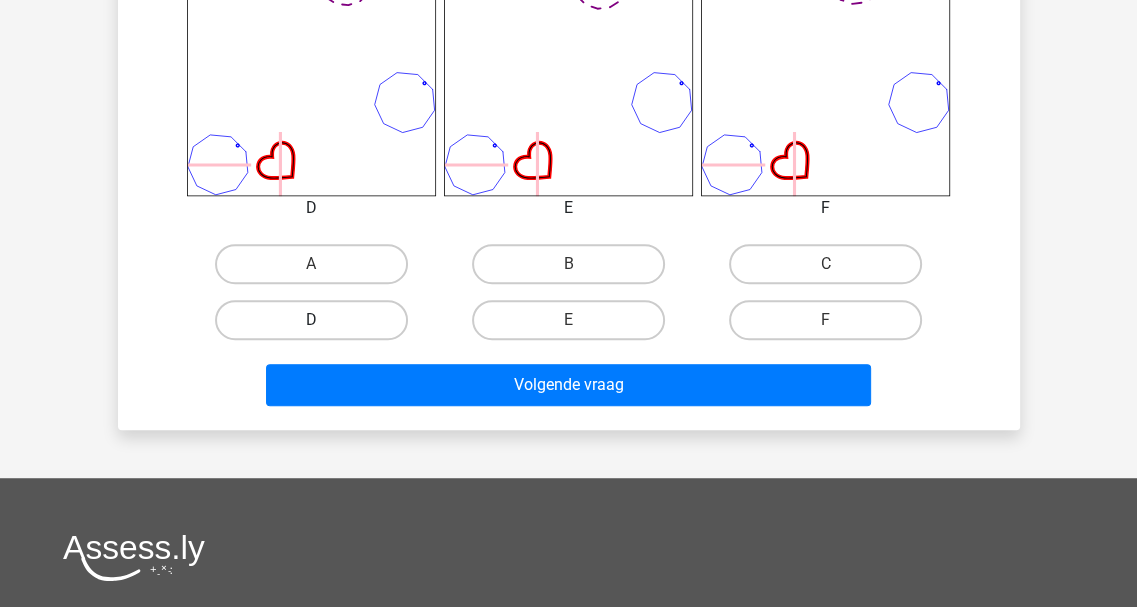 click on "D" at bounding box center (311, 320) 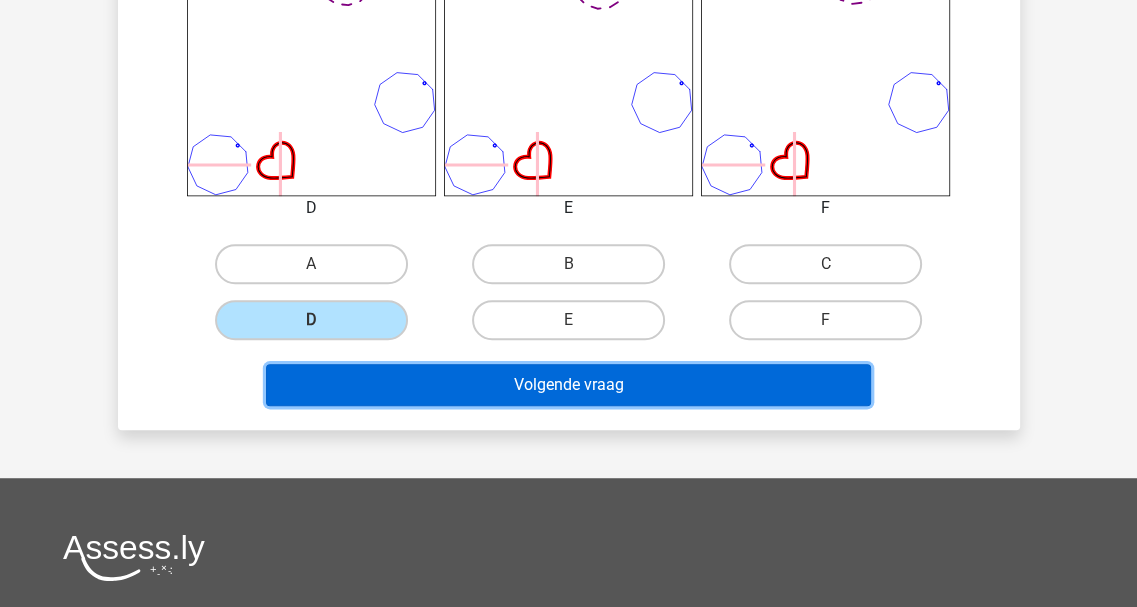click on "Volgende vraag" at bounding box center (568, 385) 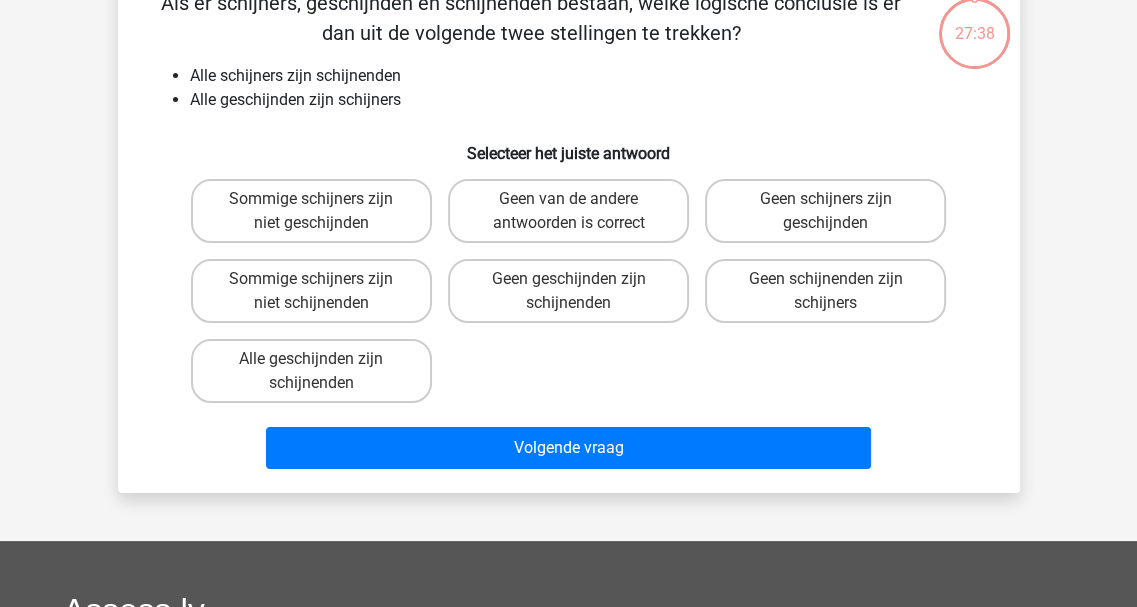 scroll, scrollTop: 92, scrollLeft: 0, axis: vertical 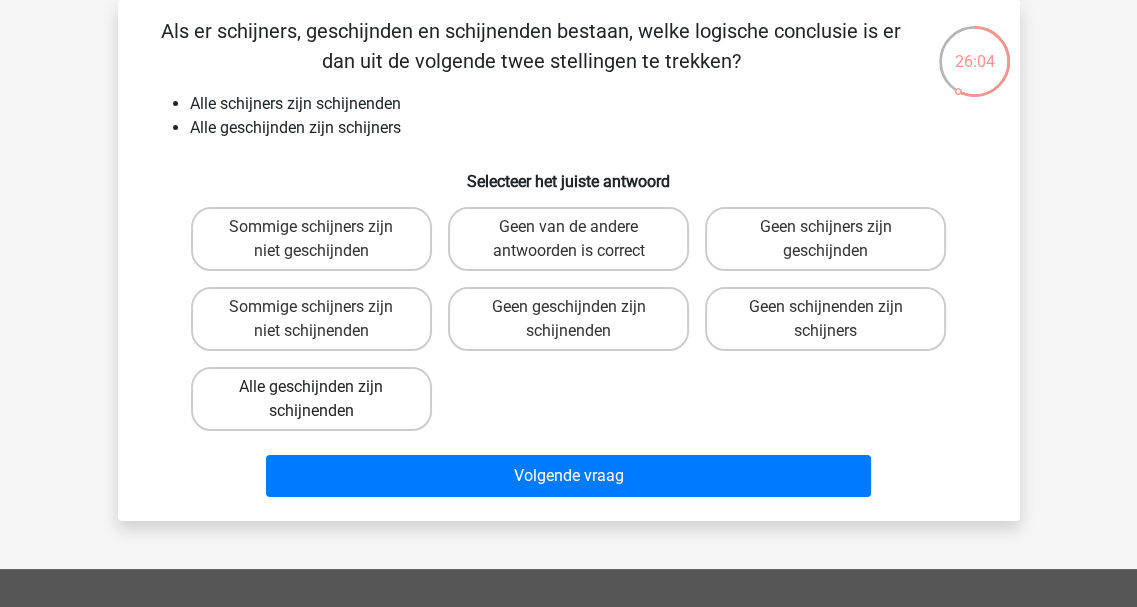click on "Alle geschijnden zijn schijnenden" at bounding box center [311, 399] 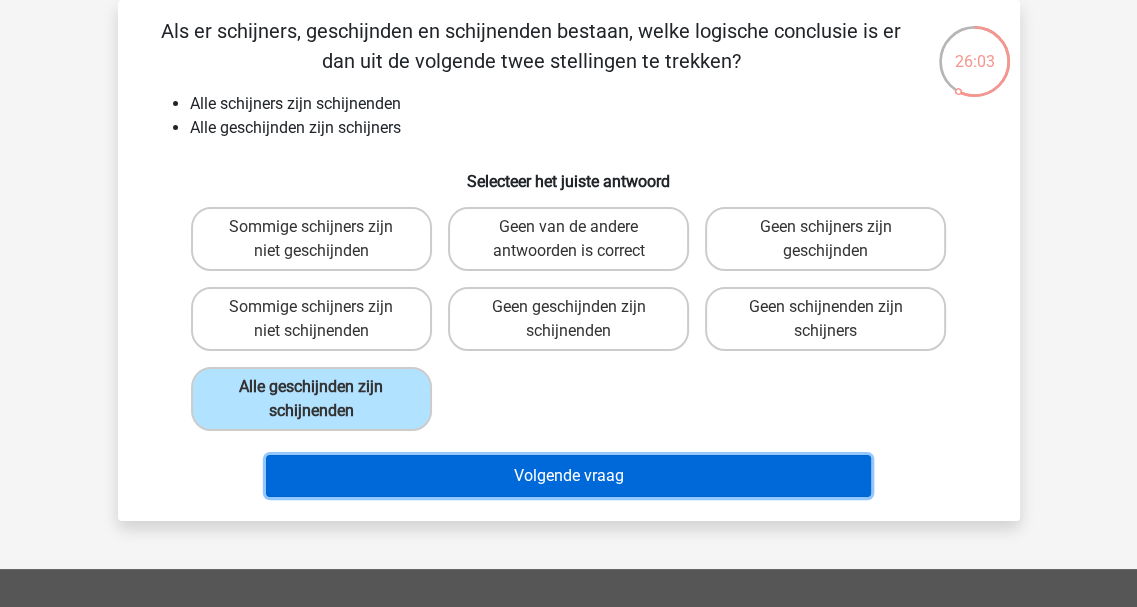 click on "Volgende vraag" at bounding box center [568, 476] 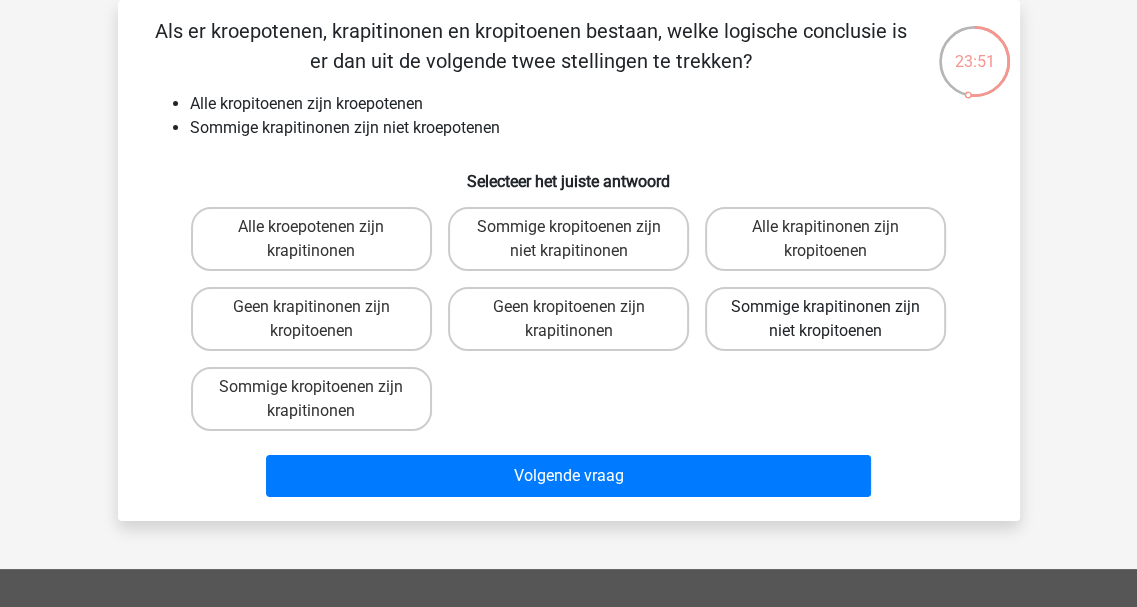 click on "Sommige krapitinonen zijn niet kropitoenen" at bounding box center (825, 319) 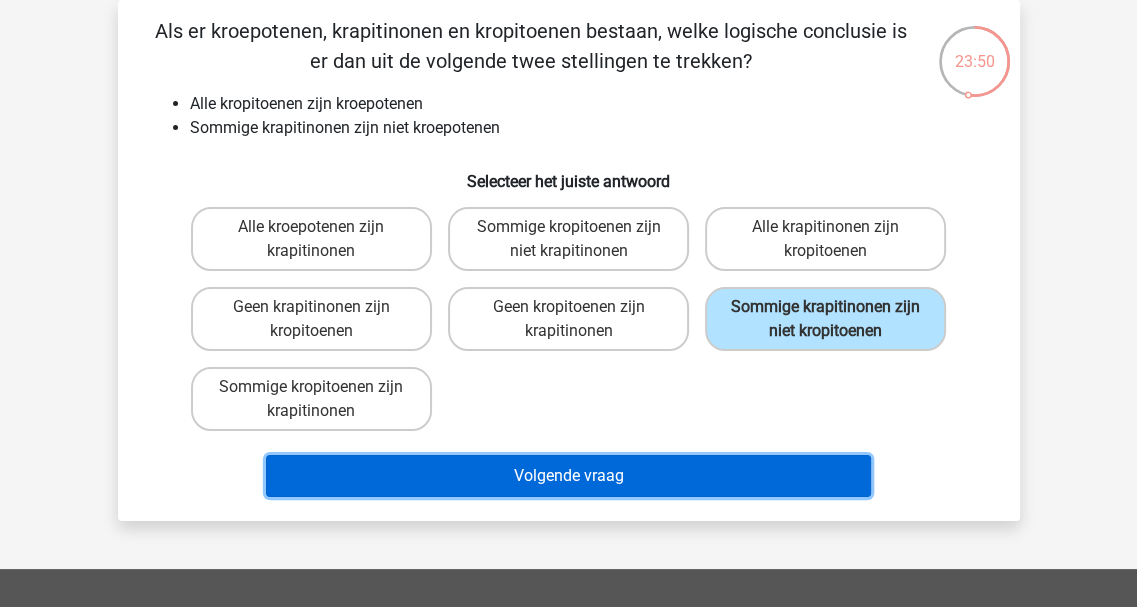 click on "Volgende vraag" at bounding box center [568, 476] 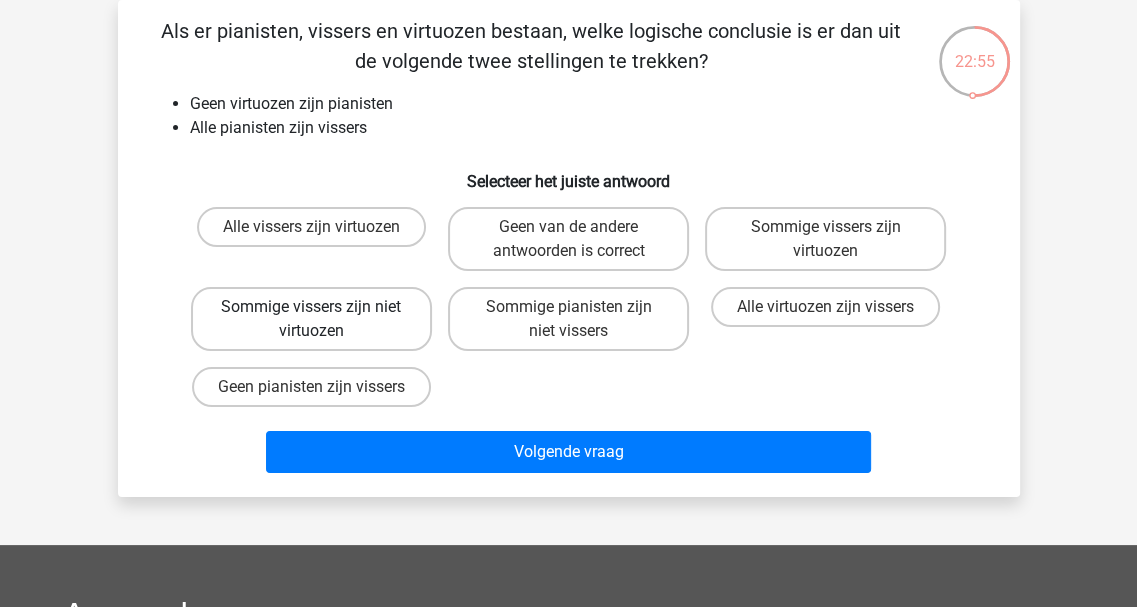 click on "Sommige vissers zijn niet virtuozen" at bounding box center [311, 319] 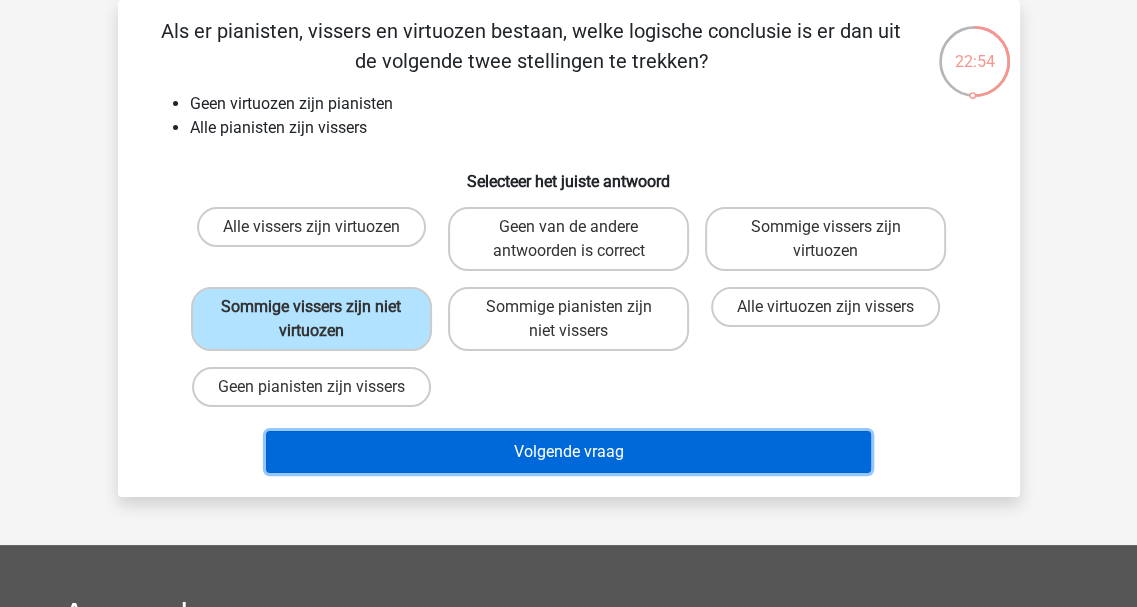 click on "Volgende vraag" at bounding box center [568, 452] 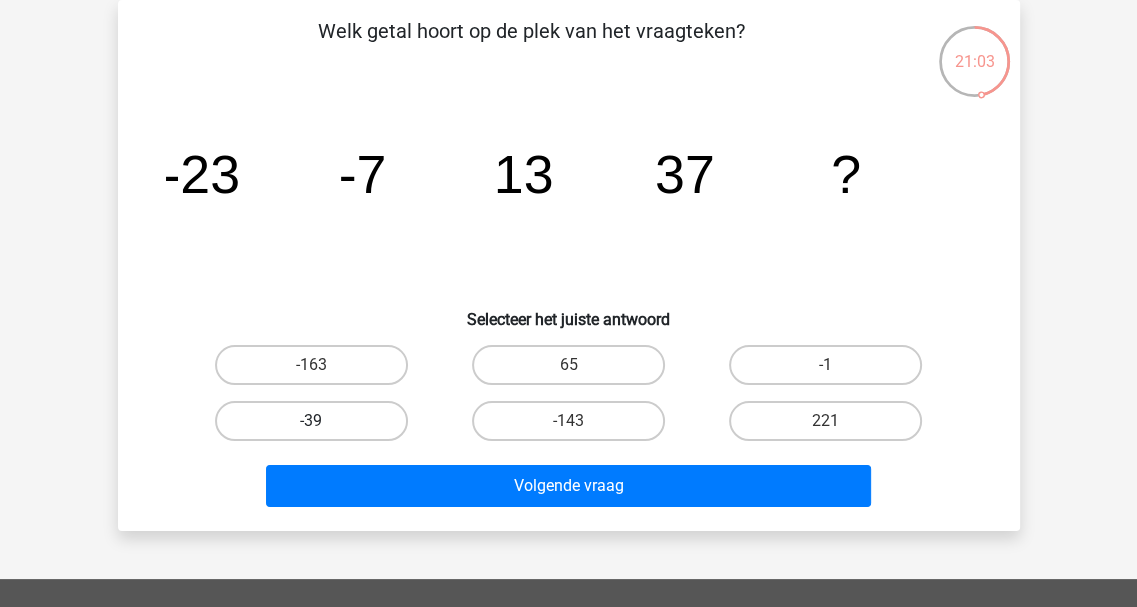 click on "-39" at bounding box center [311, 421] 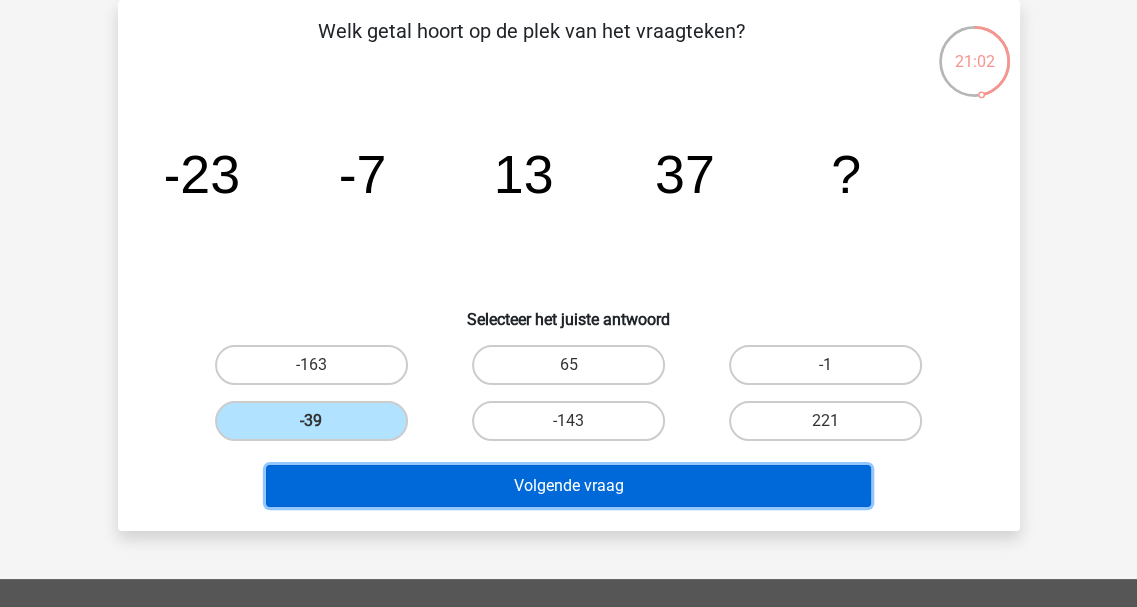 click on "Volgende vraag" at bounding box center [568, 486] 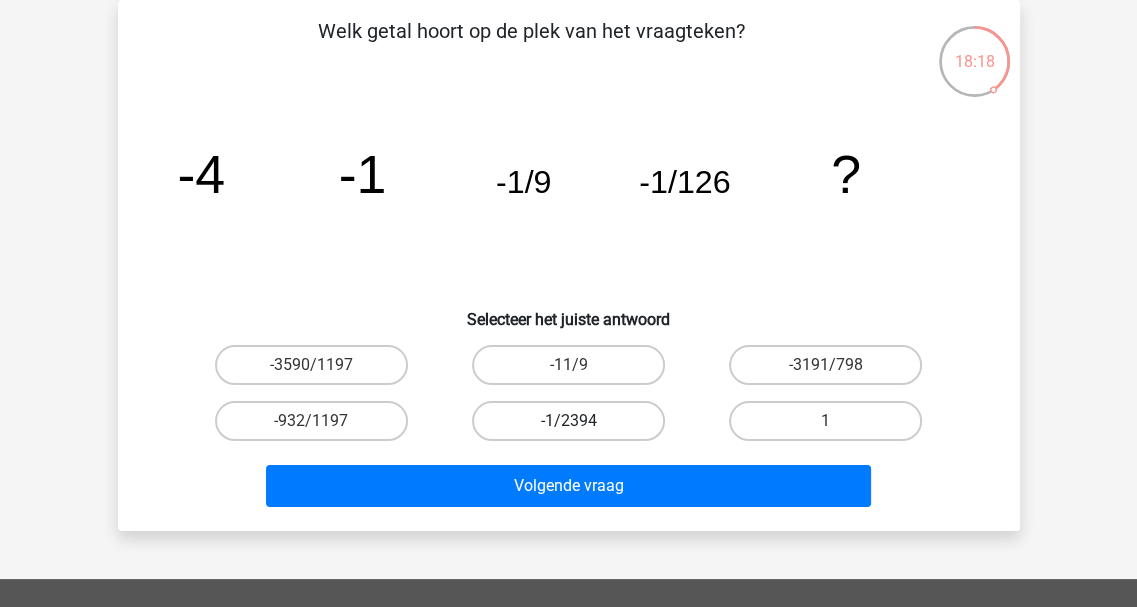 click on "-1/2394" at bounding box center [568, 421] 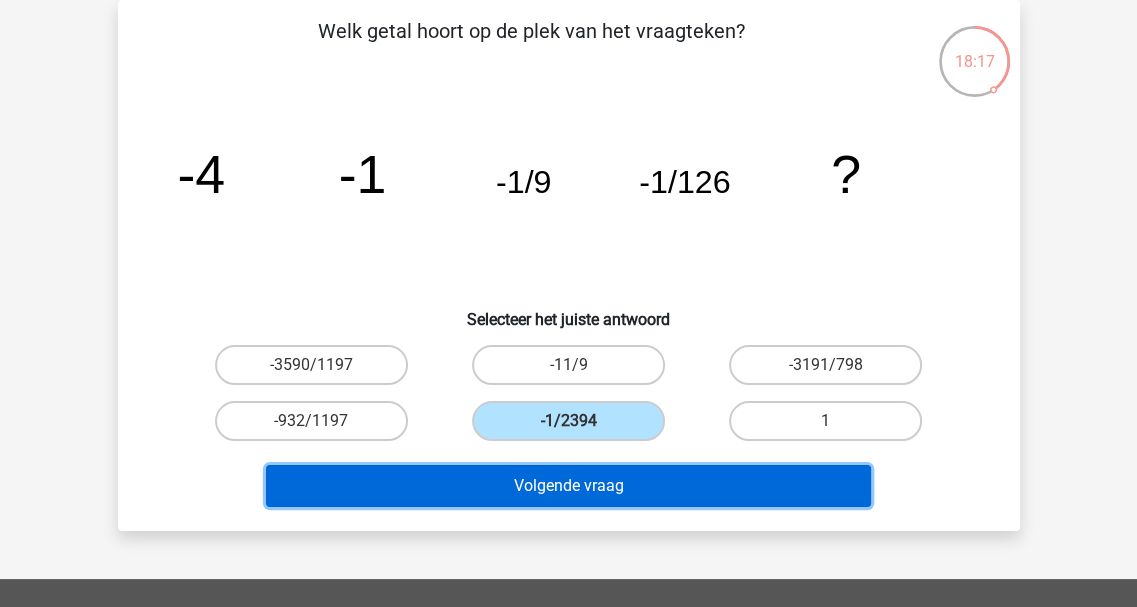 click on "Volgende vraag" at bounding box center [568, 486] 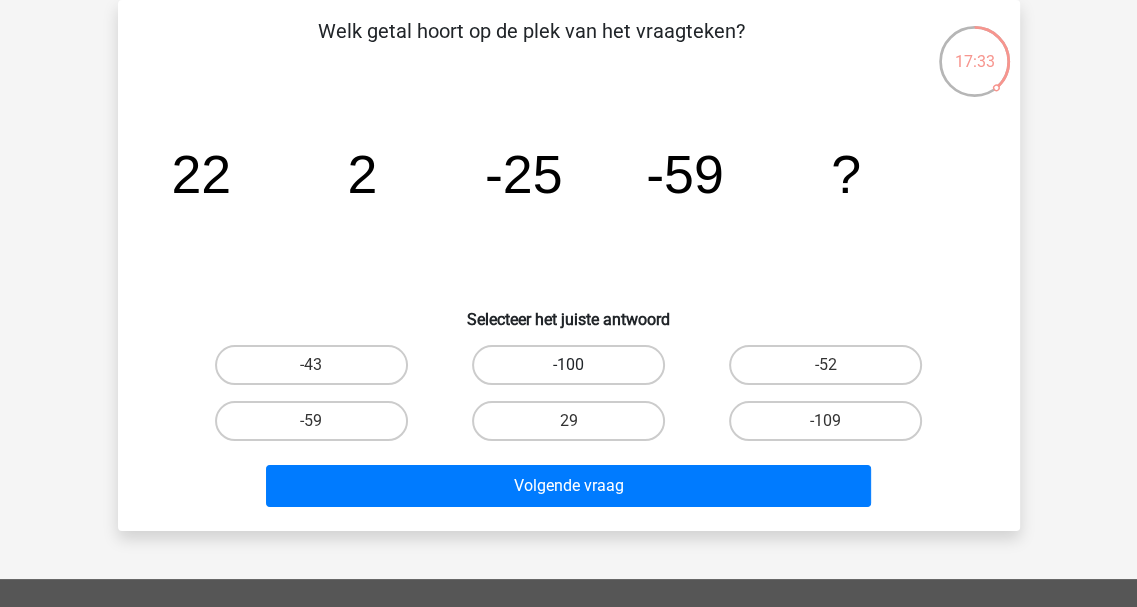 click on "-100" at bounding box center (568, 365) 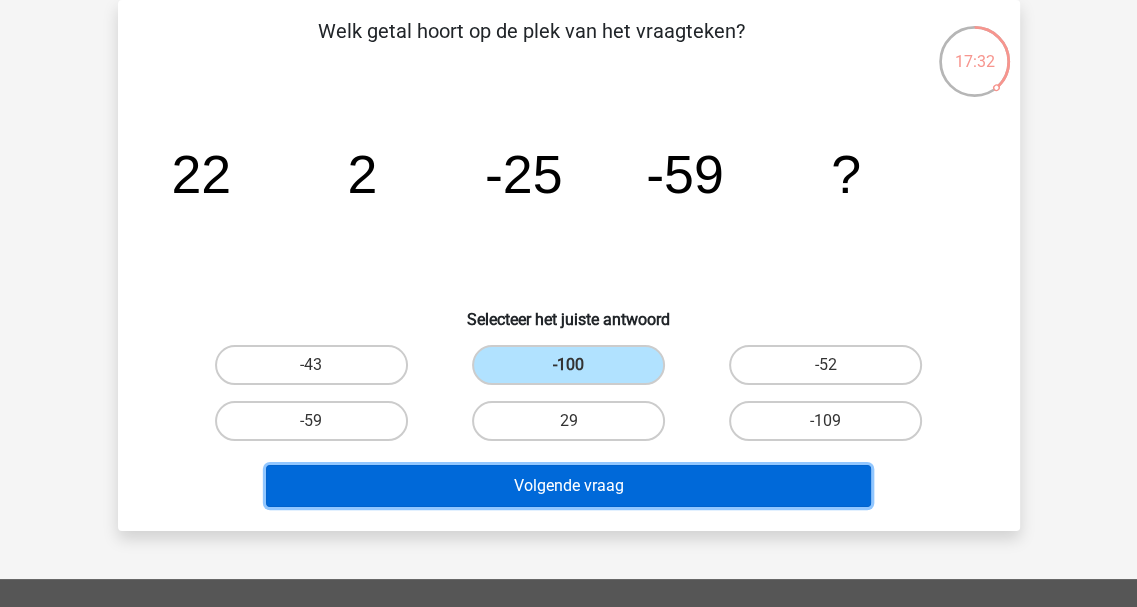 click on "Volgende vraag" at bounding box center (568, 486) 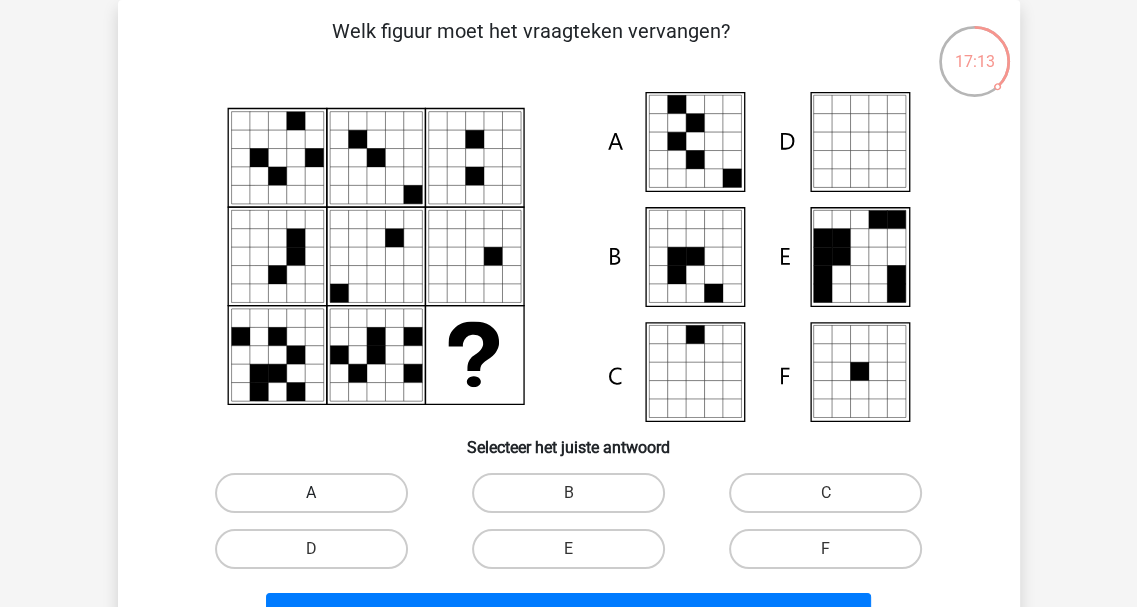 click on "A" at bounding box center [311, 493] 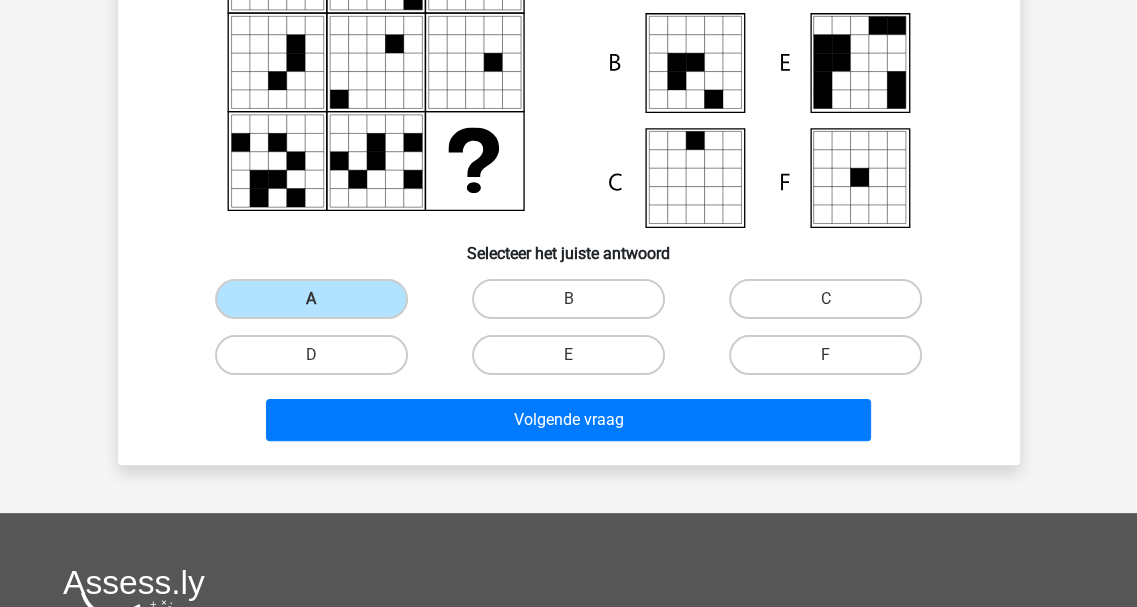 scroll, scrollTop: 392, scrollLeft: 0, axis: vertical 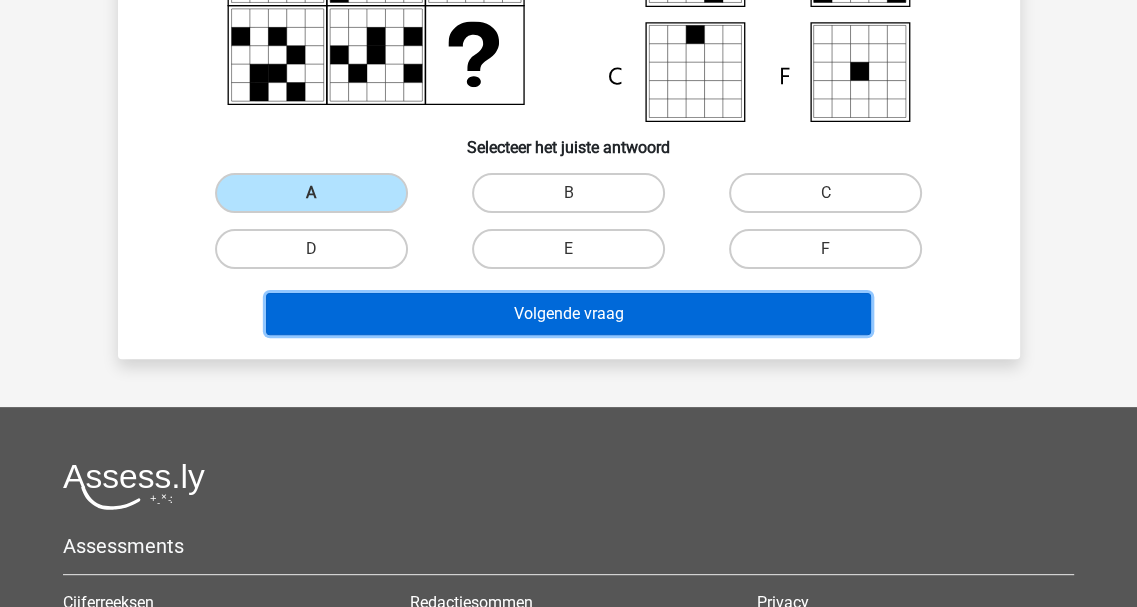 click on "Volgende vraag" at bounding box center [568, 314] 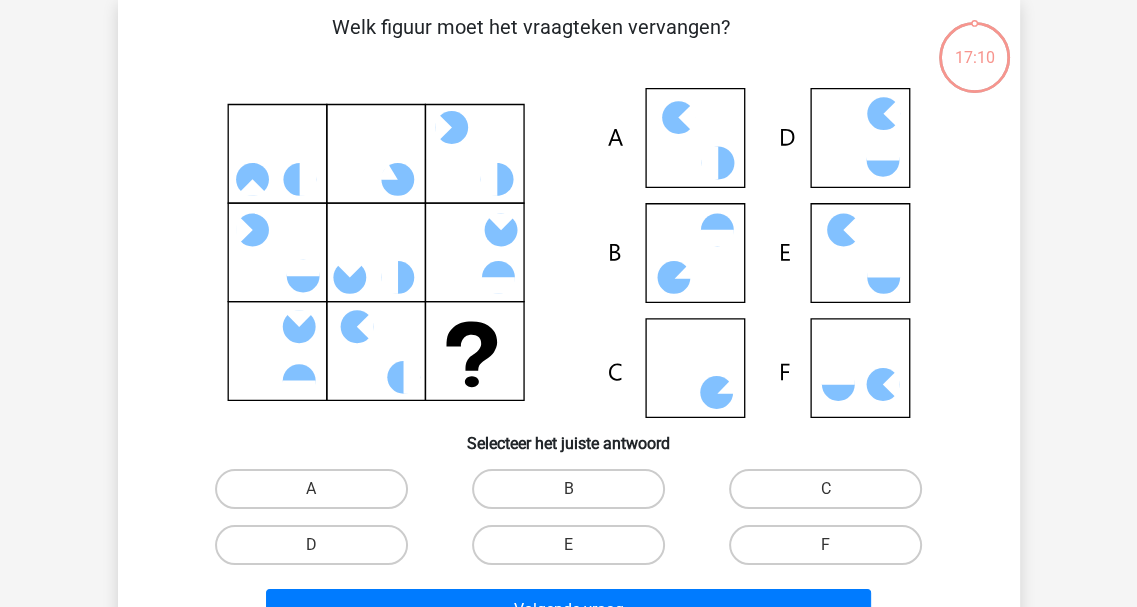 scroll, scrollTop: 92, scrollLeft: 0, axis: vertical 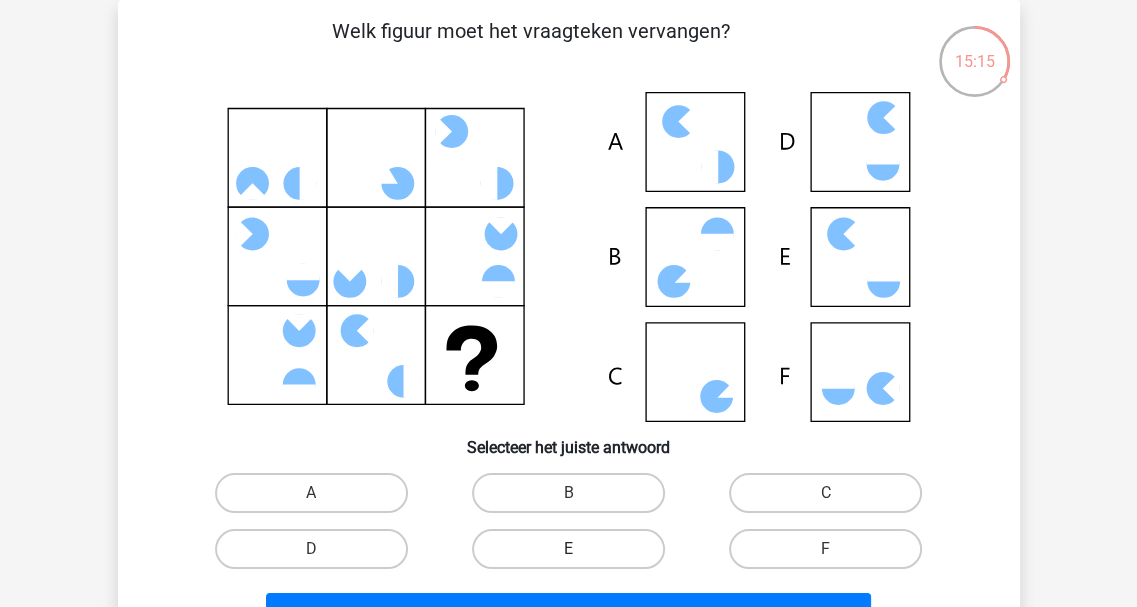 click on "E" at bounding box center [568, 549] 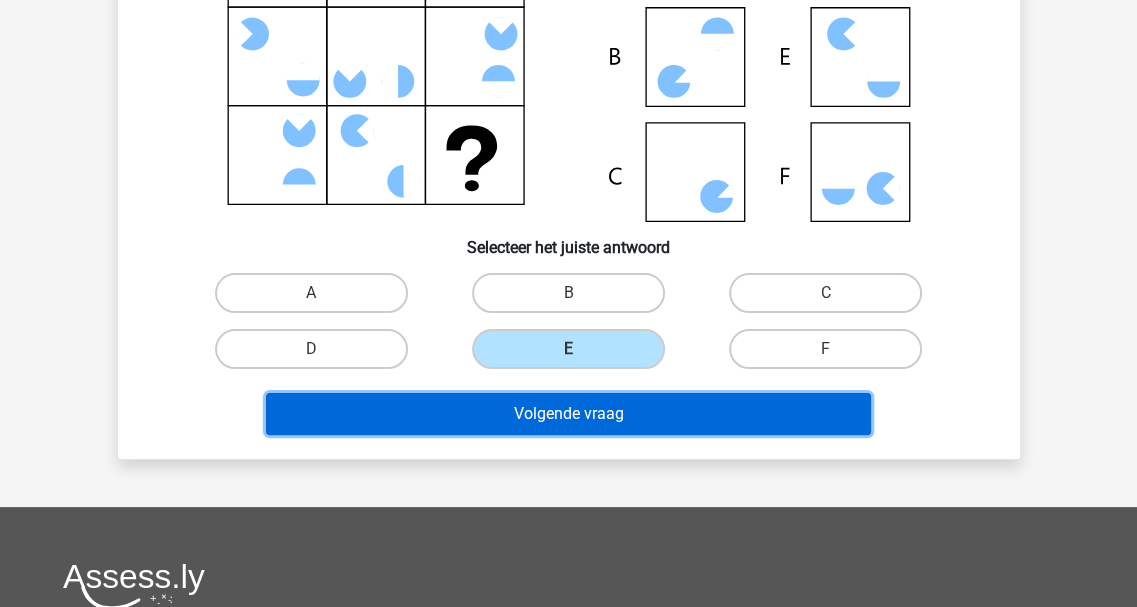 click on "Volgende vraag" at bounding box center [568, 414] 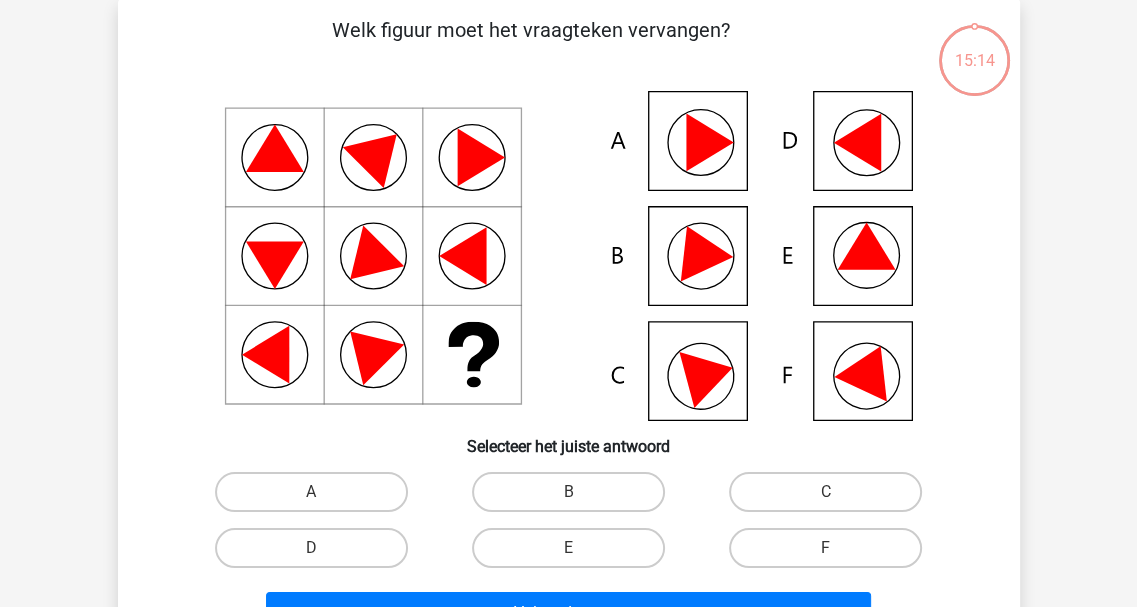 scroll, scrollTop: 92, scrollLeft: 0, axis: vertical 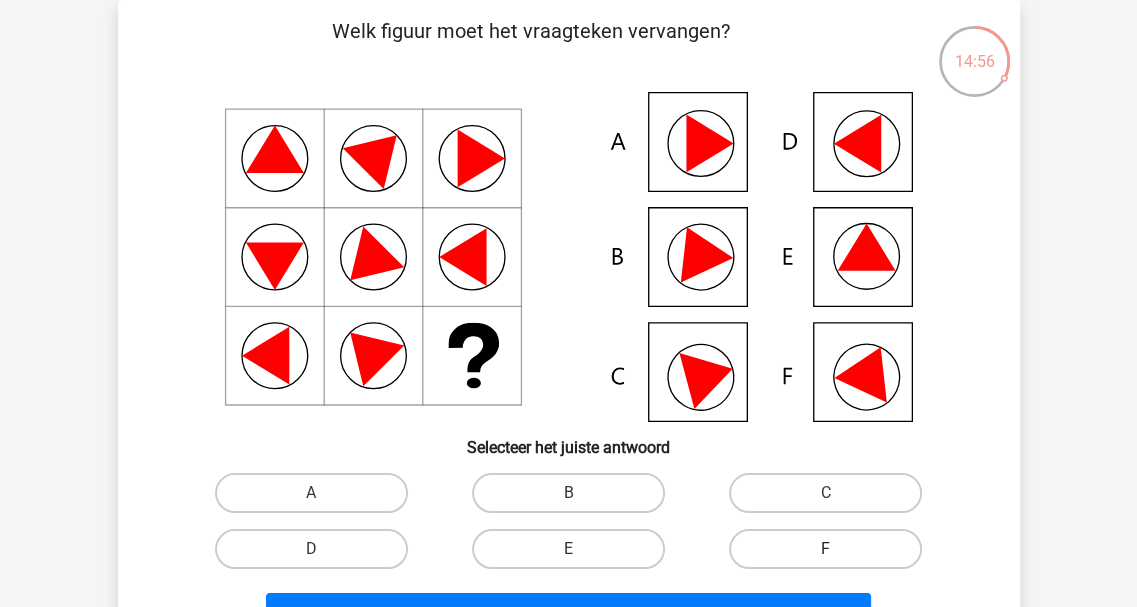click on "F" at bounding box center [825, 549] 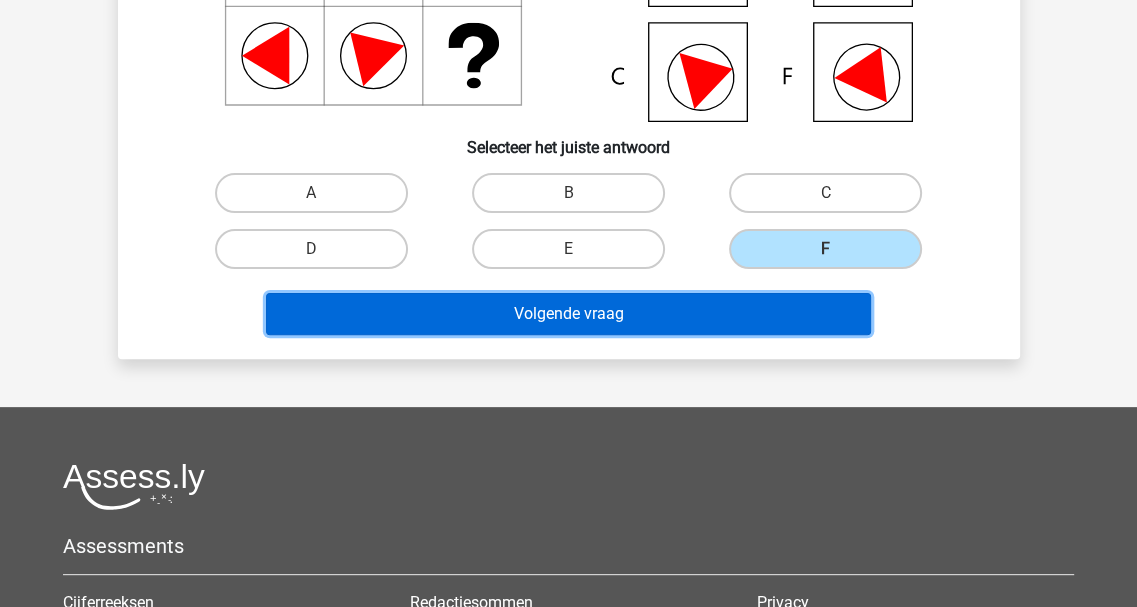 click on "Volgende vraag" at bounding box center [568, 314] 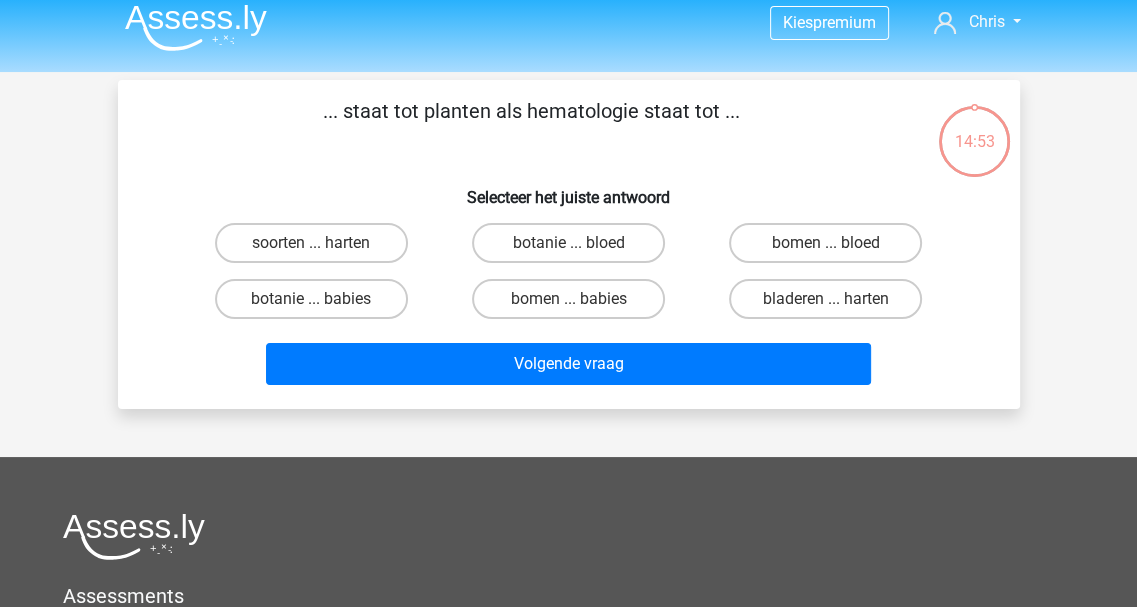 scroll, scrollTop: 0, scrollLeft: 0, axis: both 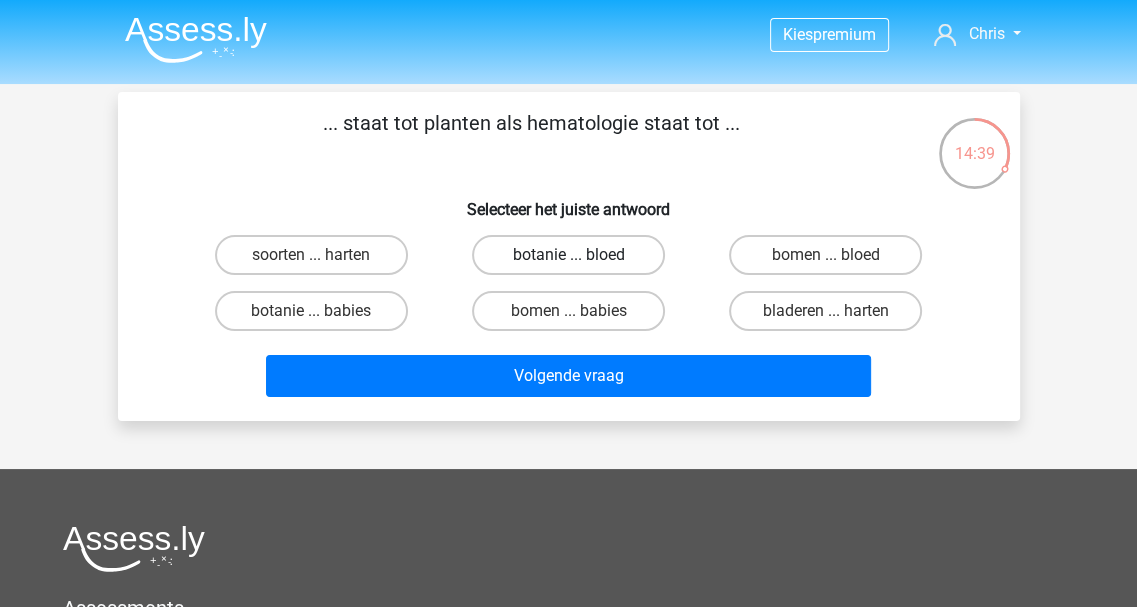 click on "botanie ... bloed" at bounding box center (568, 255) 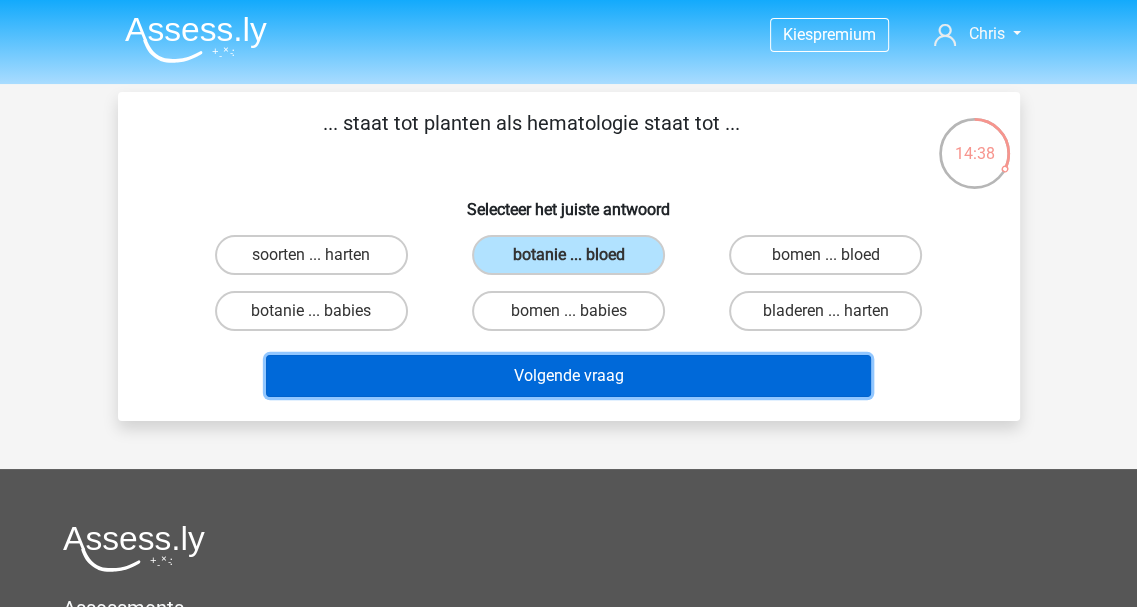 click on "Volgende vraag" at bounding box center [568, 376] 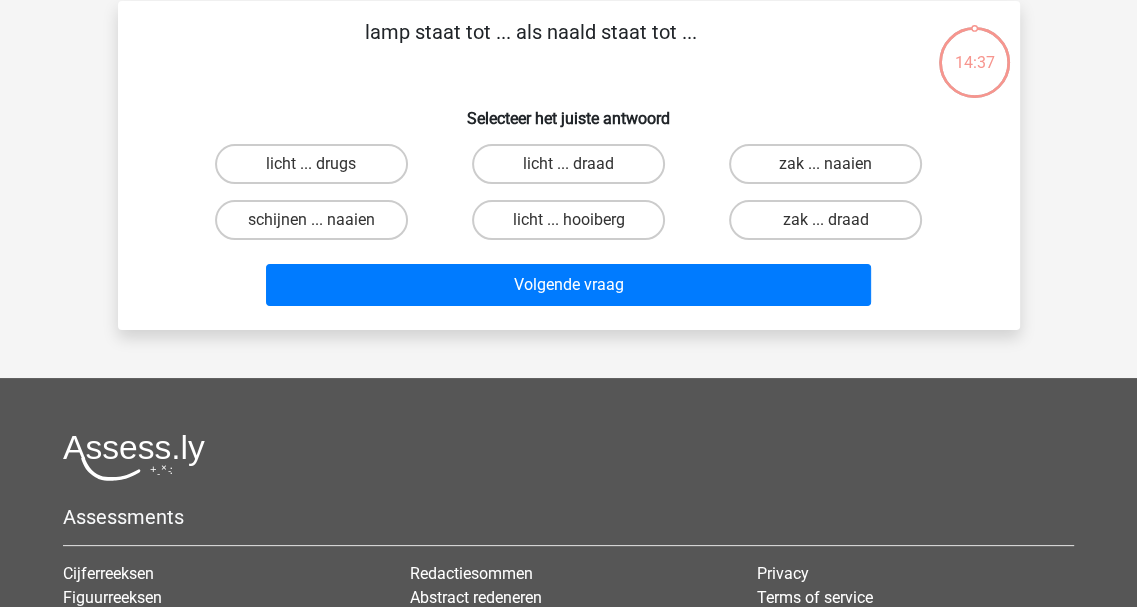 scroll, scrollTop: 92, scrollLeft: 0, axis: vertical 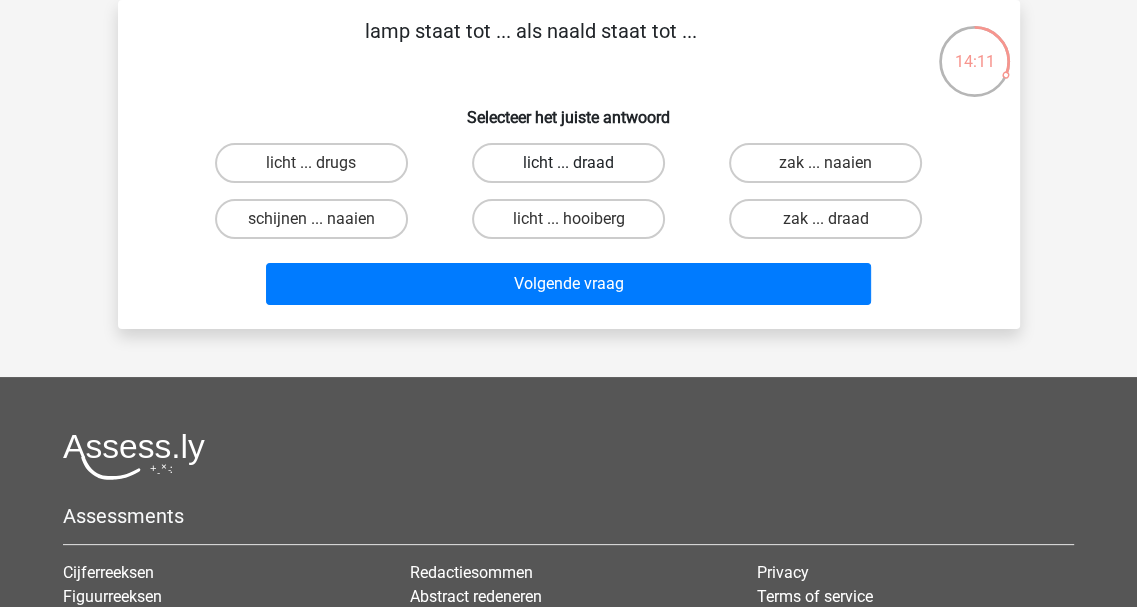 click on "licht ... draad" at bounding box center (568, 163) 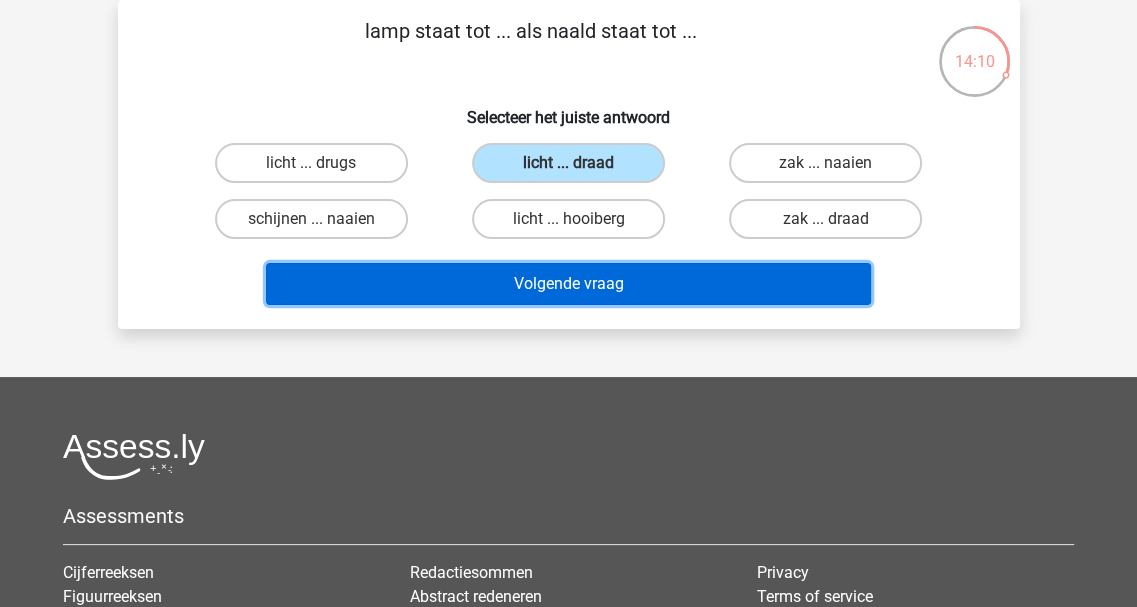 click on "Volgende vraag" at bounding box center [568, 284] 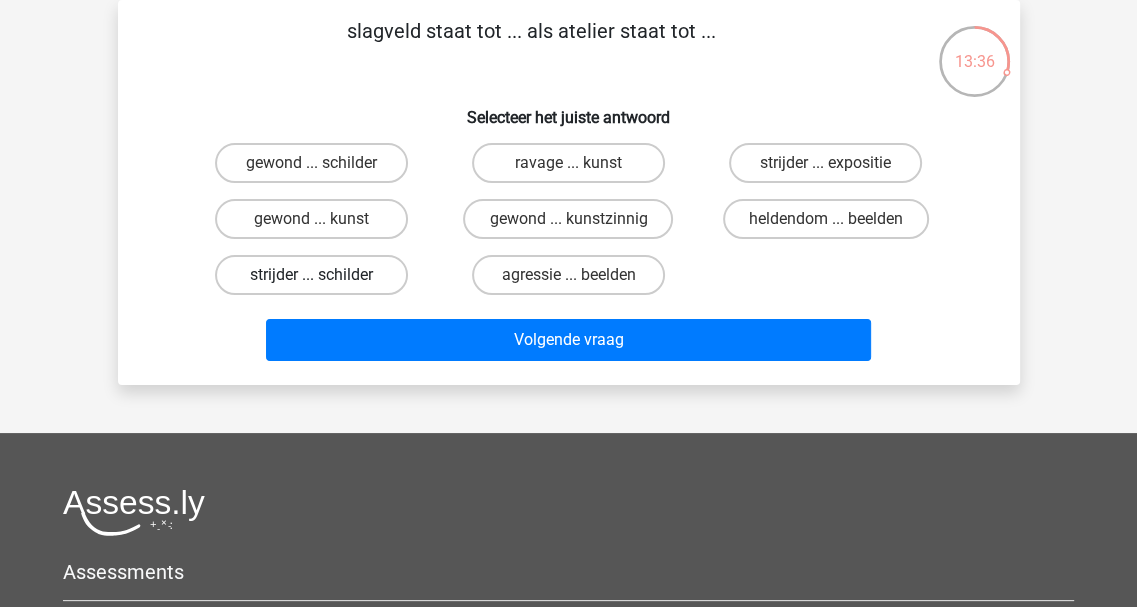 click on "strijder ... schilder" at bounding box center (311, 275) 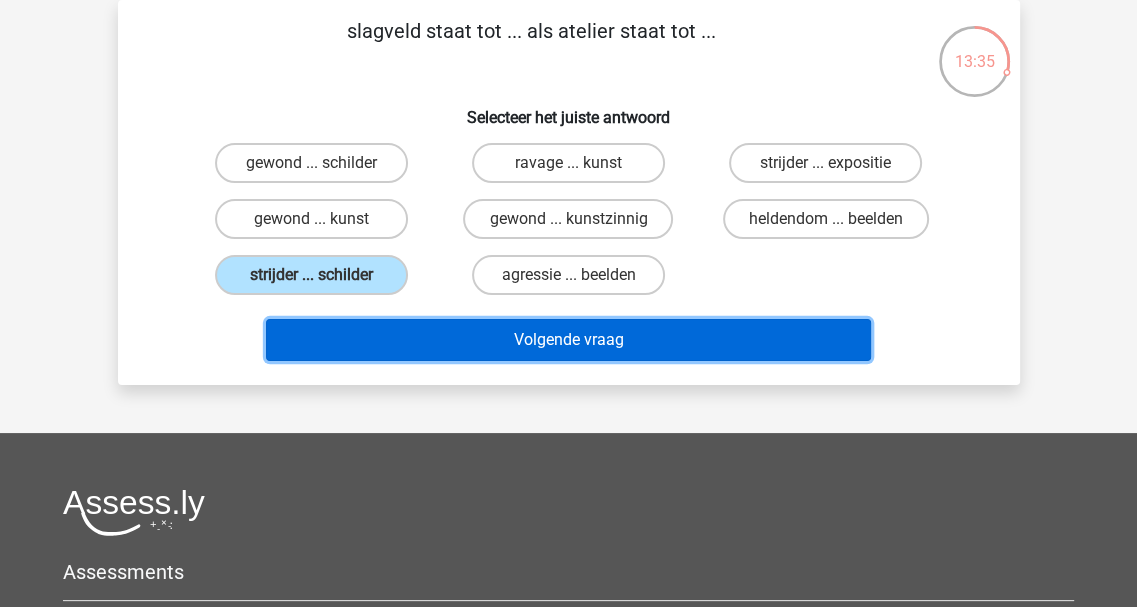 click on "Volgende vraag" at bounding box center (568, 340) 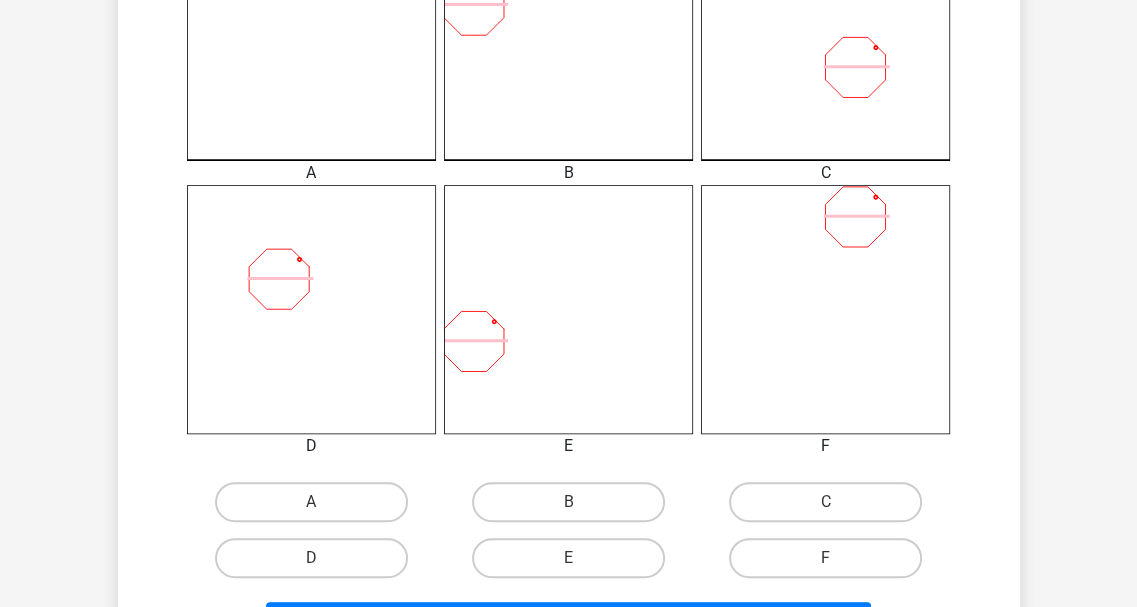 scroll, scrollTop: 692, scrollLeft: 0, axis: vertical 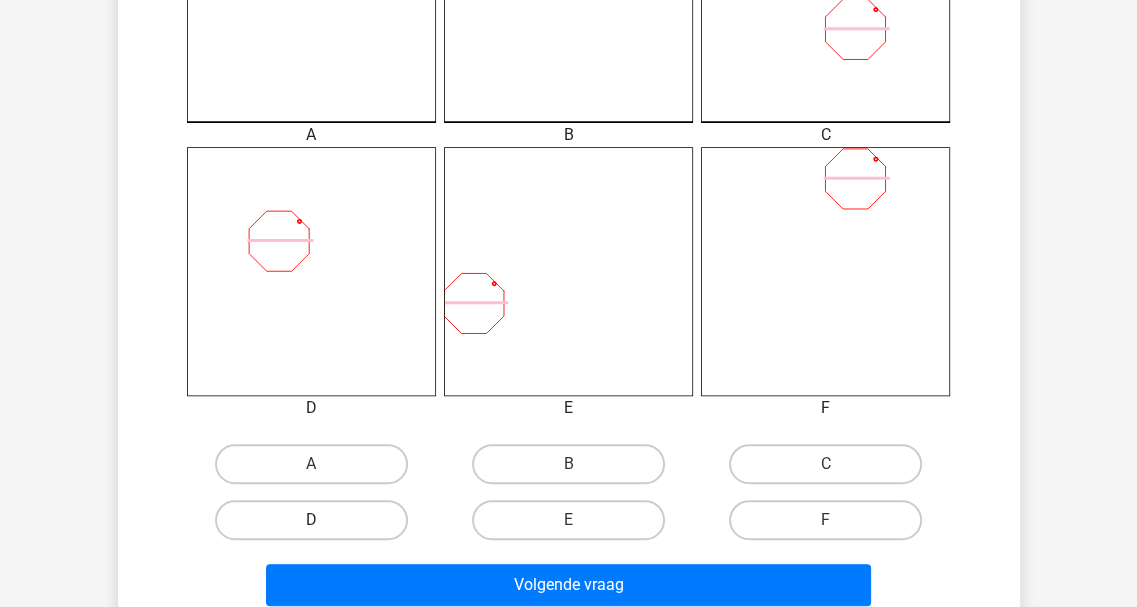 click on "D" at bounding box center [311, 520] 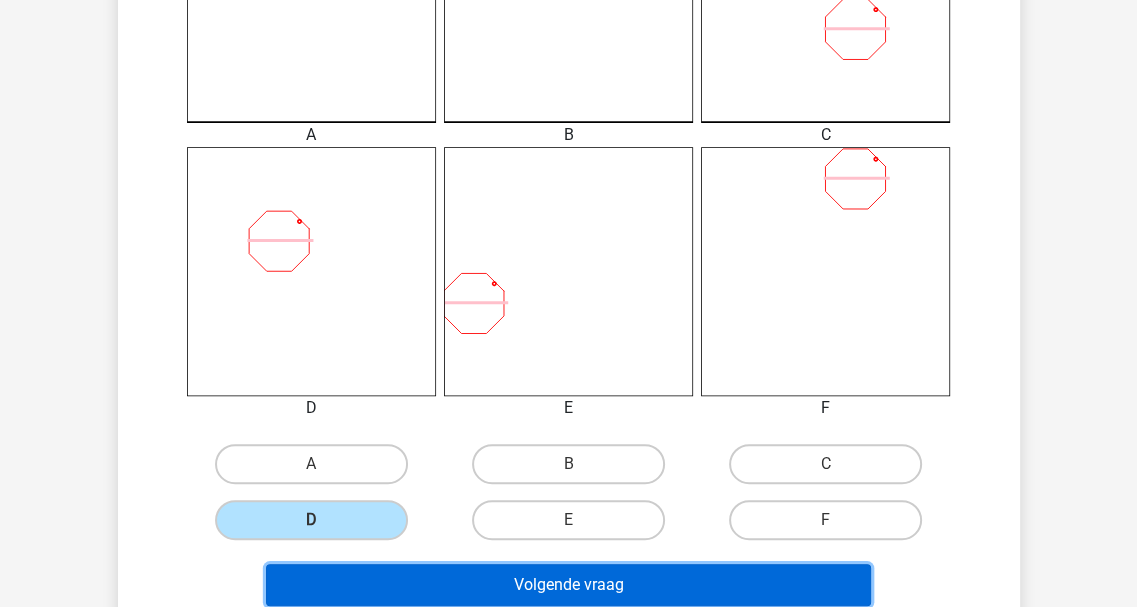 click on "Volgende vraag" at bounding box center [568, 585] 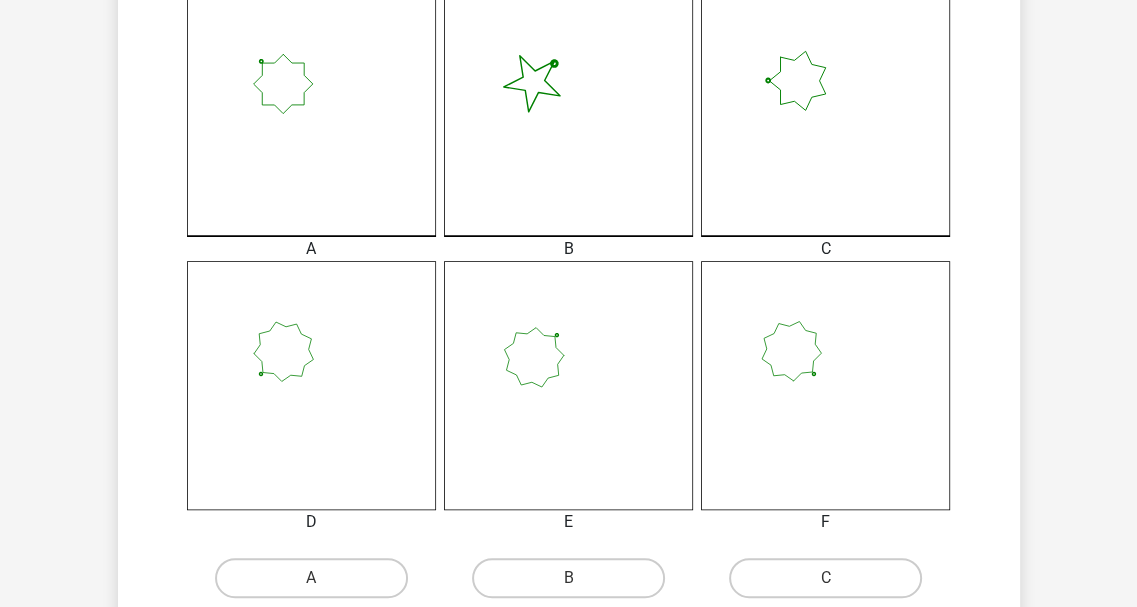 scroll, scrollTop: 592, scrollLeft: 0, axis: vertical 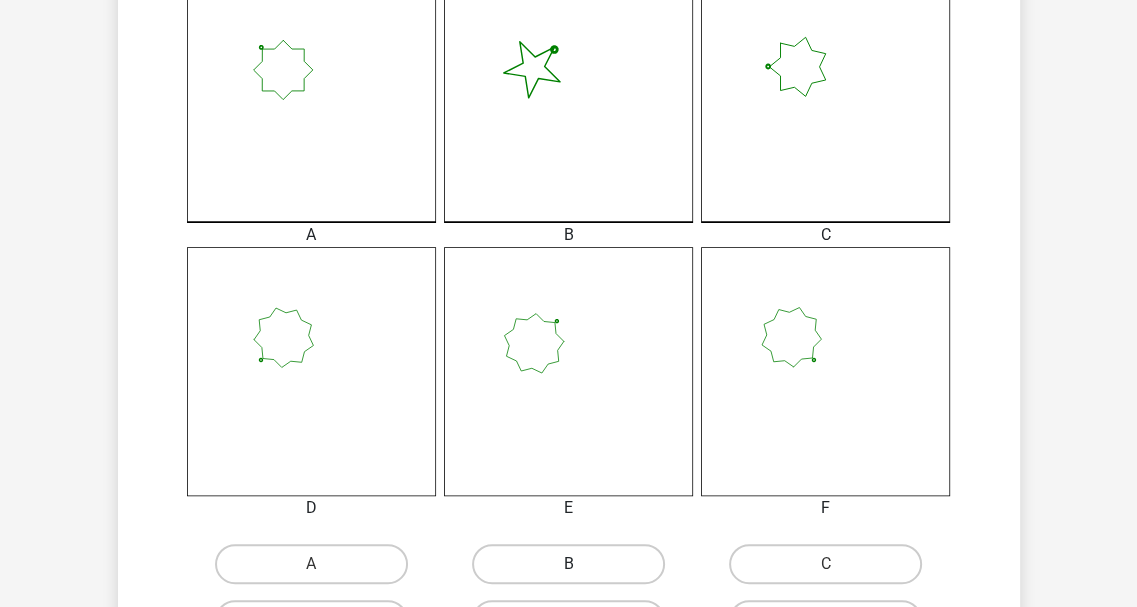 click on "B" at bounding box center (568, 564) 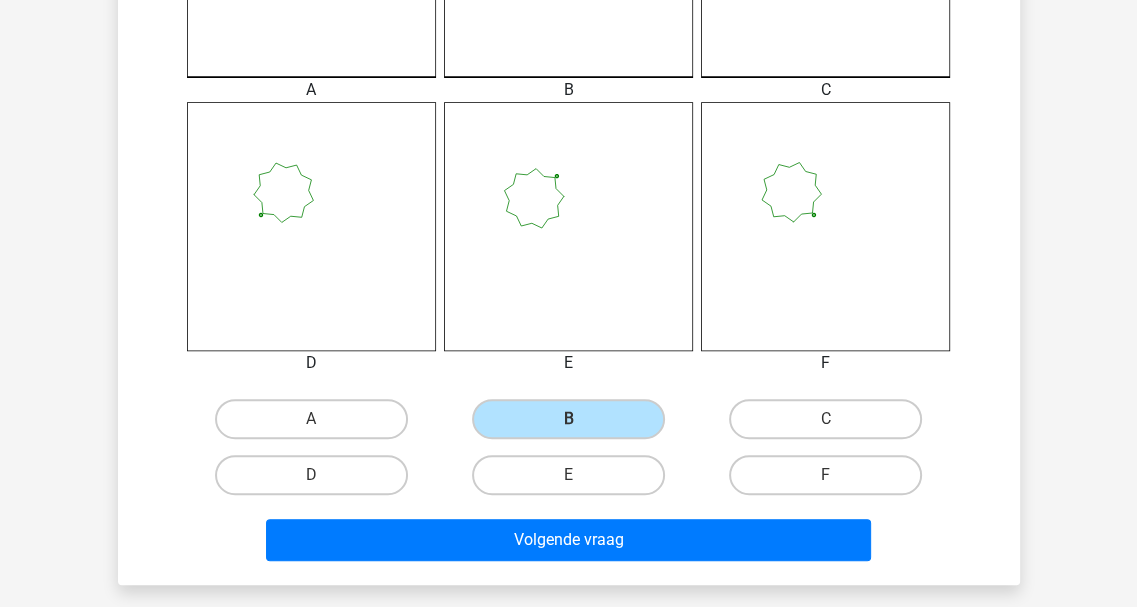 scroll, scrollTop: 792, scrollLeft: 0, axis: vertical 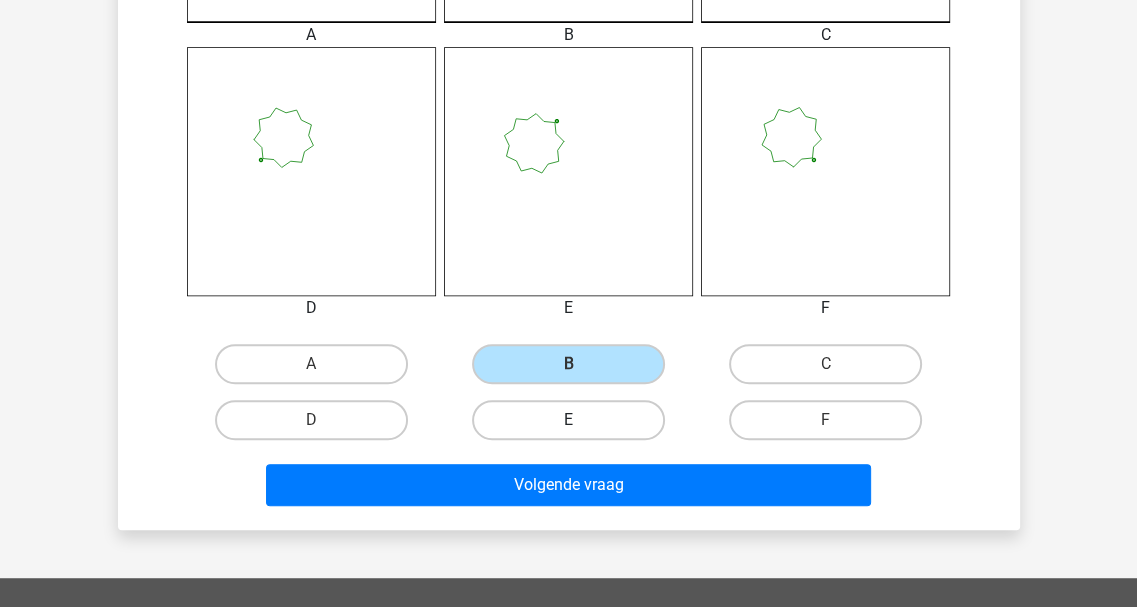 click on "E" at bounding box center [568, 420] 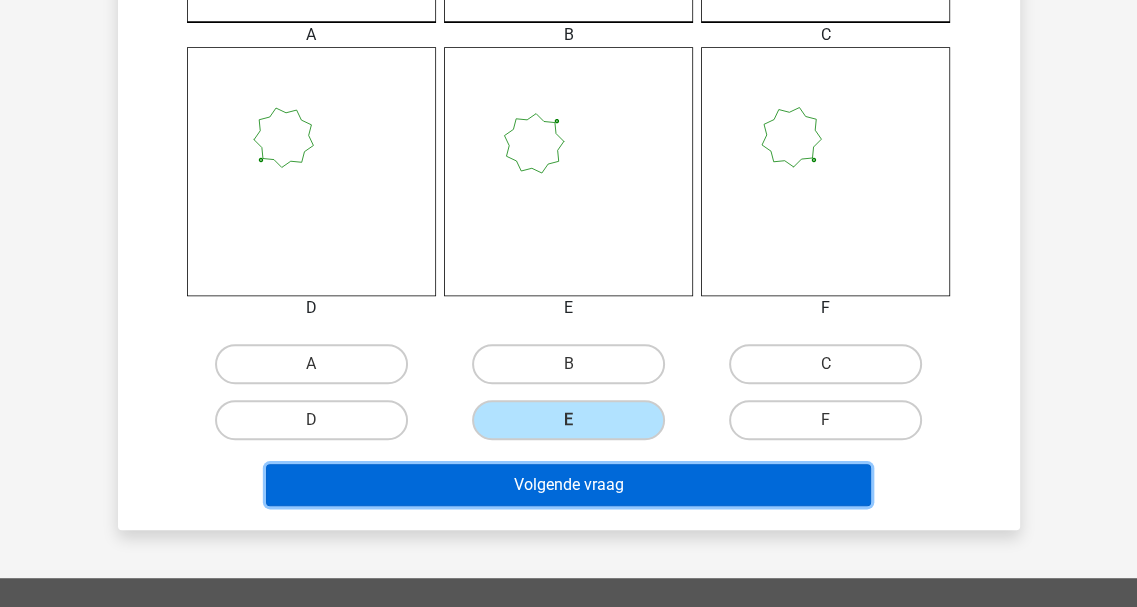 click on "Volgende vraag" at bounding box center (568, 485) 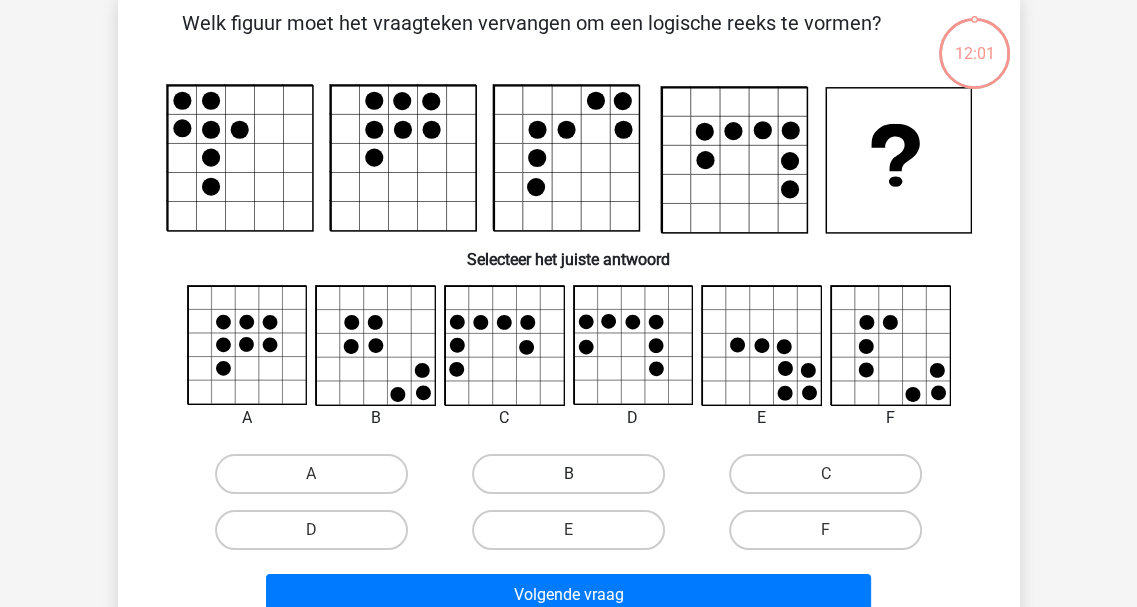 scroll, scrollTop: 92, scrollLeft: 0, axis: vertical 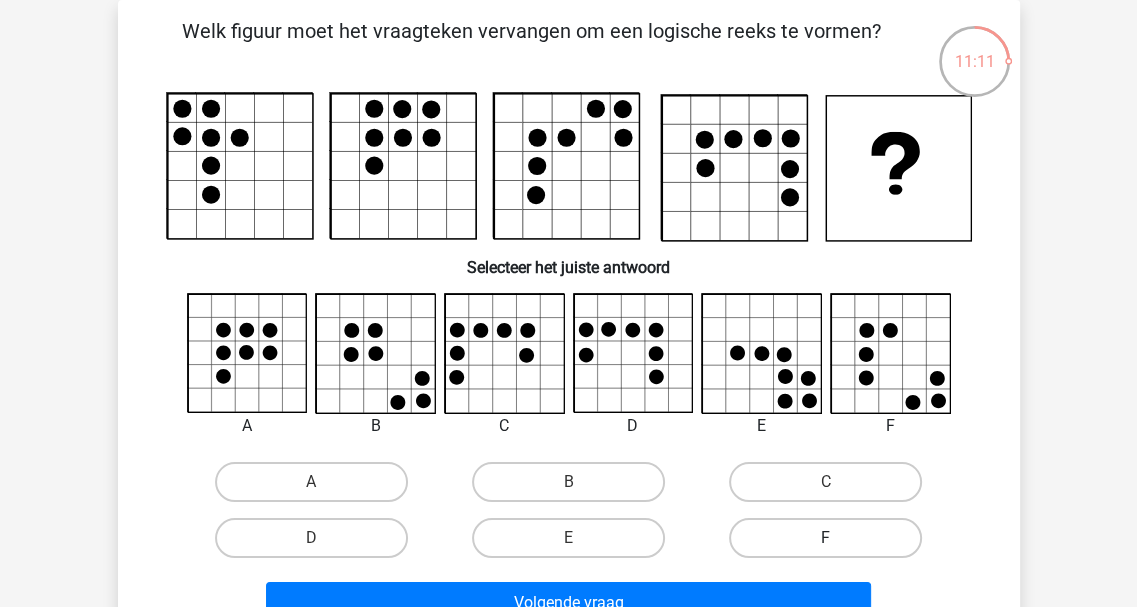 click on "F" at bounding box center (825, 538) 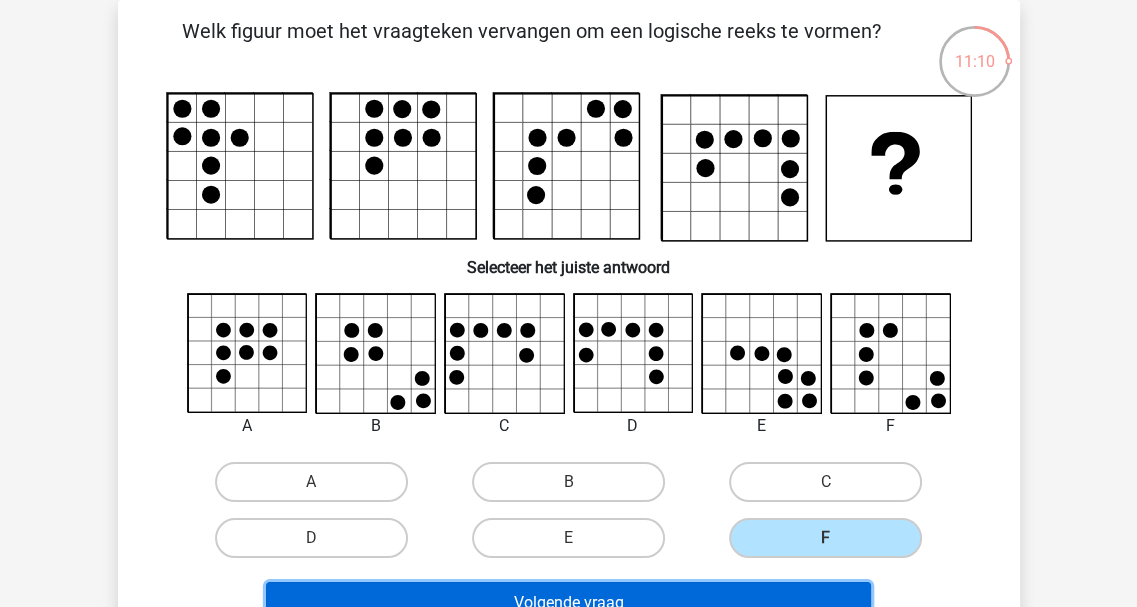 click on "Volgende vraag" at bounding box center [568, 603] 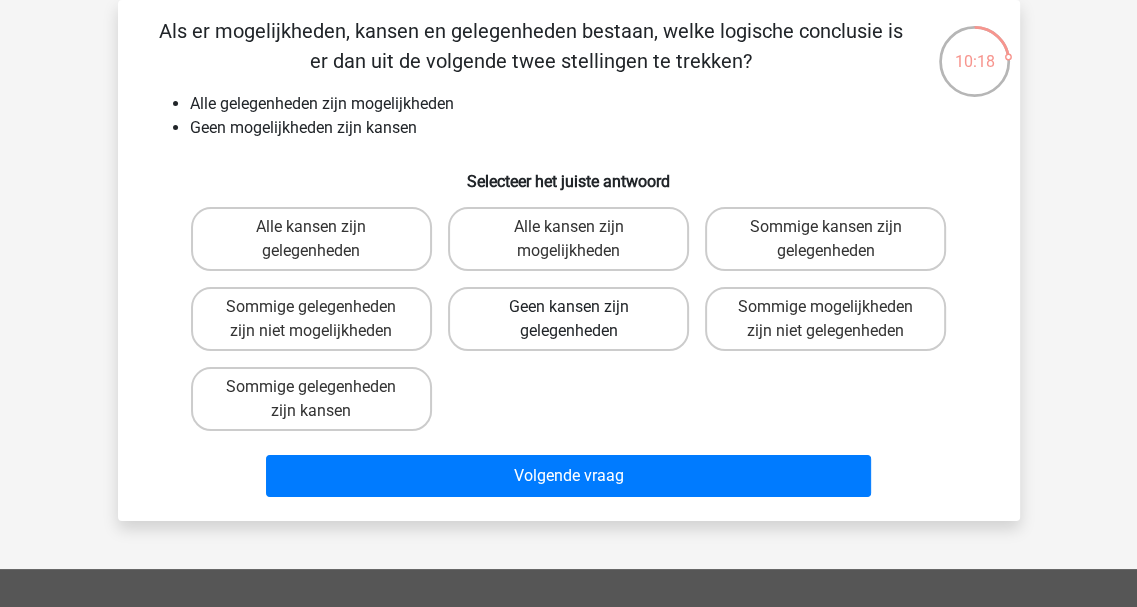 click on "Geen kansen zijn gelegenheden" at bounding box center [568, 319] 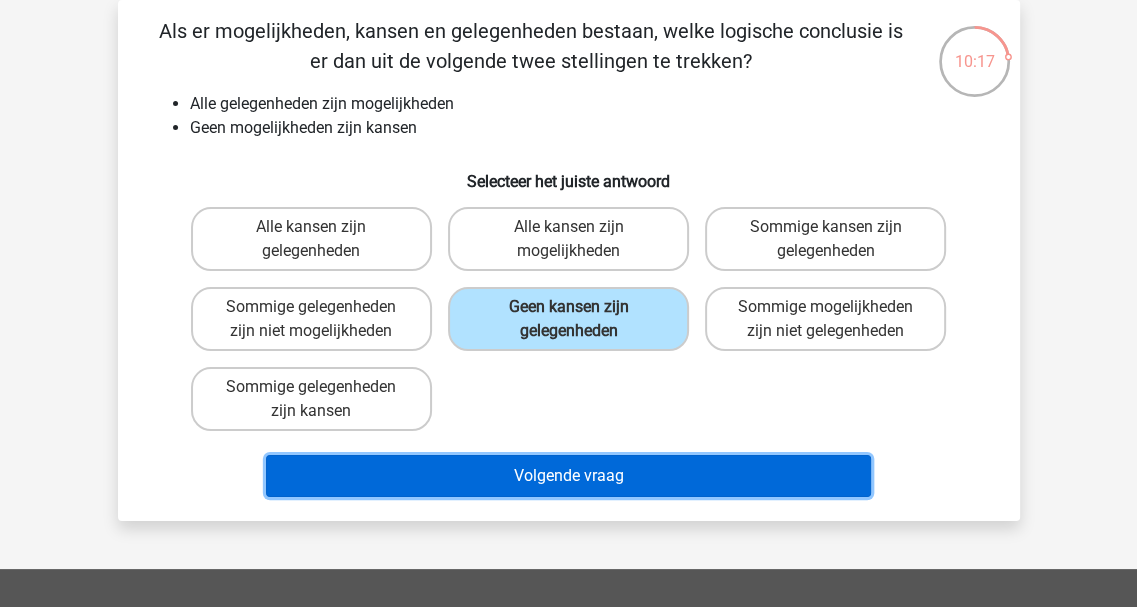 click on "Volgende vraag" at bounding box center (568, 476) 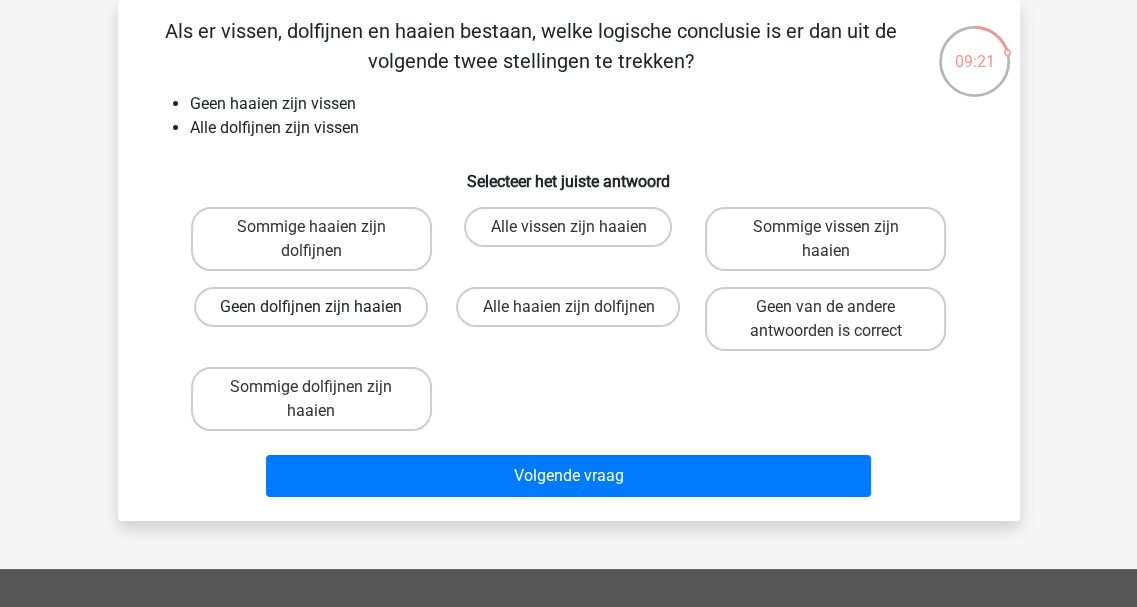 click on "Geen dolfijnen zijn haaien" at bounding box center (311, 307) 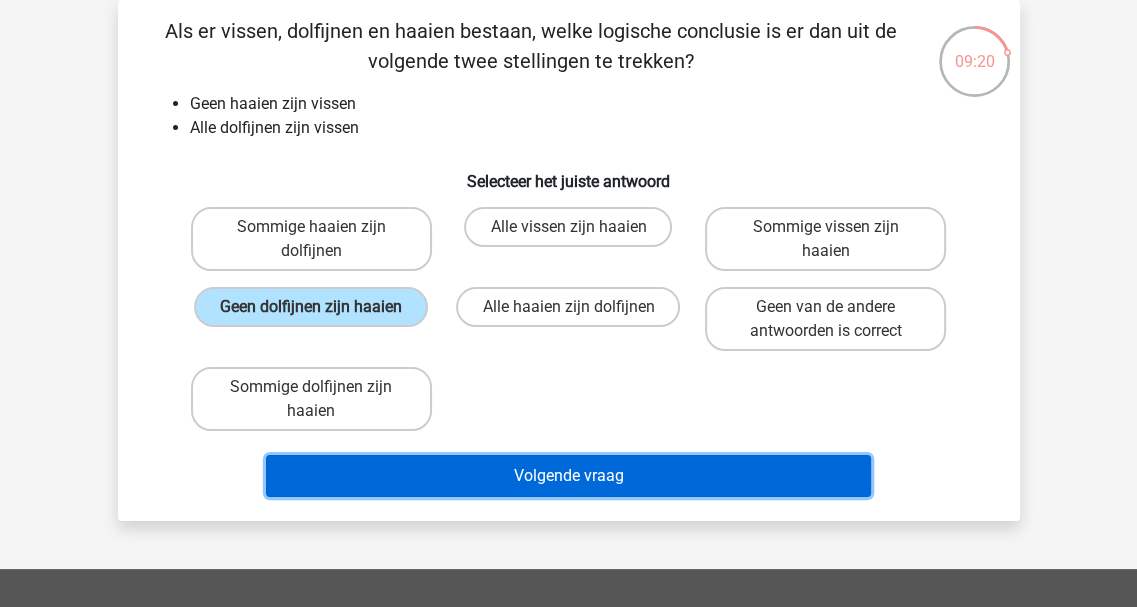 click on "Volgende vraag" at bounding box center [568, 476] 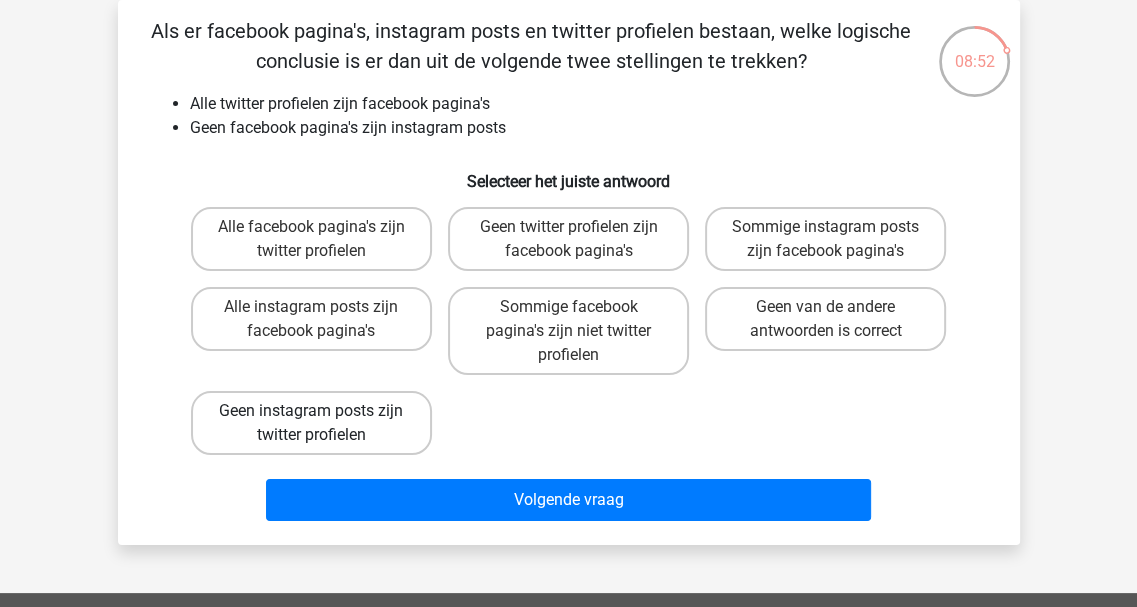 click on "Geen instagram posts zijn twitter profielen" at bounding box center (311, 423) 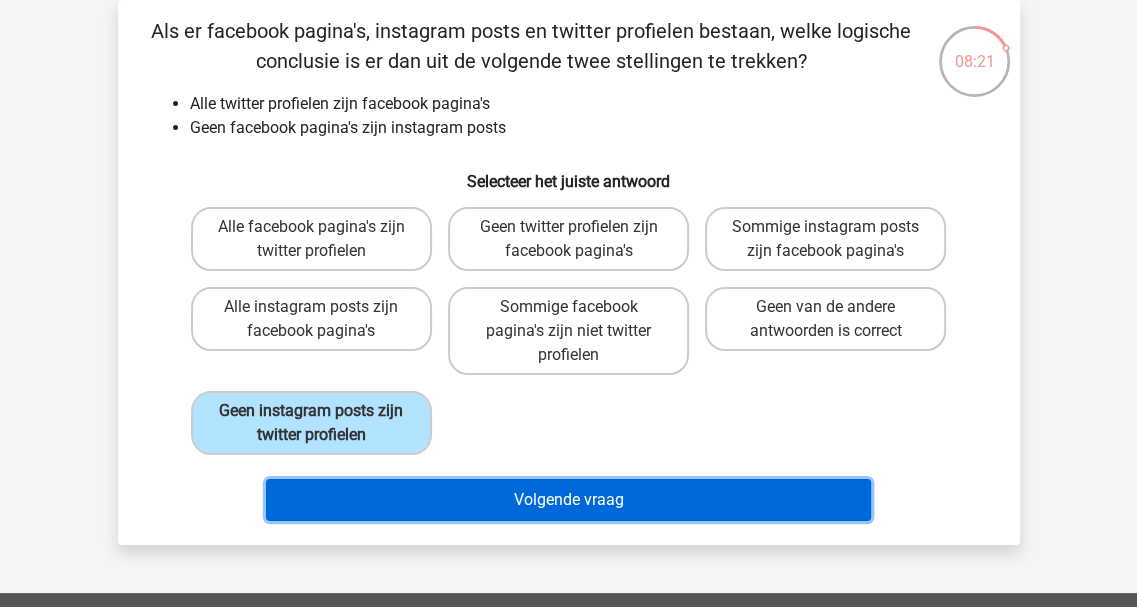 click on "Volgende vraag" at bounding box center [568, 500] 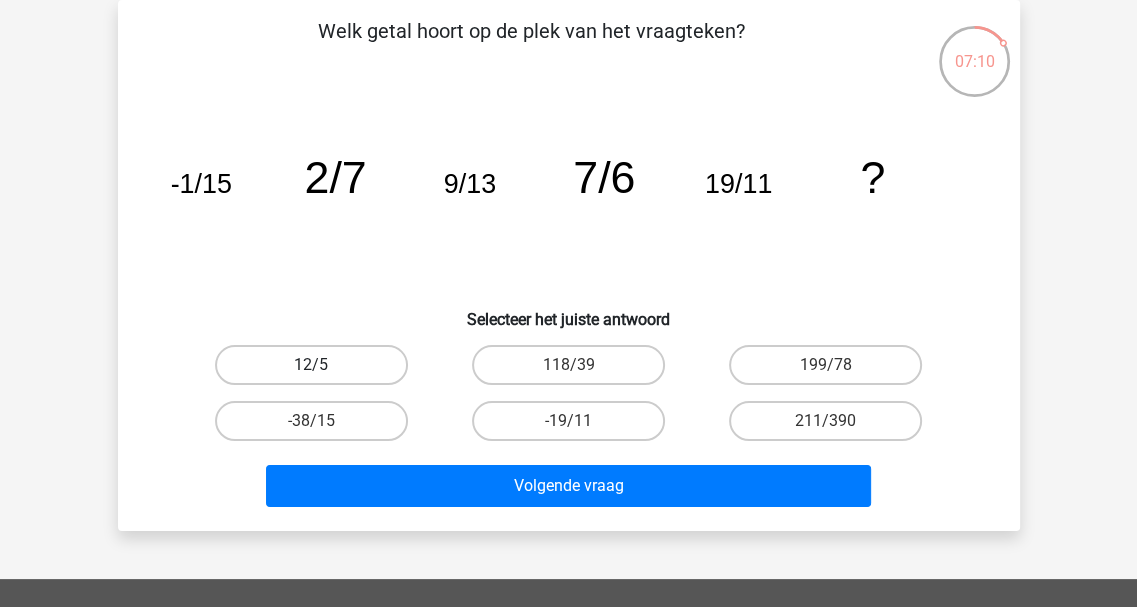 click on "12/5" at bounding box center (311, 365) 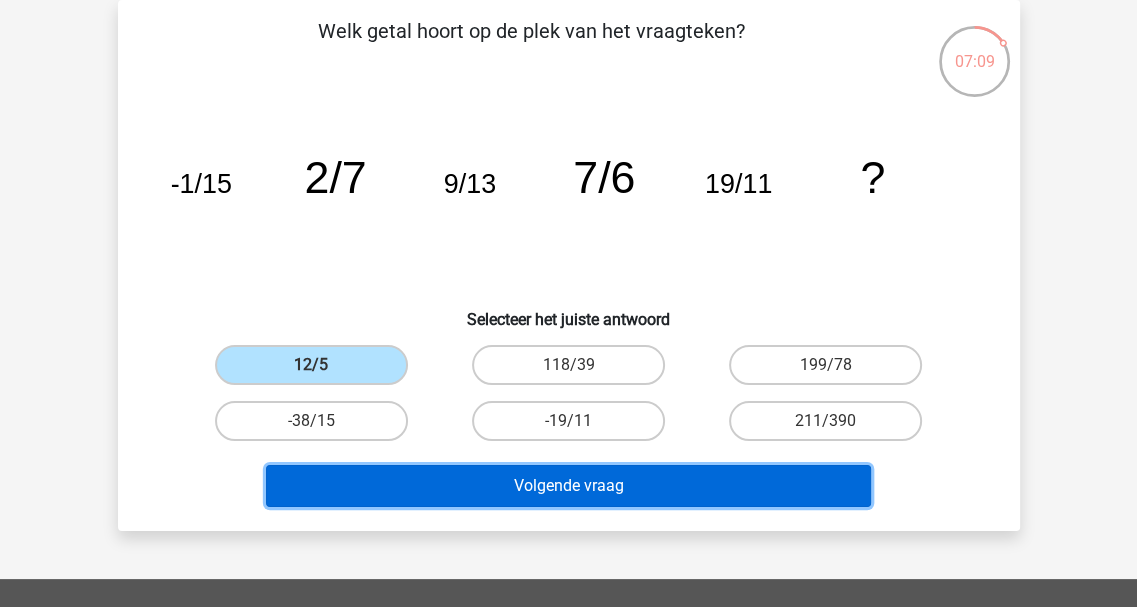 click on "Volgende vraag" at bounding box center [568, 486] 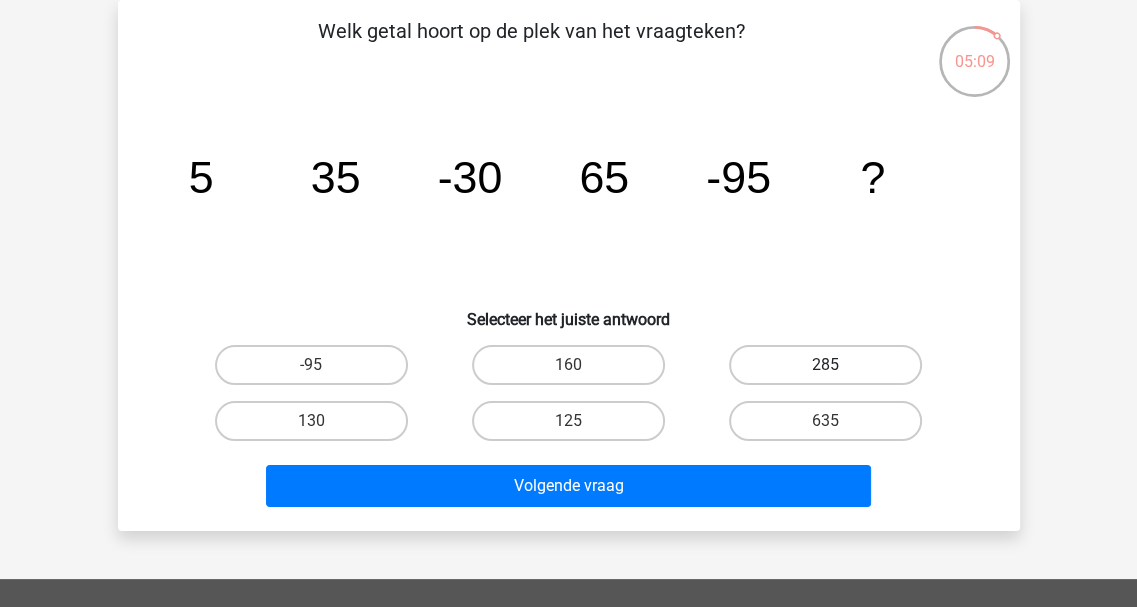 click on "285" at bounding box center (825, 365) 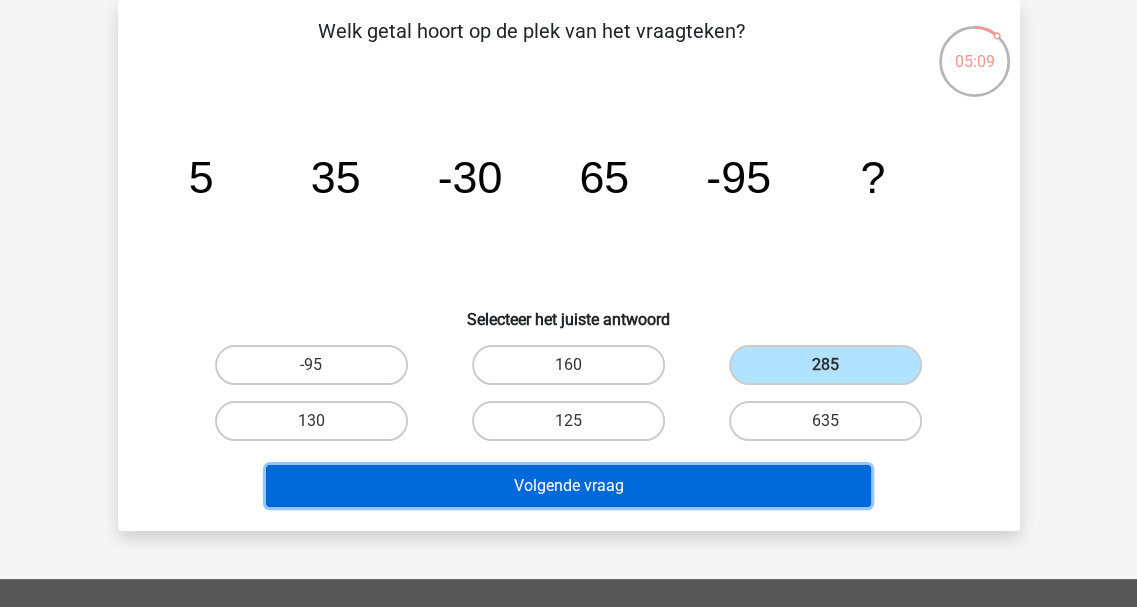 click on "Volgende vraag" at bounding box center [568, 486] 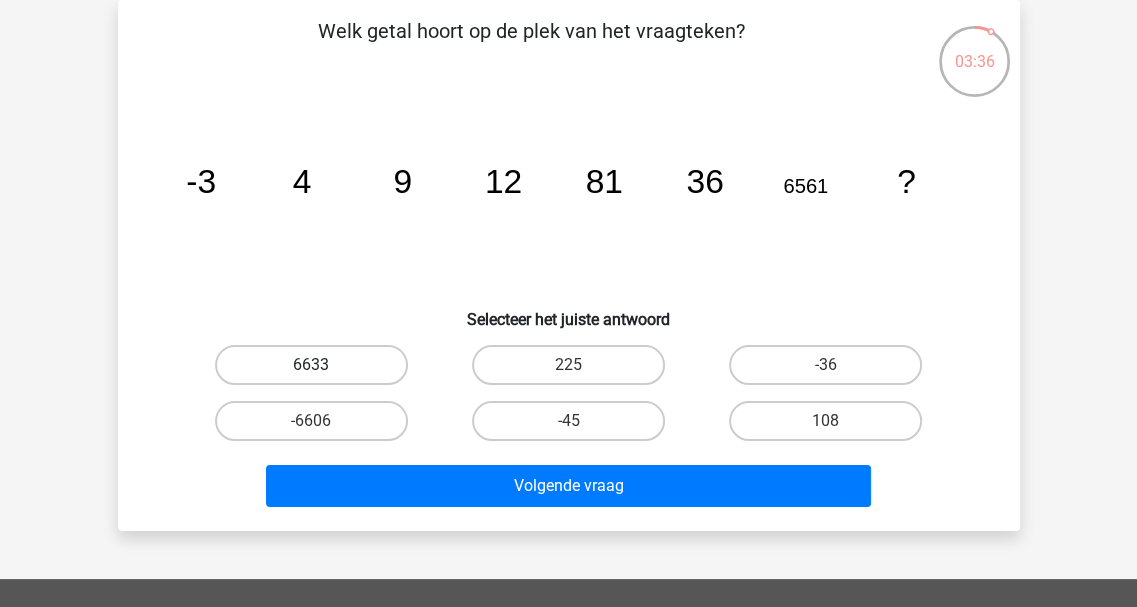 click on "6633" at bounding box center (311, 365) 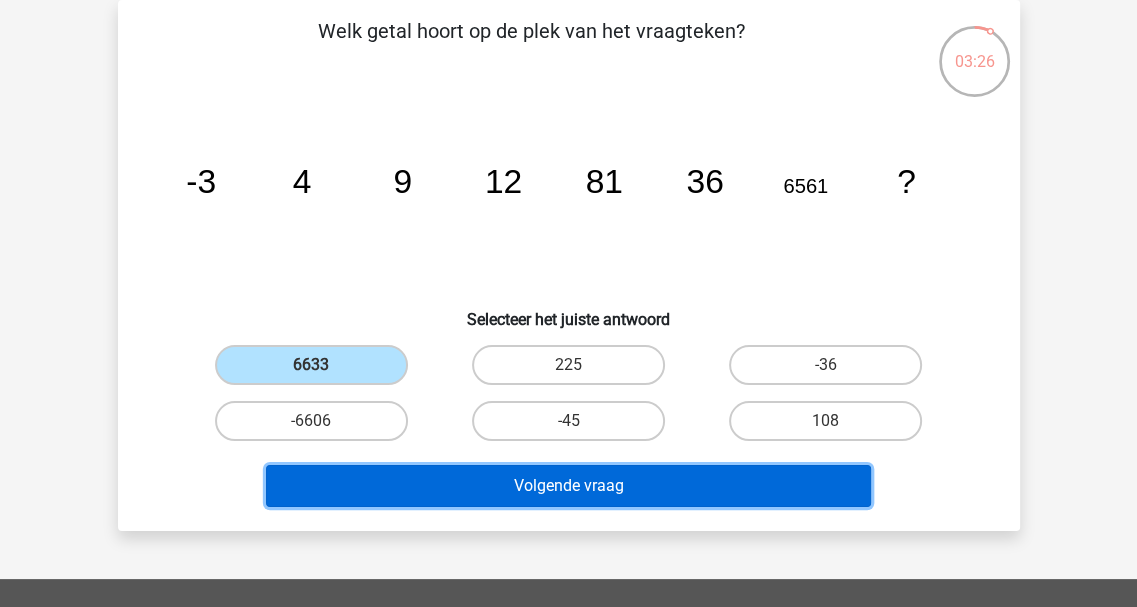 click on "Volgende vraag" at bounding box center [568, 486] 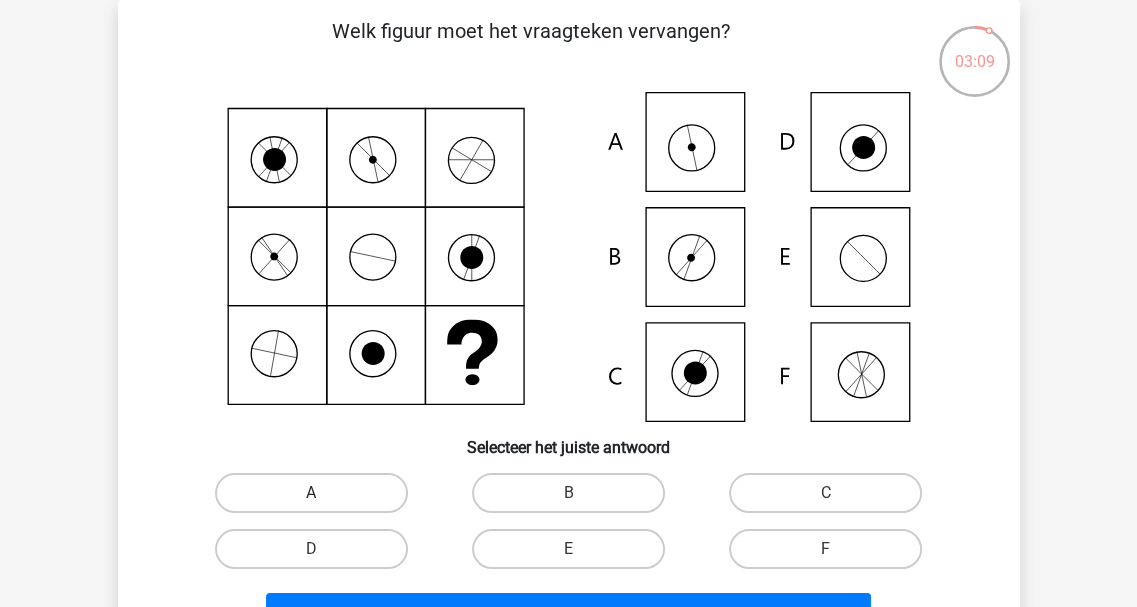click on "A" at bounding box center (311, 493) 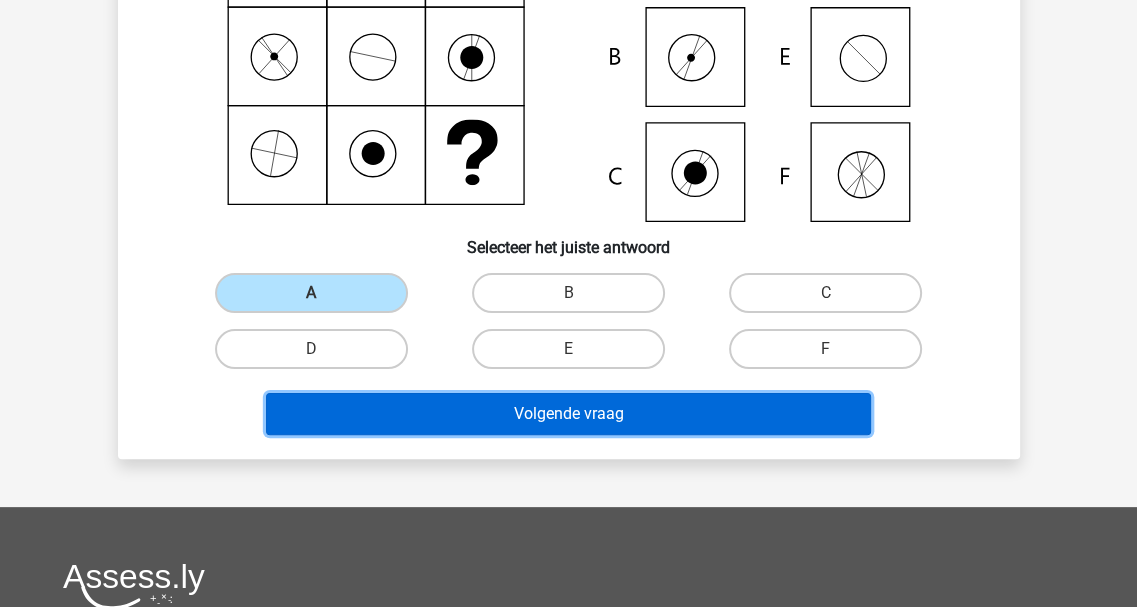 click on "Volgende vraag" at bounding box center [568, 414] 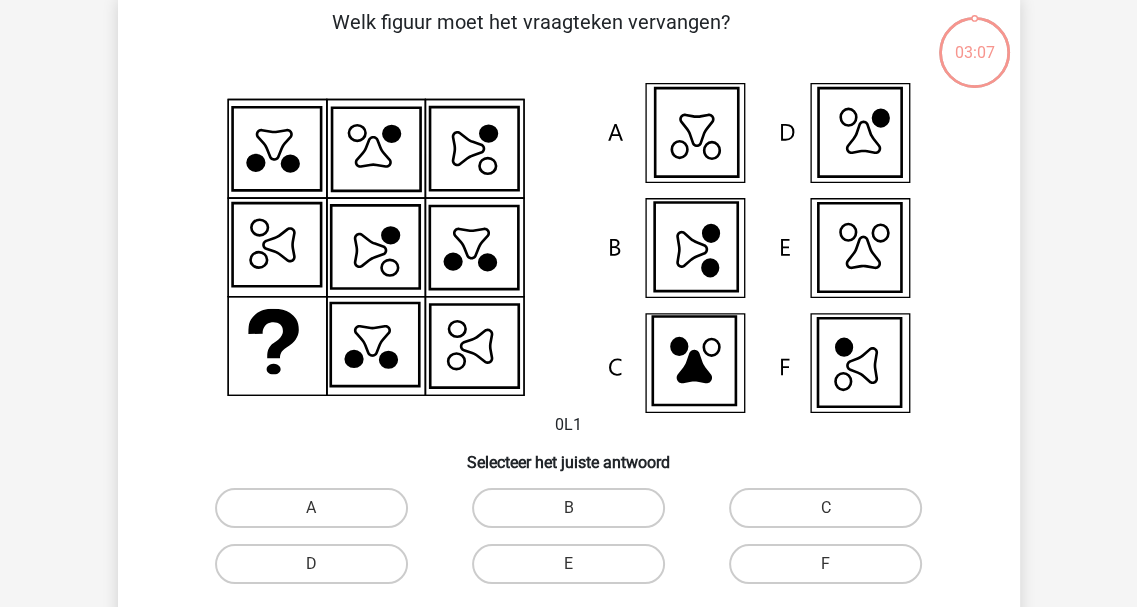 scroll, scrollTop: 92, scrollLeft: 0, axis: vertical 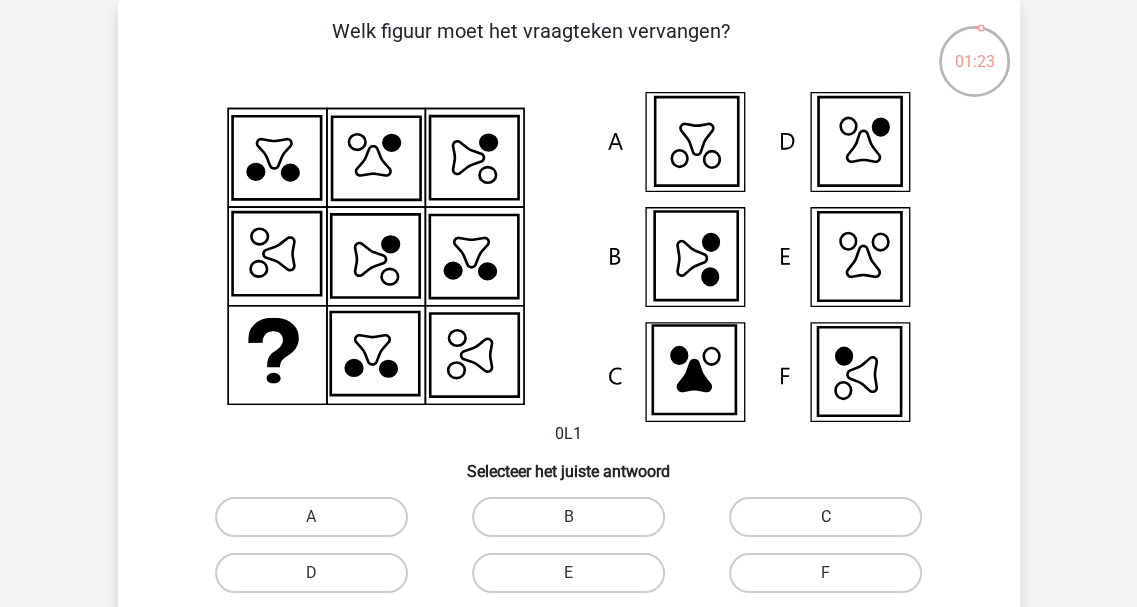 click on "C" at bounding box center (825, 517) 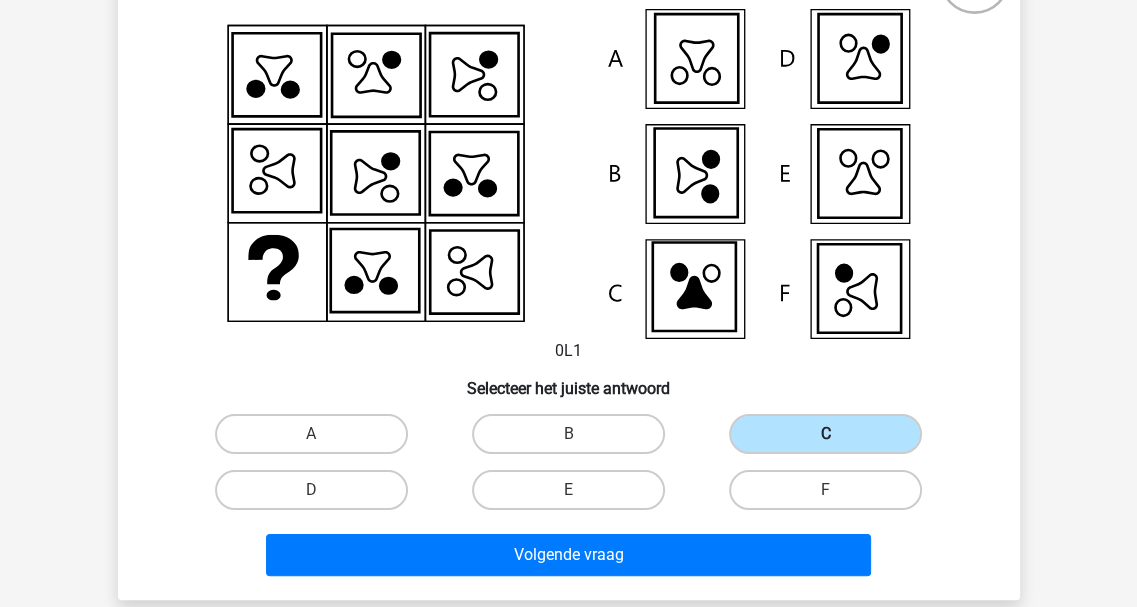scroll, scrollTop: 192, scrollLeft: 0, axis: vertical 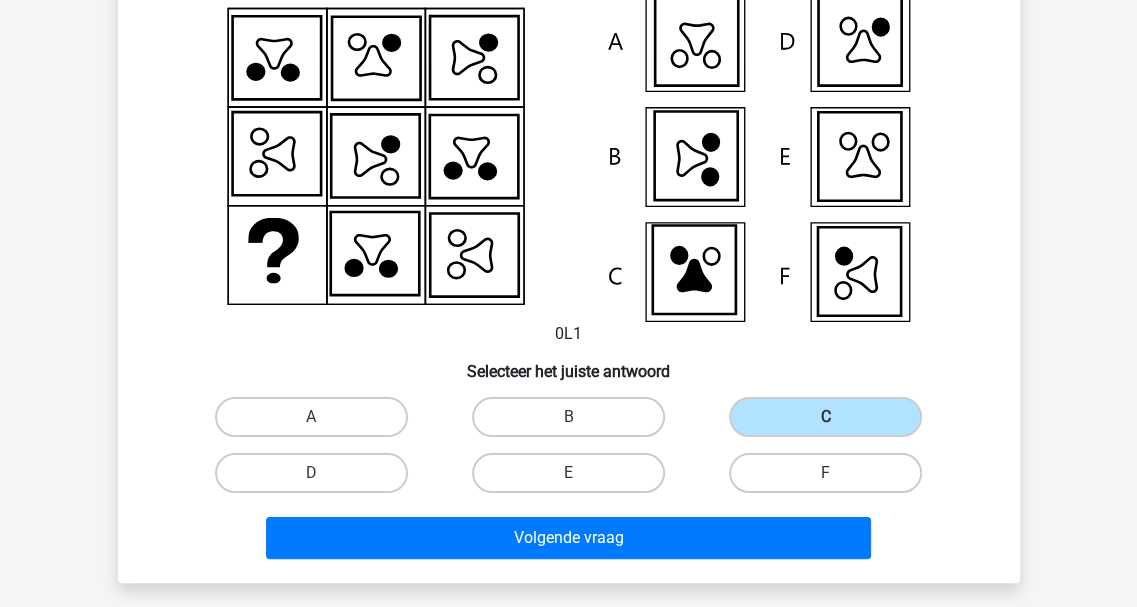 click 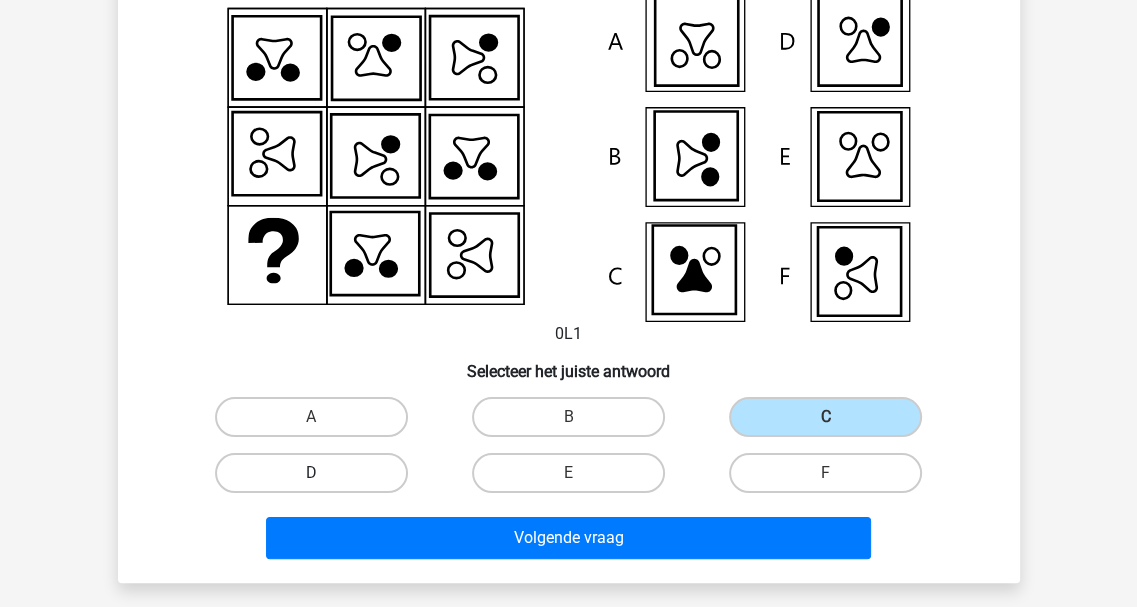 click on "D" at bounding box center [311, 473] 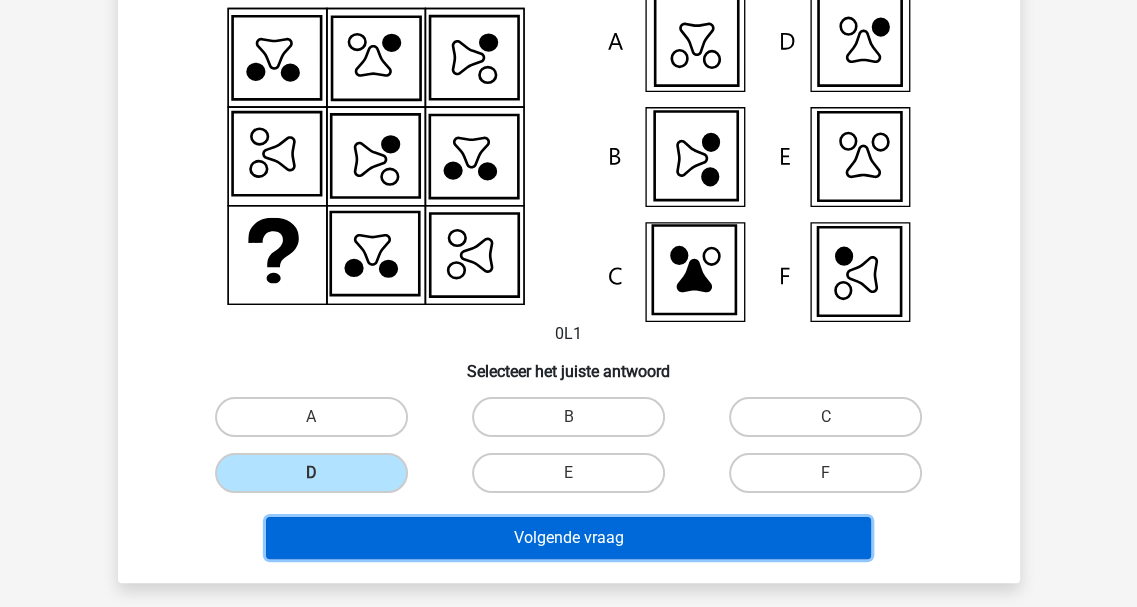 click on "Volgende vraag" at bounding box center [568, 538] 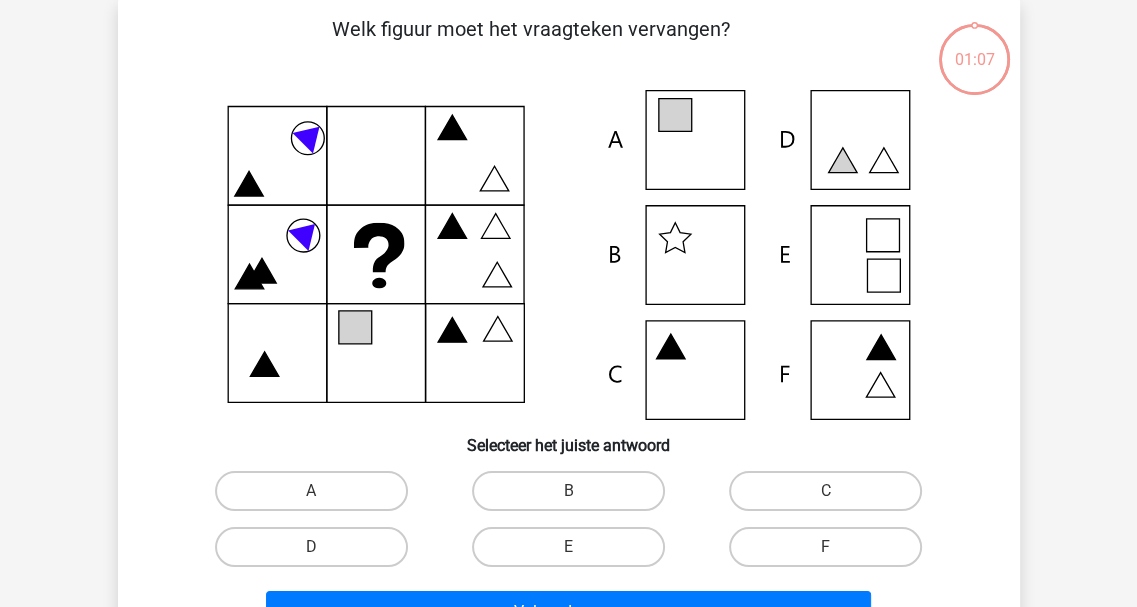 scroll, scrollTop: 92, scrollLeft: 0, axis: vertical 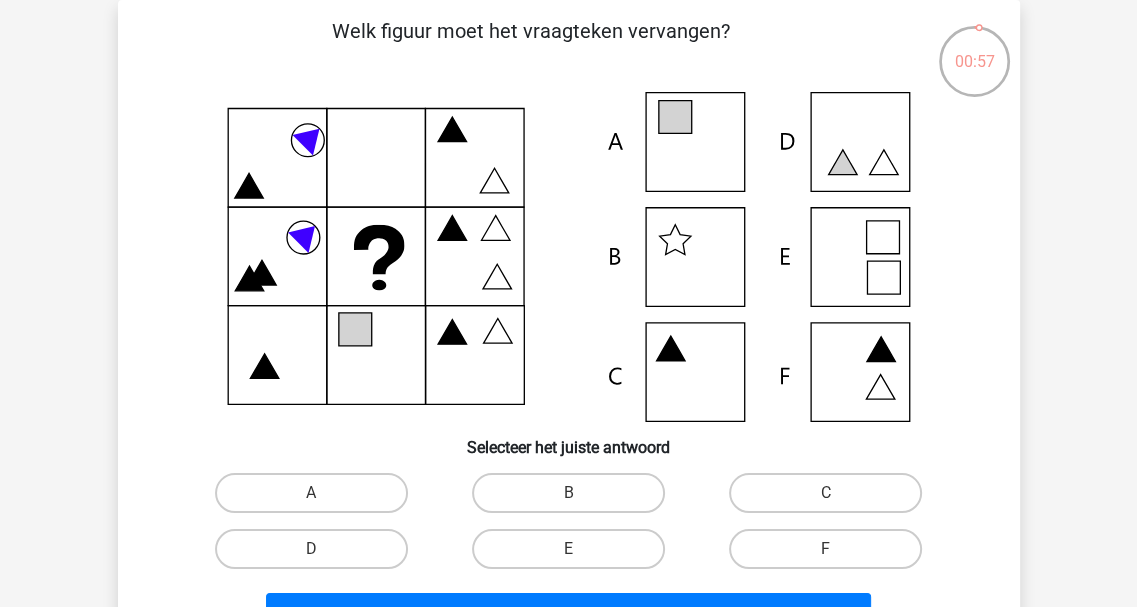 click 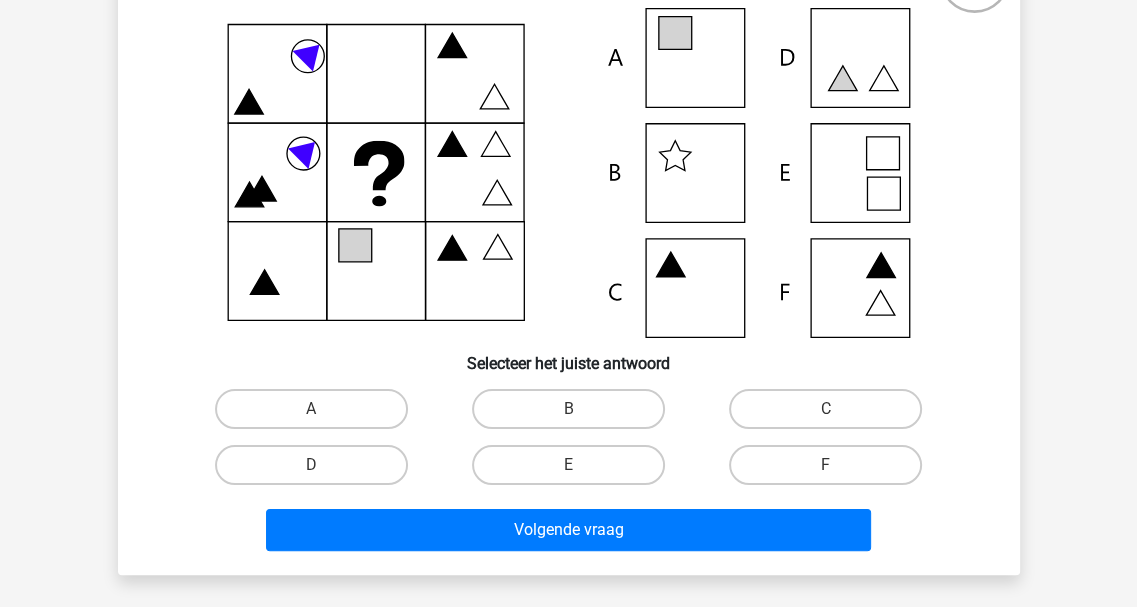 scroll, scrollTop: 192, scrollLeft: 0, axis: vertical 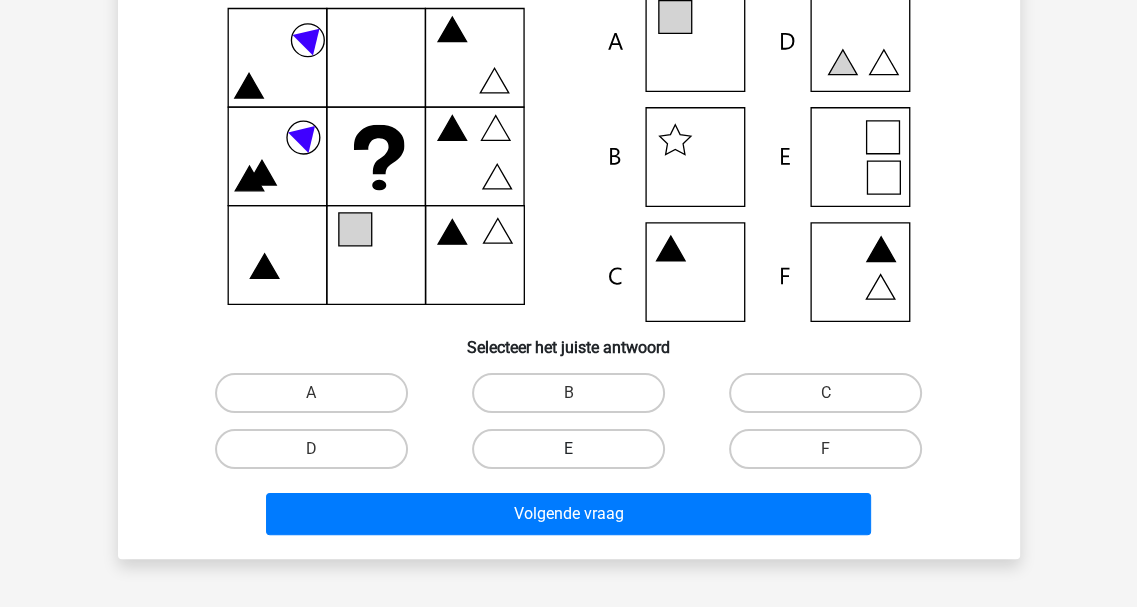 click on "E" at bounding box center (568, 449) 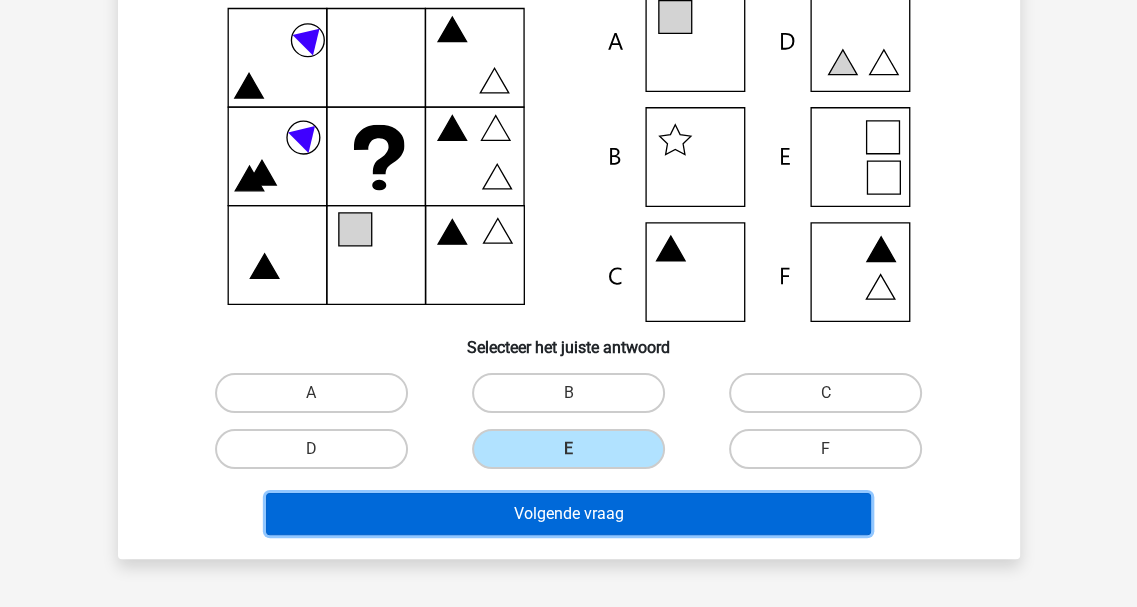 click on "Volgende vraag" at bounding box center (568, 514) 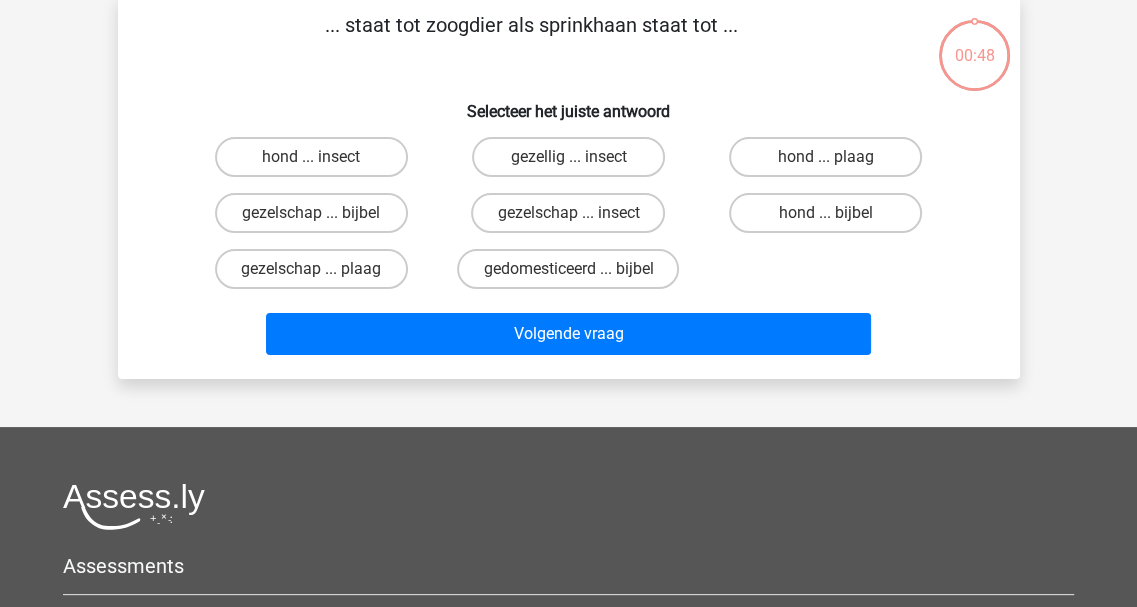 scroll, scrollTop: 92, scrollLeft: 0, axis: vertical 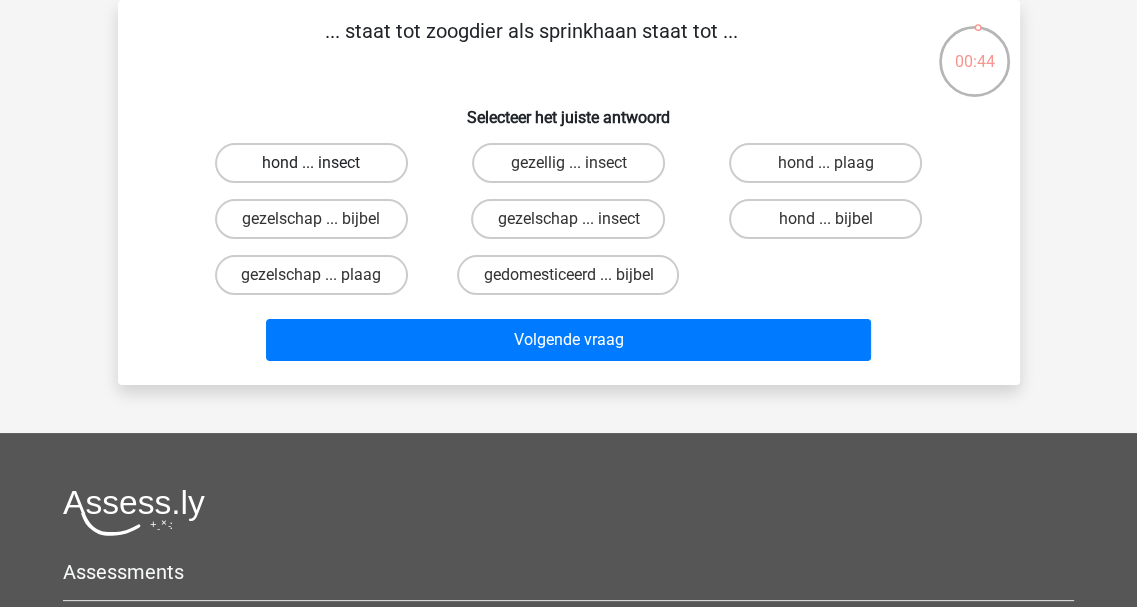 click on "hond ... insect" at bounding box center [311, 163] 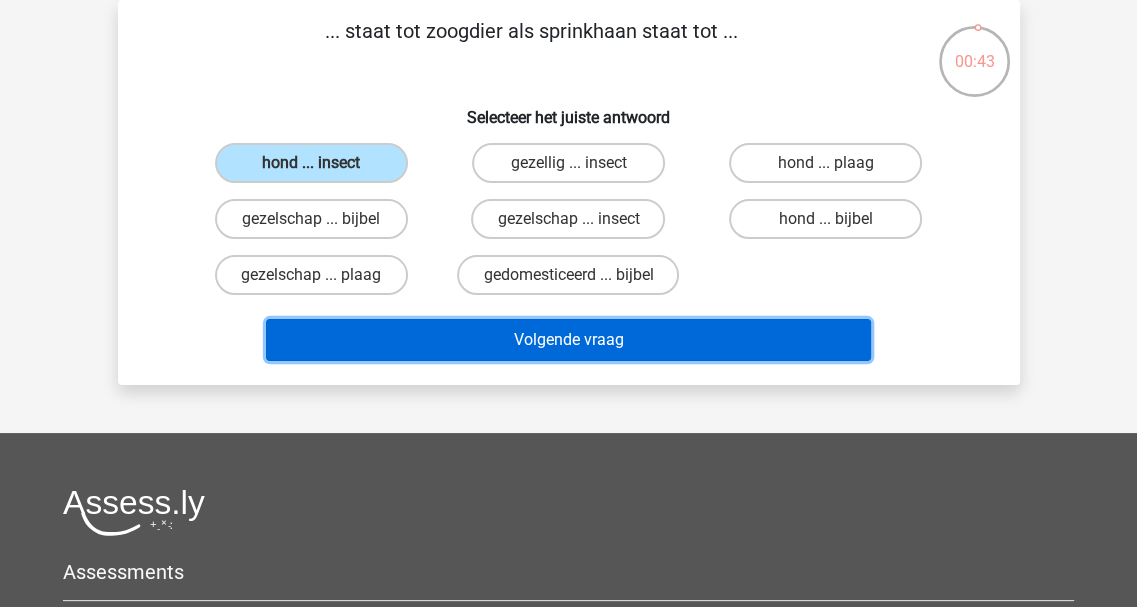 click on "Volgende vraag" at bounding box center [568, 340] 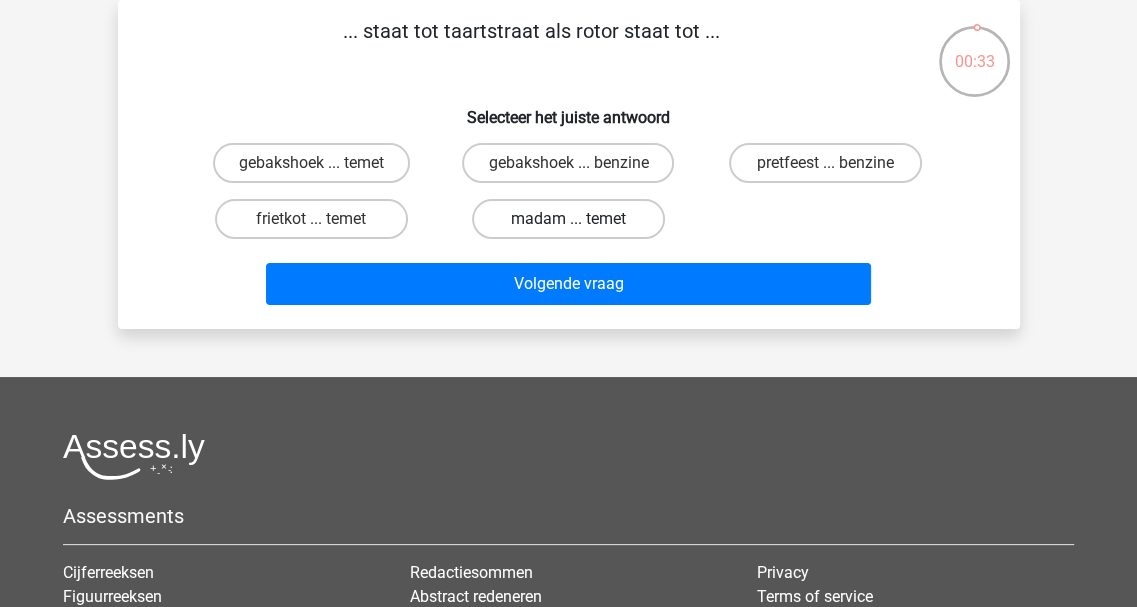 click on "madam ... temet" at bounding box center [568, 219] 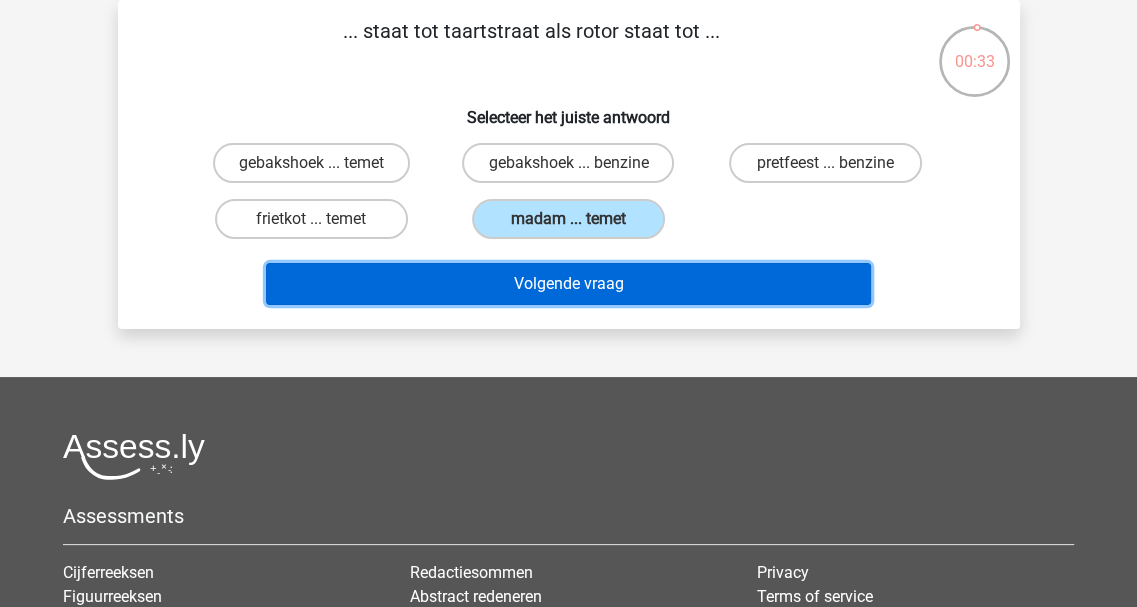 click on "Volgende vraag" at bounding box center [568, 284] 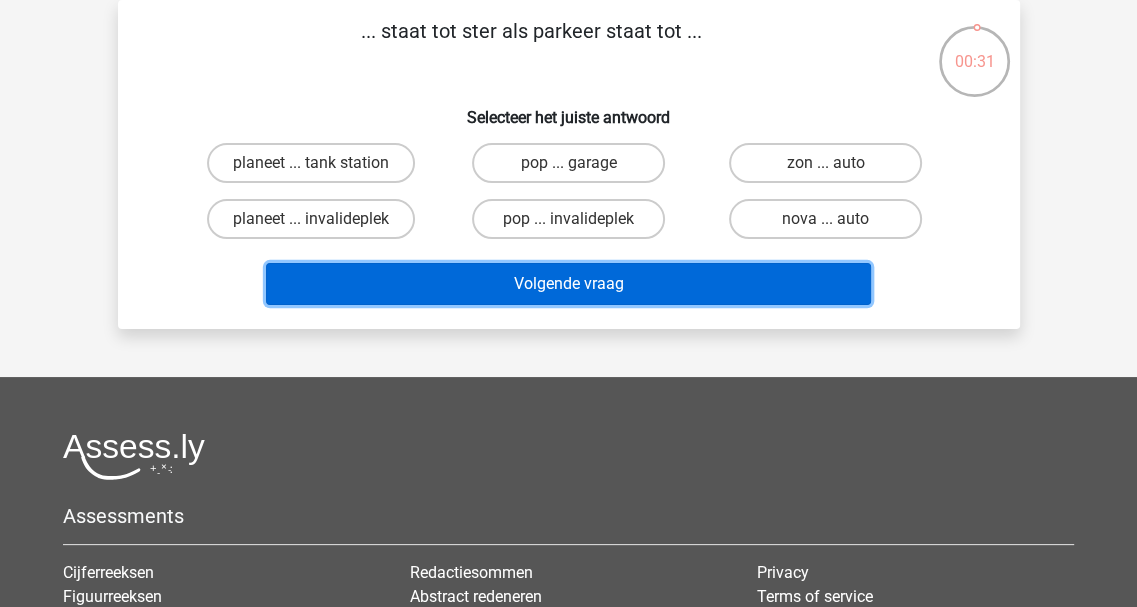 click on "Volgende vraag" at bounding box center [568, 284] 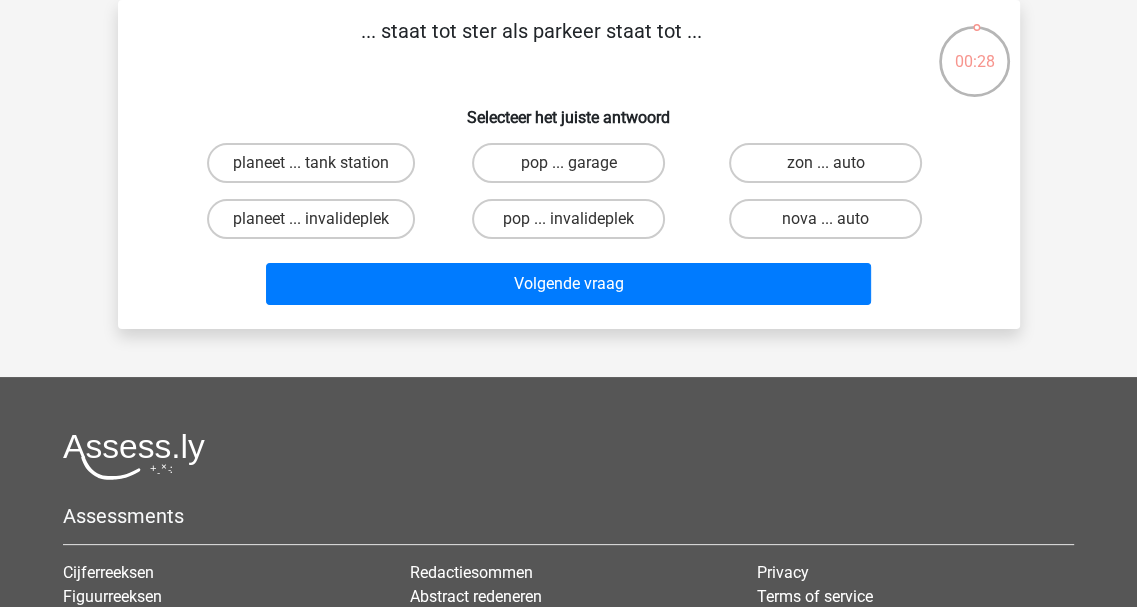 click on "Selecteer het juiste antwoord" at bounding box center [569, 109] 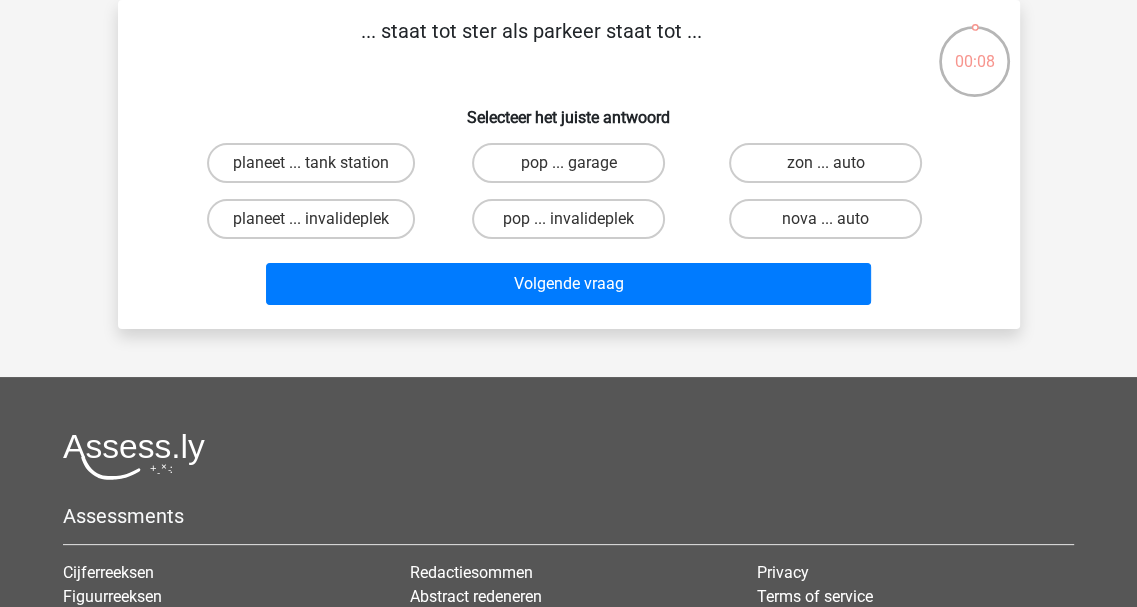 click on "planeet ... tank station" at bounding box center [317, 169] 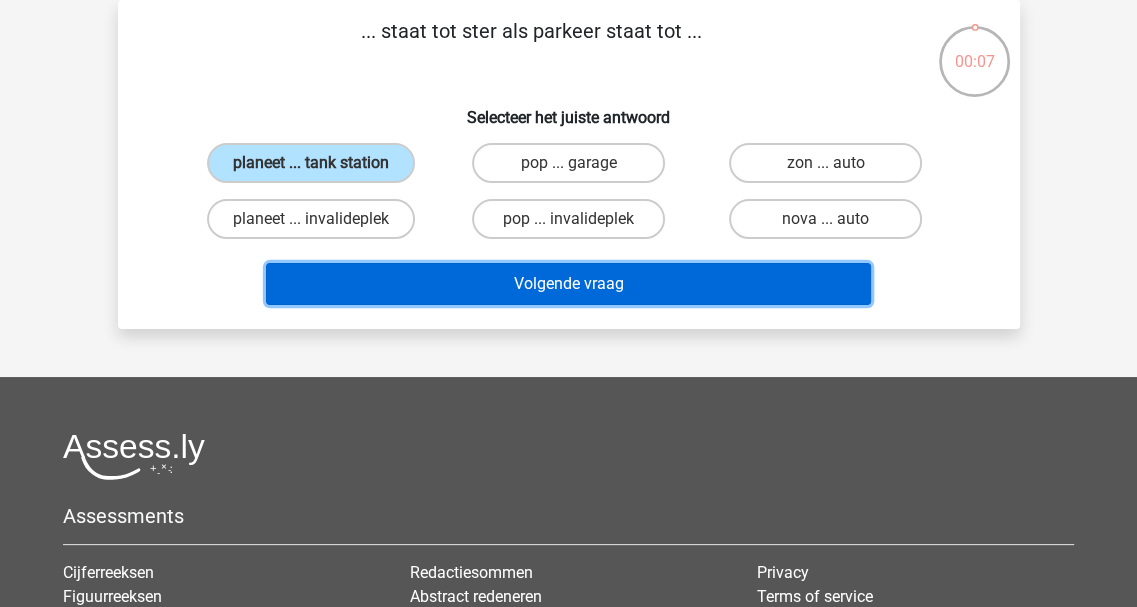 click on "Volgende vraag" at bounding box center [568, 284] 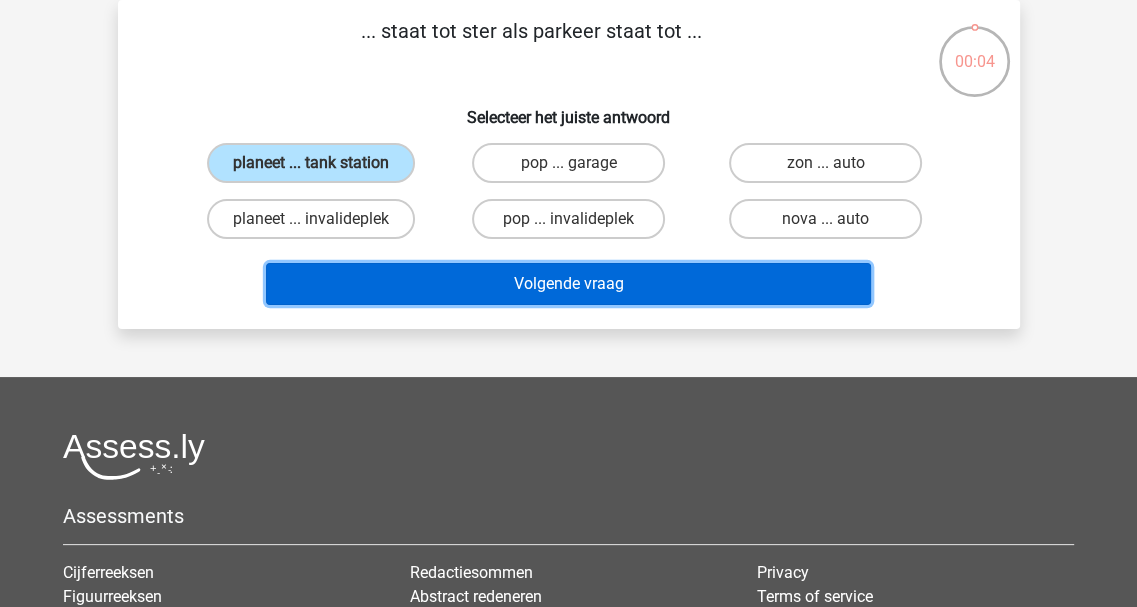 click on "Volgende vraag" at bounding box center [568, 284] 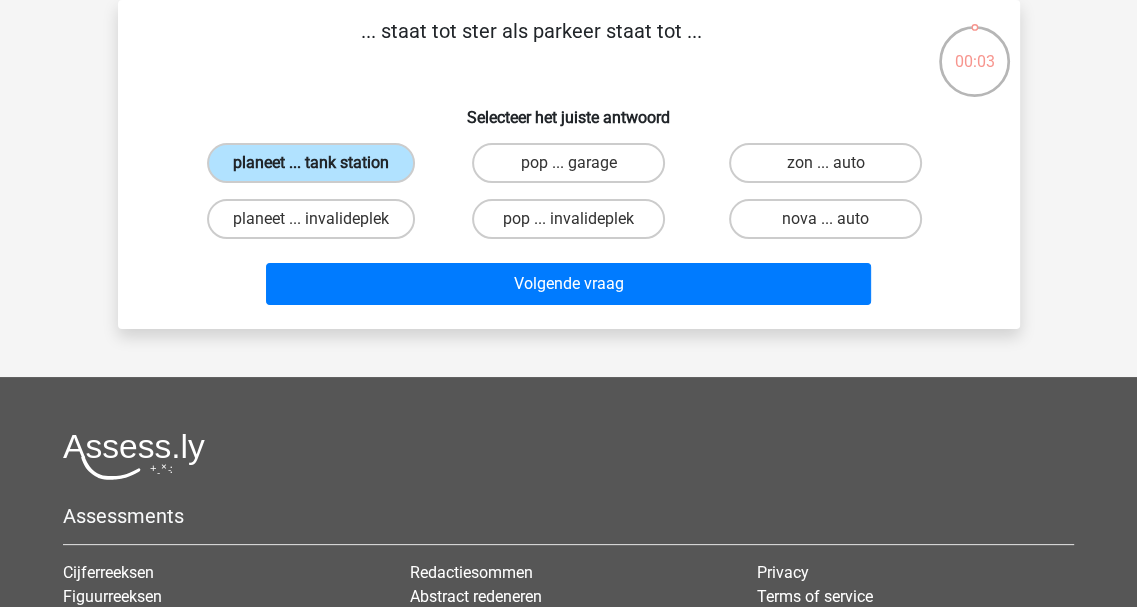 click on "planeet ... tank station" at bounding box center (311, 163) 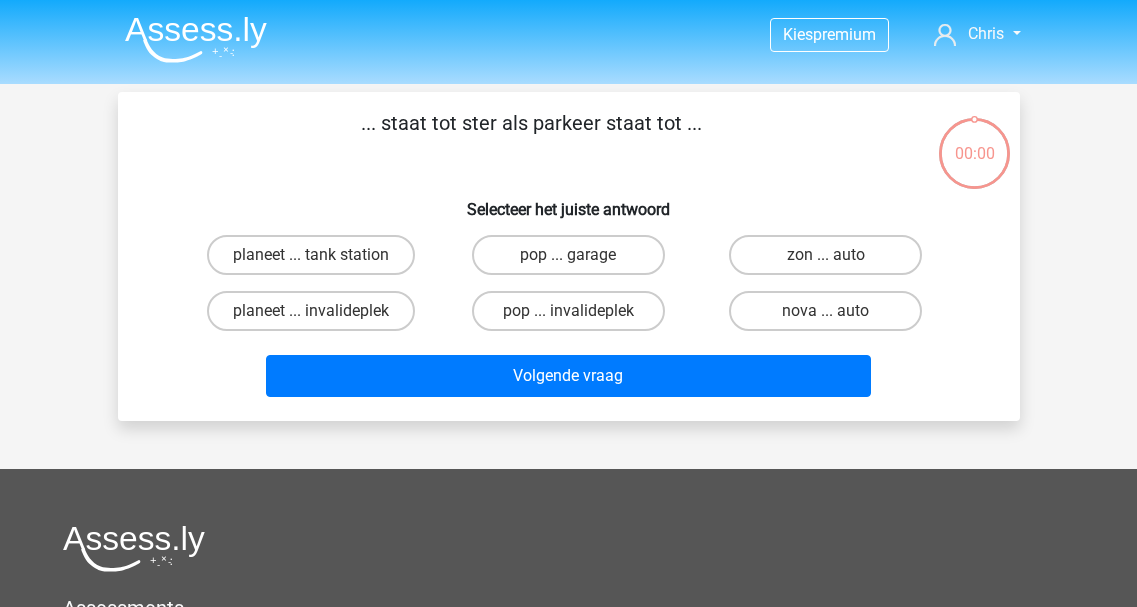 scroll, scrollTop: 92, scrollLeft: 0, axis: vertical 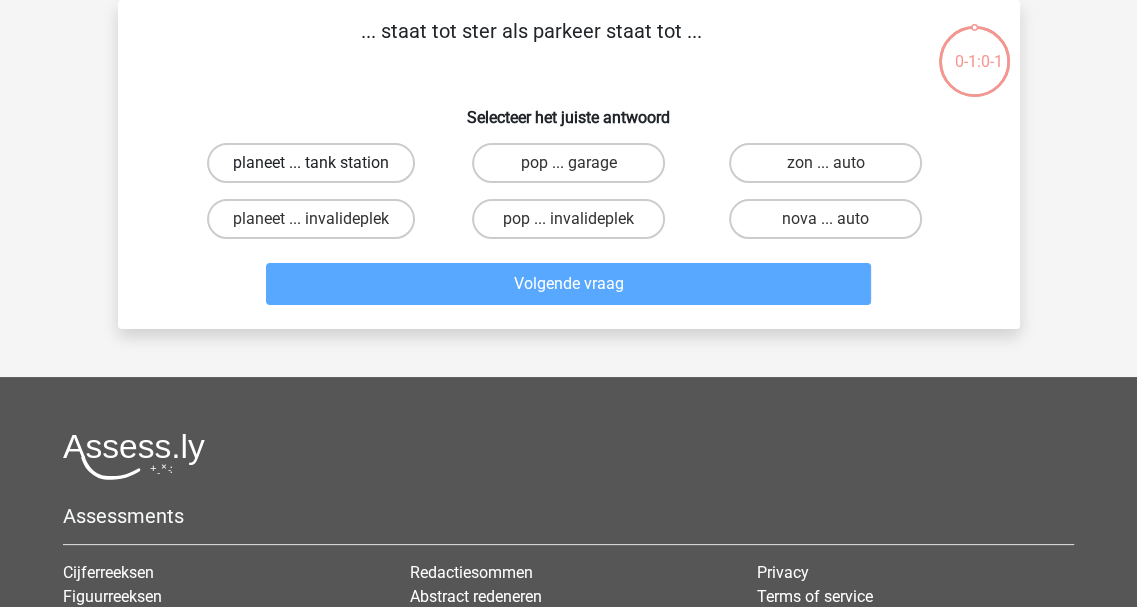 click on "planeet ... tank station" at bounding box center (311, 163) 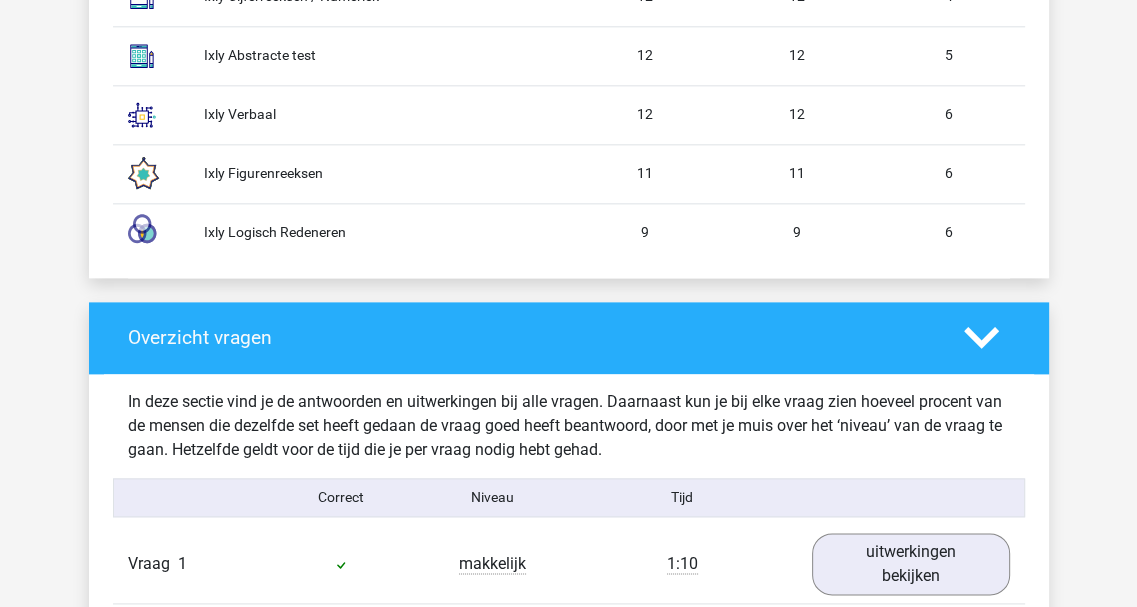 scroll, scrollTop: 2000, scrollLeft: 0, axis: vertical 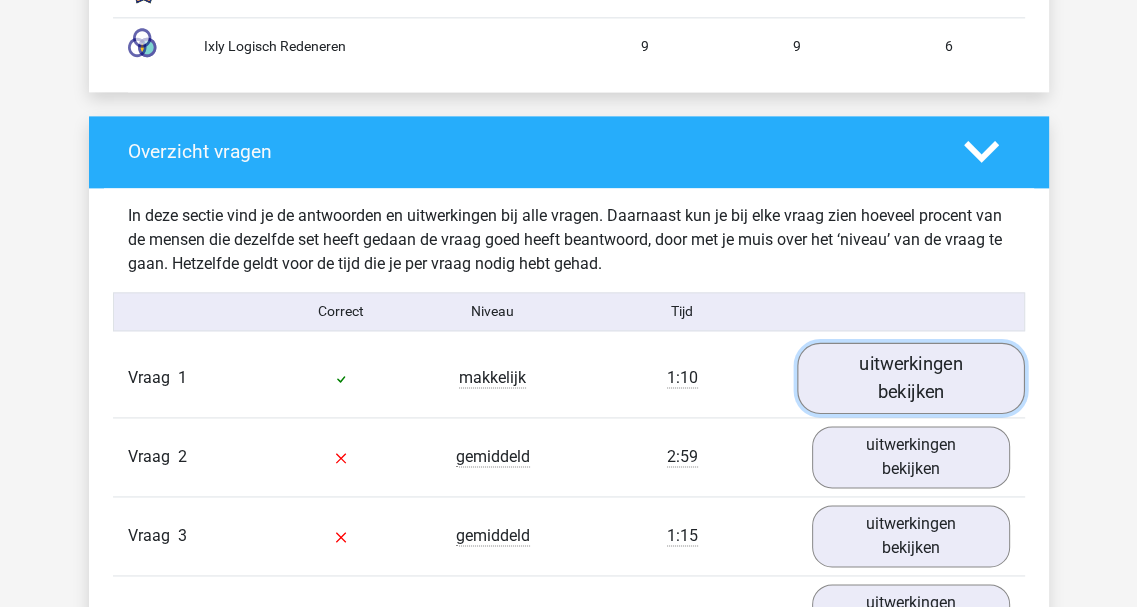 click on "uitwerkingen bekijken" at bounding box center [911, 377] 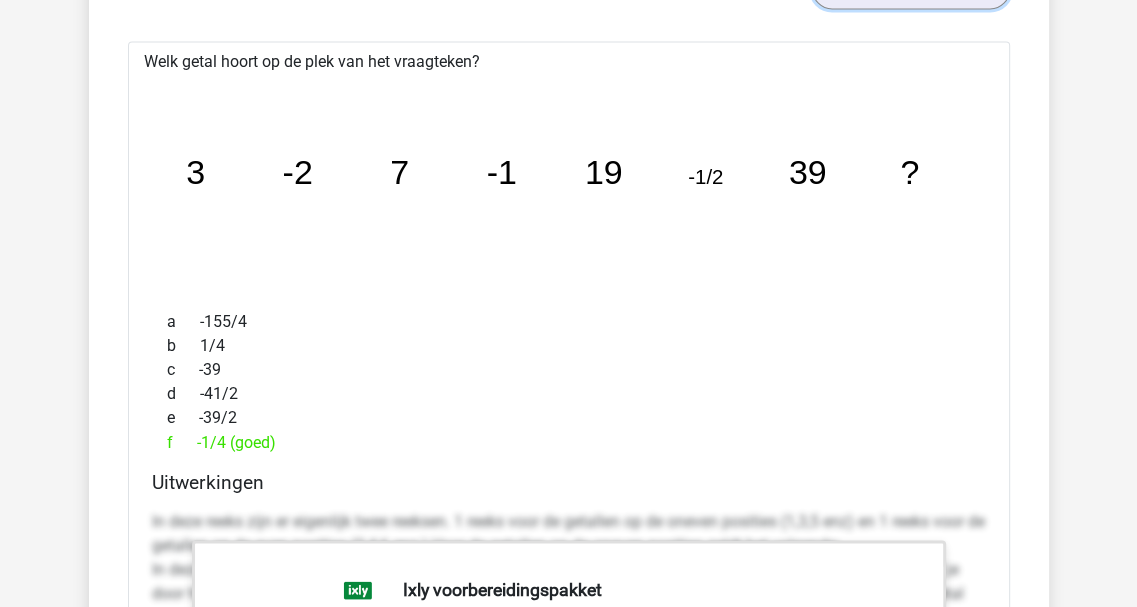 scroll, scrollTop: 2300, scrollLeft: 0, axis: vertical 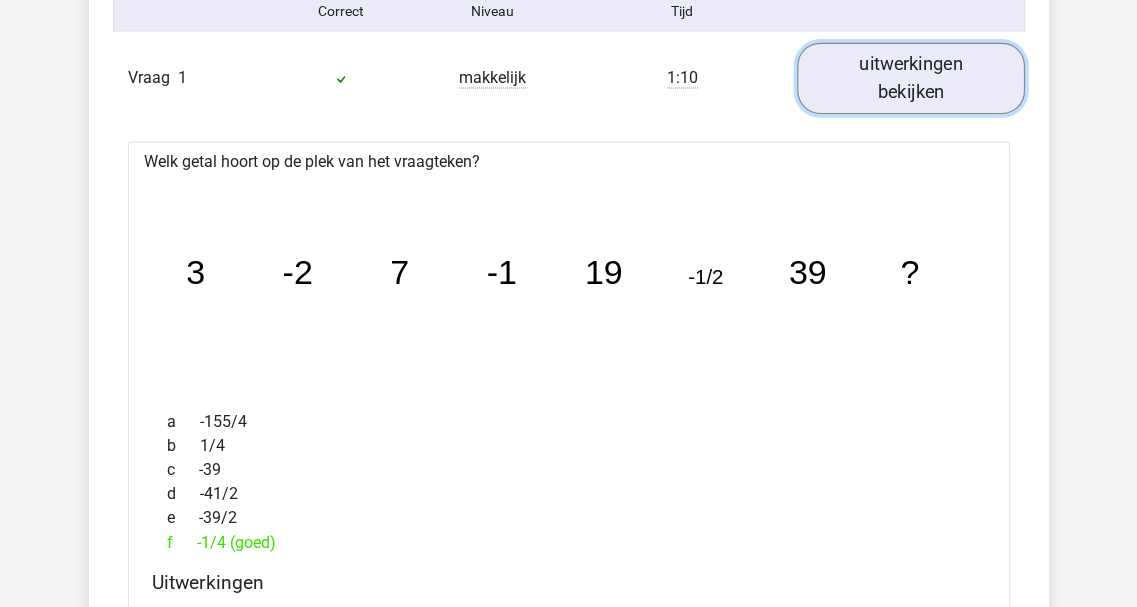 click on "uitwerkingen bekijken" at bounding box center (911, 77) 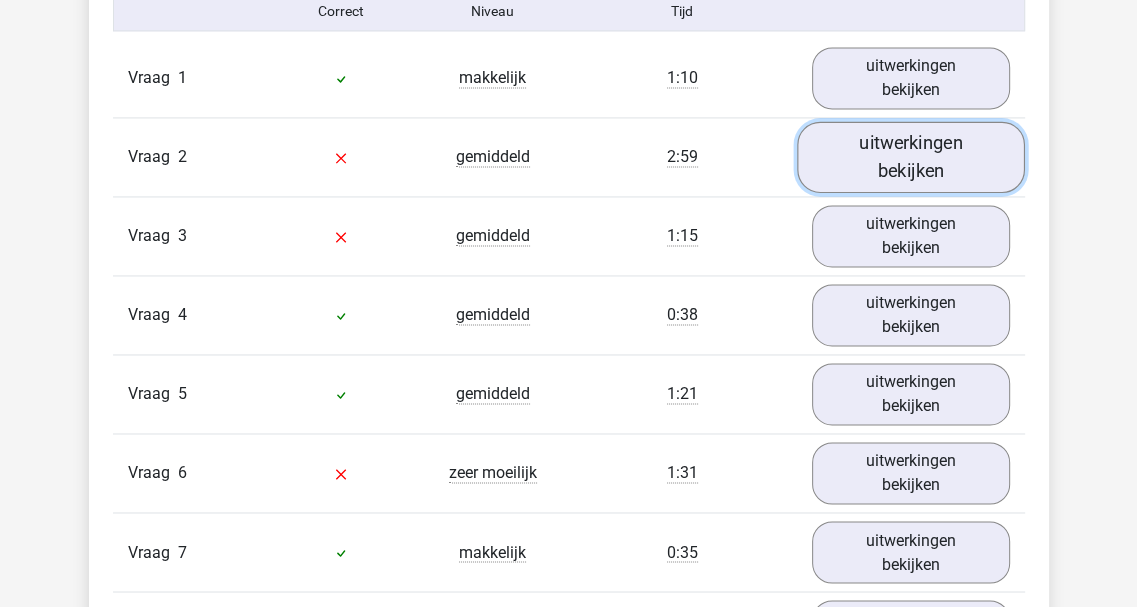 click on "uitwerkingen bekijken" at bounding box center [911, 156] 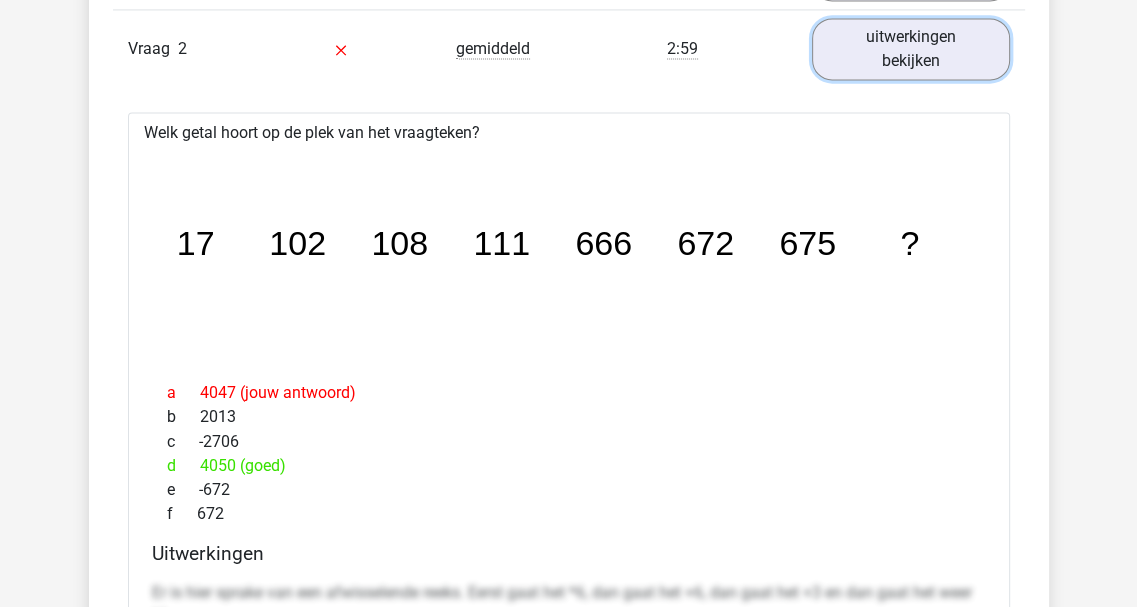 scroll, scrollTop: 2400, scrollLeft: 0, axis: vertical 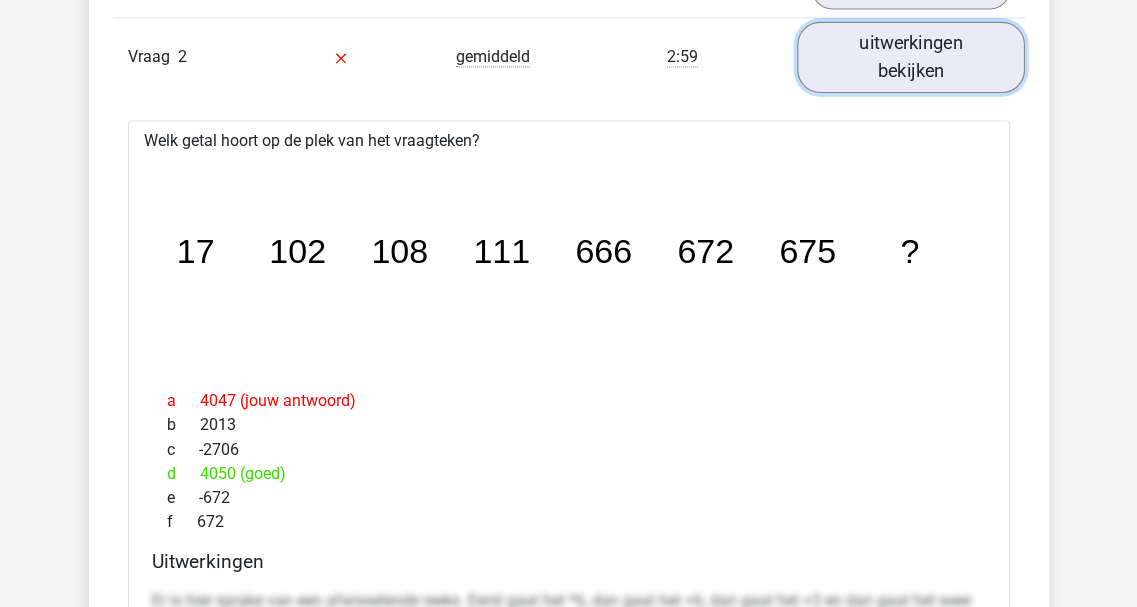 click on "uitwerkingen bekijken" at bounding box center (911, 56) 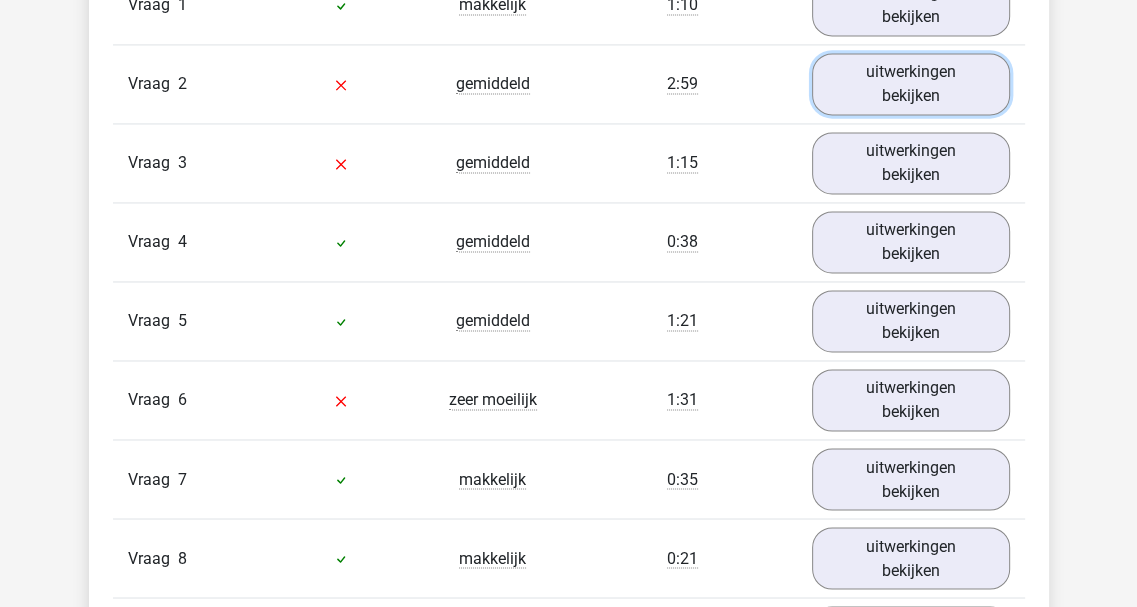 scroll, scrollTop: 2400, scrollLeft: 0, axis: vertical 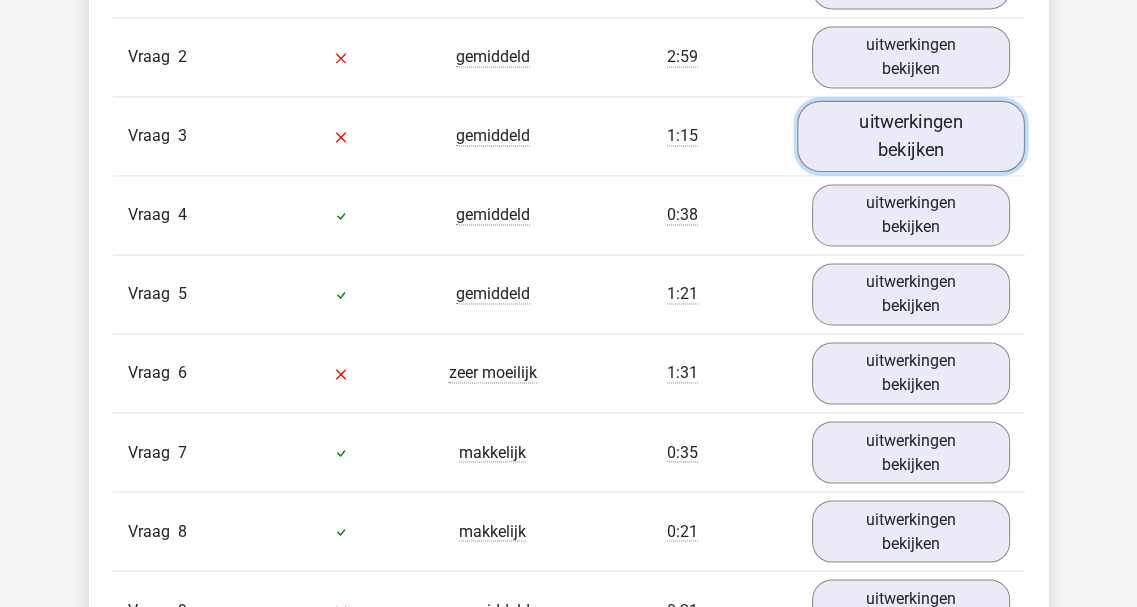 click on "uitwerkingen bekijken" at bounding box center (911, 135) 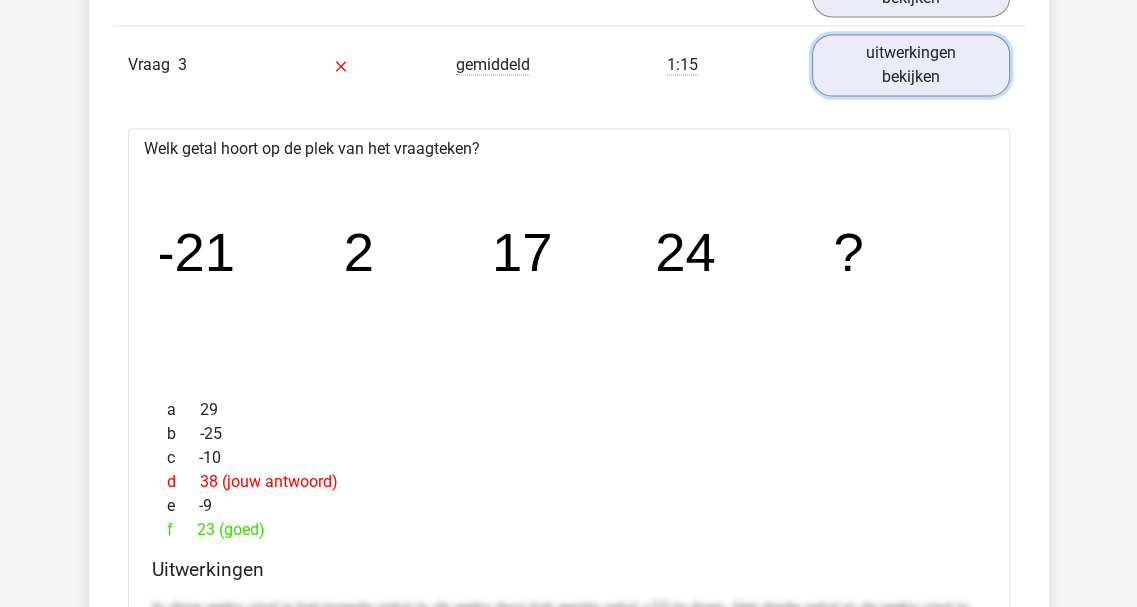 scroll, scrollTop: 2500, scrollLeft: 0, axis: vertical 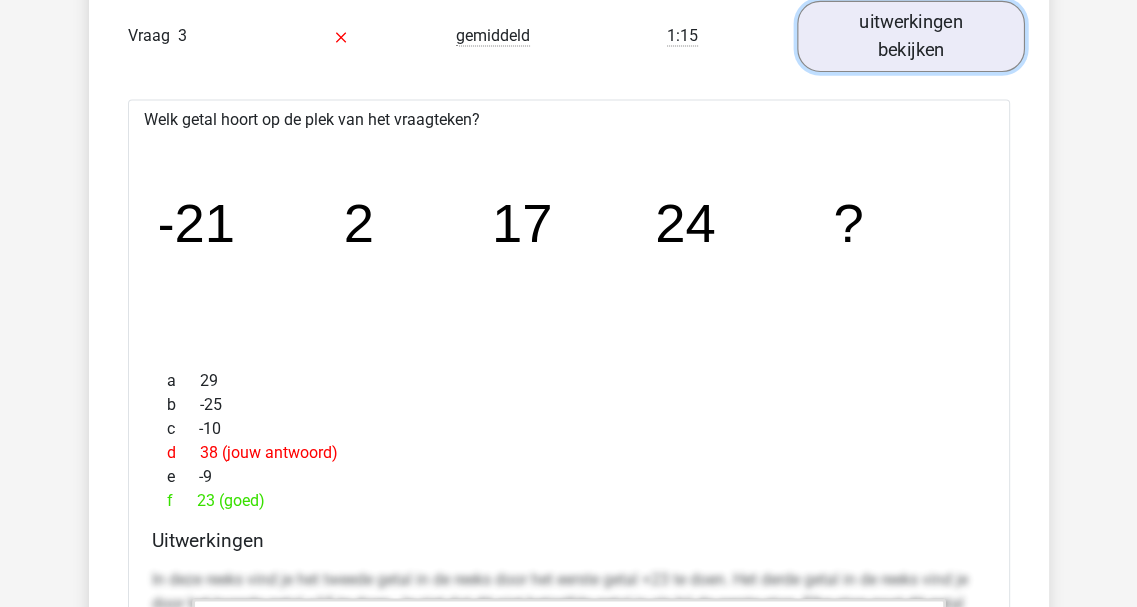 click on "uitwerkingen bekijken" at bounding box center (911, 35) 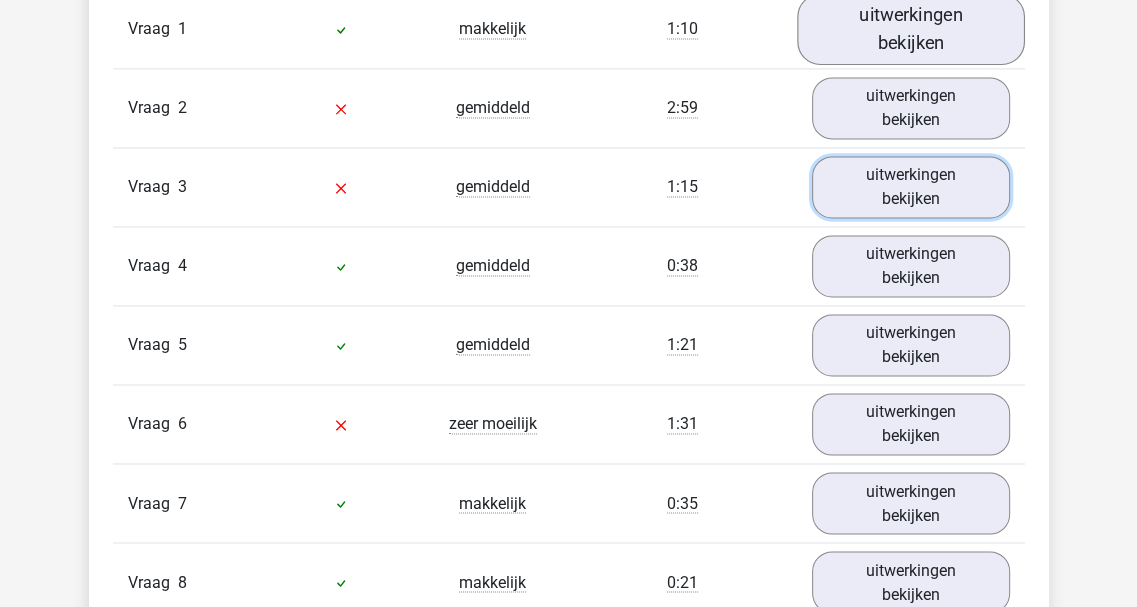 scroll, scrollTop: 2300, scrollLeft: 0, axis: vertical 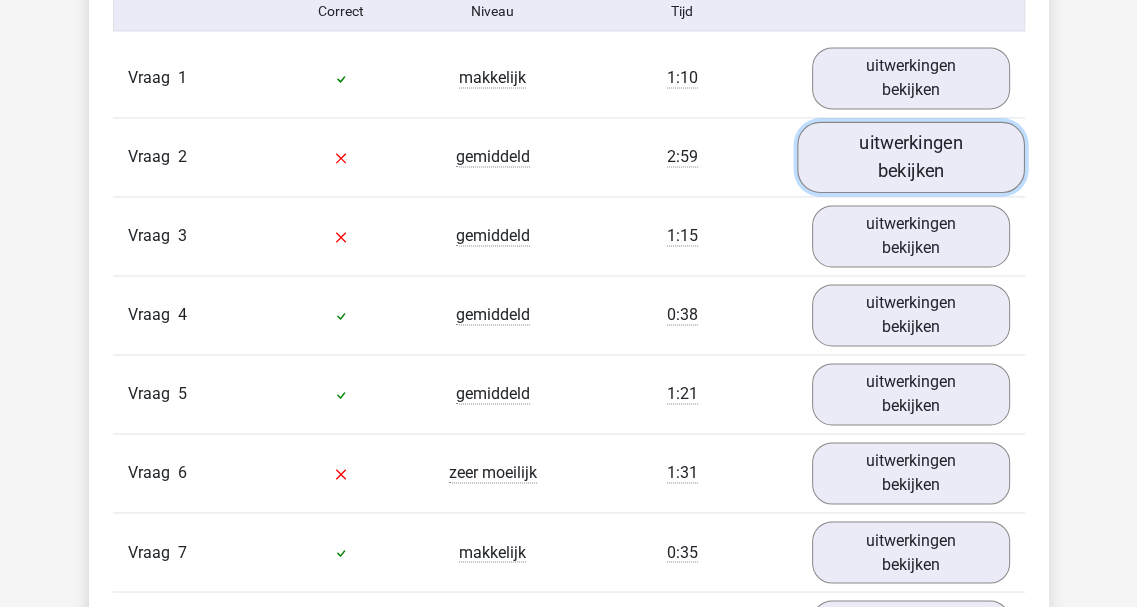 click on "uitwerkingen bekijken" at bounding box center [911, 156] 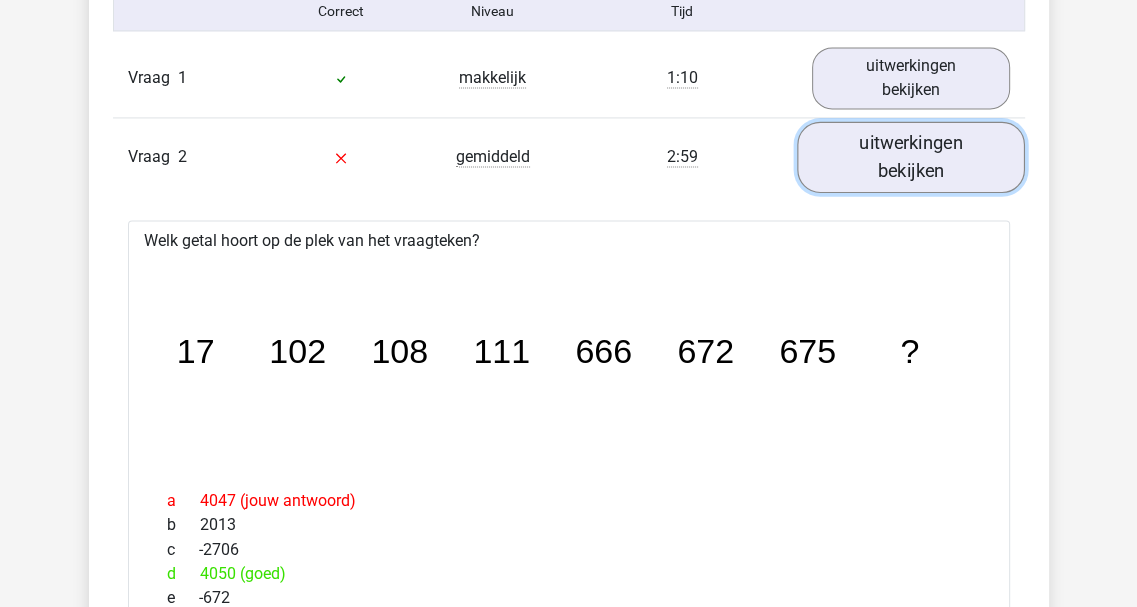 click on "uitwerkingen bekijken" at bounding box center [911, 156] 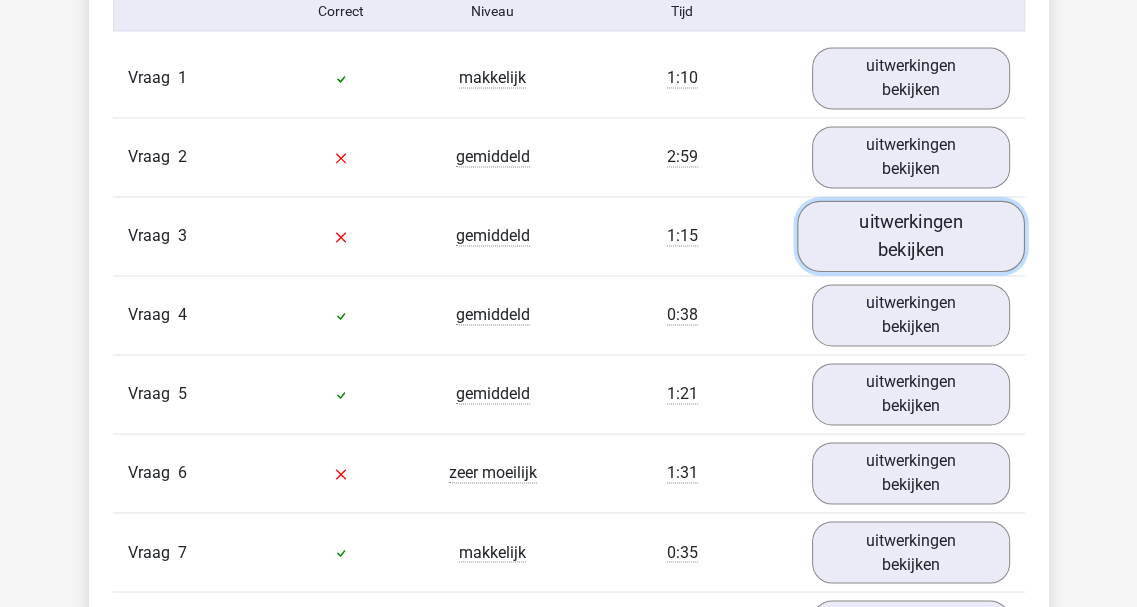 click on "uitwerkingen bekijken" at bounding box center (911, 235) 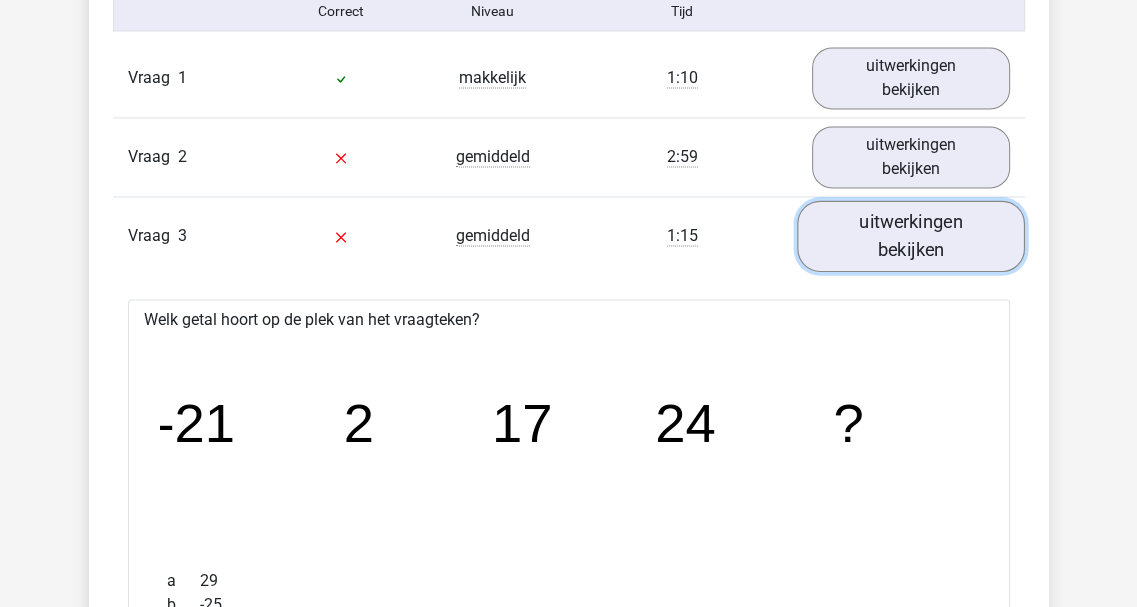 click on "uitwerkingen bekijken" at bounding box center (911, 235) 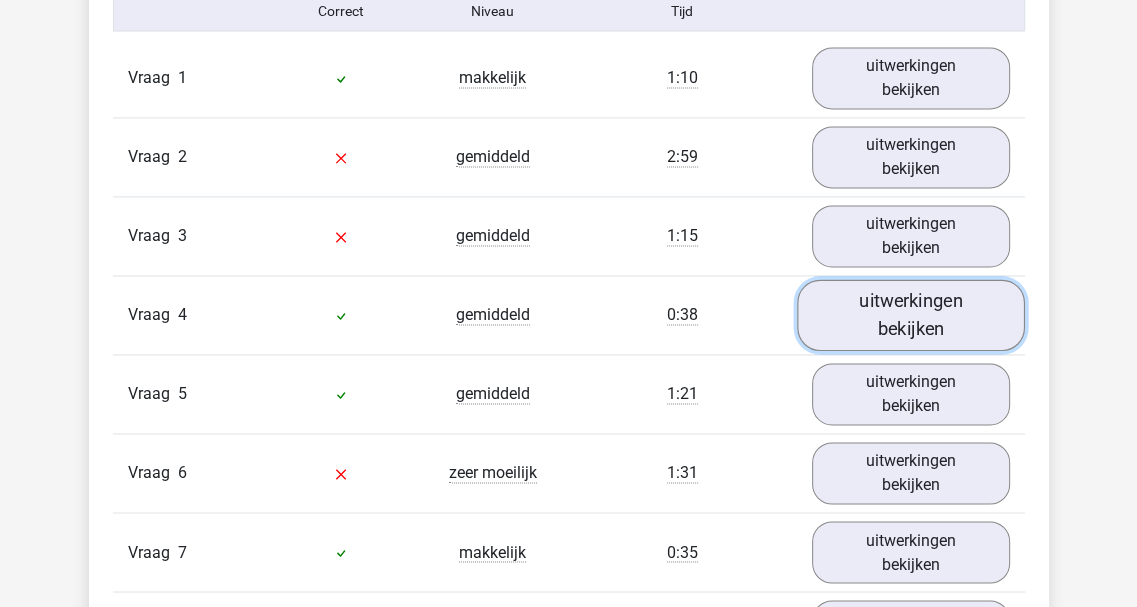 click on "uitwerkingen bekijken" at bounding box center (911, 314) 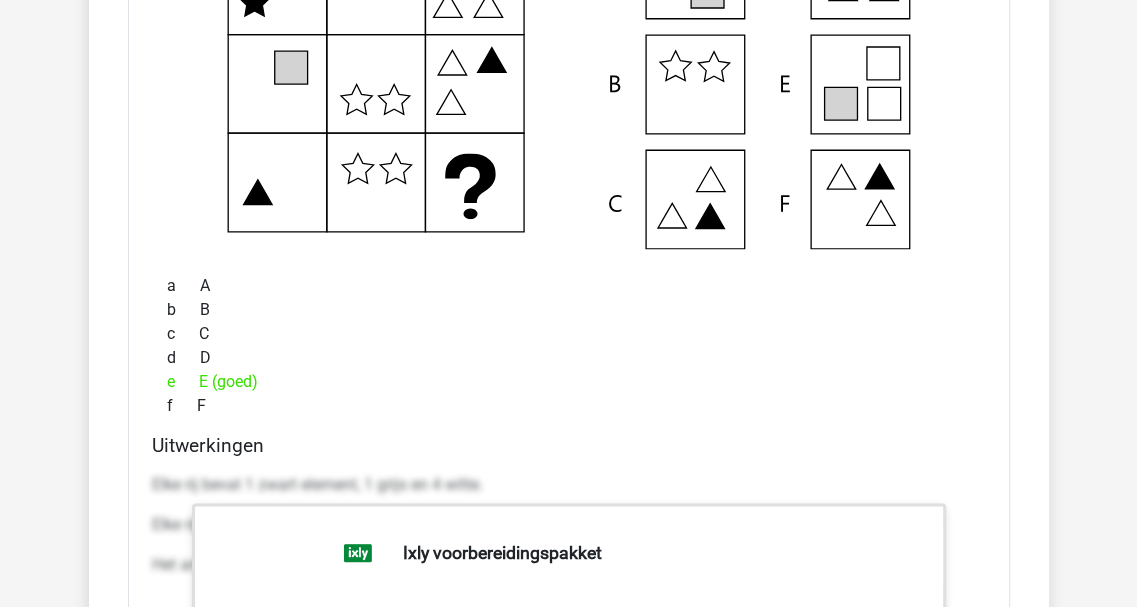 scroll, scrollTop: 2400, scrollLeft: 0, axis: vertical 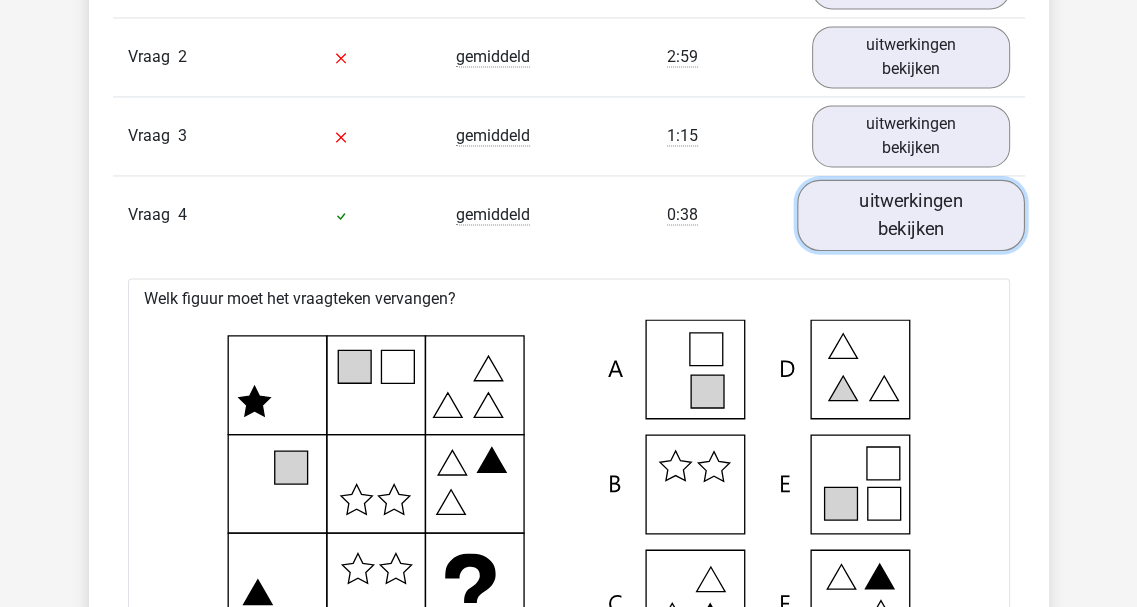 click on "uitwerkingen bekijken" at bounding box center (911, 214) 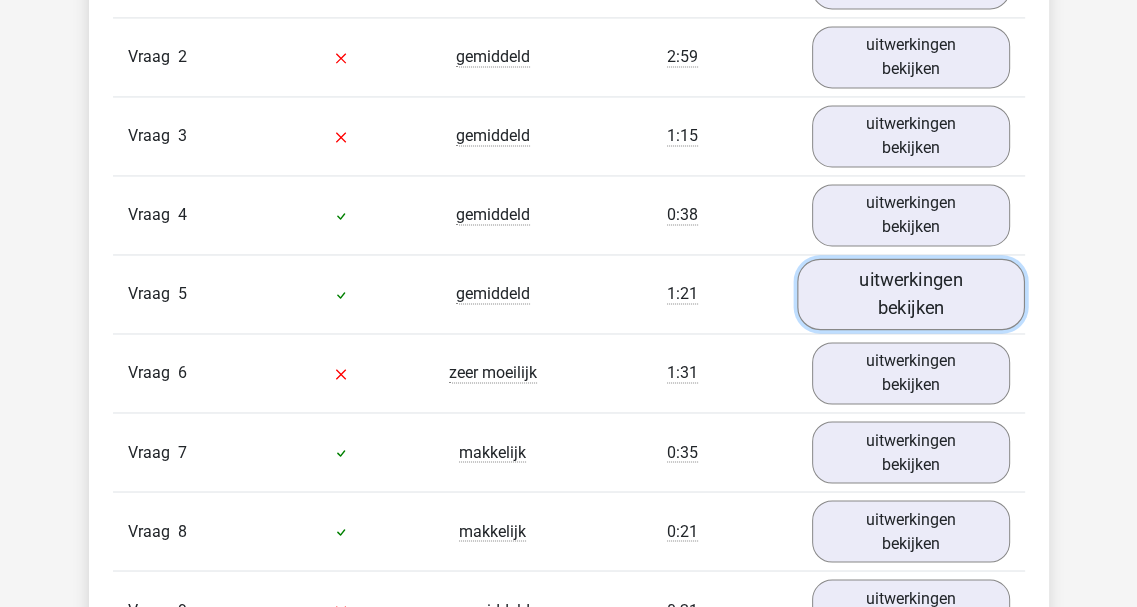 click on "uitwerkingen bekijken" at bounding box center [911, 293] 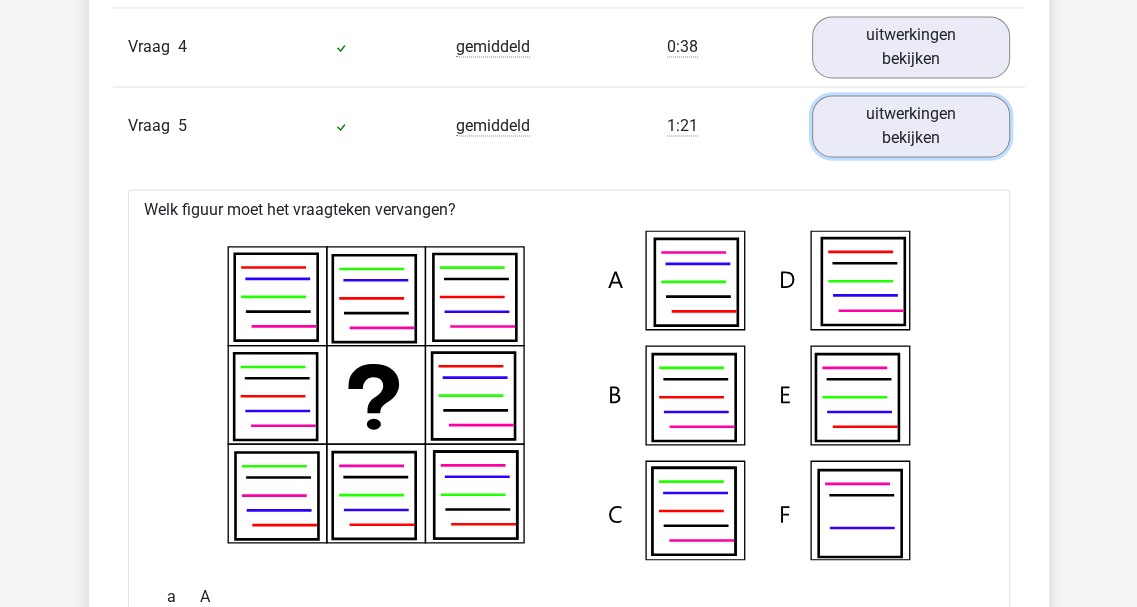 scroll, scrollTop: 2500, scrollLeft: 0, axis: vertical 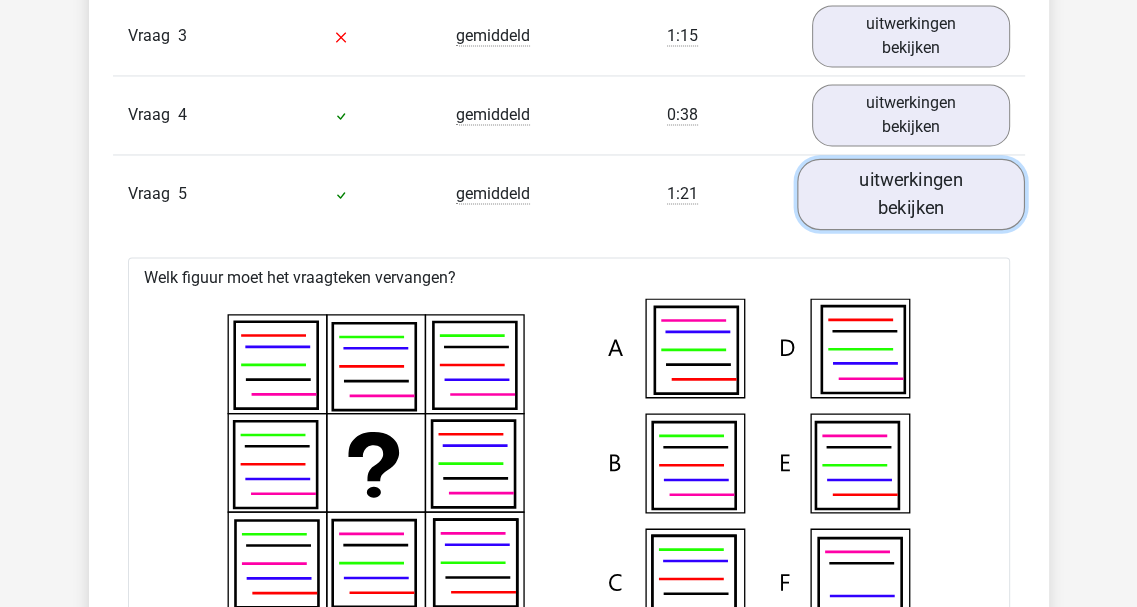 click on "uitwerkingen bekijken" at bounding box center (911, 193) 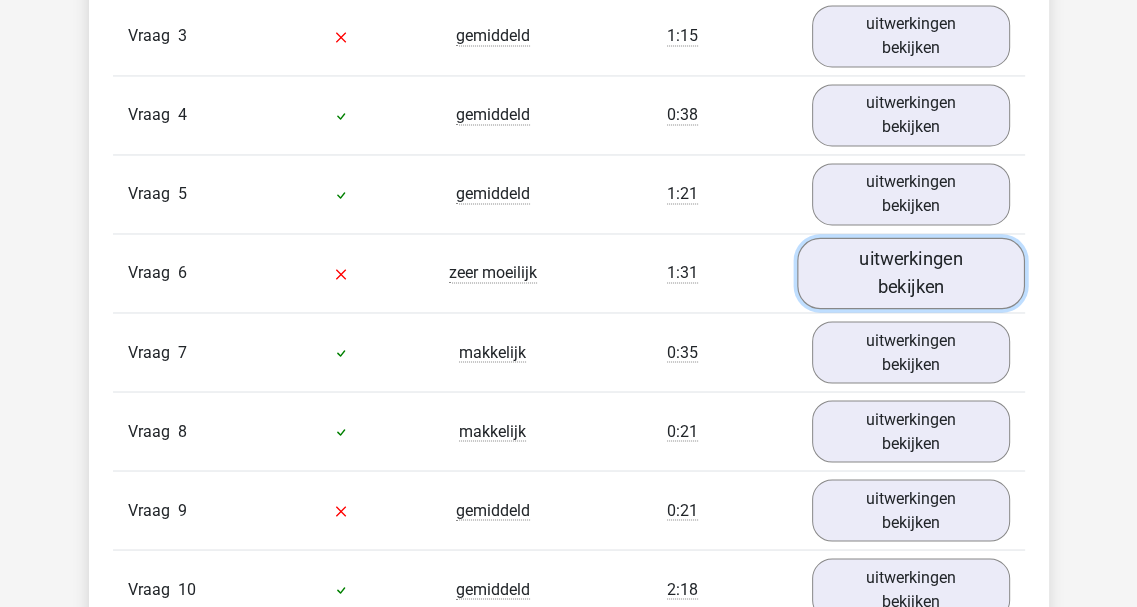 click on "uitwerkingen bekijken" at bounding box center (911, 272) 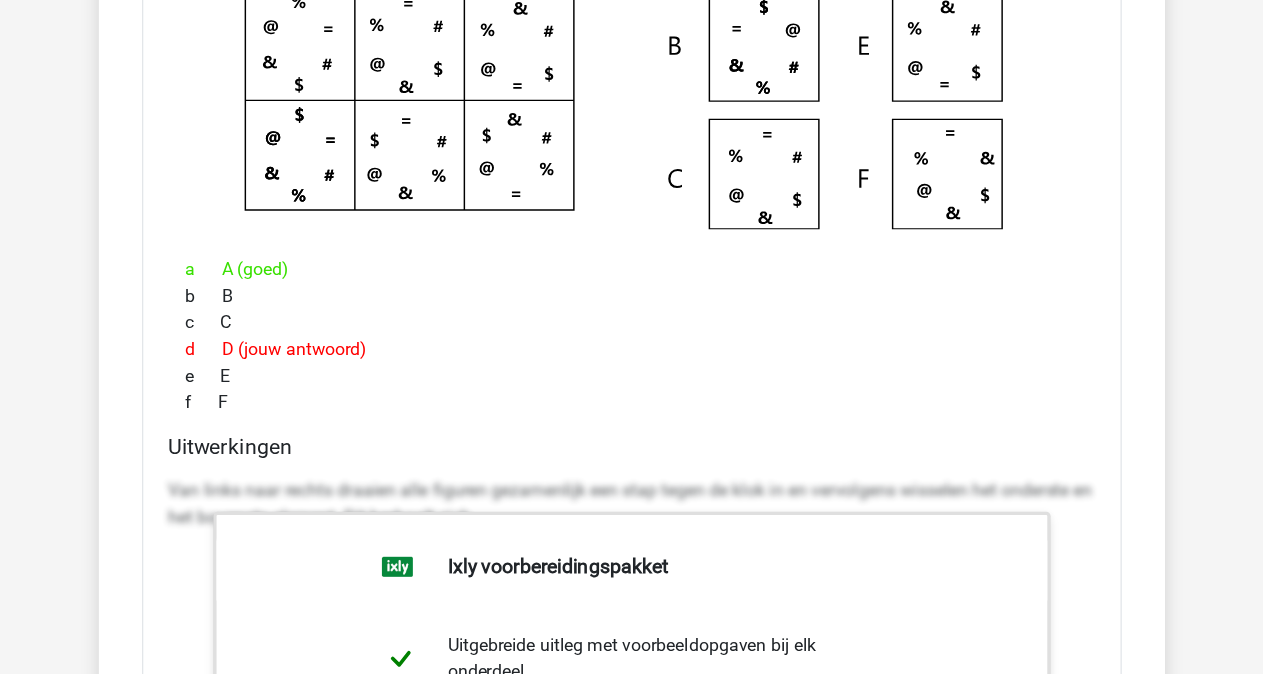 scroll, scrollTop: 2800, scrollLeft: 0, axis: vertical 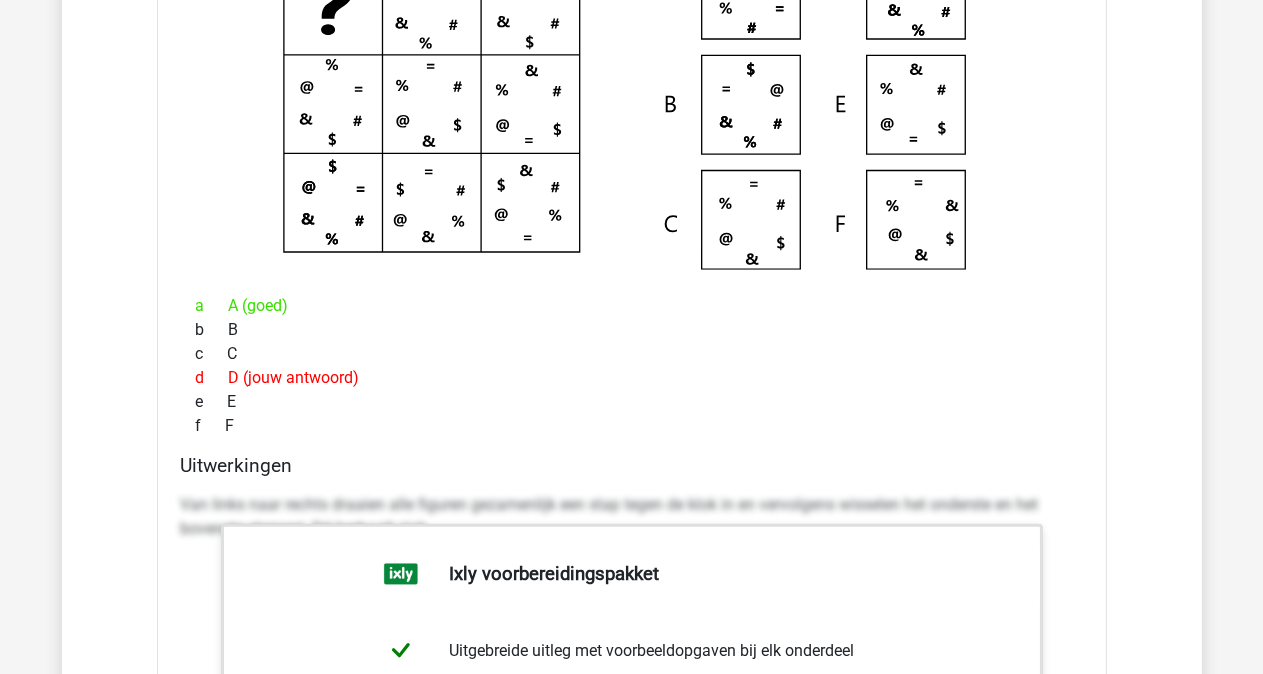drag, startPoint x: 1108, startPoint y: 1, endPoint x: 627, endPoint y: 354, distance: 596.6322 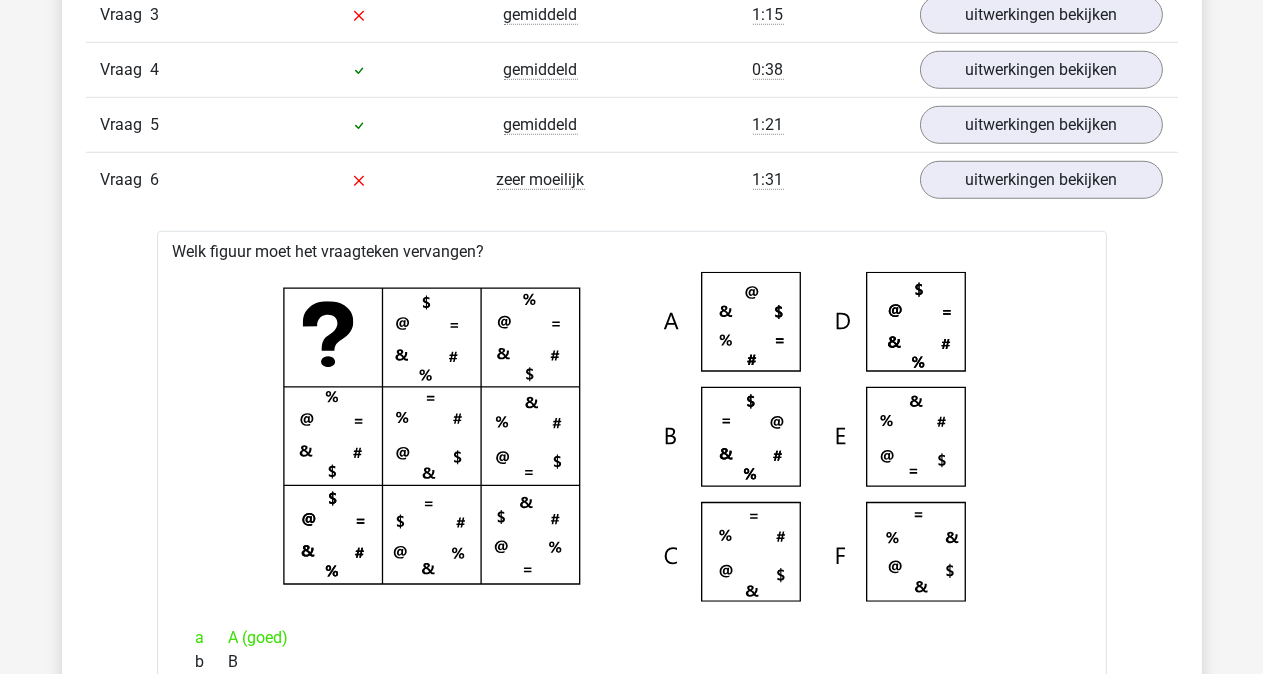 scroll, scrollTop: 2466, scrollLeft: 0, axis: vertical 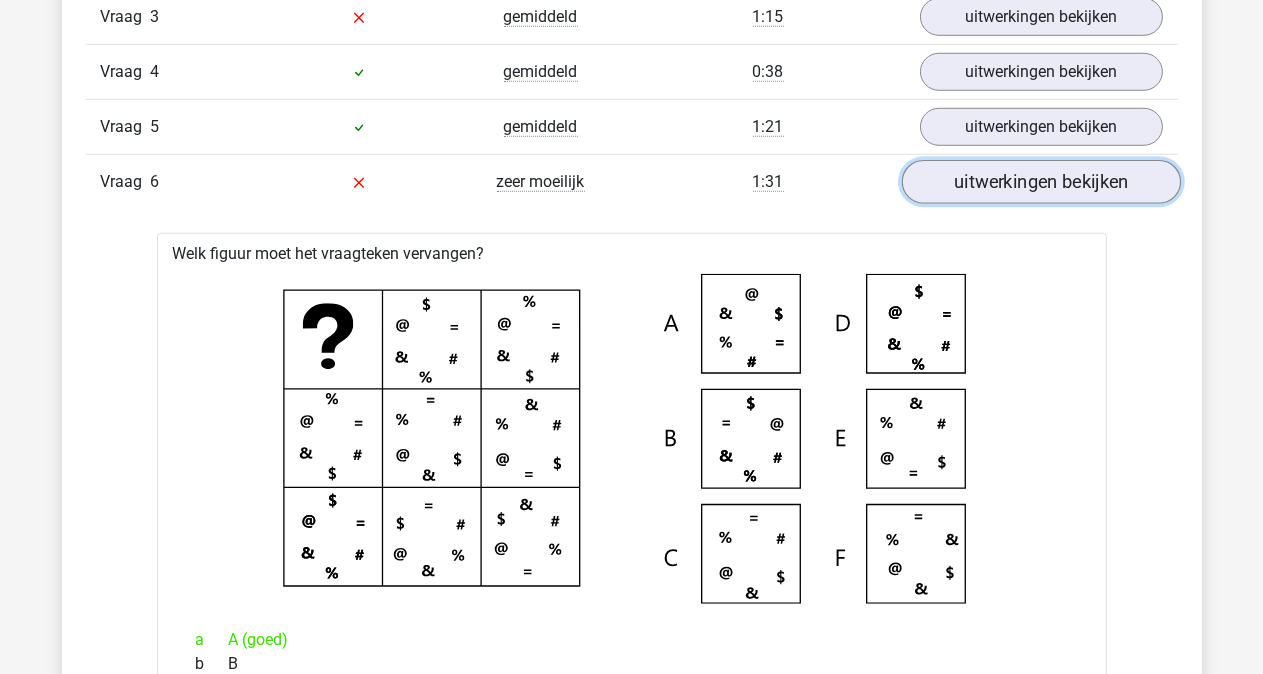 click on "uitwerkingen bekijken" at bounding box center [1040, 182] 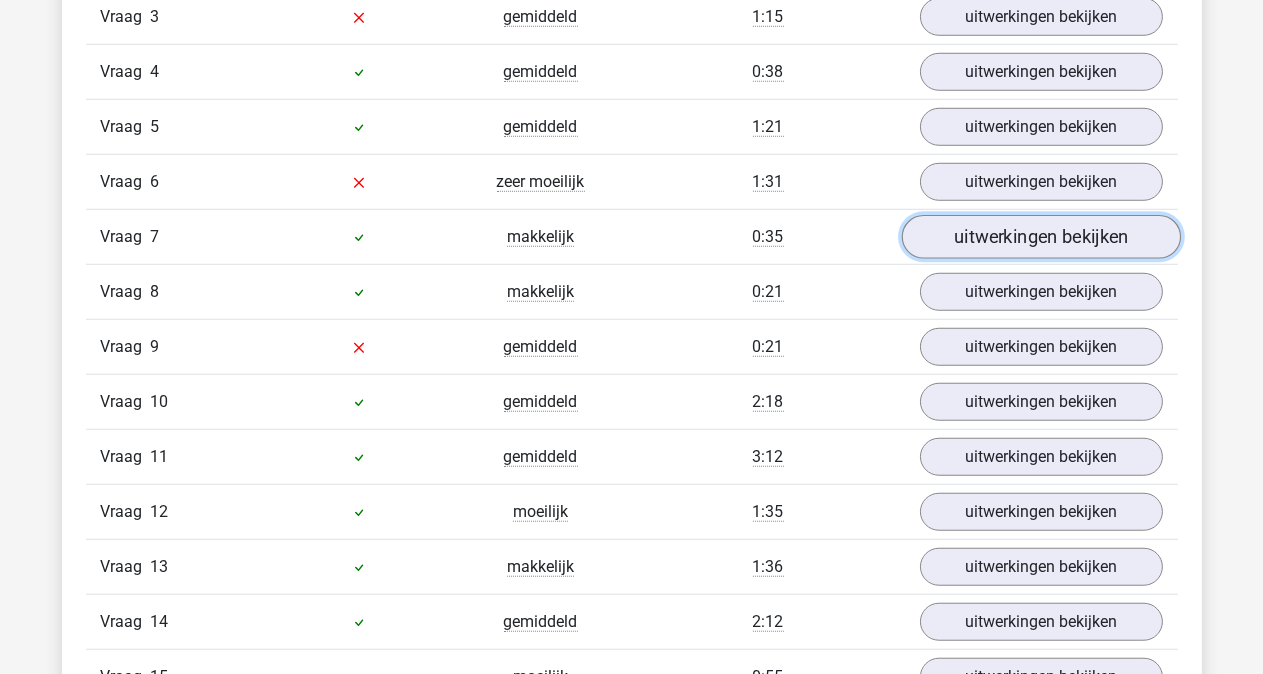 click on "uitwerkingen bekijken" at bounding box center [1040, 237] 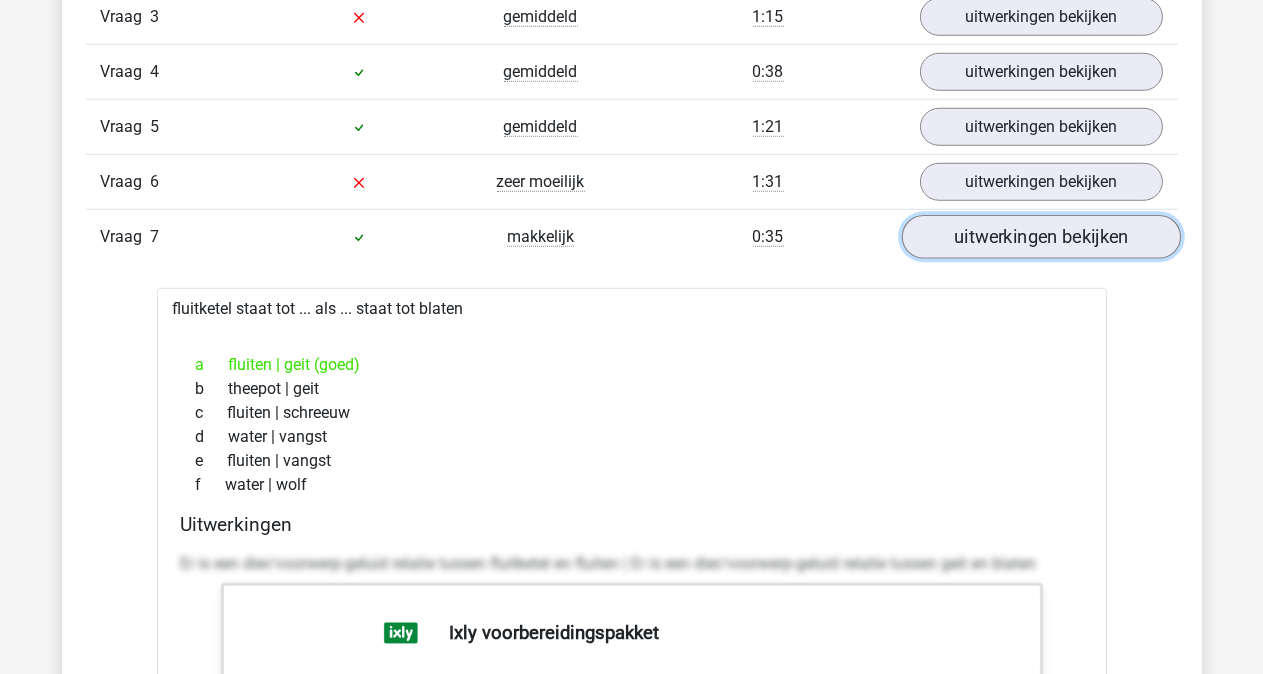click on "uitwerkingen bekijken" at bounding box center (1040, 237) 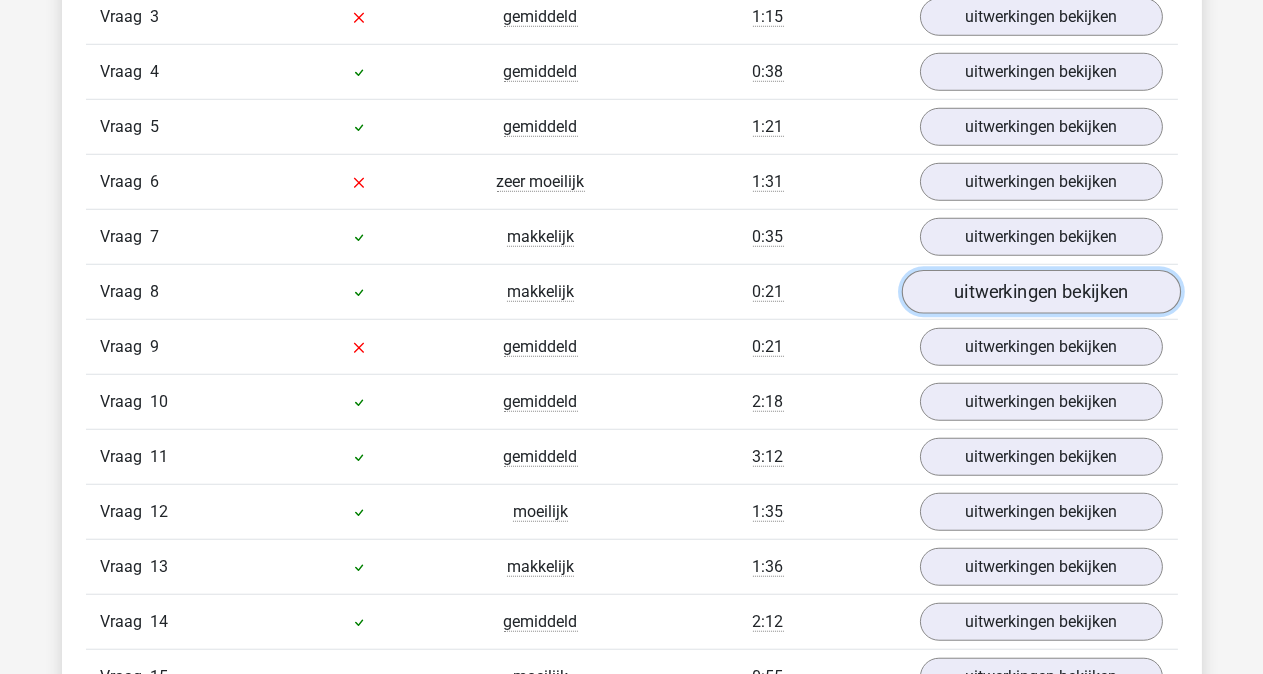 click on "uitwerkingen bekijken" at bounding box center [1040, 292] 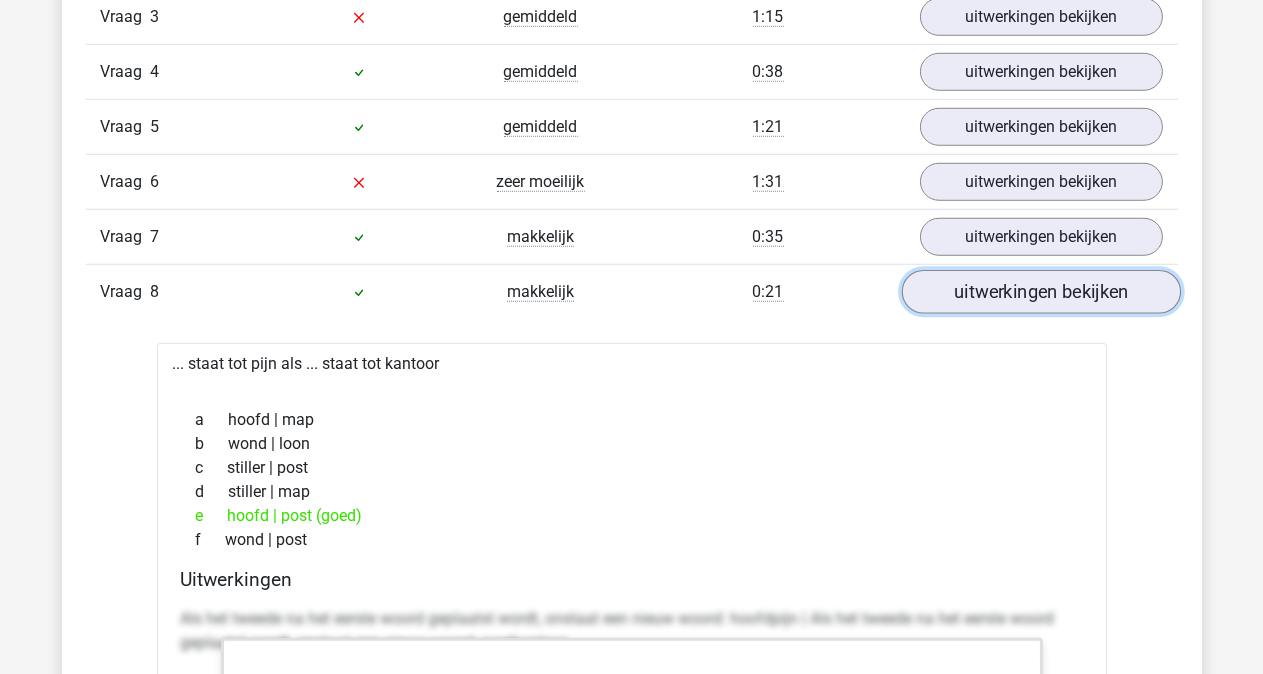 click on "uitwerkingen bekijken" at bounding box center [1040, 292] 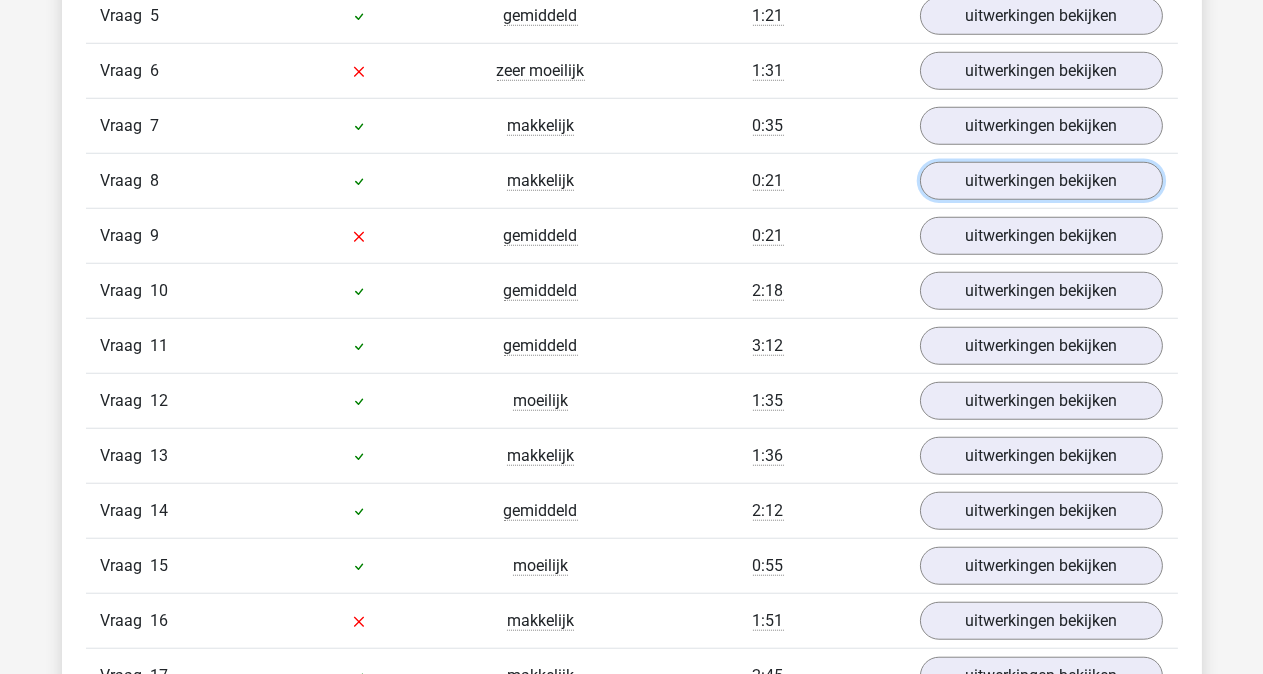 scroll, scrollTop: 2688, scrollLeft: 0, axis: vertical 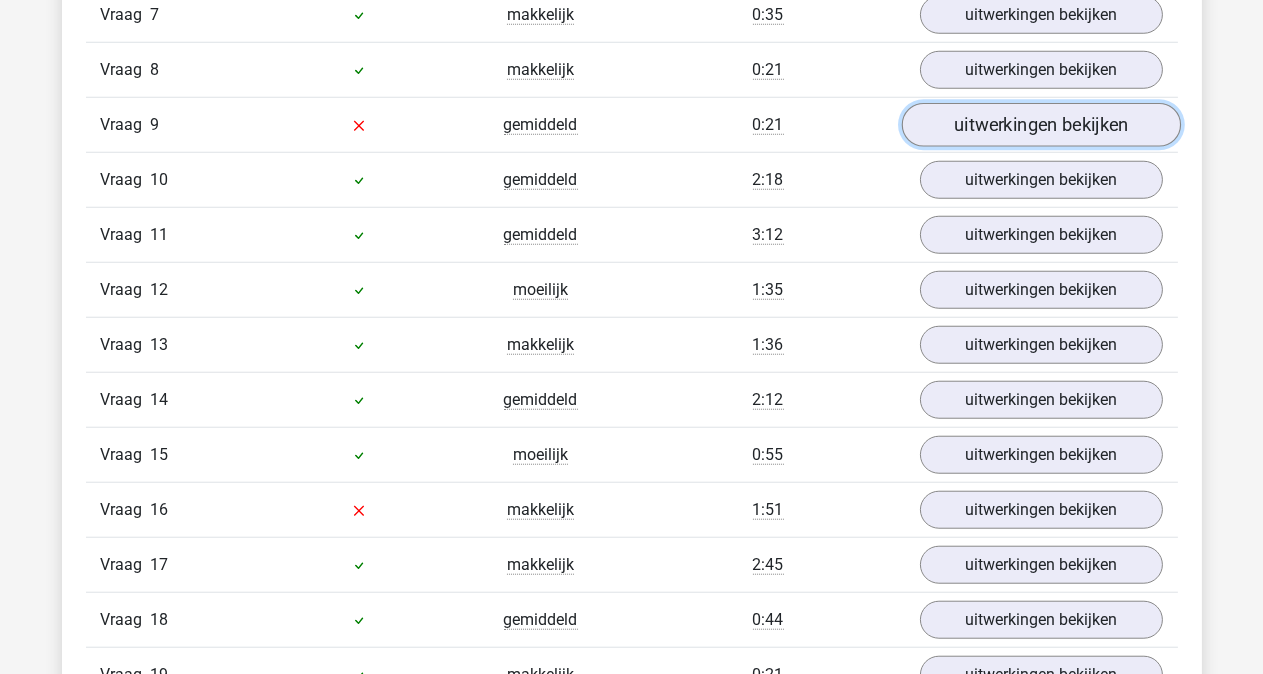 click on "uitwerkingen bekijken" at bounding box center [1040, 125] 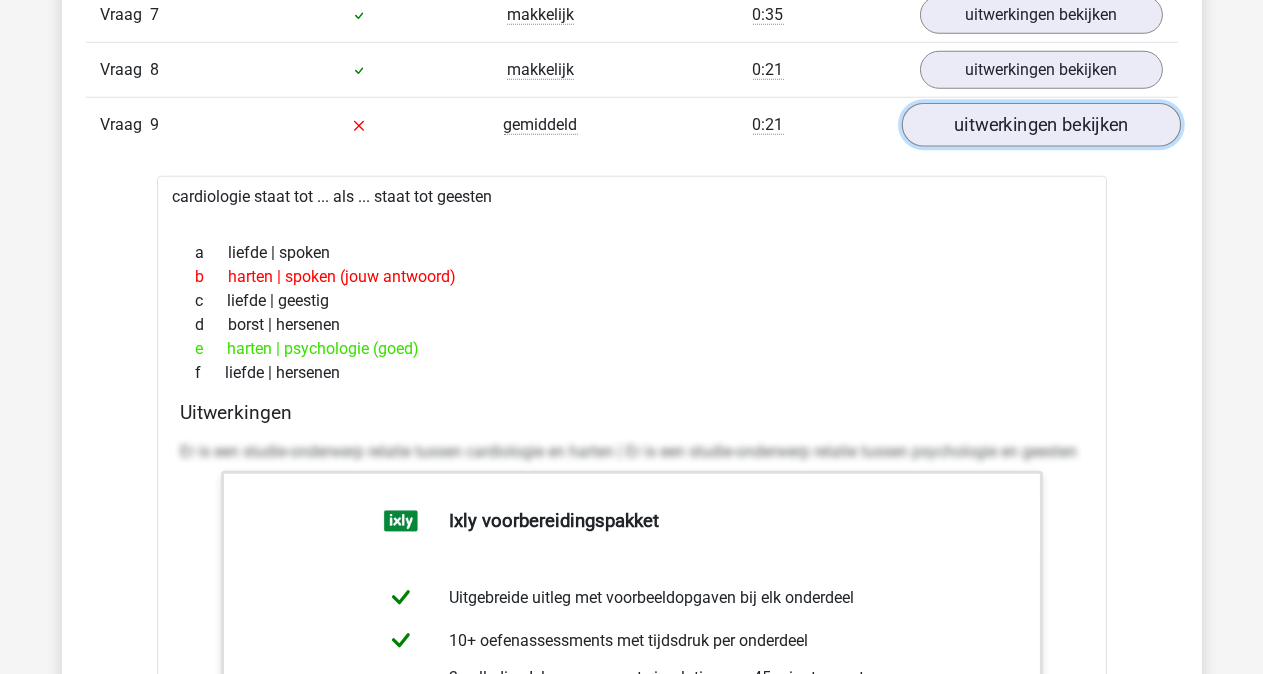 click on "uitwerkingen bekijken" at bounding box center (1040, 125) 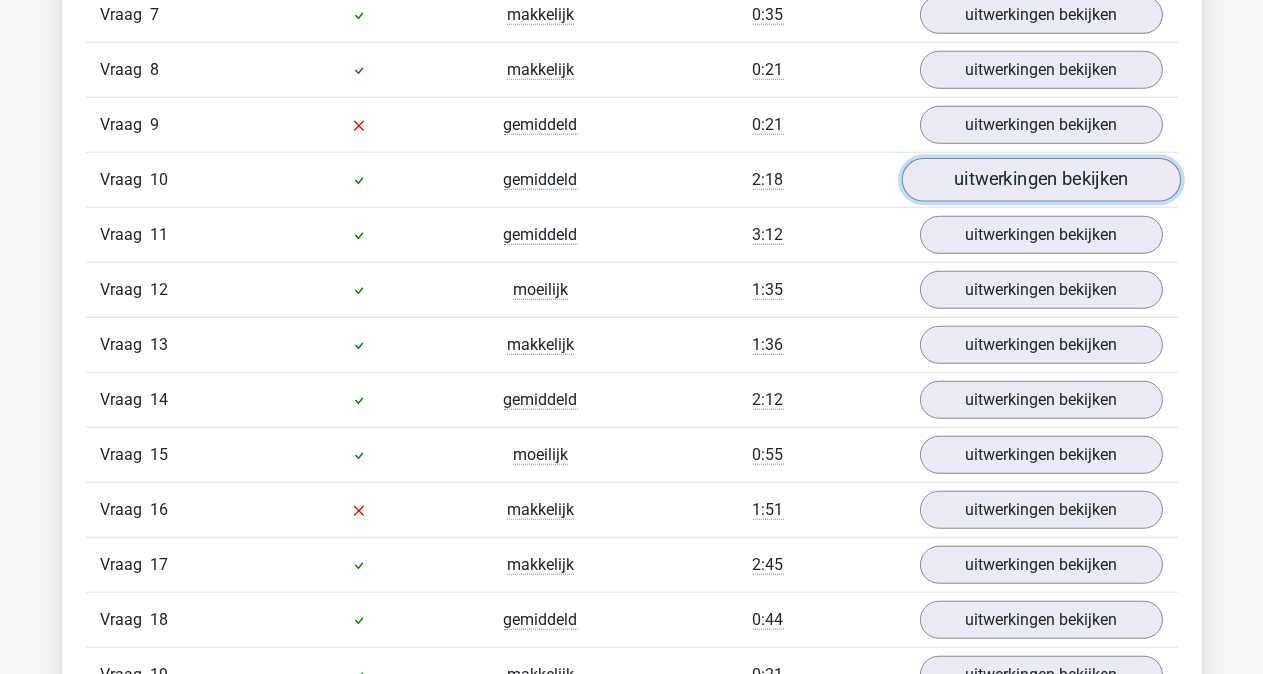 click on "uitwerkingen bekijken" at bounding box center [1040, 180] 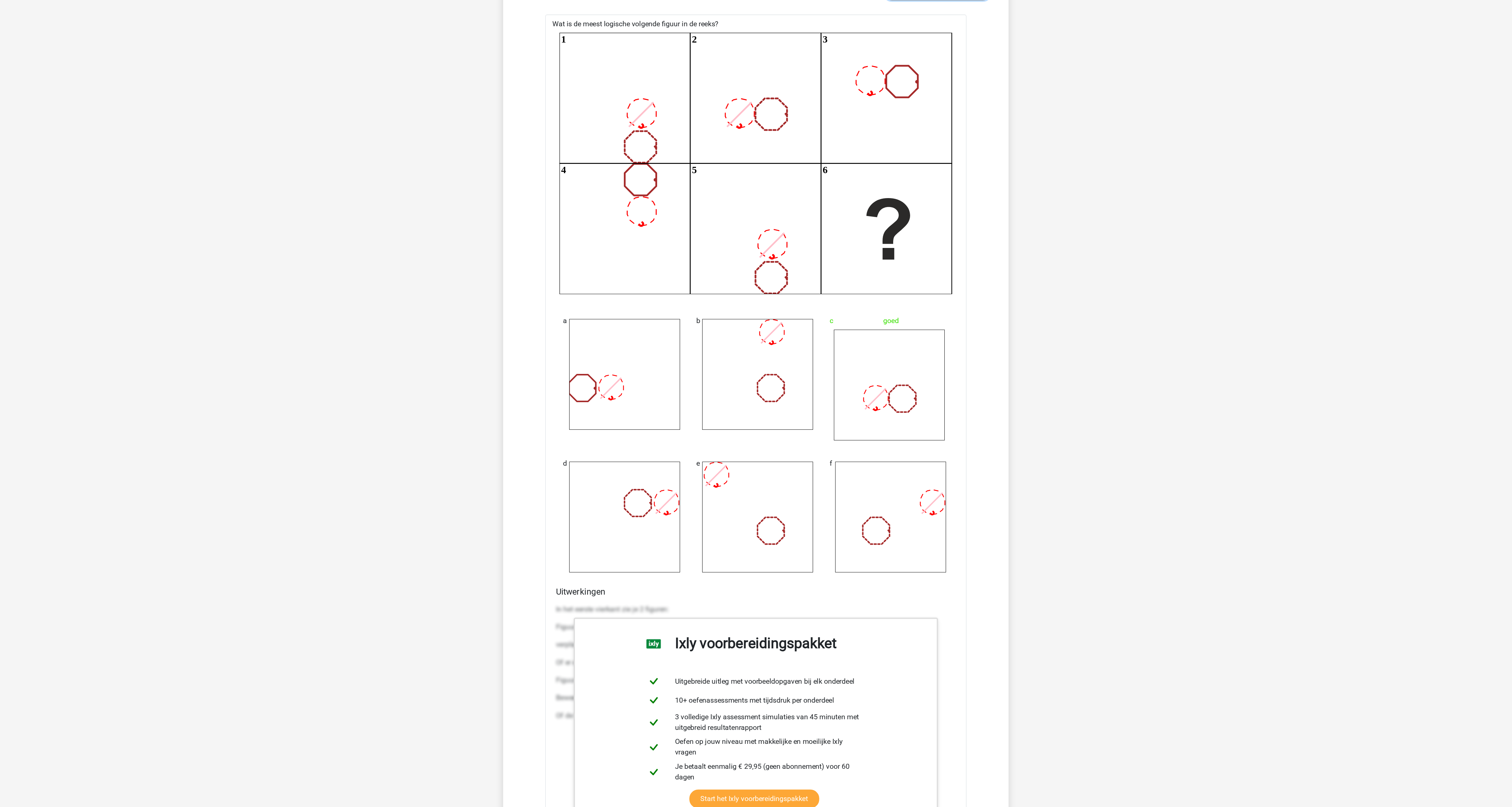 scroll, scrollTop: 967, scrollLeft: 0, axis: vertical 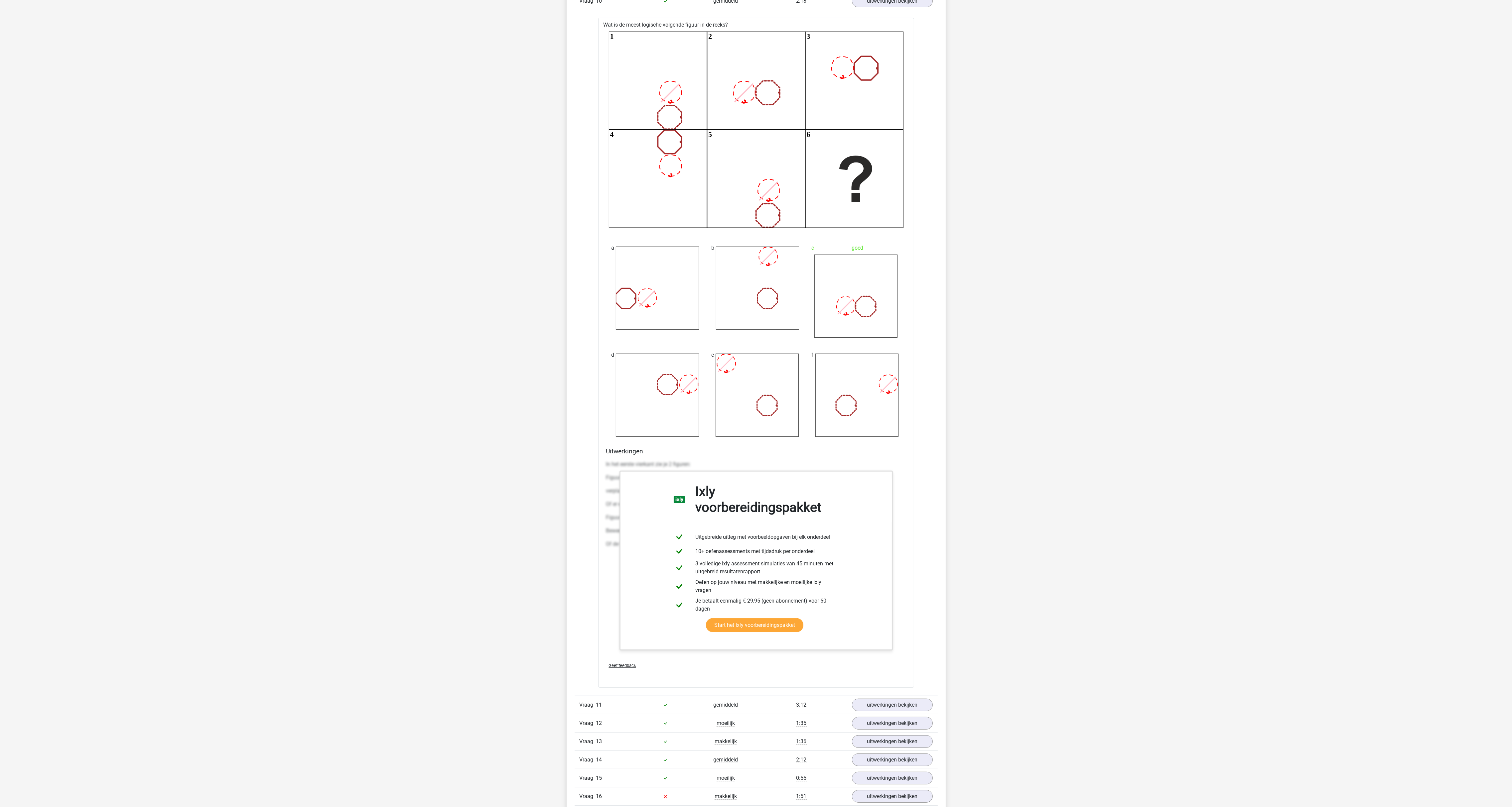 drag, startPoint x: 328, startPoint y: 1, endPoint x: 497, endPoint y: 253, distance: 303.4221 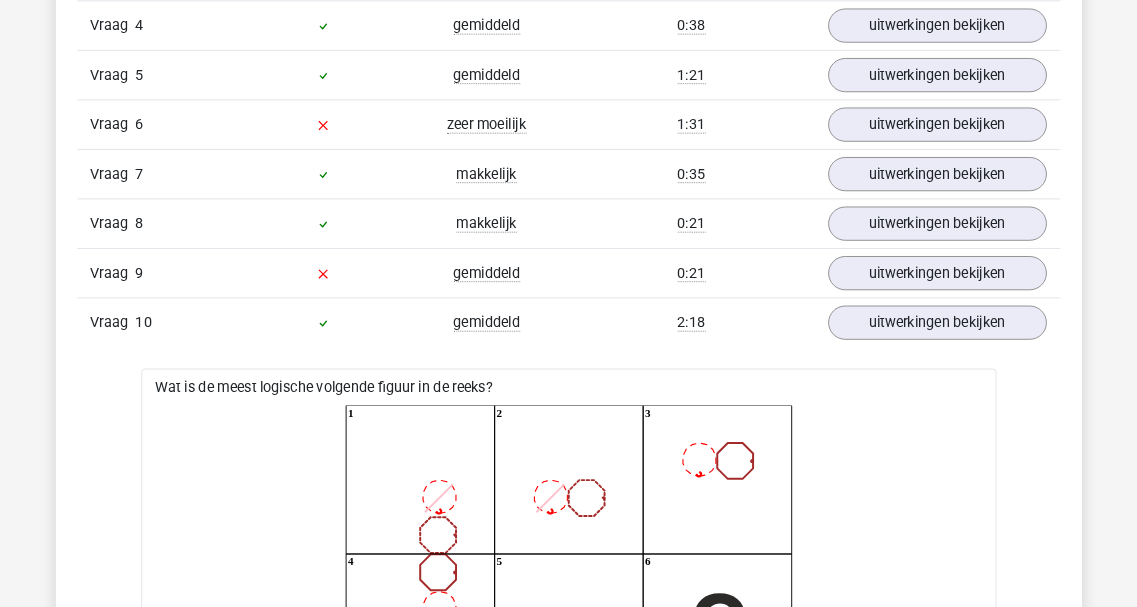scroll, scrollTop: 2510, scrollLeft: 0, axis: vertical 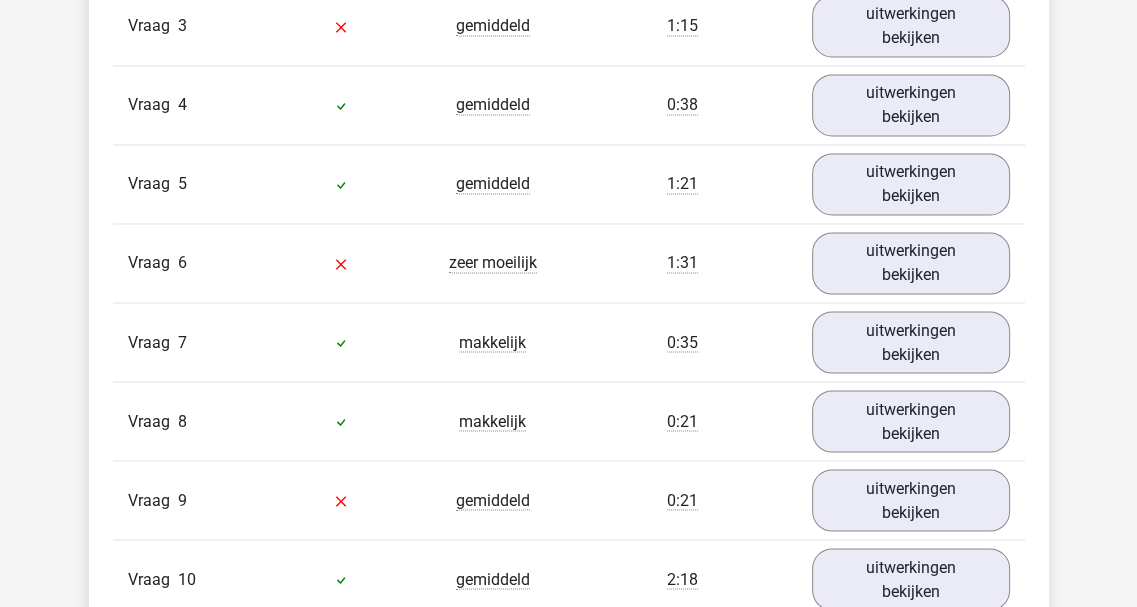 drag, startPoint x: 4024, startPoint y: 2, endPoint x: 590, endPoint y: 237, distance: 3442.0315 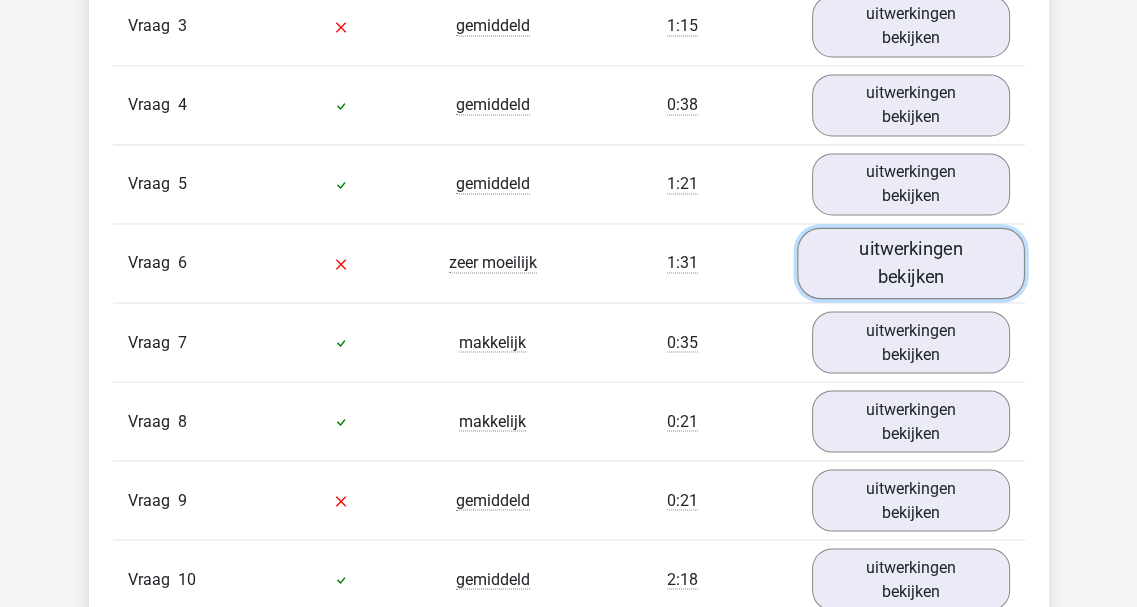 click on "uitwerkingen bekijken" at bounding box center (911, 262) 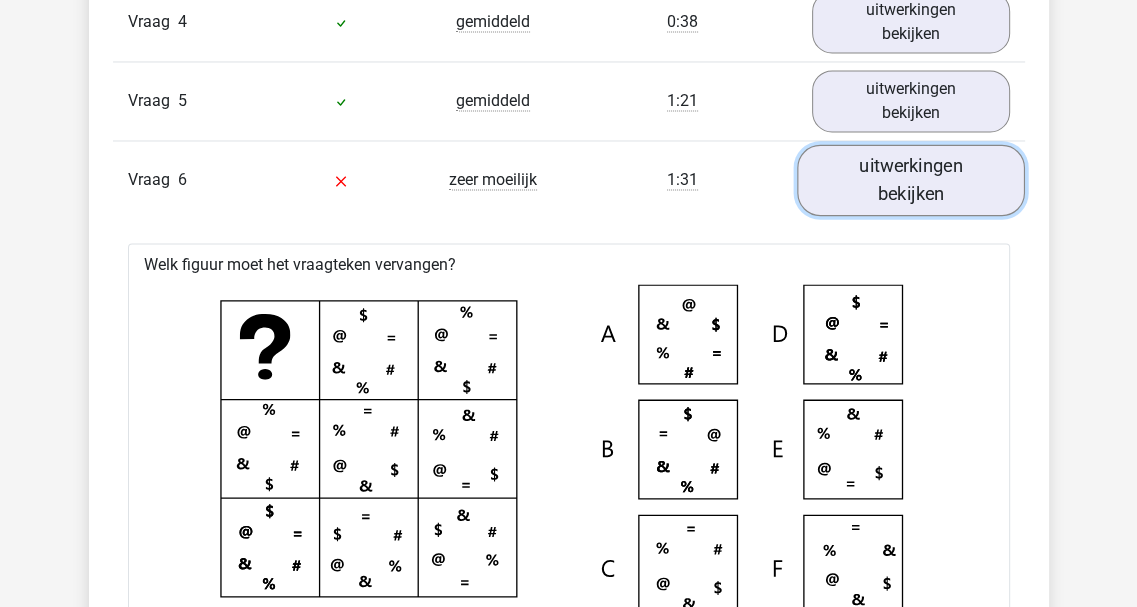 scroll, scrollTop: 2610, scrollLeft: 0, axis: vertical 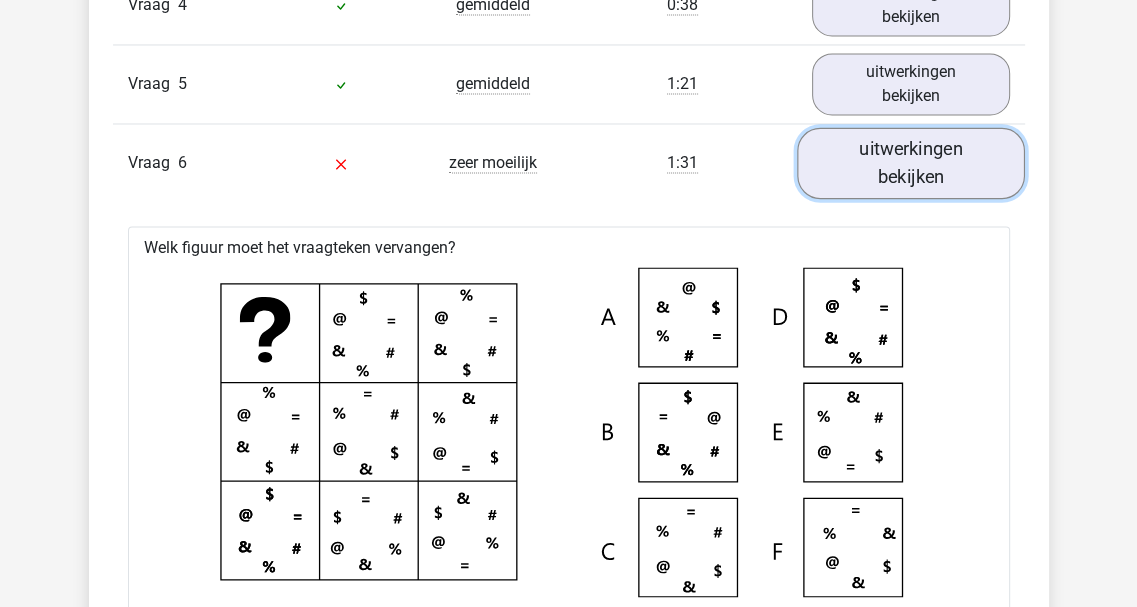 click on "uitwerkingen bekijken" at bounding box center (911, 162) 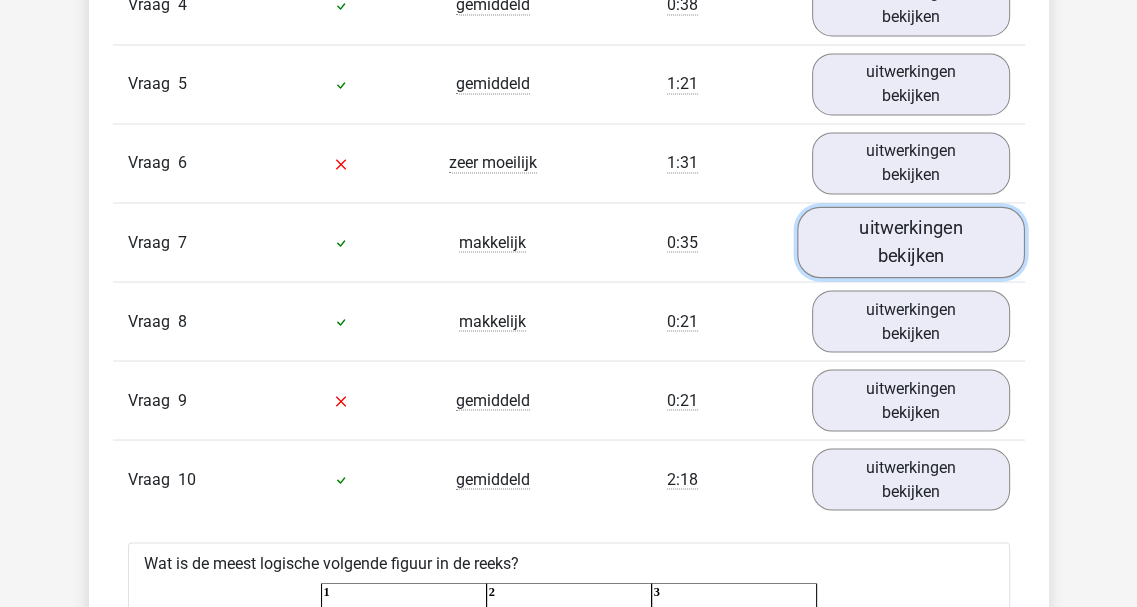 click on "uitwerkingen bekijken" at bounding box center (911, 241) 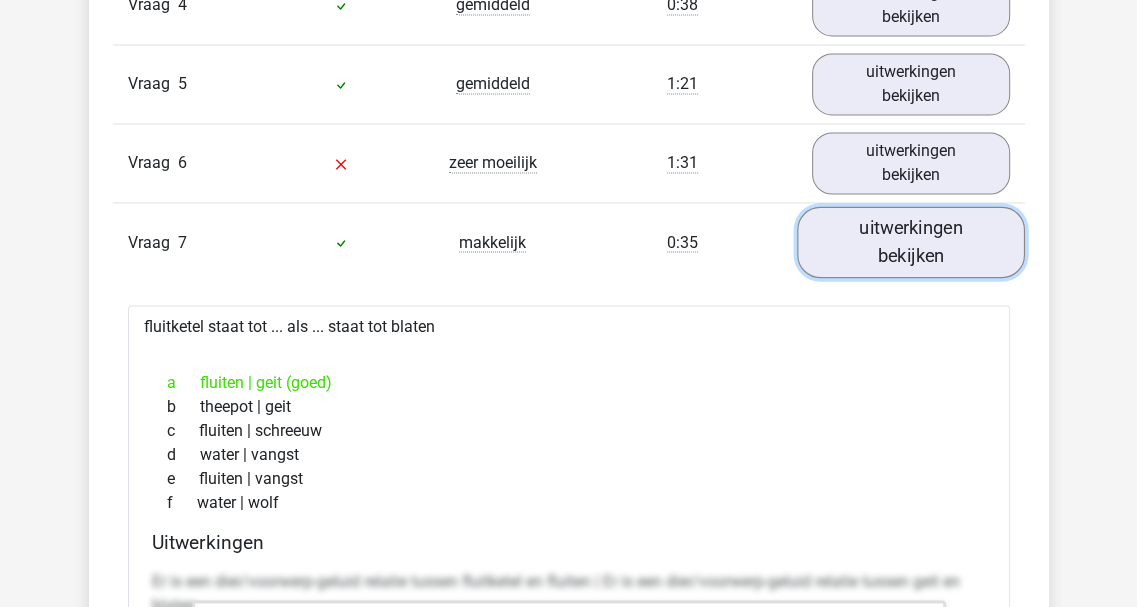 click on "uitwerkingen bekijken" at bounding box center [911, 241] 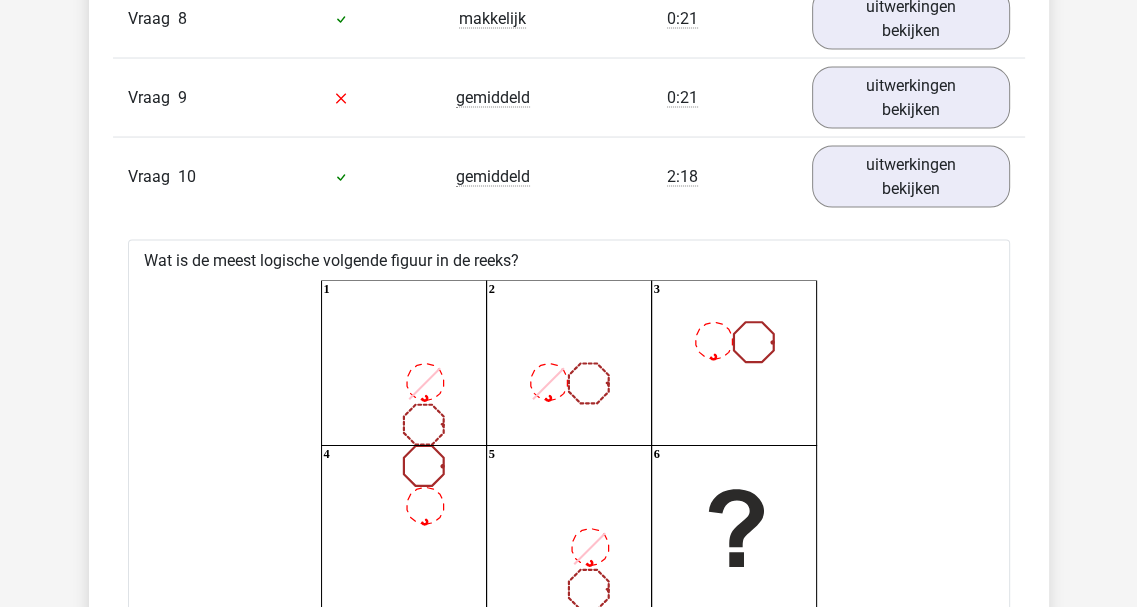 scroll, scrollTop: 2910, scrollLeft: 0, axis: vertical 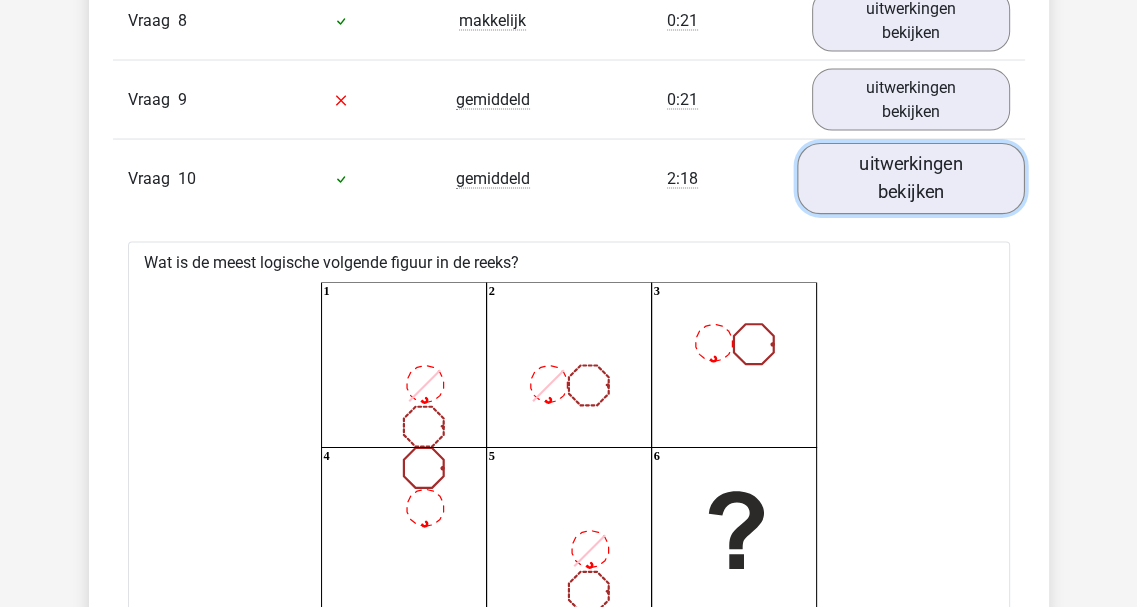 click on "uitwerkingen bekijken" at bounding box center (911, 178) 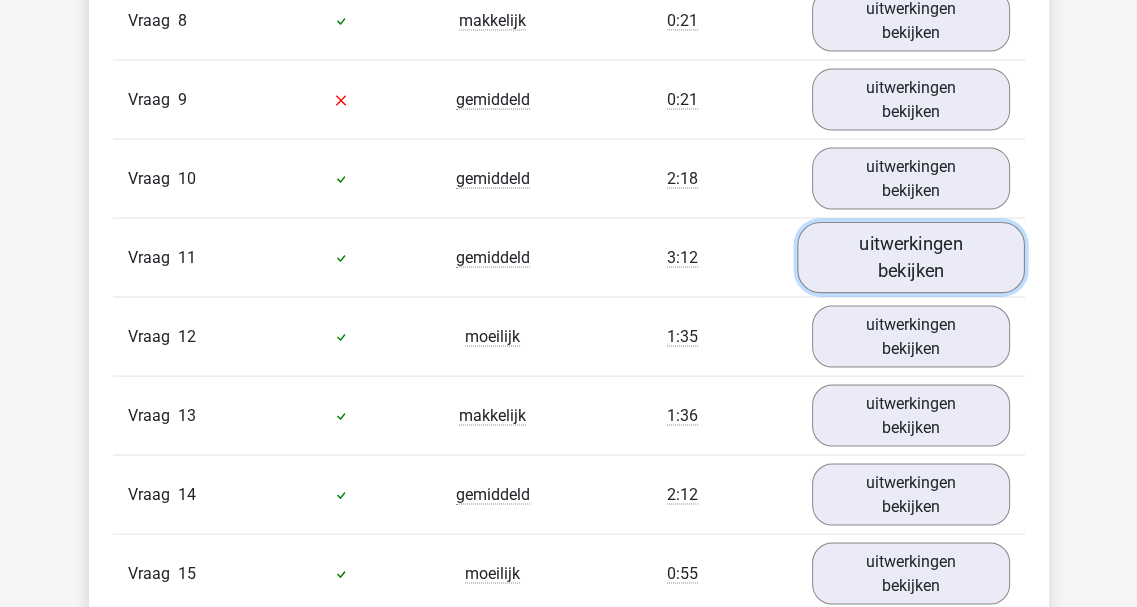 click on "uitwerkingen bekijken" at bounding box center [911, 257] 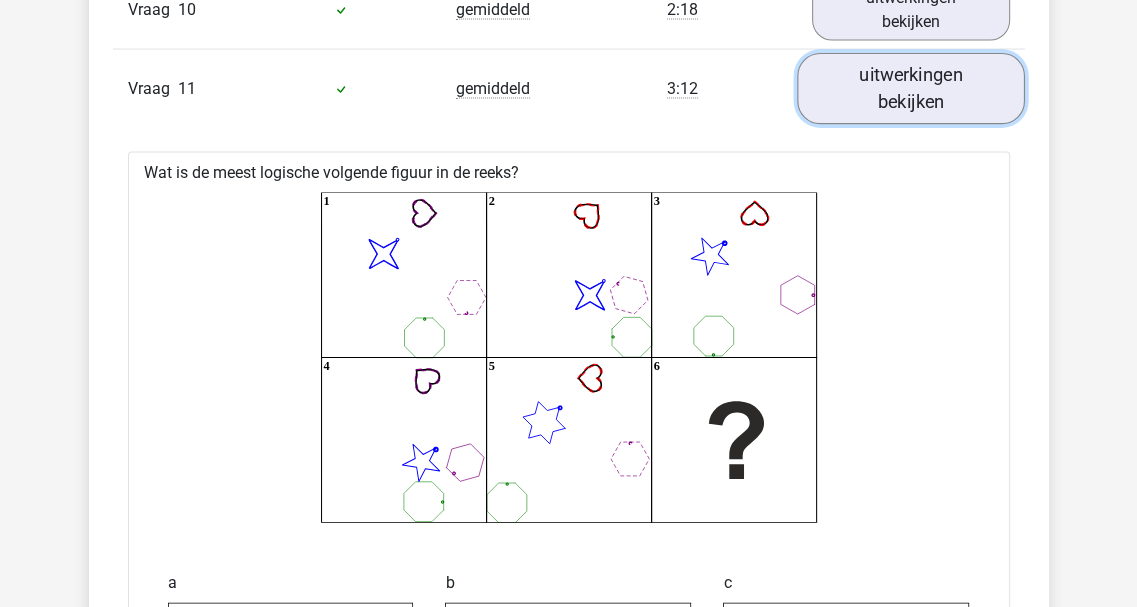 scroll, scrollTop: 3110, scrollLeft: 0, axis: vertical 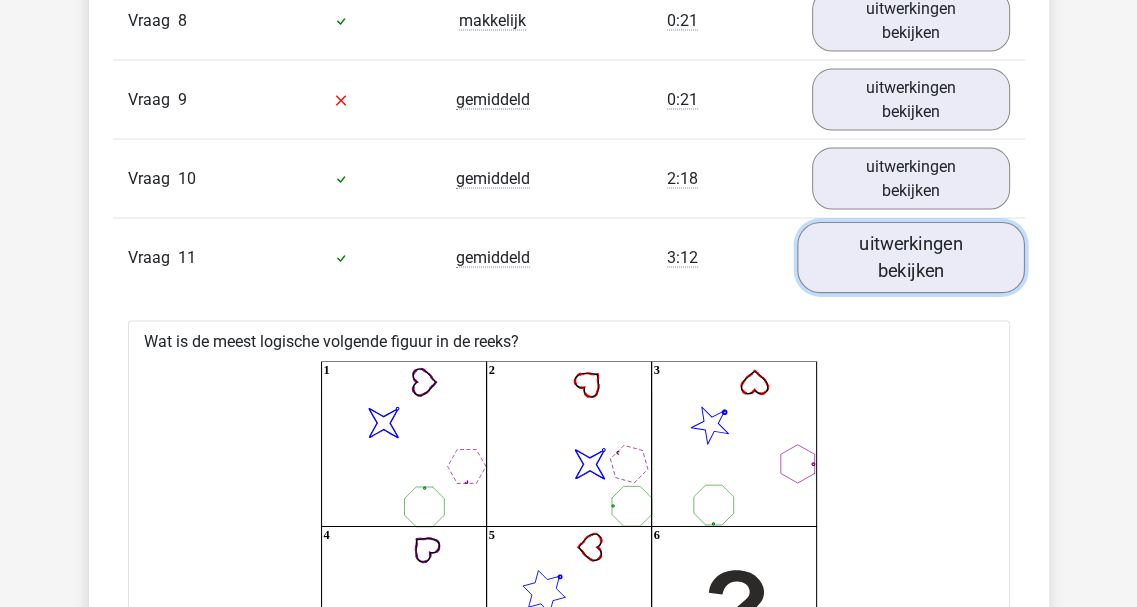 click on "uitwerkingen bekijken" at bounding box center [911, 257] 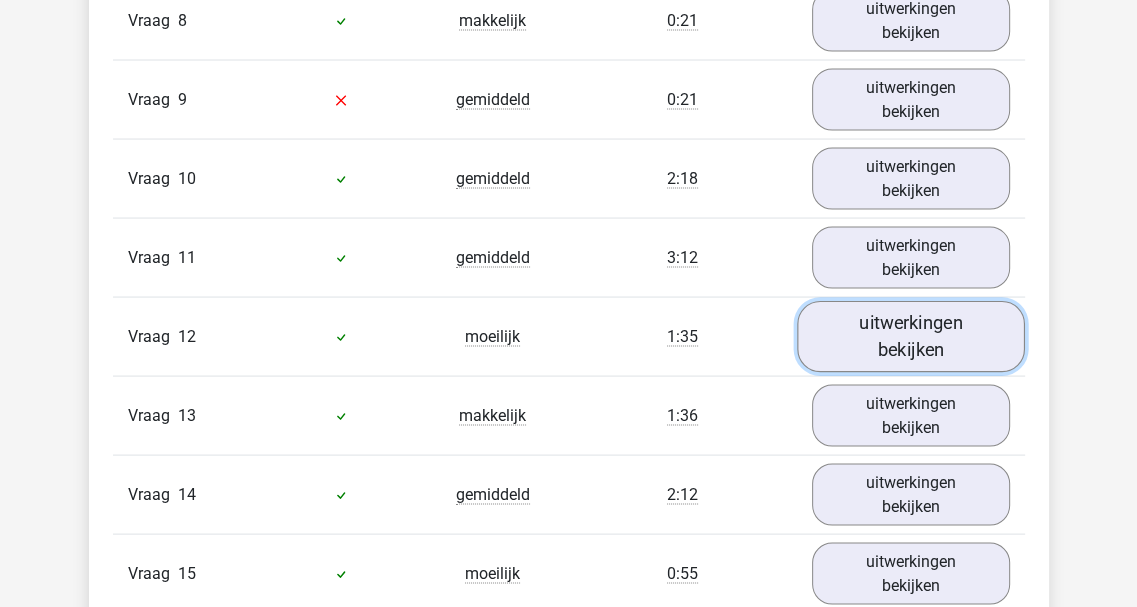click on "uitwerkingen bekijken" at bounding box center [911, 336] 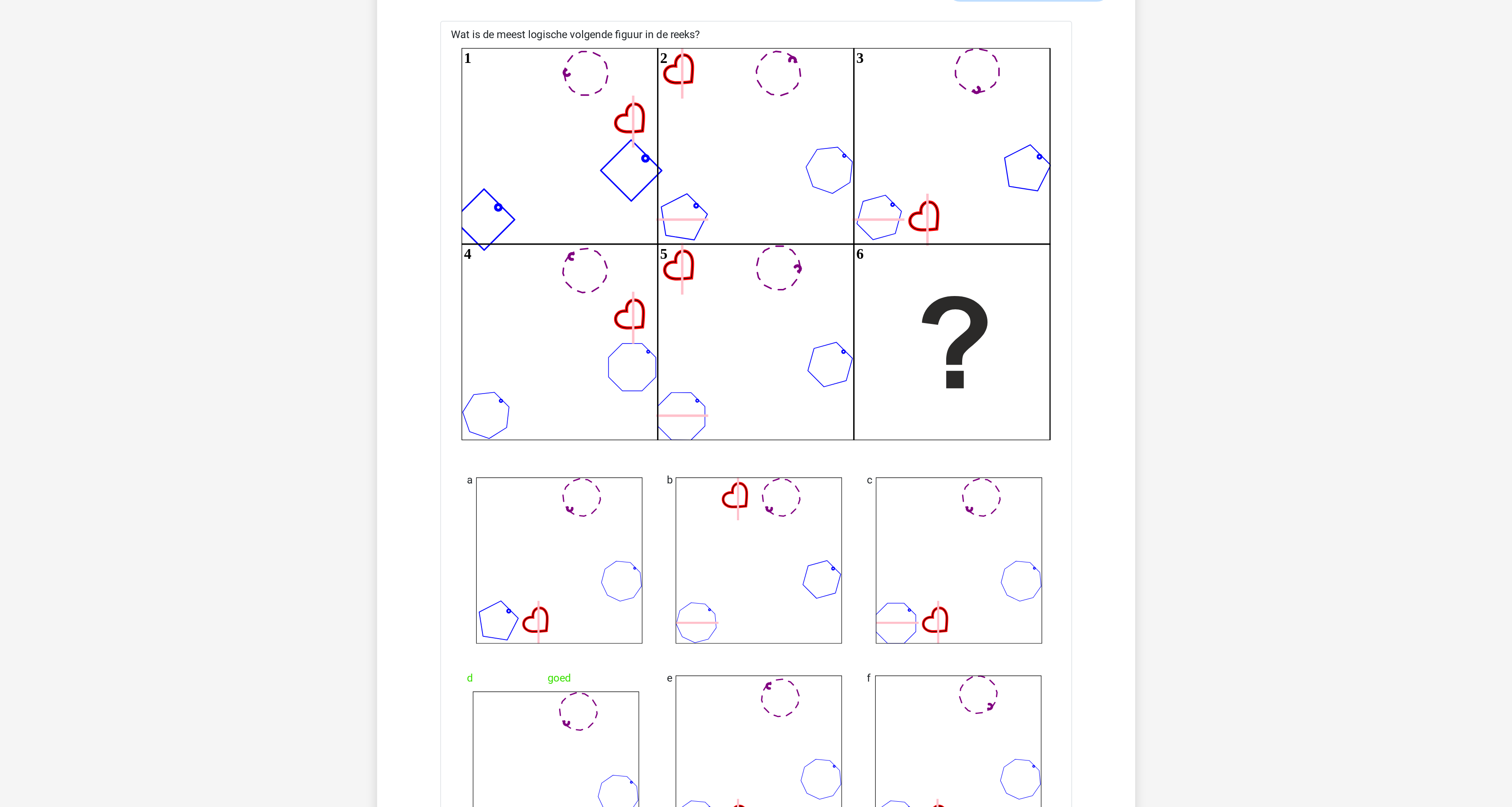 scroll, scrollTop: 1334, scrollLeft: 0, axis: vertical 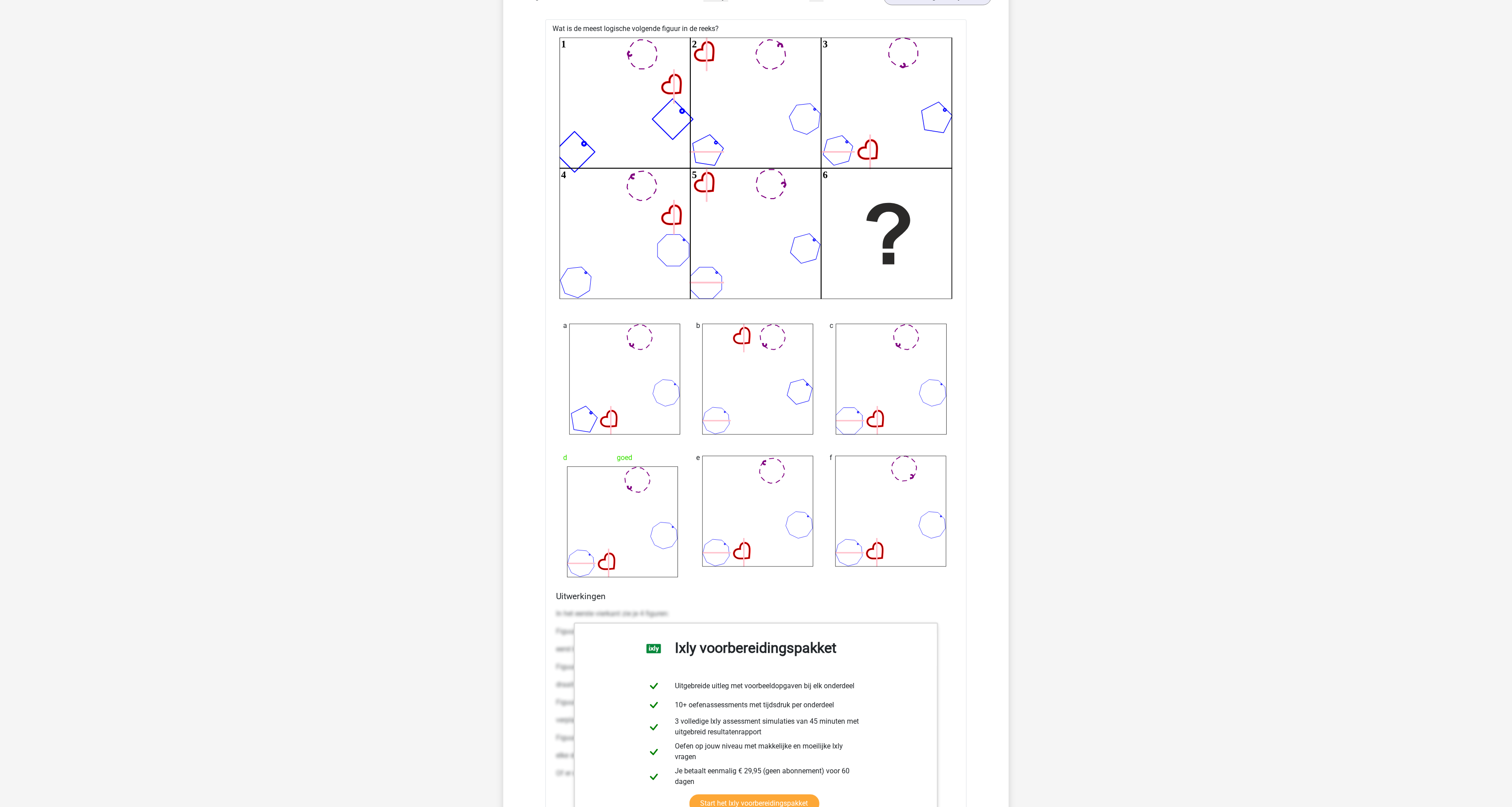 drag, startPoint x: 472, startPoint y: 0, endPoint x: 388, endPoint y: 332, distance: 342.4617 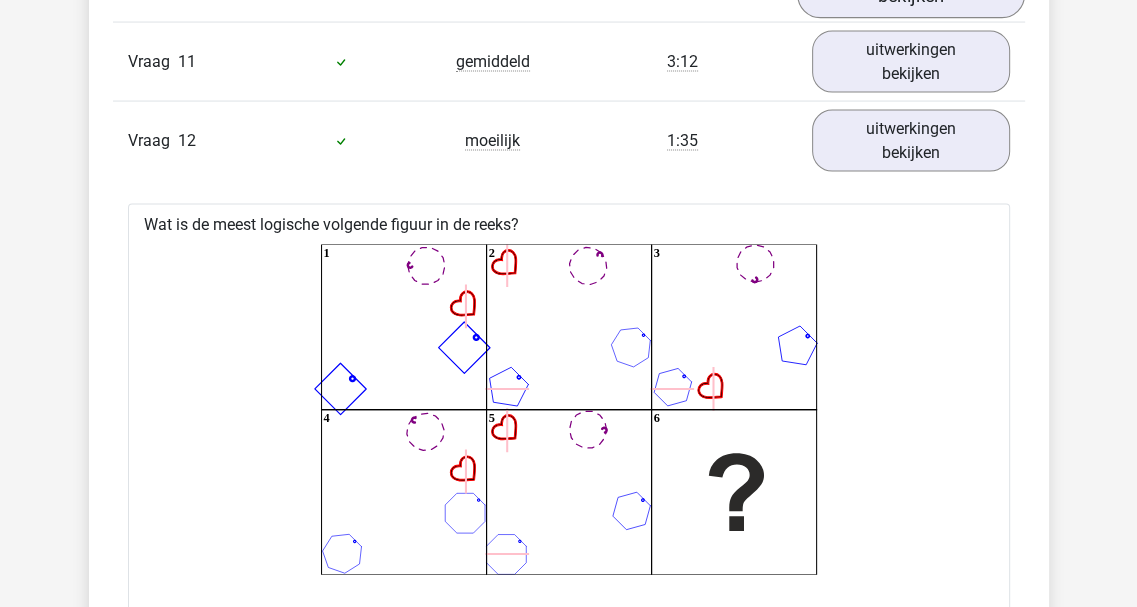 scroll, scrollTop: 3110, scrollLeft: 0, axis: vertical 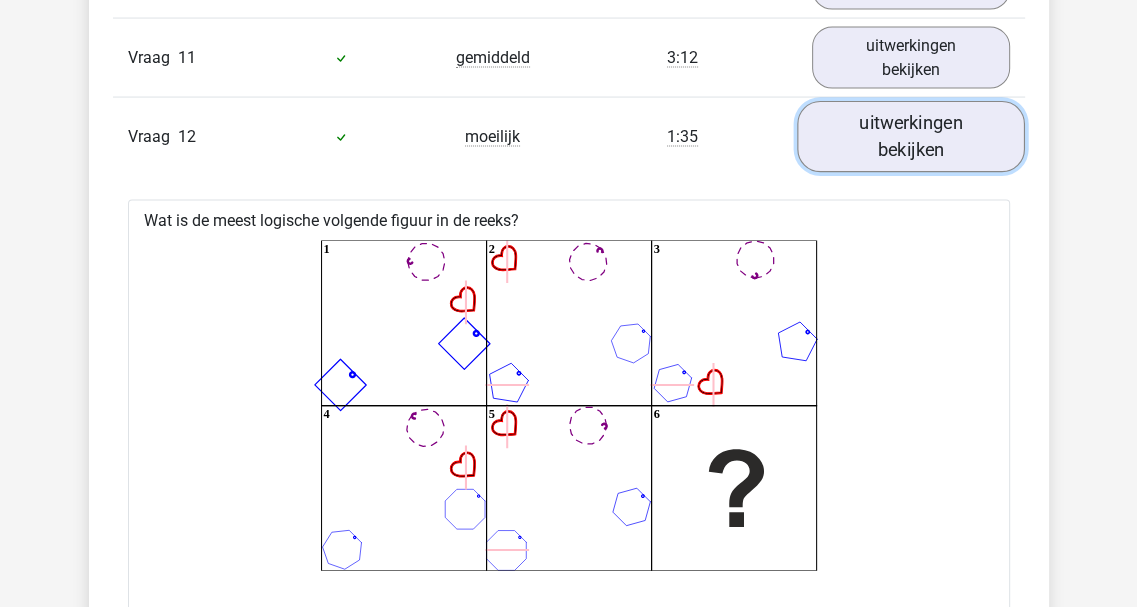 click on "uitwerkingen bekijken" at bounding box center (911, 136) 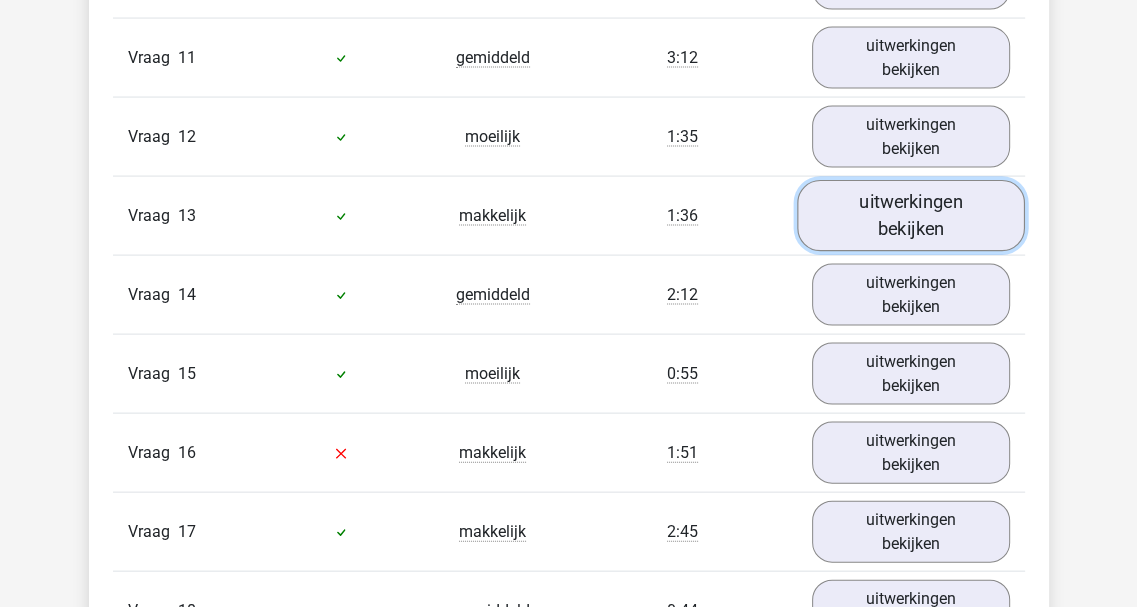 click on "uitwerkingen bekijken" at bounding box center [911, 215] 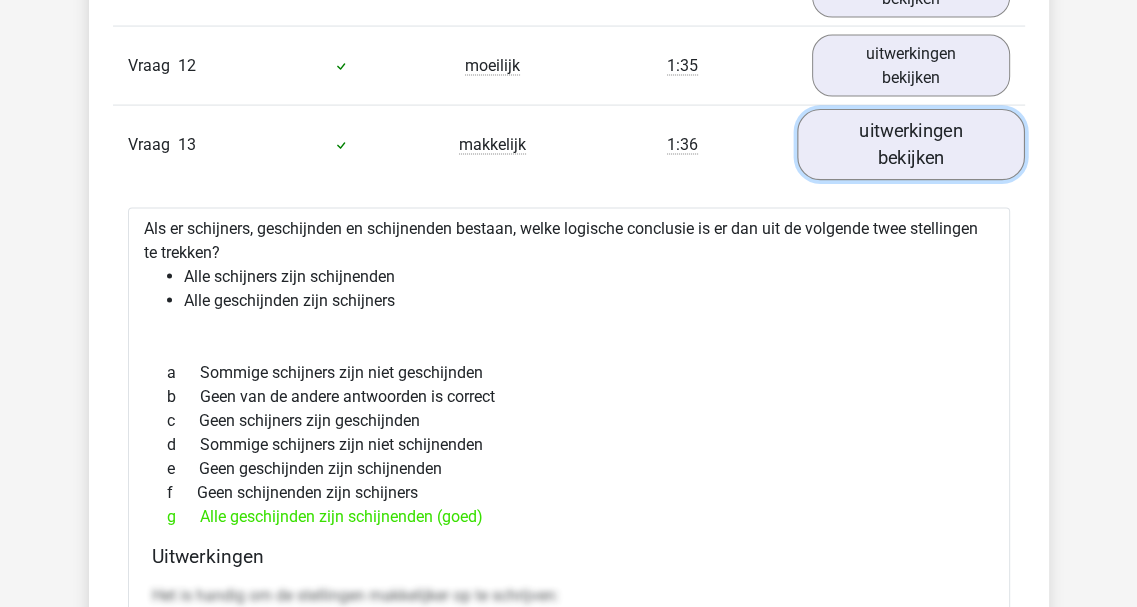 scroll, scrollTop: 3310, scrollLeft: 0, axis: vertical 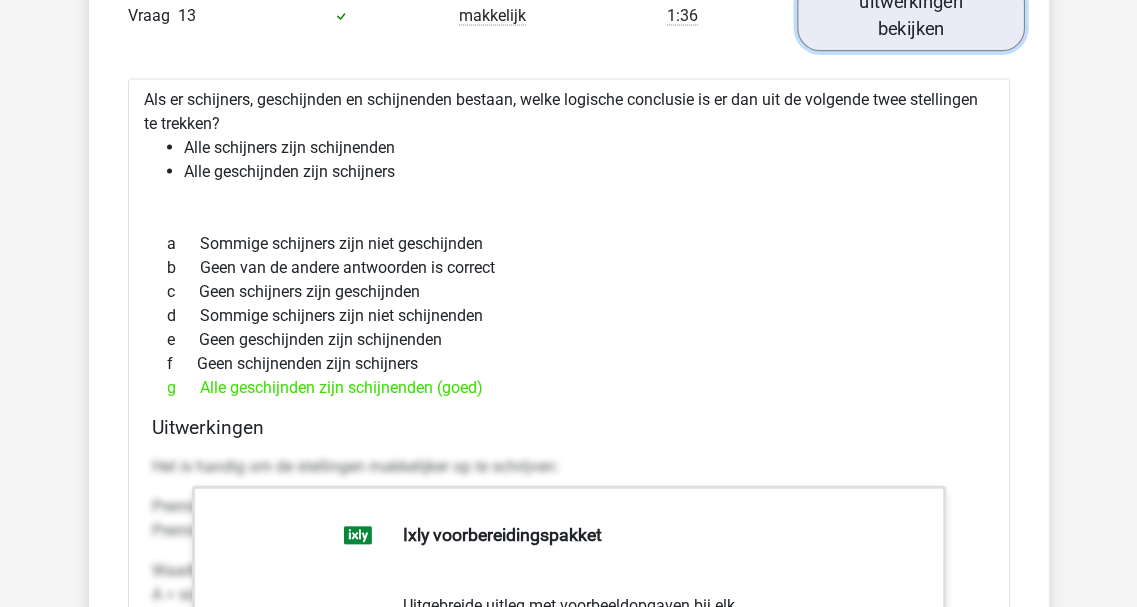 click on "uitwerkingen bekijken" at bounding box center (911, 15) 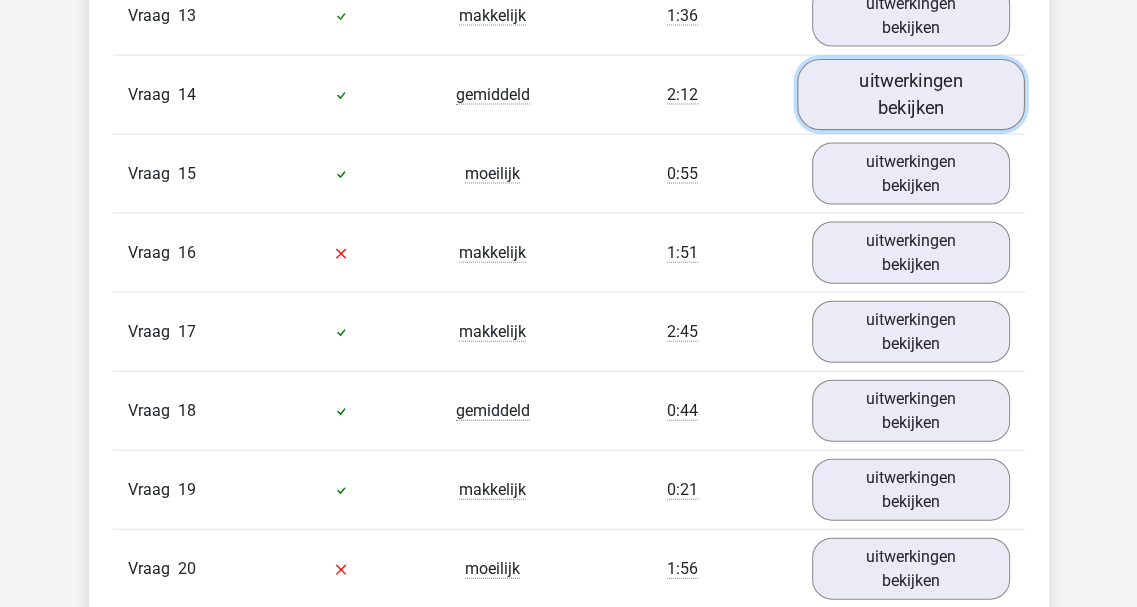 click on "uitwerkingen bekijken" at bounding box center (911, 94) 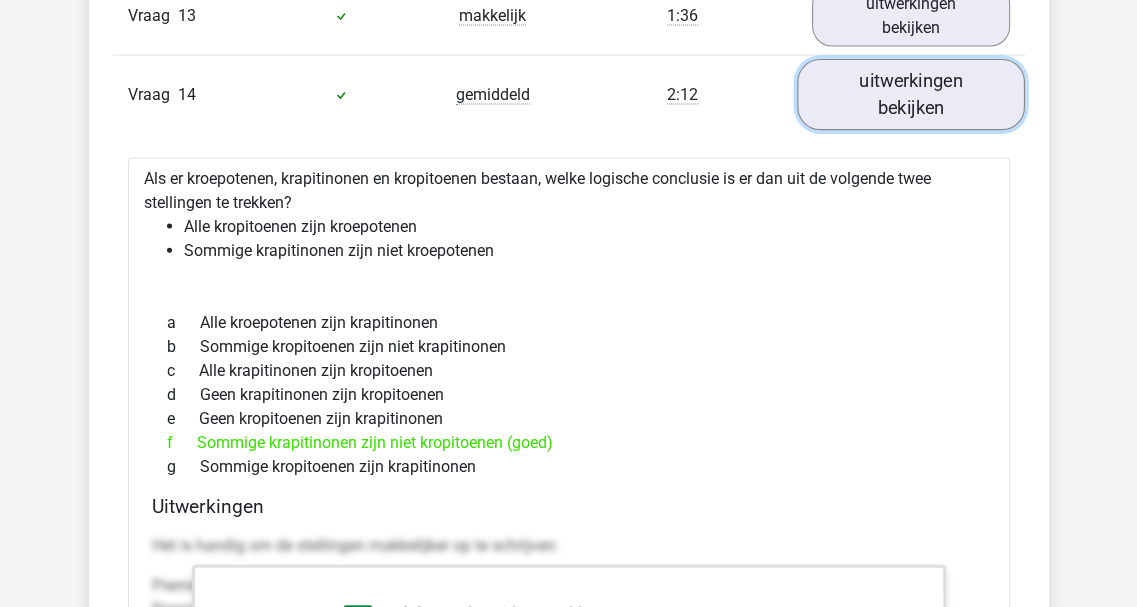 click on "uitwerkingen bekijken" at bounding box center [911, 94] 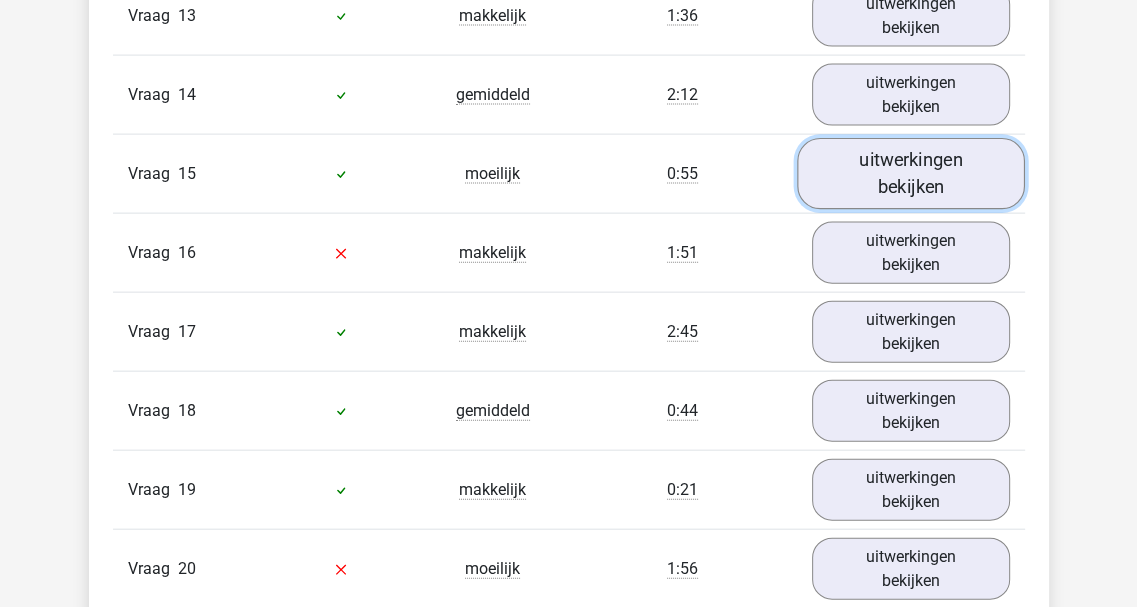 click on "uitwerkingen bekijken" at bounding box center (911, 173) 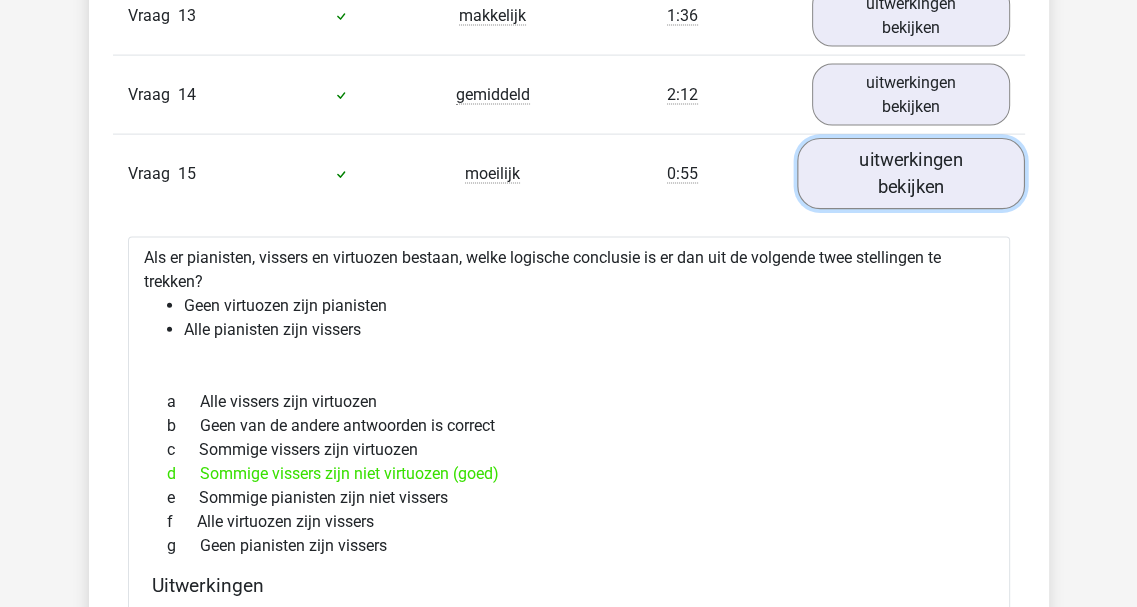 click on "uitwerkingen bekijken" at bounding box center [911, 173] 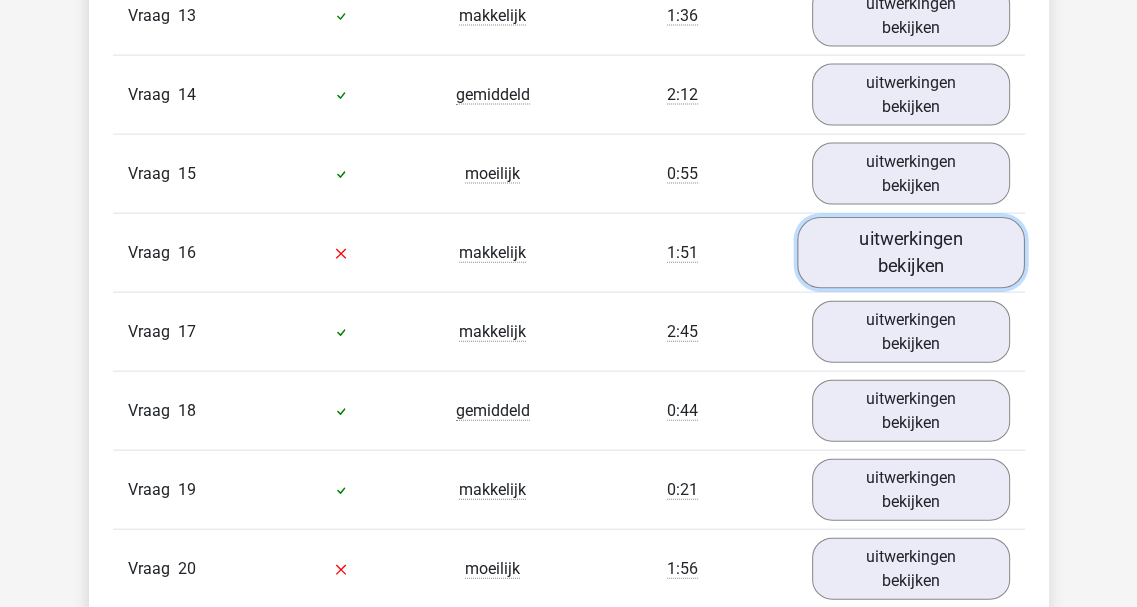 click on "uitwerkingen bekijken" at bounding box center (911, 252) 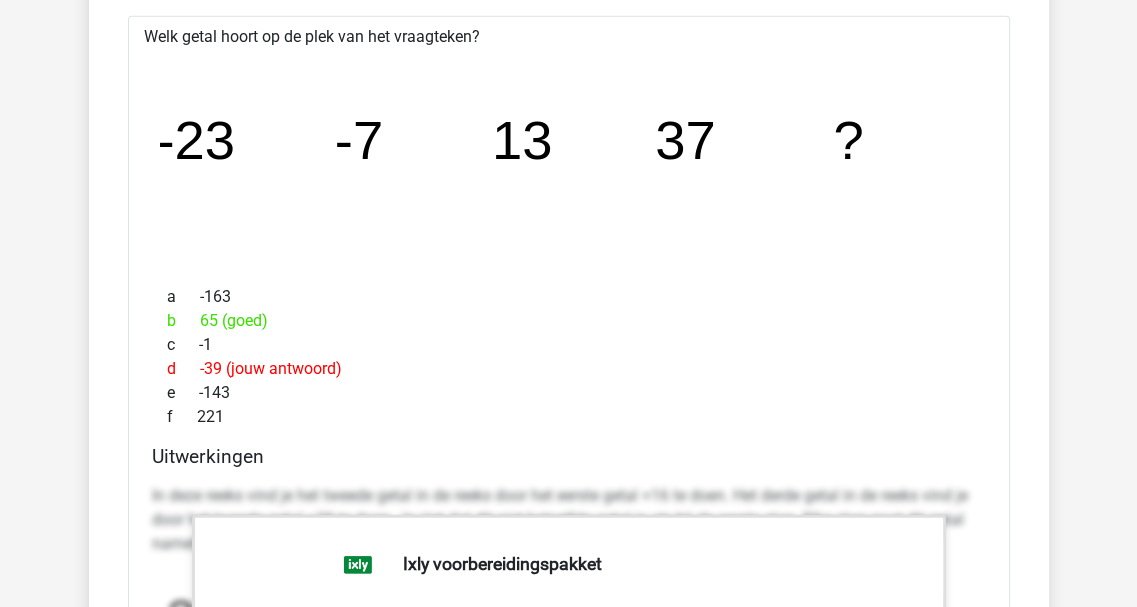 scroll, scrollTop: 3410, scrollLeft: 0, axis: vertical 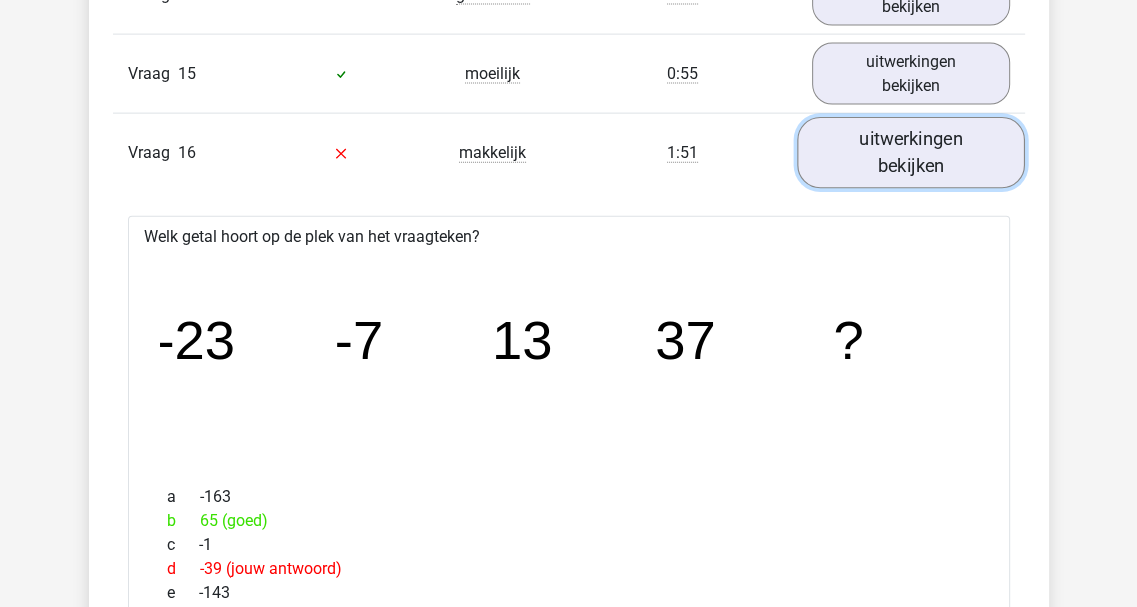 click on "uitwerkingen bekijken" at bounding box center [911, 152] 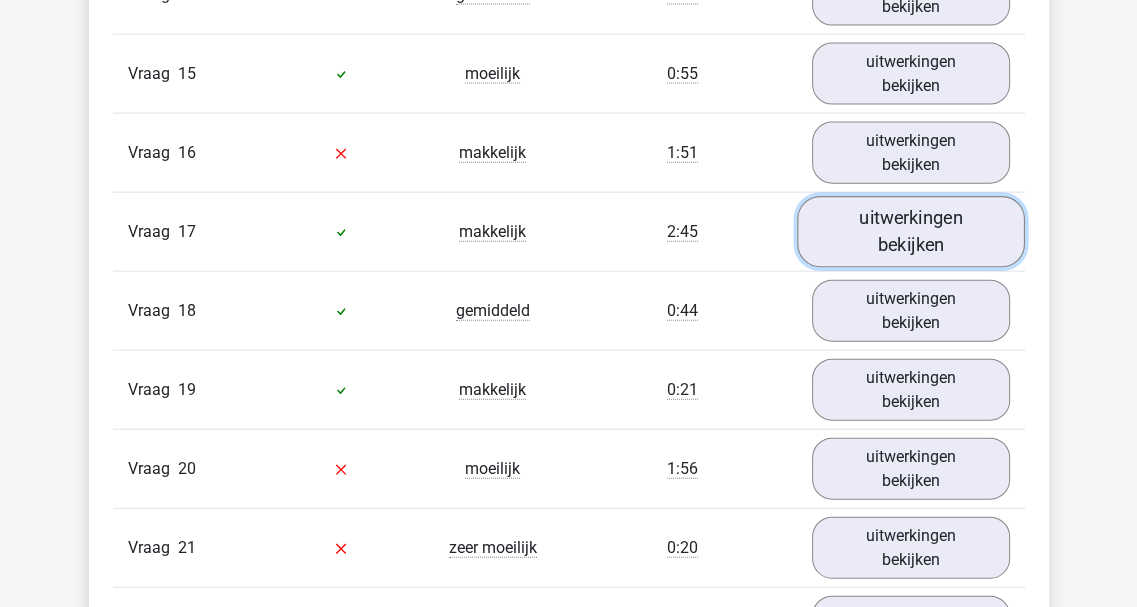 click on "uitwerkingen bekijken" at bounding box center (911, 231) 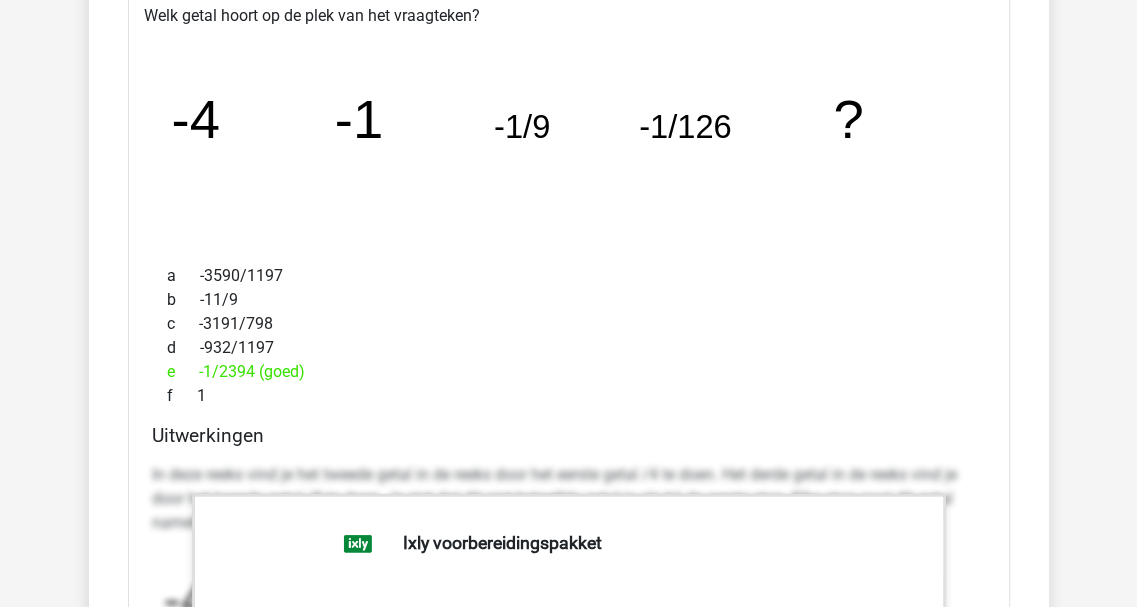 scroll, scrollTop: 3610, scrollLeft: 0, axis: vertical 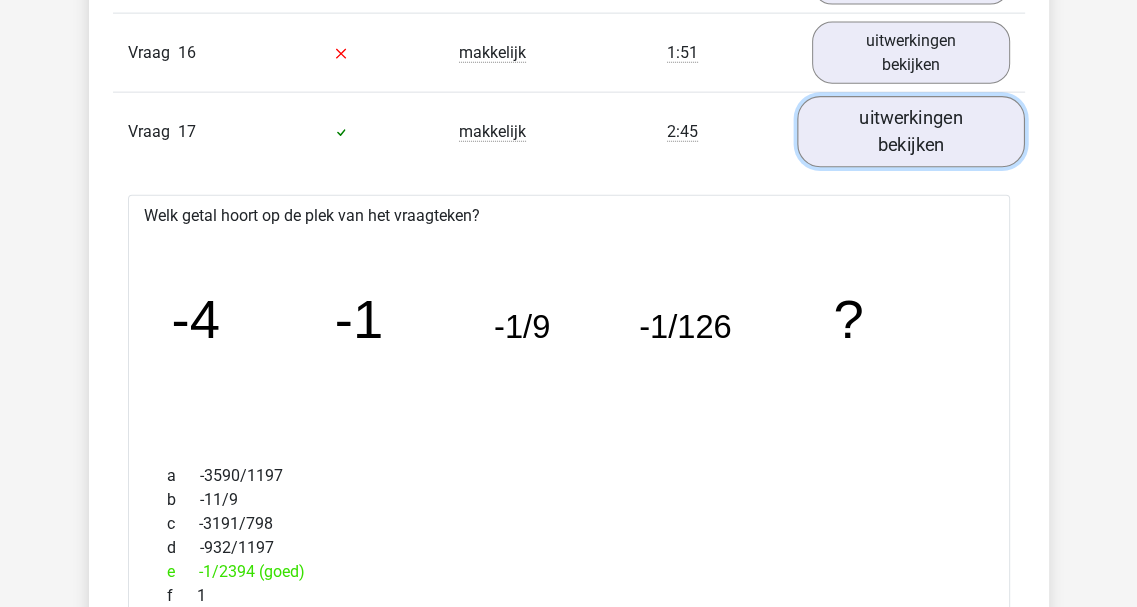 click on "uitwerkingen bekijken" at bounding box center [911, 131] 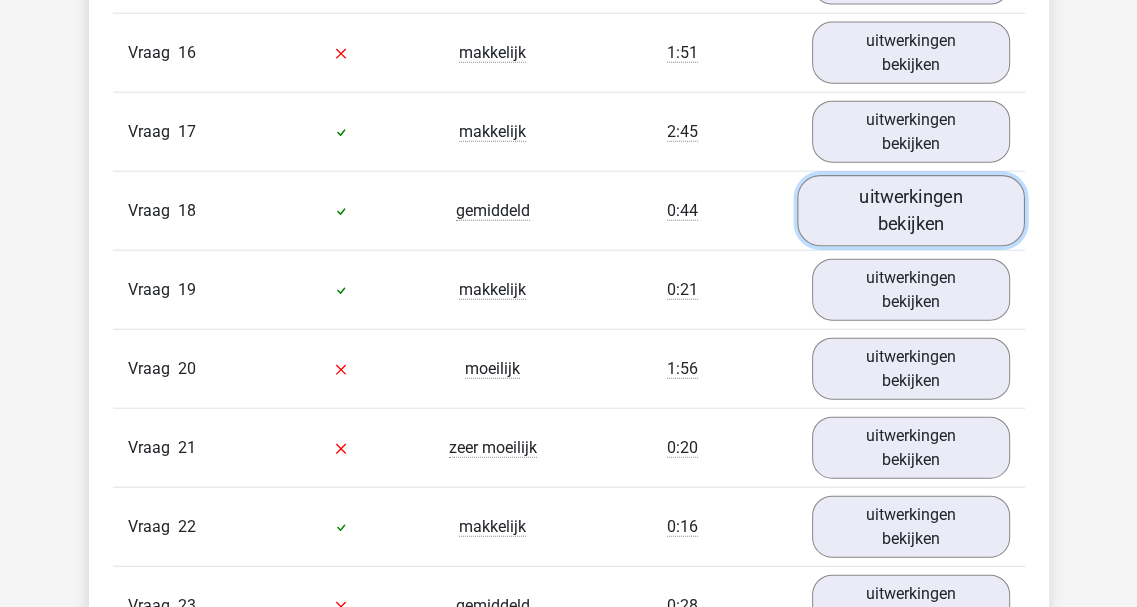 click on "uitwerkingen bekijken" at bounding box center [911, 210] 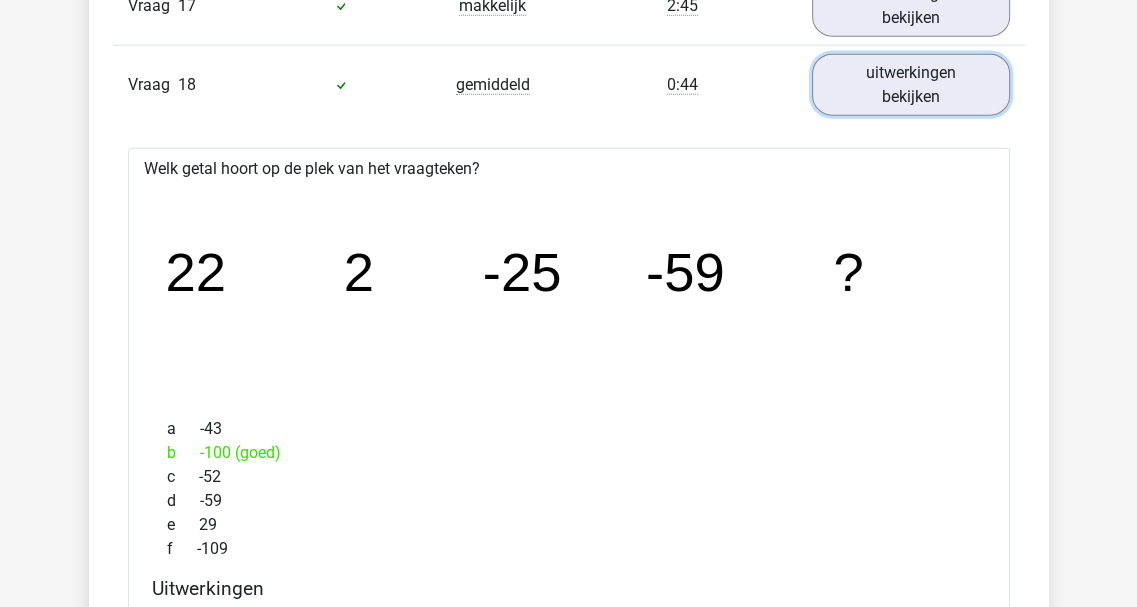 scroll, scrollTop: 3610, scrollLeft: 0, axis: vertical 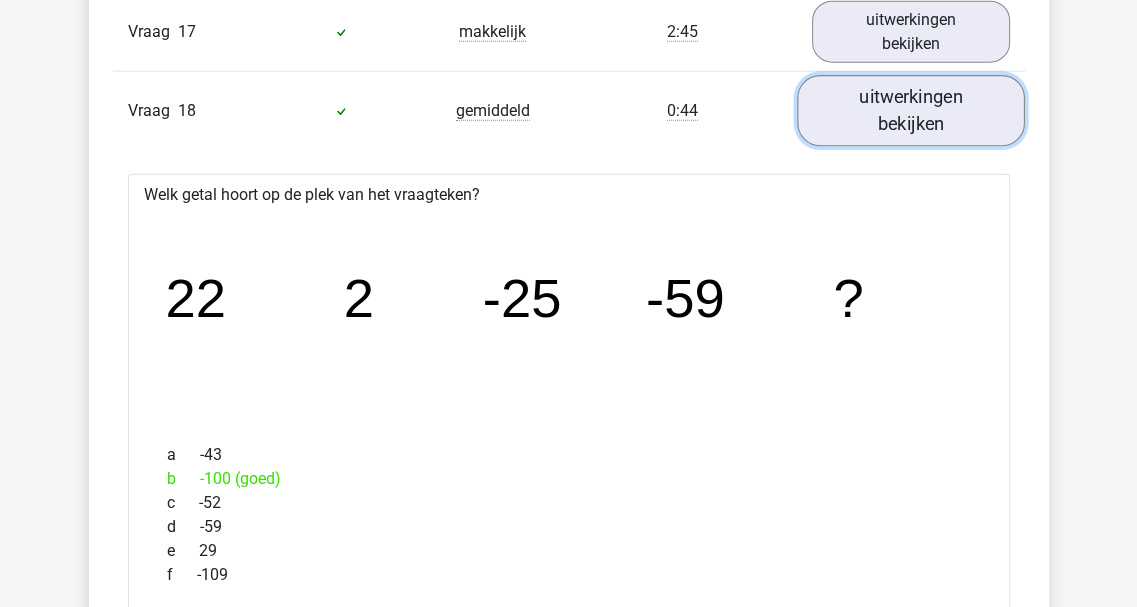 click on "uitwerkingen bekijken" at bounding box center (911, 110) 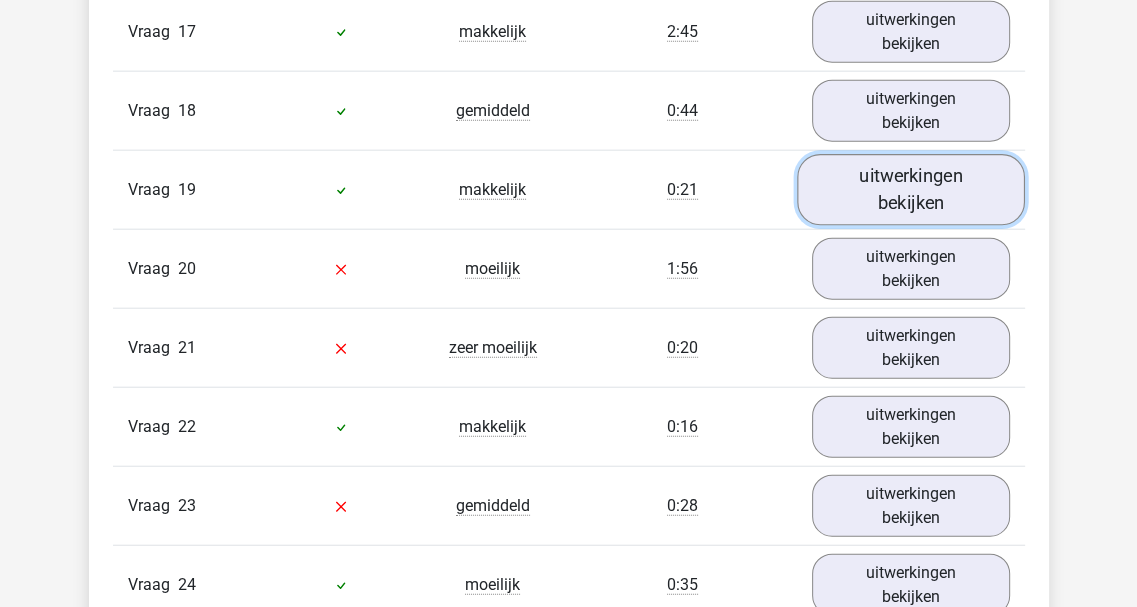 click on "uitwerkingen bekijken" at bounding box center [911, 189] 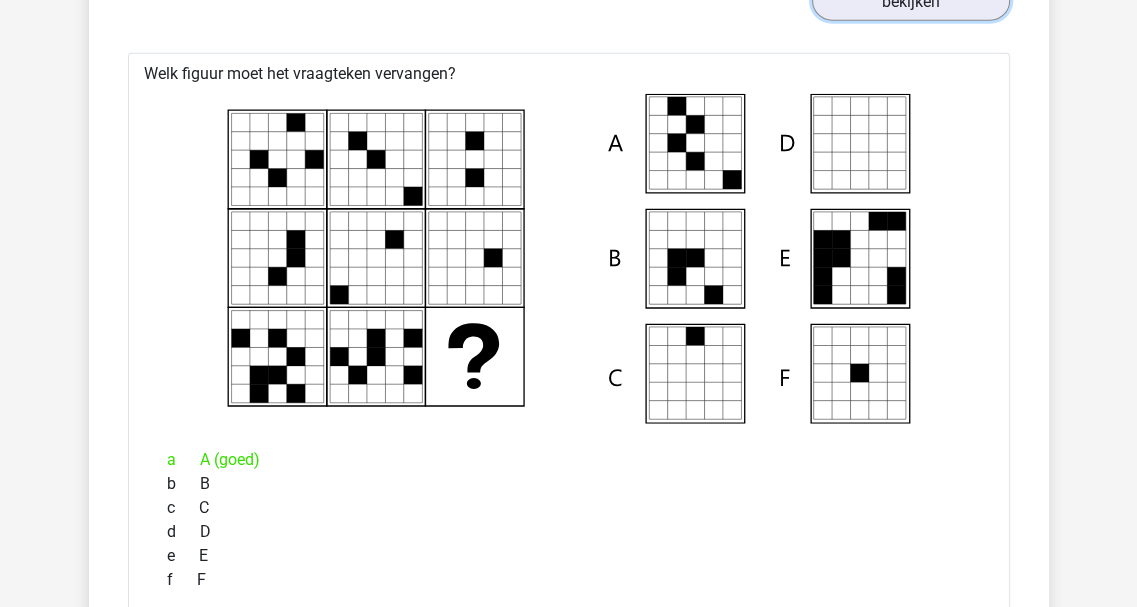 scroll, scrollTop: 3710, scrollLeft: 0, axis: vertical 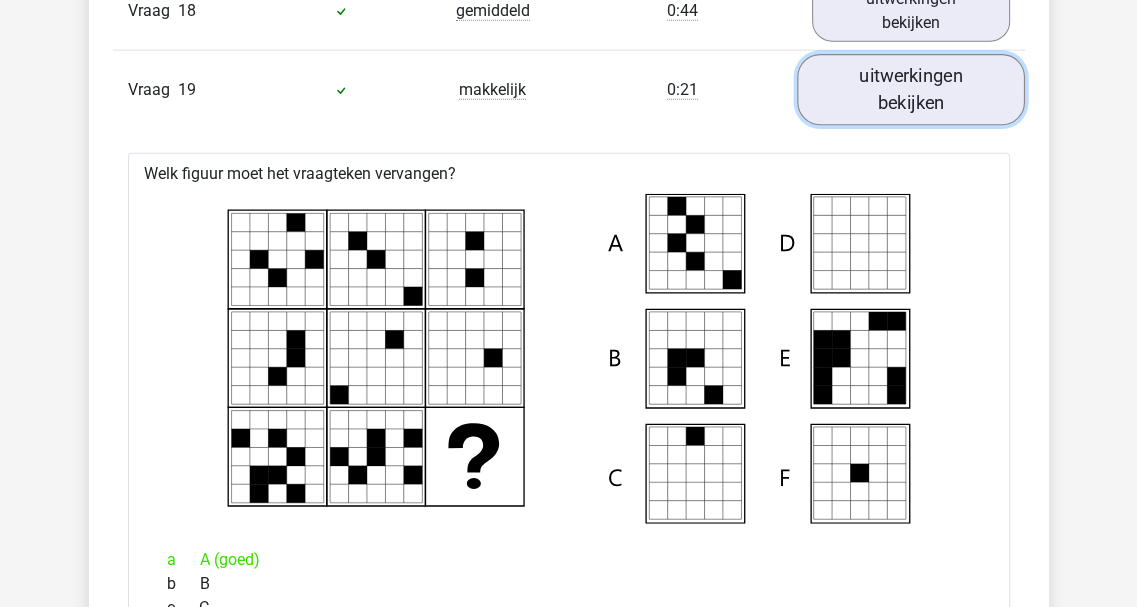 click on "uitwerkingen bekijken" at bounding box center (911, 89) 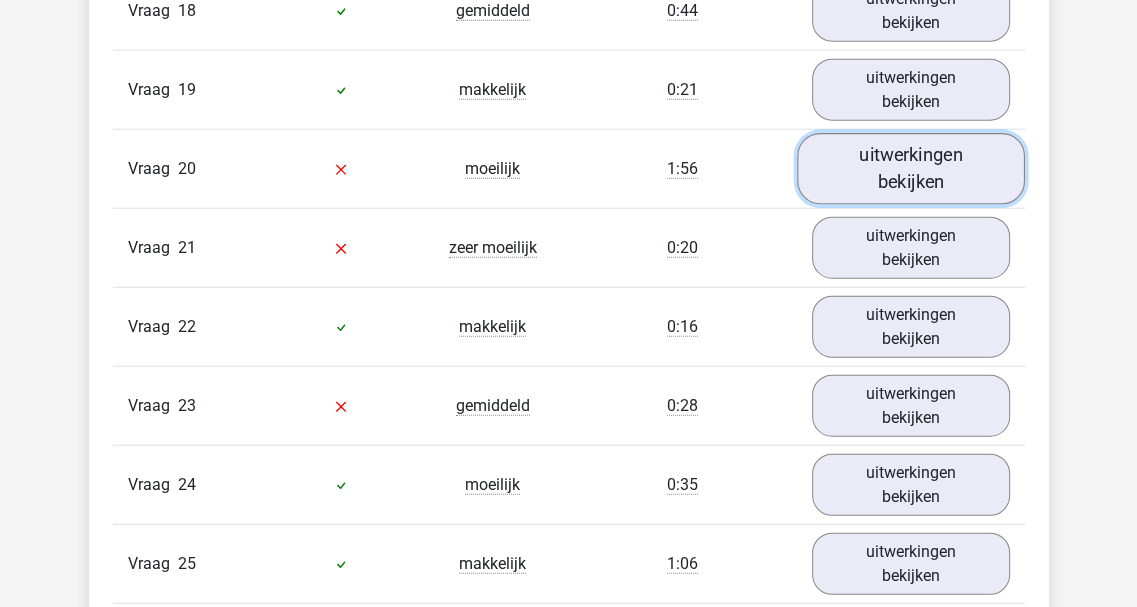 click on "uitwerkingen bekijken" at bounding box center [911, 168] 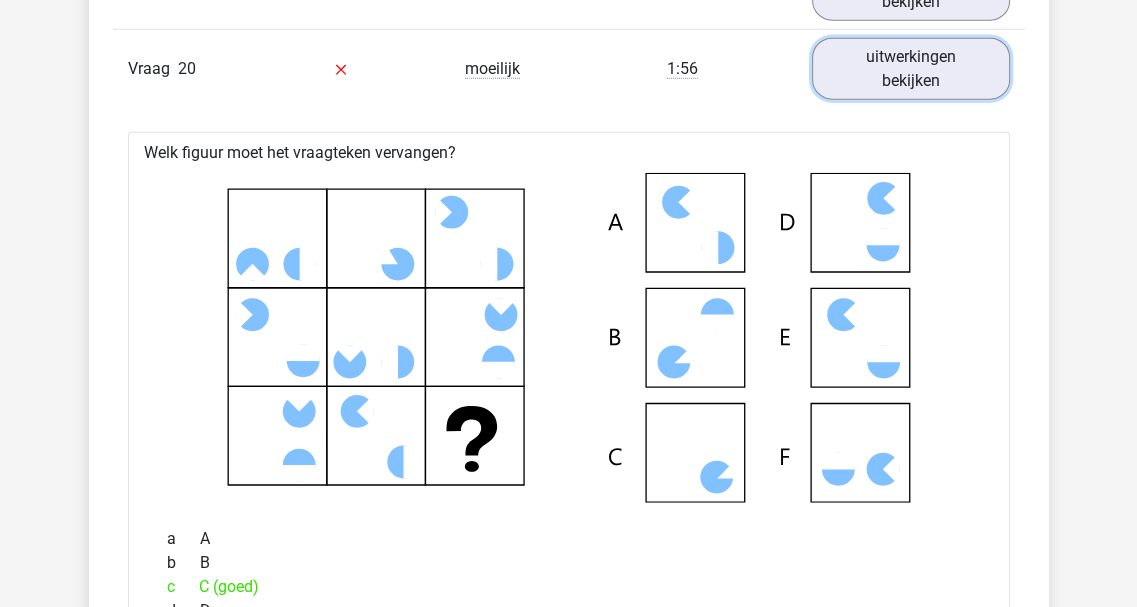 scroll, scrollTop: 3910, scrollLeft: 0, axis: vertical 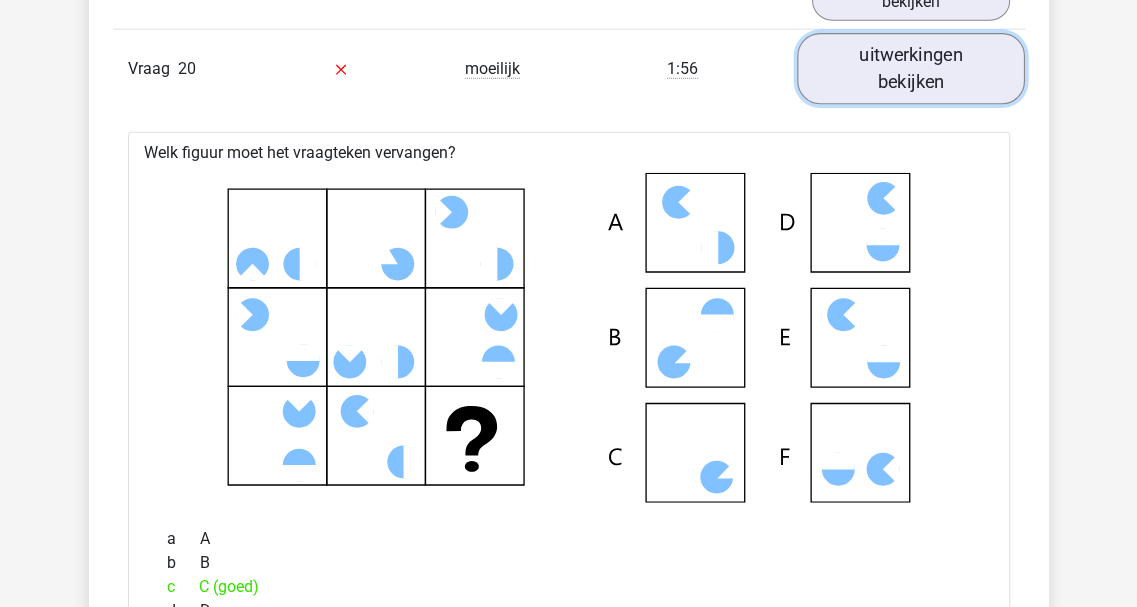 click on "uitwerkingen bekijken" at bounding box center (911, 68) 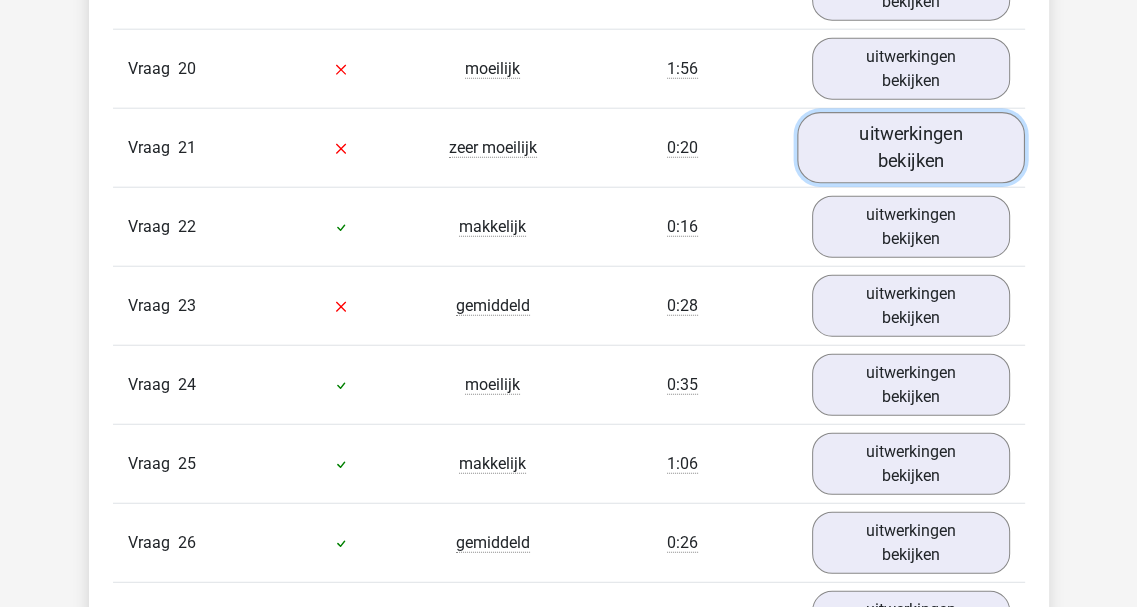 click on "uitwerkingen bekijken" at bounding box center [911, 147] 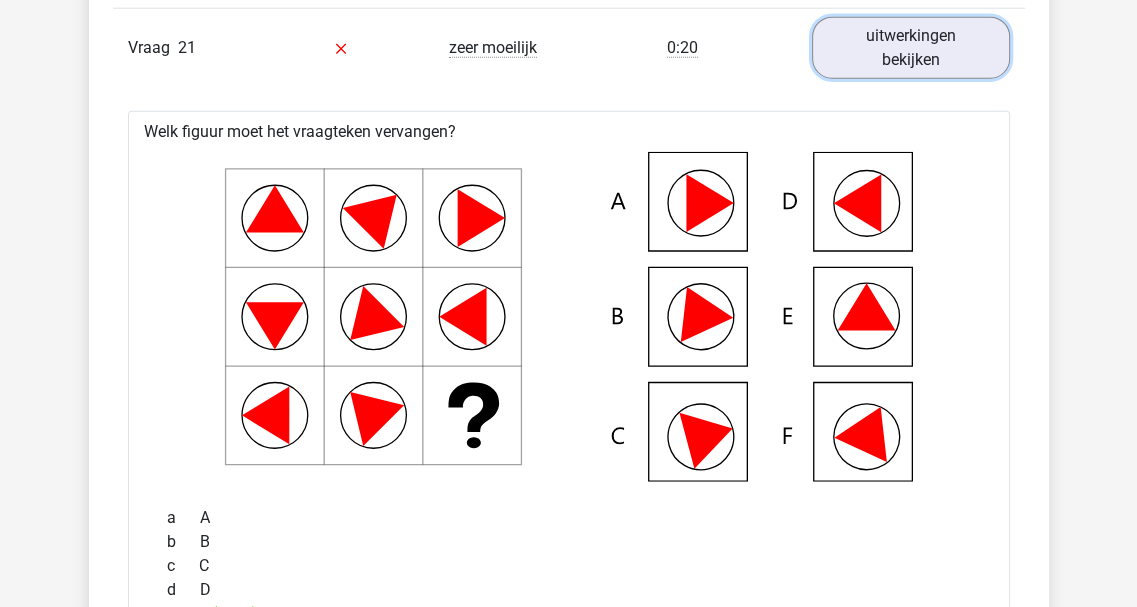 scroll, scrollTop: 4010, scrollLeft: 0, axis: vertical 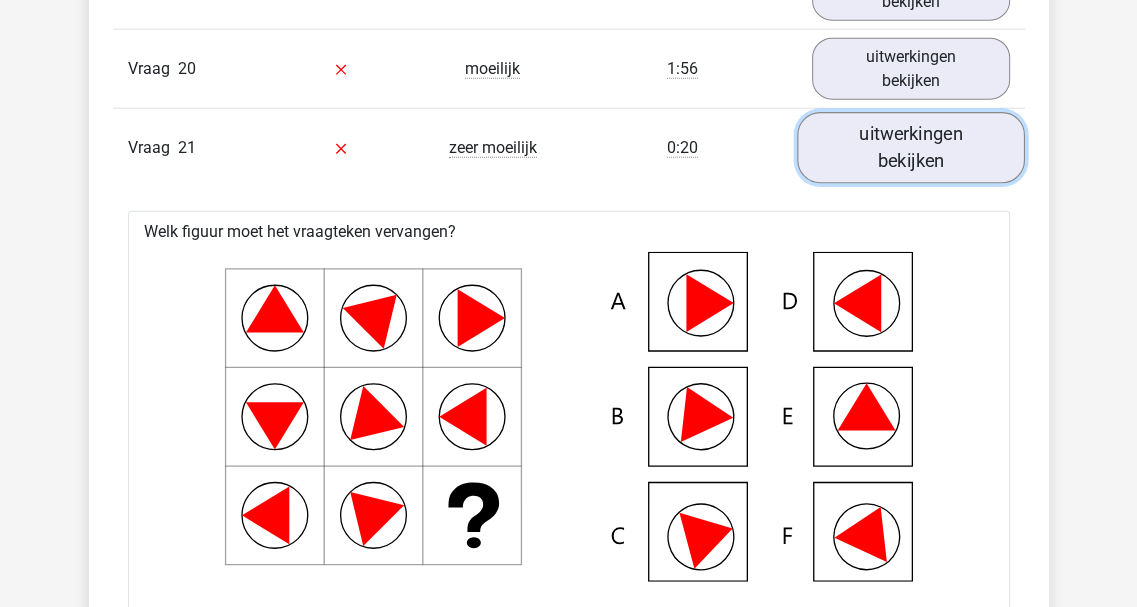 click on "uitwerkingen bekijken" at bounding box center [911, 147] 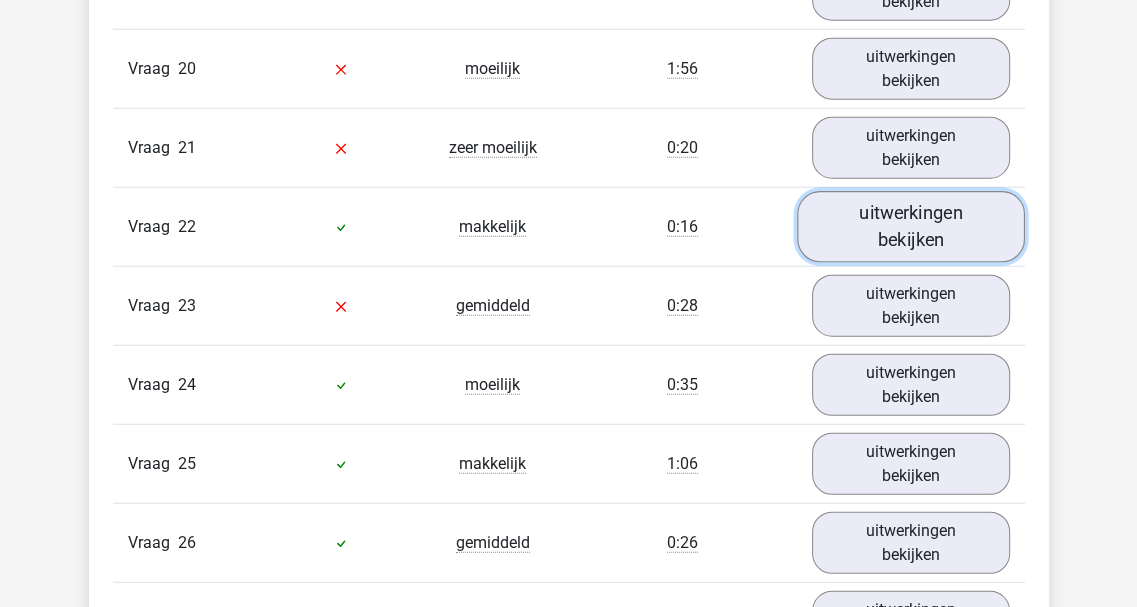click on "uitwerkingen bekijken" at bounding box center [911, 226] 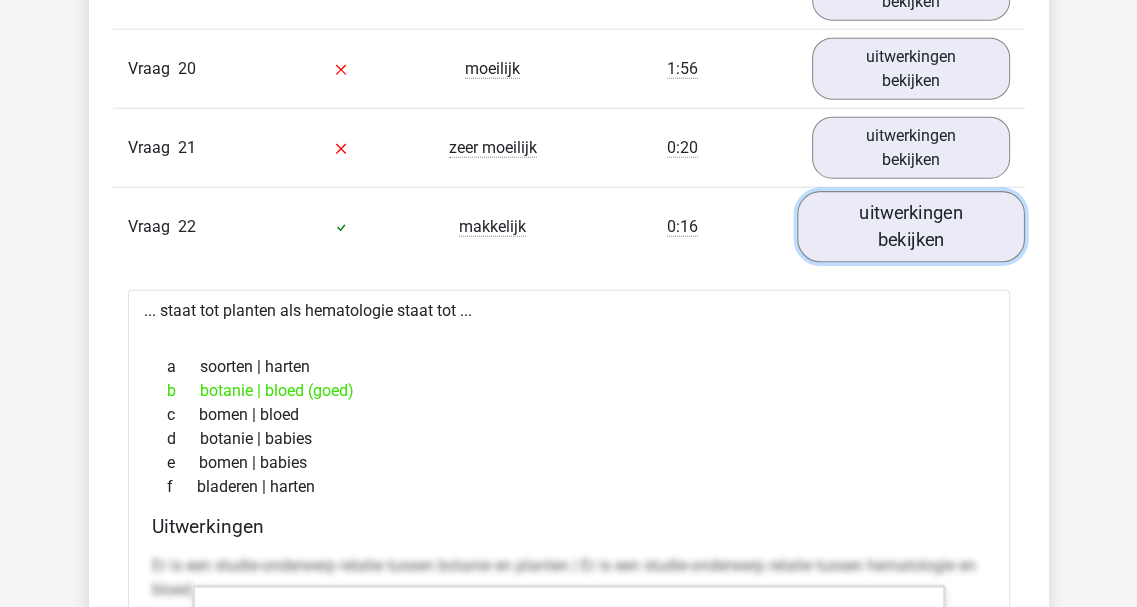 click on "uitwerkingen bekijken" at bounding box center [911, 226] 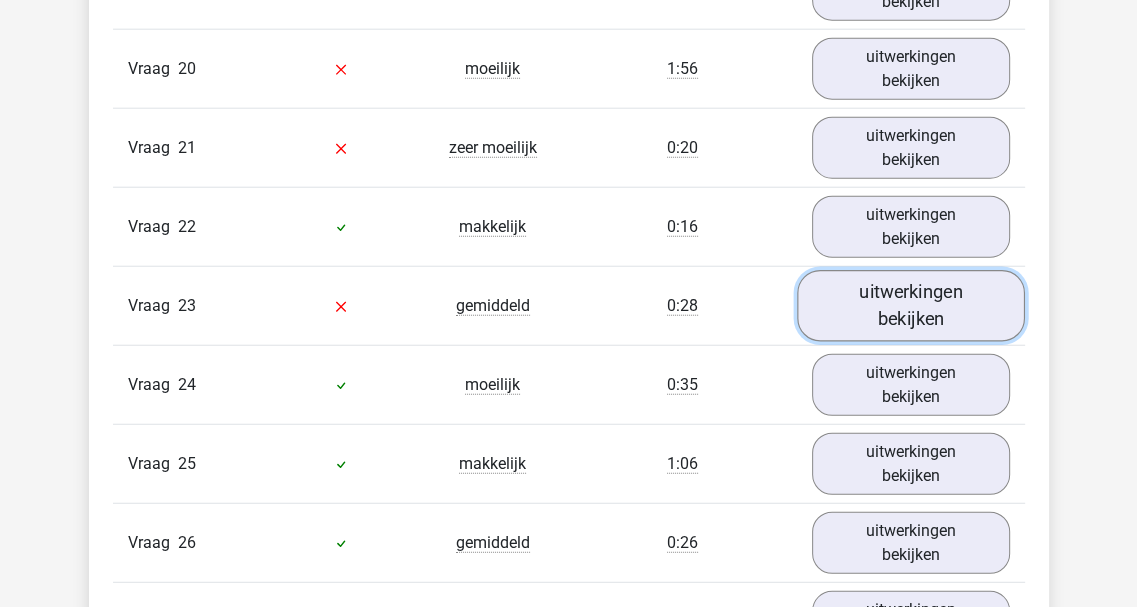 click on "uitwerkingen bekijken" at bounding box center (911, 305) 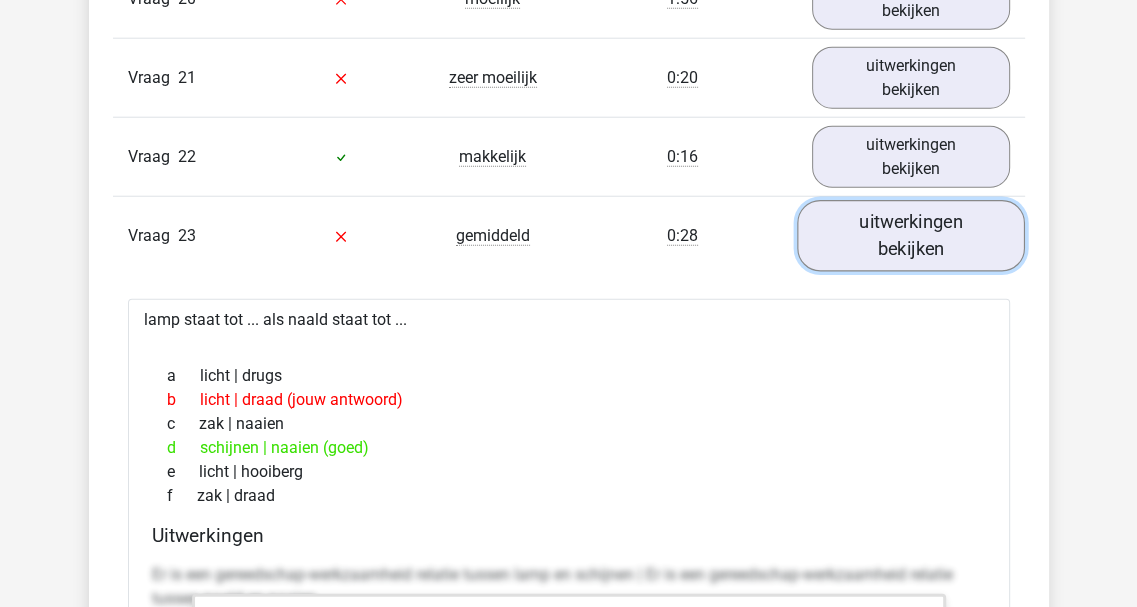 scroll, scrollTop: 3910, scrollLeft: 0, axis: vertical 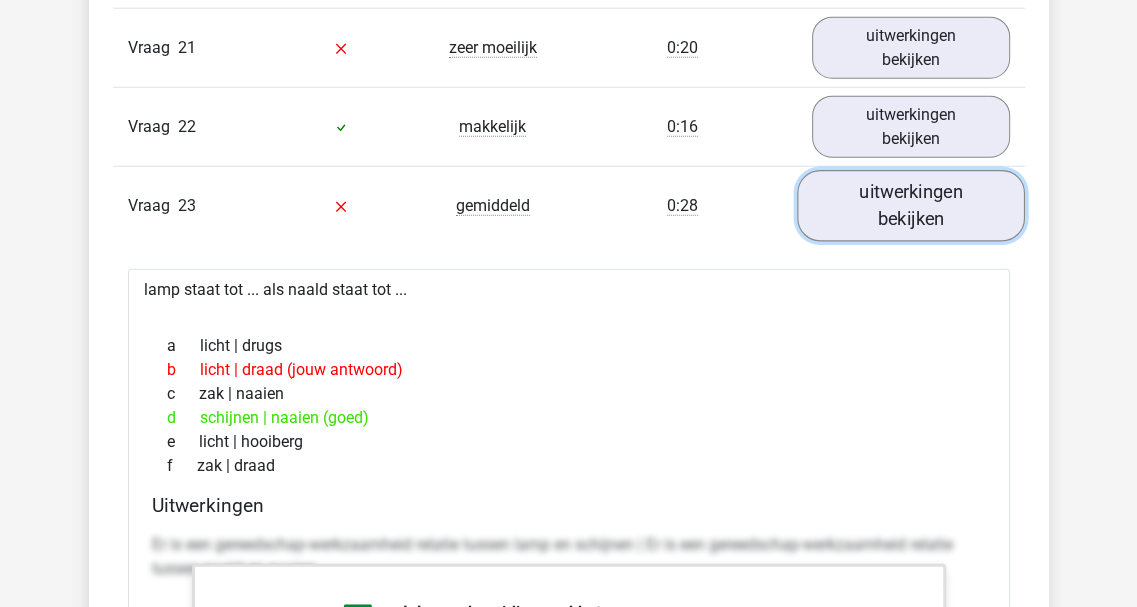 click on "uitwerkingen bekijken" at bounding box center (911, 205) 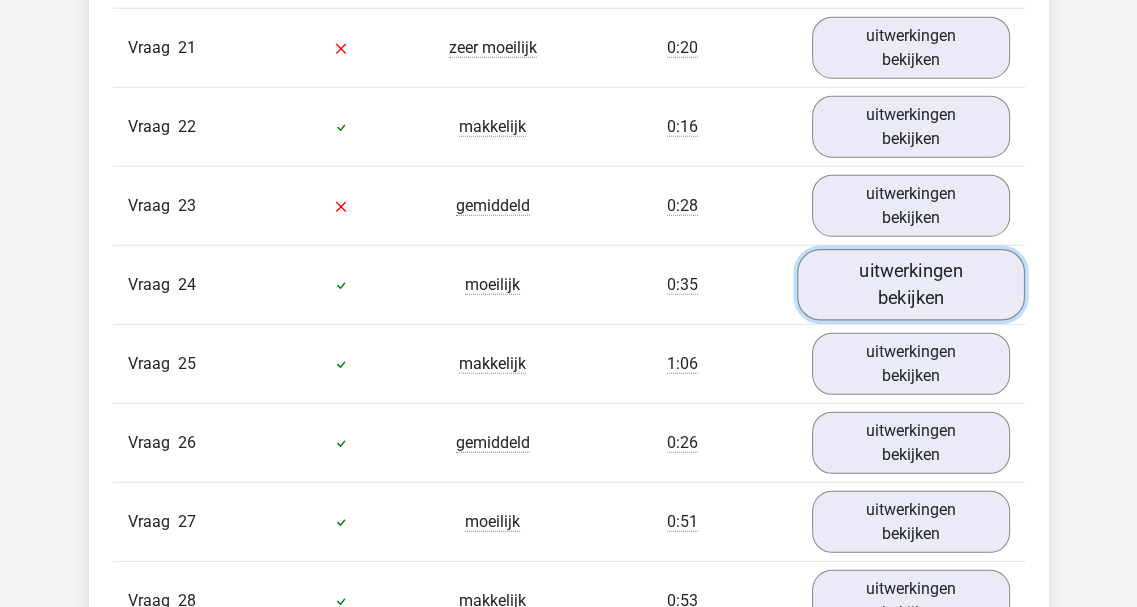 click on "uitwerkingen bekijken" at bounding box center (911, 284) 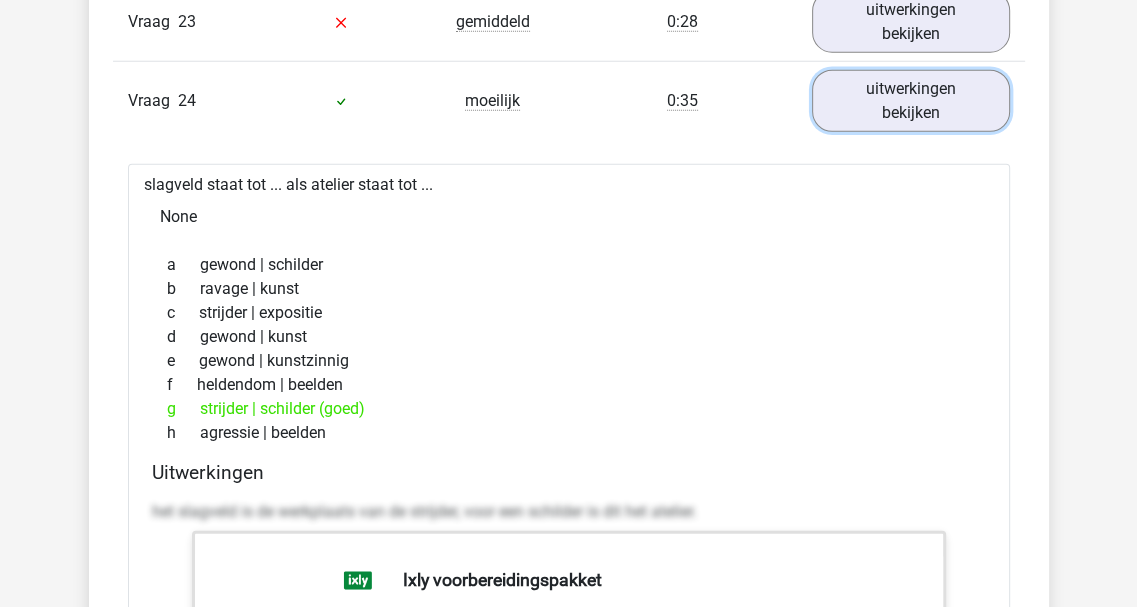 scroll, scrollTop: 4110, scrollLeft: 0, axis: vertical 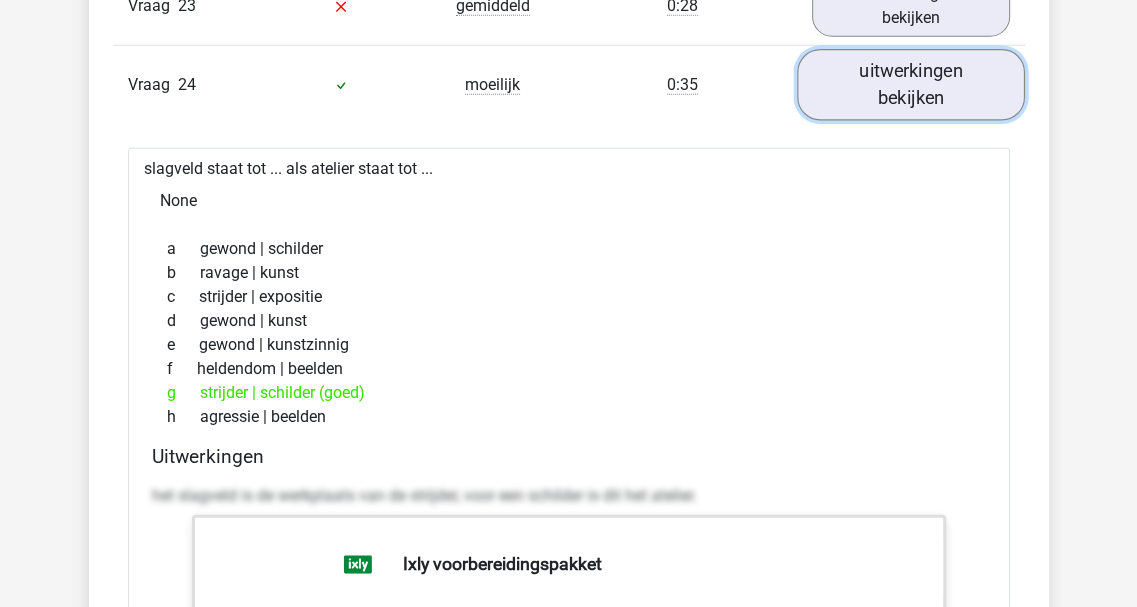 click on "uitwerkingen bekijken" at bounding box center (911, 84) 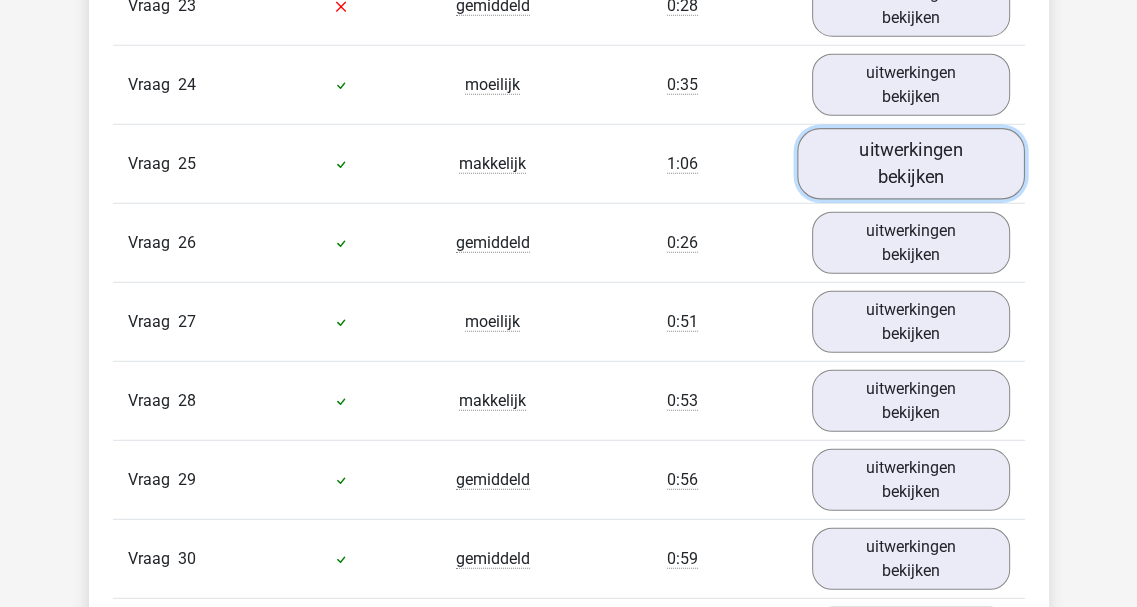 click on "uitwerkingen bekijken" at bounding box center (911, 163) 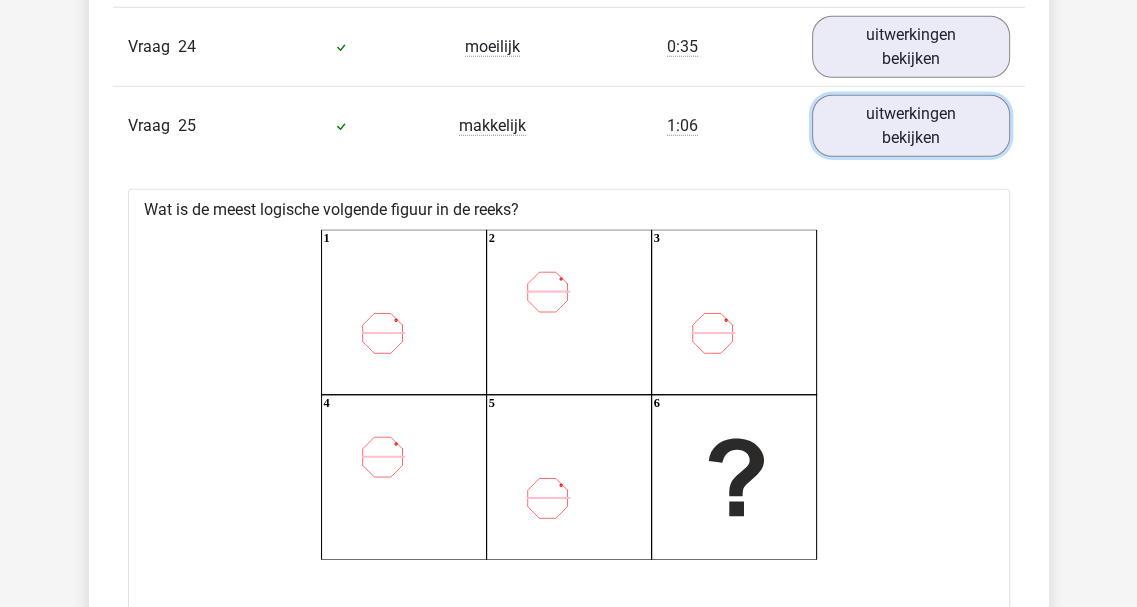 scroll, scrollTop: 4010, scrollLeft: 0, axis: vertical 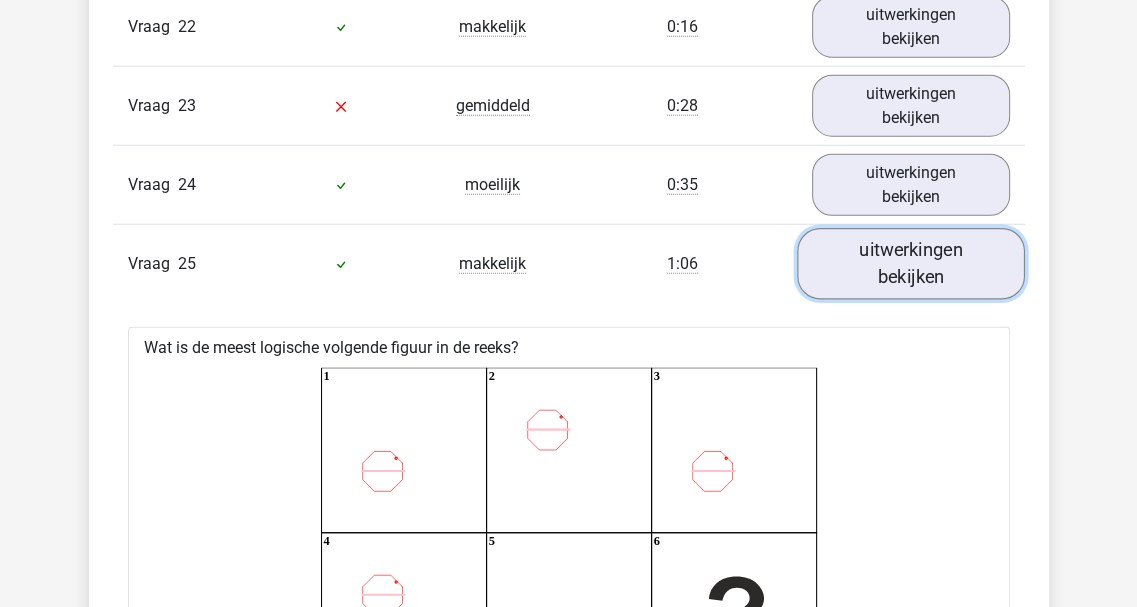 click on "uitwerkingen bekijken" at bounding box center (911, 263) 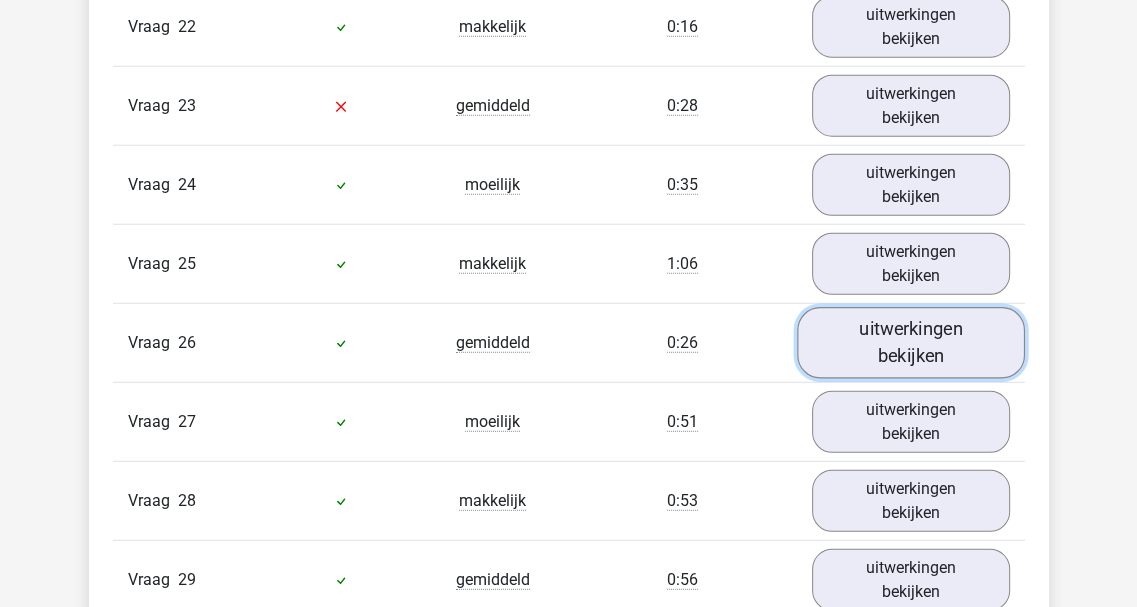 click on "uitwerkingen bekijken" at bounding box center [911, 342] 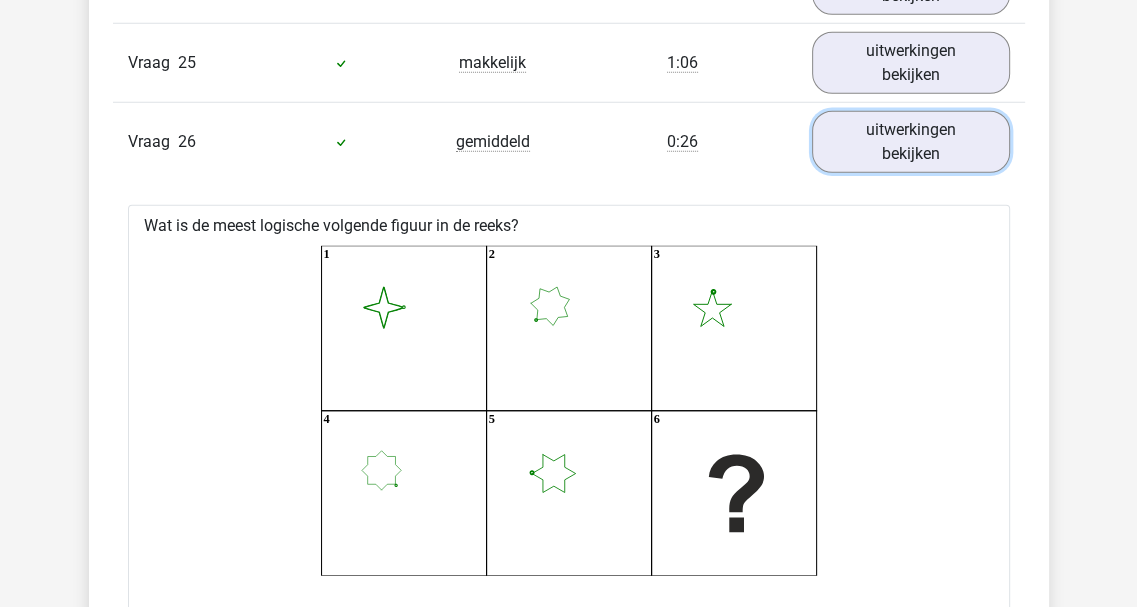 scroll, scrollTop: 4210, scrollLeft: 0, axis: vertical 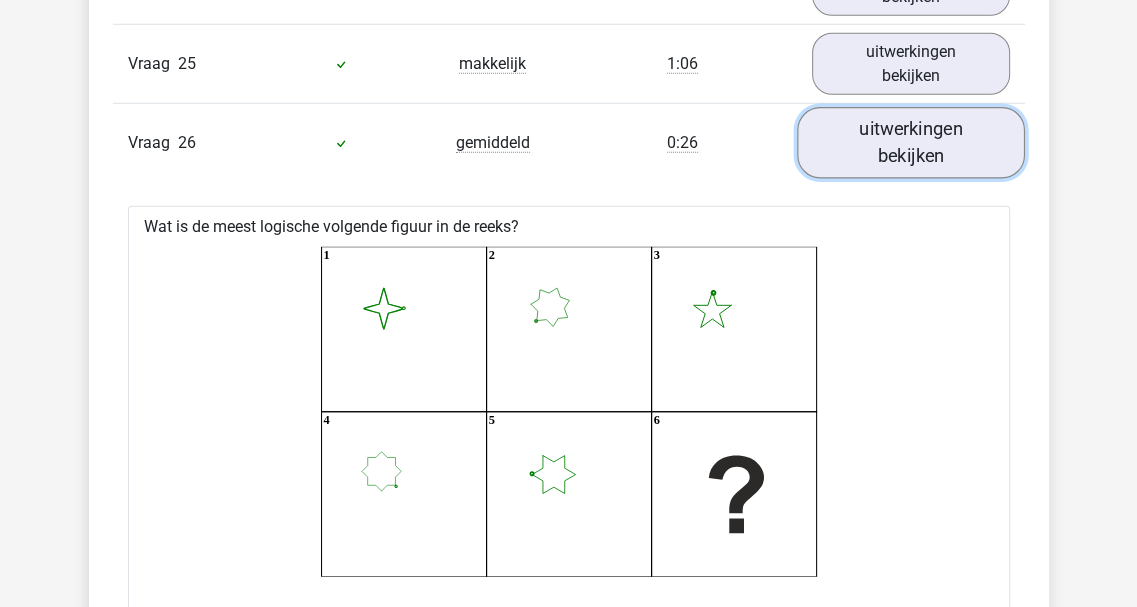click on "uitwerkingen bekijken" at bounding box center (911, 142) 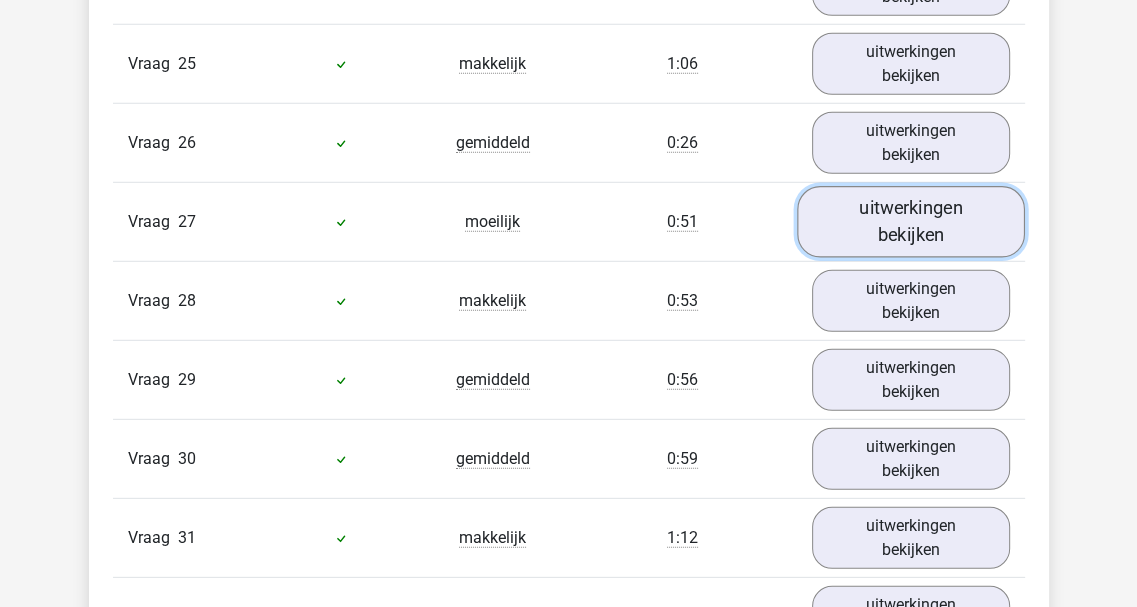 click on "uitwerkingen bekijken" at bounding box center (911, 221) 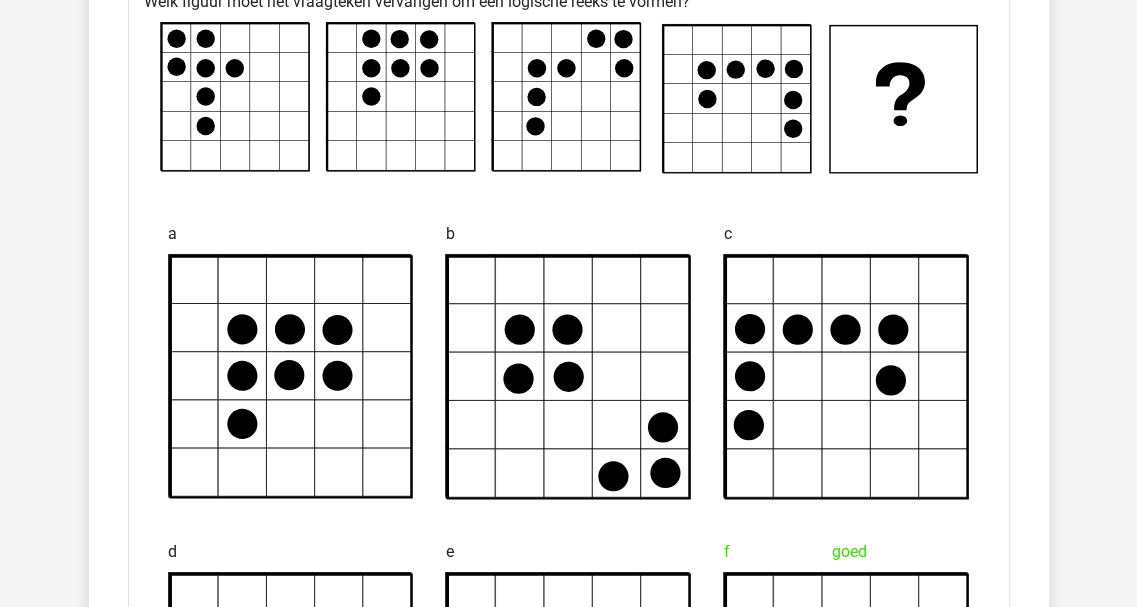 scroll, scrollTop: 4310, scrollLeft: 0, axis: vertical 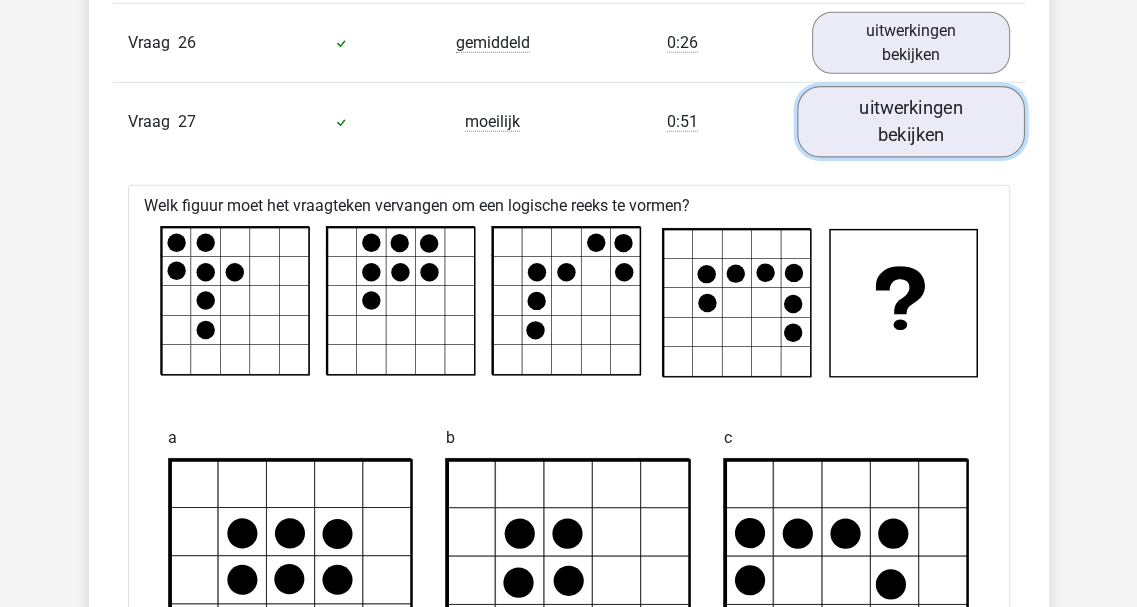 click on "uitwerkingen bekijken" at bounding box center [911, 121] 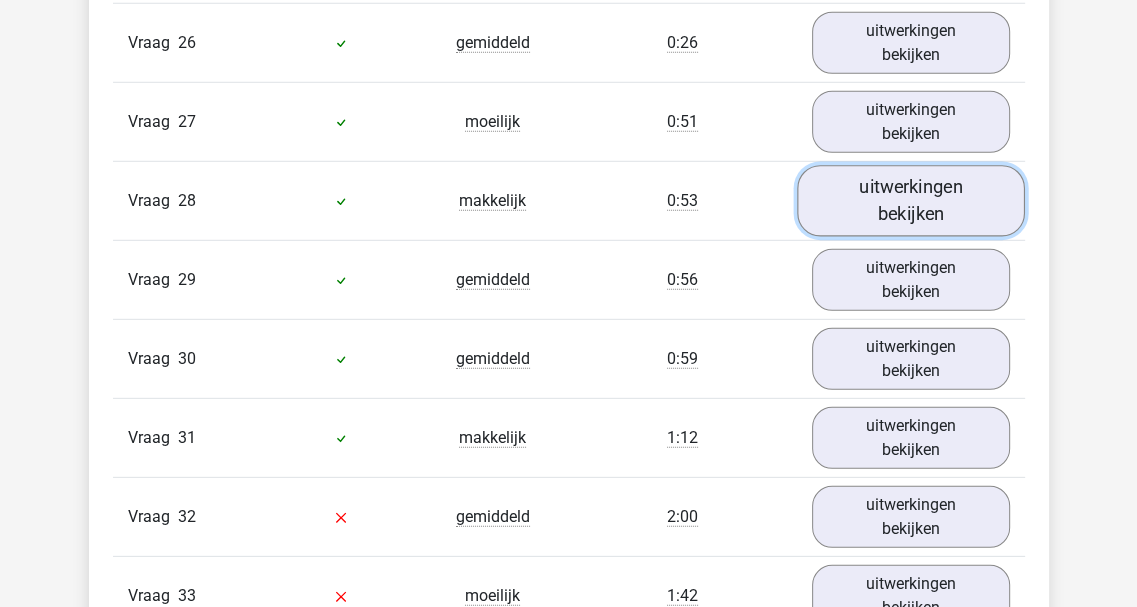 click on "uitwerkingen bekijken" at bounding box center (911, 200) 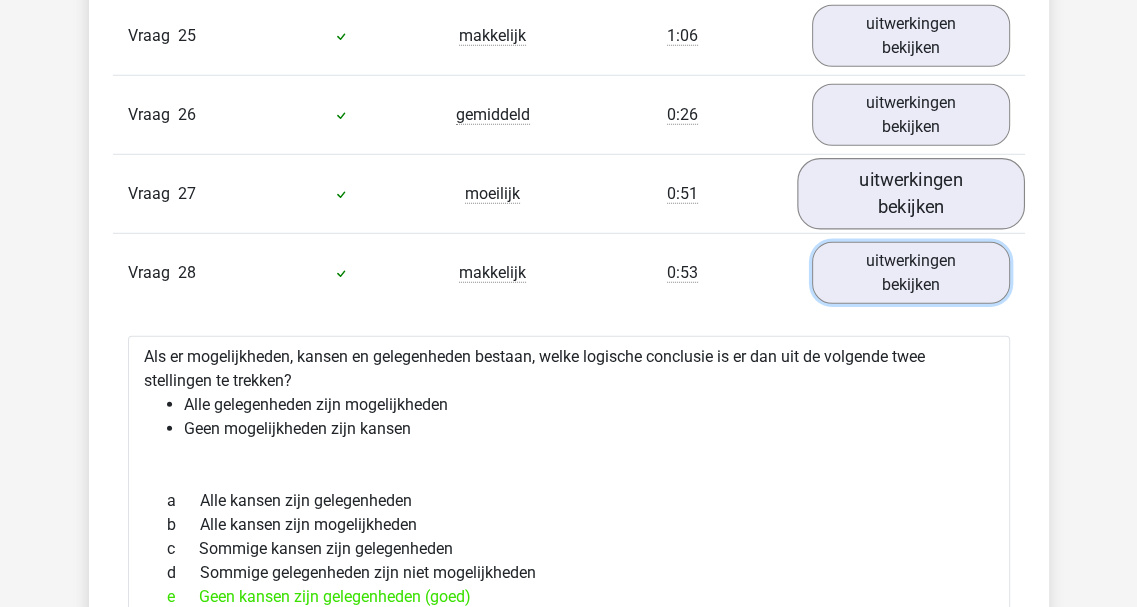 scroll, scrollTop: 4210, scrollLeft: 0, axis: vertical 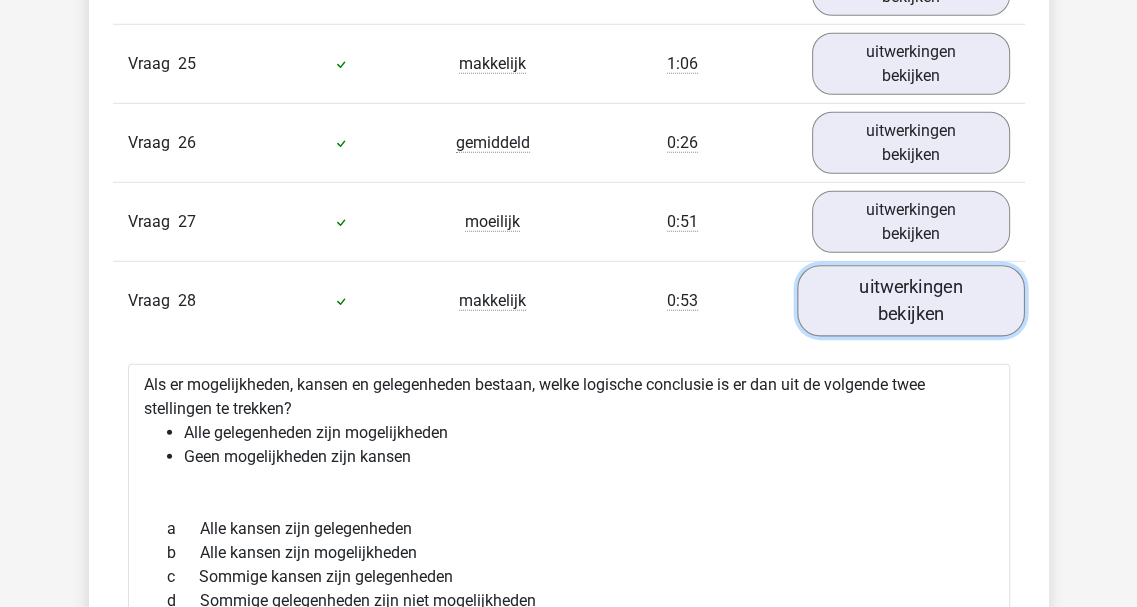 click on "uitwerkingen bekijken" at bounding box center (911, 300) 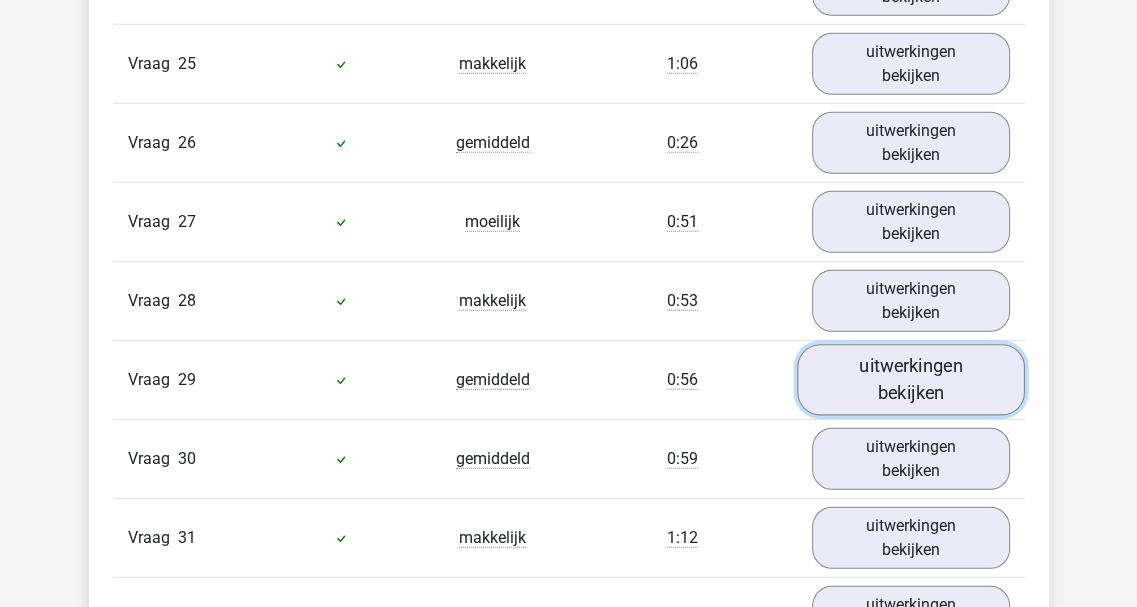 click on "uitwerkingen bekijken" at bounding box center (911, 379) 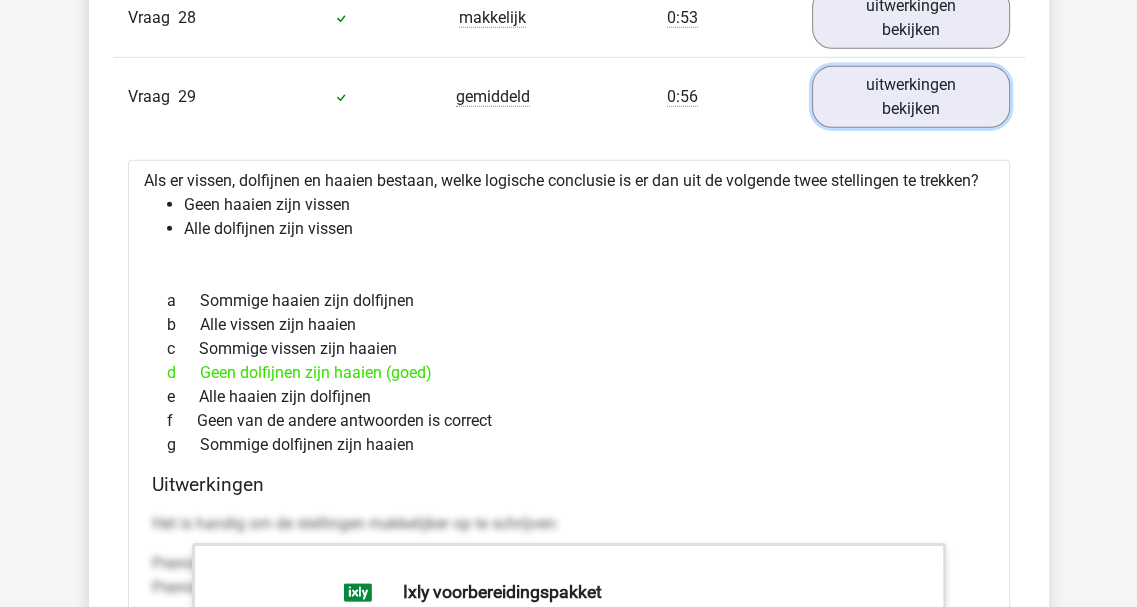 scroll, scrollTop: 4410, scrollLeft: 0, axis: vertical 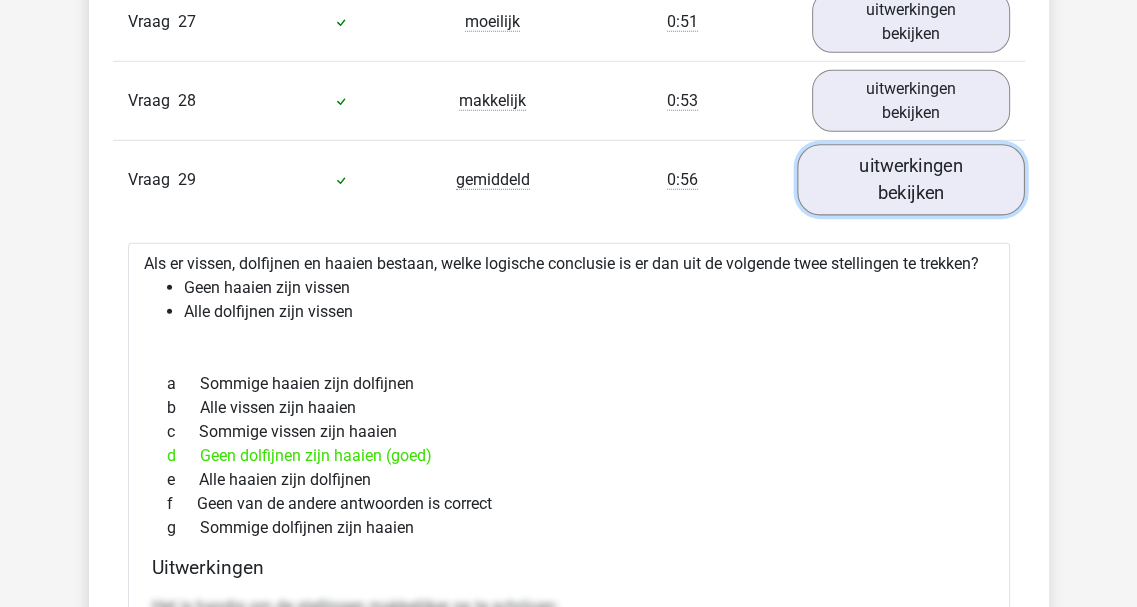 click on "uitwerkingen bekijken" at bounding box center (911, 179) 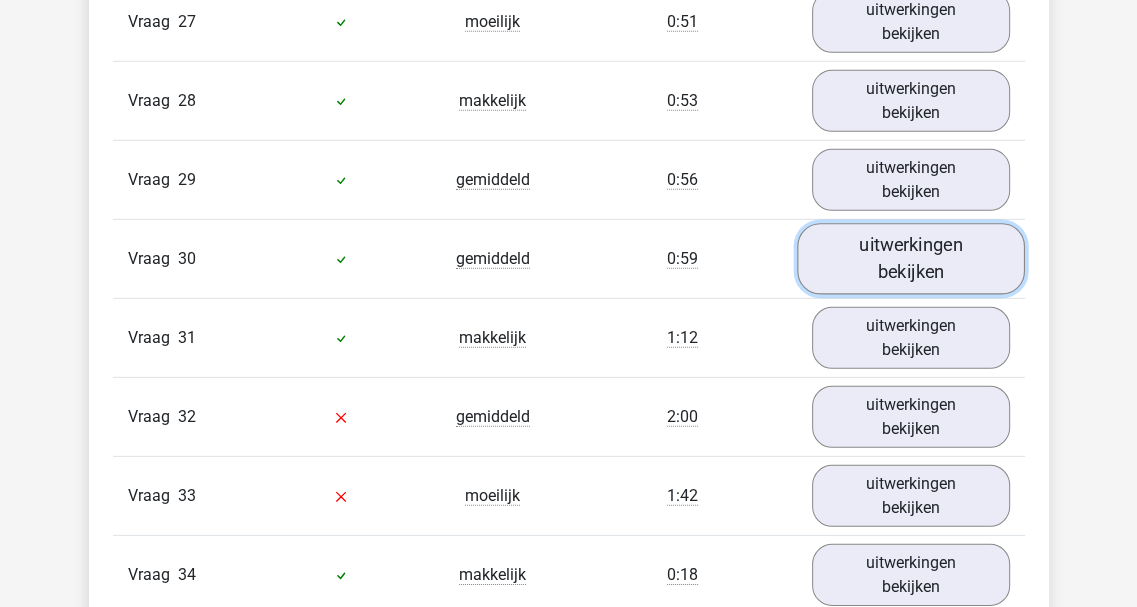 click on "uitwerkingen bekijken" at bounding box center [911, 258] 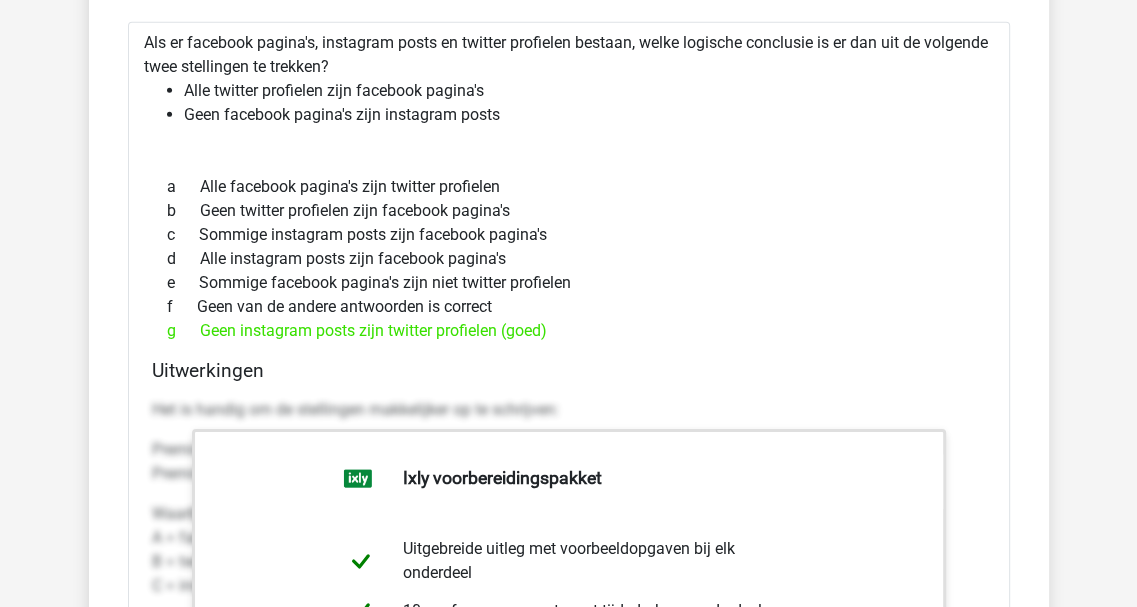 scroll, scrollTop: 4410, scrollLeft: 0, axis: vertical 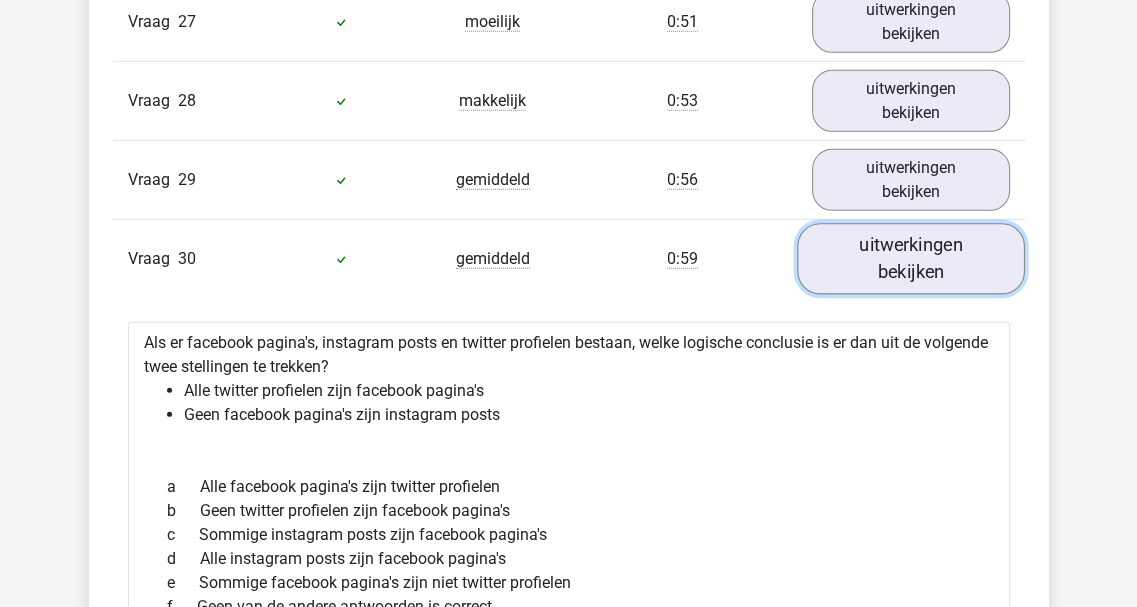 click on "uitwerkingen bekijken" at bounding box center (911, 258) 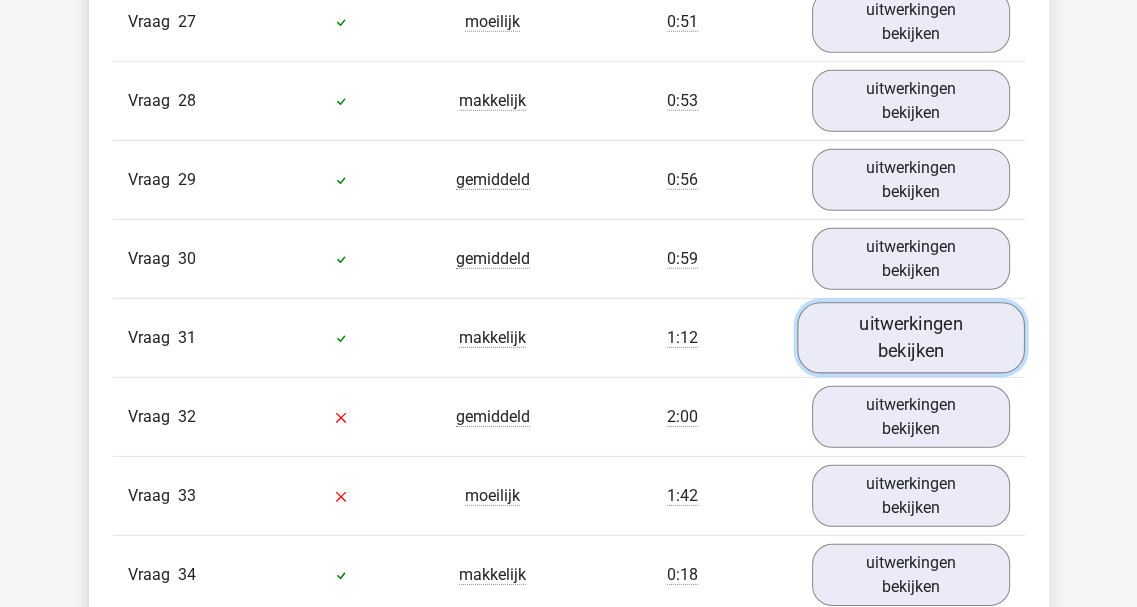 click on "uitwerkingen bekijken" at bounding box center [911, 337] 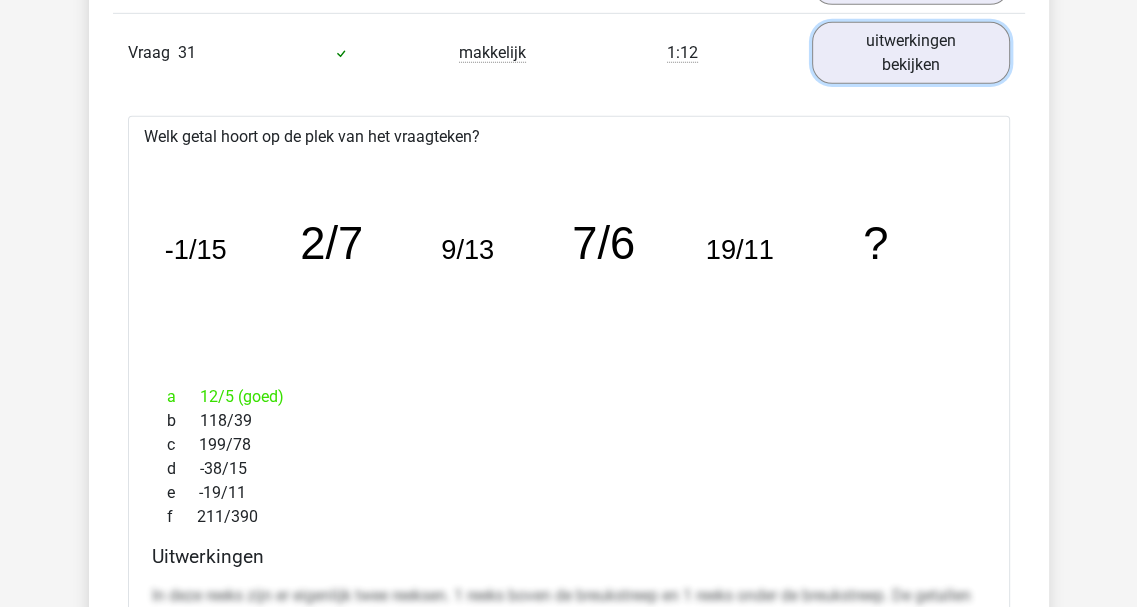 scroll, scrollTop: 4710, scrollLeft: 0, axis: vertical 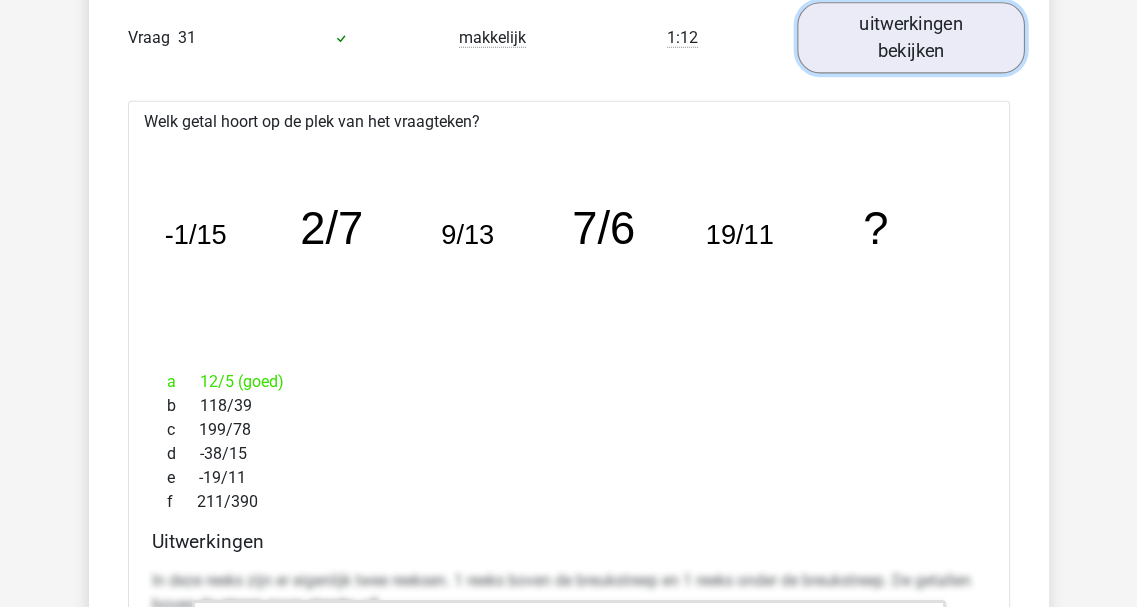 click on "uitwerkingen bekijken" at bounding box center [911, 37] 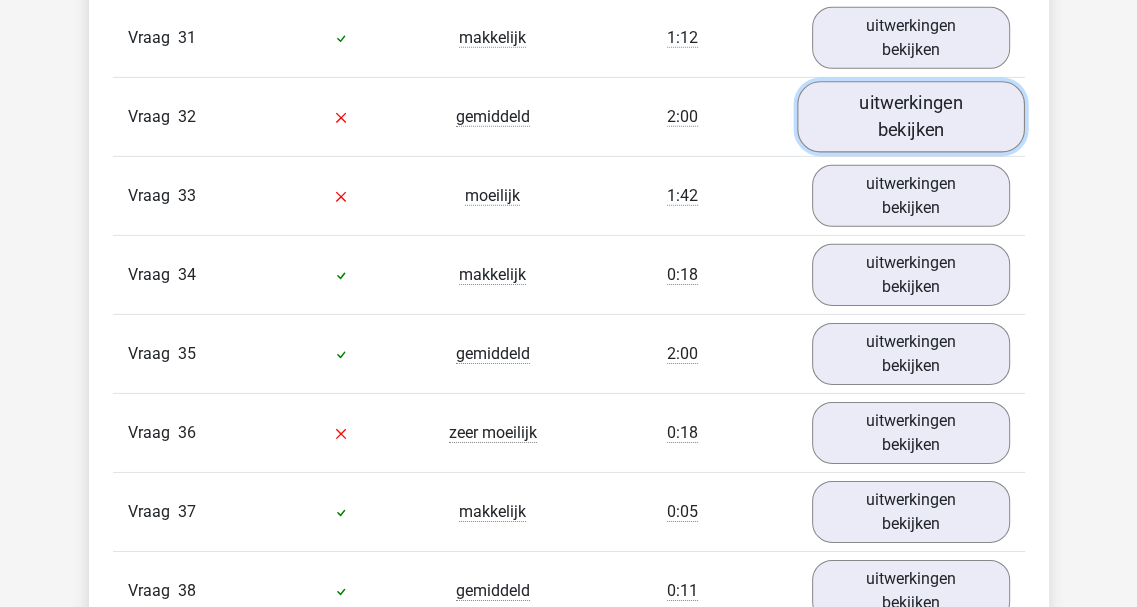 click on "uitwerkingen bekijken" at bounding box center [911, 116] 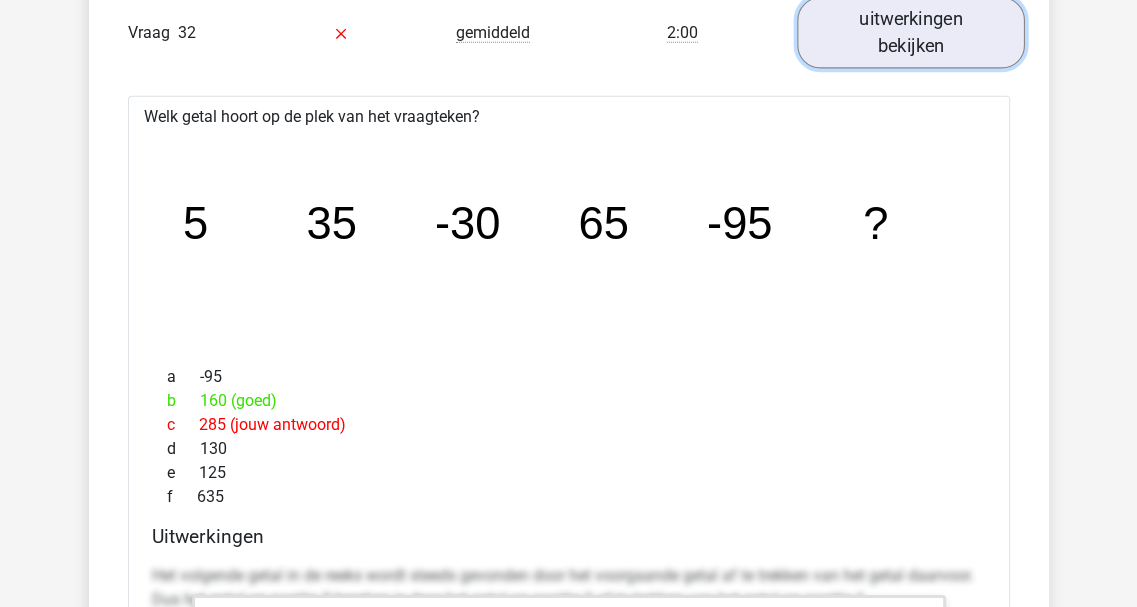 scroll, scrollTop: 4810, scrollLeft: 0, axis: vertical 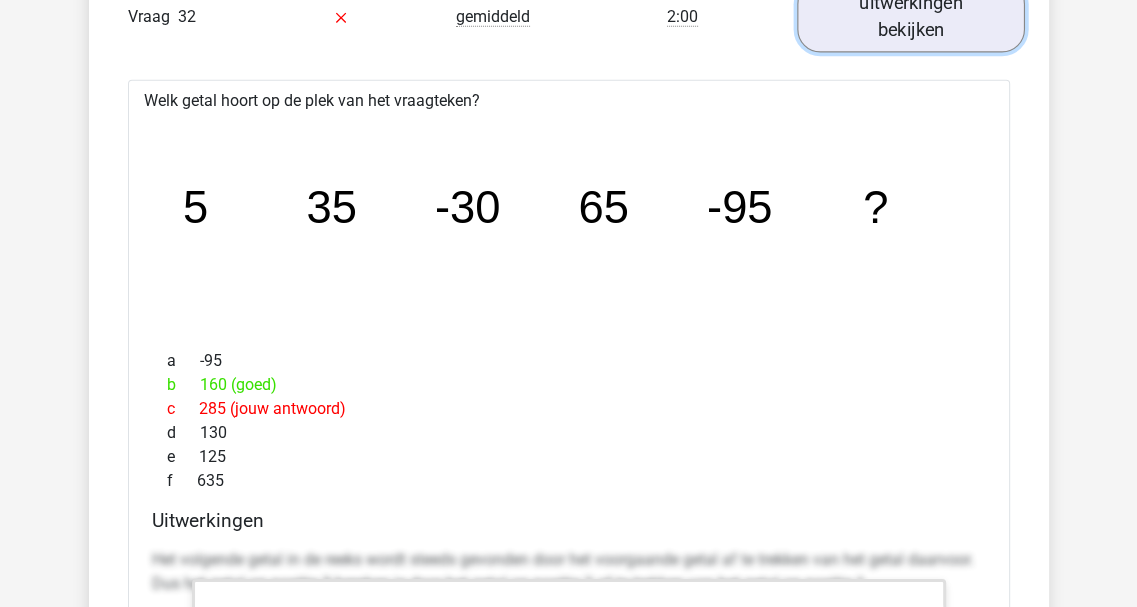 click on "uitwerkingen bekijken" at bounding box center (911, 16) 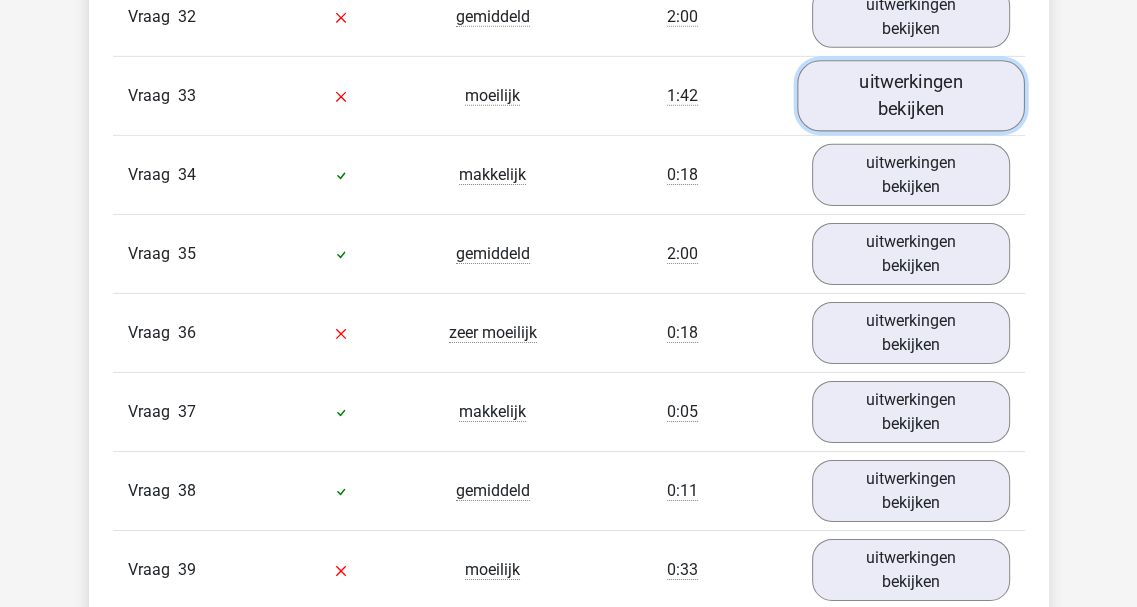 click on "uitwerkingen bekijken" at bounding box center [911, 95] 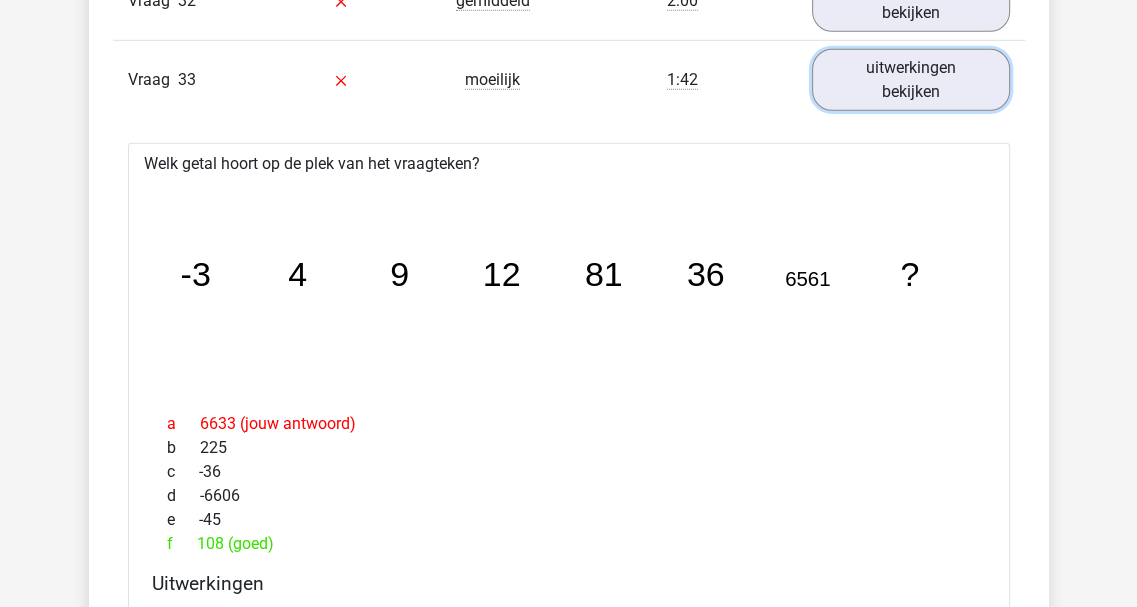 scroll, scrollTop: 4810, scrollLeft: 0, axis: vertical 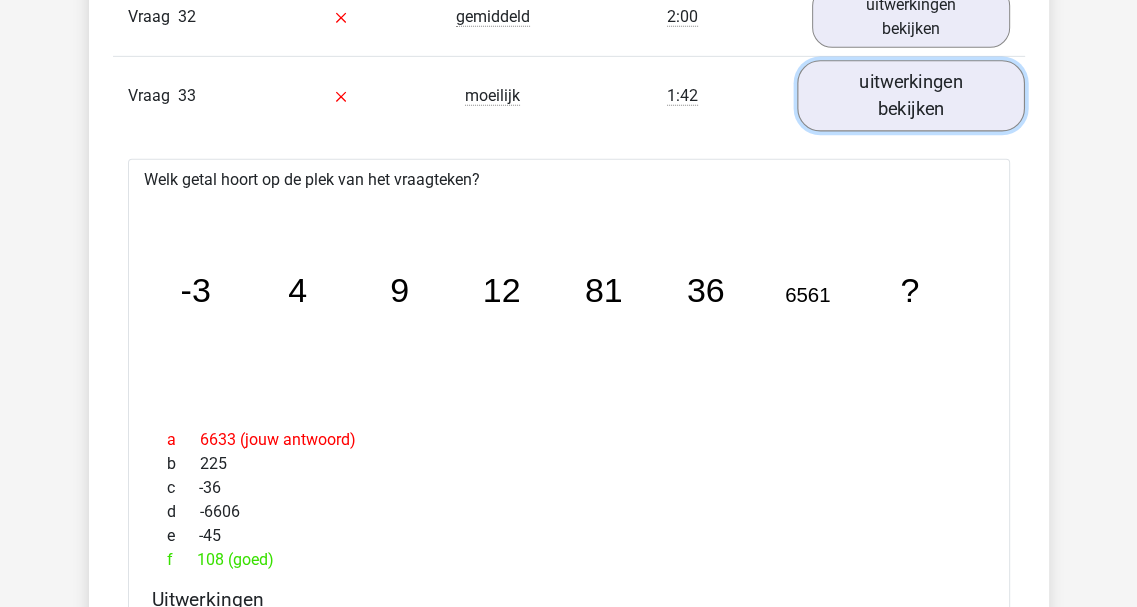click on "uitwerkingen bekijken" at bounding box center (911, 95) 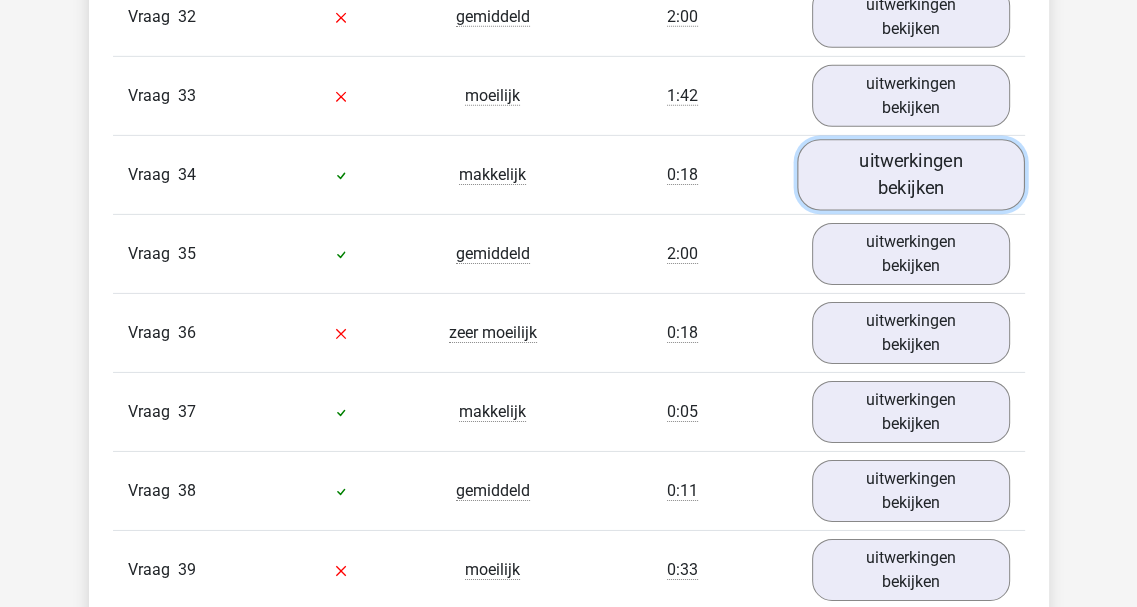 click on "uitwerkingen bekijken" at bounding box center (911, 174) 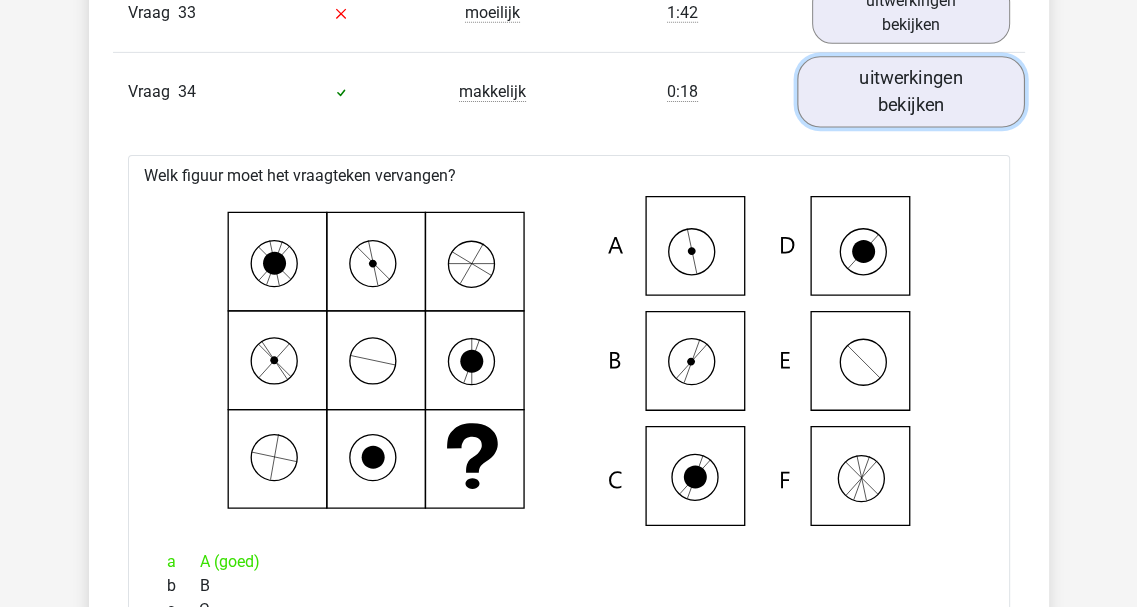 scroll, scrollTop: 4910, scrollLeft: 0, axis: vertical 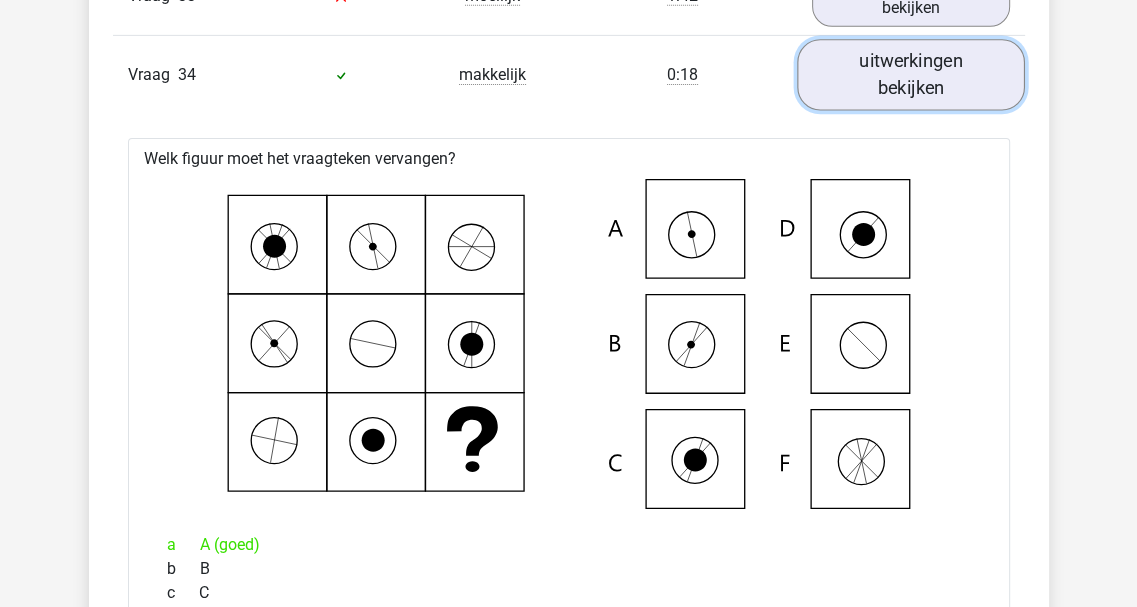 click on "uitwerkingen bekijken" at bounding box center [911, 74] 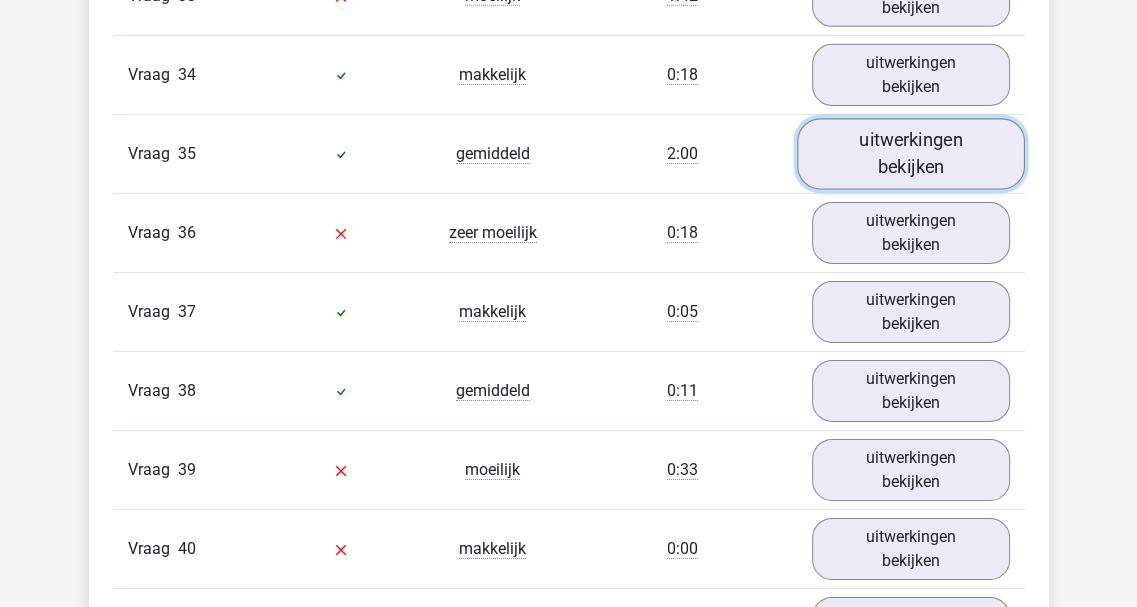 click on "uitwerkingen bekijken" at bounding box center [911, 153] 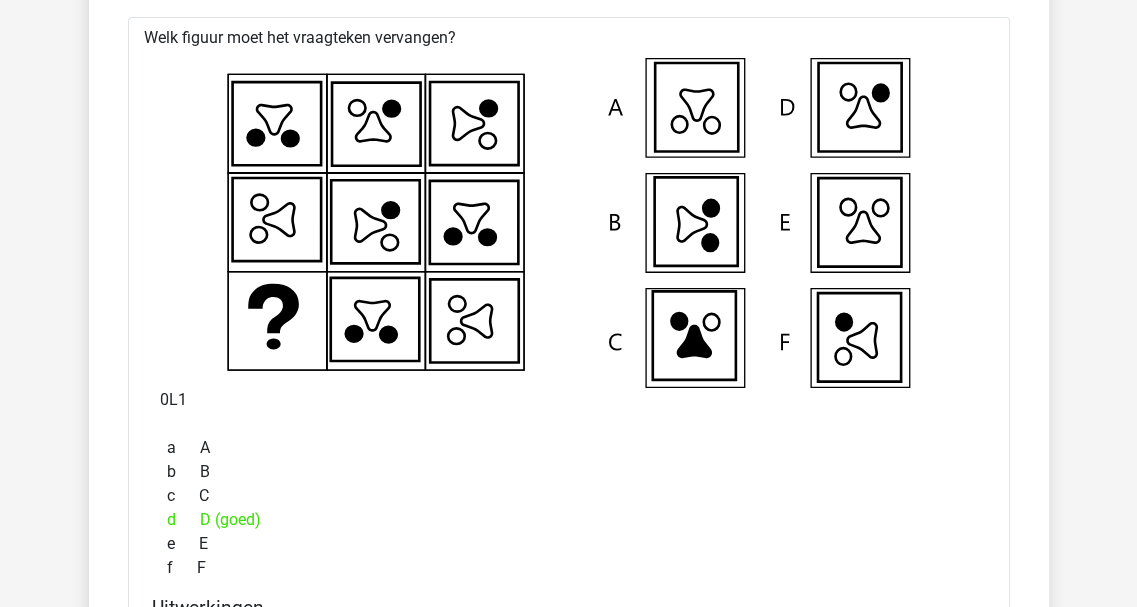 scroll, scrollTop: 5010, scrollLeft: 0, axis: vertical 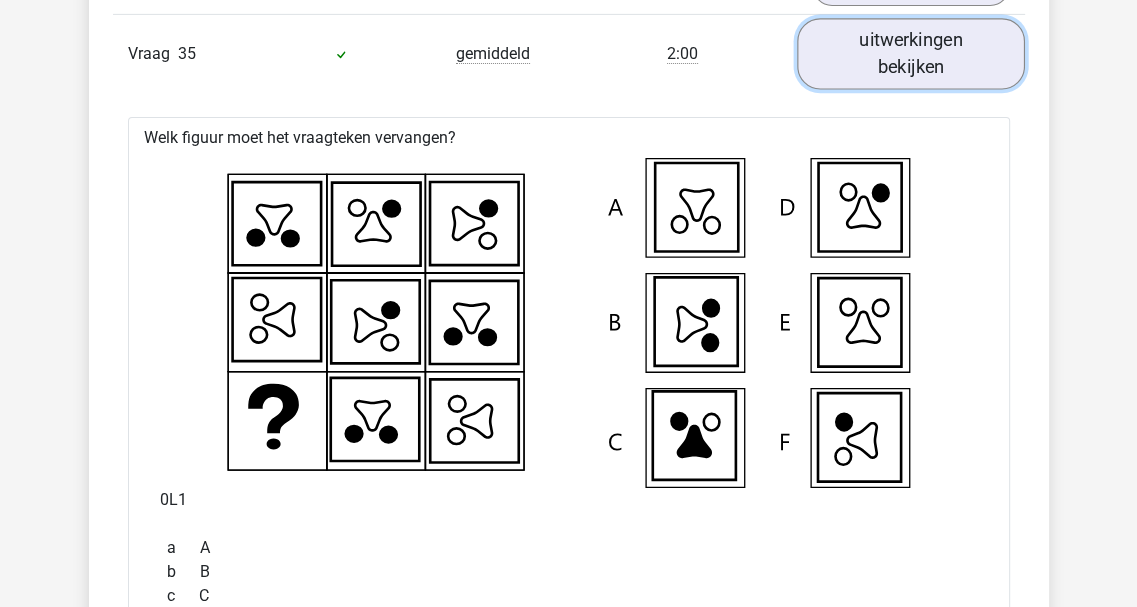 click on "uitwerkingen bekijken" at bounding box center (911, 53) 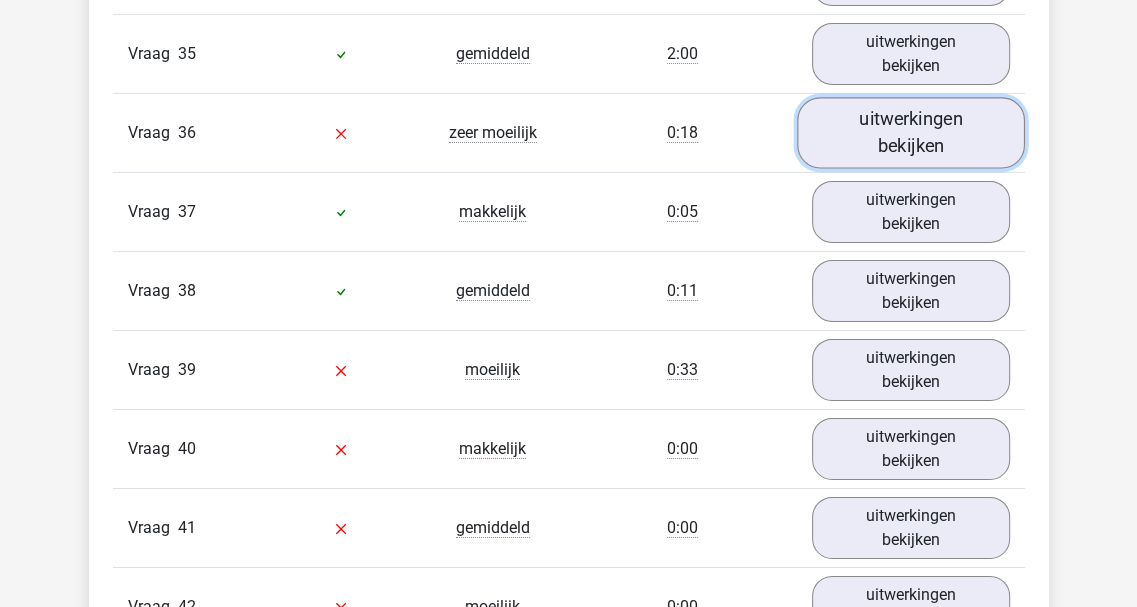 click on "uitwerkingen bekijken" at bounding box center (911, 132) 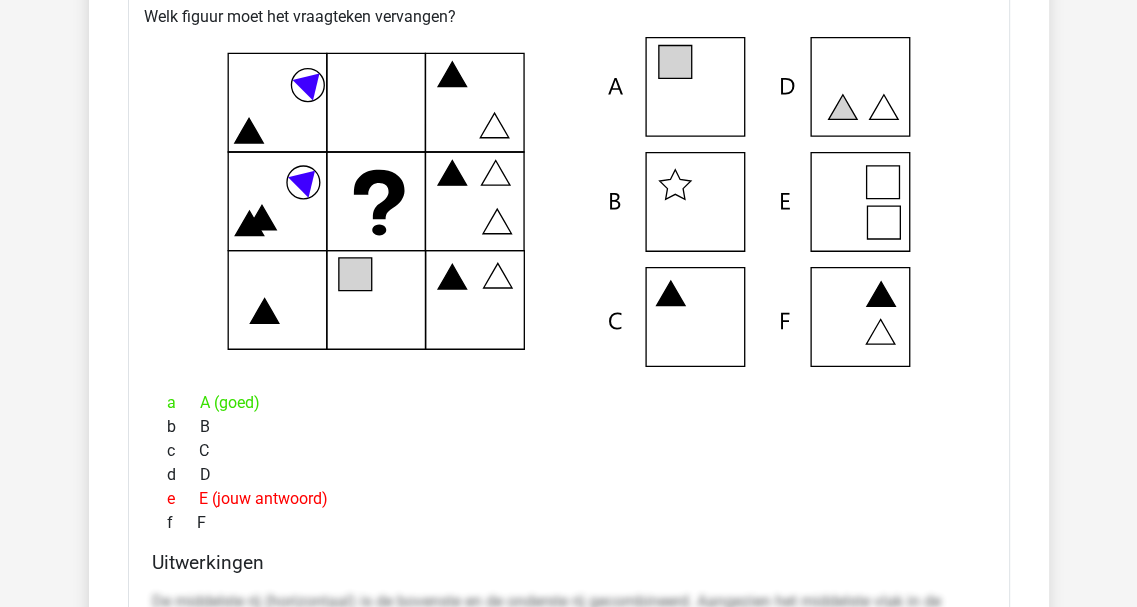 scroll, scrollTop: 5110, scrollLeft: 0, axis: vertical 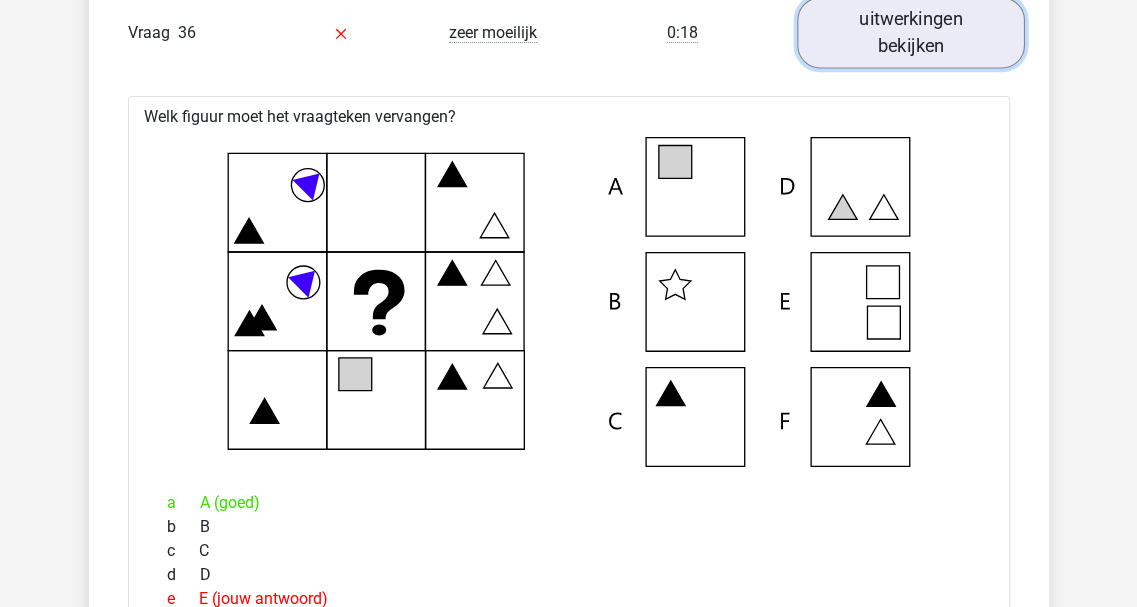 click on "uitwerkingen bekijken" at bounding box center [911, 32] 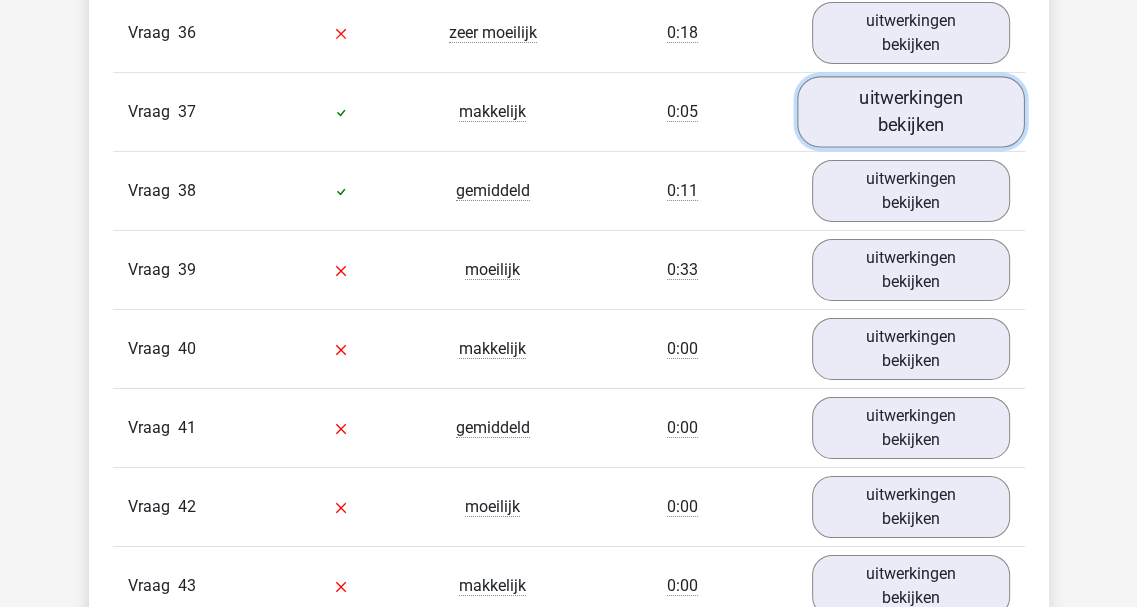 click on "uitwerkingen bekijken" at bounding box center (911, 111) 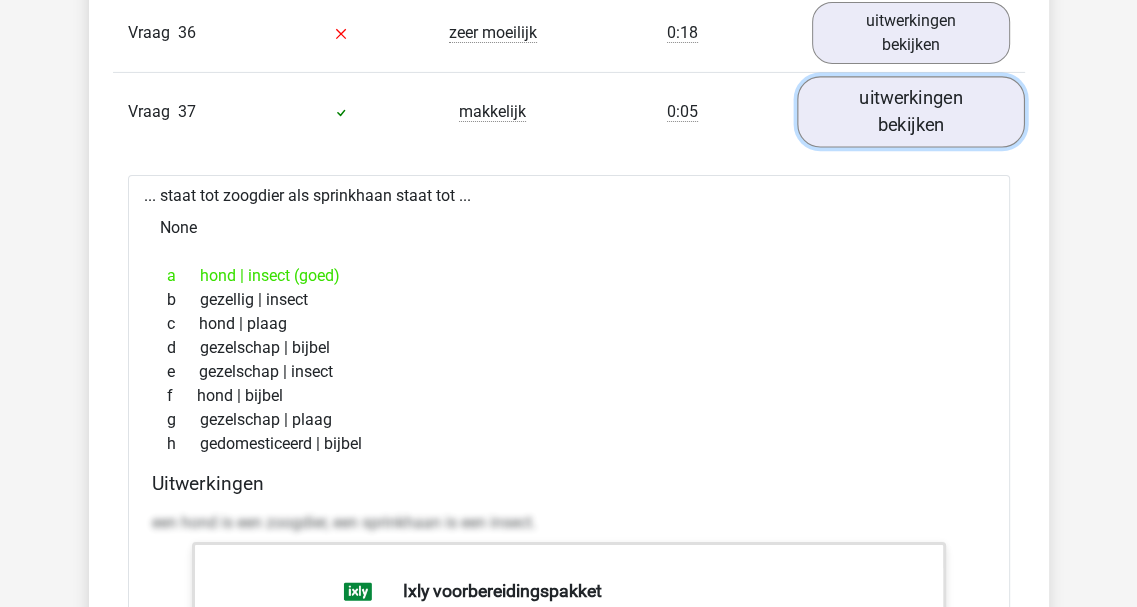 click on "uitwerkingen bekijken" at bounding box center [911, 111] 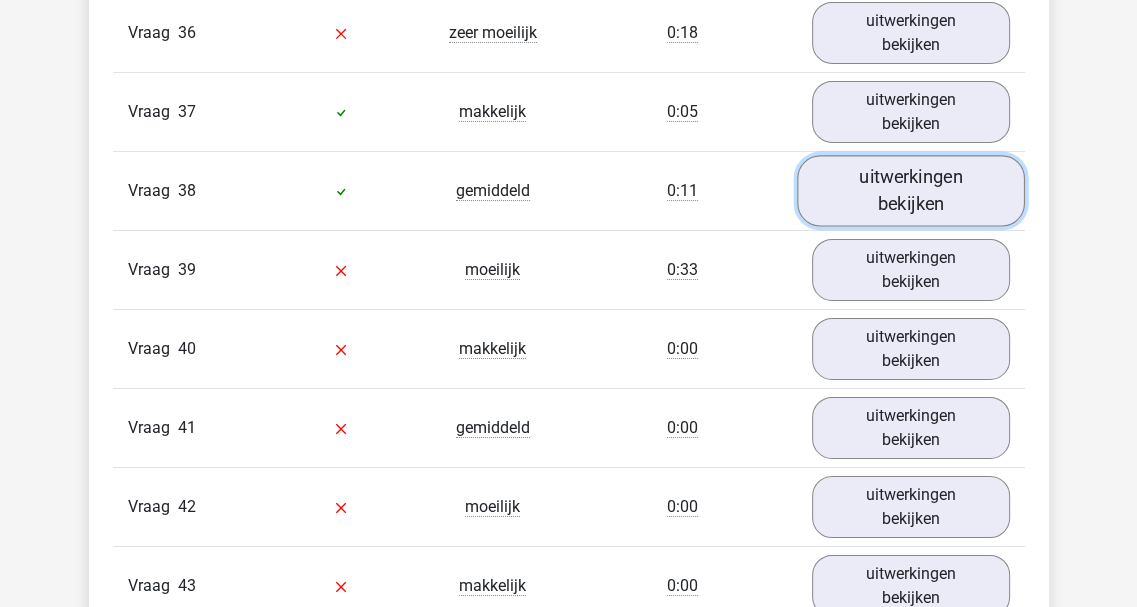 click on "uitwerkingen bekijken" at bounding box center (911, 190) 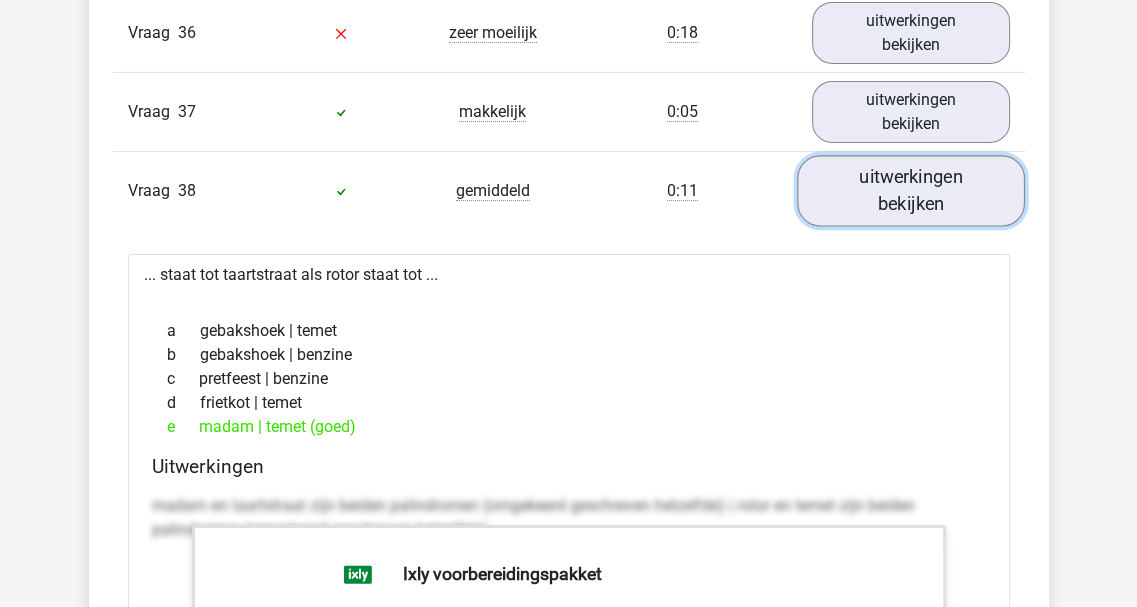 click on "uitwerkingen bekijken" at bounding box center [911, 190] 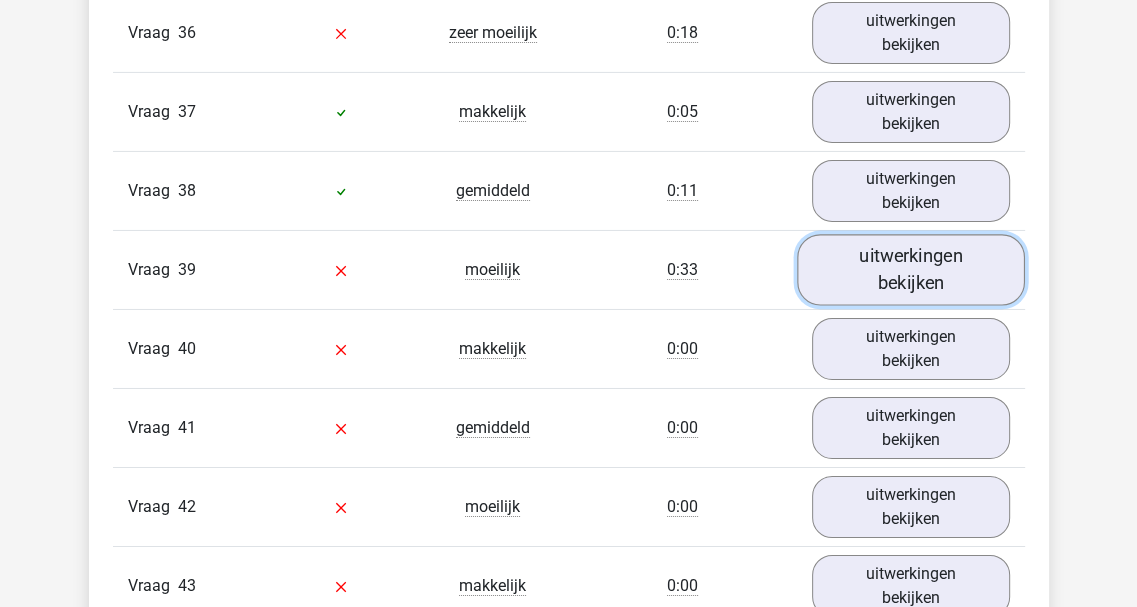 click on "uitwerkingen bekijken" at bounding box center [911, 269] 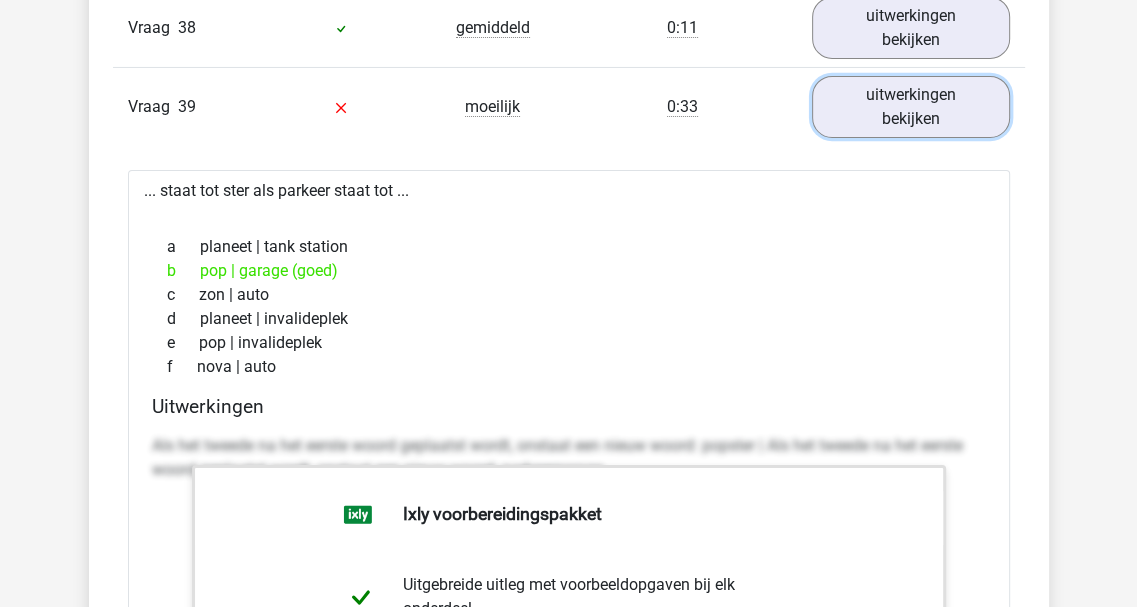 scroll, scrollTop: 5310, scrollLeft: 0, axis: vertical 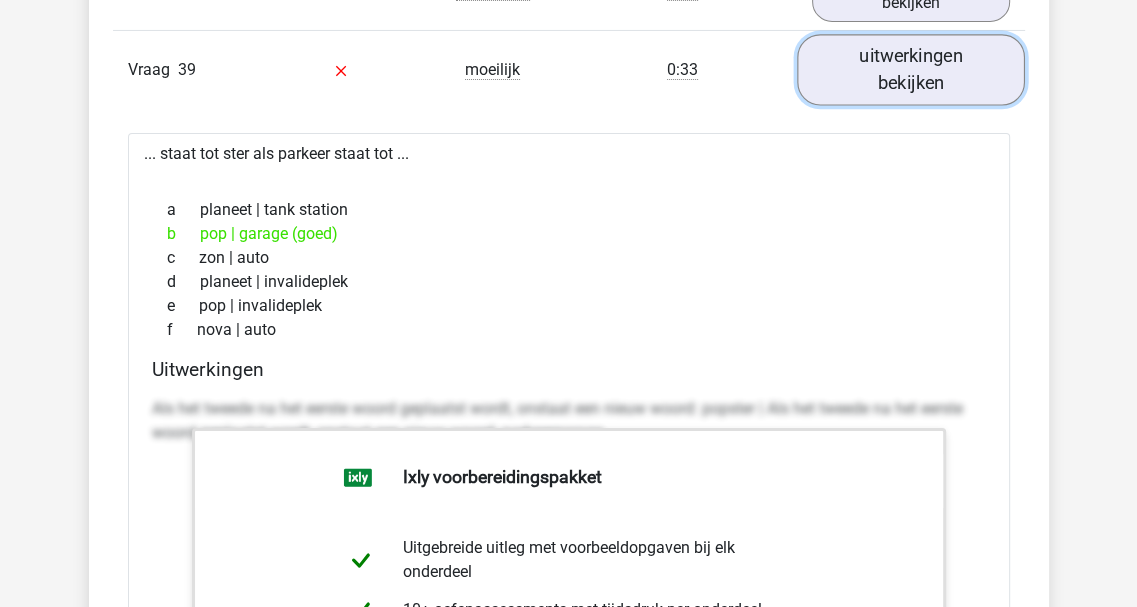 click on "uitwerkingen bekijken" at bounding box center (911, 69) 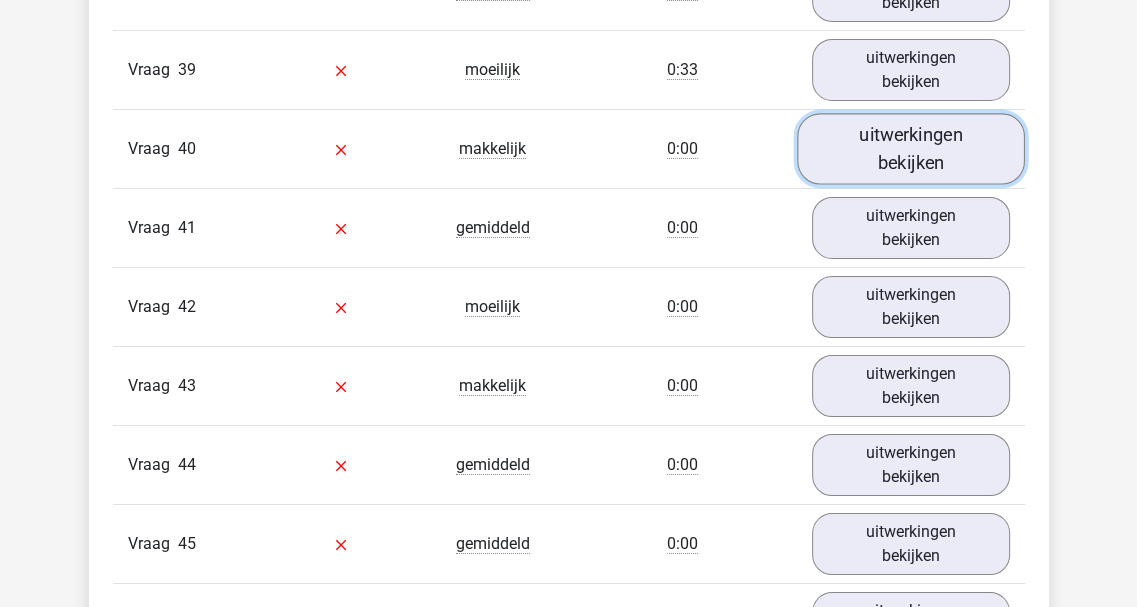 click on "uitwerkingen bekijken" at bounding box center (911, 148) 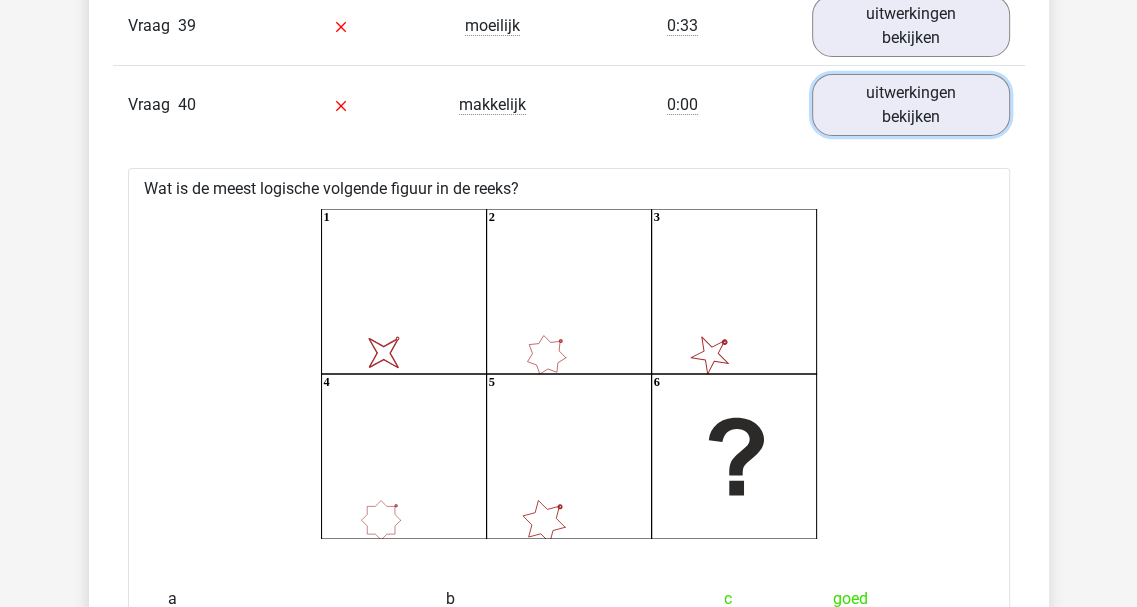 scroll, scrollTop: 5310, scrollLeft: 0, axis: vertical 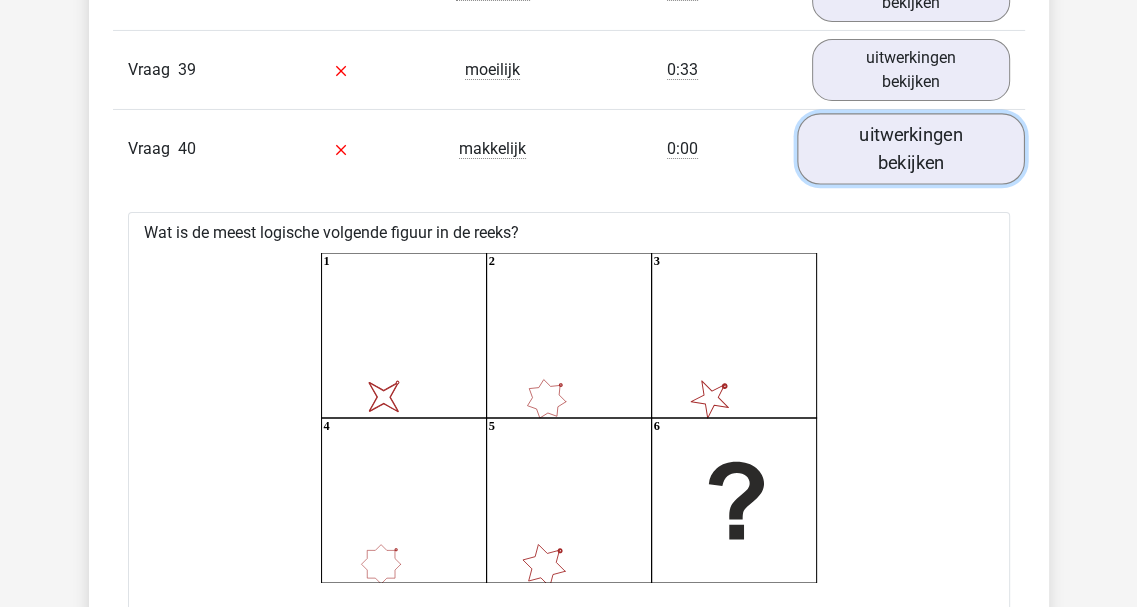 click on "uitwerkingen bekijken" at bounding box center [911, 148] 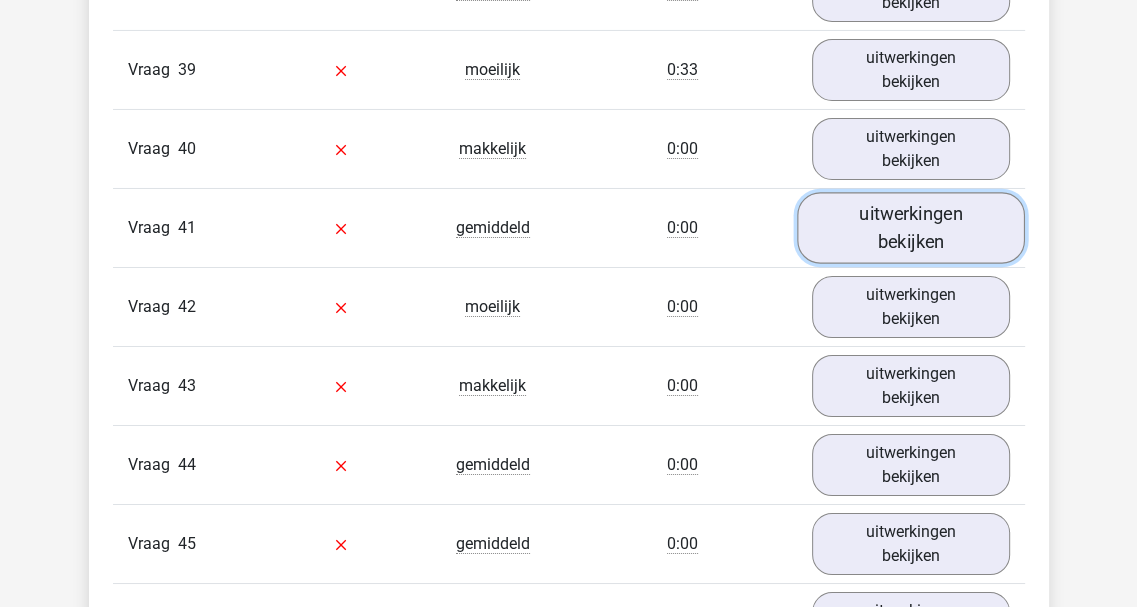 click on "uitwerkingen bekijken" at bounding box center (911, 227) 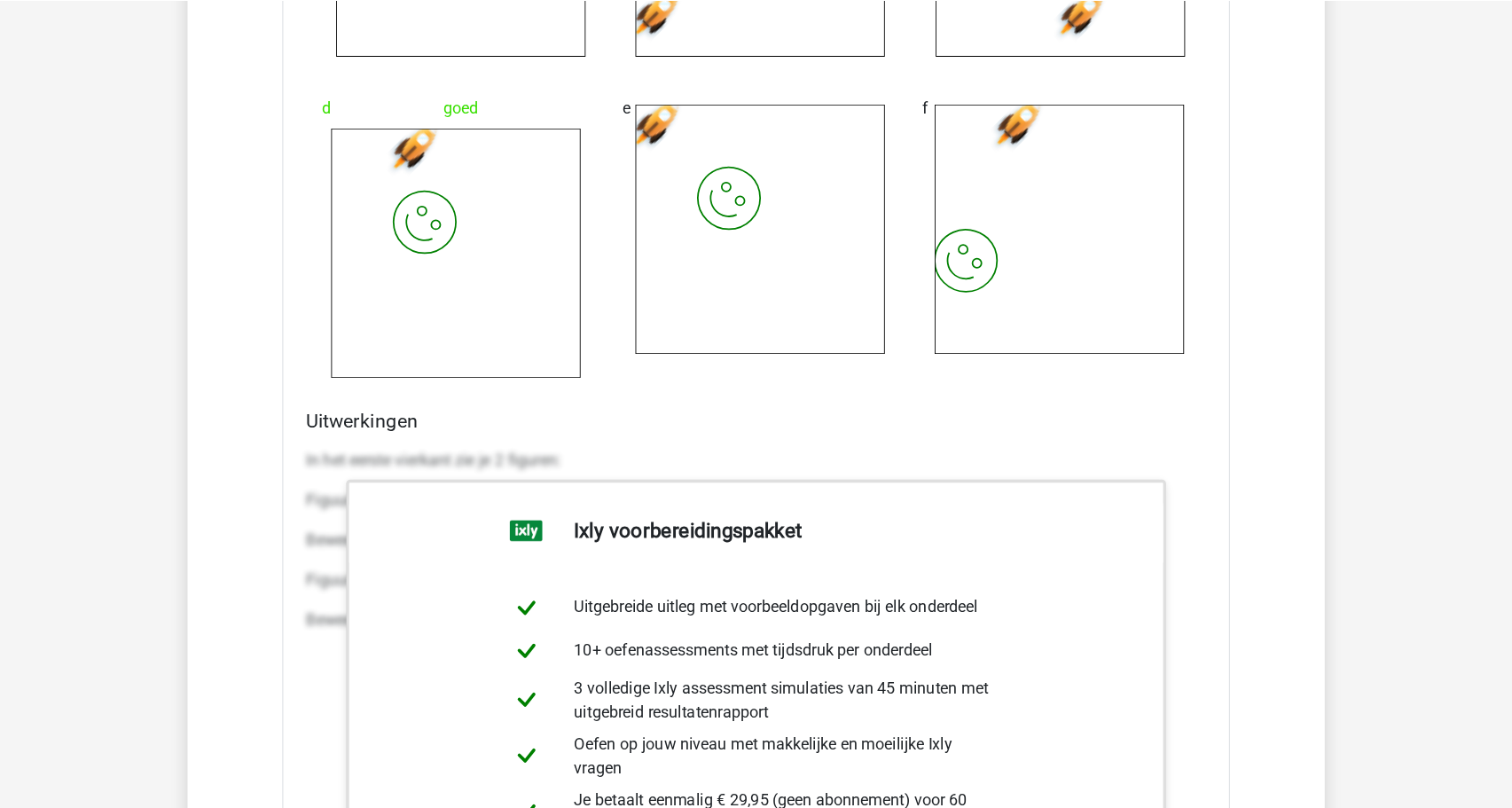 scroll, scrollTop: 4886, scrollLeft: 0, axis: vertical 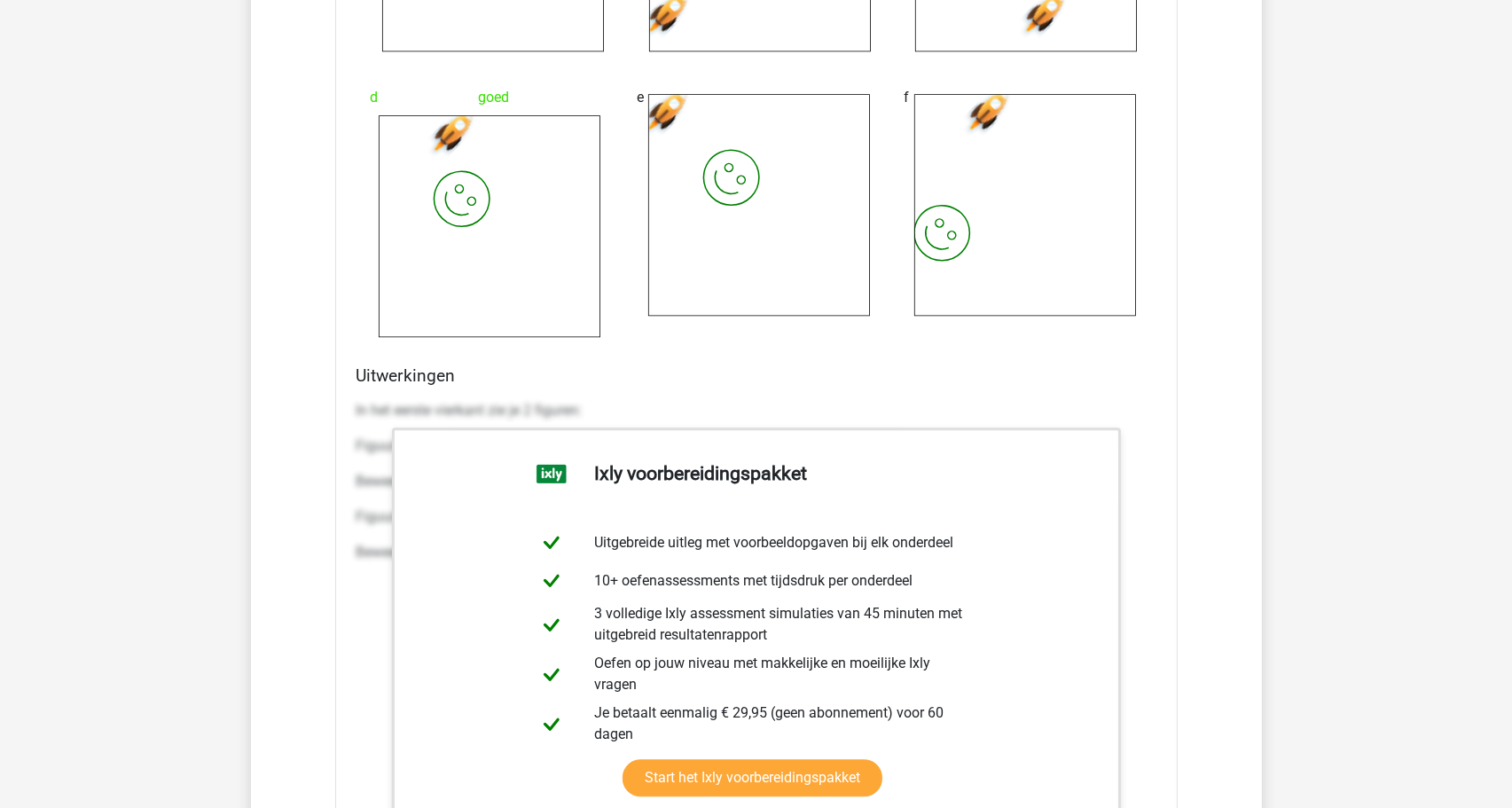 drag, startPoint x: 847, startPoint y: 2, endPoint x: 270, endPoint y: 261, distance: 632.4634 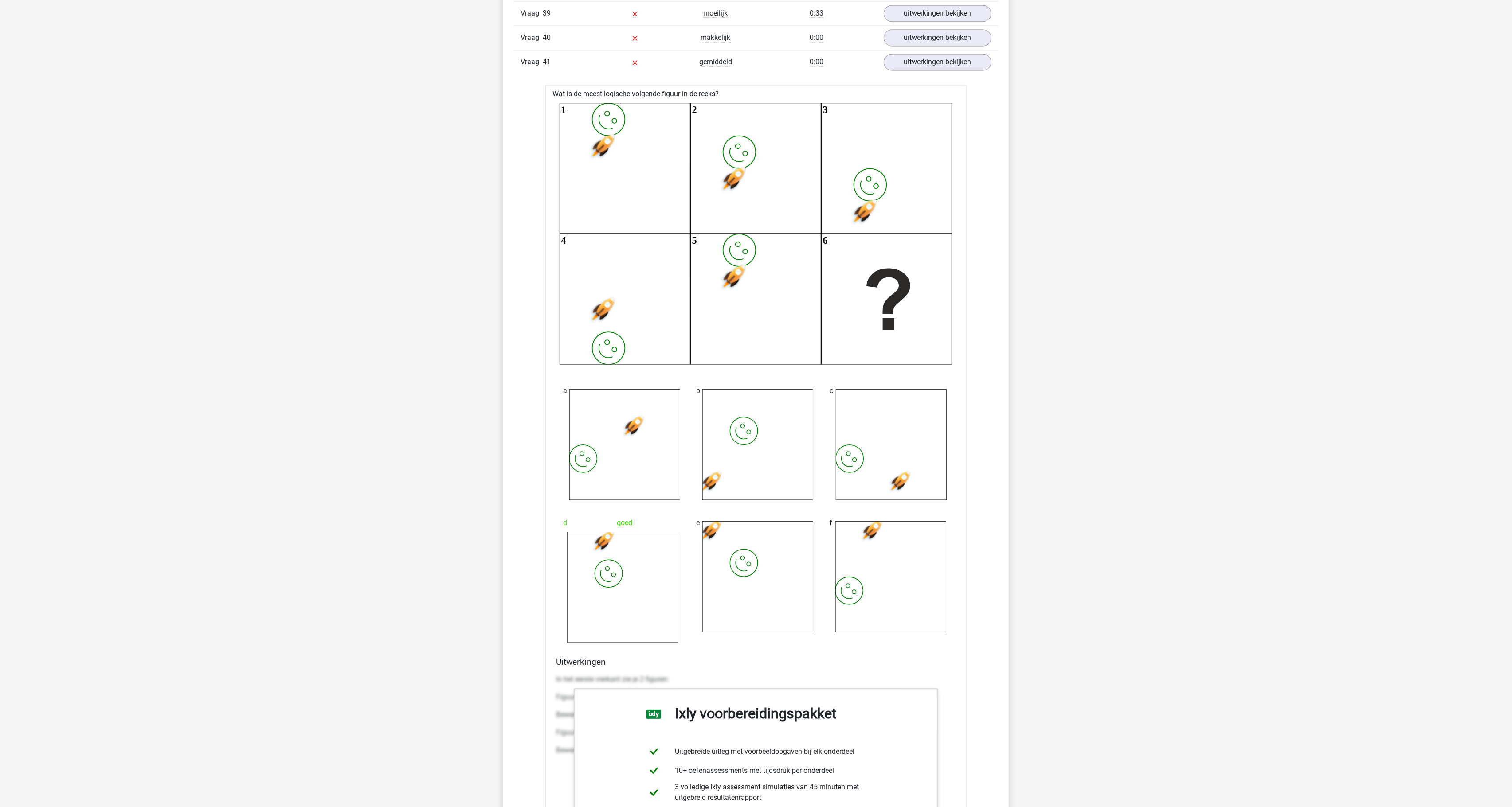 scroll, scrollTop: 1977, scrollLeft: 0, axis: vertical 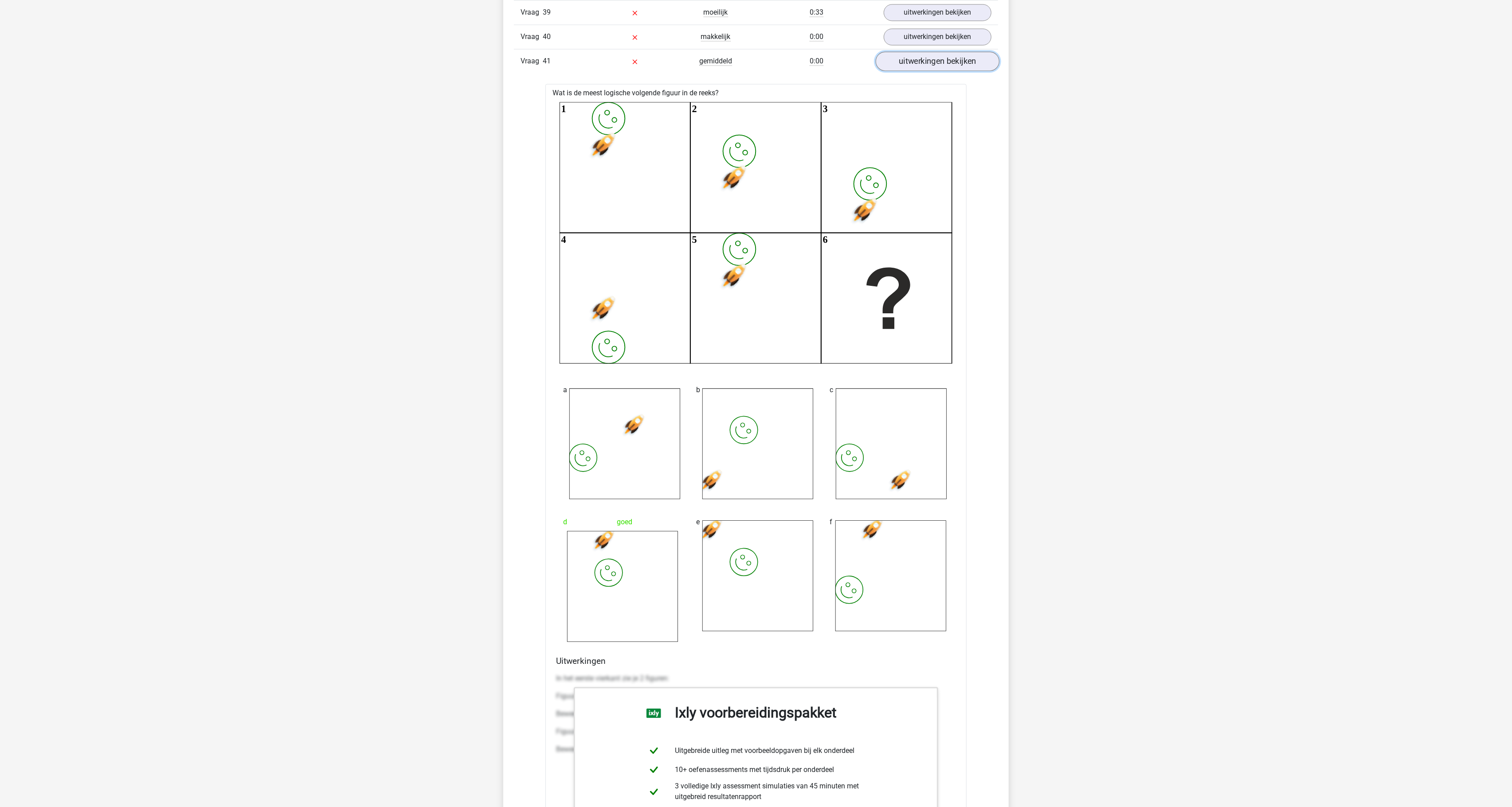 click on "uitwerkingen bekijken" at bounding box center [937, 61] 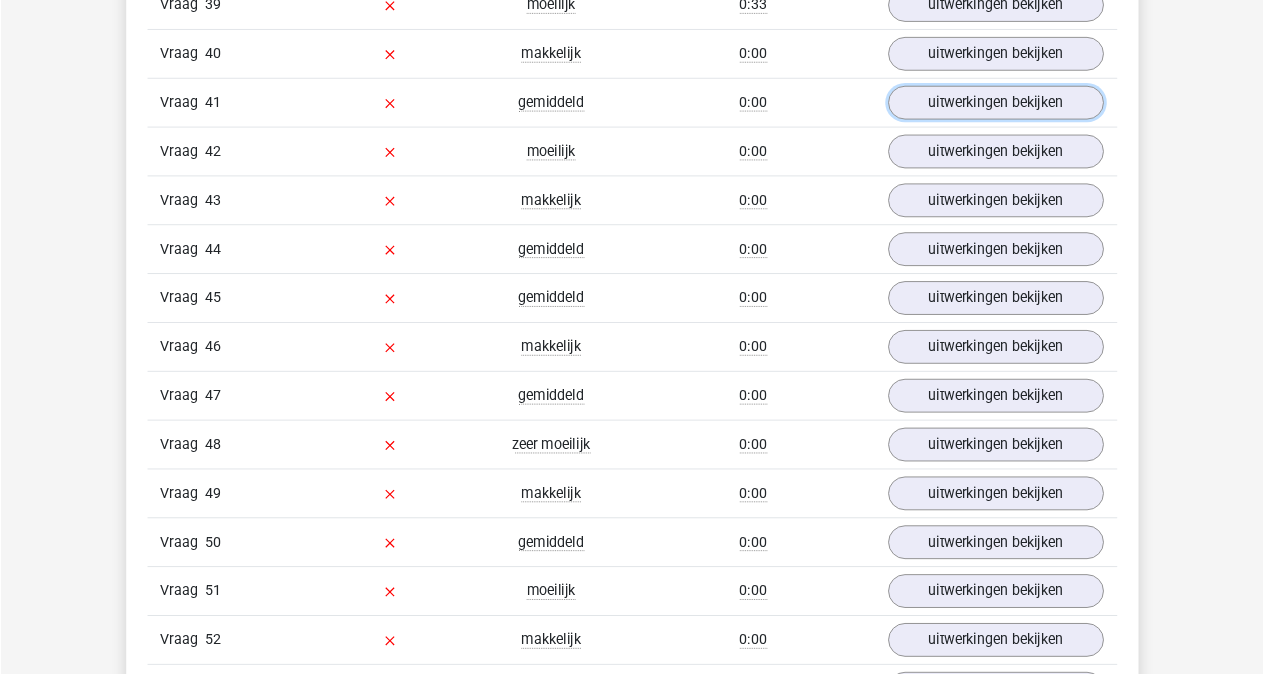 scroll, scrollTop: 4459, scrollLeft: 0, axis: vertical 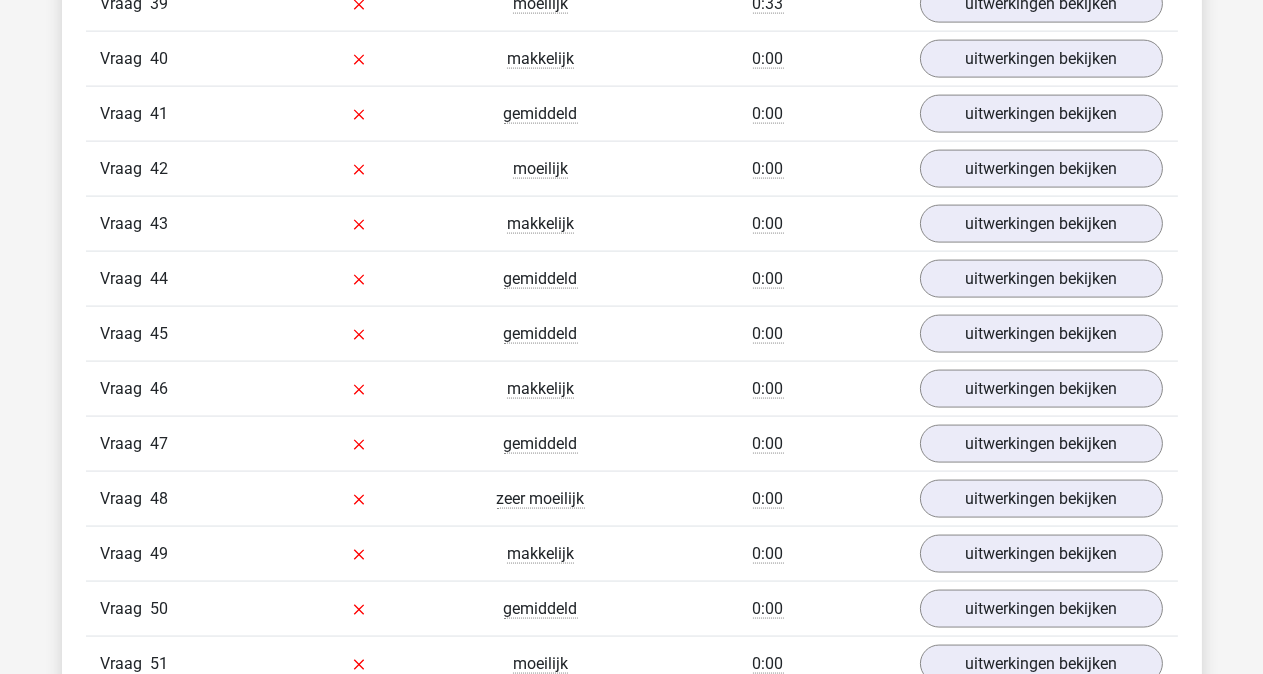 drag, startPoint x: 3055, startPoint y: 1, endPoint x: 652, endPoint y: 275, distance: 2418.5708 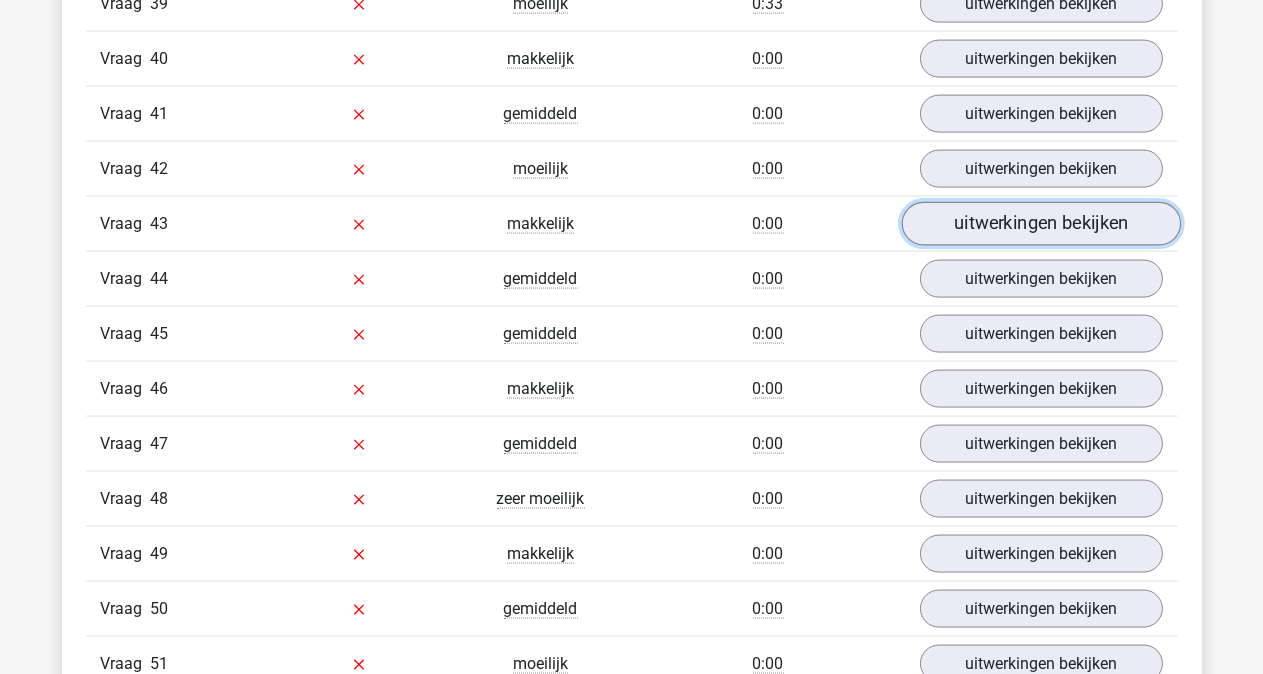 click on "uitwerkingen bekijken" at bounding box center [1040, 224] 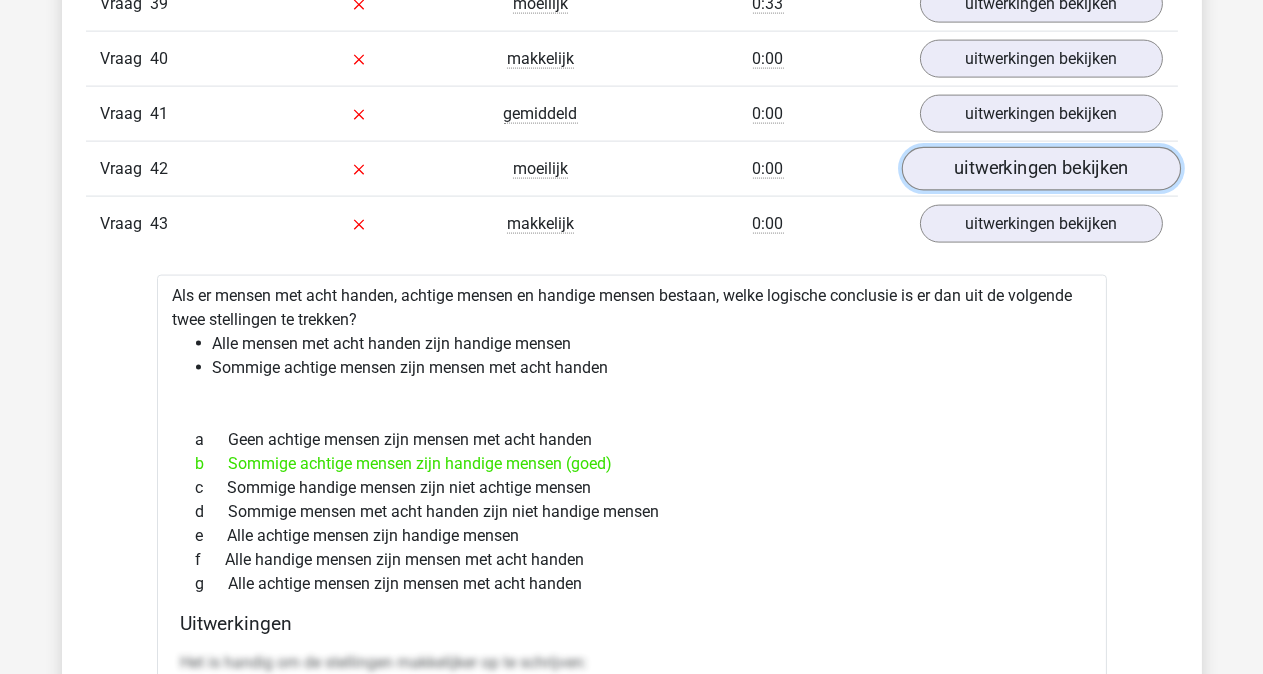 click on "uitwerkingen bekijken" at bounding box center [1040, 169] 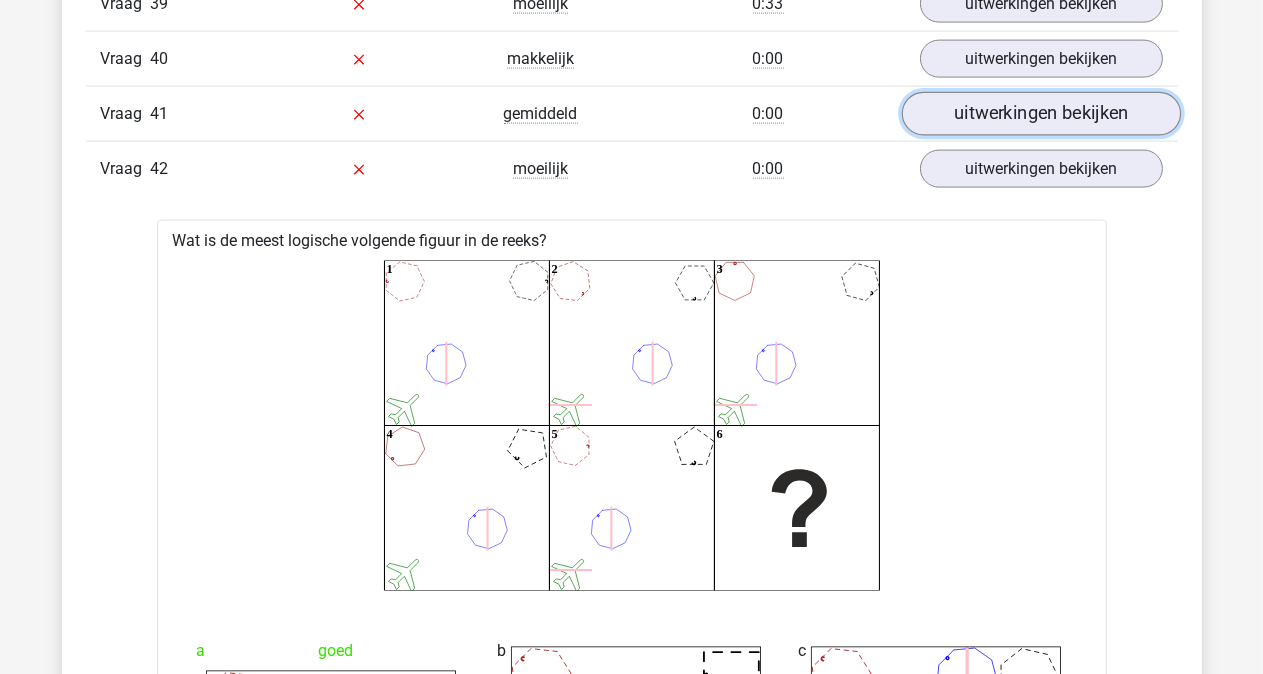 click on "uitwerkingen bekijken" at bounding box center (1040, 114) 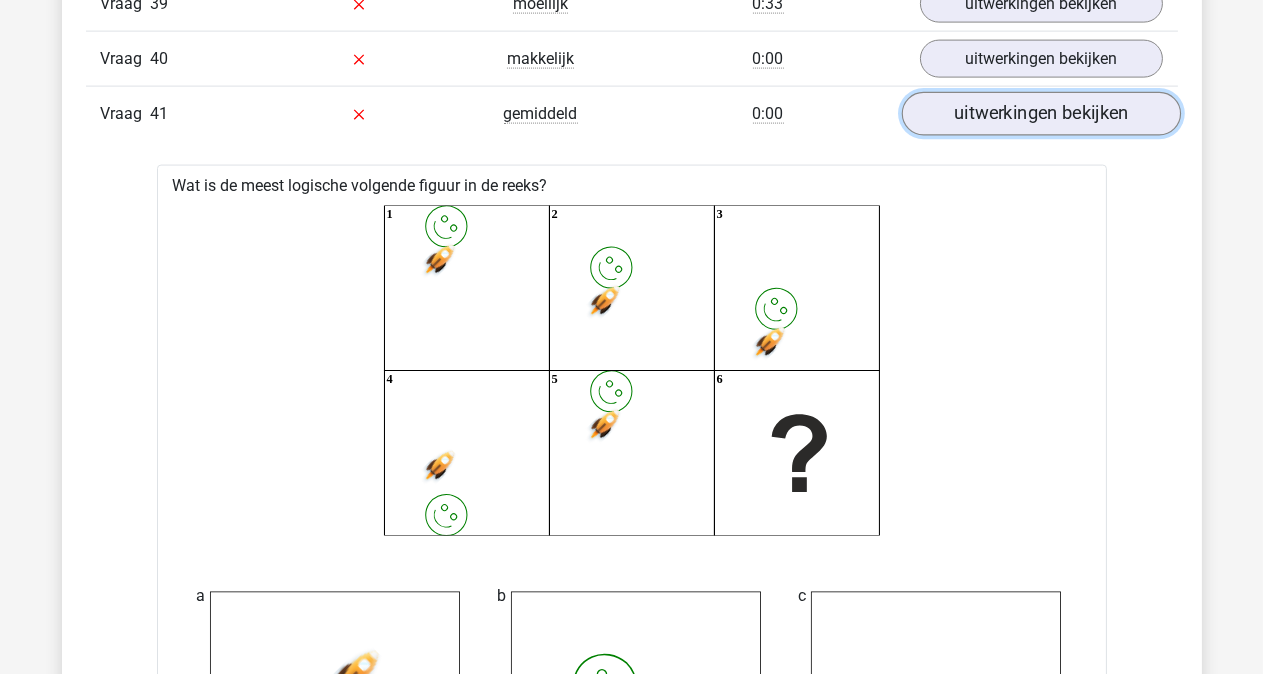 click on "uitwerkingen bekijken" at bounding box center [1040, 114] 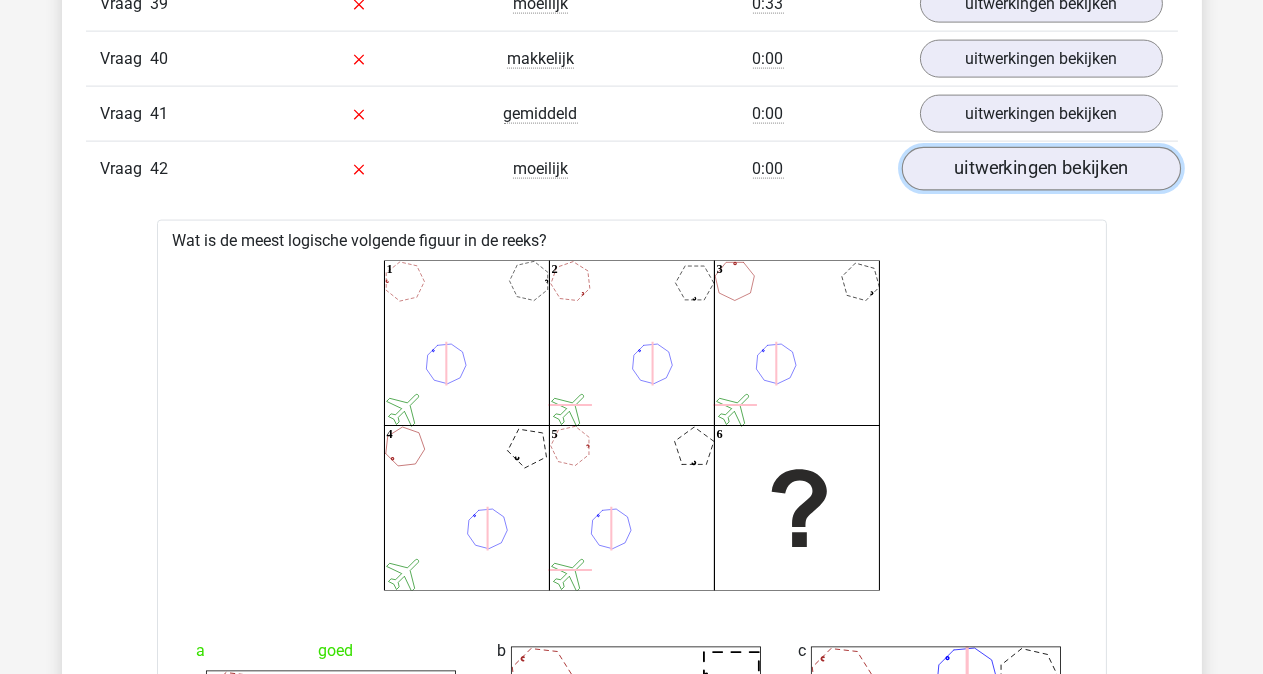 click on "uitwerkingen bekijken" at bounding box center [1040, 169] 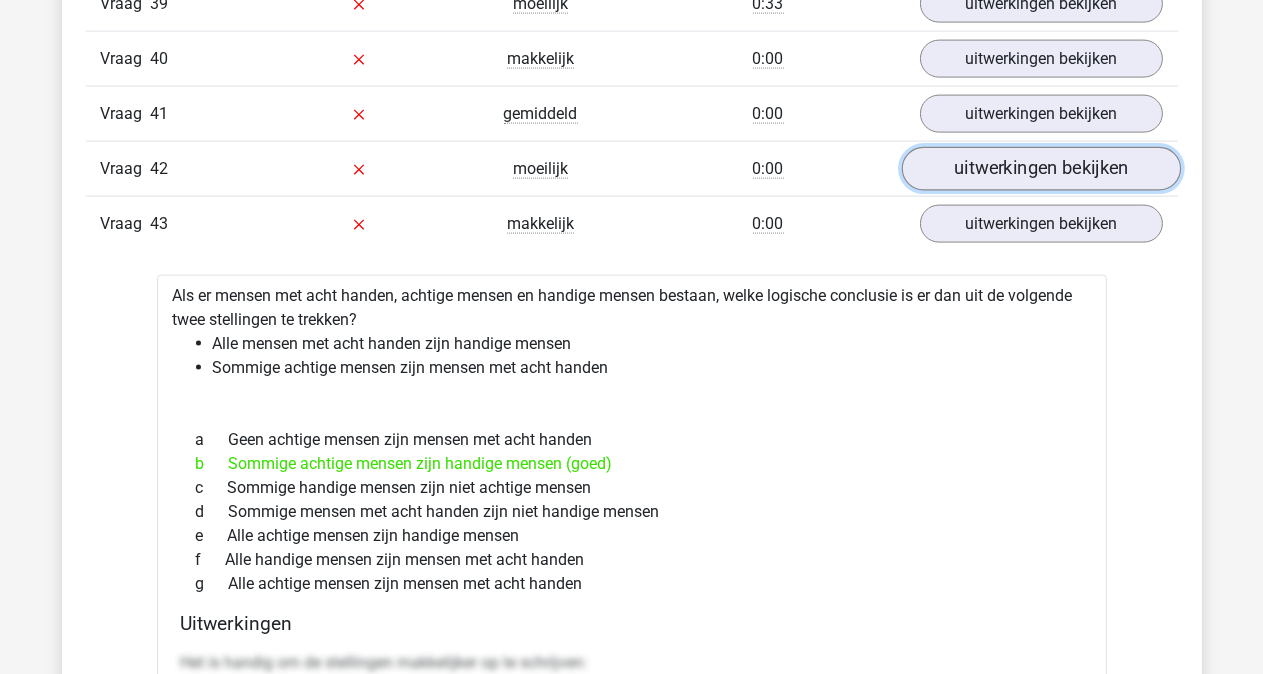 click on "uitwerkingen bekijken" at bounding box center [1040, 169] 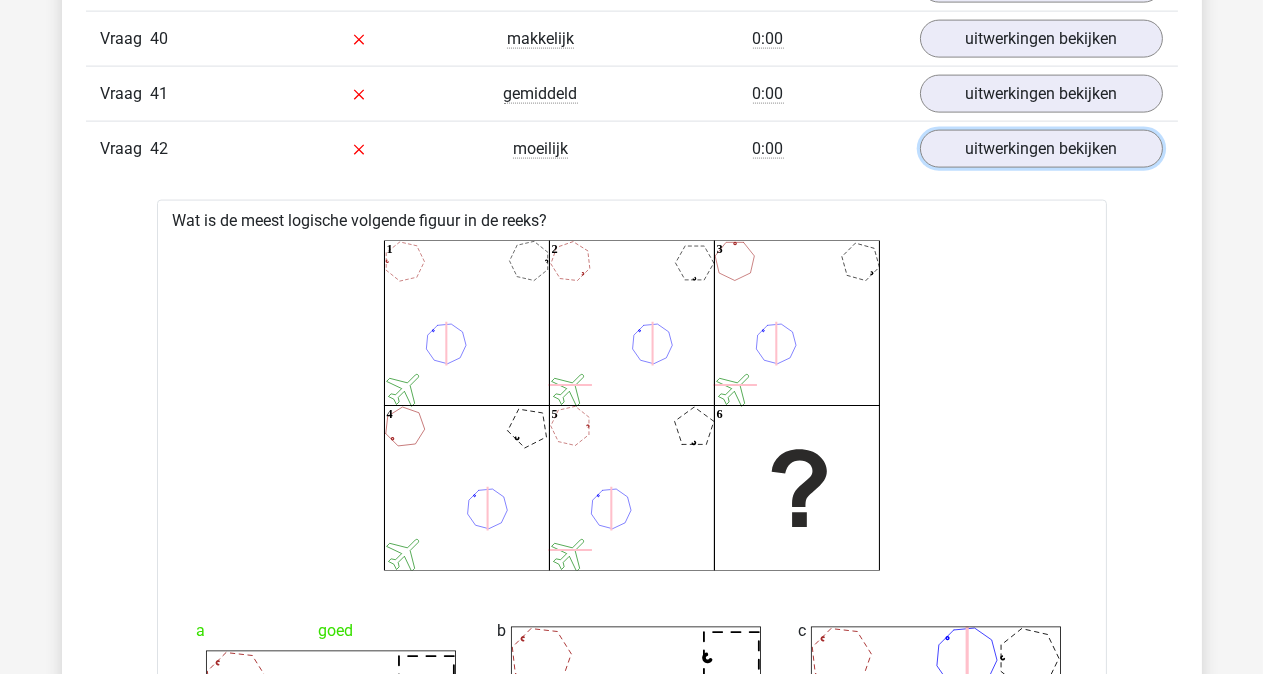 scroll, scrollTop: 4459, scrollLeft: 0, axis: vertical 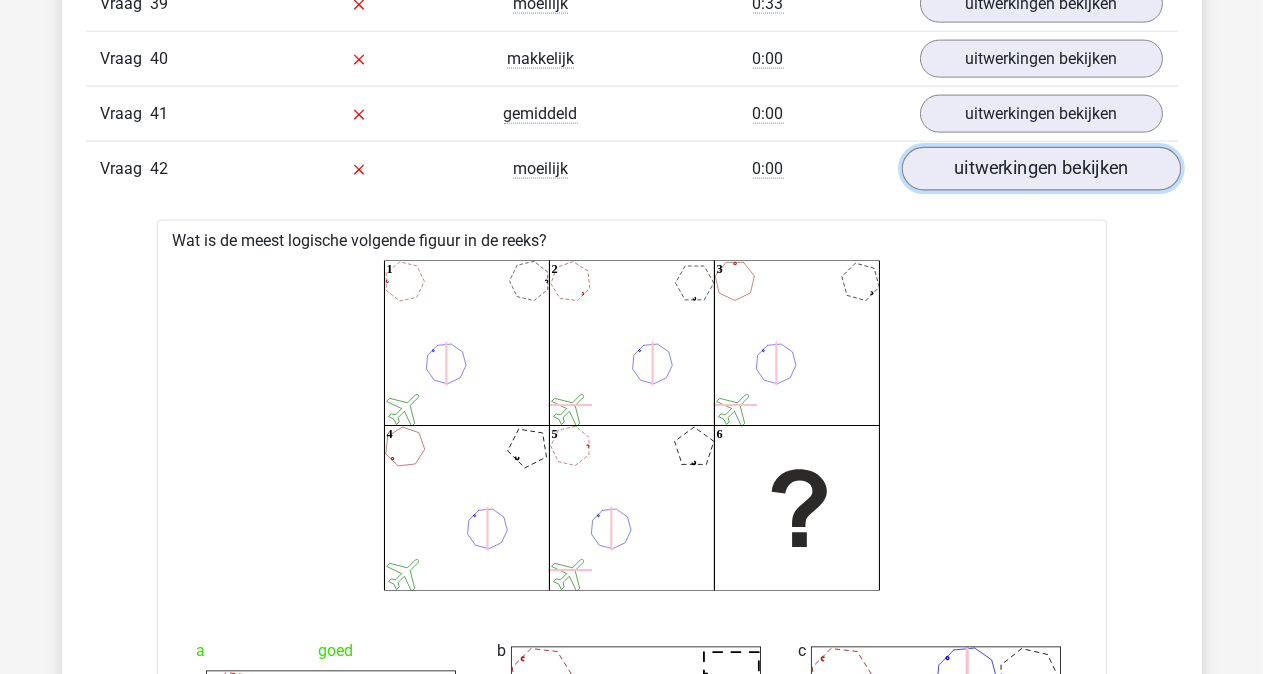 click on "uitwerkingen bekijken" at bounding box center (1040, 169) 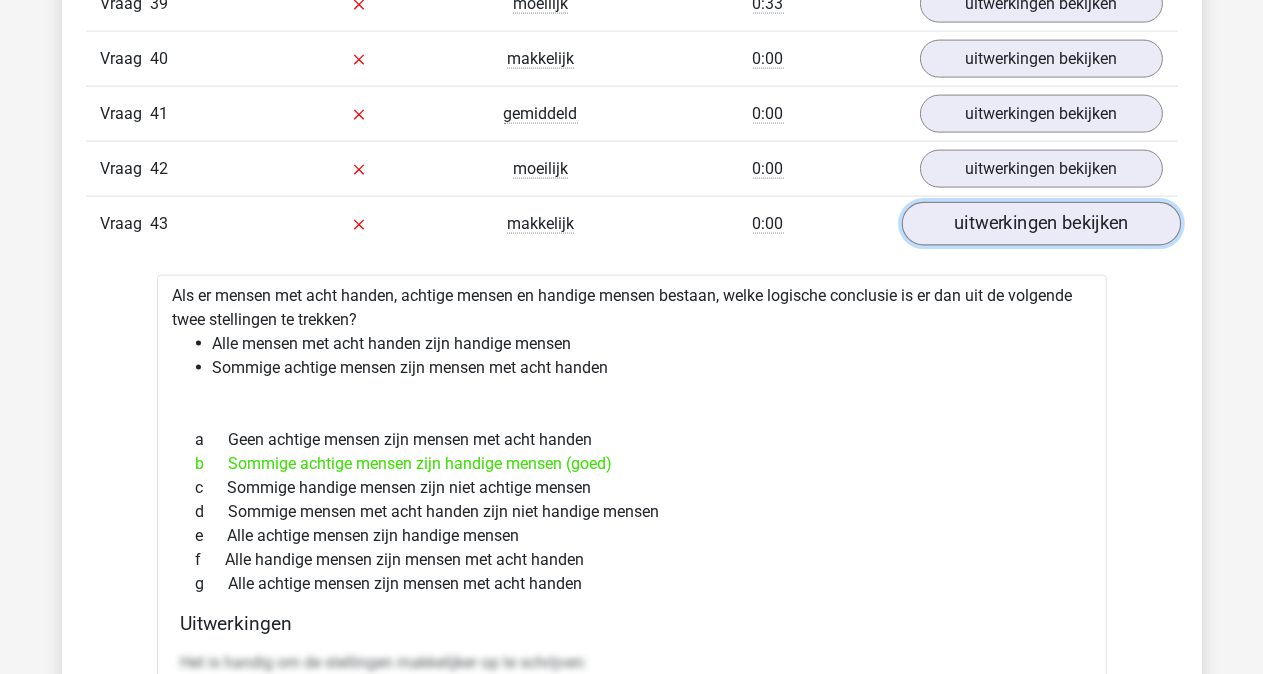 click on "uitwerkingen bekijken" at bounding box center (1040, 224) 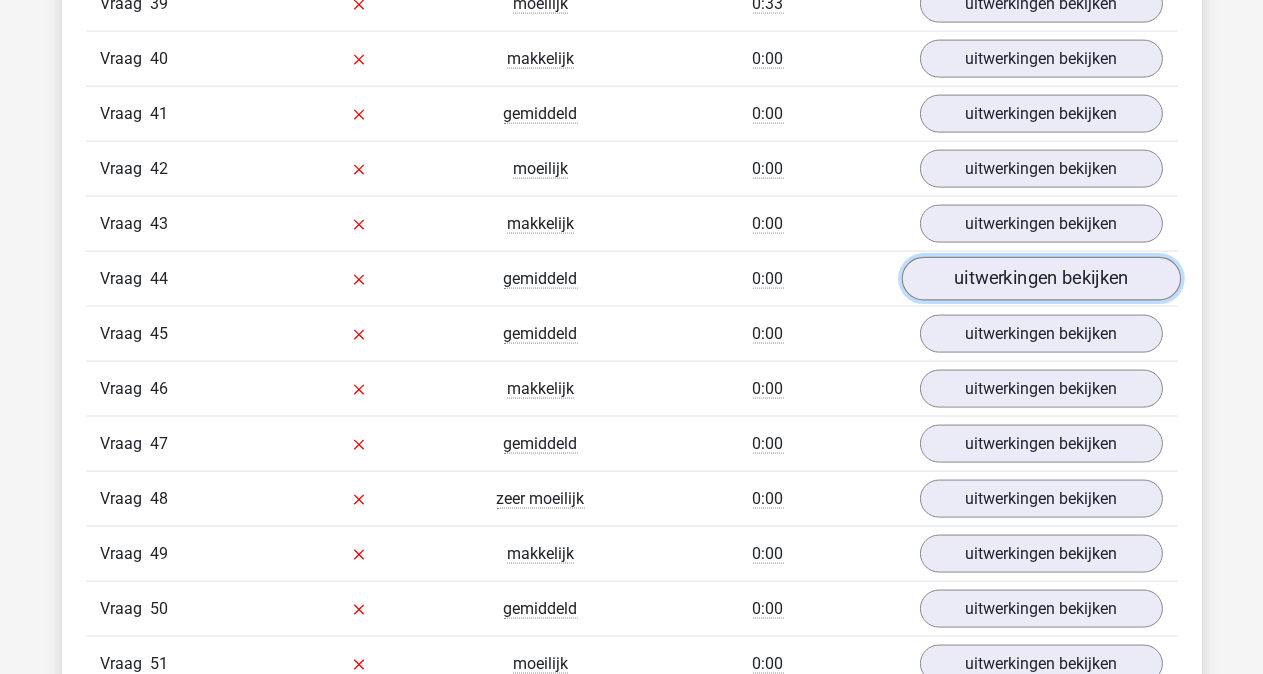 click on "uitwerkingen bekijken" at bounding box center [1040, 279] 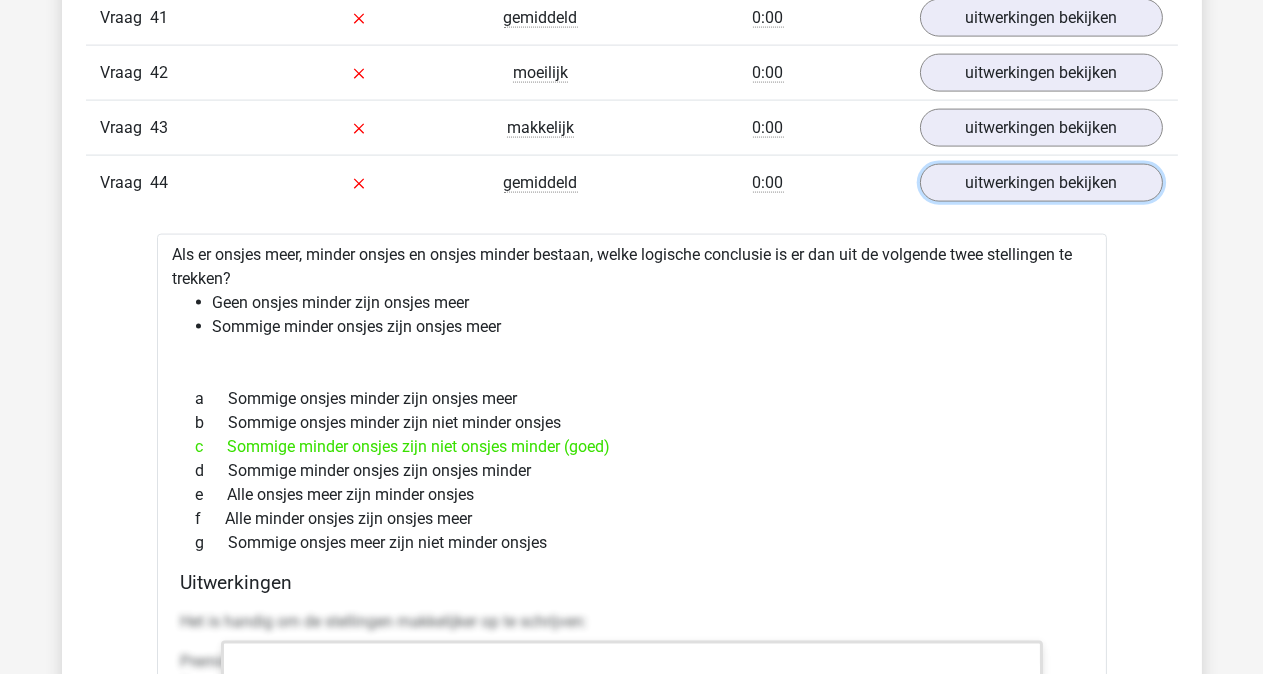 scroll, scrollTop: 4570, scrollLeft: 0, axis: vertical 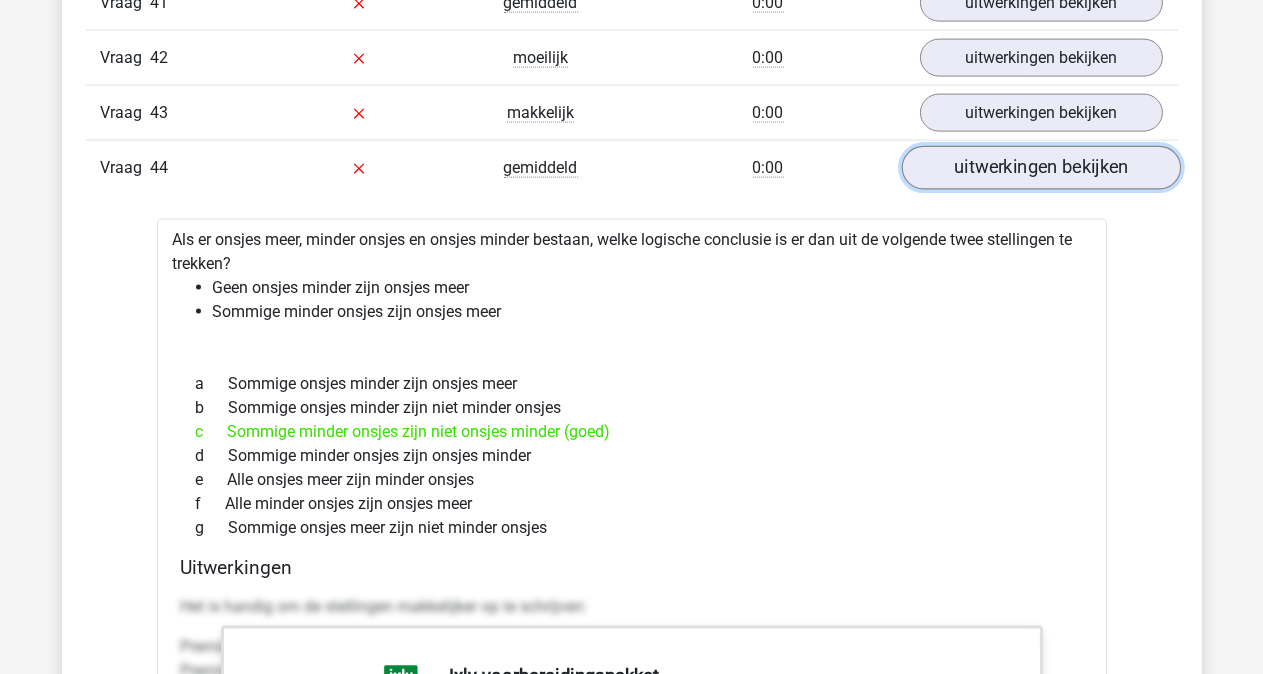 click on "uitwerkingen bekijken" at bounding box center (1040, 168) 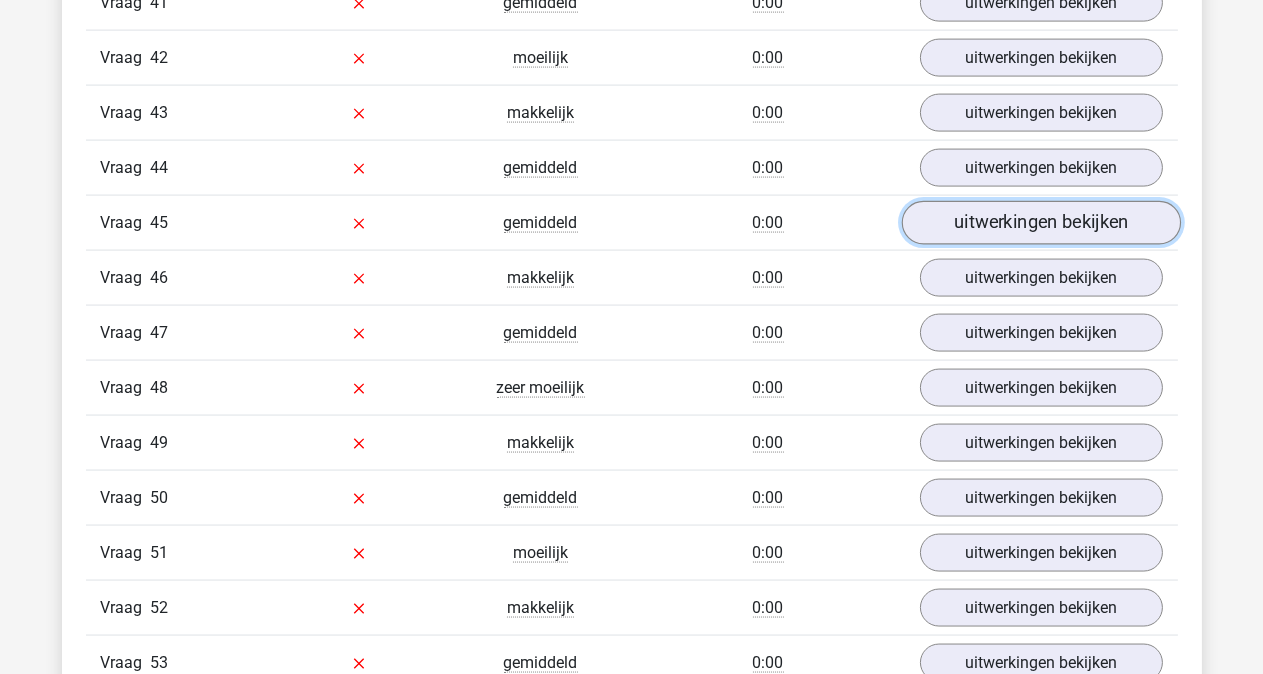 click on "uitwerkingen bekijken" at bounding box center (1040, 223) 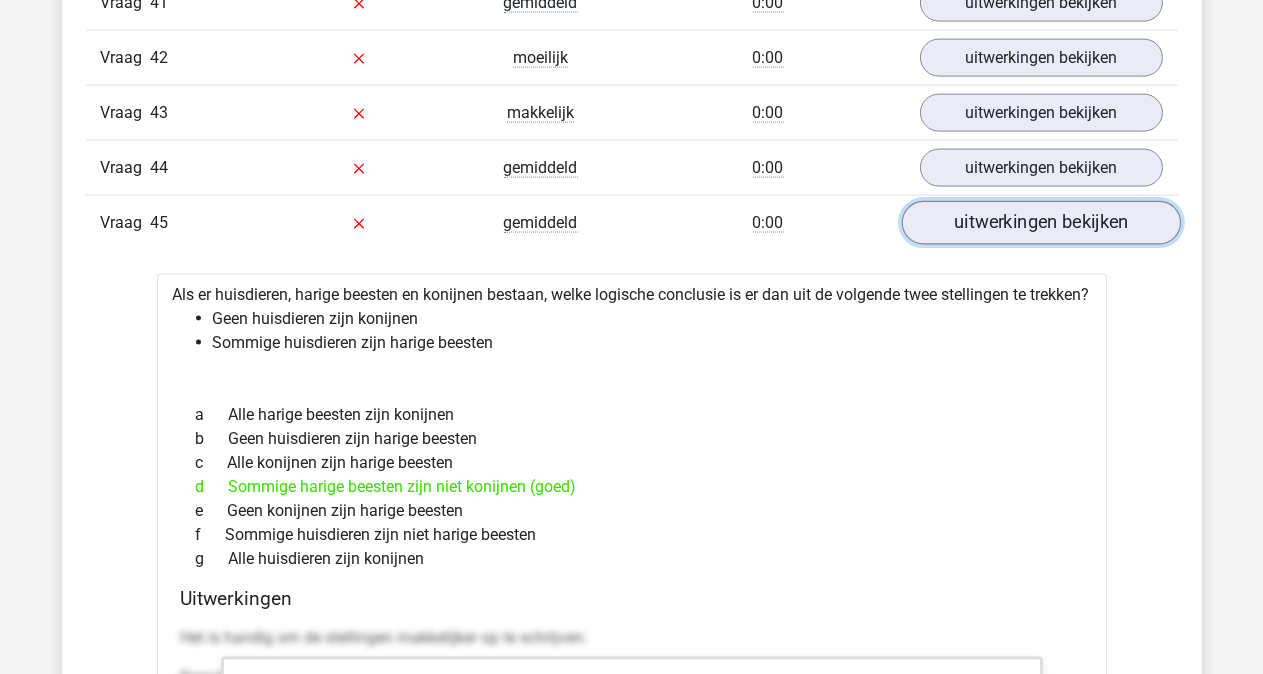 click on "uitwerkingen bekijken" at bounding box center (1040, 223) 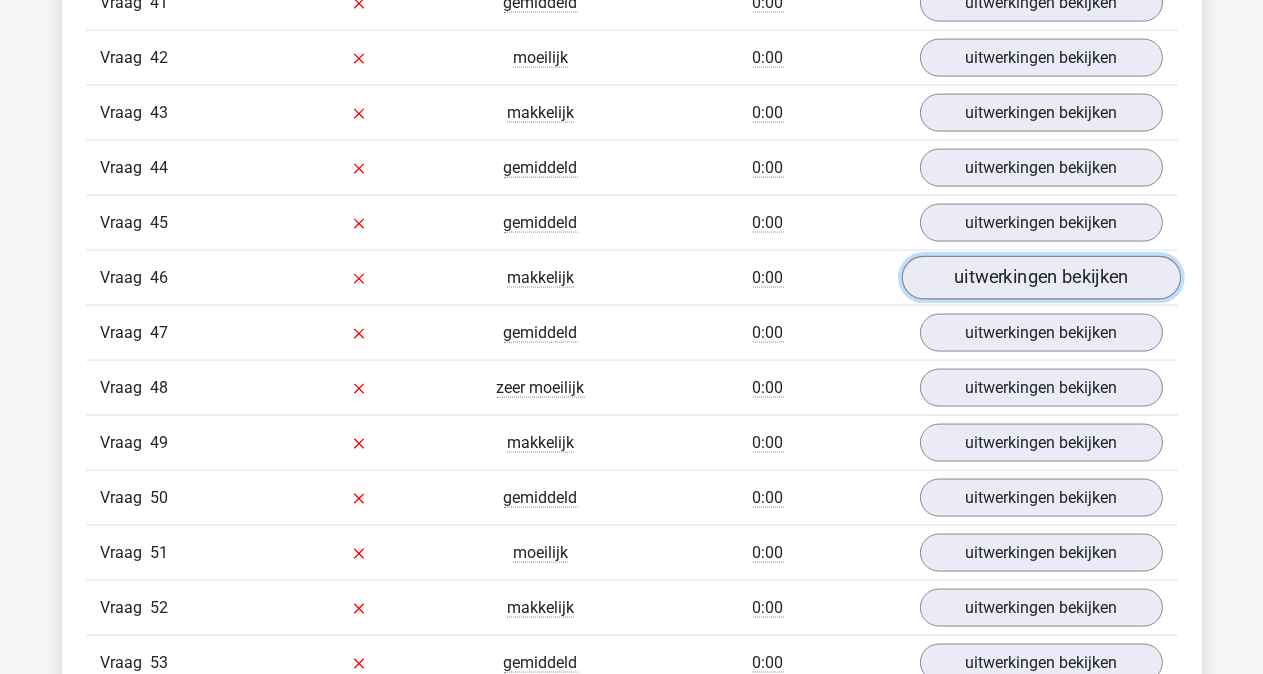 click on "uitwerkingen bekijken" at bounding box center [1040, 278] 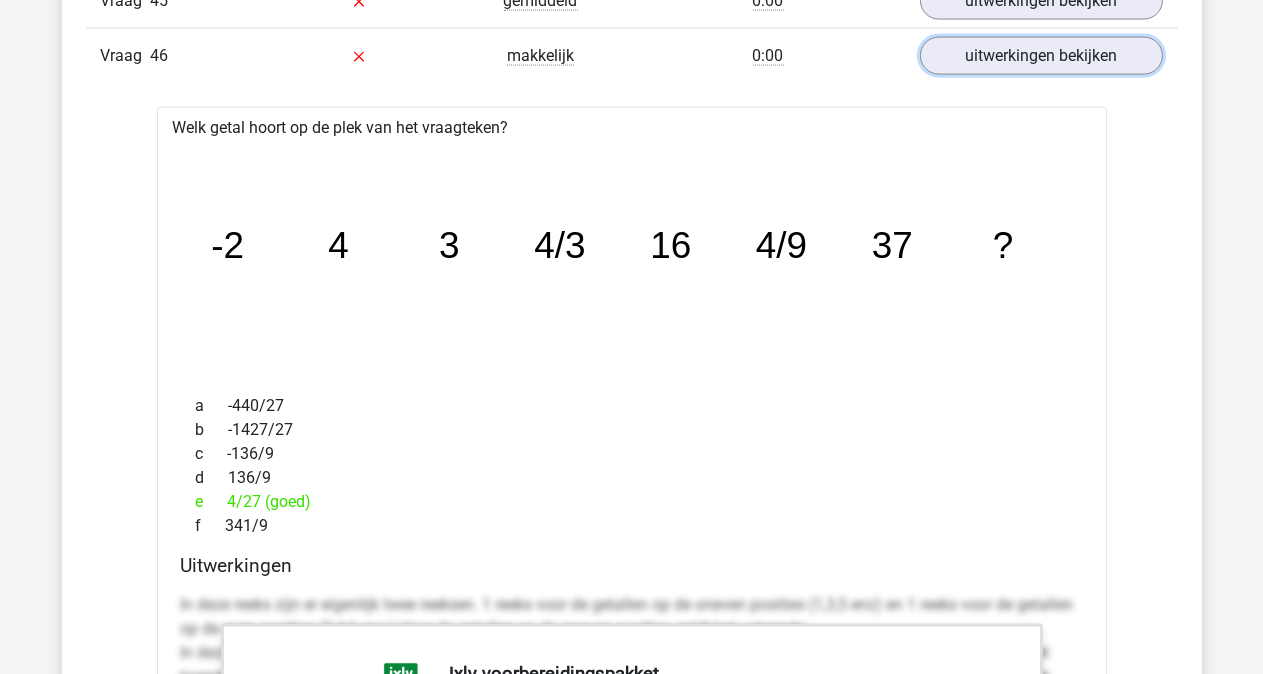 scroll, scrollTop: 4904, scrollLeft: 0, axis: vertical 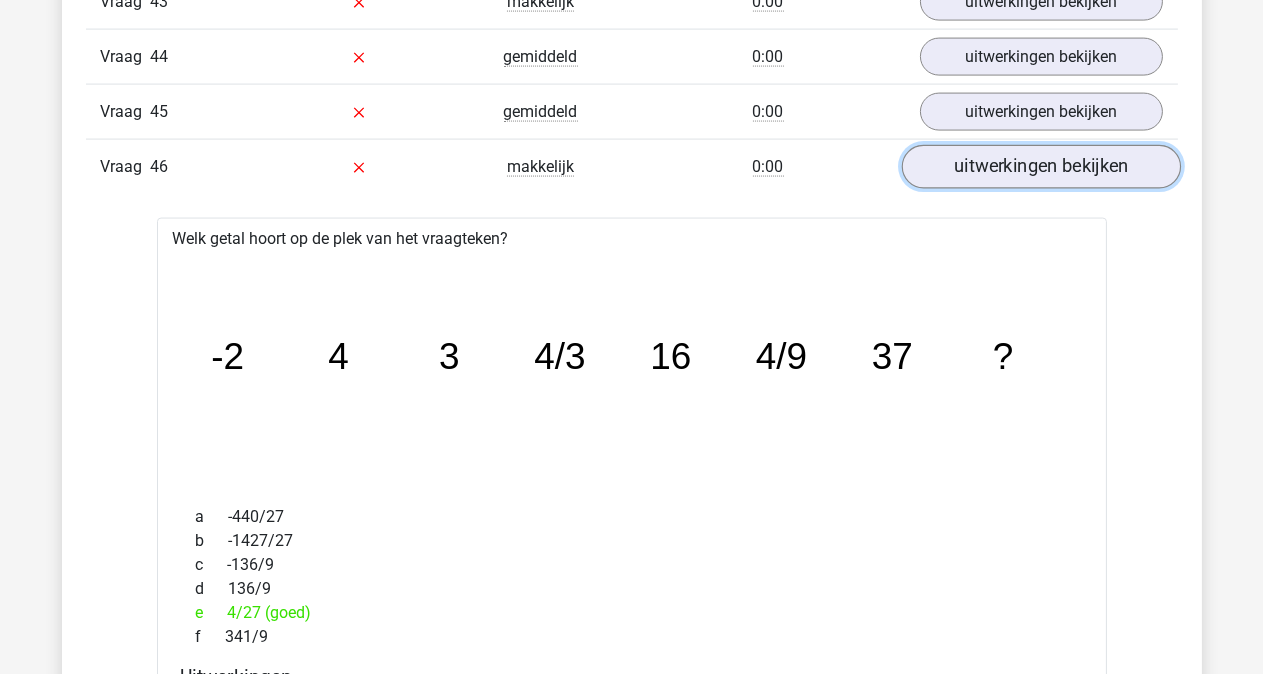 click on "uitwerkingen bekijken" at bounding box center (1040, 167) 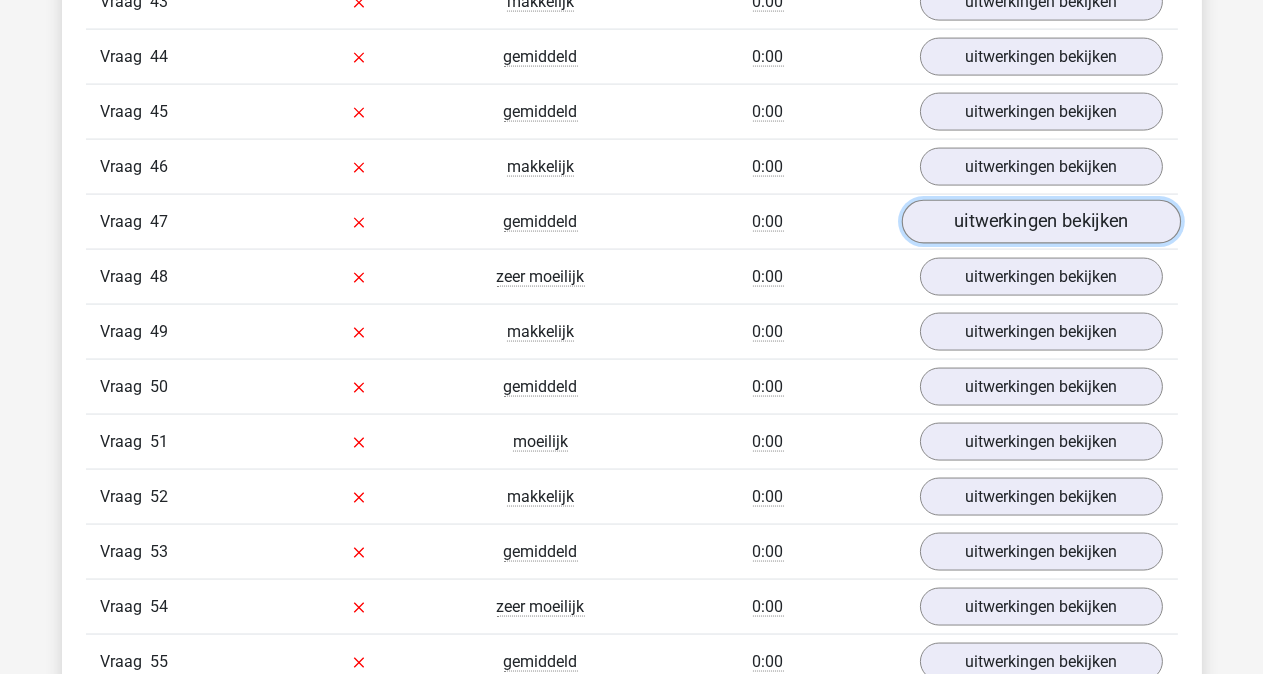 click on "uitwerkingen bekijken" at bounding box center (1040, 222) 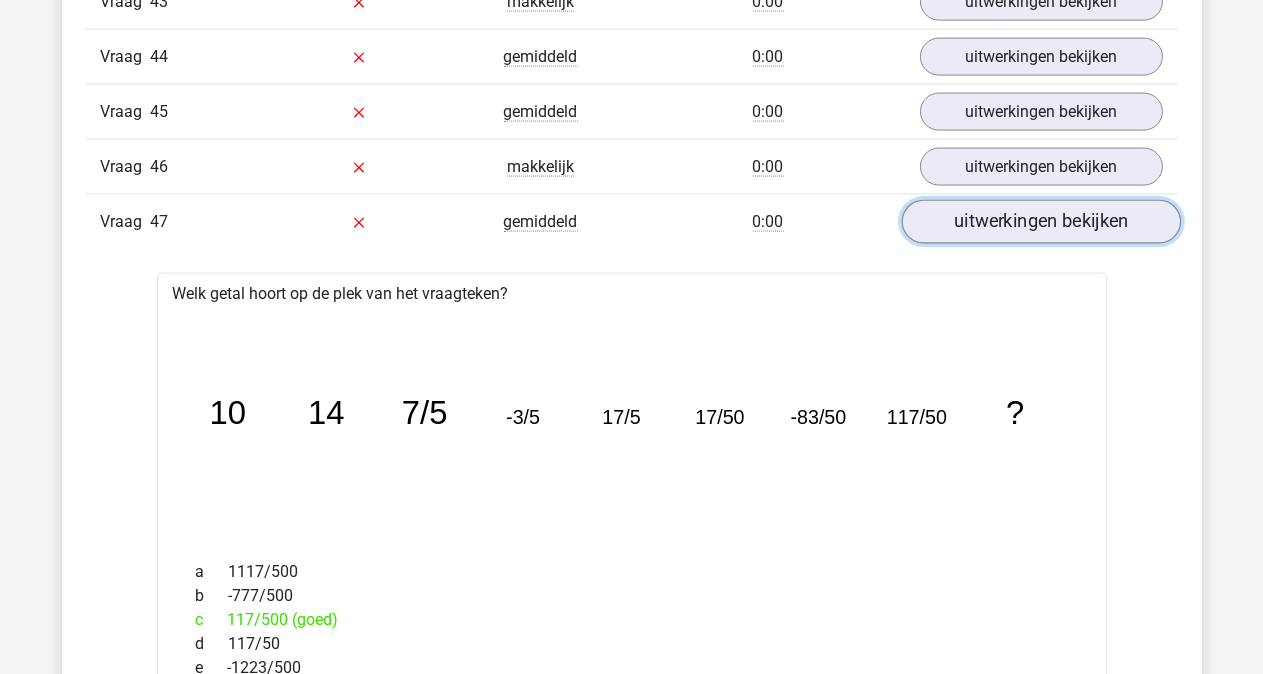 scroll, scrollTop: 4792, scrollLeft: 0, axis: vertical 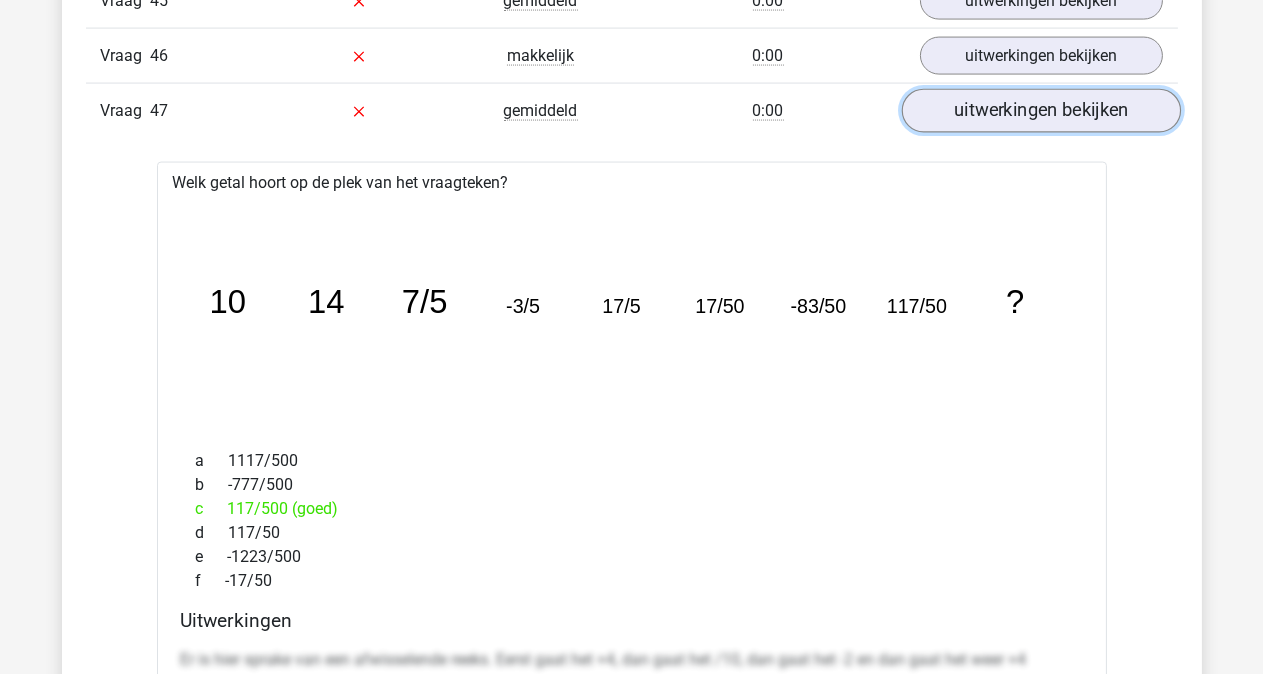 click on "uitwerkingen bekijken" at bounding box center (1040, 111) 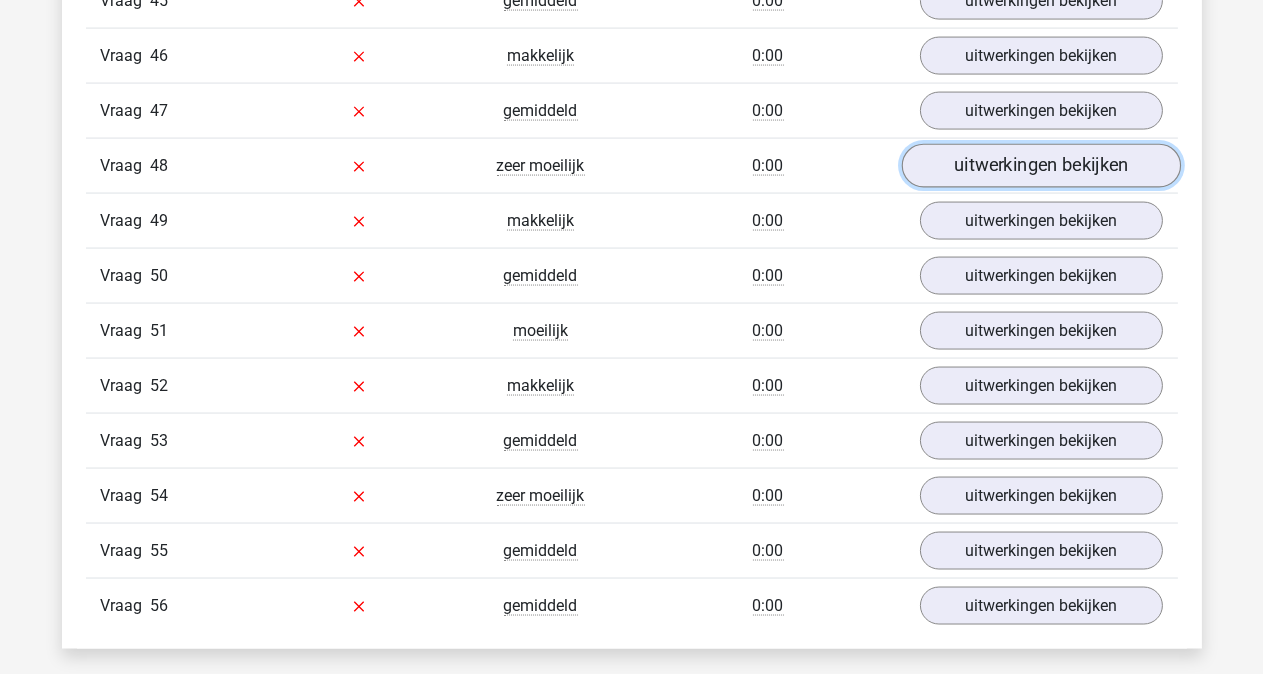 click on "uitwerkingen bekijken" at bounding box center [1040, 166] 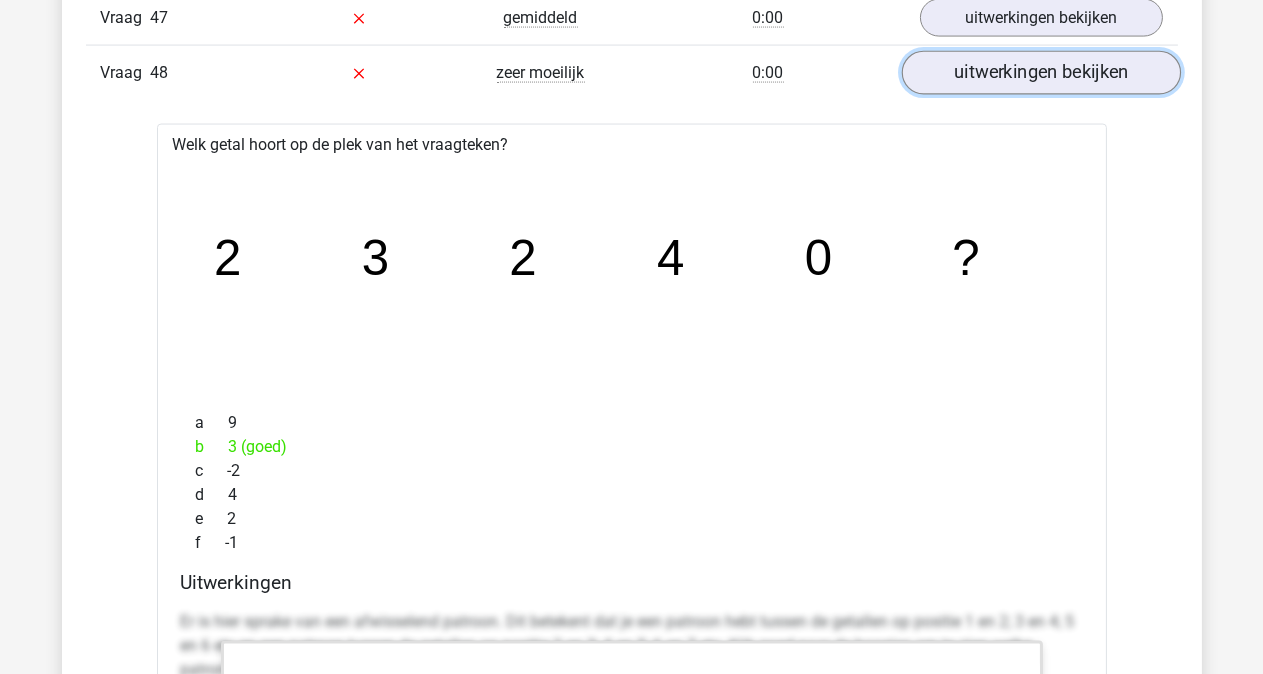 scroll, scrollTop: 4904, scrollLeft: 0, axis: vertical 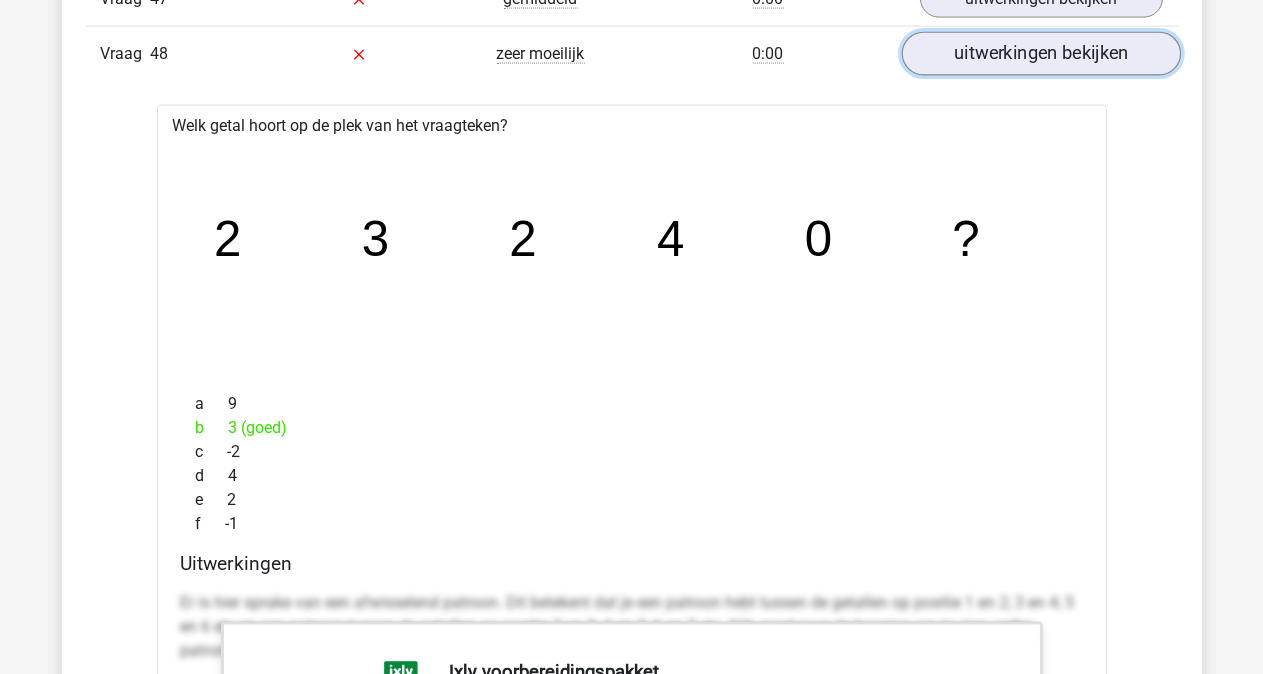 click on "uitwerkingen bekijken" at bounding box center (1040, 54) 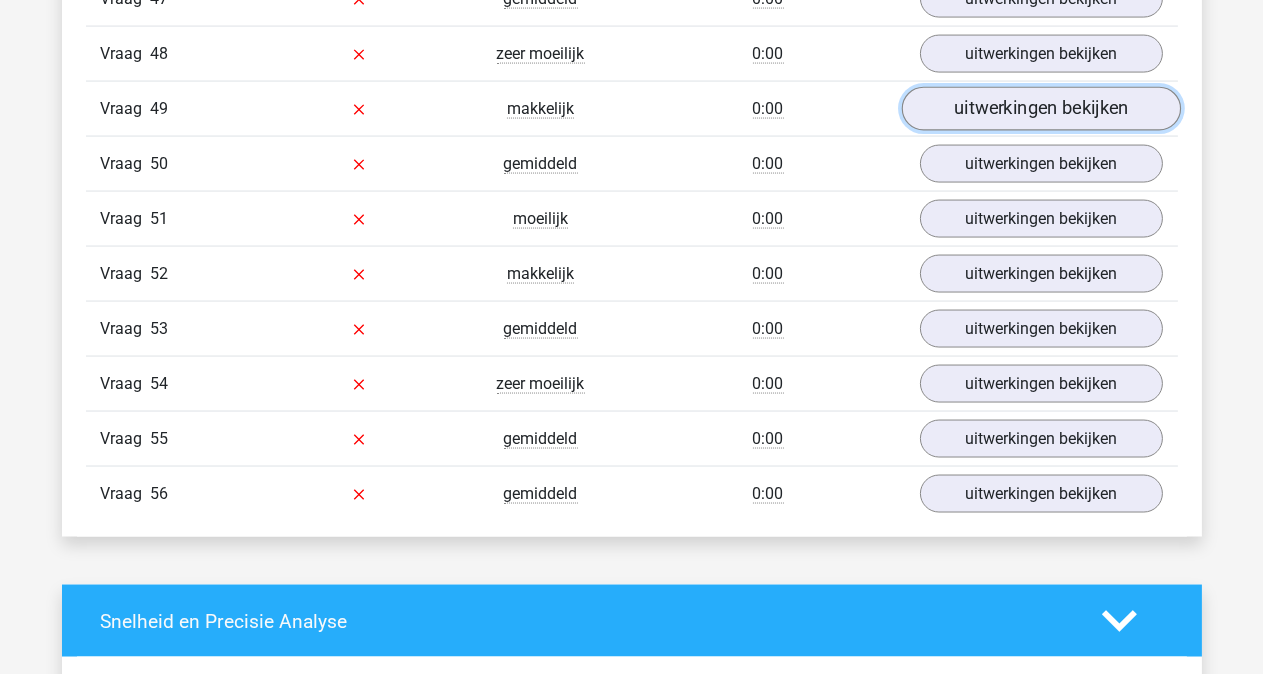 click on "uitwerkingen bekijken" at bounding box center (1040, 109) 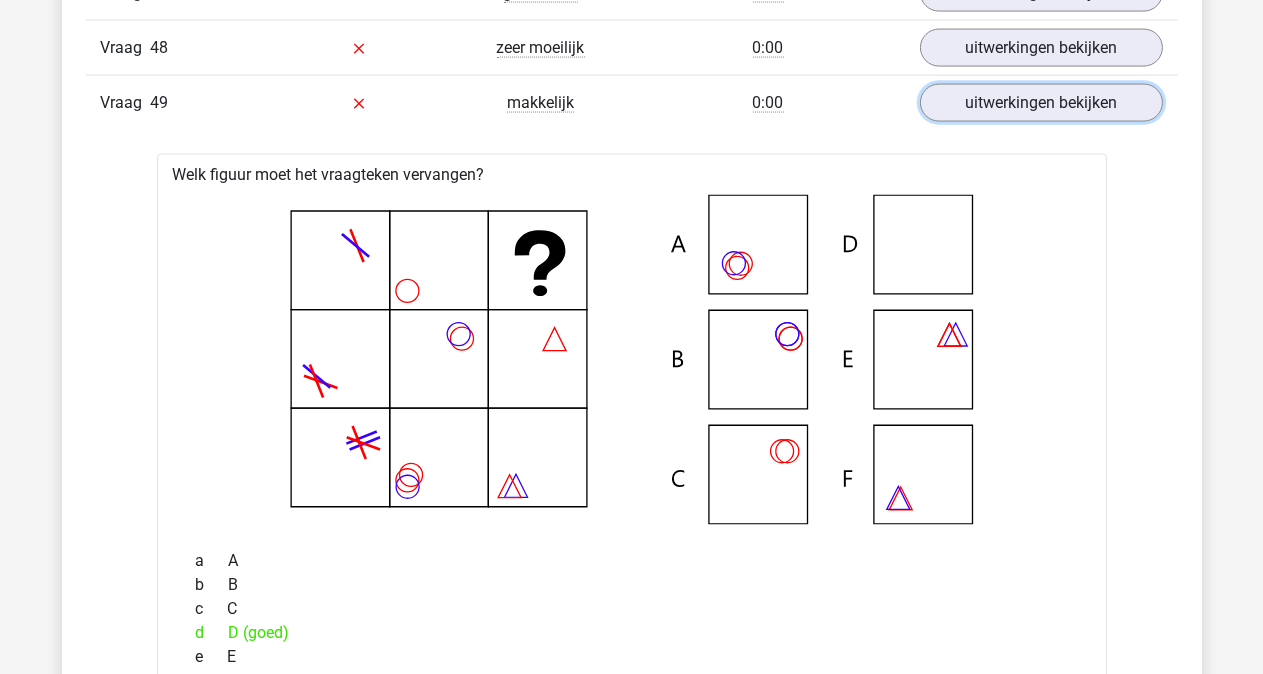 scroll, scrollTop: 4904, scrollLeft: 0, axis: vertical 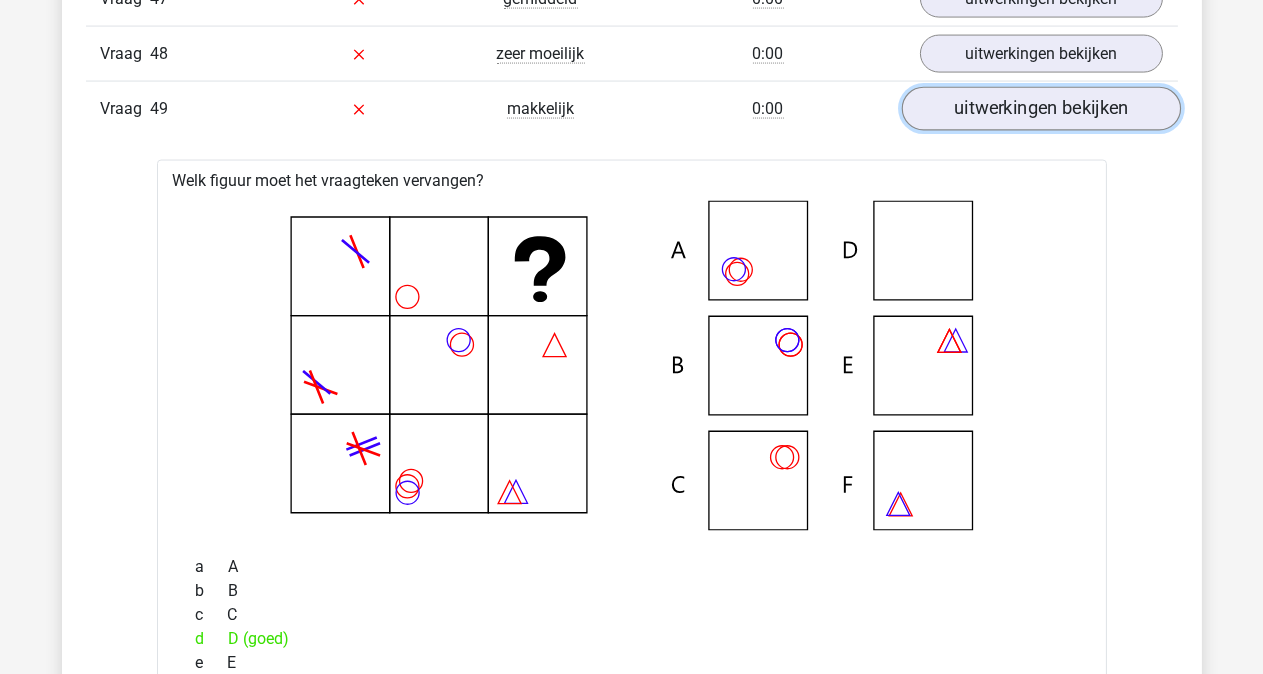 click on "uitwerkingen bekijken" at bounding box center (1040, 109) 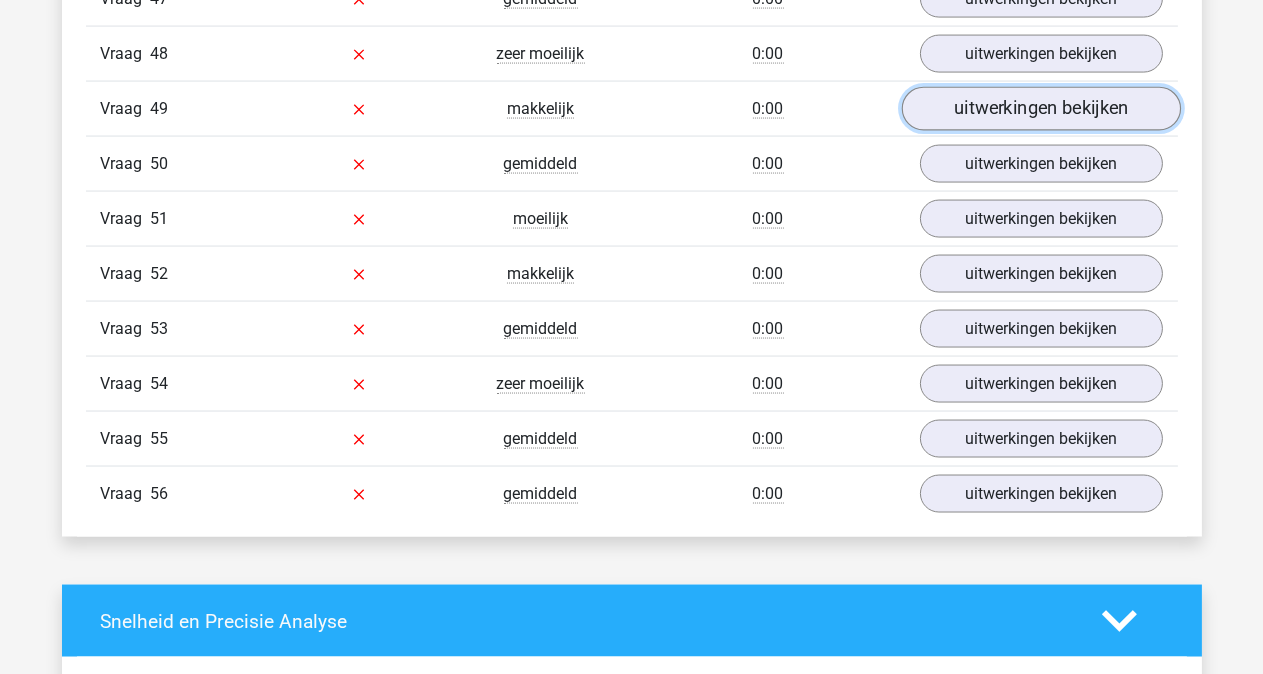 click on "uitwerkingen bekijken" at bounding box center (1040, 109) 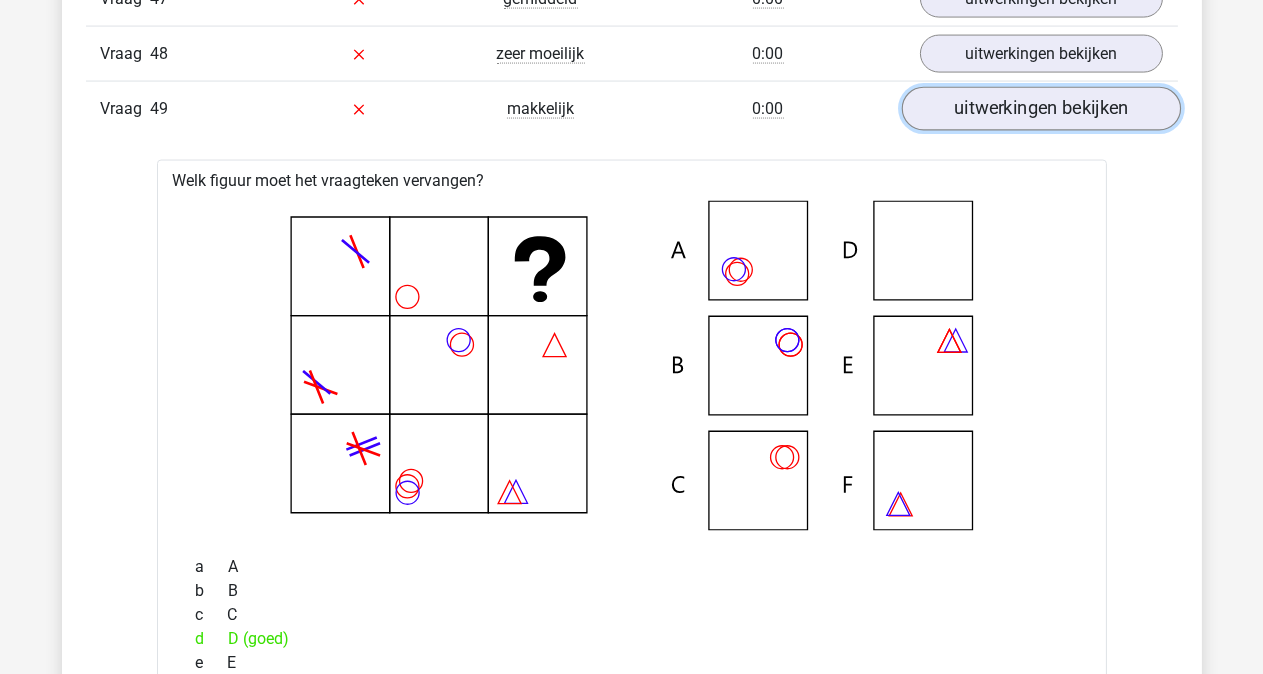 click on "uitwerkingen bekijken" at bounding box center (1040, 109) 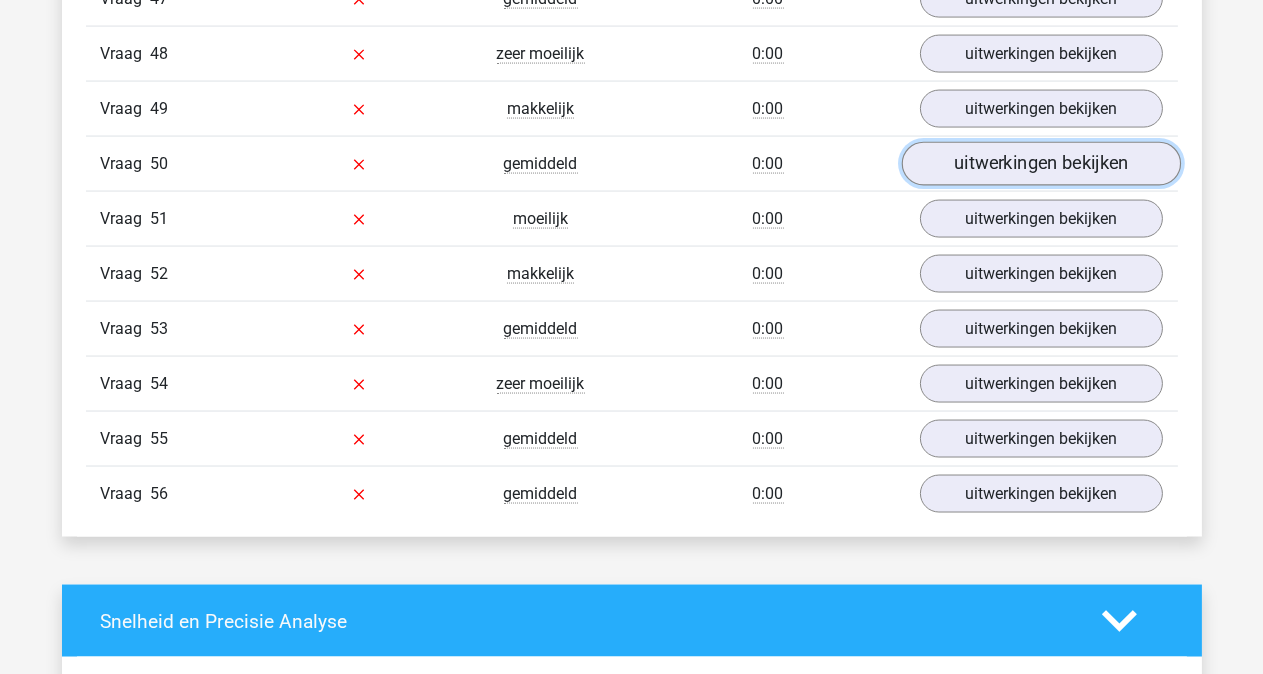 click on "uitwerkingen bekijken" at bounding box center (1040, 164) 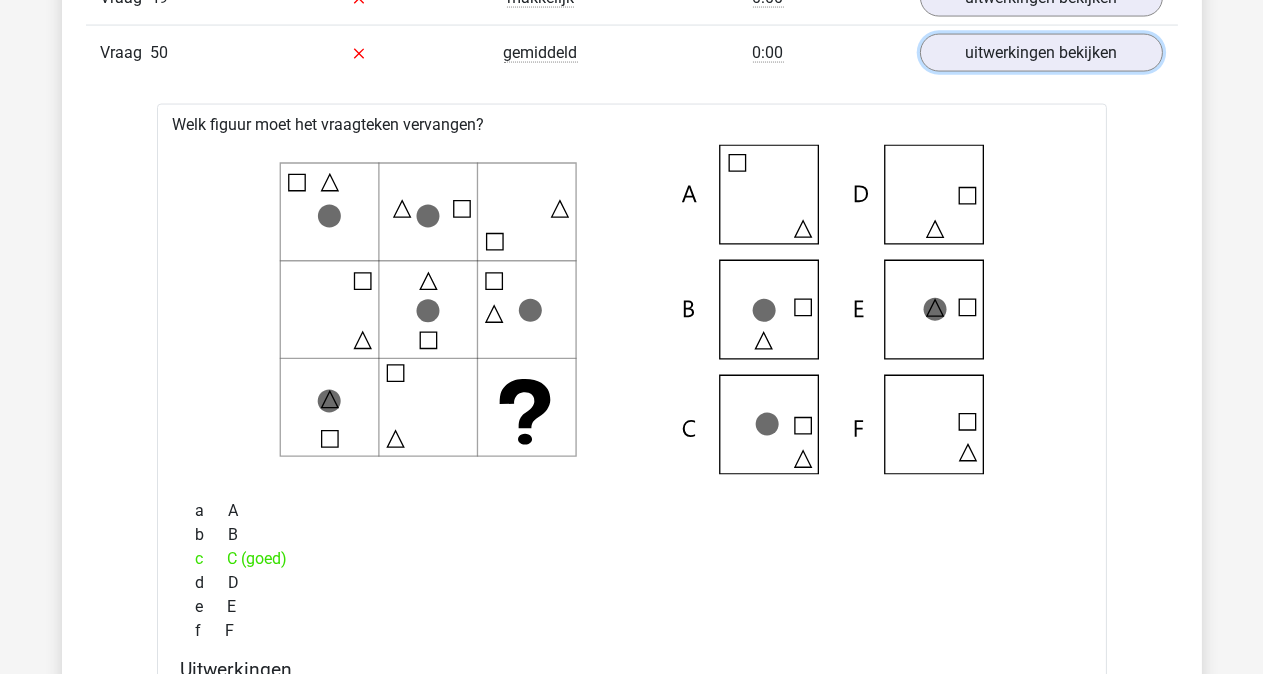 scroll, scrollTop: 5126, scrollLeft: 0, axis: vertical 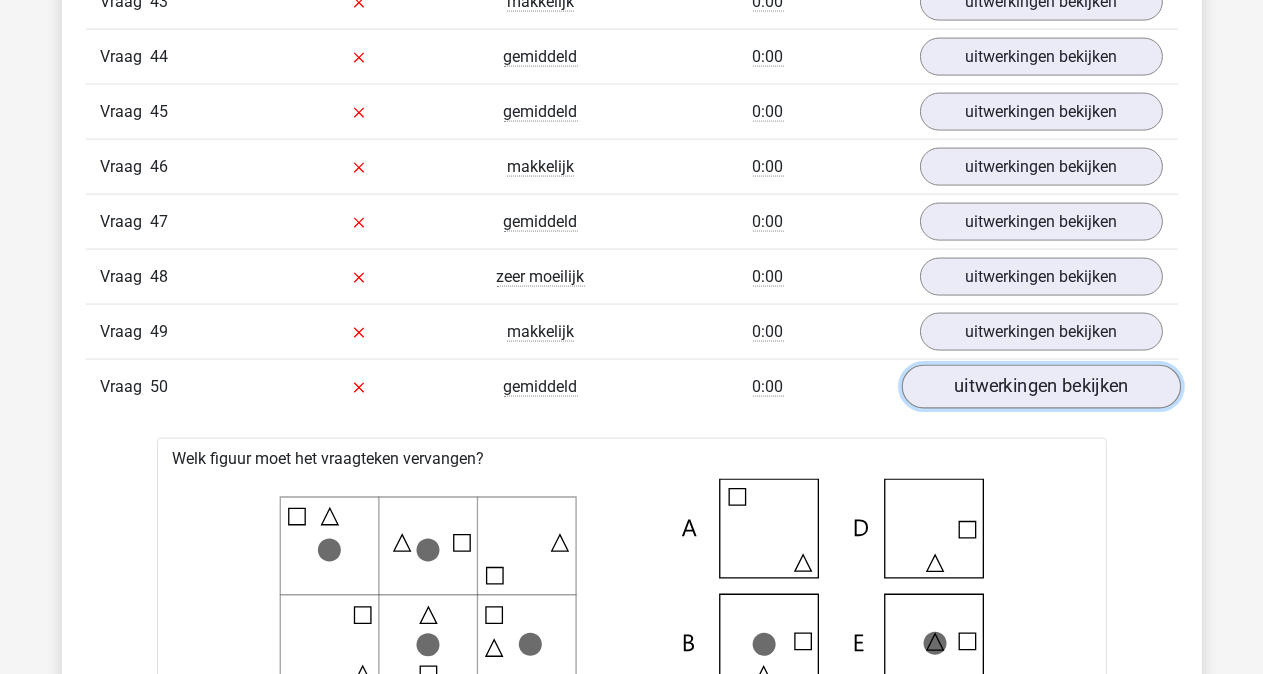 click on "uitwerkingen bekijken" at bounding box center (1040, 387) 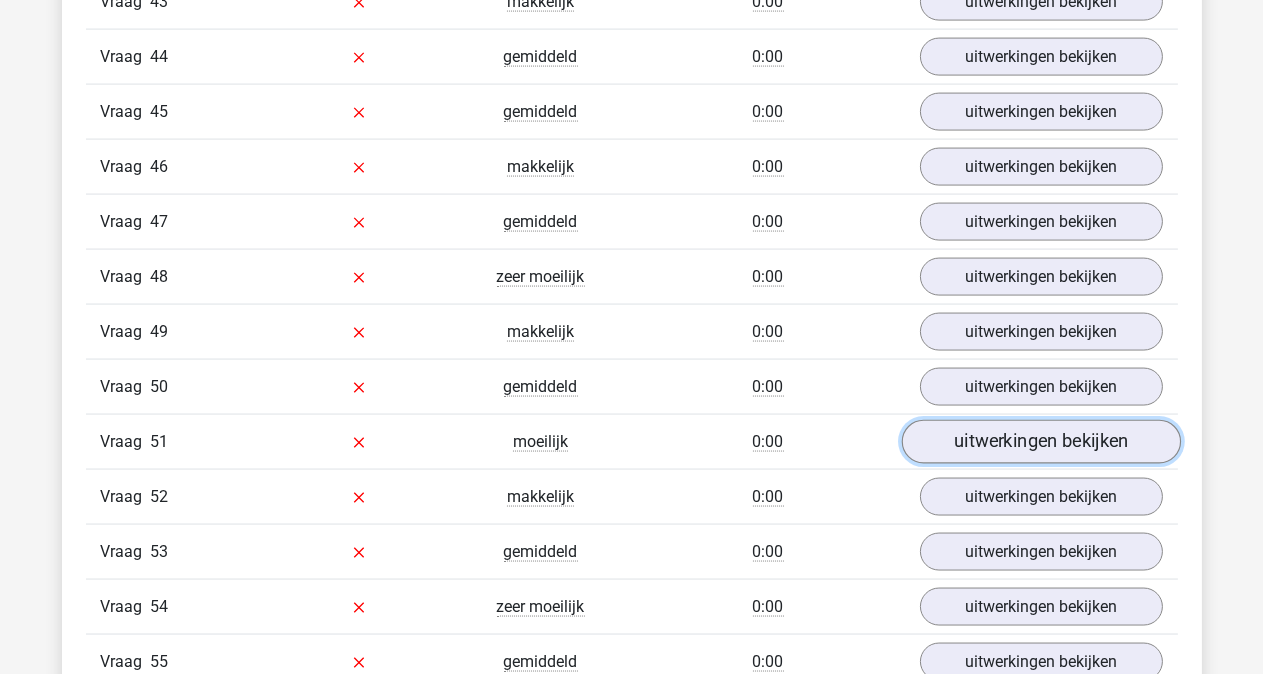 click on "uitwerkingen bekijken" at bounding box center (1040, 442) 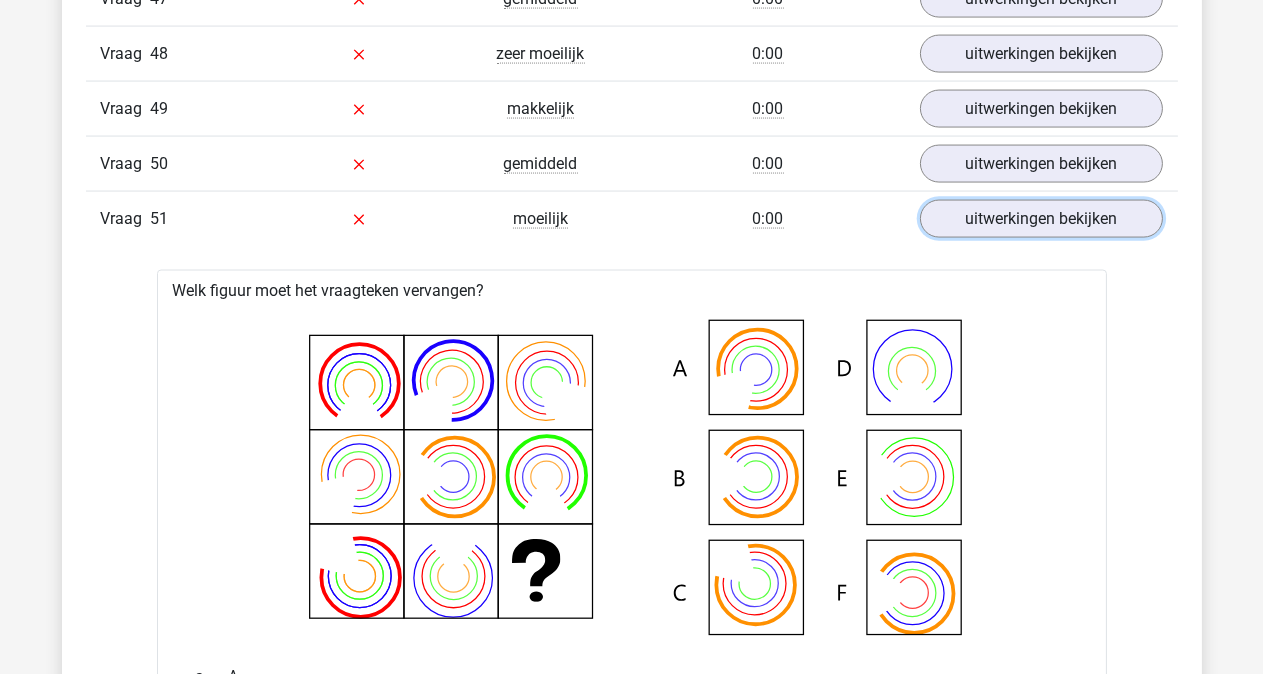 scroll, scrollTop: 5015, scrollLeft: 0, axis: vertical 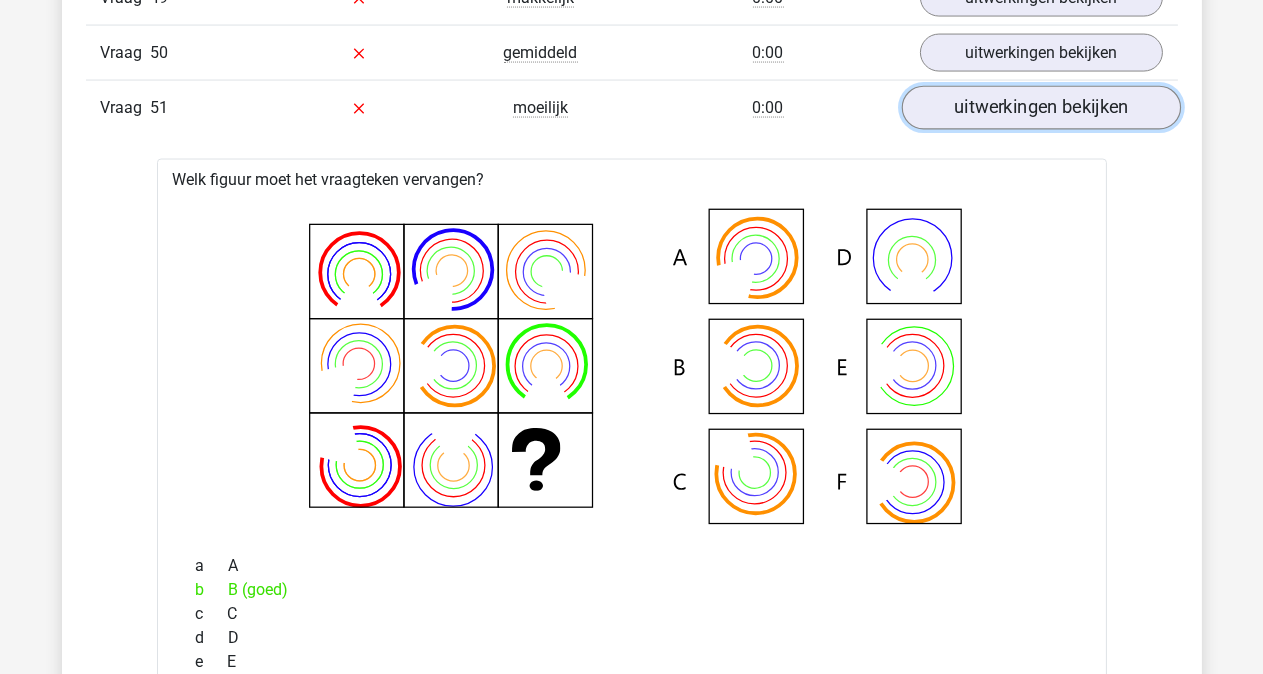 click on "uitwerkingen bekijken" at bounding box center (1040, 108) 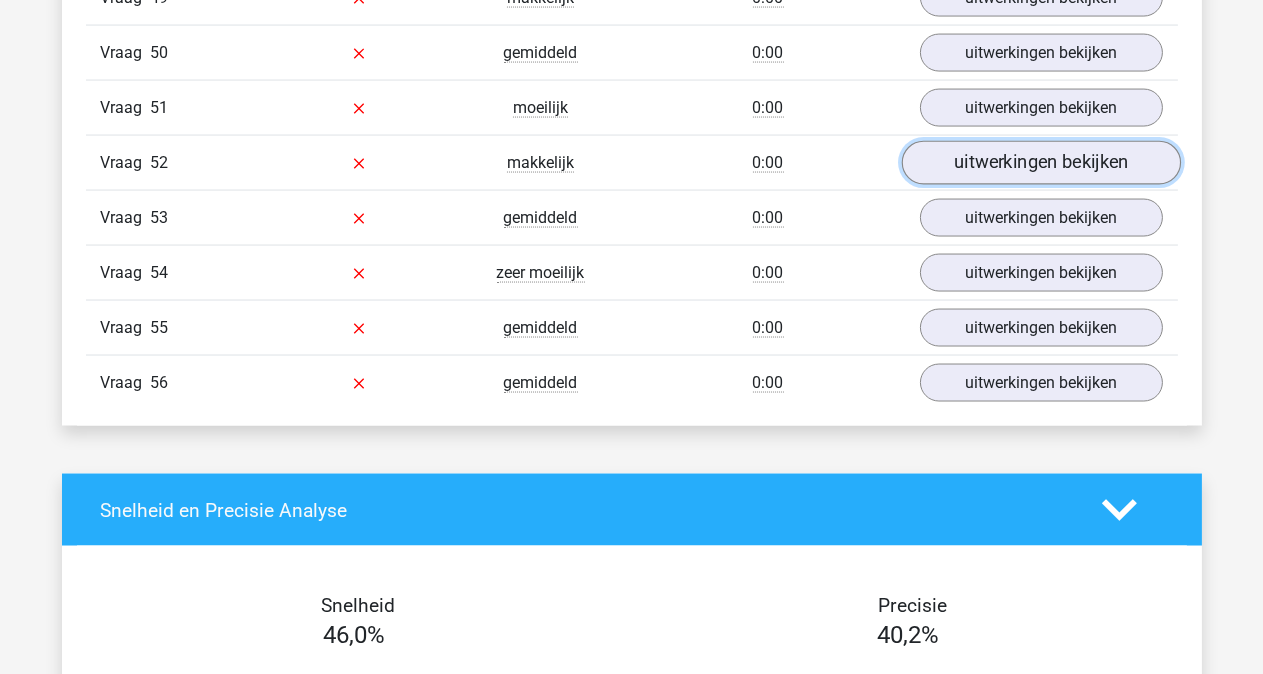 click on "uitwerkingen bekijken" at bounding box center [1040, 163] 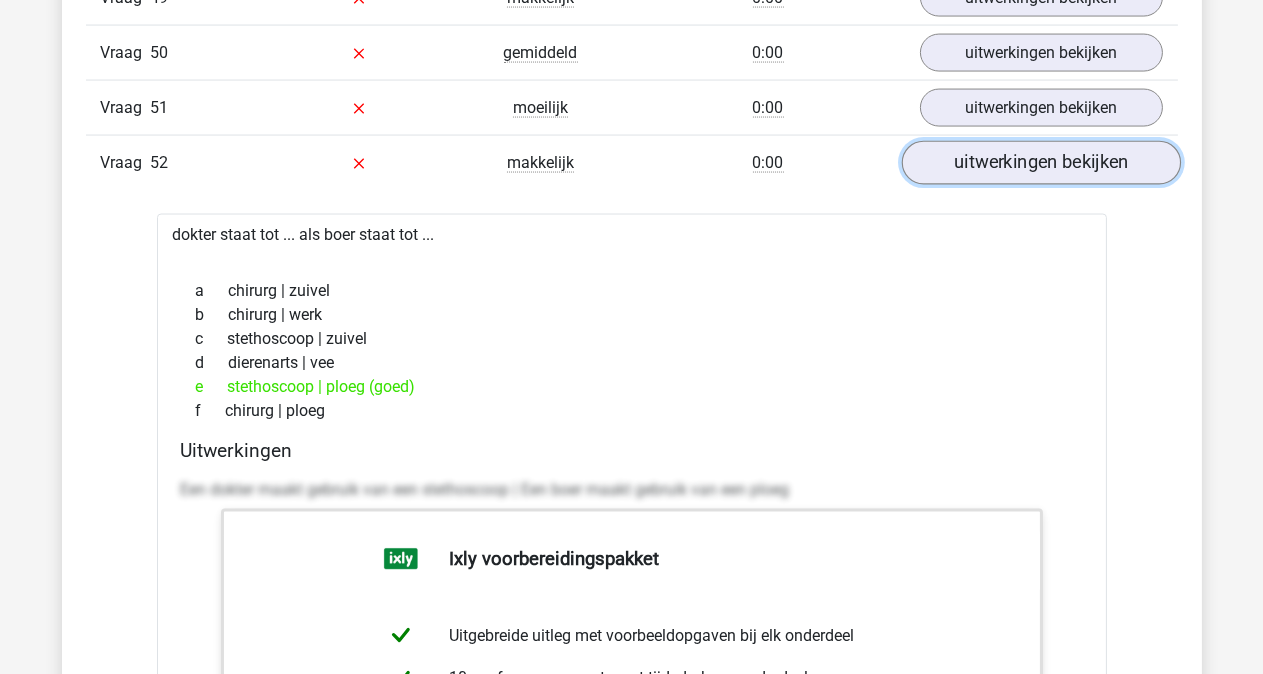 click on "uitwerkingen bekijken" at bounding box center (1040, 163) 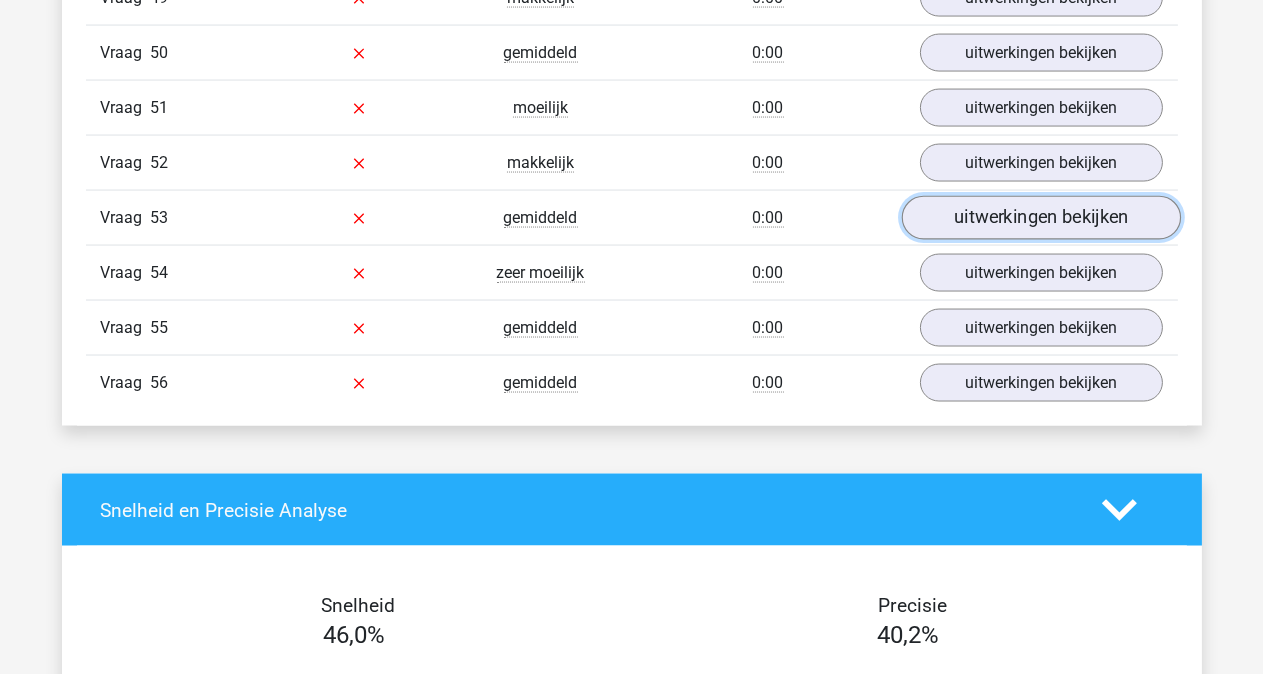 click on "uitwerkingen bekijken" at bounding box center [1040, 218] 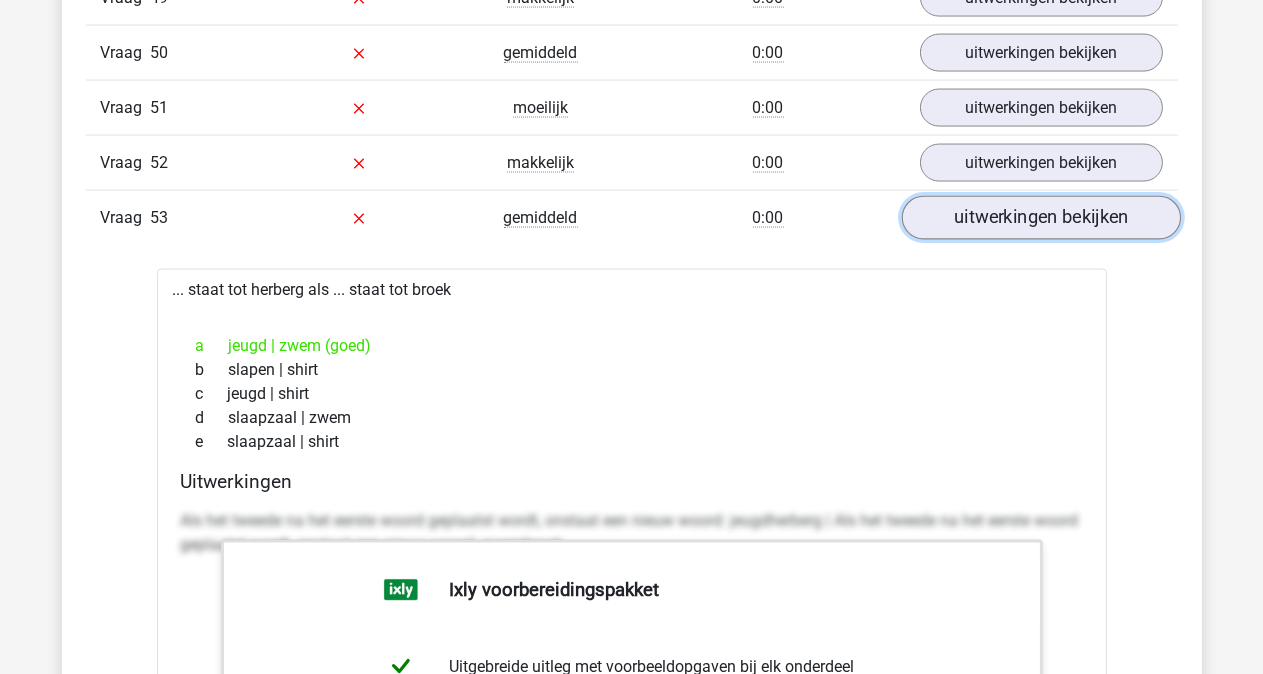 click on "uitwerkingen bekijken" at bounding box center (1040, 218) 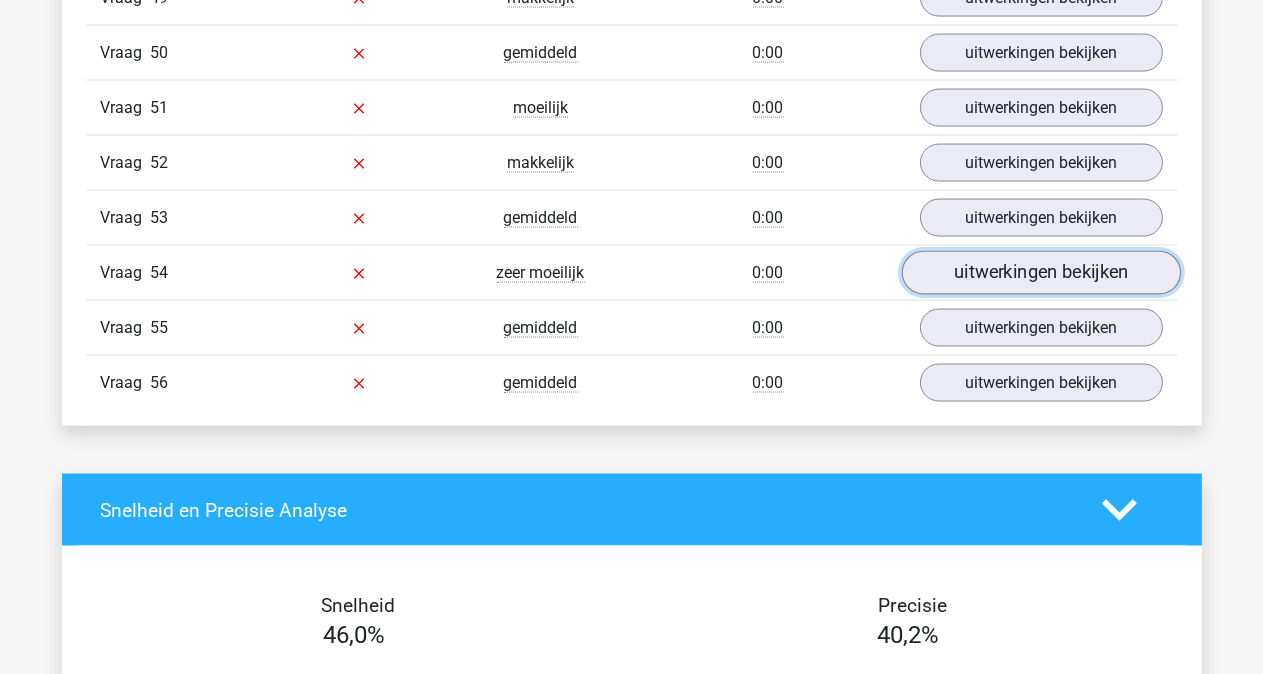 click on "uitwerkingen bekijken" at bounding box center [1040, 273] 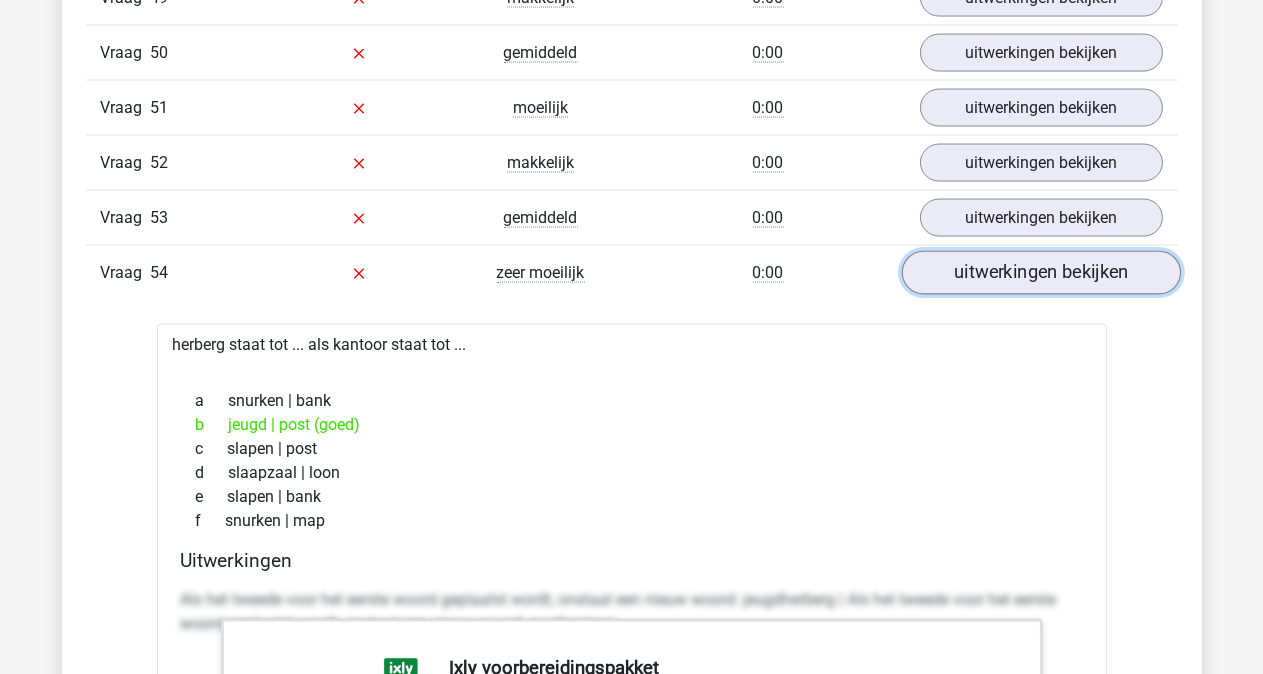 click on "uitwerkingen bekijken" at bounding box center [1040, 273] 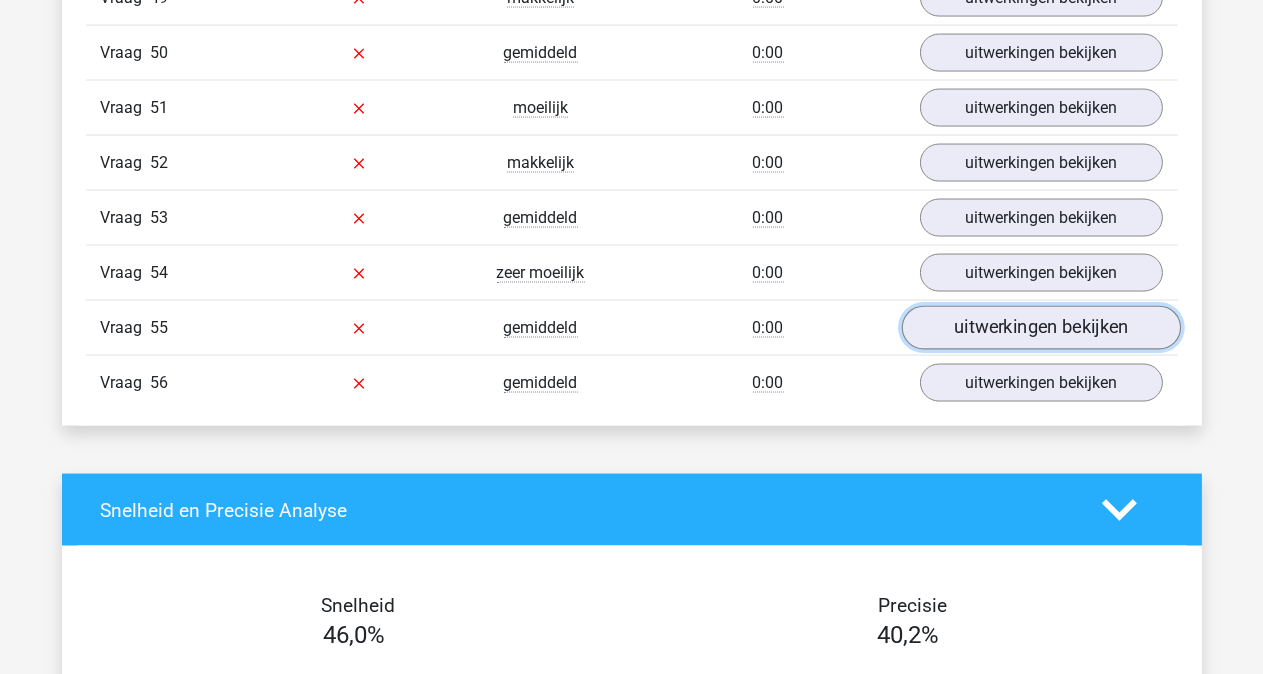click on "uitwerkingen bekijken" at bounding box center [1040, 328] 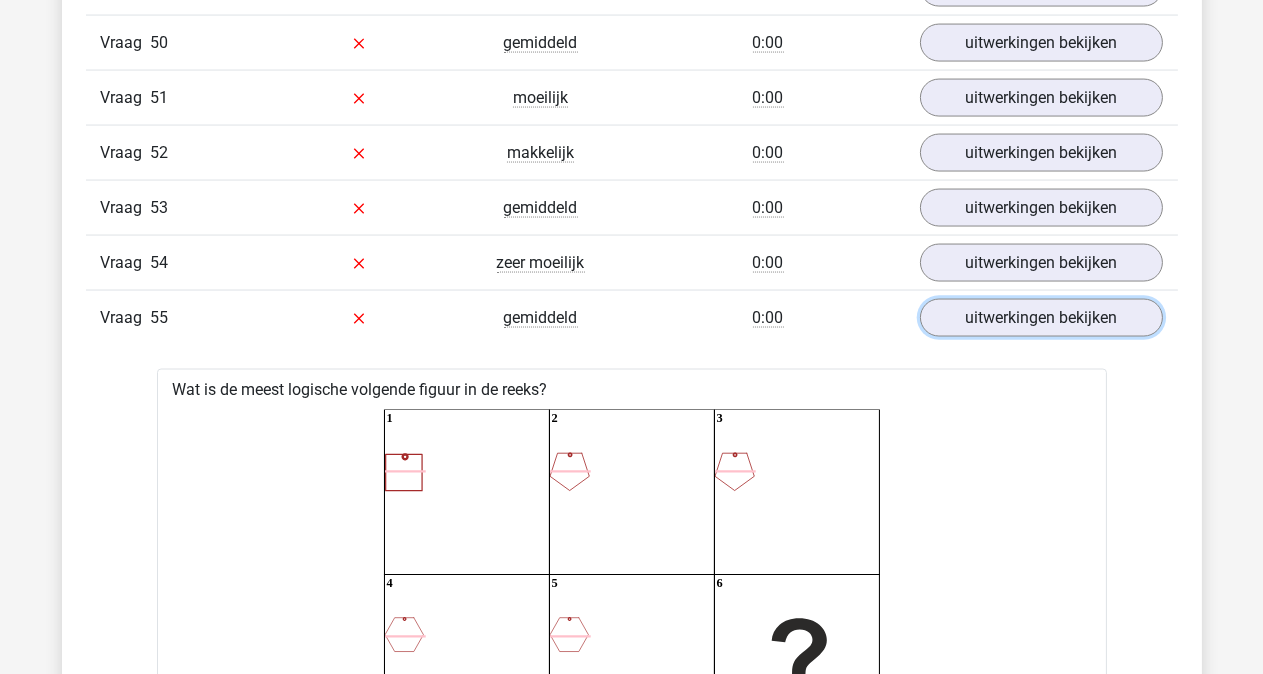 scroll, scrollTop: 5015, scrollLeft: 0, axis: vertical 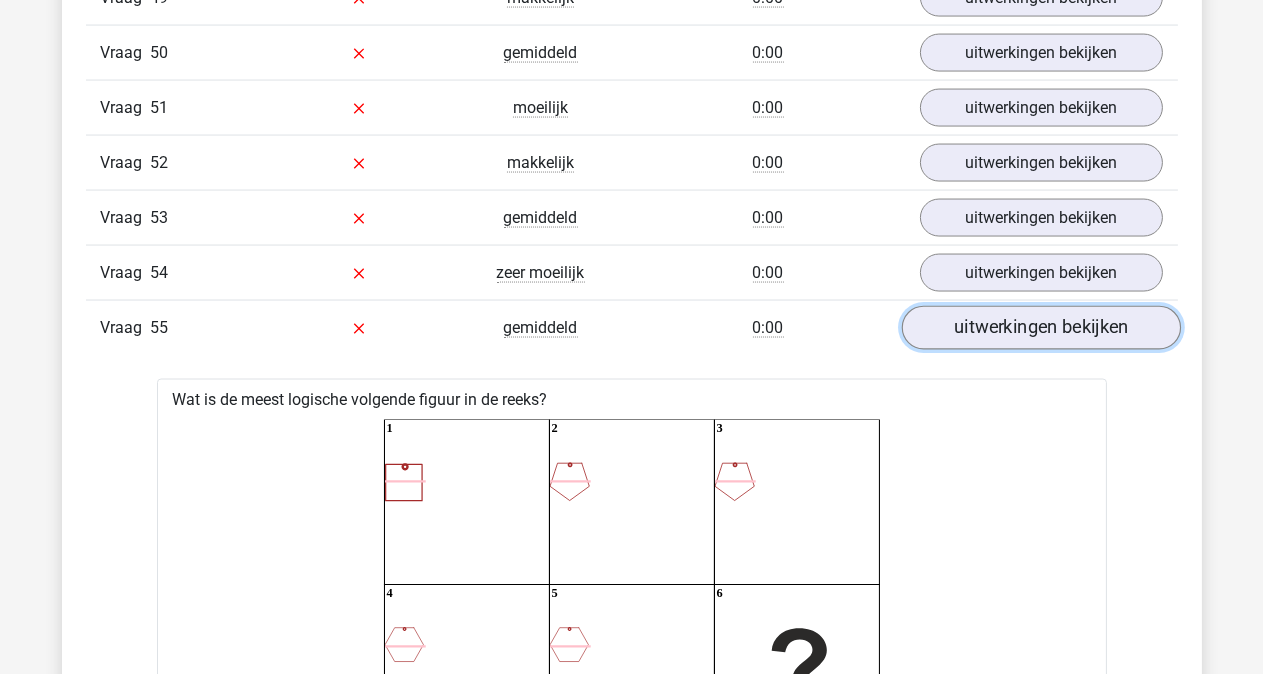 click on "uitwerkingen bekijken" at bounding box center (1040, 328) 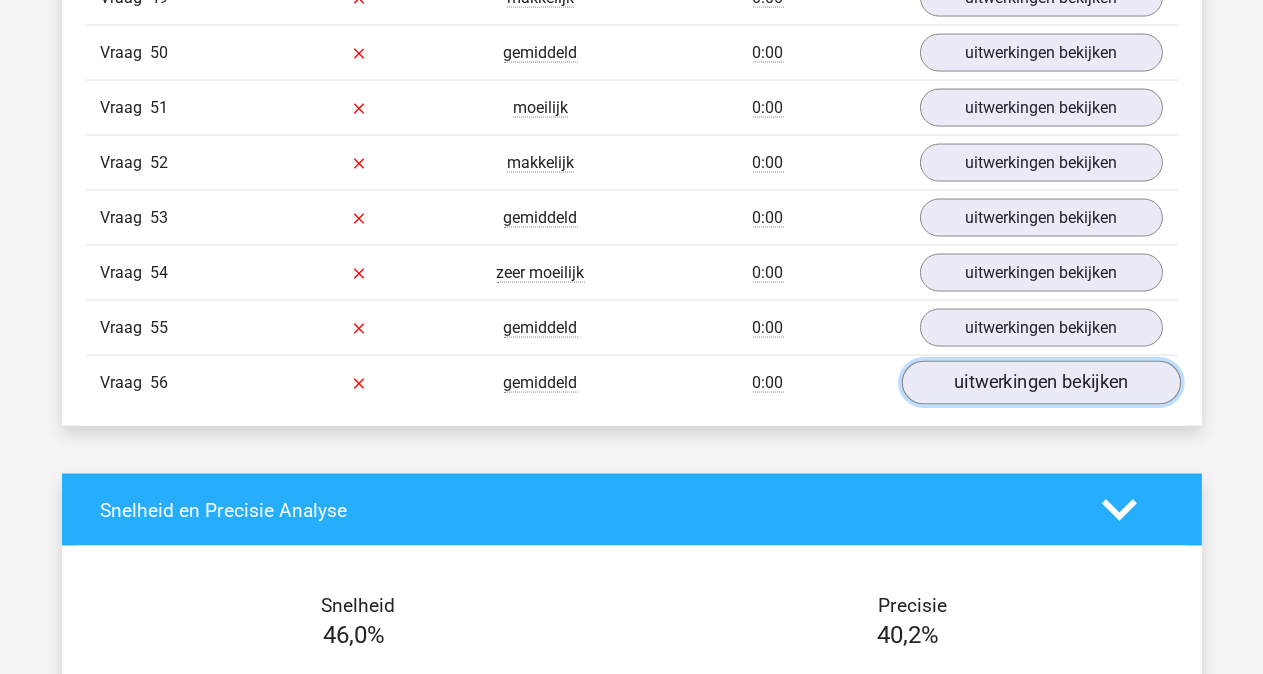 click on "uitwerkingen bekijken" at bounding box center (1040, 383) 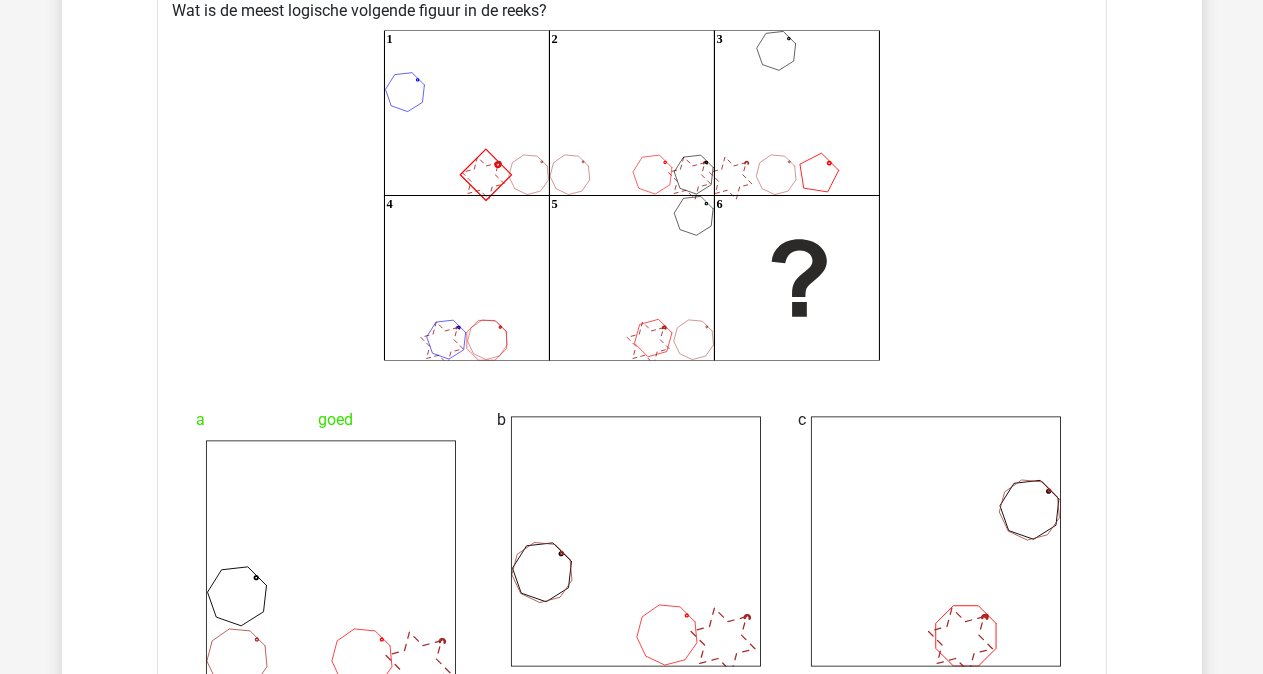 scroll, scrollTop: 5237, scrollLeft: 0, axis: vertical 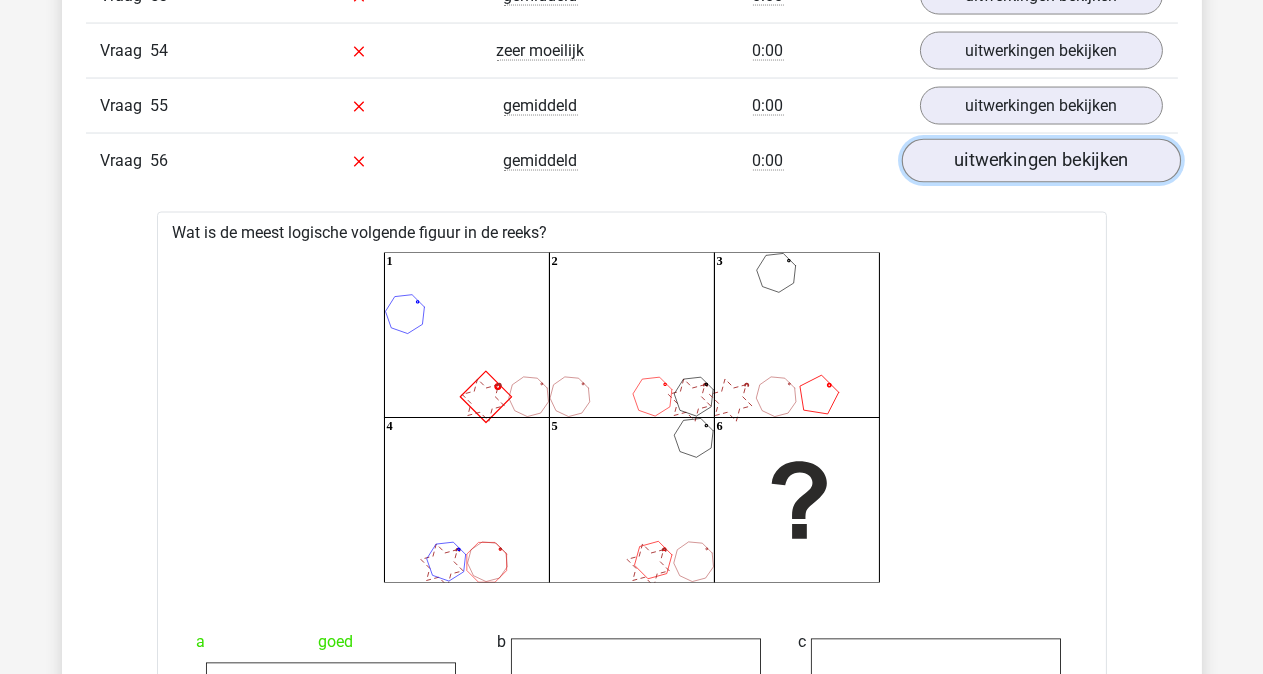 click on "uitwerkingen bekijken" at bounding box center [1040, 161] 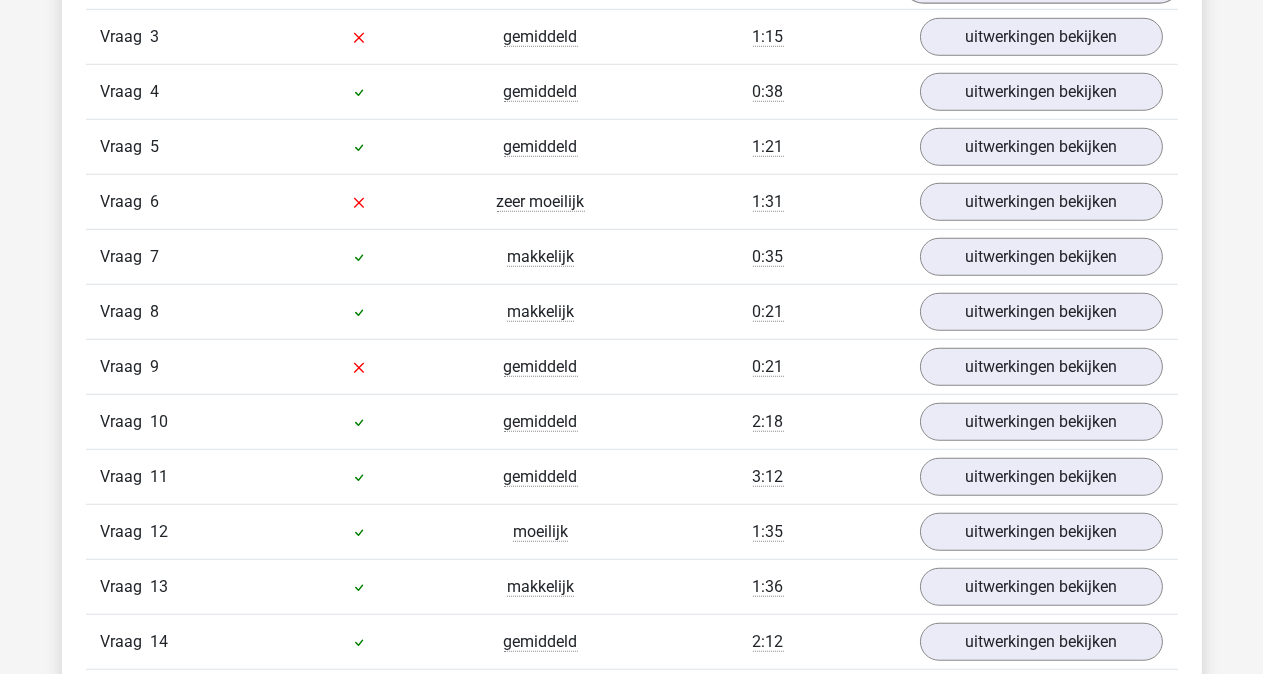scroll, scrollTop: 2237, scrollLeft: 0, axis: vertical 